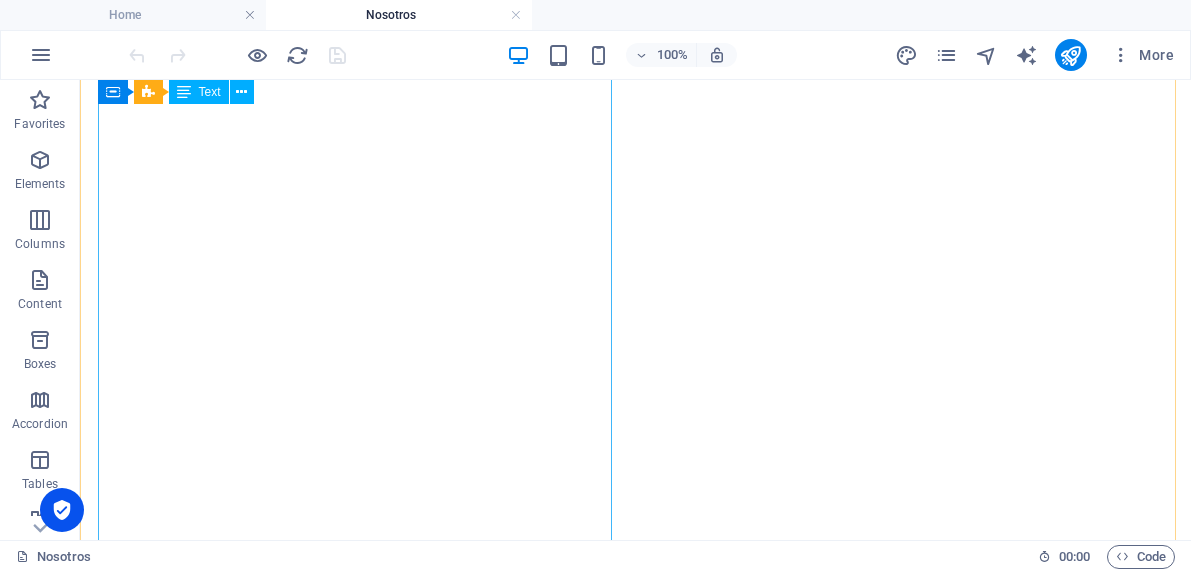 scroll, scrollTop: 0, scrollLeft: 0, axis: both 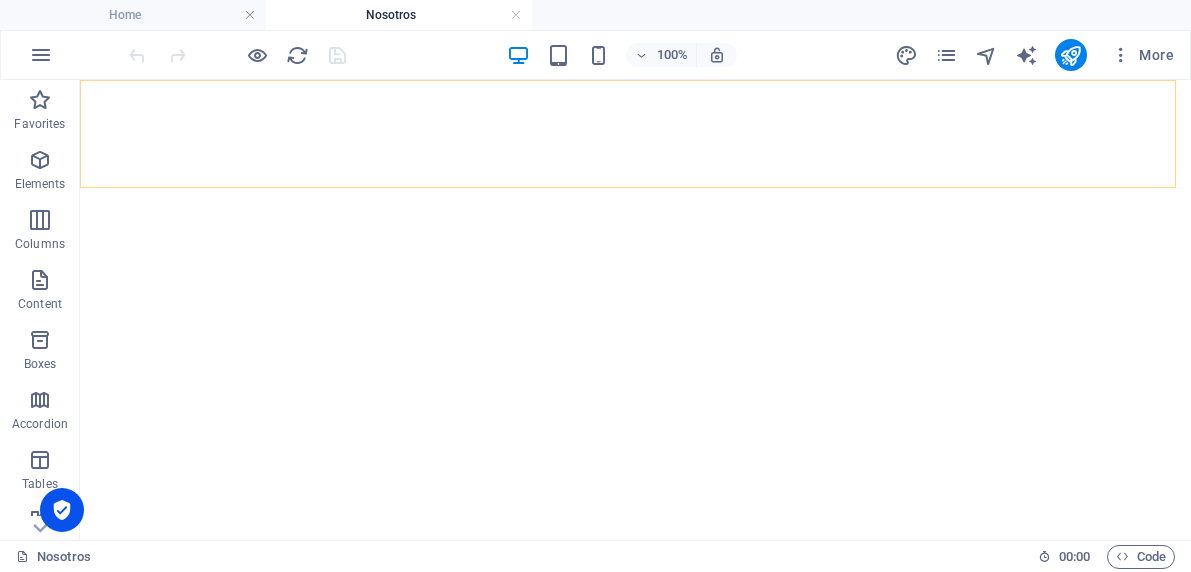 click on "INICIO NOSOTROS SERVICIOS BLOG Contactenos" at bounding box center [635, -145] 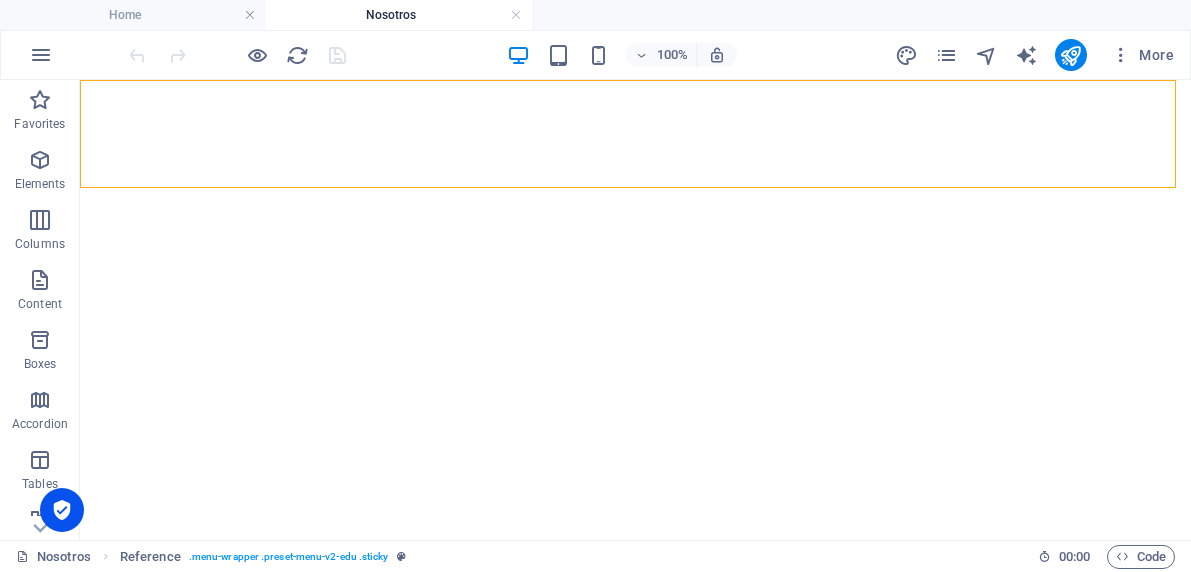 click on "INICIO NOSOTROS SERVICIOS BLOG Contactenos" at bounding box center (635, -145) 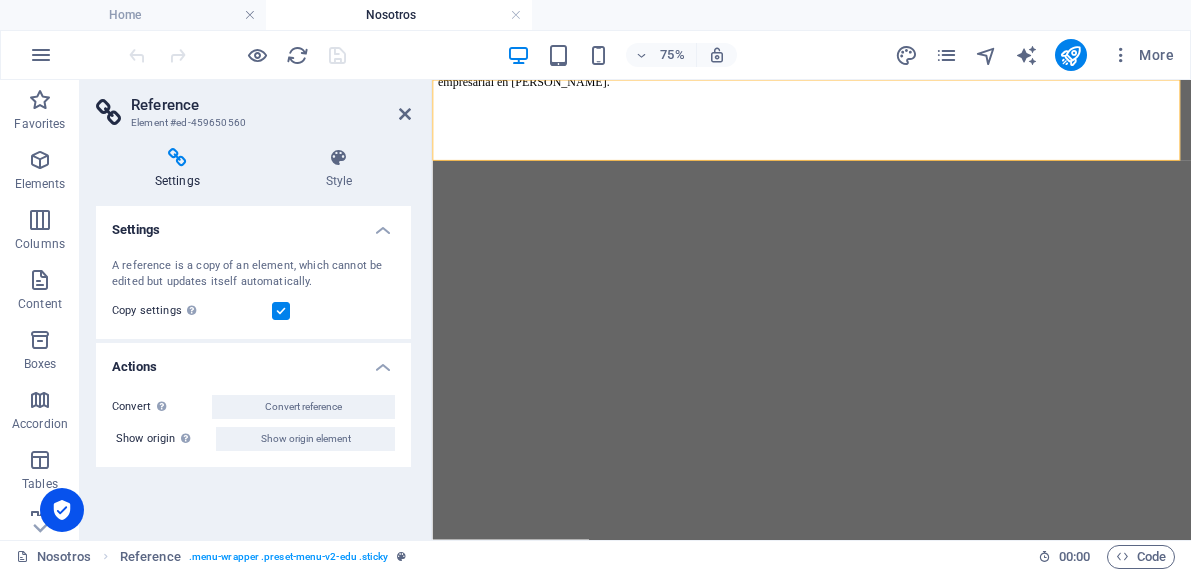click on "INICIO NOSOTROS SERVICIOS BLOG Contactenos" at bounding box center [938, -145] 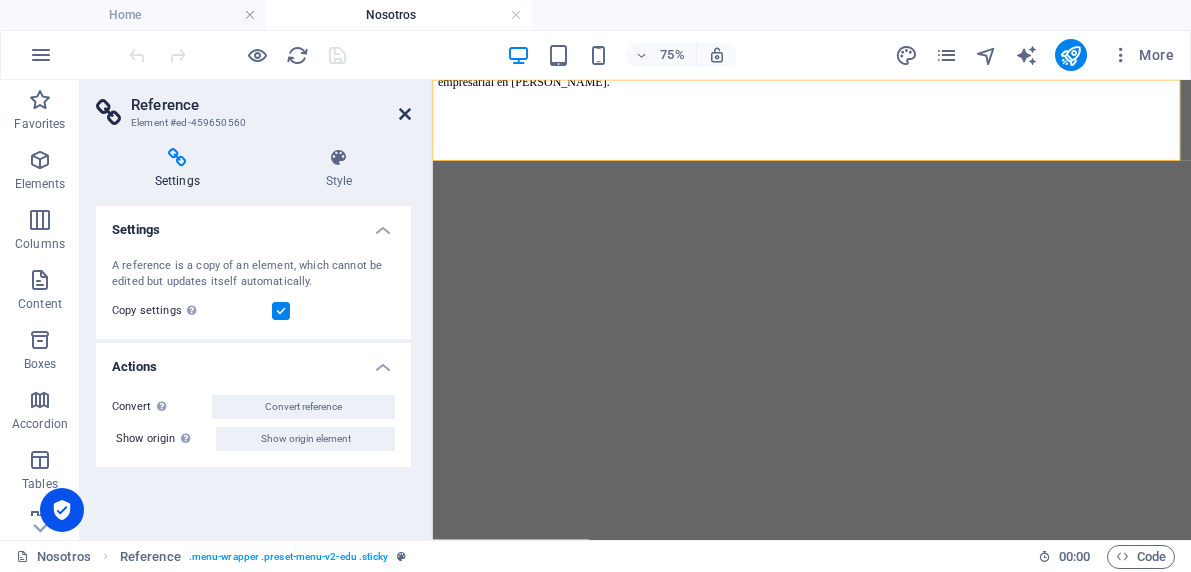 click at bounding box center (405, 114) 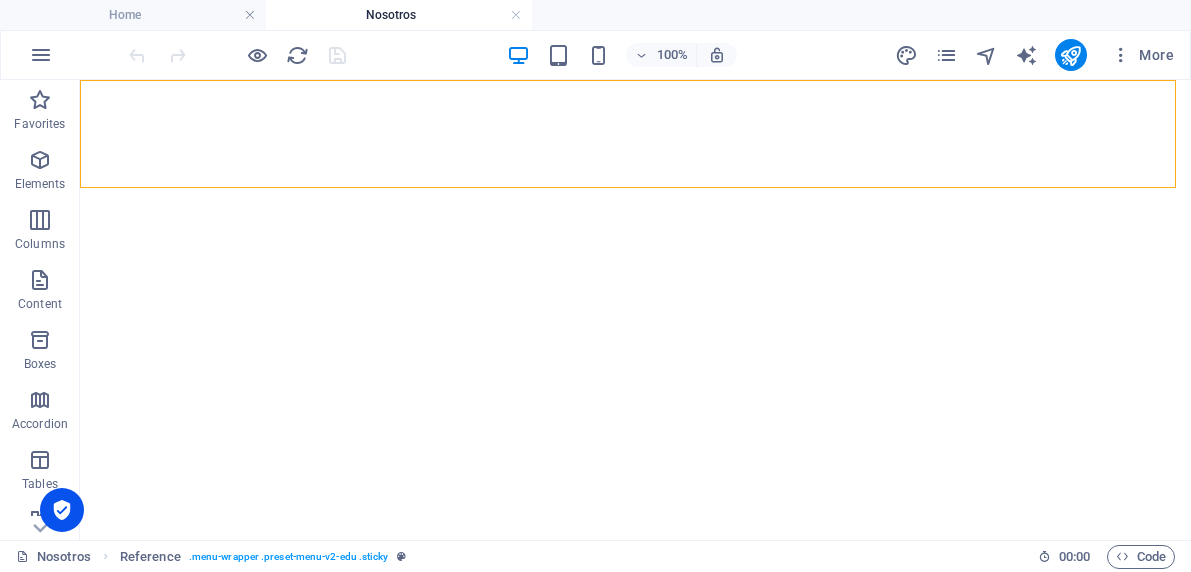 click on "INICIO NOSOTROS SERVICIOS BLOG Contactenos" at bounding box center [635, -145] 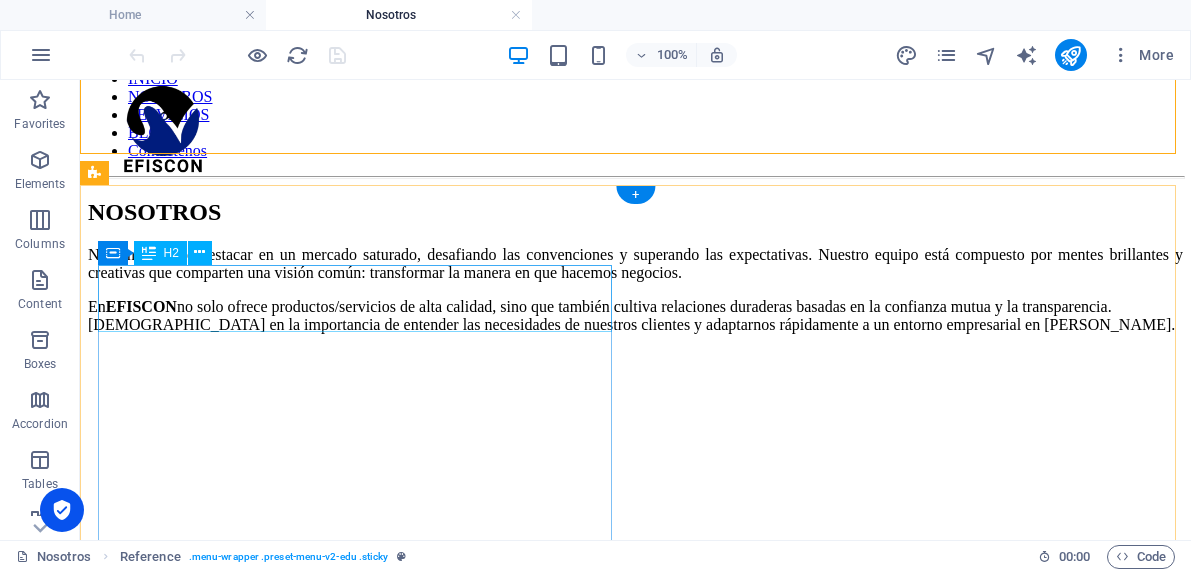 scroll, scrollTop: 0, scrollLeft: 0, axis: both 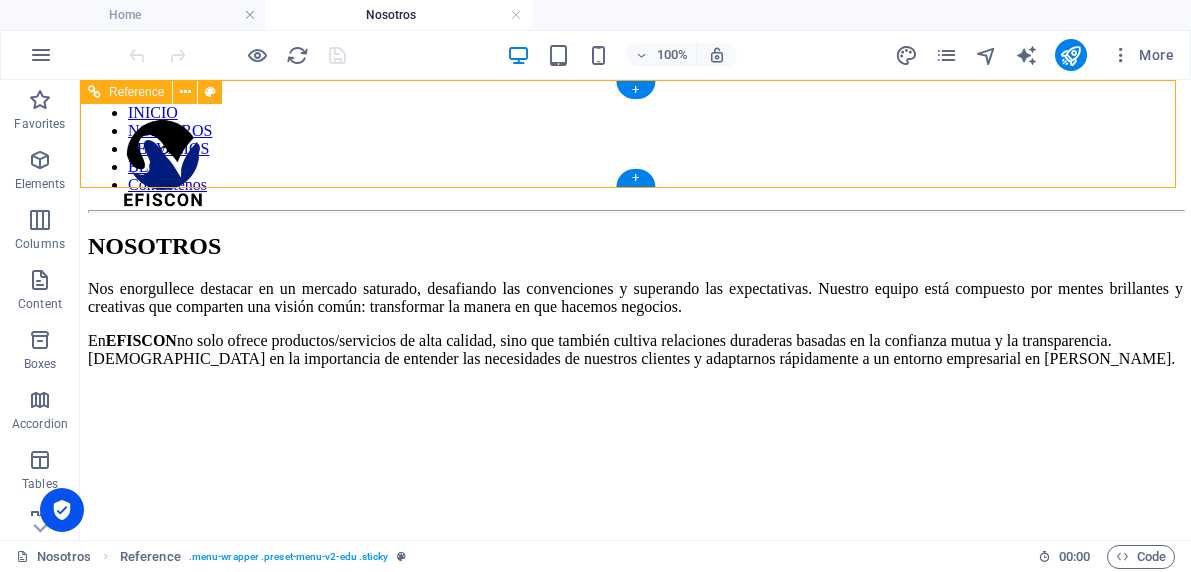 click on "INICIO NOSOTROS SERVICIOS BLOG Contactenos" at bounding box center (635, 149) 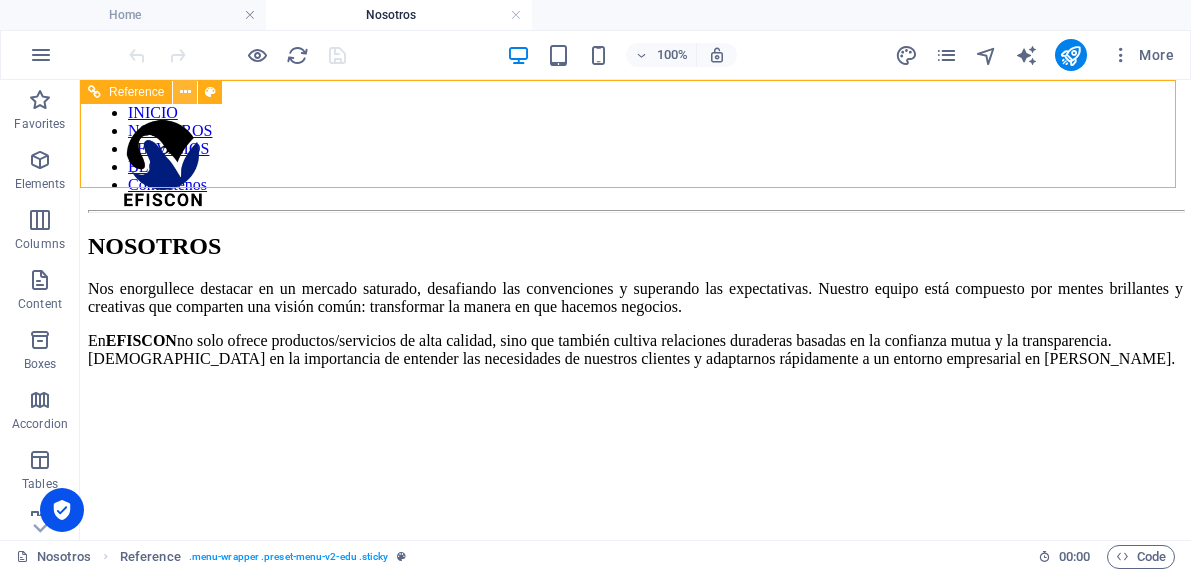 click at bounding box center (185, 92) 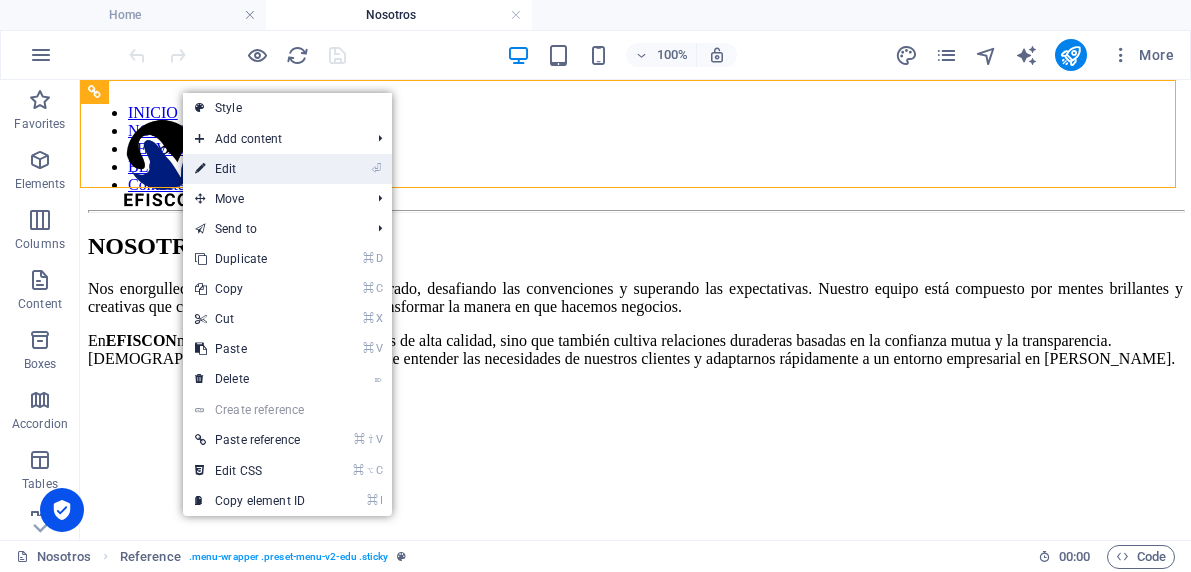 click on "⏎  Edit" at bounding box center [250, 169] 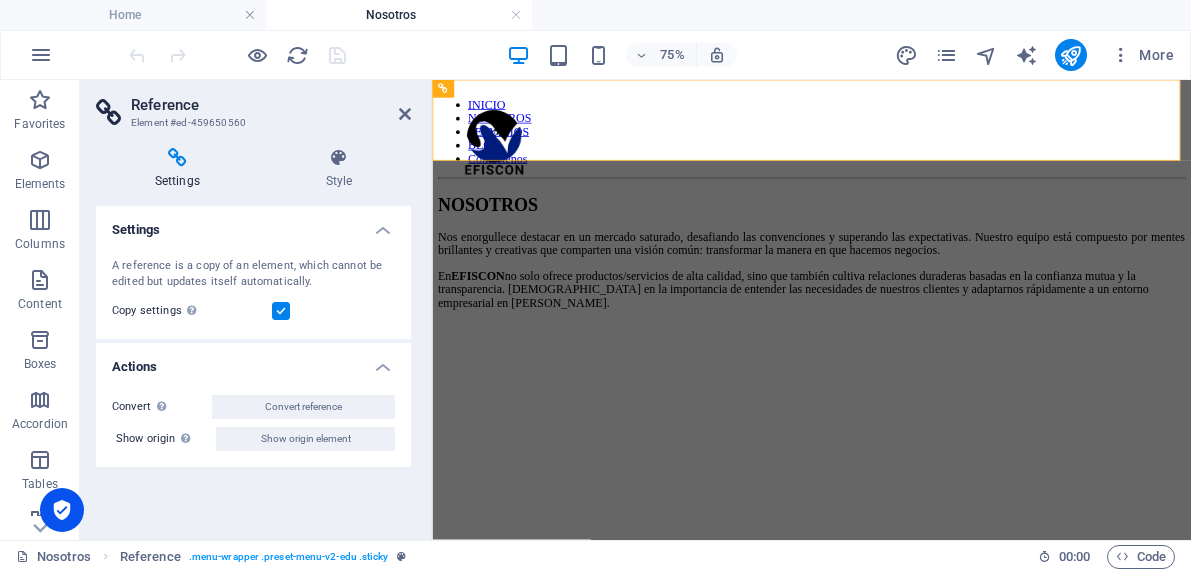 click at bounding box center [177, 158] 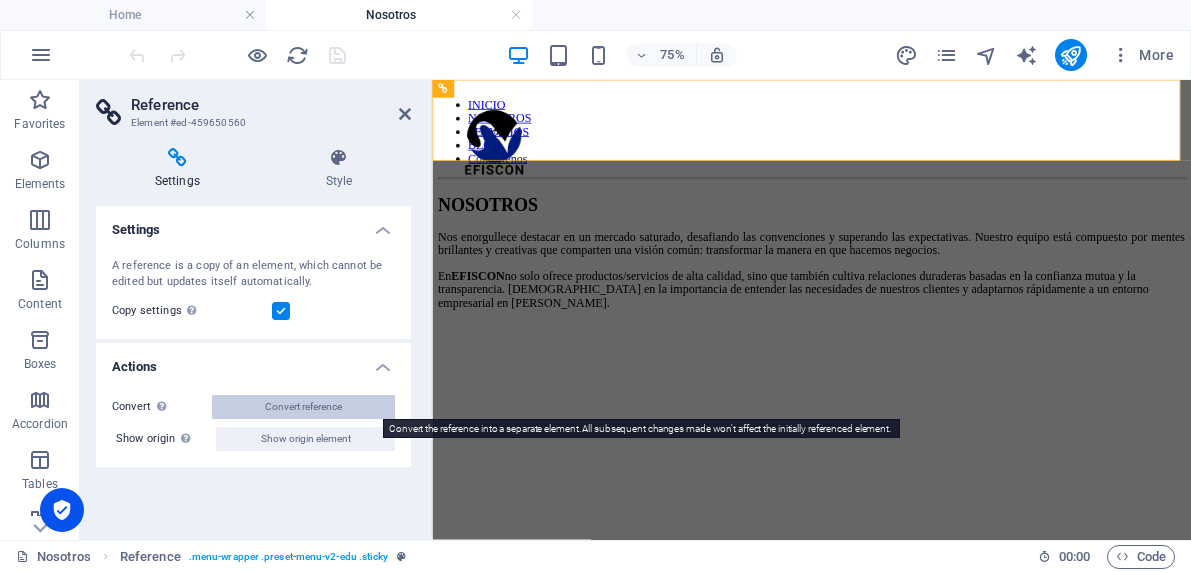 click on "Convert reference" at bounding box center [303, 407] 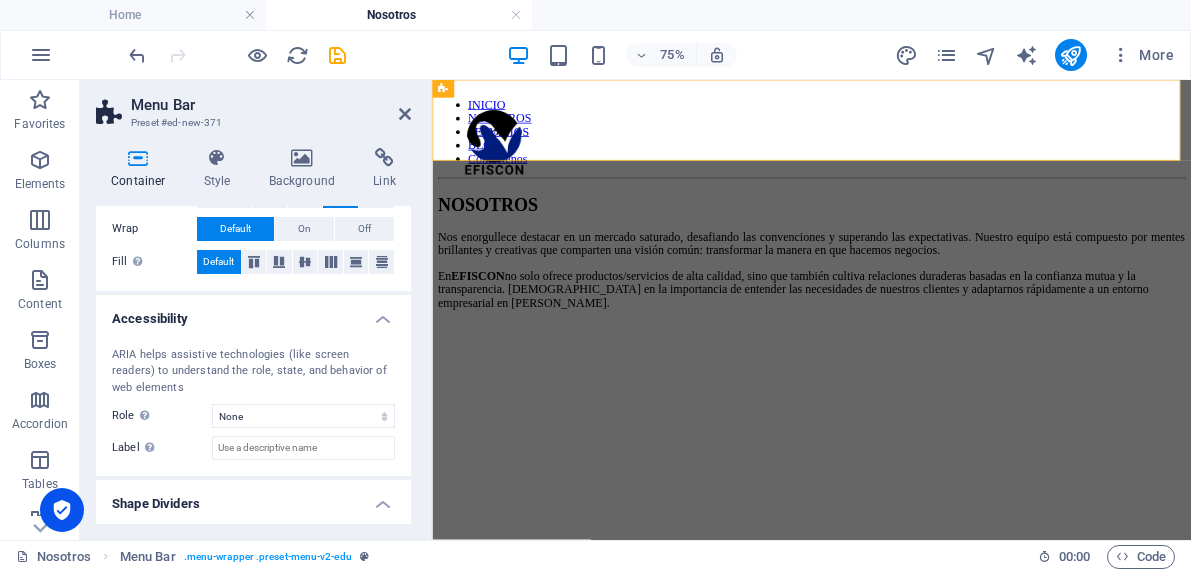 scroll, scrollTop: 457, scrollLeft: 0, axis: vertical 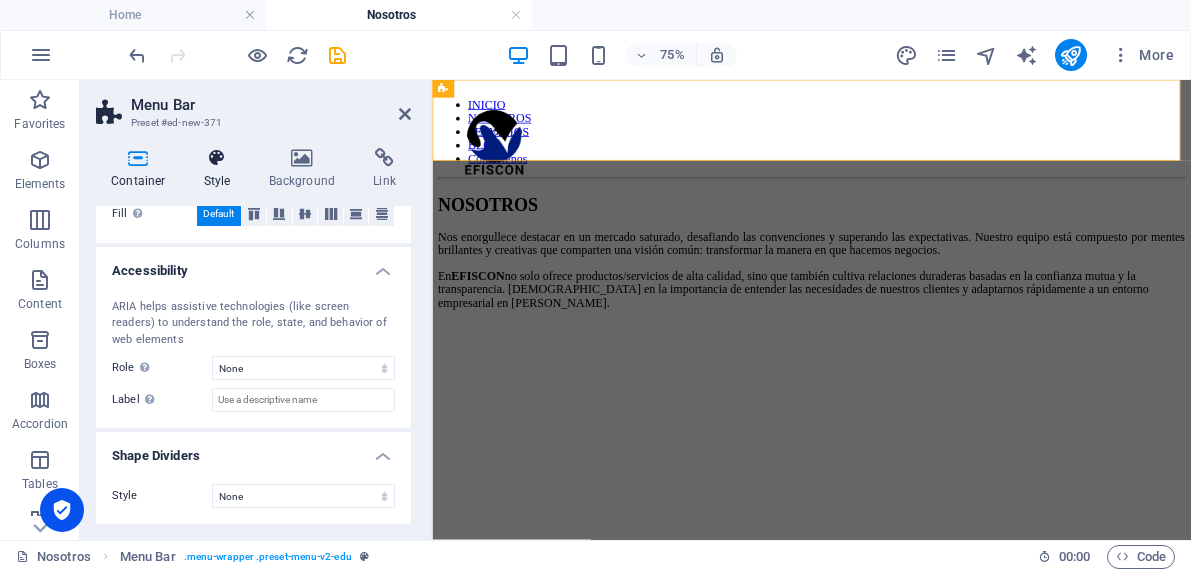 click at bounding box center (217, 158) 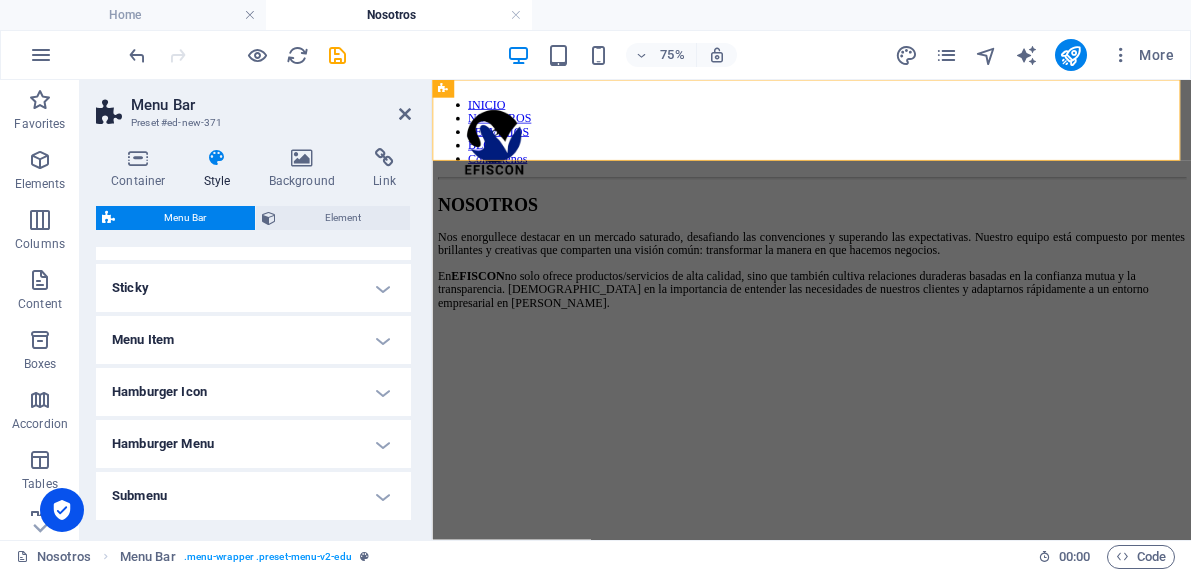 scroll, scrollTop: 612, scrollLeft: 0, axis: vertical 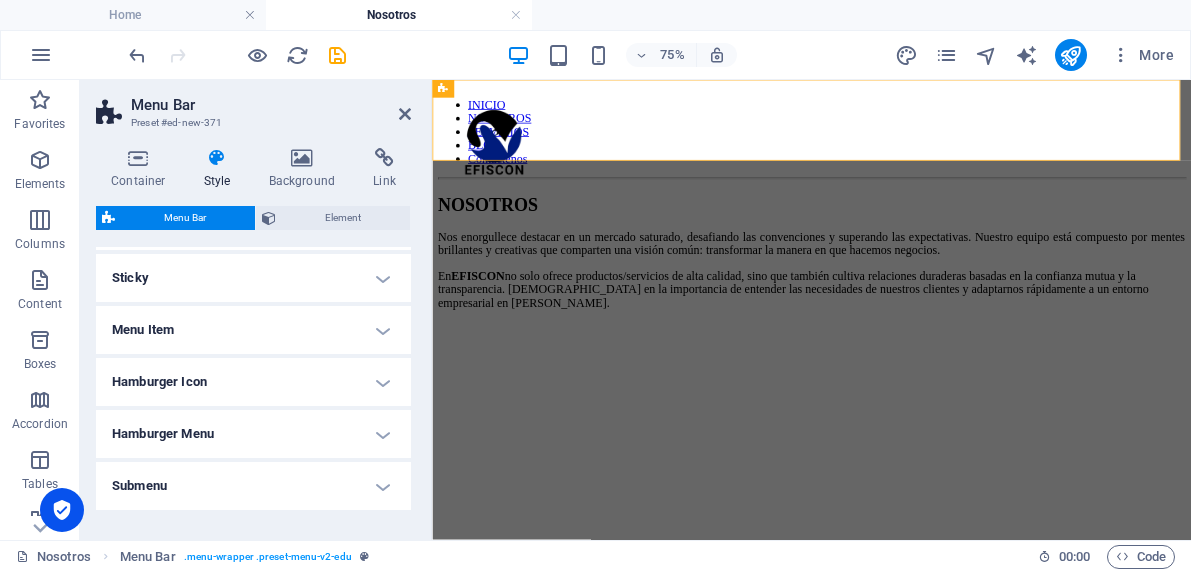 click on "Sticky" at bounding box center (253, 278) 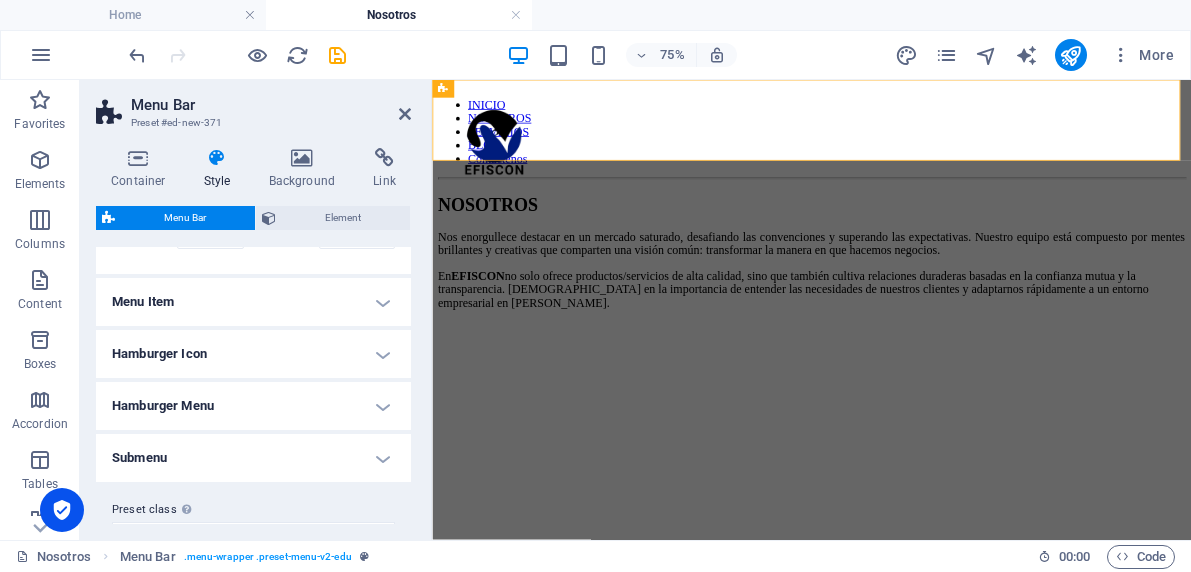 scroll, scrollTop: 1020, scrollLeft: 0, axis: vertical 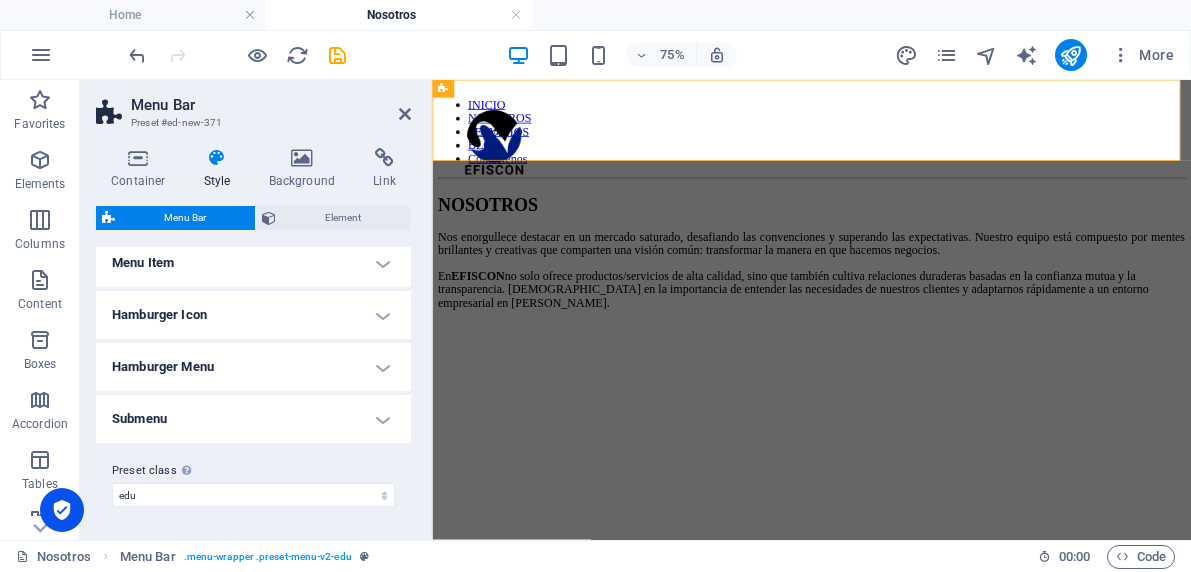 click on "Menu Item" at bounding box center (253, 263) 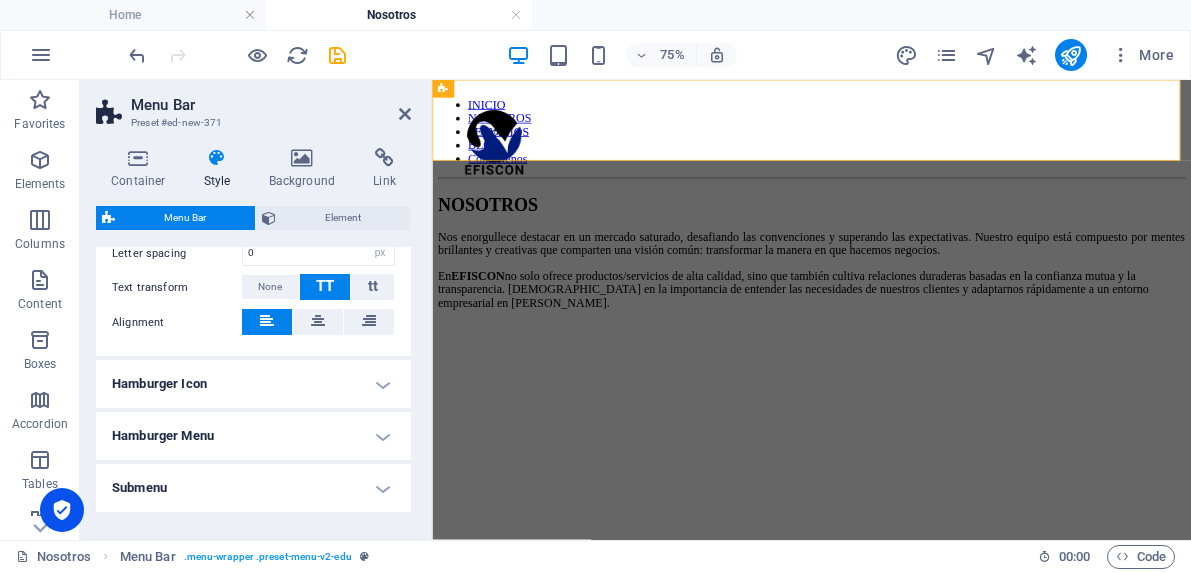 scroll, scrollTop: 1420, scrollLeft: 0, axis: vertical 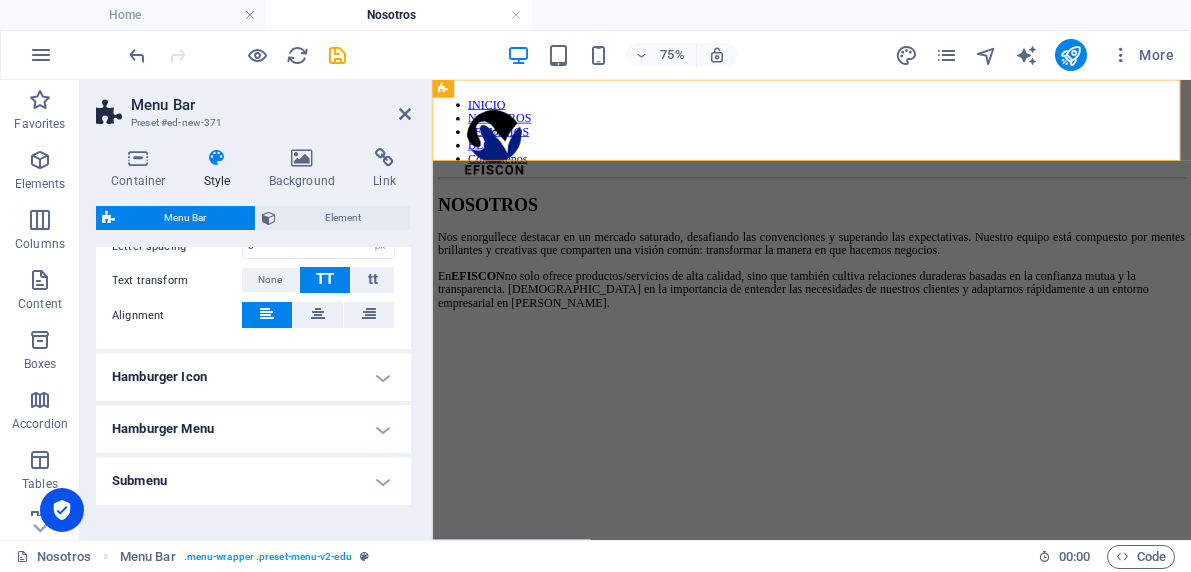 click on "Hamburger Icon" at bounding box center (253, 377) 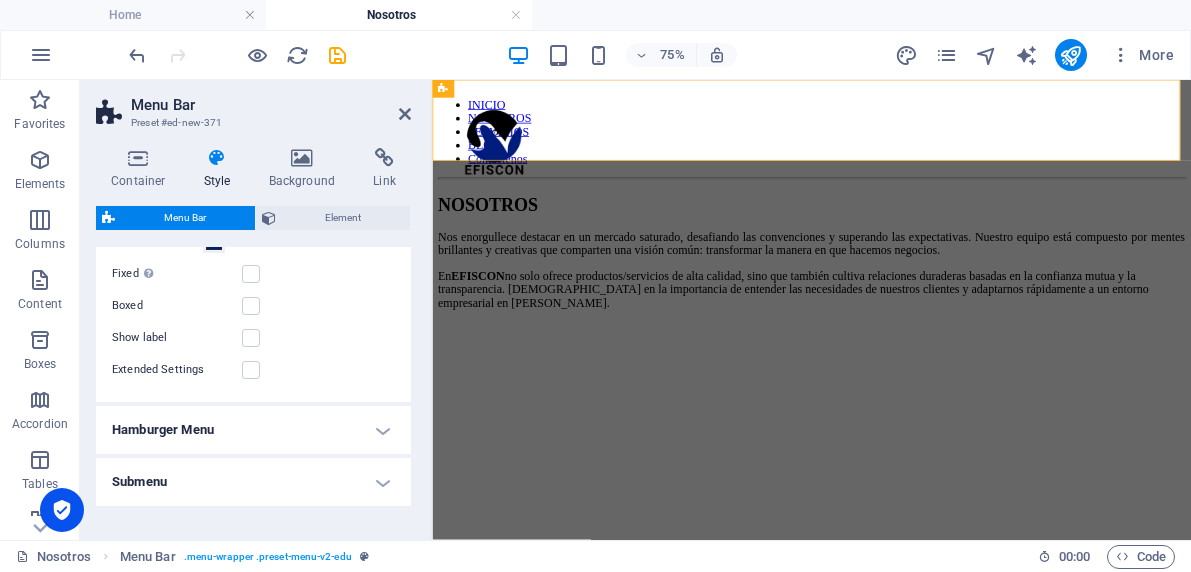 scroll, scrollTop: 1766, scrollLeft: 0, axis: vertical 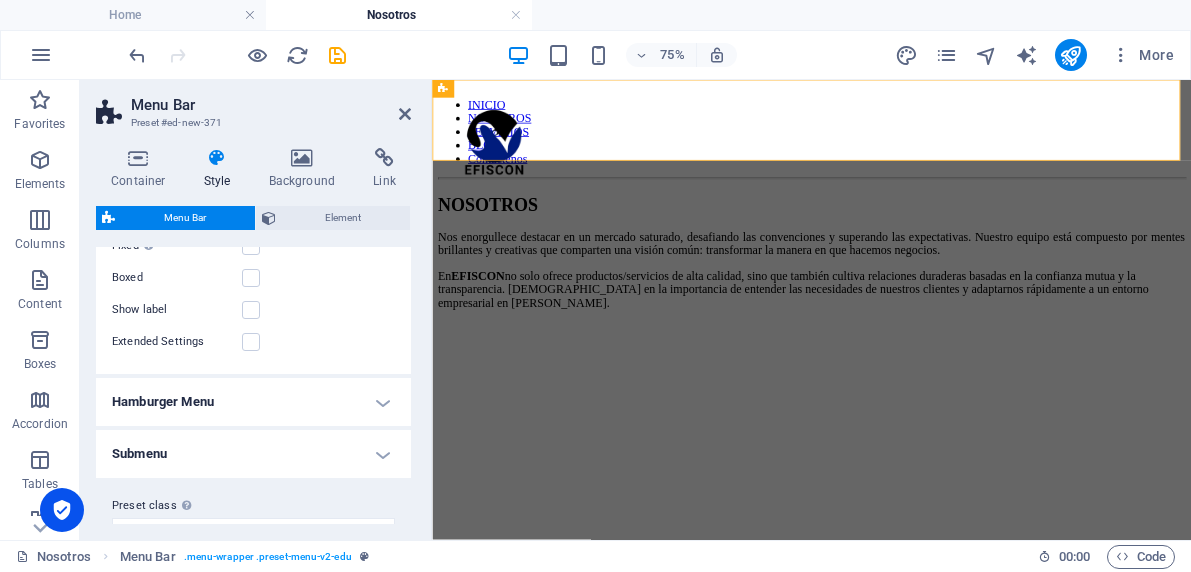 click on "Hamburger Menu" at bounding box center (253, 402) 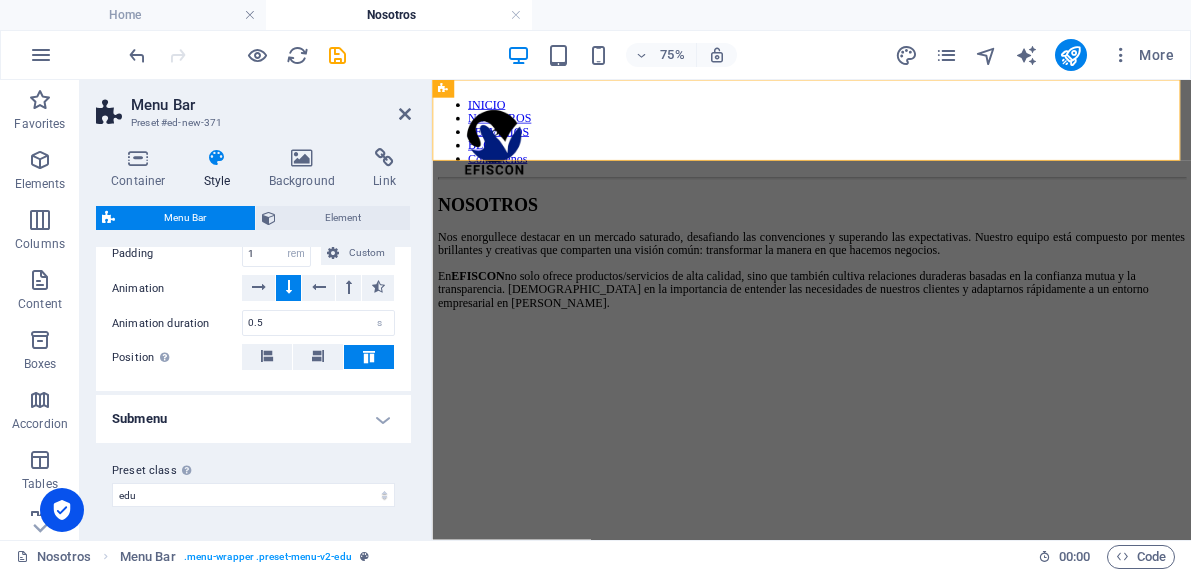 scroll, scrollTop: 2122, scrollLeft: 0, axis: vertical 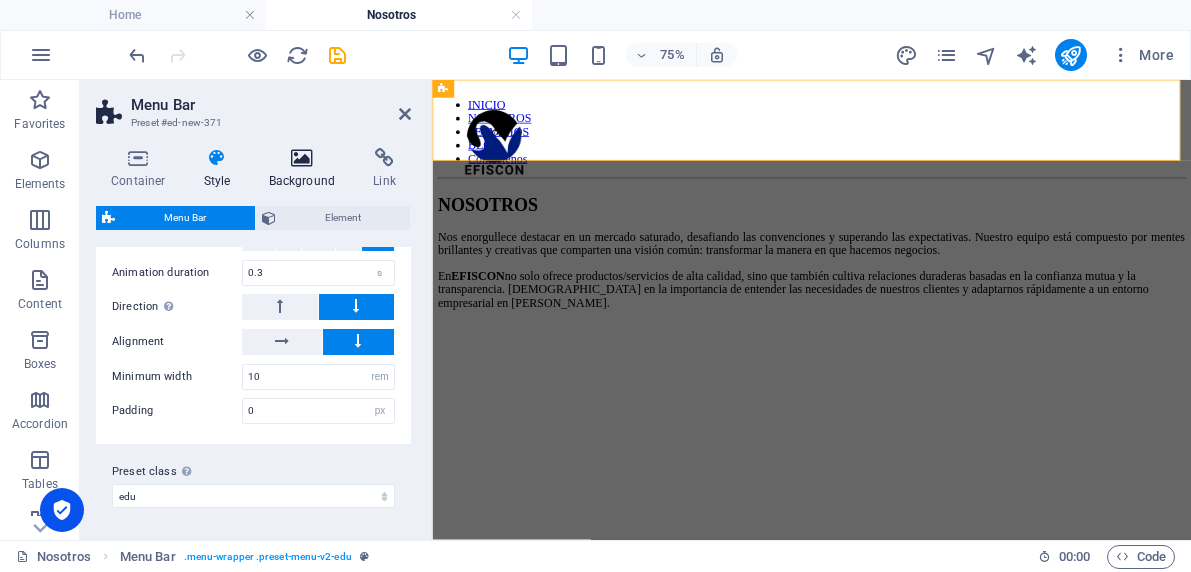 click at bounding box center [302, 158] 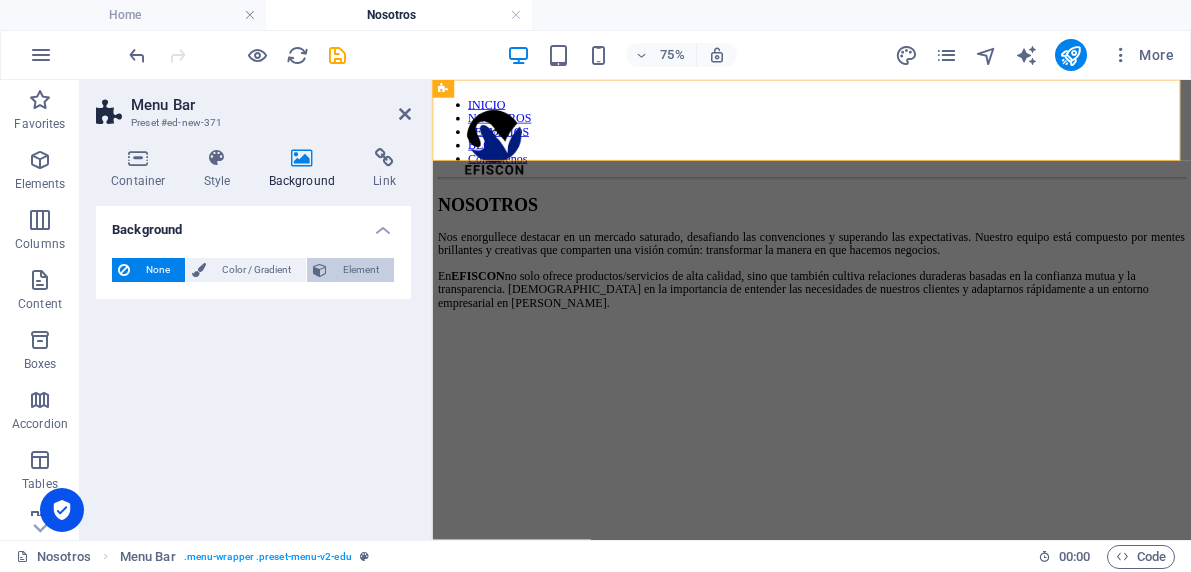 click on "Element" at bounding box center [360, 270] 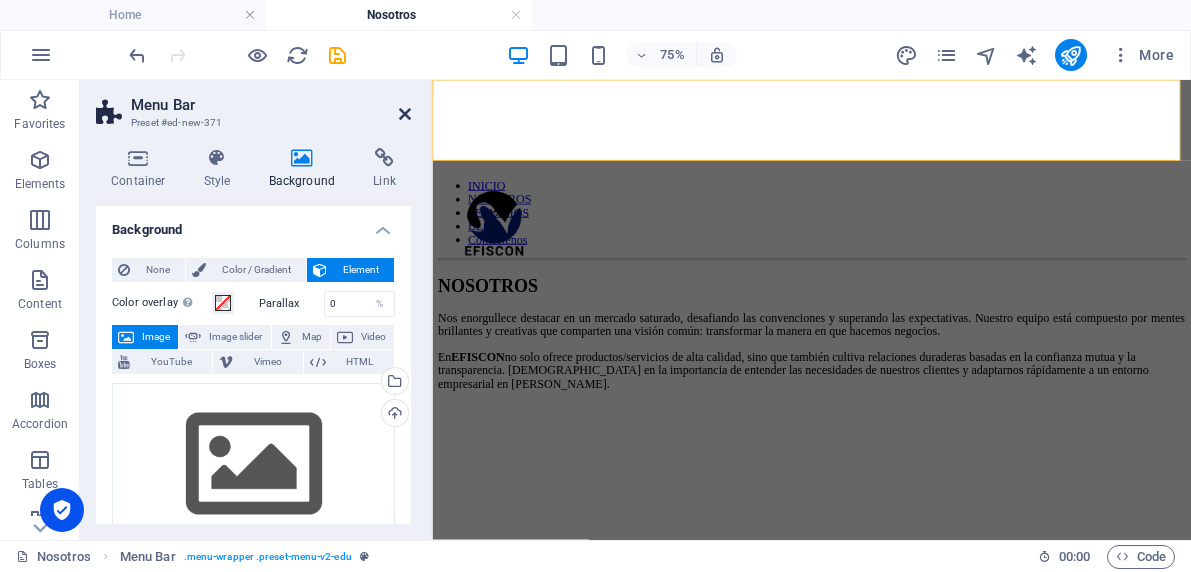 click at bounding box center (405, 114) 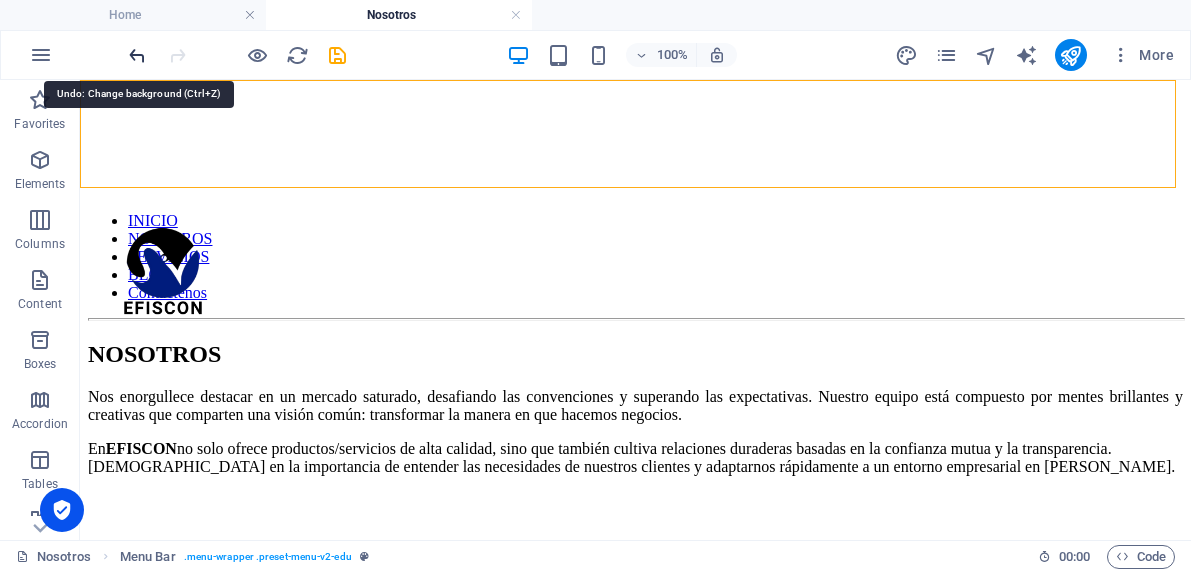 click at bounding box center [137, 55] 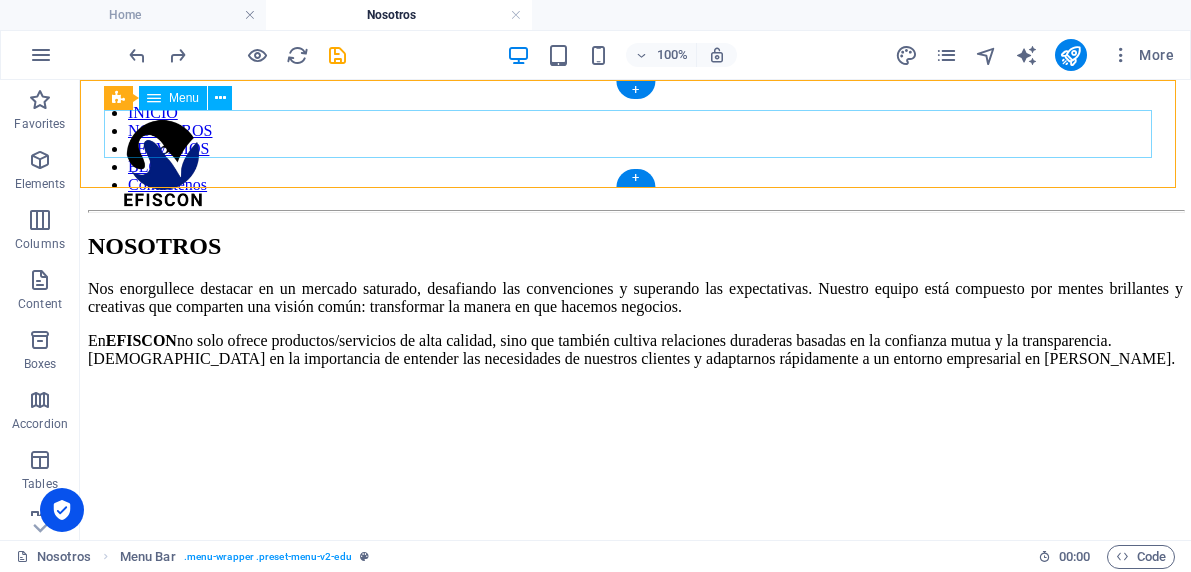 click on "INICIO NOSOTROS SERVICIOS BLOG Contactenos" at bounding box center (635, 149) 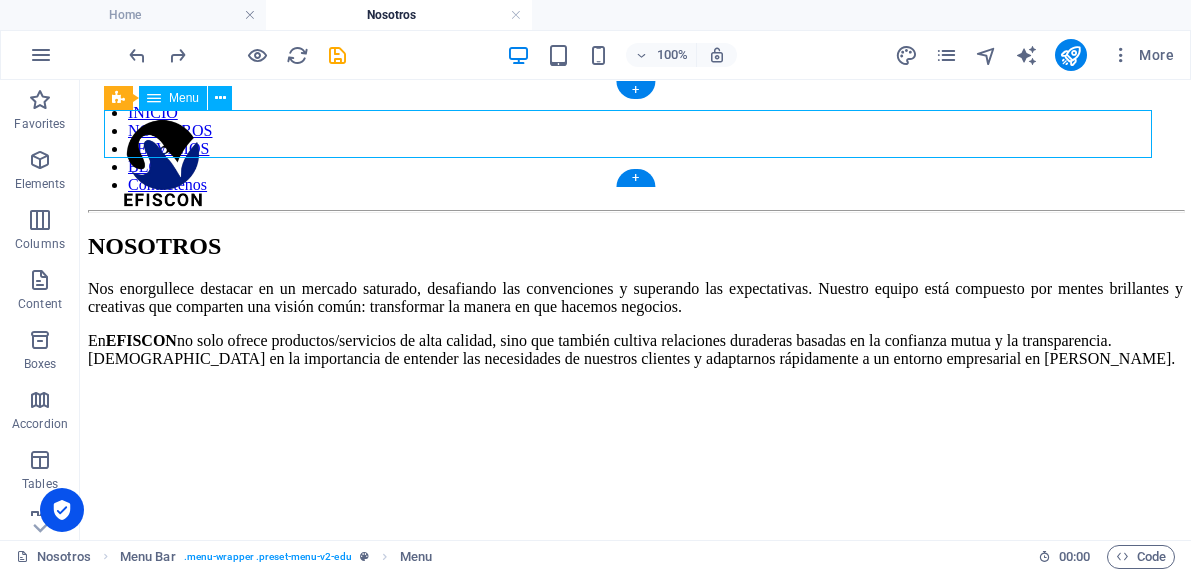 click on "INICIO NOSOTROS SERVICIOS BLOG Contactenos" at bounding box center (635, 149) 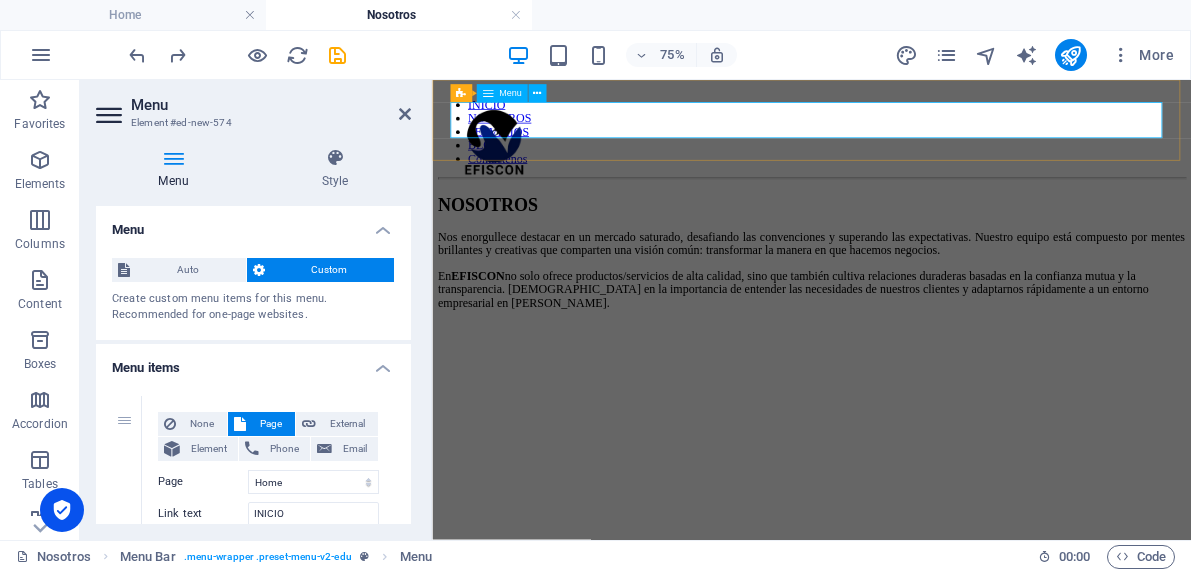 click on "INICIO NOSOTROS SERVICIOS BLOG Contactenos" at bounding box center (938, 149) 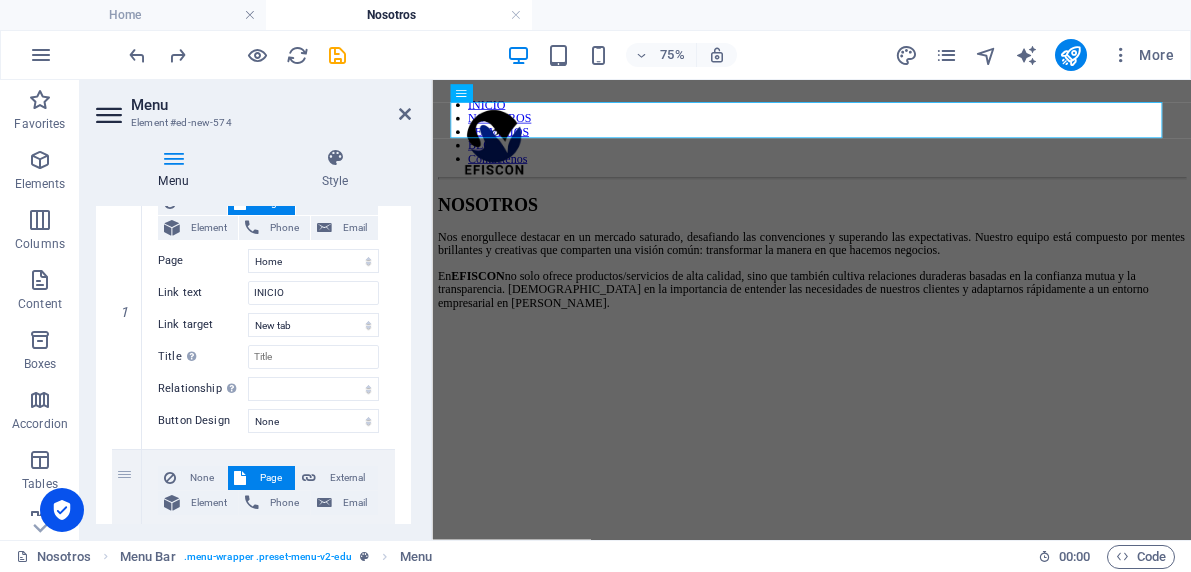 scroll, scrollTop: 239, scrollLeft: 0, axis: vertical 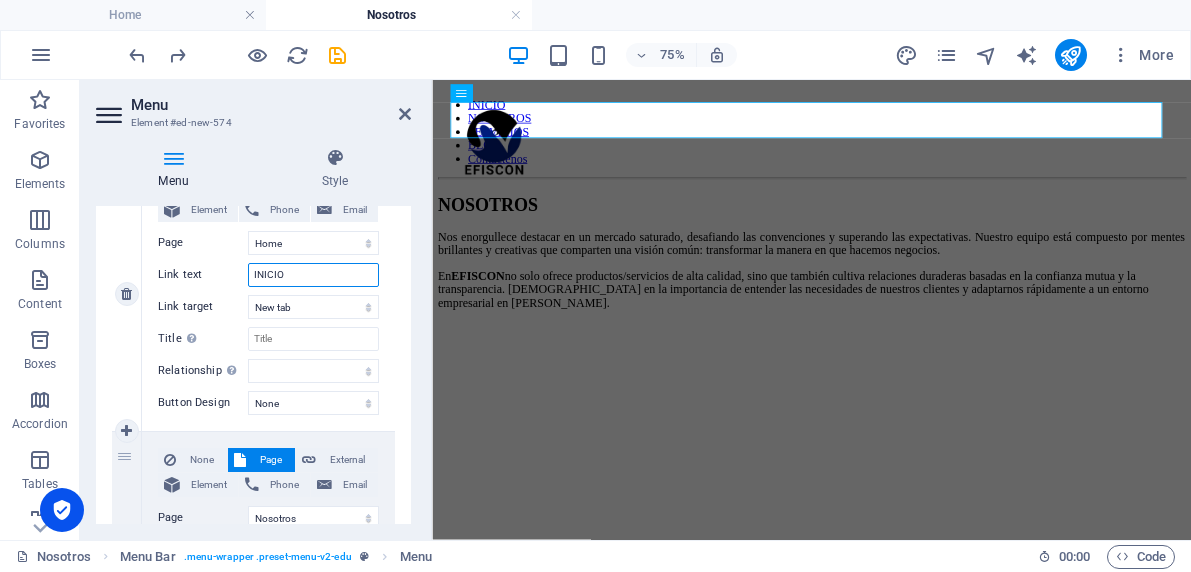 click on "INICIO" at bounding box center [313, 275] 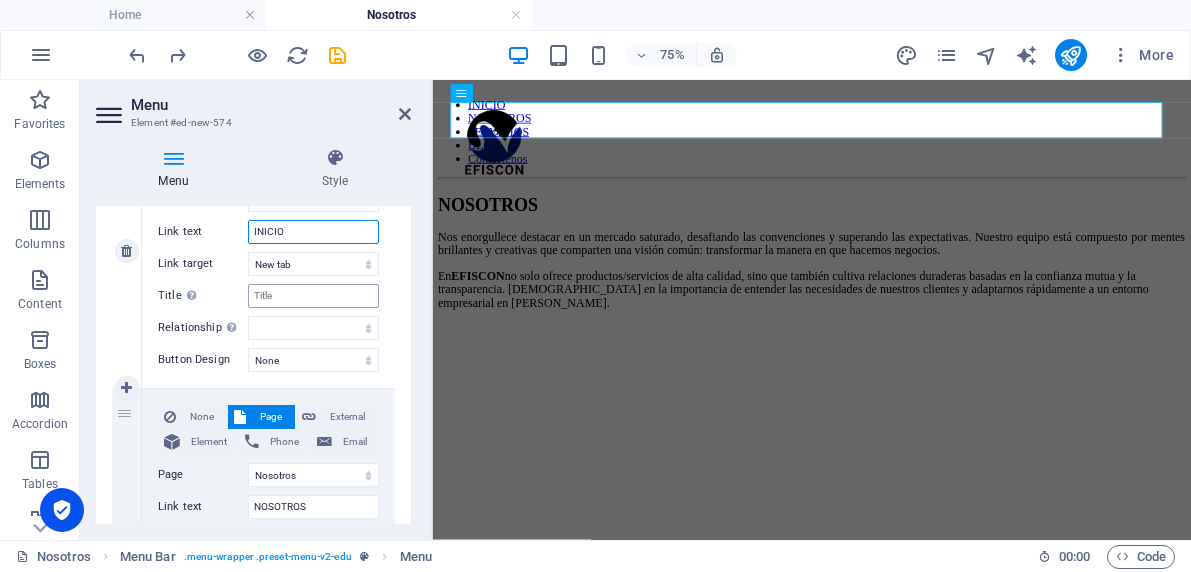 scroll, scrollTop: 189, scrollLeft: 0, axis: vertical 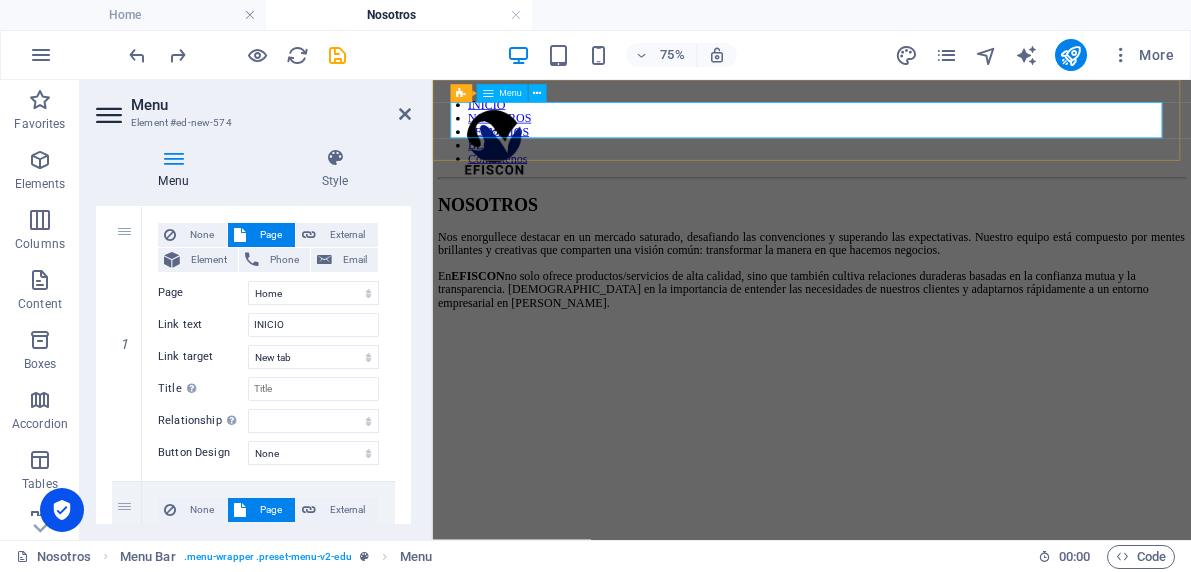 click on "INICIO NOSOTROS SERVICIOS BLOG Contactenos" at bounding box center [938, 149] 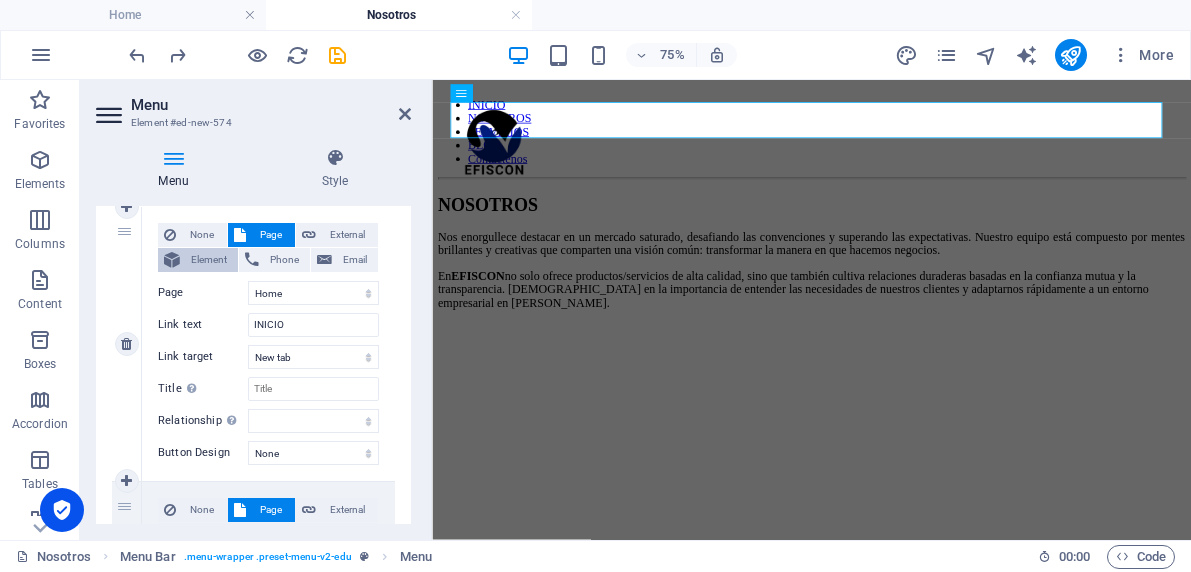 click on "Element" at bounding box center (209, 260) 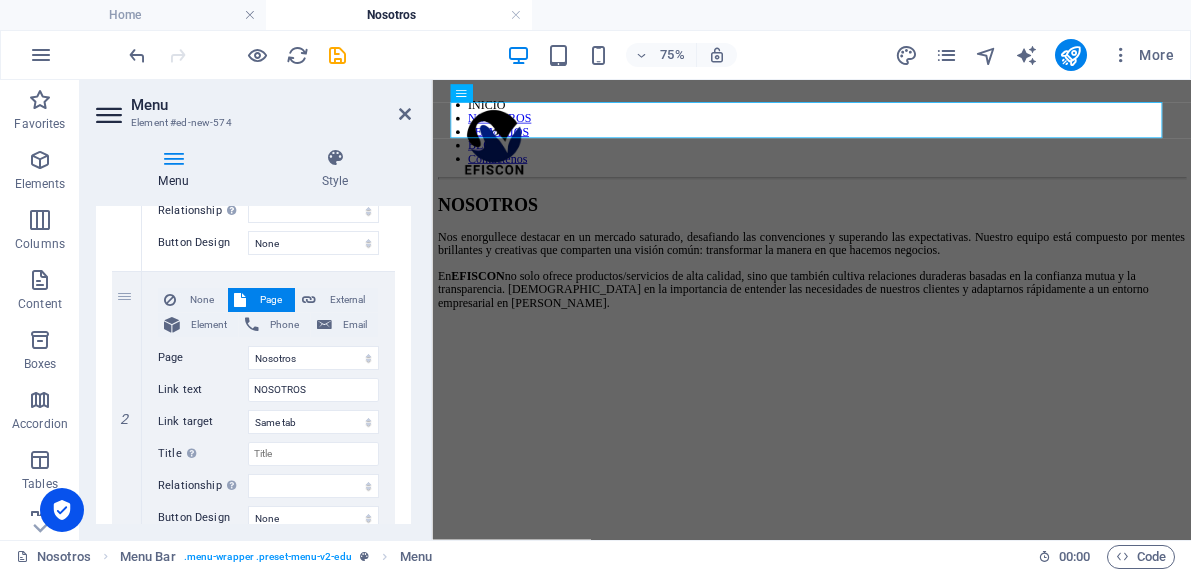 scroll, scrollTop: 350, scrollLeft: 0, axis: vertical 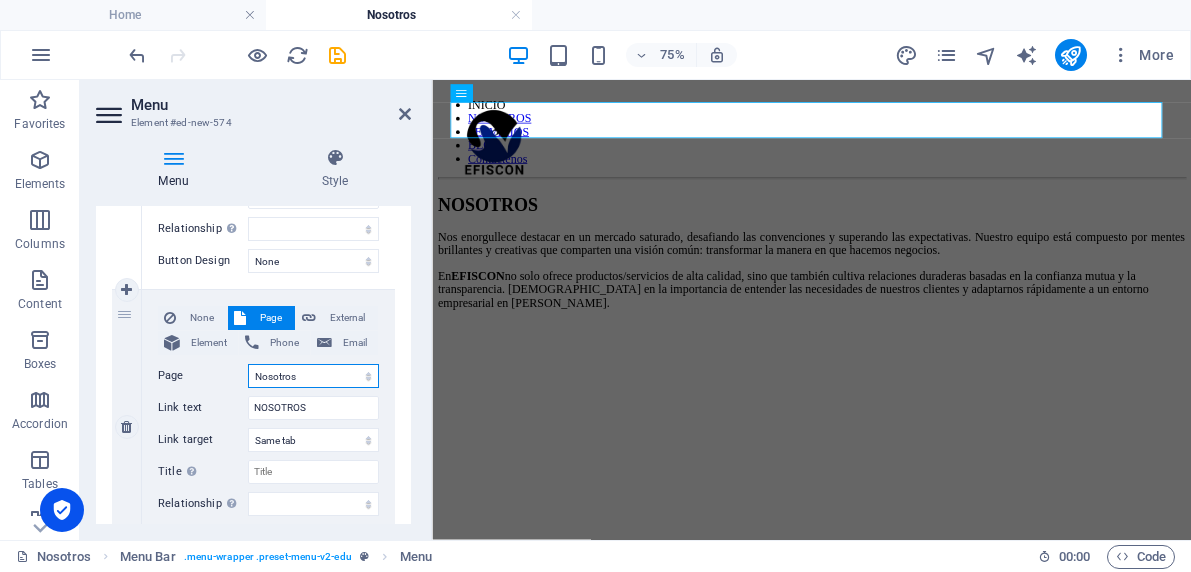 click on "Home Nosotros Teachers About Blog Contact Us Legal Notice Privacy" at bounding box center (313, 376) 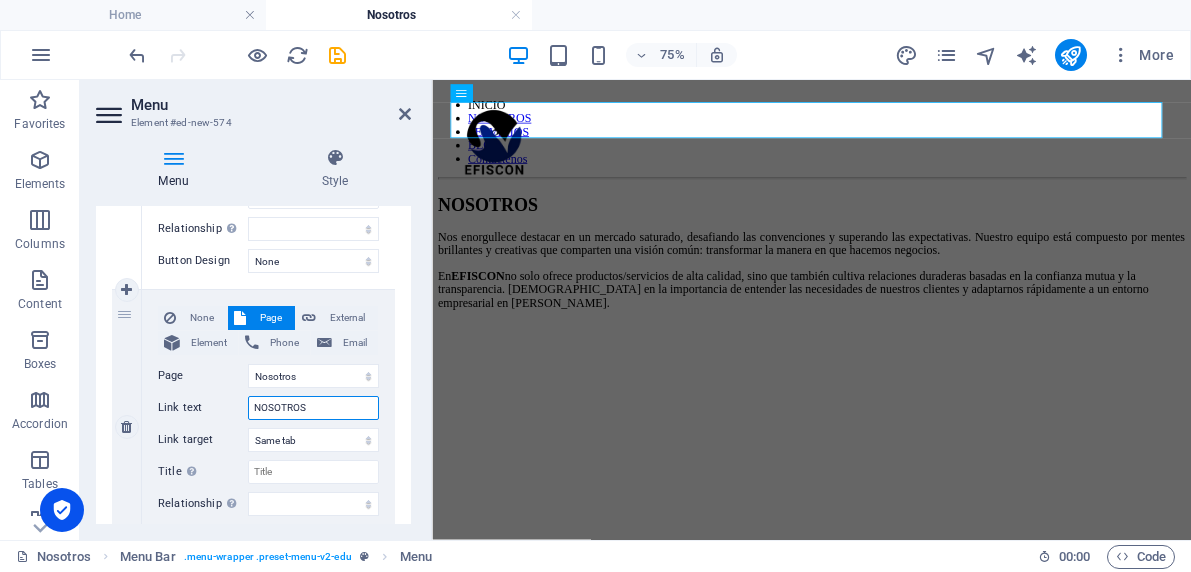 click on "NOSOTROS" at bounding box center [313, 408] 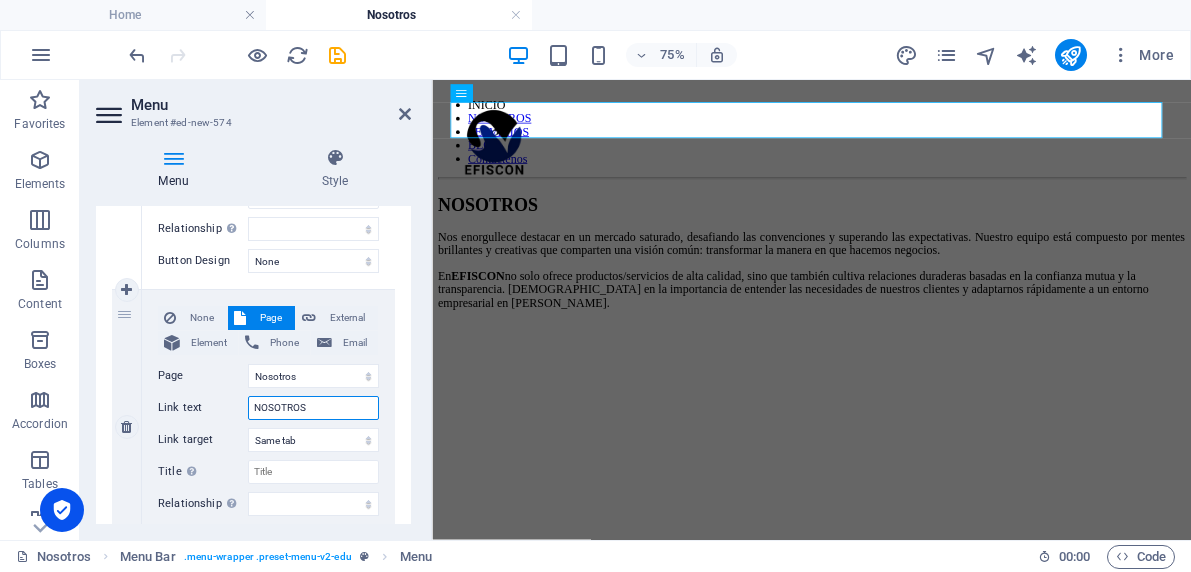 drag, startPoint x: 311, startPoint y: 407, endPoint x: 251, endPoint y: 405, distance: 60.033325 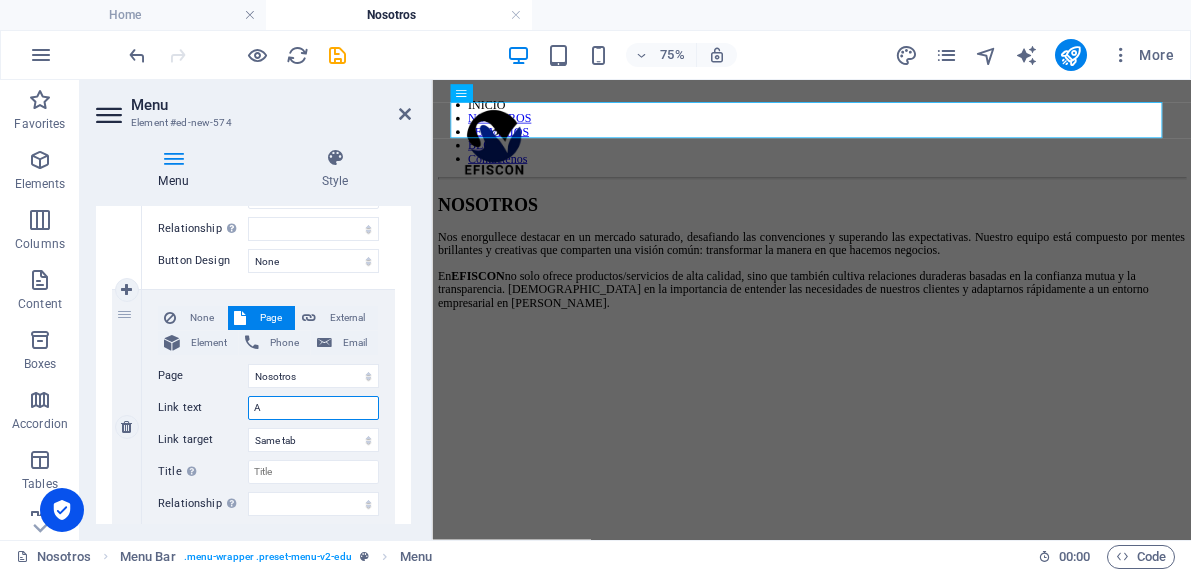 select 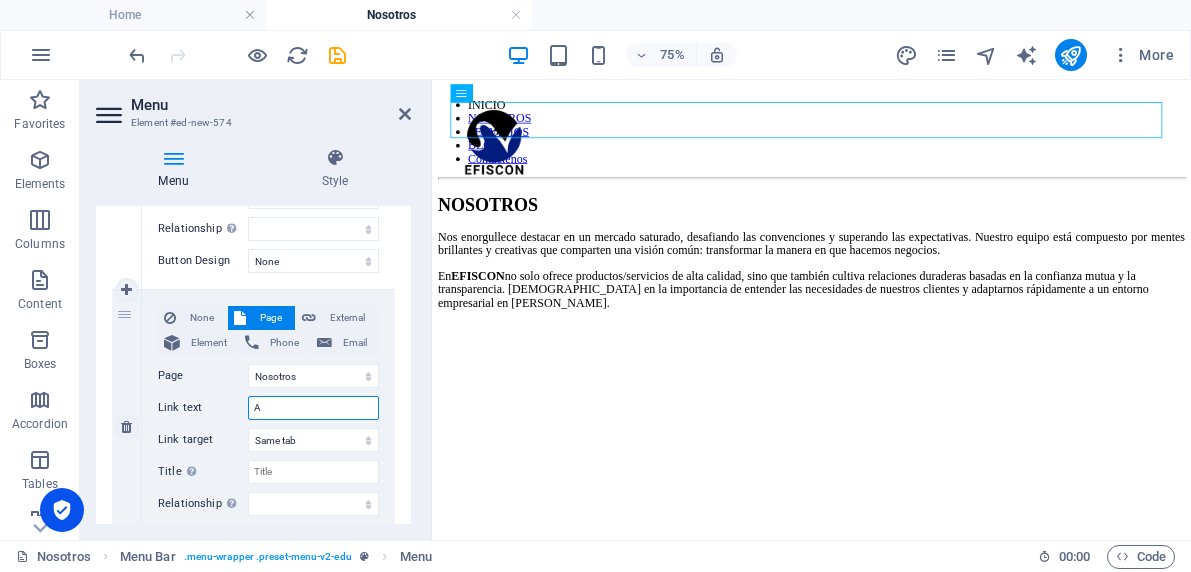 type on "AD" 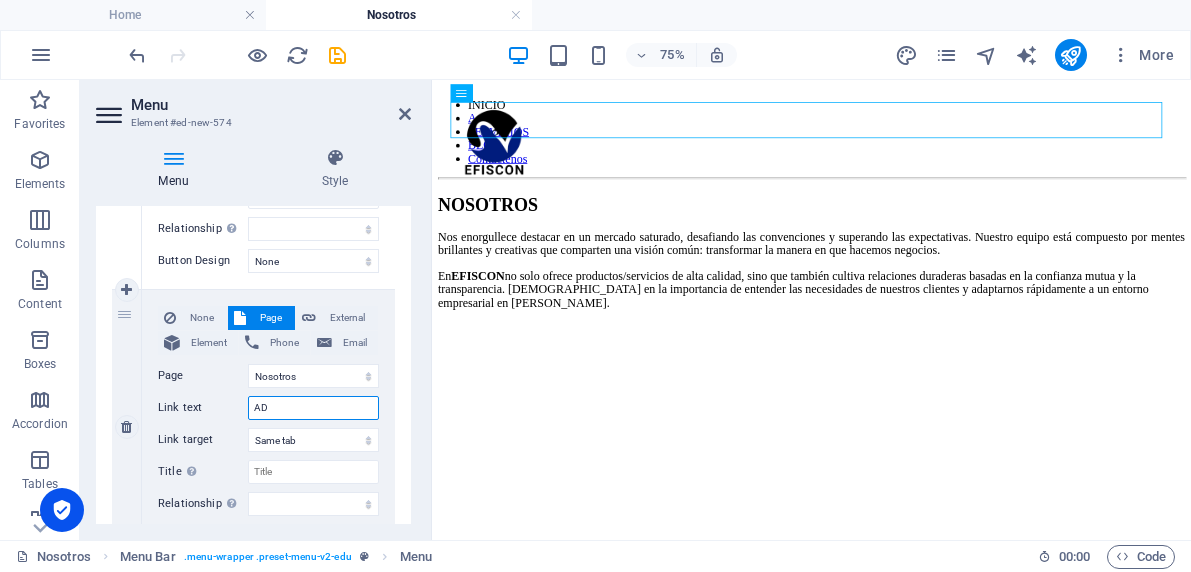 select 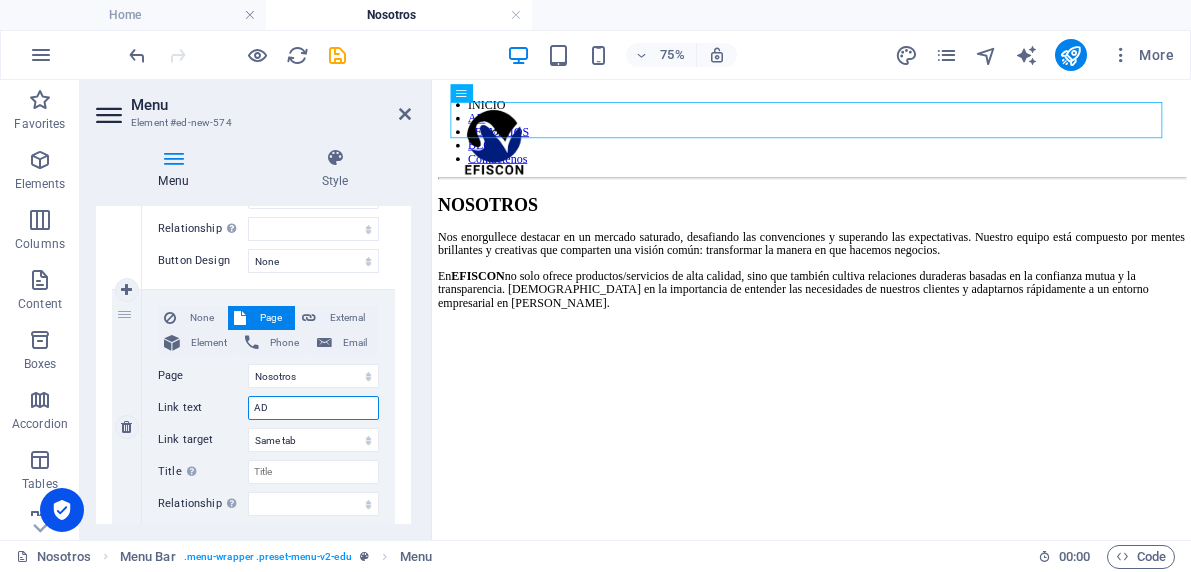 type on "ADN" 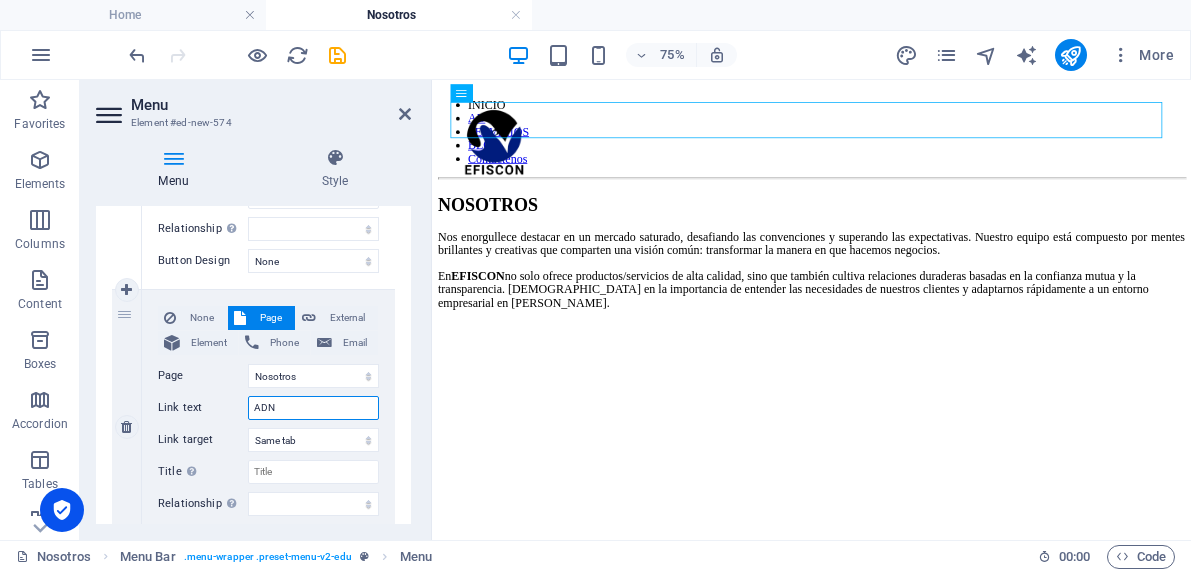 select 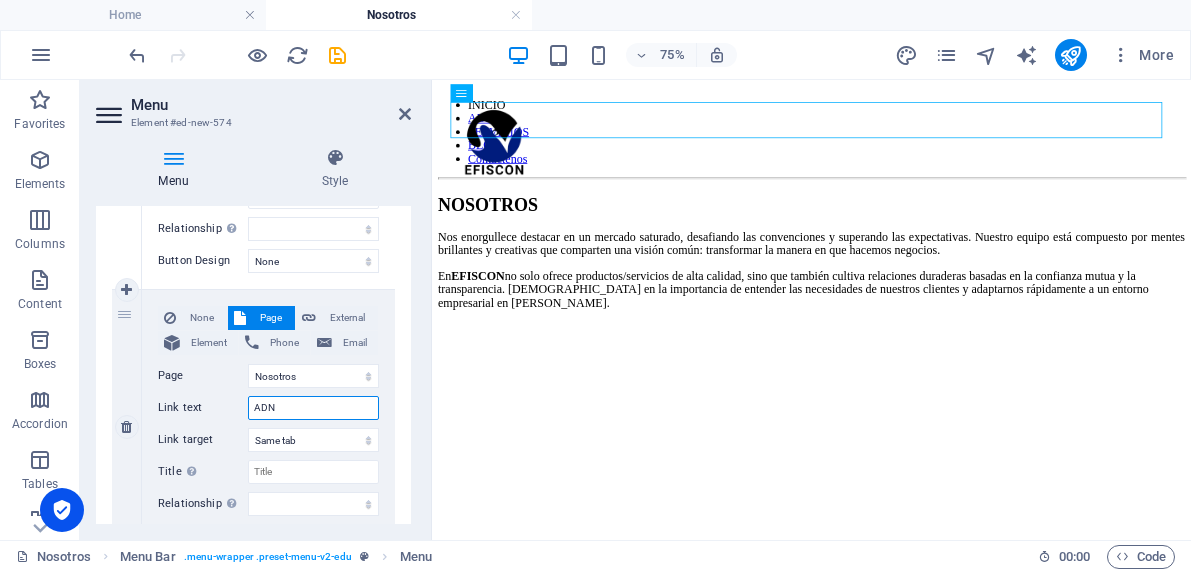 click on "ADN" at bounding box center [313, 408] 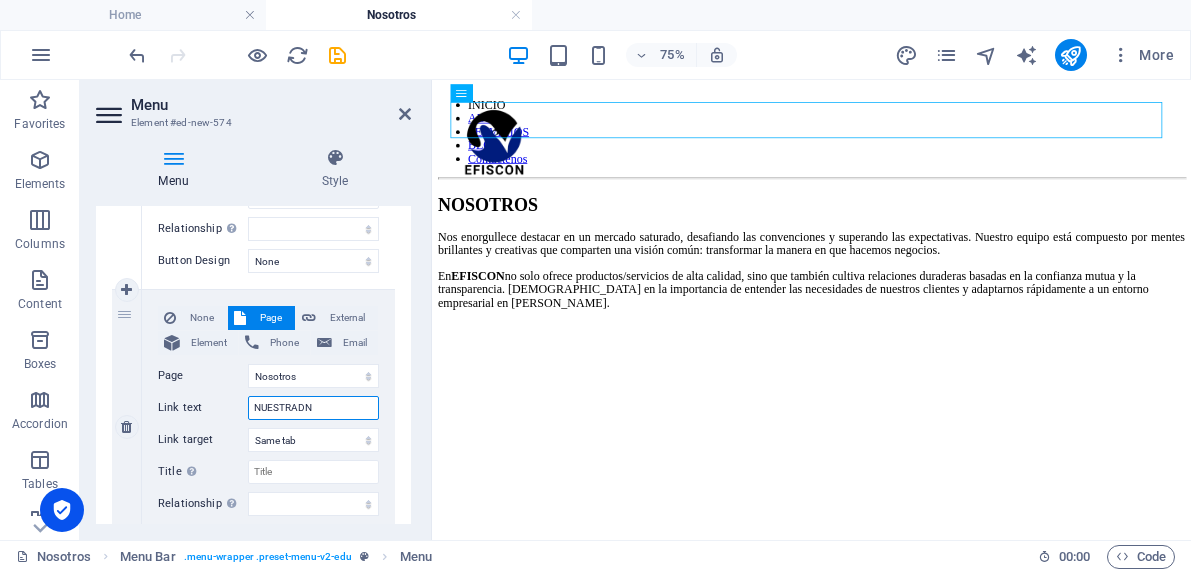 type on "NUESTROADN" 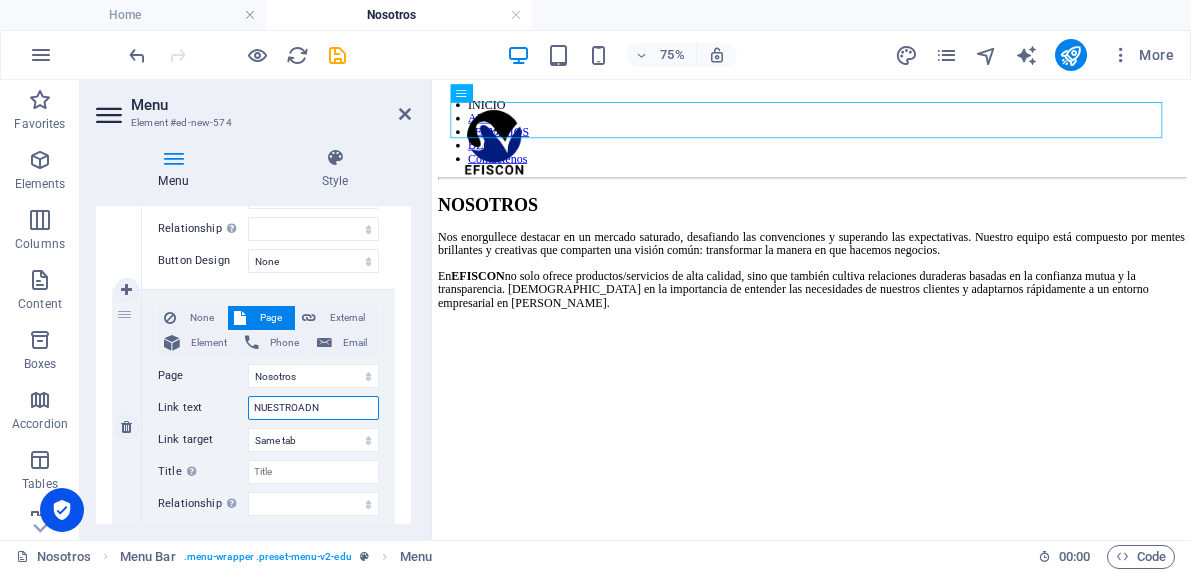select 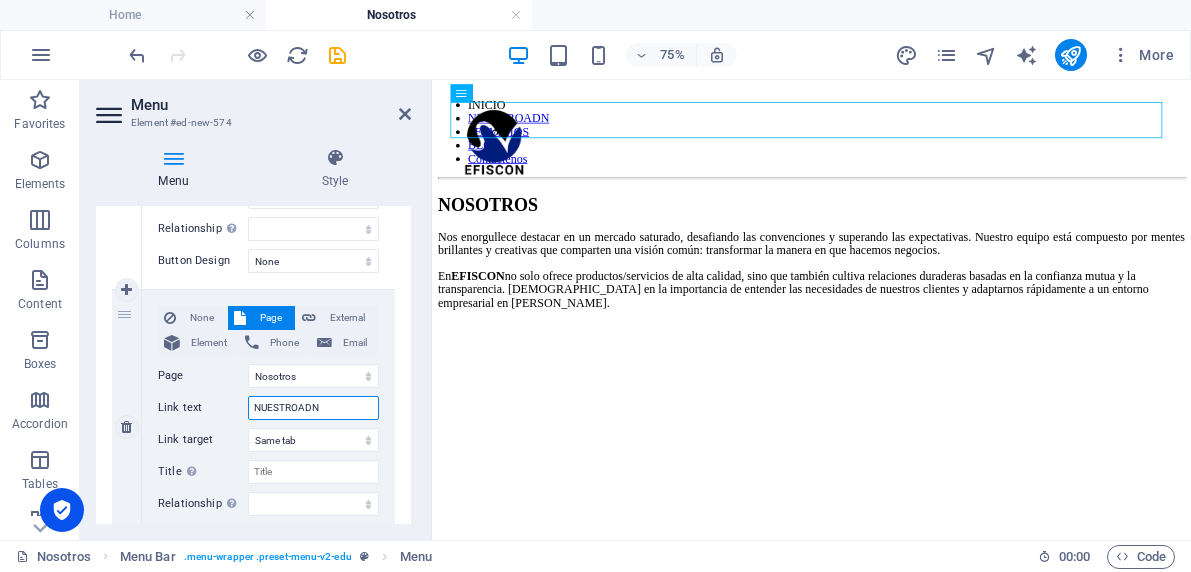 type on "NUESTRO ADN" 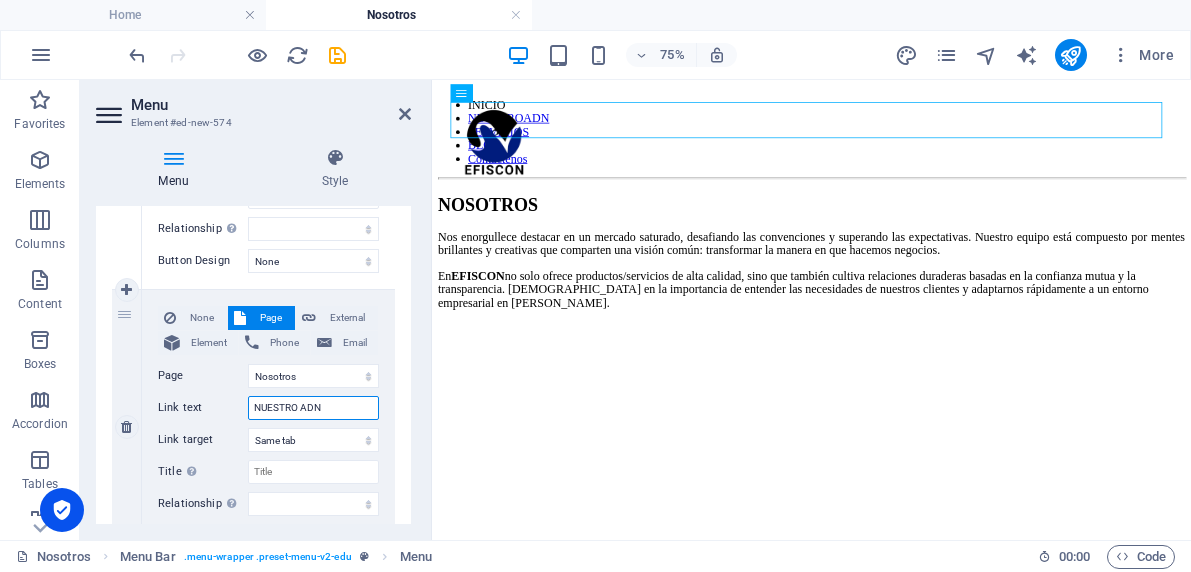 select 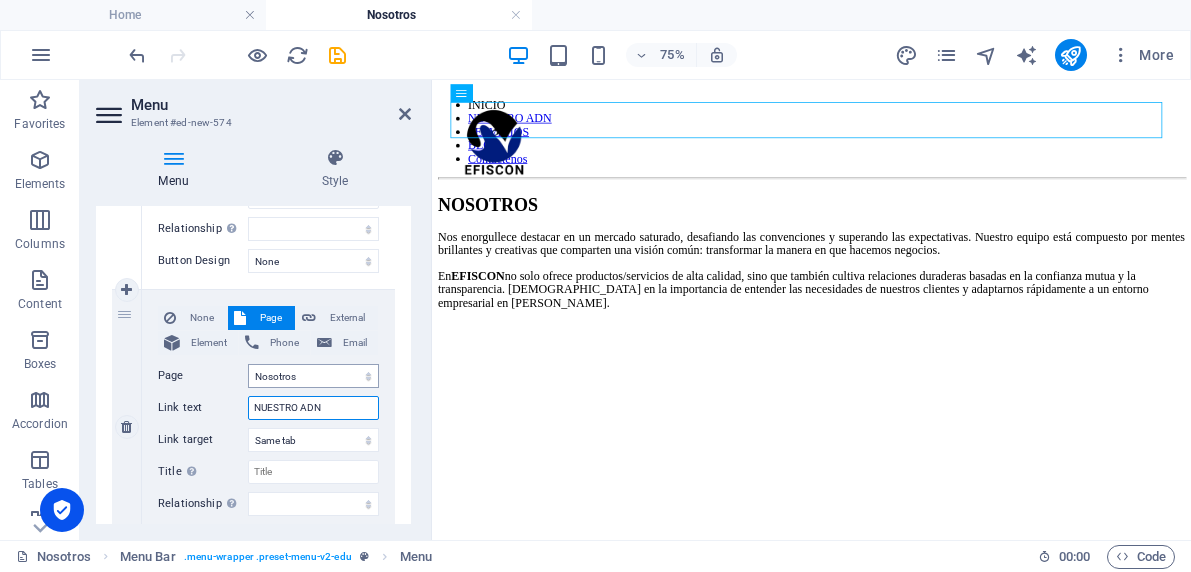 type on "NUESTRO ADN" 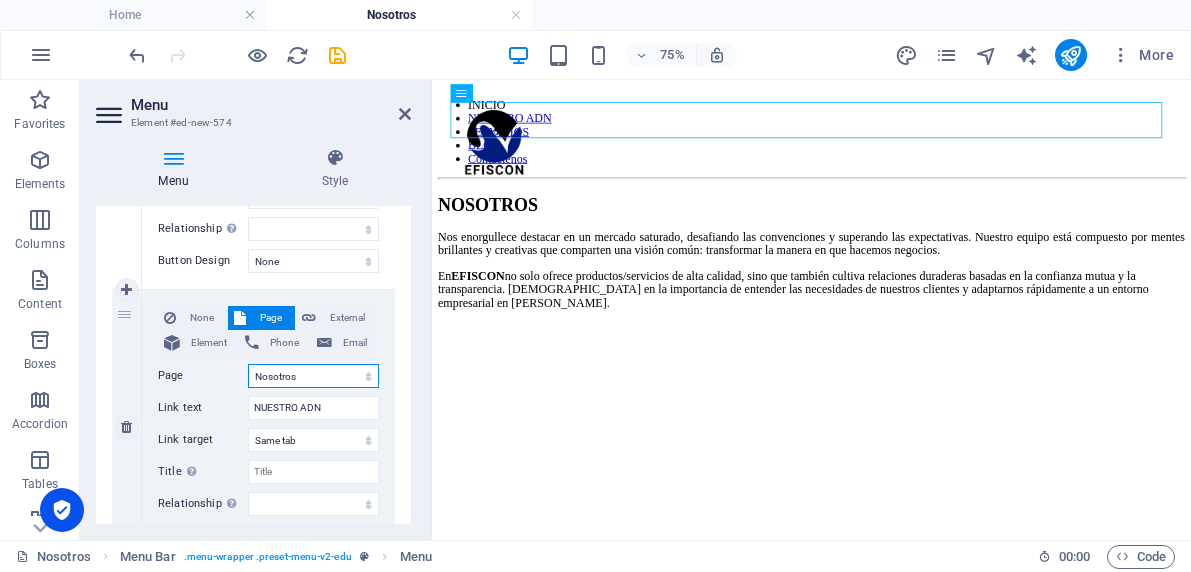 click on "Home Nosotros Teachers About Blog Contact Us Legal Notice Privacy" at bounding box center (313, 376) 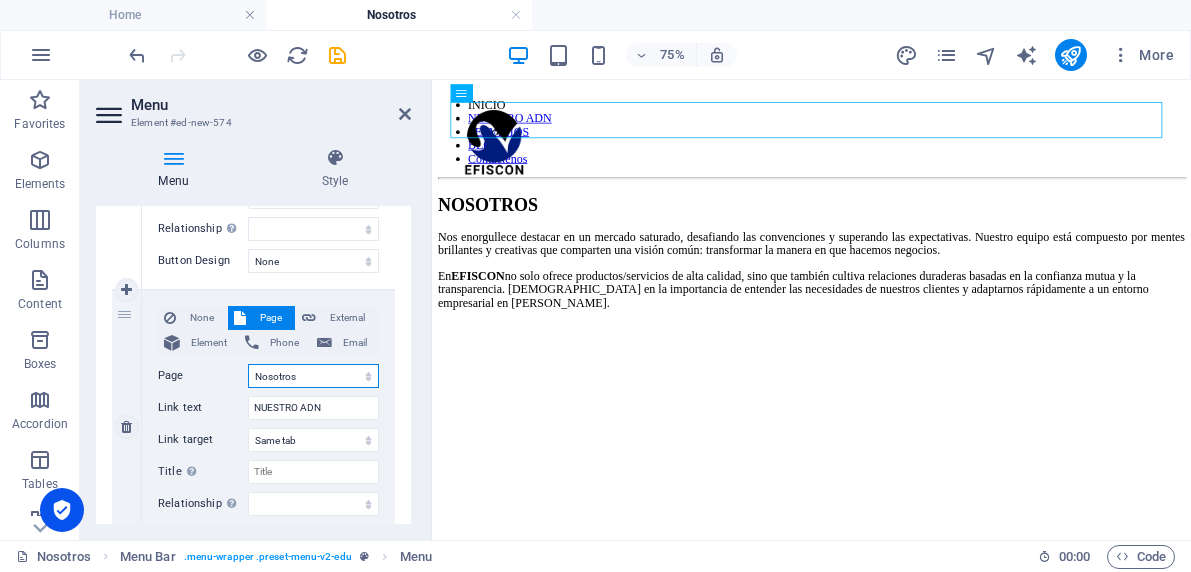 click on "Home Nosotros Teachers About Blog Contact Us Legal Notice Privacy" at bounding box center (313, 376) 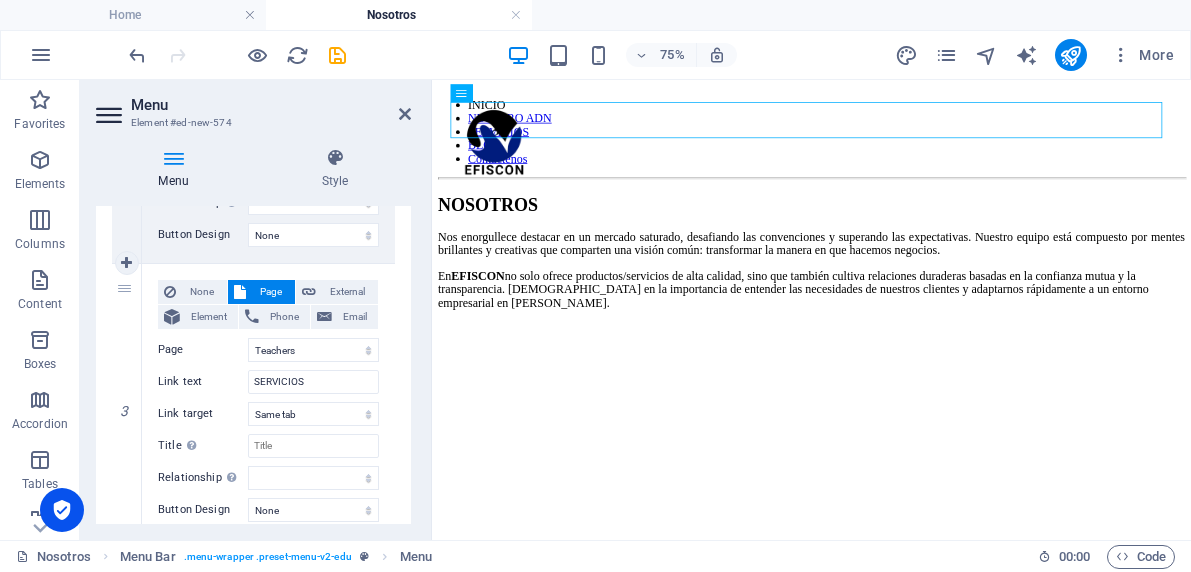 scroll, scrollTop: 667, scrollLeft: 0, axis: vertical 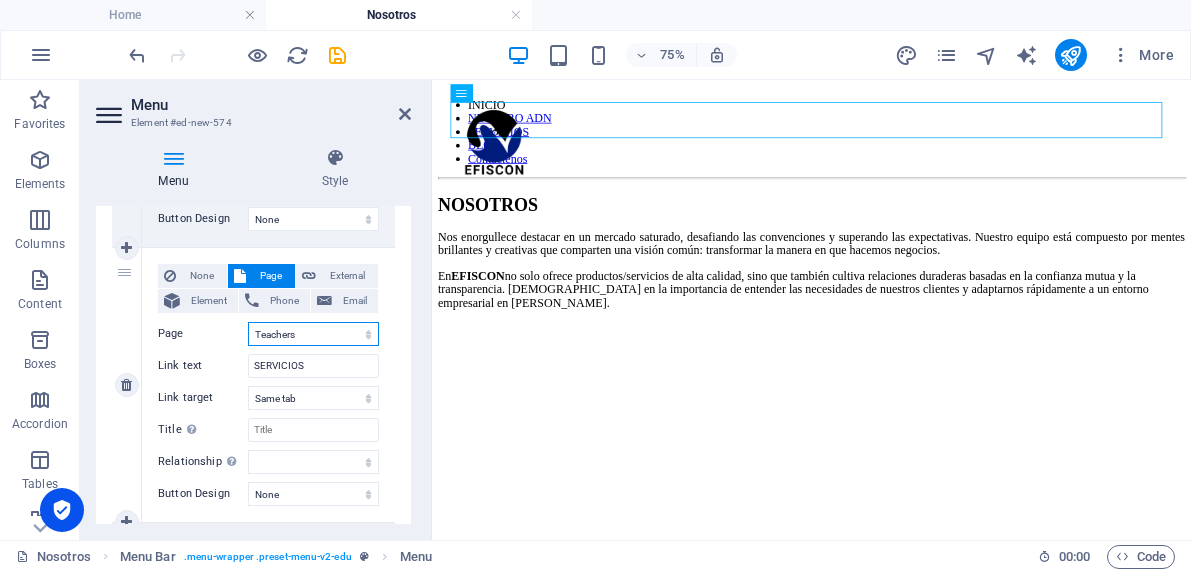 click on "Home Nosotros Teachers About Blog Contact Us Legal Notice Privacy" at bounding box center [313, 334] 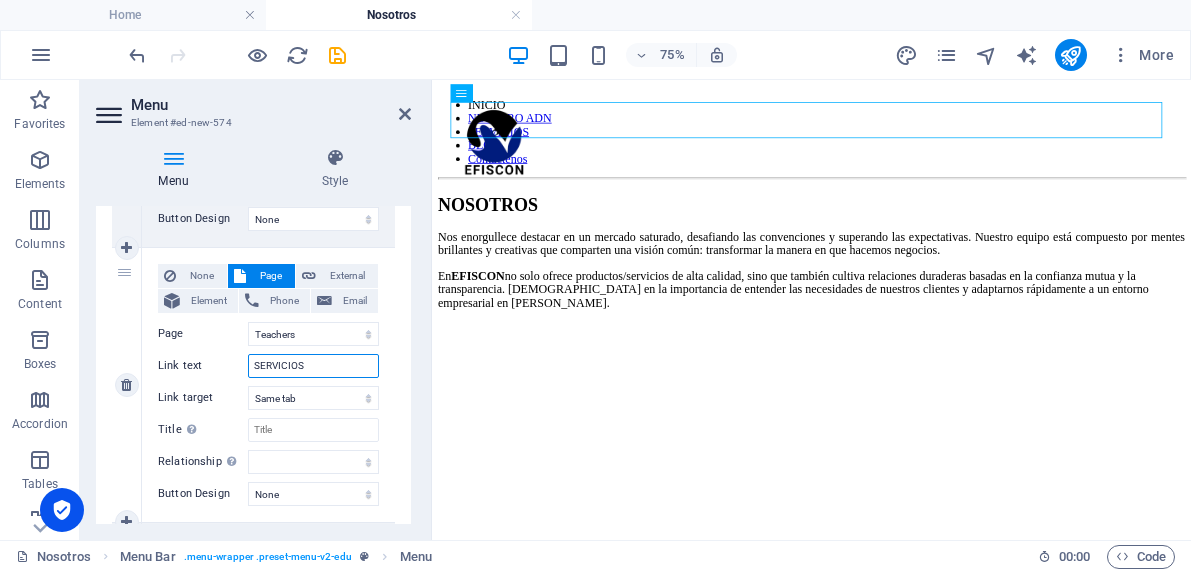 drag, startPoint x: 316, startPoint y: 366, endPoint x: 249, endPoint y: 365, distance: 67.00746 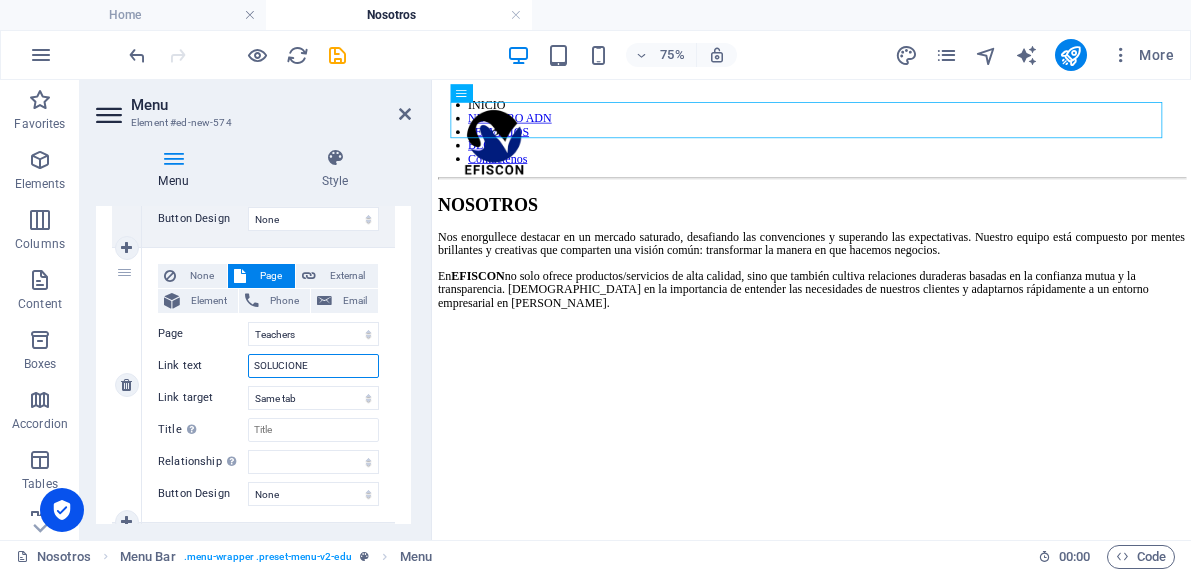 type on "SOLUCIONES" 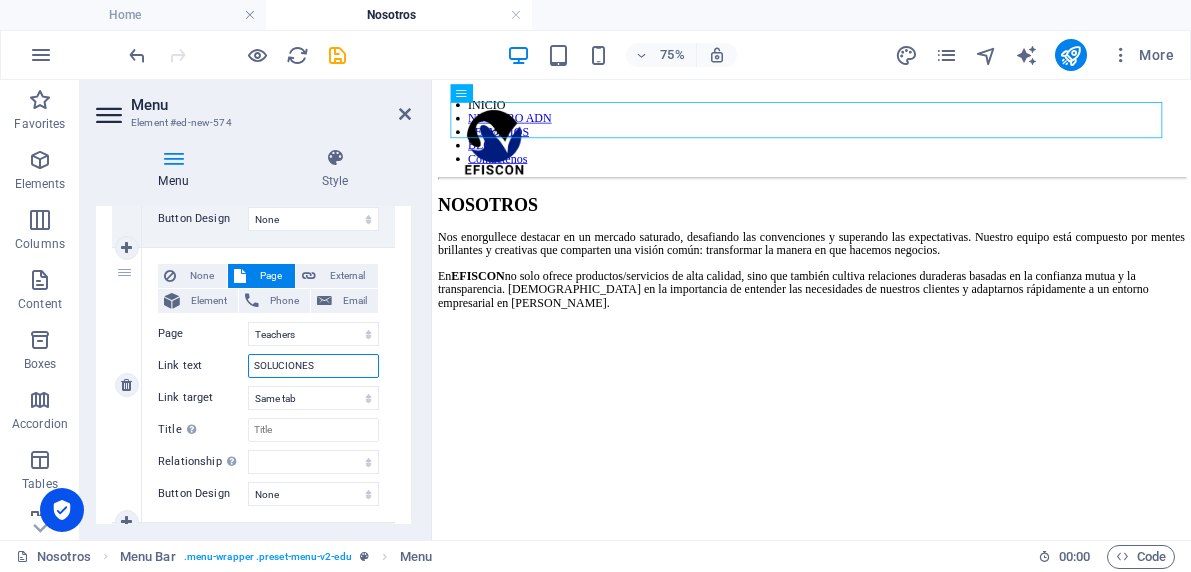 select 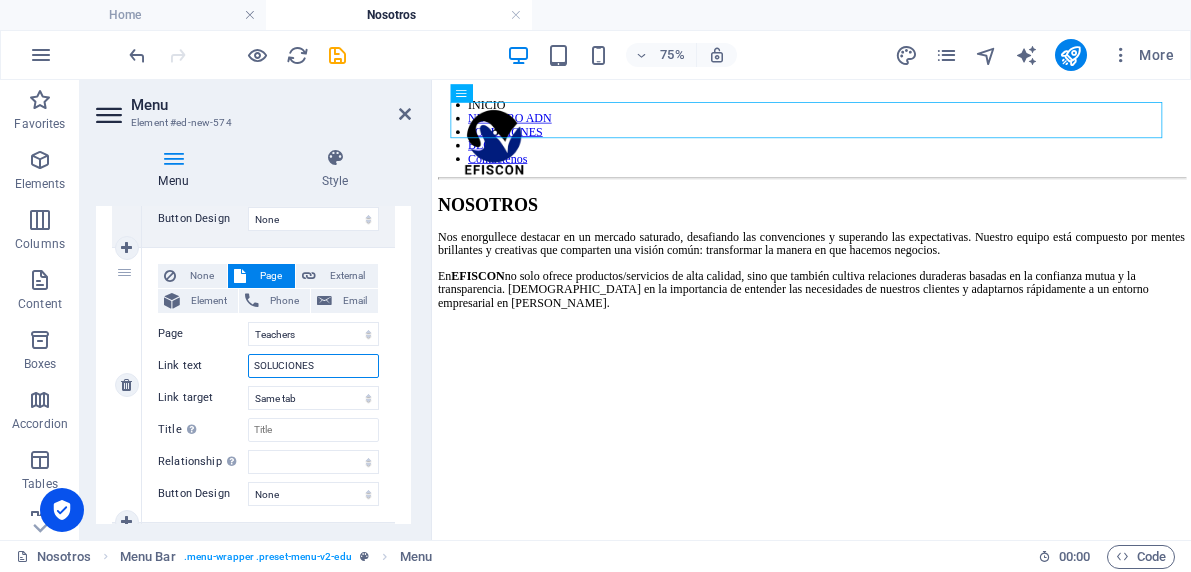 click on "SOLUCIONES" at bounding box center [313, 366] 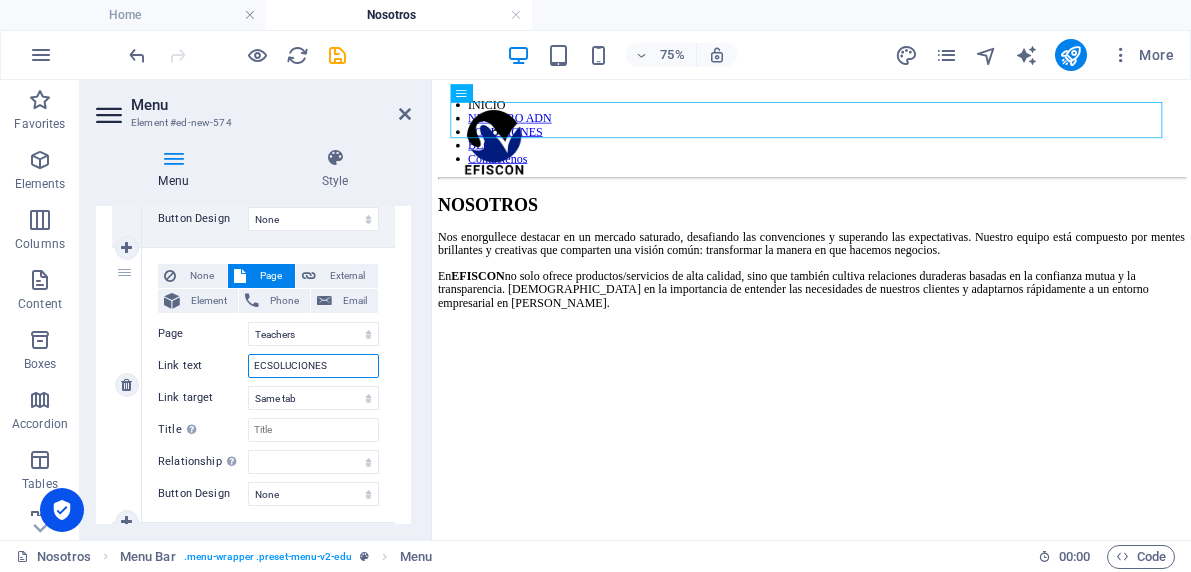 type on "ECOSOLUCIONES" 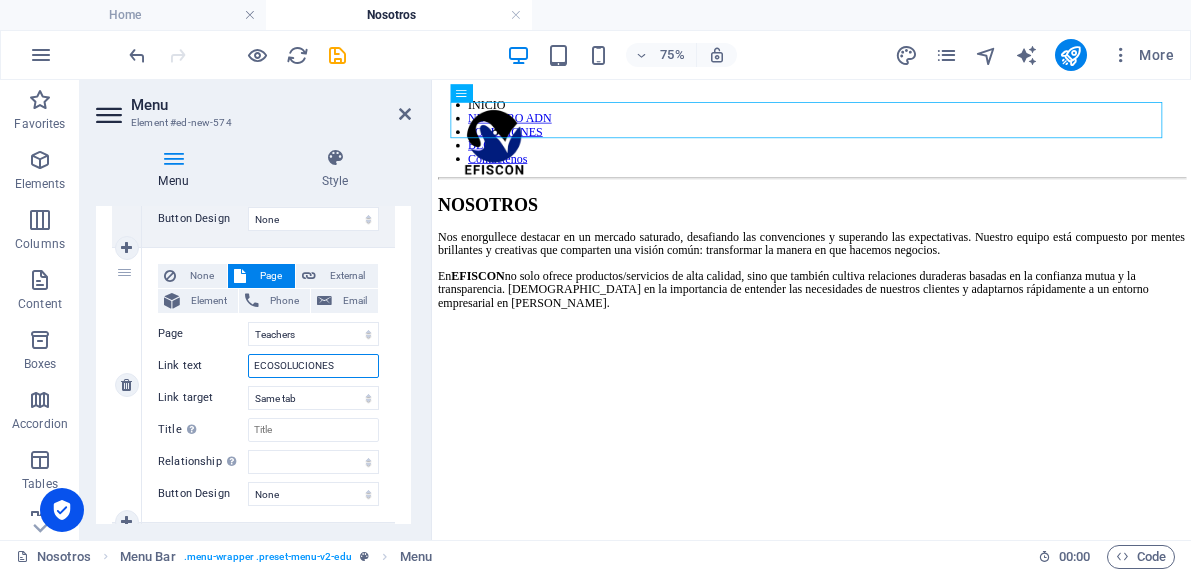 select 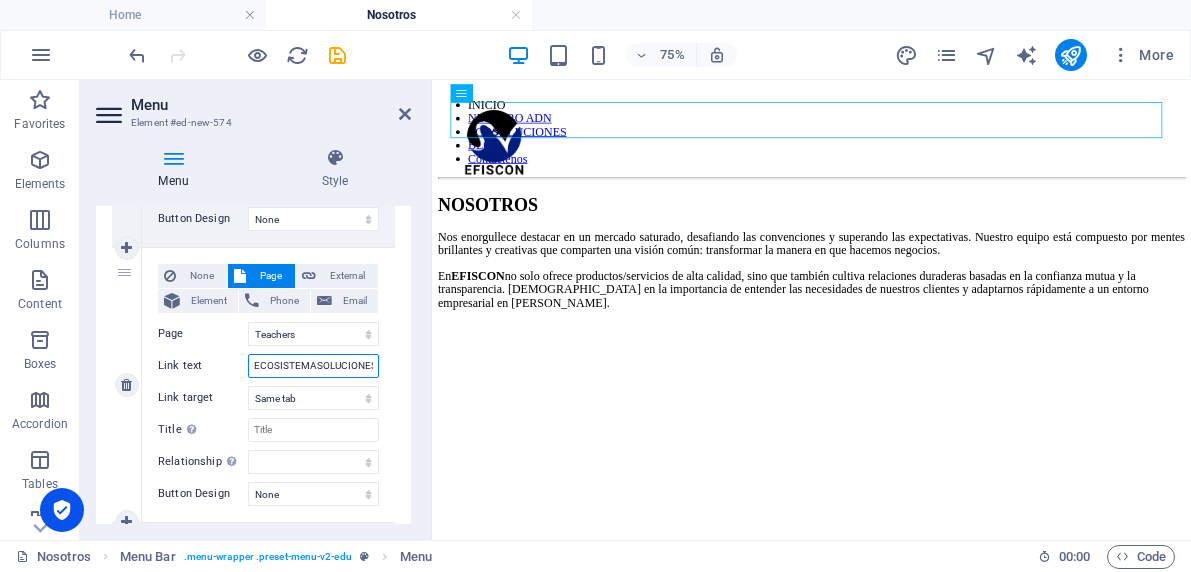 type on "ECOSISTEMA SOLUCIONES" 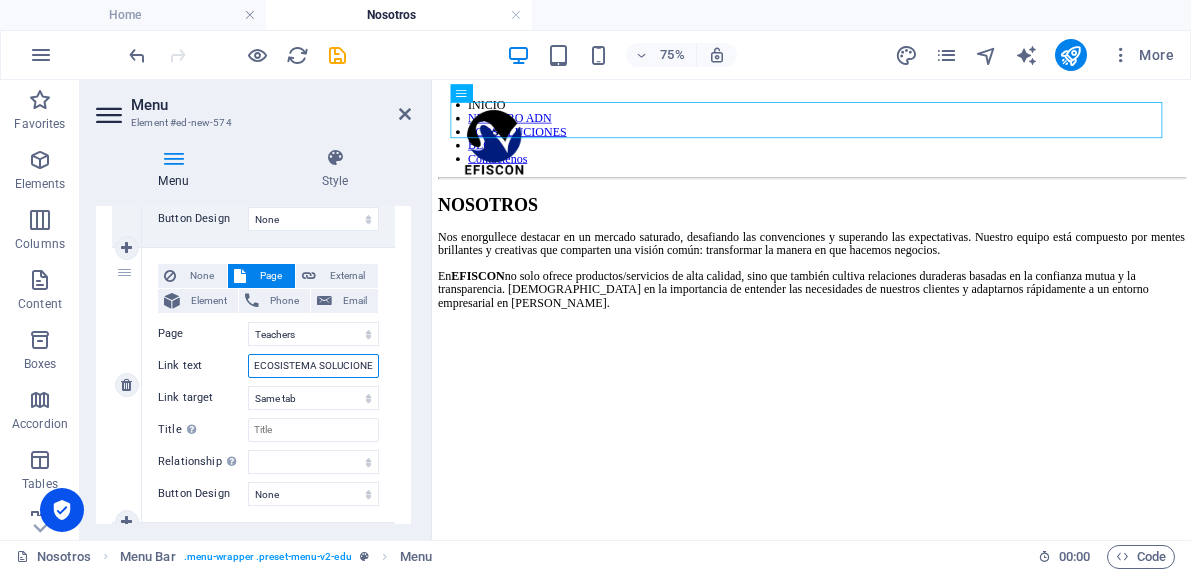 select 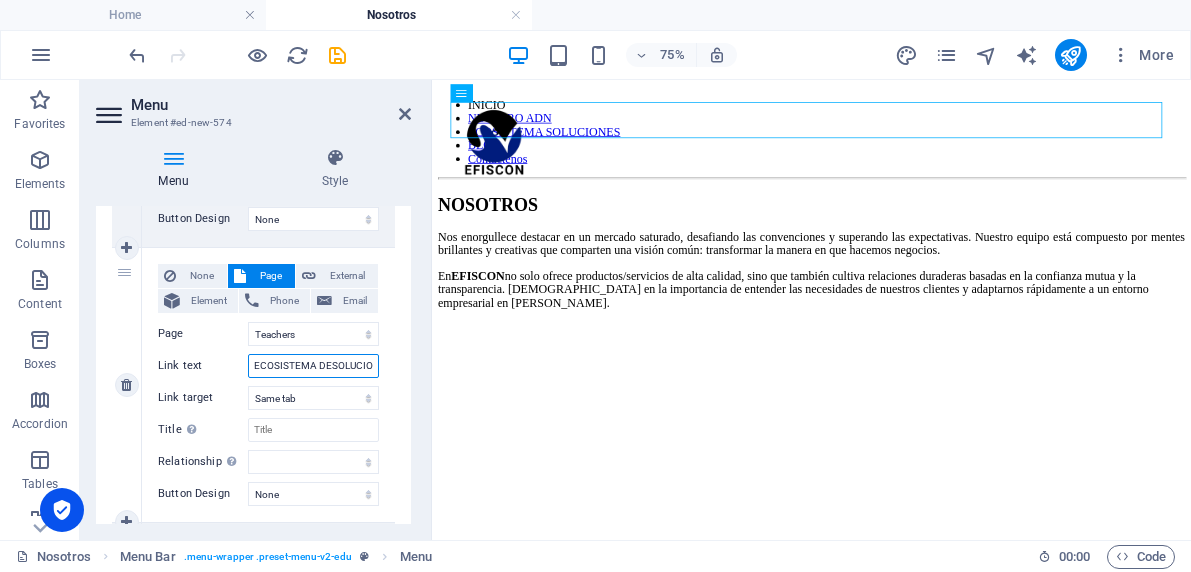 type on "ECOSISTEMA DE SOLUCIONES" 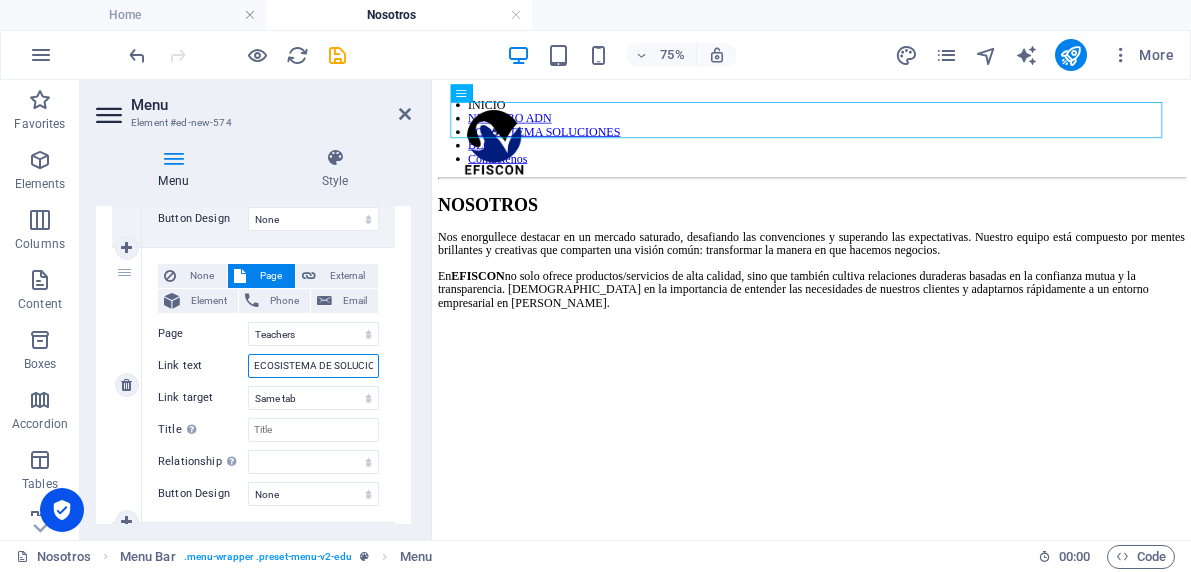 select 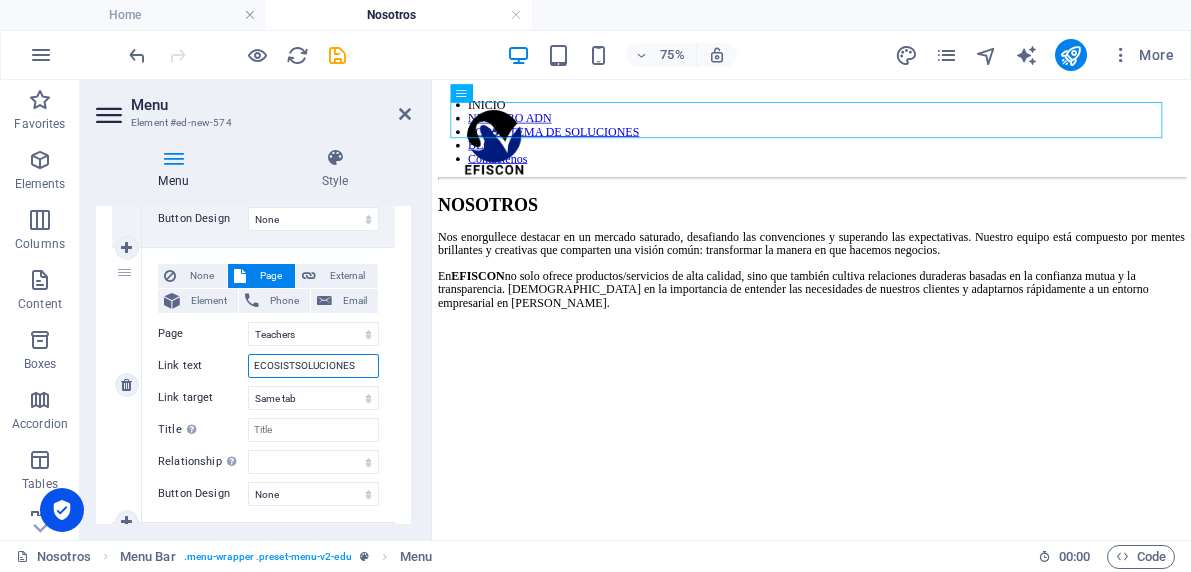 type on "ECOSISSOLUCIONES" 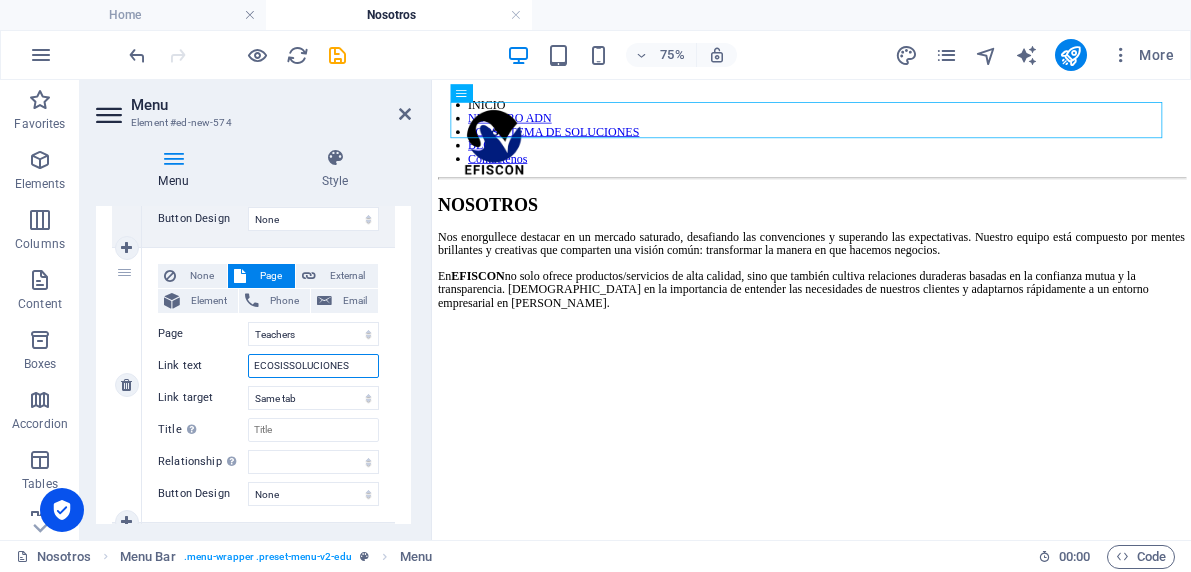 select 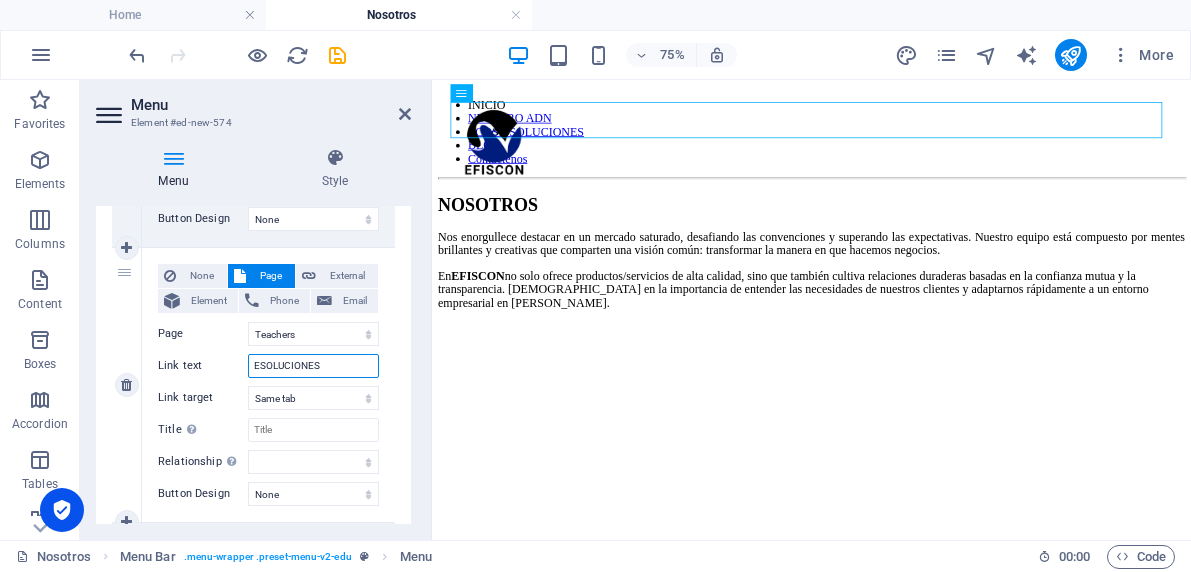 type on "SOLUCIONES" 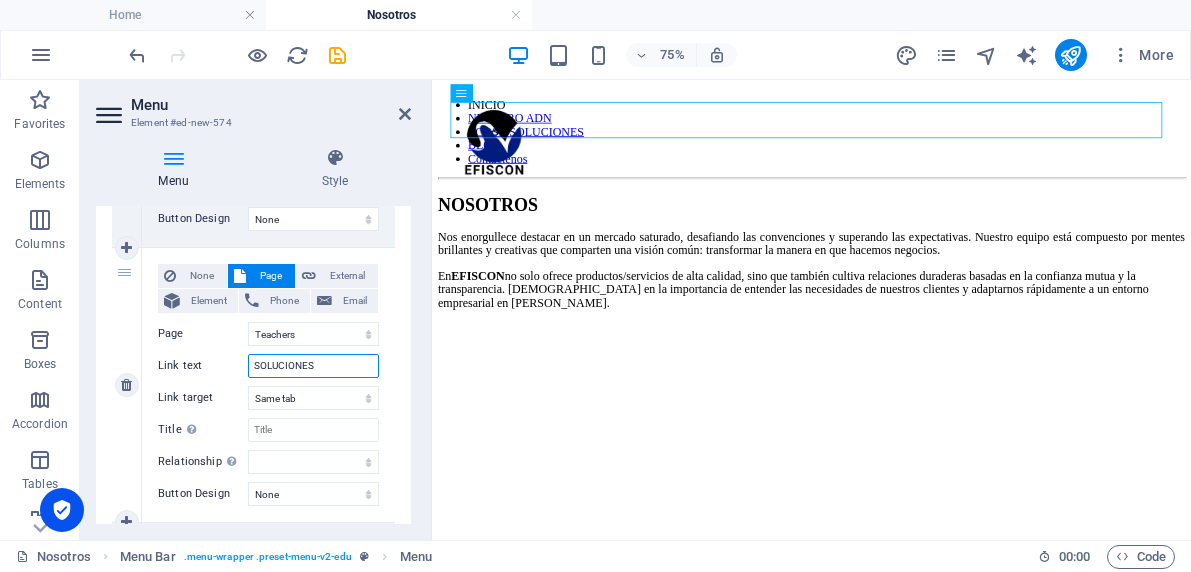 select 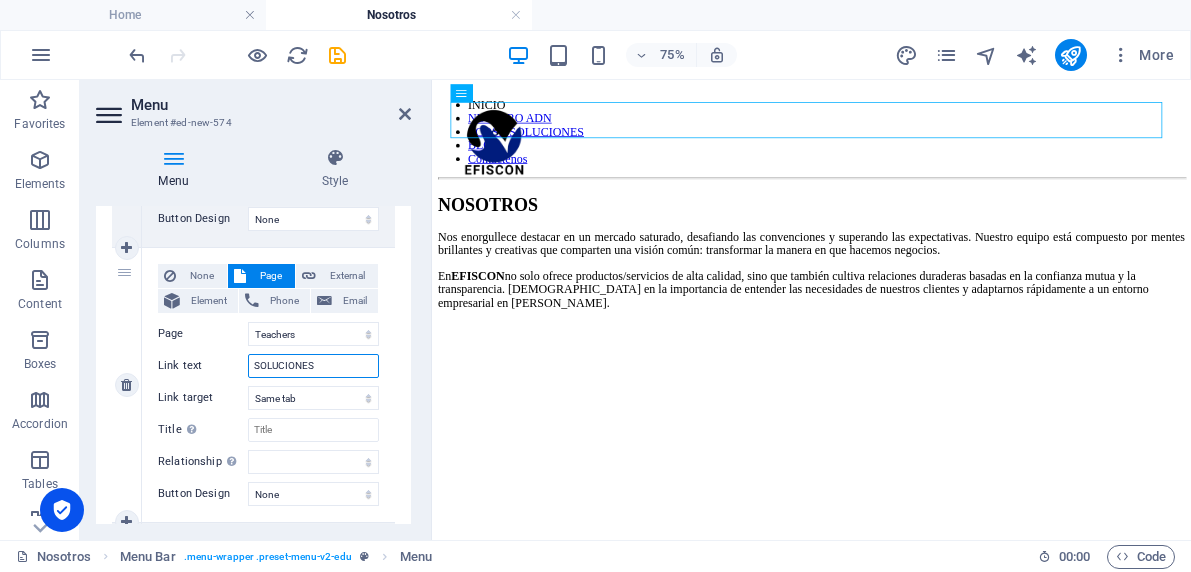 select 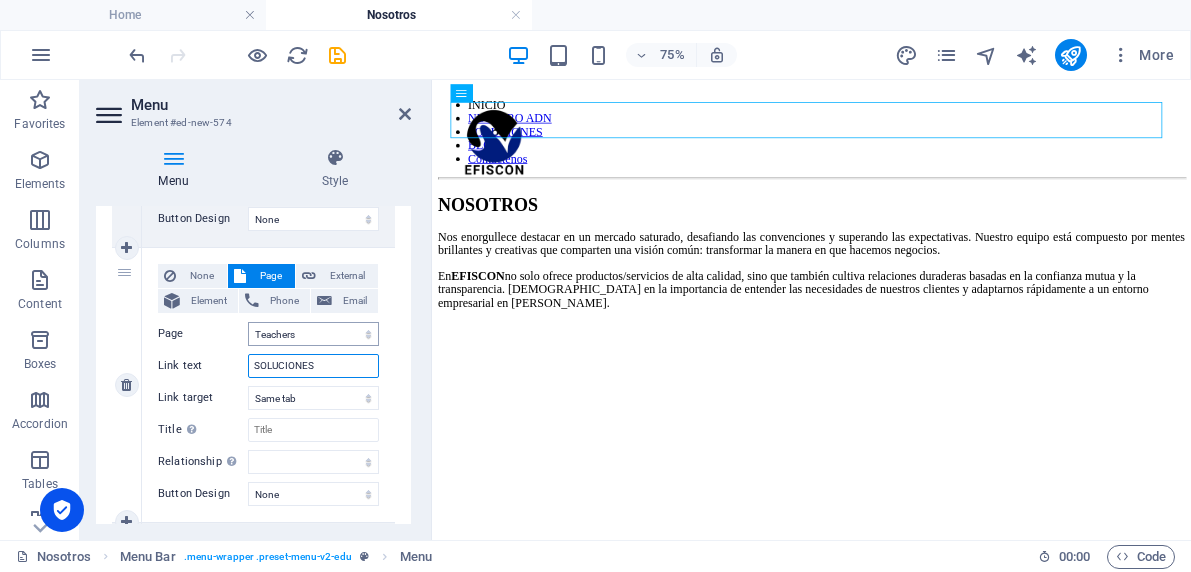 type on "SOLUCIONES" 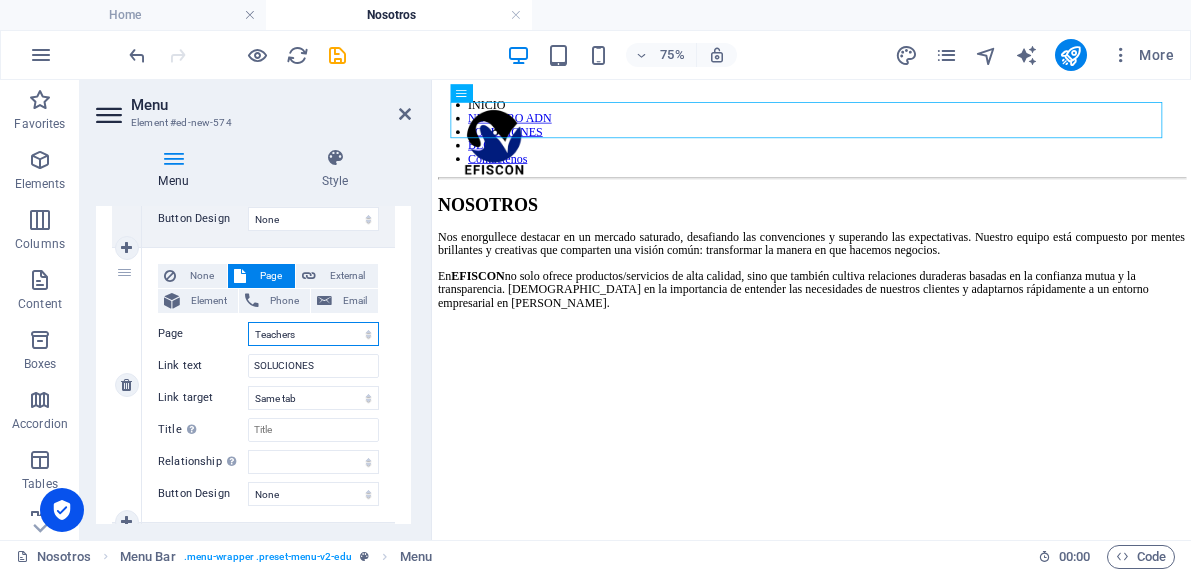 click on "Home Nosotros Teachers About Blog Contact Us Legal Notice Privacy" at bounding box center (313, 334) 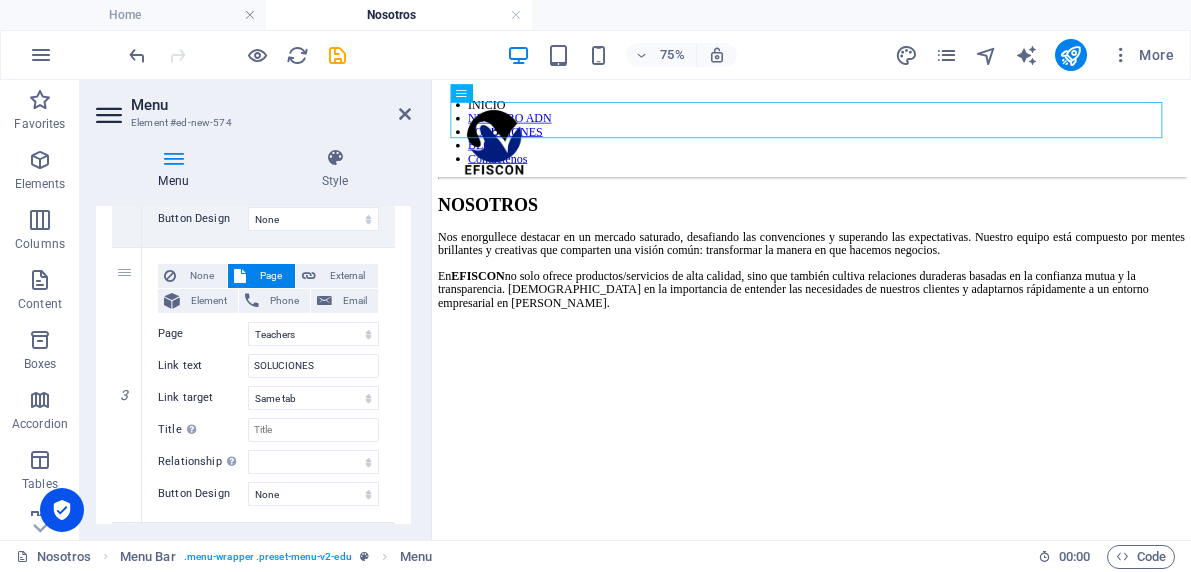 click on "Menu Style Menu Auto Custom Create custom menu items for this menu. Recommended for one-page websites. Manage pages Menu items 1 None Page External Element Phone Email Page Home Nosotros Teachers About Blog Contact Us Legal Notice Privacy Element
URL /9151819 Phone Email Link text INICIO Link target New tab Same tab Overlay Title Additional link description, should not be the same as the link text. The title is most often shown as a tooltip text when the mouse moves over the element. Leave empty if uncertain. Relationship Sets the  relationship of this link to the link target . For example, the value "nofollow" instructs search engines not to follow the link. Can be left empty. alternate author bookmark external help license next nofollow noreferrer noopener prev search tag Button Design None Default Primary Secondary 2 None Page External Element Phone Email Page Home Nosotros Teachers About Blog Contact Us Legal Notice Privacy Element
URL /9151822 Phone Email 3" at bounding box center (253, 336) 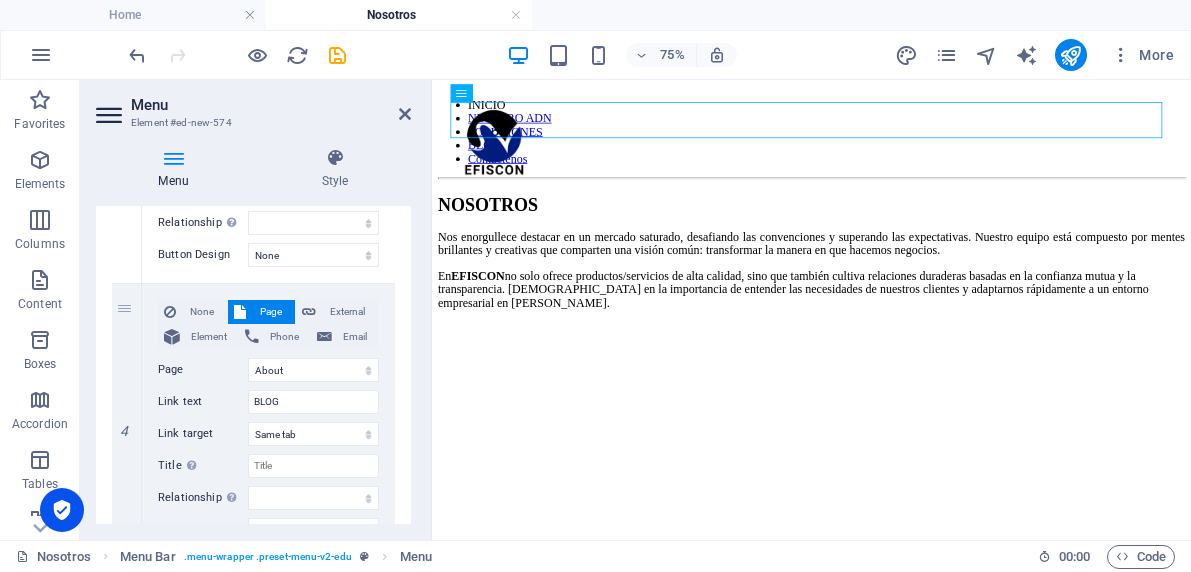 scroll, scrollTop: 974, scrollLeft: 0, axis: vertical 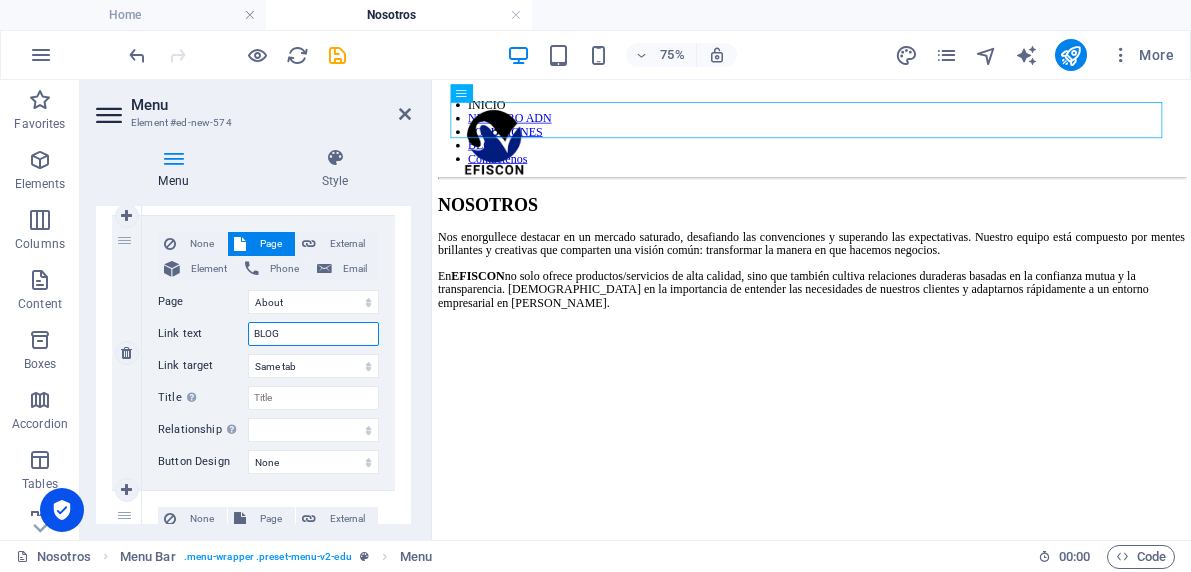 drag, startPoint x: 287, startPoint y: 332, endPoint x: 257, endPoint y: 332, distance: 30 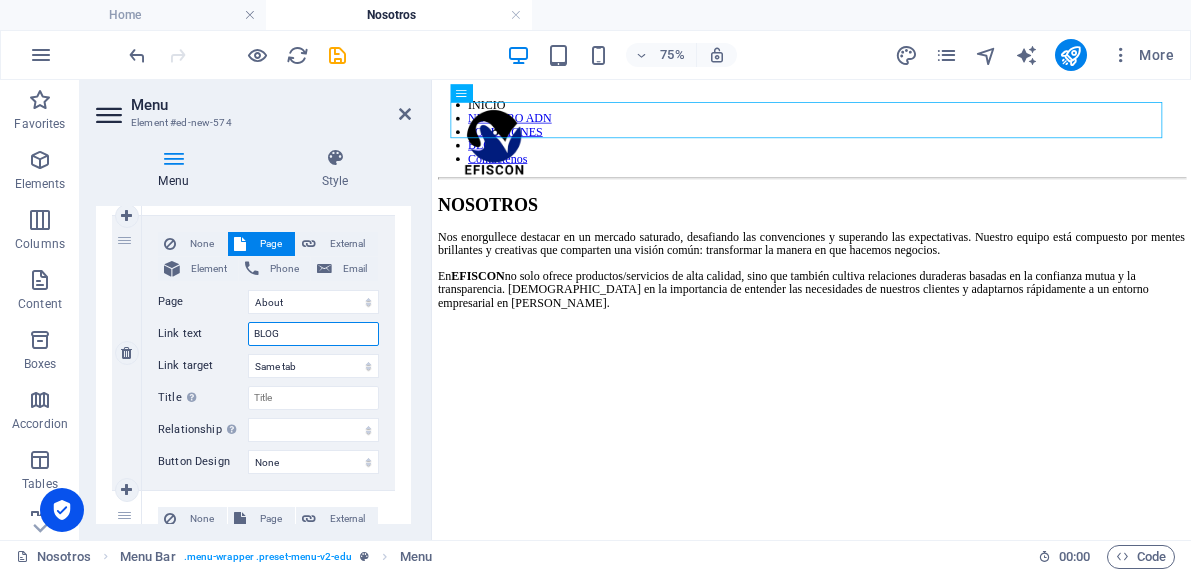 type on "T" 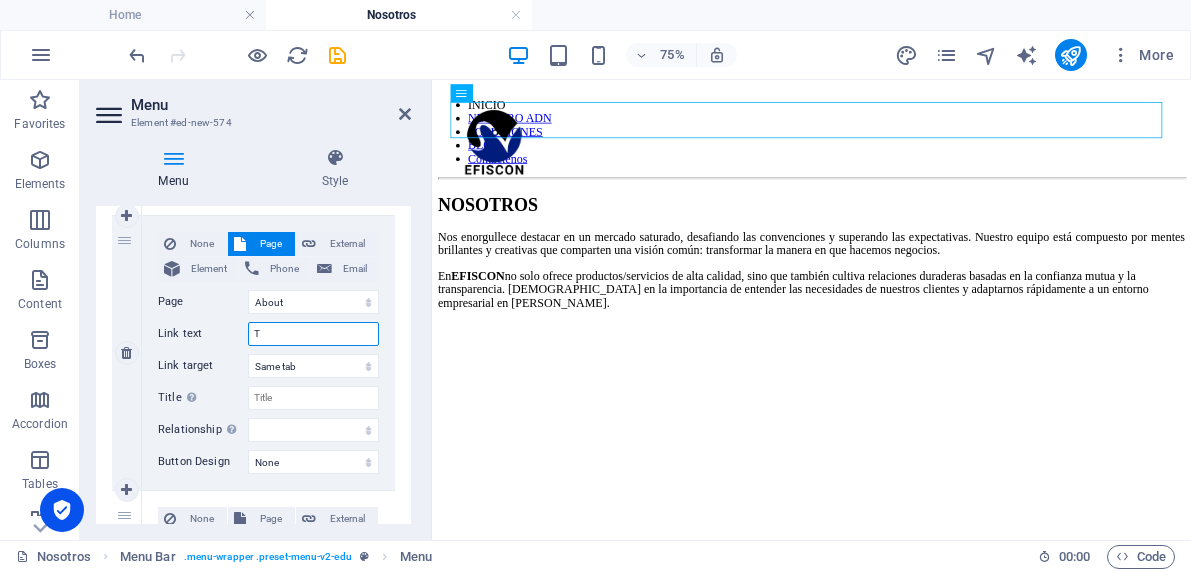 select 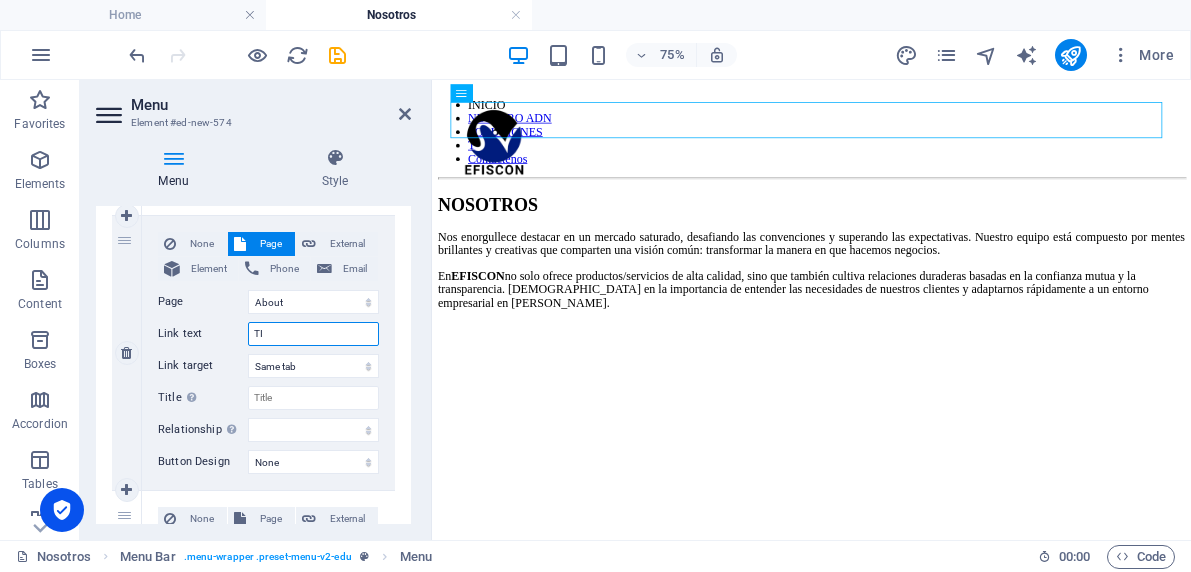 type on "TIP" 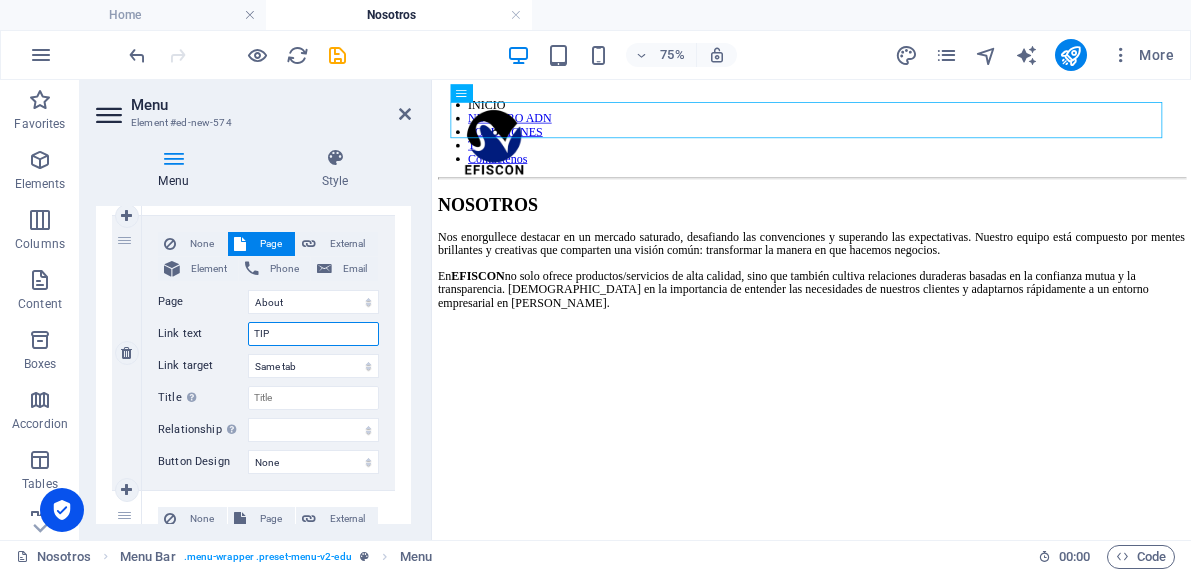 select 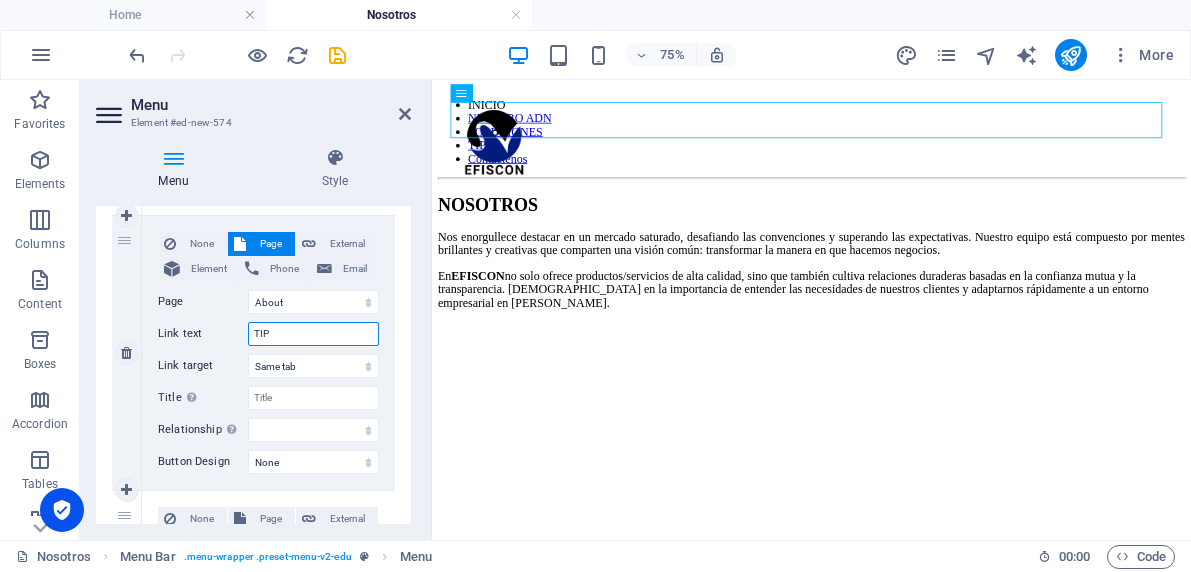 type on "TIPS" 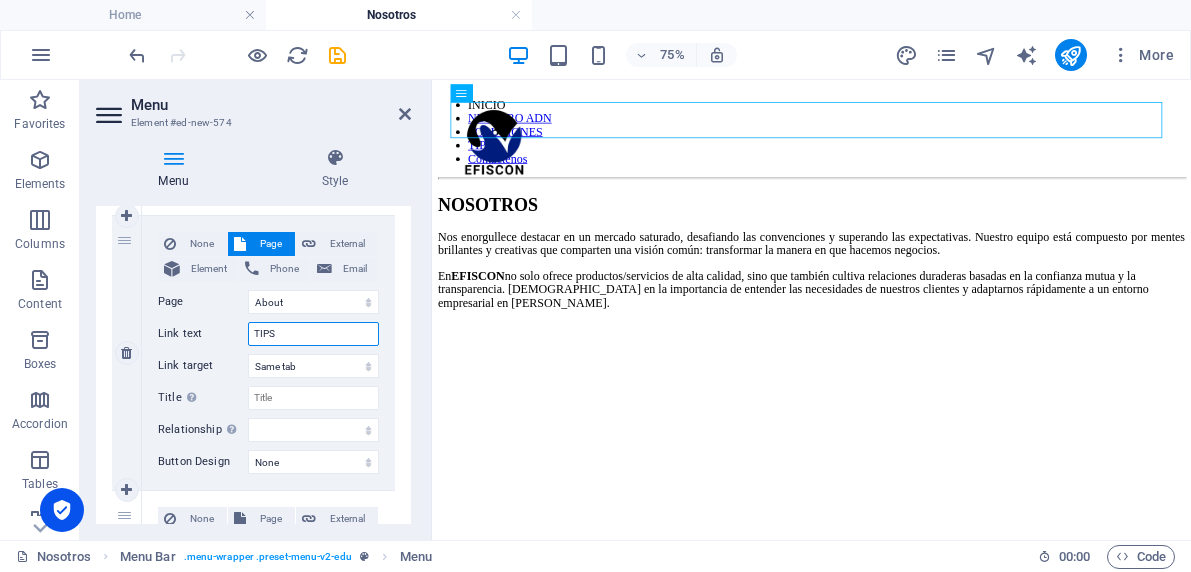 select 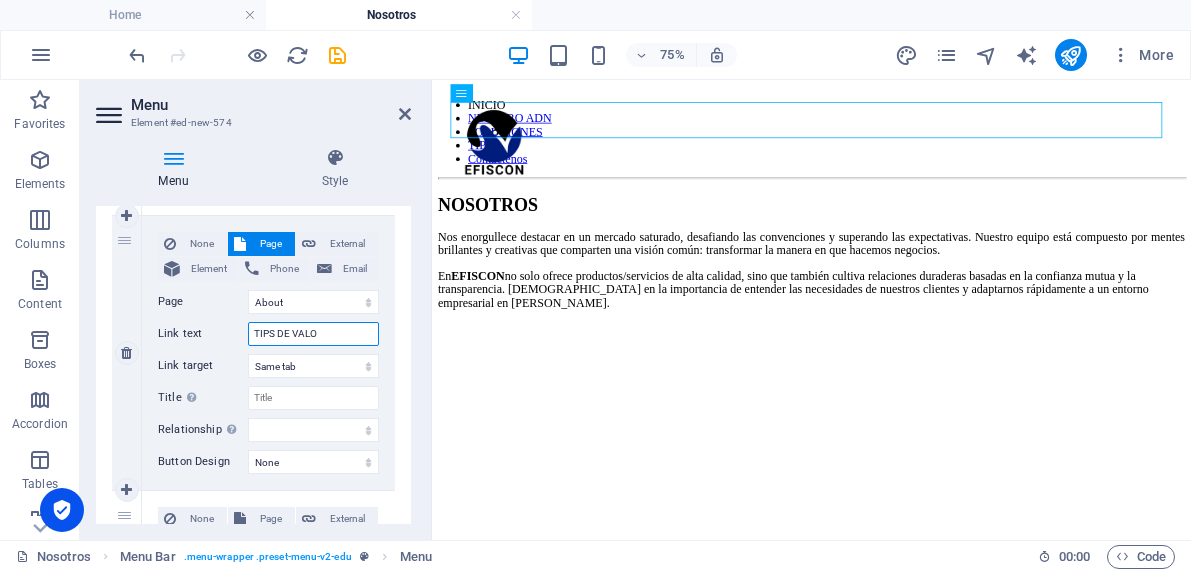 type on "TIPS DE VALOR" 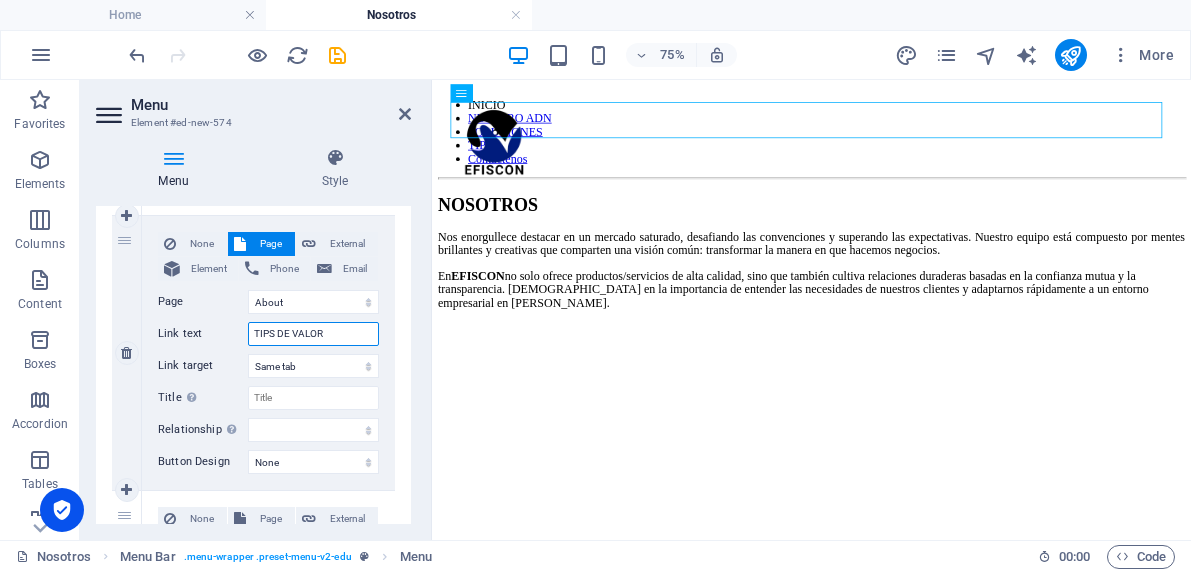 select 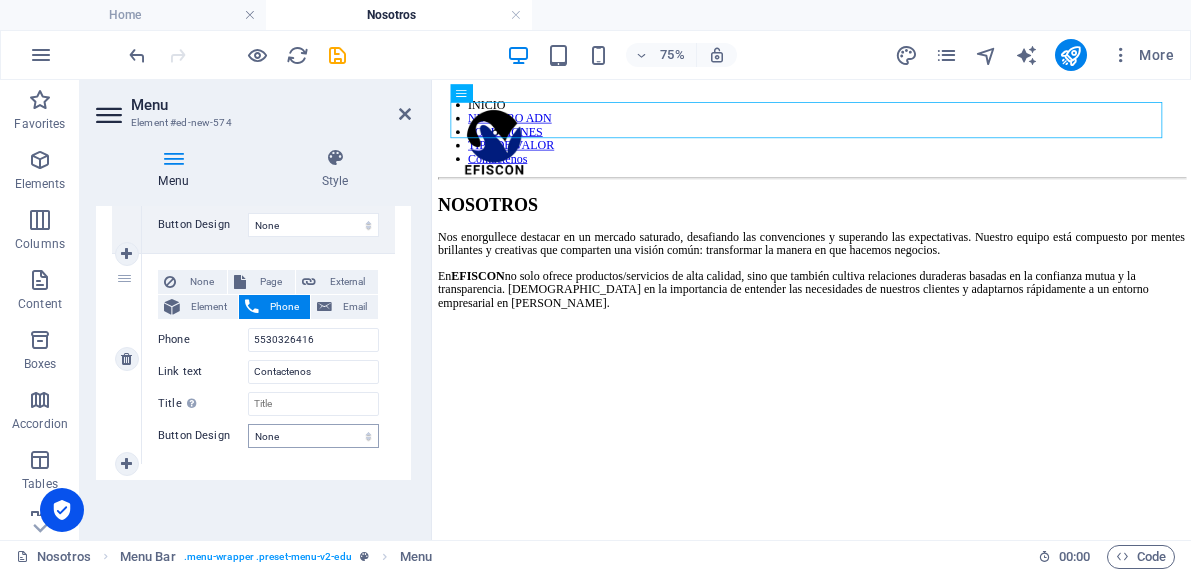 scroll, scrollTop: 1222, scrollLeft: 0, axis: vertical 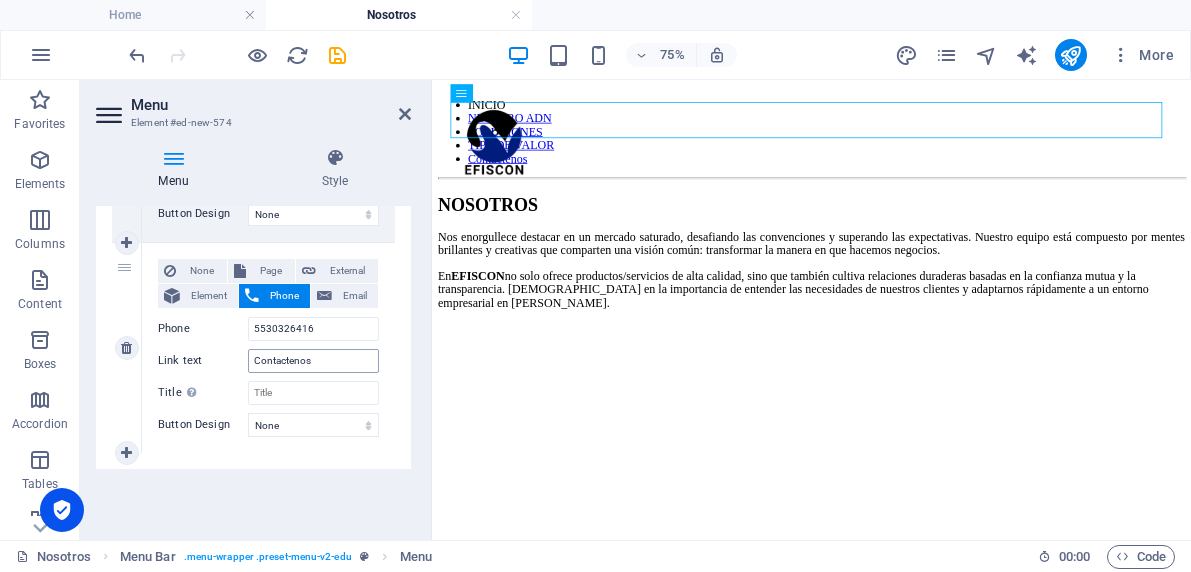 type on "TIPS DE VALOR" 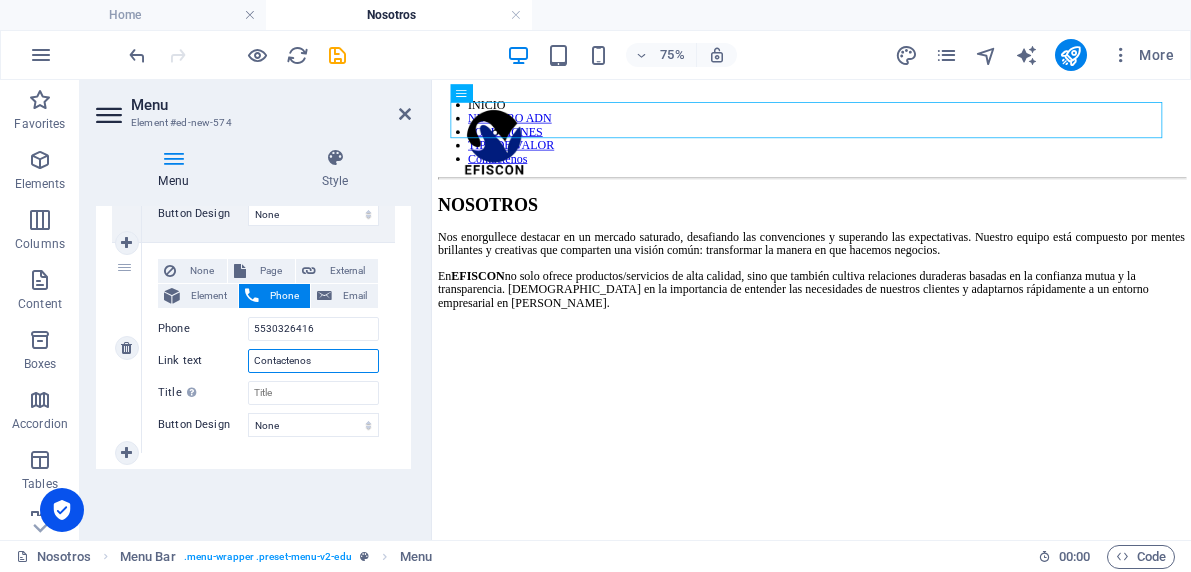 drag, startPoint x: 324, startPoint y: 359, endPoint x: 251, endPoint y: 360, distance: 73.00685 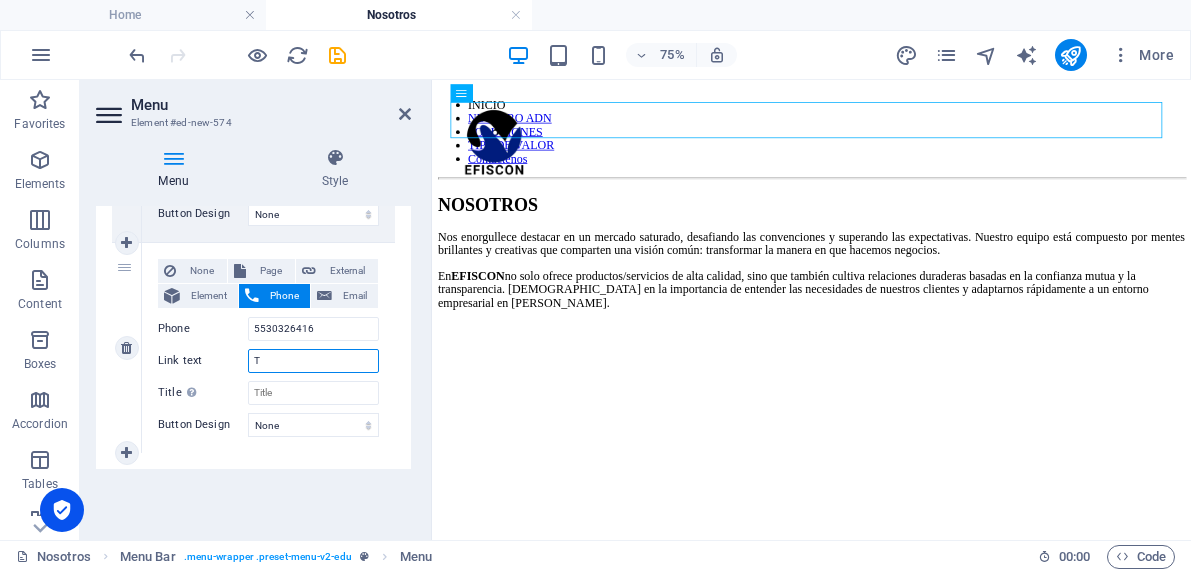select 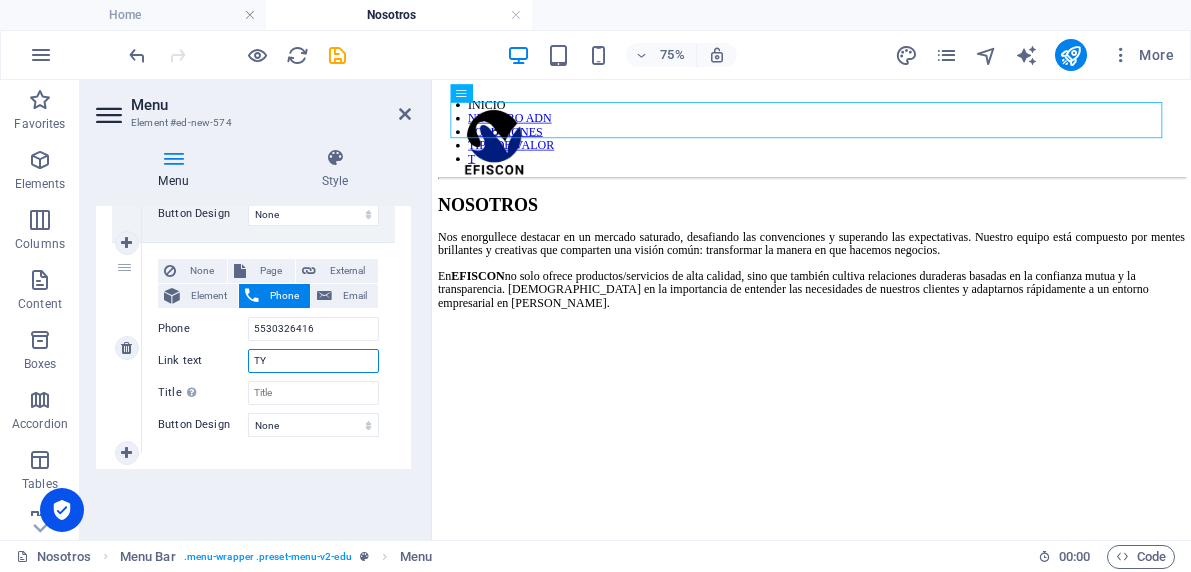 type on "TY" 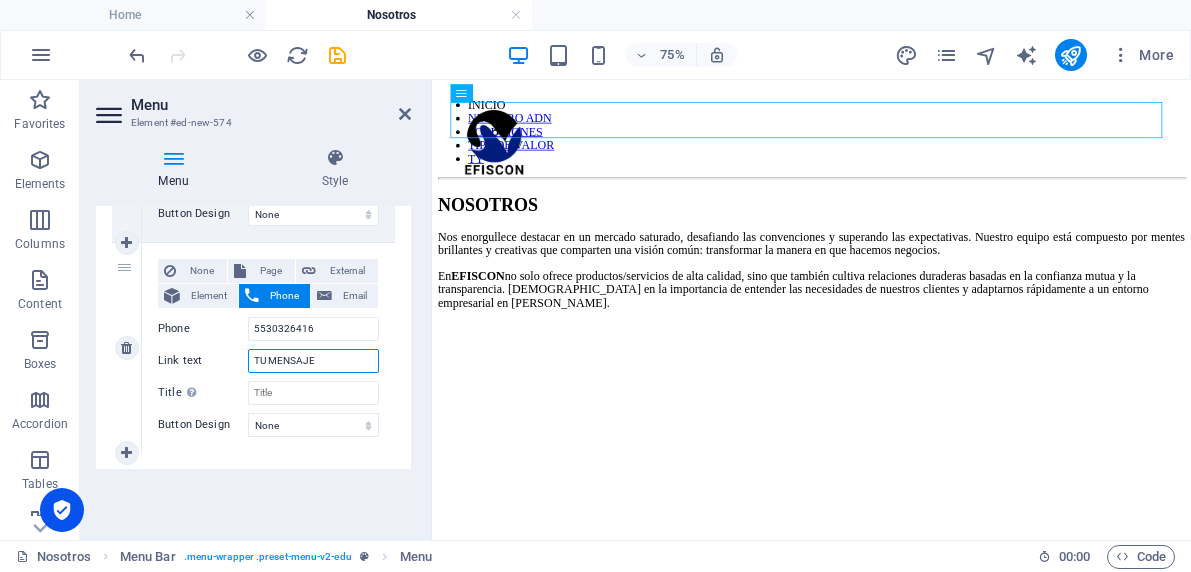type on "TU MENSAJE" 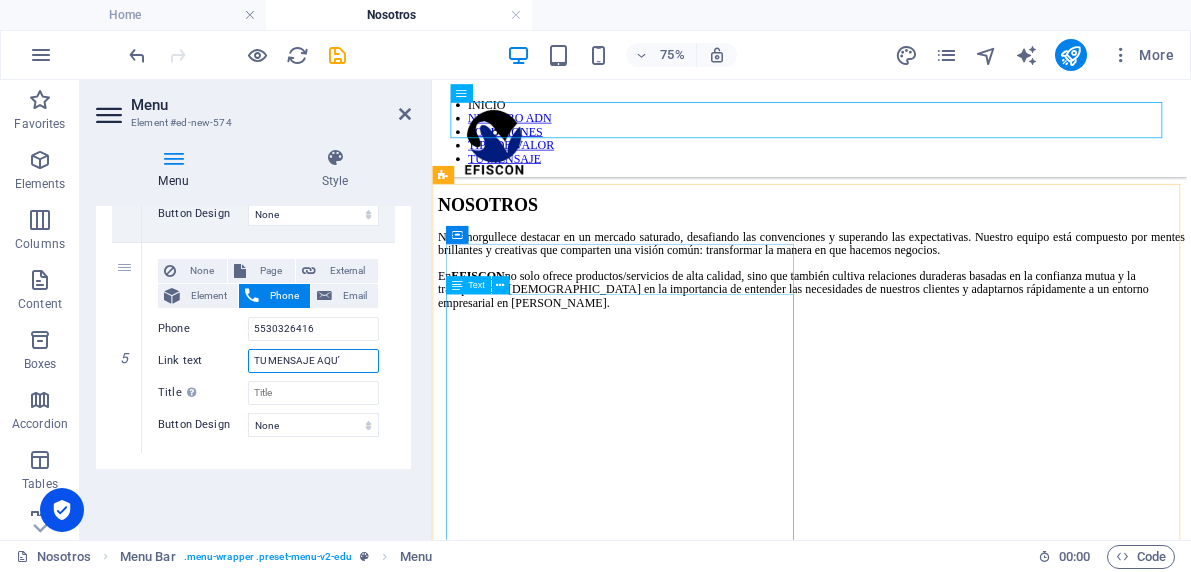 type on "TU MENSAJE AQUÍ" 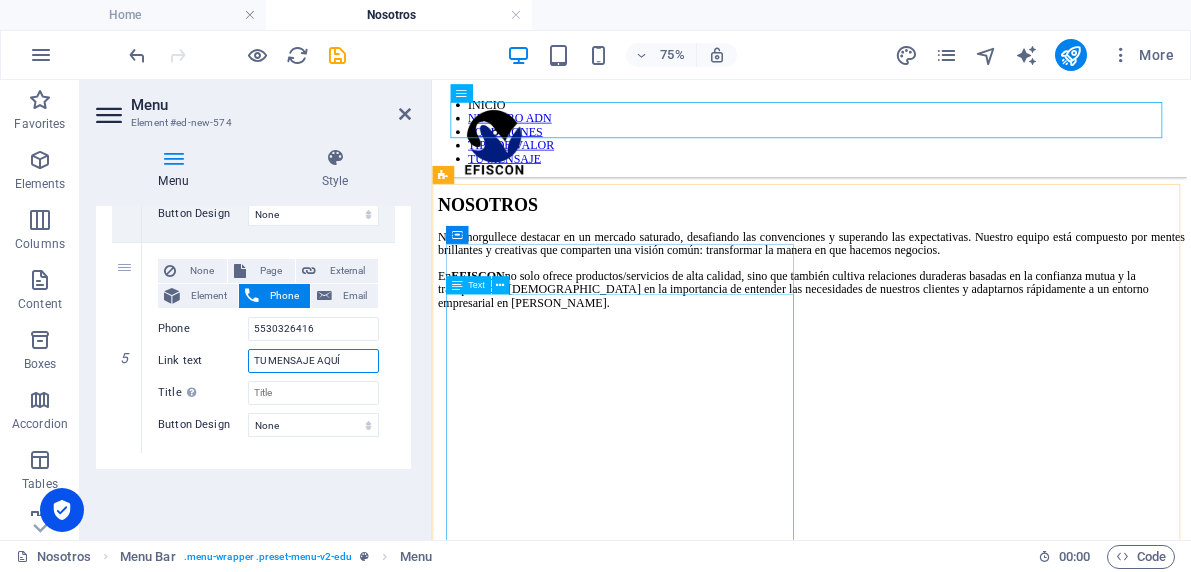 select 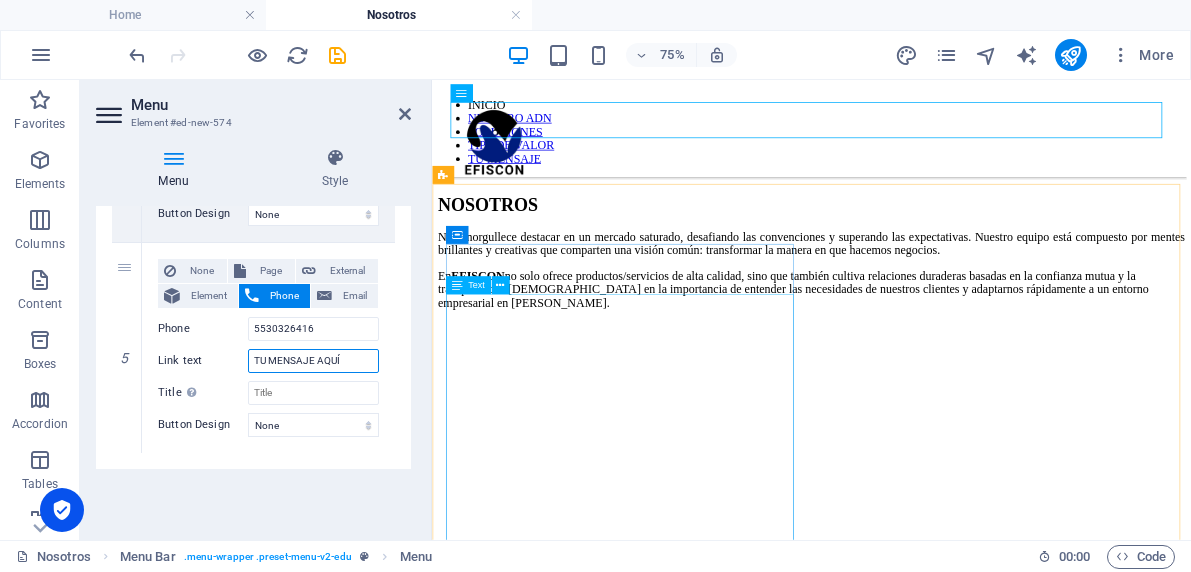 select 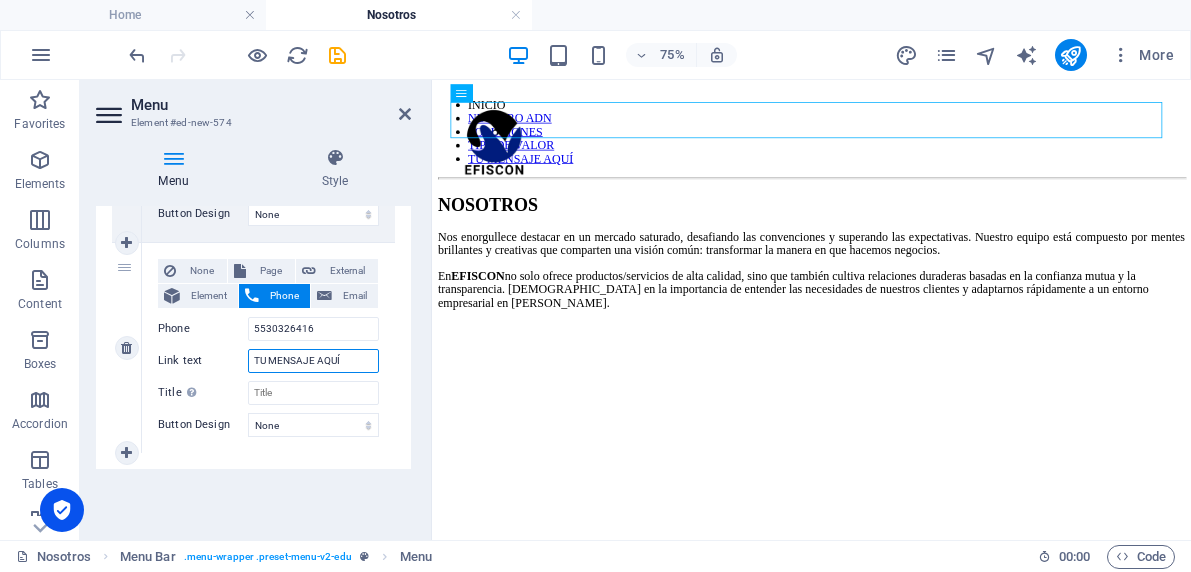 drag, startPoint x: 344, startPoint y: 359, endPoint x: 243, endPoint y: 346, distance: 101.8332 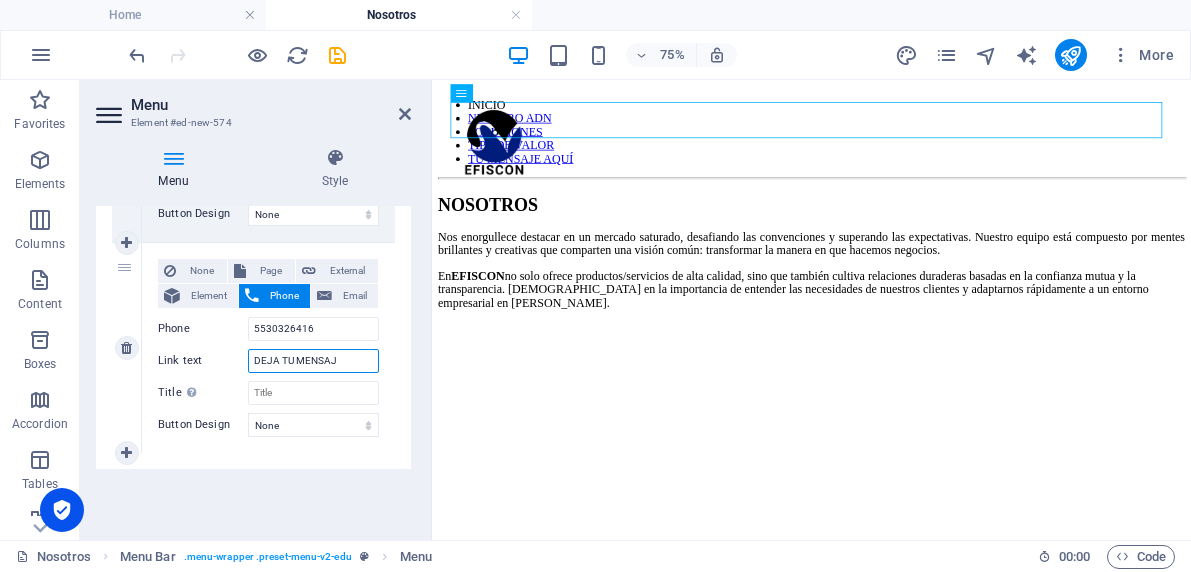 type on "DEJA TU MENSAJE" 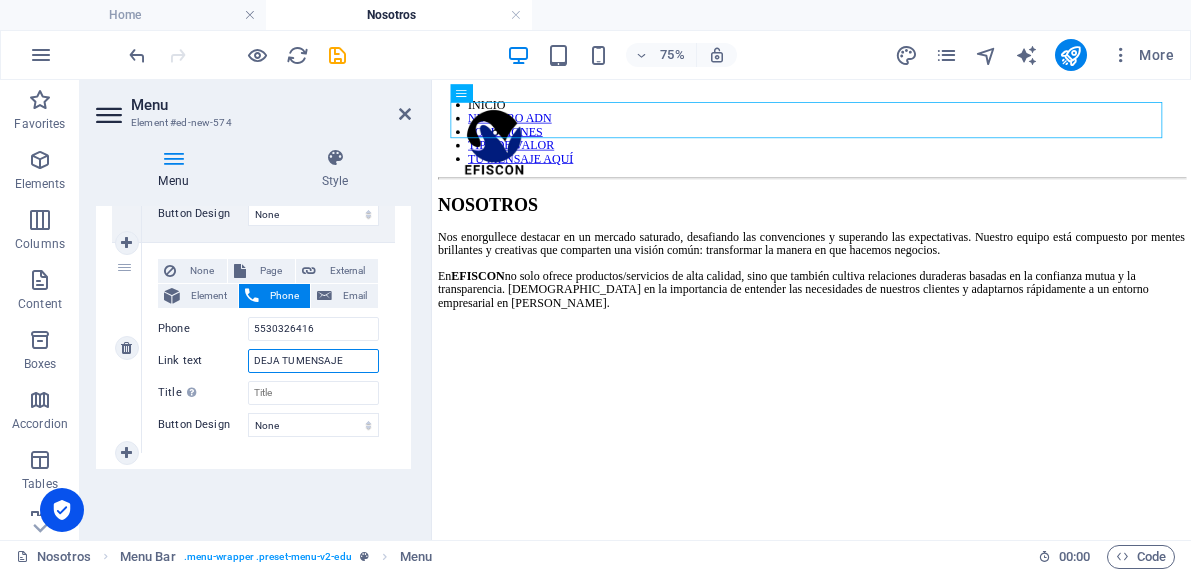 select 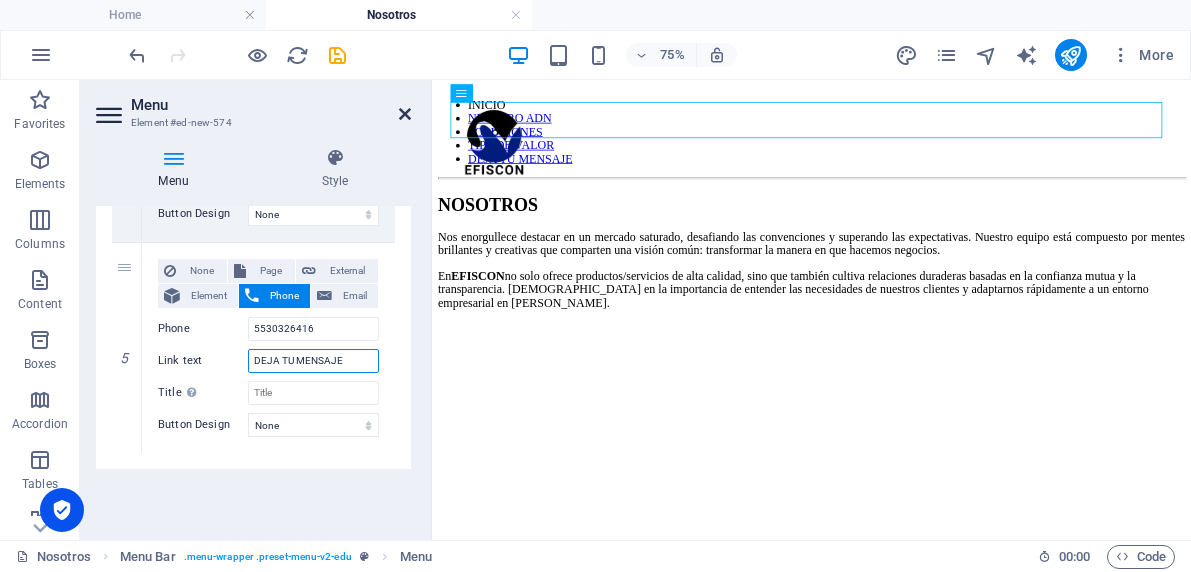 type on "DEJA TU MENSAJE" 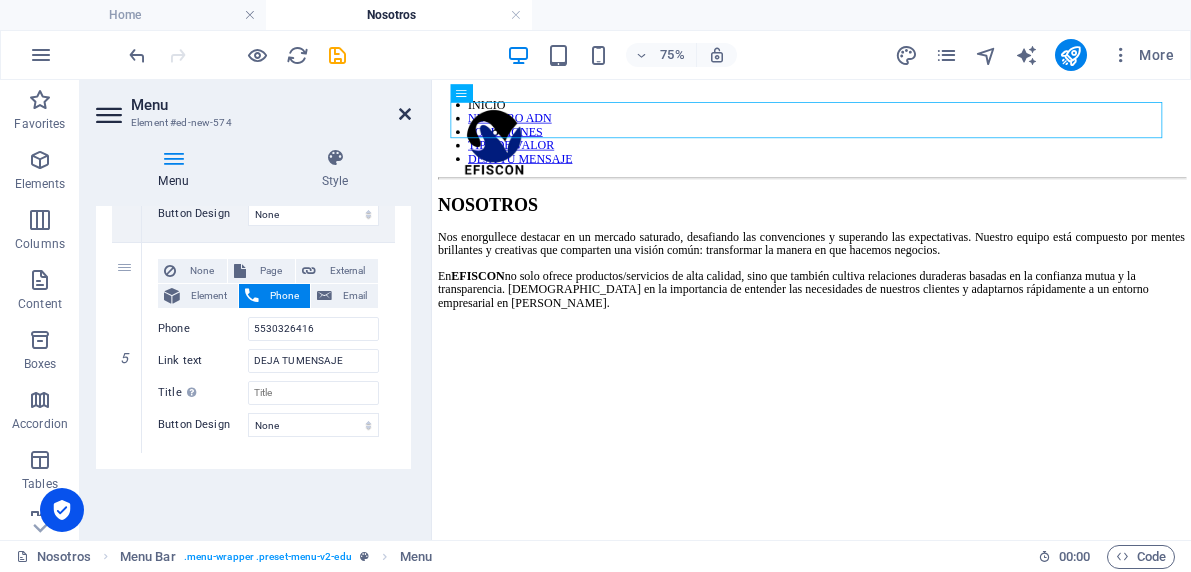 click at bounding box center (405, 114) 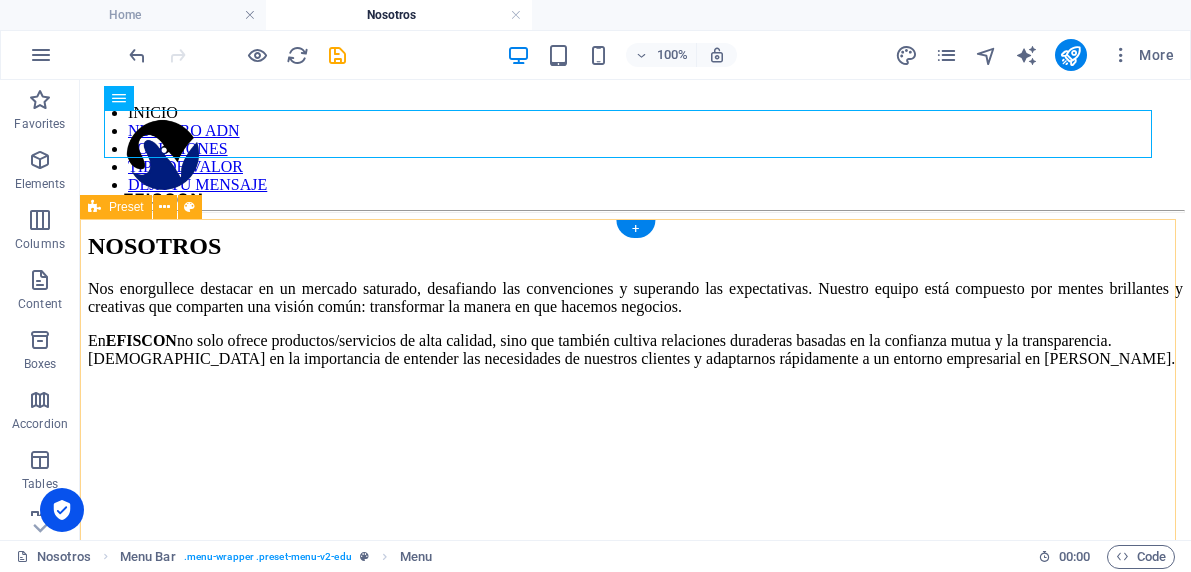 click on "NOSOTROS Nos enorgullece destacar en un mercado saturado, desafiando las convenciones y superando las expectativas. Nuestro equipo está compuesto por mentes brillantes y creativas que comparten una visión común: transformar la manera en que hacemos negocios. En  EFISCON  no solo ofrece productos/servicios de alta calidad, sino que también cultiva relaciones duraderas basadas en la confianza mutua y la transparencia. Creemos en la importancia de entender las necesidades de nuestros clientes y adaptarnos rápidamente a un entorno empresarial en constante cambio. Drop content here or  Add elements  Paste clipboard" at bounding box center (635, 821) 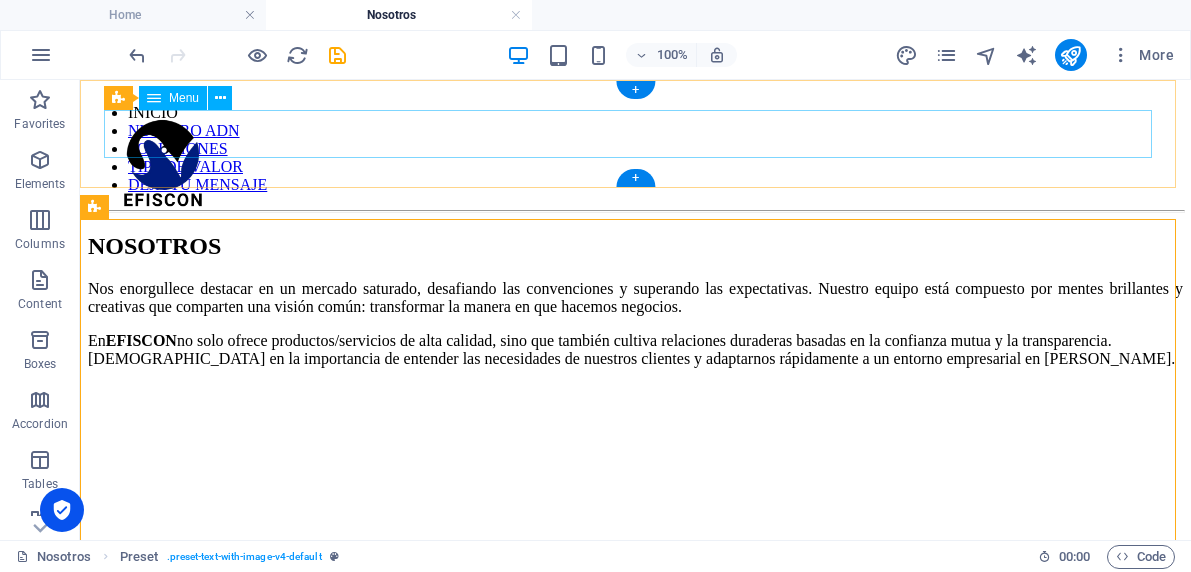 click on "INICIO NUESTRO ADN SOLUCIONES TIPS DE VALOR DEJA TU MENSAJE" at bounding box center [635, 149] 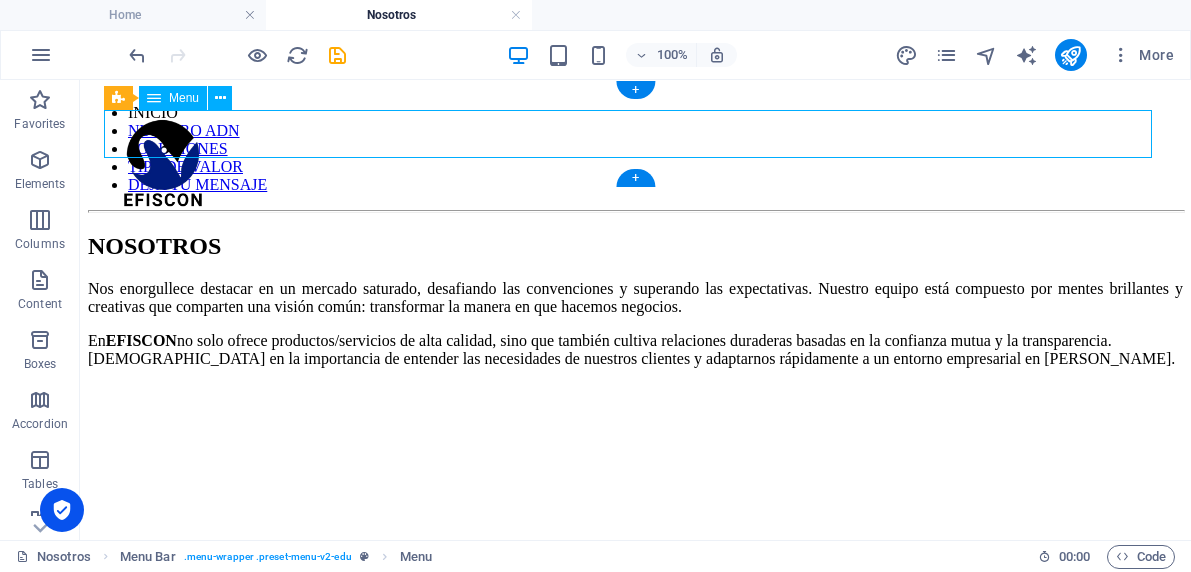 click on "INICIO NUESTRO ADN SOLUCIONES TIPS DE VALOR DEJA TU MENSAJE" at bounding box center [635, 149] 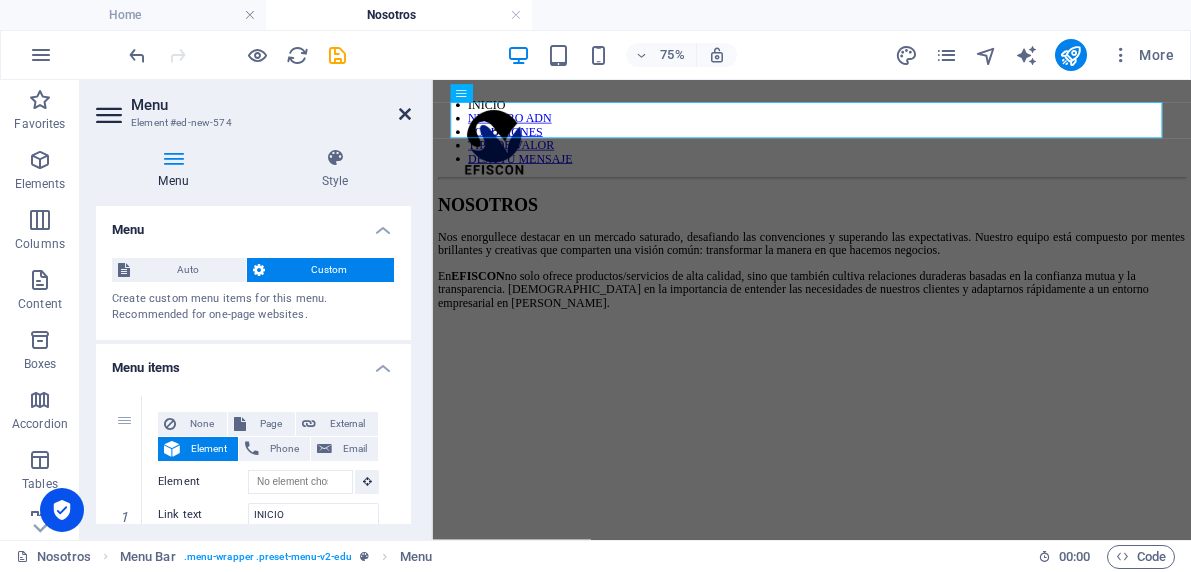 click at bounding box center (405, 114) 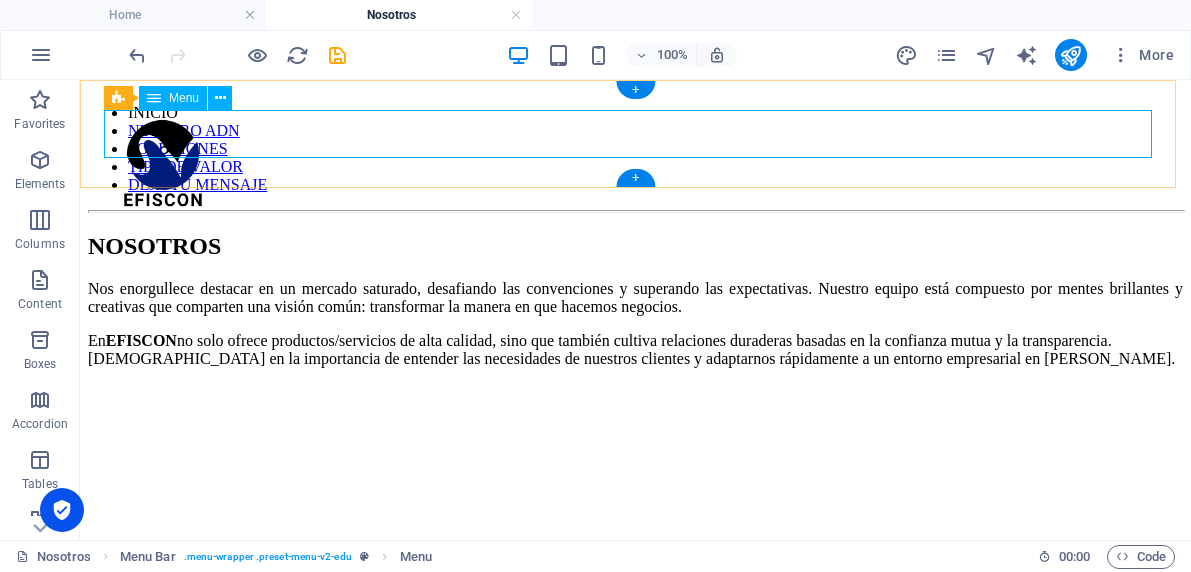 click on "INICIO NUESTRO ADN SOLUCIONES TIPS DE VALOR DEJA TU MENSAJE" at bounding box center (635, 149) 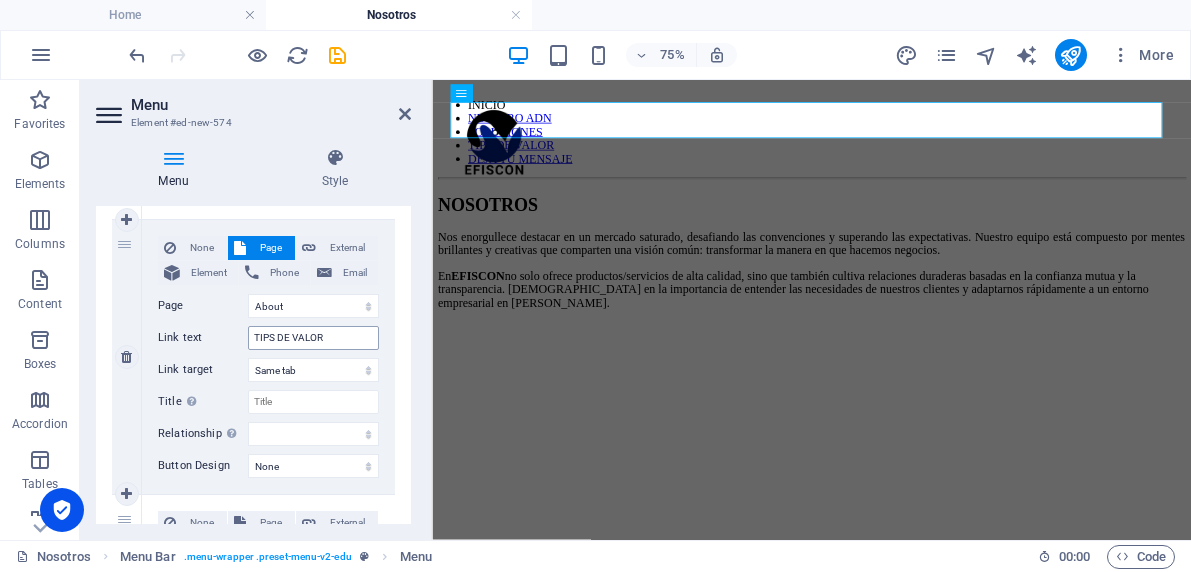 scroll, scrollTop: 973, scrollLeft: 0, axis: vertical 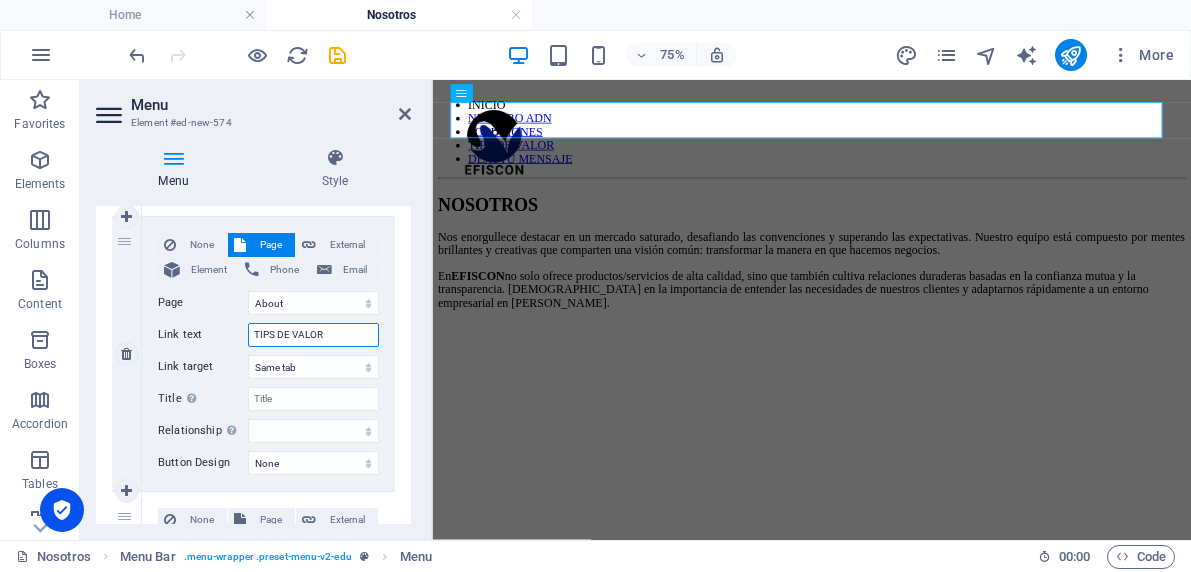 click on "TIPS DE VALOR" at bounding box center [313, 335] 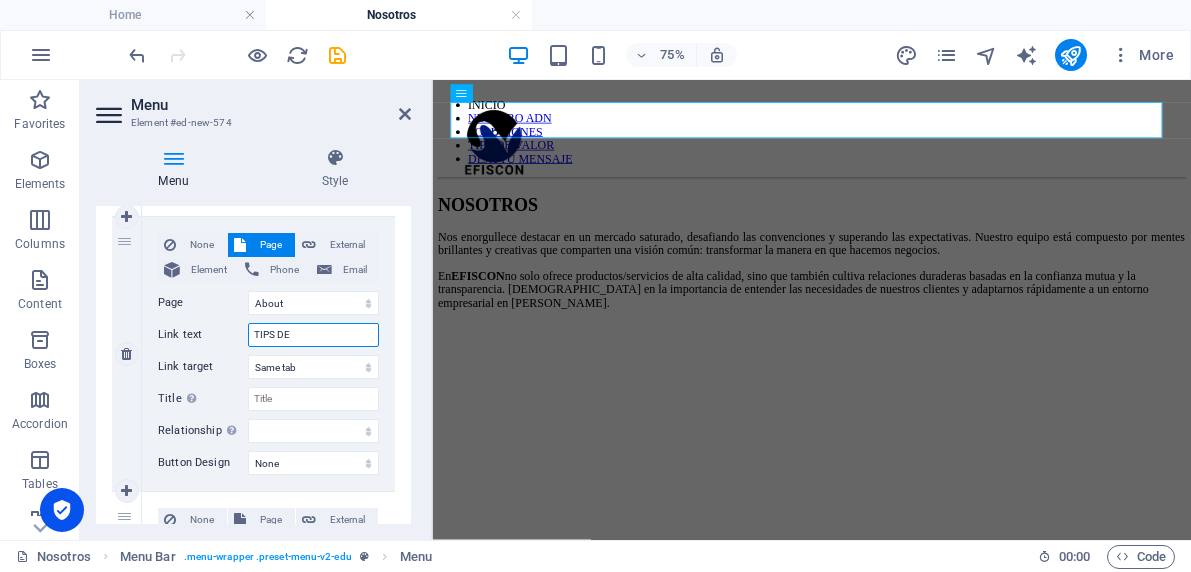 type on "TIPS D" 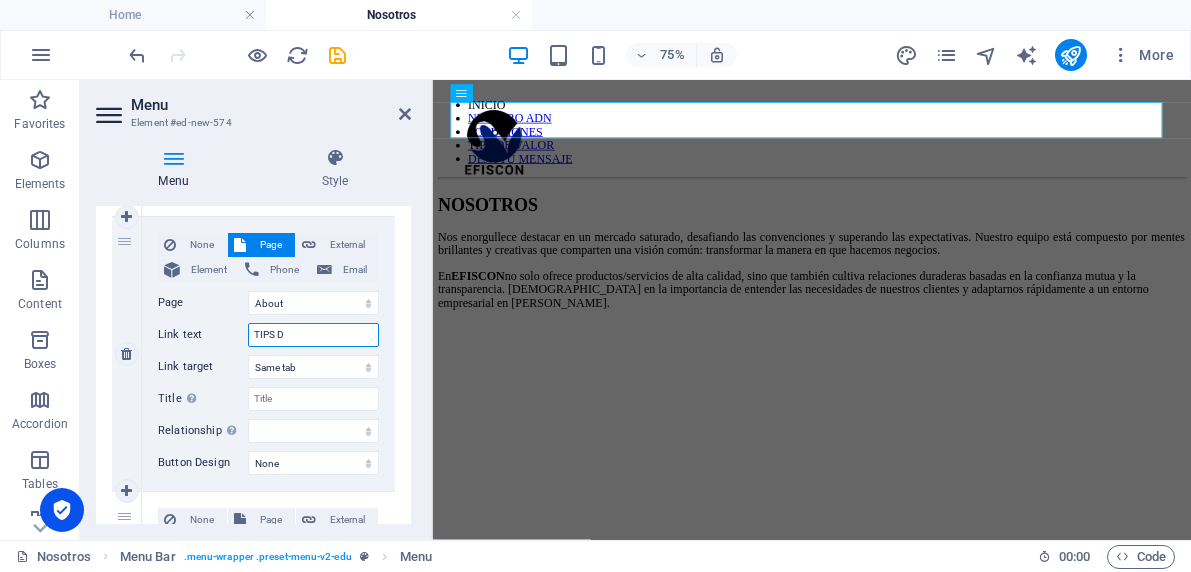 select 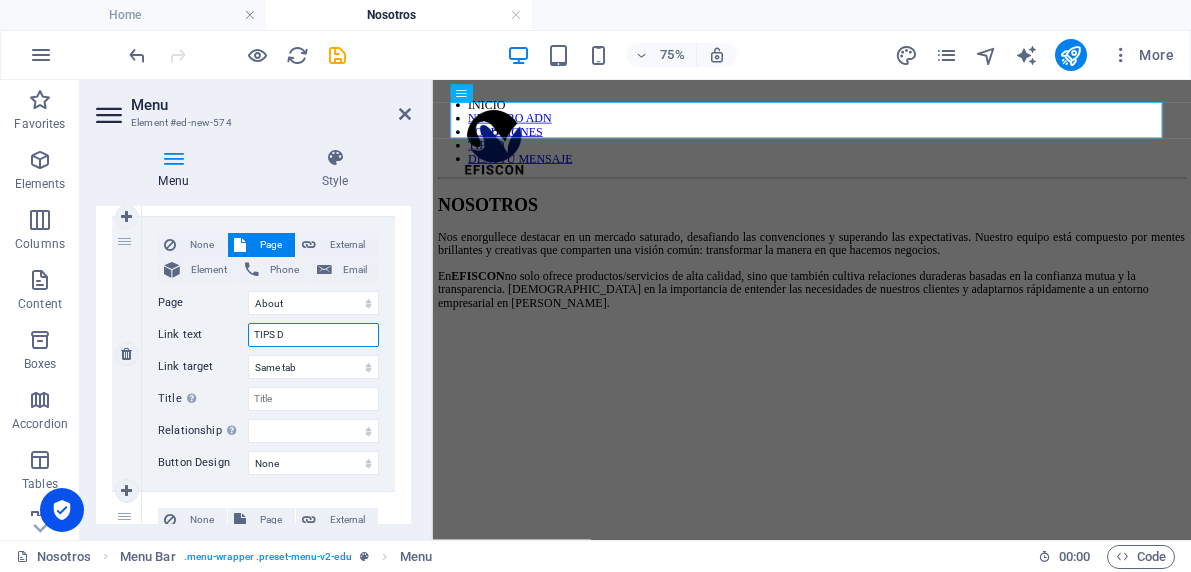 type on "TIPS" 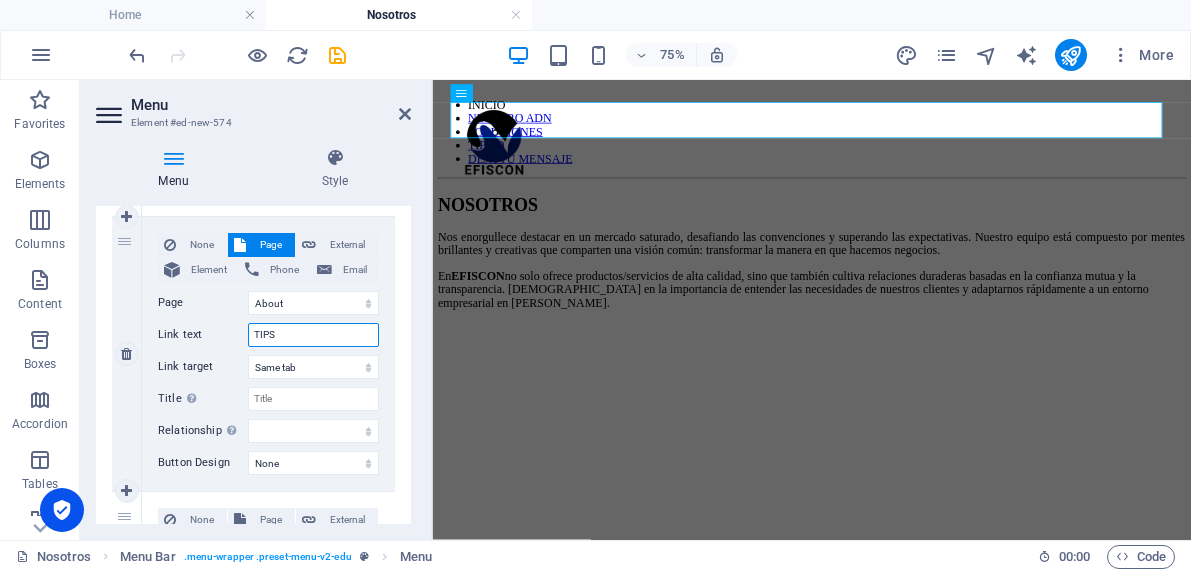 select 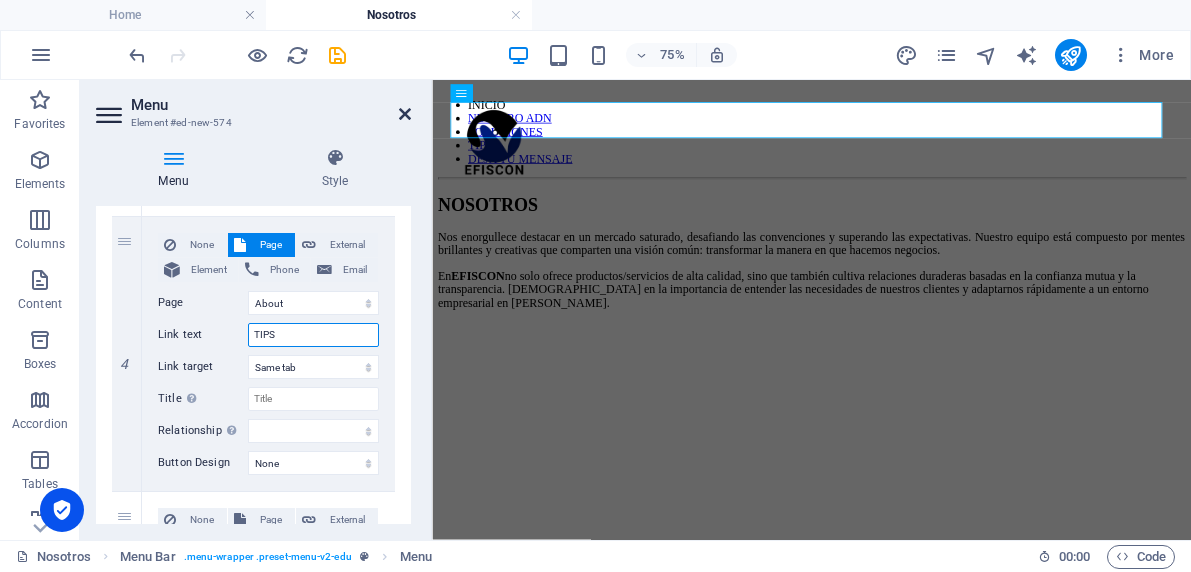 type on "TIPS" 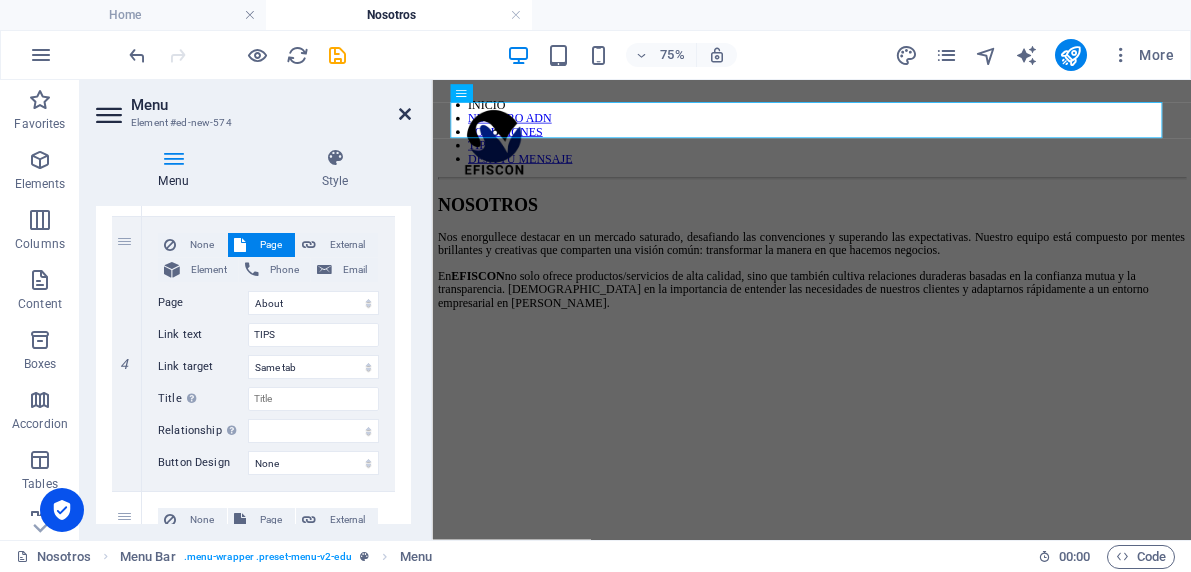 click at bounding box center (405, 114) 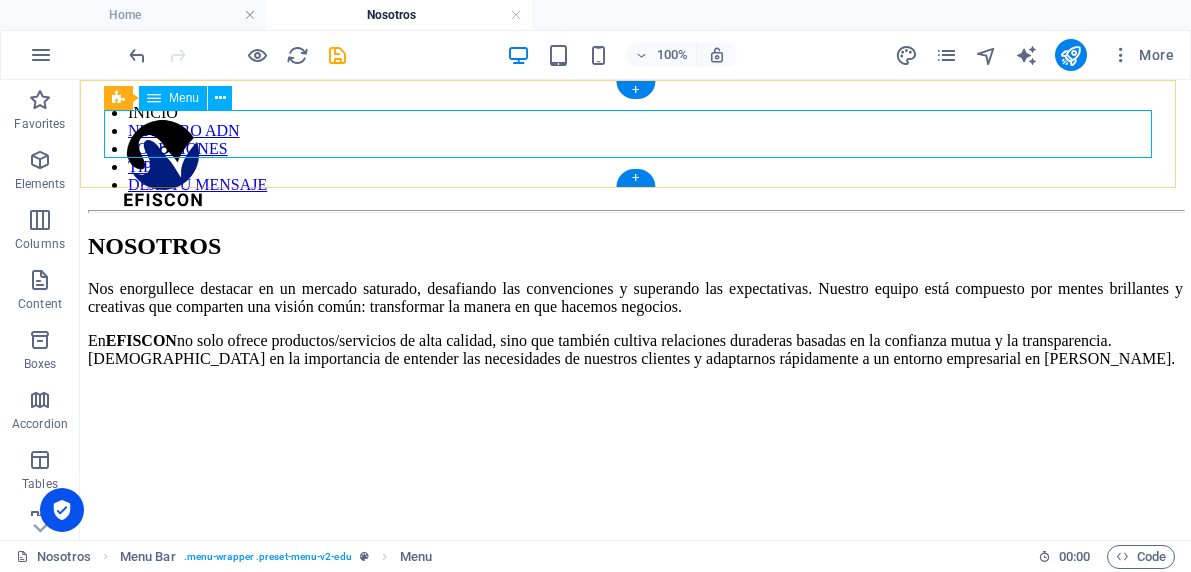 click on "INICIO NUESTRO ADN SOLUCIONES TIPS  DEJA TU MENSAJE" at bounding box center [635, 149] 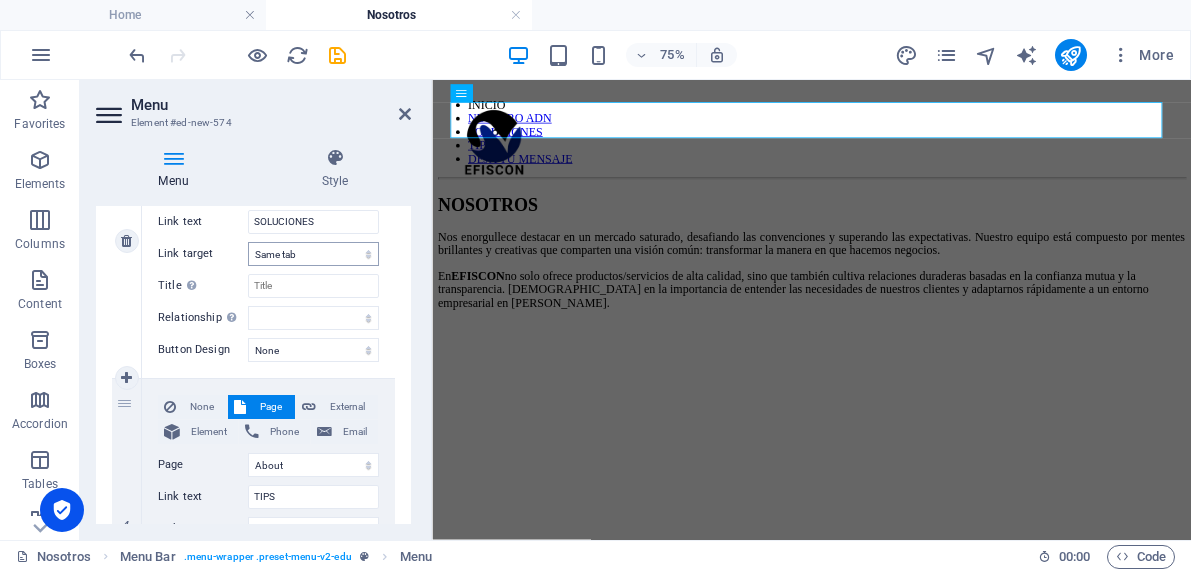 scroll, scrollTop: 972, scrollLeft: 0, axis: vertical 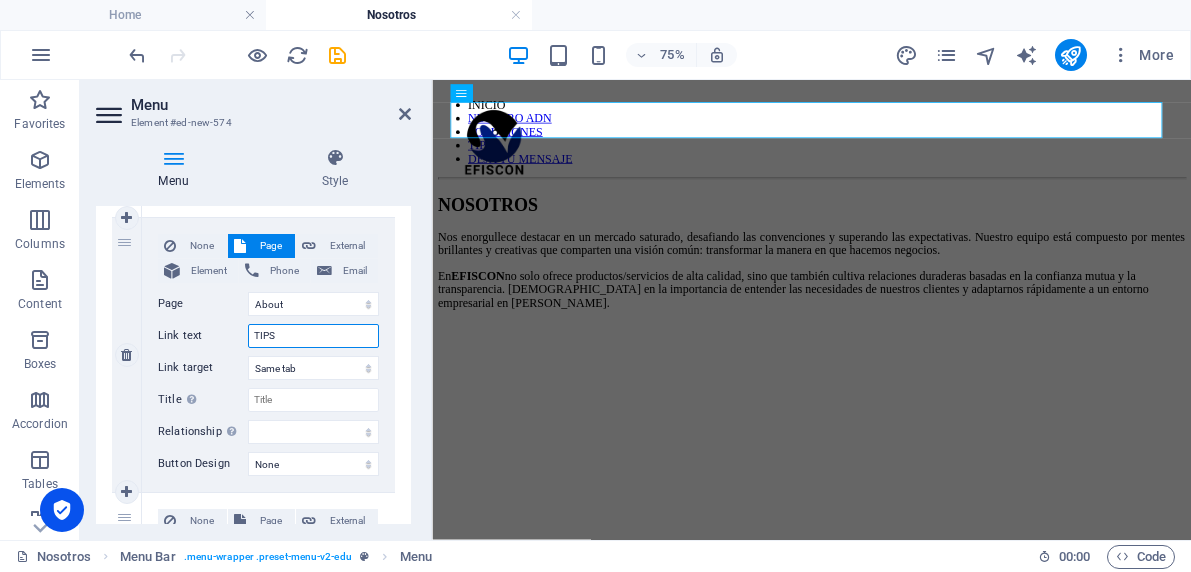 click on "TIPS" at bounding box center [313, 336] 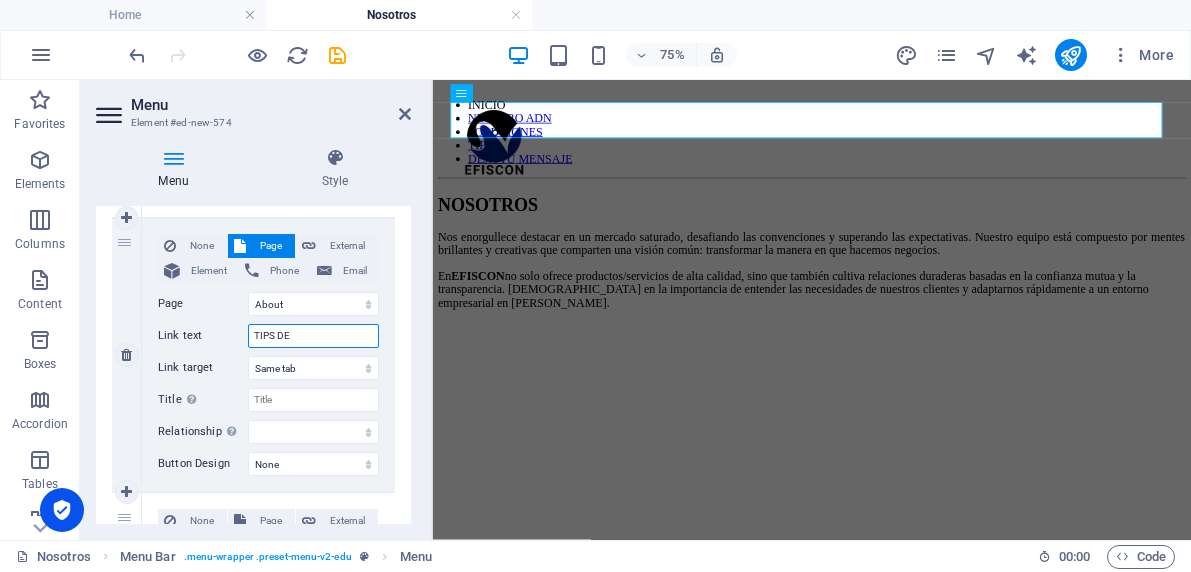 type on "TIPS DE" 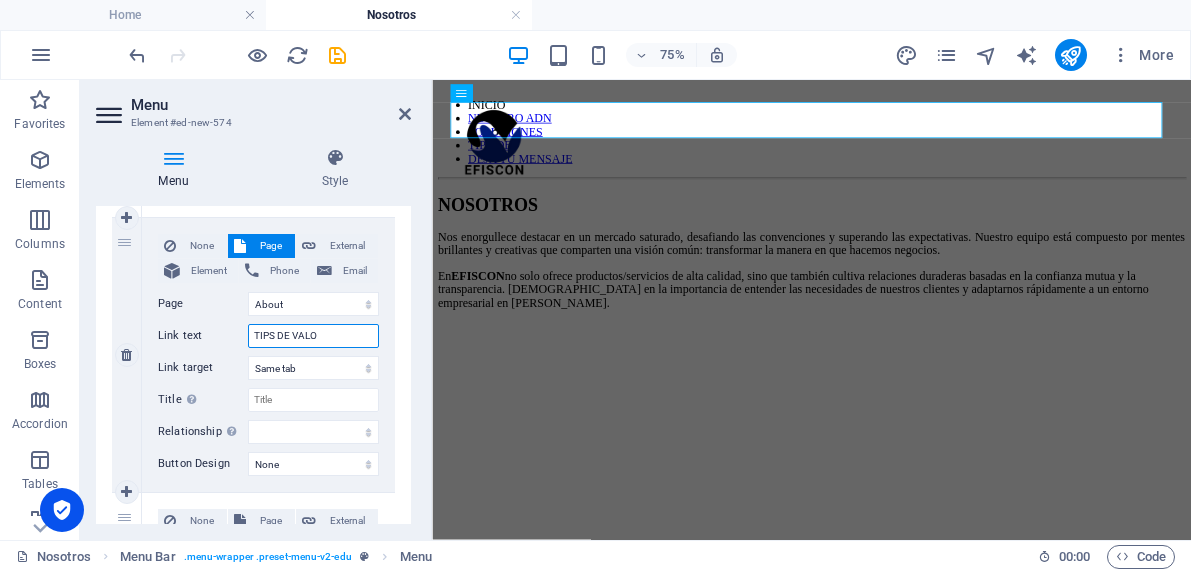 type on "TIPS DE VALOR" 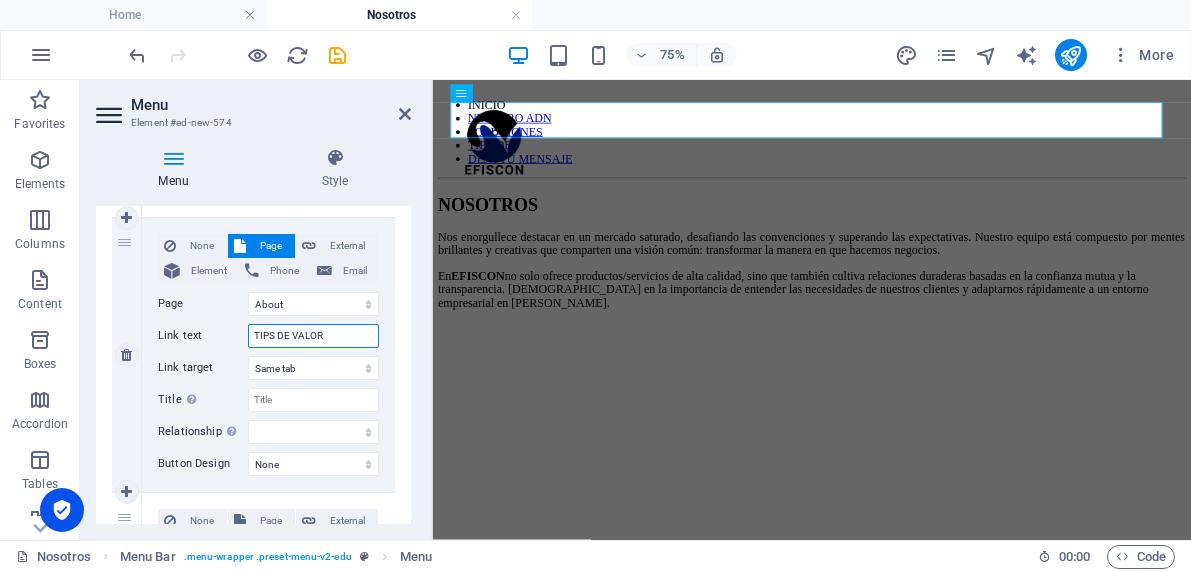 select 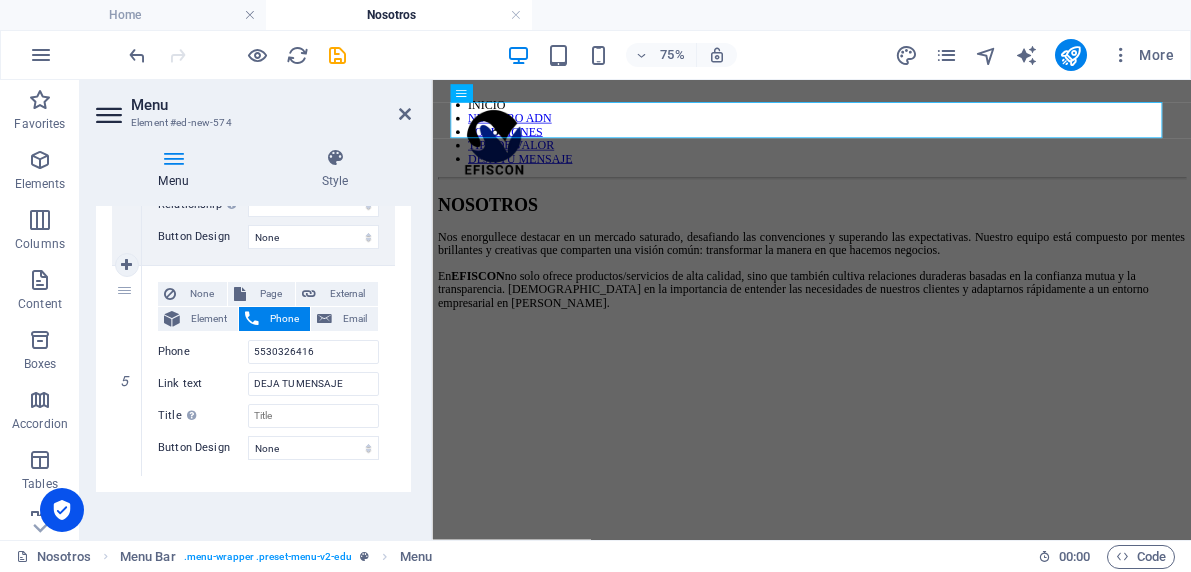 scroll, scrollTop: 1198, scrollLeft: 0, axis: vertical 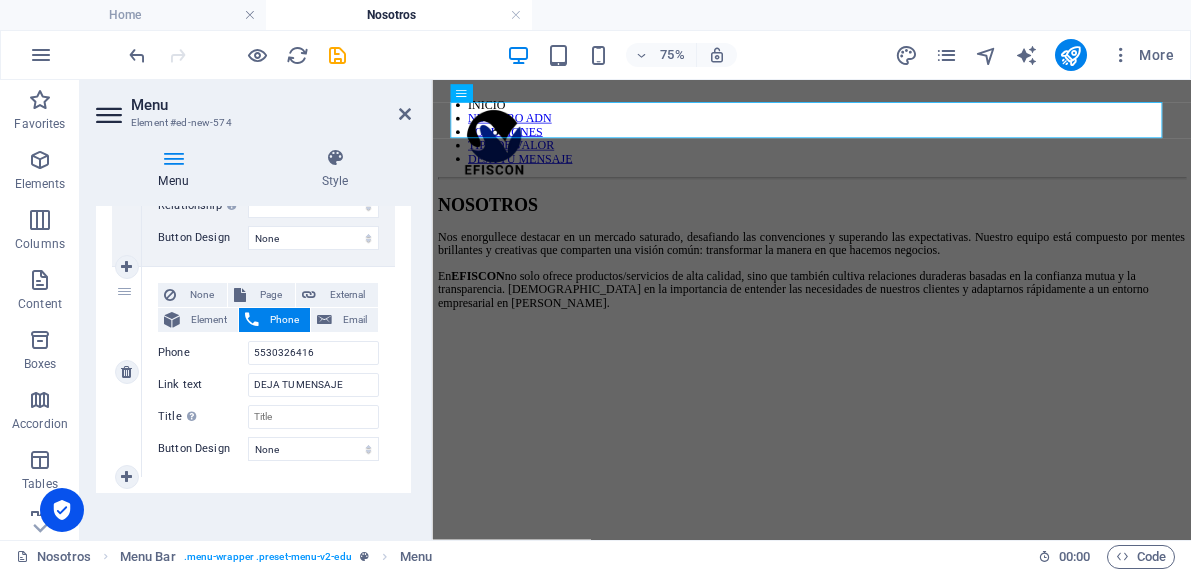 type on "TIPS DE VALOR" 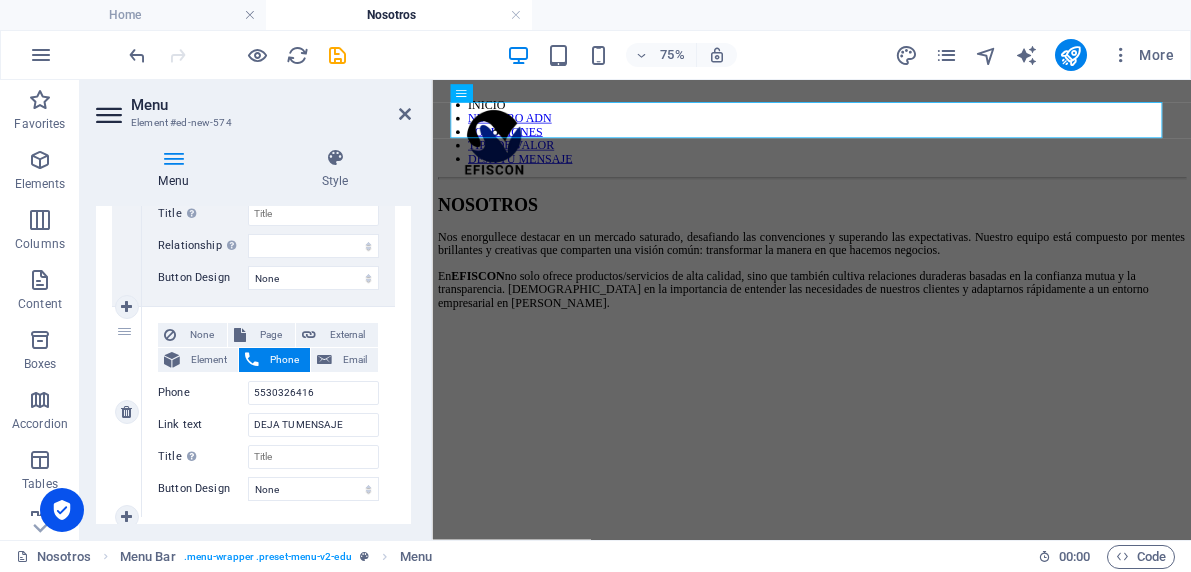 scroll, scrollTop: 1125, scrollLeft: 0, axis: vertical 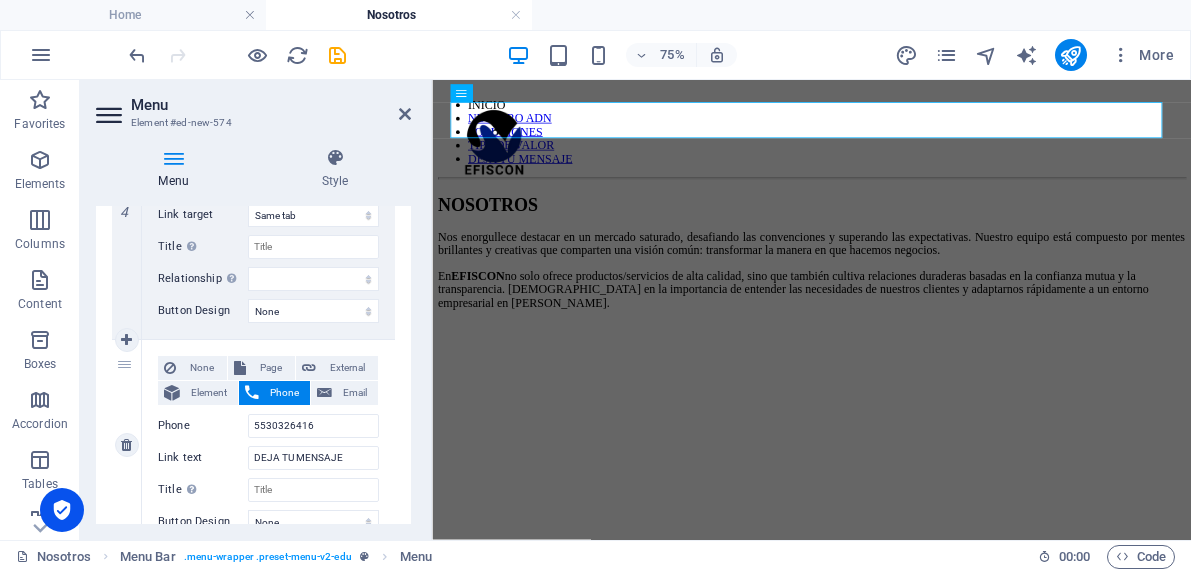 click on "5" at bounding box center [127, 445] 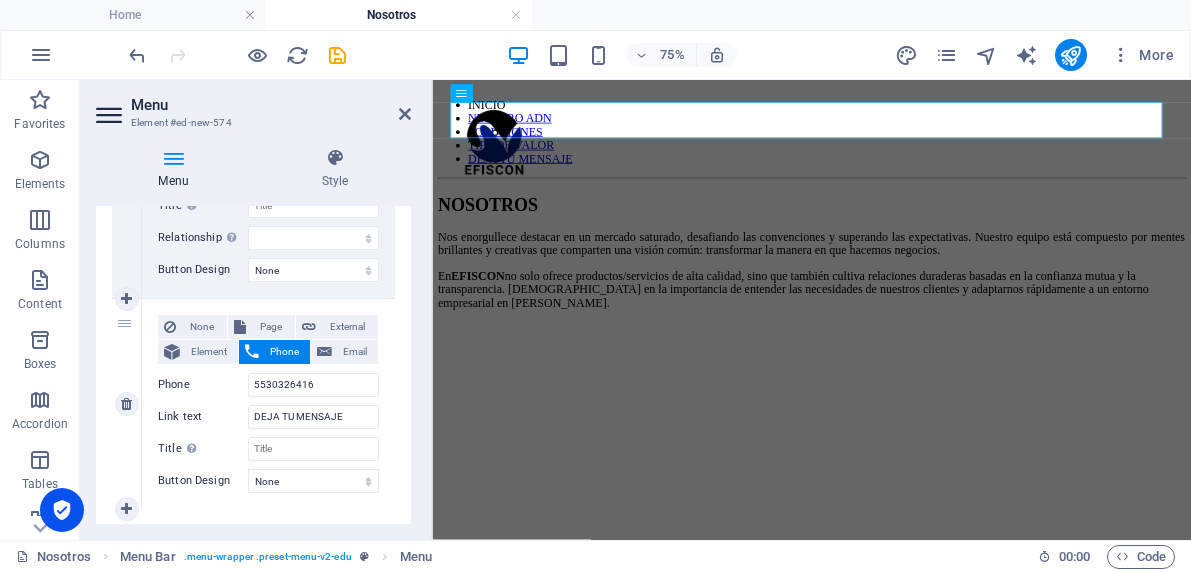 scroll, scrollTop: 1057, scrollLeft: 0, axis: vertical 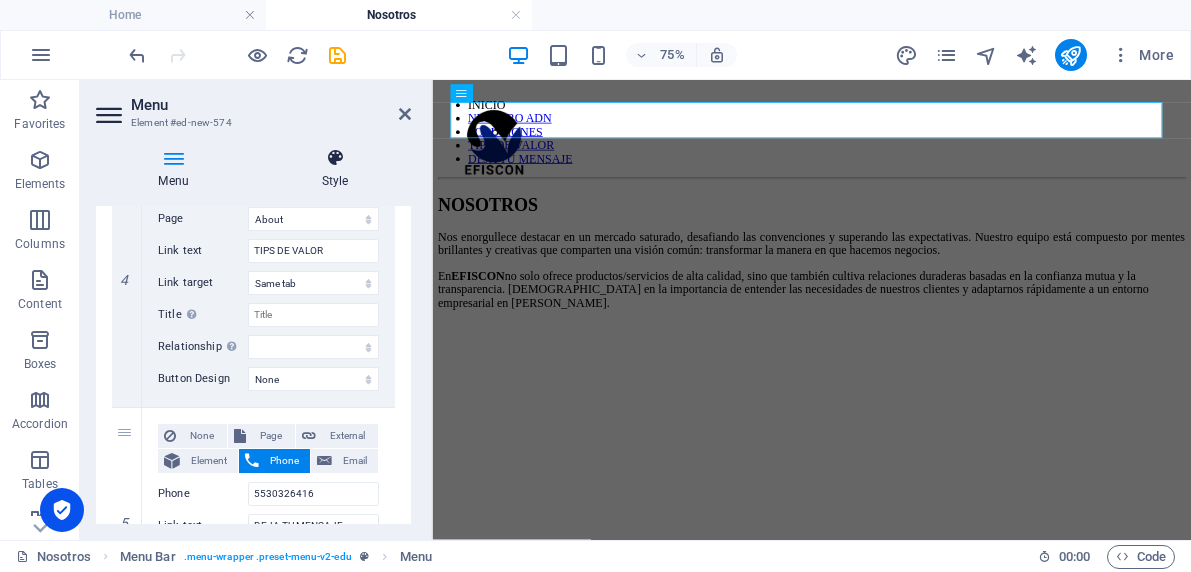 click at bounding box center [335, 158] 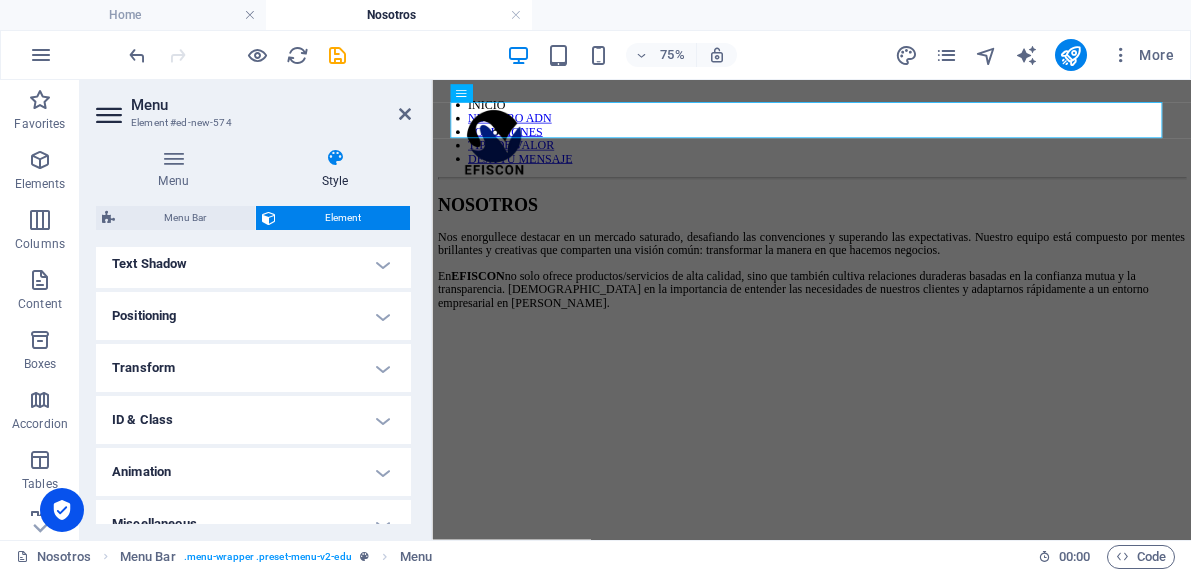 scroll, scrollTop: 568, scrollLeft: 0, axis: vertical 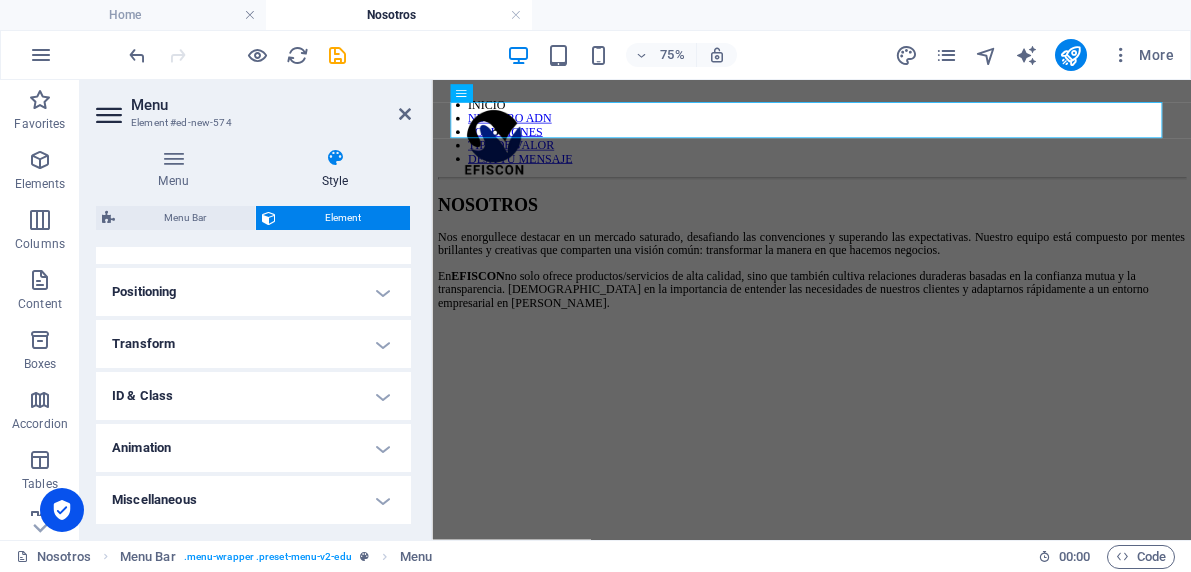 click on "Transform" at bounding box center (253, 344) 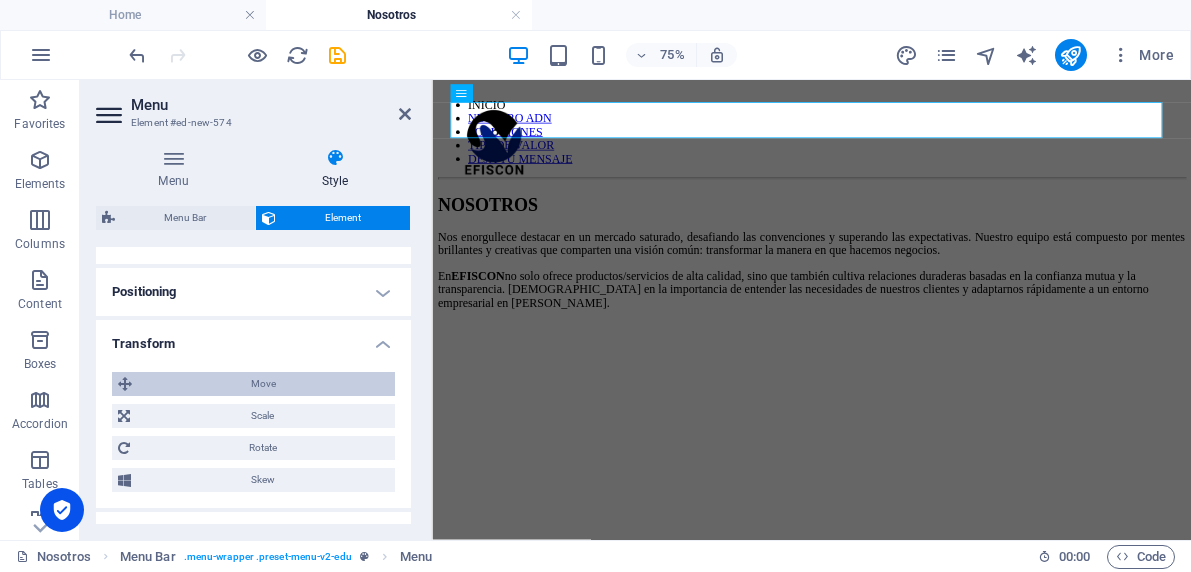 click on "Move" at bounding box center (263, 384) 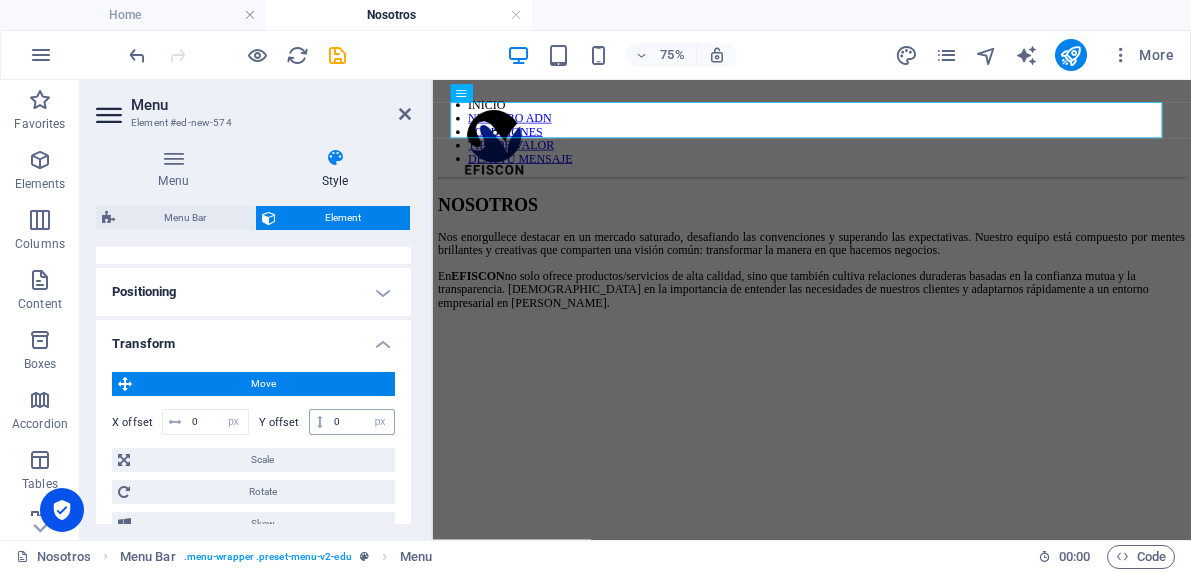 click at bounding box center (319, 422) 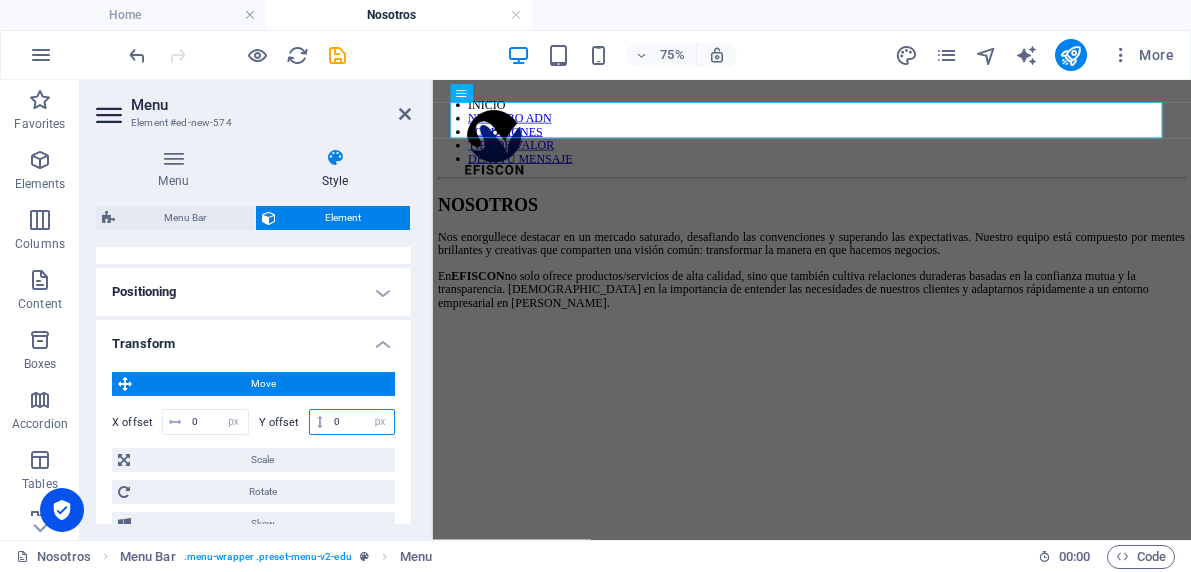 click on "0" at bounding box center [361, 422] 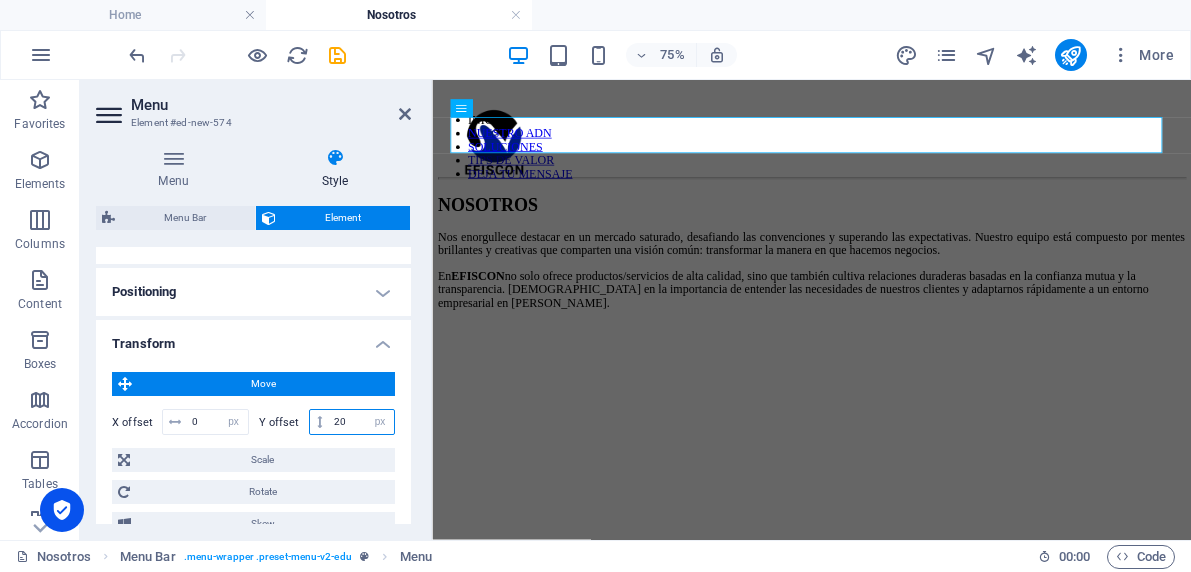type on "2" 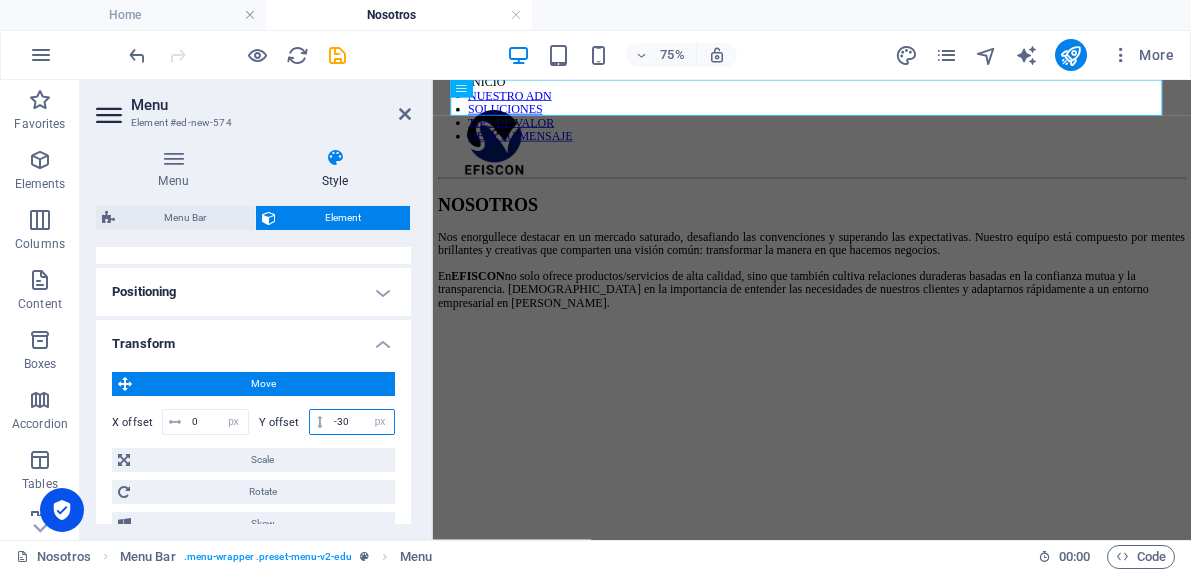type on "-3" 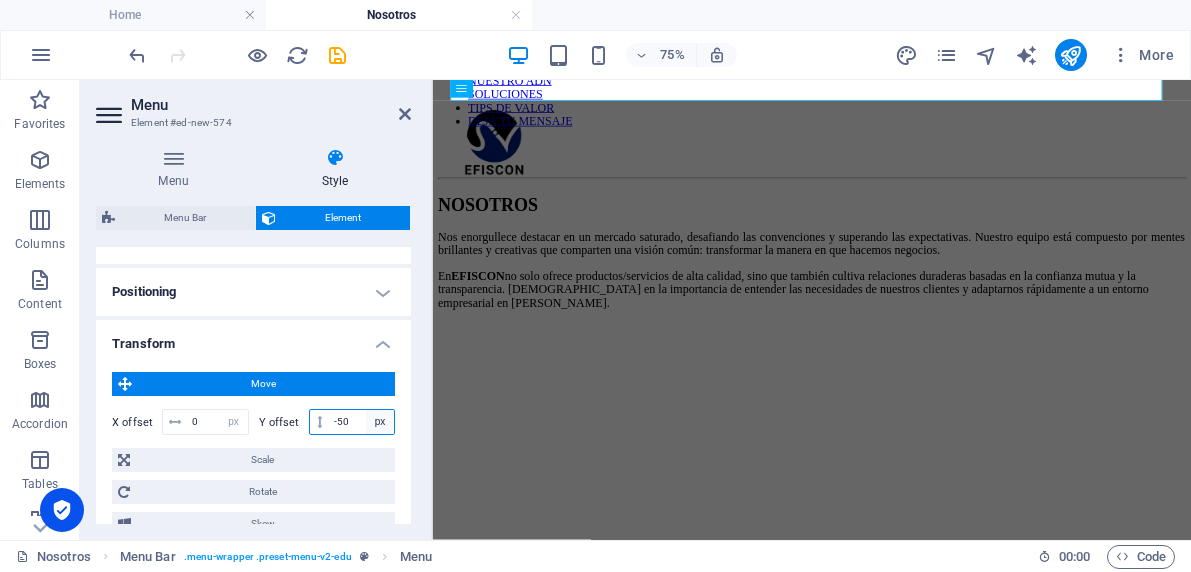 type on "-50" 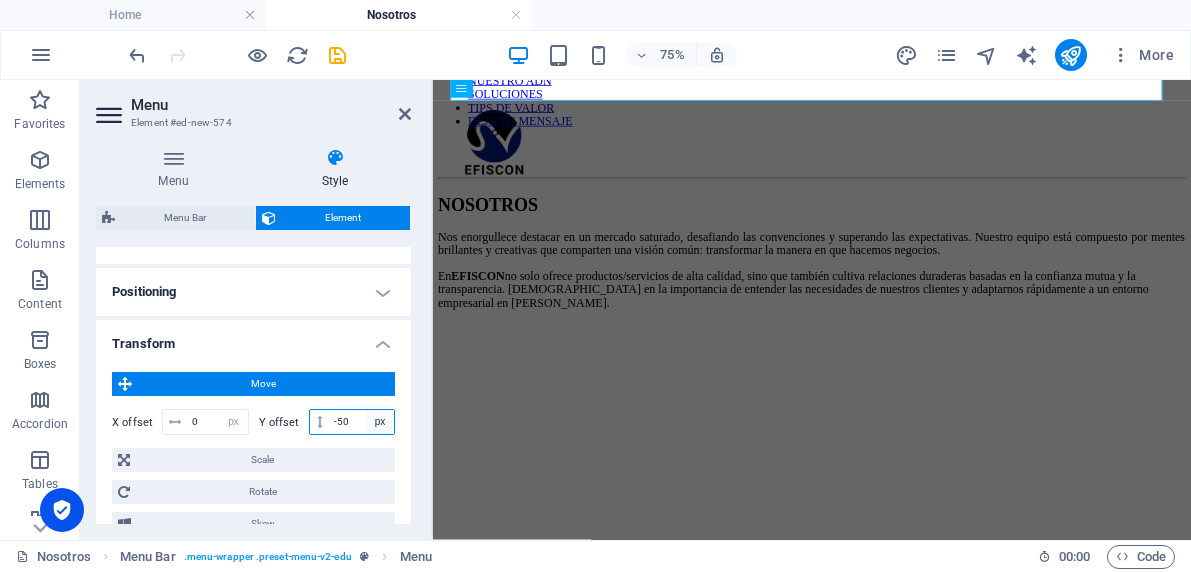 select on "%" 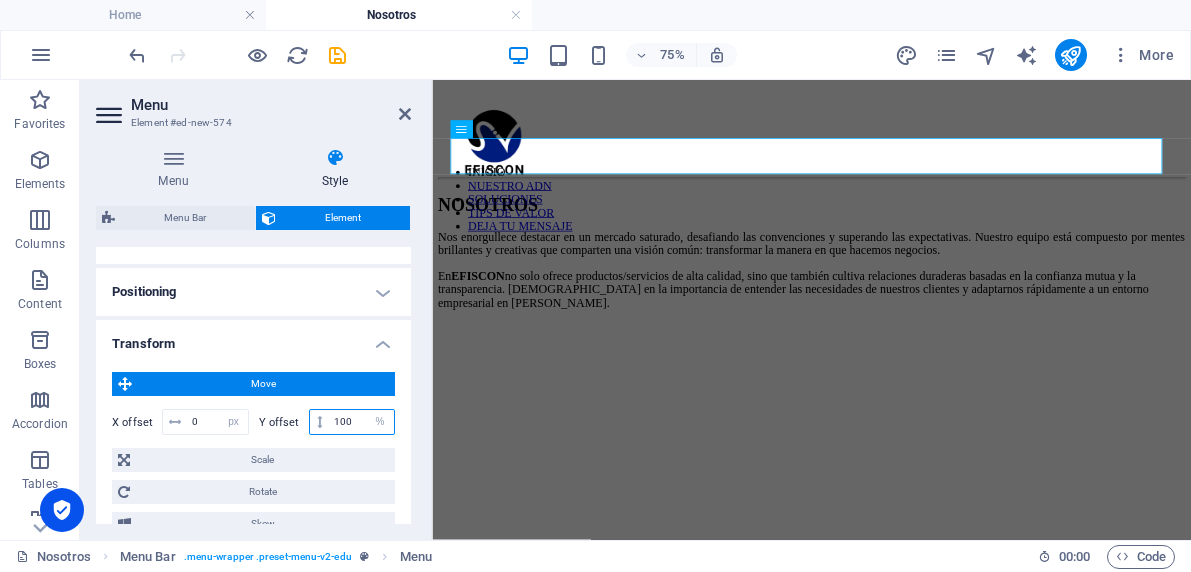click on "100" at bounding box center (361, 422) 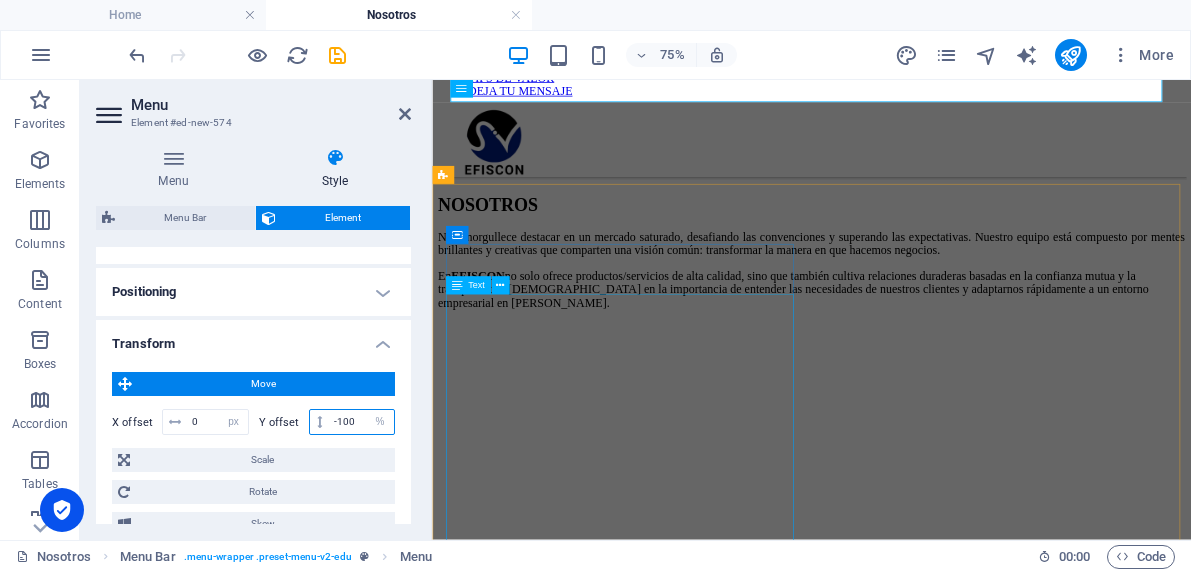 type on "-100" 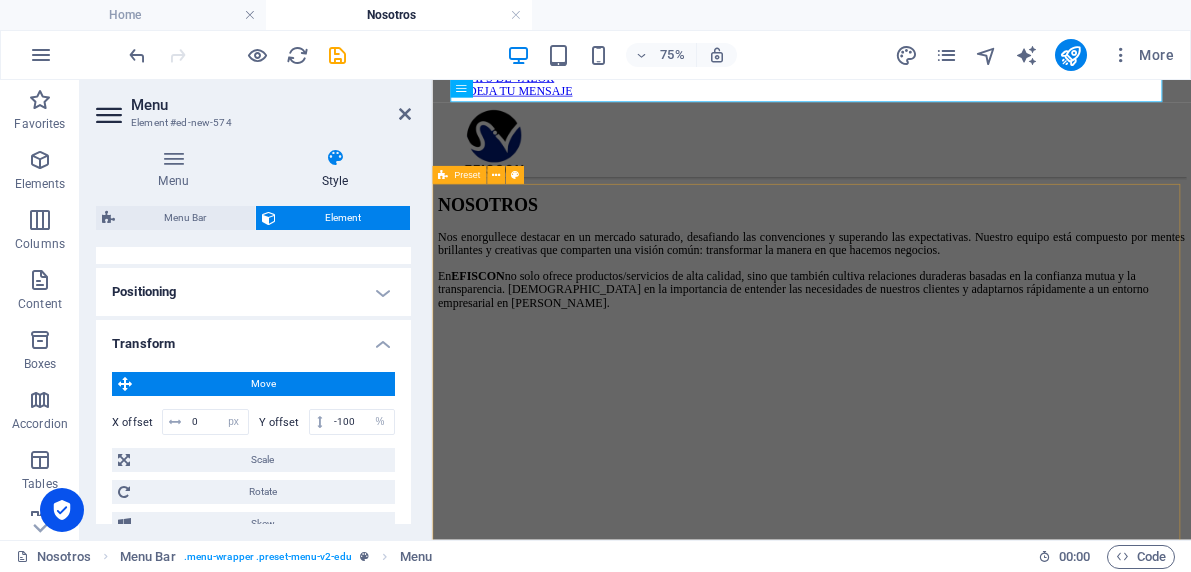 click on "NOSOTROS Nos enorgullece destacar en un mercado saturado, desafiando las convenciones y superando las expectativas. Nuestro equipo está compuesto por mentes brillantes y creativas que comparten una visión común: transformar la manera en que hacemos negocios. En  EFISCON  no solo ofrece productos/servicios de alta calidad, sino que también cultiva relaciones duraderas basadas en la confianza mutua y la transparencia. Creemos en la importancia de entender las necesidades de nuestros clientes y adaptarnos rápidamente a un entorno empresarial en constante cambio. Drop content here or  Add elements  Paste clipboard" at bounding box center (938, 830) 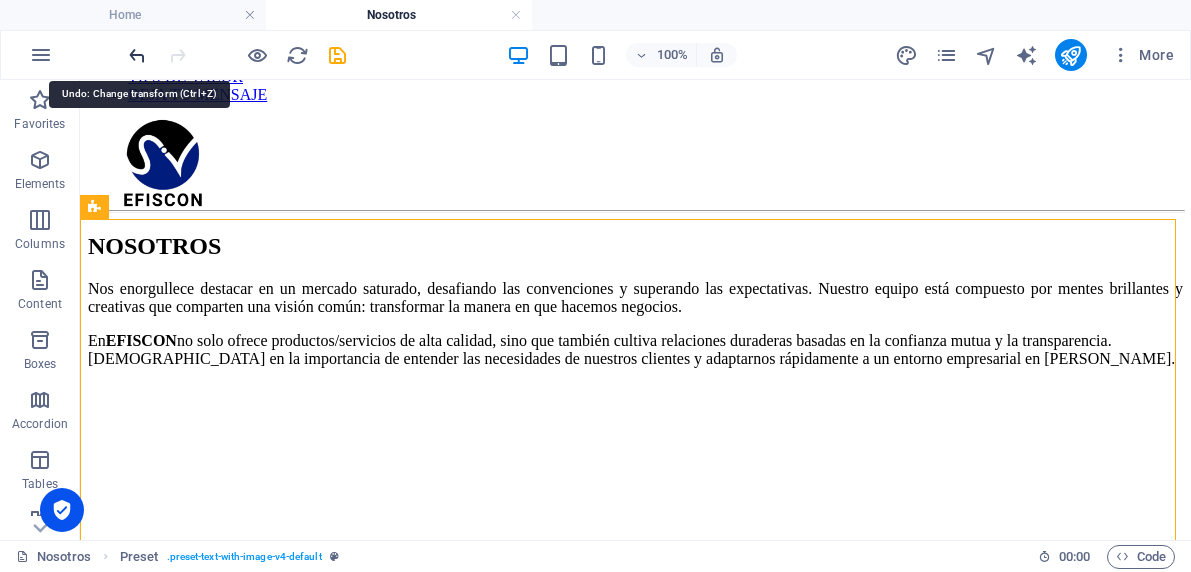 click at bounding box center [137, 55] 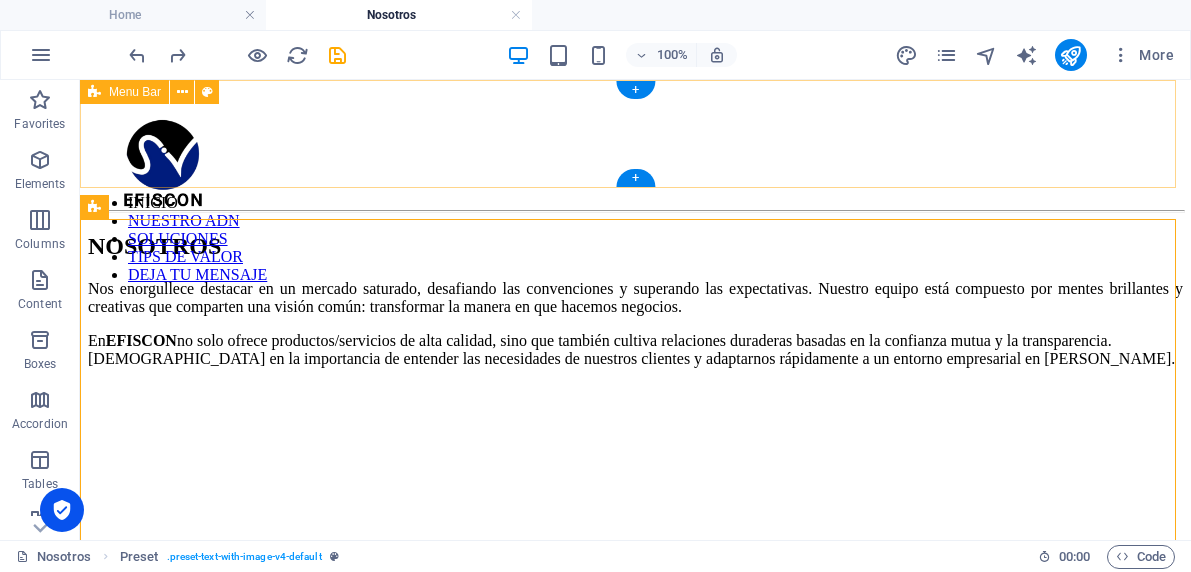 click on "INICIO NUESTRO ADN SOLUCIONES TIPS DE VALOR DEJA TU MENSAJE" at bounding box center [635, 141] 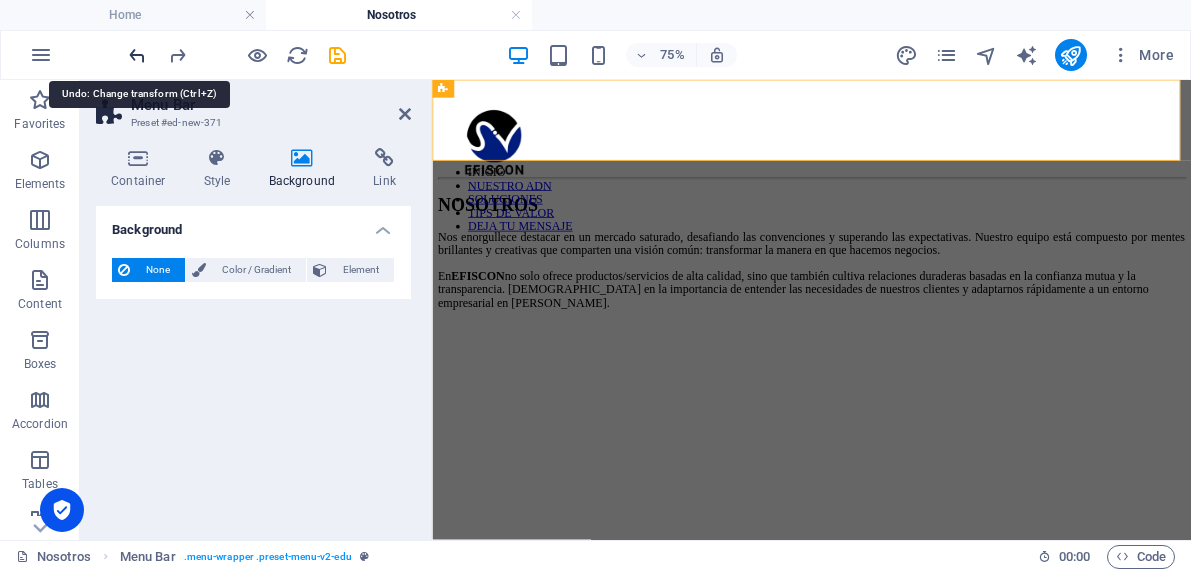 click at bounding box center (137, 55) 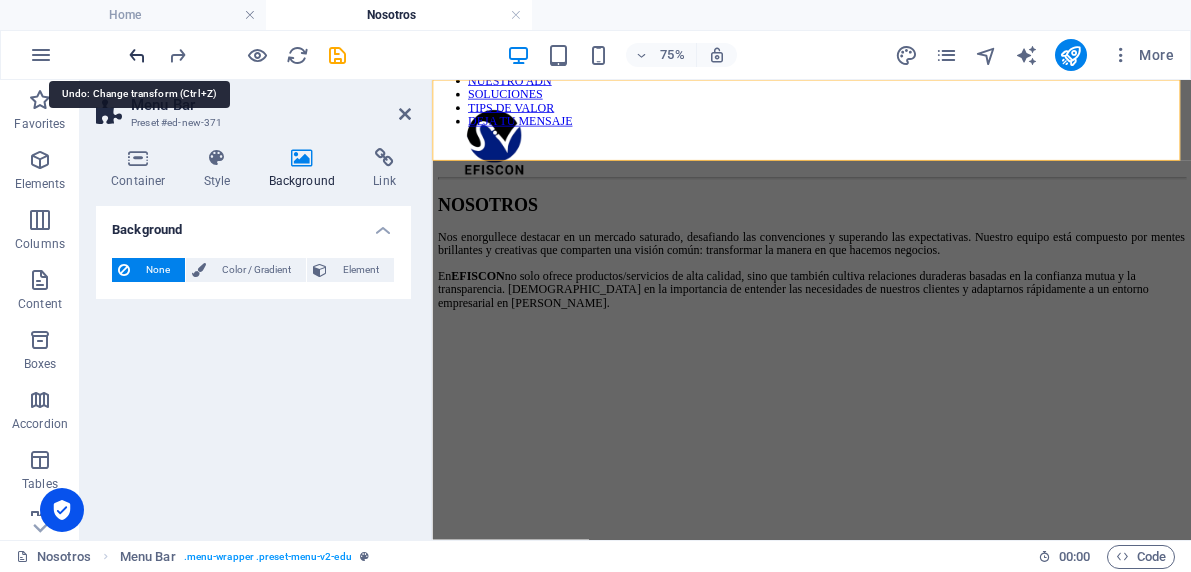 click at bounding box center (137, 55) 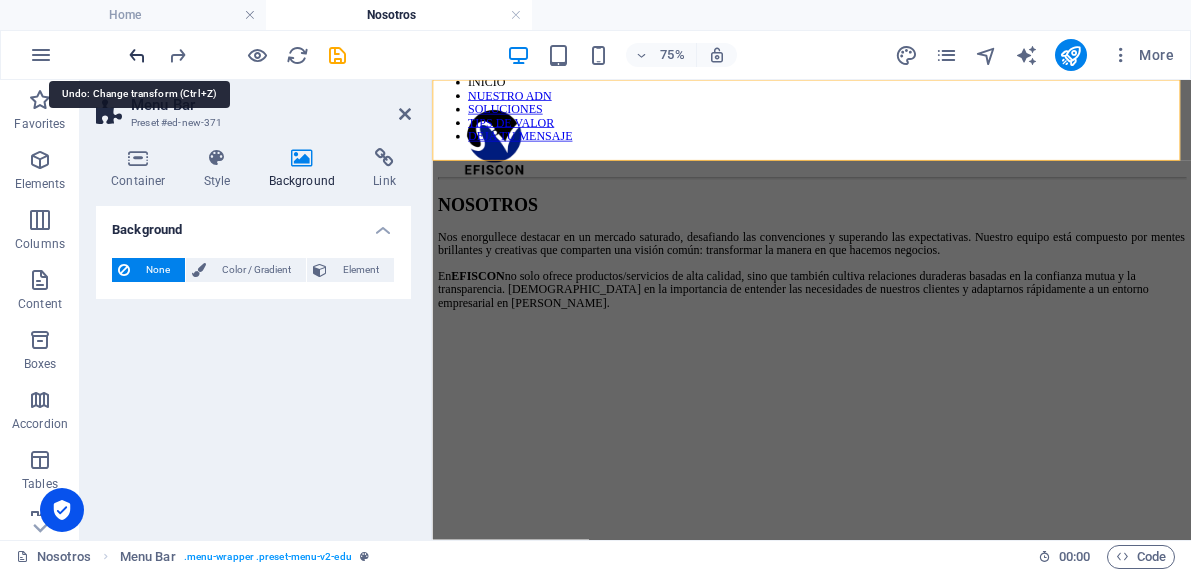 click at bounding box center [137, 55] 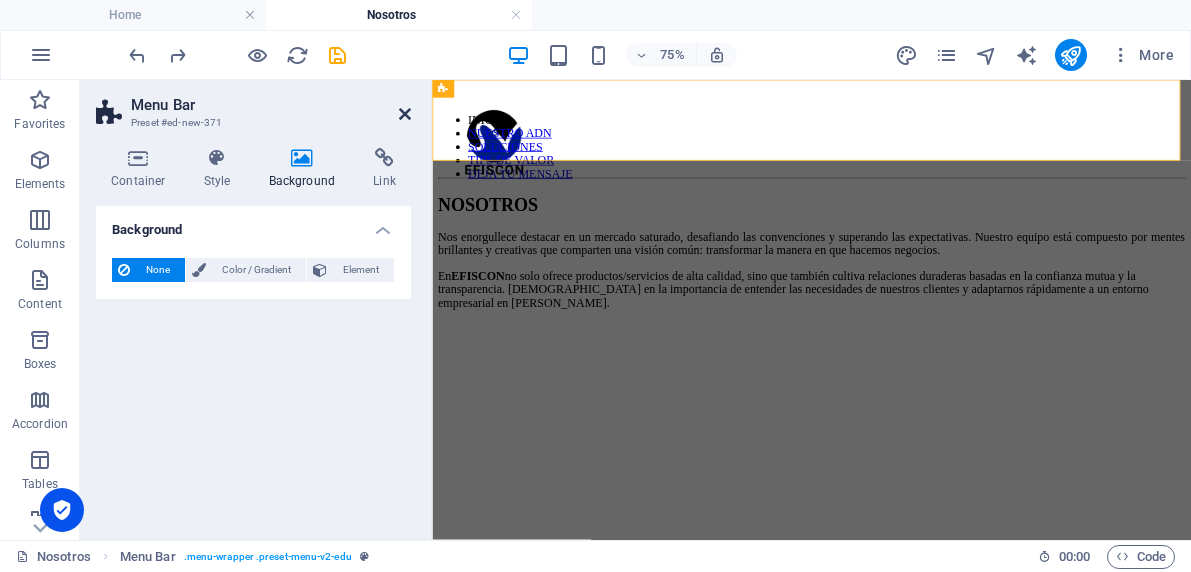 click at bounding box center [405, 114] 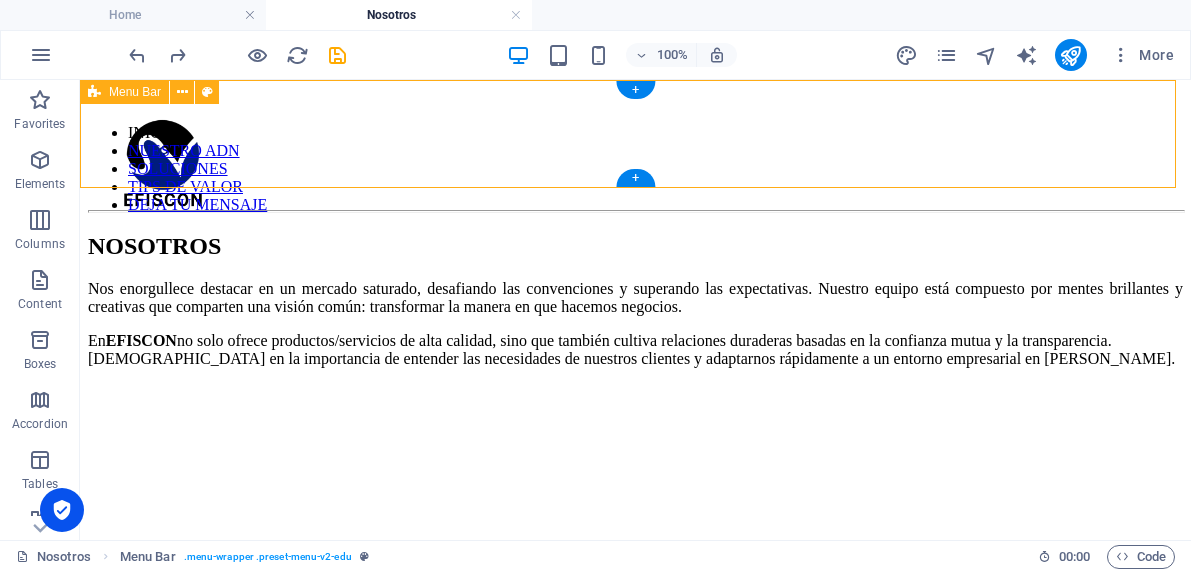 click on "INICIO NUESTRO ADN SOLUCIONES TIPS DE VALOR DEJA TU MENSAJE" at bounding box center [635, 141] 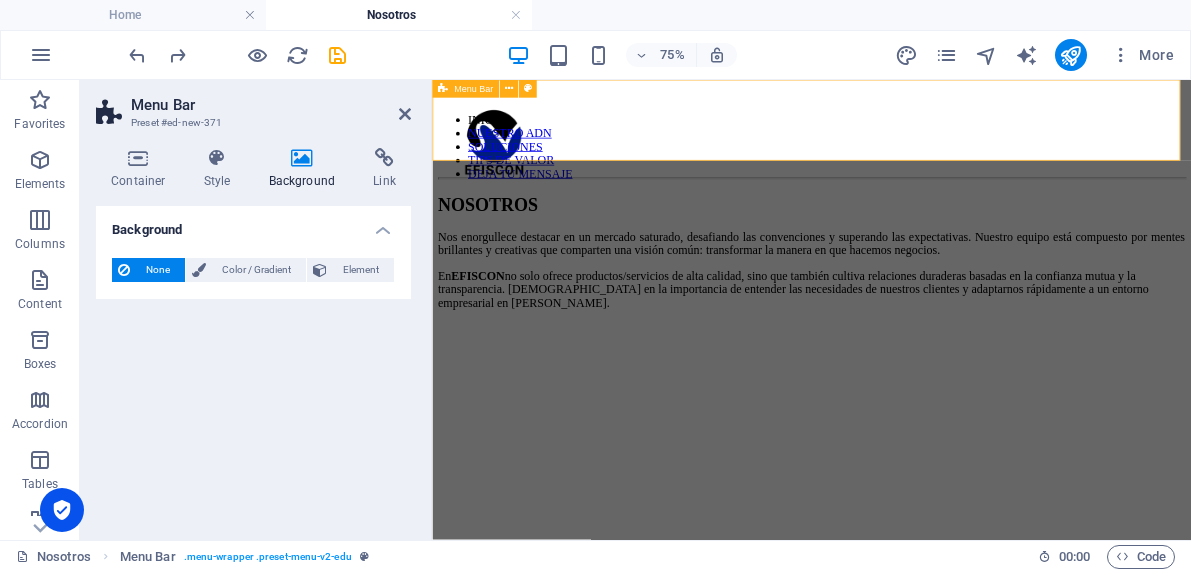 click on "INICIO NUESTRO ADN SOLUCIONES TIPS DE VALOR DEJA TU MENSAJE" at bounding box center [938, 141] 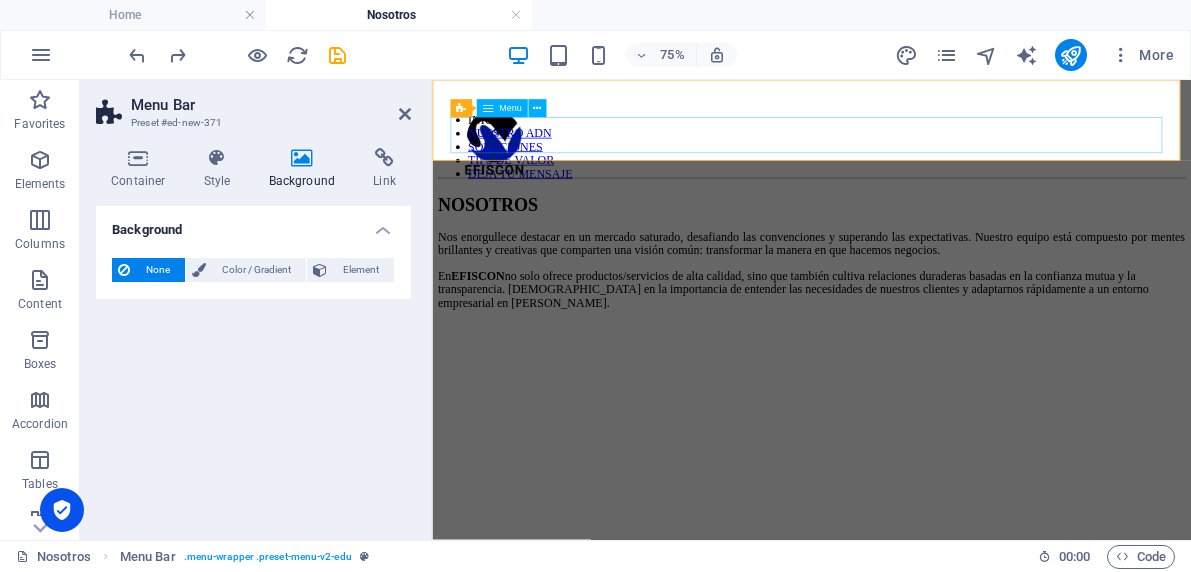 click on "INICIO NUESTRO ADN SOLUCIONES TIPS DE VALOR DEJA TU MENSAJE" at bounding box center (938, 169) 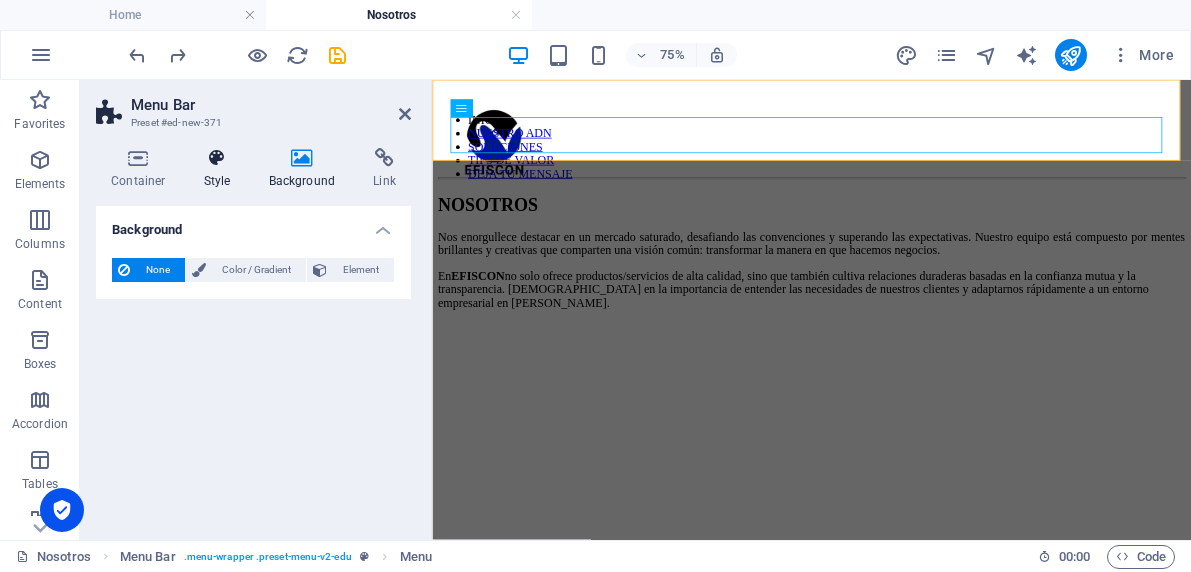 click at bounding box center [217, 158] 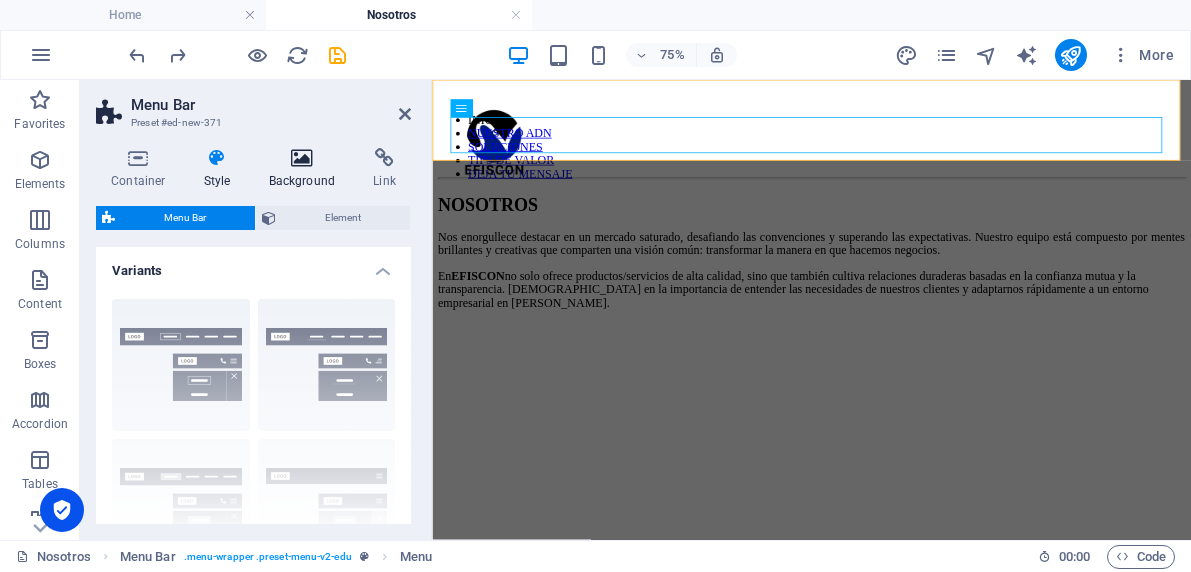 click at bounding box center (302, 158) 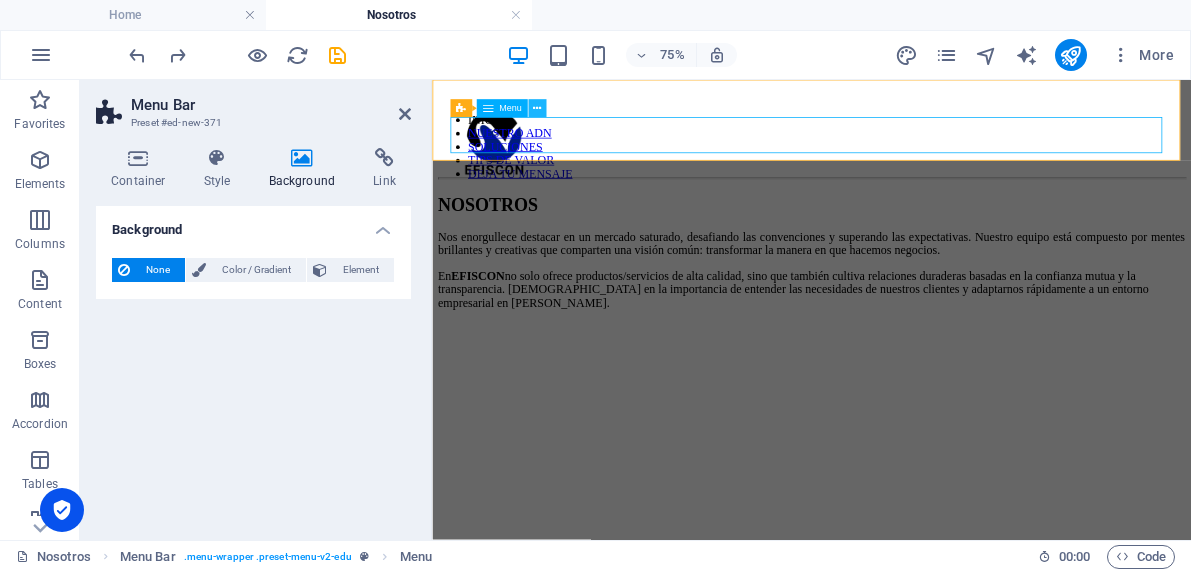 click at bounding box center [537, 109] 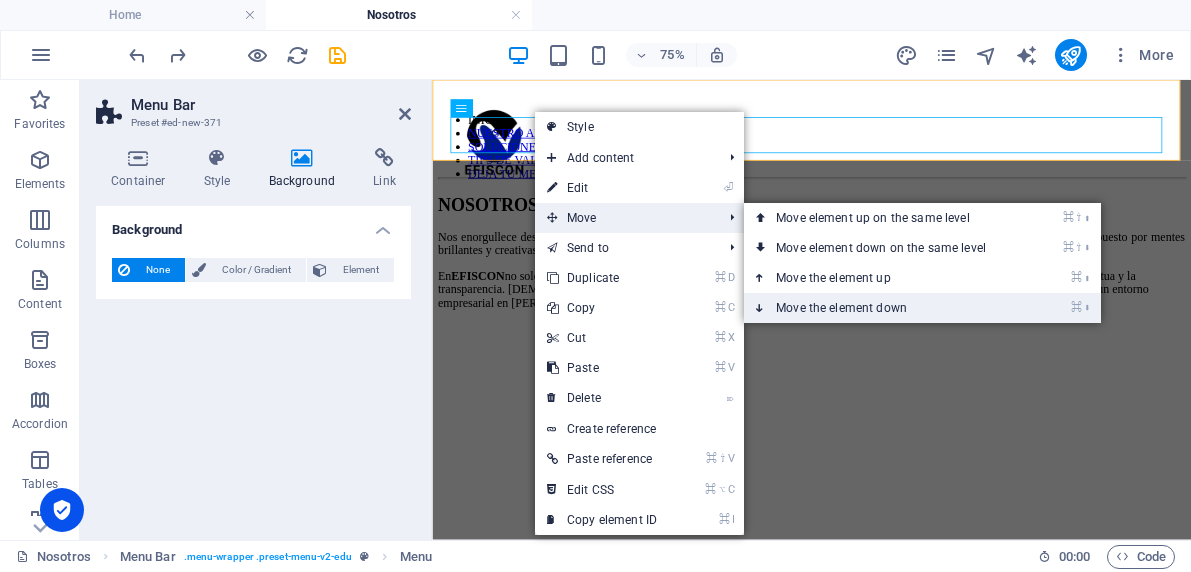 click on "⌘ ⬇  Move the element down" at bounding box center [885, 308] 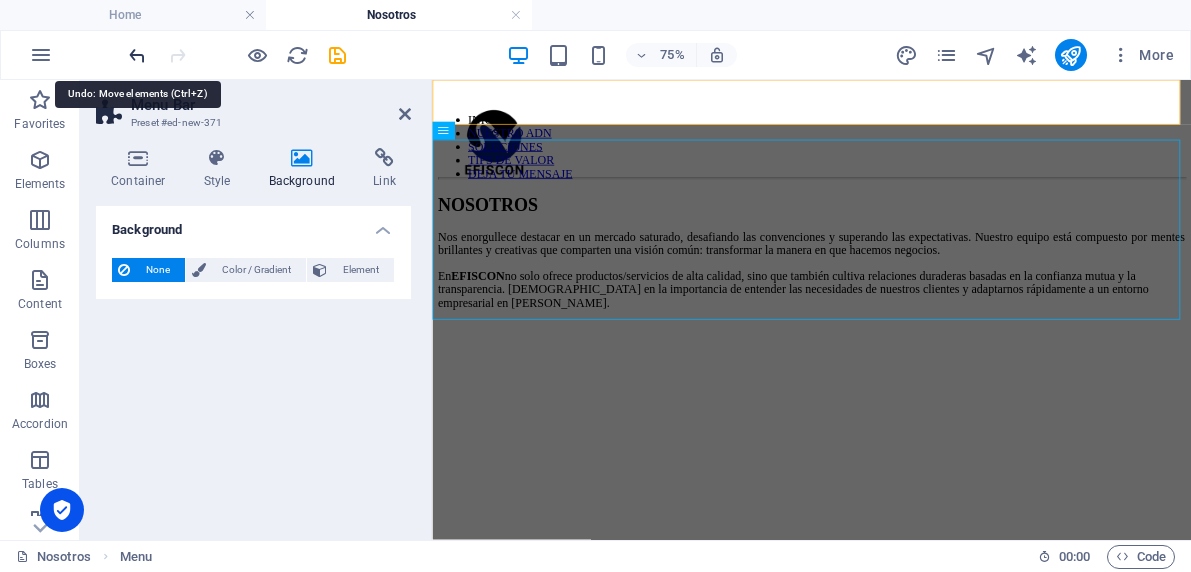 click at bounding box center [137, 55] 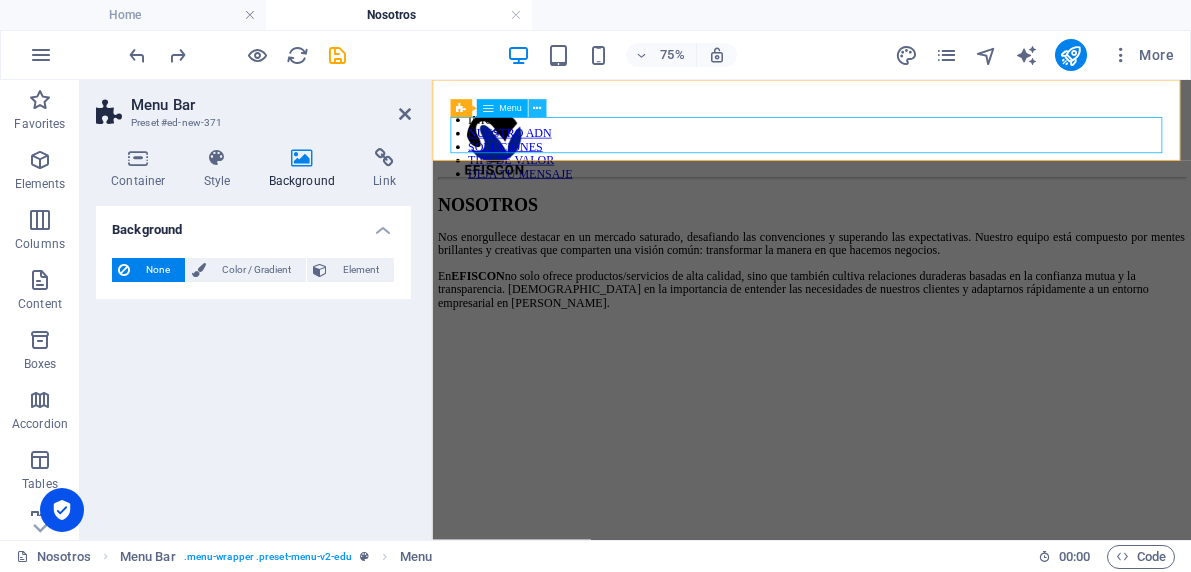 click at bounding box center (537, 109) 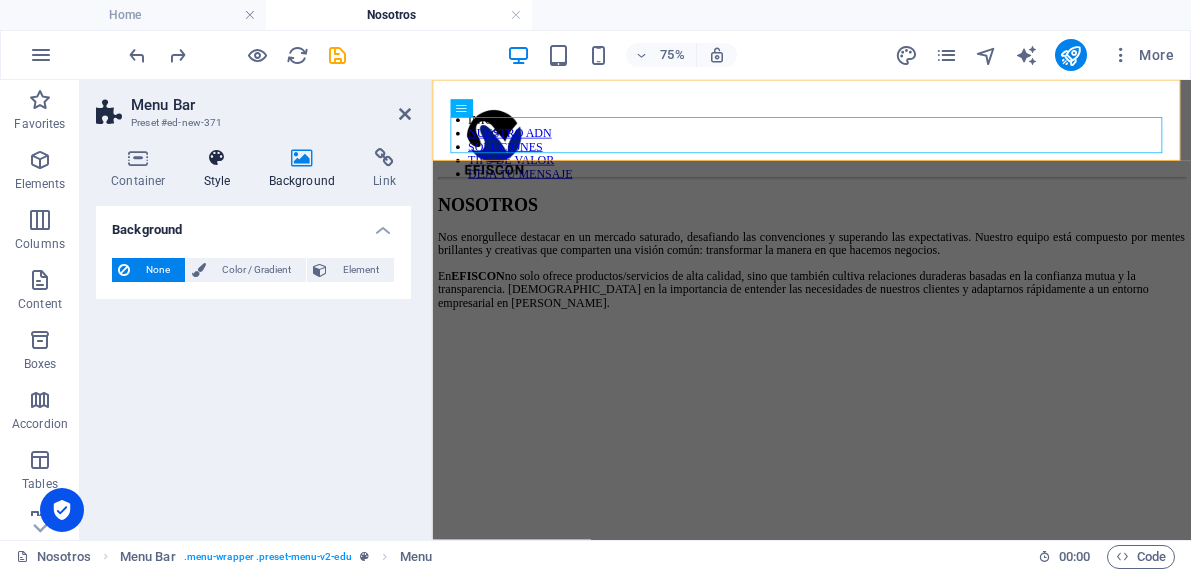 click on "Style" at bounding box center [221, 169] 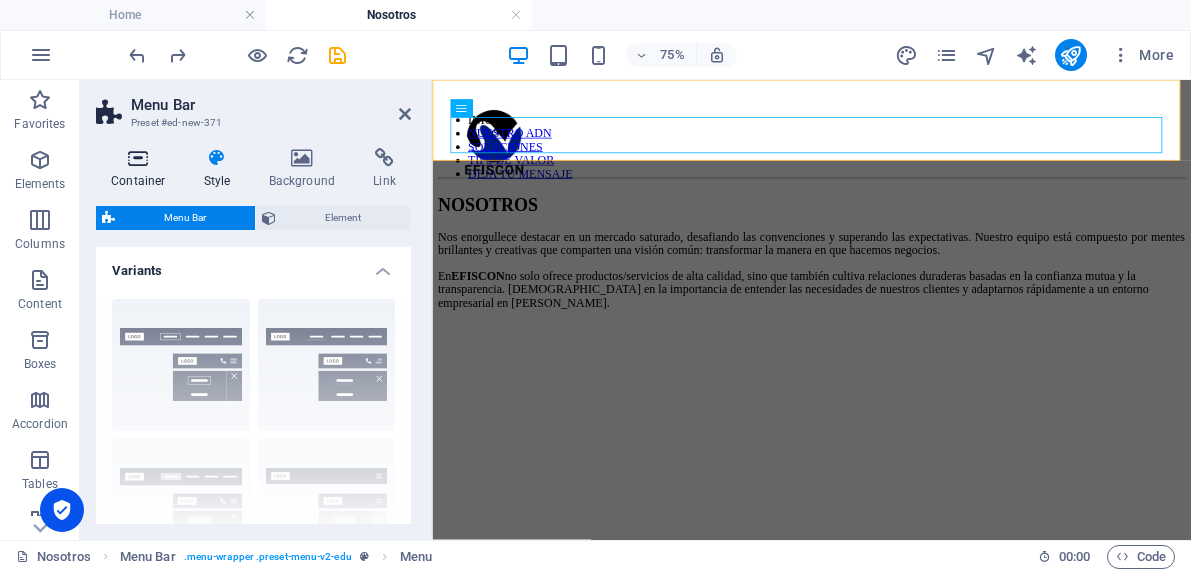 click at bounding box center [138, 158] 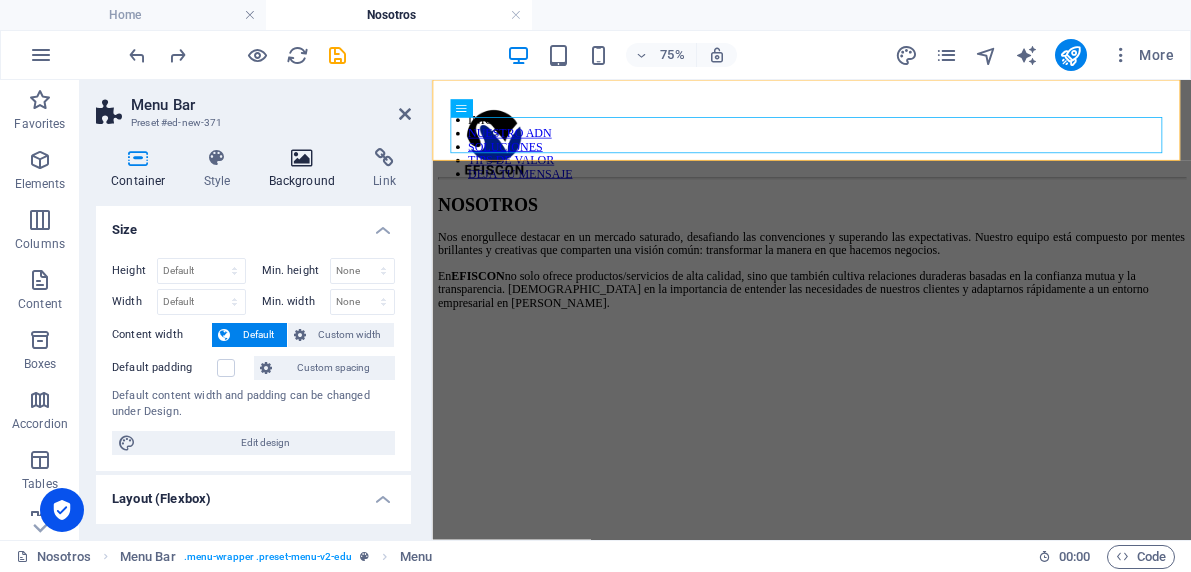 click at bounding box center (302, 158) 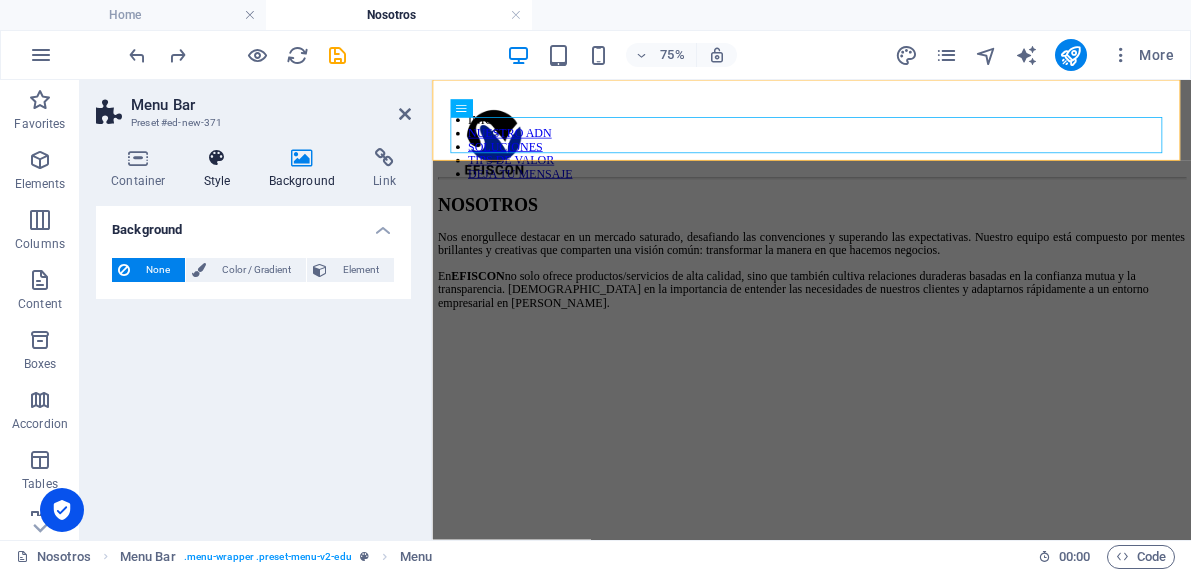 click at bounding box center (217, 158) 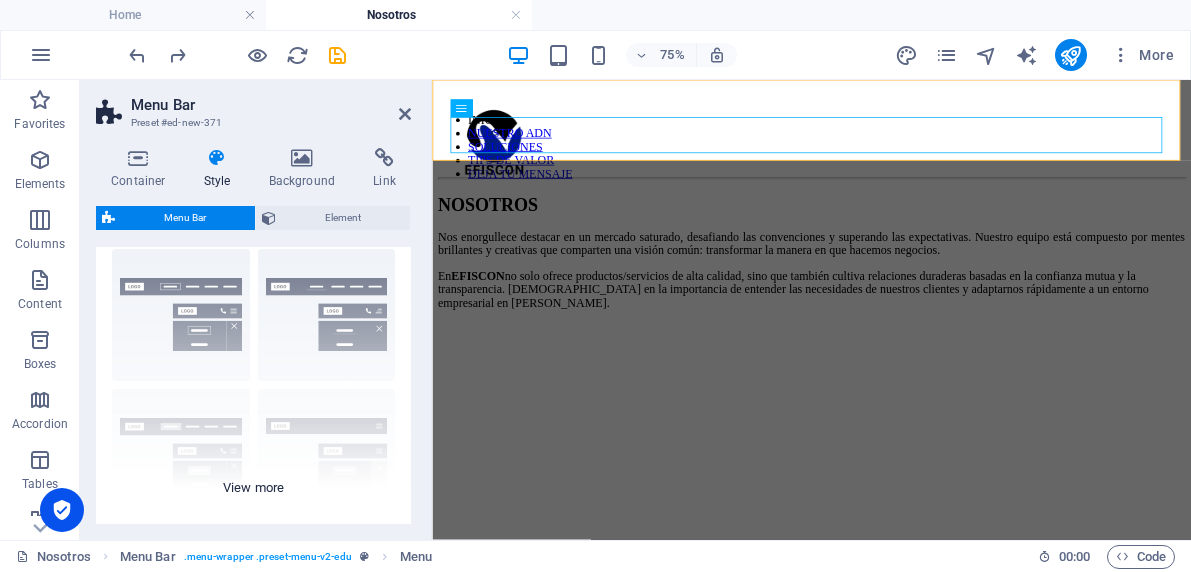 scroll, scrollTop: 0, scrollLeft: 0, axis: both 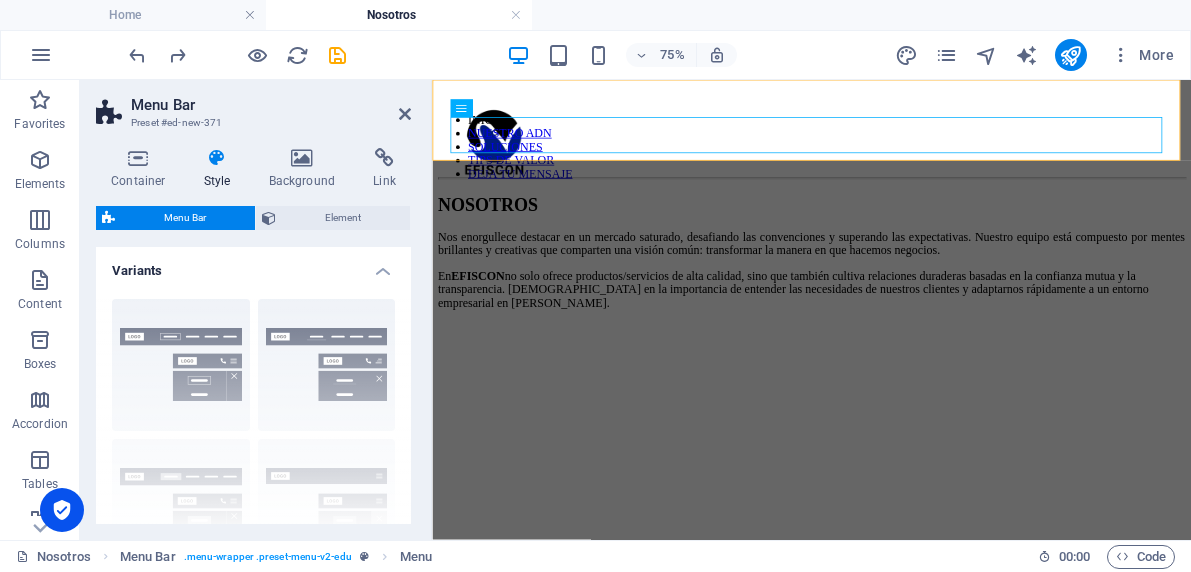 click on "Border Centered Default Fixed Loki Trigger Wide XXL" at bounding box center (253, 433) 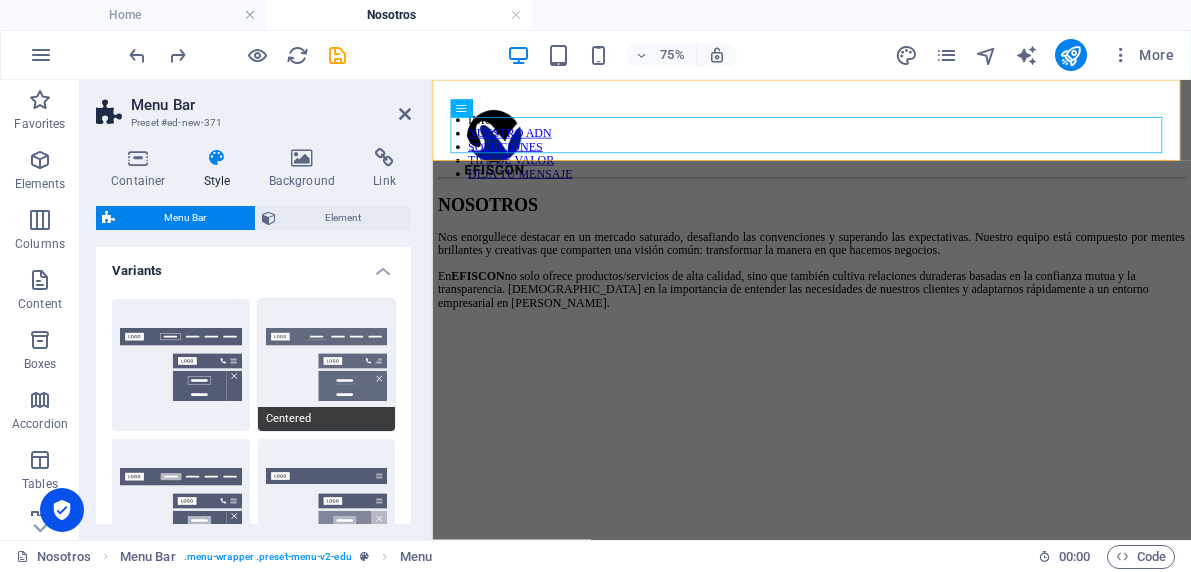 click on "Centered" at bounding box center (327, 365) 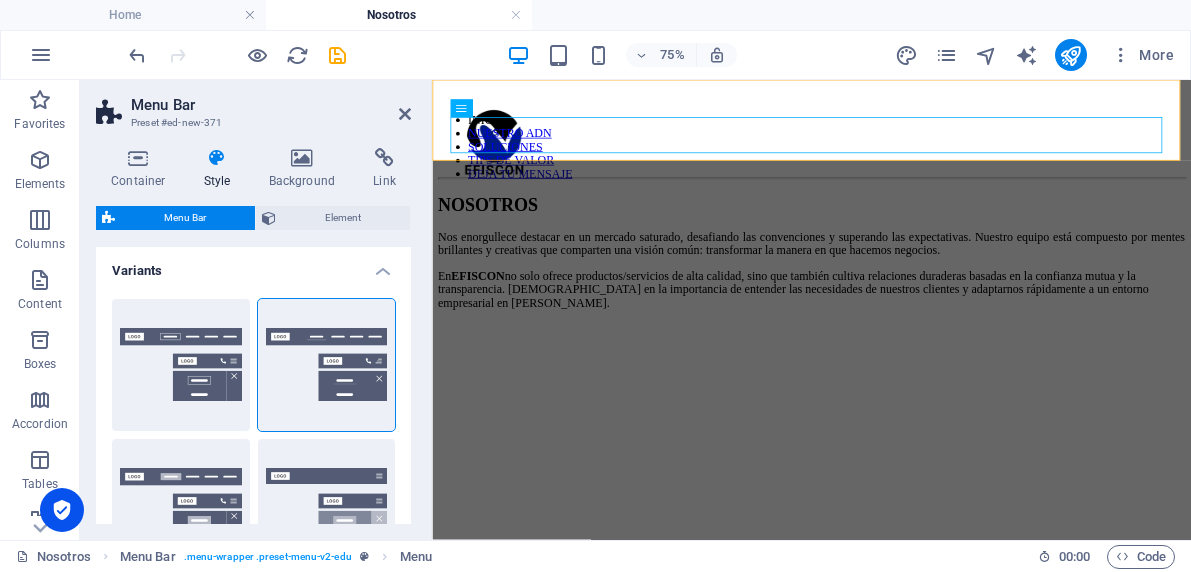 type on "150" 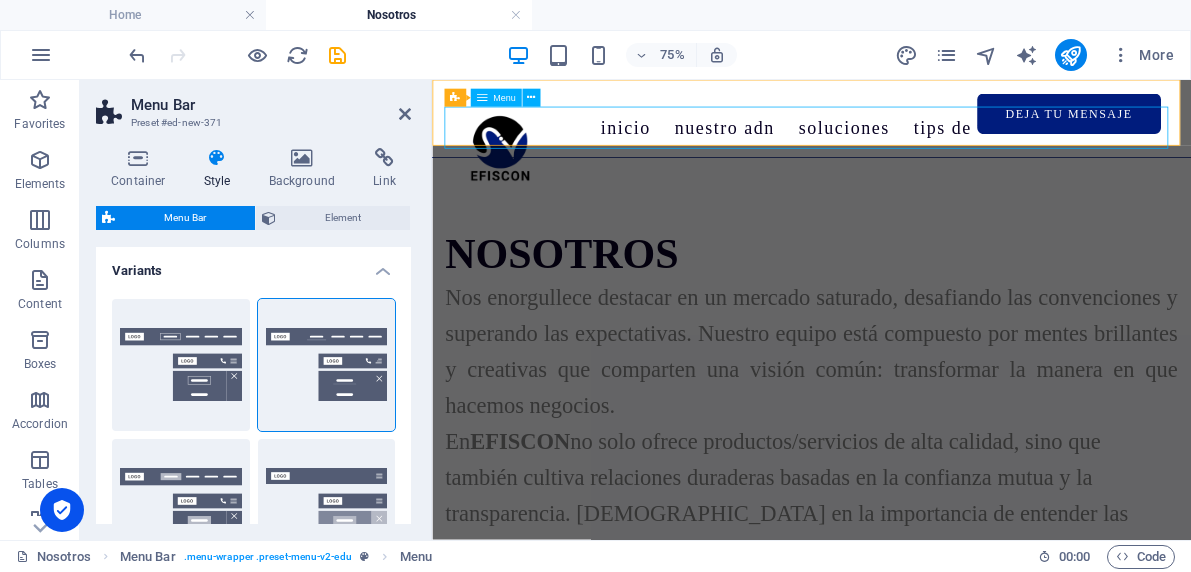 drag, startPoint x: 632, startPoint y: 470, endPoint x: 656, endPoint y: 142, distance: 328.87686 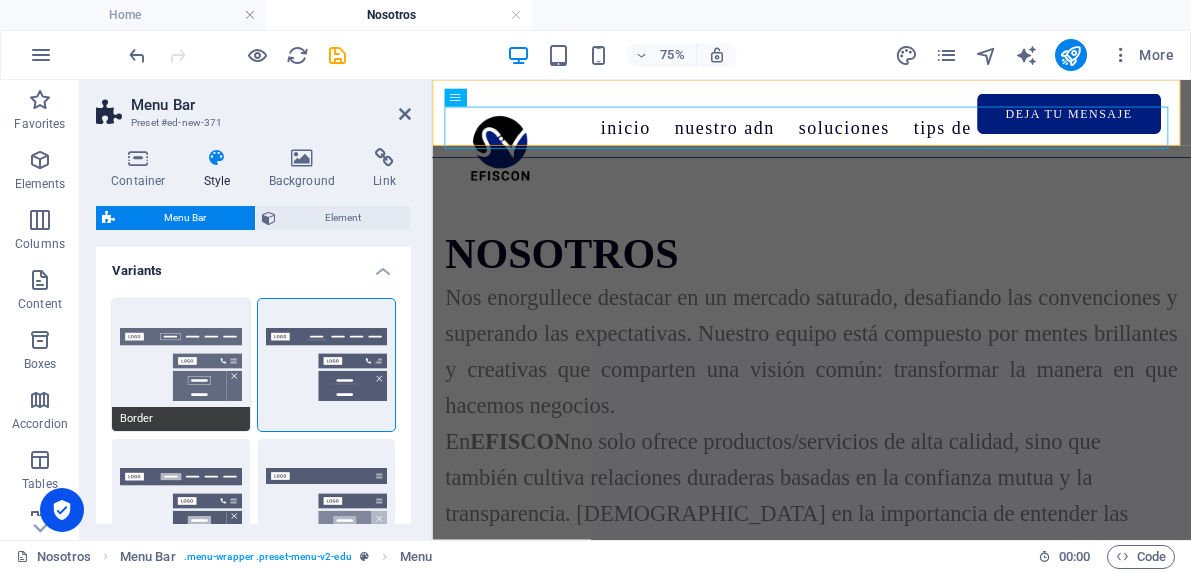 click on "Border" at bounding box center (181, 365) 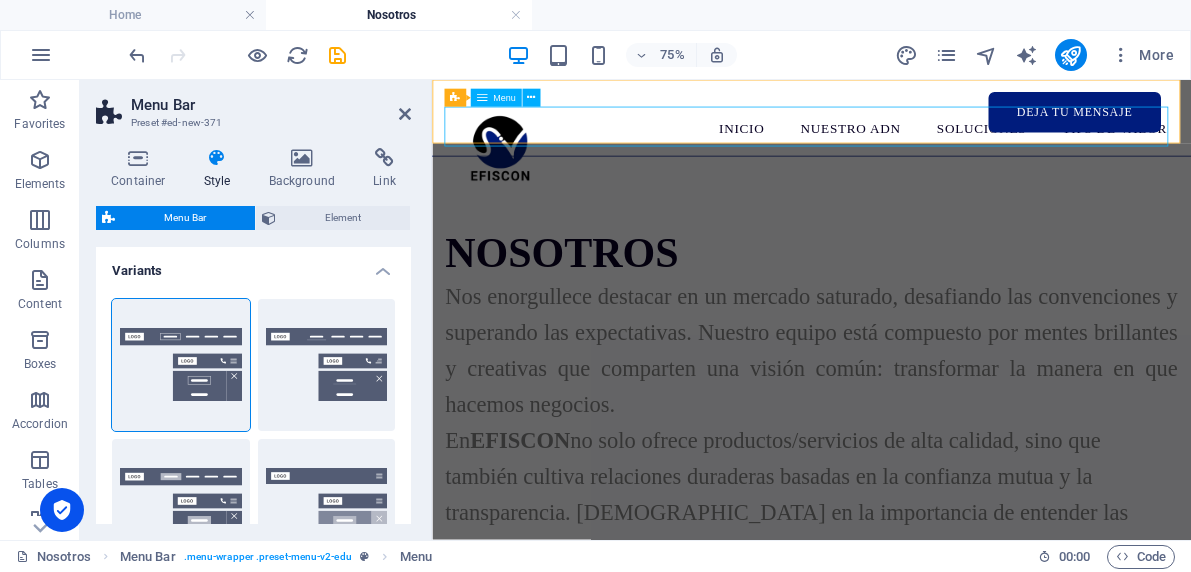 click on "INICIO NUESTRO ADN SOLUCIONES TIPS DE VALOR DEJA TU MENSAJE" at bounding box center (938, 143) 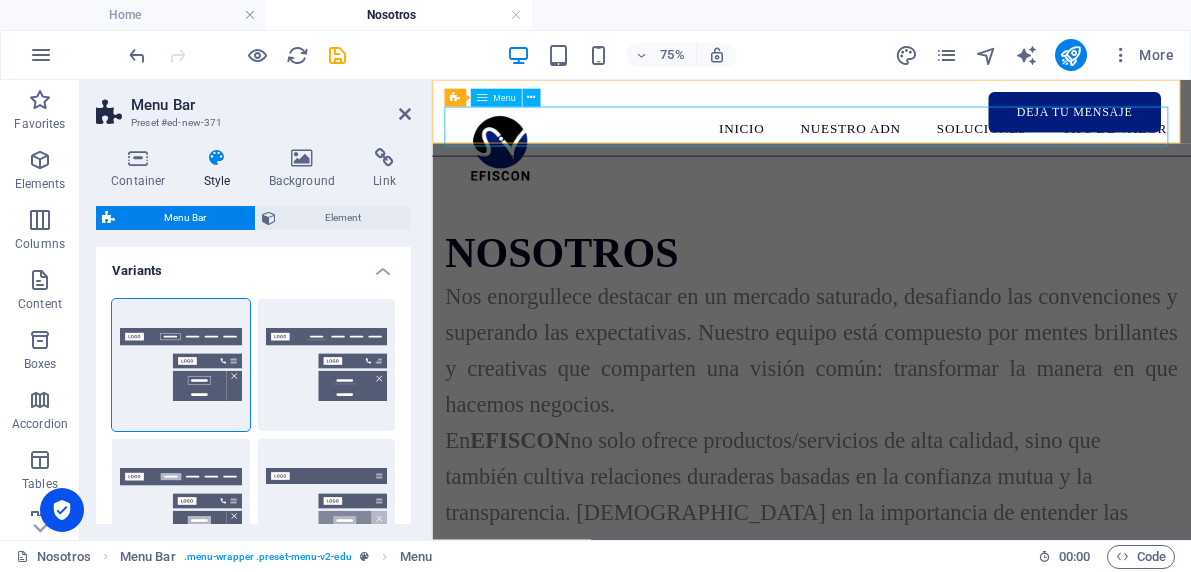 click on "INICIO NUESTRO ADN SOLUCIONES TIPS DE VALOR DEJA TU MENSAJE" at bounding box center [938, 143] 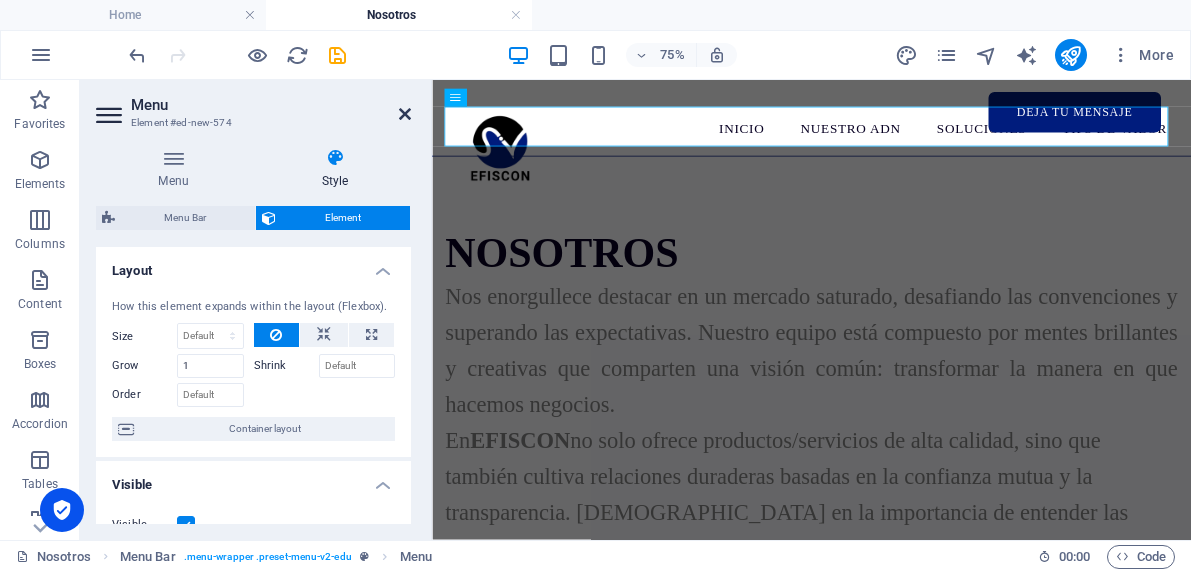 click at bounding box center [405, 114] 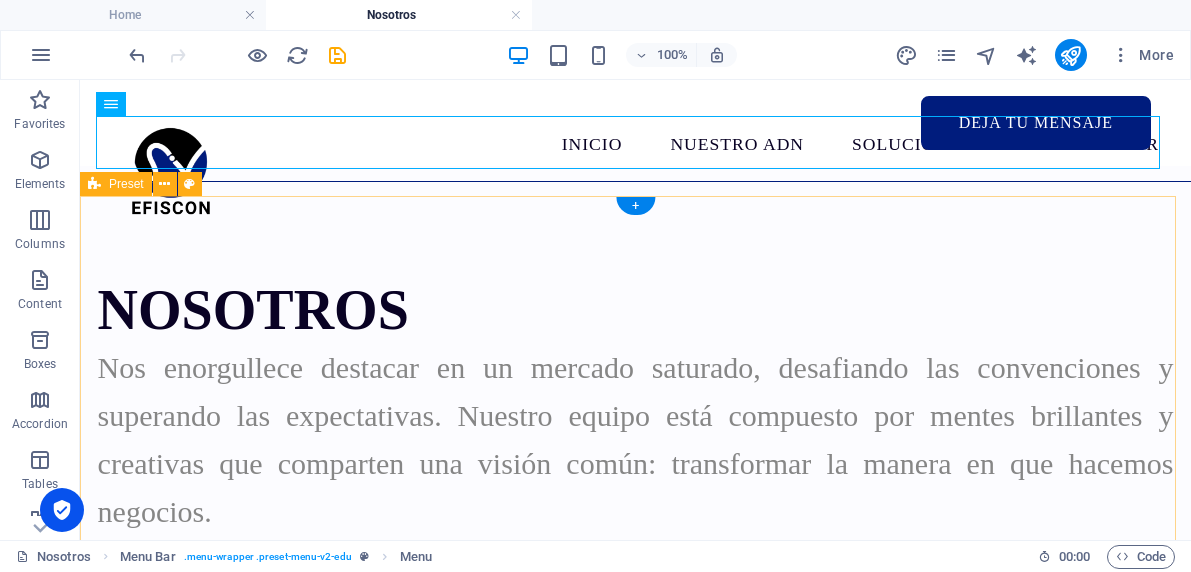 click on "NOSOTROS Nos enorgullece destacar en un mercado saturado, desafiando las convenciones y superando las expectativas. Nuestro equipo está compuesto por mentes brillantes y creativas que comparten una visión común: transformar la manera en que hacemos negocios. En  EFISCON  no solo ofrece productos/servicios de alta calidad, sino que también cultiva relaciones duraderas basadas en la confianza mutua y la transparencia. Creemos en la importancia de entender las necesidades de nuestros clientes y adaptarnos rápidamente a un entorno empresarial en constante cambio. Drop content here or  Add elements  Paste clipboard" at bounding box center (635, 1023) 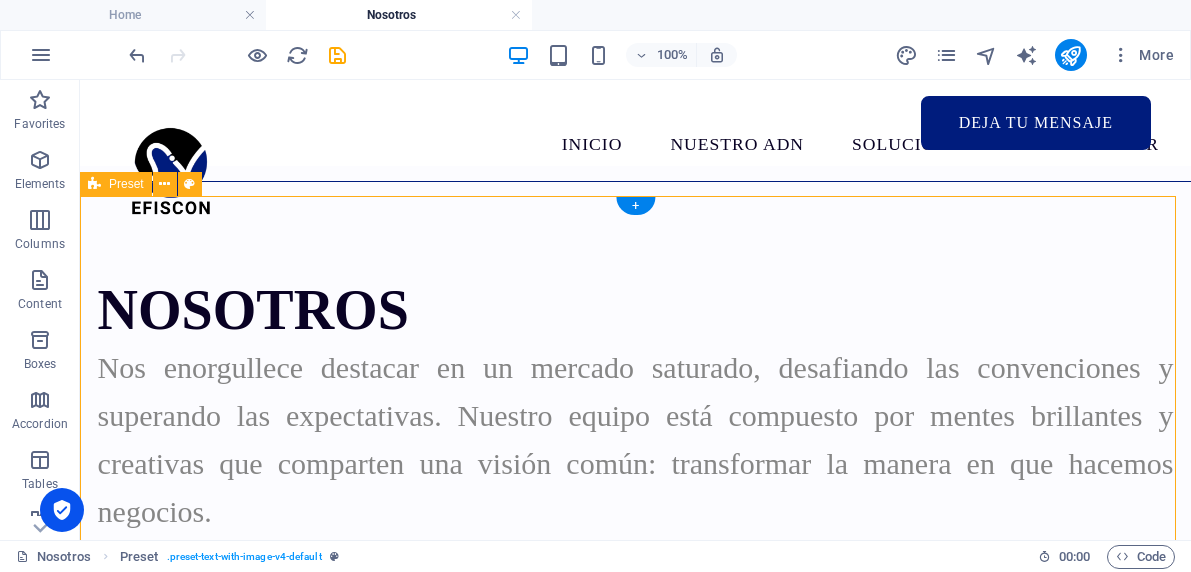 click on "NOSOTROS Nos enorgullece destacar en un mercado saturado, desafiando las convenciones y superando las expectativas. Nuestro equipo está compuesto por mentes brillantes y creativas que comparten una visión común: transformar la manera en que hacemos negocios. En  EFISCON  no solo ofrece productos/servicios de alta calidad, sino que también cultiva relaciones duraderas basadas en la confianza mutua y la transparencia. Creemos en la importancia de entender las necesidades de nuestros clientes y adaptarnos rápidamente a un entorno empresarial en constante cambio. Drop content here or  Add elements  Paste clipboard" at bounding box center [635, 1023] 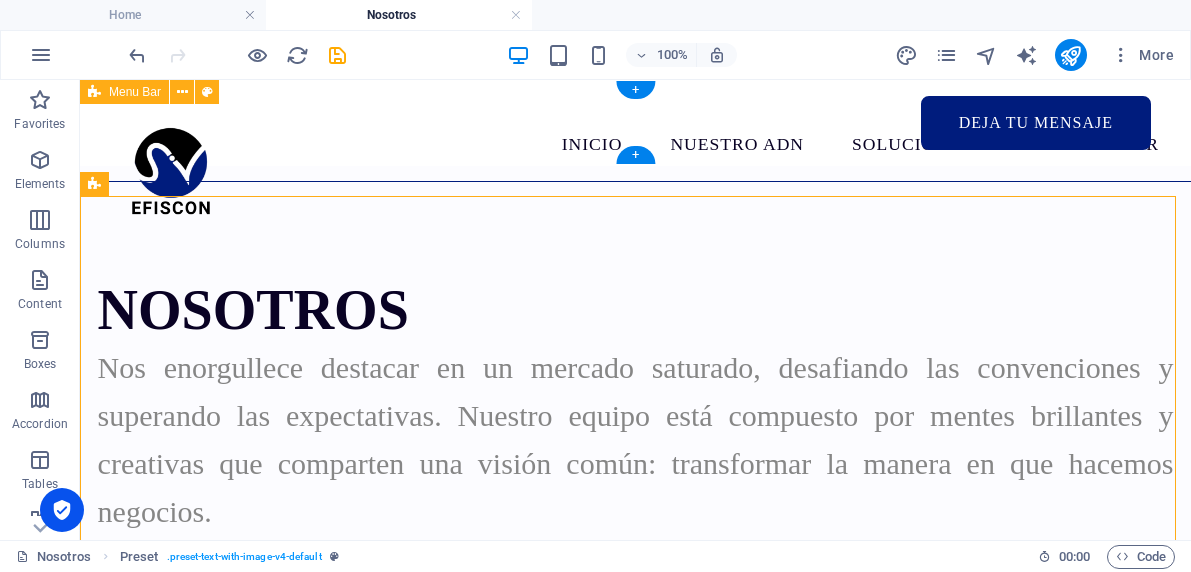 click on "INICIO NUESTRO ADN SOLUCIONES TIPS DE VALOR DEJA TU MENSAJE" at bounding box center (635, 123) 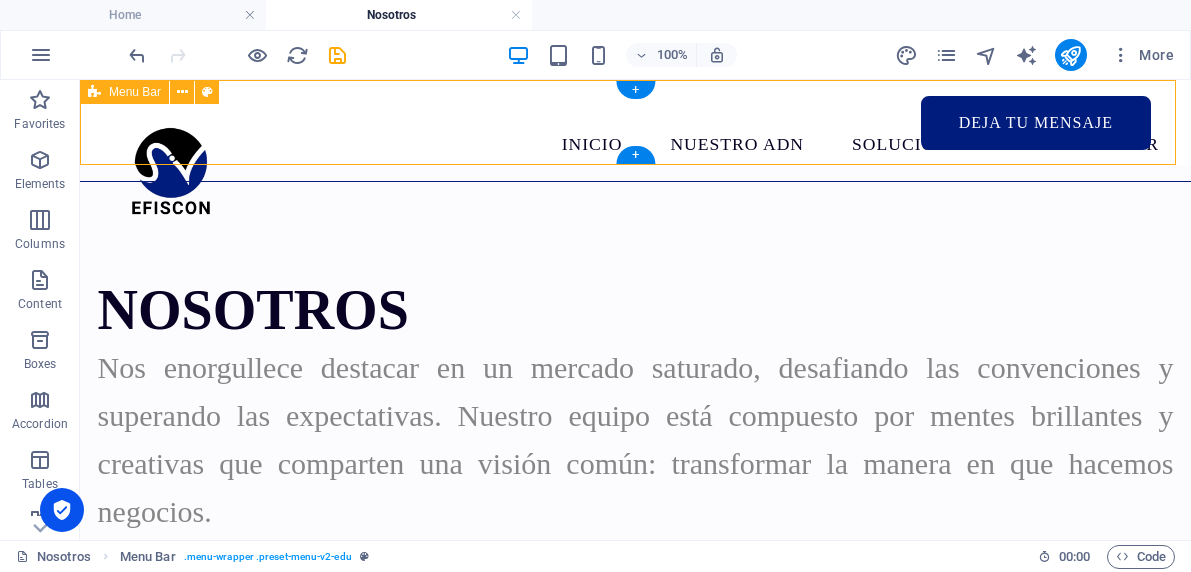 click on "INICIO NUESTRO ADN SOLUCIONES TIPS DE VALOR DEJA TU MENSAJE" at bounding box center (635, 123) 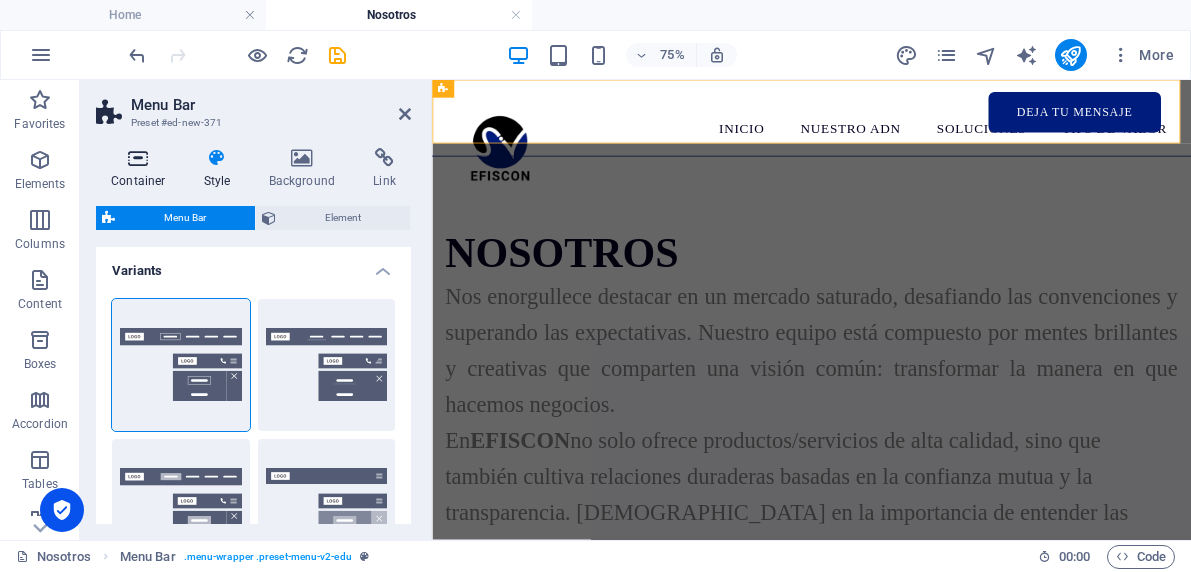 click at bounding box center [138, 158] 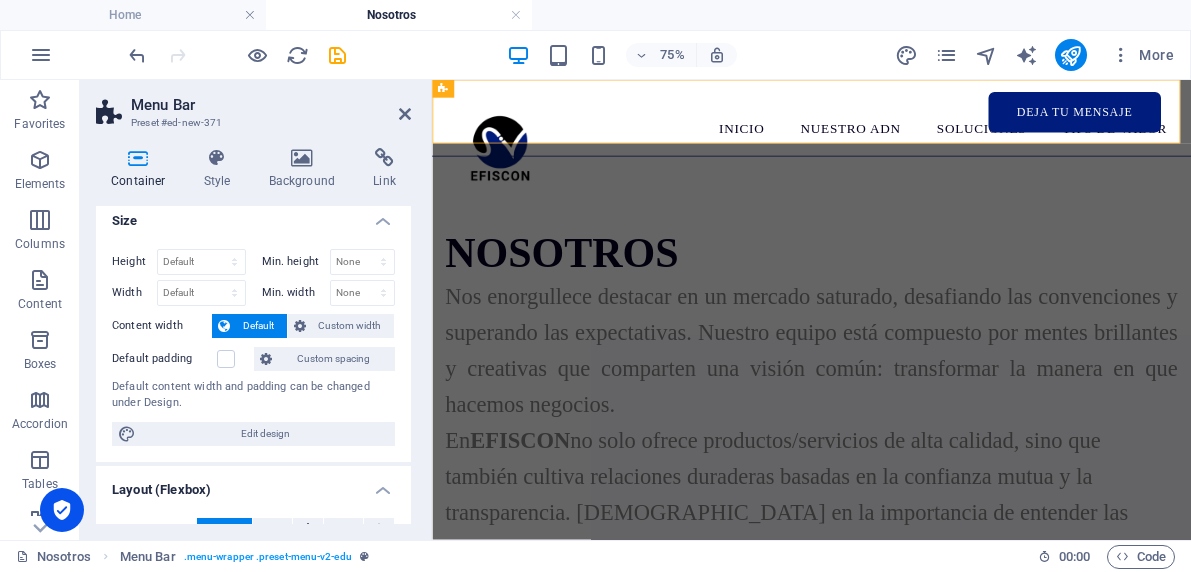 scroll, scrollTop: 5, scrollLeft: 0, axis: vertical 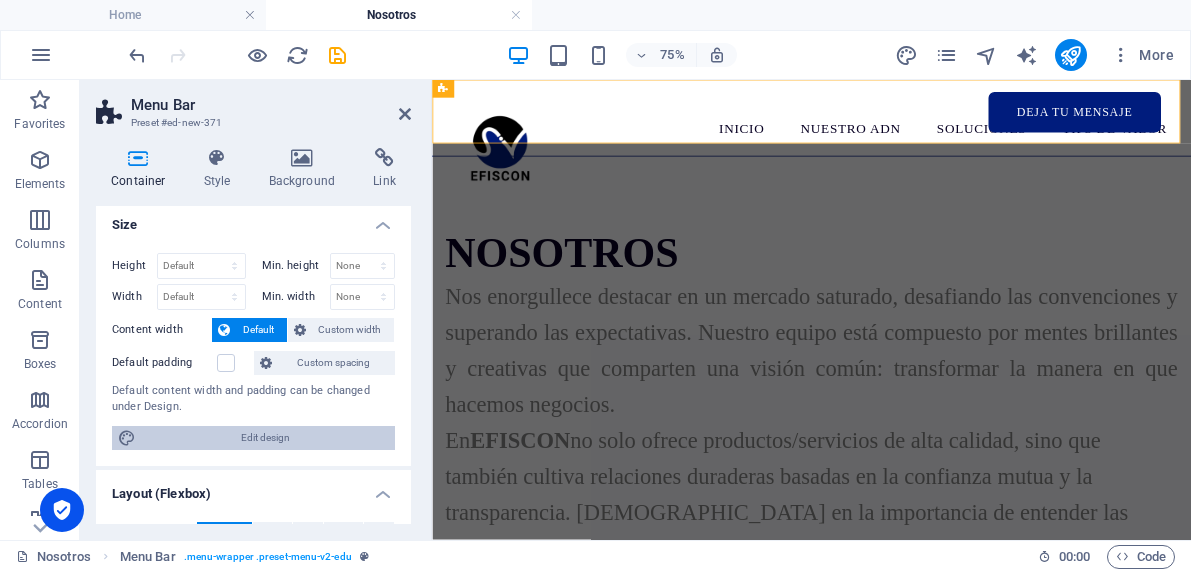 click on "Edit design" at bounding box center (265, 438) 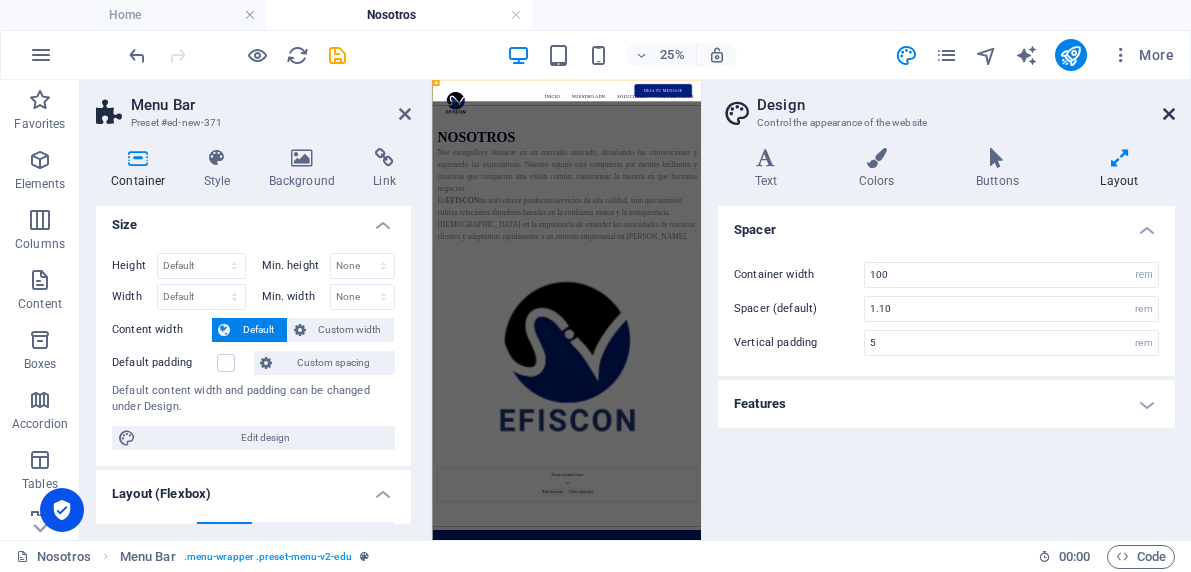 click at bounding box center [1169, 114] 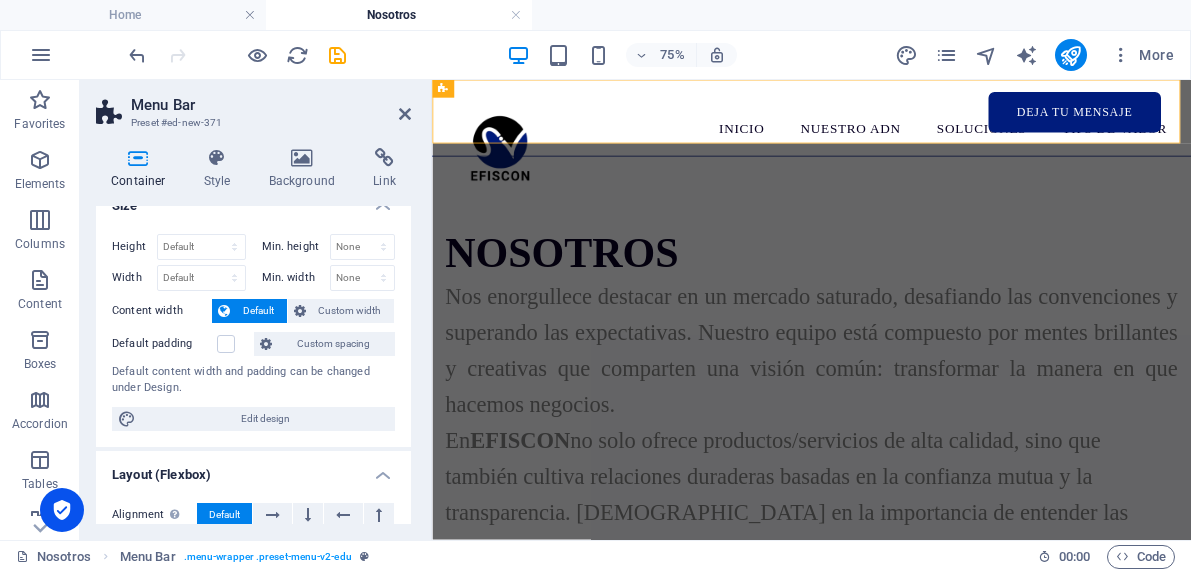 scroll, scrollTop: 21, scrollLeft: 0, axis: vertical 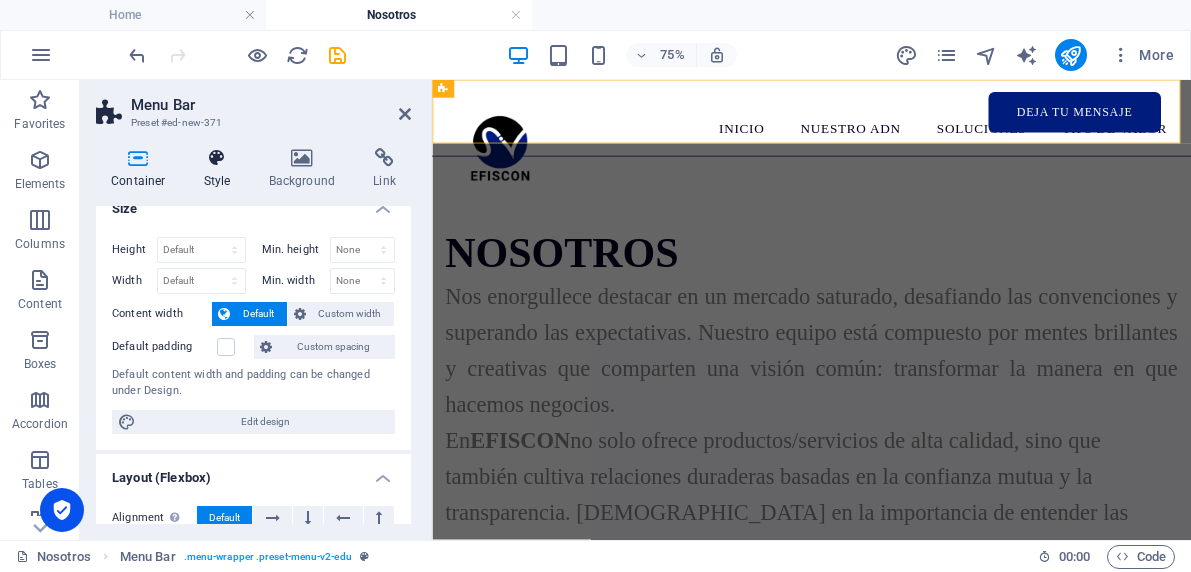 click on "Style" at bounding box center (221, 169) 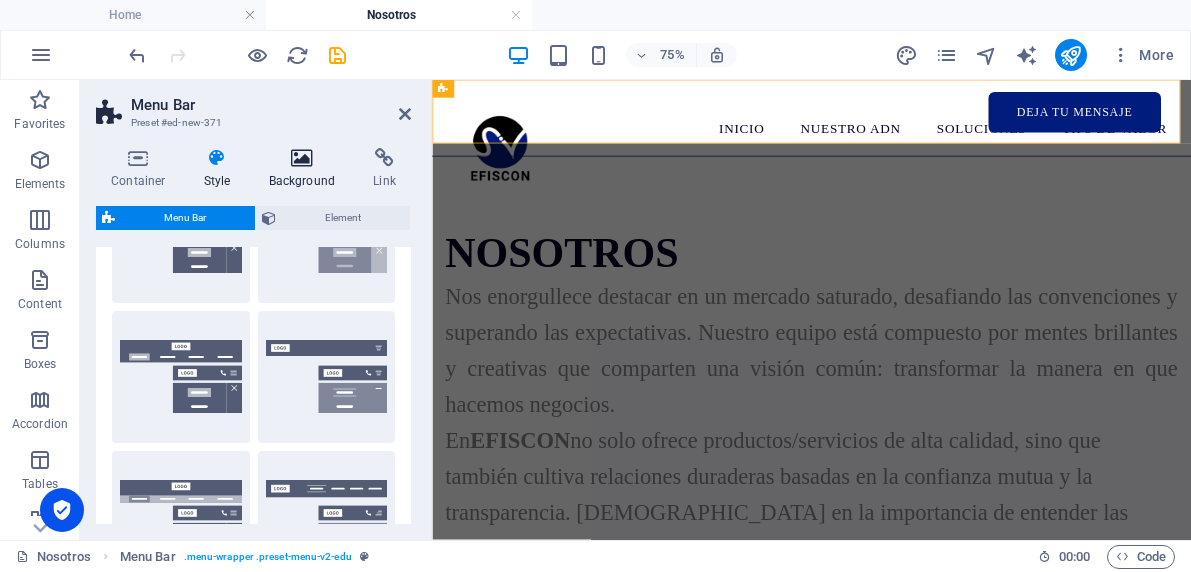 scroll, scrollTop: 267, scrollLeft: 0, axis: vertical 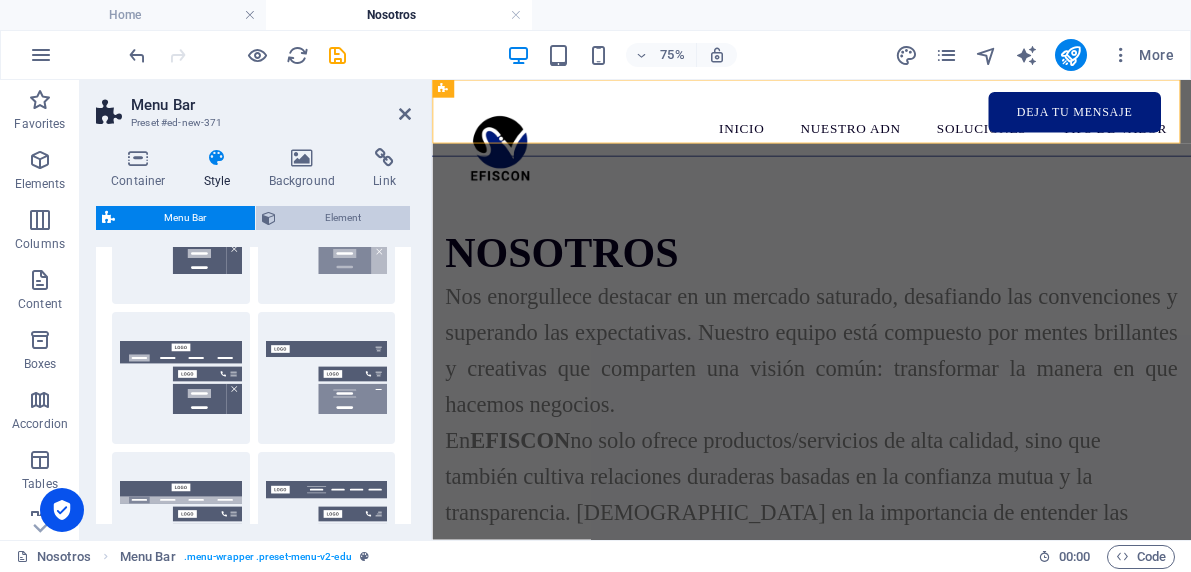 click on "Element" at bounding box center [343, 218] 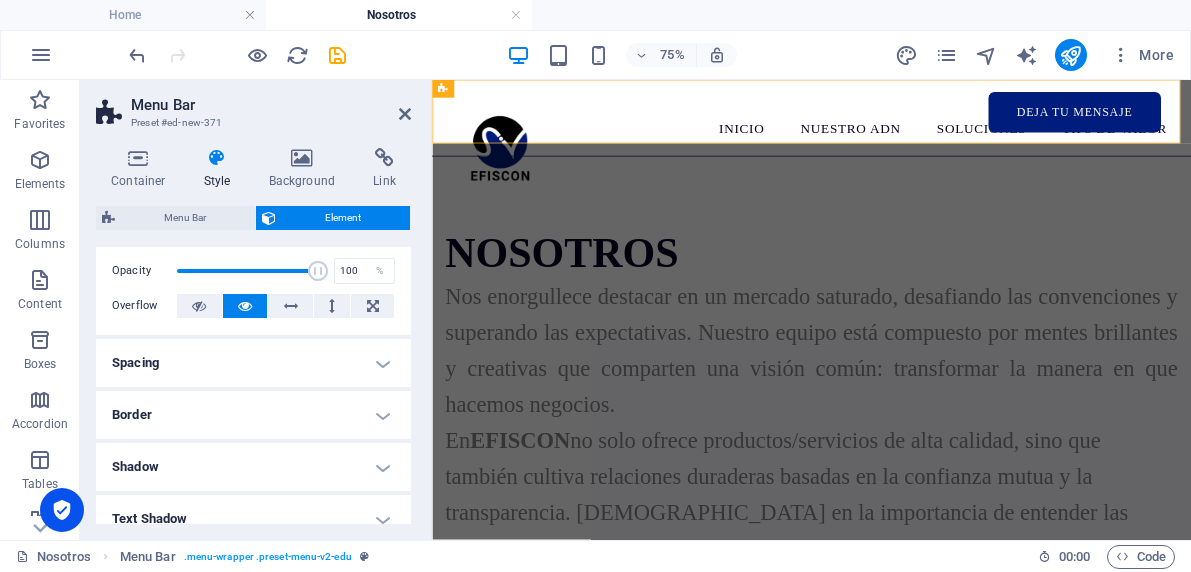 scroll, scrollTop: 59, scrollLeft: 0, axis: vertical 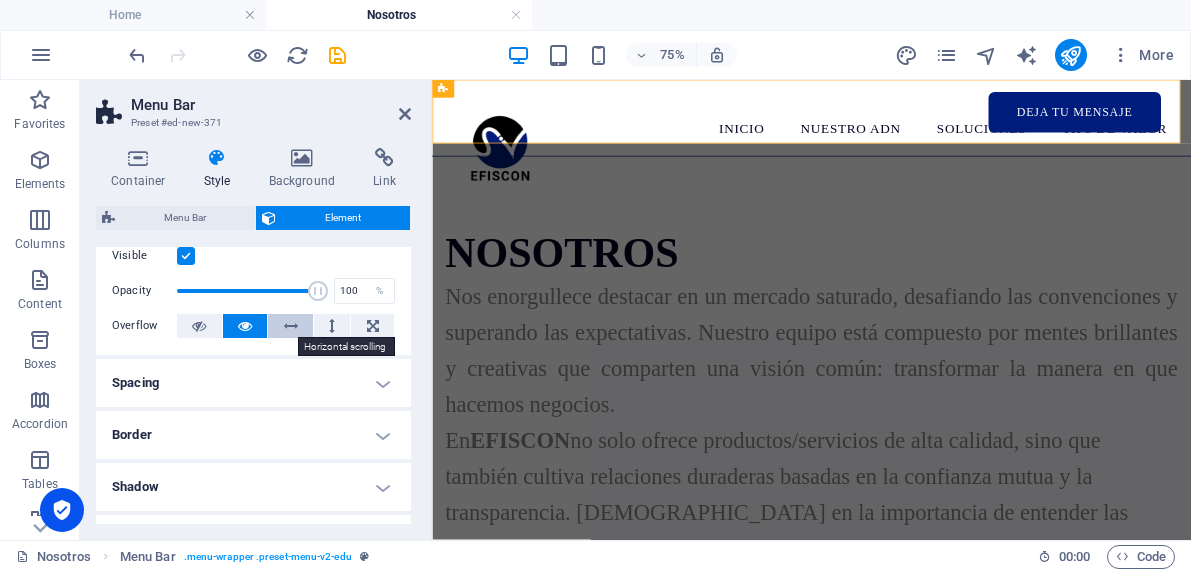 click at bounding box center [291, 326] 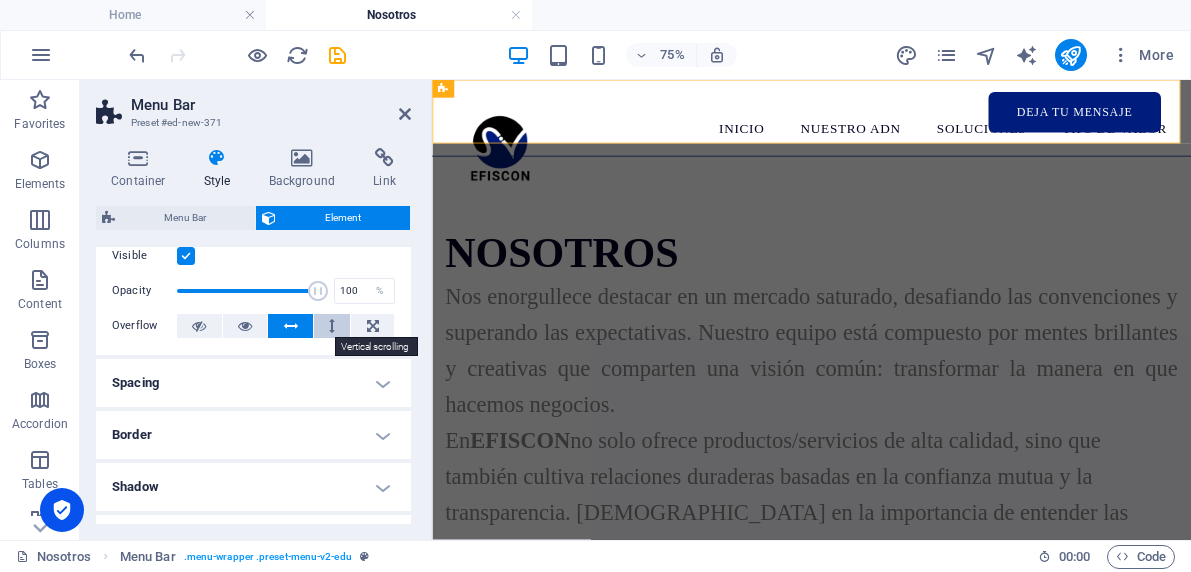 click at bounding box center (332, 326) 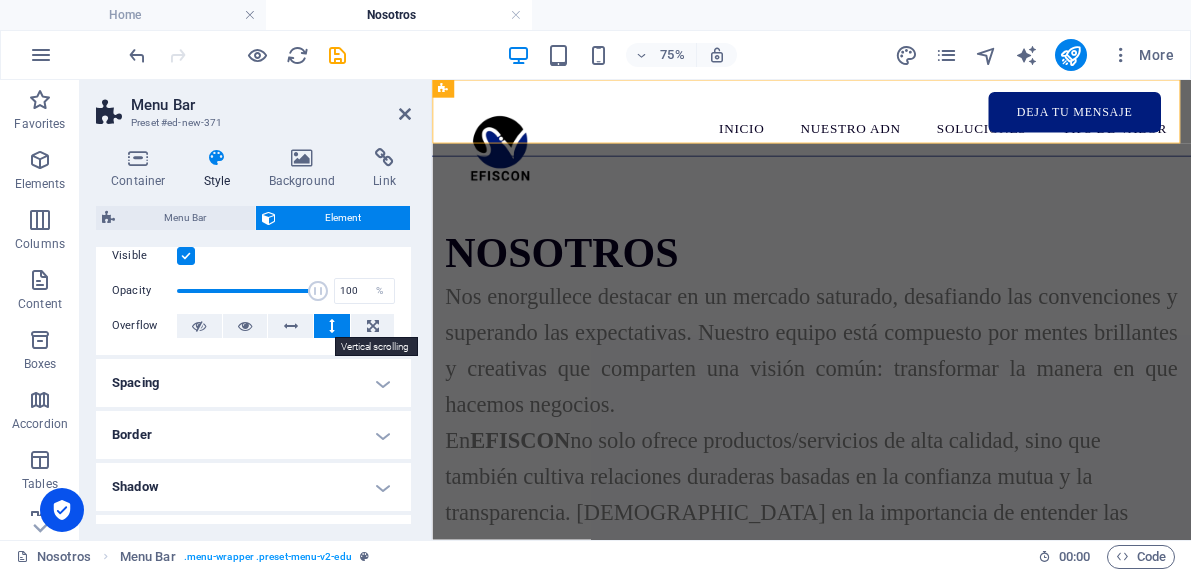 click at bounding box center [332, 326] 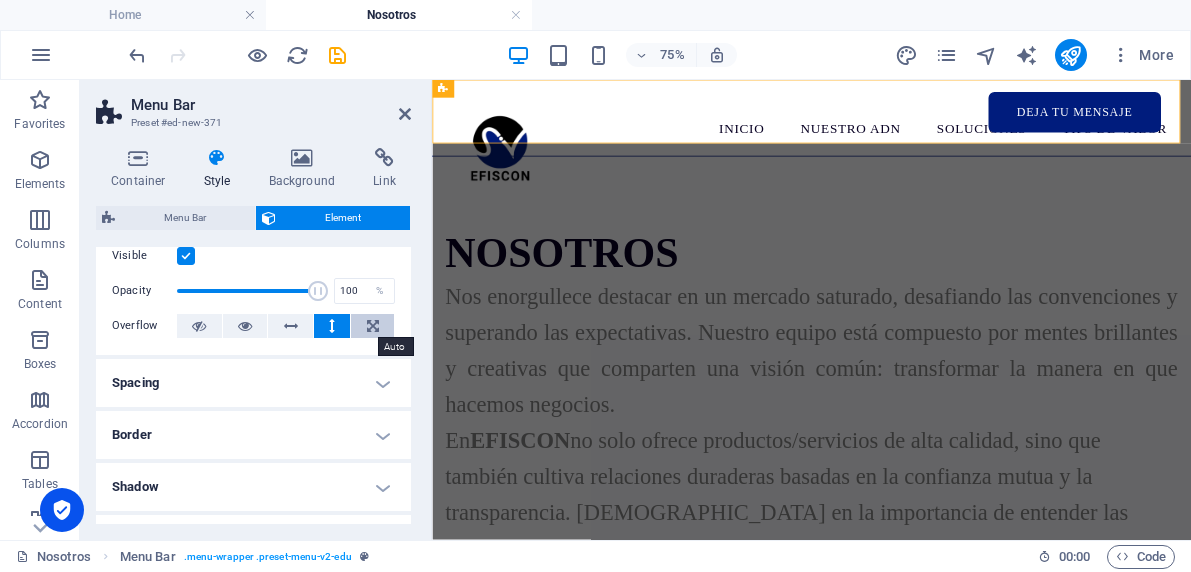 click at bounding box center (373, 326) 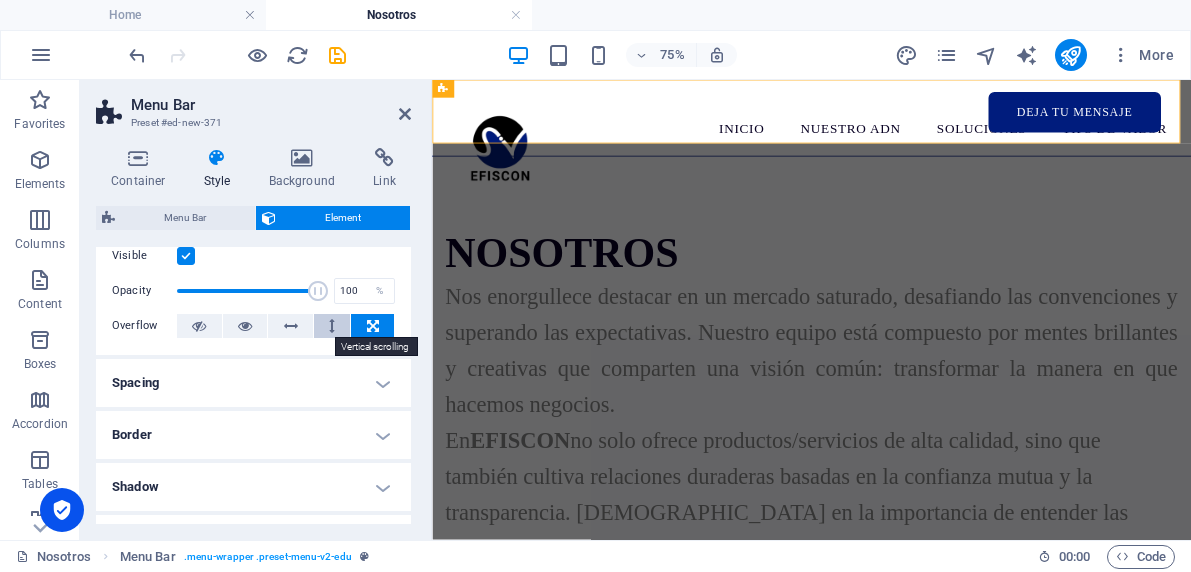 click at bounding box center (332, 326) 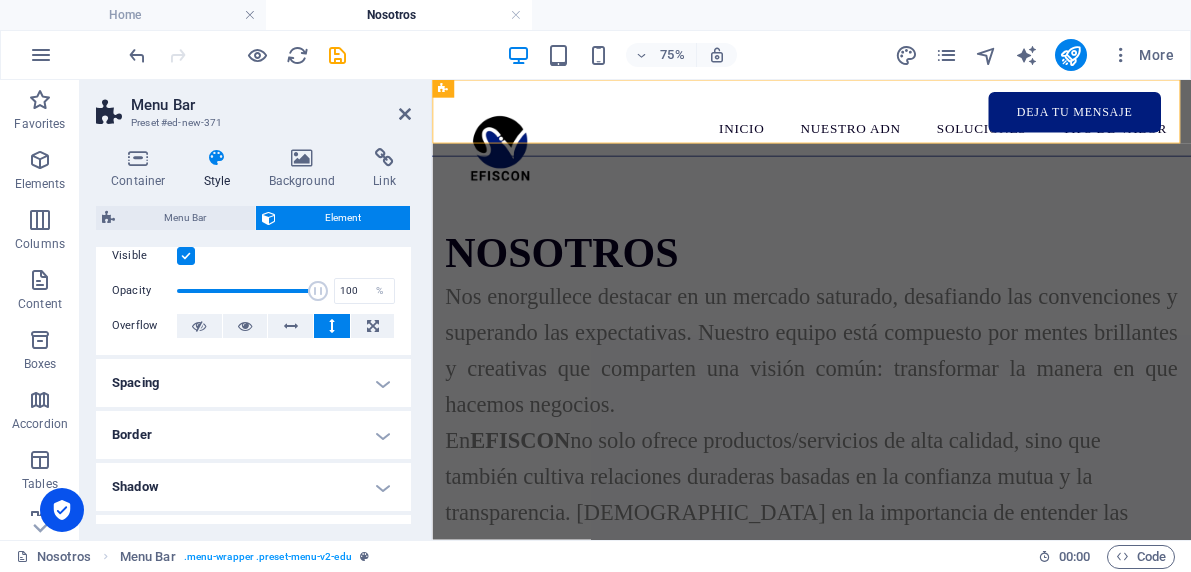 click on "Spacing" at bounding box center [253, 383] 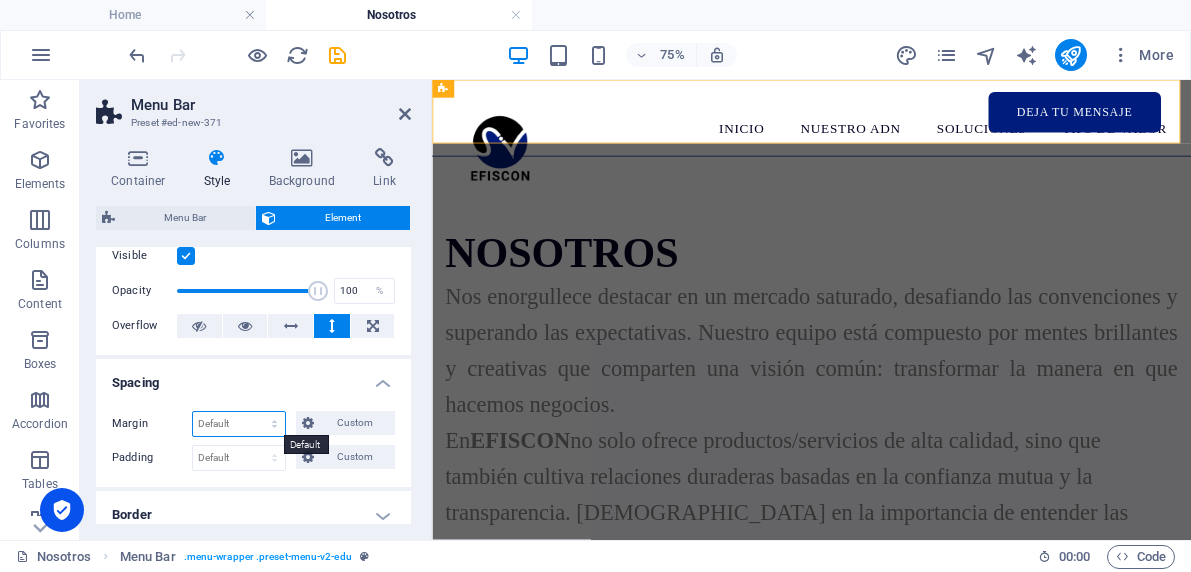 click on "Default auto px % rem vw vh Custom" at bounding box center (239, 424) 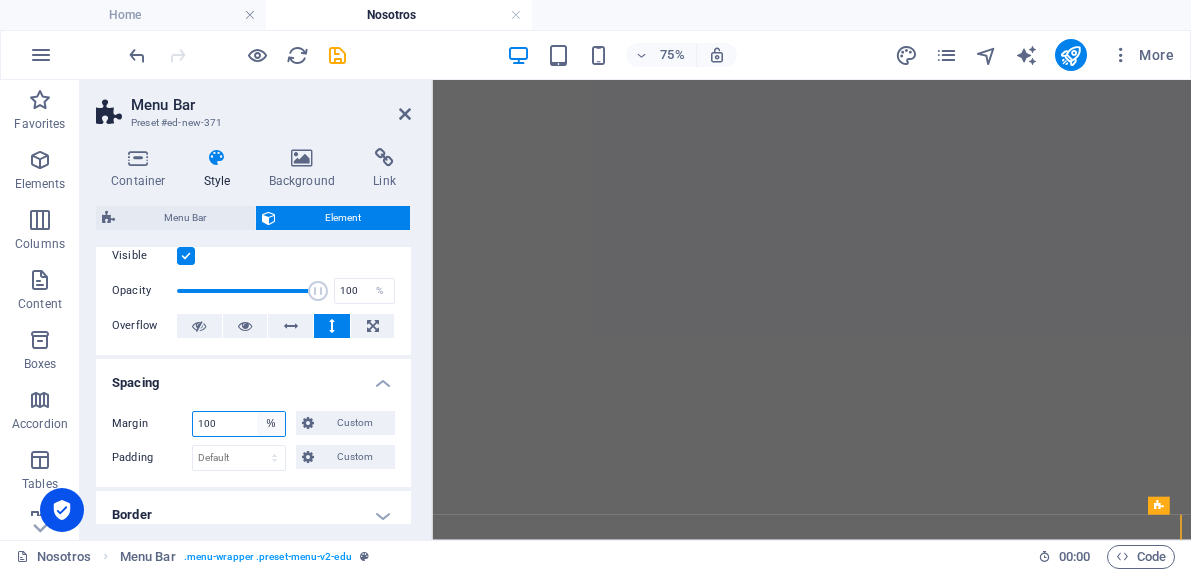 scroll, scrollTop: 749, scrollLeft: 0, axis: vertical 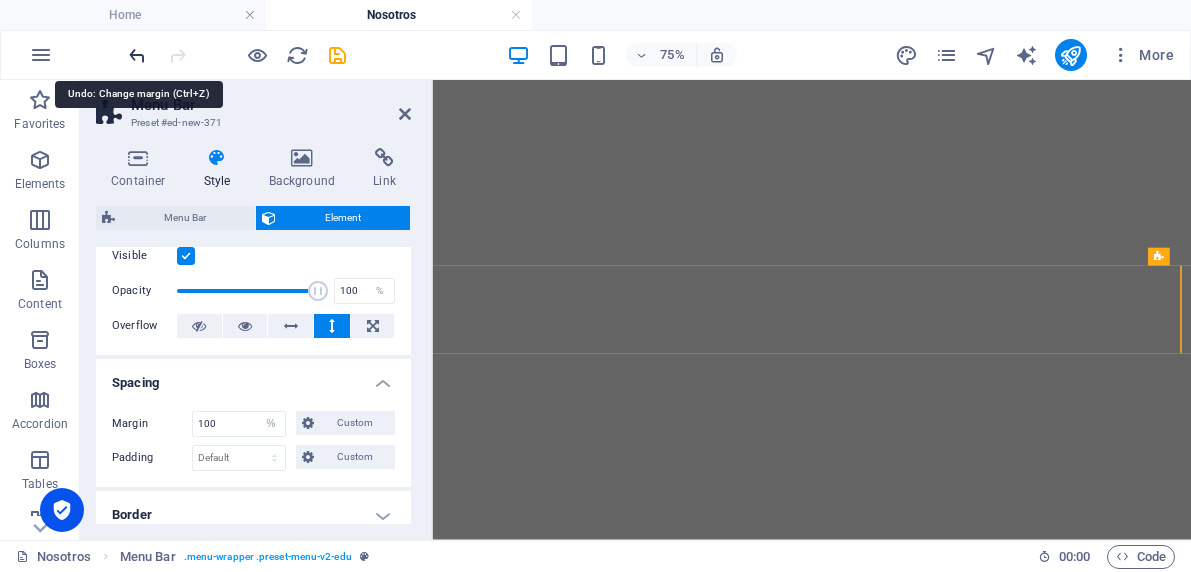 click at bounding box center [137, 55] 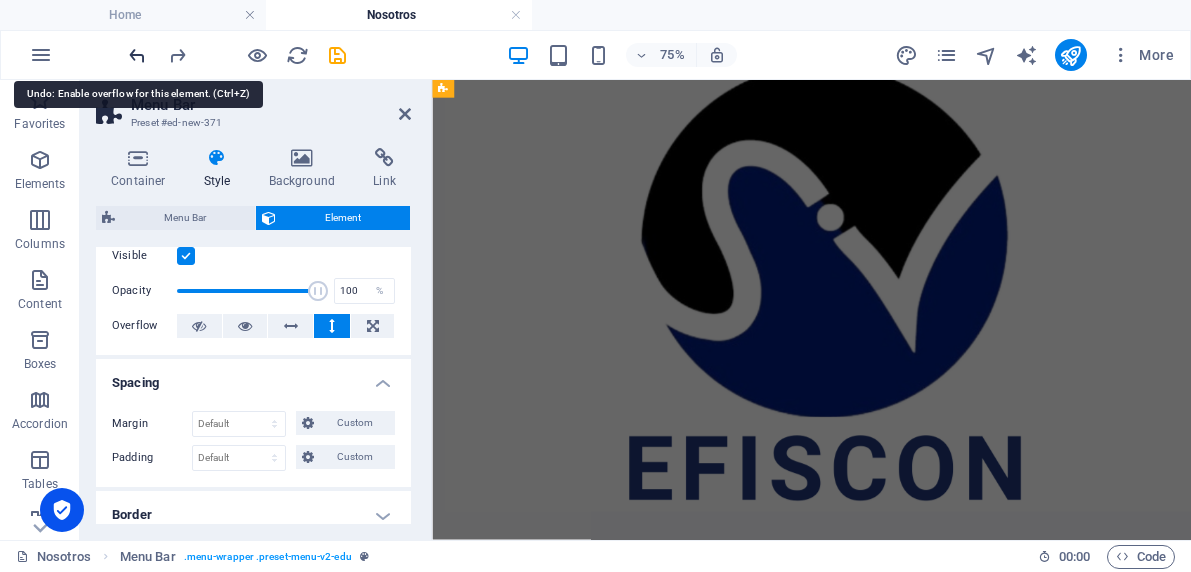 scroll, scrollTop: 0, scrollLeft: 0, axis: both 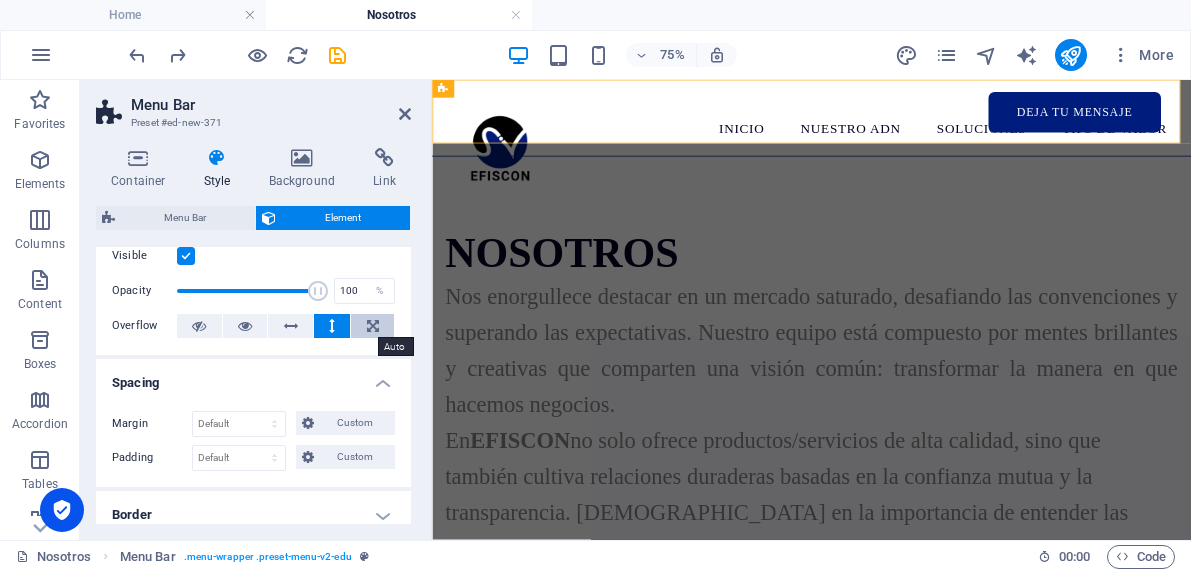 click at bounding box center (372, 326) 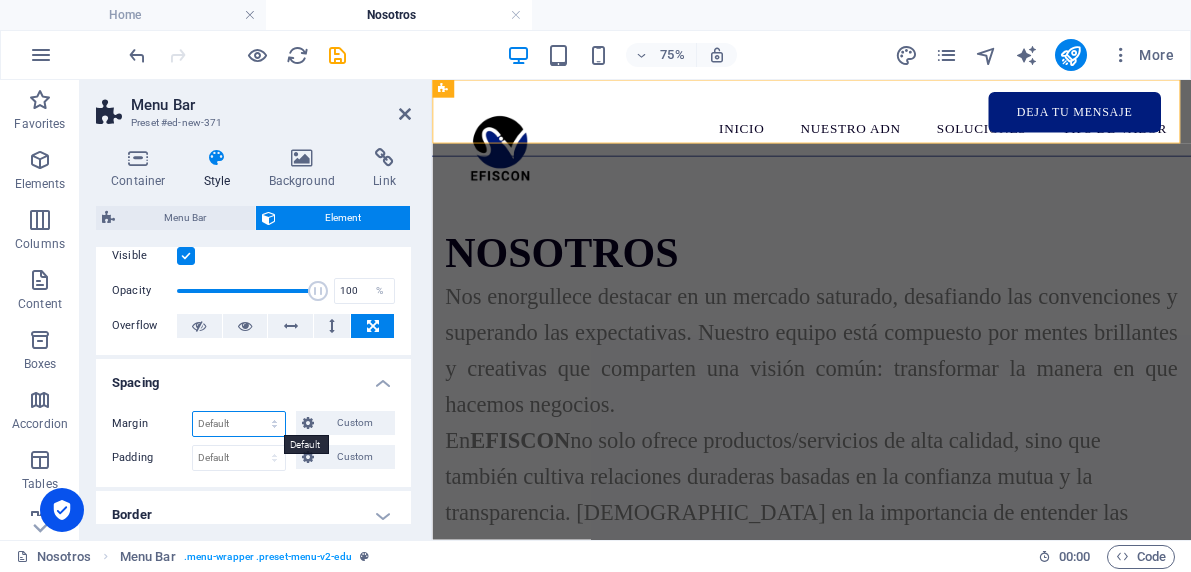 click on "Default auto px % rem vw vh Custom" at bounding box center (239, 424) 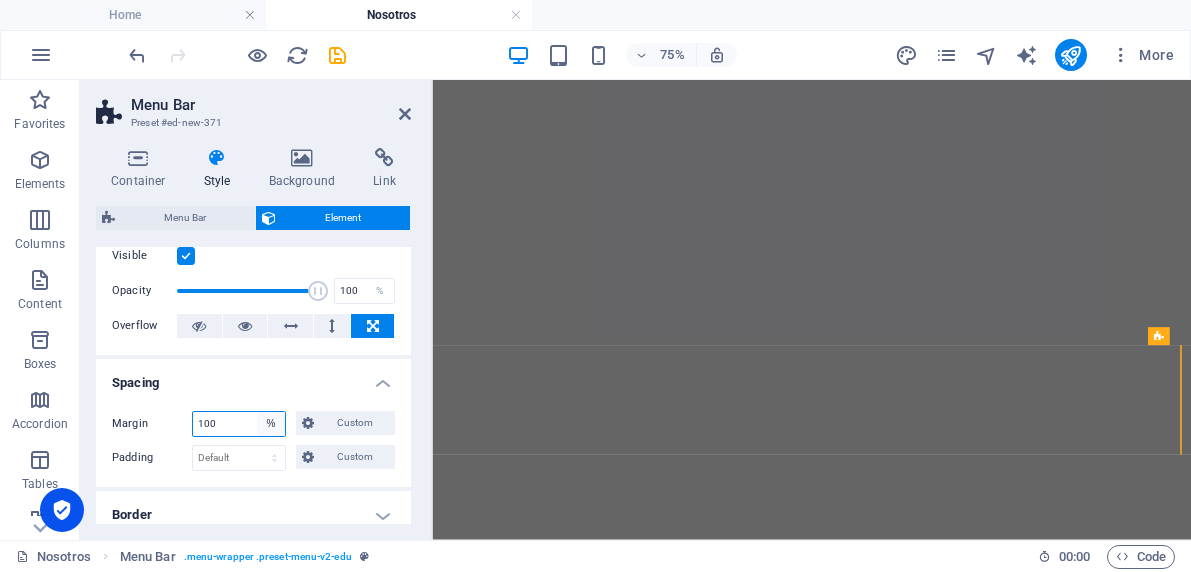 scroll, scrollTop: 764, scrollLeft: 0, axis: vertical 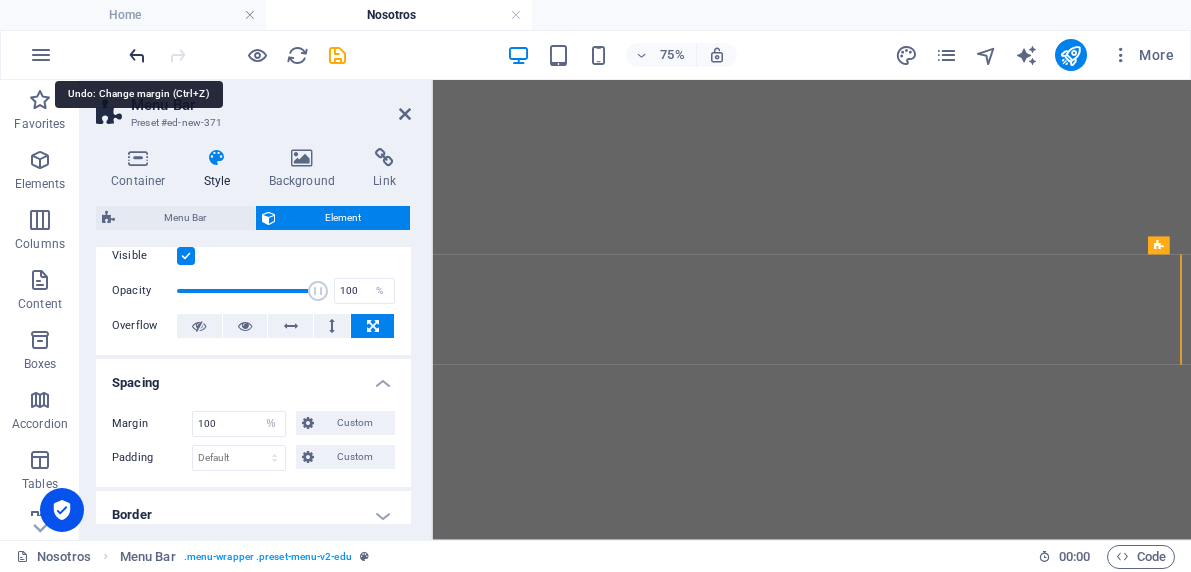 click at bounding box center (137, 55) 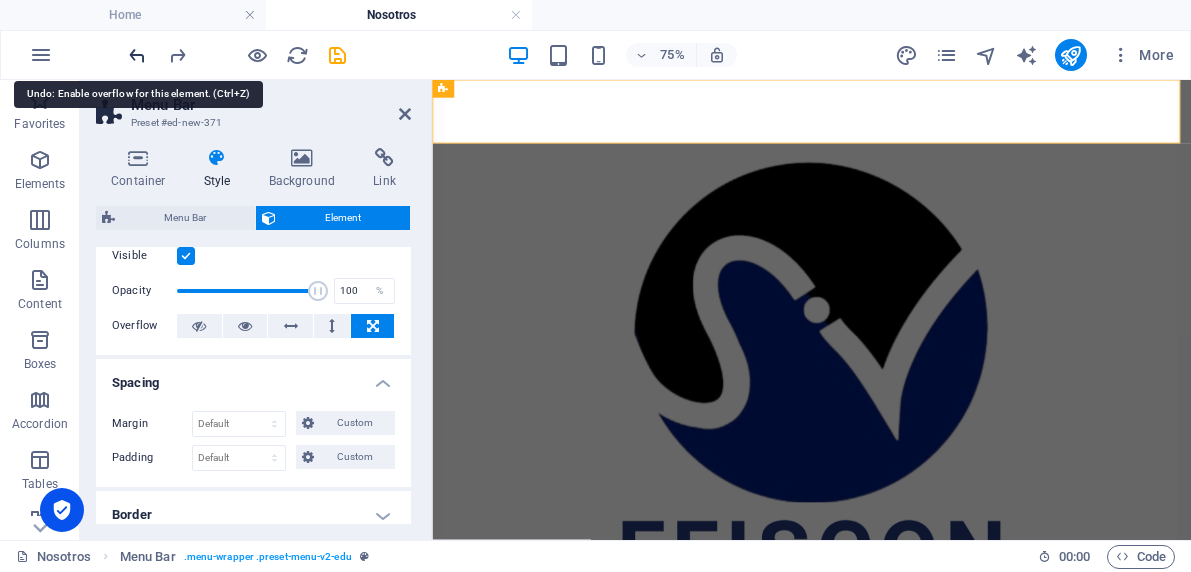 scroll, scrollTop: 0, scrollLeft: 0, axis: both 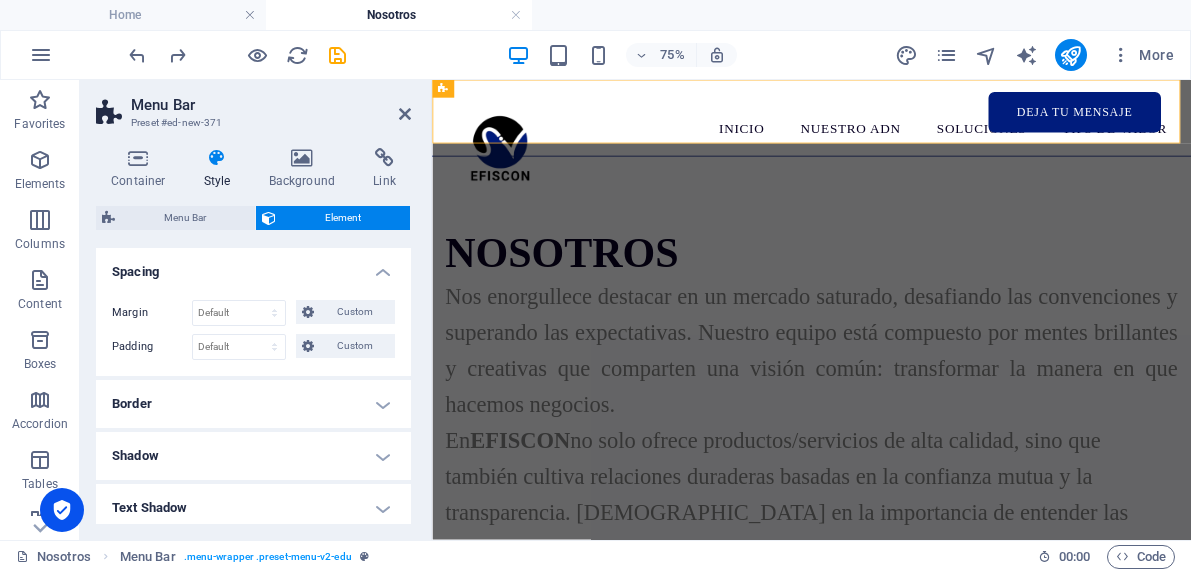 click on "Shadow" at bounding box center (253, 456) 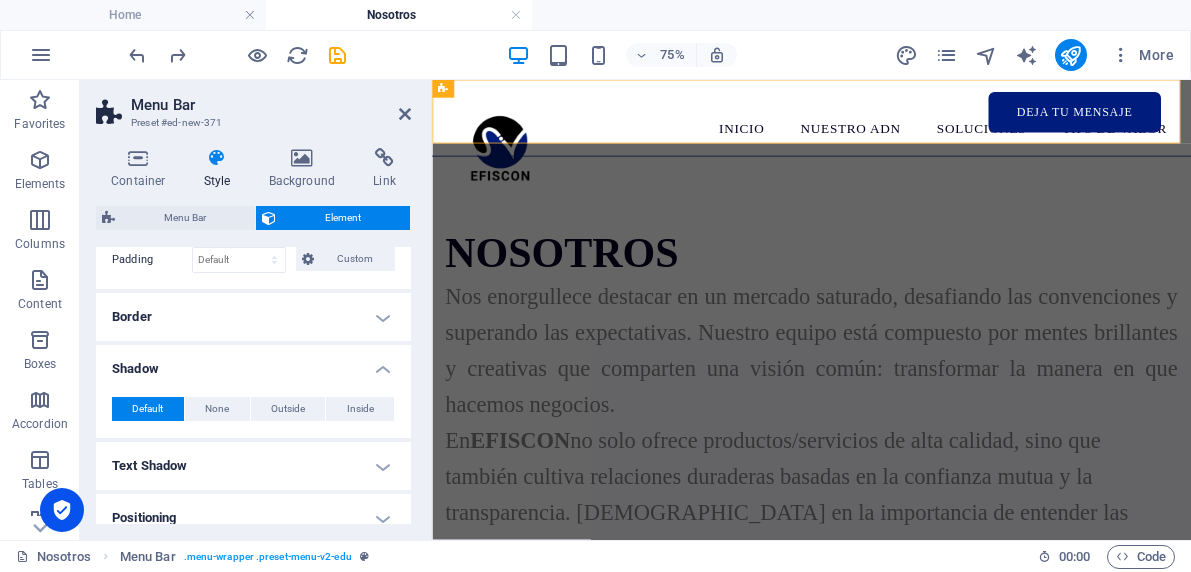 scroll, scrollTop: 264, scrollLeft: 0, axis: vertical 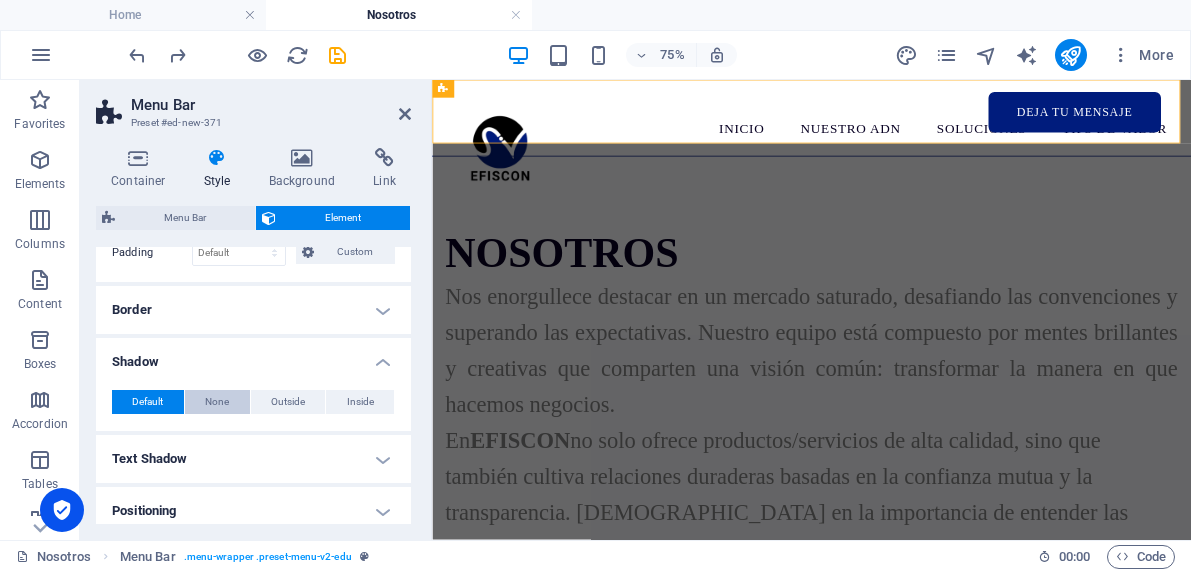 click on "None" at bounding box center (217, 402) 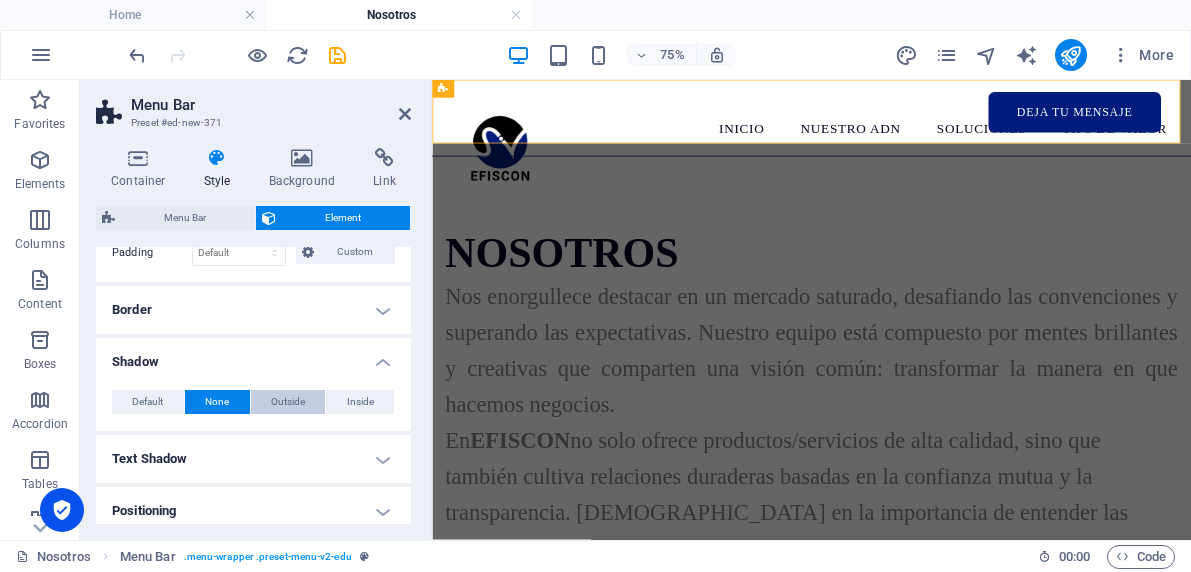 click on "Outside" at bounding box center (288, 402) 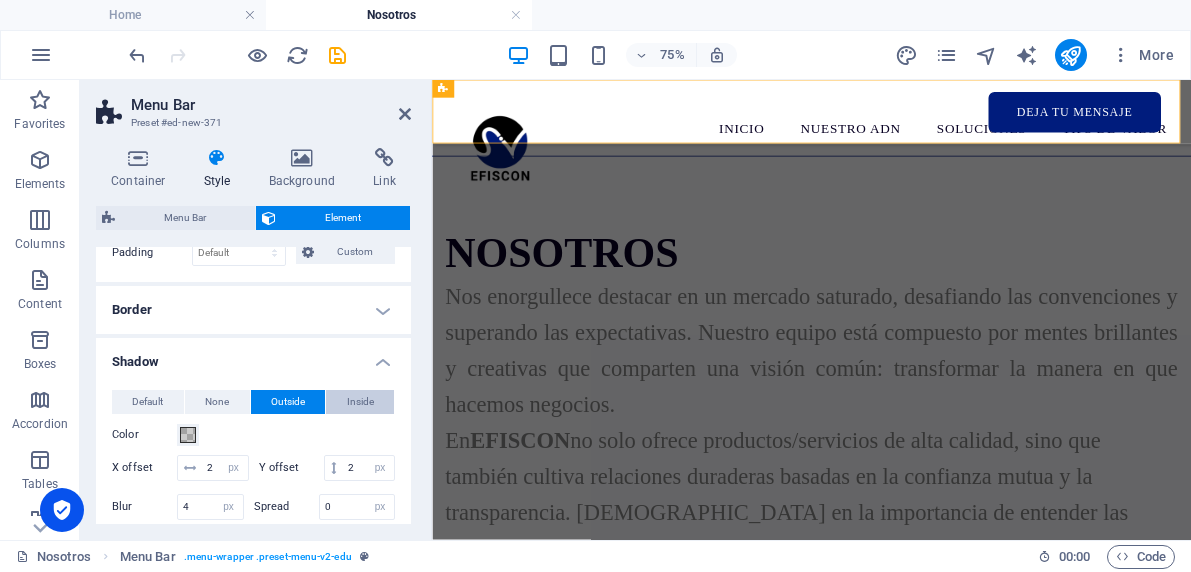 click on "Inside" at bounding box center (360, 402) 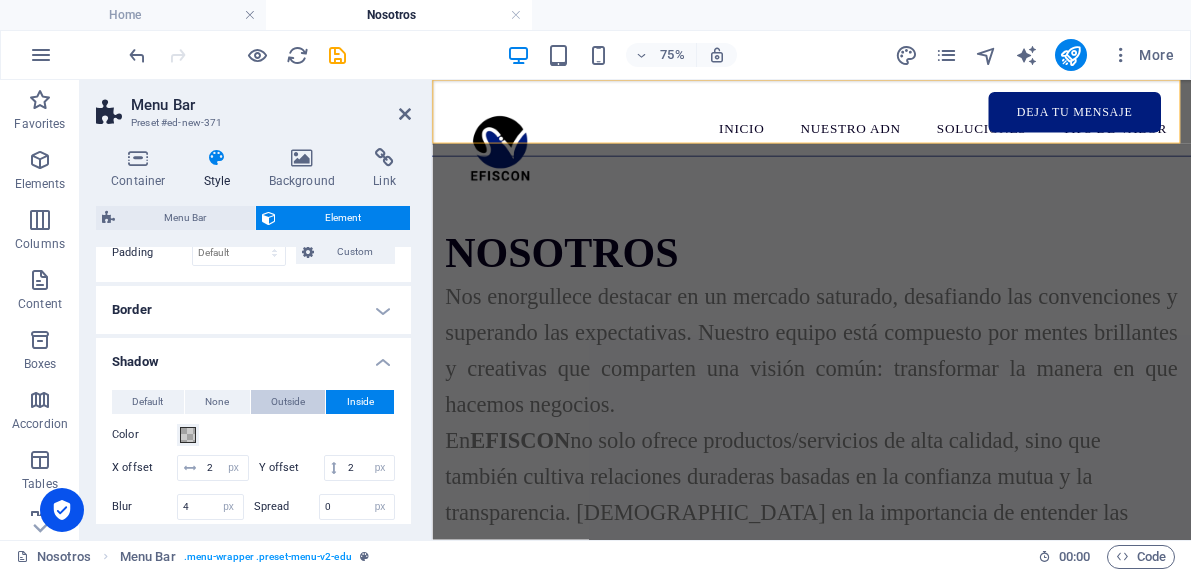 click on "Outside" at bounding box center (288, 402) 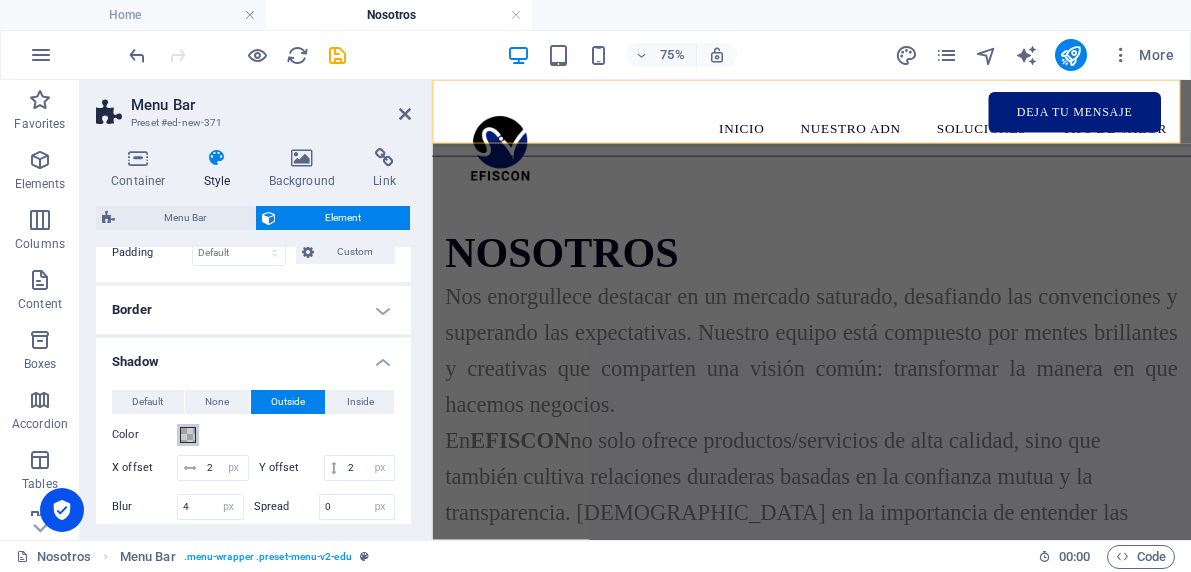 click at bounding box center (188, 435) 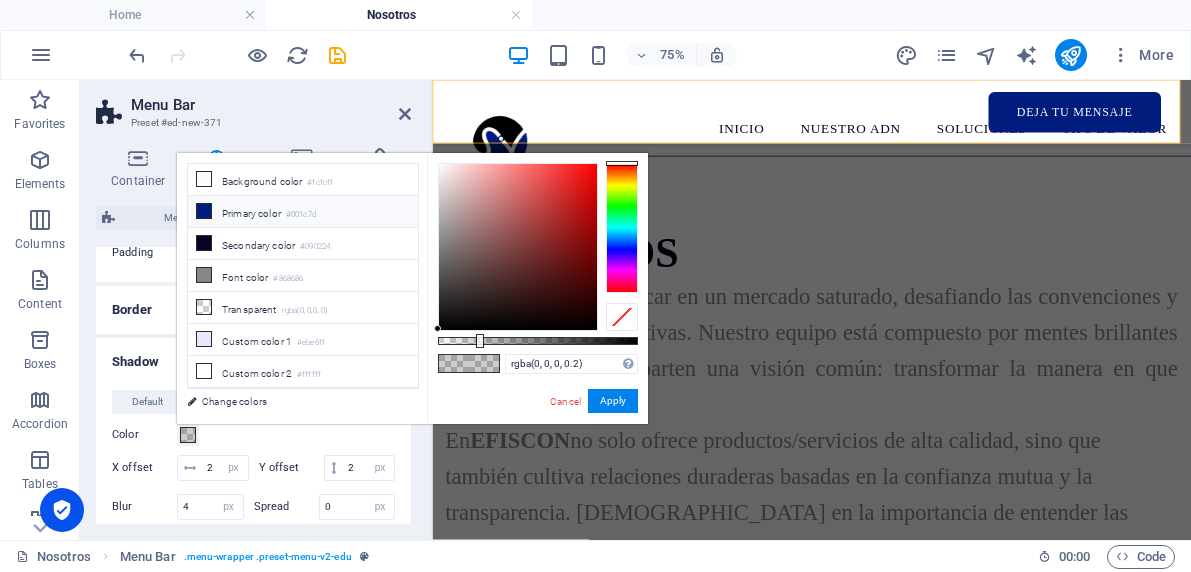 click on "Primary color
#001c7d" at bounding box center [303, 212] 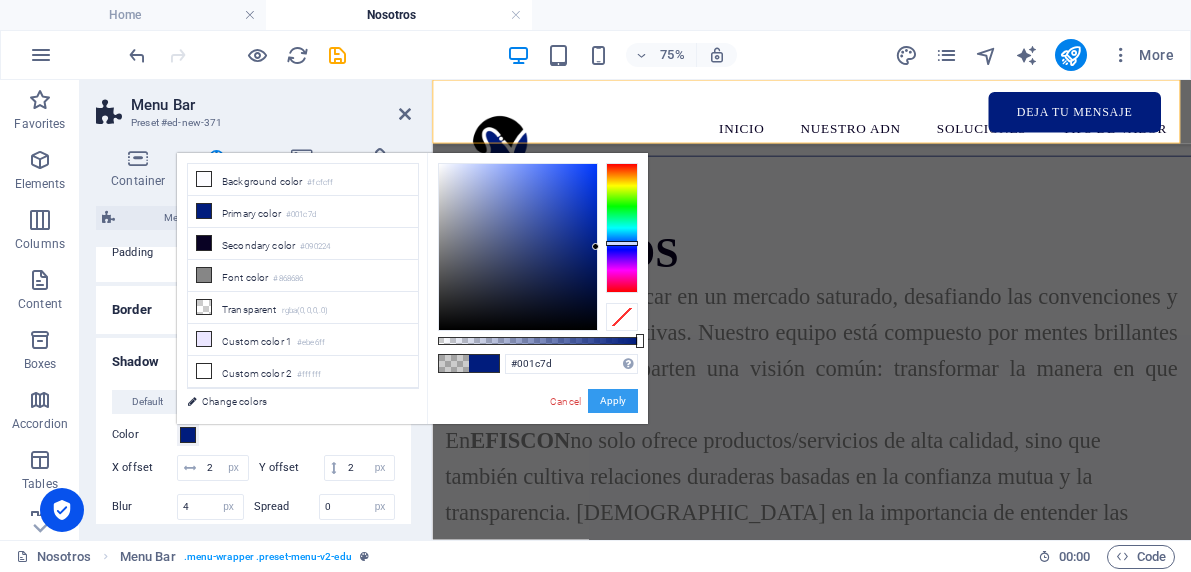 click on "Apply" at bounding box center [613, 401] 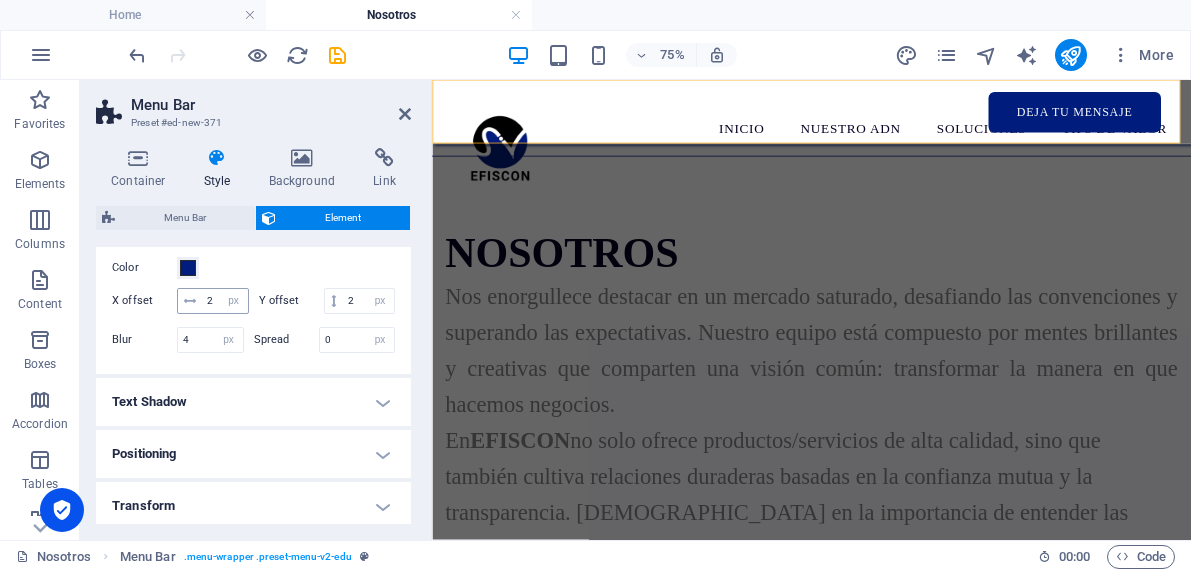 scroll, scrollTop: 478, scrollLeft: 0, axis: vertical 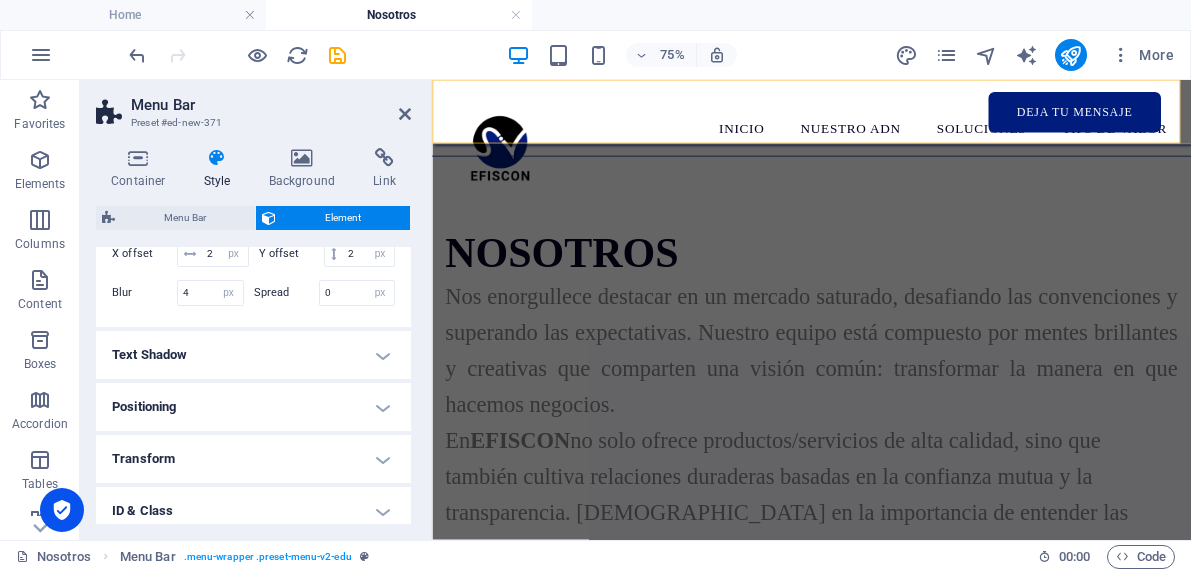 click on "Text Shadow" at bounding box center [253, 355] 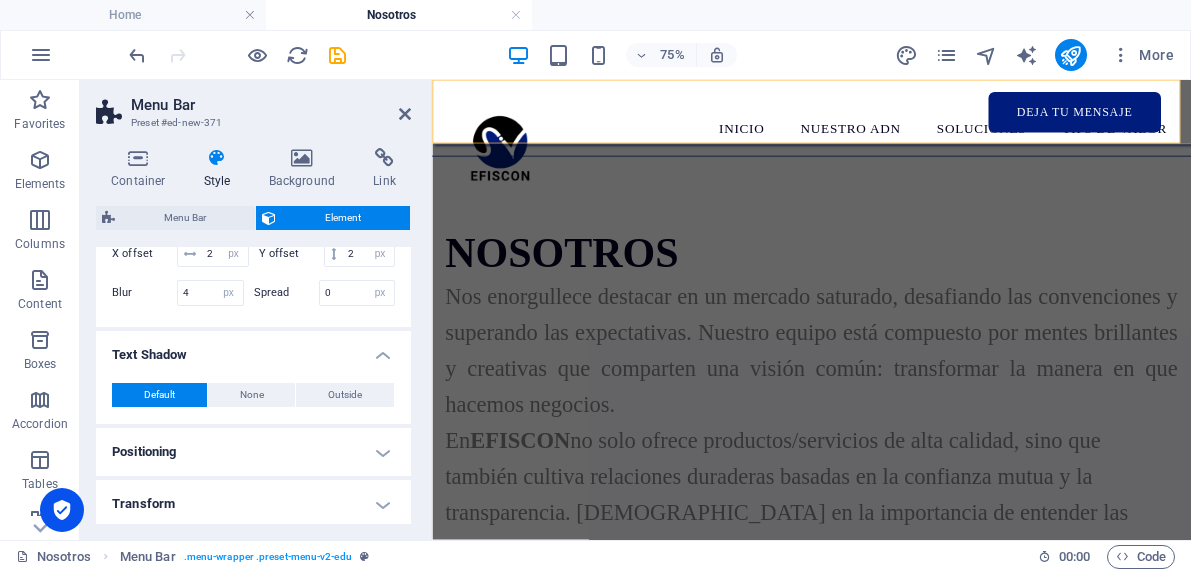 click on "Positioning" at bounding box center (253, 452) 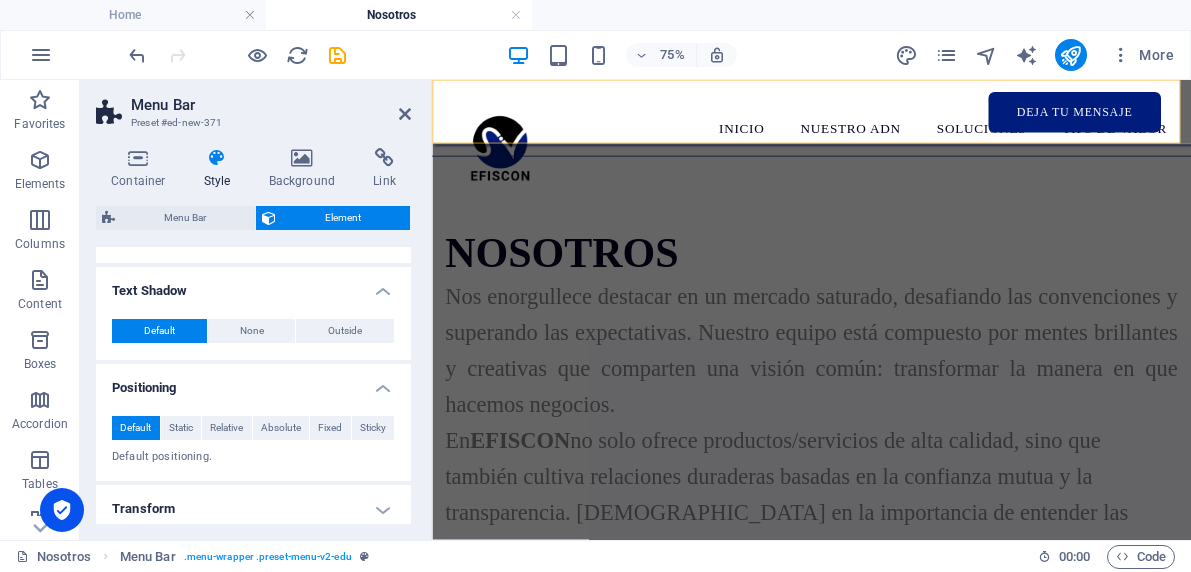 scroll, scrollTop: 613, scrollLeft: 0, axis: vertical 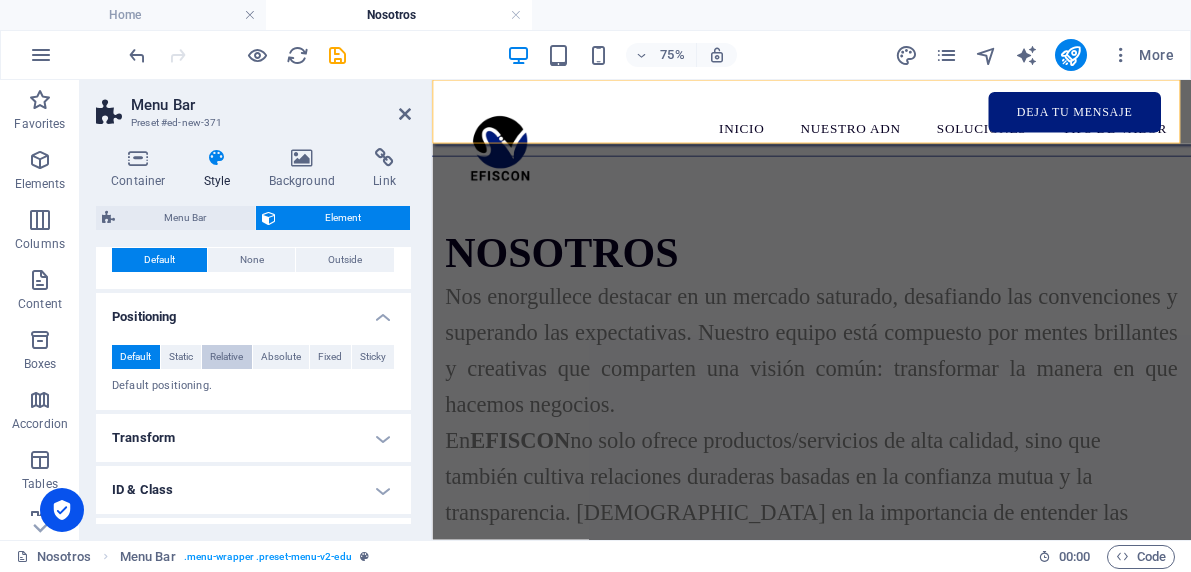 click on "Relative" at bounding box center [226, 357] 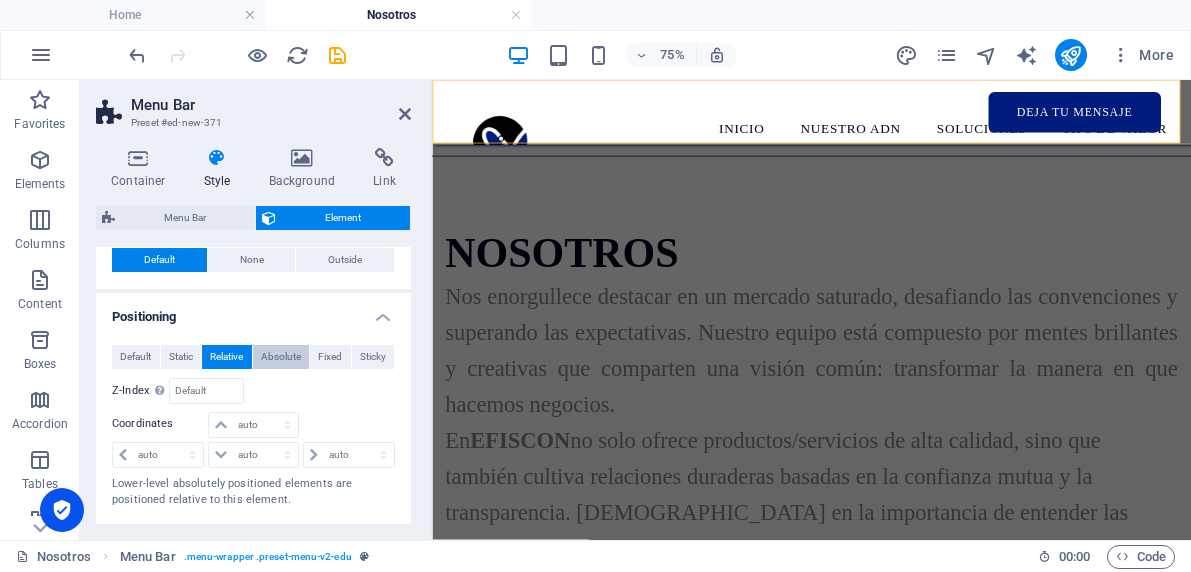 click on "Absolute" at bounding box center (281, 357) 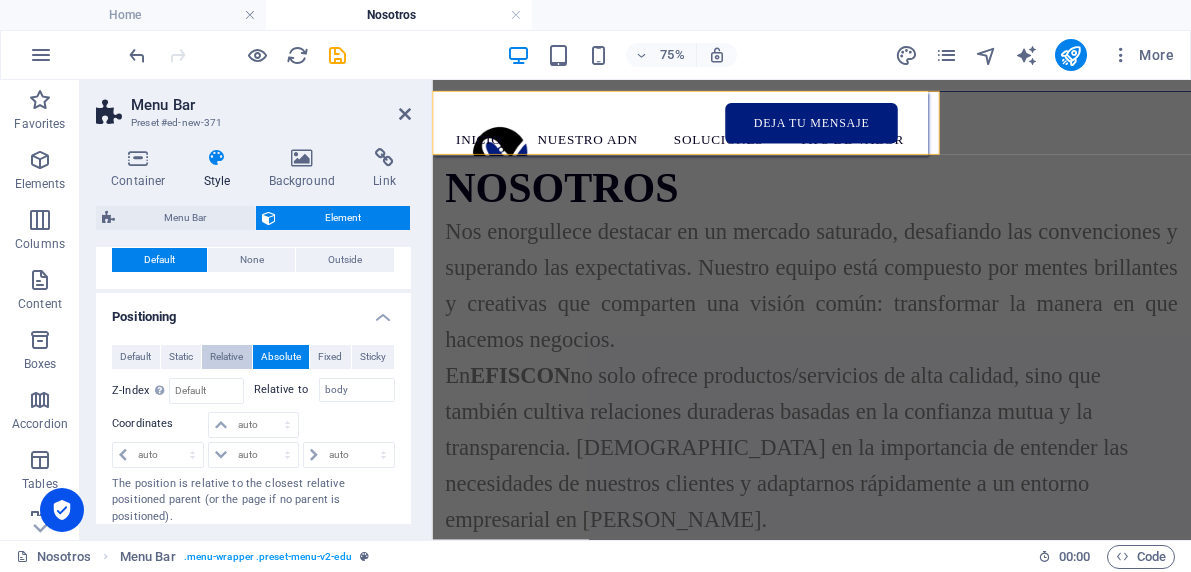 click on "Relative" at bounding box center [226, 357] 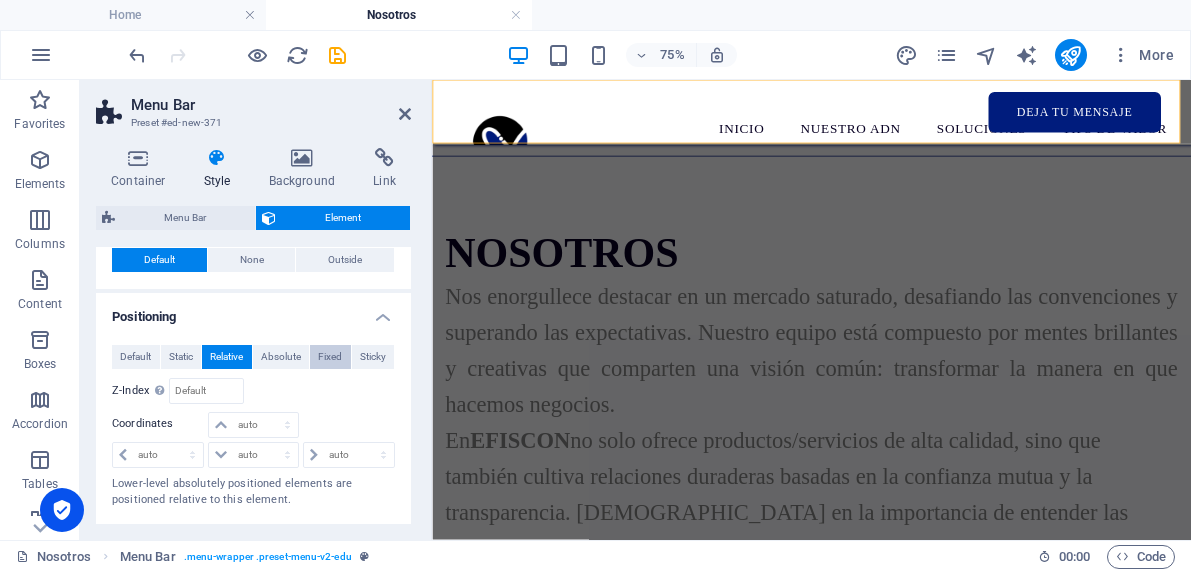 click on "Fixed" at bounding box center (330, 357) 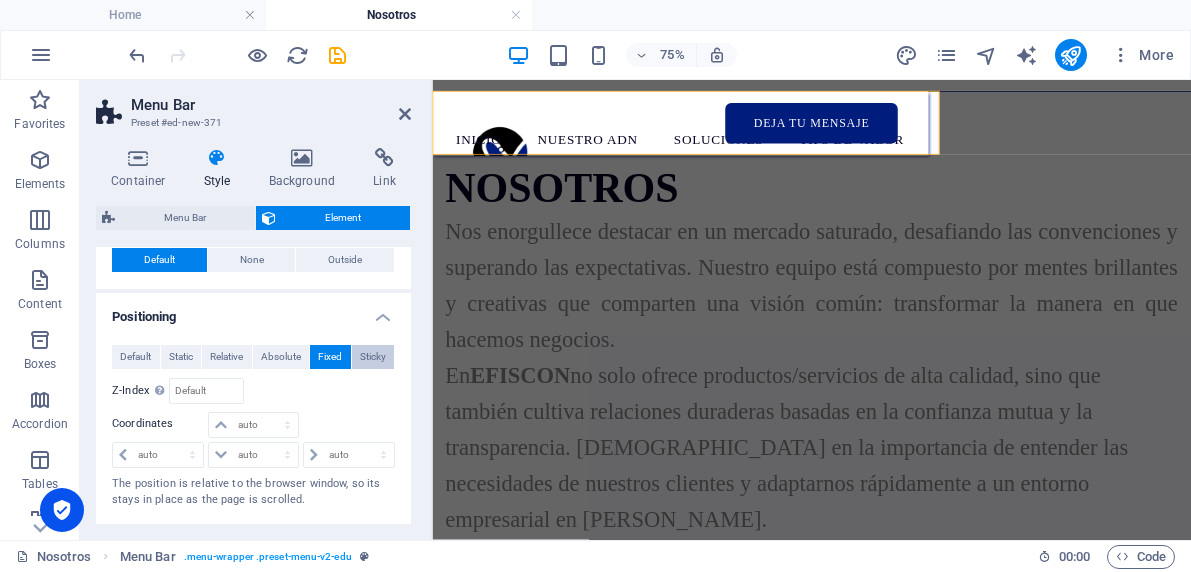 click on "Sticky" at bounding box center [373, 357] 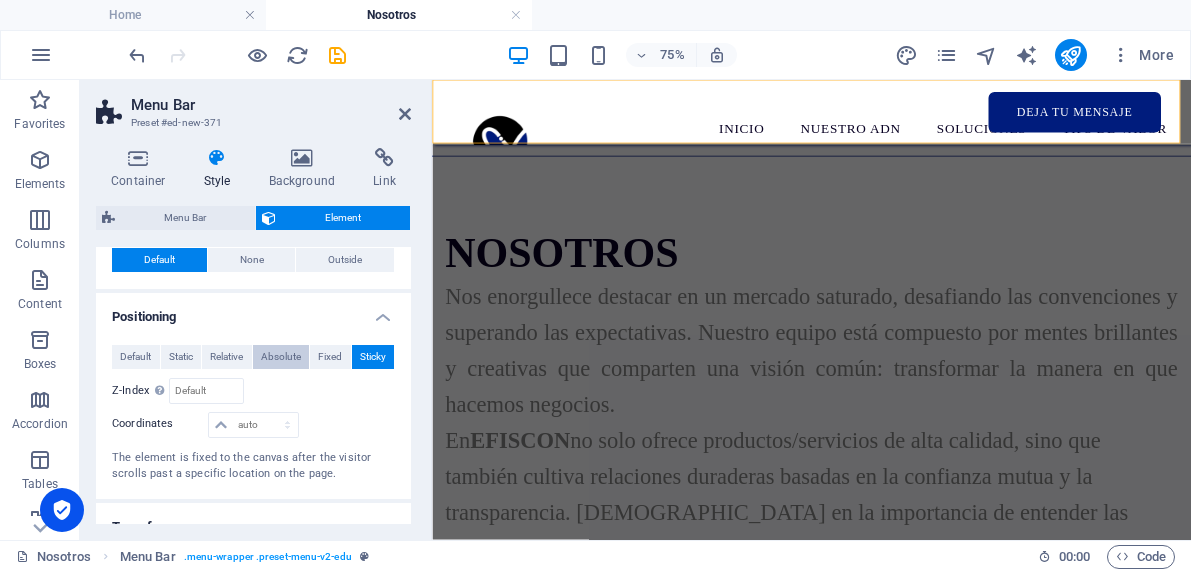 click on "Absolute" at bounding box center (281, 357) 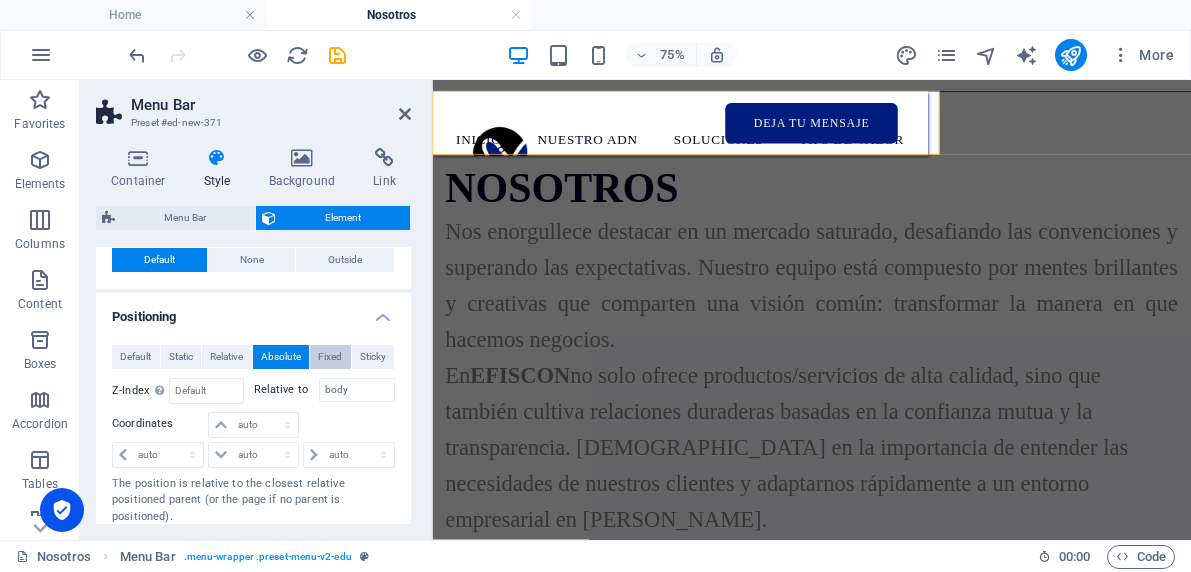 click on "Fixed" at bounding box center (330, 357) 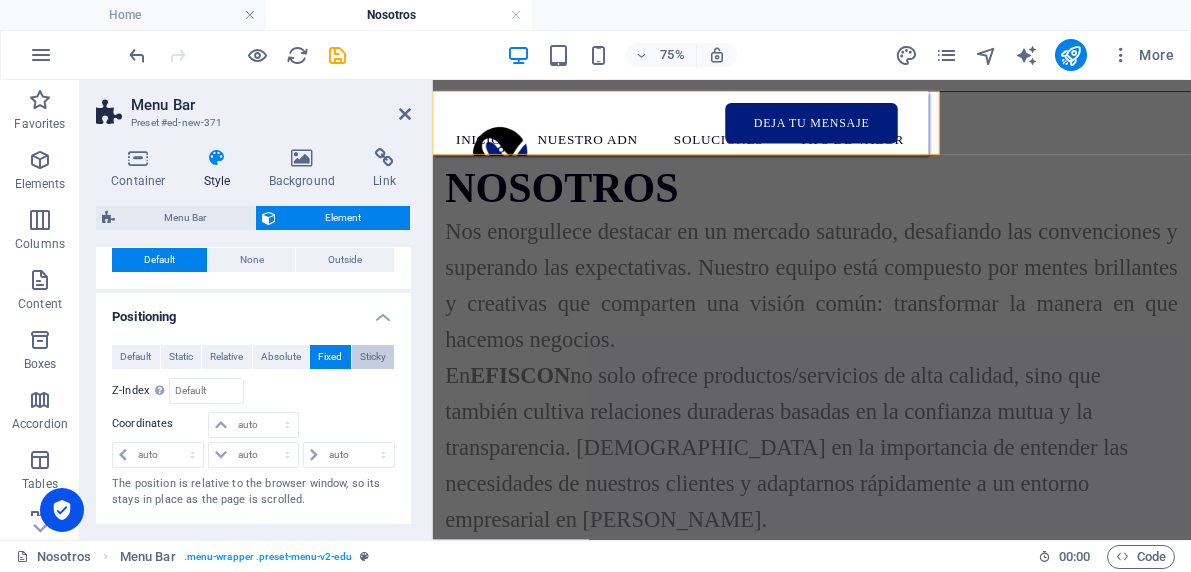 click on "Sticky" at bounding box center (373, 357) 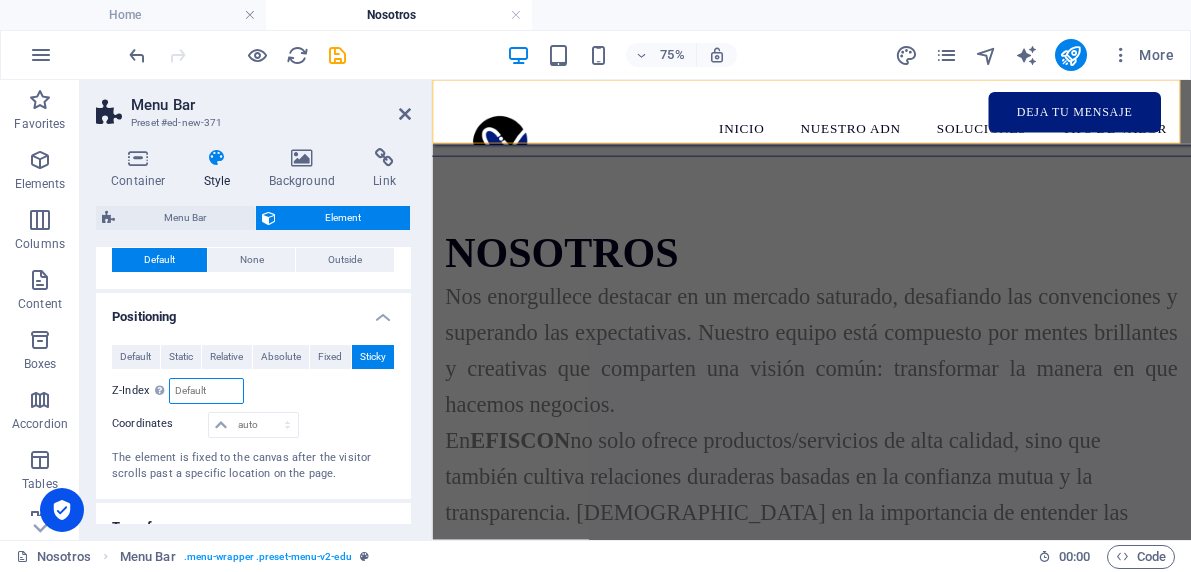 click at bounding box center (206, 391) 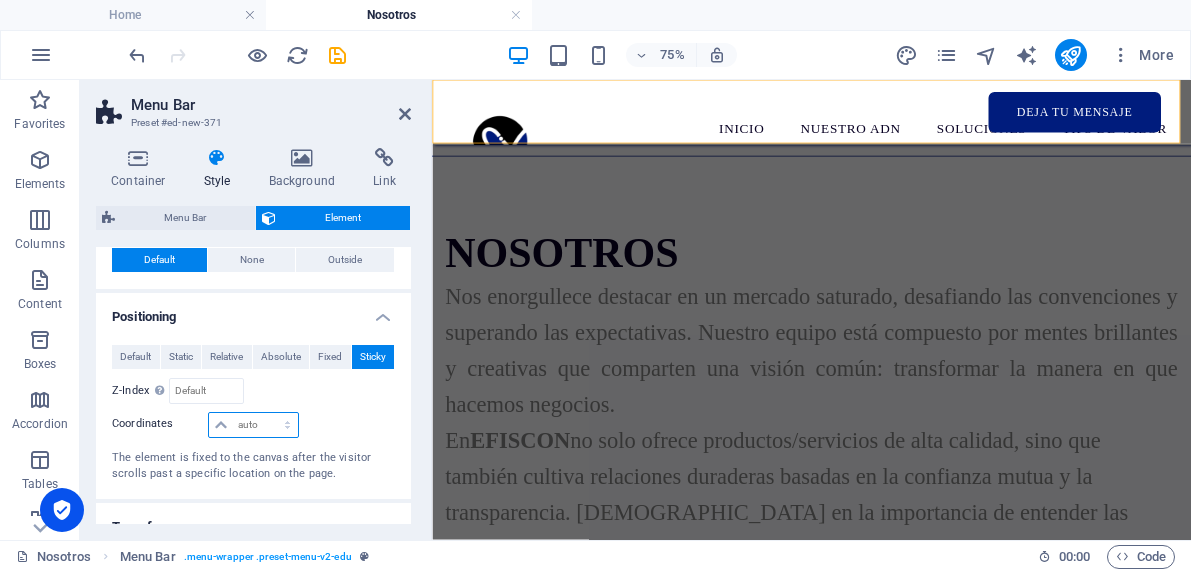click on "auto px rem % em" at bounding box center [253, 425] 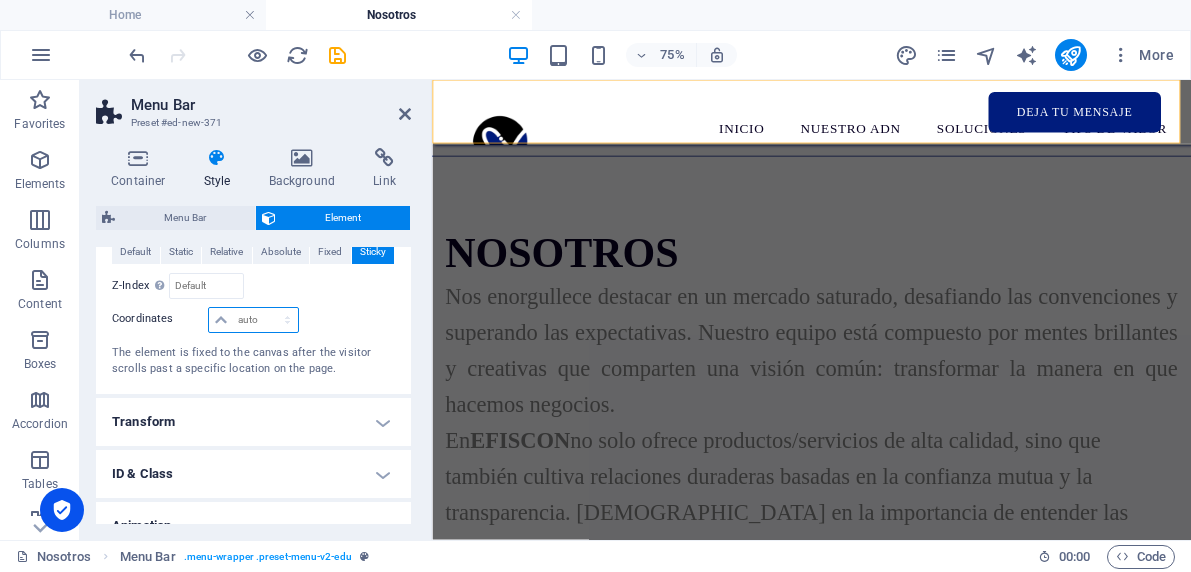 scroll, scrollTop: 794, scrollLeft: 0, axis: vertical 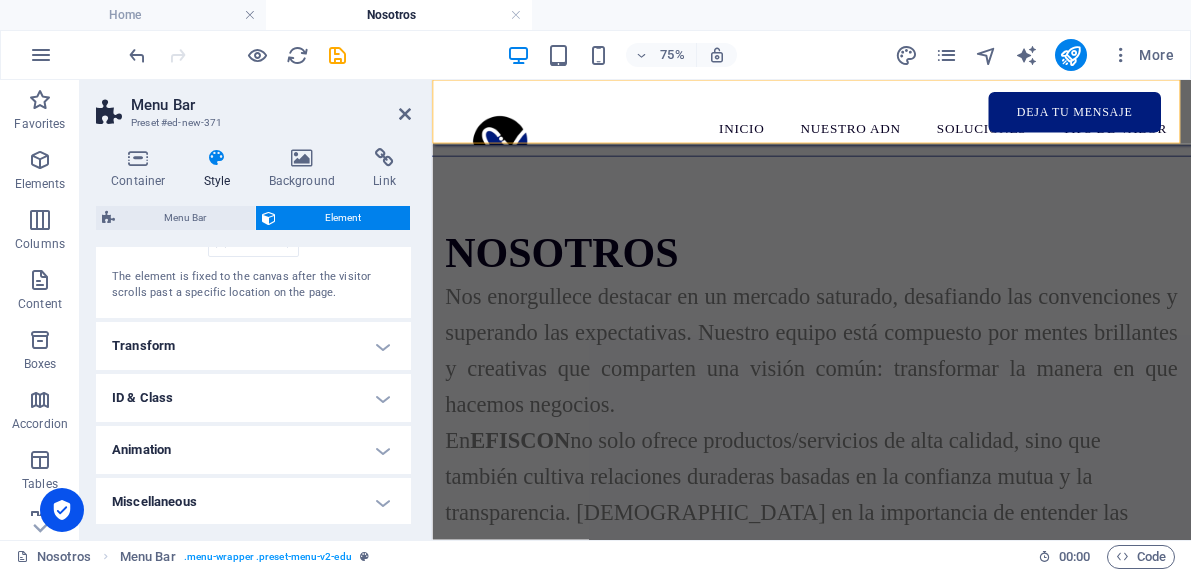 click on "Transform" at bounding box center (253, 346) 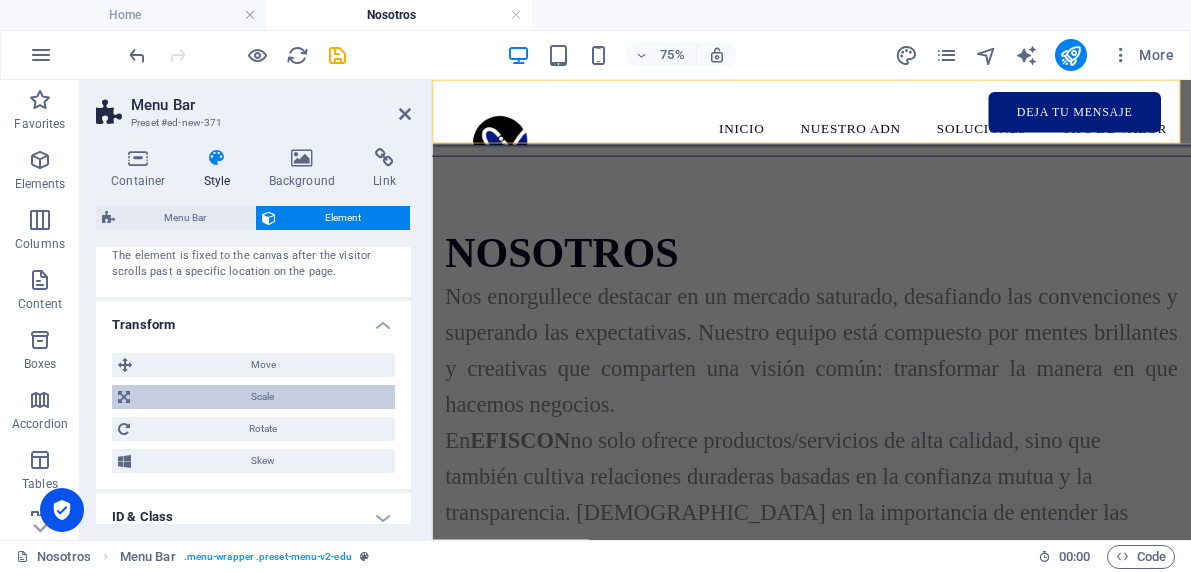 scroll, scrollTop: 823, scrollLeft: 0, axis: vertical 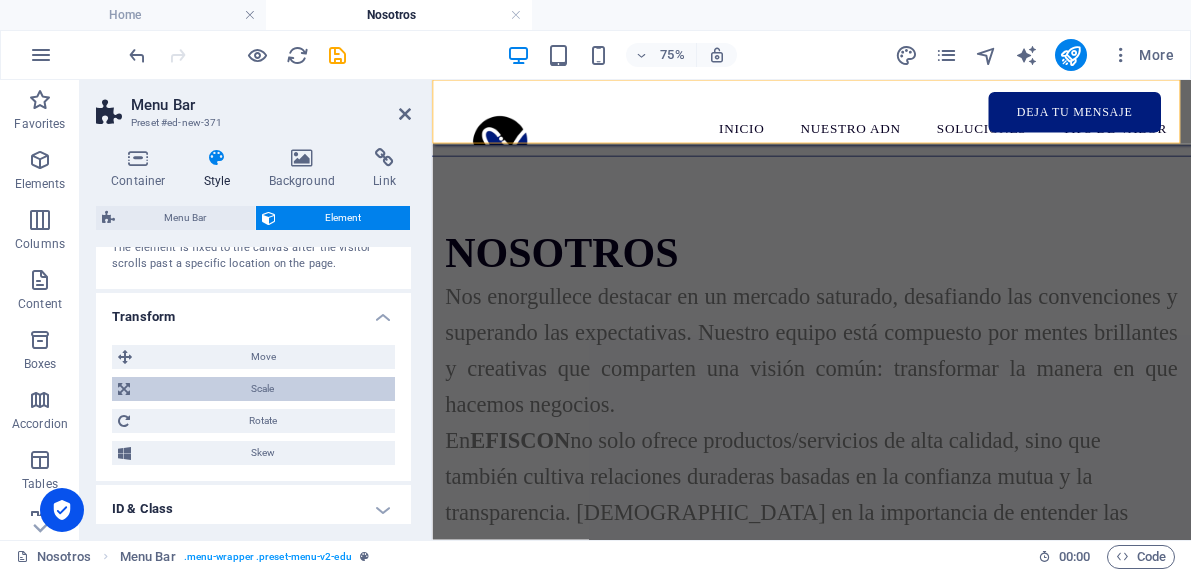 click on "Scale" at bounding box center [262, 389] 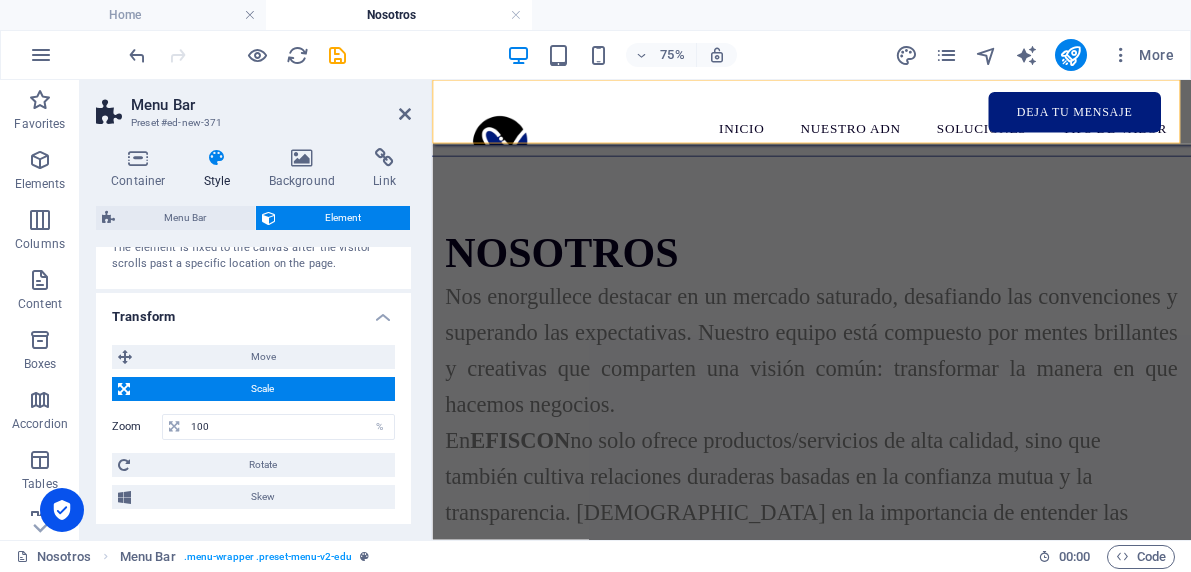 click on "Transform" at bounding box center [253, 311] 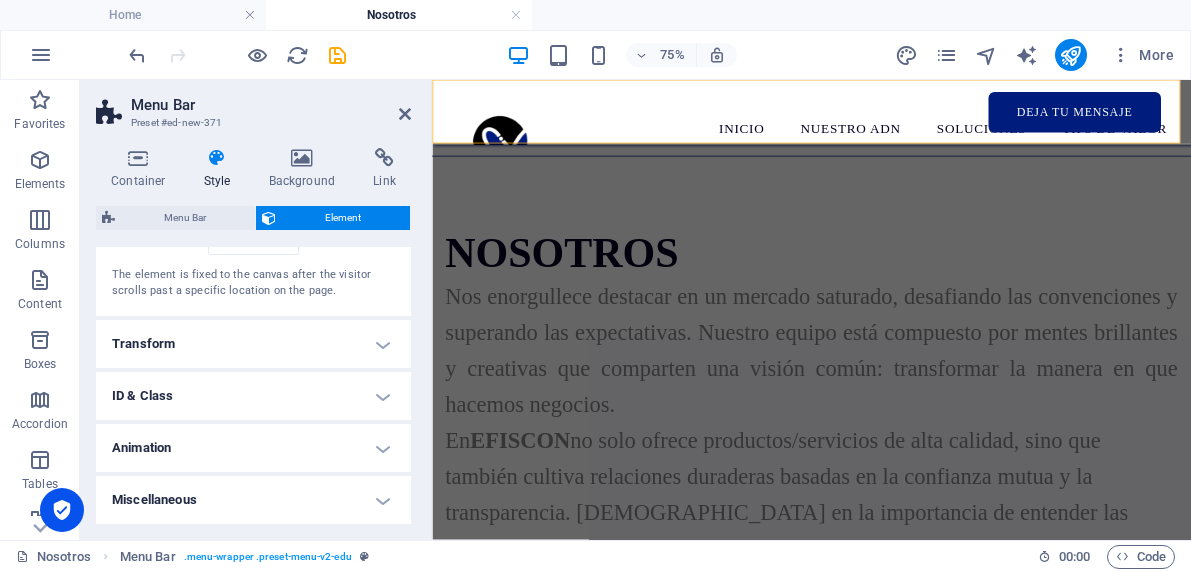 click on "Transform" at bounding box center [253, 344] 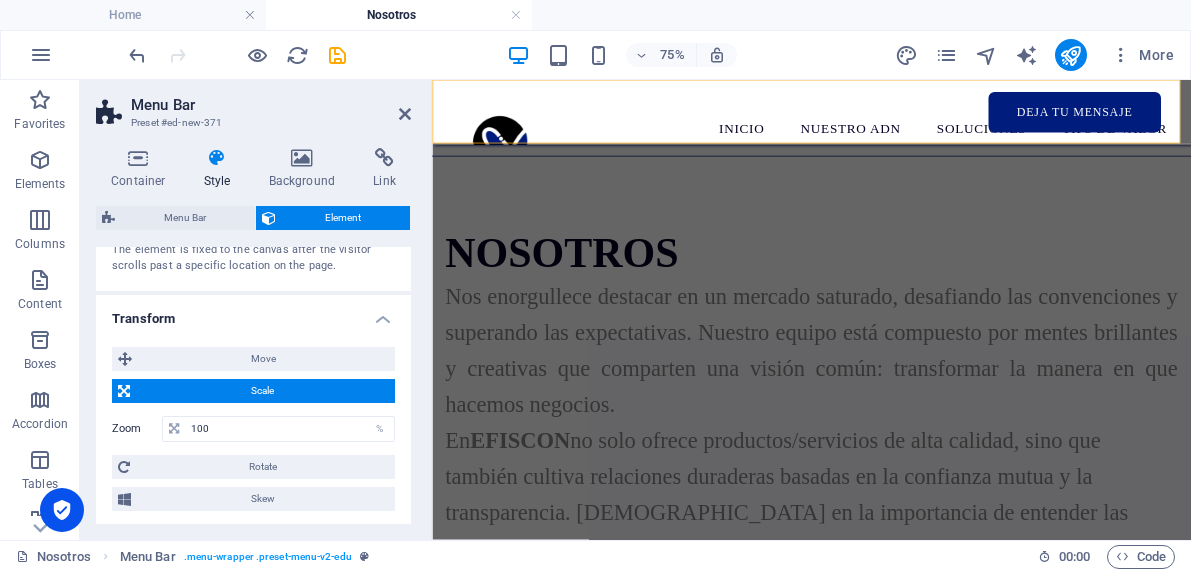 scroll, scrollTop: 823, scrollLeft: 0, axis: vertical 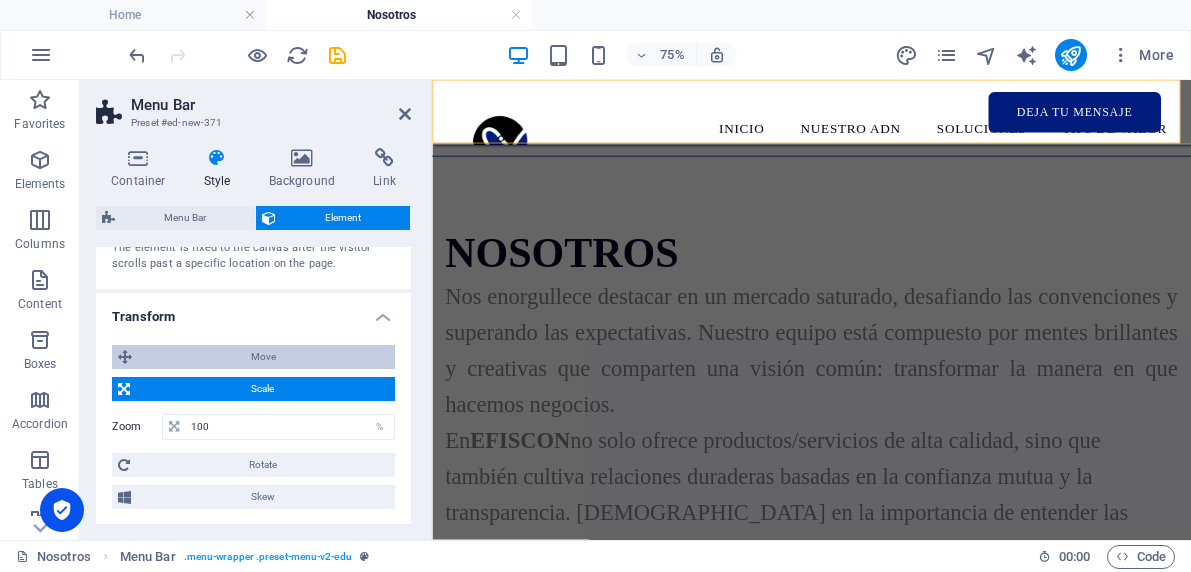 click on "Move" at bounding box center [263, 357] 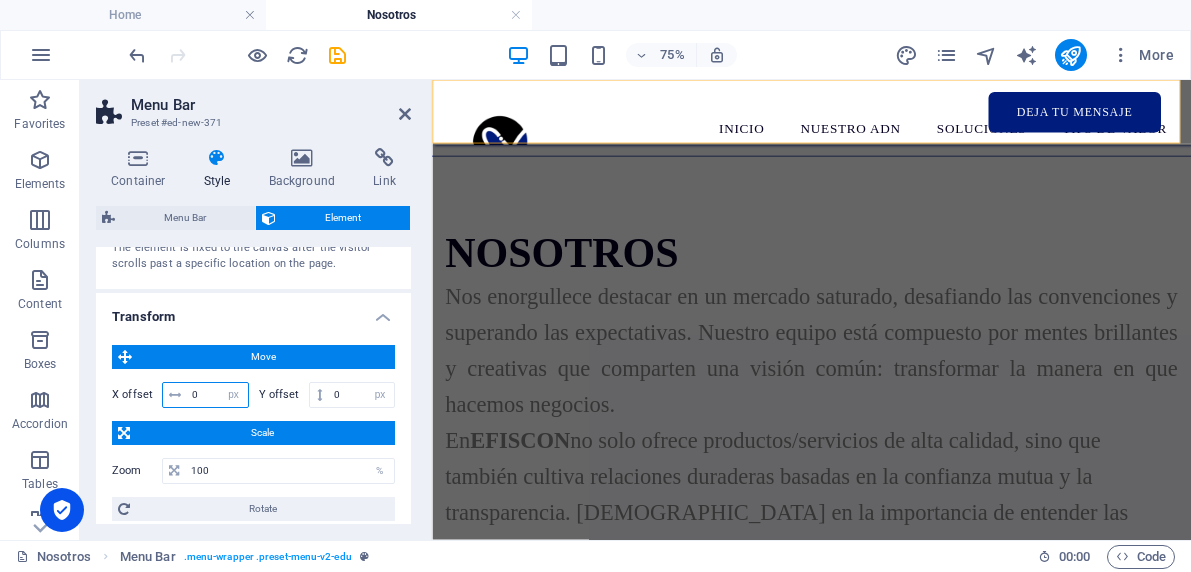 click on "0" at bounding box center (217, 395) 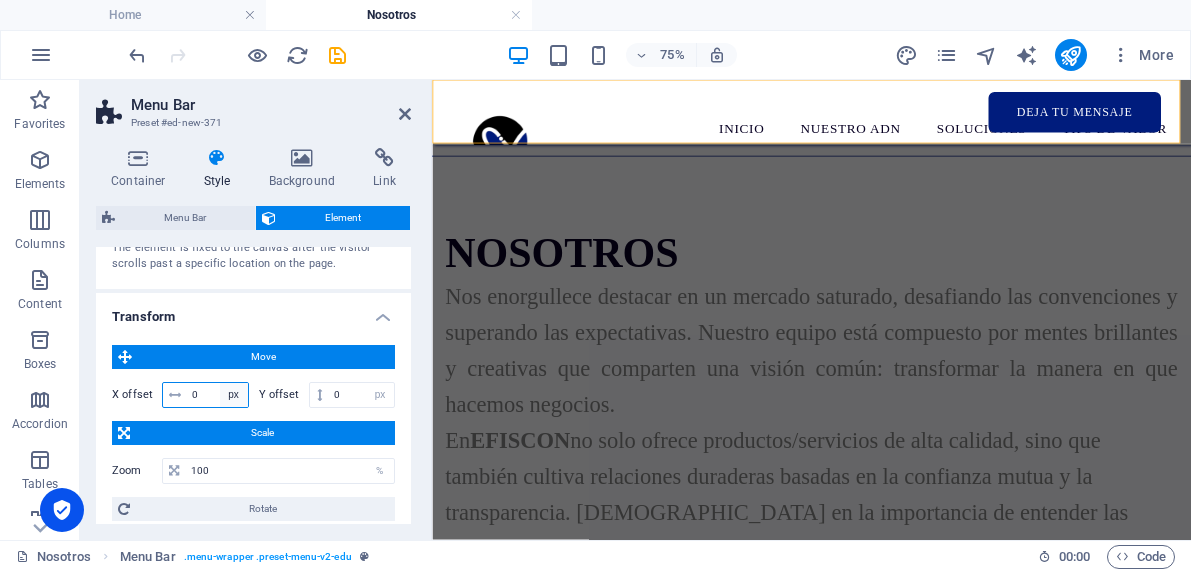 click on "px rem % em vh vw" at bounding box center [234, 395] 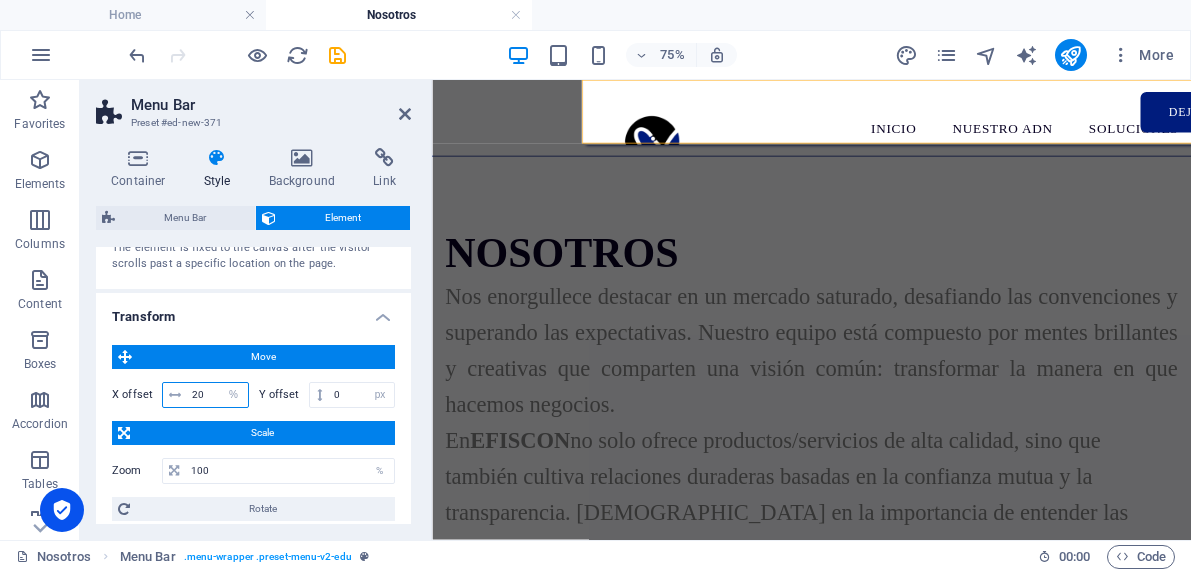 drag, startPoint x: 209, startPoint y: 420, endPoint x: 193, endPoint y: 422, distance: 16.124516 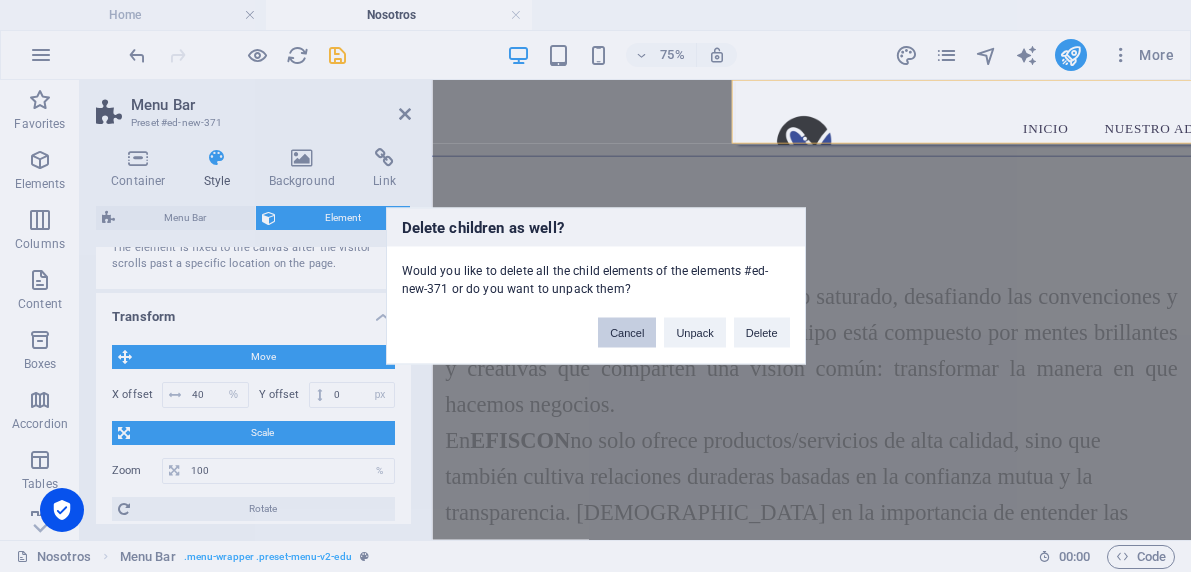 click on "Cancel" at bounding box center [627, 333] 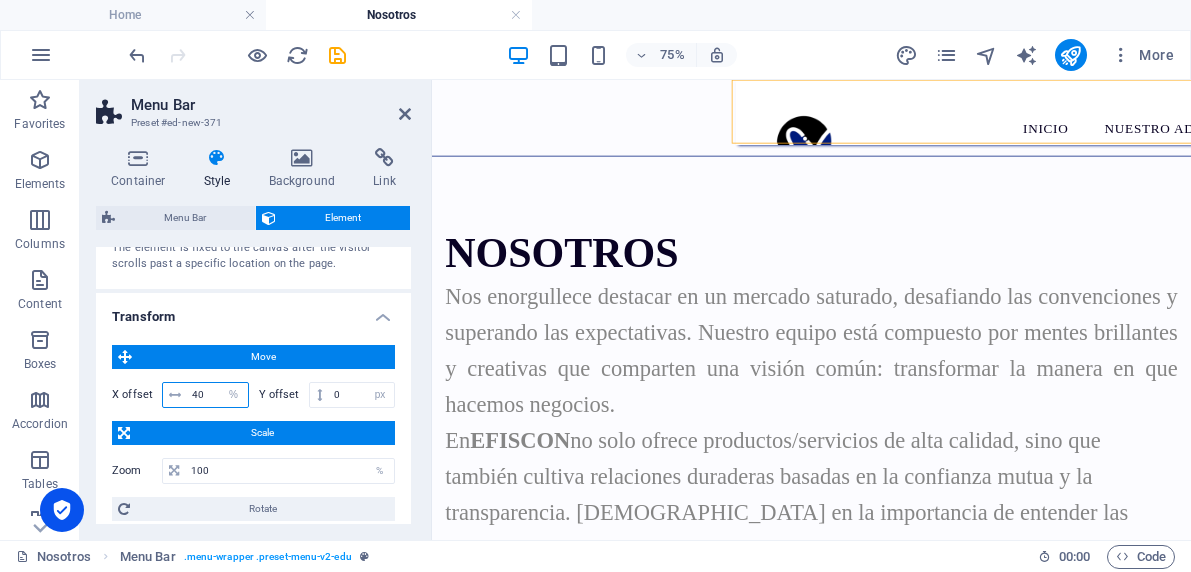 drag, startPoint x: 204, startPoint y: 416, endPoint x: 186, endPoint y: 418, distance: 18.110771 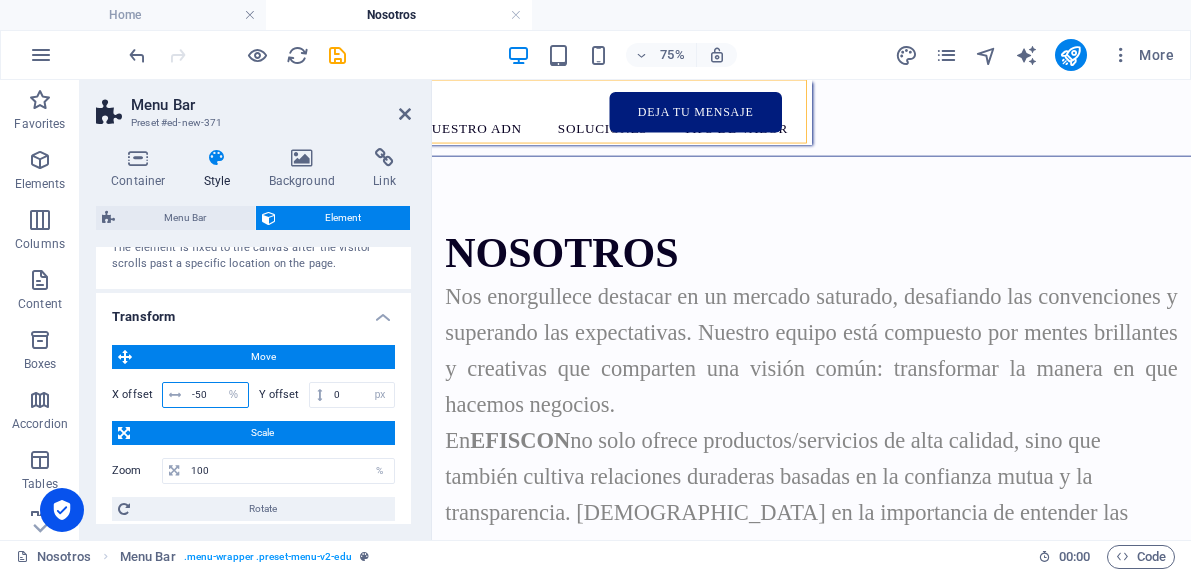drag, startPoint x: 210, startPoint y: 420, endPoint x: 193, endPoint y: 426, distance: 18.027756 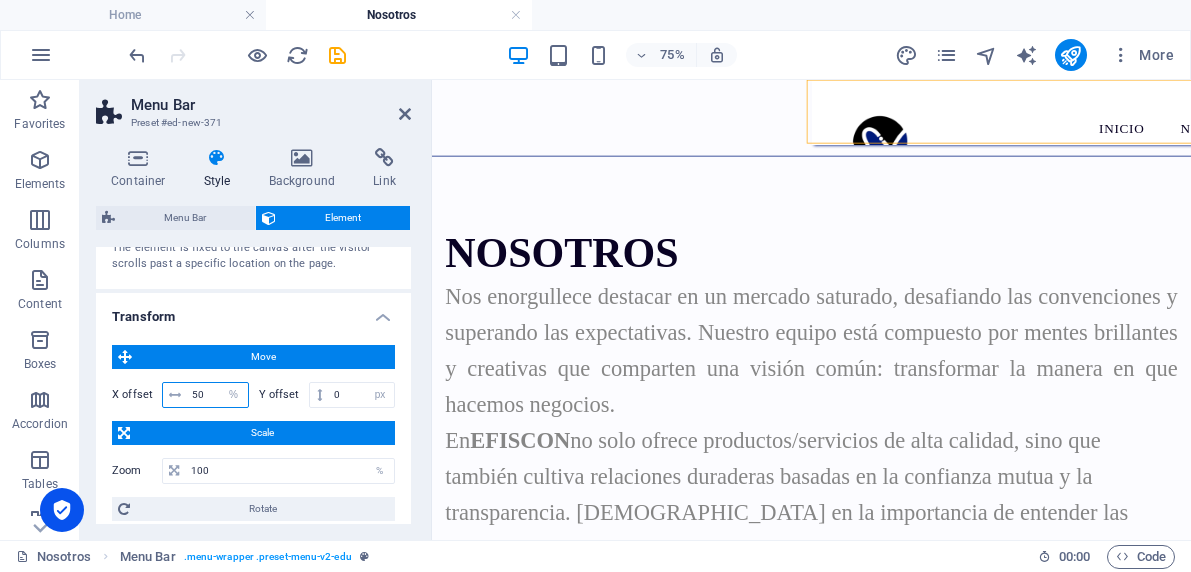 click on "50" at bounding box center [217, 395] 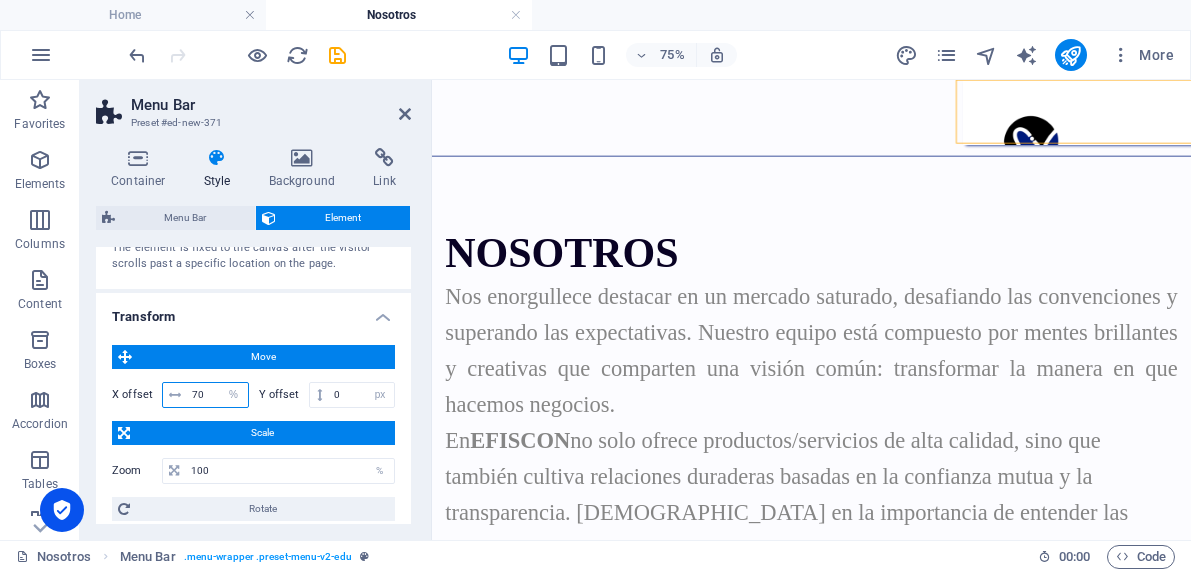 drag, startPoint x: 204, startPoint y: 421, endPoint x: 188, endPoint y: 423, distance: 16.124516 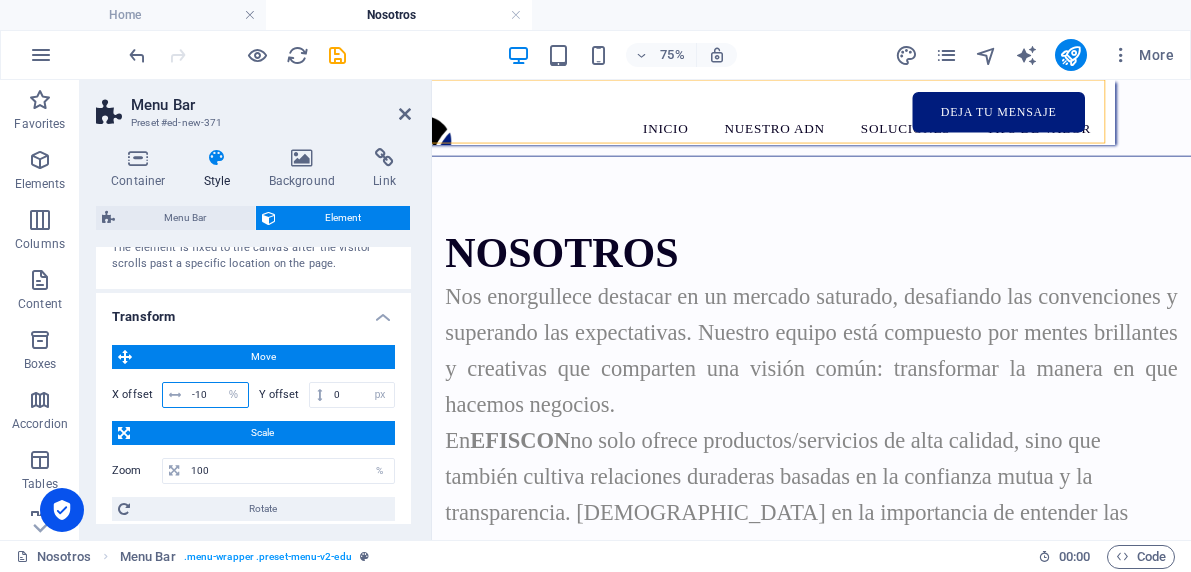 drag, startPoint x: 207, startPoint y: 417, endPoint x: 188, endPoint y: 417, distance: 19 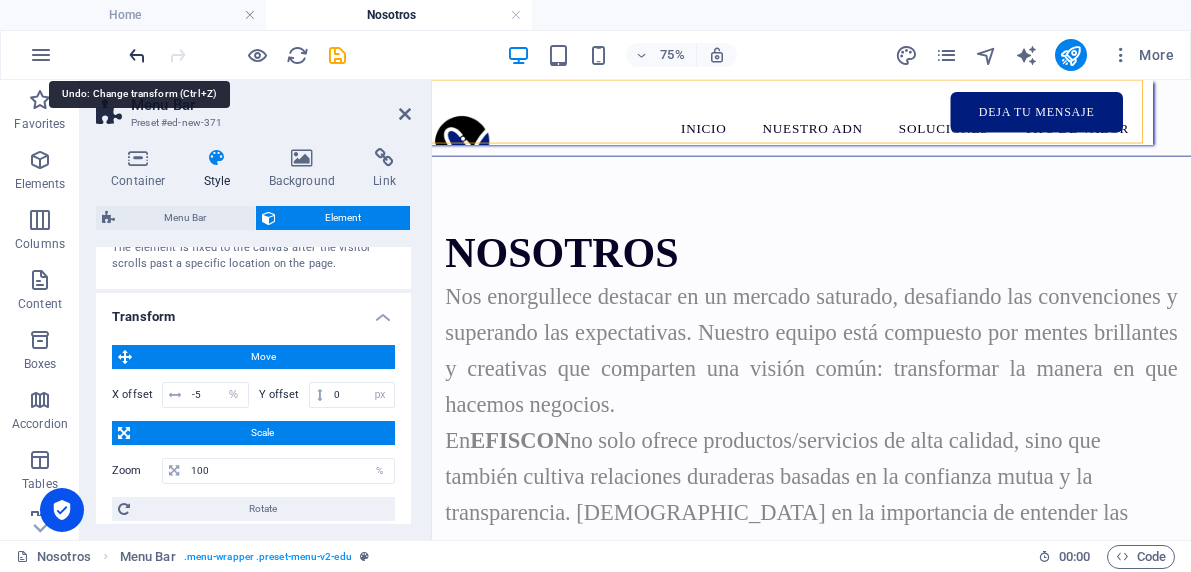 click at bounding box center (137, 55) 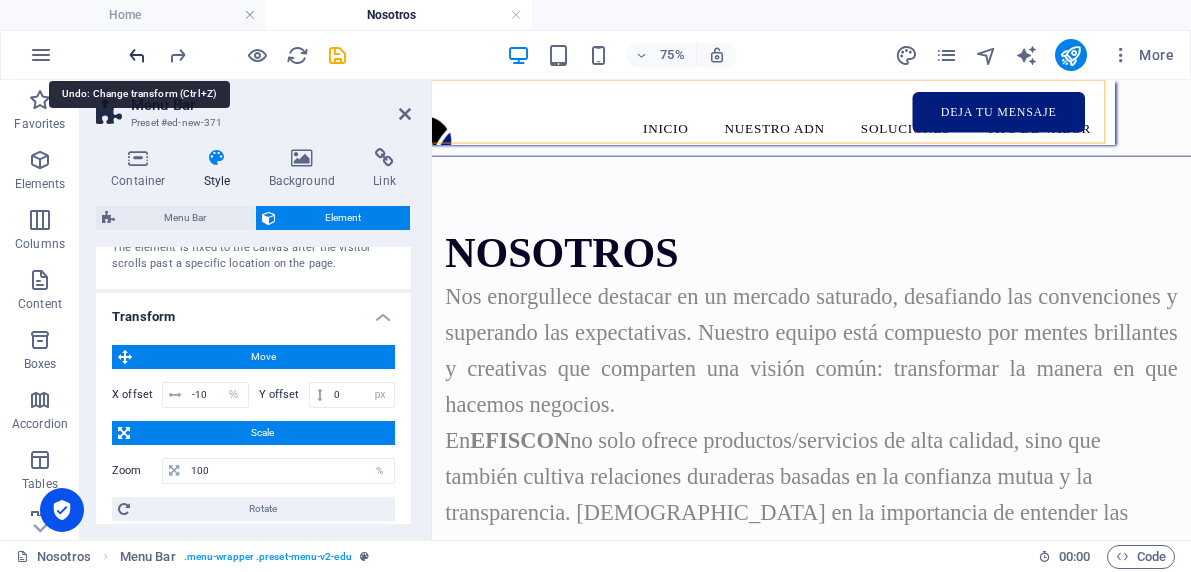 click at bounding box center (137, 55) 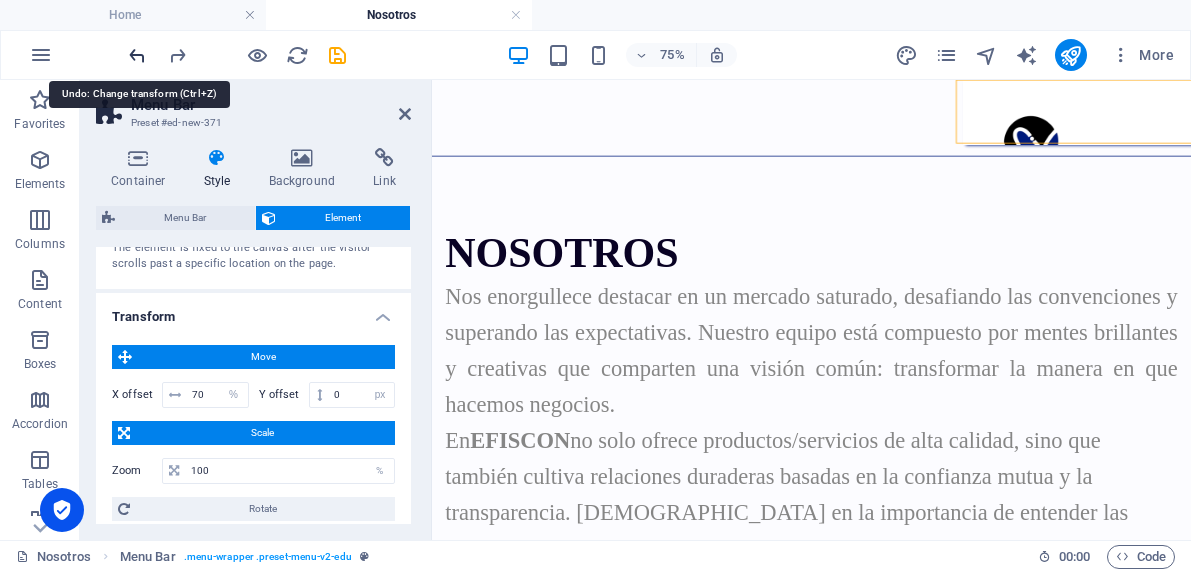 click at bounding box center [137, 55] 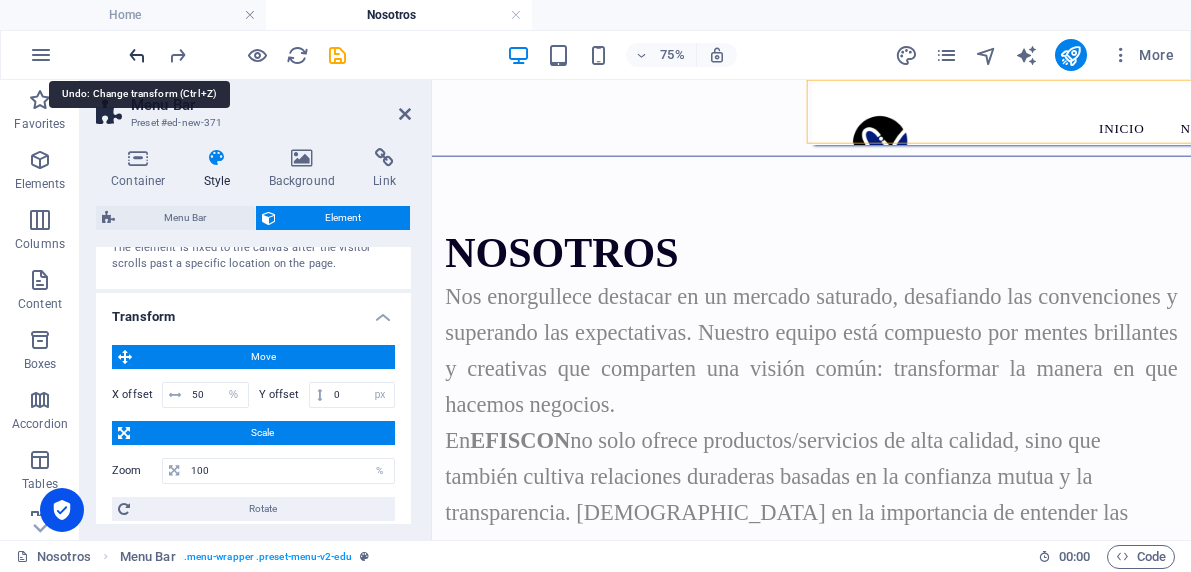 click at bounding box center [137, 55] 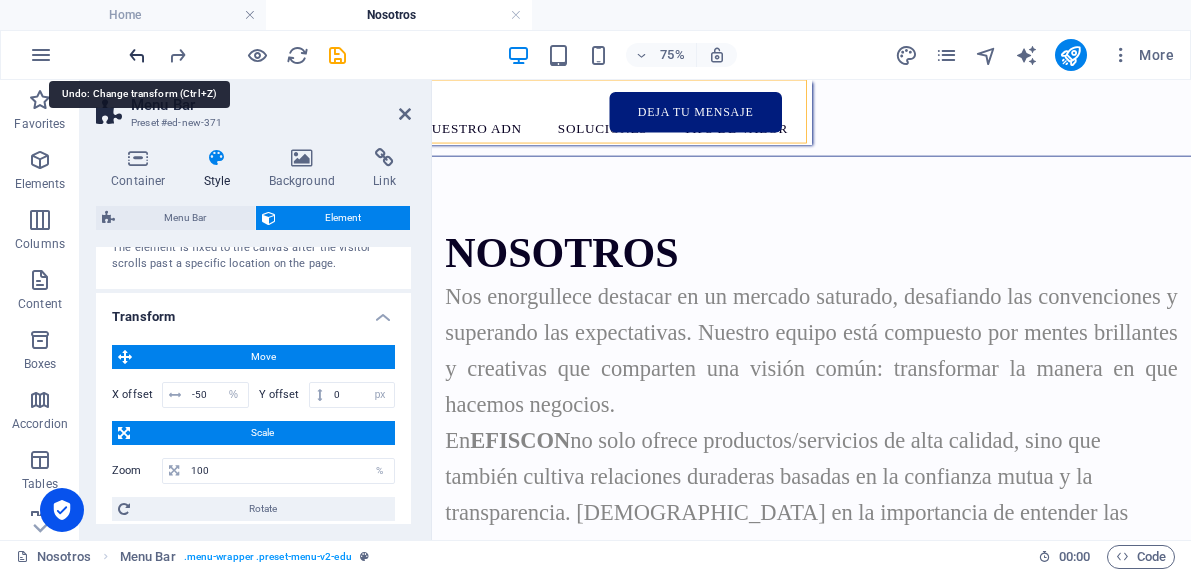 click at bounding box center (137, 55) 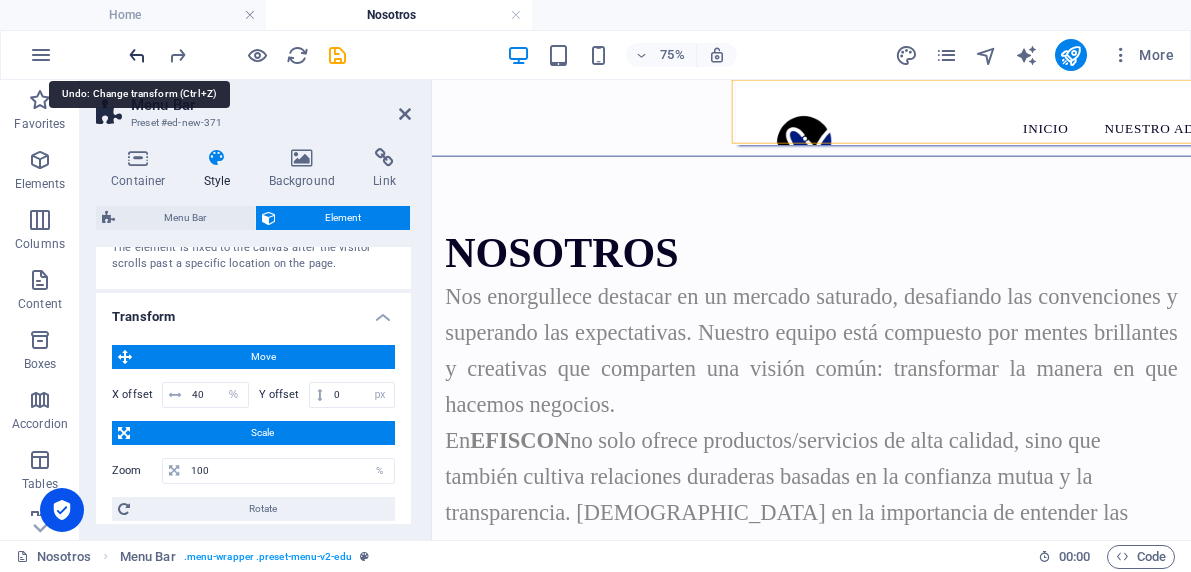 click at bounding box center (137, 55) 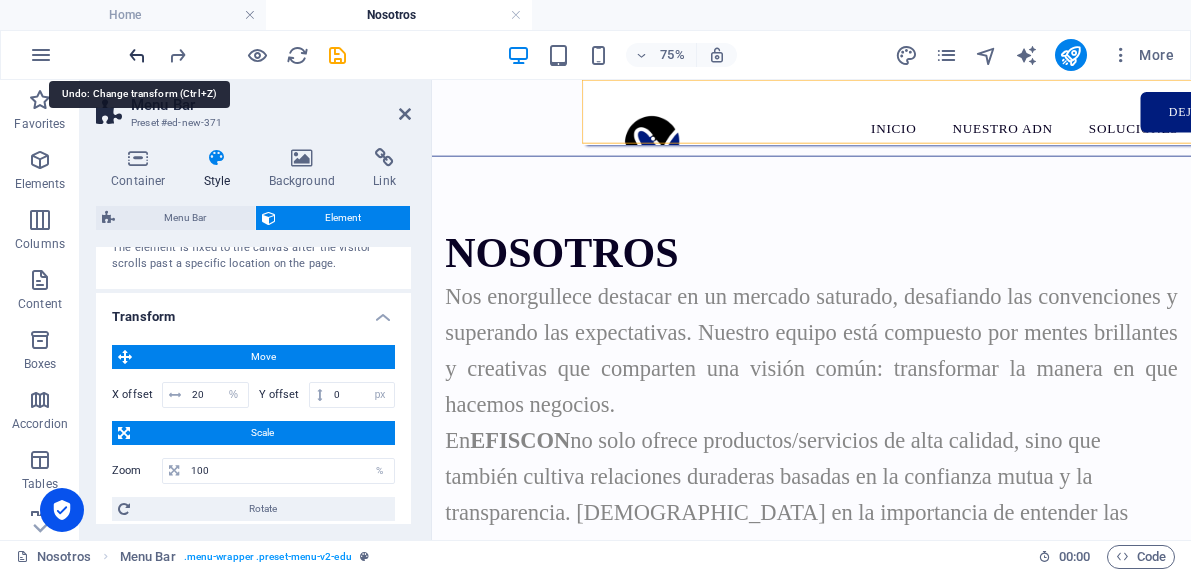 click at bounding box center (137, 55) 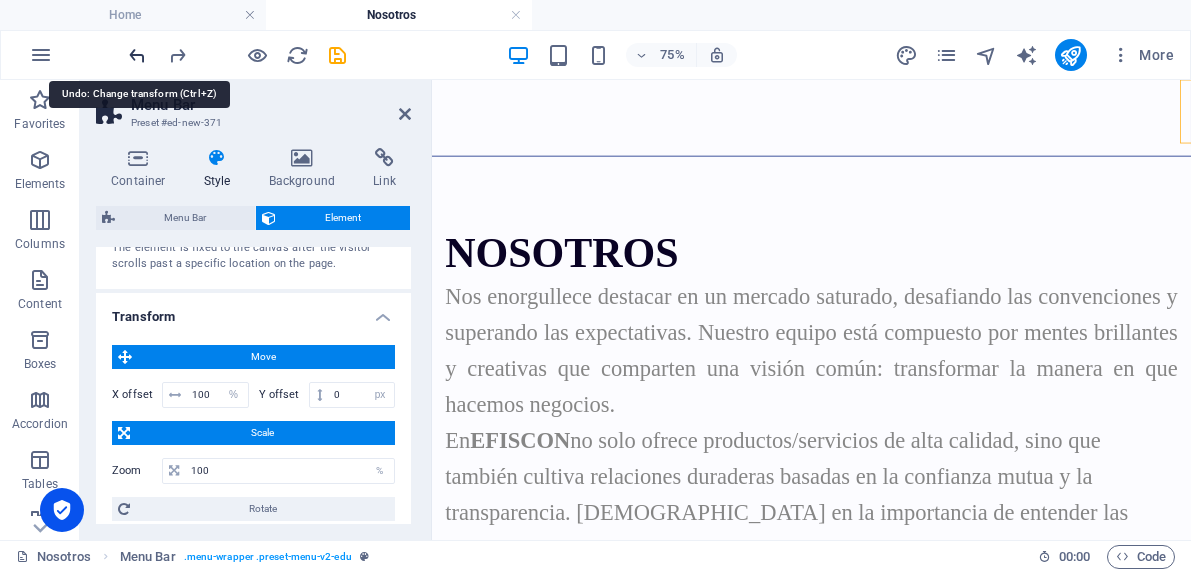 click at bounding box center (137, 55) 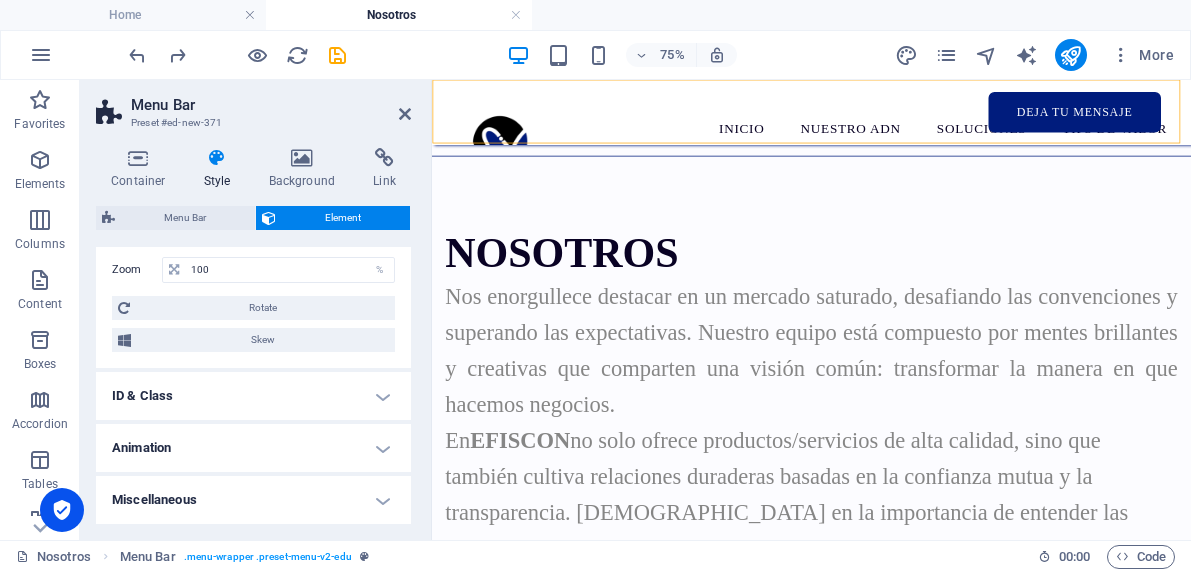 scroll, scrollTop: 1049, scrollLeft: 0, axis: vertical 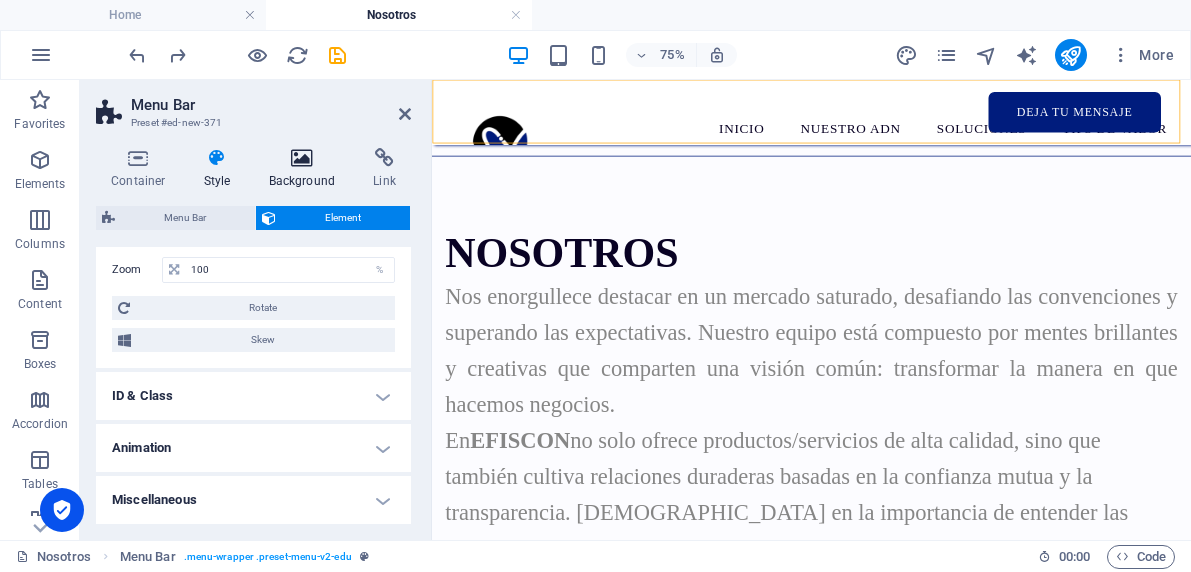 click at bounding box center (302, 158) 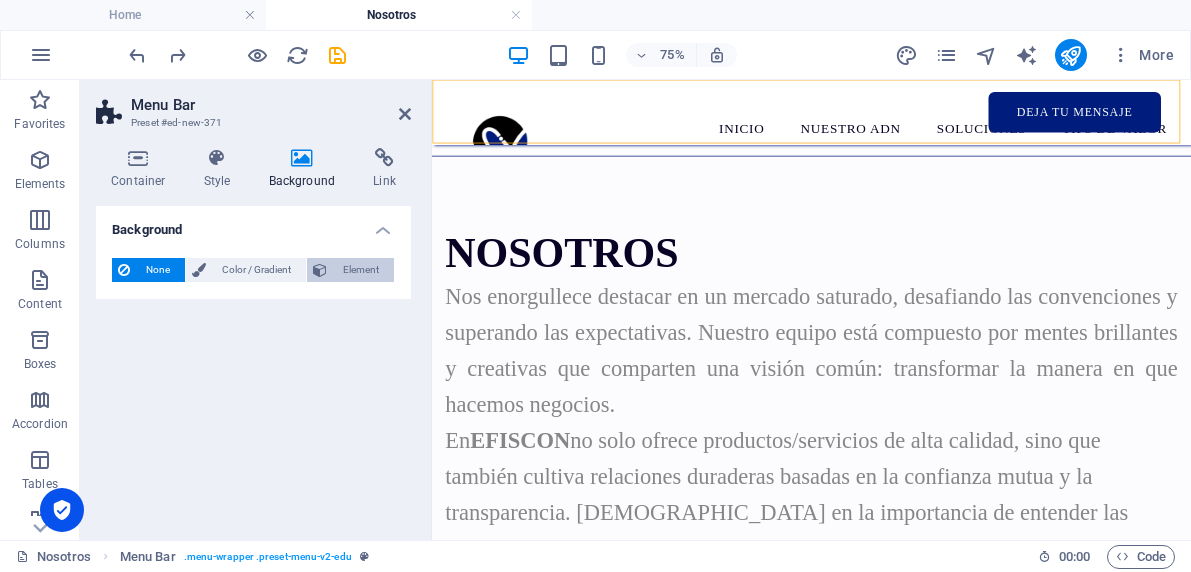 click on "Element" at bounding box center [360, 270] 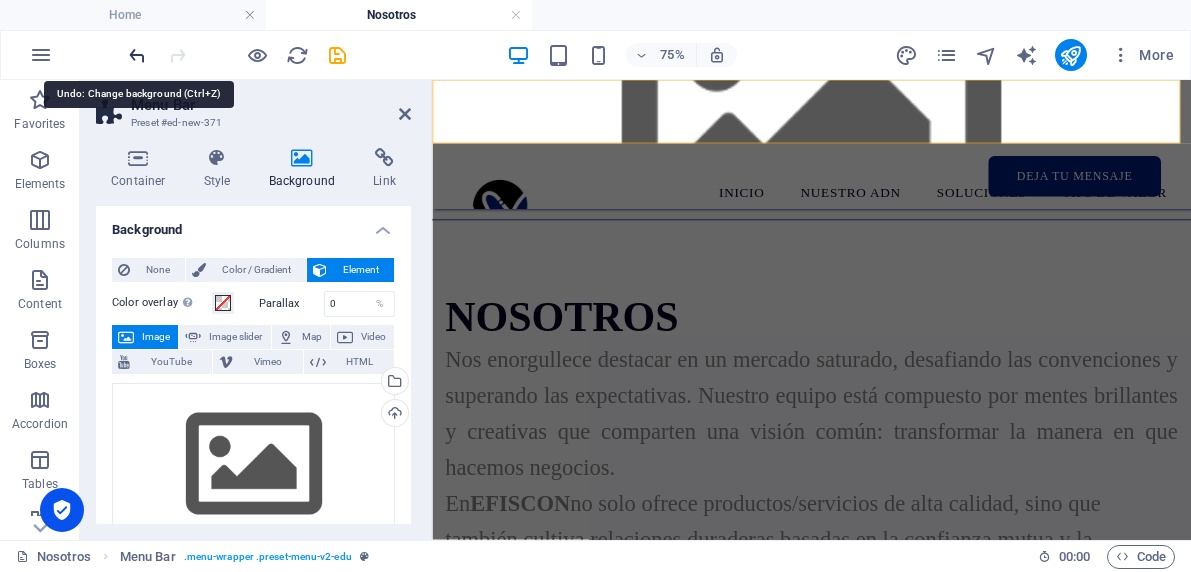 click at bounding box center (137, 55) 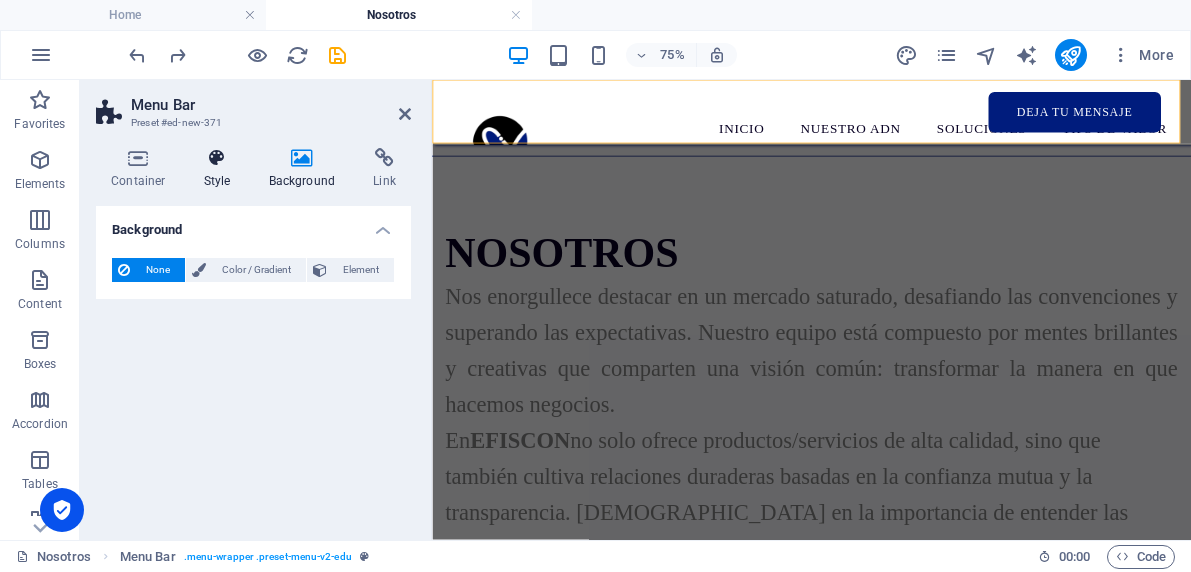 click at bounding box center (217, 158) 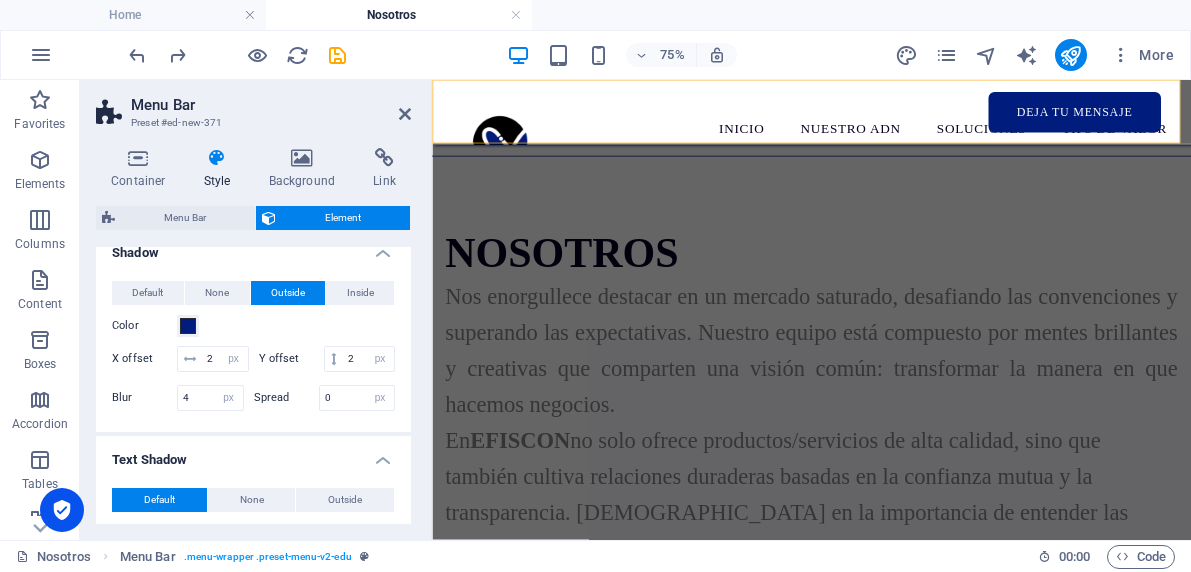 scroll, scrollTop: 0, scrollLeft: 0, axis: both 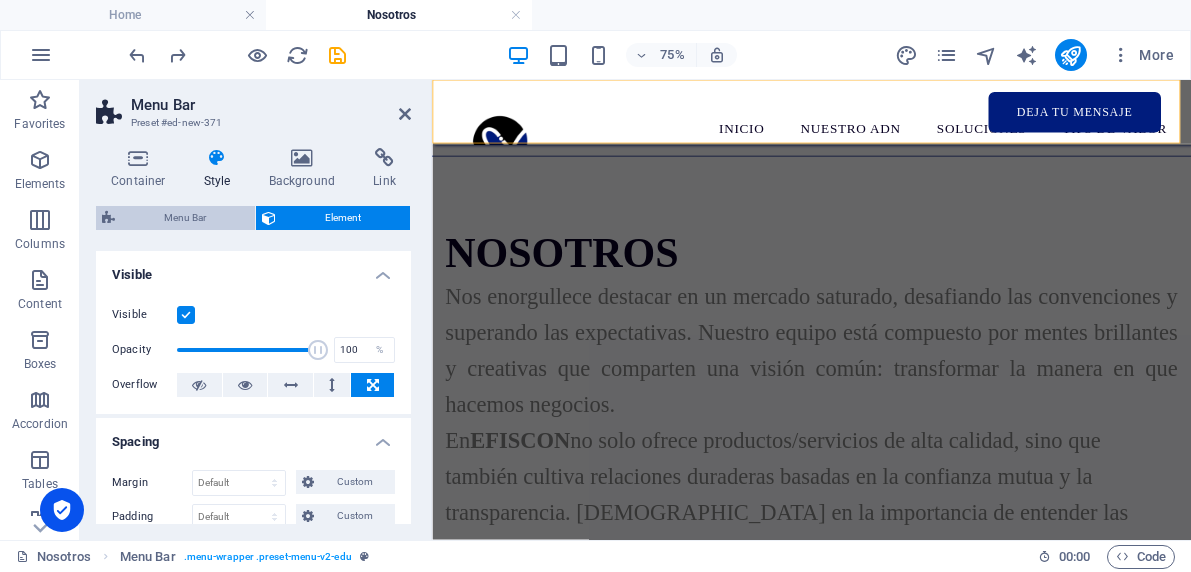 click on "Menu Bar" at bounding box center [185, 218] 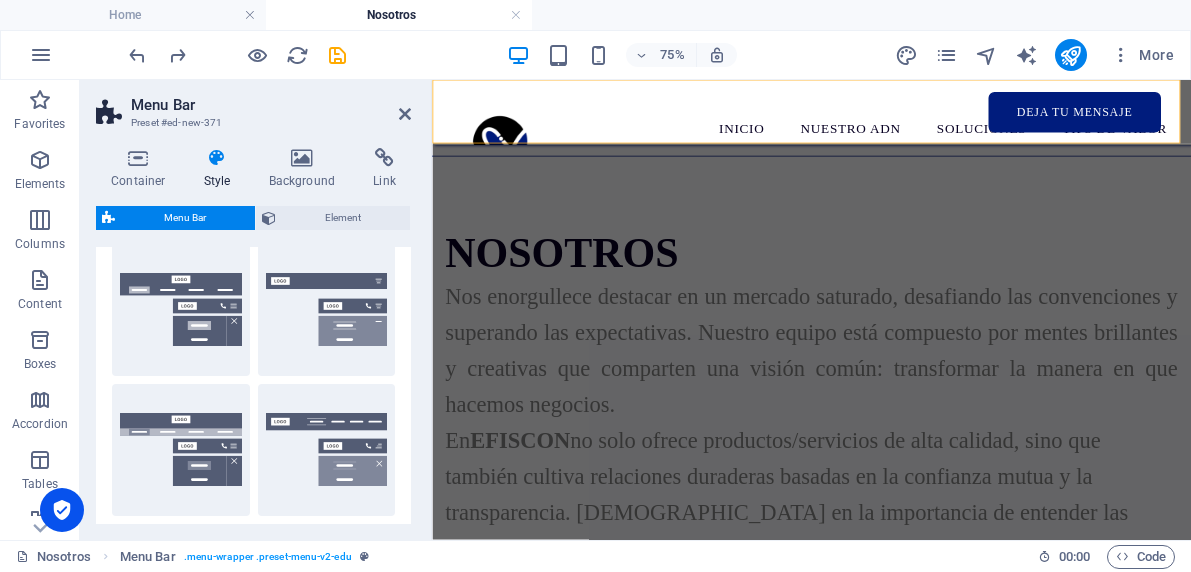 scroll, scrollTop: 327, scrollLeft: 0, axis: vertical 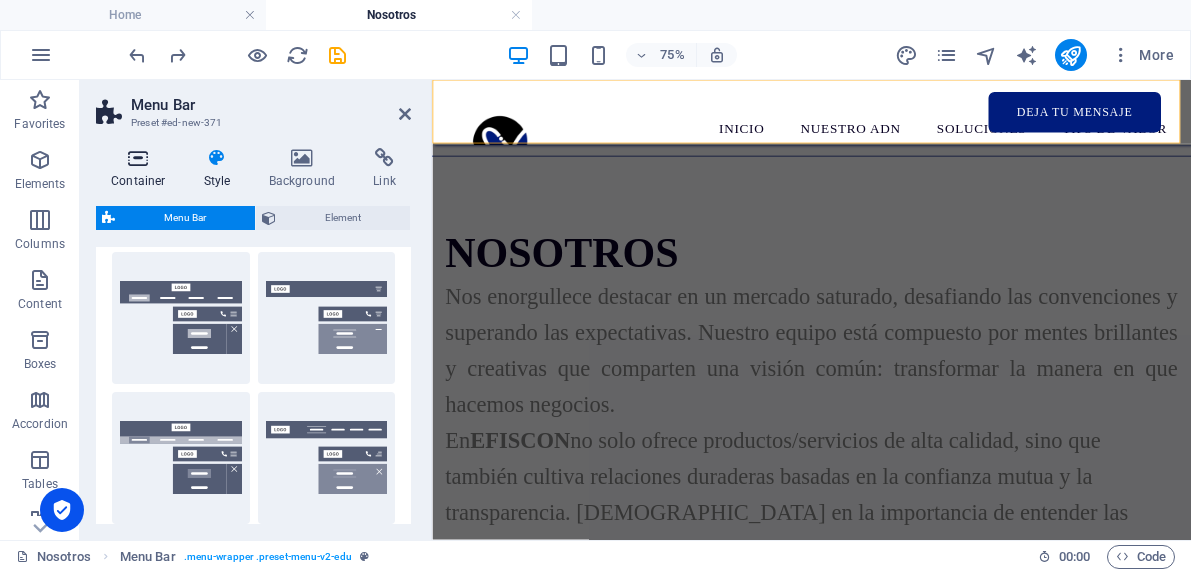 click at bounding box center (138, 158) 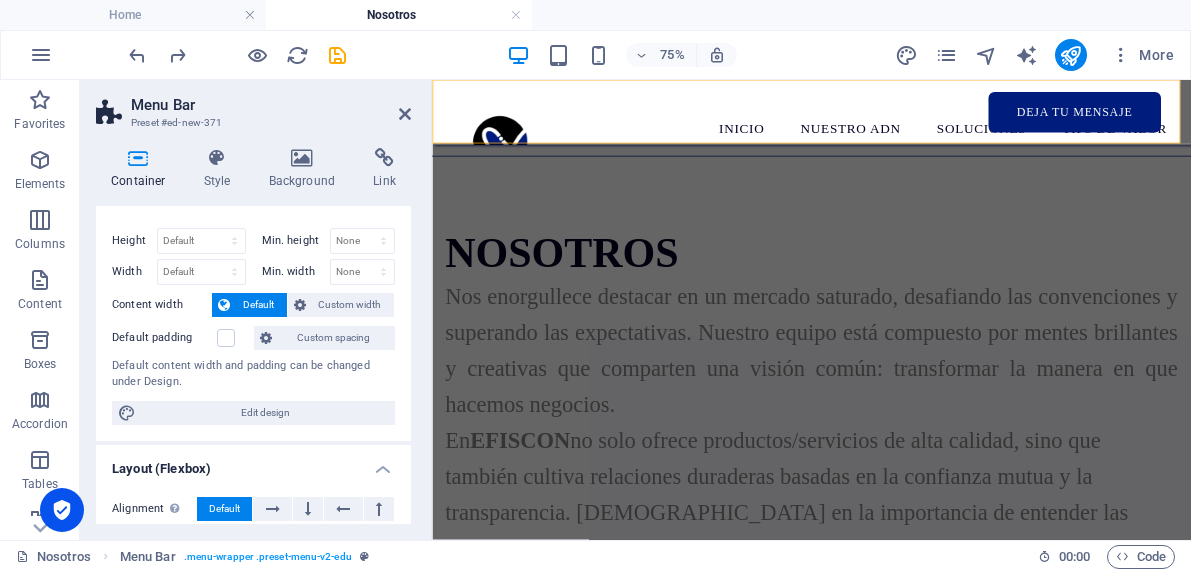 scroll, scrollTop: 0, scrollLeft: 0, axis: both 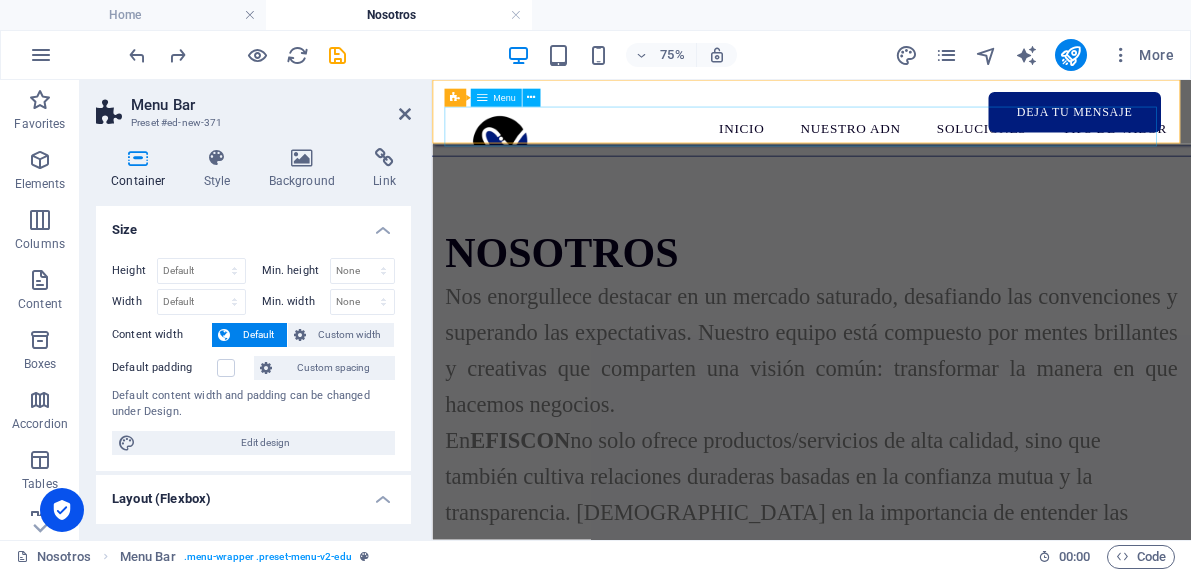 click on "INICIO NUESTRO ADN SOLUCIONES TIPS DE VALOR DEJA TU MENSAJE" at bounding box center [938, 143] 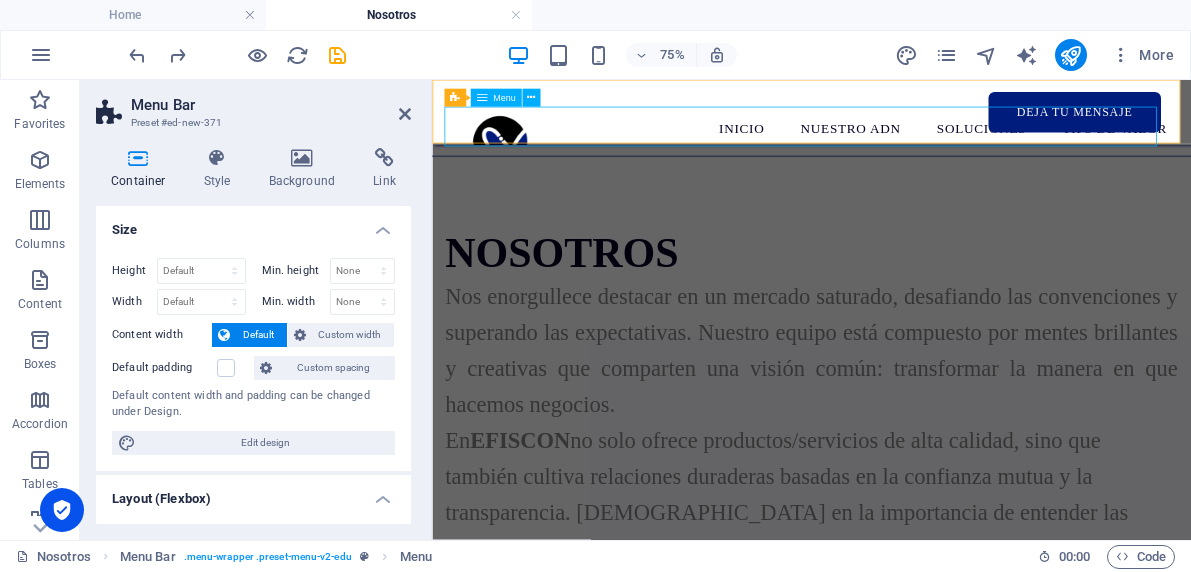 click on "INICIO NUESTRO ADN SOLUCIONES TIPS DE VALOR DEJA TU MENSAJE" at bounding box center (938, 143) 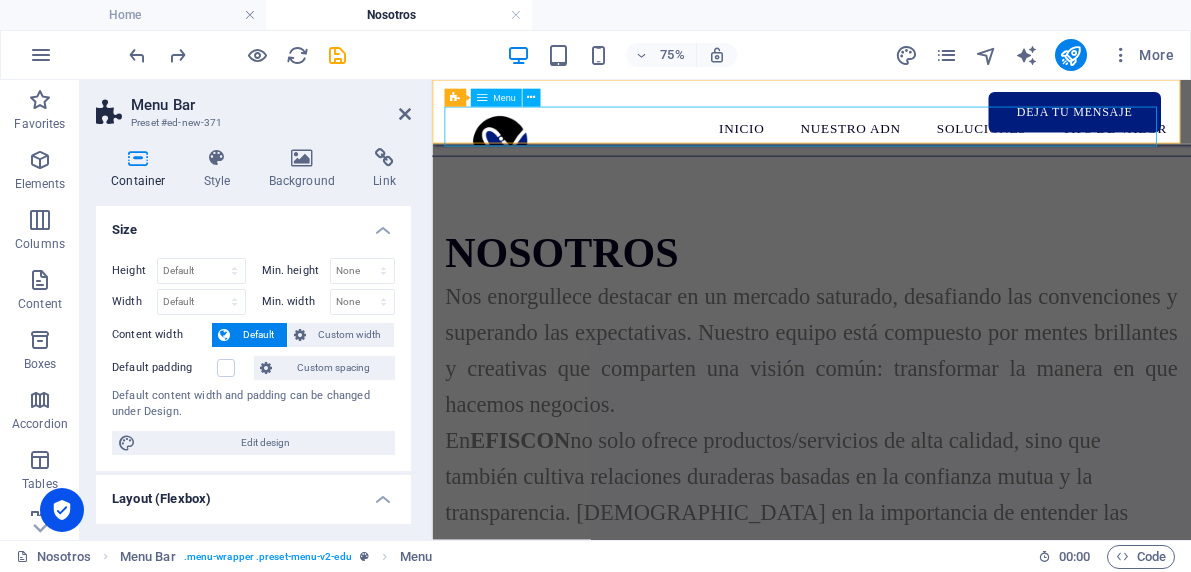 click on "INICIO NUESTRO ADN SOLUCIONES TIPS DE VALOR DEJA TU MENSAJE" at bounding box center [938, 143] 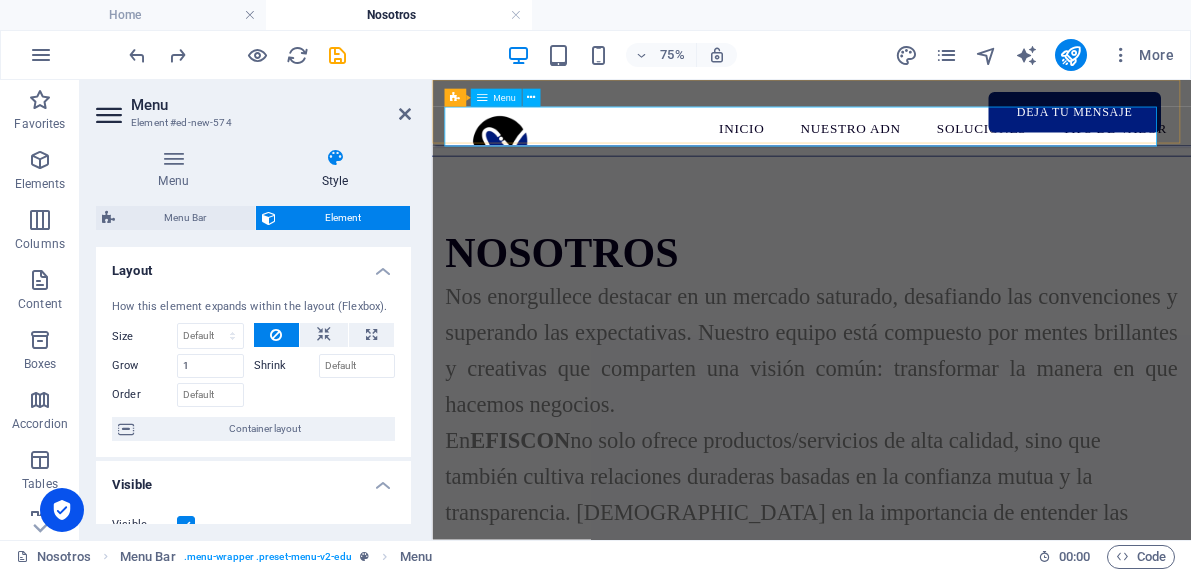 click on "INICIO NUESTRO ADN SOLUCIONES TIPS DE VALOR DEJA TU MENSAJE" at bounding box center (938, 143) 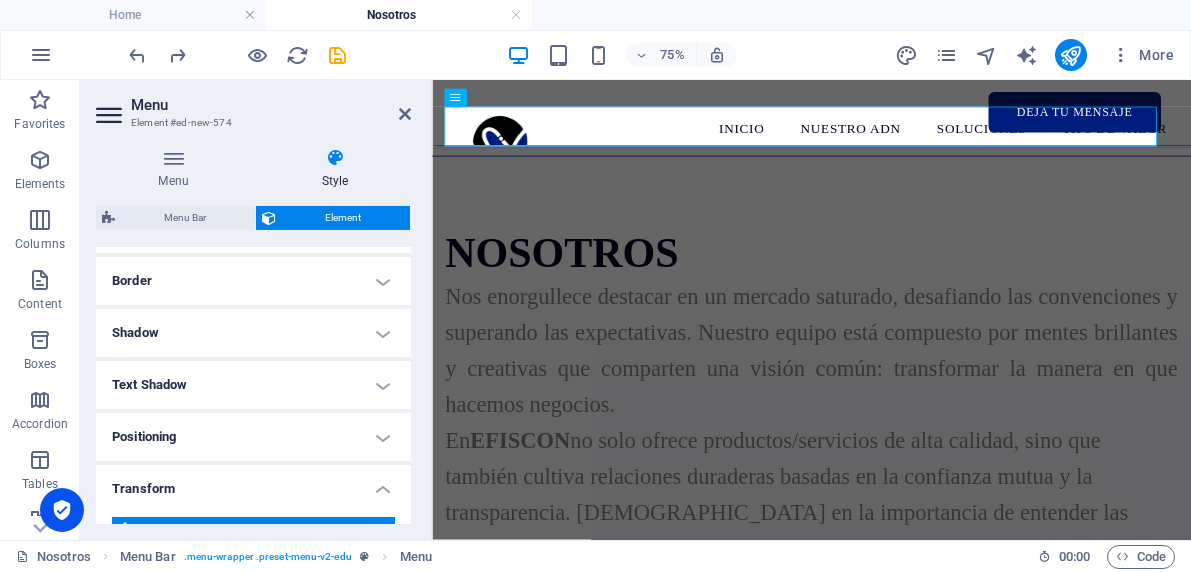 scroll, scrollTop: 473, scrollLeft: 0, axis: vertical 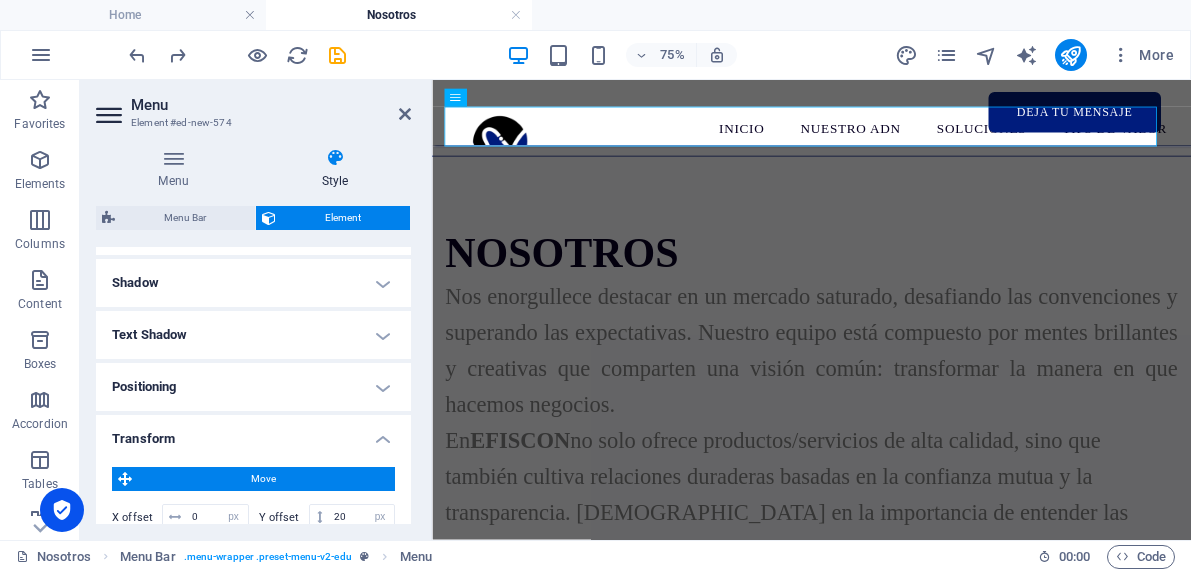 click on "Shadow" at bounding box center (253, 283) 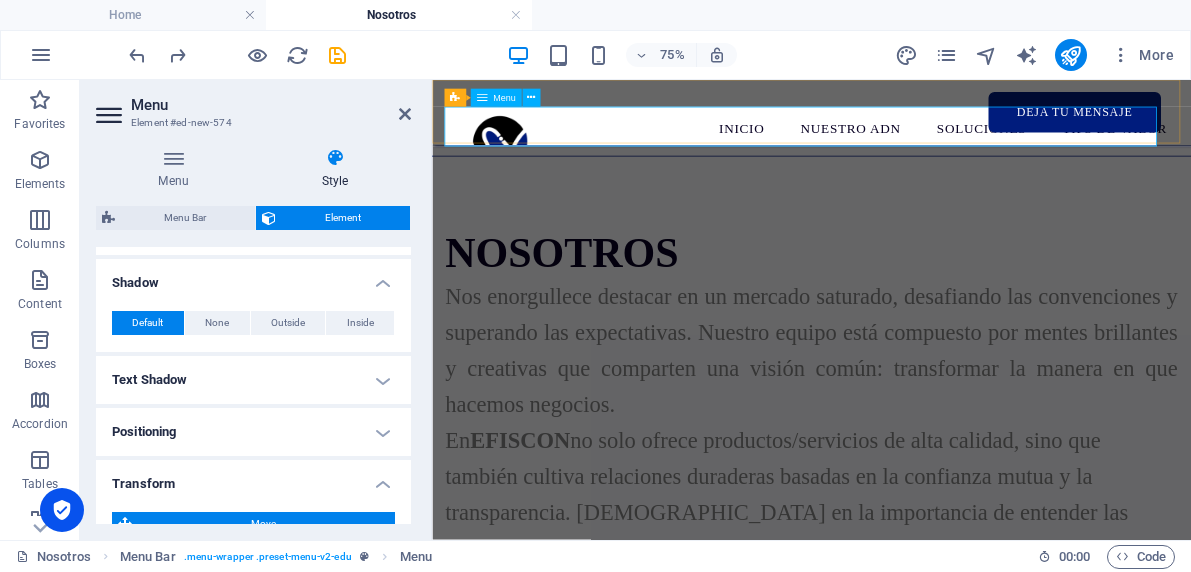 click on "INICIO NUESTRO ADN SOLUCIONES TIPS DE VALOR DEJA TU MENSAJE" at bounding box center [938, 143] 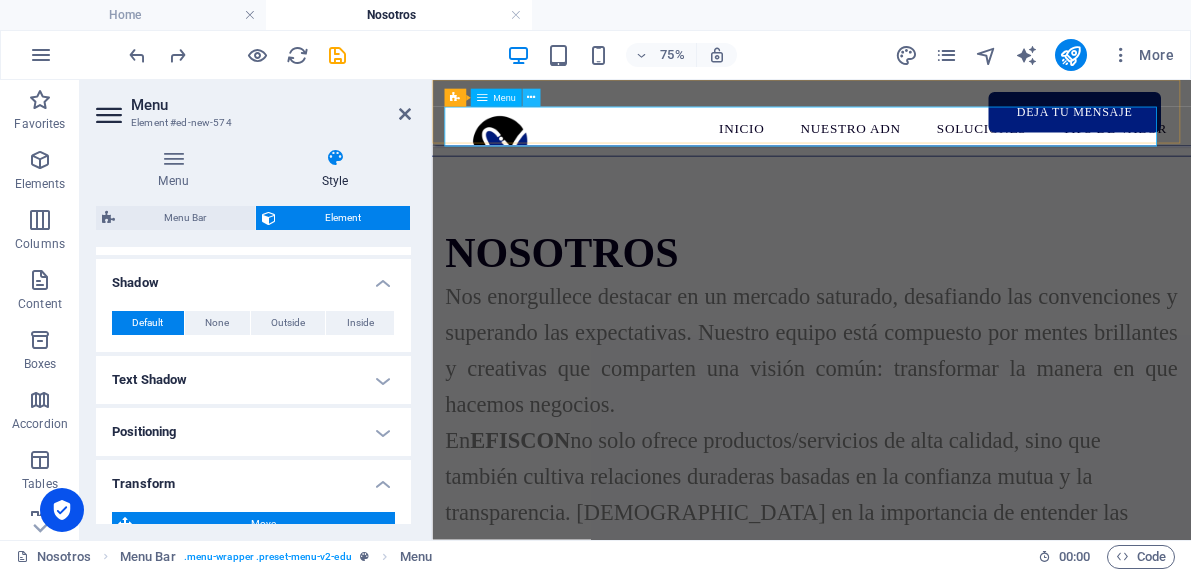 click at bounding box center (531, 98) 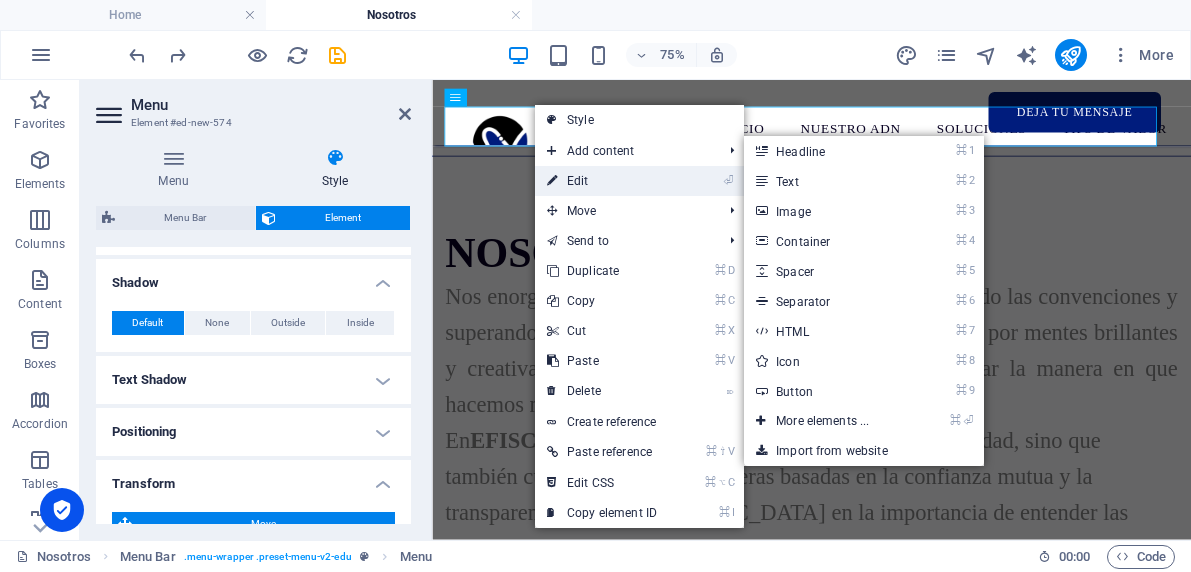click on "⏎  Edit" at bounding box center [602, 181] 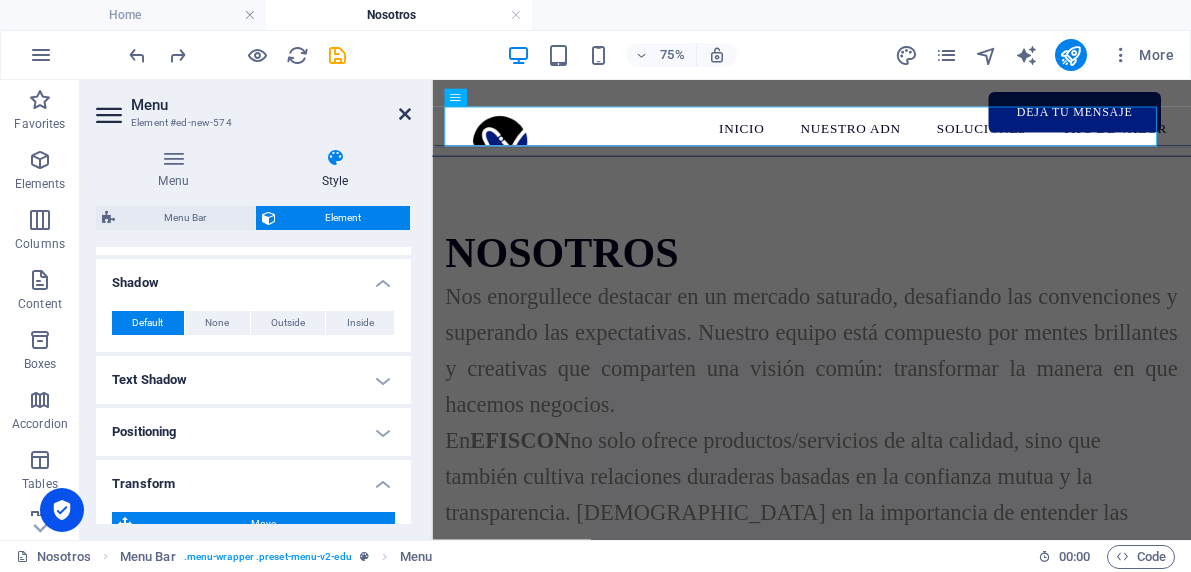 click at bounding box center (405, 114) 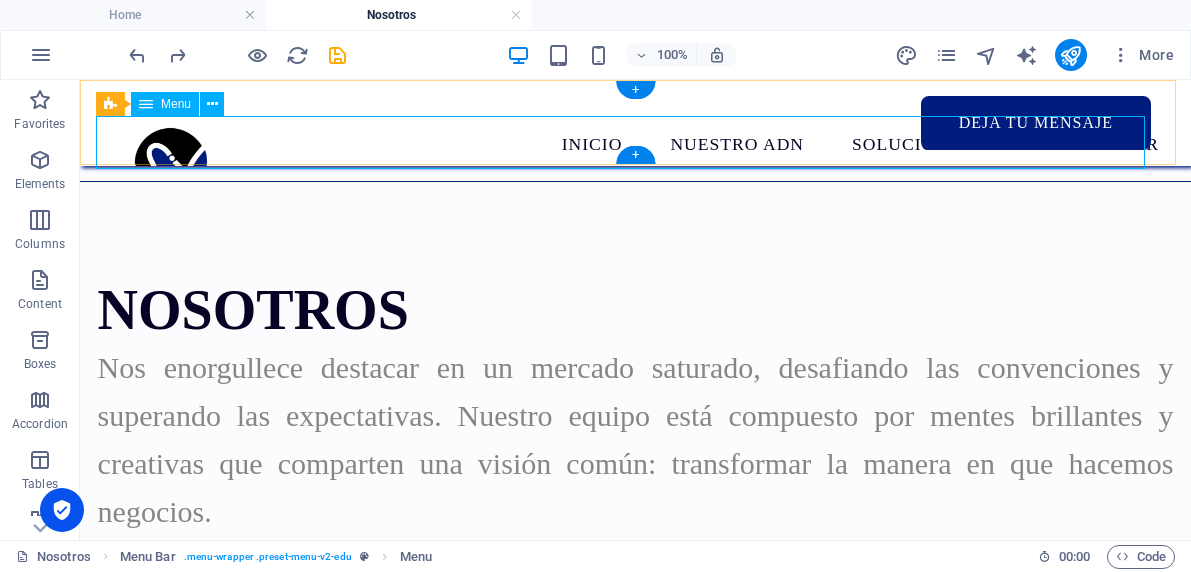 click on "INICIO NUESTRO ADN SOLUCIONES TIPS DE VALOR DEJA TU MENSAJE" at bounding box center (635, 143) 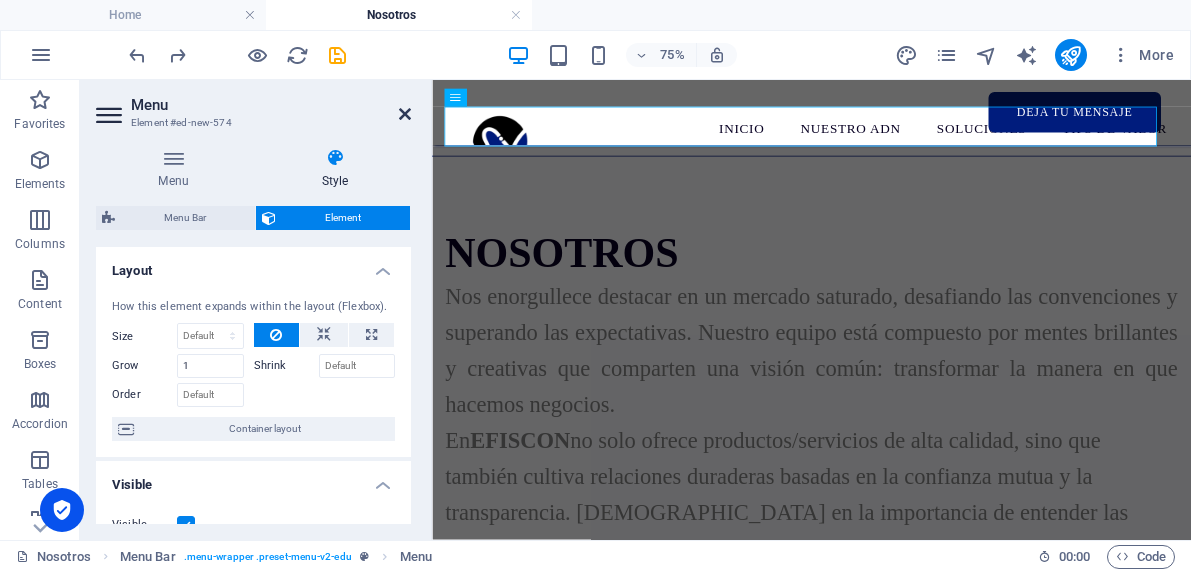 click at bounding box center [405, 114] 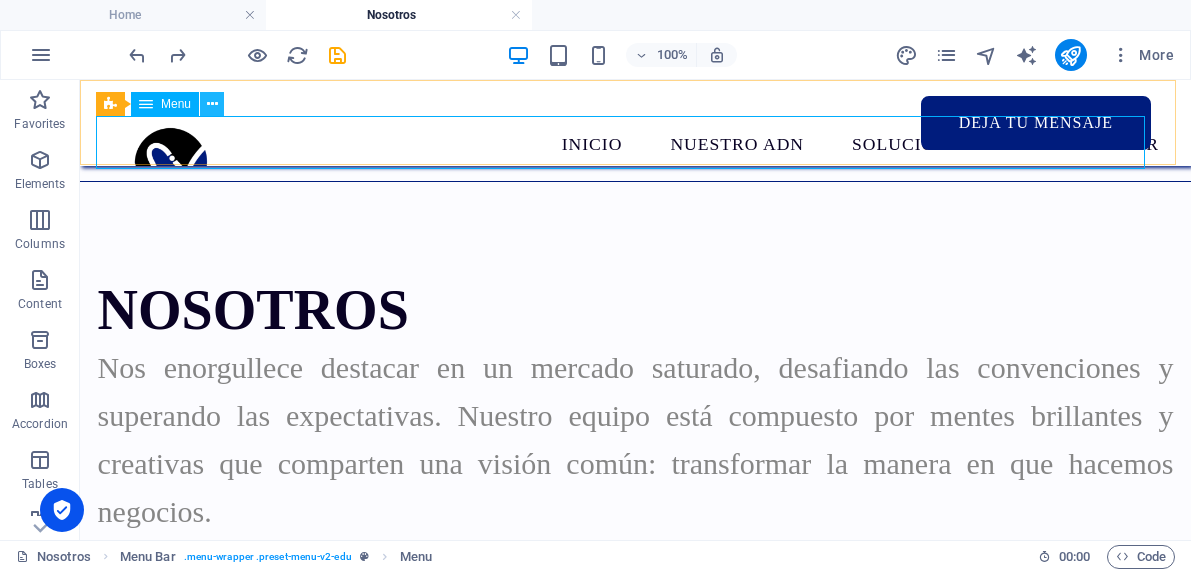 click at bounding box center [212, 104] 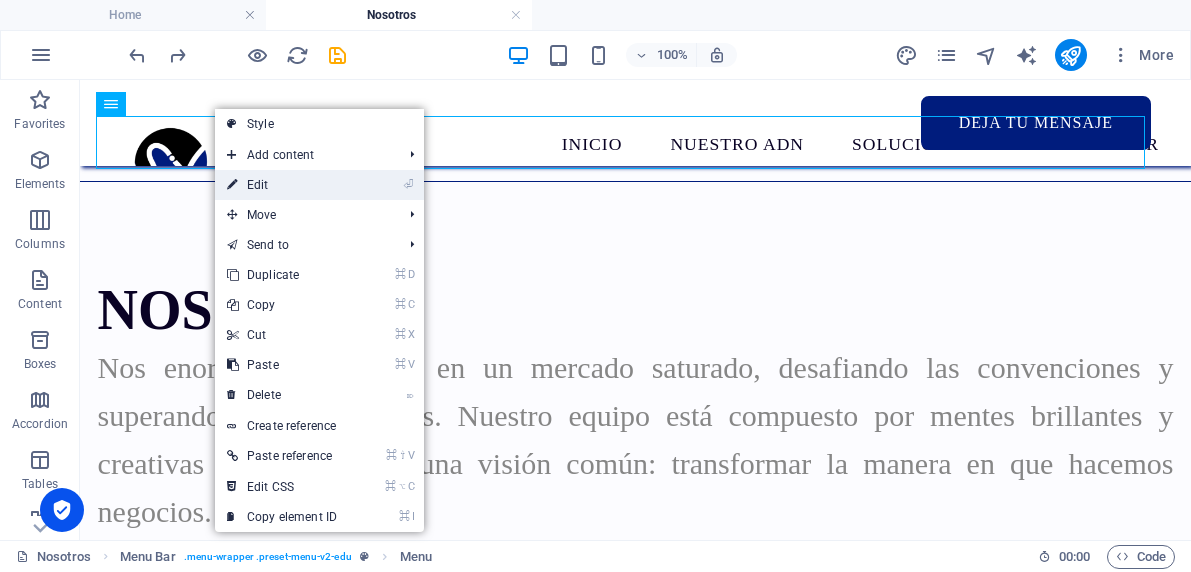 click on "⏎  Edit" at bounding box center (282, 185) 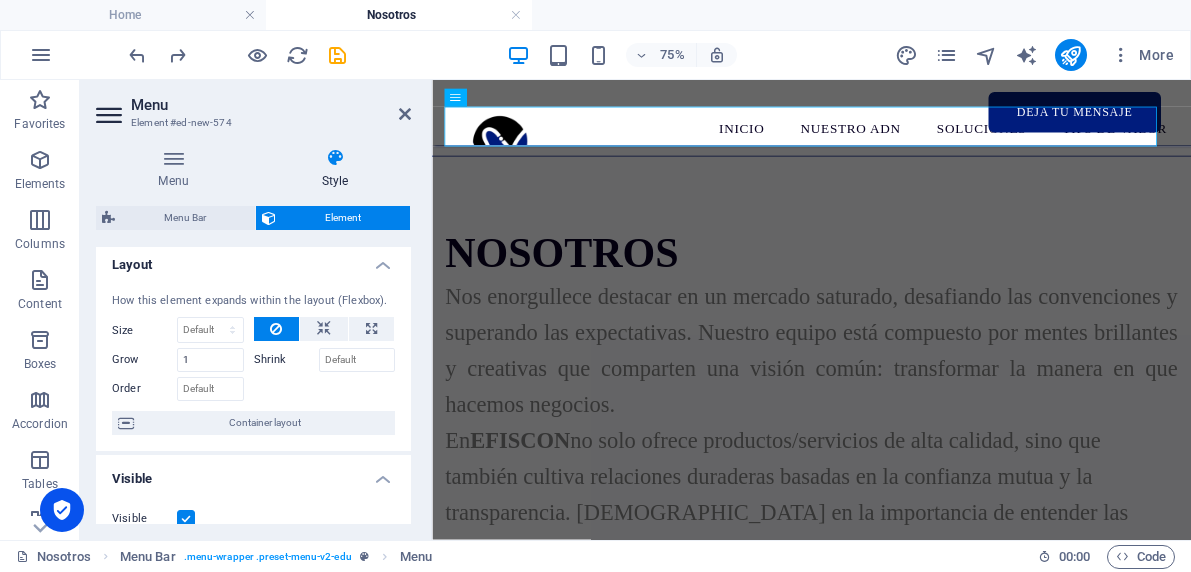 scroll, scrollTop: 0, scrollLeft: 0, axis: both 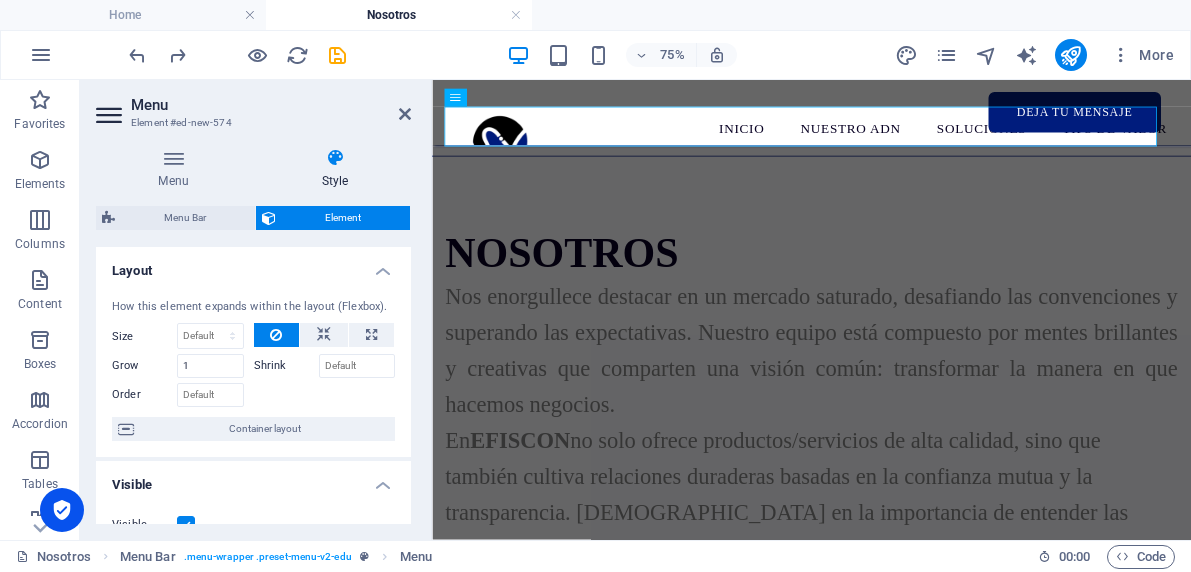 click at bounding box center (335, 158) 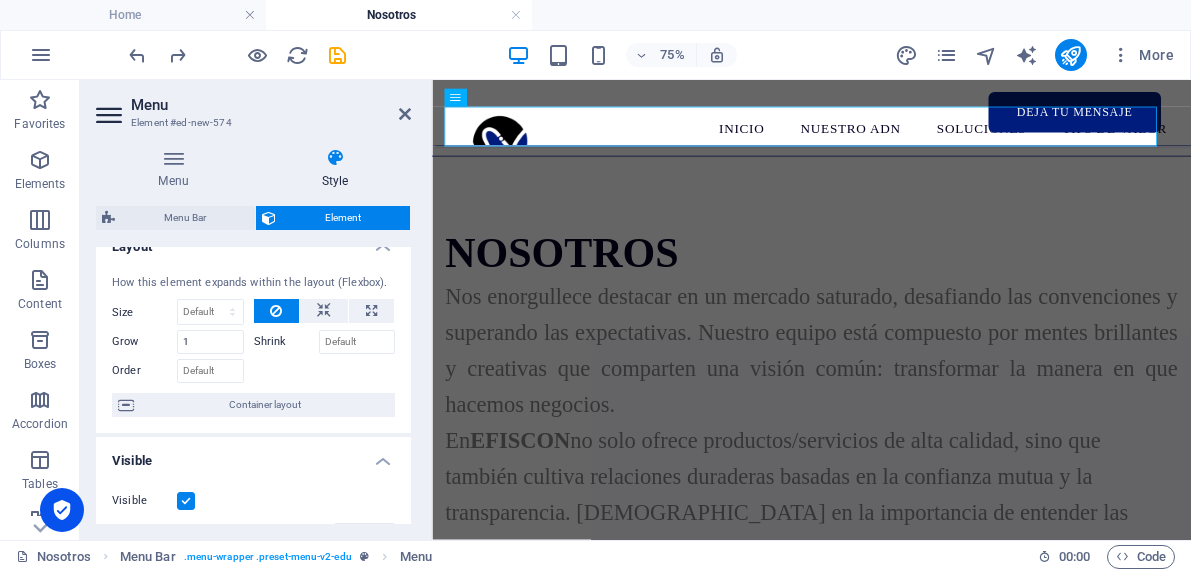 scroll, scrollTop: 0, scrollLeft: 0, axis: both 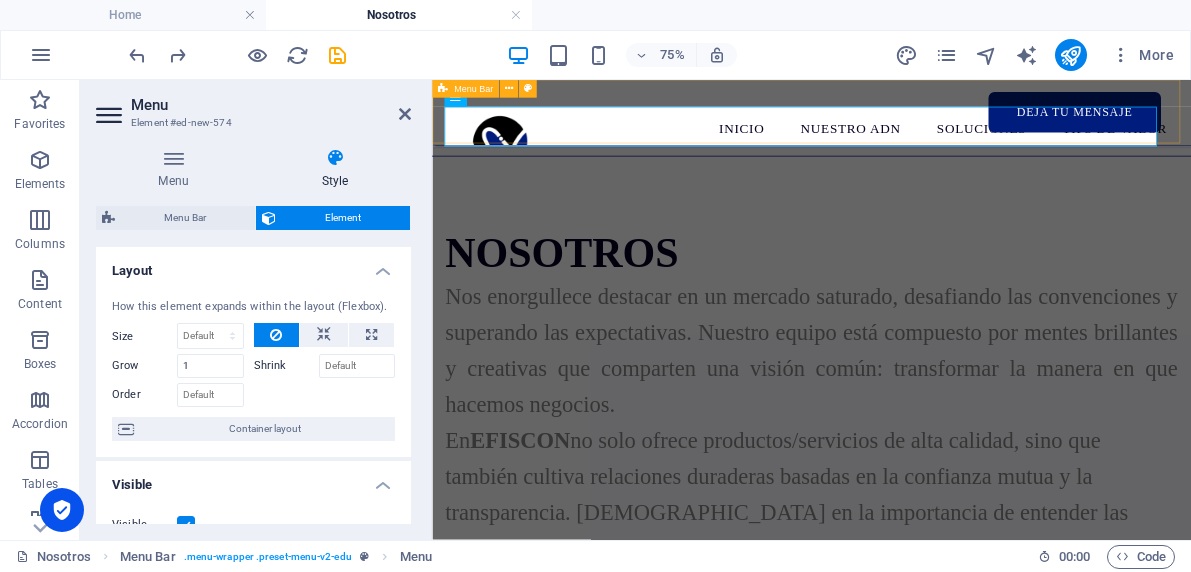 click on "INICIO NUESTRO ADN SOLUCIONES TIPS DE VALOR DEJA TU MENSAJE" at bounding box center (938, 123) 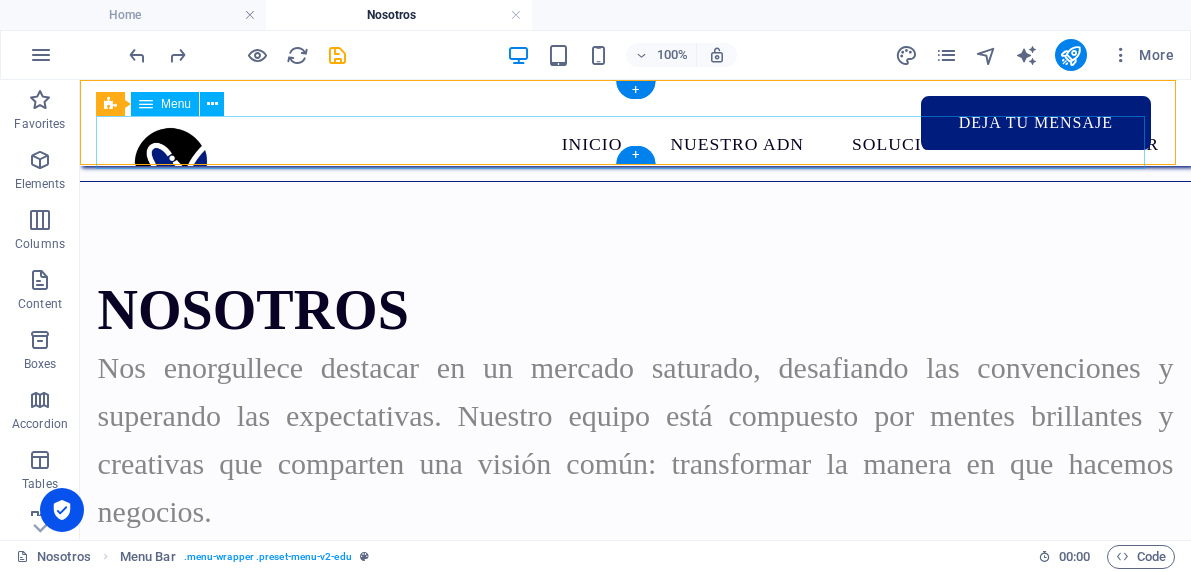 click on "INICIO NUESTRO ADN SOLUCIONES TIPS DE VALOR DEJA TU MENSAJE" at bounding box center [635, 143] 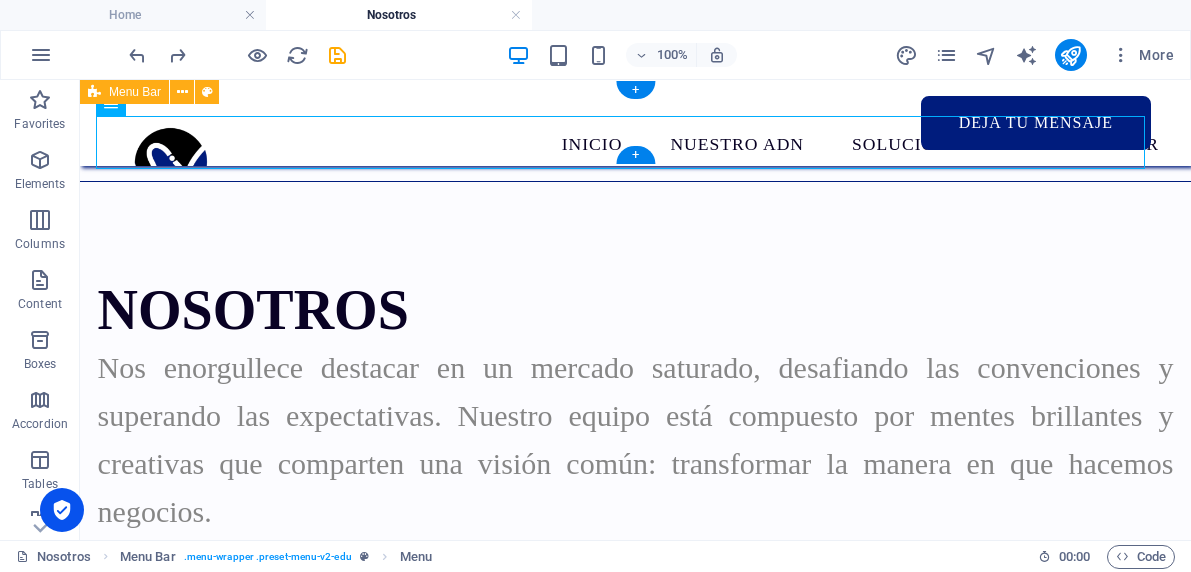 click on "INICIO NUESTRO ADN SOLUCIONES TIPS DE VALOR DEJA TU MENSAJE" at bounding box center (635, 123) 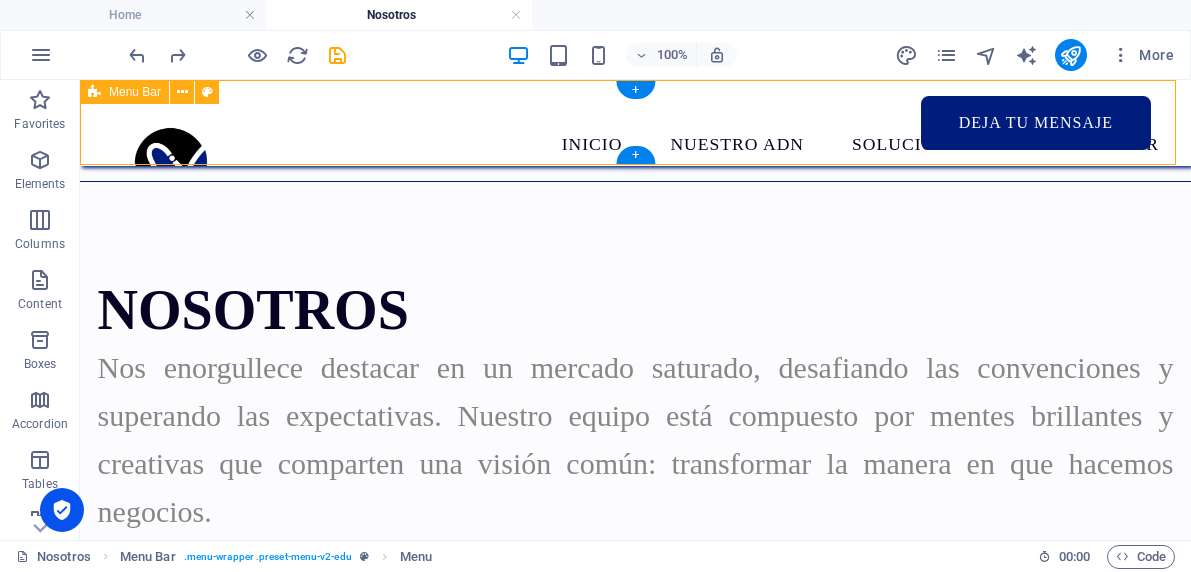 click on "INICIO NUESTRO ADN SOLUCIONES TIPS DE VALOR DEJA TU MENSAJE" at bounding box center [635, 123] 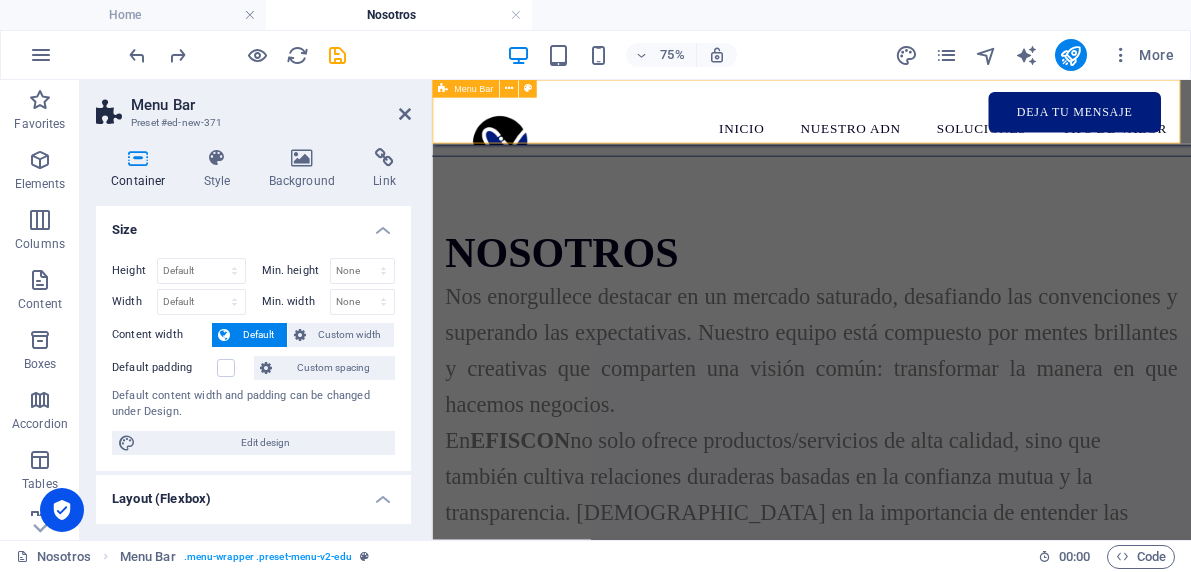 click on "INICIO NUESTRO ADN SOLUCIONES TIPS DE VALOR DEJA TU MENSAJE" at bounding box center [938, 123] 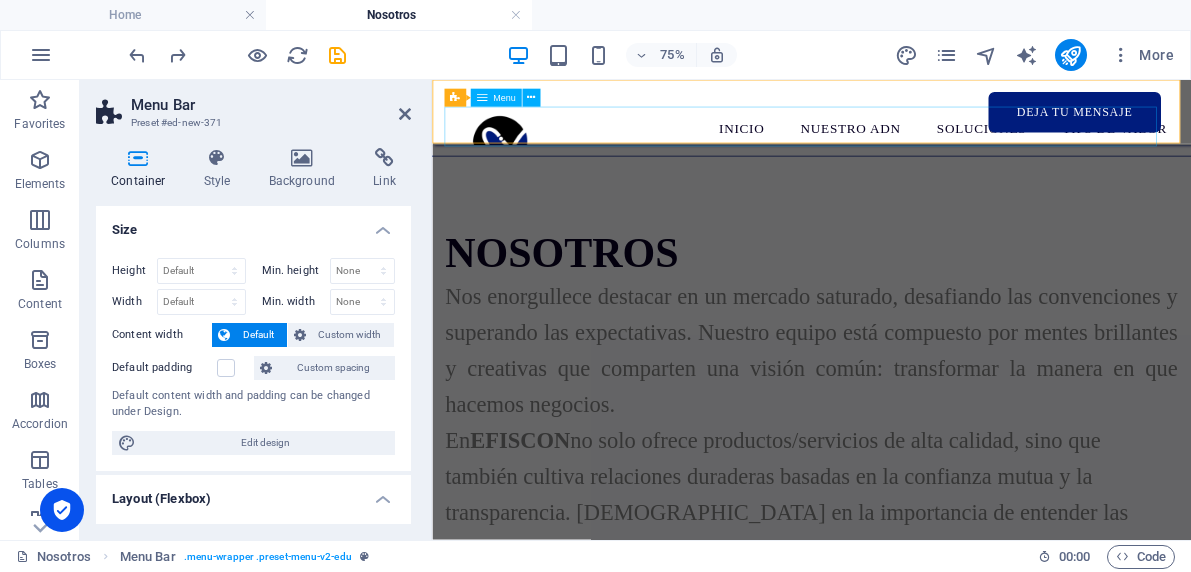 click on "INICIO NUESTRO ADN SOLUCIONES TIPS DE VALOR DEJA TU MENSAJE" at bounding box center [938, 143] 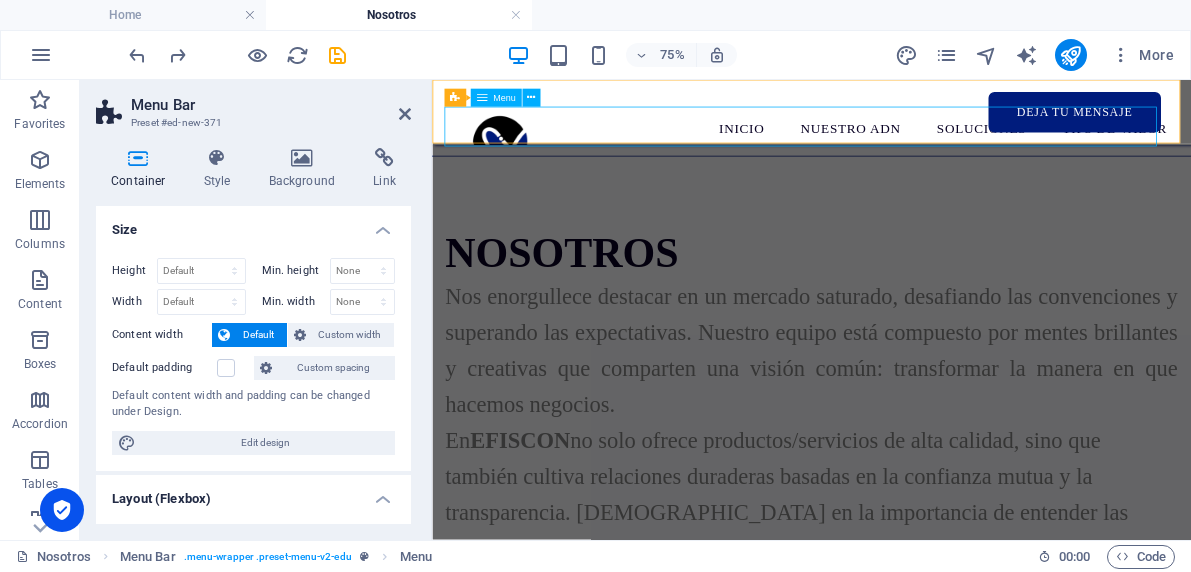 click on "INICIO NUESTRO ADN SOLUCIONES TIPS DE VALOR DEJA TU MENSAJE" at bounding box center [938, 143] 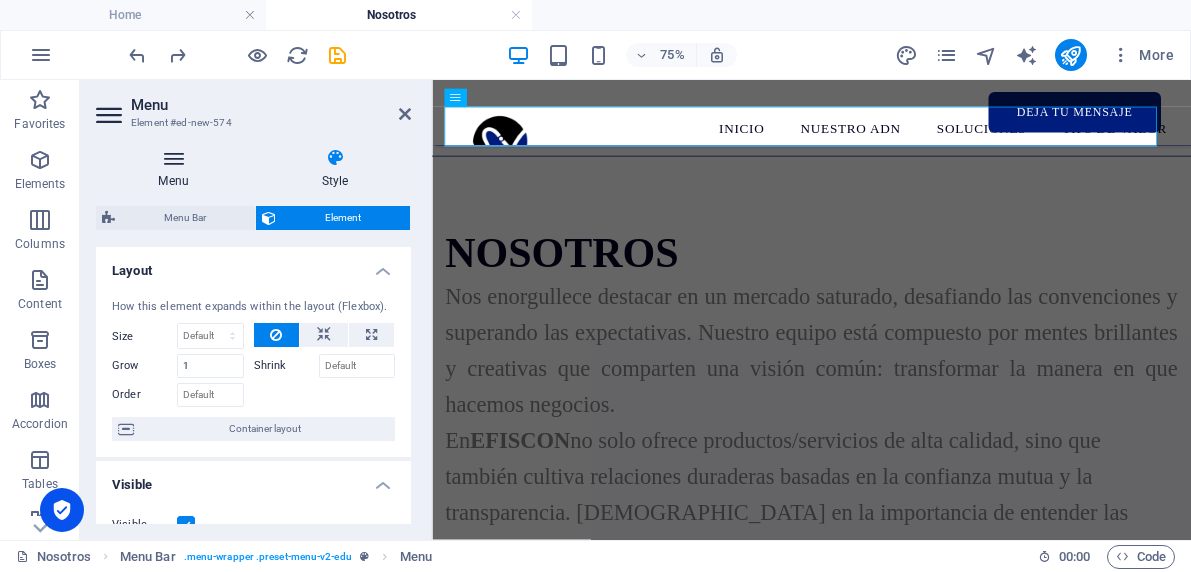 click at bounding box center (173, 158) 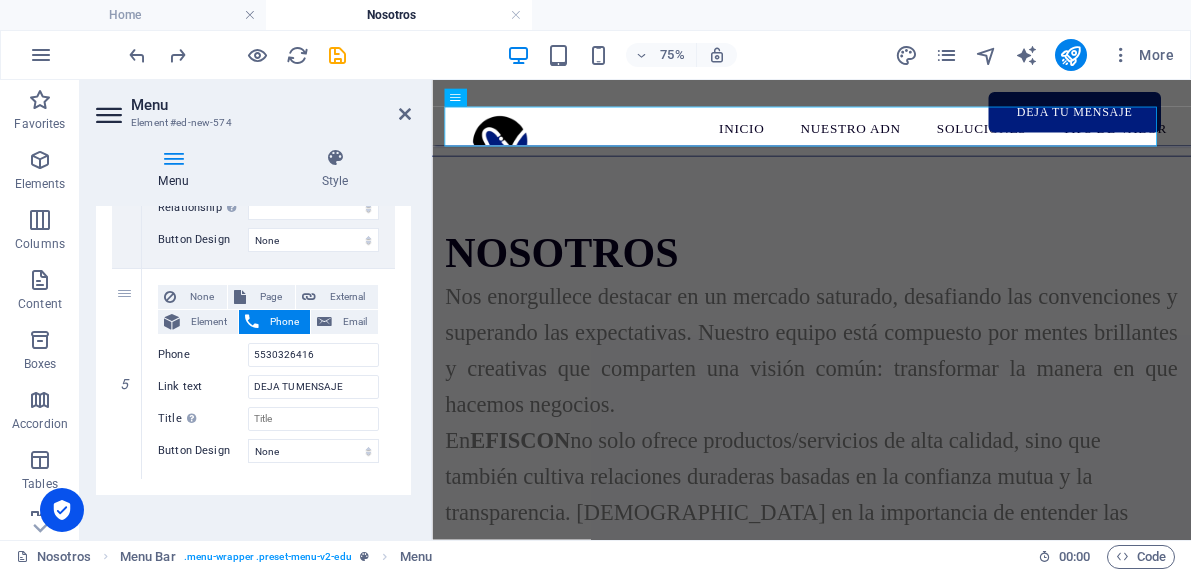 scroll, scrollTop: 1222, scrollLeft: 0, axis: vertical 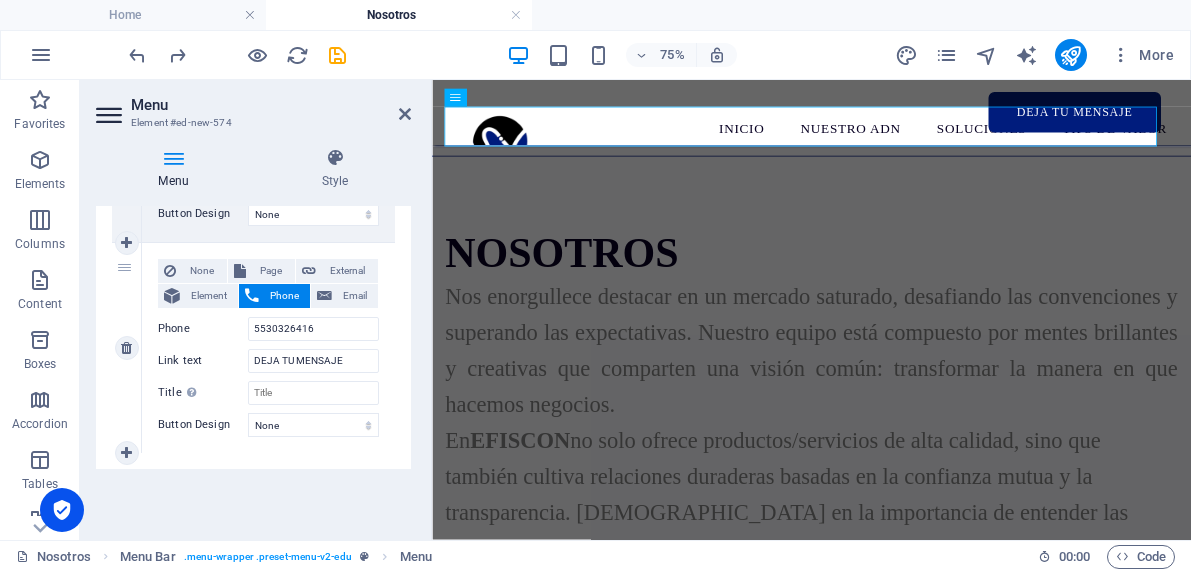 click on "5" at bounding box center [127, 348] 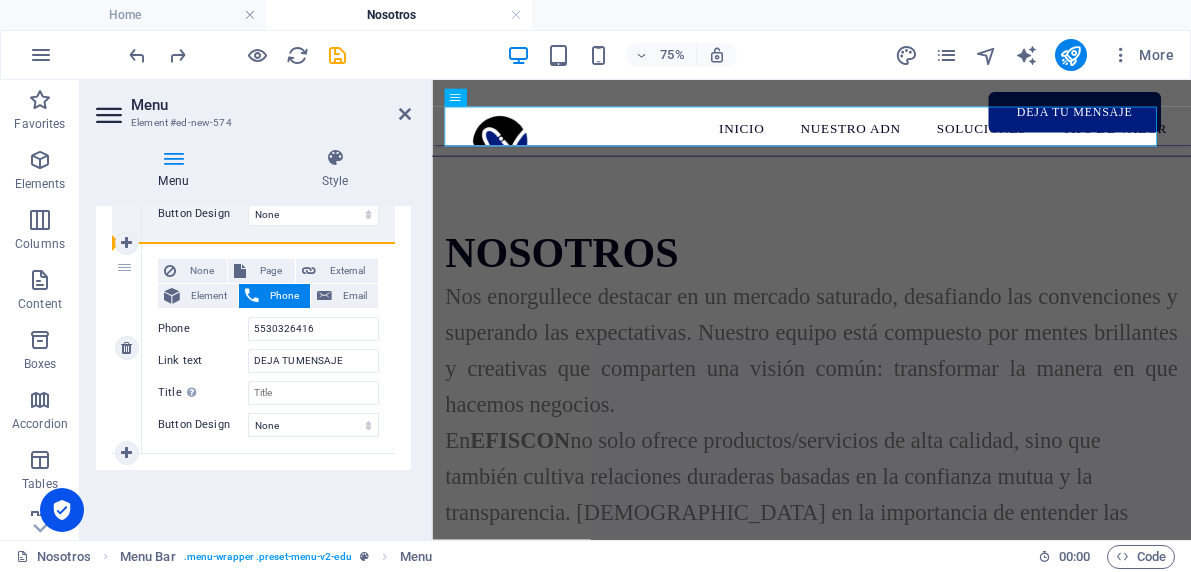 drag, startPoint x: 124, startPoint y: 272, endPoint x: 124, endPoint y: 292, distance: 20 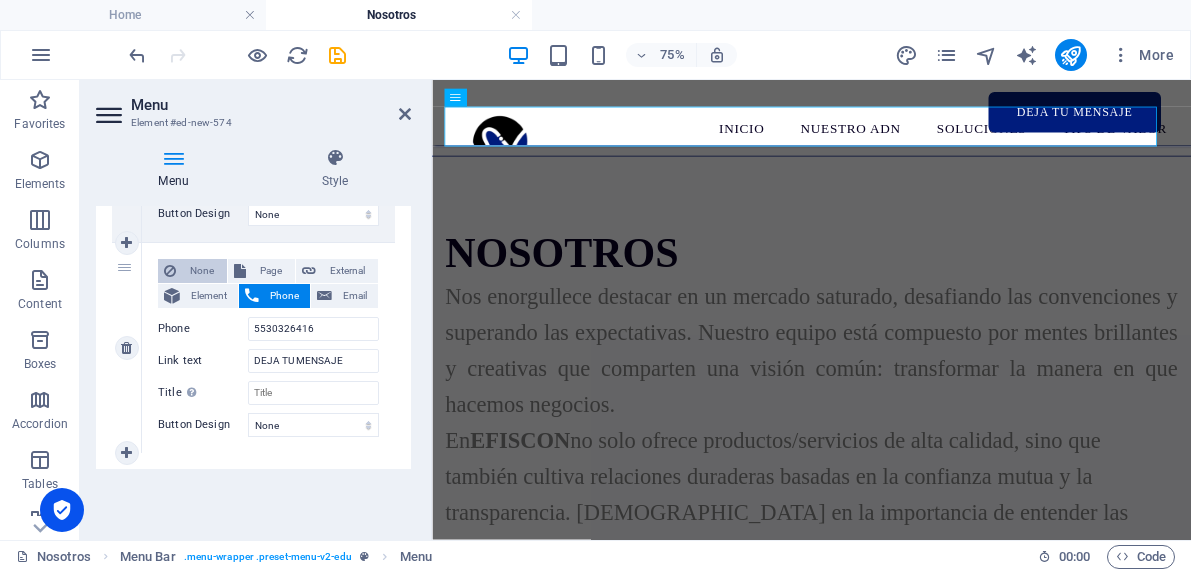 click on "None" at bounding box center (201, 271) 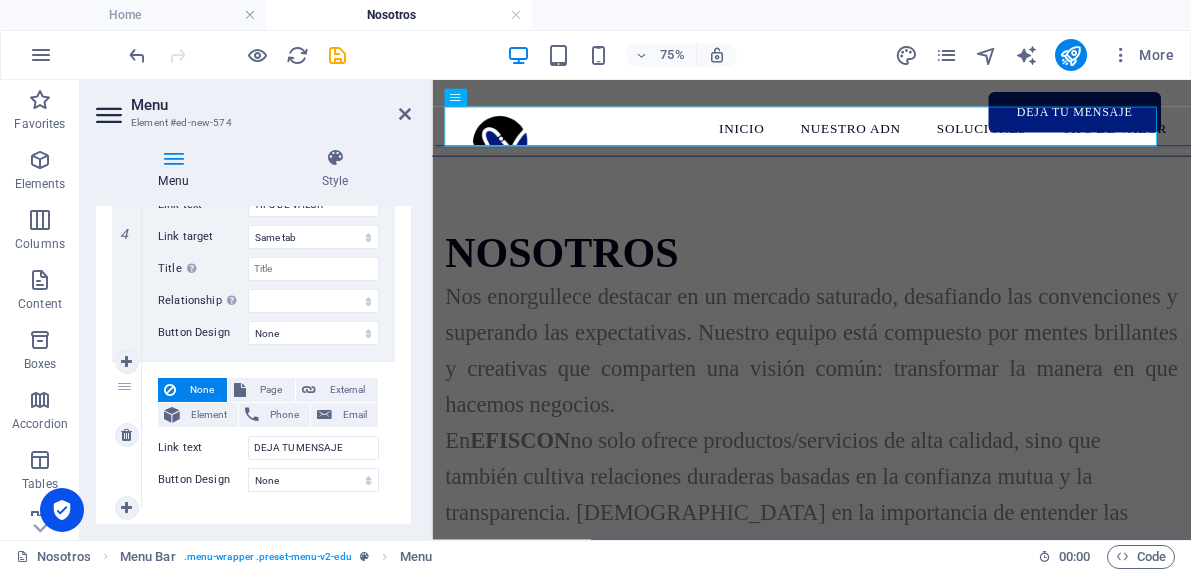 scroll, scrollTop: 1102, scrollLeft: 0, axis: vertical 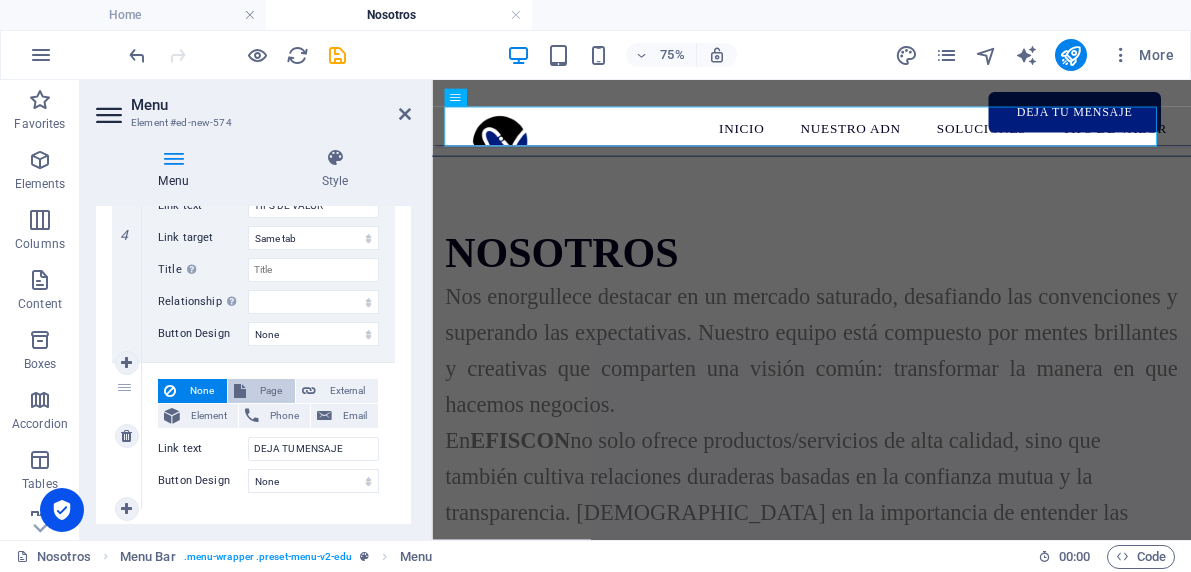 click on "Page" at bounding box center [270, 391] 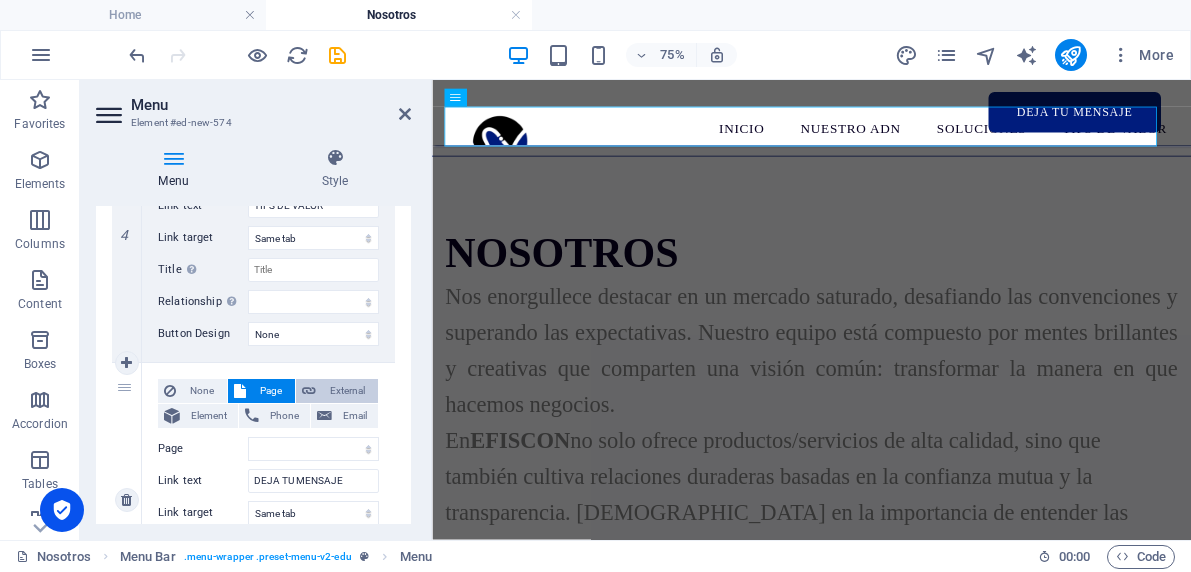 click on "External" at bounding box center [347, 391] 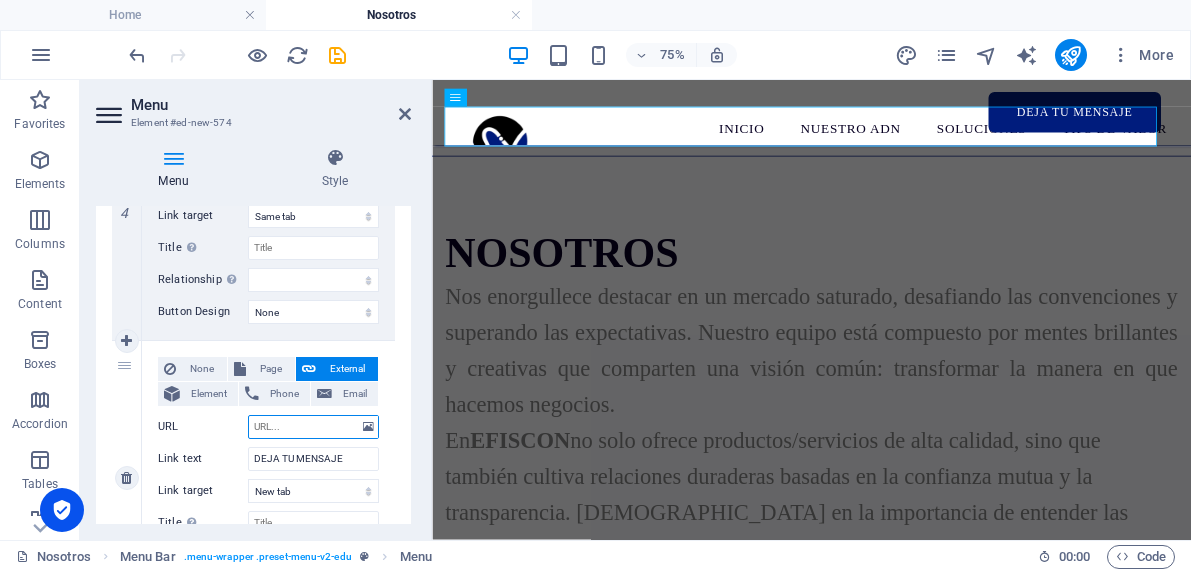scroll, scrollTop: 1128, scrollLeft: 0, axis: vertical 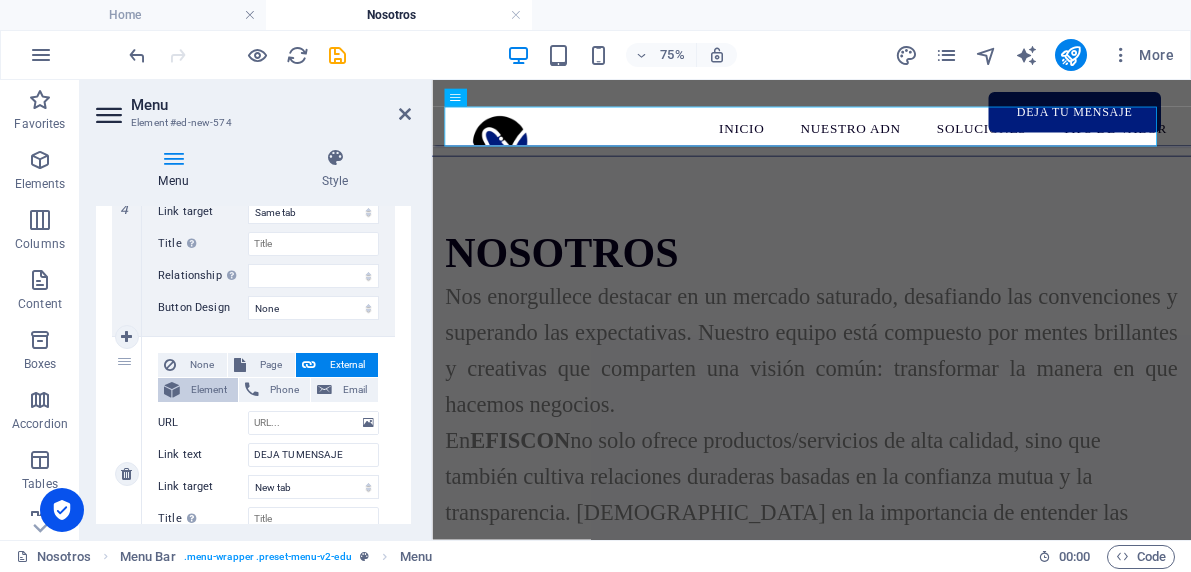 click on "Element" at bounding box center (209, 390) 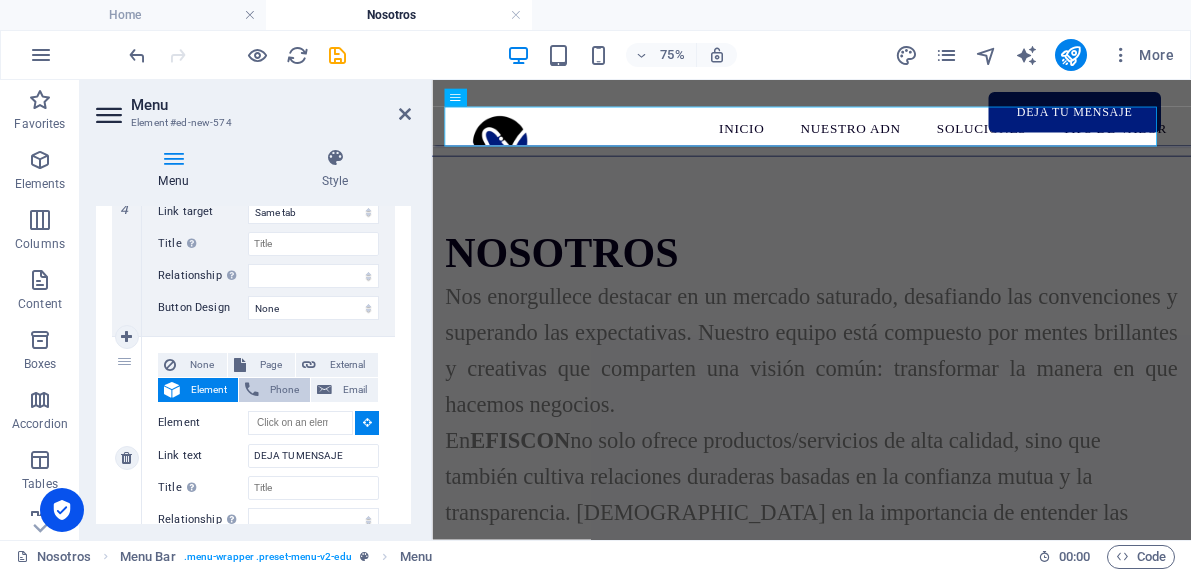 click on "Phone" at bounding box center [284, 390] 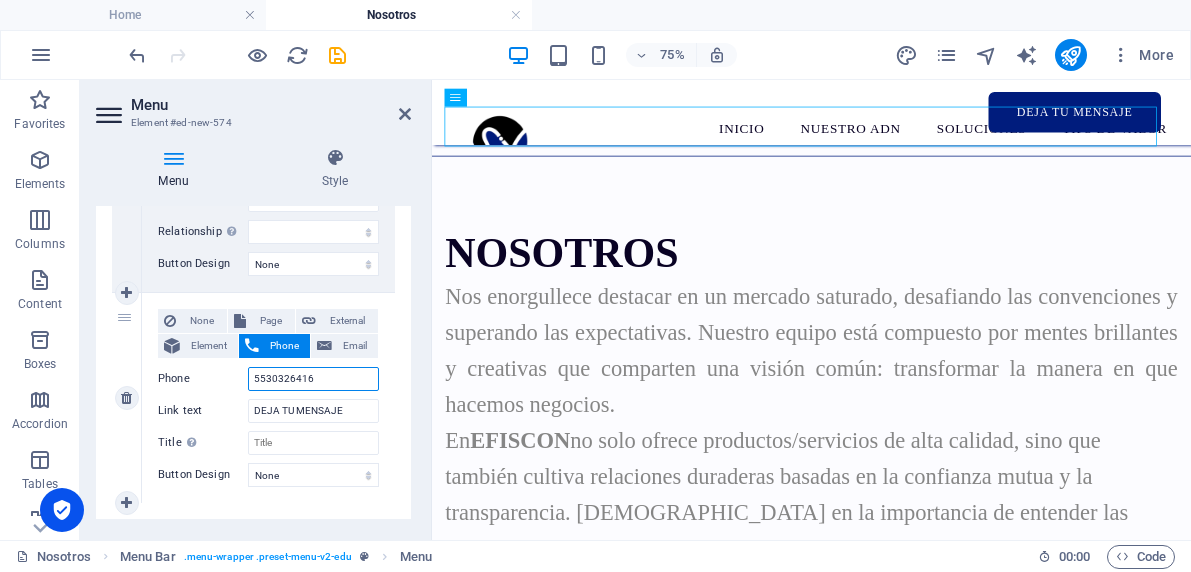 scroll, scrollTop: 1120, scrollLeft: 0, axis: vertical 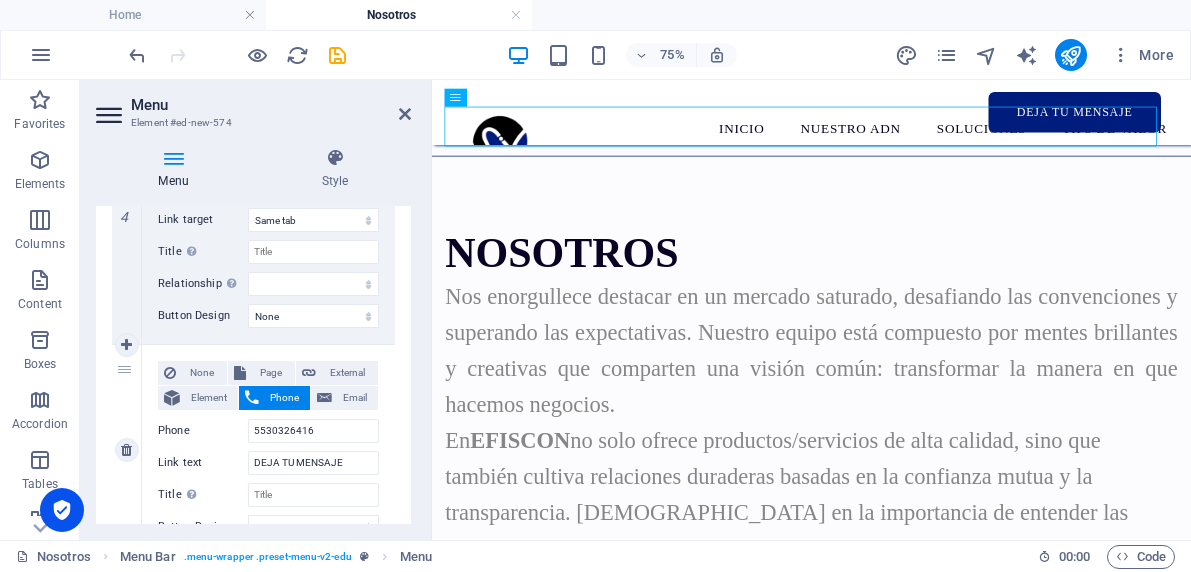 click on "5" at bounding box center [127, 450] 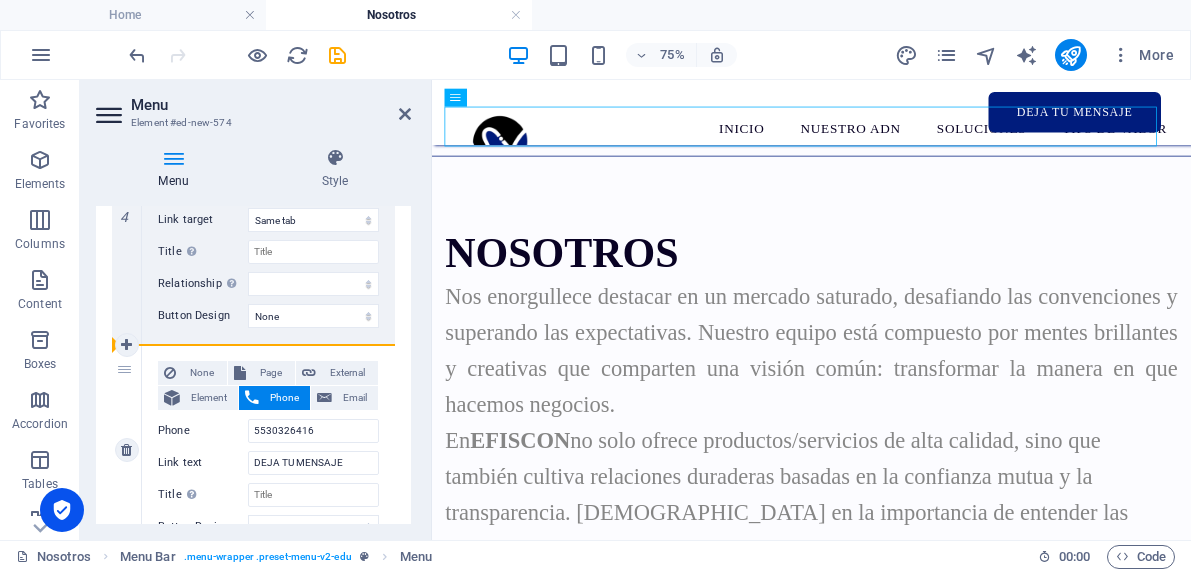 drag, startPoint x: 124, startPoint y: 369, endPoint x: 124, endPoint y: 385, distance: 16 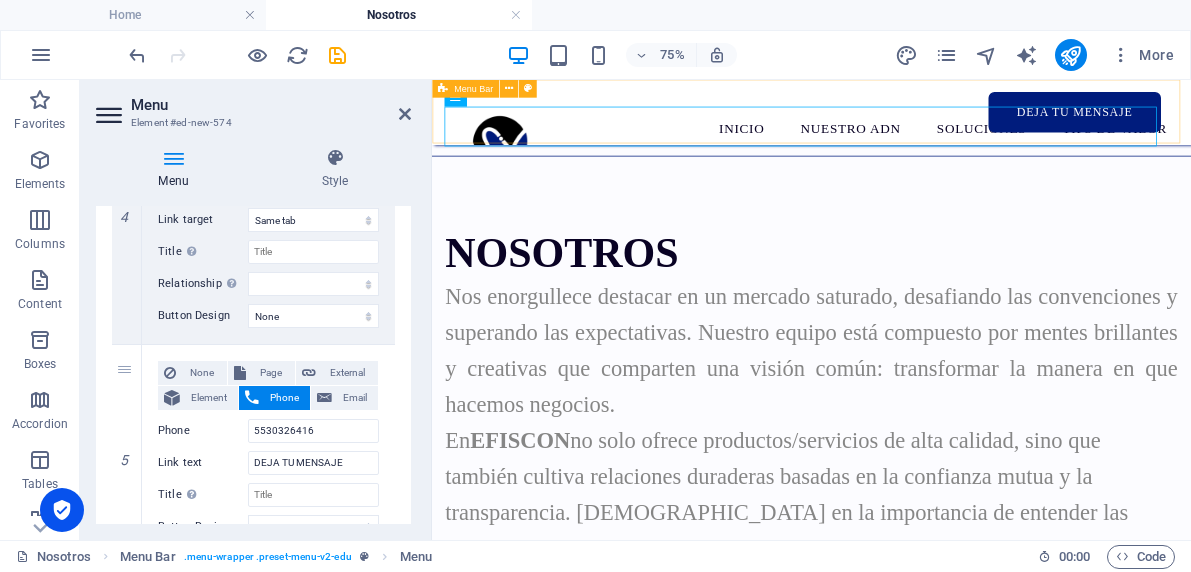click on "INICIO NUESTRO ADN SOLUCIONES TIPS DE VALOR DEJA TU MENSAJE" at bounding box center [938, 123] 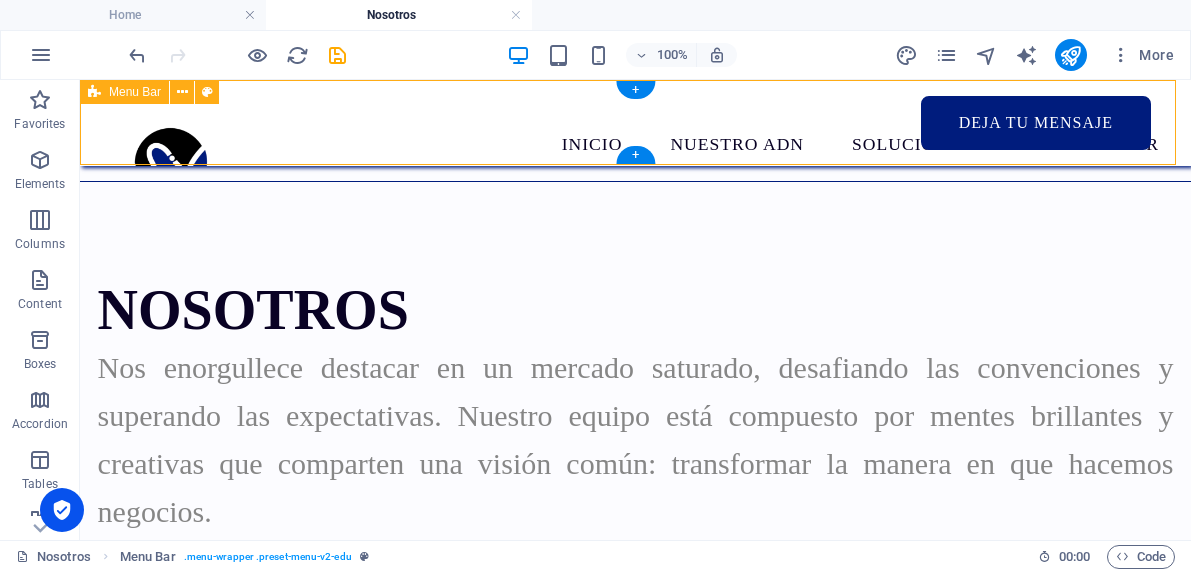 click on "INICIO NUESTRO ADN SOLUCIONES TIPS DE VALOR DEJA TU MENSAJE" at bounding box center (635, 123) 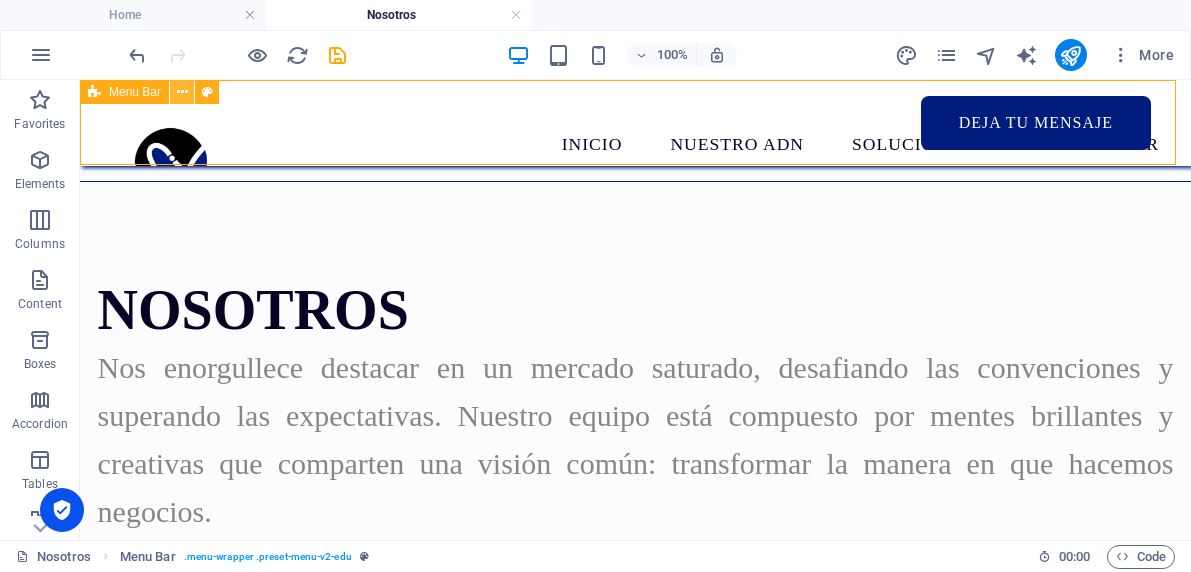 click at bounding box center [182, 92] 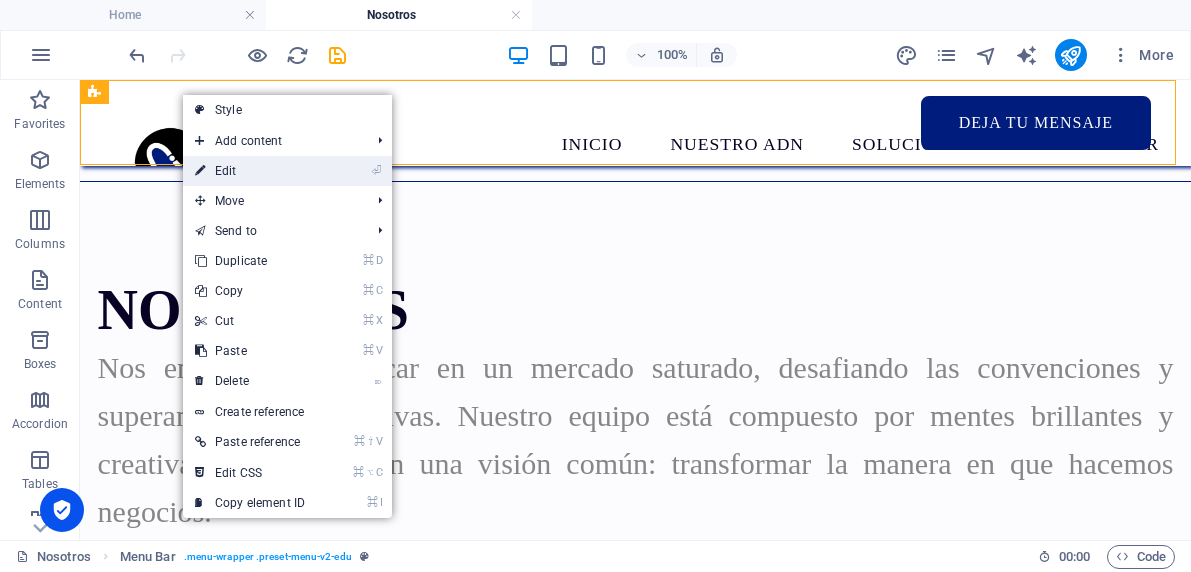 click on "⏎  Edit" at bounding box center (250, 171) 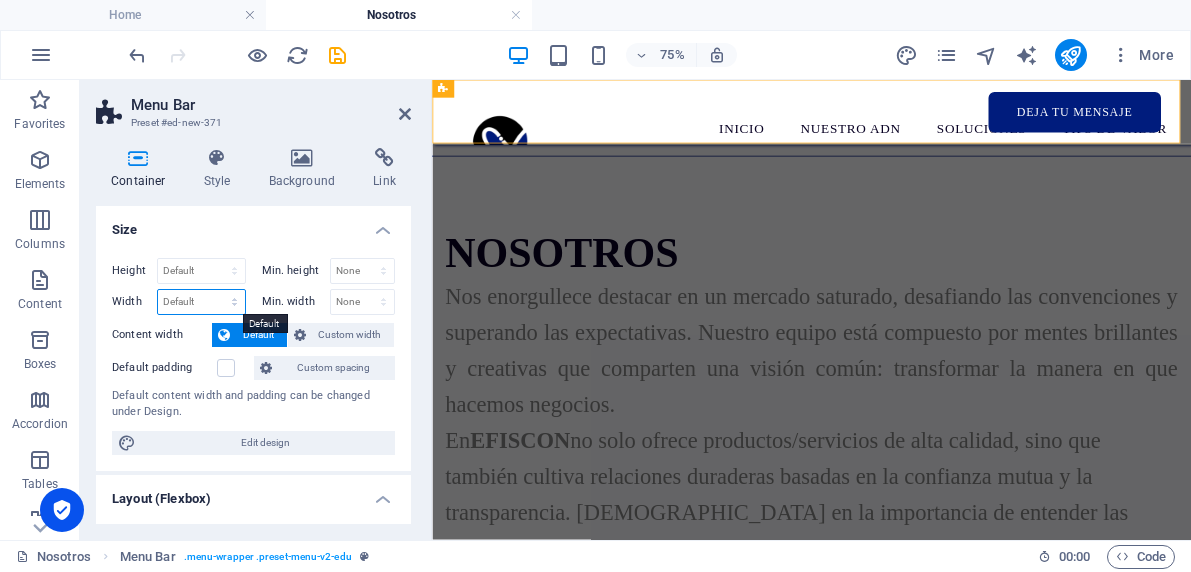 click on "Default px rem % em vh vw" at bounding box center (201, 302) 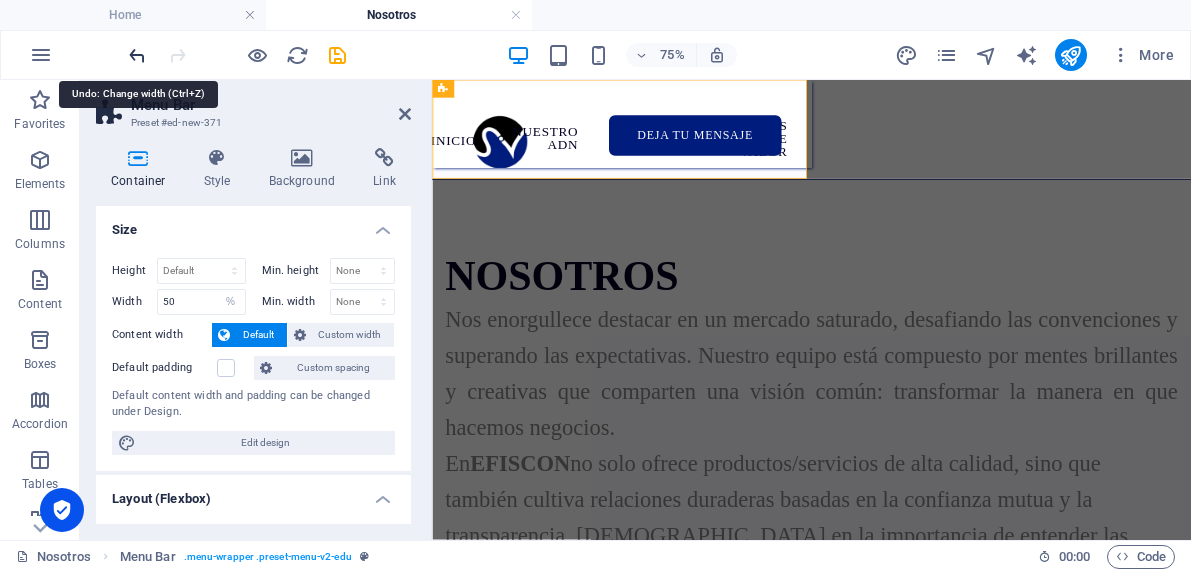 click at bounding box center (137, 55) 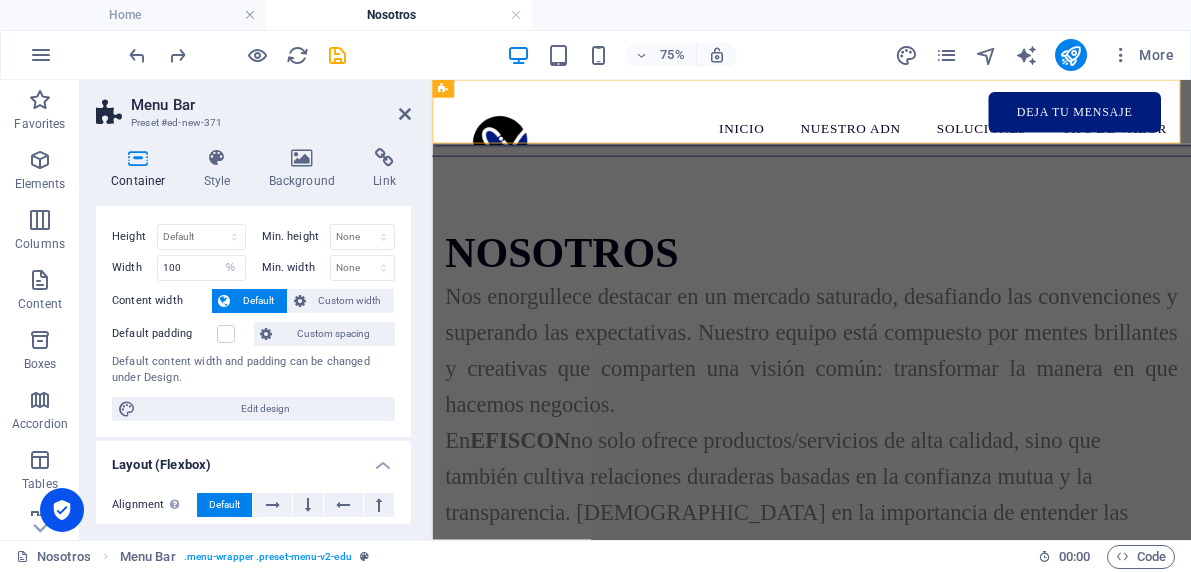 scroll, scrollTop: 34, scrollLeft: 0, axis: vertical 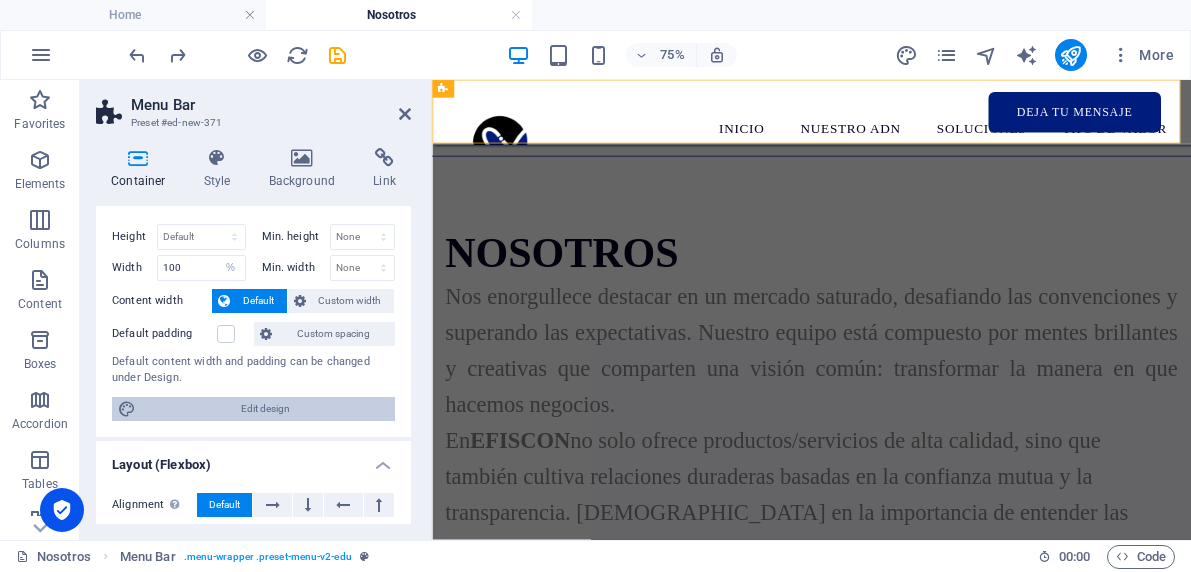click on "Edit design" at bounding box center (265, 409) 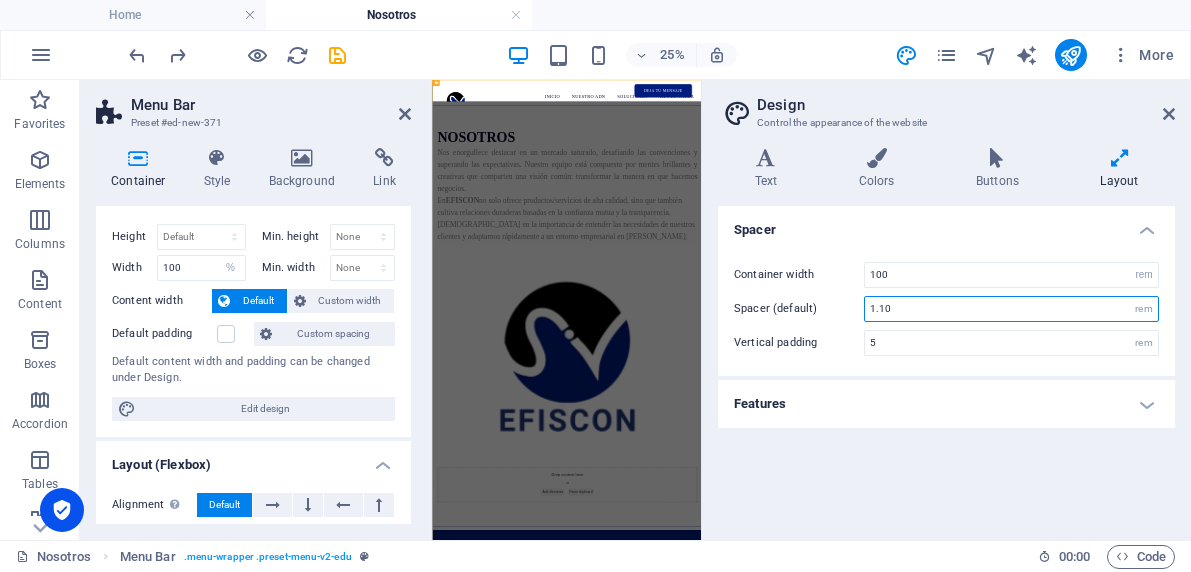 drag, startPoint x: 905, startPoint y: 310, endPoint x: 871, endPoint y: 309, distance: 34.0147 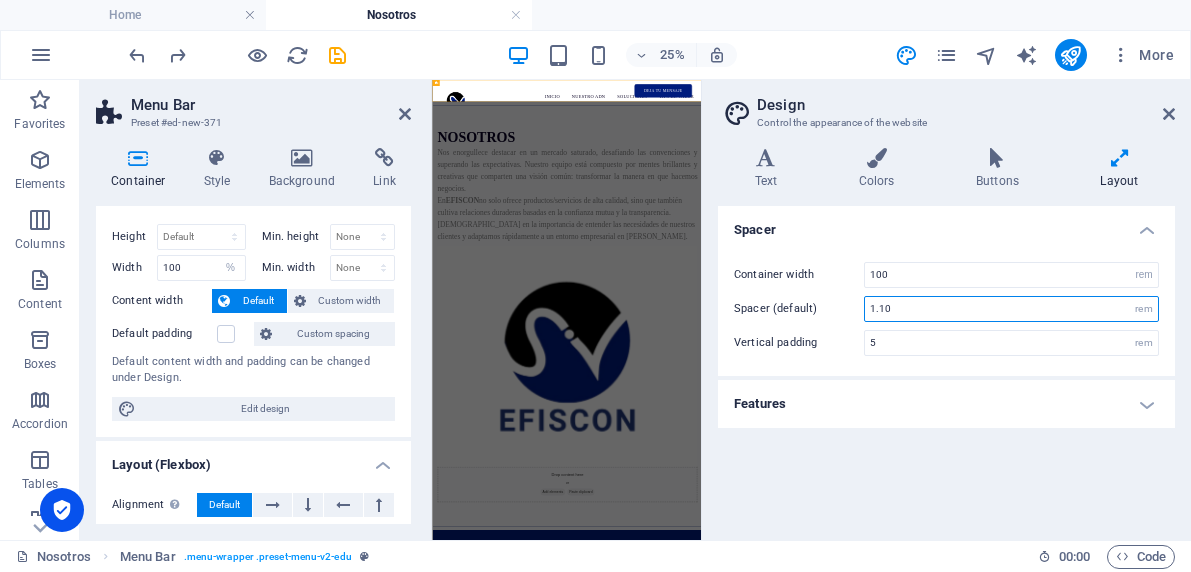 click on "1.10" at bounding box center (1011, 309) 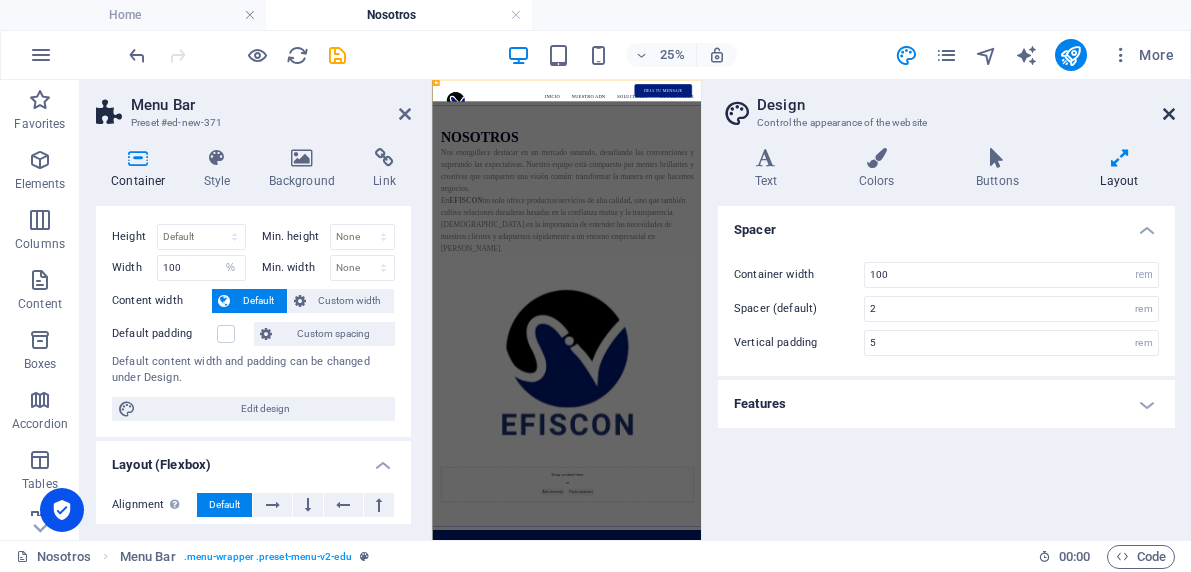 click at bounding box center (1169, 114) 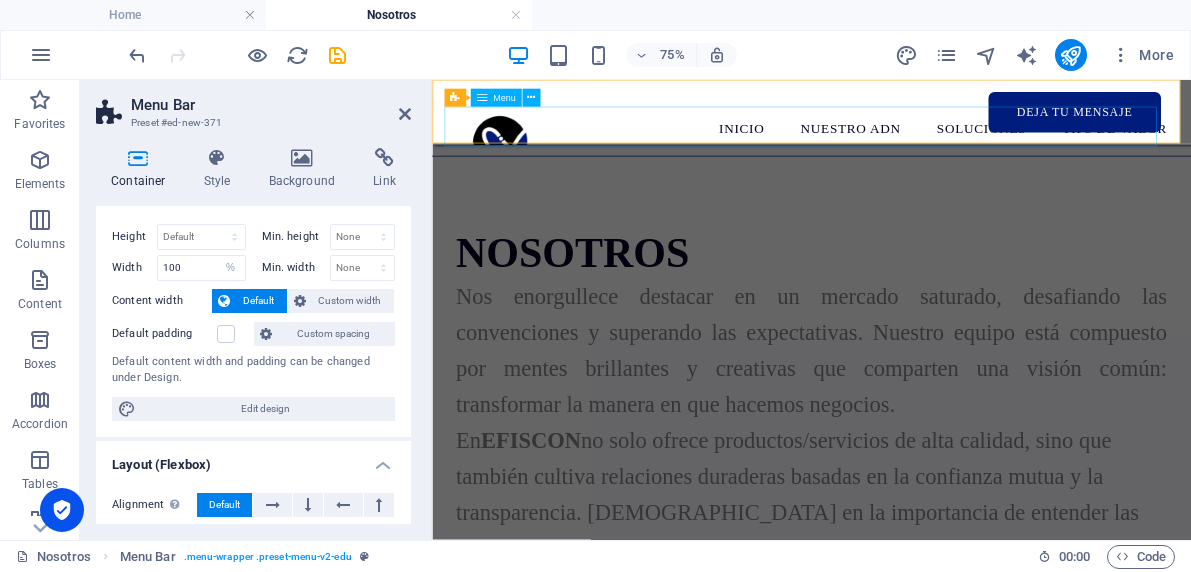 click on "INICIO NUESTRO ADN SOLUCIONES TIPS DE VALOR DEJA TU MENSAJE" at bounding box center (938, 143) 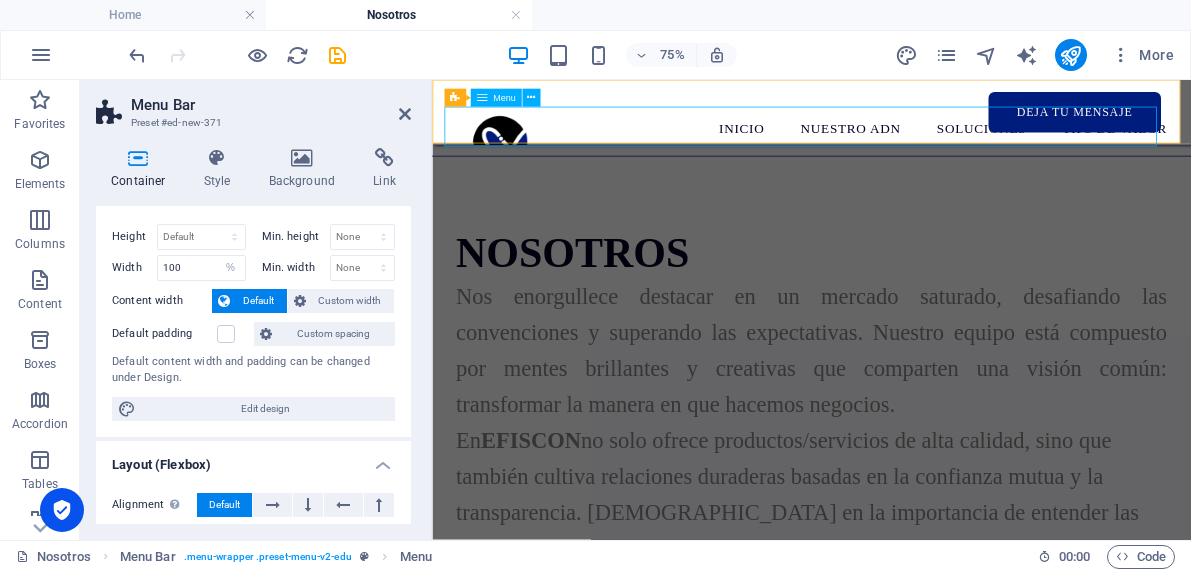 click on "INICIO NUESTRO ADN SOLUCIONES TIPS DE VALOR DEJA TU MENSAJE" at bounding box center (938, 143) 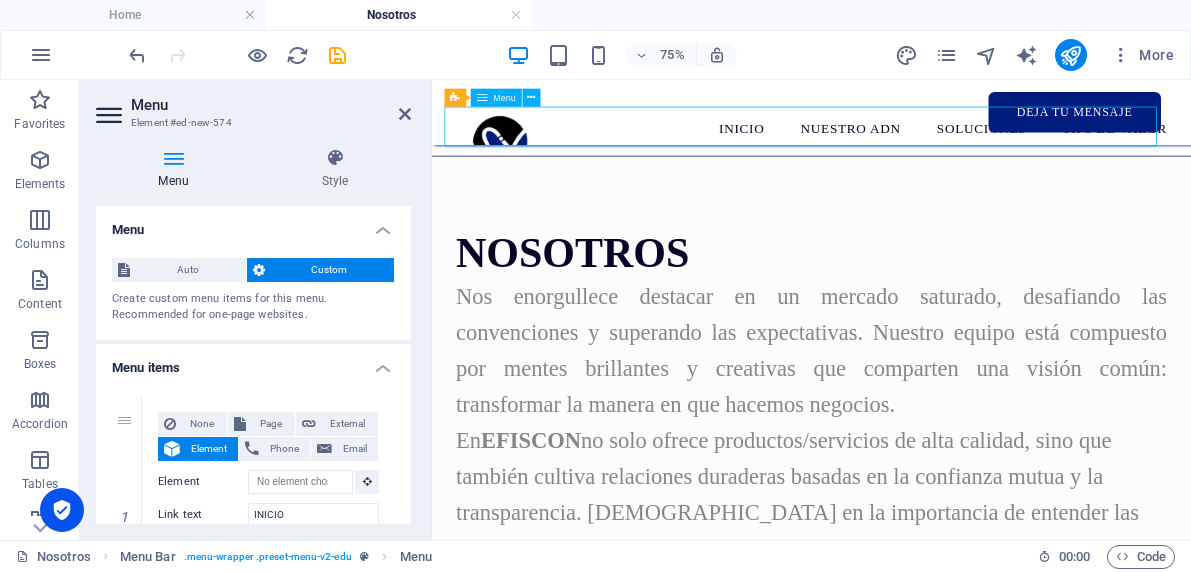 drag, startPoint x: 786, startPoint y: 134, endPoint x: 785, endPoint y: 152, distance: 18.027756 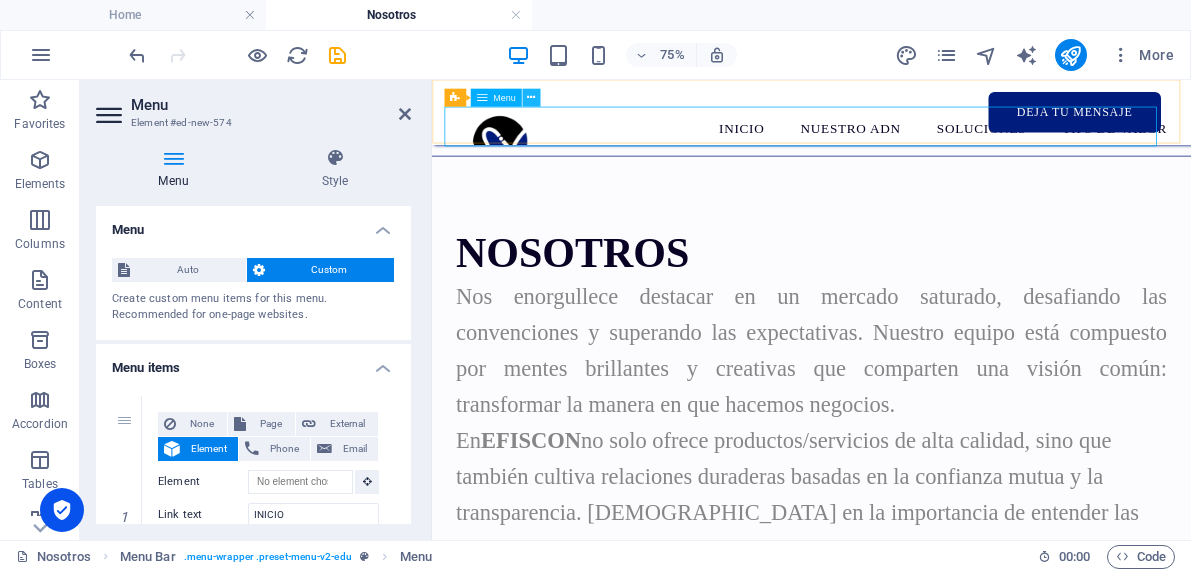 click at bounding box center (531, 98) 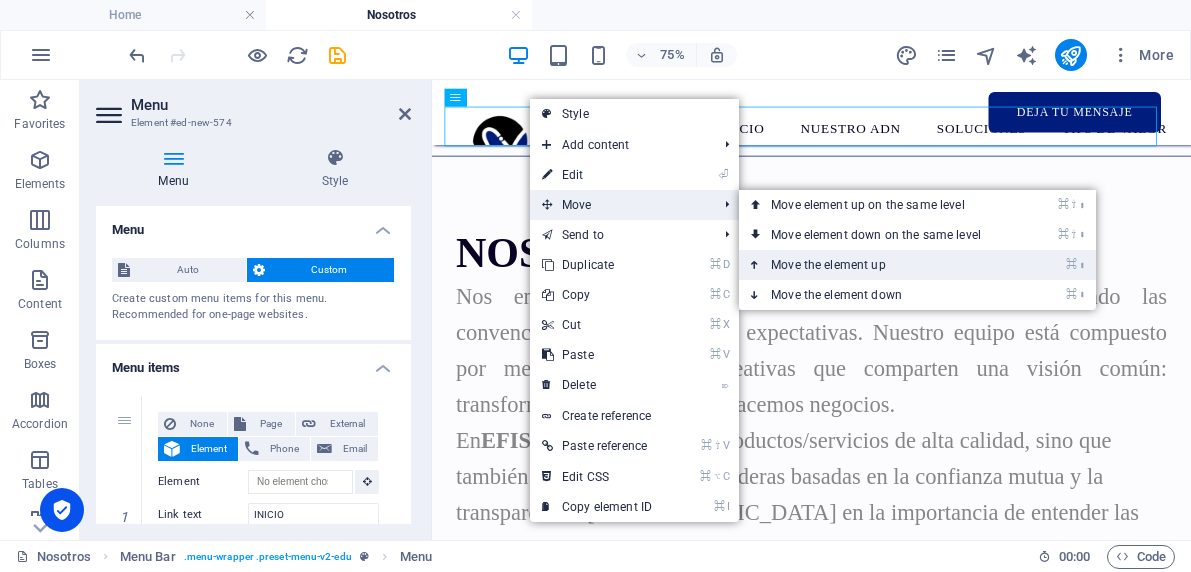 click on "⌘ ⬆  Move the element up" at bounding box center [880, 265] 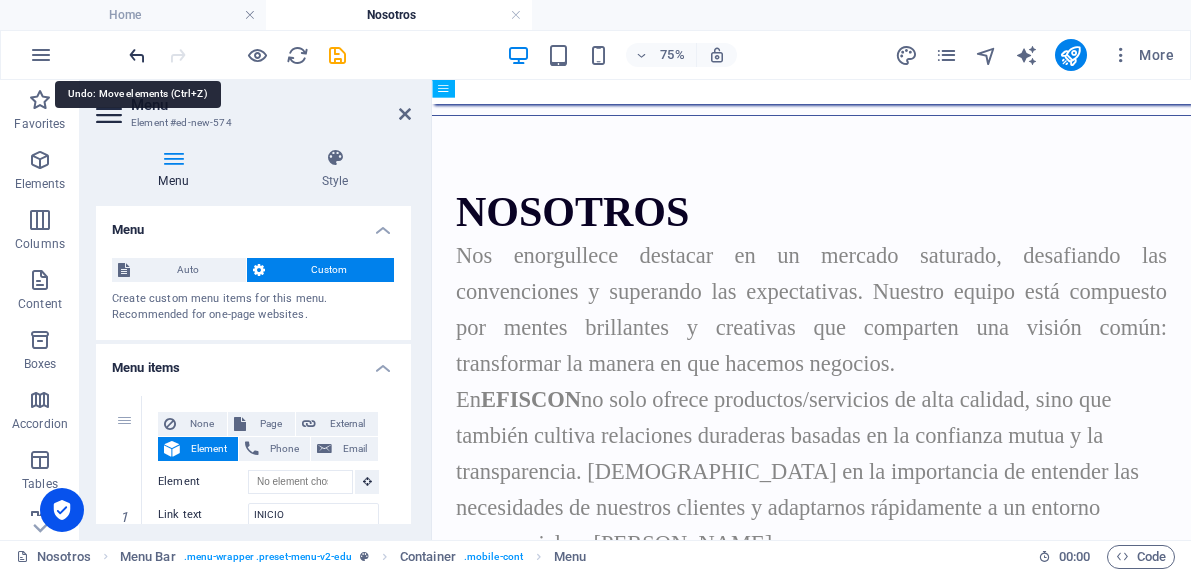 click at bounding box center (137, 55) 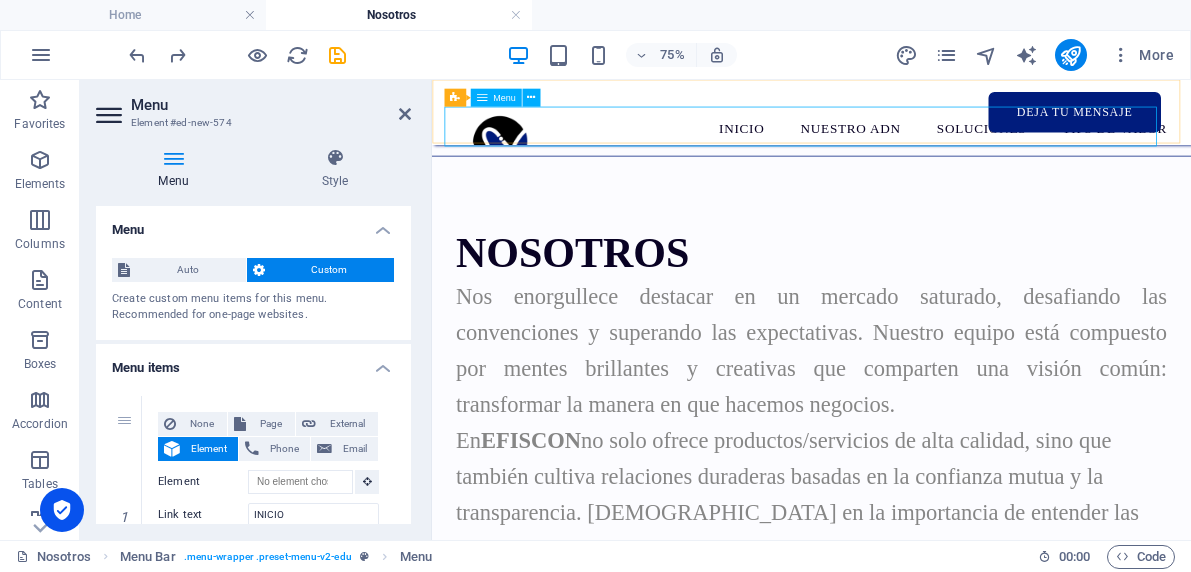 click on "INICIO NUESTRO ADN SOLUCIONES TIPS DE VALOR DEJA TU MENSAJE" at bounding box center [938, 143] 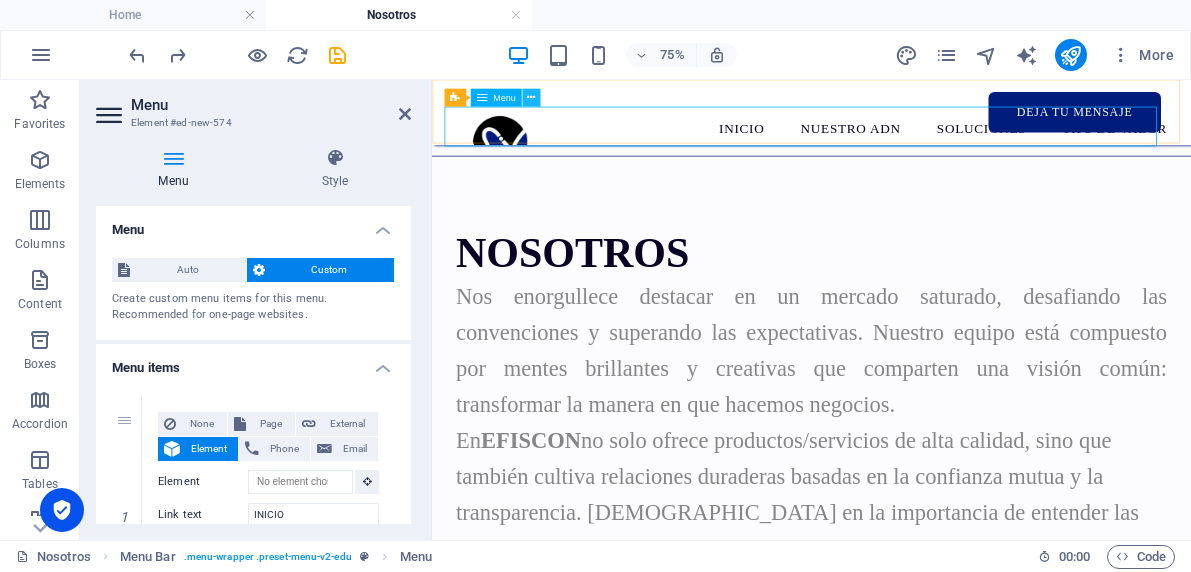 click at bounding box center [531, 98] 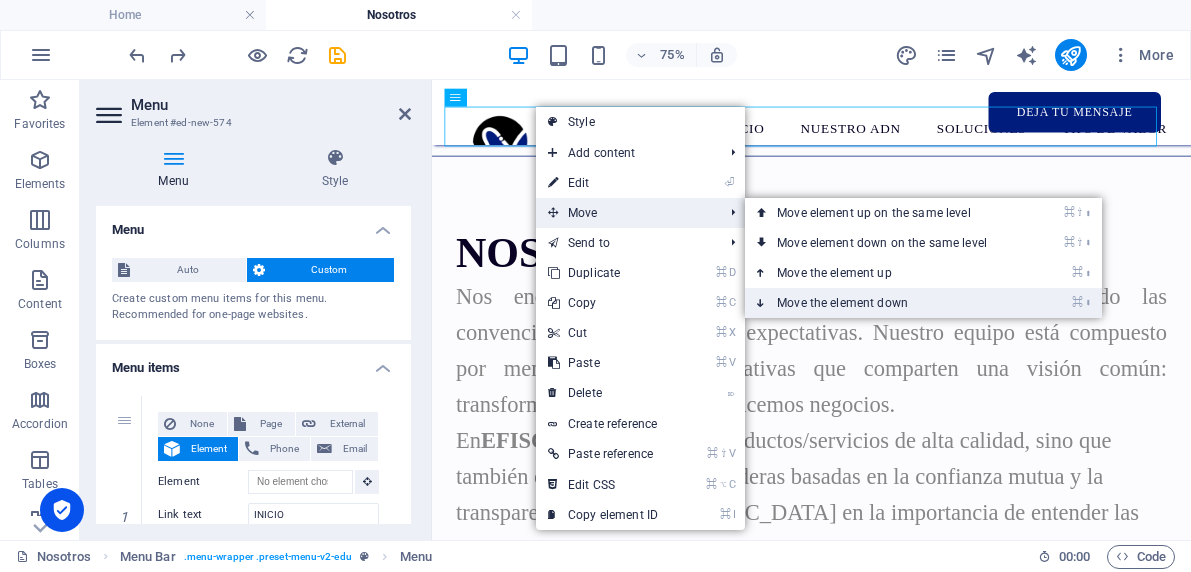click on "⌘ ⬇  Move the element down" at bounding box center (886, 303) 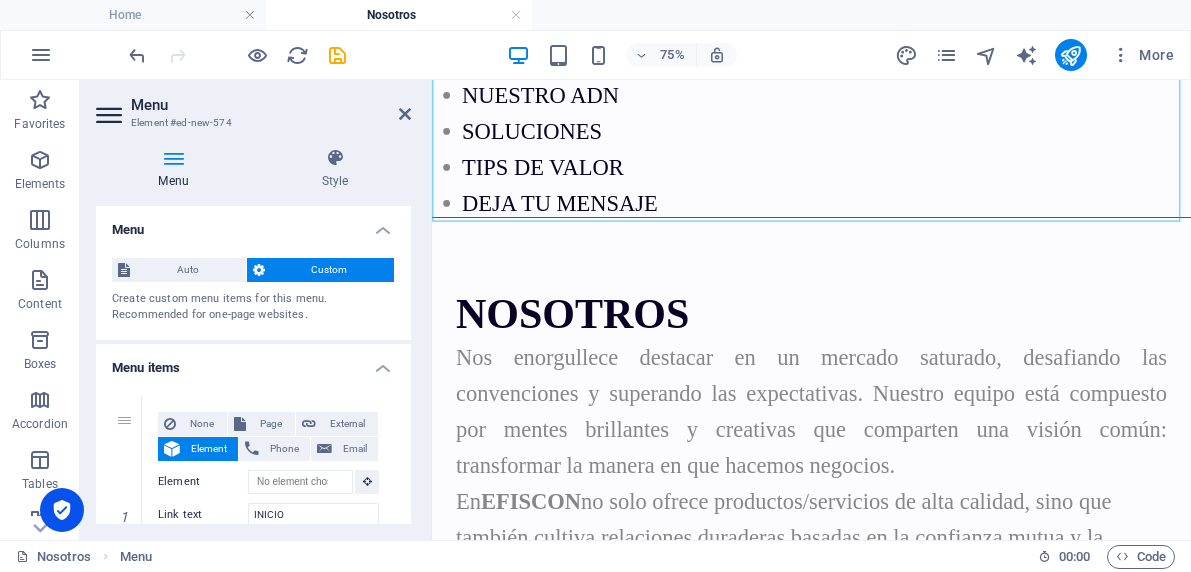 scroll, scrollTop: 0, scrollLeft: 0, axis: both 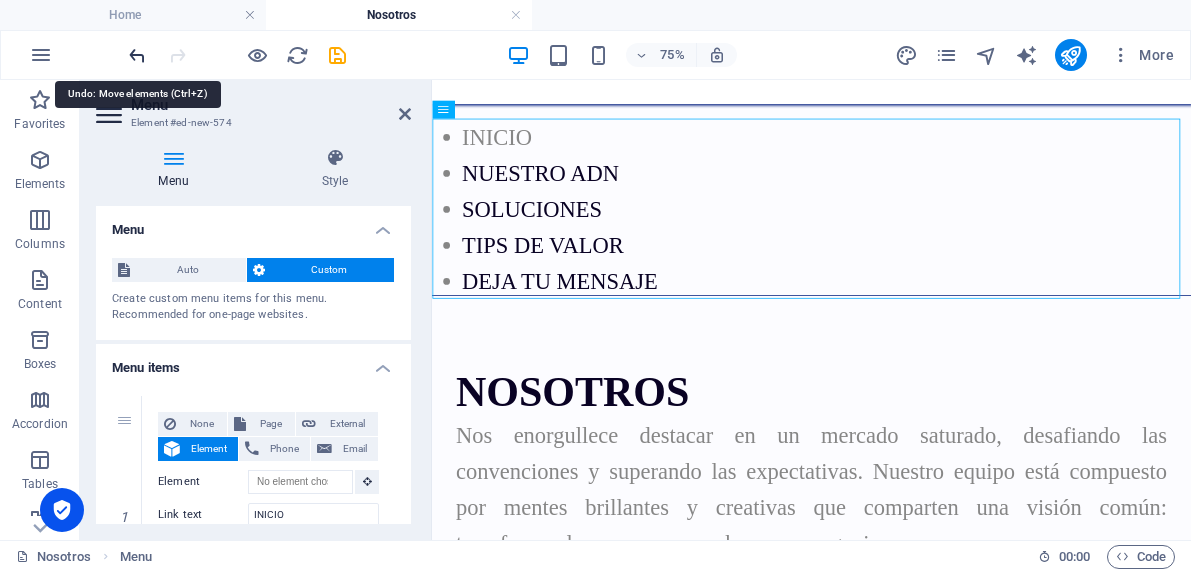click at bounding box center (137, 55) 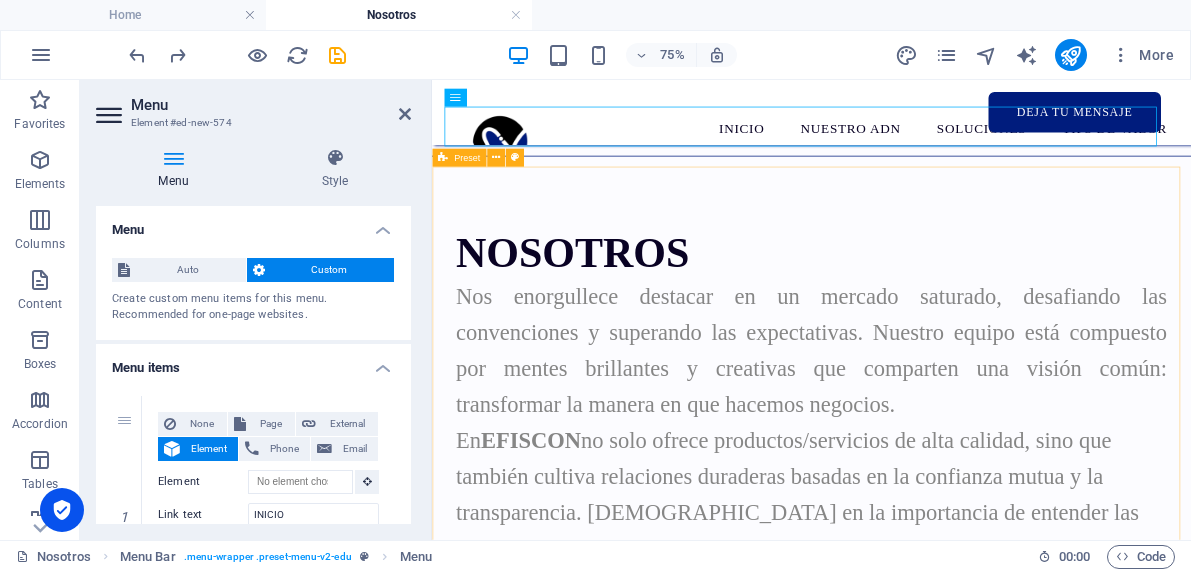 click on "NOSOTROS Nos enorgullece destacar en un mercado saturado, desafiando las convenciones y superando las expectativas. Nuestro equipo está compuesto por mentes brillantes y creativas que comparten una visión común: transformar la manera en que hacemos negocios. En  EFISCON  no solo ofrece productos/servicios de alta calidad, sino que también cultiva relaciones duraderas basadas en la confianza mutua y la transparencia. Creemos en la importancia de entender las necesidades de nuestros clientes y adaptarnos rápidamente a un entorno empresarial en constante cambio. Drop content here or  Add elements  Paste clipboard" at bounding box center [938, 1047] 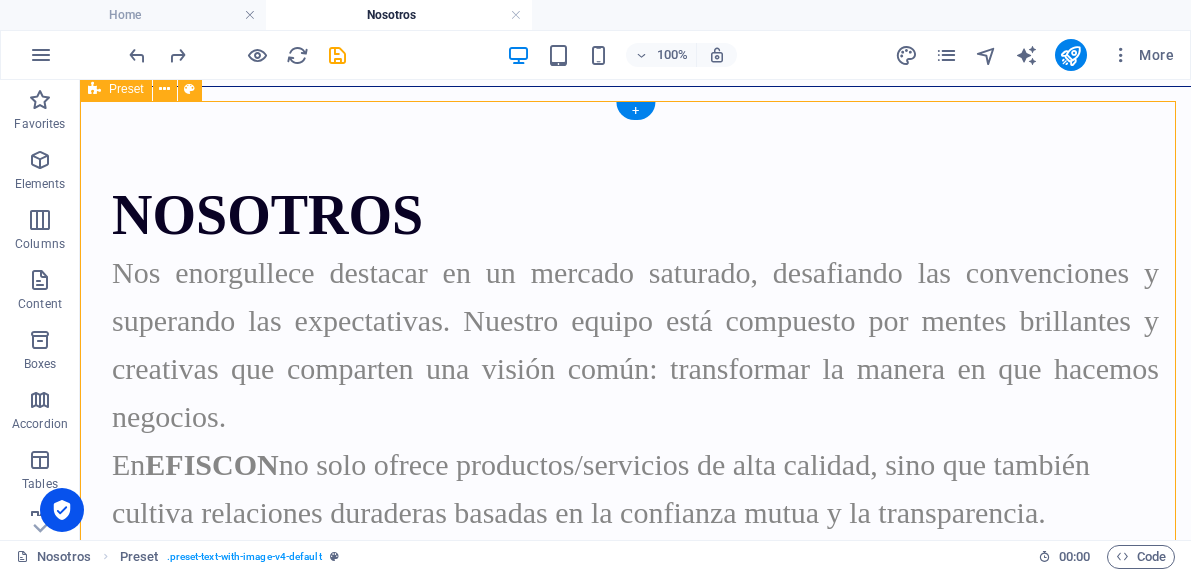 scroll, scrollTop: 0, scrollLeft: 0, axis: both 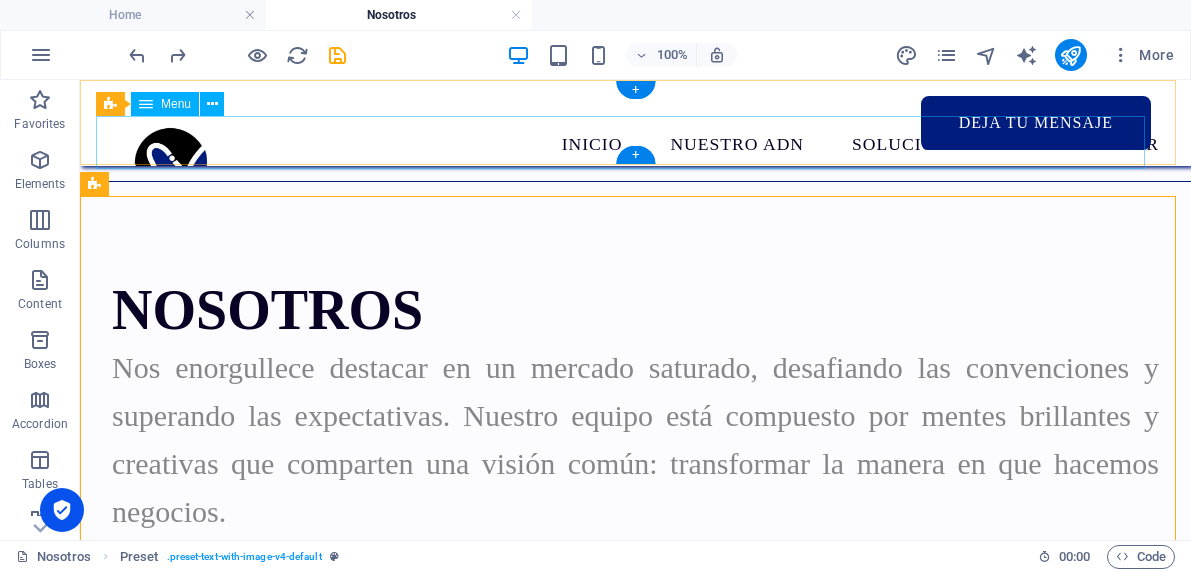 click on "INICIO NUESTRO ADN SOLUCIONES TIPS DE VALOR DEJA TU MENSAJE" at bounding box center (635, 143) 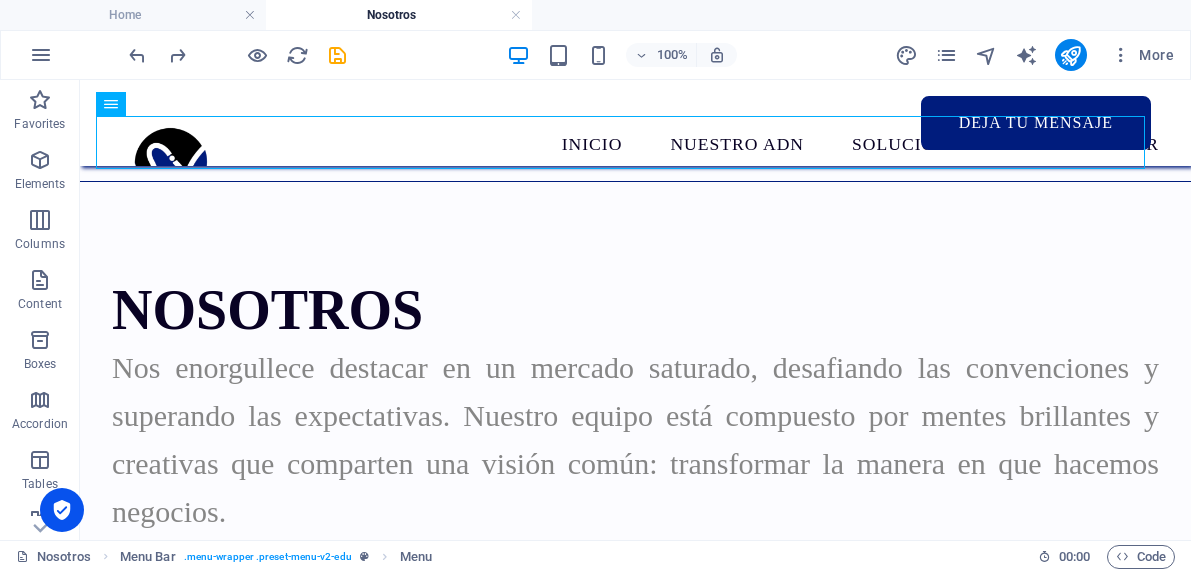 drag, startPoint x: 715, startPoint y: 233, endPoint x: 635, endPoint y: 174, distance: 99.40322 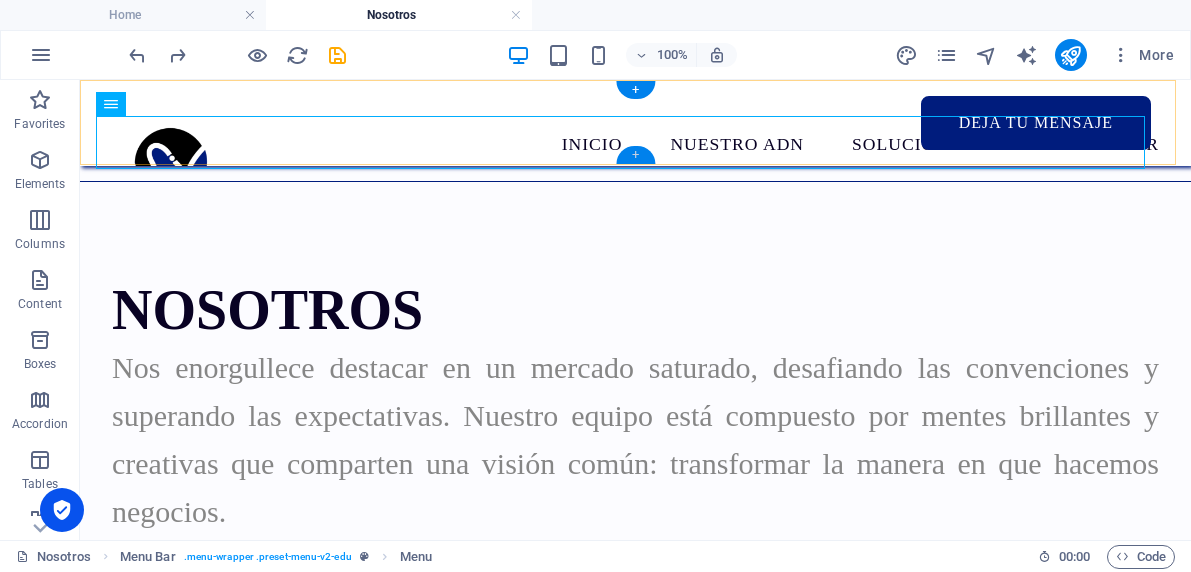 click on "+" at bounding box center (635, 155) 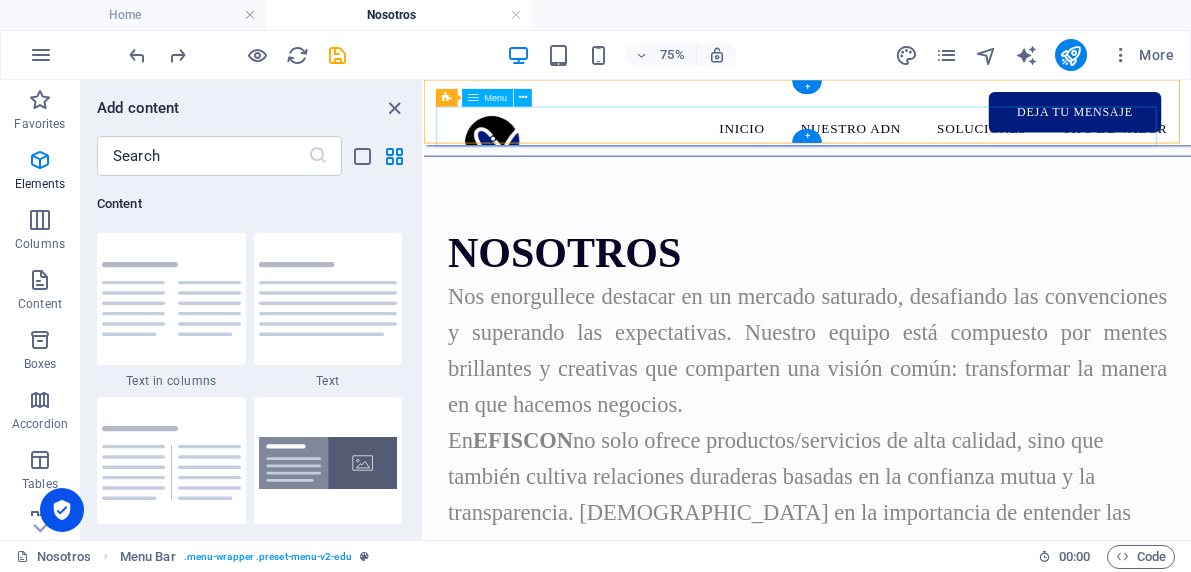 scroll, scrollTop: 3499, scrollLeft: 0, axis: vertical 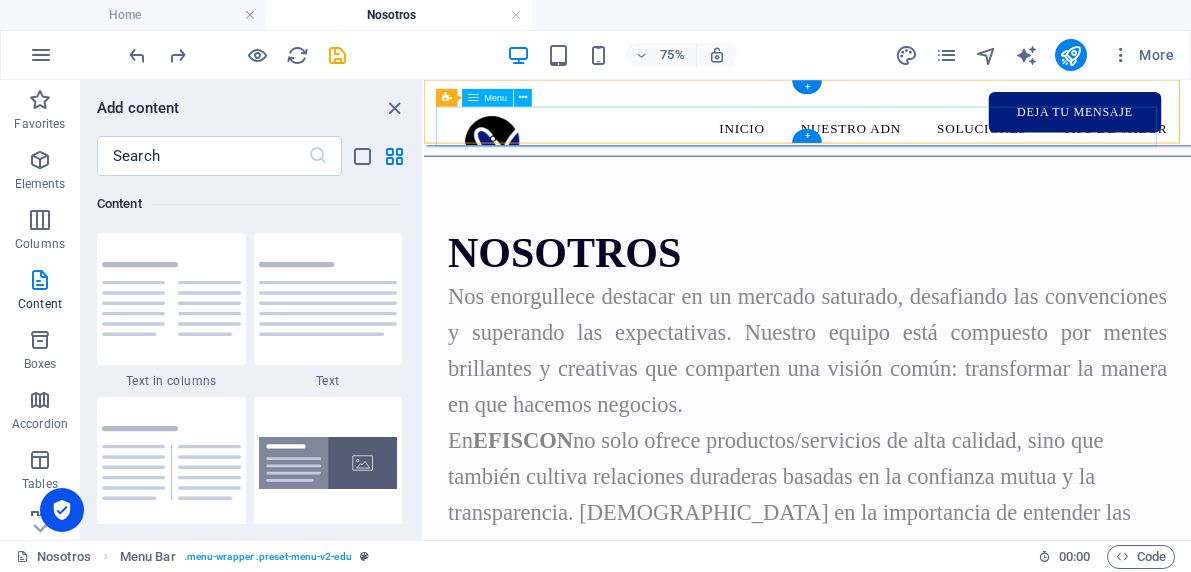 click on "INICIO NUESTRO ADN SOLUCIONES TIPS DE VALOR DEJA TU MENSAJE" at bounding box center [935, 143] 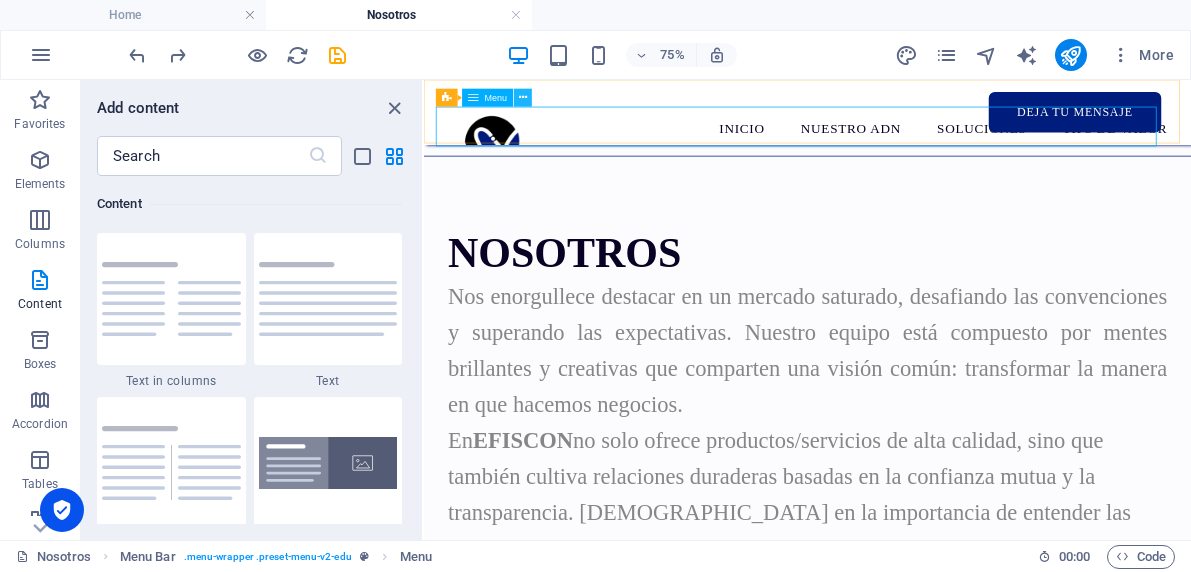 click at bounding box center [523, 98] 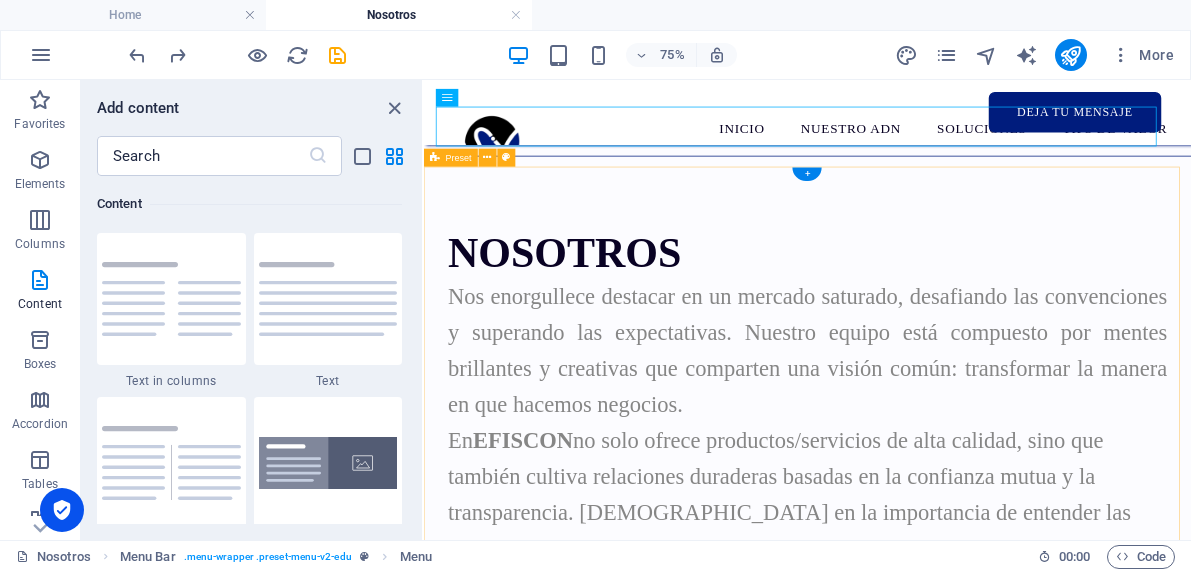 click on "NOSOTROS Nos enorgullece destacar en un mercado saturado, desafiando las convenciones y superando las expectativas. Nuestro equipo está compuesto por mentes brillantes y creativas que comparten una visión común: transformar la manera en que hacemos negocios. En  EFISCON  no solo ofrece productos/servicios de alta calidad, sino que también cultiva relaciones duraderas basadas en la confianza mutua y la transparencia. Creemos en la importancia de entender las necesidades de nuestros clientes y adaptarnos rápidamente a un entorno empresarial en constante cambio. Drop content here or  Add elements  Paste clipboard" at bounding box center [935, 999] 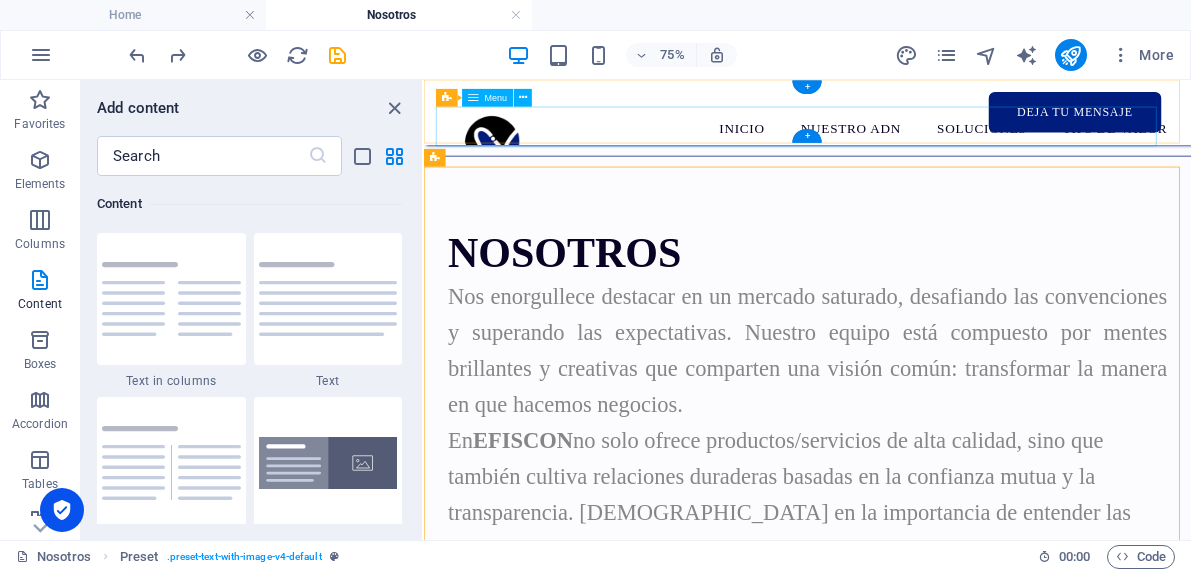 click on "INICIO NUESTRO ADN SOLUCIONES TIPS DE VALOR DEJA TU MENSAJE" at bounding box center (935, 143) 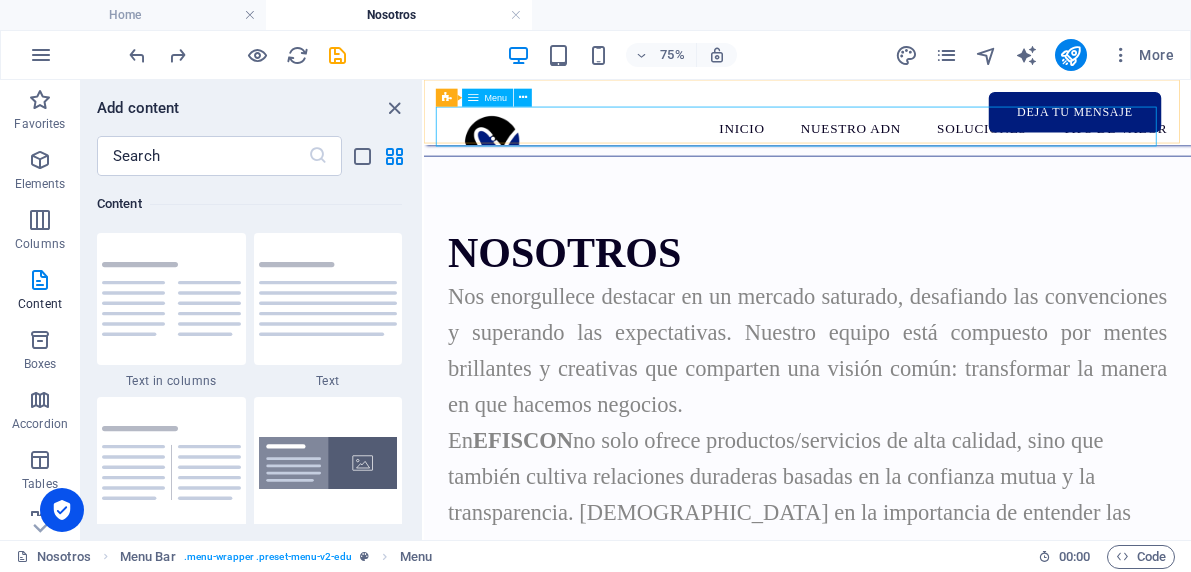 click on "Menu" at bounding box center (496, 98) 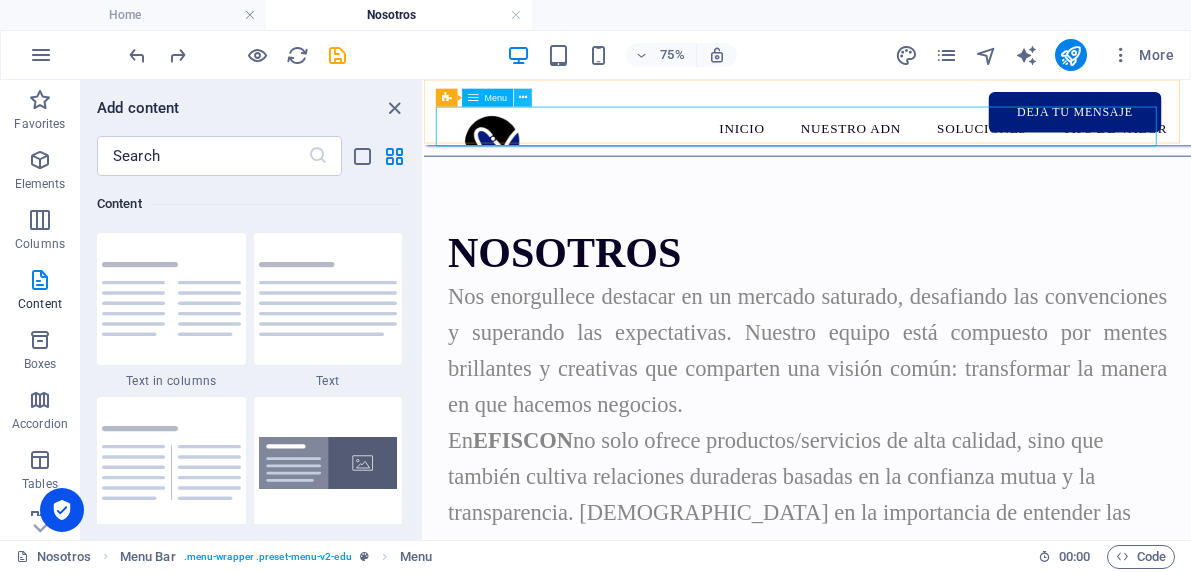 click at bounding box center (523, 98) 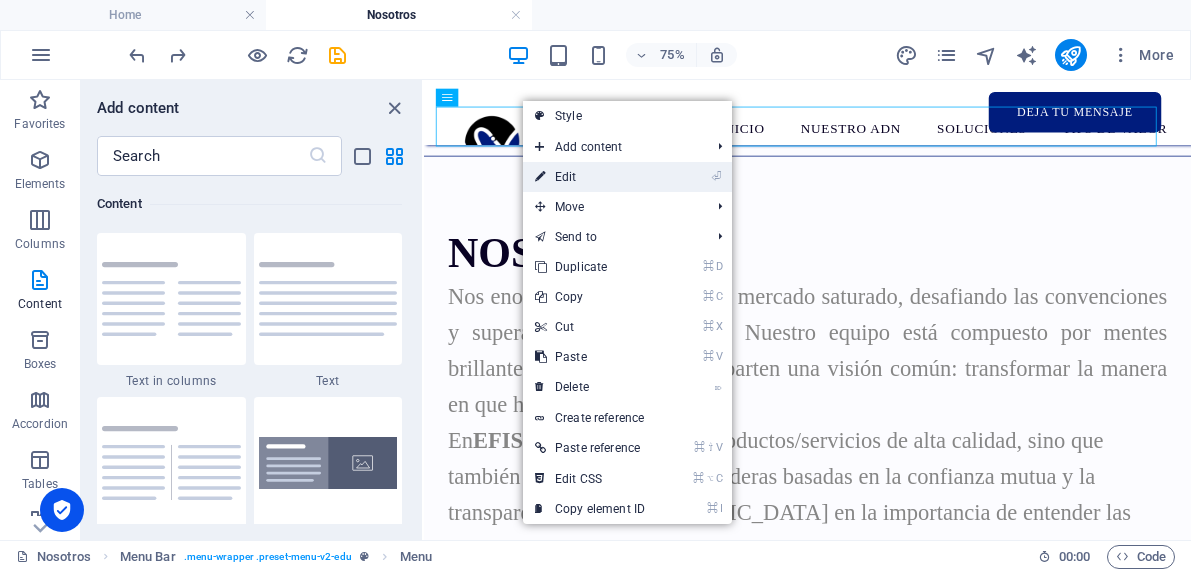 click on "⏎  Edit" at bounding box center [590, 177] 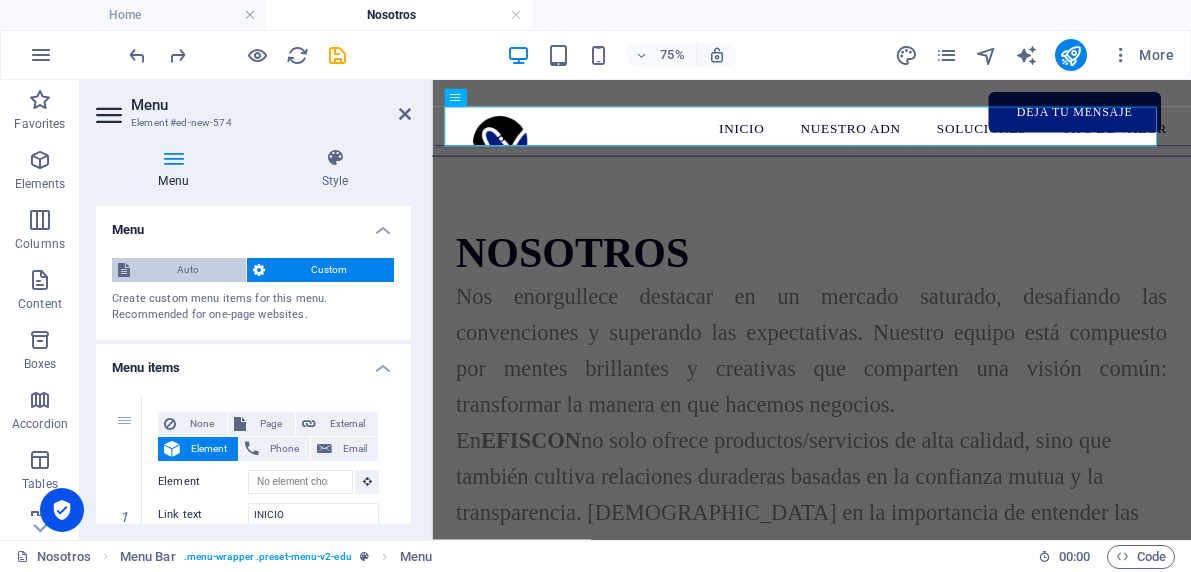 click on "Auto" at bounding box center [188, 270] 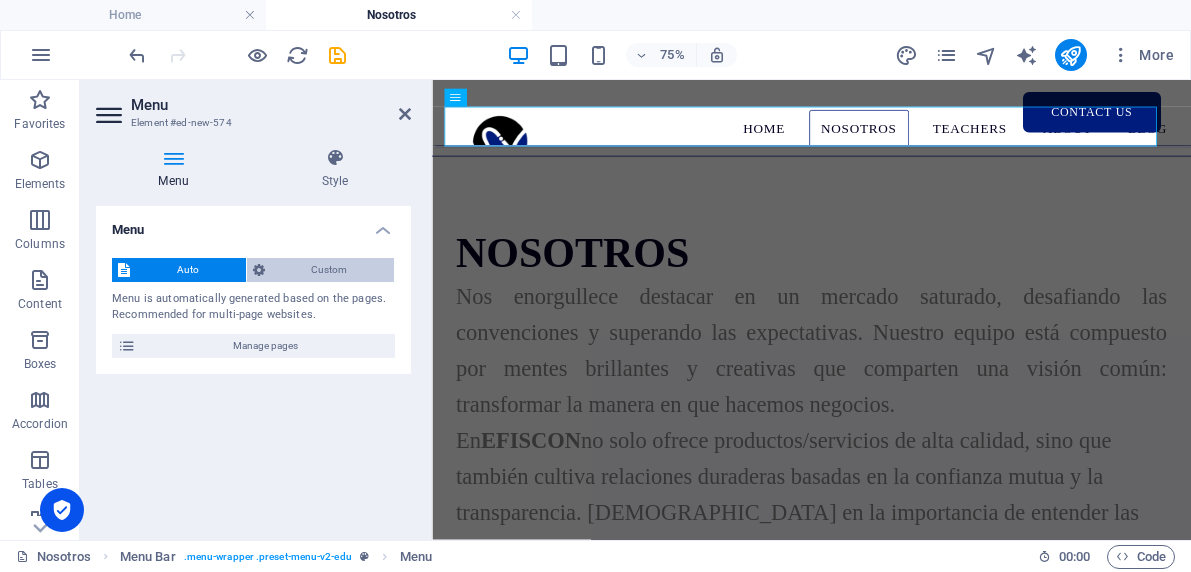 click on "Custom" at bounding box center (330, 270) 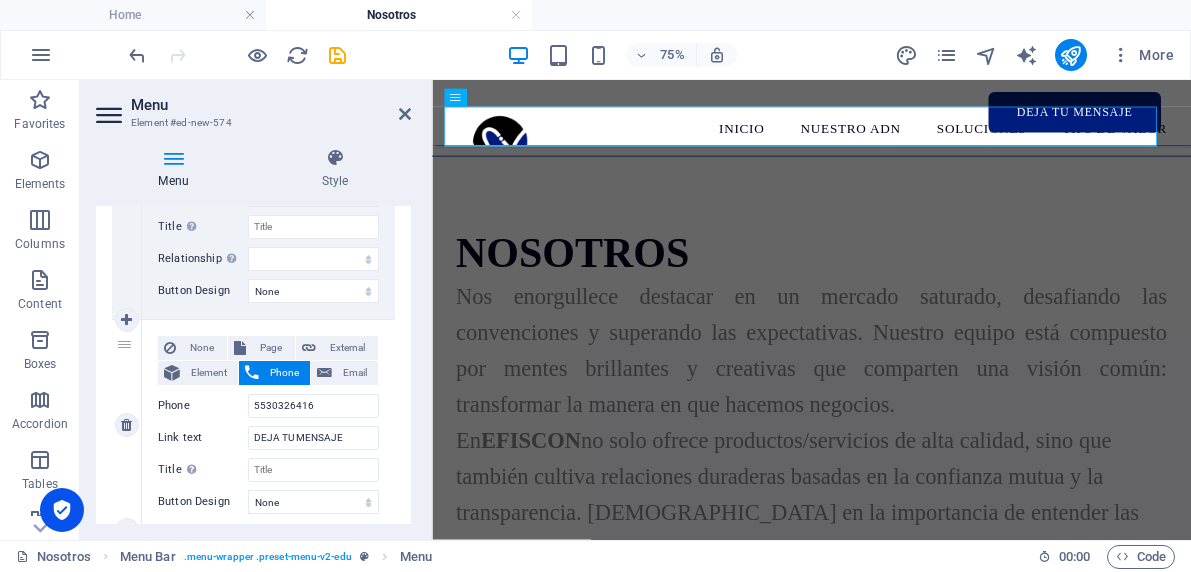 scroll, scrollTop: 1222, scrollLeft: 0, axis: vertical 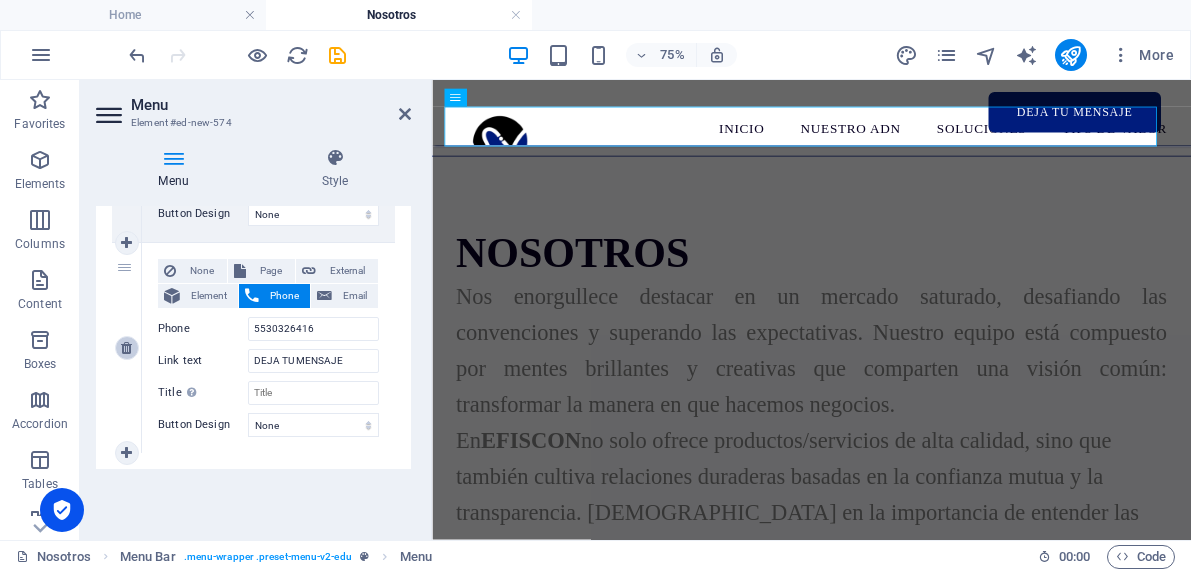 click at bounding box center [126, 348] 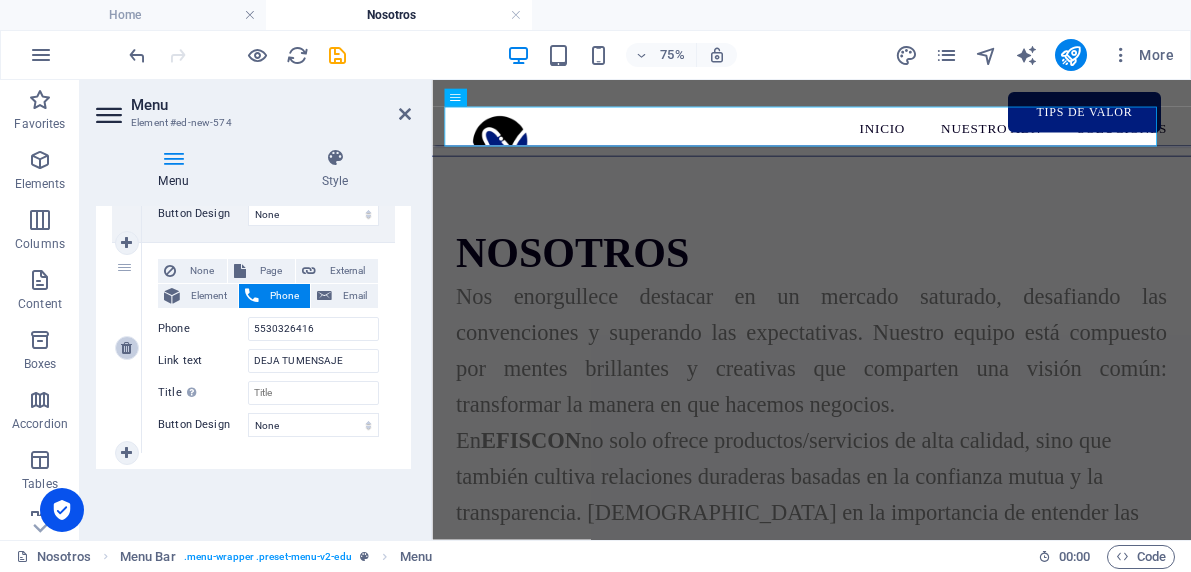 scroll, scrollTop: 996, scrollLeft: 0, axis: vertical 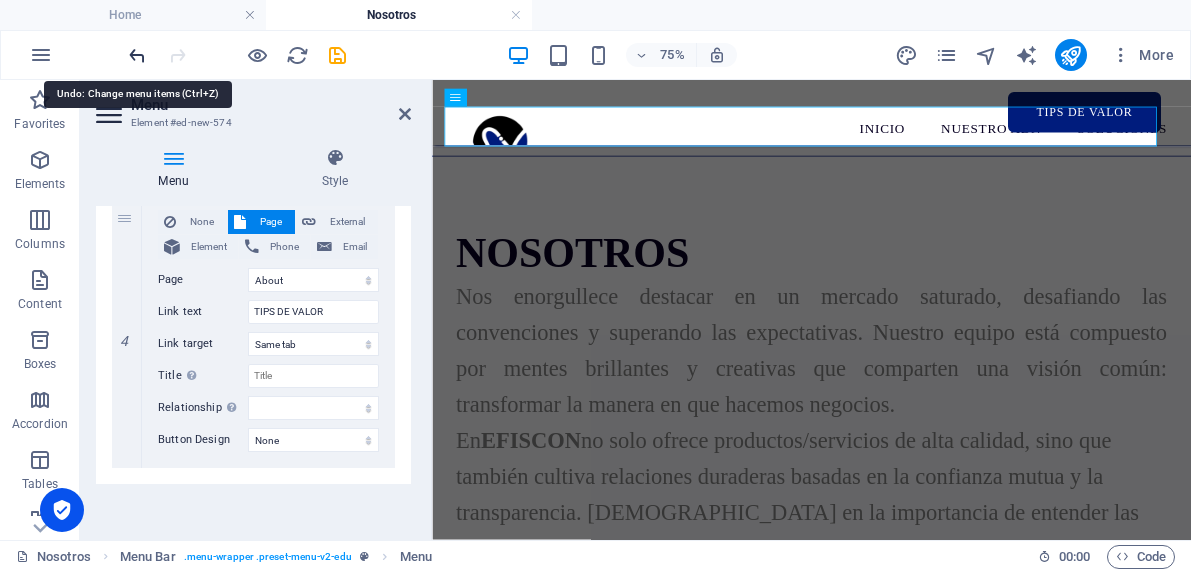 click at bounding box center (137, 55) 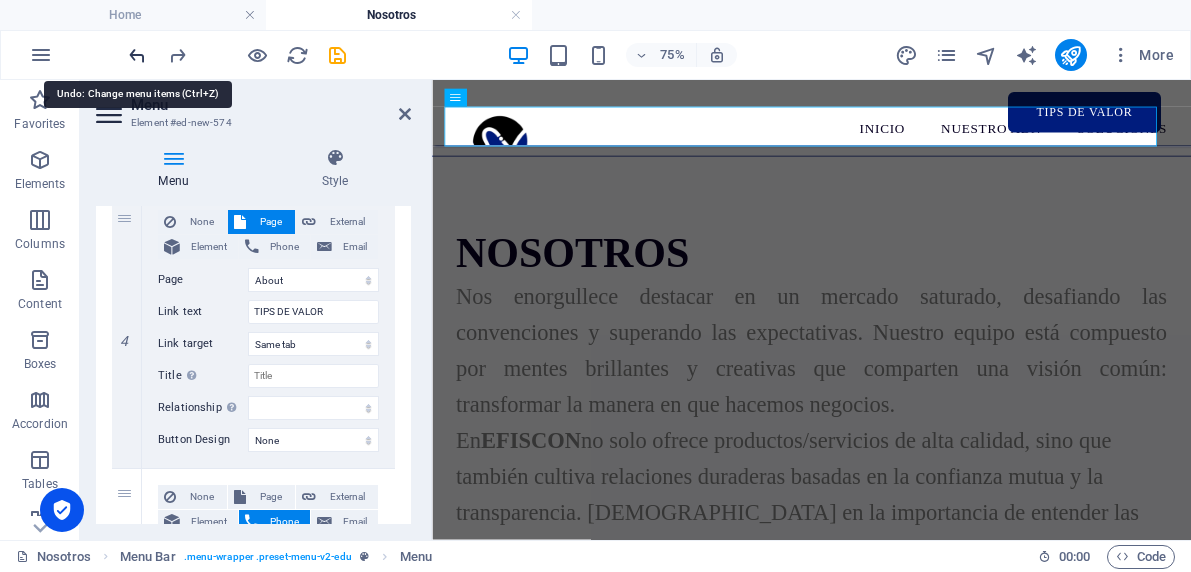 scroll, scrollTop: 1222, scrollLeft: 0, axis: vertical 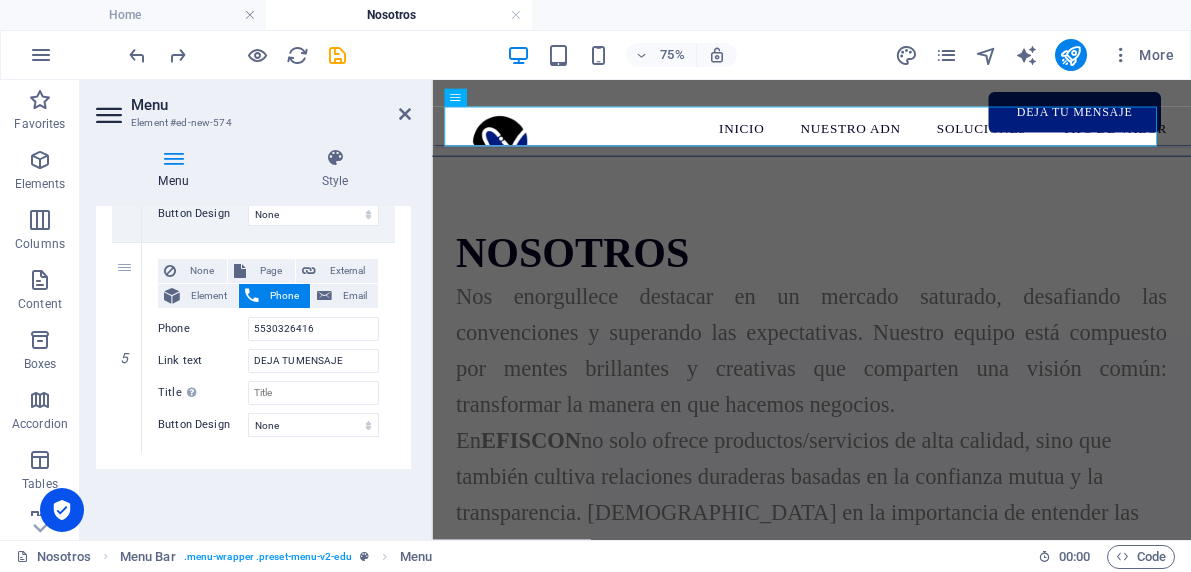 click on "INICIO NUESTRO ADN SOLUCIONES TIPS DE VALOR DEJA TU MENSAJE NOSOTROS Nos enorgullece destacar en un mercado saturado, desafiando las convenciones y superando las expectativas. Nuestro equipo está compuesto por mentes brillantes y creativas que comparten una visión común: transformar la manera en que hacemos negocios. En  EFISCON  no solo ofrece productos/servicios de alta calidad, sino que también cultiva relaciones duraderas basadas en la confianza mutua y la transparencia. Creemos en la importancia de entender las necesidades de nuestros clientes y adaptarnos rápidamente a un entorno empresarial en constante cambio. Drop content here or  Add elements  Paste clipboard Casa Sobre Servicio Contacto Aviso Legal  |  Política de Privacidad" at bounding box center [938, 1175] 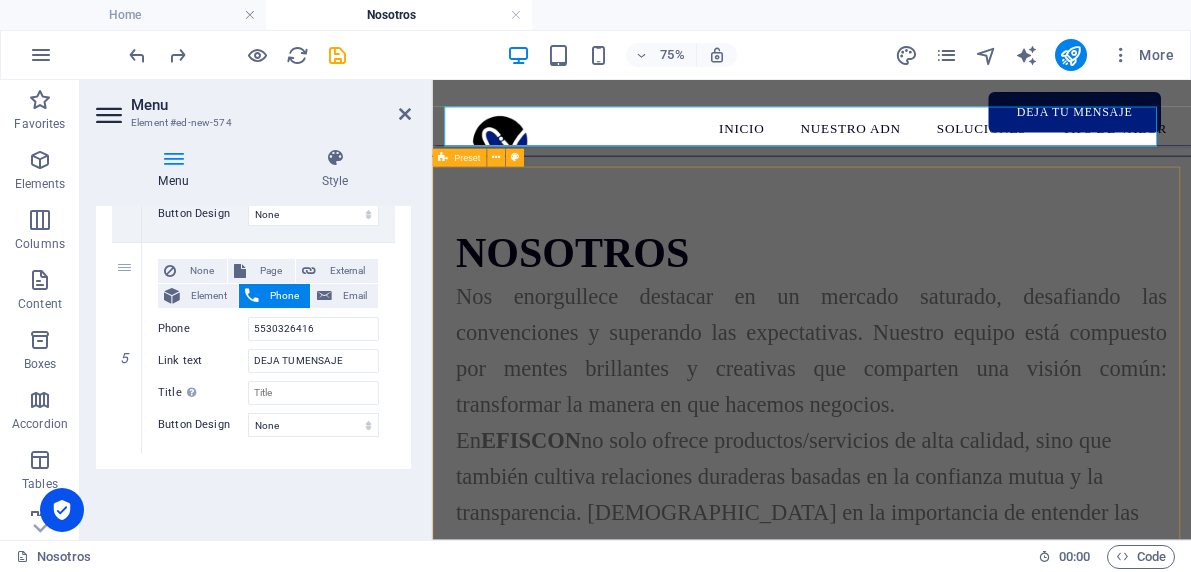 click on "NOSOTROS Nos enorgullece destacar en un mercado saturado, desafiando las convenciones y superando las expectativas. Nuestro equipo está compuesto por mentes brillantes y creativas que comparten una visión común: transformar la manera en que hacemos negocios. En  EFISCON  no solo ofrece productos/servicios de alta calidad, sino que también cultiva relaciones duraderas basadas en la confianza mutua y la transparencia. Creemos en la importancia de entender las necesidades de nuestros clientes y adaptarnos rápidamente a un entorno empresarial en constante cambio. Drop content here or  Add elements  Paste clipboard" at bounding box center (938, 1047) 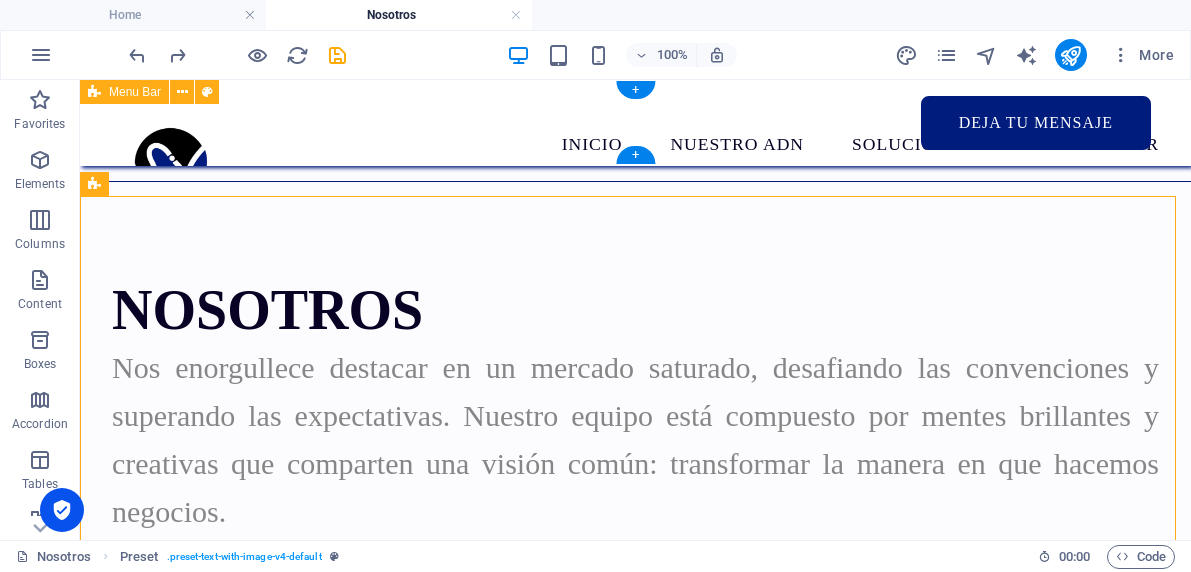 click on "INICIO NUESTRO ADN SOLUCIONES TIPS DE VALOR DEJA TU MENSAJE" at bounding box center [635, 123] 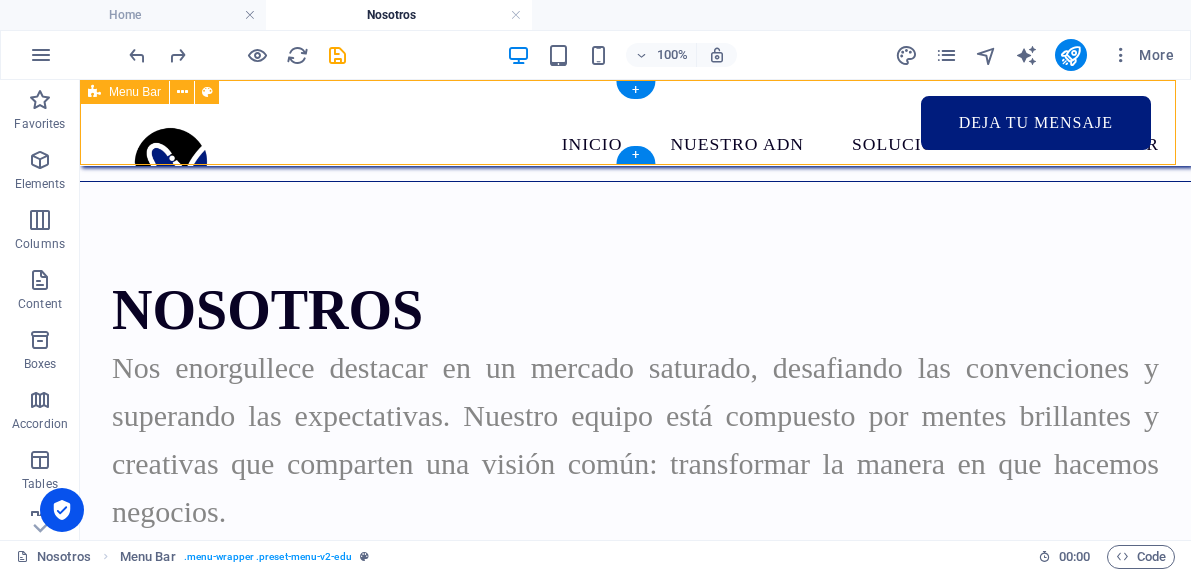 click on "INICIO NUESTRO ADN SOLUCIONES TIPS DE VALOR DEJA TU MENSAJE" at bounding box center (635, 123) 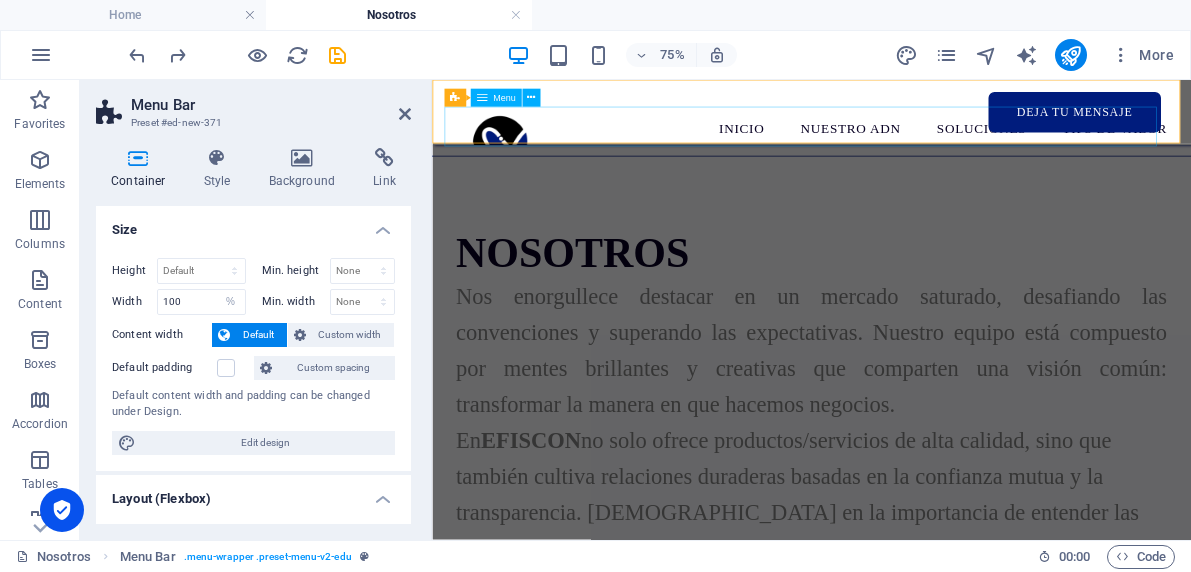 click on "INICIO NUESTRO ADN SOLUCIONES TIPS DE VALOR DEJA TU MENSAJE" at bounding box center (938, 143) 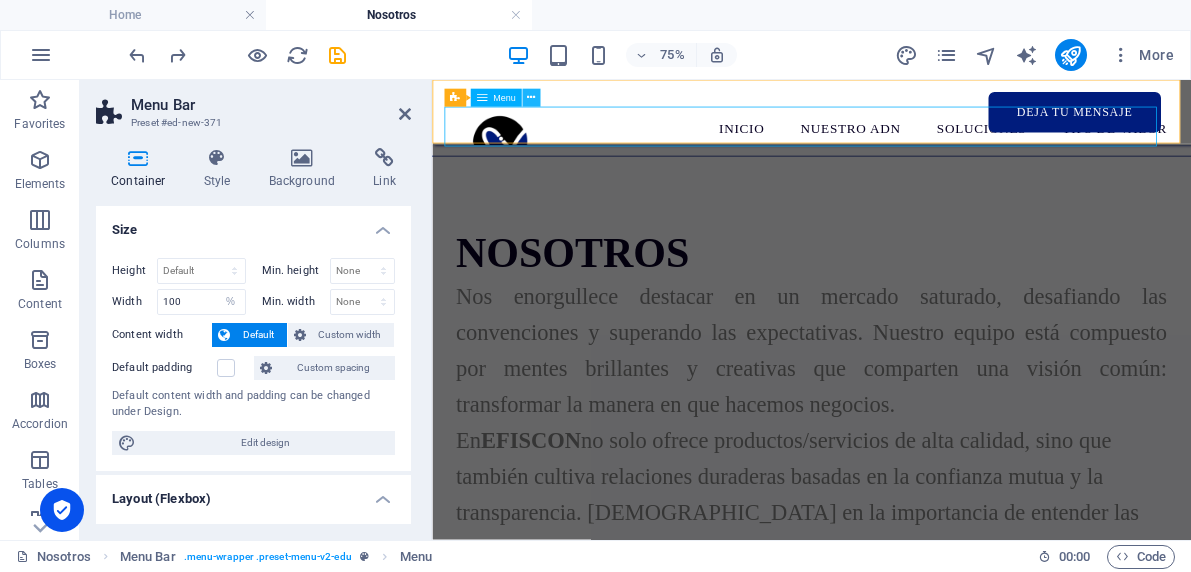 click at bounding box center (531, 98) 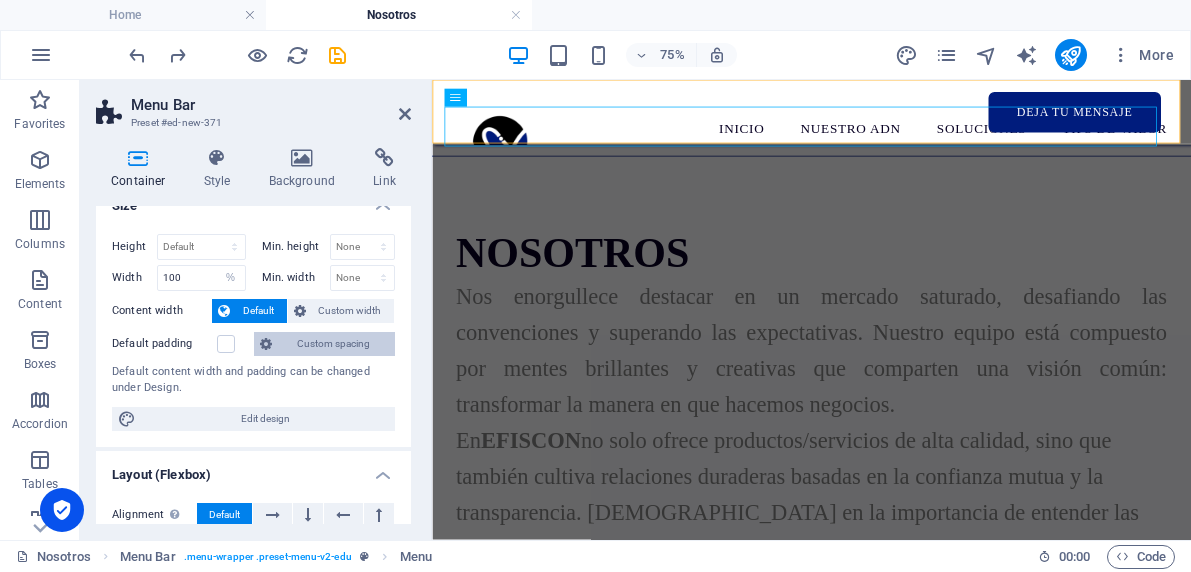 scroll, scrollTop: 0, scrollLeft: 0, axis: both 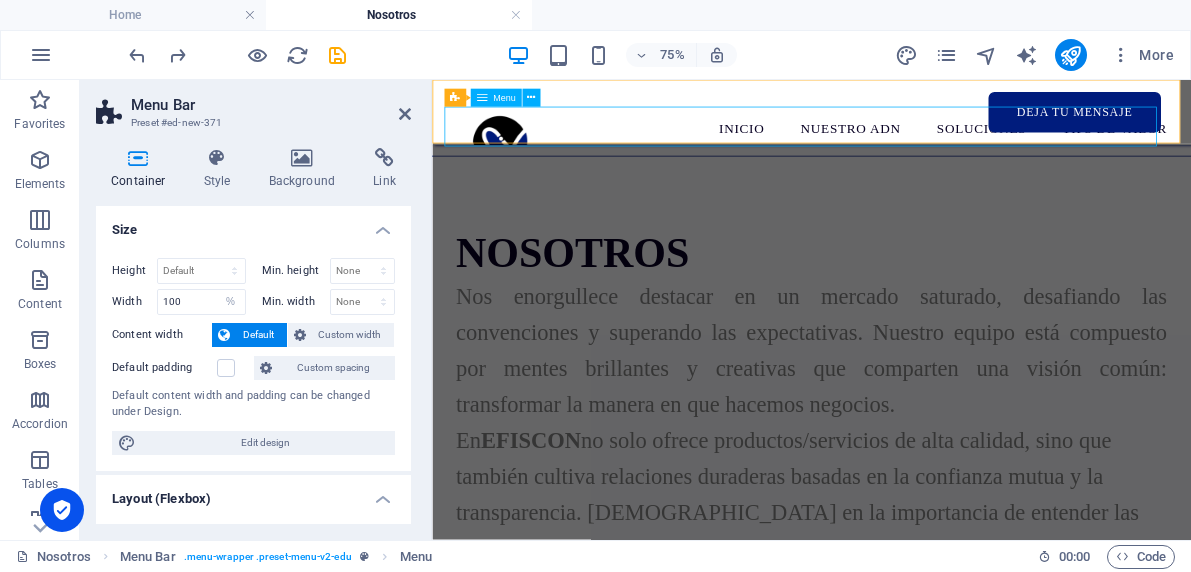 click on "INICIO NUESTRO ADN SOLUCIONES TIPS DE VALOR DEJA TU MENSAJE" at bounding box center (938, 143) 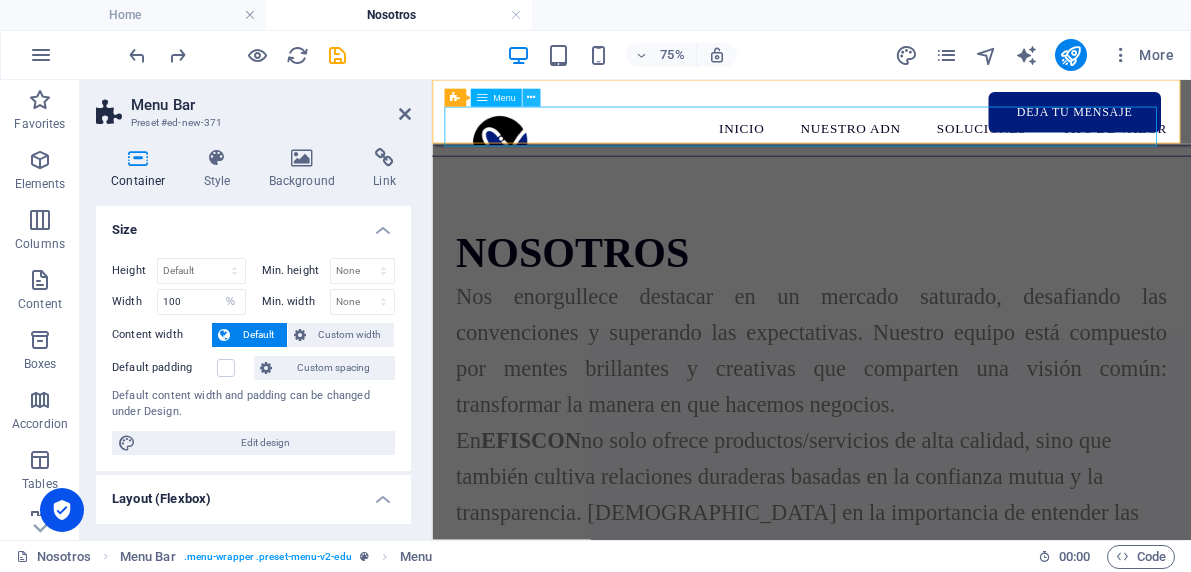 click at bounding box center (531, 98) 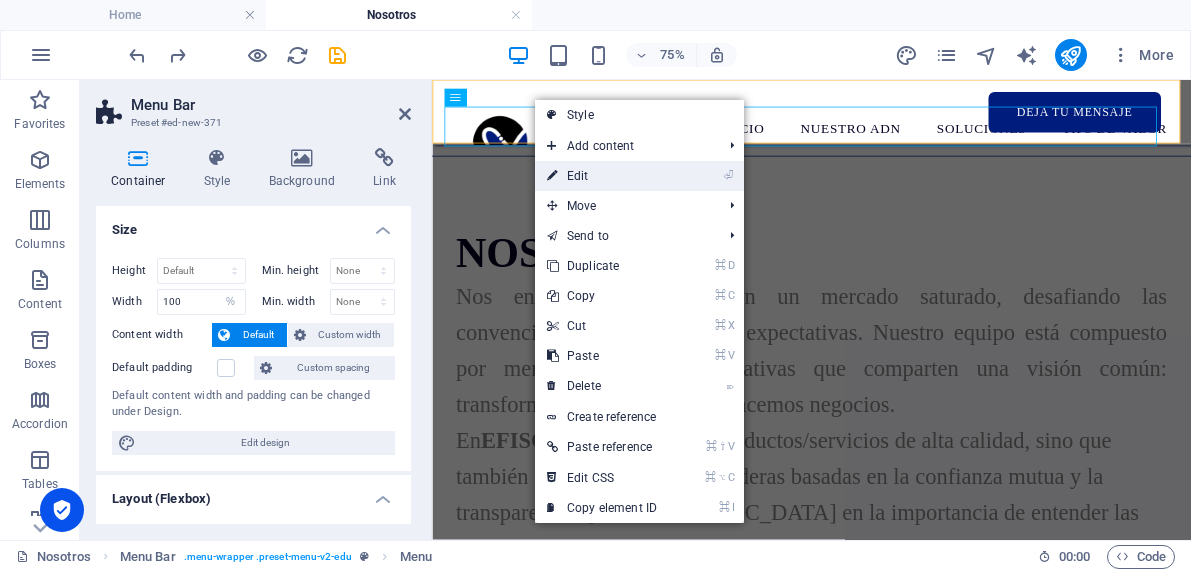 click on "⏎  Edit" at bounding box center (602, 176) 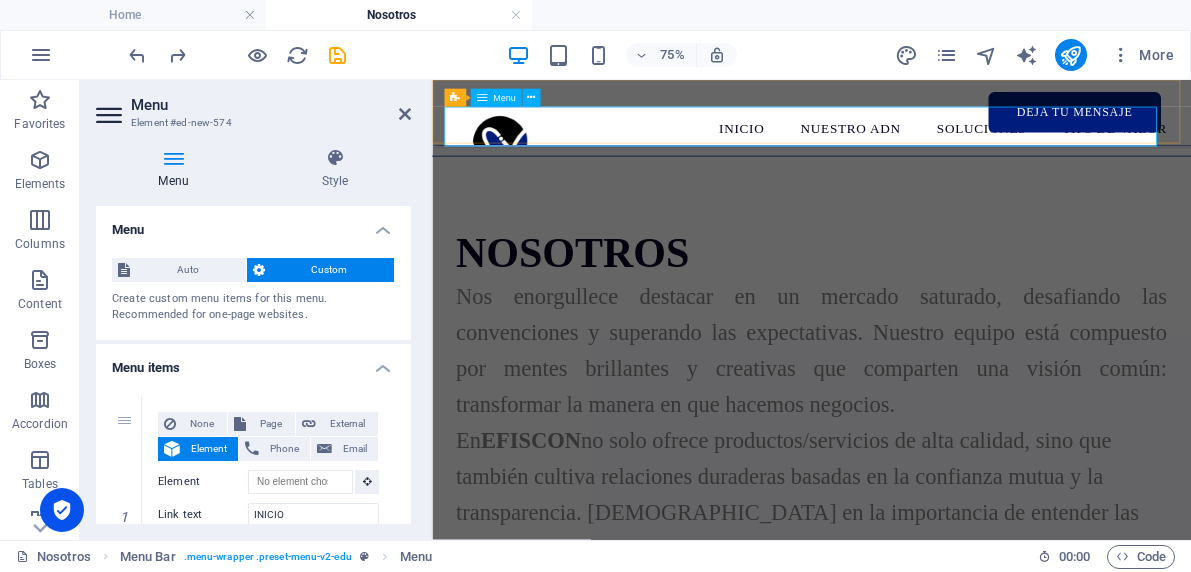 click on "INICIO NUESTRO ADN SOLUCIONES TIPS DE VALOR DEJA TU MENSAJE" at bounding box center (938, 143) 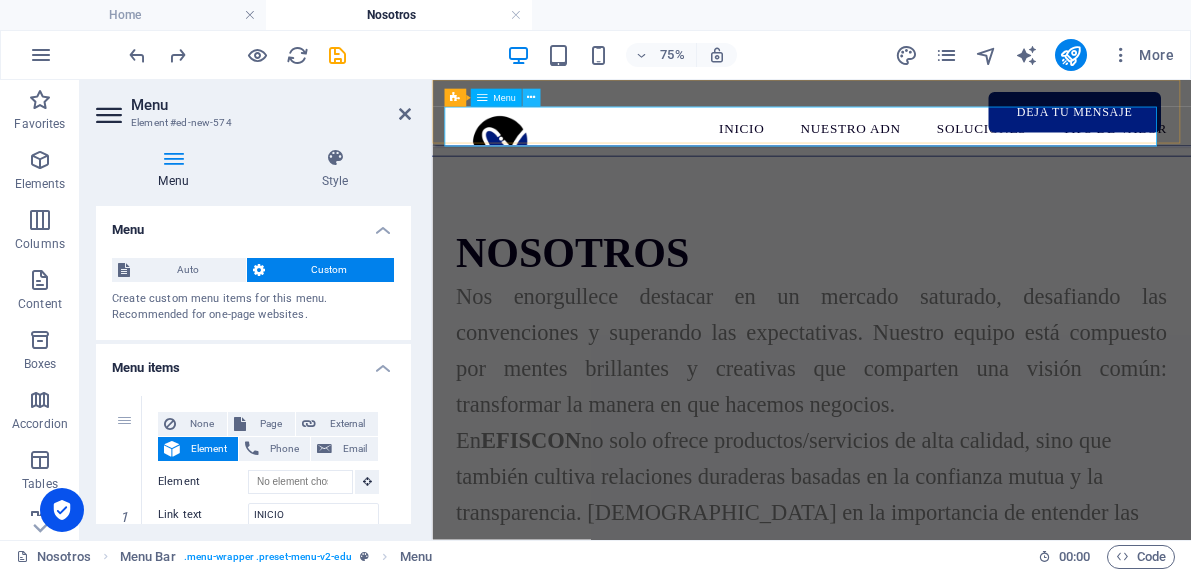 click at bounding box center [531, 98] 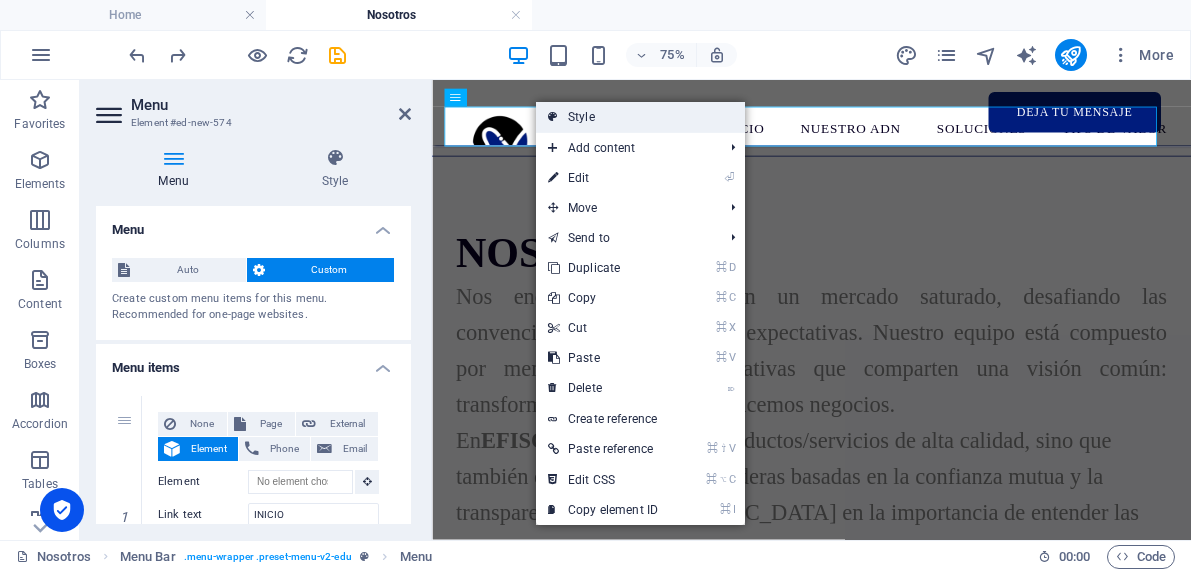 click on "Style" at bounding box center (640, 117) 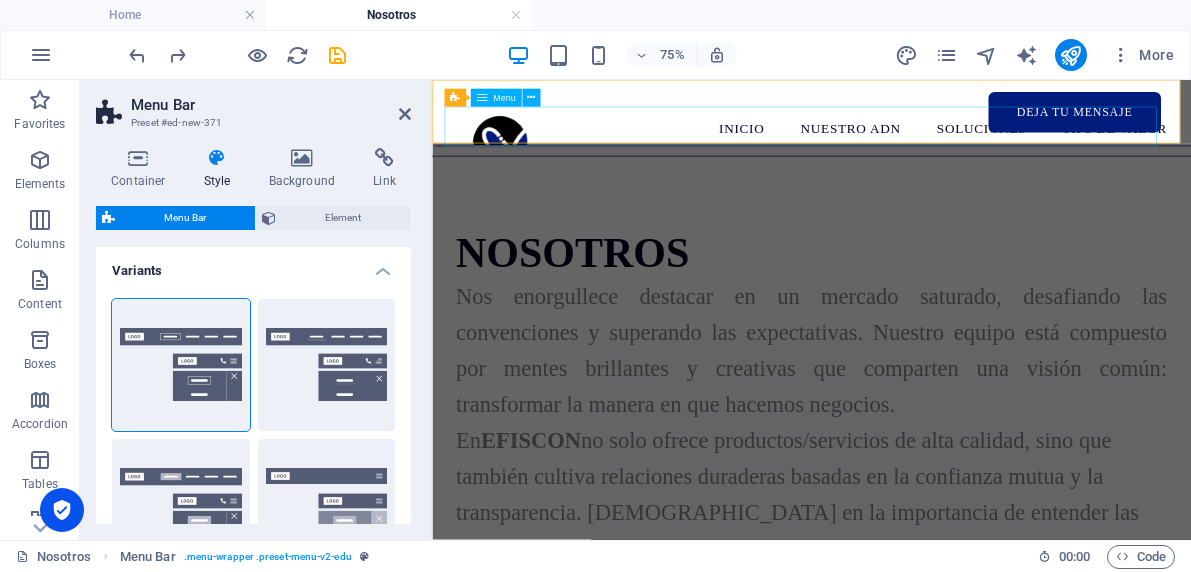 click on "INICIO NUESTRO ADN SOLUCIONES TIPS DE VALOR DEJA TU MENSAJE" at bounding box center (938, 143) 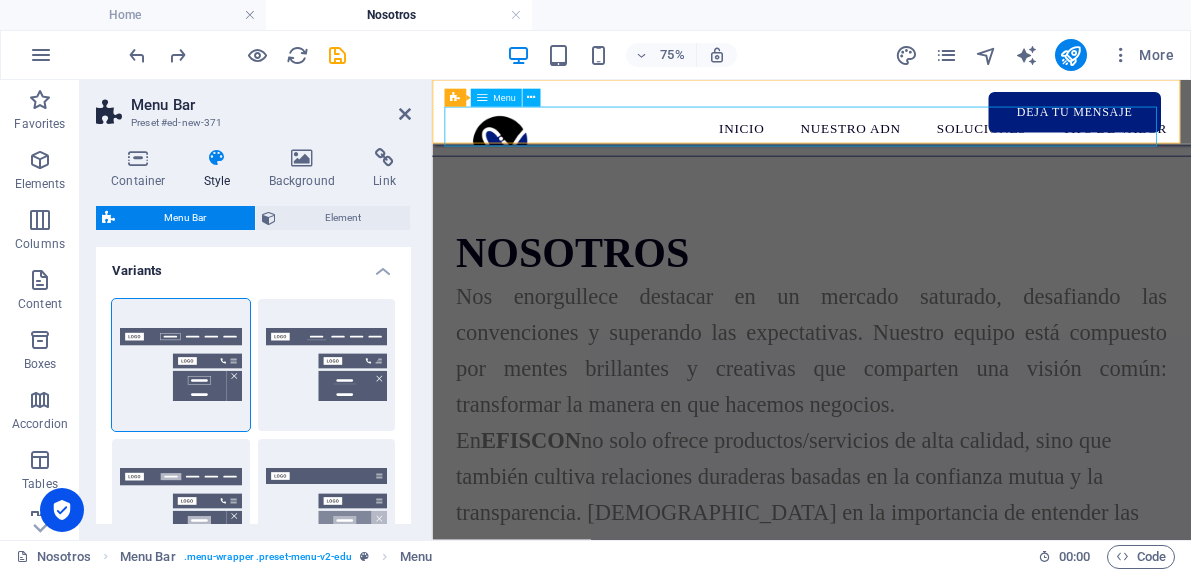 click on "INICIO NUESTRO ADN SOLUCIONES TIPS DE VALOR DEJA TU MENSAJE" at bounding box center [938, 143] 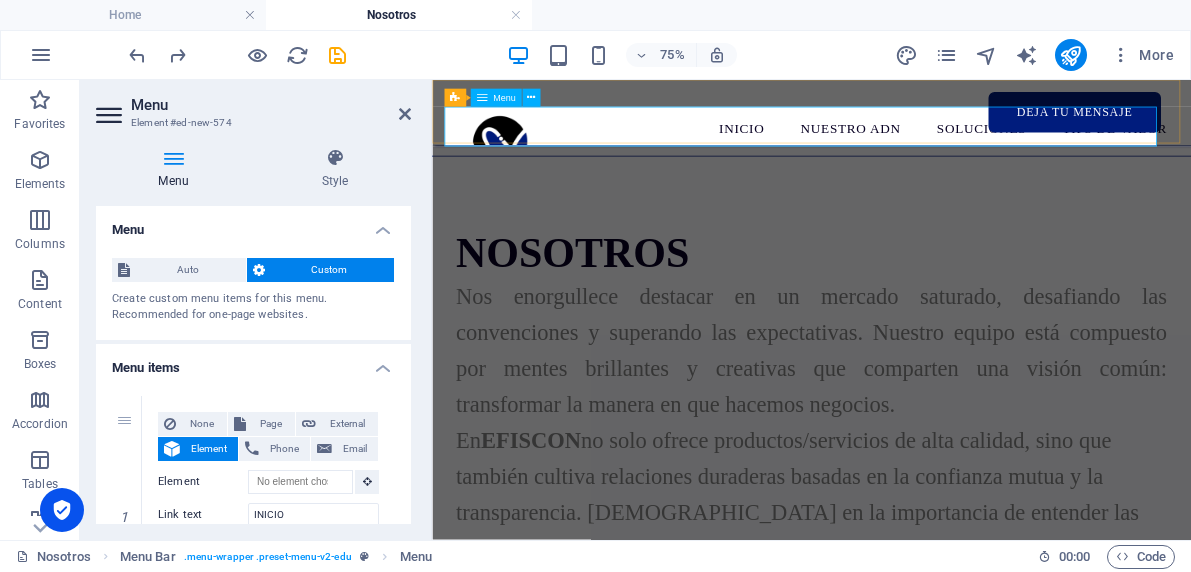 click on "INICIO NUESTRO ADN SOLUCIONES TIPS DE VALOR DEJA TU MENSAJE" at bounding box center [938, 143] 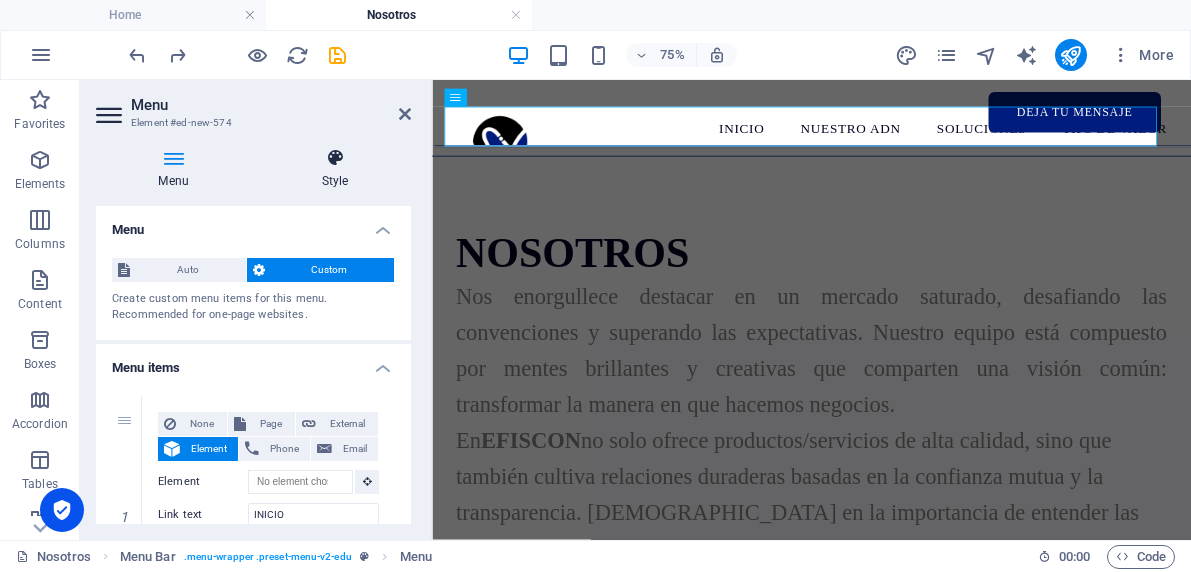 click at bounding box center [335, 158] 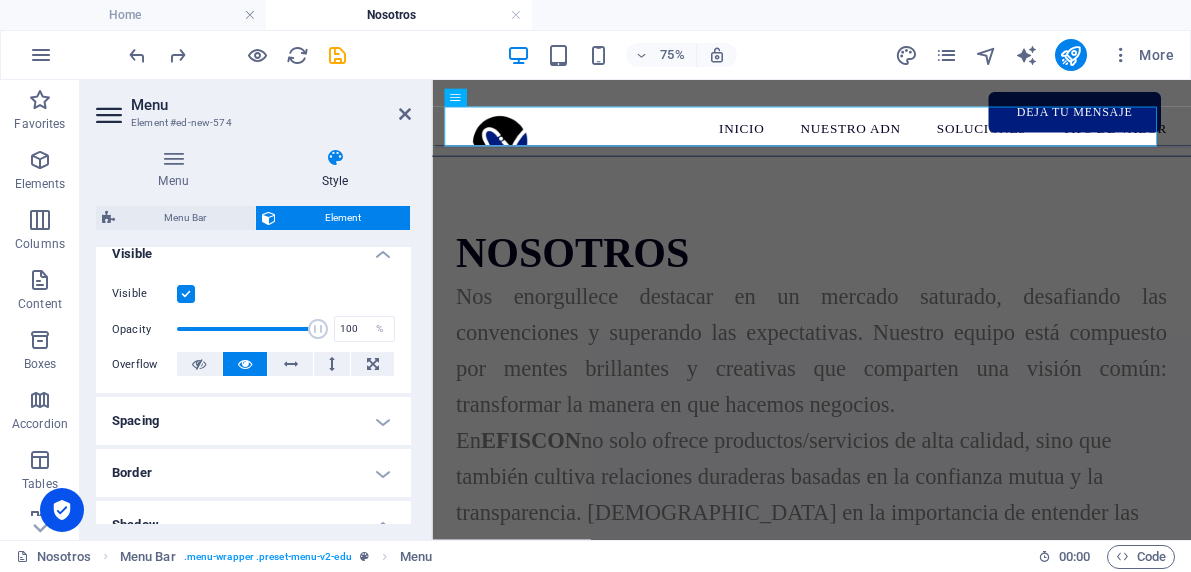 scroll, scrollTop: 230, scrollLeft: 0, axis: vertical 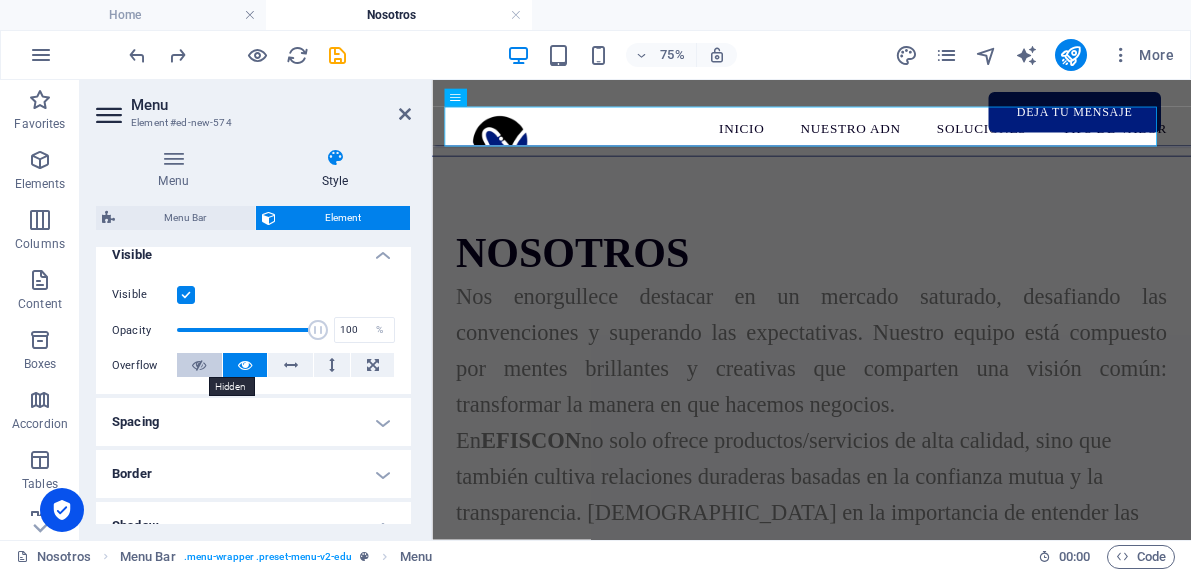 click at bounding box center (199, 365) 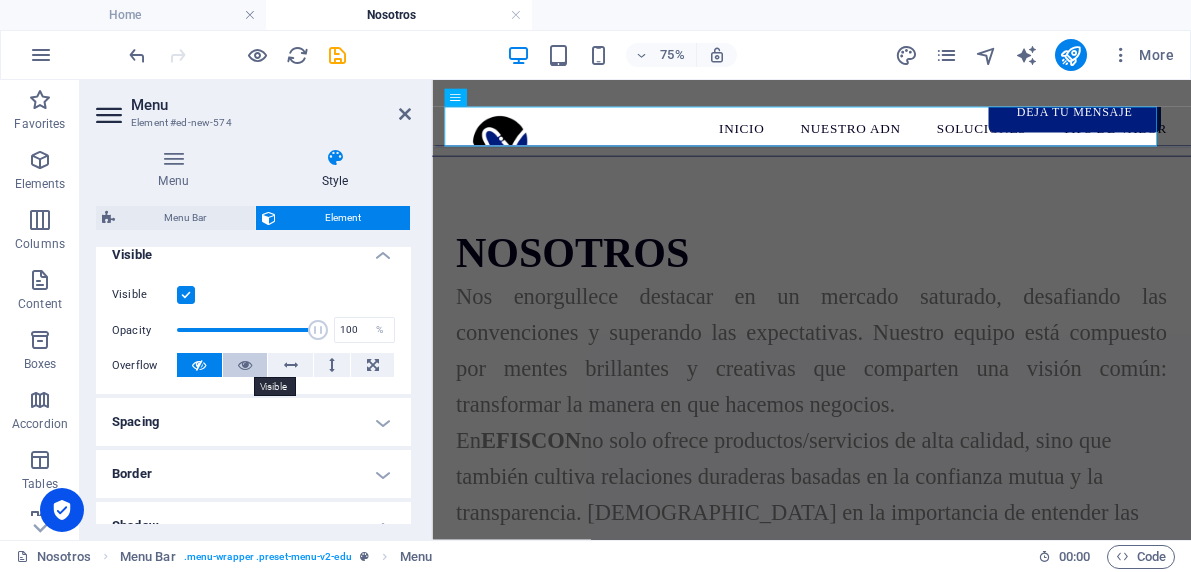 click at bounding box center [245, 365] 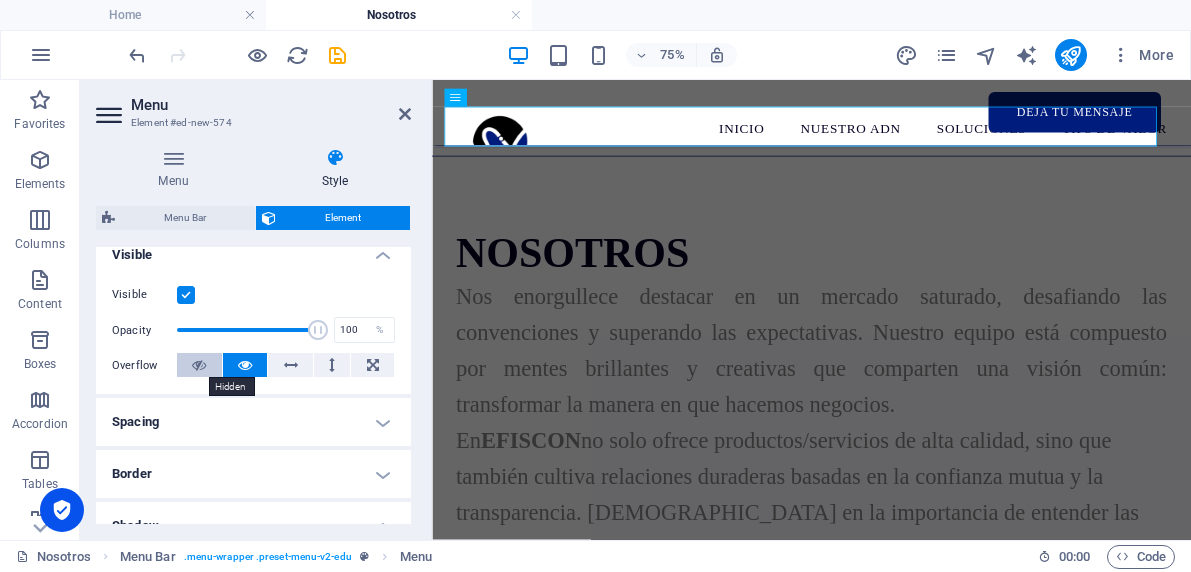 click at bounding box center [199, 365] 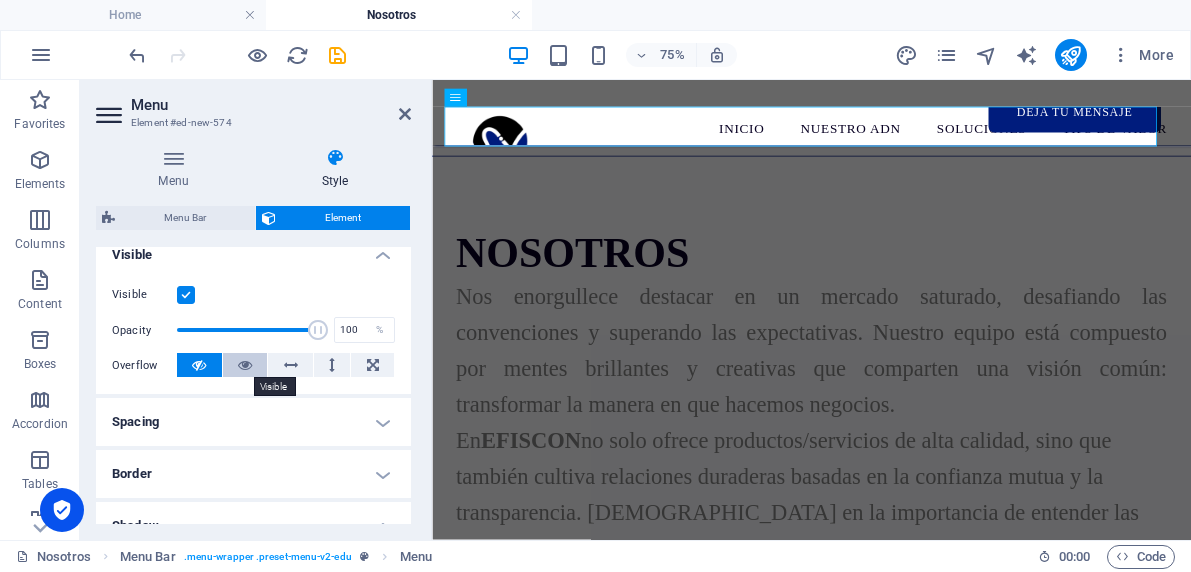 click at bounding box center [245, 365] 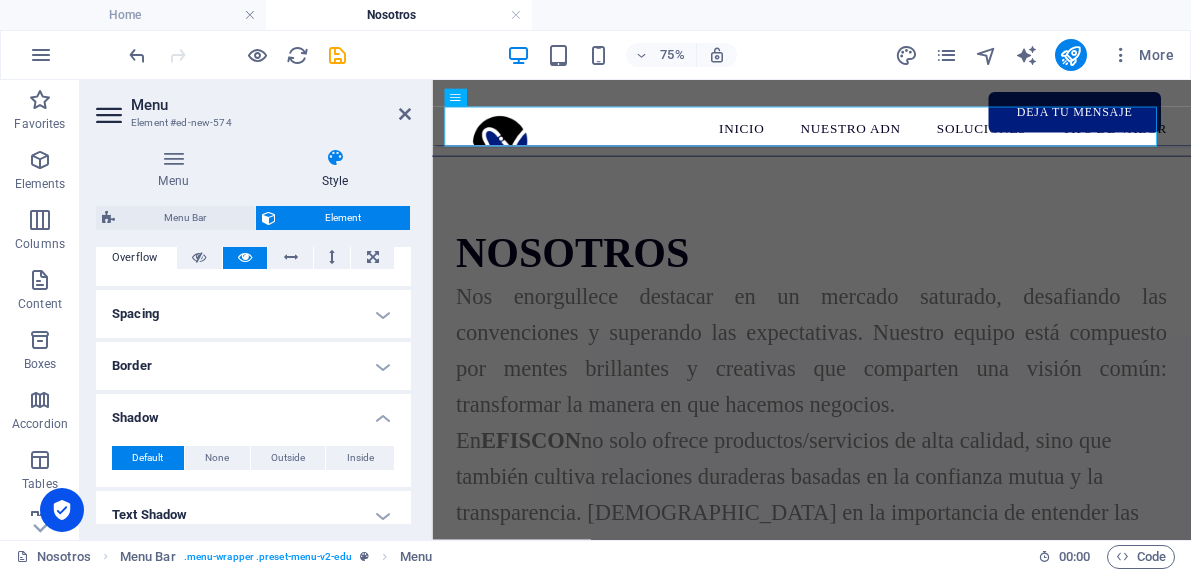 scroll, scrollTop: 332, scrollLeft: 0, axis: vertical 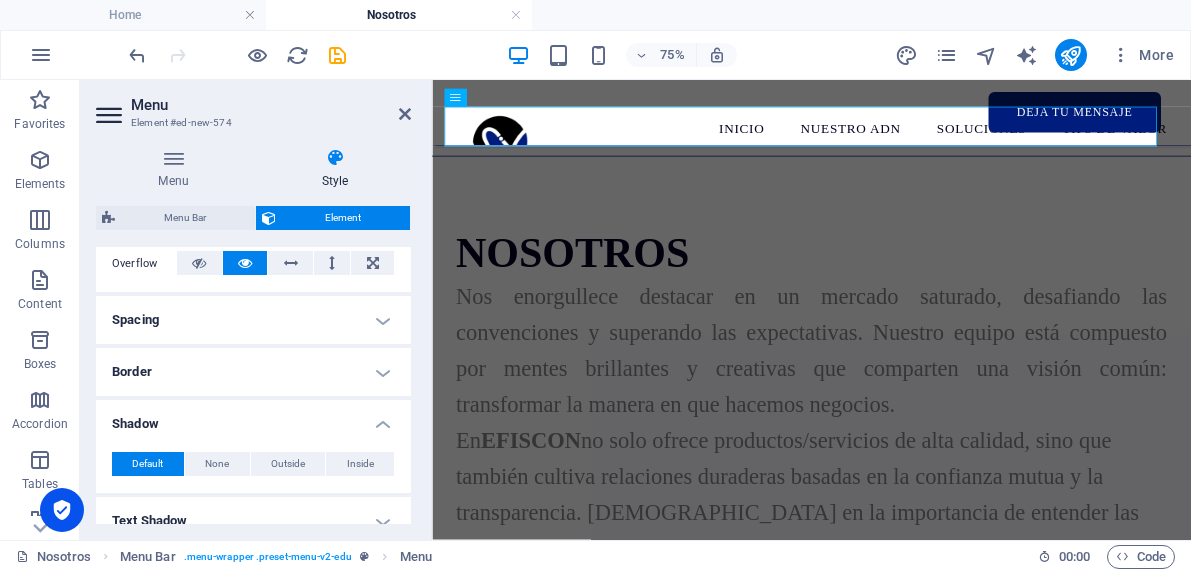 click on "Spacing" at bounding box center [253, 320] 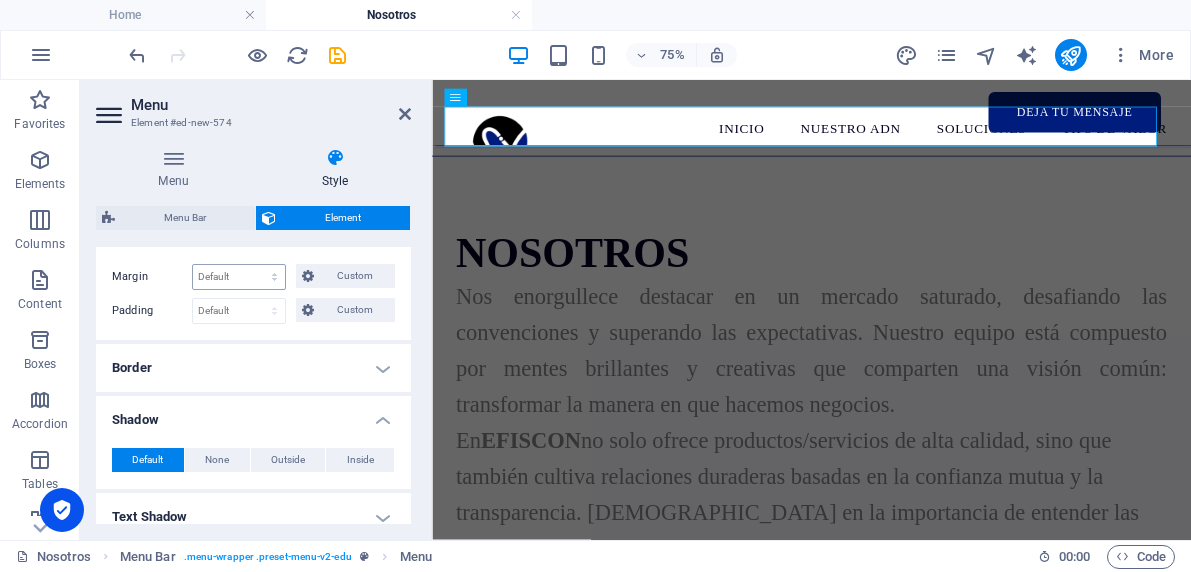 scroll, scrollTop: 420, scrollLeft: 0, axis: vertical 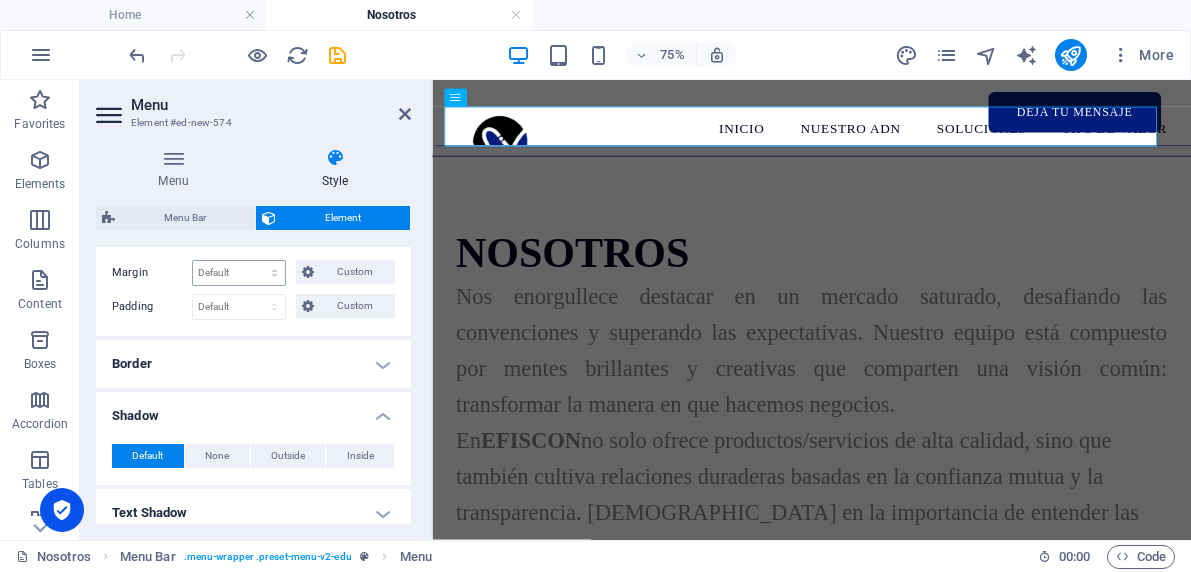 click on "Border" at bounding box center (253, 364) 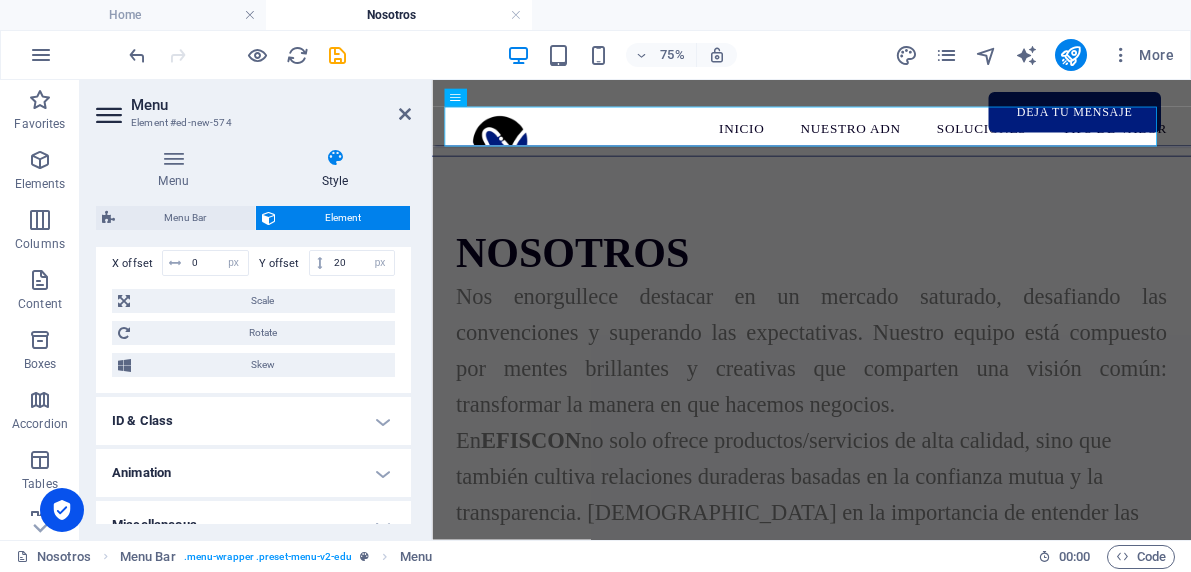 scroll, scrollTop: 957, scrollLeft: 0, axis: vertical 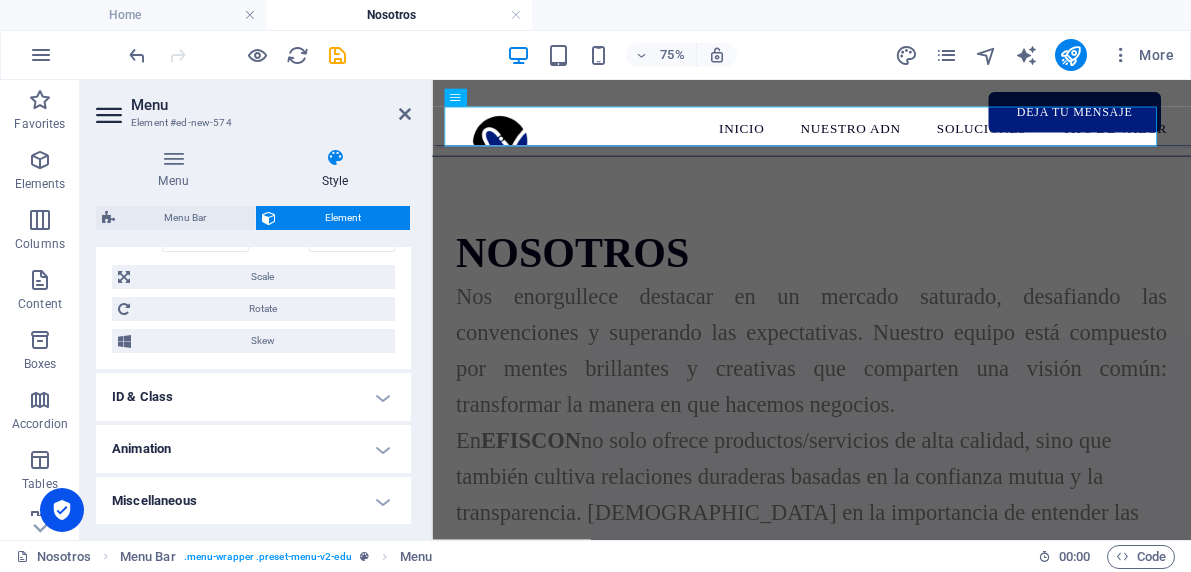 click on "Animation" at bounding box center [253, 449] 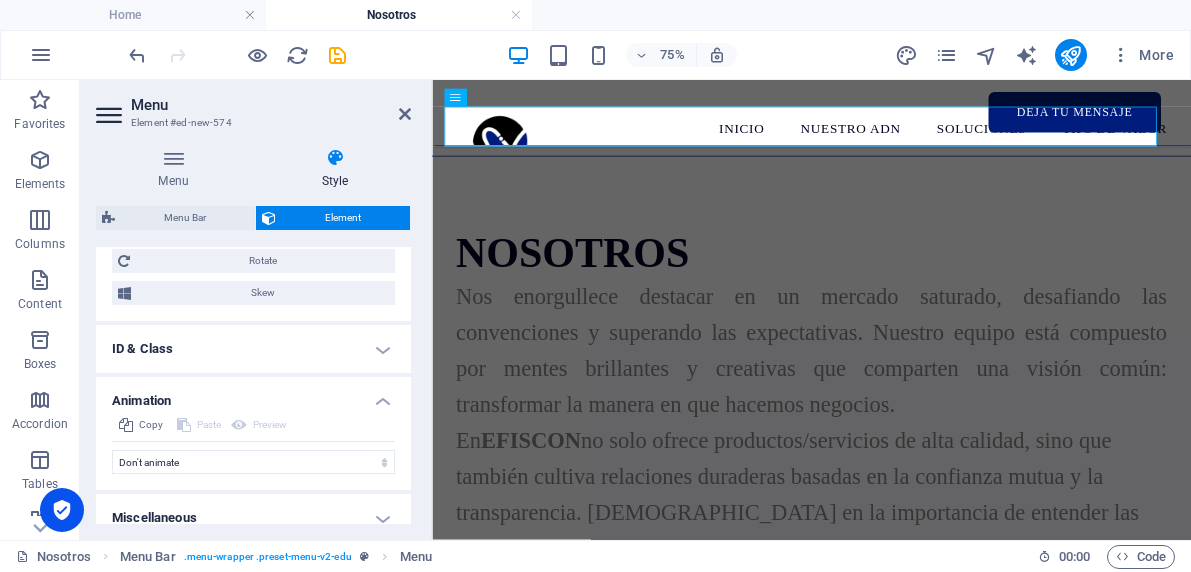 scroll, scrollTop: 1022, scrollLeft: 0, axis: vertical 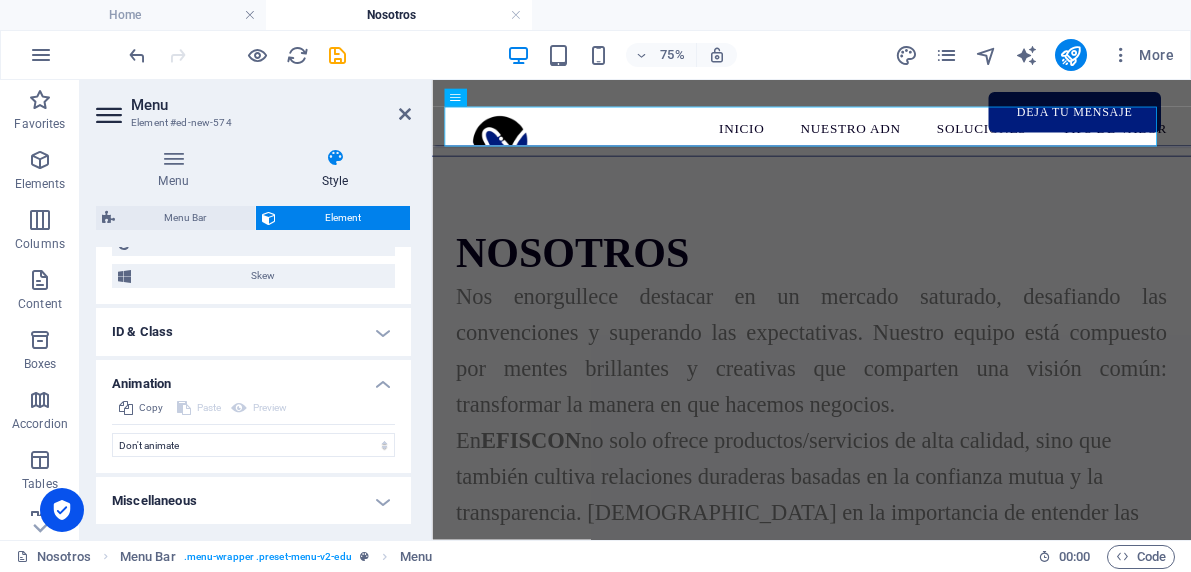 click on "Animation" at bounding box center (253, 378) 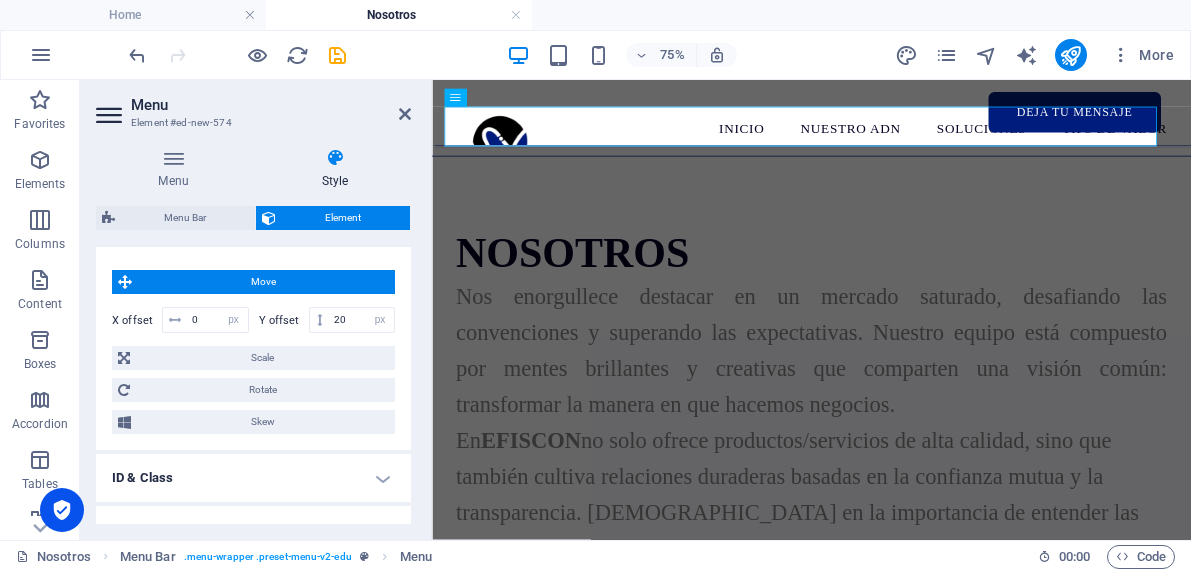 scroll, scrollTop: 773, scrollLeft: 0, axis: vertical 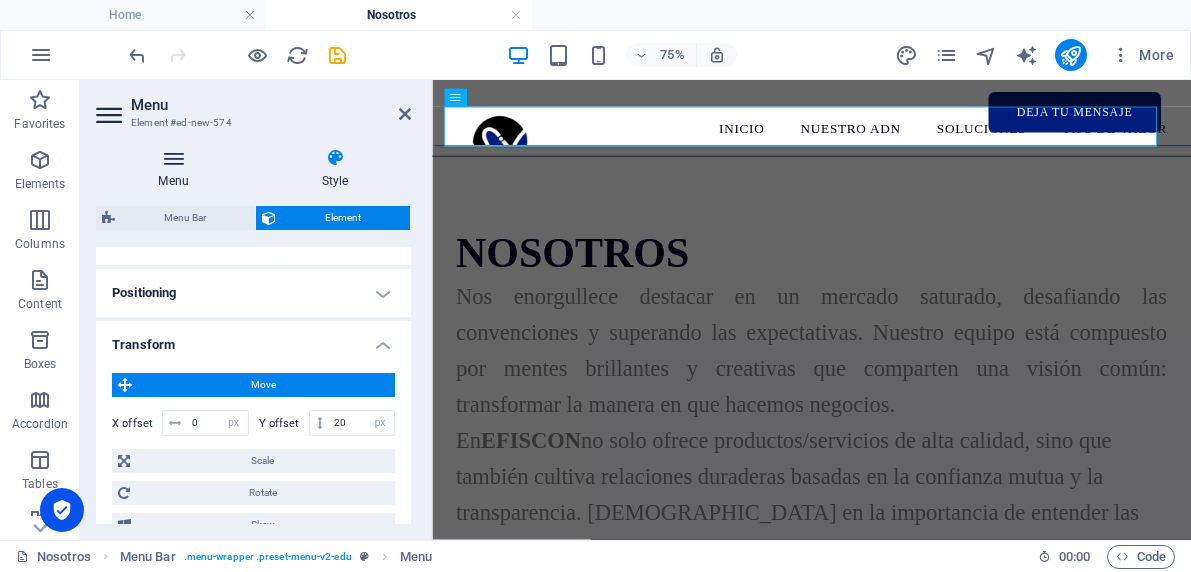 click at bounding box center [173, 158] 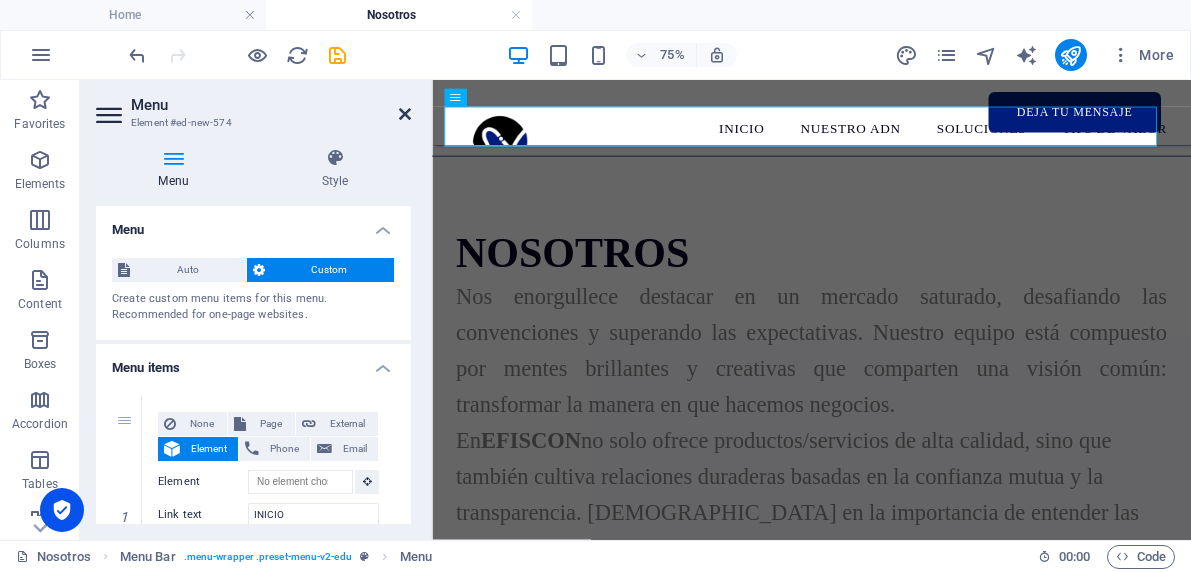 click at bounding box center [405, 114] 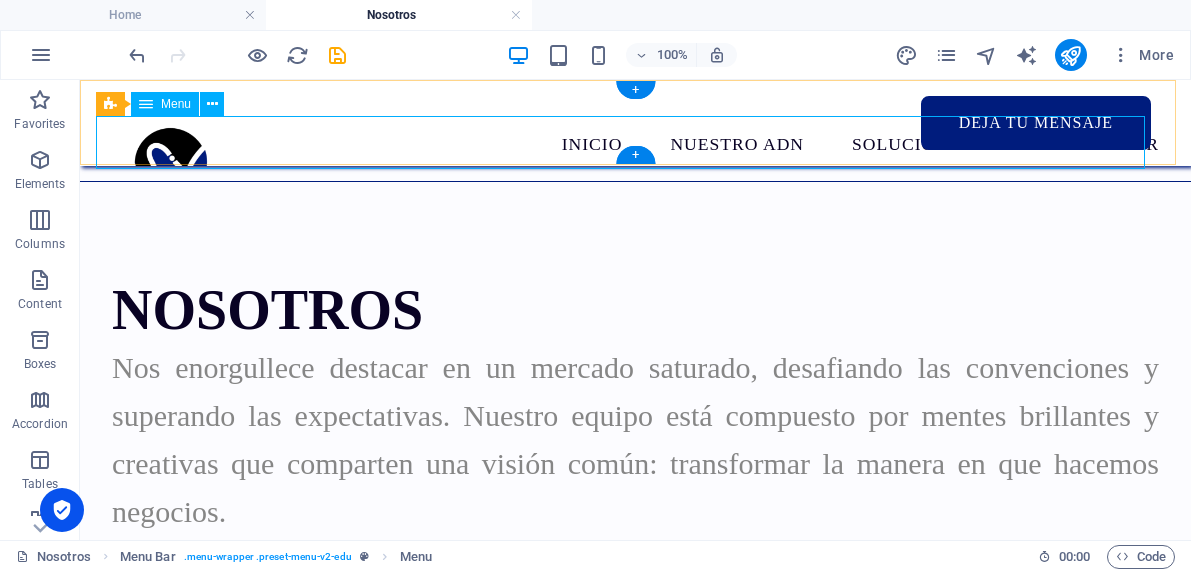 click on "INICIO NUESTRO ADN SOLUCIONES TIPS DE VALOR DEJA TU MENSAJE" at bounding box center [635, 143] 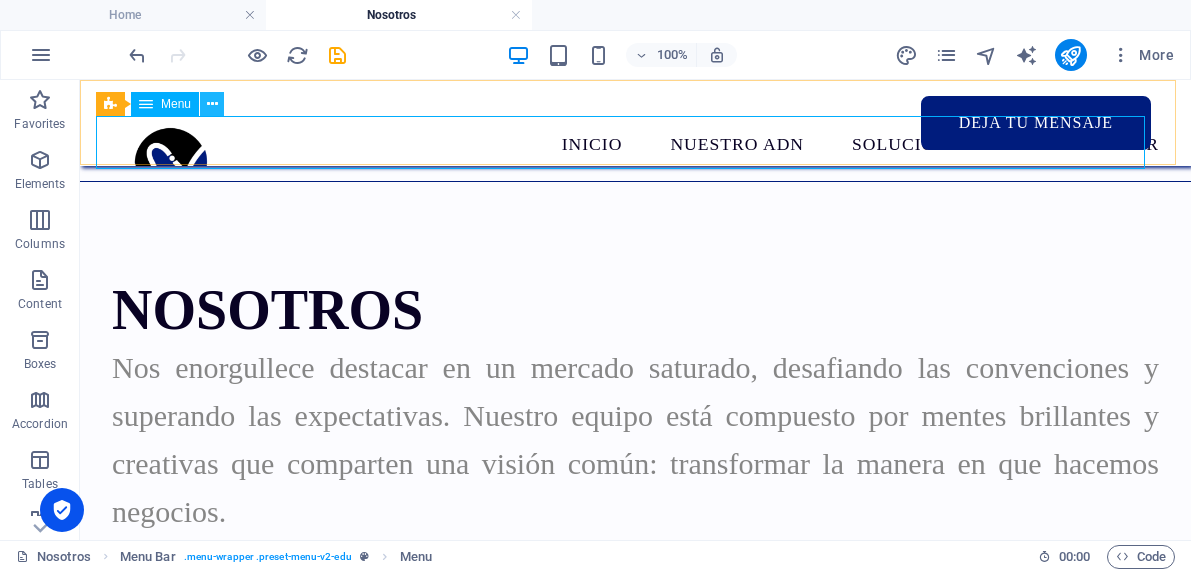click at bounding box center (212, 104) 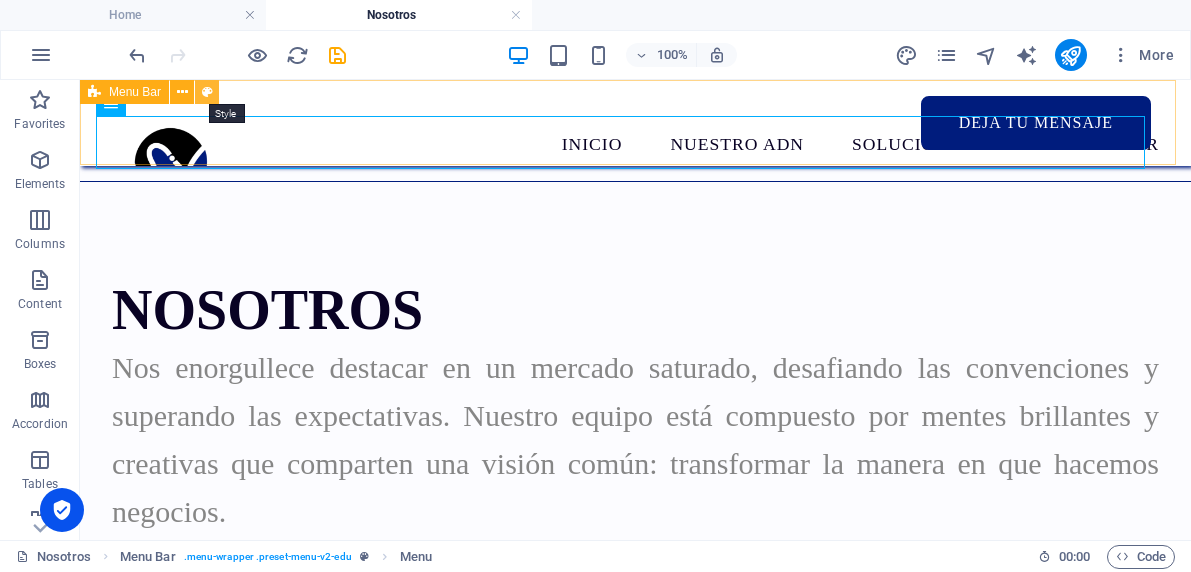 click at bounding box center (207, 92) 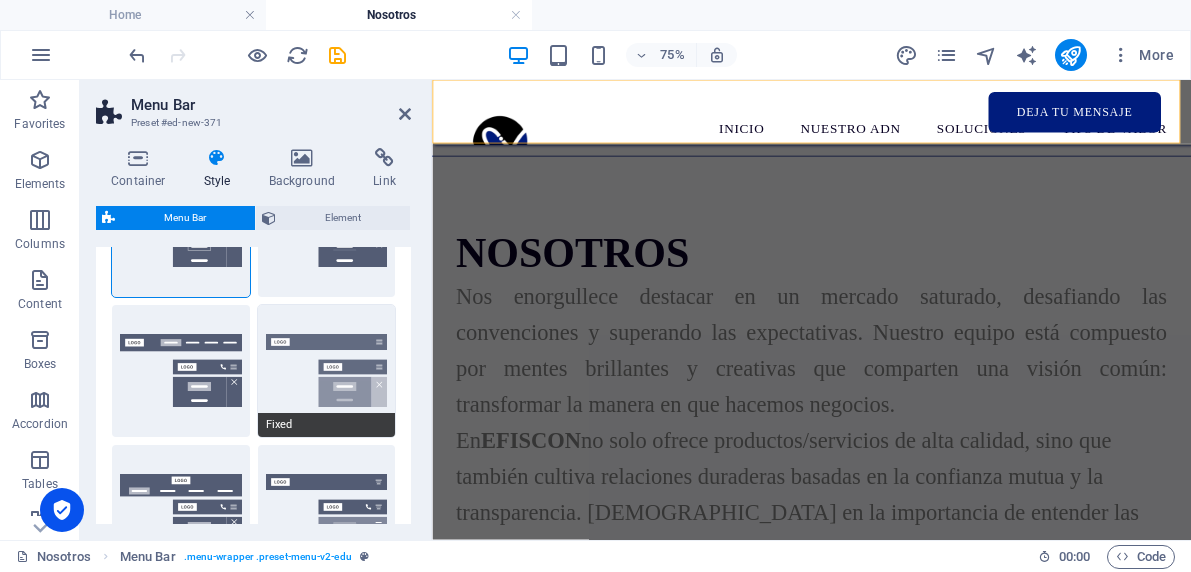 scroll, scrollTop: 189, scrollLeft: 0, axis: vertical 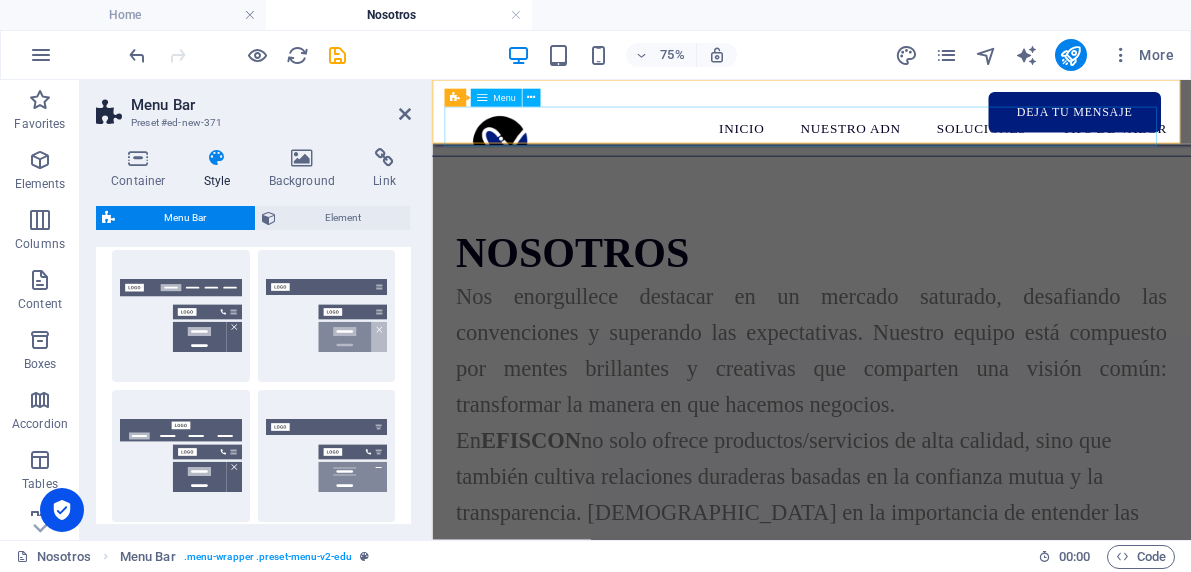 drag, startPoint x: 784, startPoint y: 402, endPoint x: 669, endPoint y: 162, distance: 266.12967 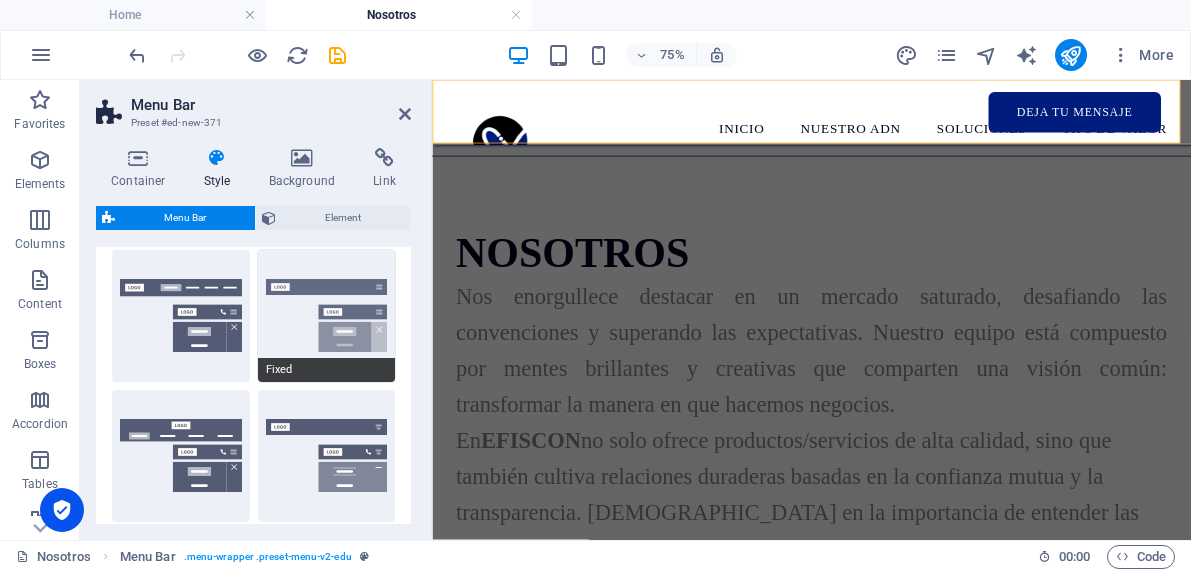 click on "Fixed" at bounding box center (327, 316) 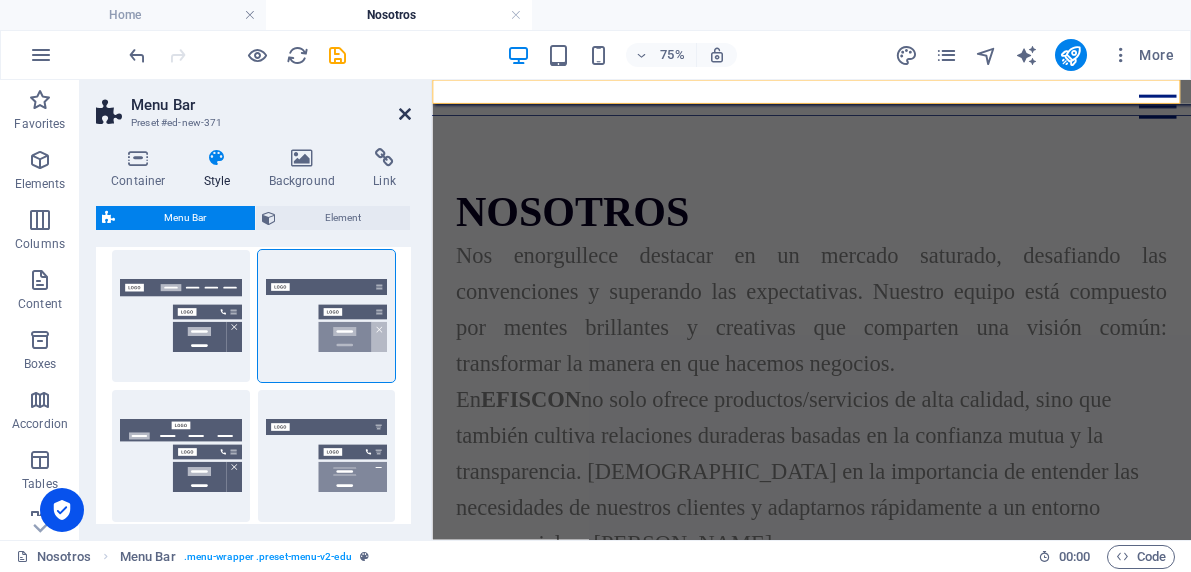 click at bounding box center [405, 114] 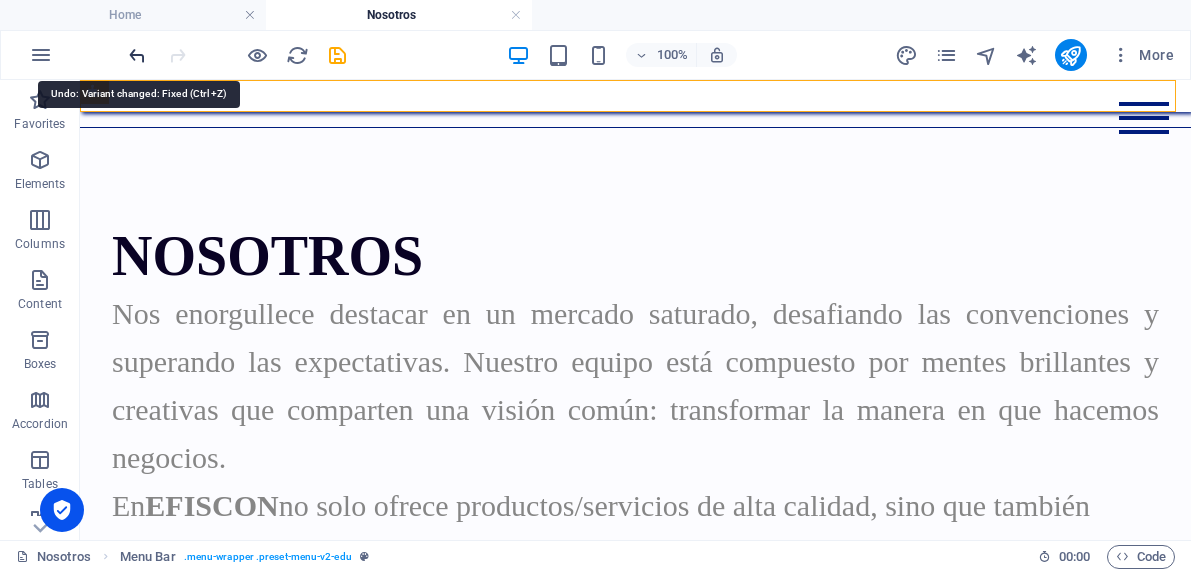 click at bounding box center (137, 55) 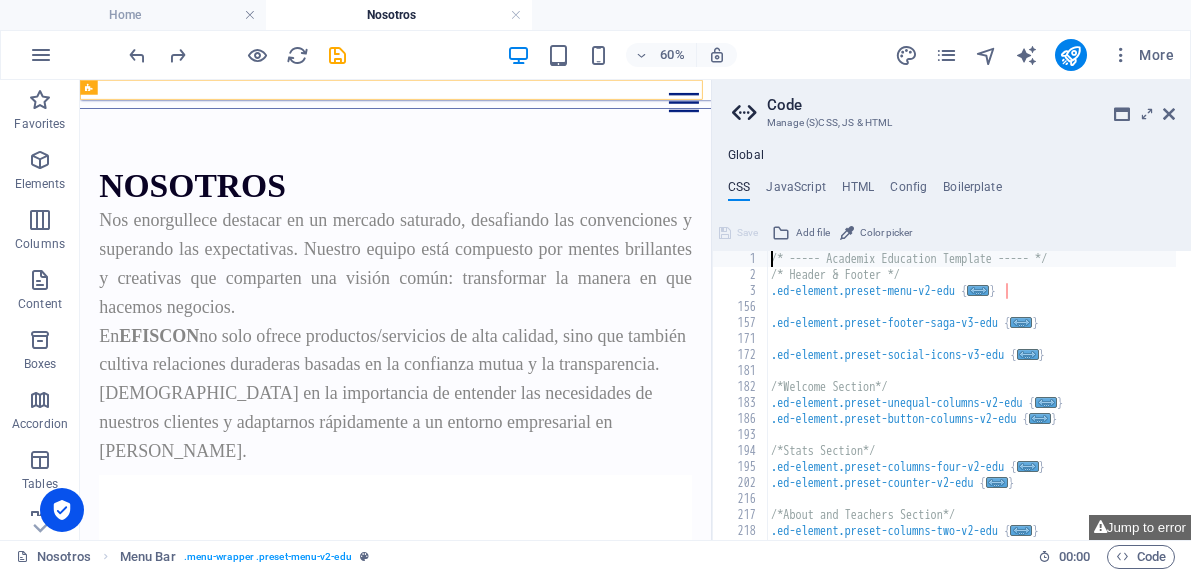 click on "Code Manage (S)CSS, JS & HTML Global CSS JavaScript HTML Config Boilerplate /* ----- Academix Education Template ----- */ 1 2 3 156 157 171 172 181 182 183 186 193 194 195 202 216 217 218 221 222 /* ----- Academix Education Template ----- */ /* Header & Footer */ .ed-element.preset-menu-v2-edu   { ... } .ed-element.preset-footer-saga-v3-edu   { ... } .ed-element.preset-social-icons-v3-edu   { ... } /*Welcome Section*/ .ed-element.preset-unequal-columns-v2-edu   { ... } .ed-element.preset-button-columns-v2-edu   { ... } /*Stats Section*/ .ed-element.preset-columns-four-v2-edu   { ... } .ed-element.preset-counter-v2-edu   { ... } /*About and Teachers Section*/ .ed-element.preset-columns-two-v2-edu   { ... }     XXXXXXXXXXXXXXXXXXXXXXXXXXXXXXXXXXXXXXXXXXXXXXXXXXXXXXXXXXXXXXXXXXXXXXXXXXXXXXXXXXXXXXXXXXXXXXXXXXXXXXXXXXXXXXXXXXXXXXXXXXXXXXXXXXXXXXXXXXXXXXXXXXXXXXXXXXXXXXXXXXXXXXXXXXXXXXXXXXXXXXXXXXXXXXXXXXXXXXXXXXXXXXXXXXXXXXXXXXXXXXXXXXXXXXXXXXXXXXXXXXXXXXXXXXXXXXXX  Jump to error Save Add file Color picker" at bounding box center (951, 310) 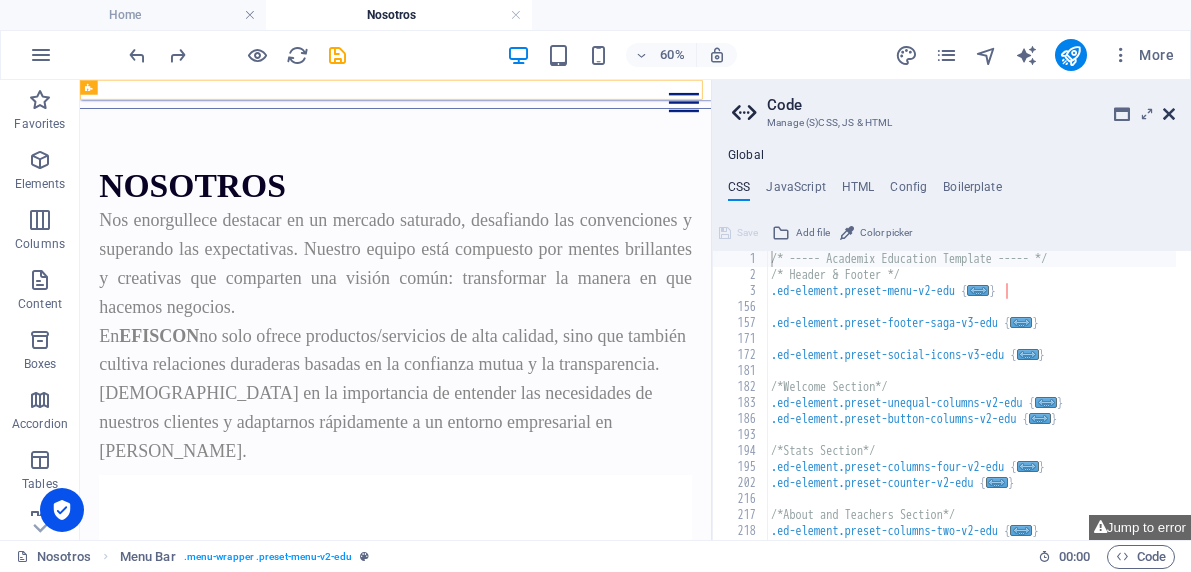 click at bounding box center (1169, 114) 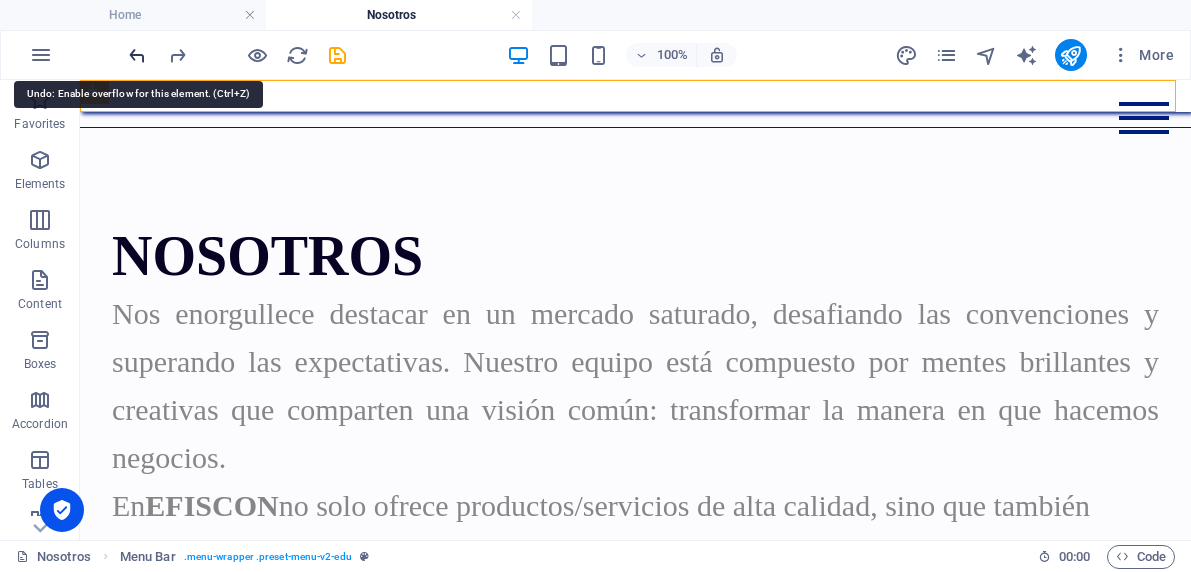 click at bounding box center (137, 55) 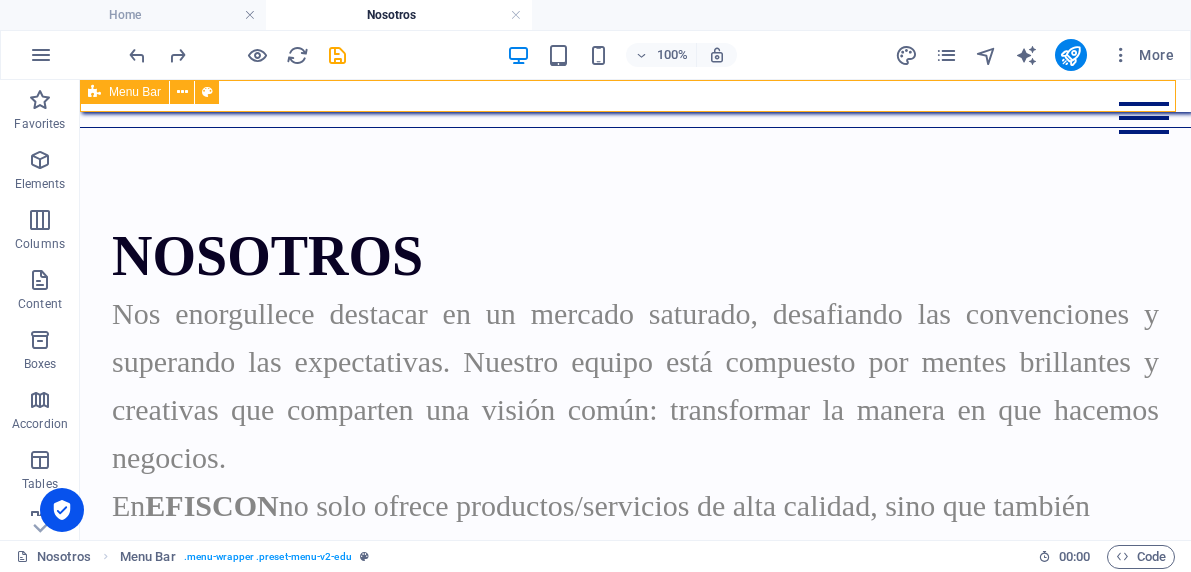 click on "INICIO NUESTRO ADN SOLUCIONES TIPS DE VALOR DEJA TU MENSAJE" at bounding box center [635, 96] 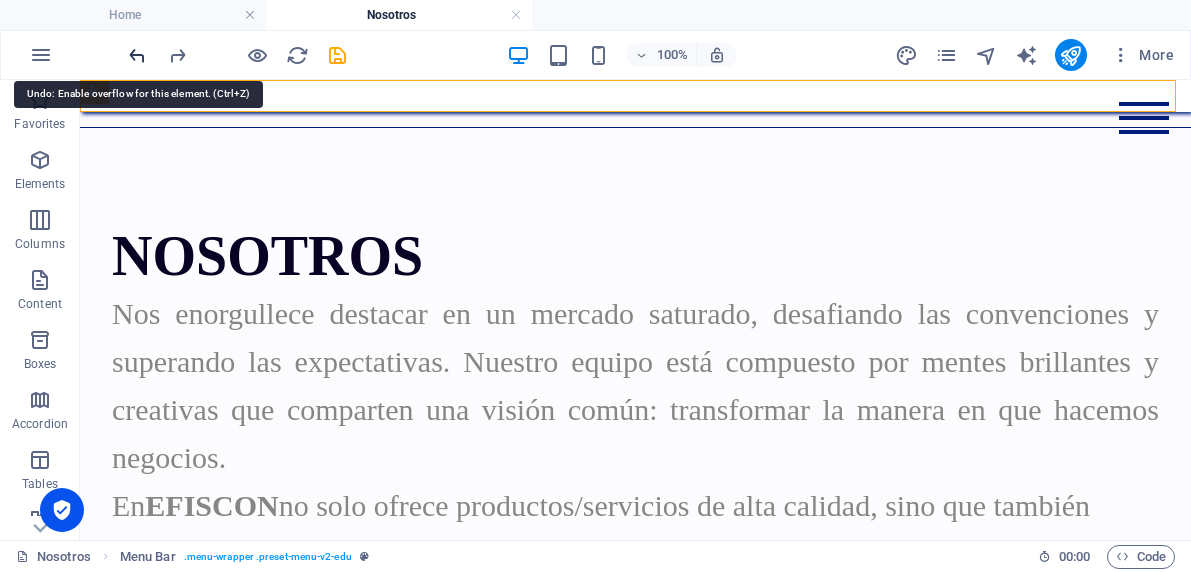 click at bounding box center [137, 55] 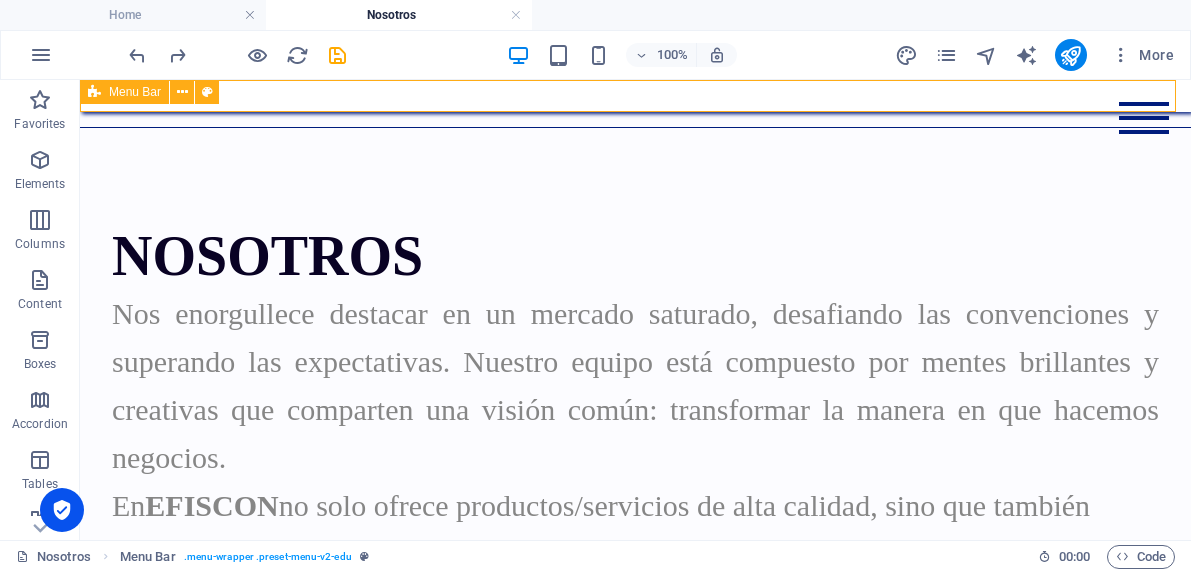click on "Menu Bar" at bounding box center (135, 92) 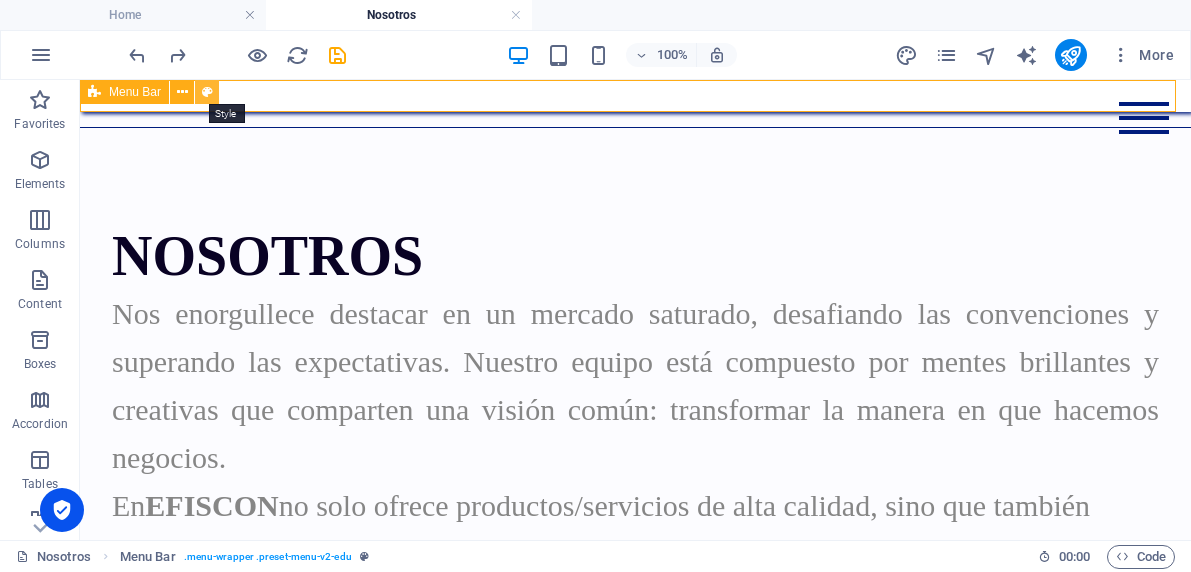 click at bounding box center (207, 92) 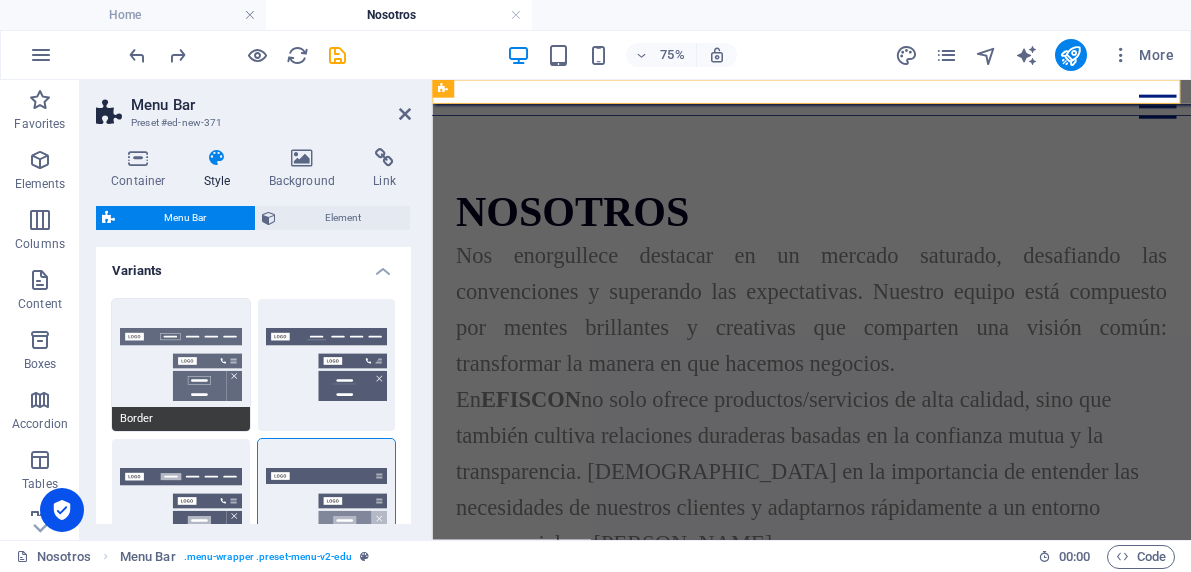 click on "Border" at bounding box center [181, 365] 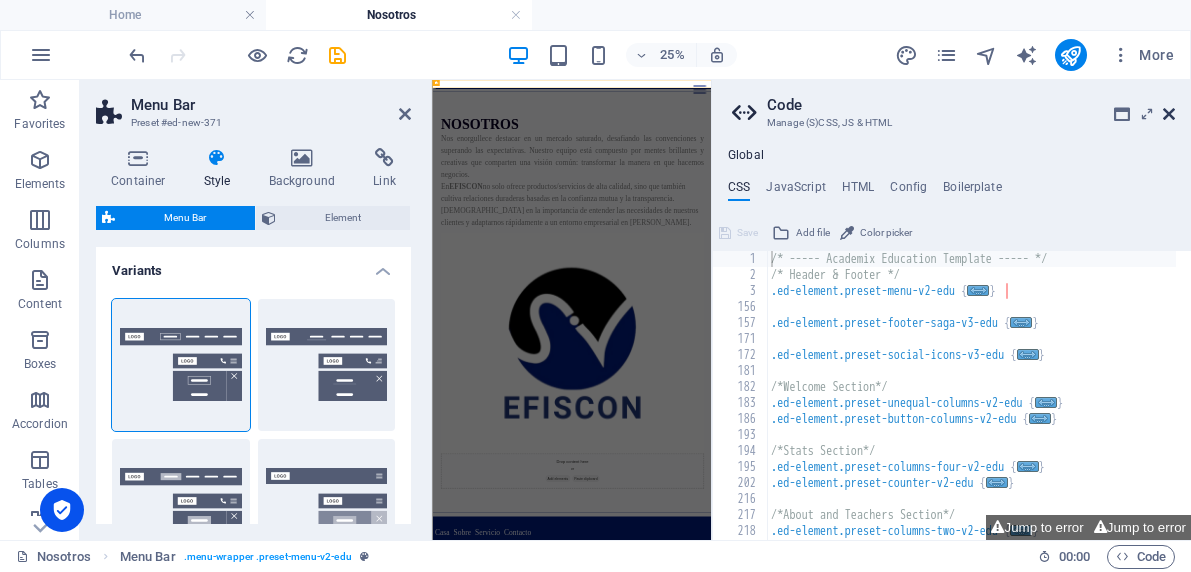 click at bounding box center (1169, 114) 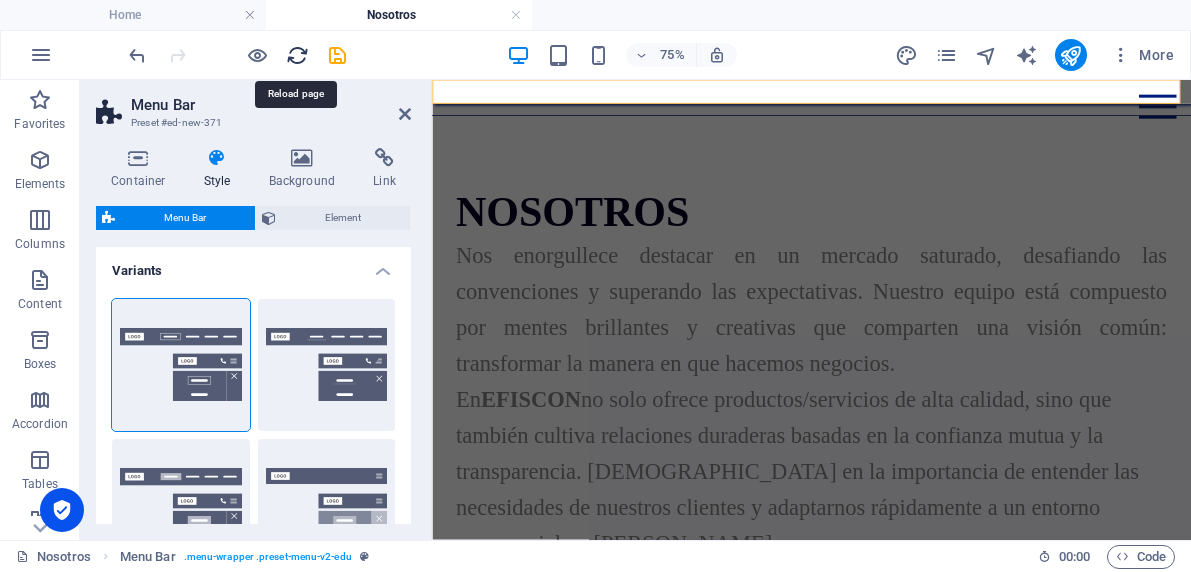 drag, startPoint x: 291, startPoint y: 54, endPoint x: 593, endPoint y: 105, distance: 306.27603 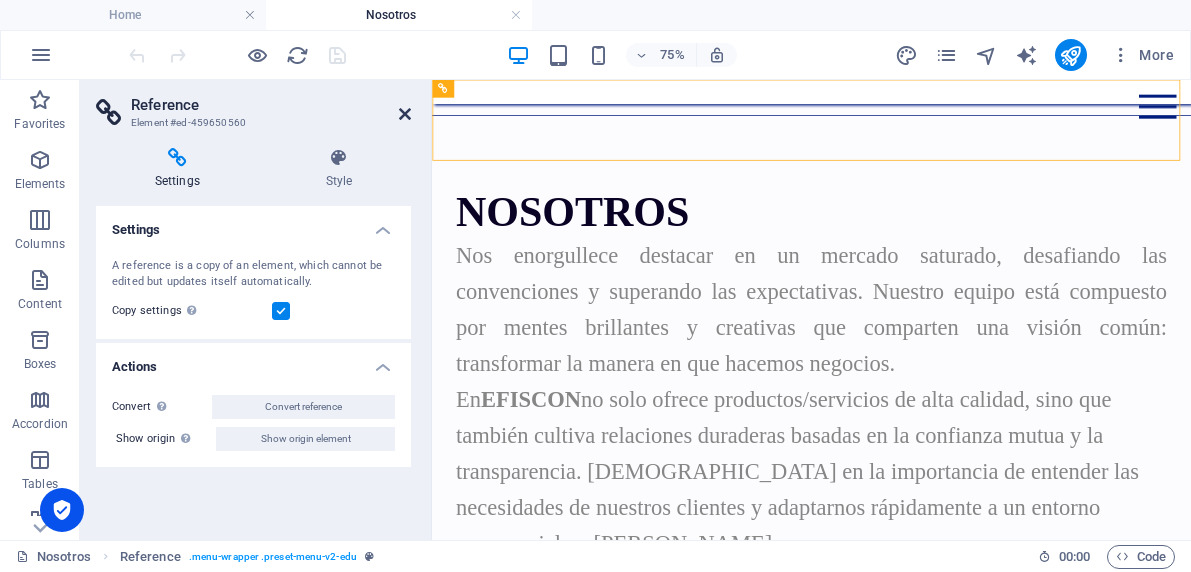 click at bounding box center [405, 114] 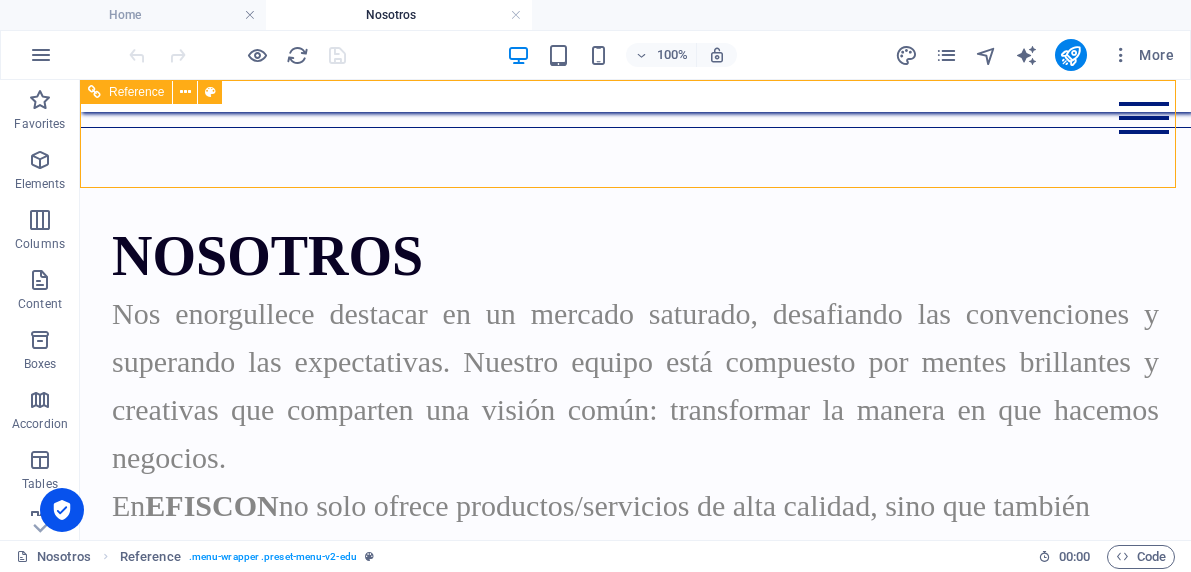 click on "Reference" at bounding box center (136, 92) 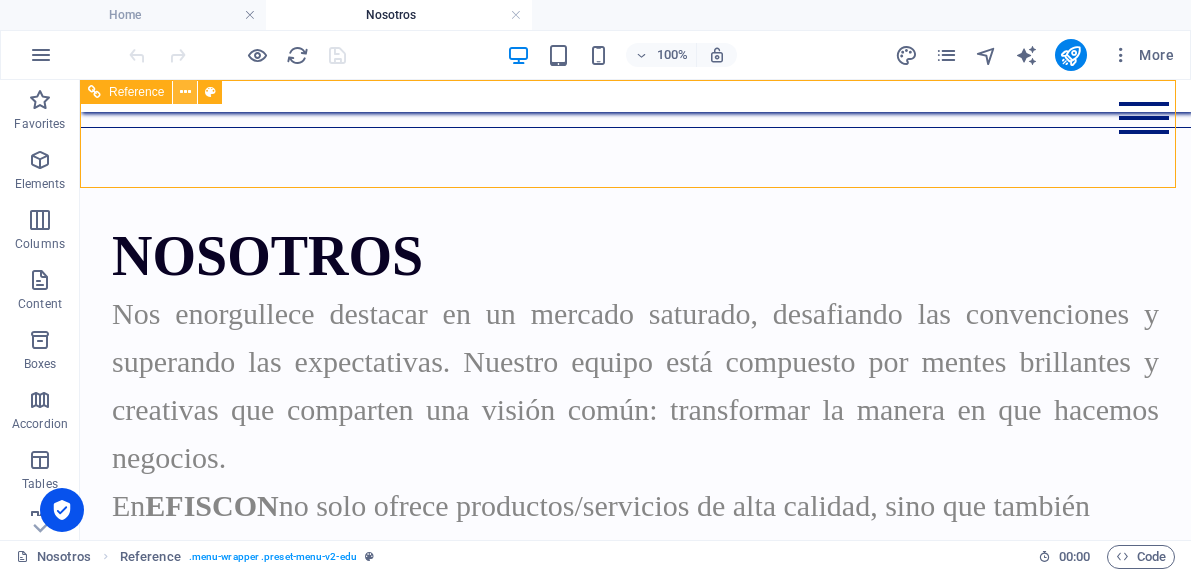 click at bounding box center [185, 92] 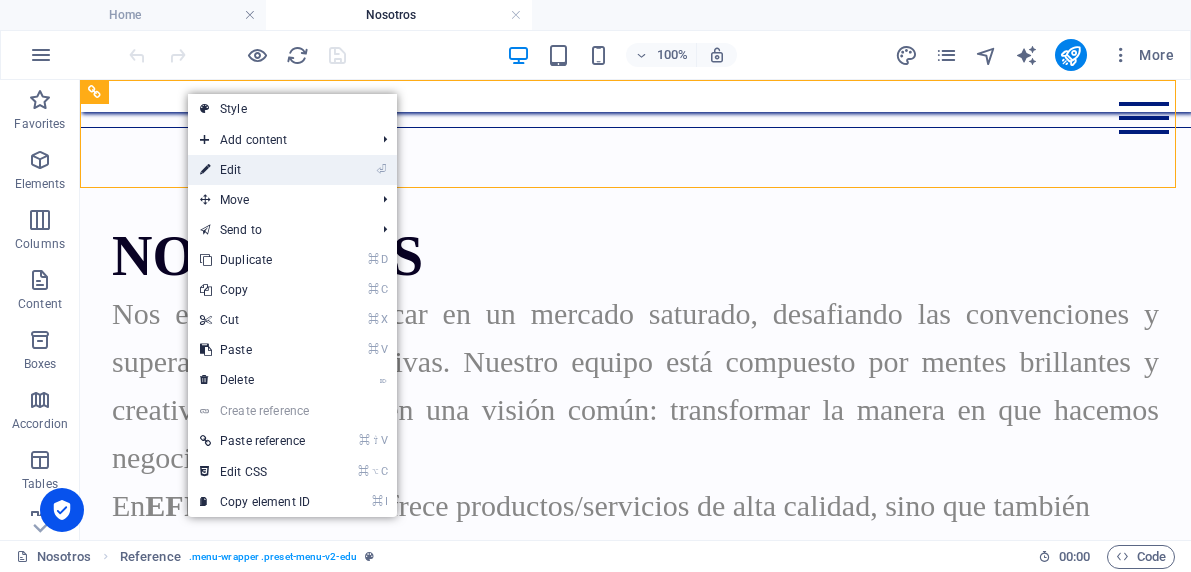 click on "⏎  Edit" at bounding box center (255, 170) 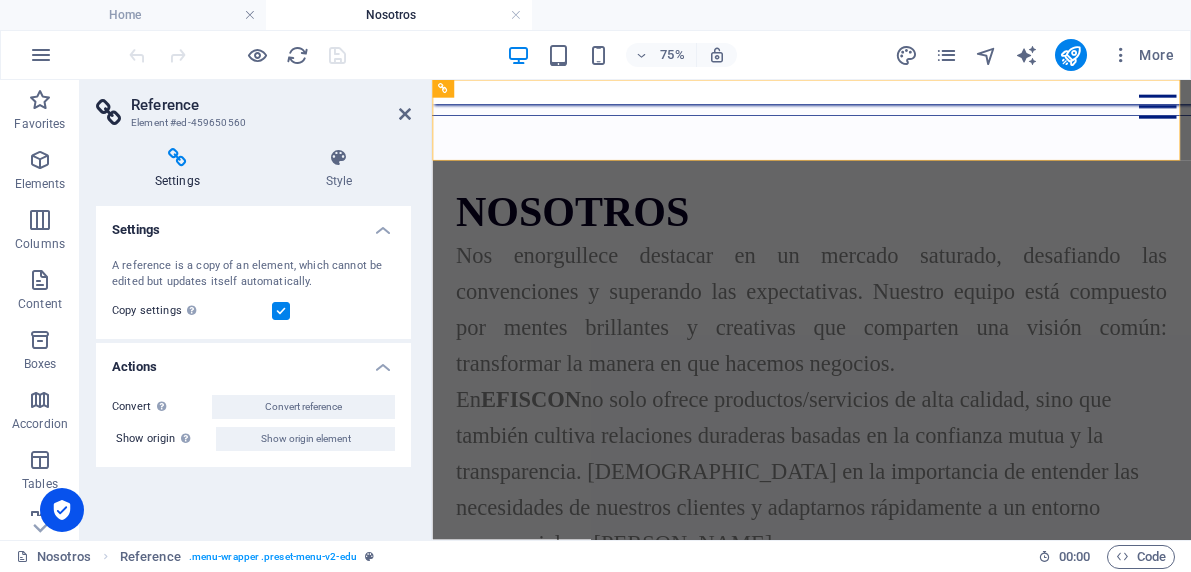 click at bounding box center [177, 158] 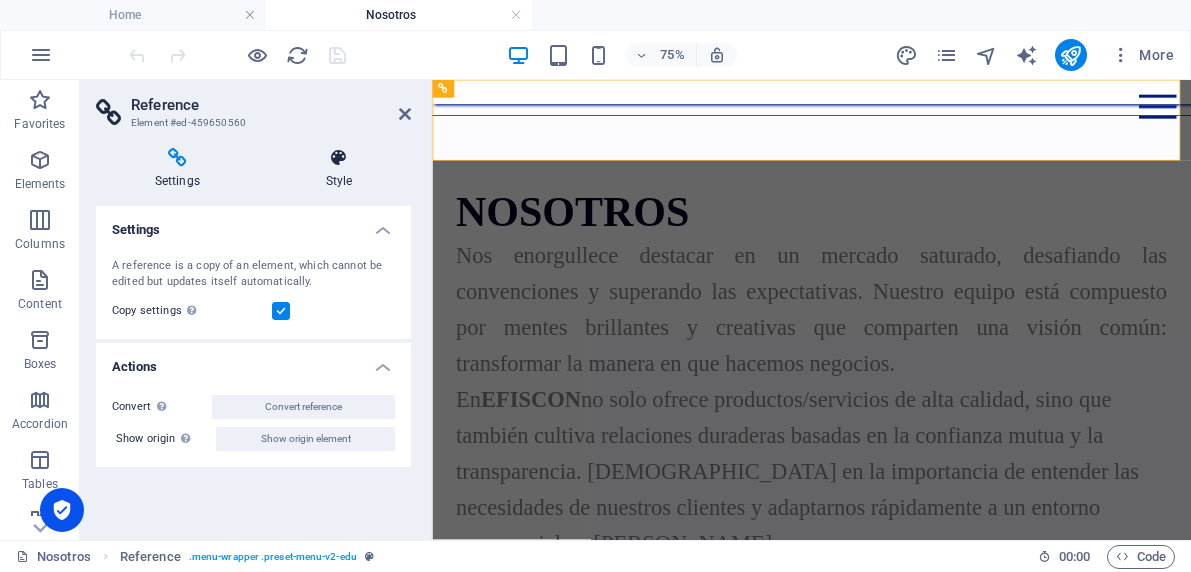 click at bounding box center [339, 158] 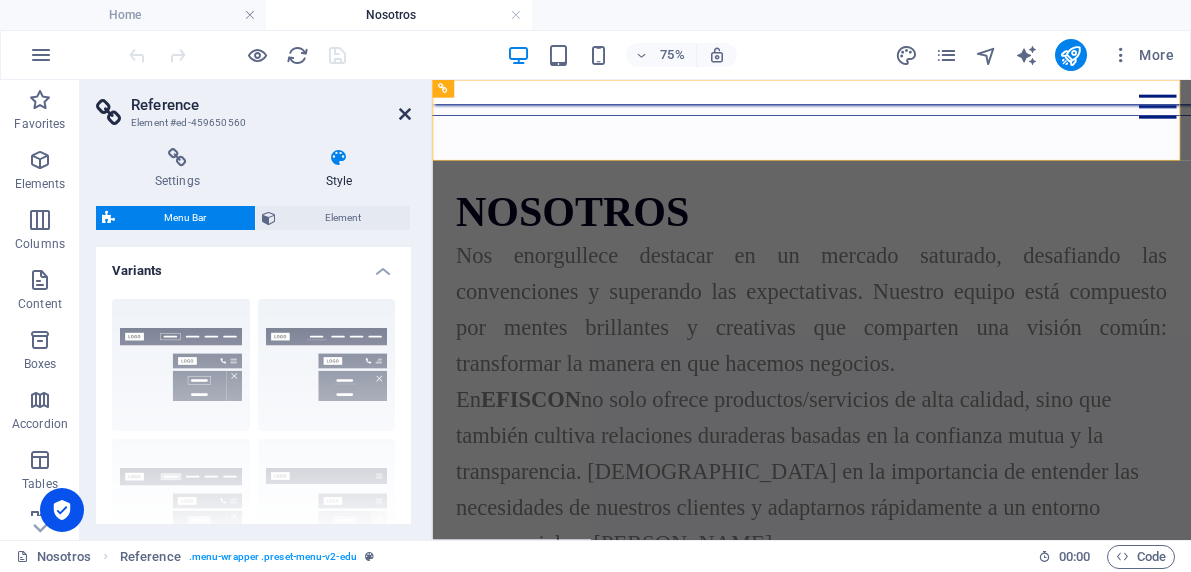 click at bounding box center [405, 114] 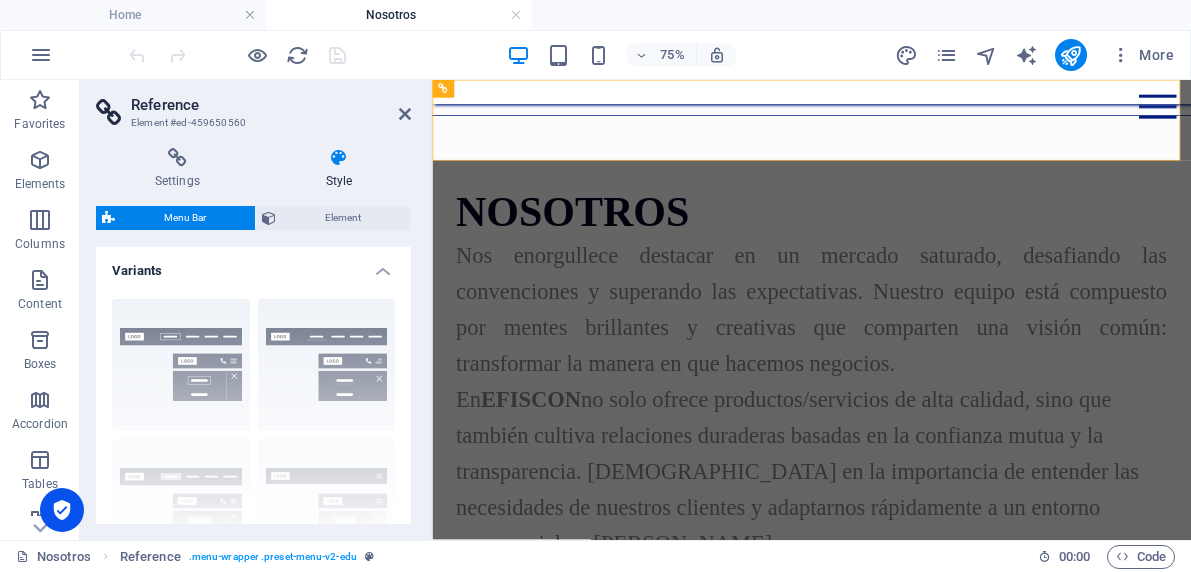 click on "Style" at bounding box center (339, 169) 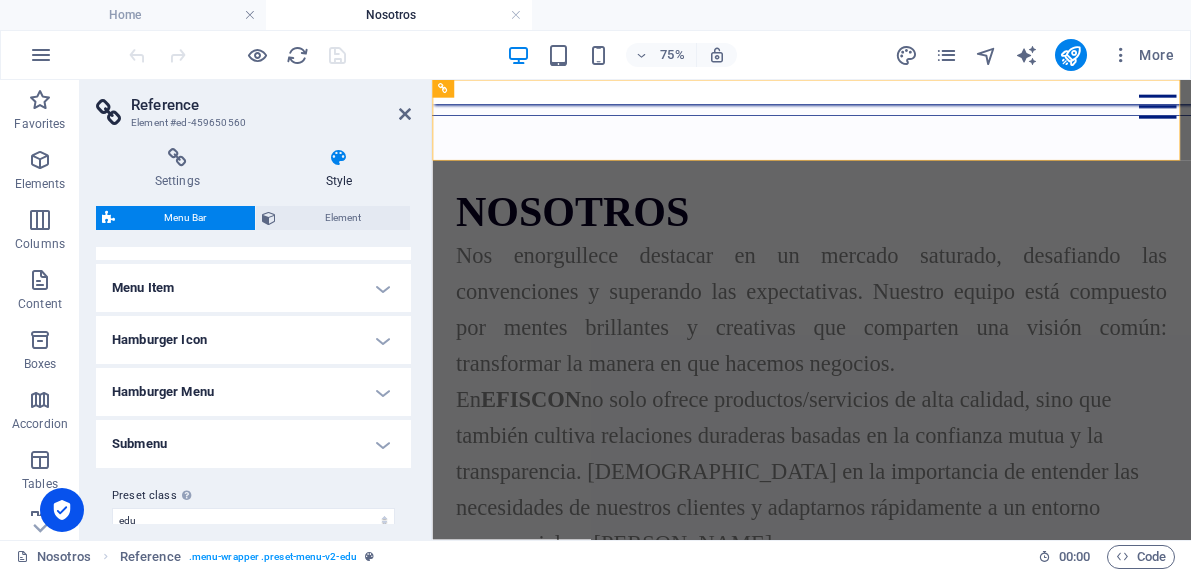 scroll, scrollTop: 604, scrollLeft: 0, axis: vertical 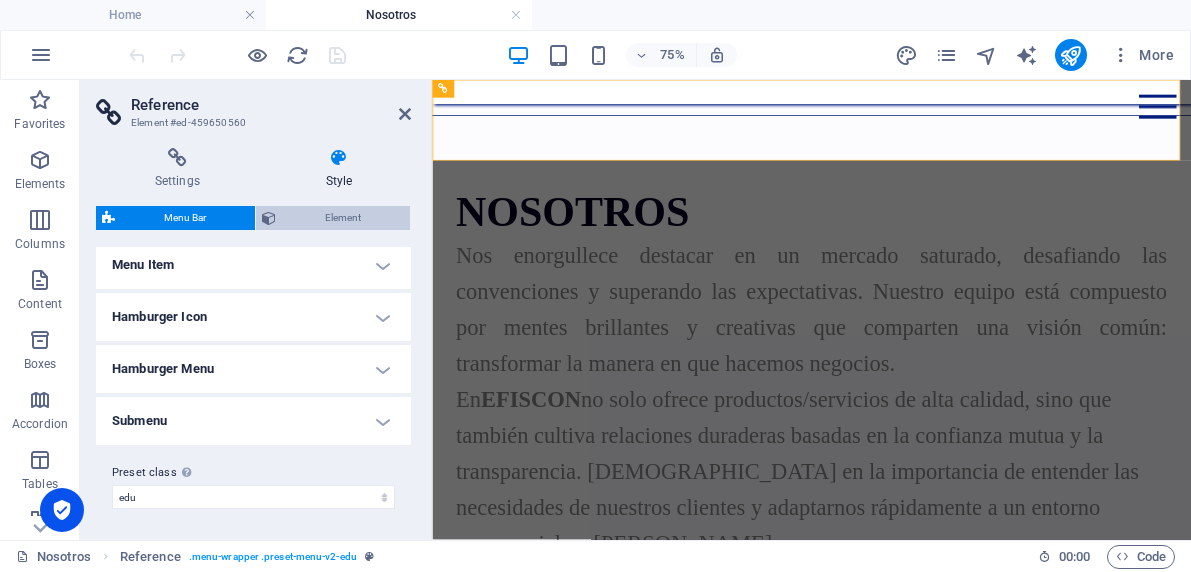 click on "Element" at bounding box center [343, 218] 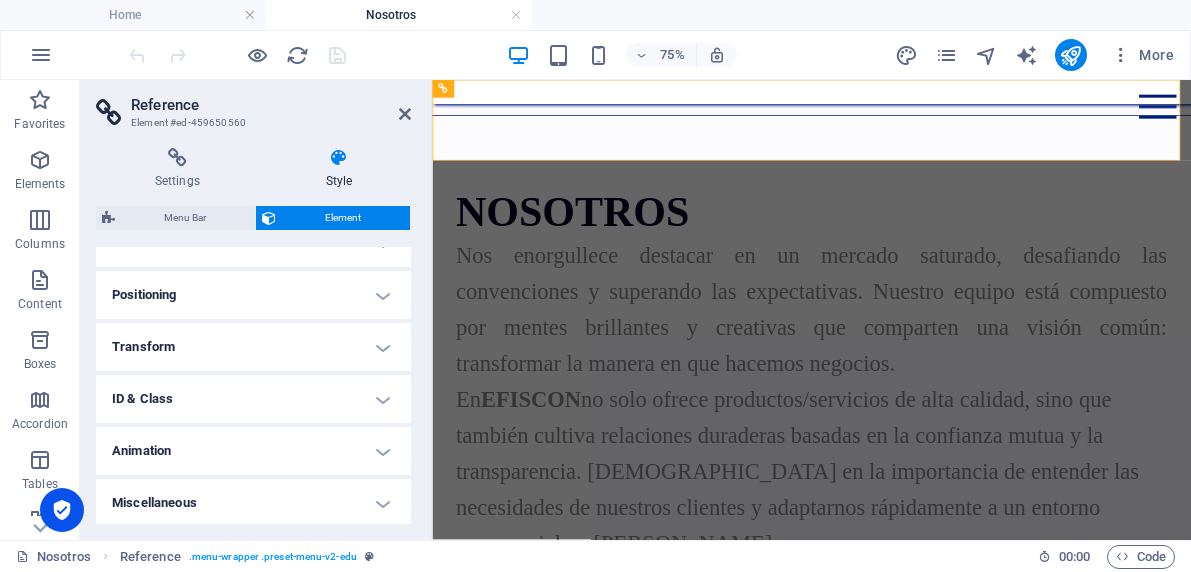 scroll, scrollTop: 357, scrollLeft: 0, axis: vertical 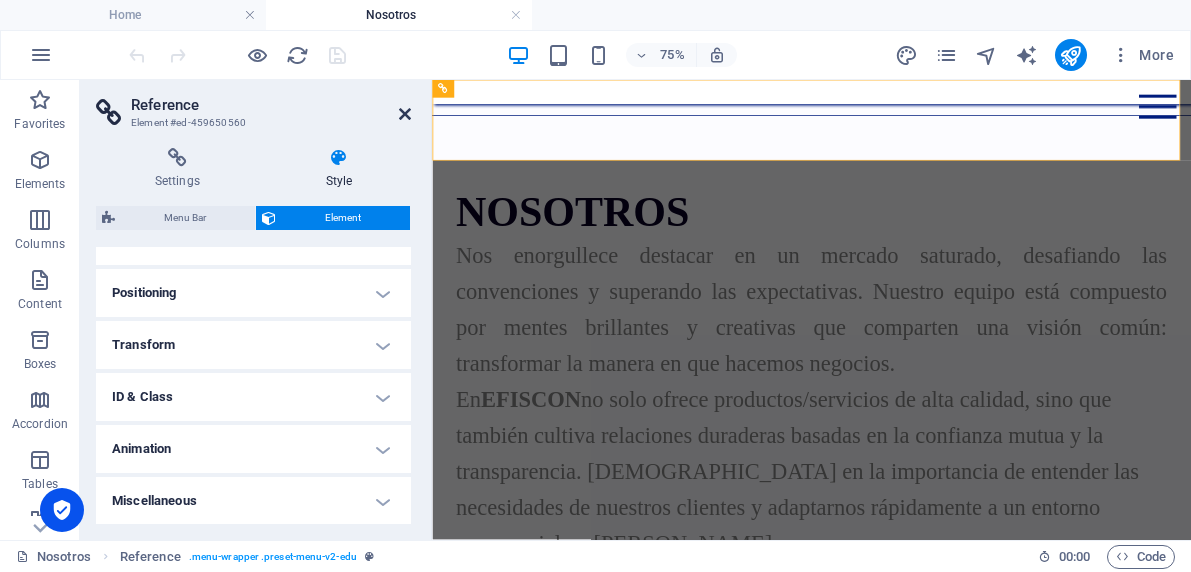 click at bounding box center (405, 114) 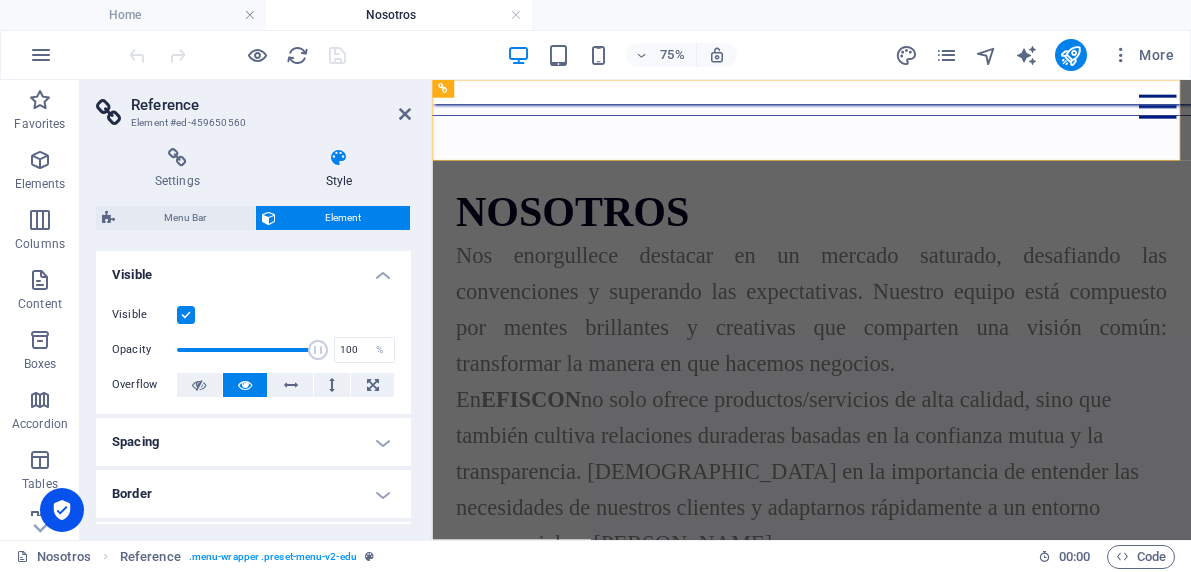 scroll, scrollTop: 354, scrollLeft: 0, axis: vertical 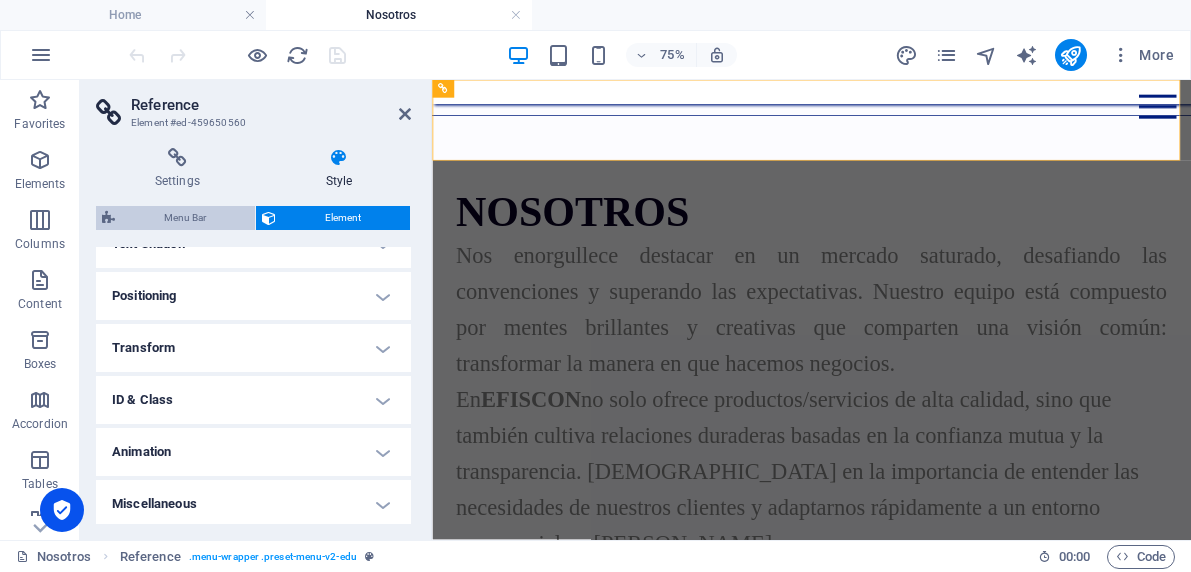 click on "Menu Bar" at bounding box center (185, 218) 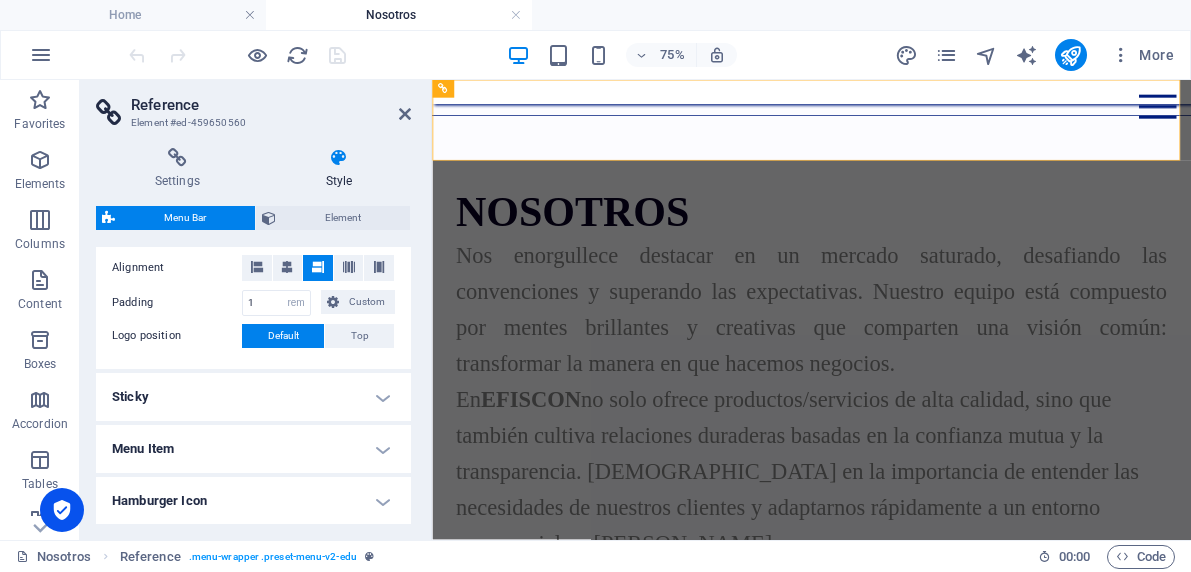 scroll, scrollTop: 570, scrollLeft: 0, axis: vertical 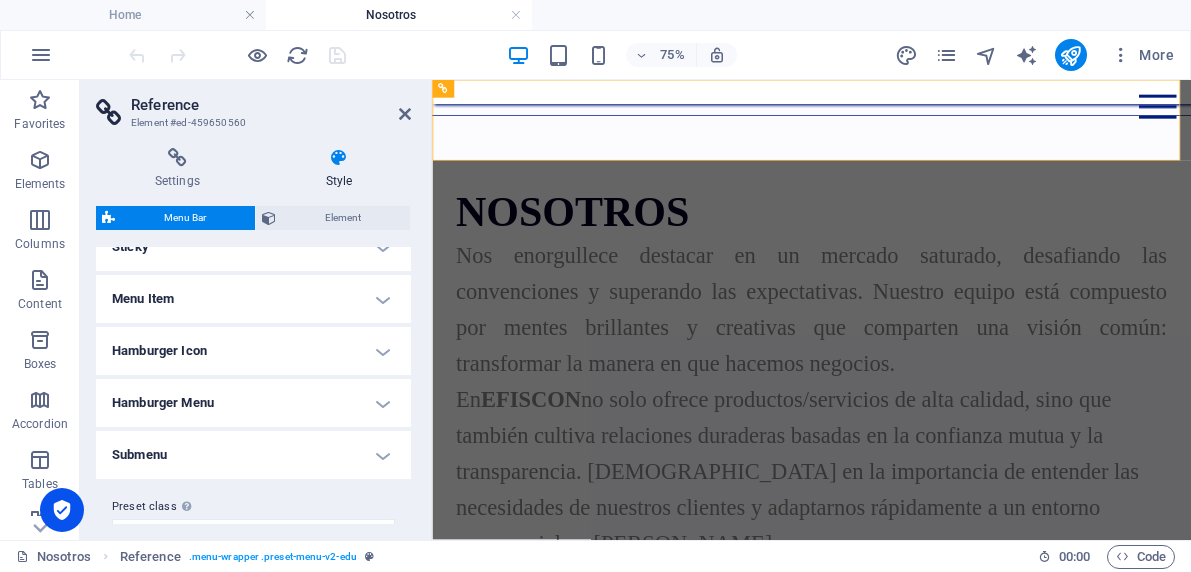 click on "Menu Item" at bounding box center [253, 299] 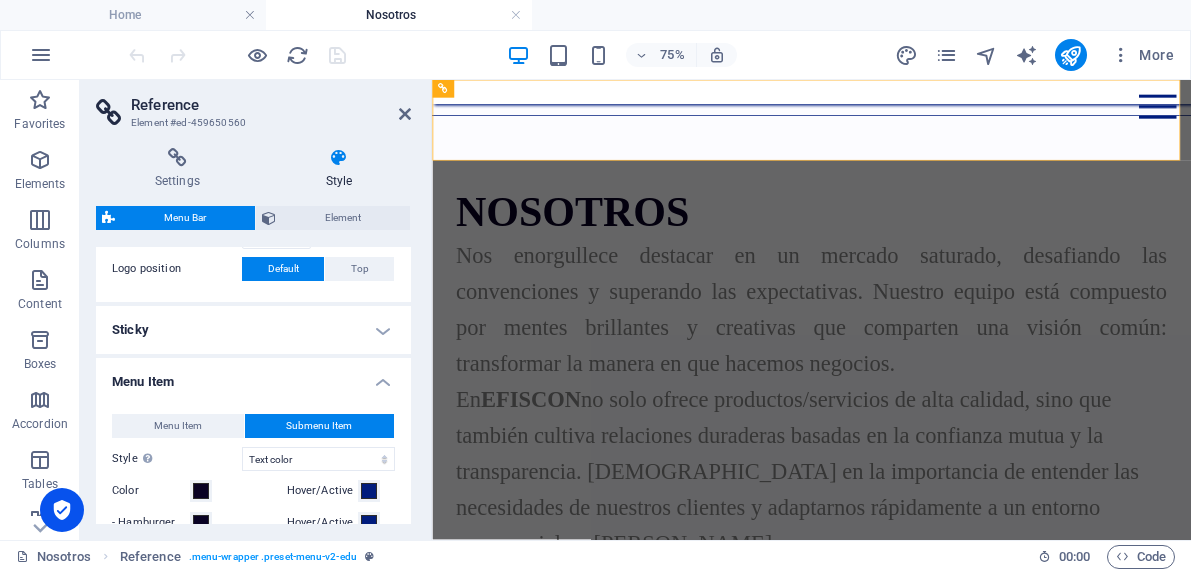scroll, scrollTop: 540, scrollLeft: 0, axis: vertical 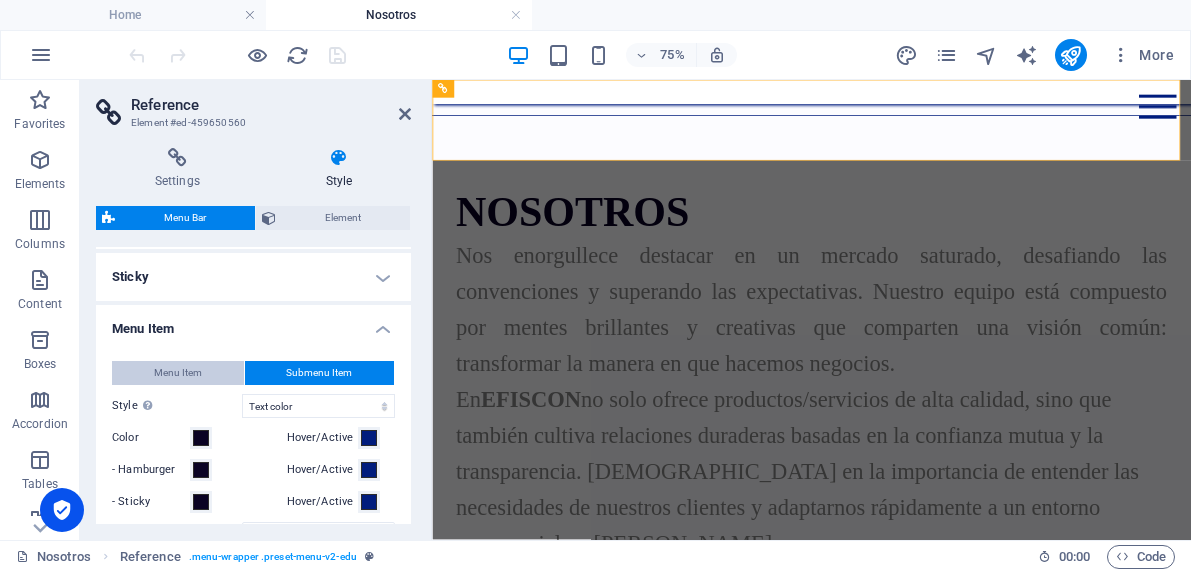 click on "Menu Item" at bounding box center [178, 373] 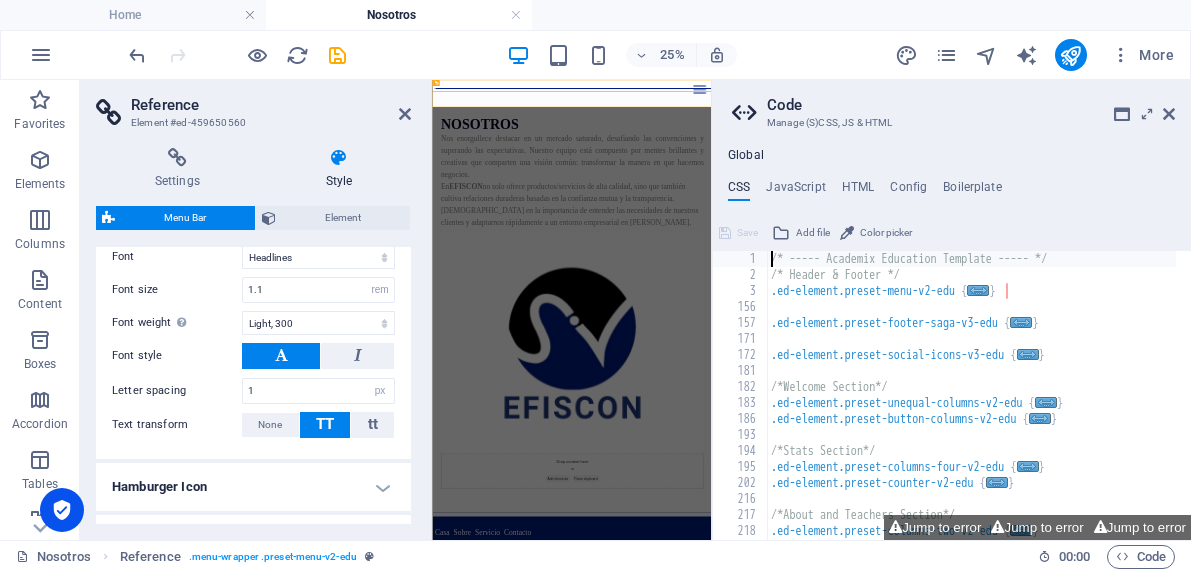 scroll, scrollTop: 1091, scrollLeft: 0, axis: vertical 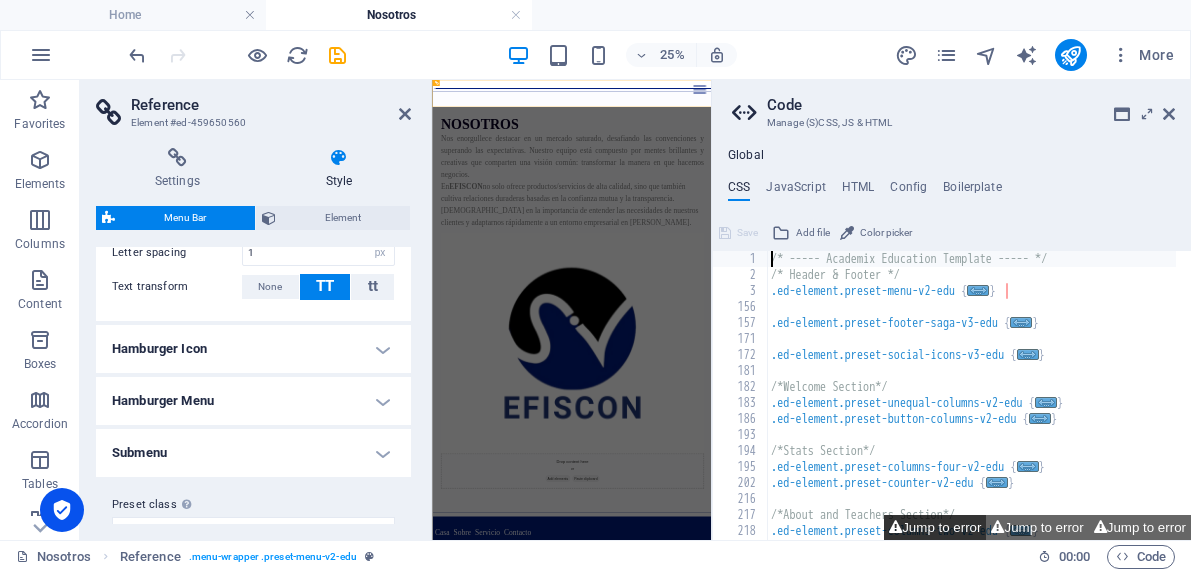 click on "Jump to error" at bounding box center (935, 527) 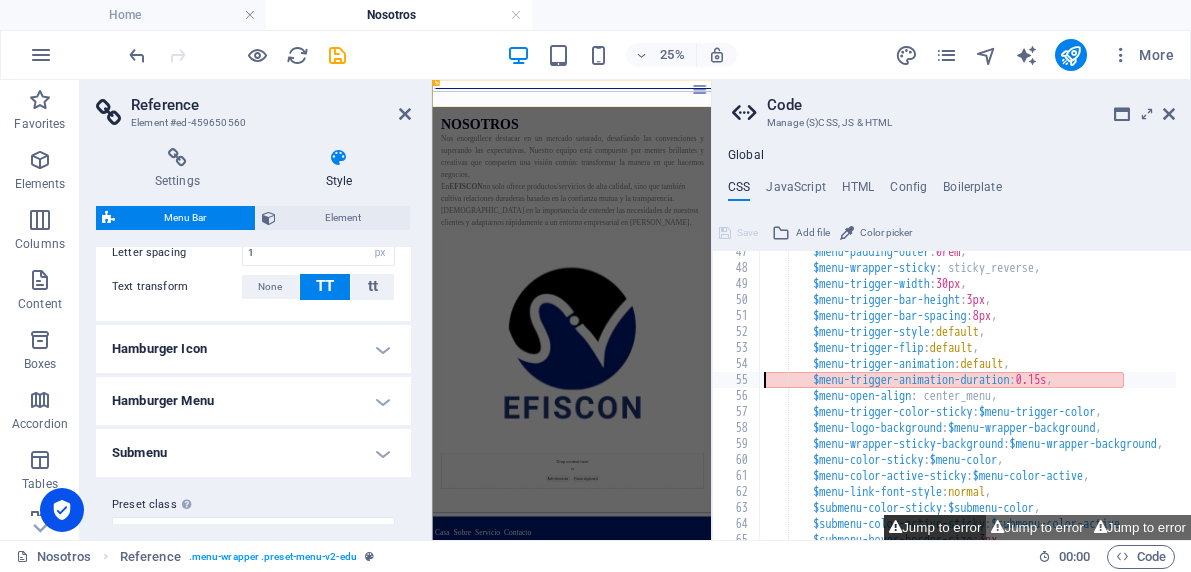 scroll, scrollTop: 743, scrollLeft: 0, axis: vertical 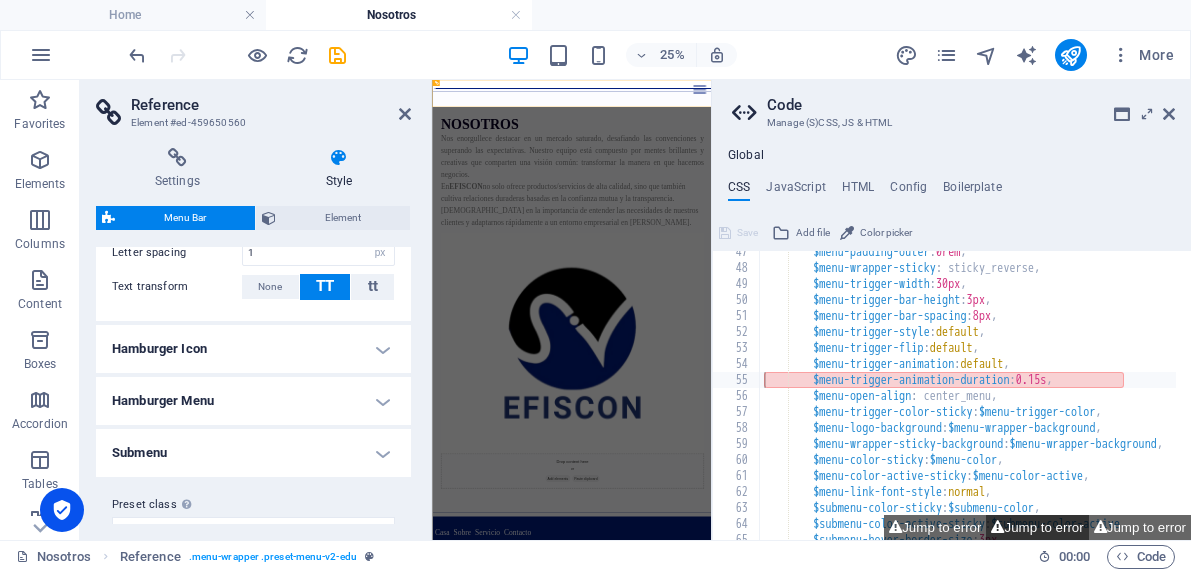 click on "Jump to error" at bounding box center (1037, 527) 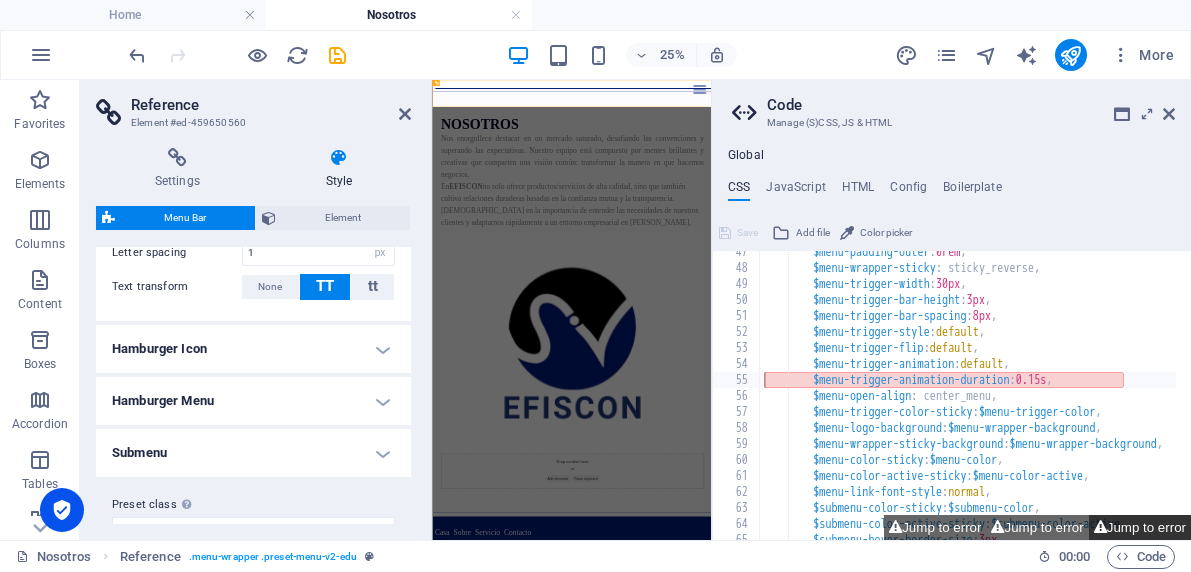 click on "Jump to error" at bounding box center [1140, 527] 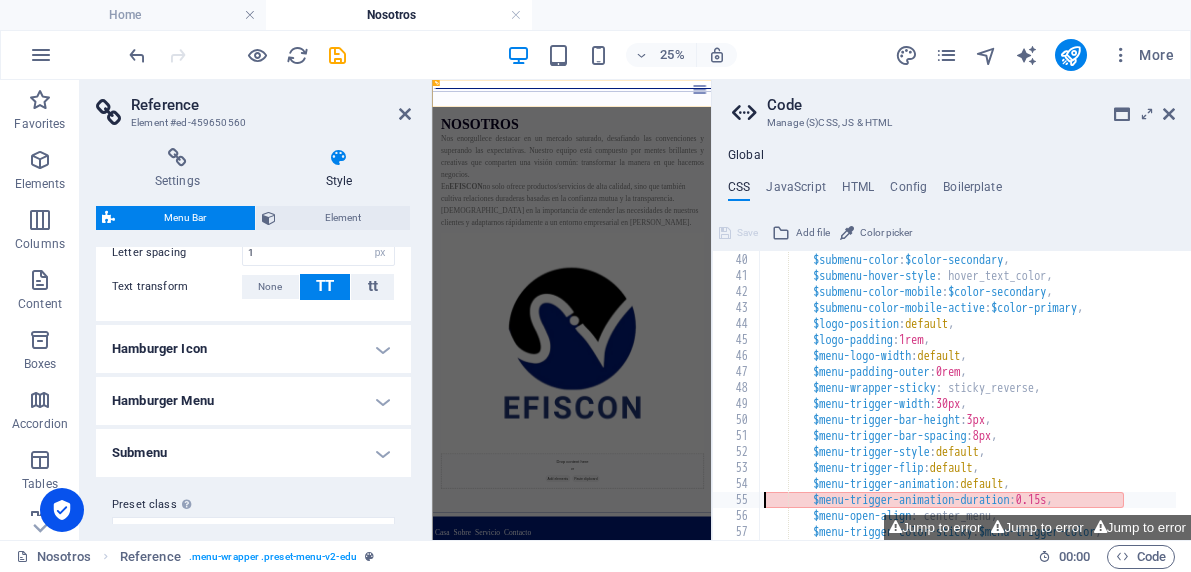 scroll, scrollTop: 803, scrollLeft: 0, axis: vertical 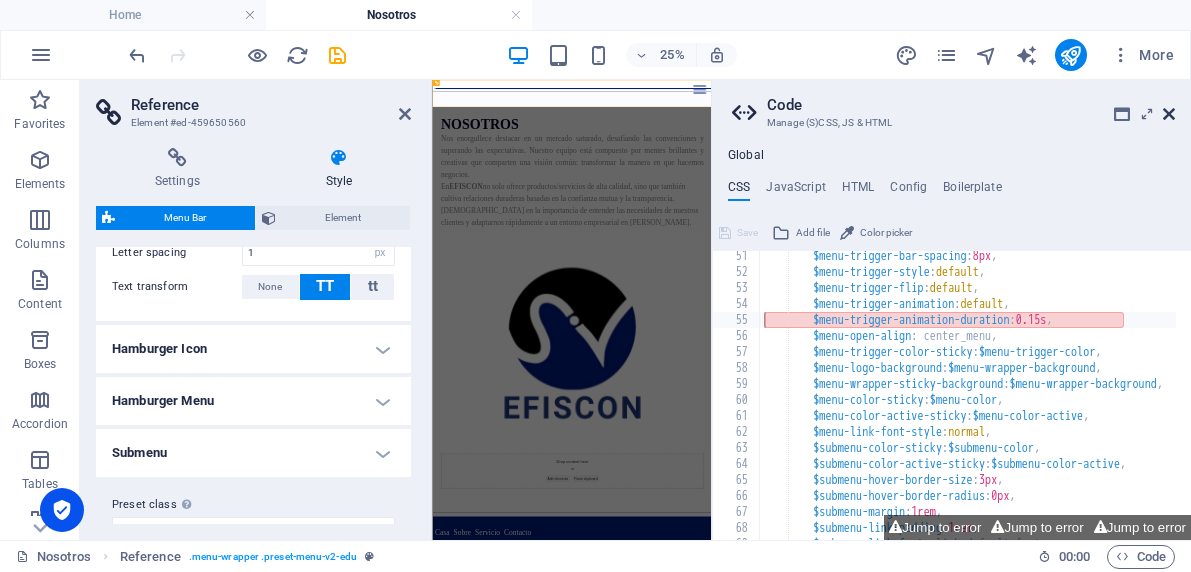 click at bounding box center (1169, 114) 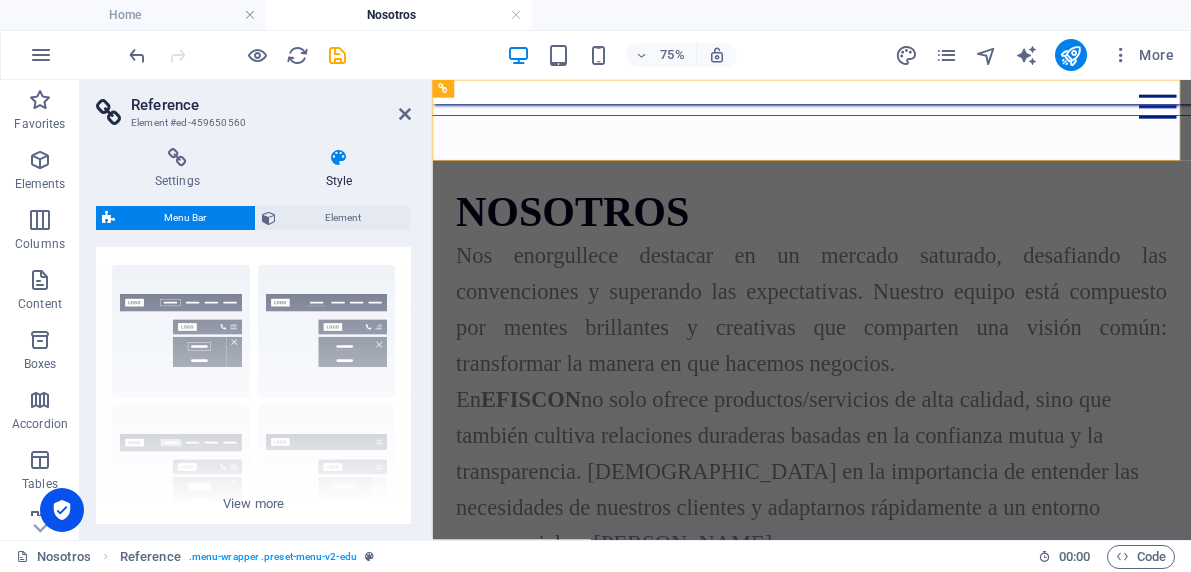 scroll, scrollTop: 0, scrollLeft: 0, axis: both 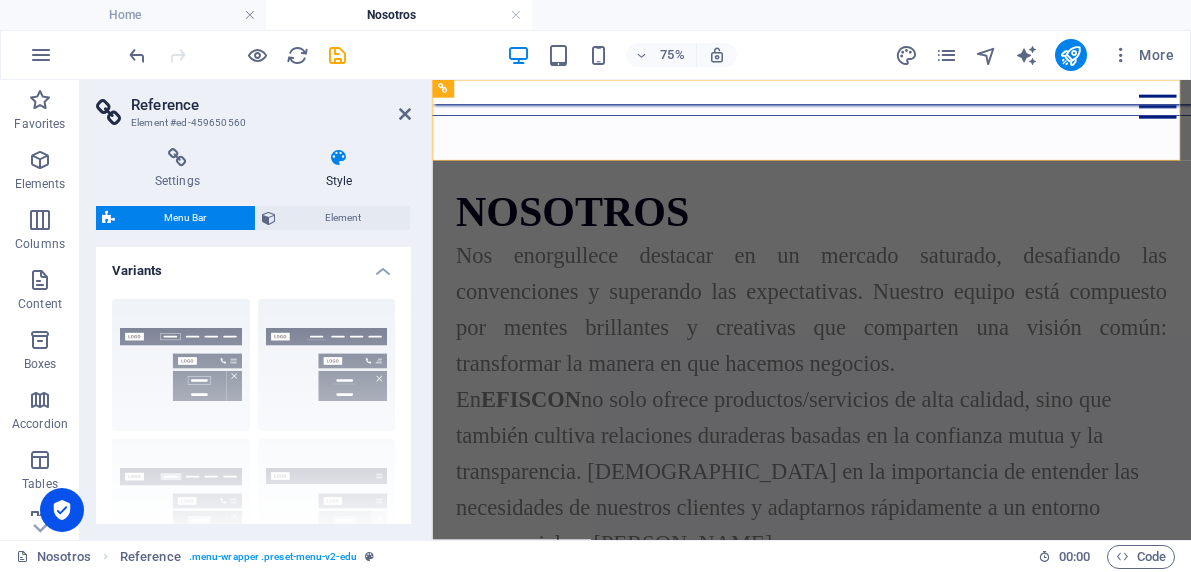 click on "Variants" at bounding box center (253, 265) 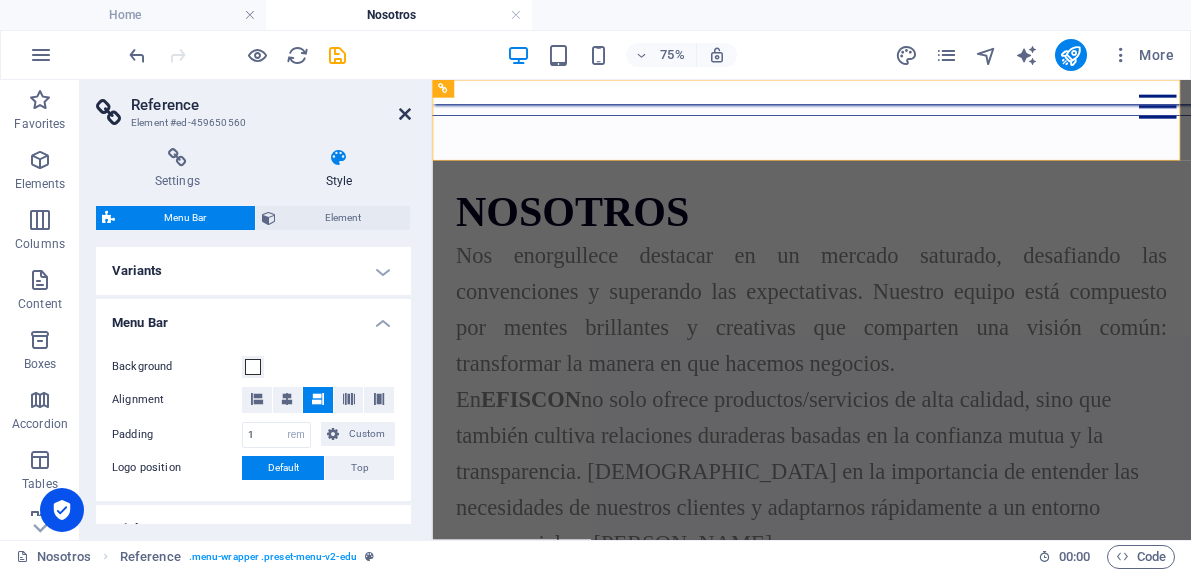 click at bounding box center (405, 114) 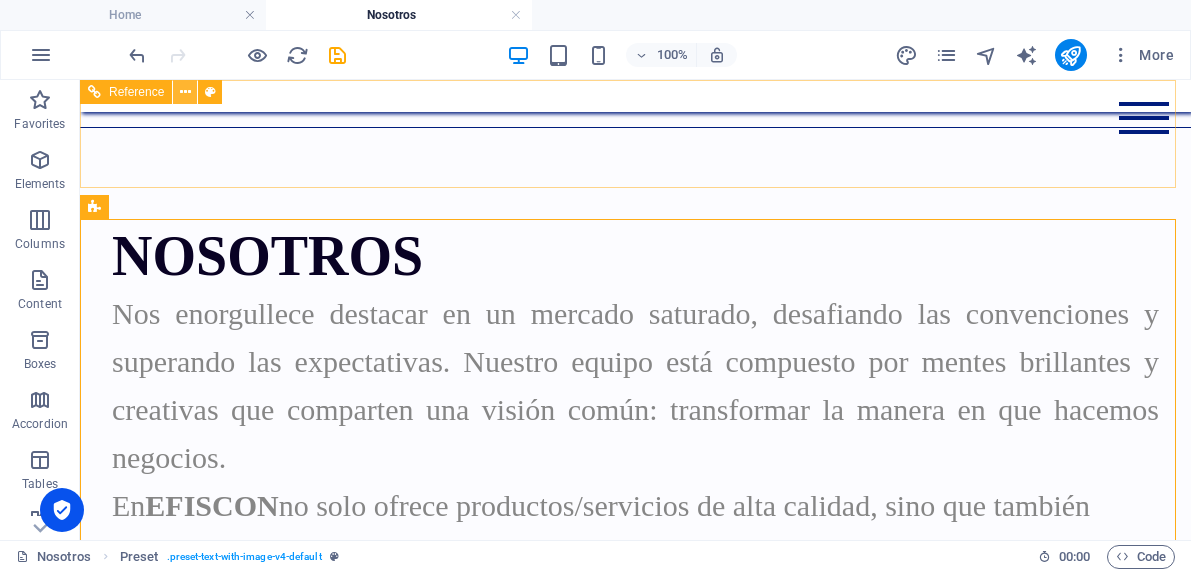 click at bounding box center [185, 92] 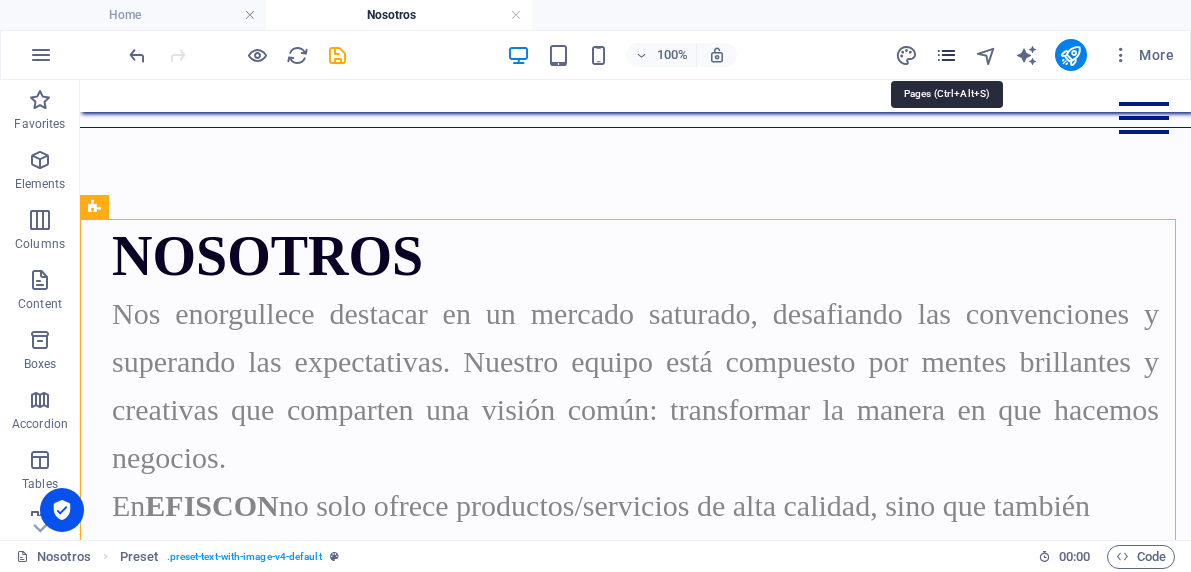 click at bounding box center (946, 55) 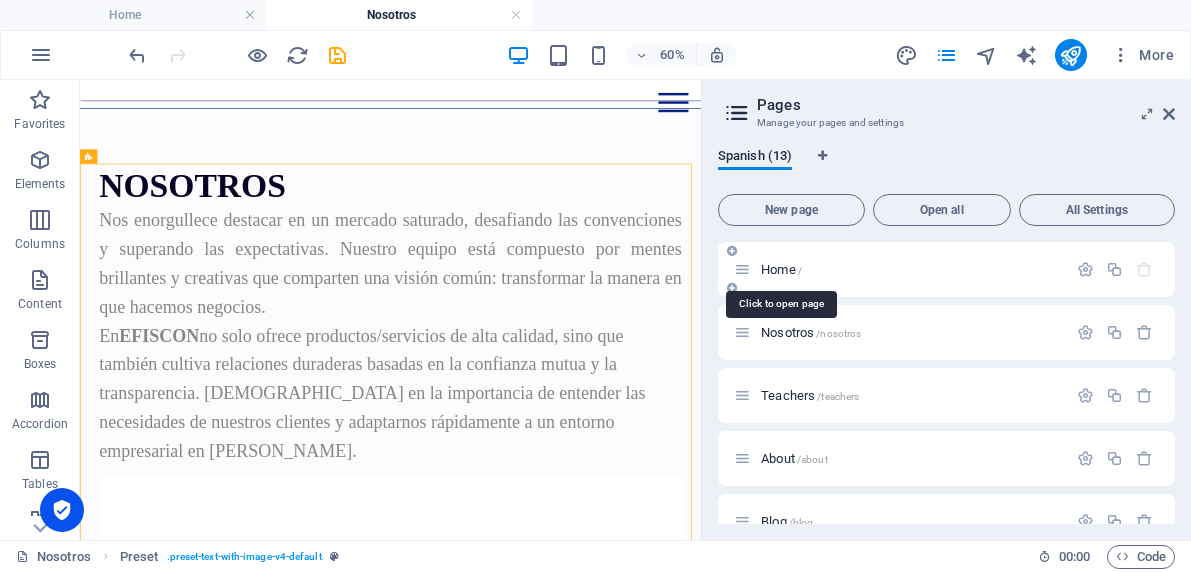 click on "Home /" at bounding box center (781, 269) 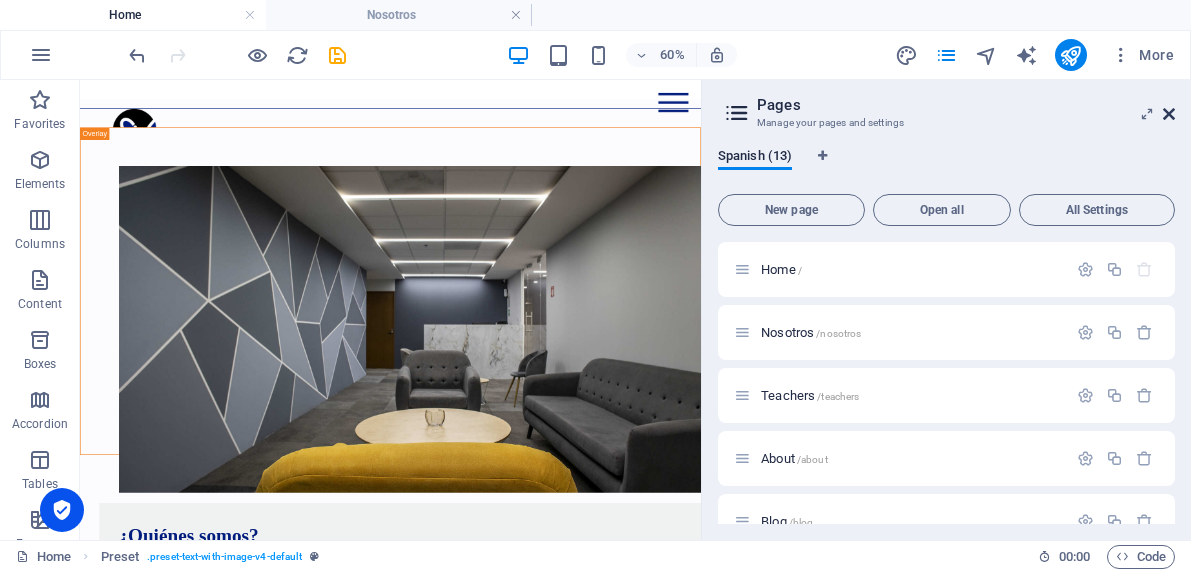 click at bounding box center (1169, 114) 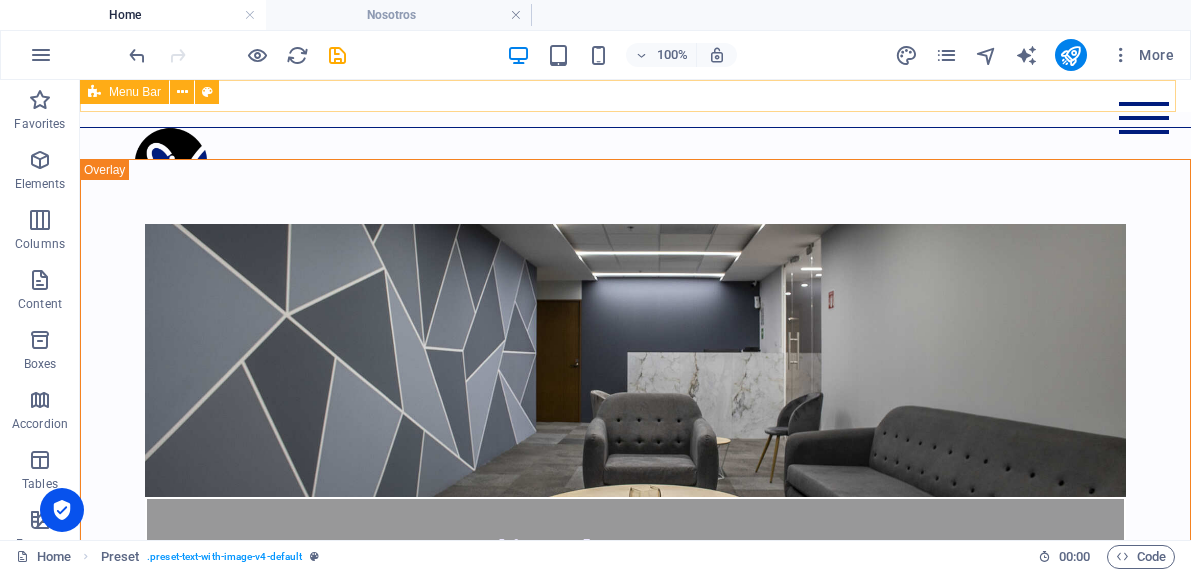 click on "INICIO NOSOTROS SERVICIOS BLOG Contactenos" at bounding box center (635, 96) 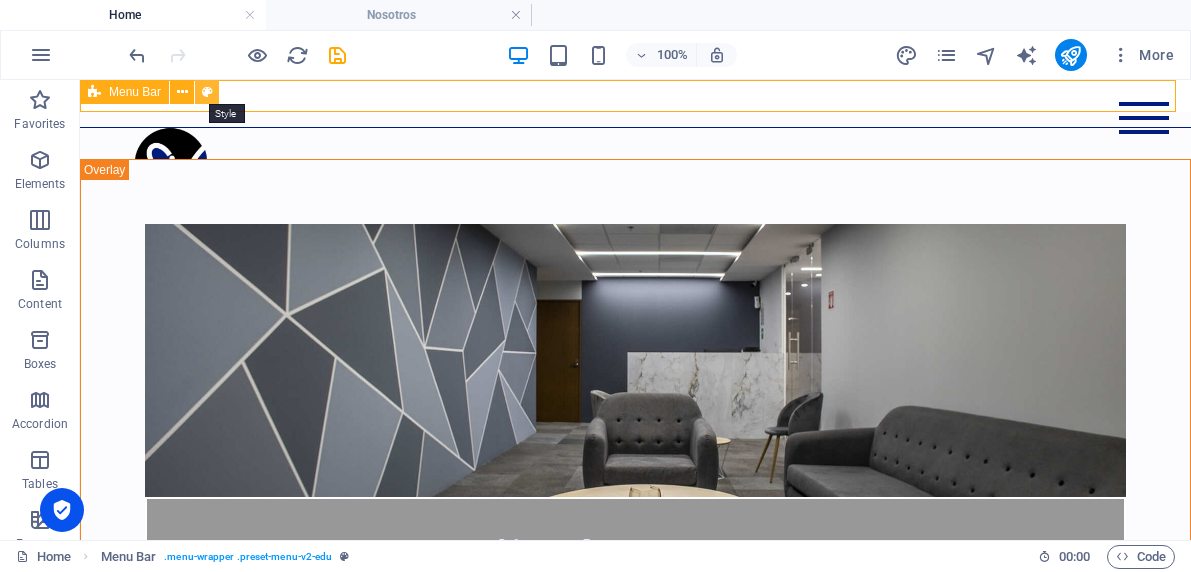 click at bounding box center [207, 92] 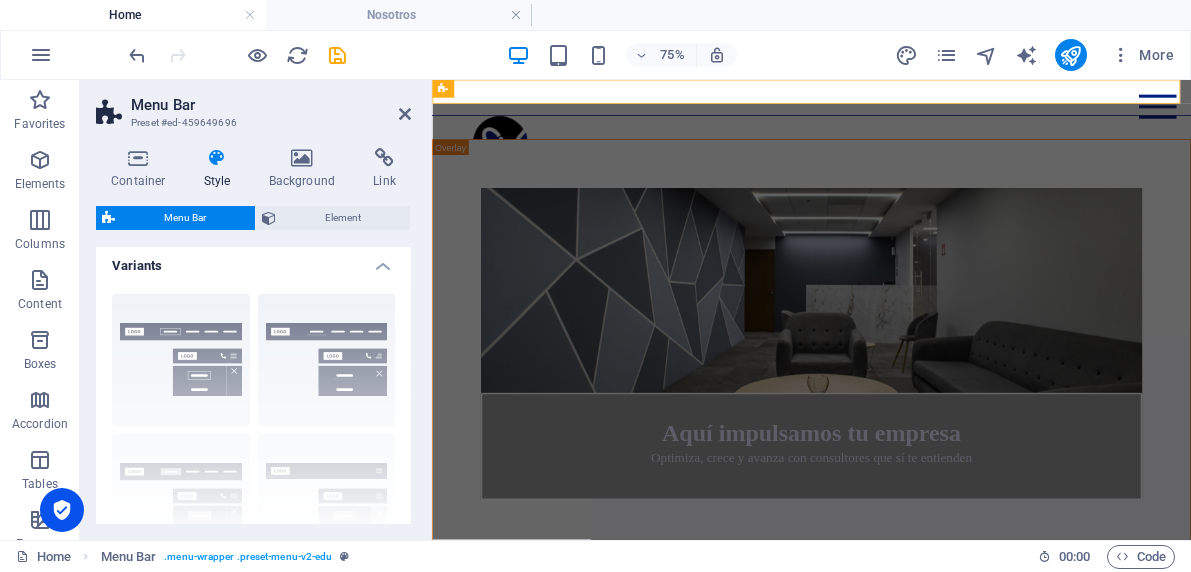 scroll, scrollTop: 9, scrollLeft: 0, axis: vertical 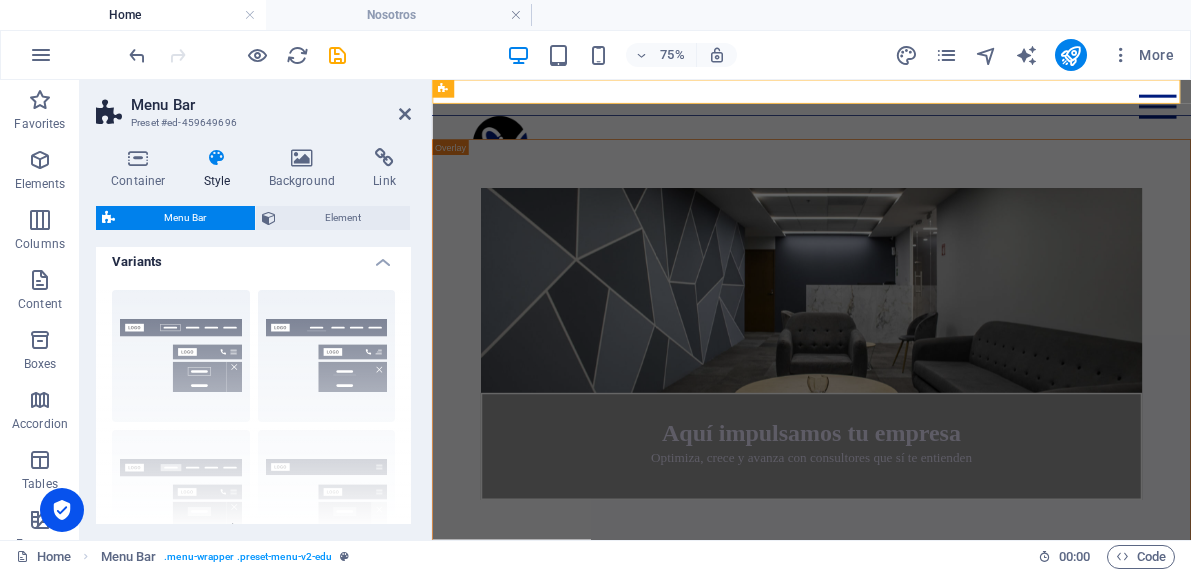 click on "Border Centered Default Fixed Loki Trigger Wide XXL" at bounding box center [253, 424] 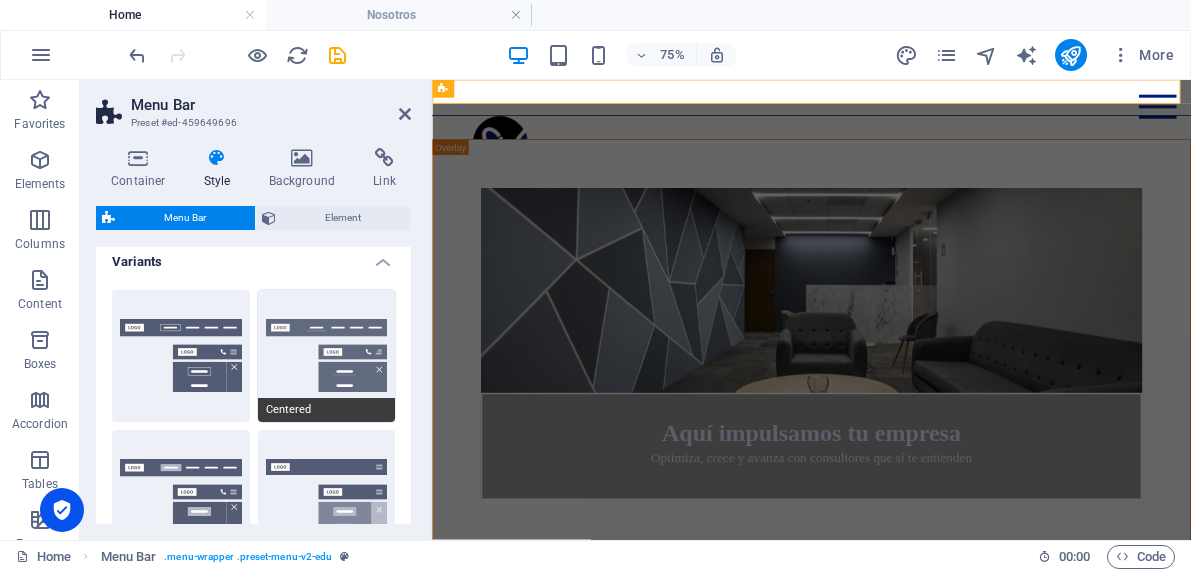 click on "Centered" at bounding box center (327, 356) 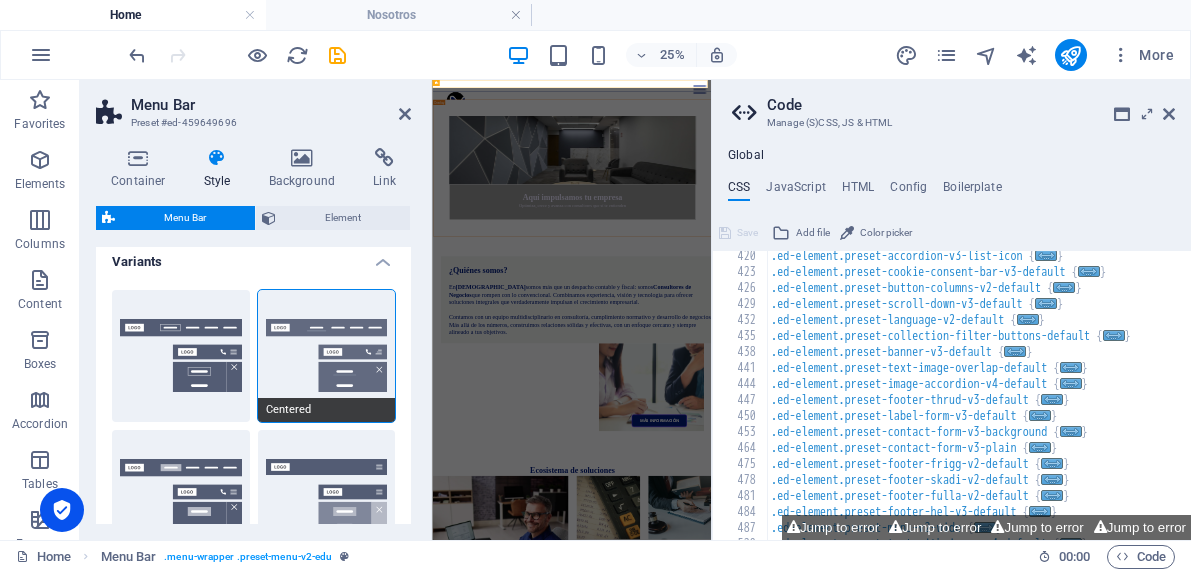scroll, scrollTop: 803, scrollLeft: 0, axis: vertical 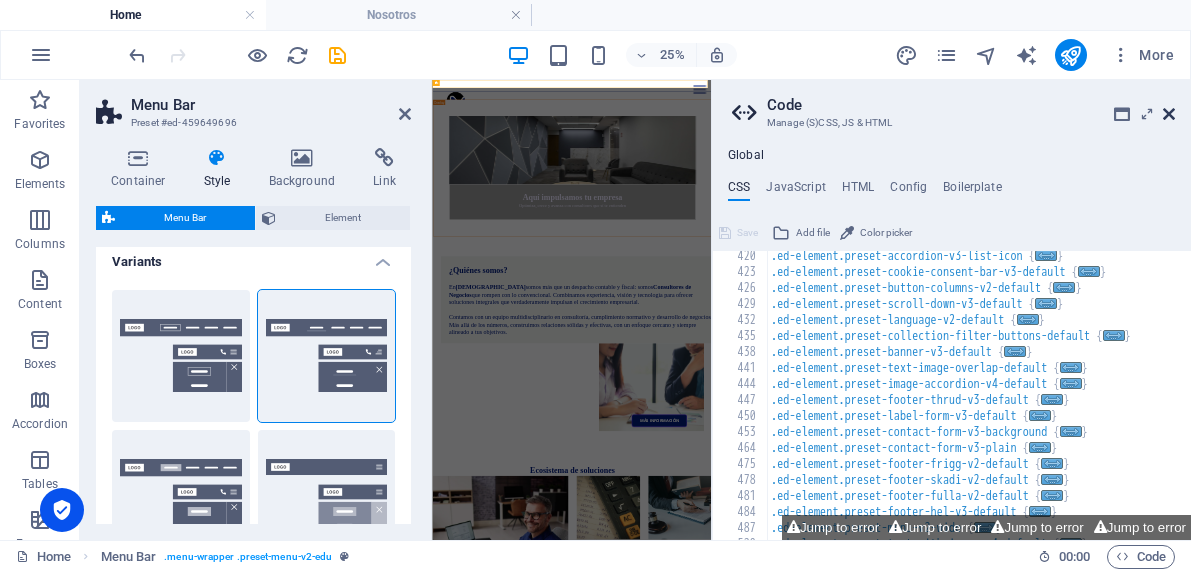 click at bounding box center [1169, 114] 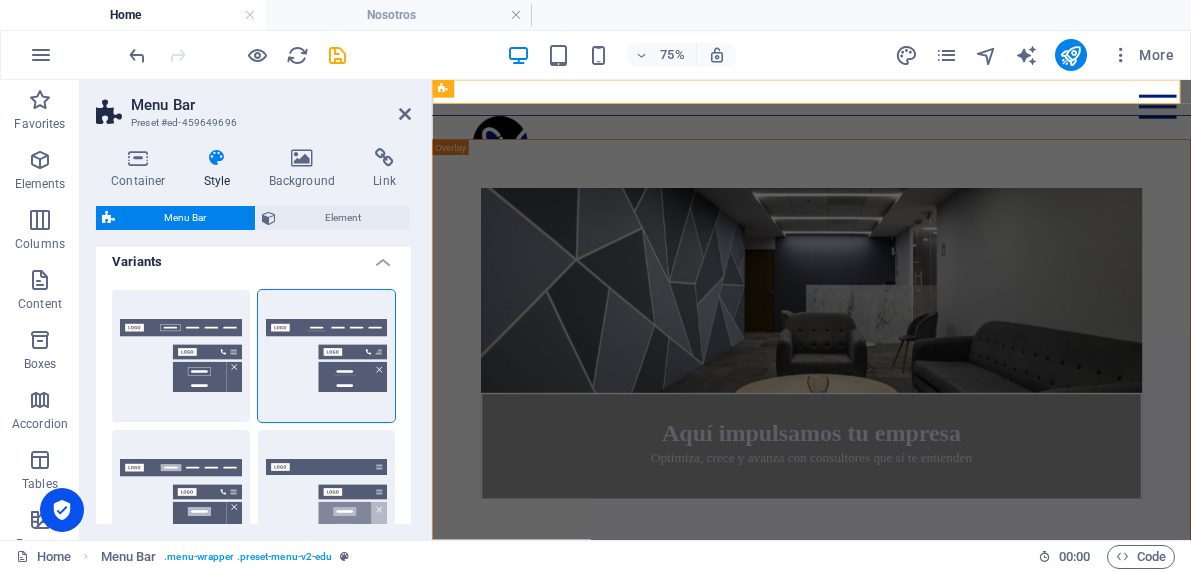 click on "INICIO NOSOTROS SERVICIOS BLOG Contactenos Aquí impulsamos tu empresa Optimiza, crece y avanza con consultores que sí te entienden ¿Quiénes somos? En  Efiscon  somos más que un despacho contable y fiscal: somos  Consultores de Negocios  que rompen con lo convencional. Combinamos experiencia, visión y tecnología para ofrecer soluciones integrales que verdaderamente impulsan el crecimiento empresarial. Contamos con un equipo multidisciplinario en consultoría, cumplimiento normativo y desarrollo de negocios. Más allá de los números, construimos relaciones sólidas y efectivas, con un enfoque cercano y siempre alineado a tus objetivos. MÁS INFORMACIÓN Ecosistema de soluciones LEER MÁS .fa-secondary{opacity:.4} Cumplimiento Nos encargamos de que tu empresa cumpla con todas sus obligaciones fiscales, laborales y contables, al día y sin contratiempos. Contabilidad inteligente .fa-secondary{opacity:.4} Asistencia Fiscal Soporte legal Impulso al negocio Todo conectado. Todo en orden. Todo contigo" at bounding box center (938, 3703) 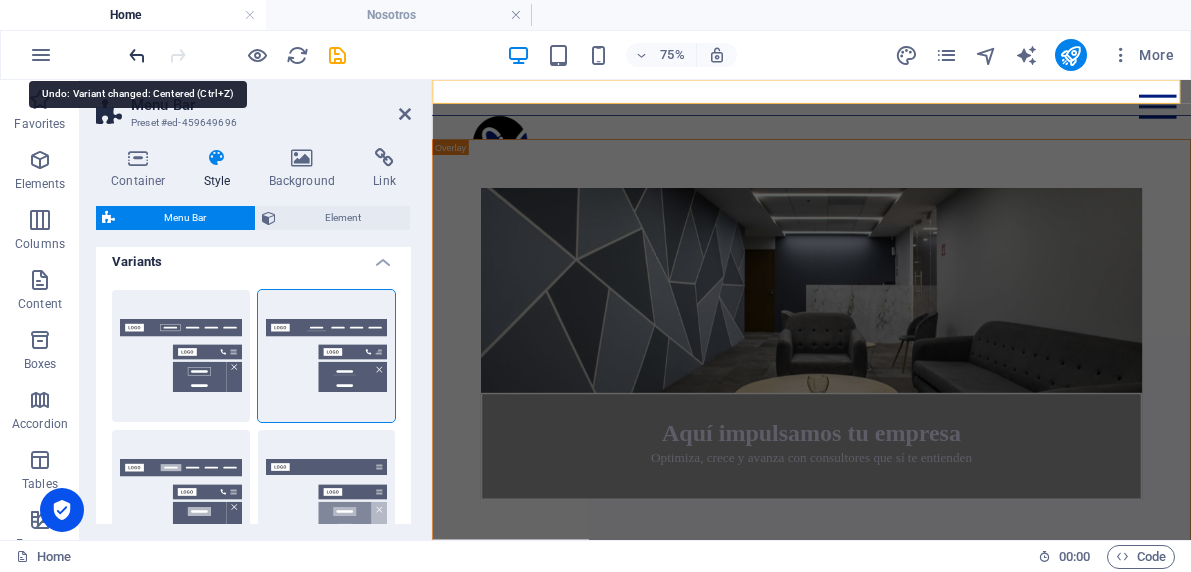 click at bounding box center (137, 55) 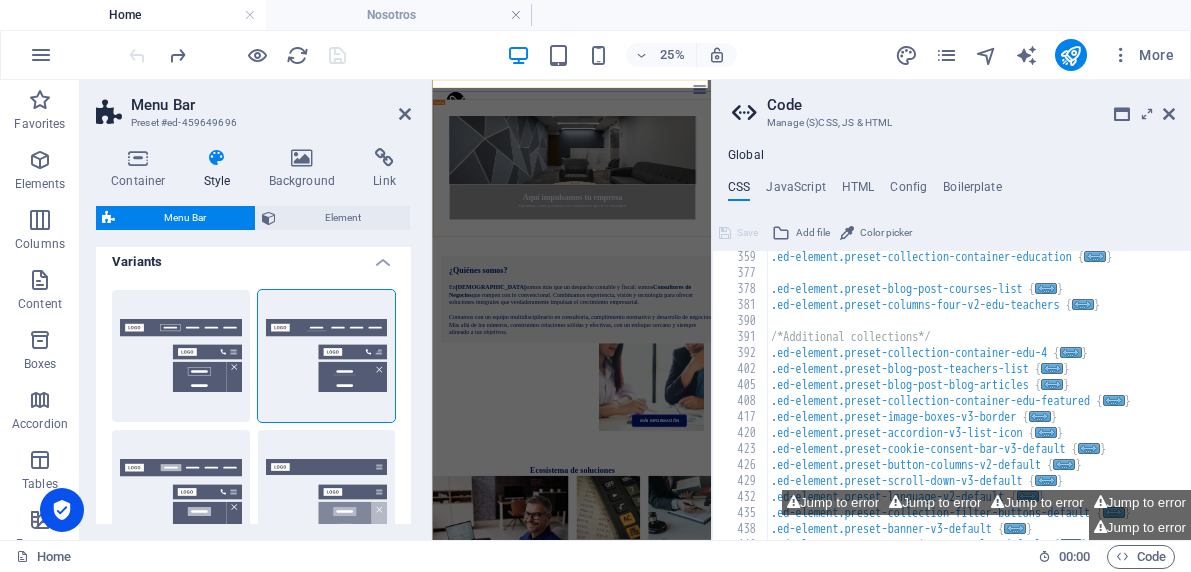 scroll, scrollTop: 626, scrollLeft: 0, axis: vertical 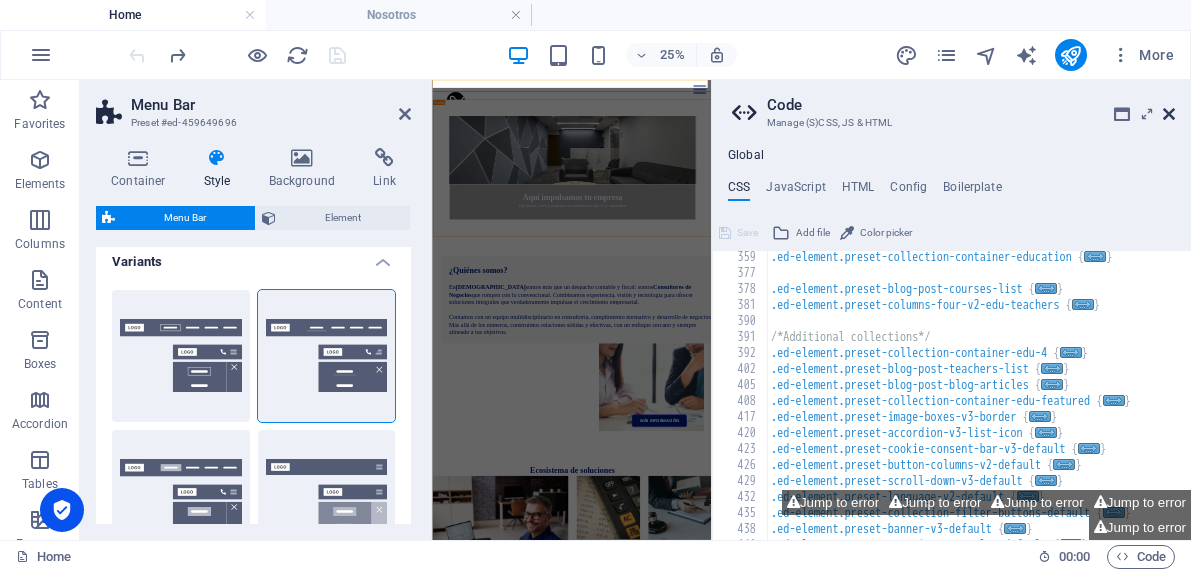 click at bounding box center (1169, 114) 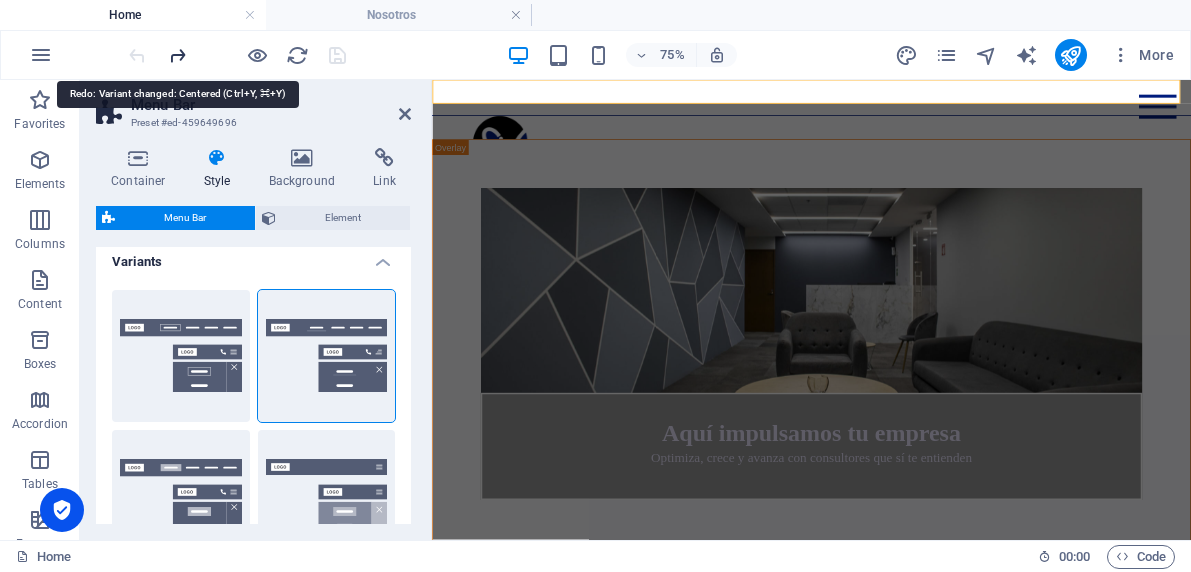 click at bounding box center (177, 55) 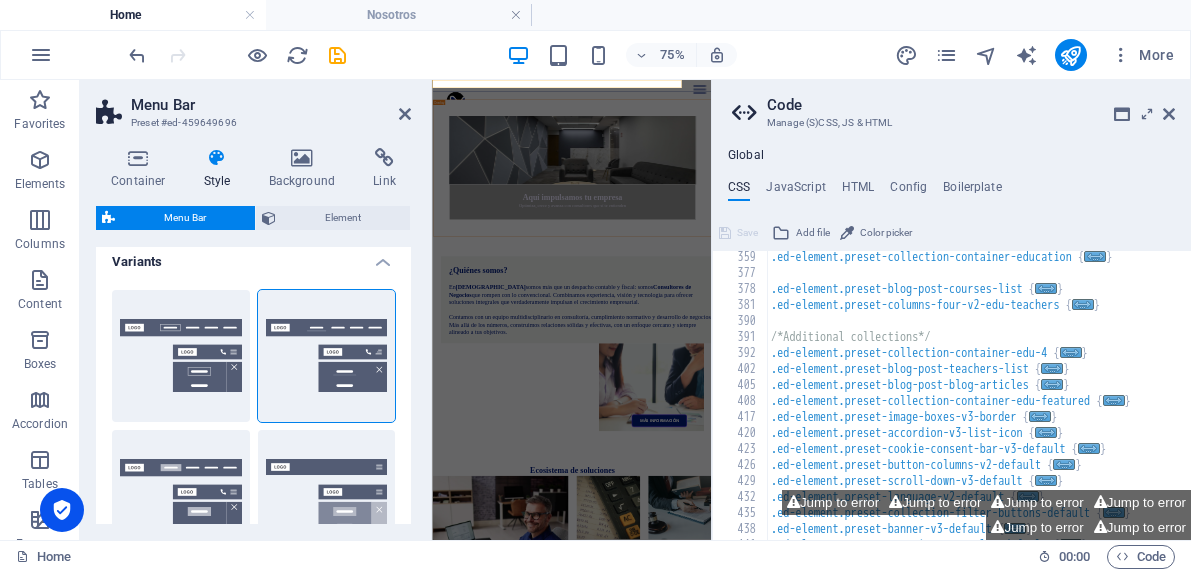 scroll, scrollTop: 626, scrollLeft: 0, axis: vertical 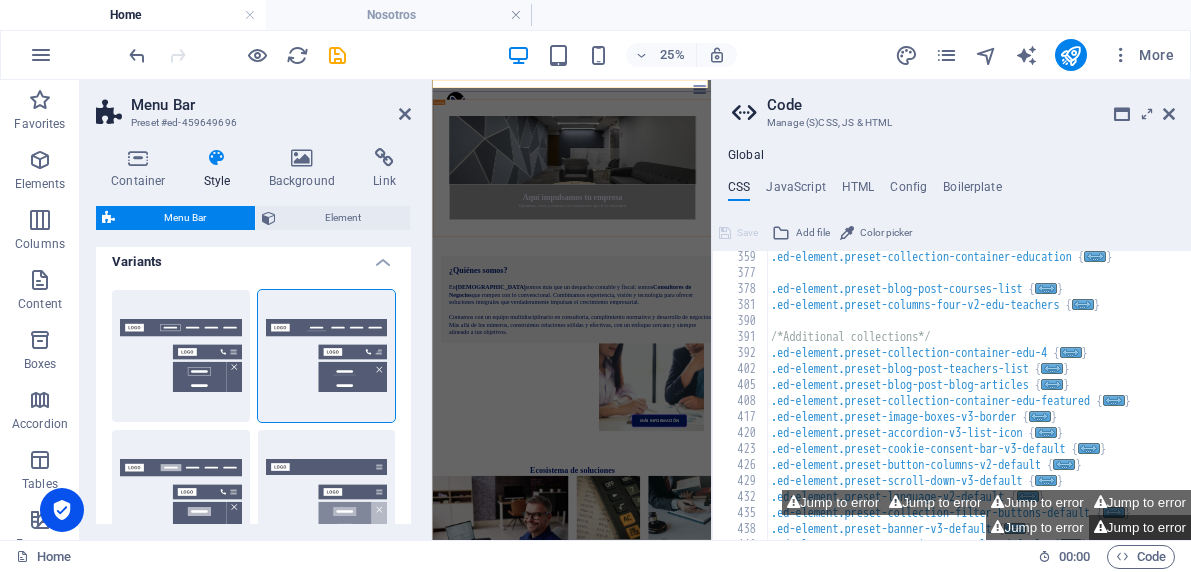 click on "Jump to error" at bounding box center [1140, 527] 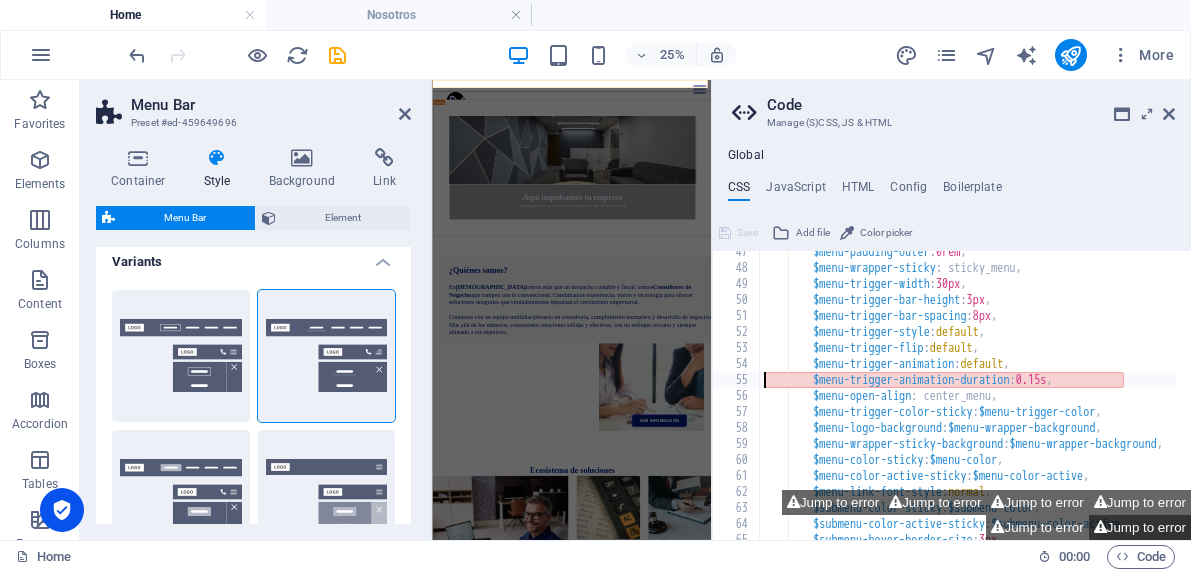 scroll, scrollTop: 743, scrollLeft: 0, axis: vertical 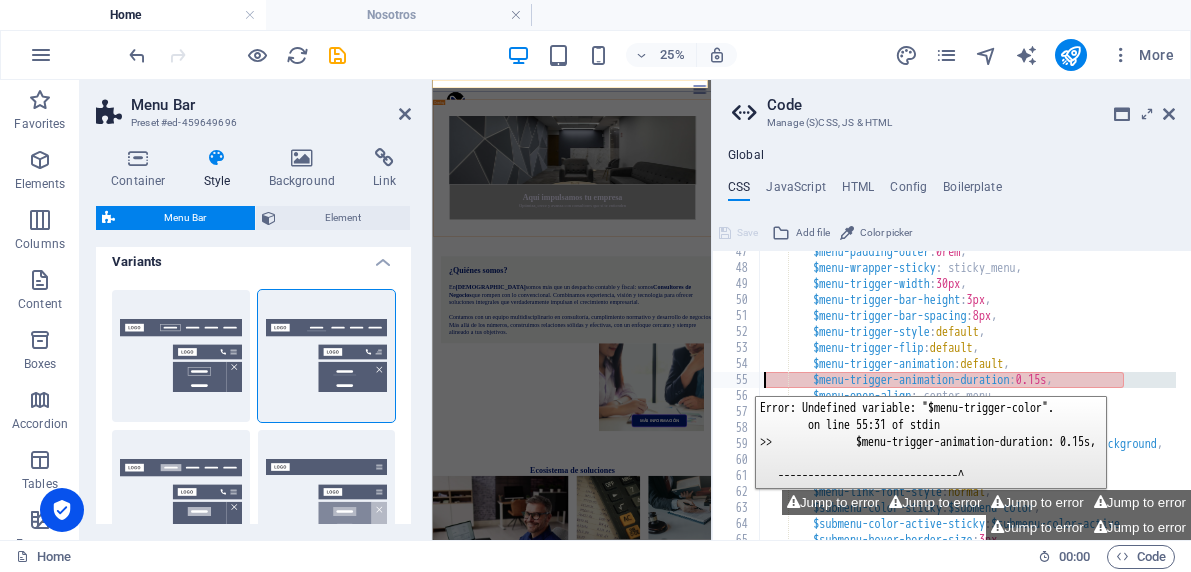 click on "55" at bounding box center (737, 380) 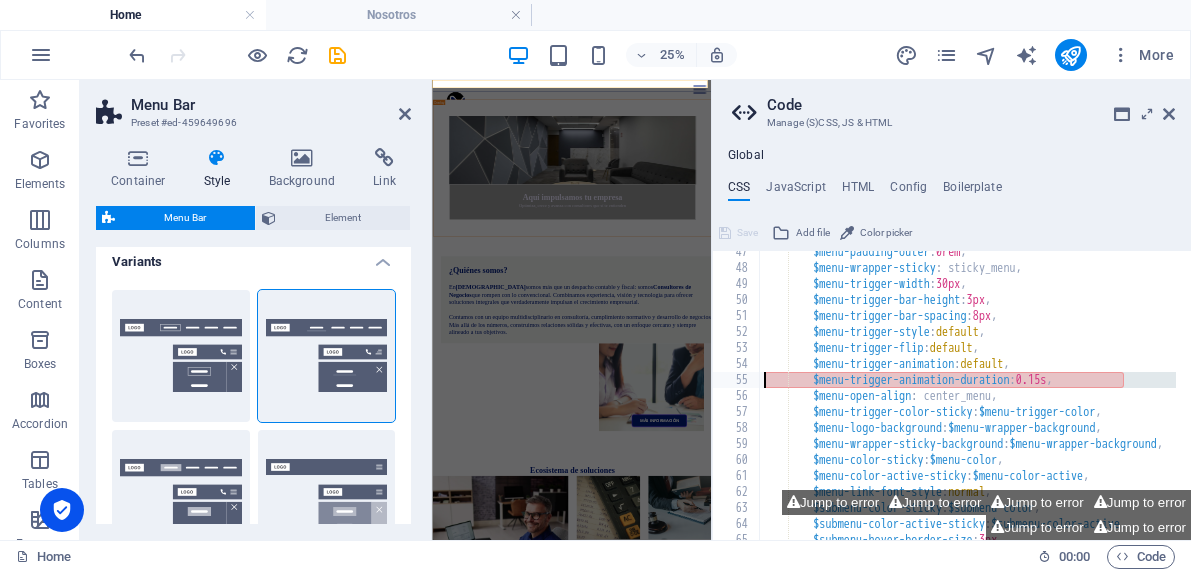 click on "$menu-padding-outer :  0rem ,            $menu-wrapper-sticky : sticky_menu,            $menu-trigger-width :  30px ,            $menu-trigger-bar-height :  3px ,            $menu-trigger-bar-spacing :  8px ,            $menu-trigger-style :  default ,            $menu-trigger-flip :  default ,            $menu-trigger-animation :  default ,            $menu-trigger-animation-duration :  0.15s ,            $menu-open-align : center_menu,            $menu-trigger-color-sticky :  $menu-trigger-color ,            $menu-logo-background :  $menu-wrapper-background ,            $menu-wrapper-sticky-background :  $menu-wrapper-background ,            $menu-color-sticky :  $menu-color ,            $menu-color-active-sticky :  $menu-color-active ,            $menu-link-font-style :  normal ,            $submenu-color-sticky :  $submenu-color ,            $submenu-color-active-sticky :  $submenu-color-active ,            $submenu-hover-border-size :  3px ," at bounding box center (1120, 397) 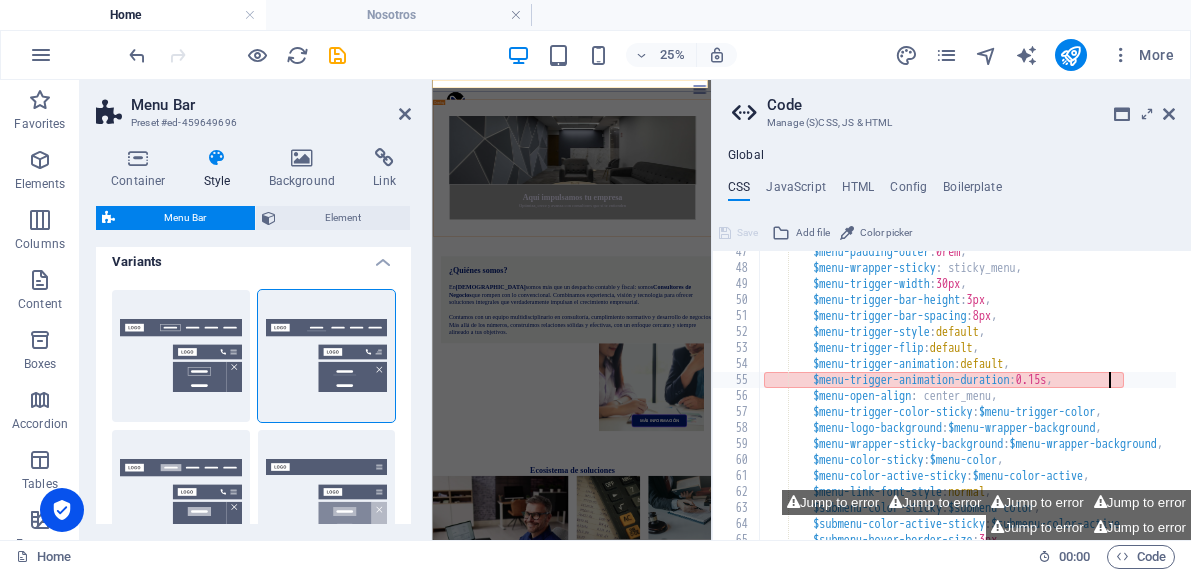 click on "$menu-padding-outer :  0rem ,            $menu-wrapper-sticky : sticky_menu,            $menu-trigger-width :  30px ,            $menu-trigger-bar-height :  3px ,            $menu-trigger-bar-spacing :  8px ,            $menu-trigger-style :  default ,            $menu-trigger-flip :  default ,            $menu-trigger-animation :  default ,            $menu-trigger-animation-duration :  0.15s ,            $menu-open-align : center_menu,            $menu-trigger-color-sticky :  $menu-trigger-color ,            $menu-logo-background :  $menu-wrapper-background ,            $menu-wrapper-sticky-background :  $menu-wrapper-background ,            $menu-color-sticky :  $menu-color ,            $menu-color-active-sticky :  $menu-color-active ,            $menu-link-font-style :  normal ,            $submenu-color-sticky :  $submenu-color ,            $submenu-color-active-sticky :  $submenu-color-active ,            $submenu-hover-border-size :  3px ," at bounding box center [1120, 397] 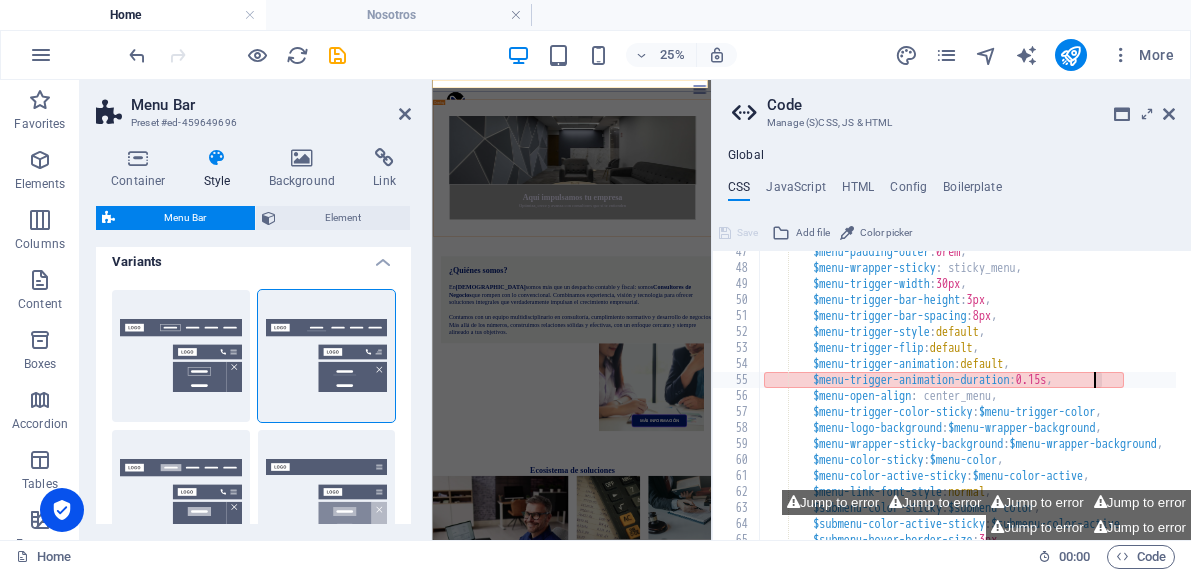 drag, startPoint x: 1101, startPoint y: 377, endPoint x: 1091, endPoint y: 378, distance: 10.049875 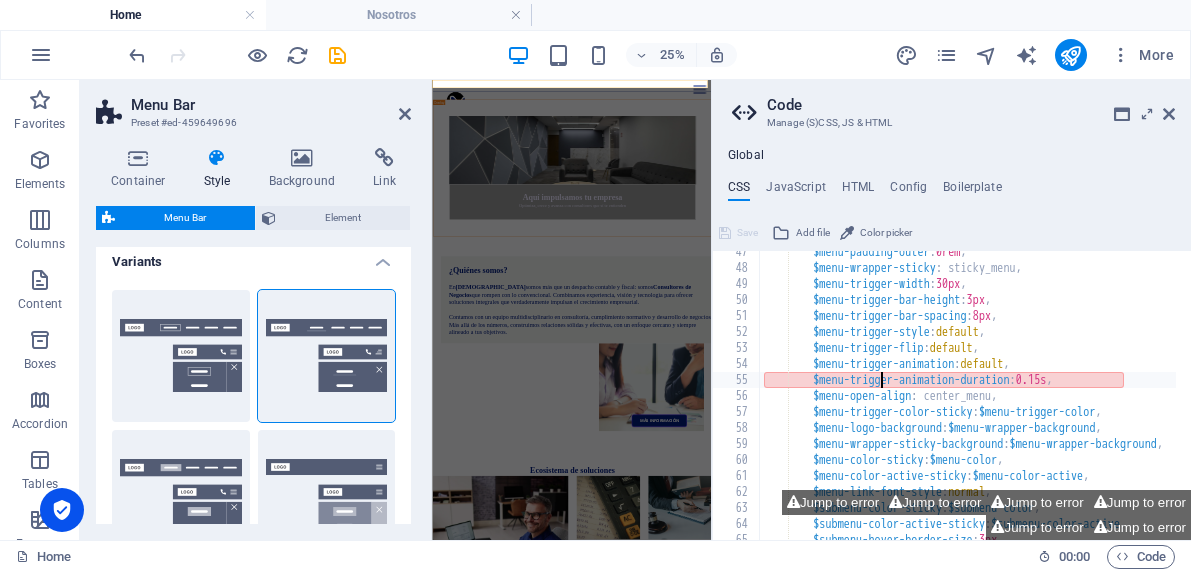 click on "$menu-padding-outer :  0rem ,            $menu-wrapper-sticky : sticky_menu,            $menu-trigger-width :  30px ,            $menu-trigger-bar-height :  3px ,            $menu-trigger-bar-spacing :  8px ,            $menu-trigger-style :  default ,            $menu-trigger-flip :  default ,            $menu-trigger-animation :  default ,            $menu-trigger-animation-duration :  0.15s ,            $menu-open-align : center_menu,            $menu-trigger-color-sticky :  $menu-trigger-color ,            $menu-logo-background :  $menu-wrapper-background ,            $menu-wrapper-sticky-background :  $menu-wrapper-background ,            $menu-color-sticky :  $menu-color ,            $menu-color-active-sticky :  $menu-color-active ,            $menu-link-font-style :  normal ,            $submenu-color-sticky :  $submenu-color ,            $submenu-color-active-sticky :  $submenu-color-active ,            $submenu-hover-border-size :  3px ," at bounding box center (1120, 397) 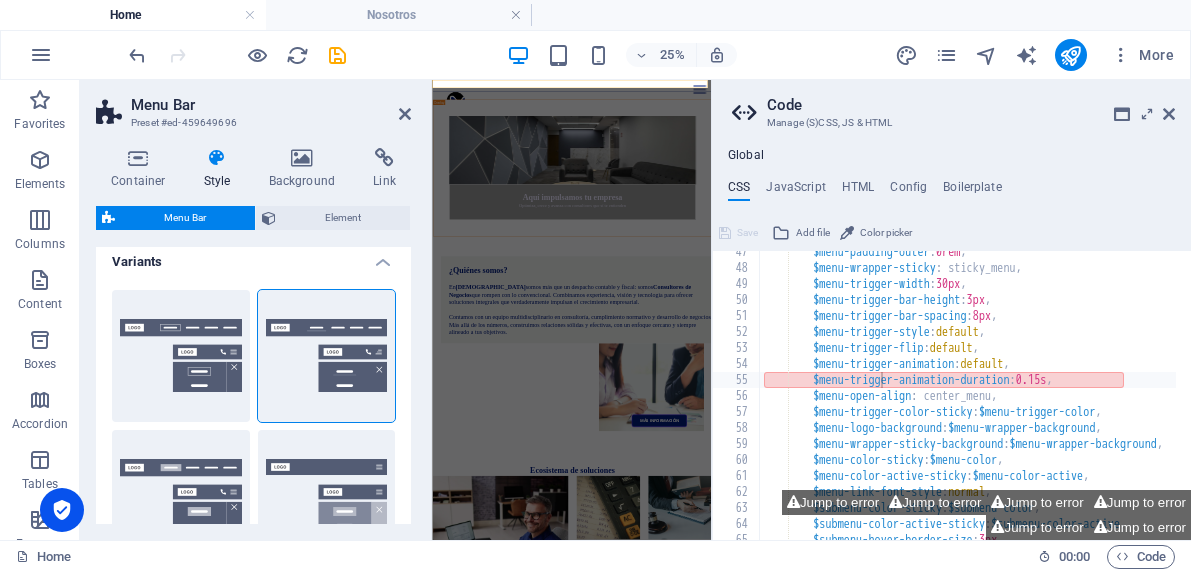 click on "Menu Bar" at bounding box center (185, 218) 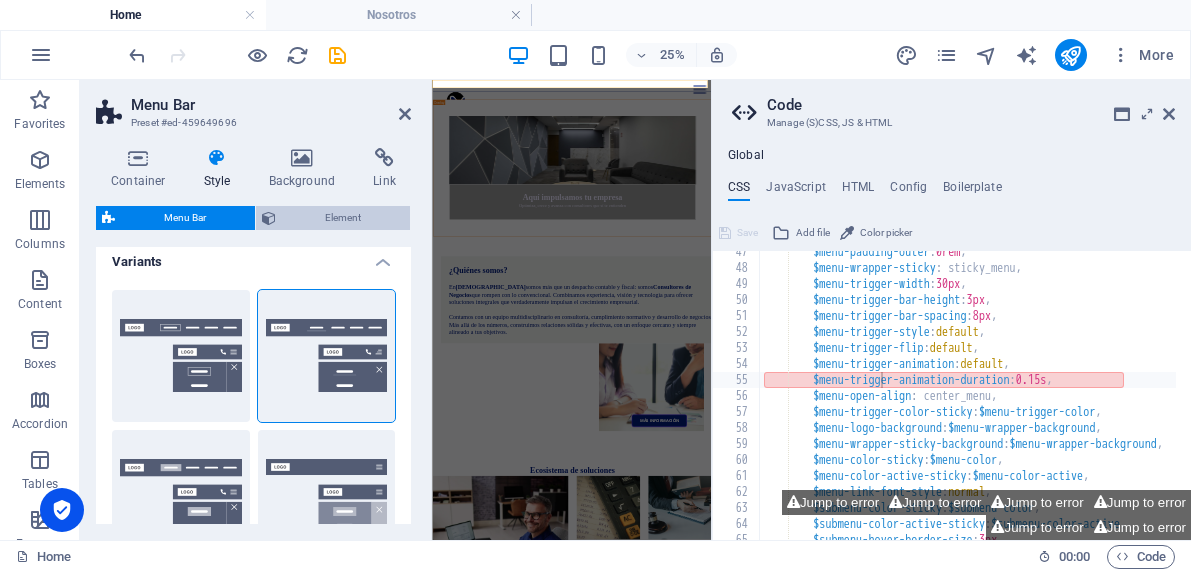 click on "Element" at bounding box center (343, 218) 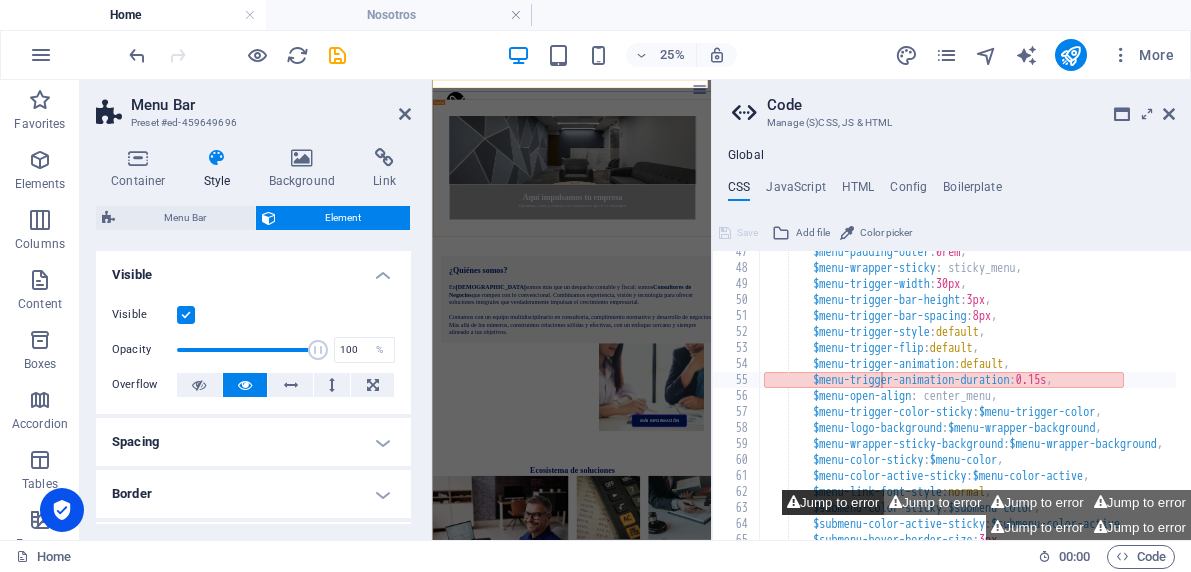 click on "Jump to error" at bounding box center [833, 502] 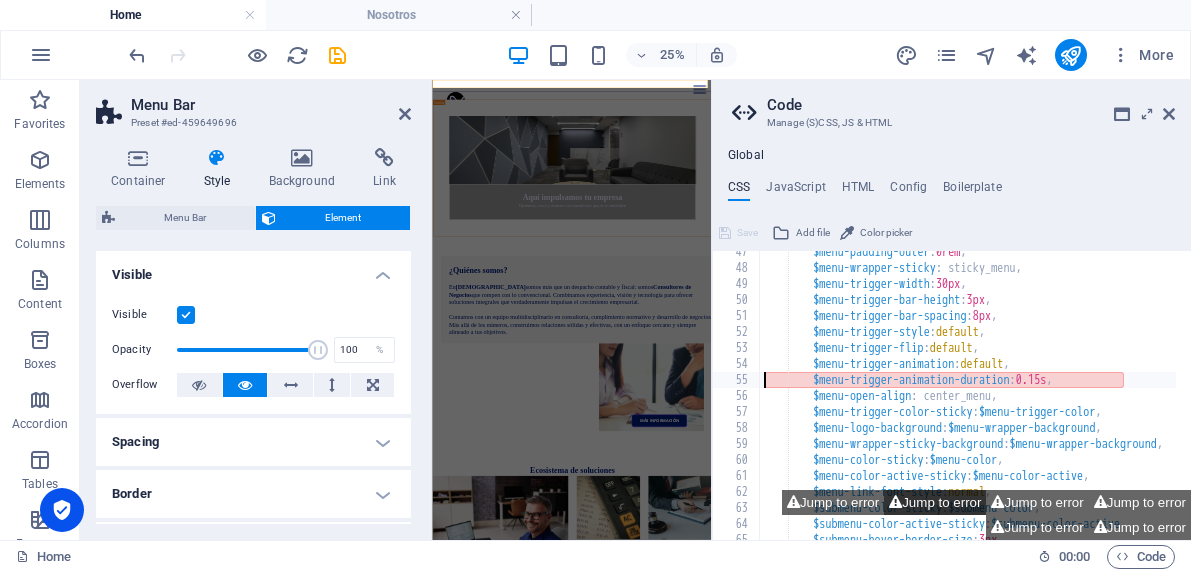 click on "Jump to error" at bounding box center (935, 502) 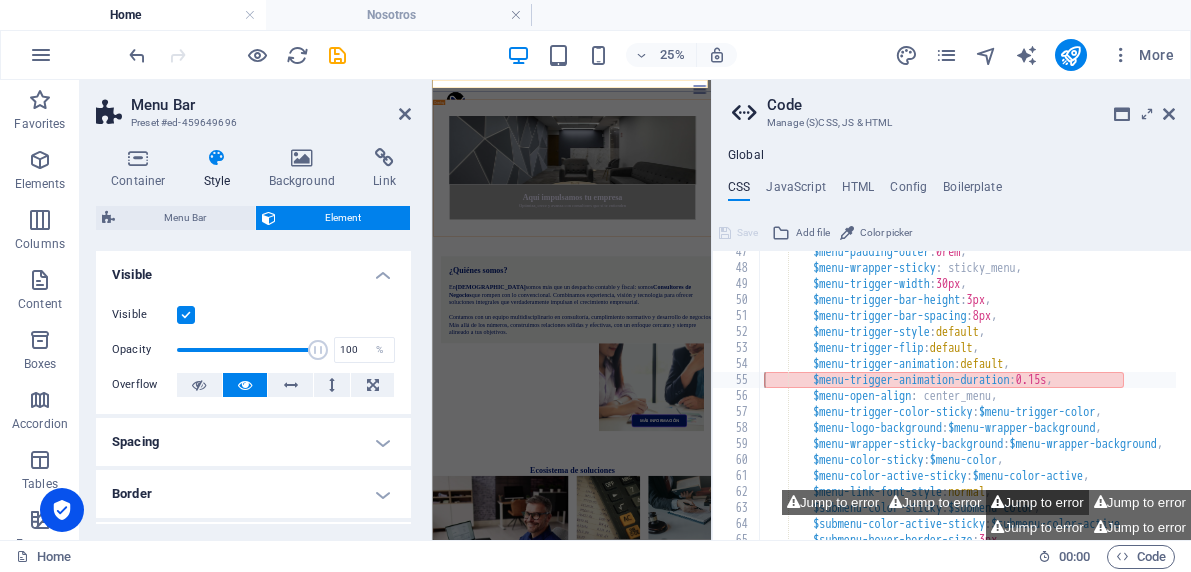 click on "Jump to error" at bounding box center (1037, 502) 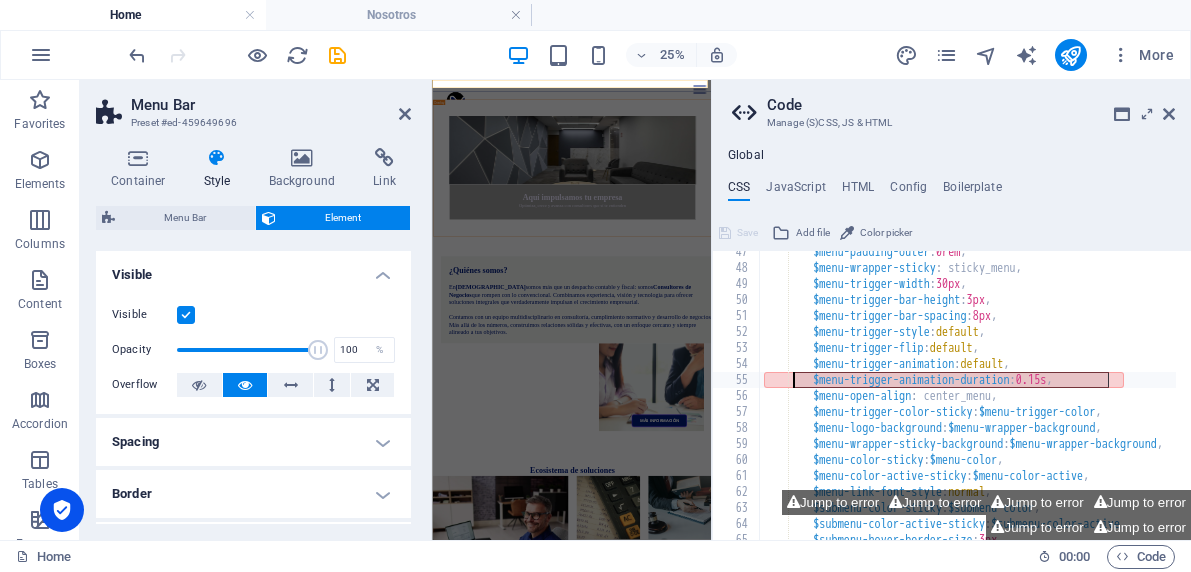 drag, startPoint x: 1112, startPoint y: 379, endPoint x: 813, endPoint y: 376, distance: 299.01505 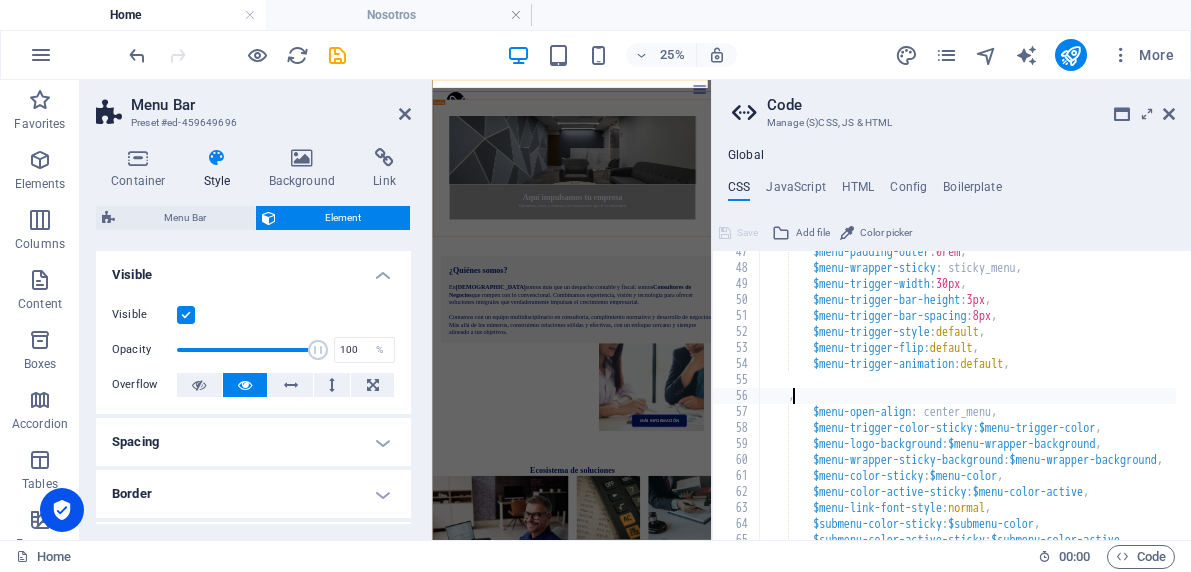 scroll, scrollTop: 0, scrollLeft: 4, axis: horizontal 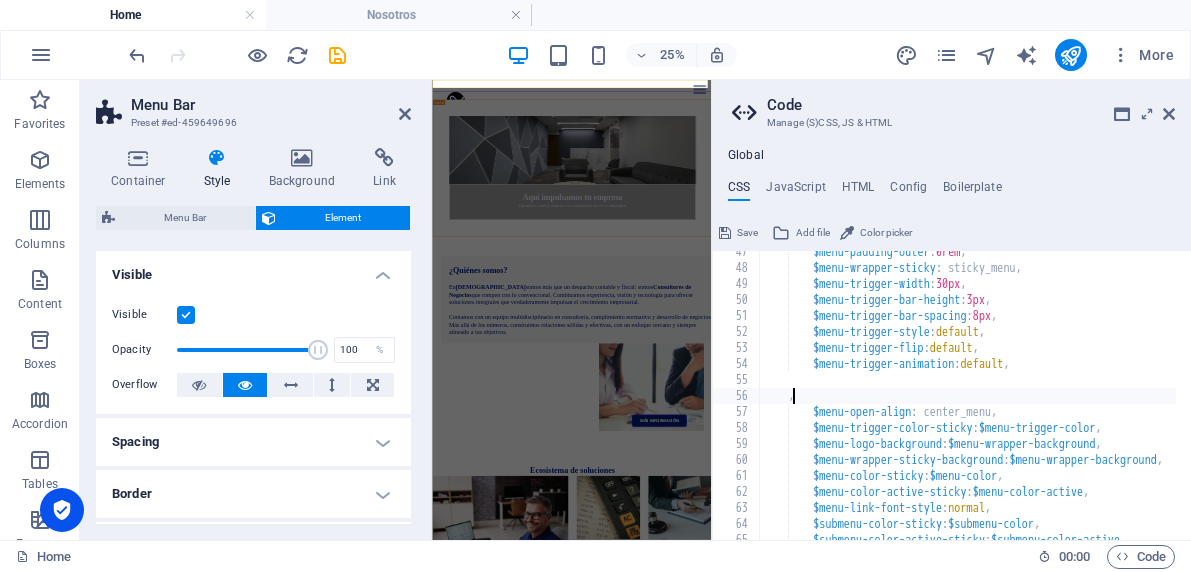click on "$menu-padding-outer :  0rem ,            $menu-wrapper-sticky : sticky_menu,            $menu-trigger-width :  30px ,            $menu-trigger-bar-height :  3px ,            $menu-trigger-bar-spacing :  8px ,            $menu-trigger-style :  default ,            $menu-trigger-flip :  default ,            $menu-trigger-animation :  default ,            ,            $menu-open-align : center_menu,            $menu-trigger-color-sticky :  $menu-trigger-color ,            $menu-logo-background :  $menu-wrapper-background ,            $menu-wrapper-sticky-background :  $menu-wrapper-background ,            $menu-color-sticky :  $menu-color ,            $menu-color-active-sticky :  $menu-color-active ,            $menu-link-font-style :  normal ,            $submenu-color-sticky :  $submenu-color ,            $submenu-color-active-sticky :  $submenu-color-active ," at bounding box center (1120, 397) 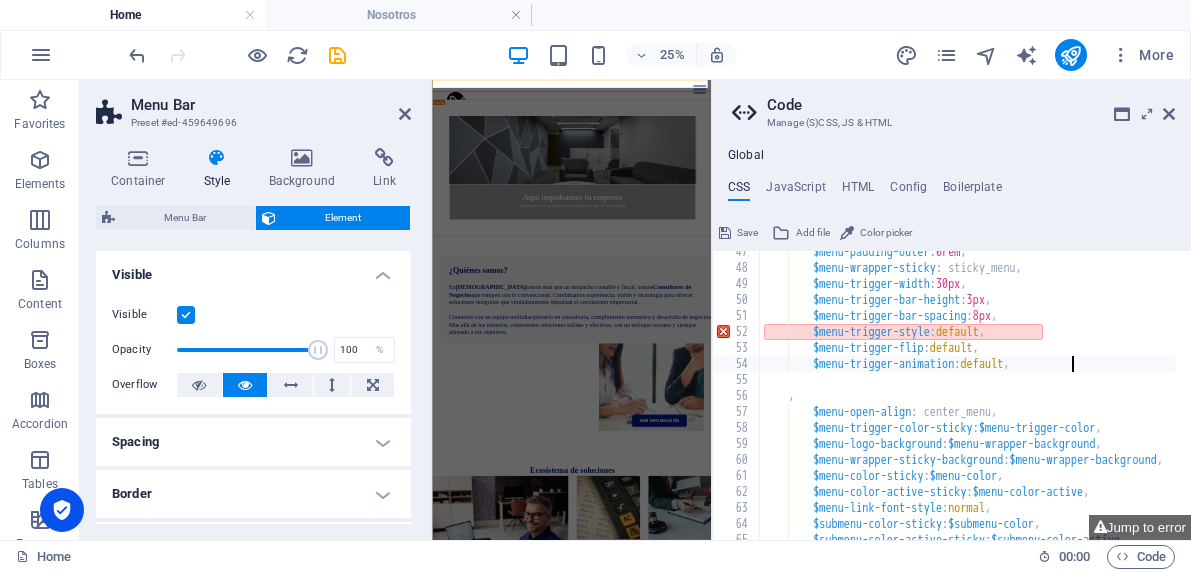 click on "$menu-padding-outer :  0rem ,            $menu-wrapper-sticky : sticky_menu,            $menu-trigger-width :  30px ,            $menu-trigger-bar-height :  3px ,            $menu-trigger-bar-spacing :  8px ,            $menu-trigger-style :  default ,            $menu-trigger-flip :  default ,            $menu-trigger-animation :  default ,            ,            $menu-open-align : center_menu,            $menu-trigger-color-sticky :  $menu-trigger-color ,            $menu-logo-background :  $menu-wrapper-background ,            $menu-wrapper-sticky-background :  $menu-wrapper-background ,            $menu-color-sticky :  $menu-color ,            $menu-color-active-sticky :  $menu-color-active ,            $menu-link-font-style :  normal ,            $submenu-color-sticky :  $submenu-color ,            $submenu-color-active-sticky :  $submenu-color-active ," at bounding box center (1120, 397) 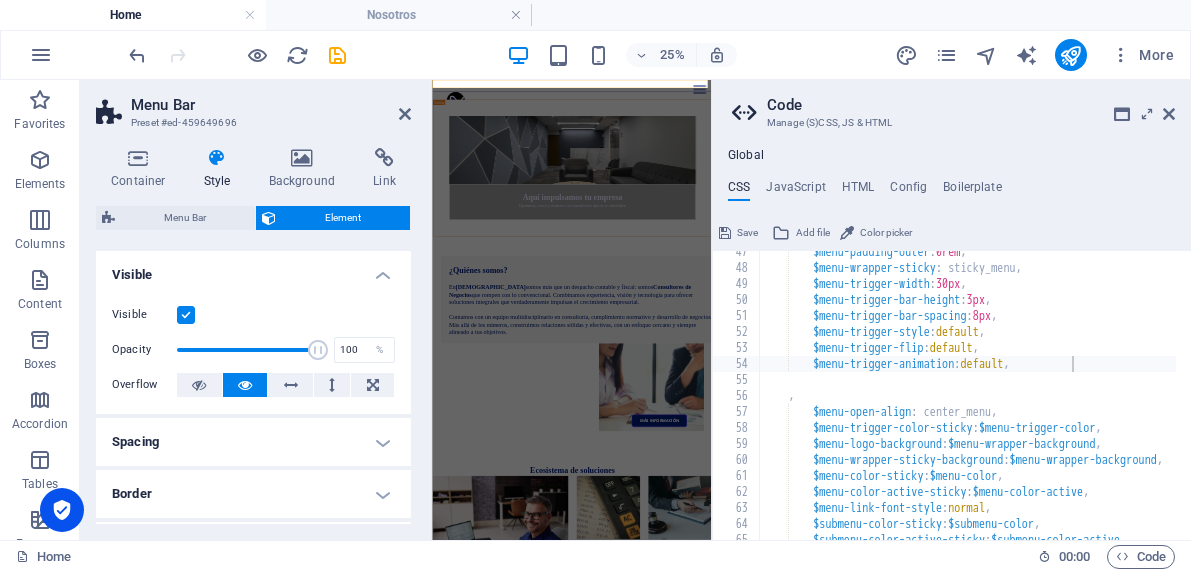 click on "$menu-padding-outer :  0rem ,            $menu-wrapper-sticky : sticky_menu,            $menu-trigger-width :  30px ,            $menu-trigger-bar-height :  3px ,            $menu-trigger-bar-spacing :  8px ,            $menu-trigger-style :  default ,            $menu-trigger-flip :  default ,            $menu-trigger-animation :  default ,            ,            $menu-open-align : center_menu,            $menu-trigger-color-sticky :  $menu-trigger-color ,            $menu-logo-background :  $menu-wrapper-background ,            $menu-wrapper-sticky-background :  $menu-wrapper-background ,            $menu-color-sticky :  $menu-color ,            $menu-color-active-sticky :  $menu-color-active ,            $menu-link-font-style :  normal ,            $submenu-color-sticky :  $submenu-color ,            $submenu-color-active-sticky :  $submenu-color-active ," at bounding box center (1120, 397) 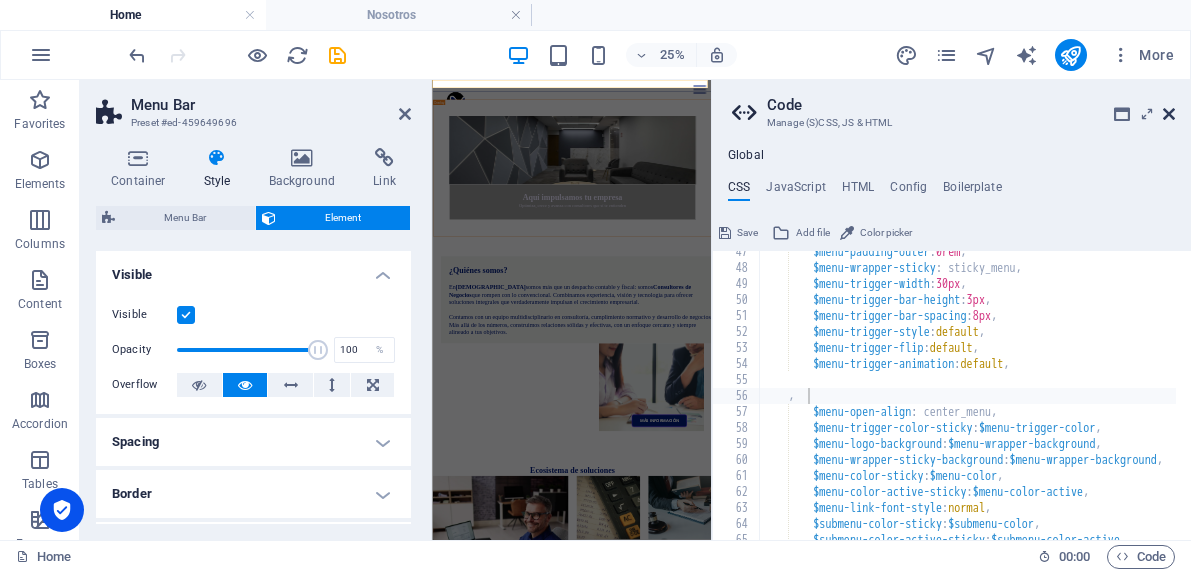 click at bounding box center (1169, 114) 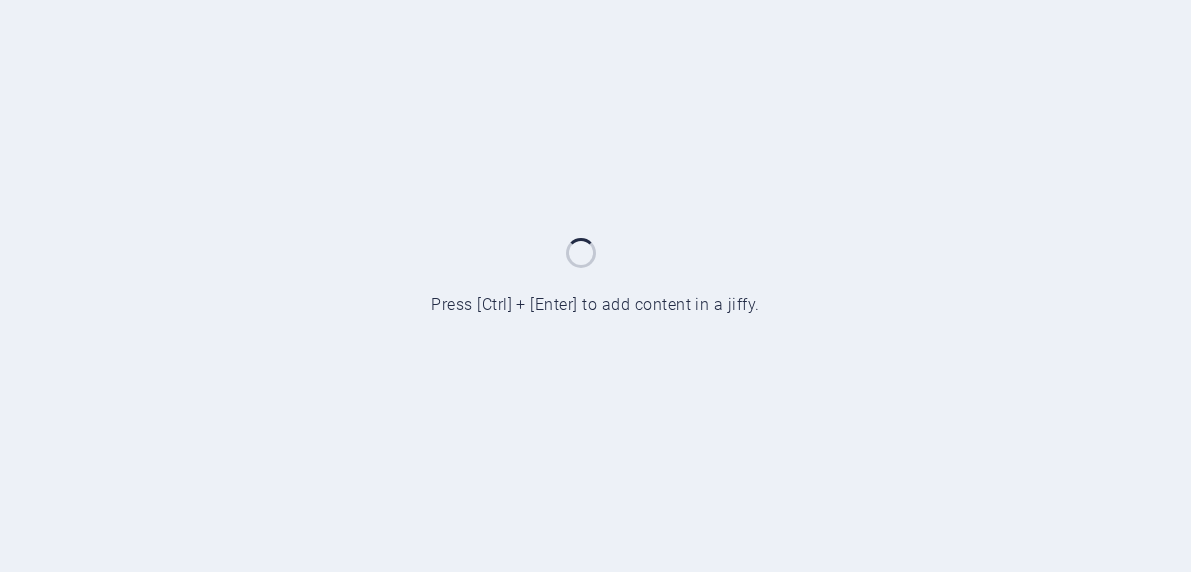 scroll, scrollTop: 0, scrollLeft: 0, axis: both 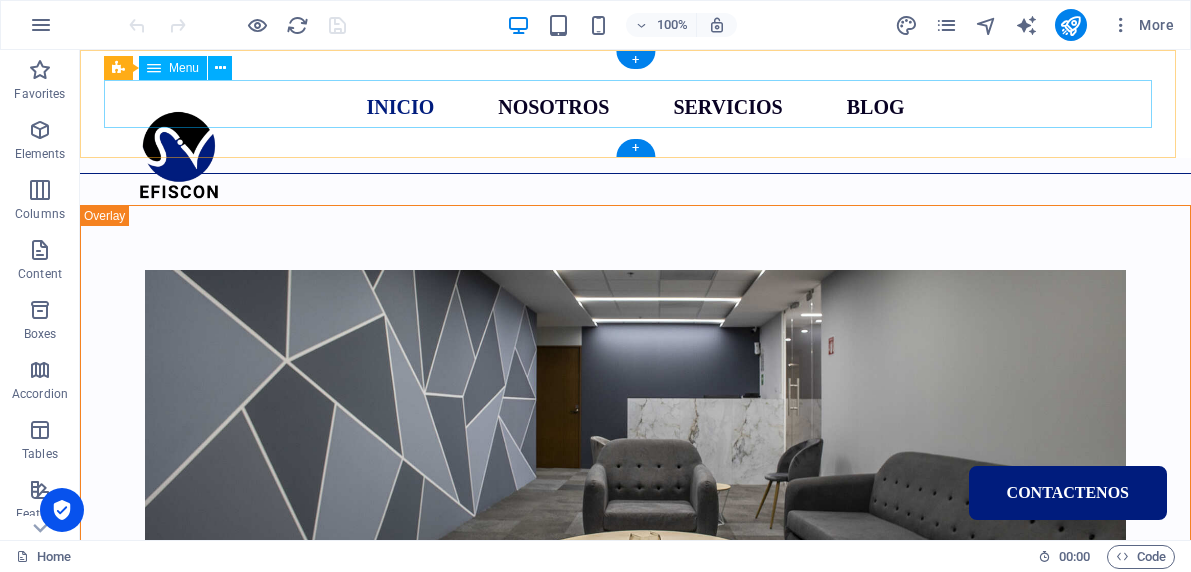 click on "INICIO NOSOTROS SERVICIOS BLOG Contactenos" at bounding box center [635, 104] 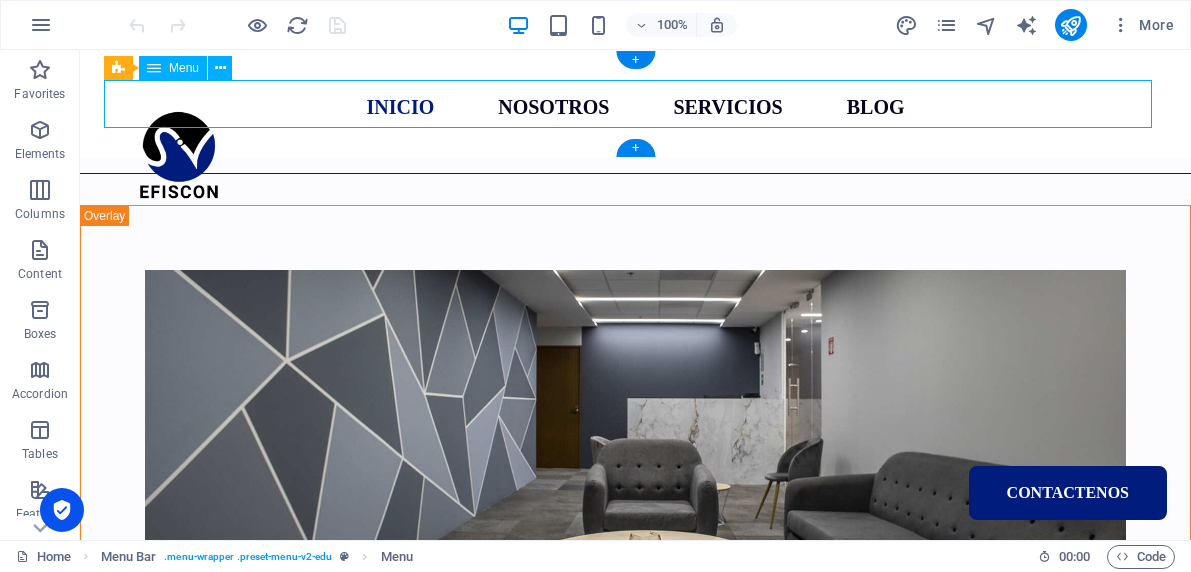 click on "INICIO NOSOTROS SERVICIOS BLOG Contactenos" at bounding box center [635, 104] 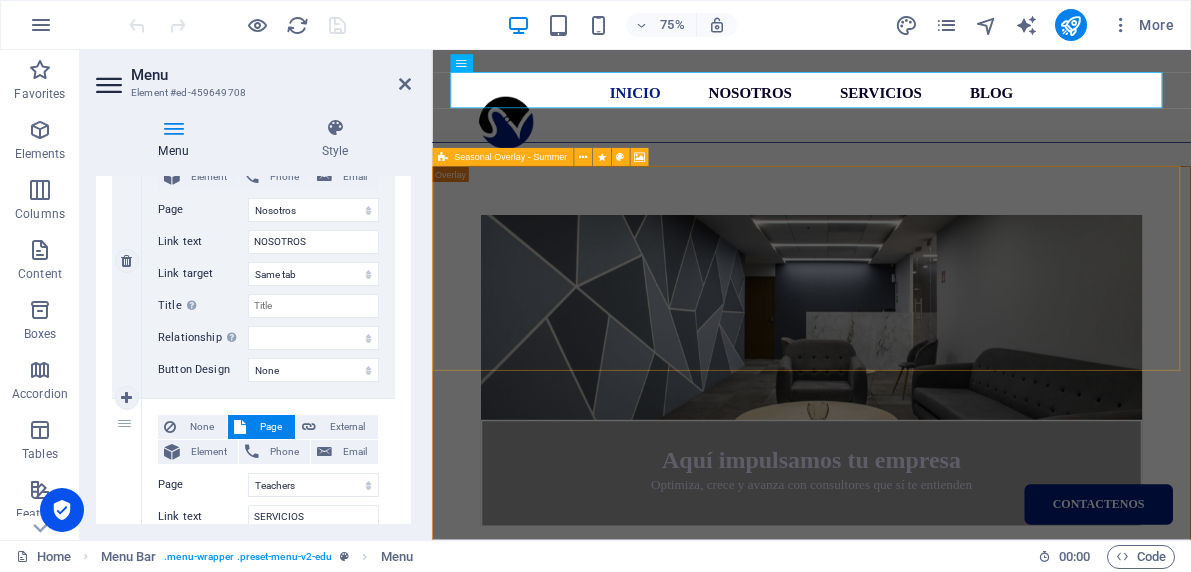 scroll, scrollTop: 514, scrollLeft: 0, axis: vertical 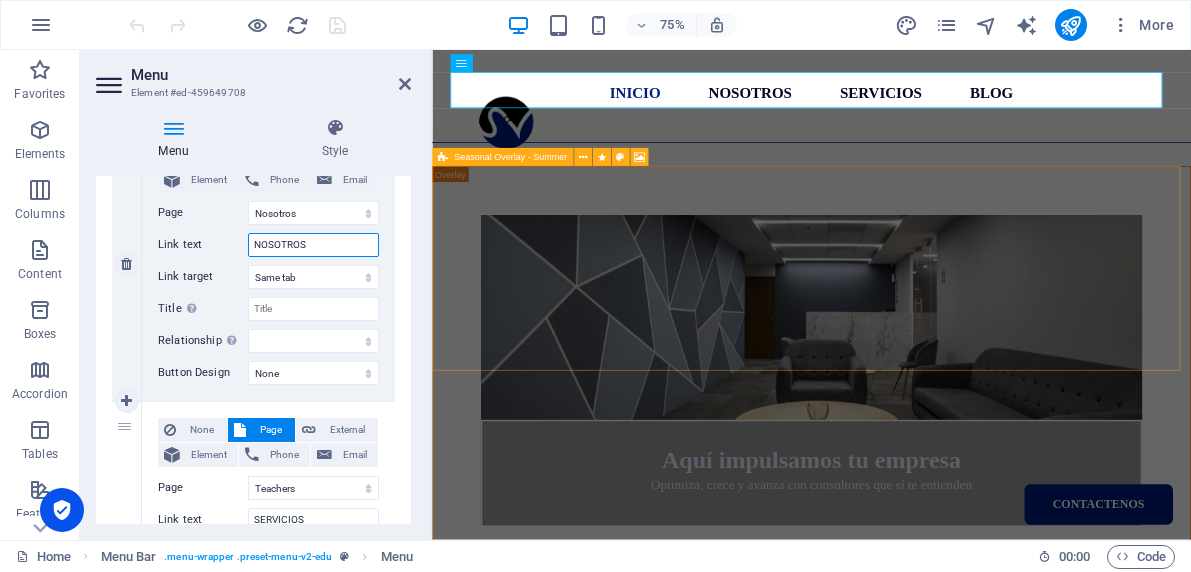 drag, startPoint x: 315, startPoint y: 242, endPoint x: 261, endPoint y: 241, distance: 54.00926 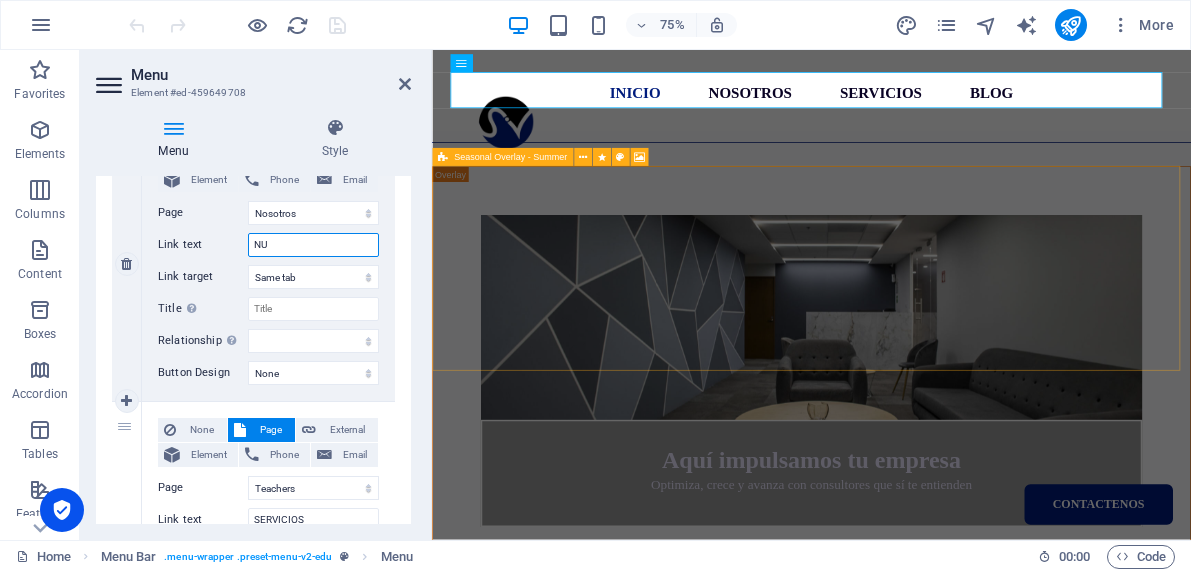 select 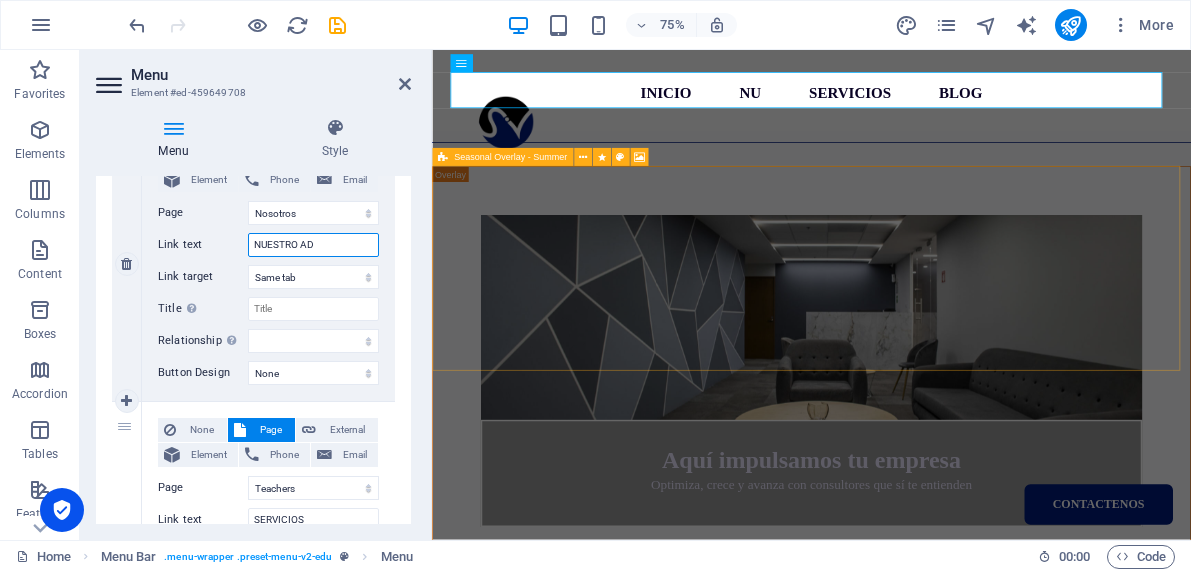 type on "NUESTRO ADN" 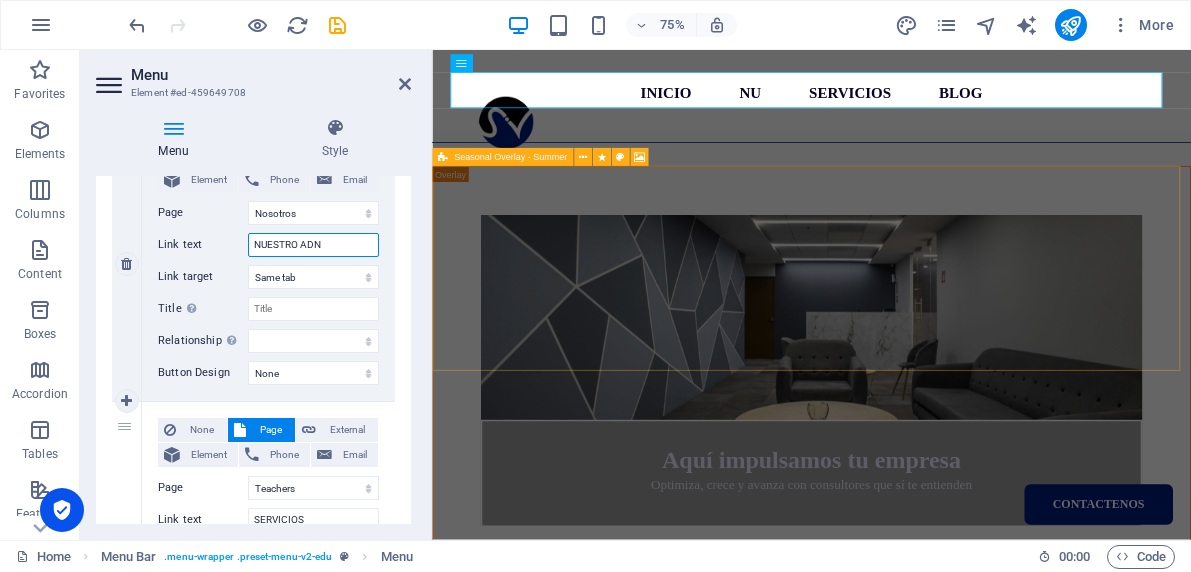 select 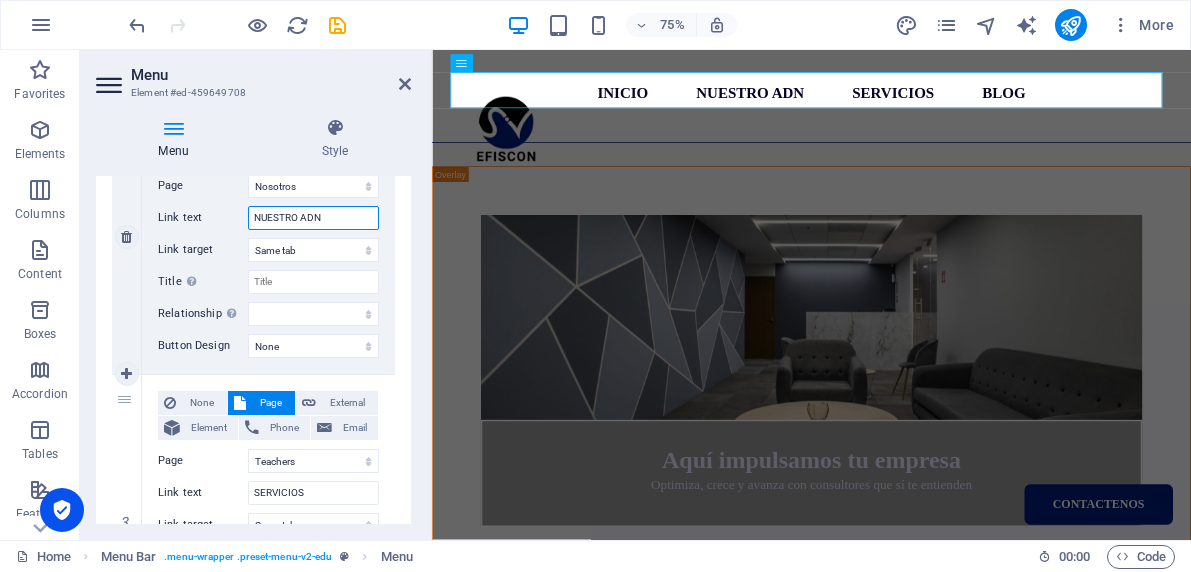 scroll, scrollTop: 544, scrollLeft: 0, axis: vertical 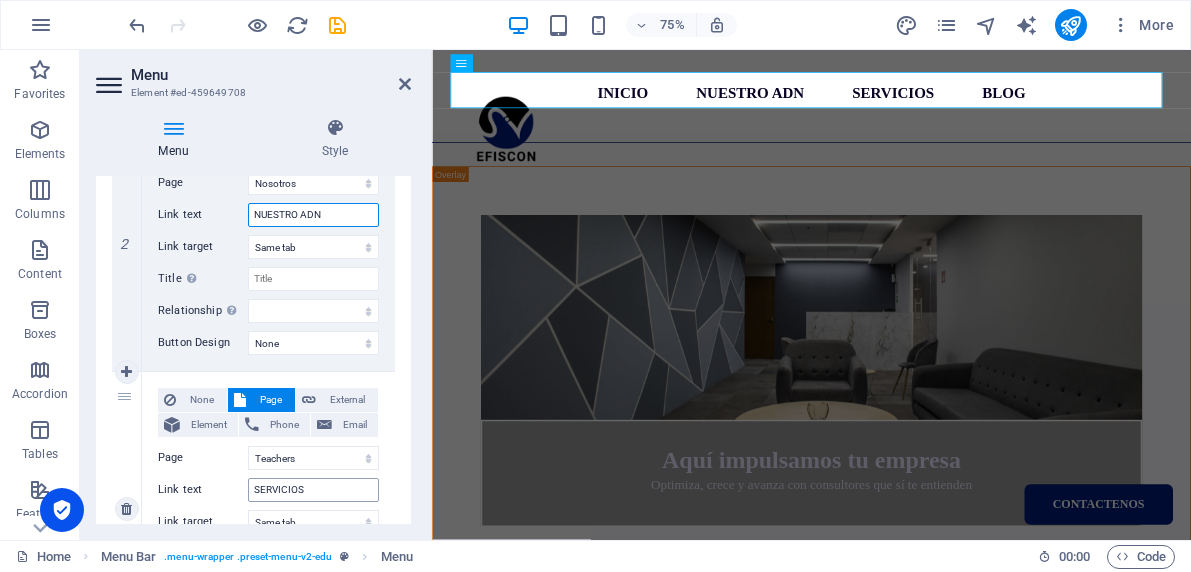 type on "NUESTRO ADN" 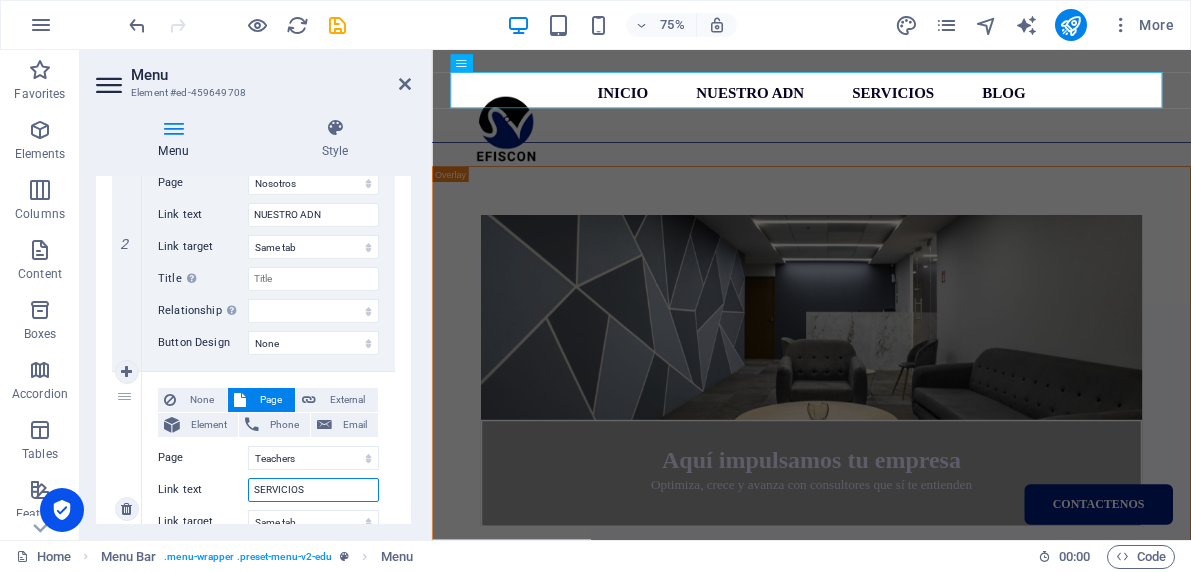 drag, startPoint x: 313, startPoint y: 489, endPoint x: 254, endPoint y: 491, distance: 59.03389 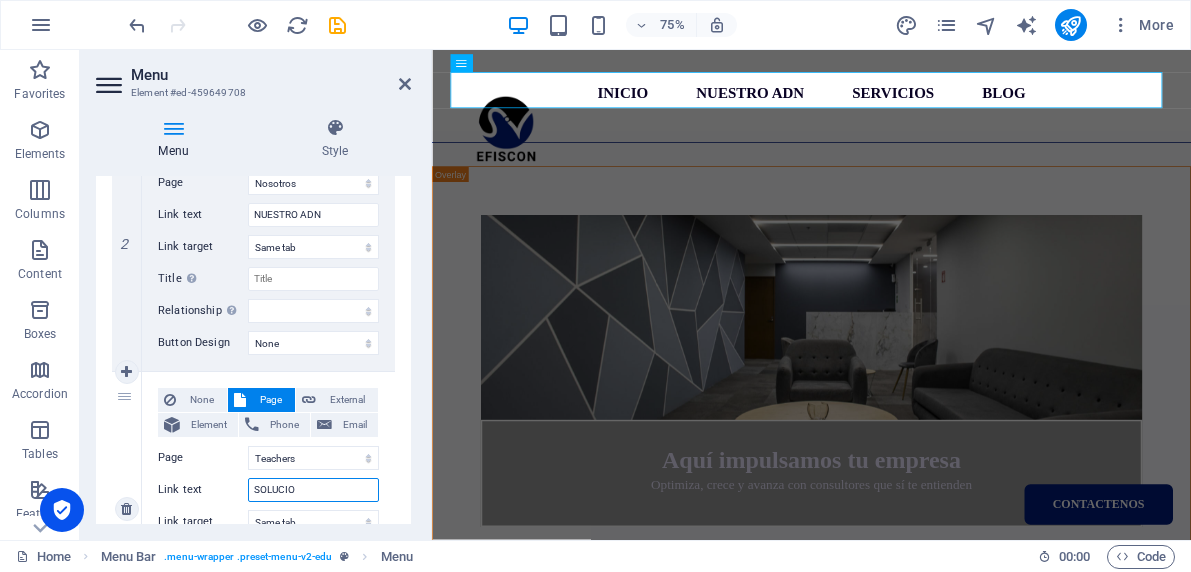type on "SOLUCION" 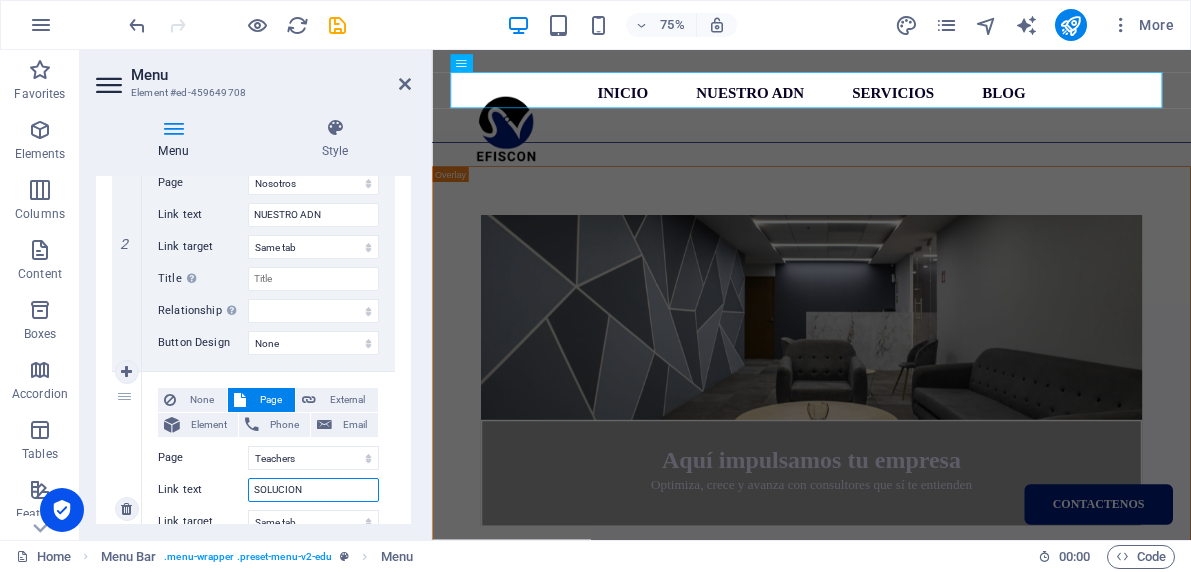 select 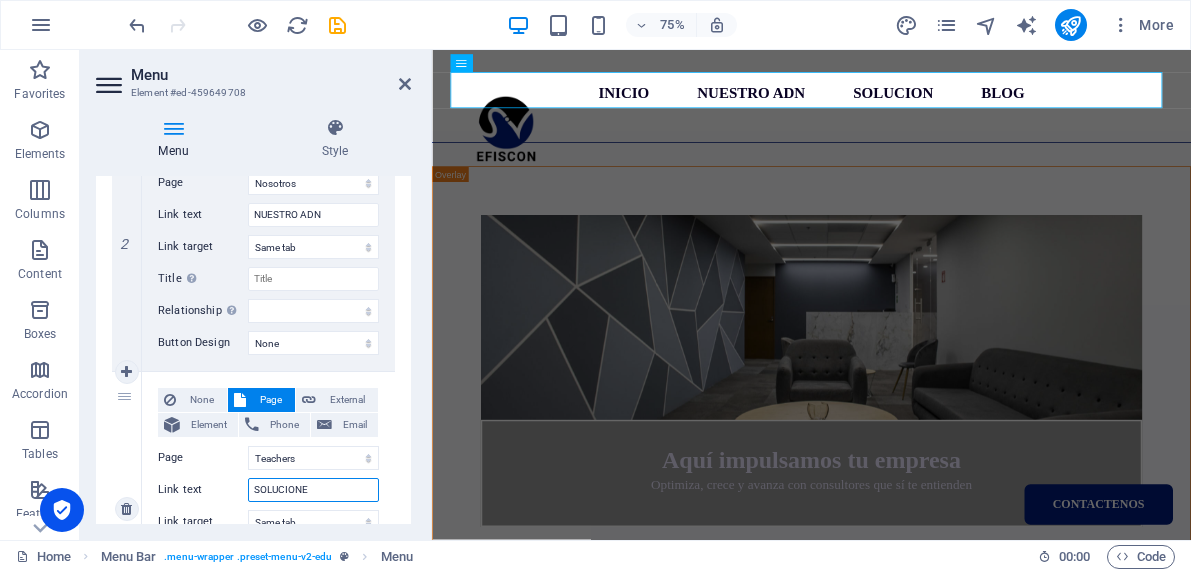 type on "SOLUCIONES" 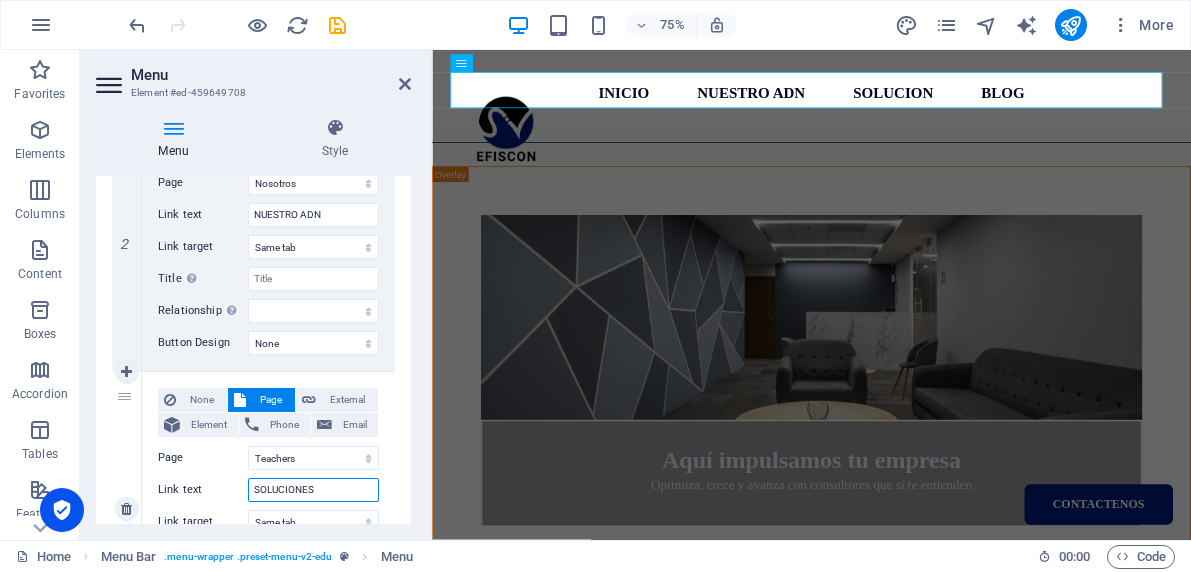 select 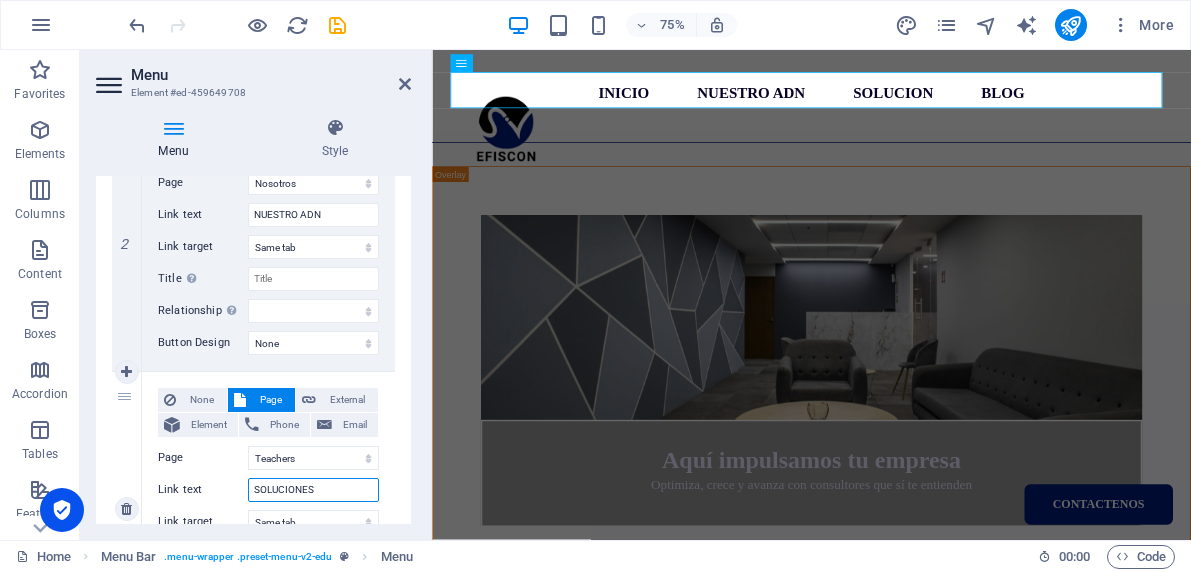 select 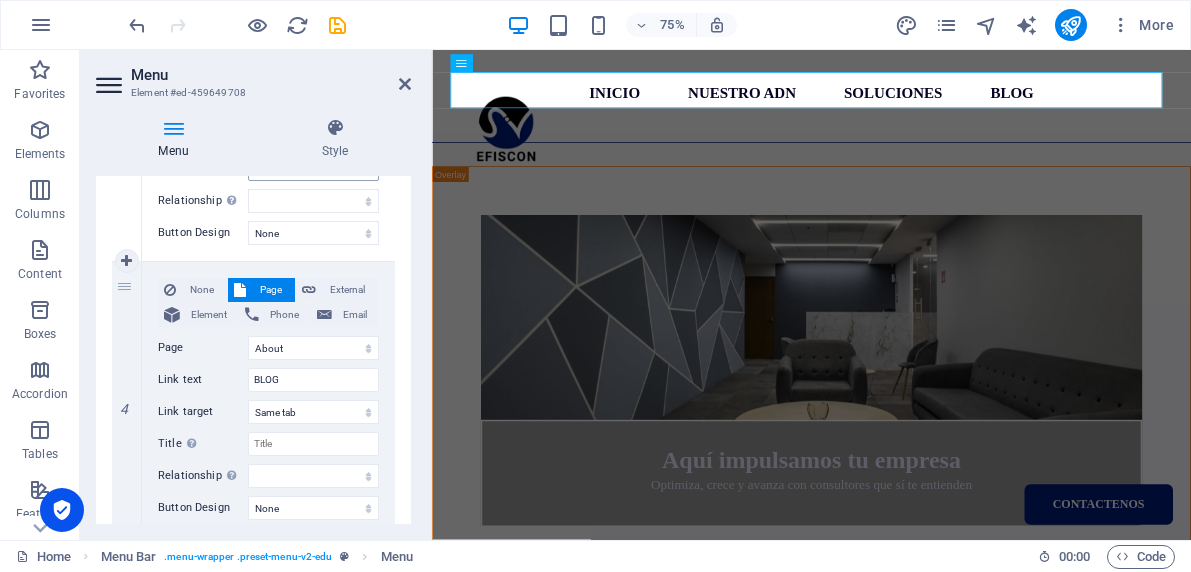 scroll, scrollTop: 929, scrollLeft: 0, axis: vertical 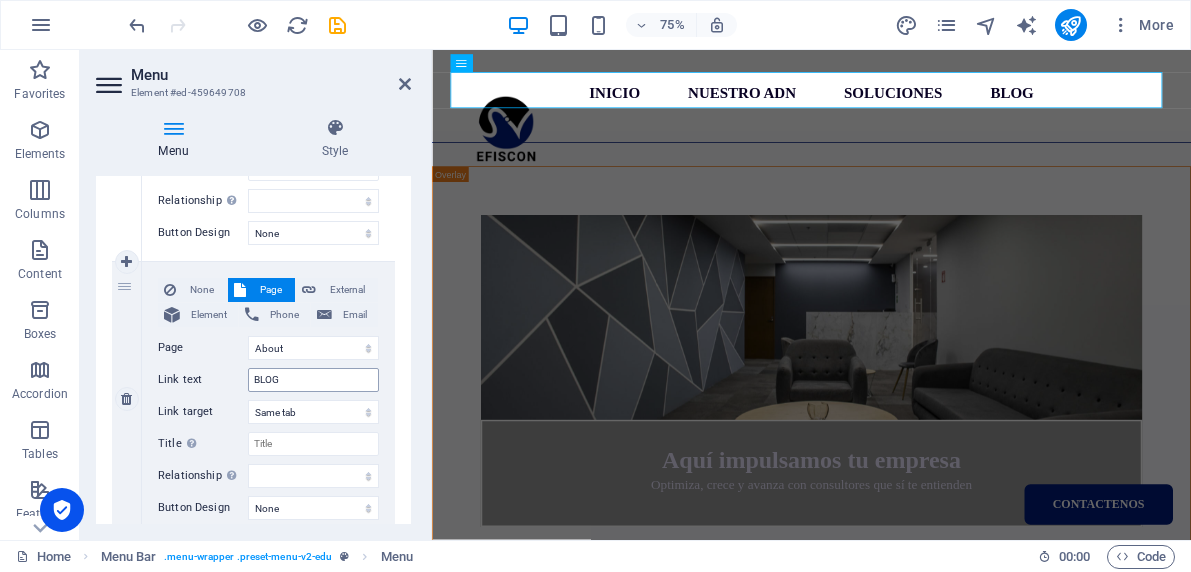 type on "SOLUCIONES" 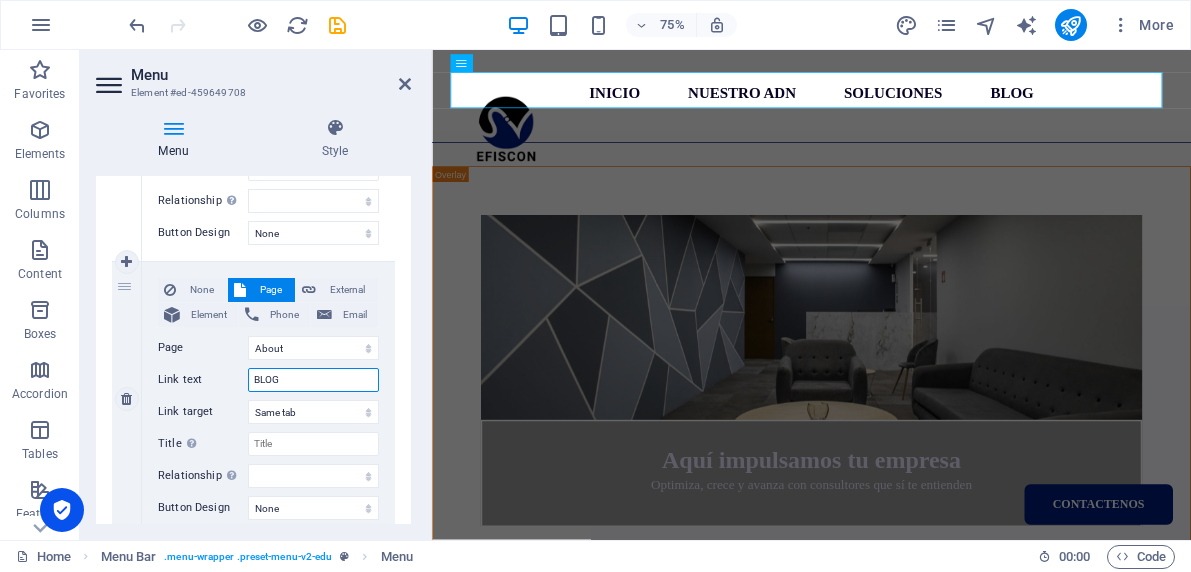 drag, startPoint x: 292, startPoint y: 380, endPoint x: 252, endPoint y: 380, distance: 40 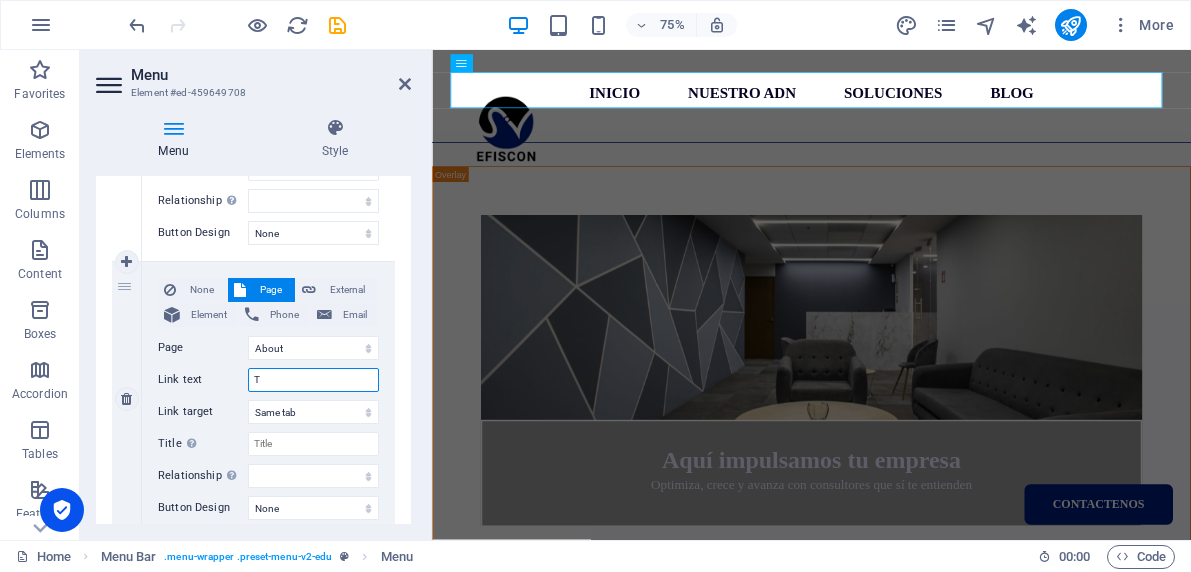 type on "TI" 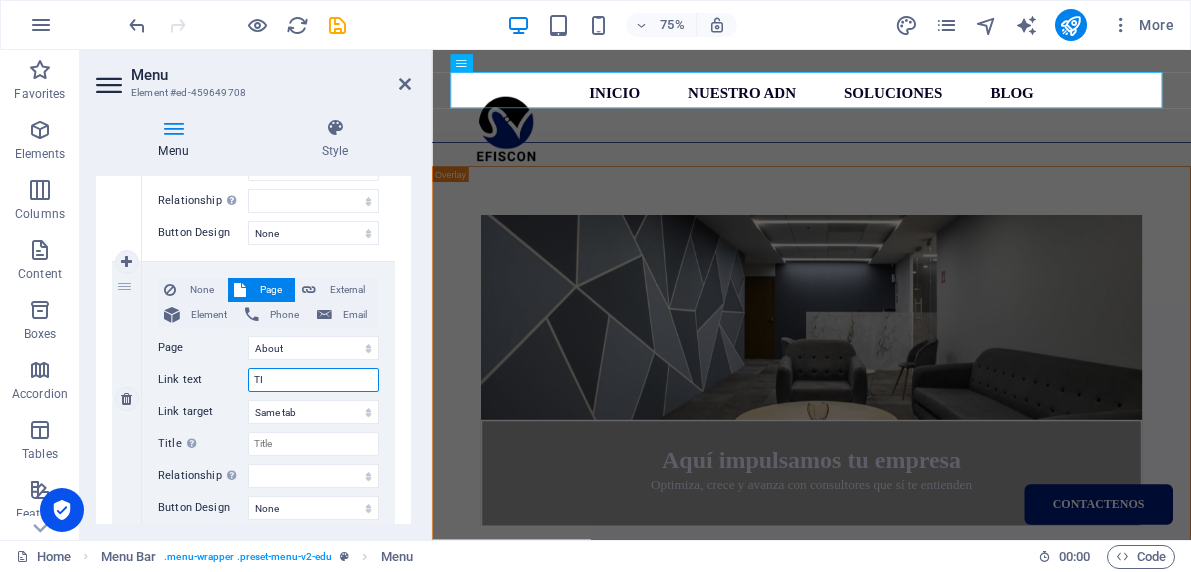 select 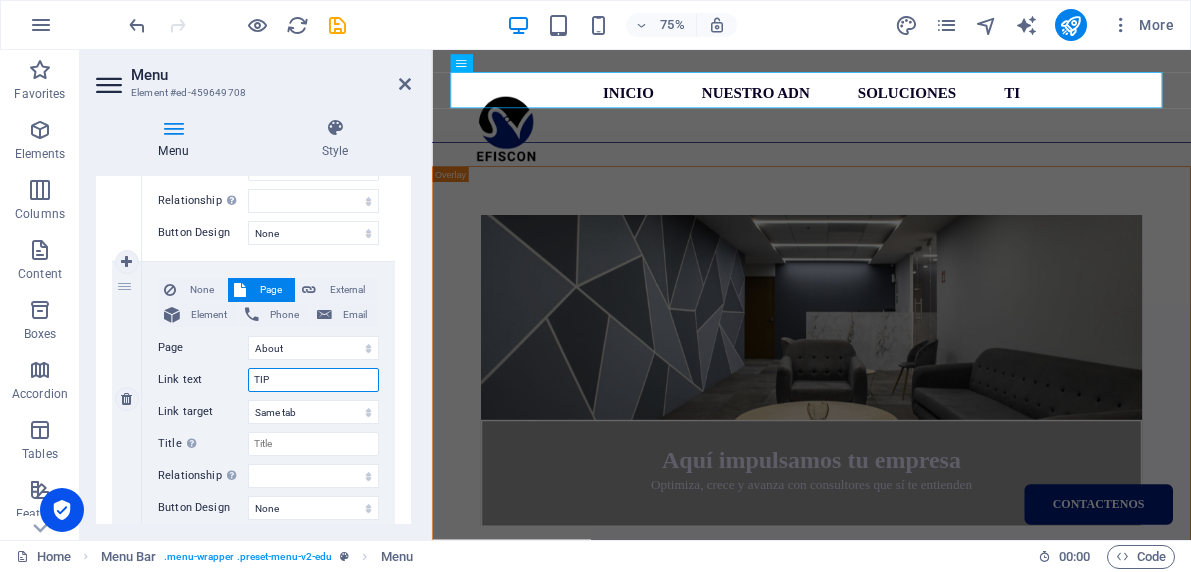select 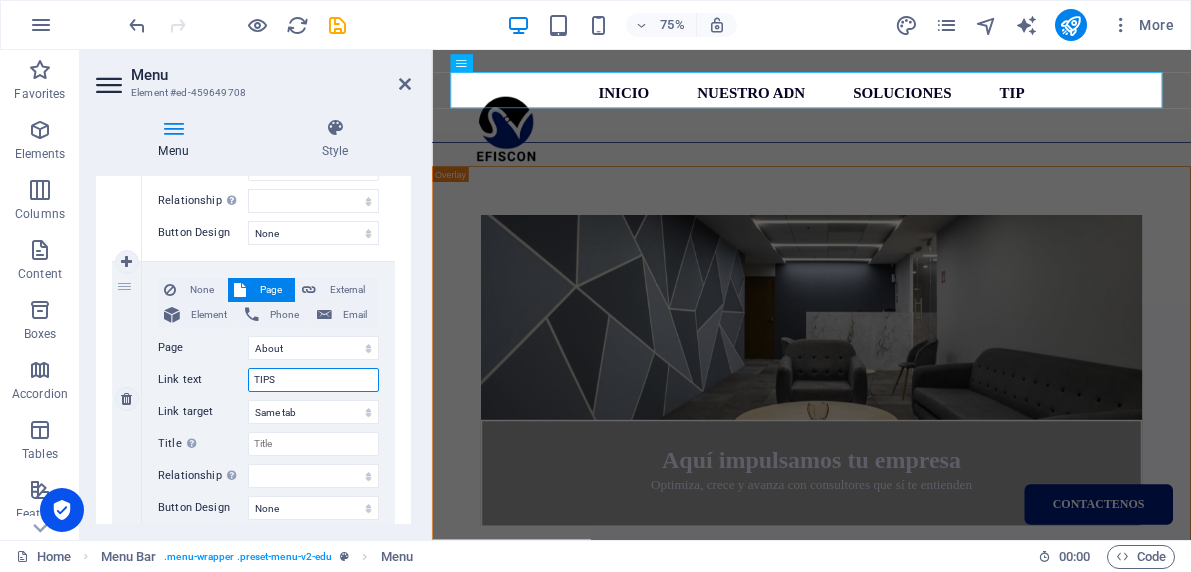 select 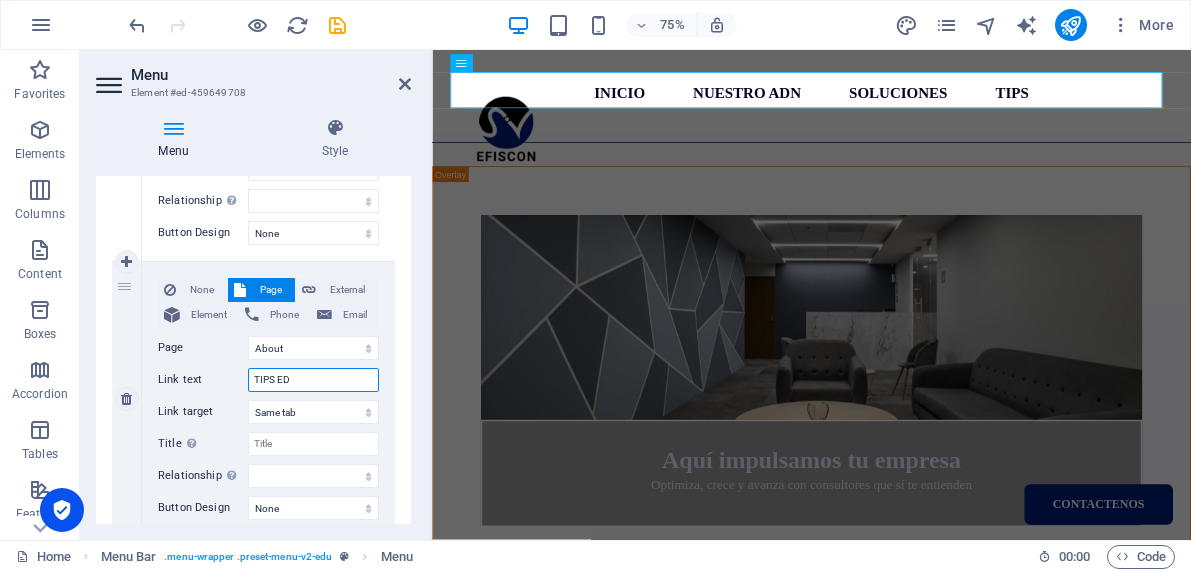 type on "TIPS ED" 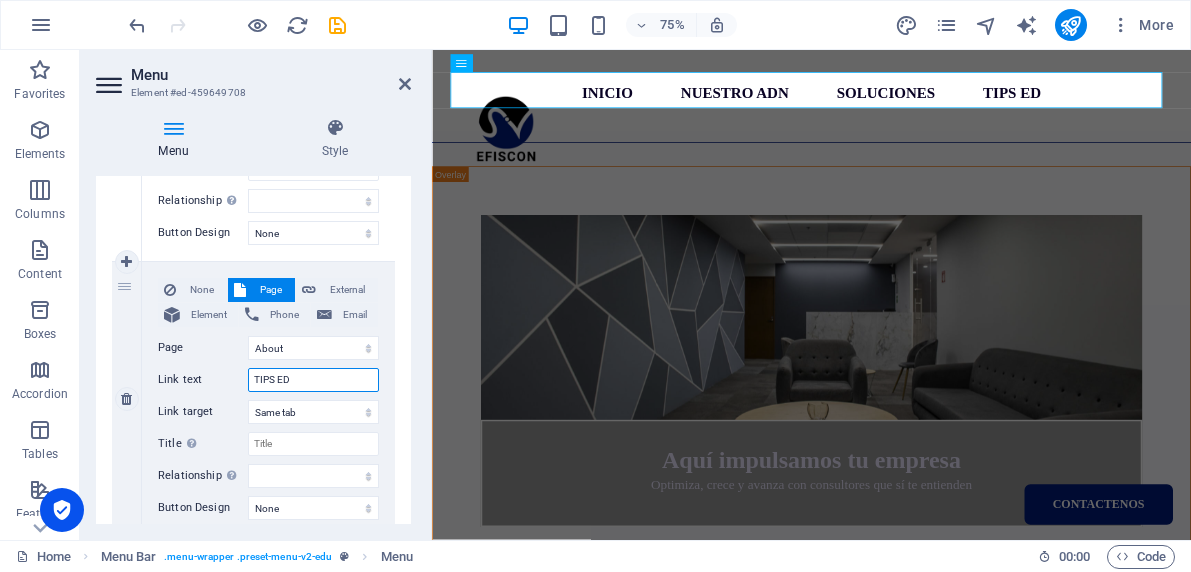 type on "TIPS E" 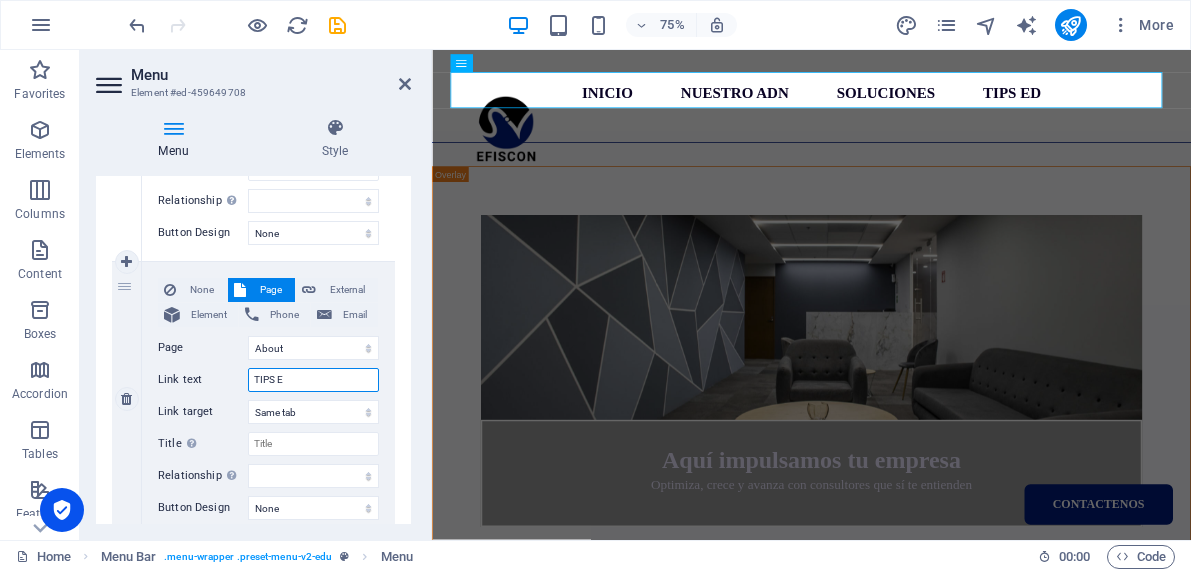 select 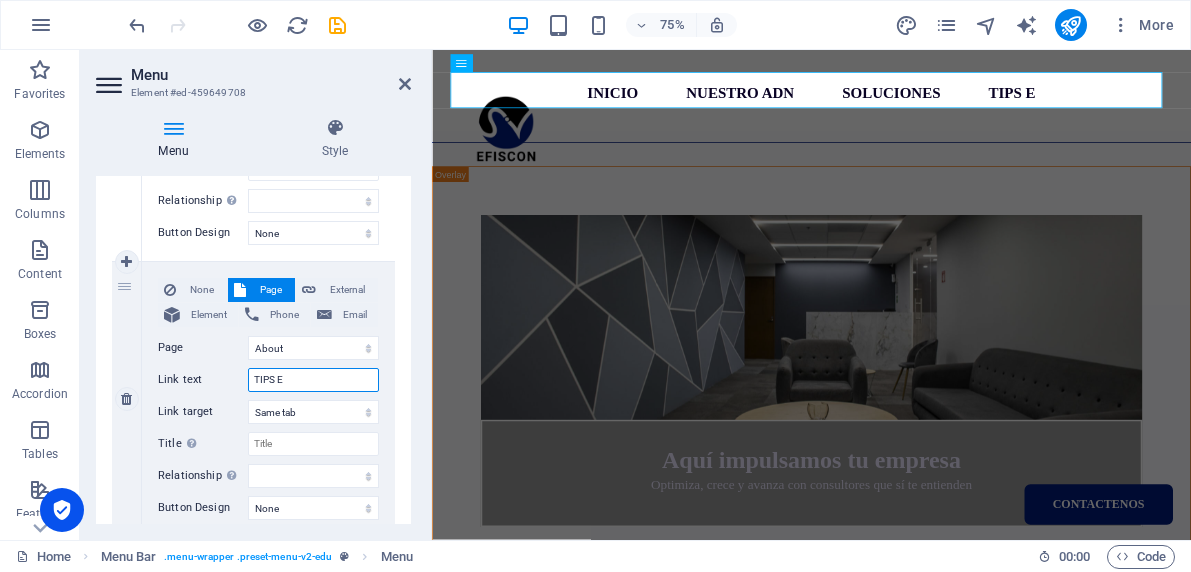 type on "TIPS" 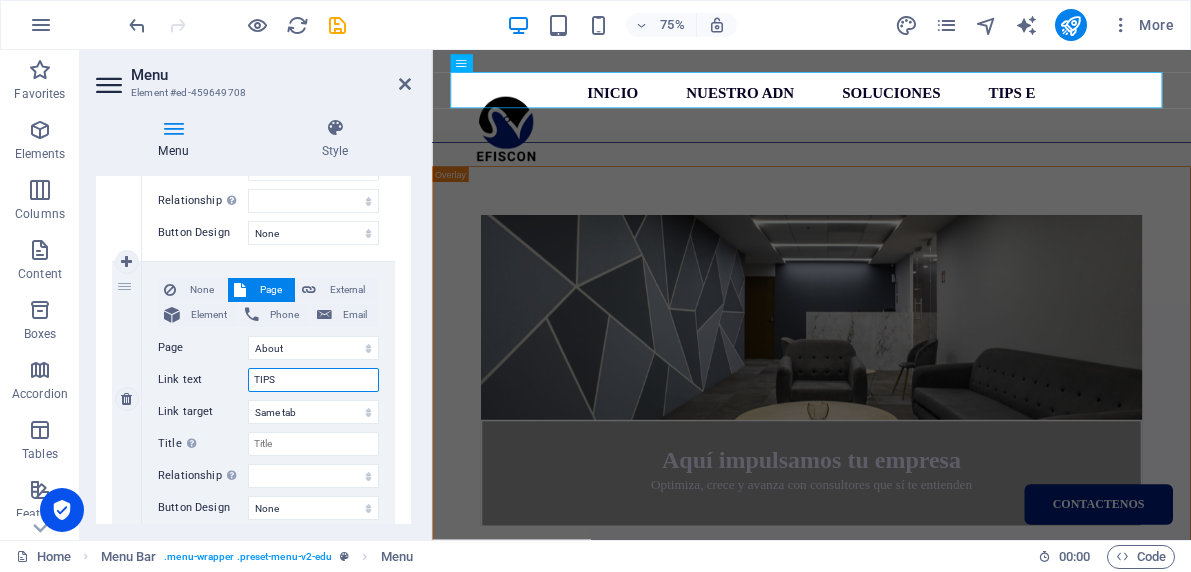 select 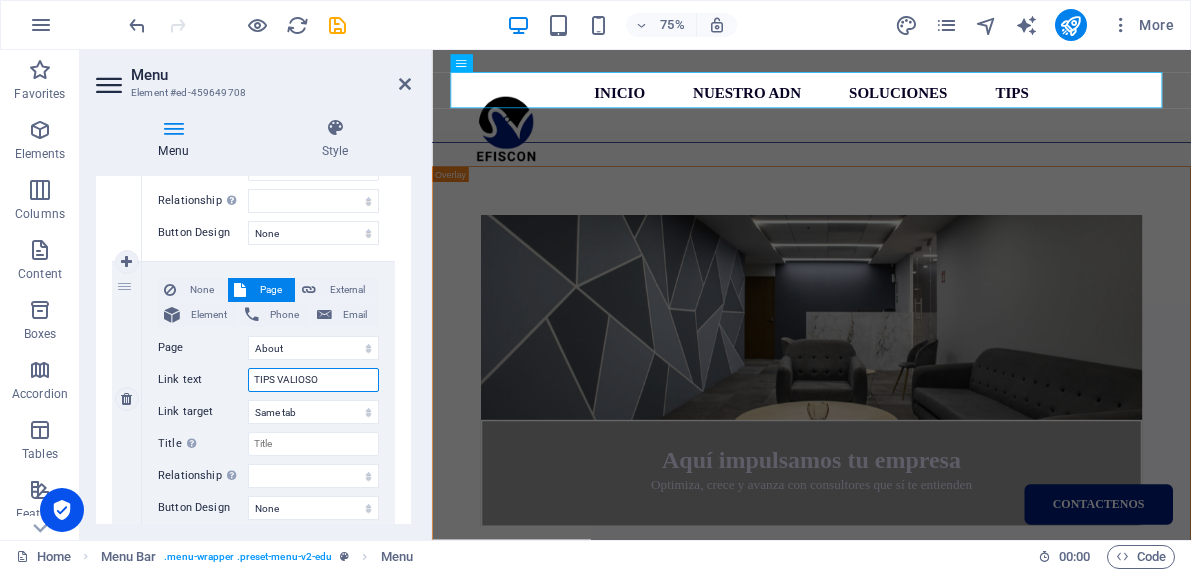 type on "TIPS VALIOSOS" 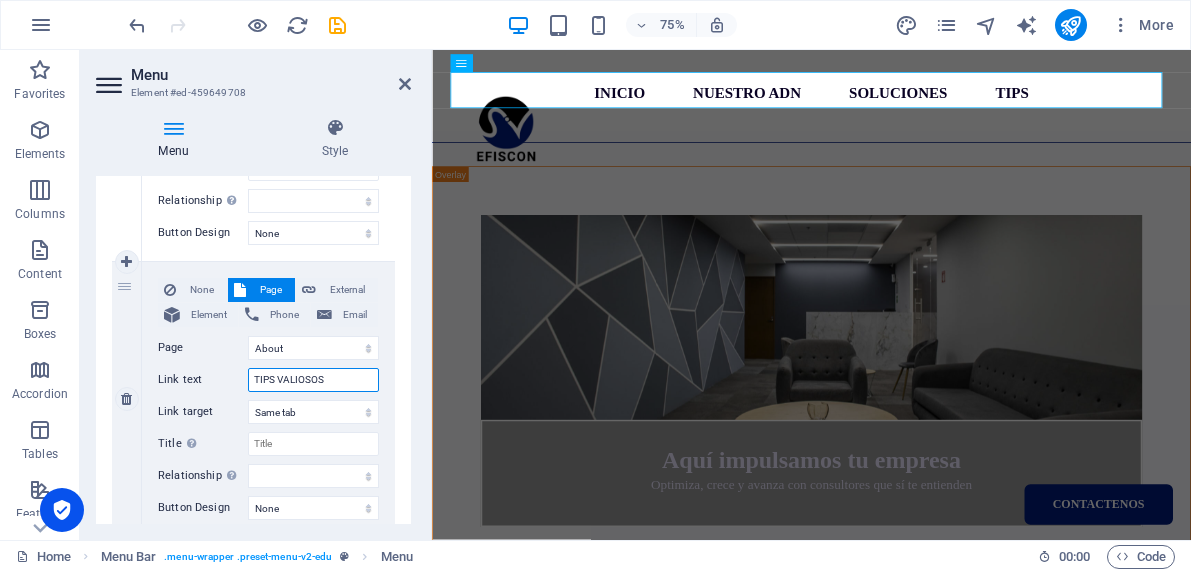 select 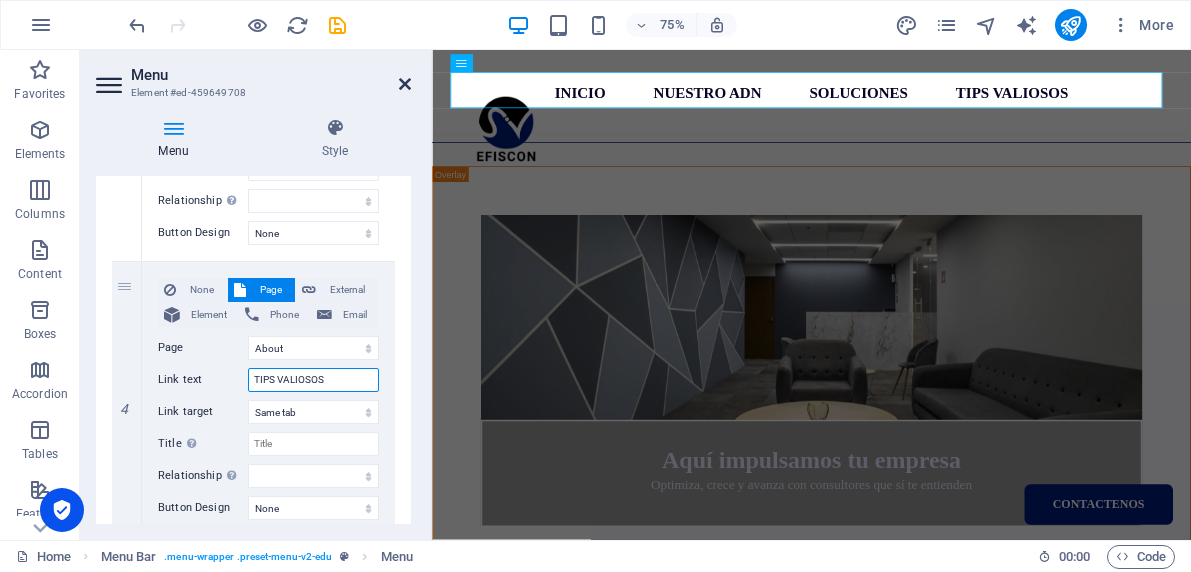 type on "TIPS VALIOSOS" 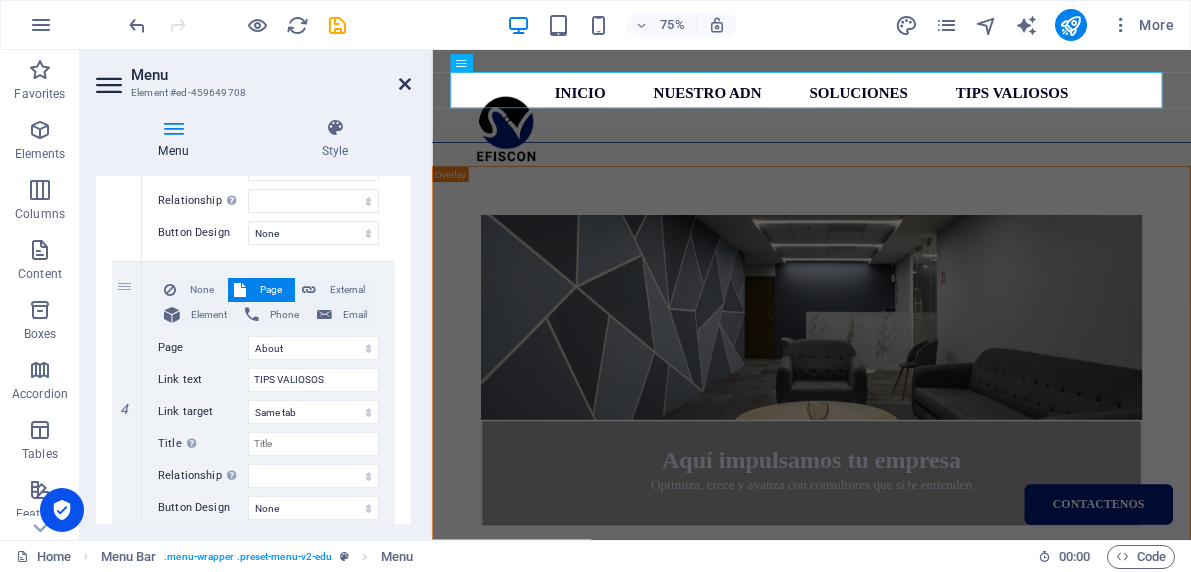 click at bounding box center (405, 84) 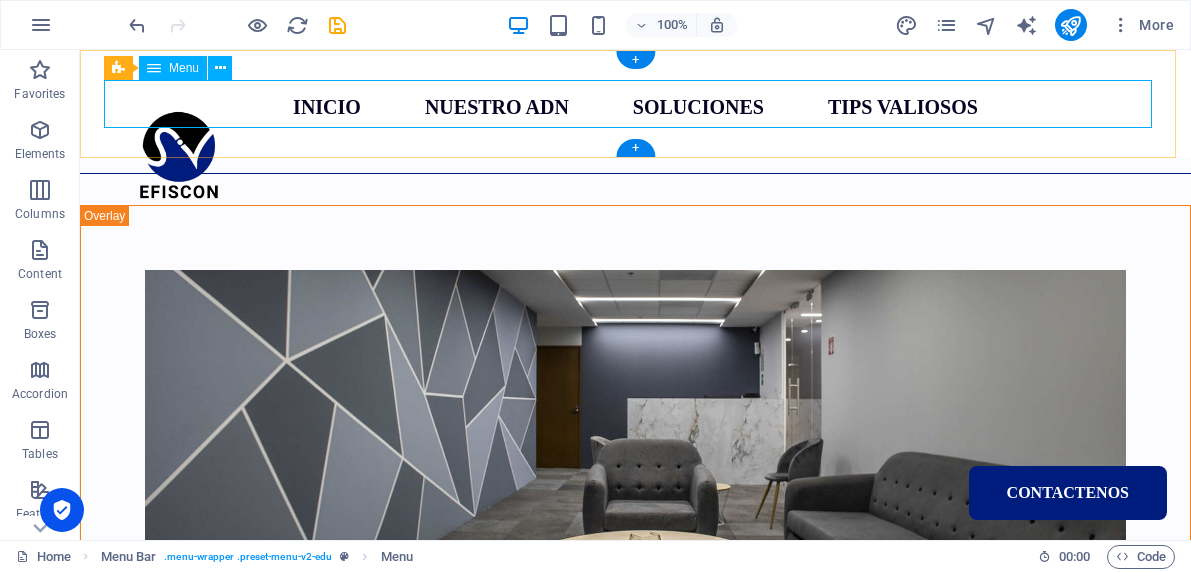 click on "INICIO NUESTRO ADN SOLUCIONES TIPS VALIOSOS Contactenos" at bounding box center [635, 104] 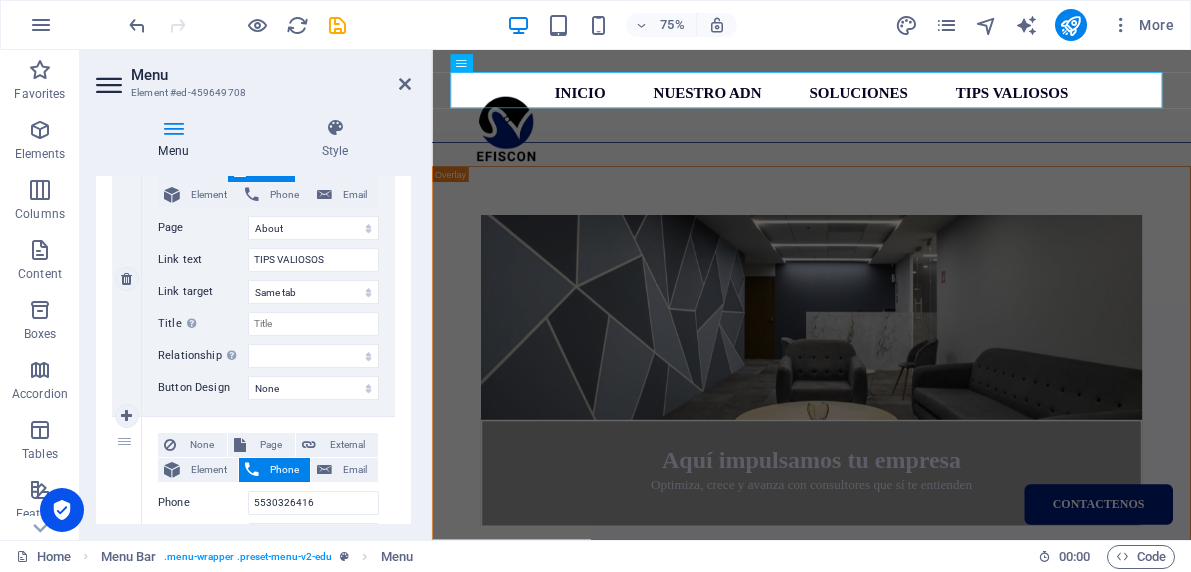 scroll, scrollTop: 1036, scrollLeft: 0, axis: vertical 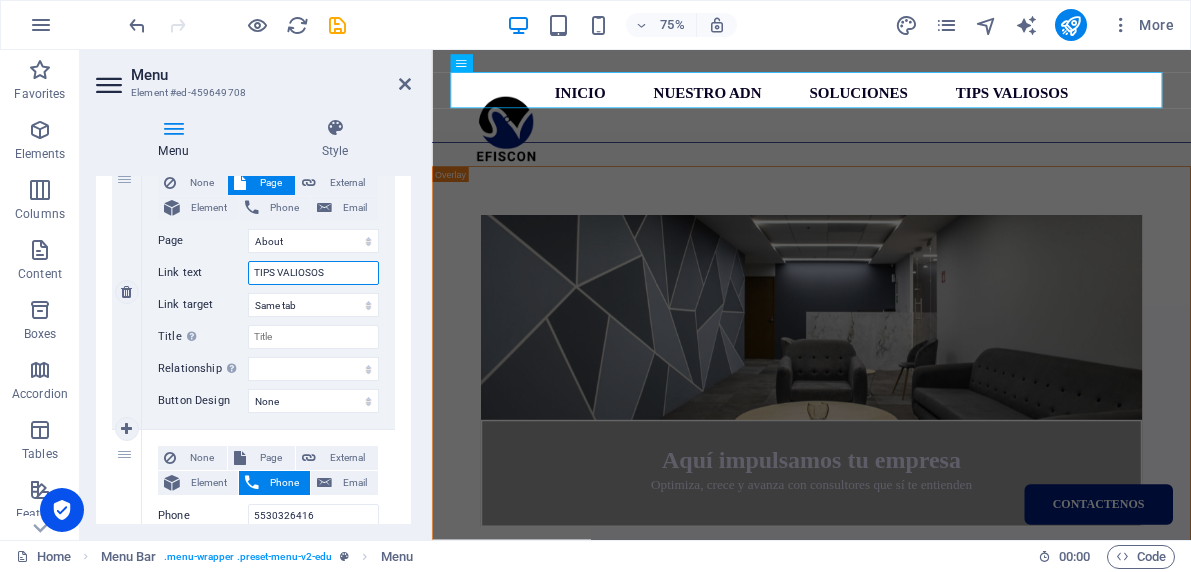 click on "TIPS VALIOSOS" at bounding box center (313, 273) 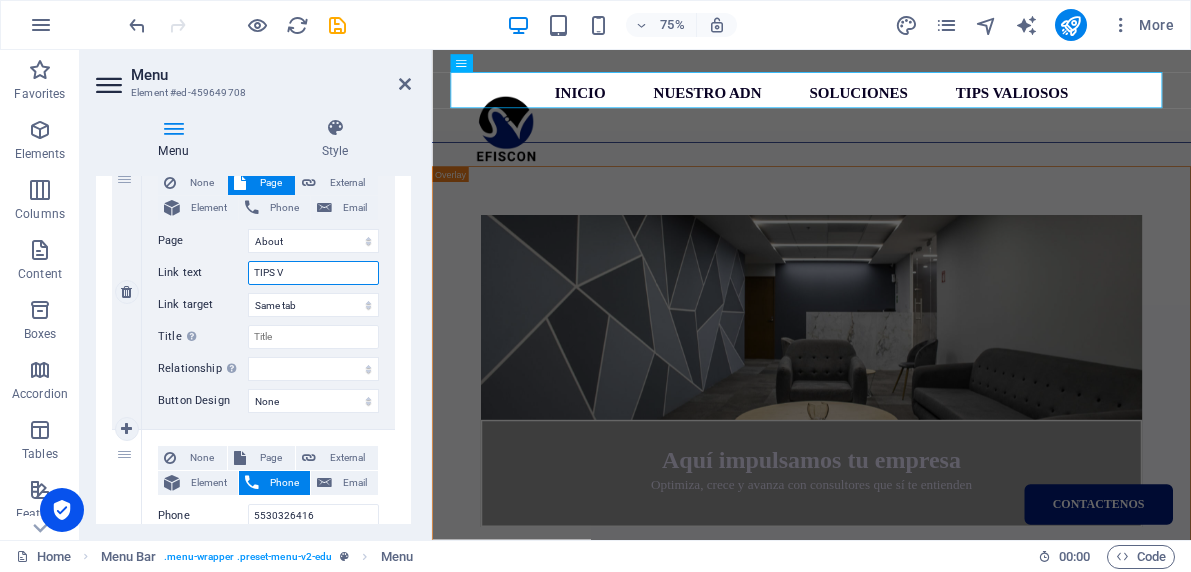 type on "TIPS" 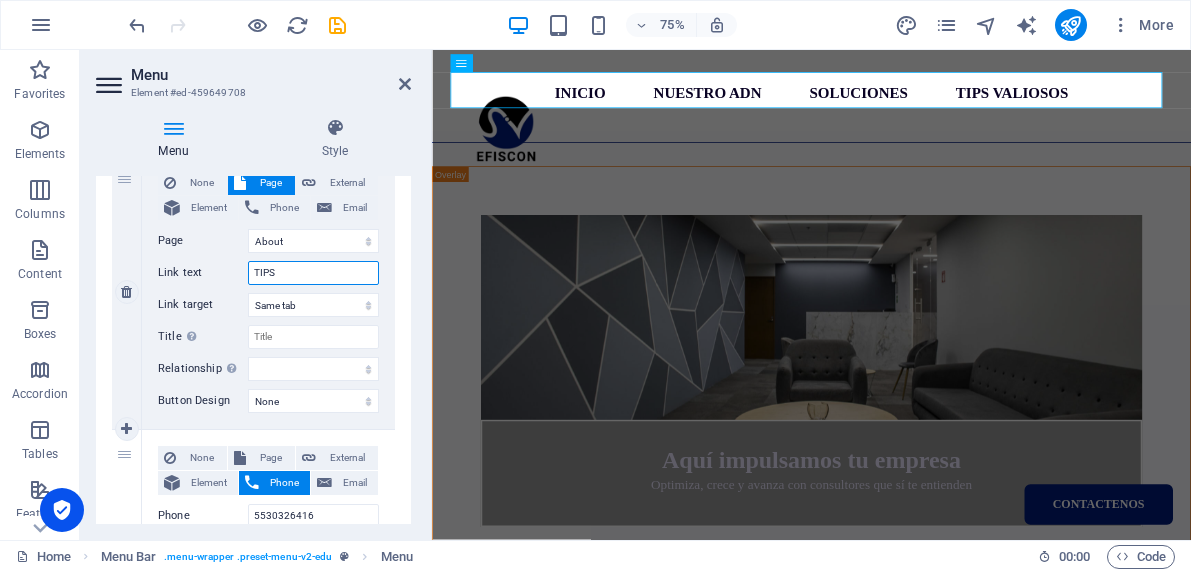 select 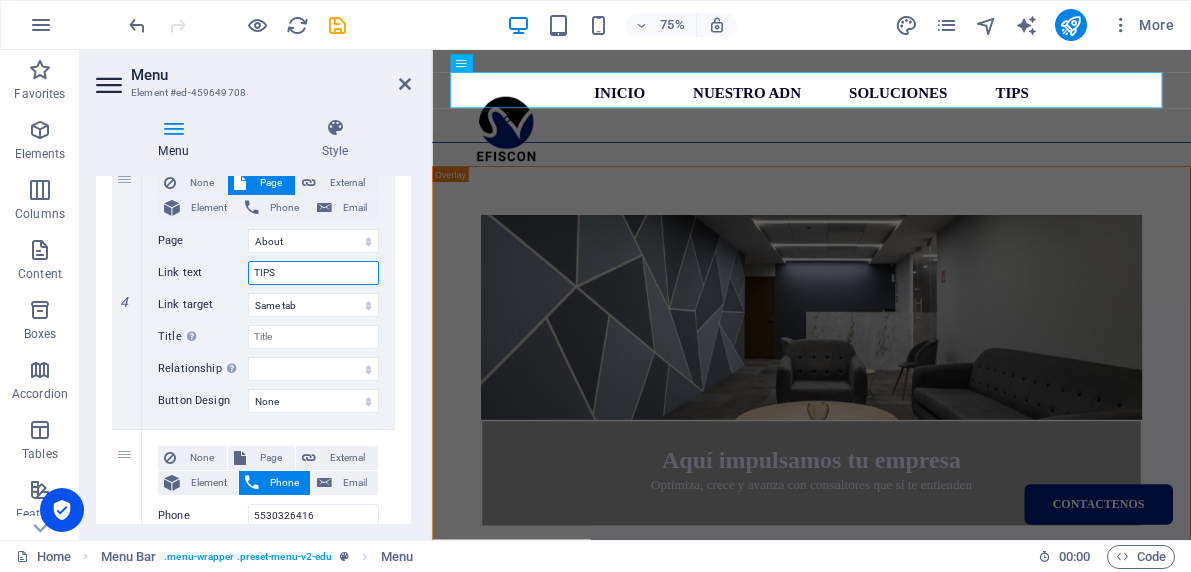 type on "TIPS" 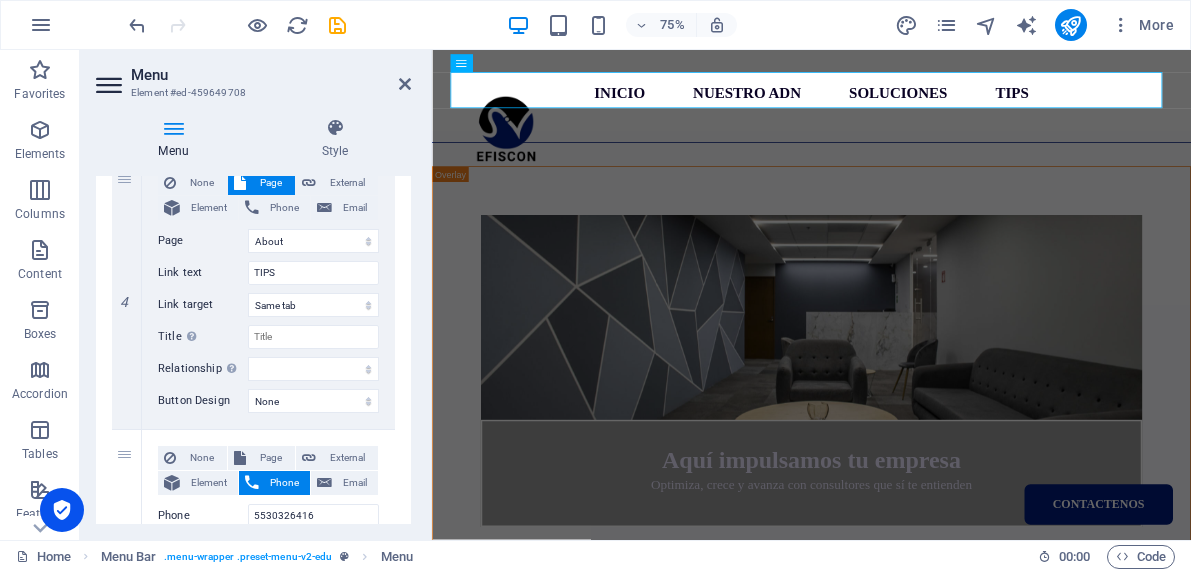 click on "Menu Element #ed-459649708 Menu Style Menu Auto Custom Create custom menu items for this menu. Recommended for one-page websites. Manage pages Menu items 1 None Page External Element Phone Email Page Home Nosotros Teachers About Blog Contact Us Legal Notice Privacy Element
URL /9151819 Phone Email Link text INICIO Link target New tab Same tab Overlay Title Additional link description, should not be the same as the link text. The title is most often shown as a tooltip text when the mouse moves over the element. Leave empty if uncertain. Relationship Sets the  relationship of this link to the link target . For example, the value "nofollow" instructs search engines not to follow the link. Can be left empty. alternate author bookmark external help license next nofollow noreferrer noopener prev search tag Button Design None Default Primary Secondary 2 None Page External Element Phone Email Page Home Nosotros Teachers About Blog Contact Us Legal Notice Privacy Element" at bounding box center [256, 295] 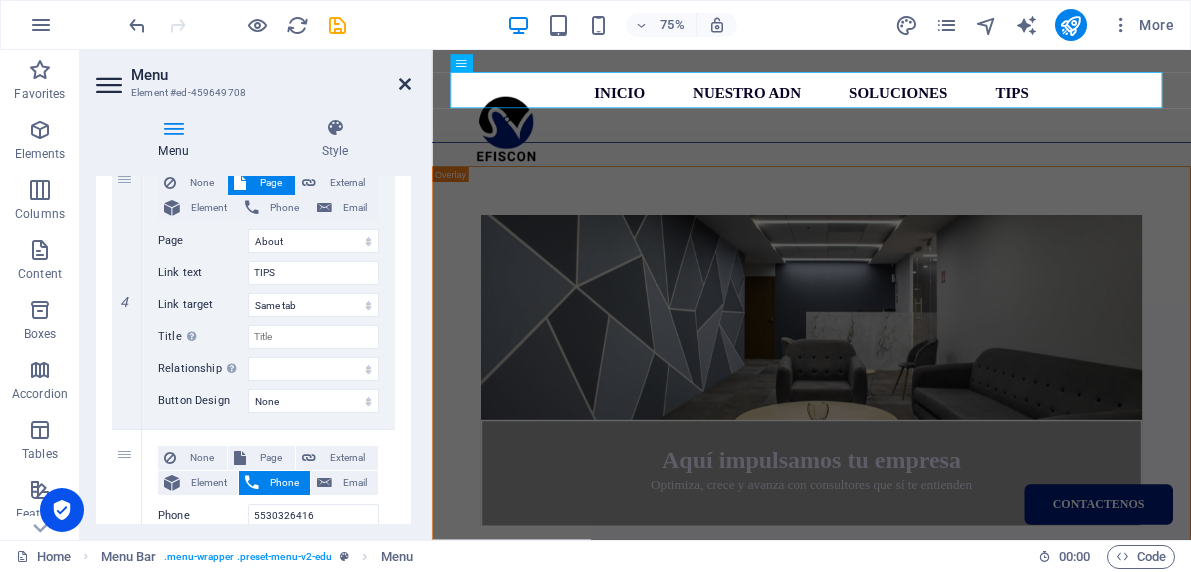 click at bounding box center (405, 84) 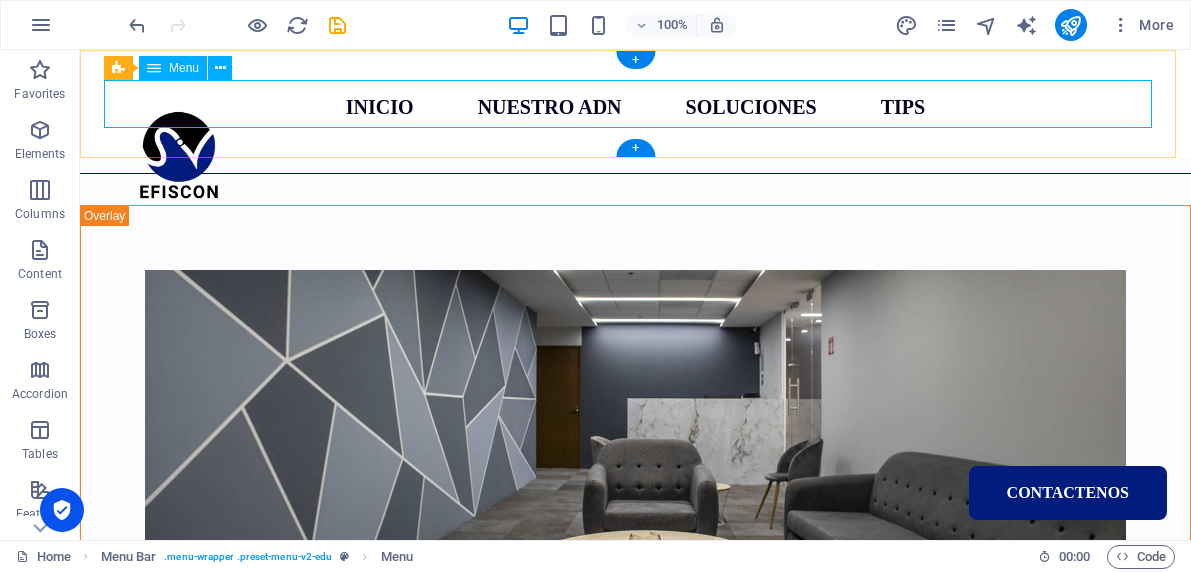 click on "INICIO NUESTRO ADN SOLUCIONES TIPS  Contactenos" at bounding box center (635, 104) 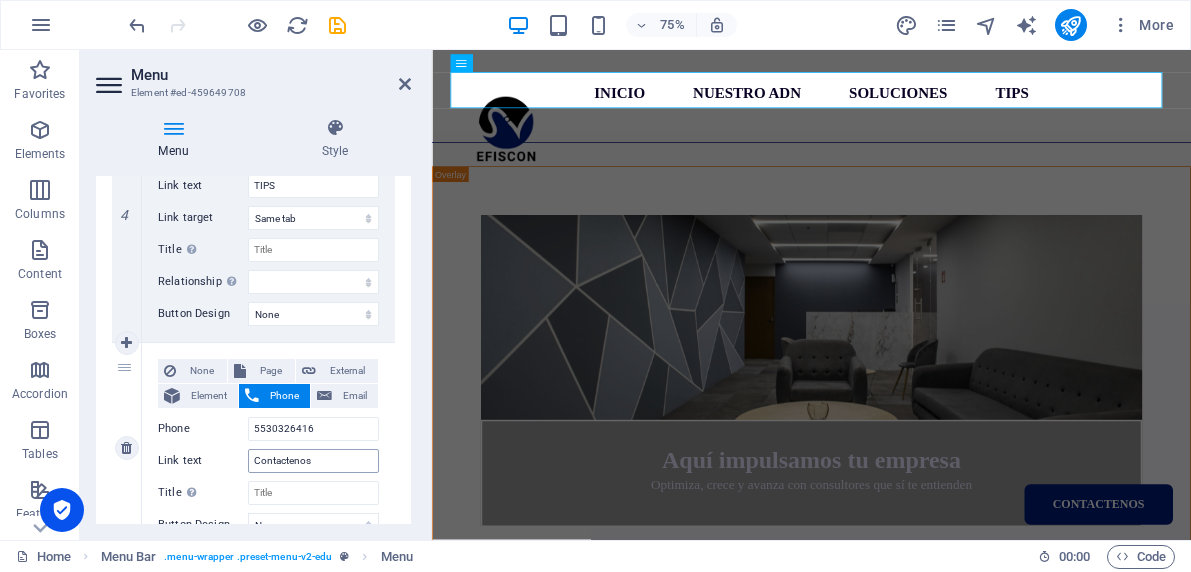 scroll, scrollTop: 1138, scrollLeft: 0, axis: vertical 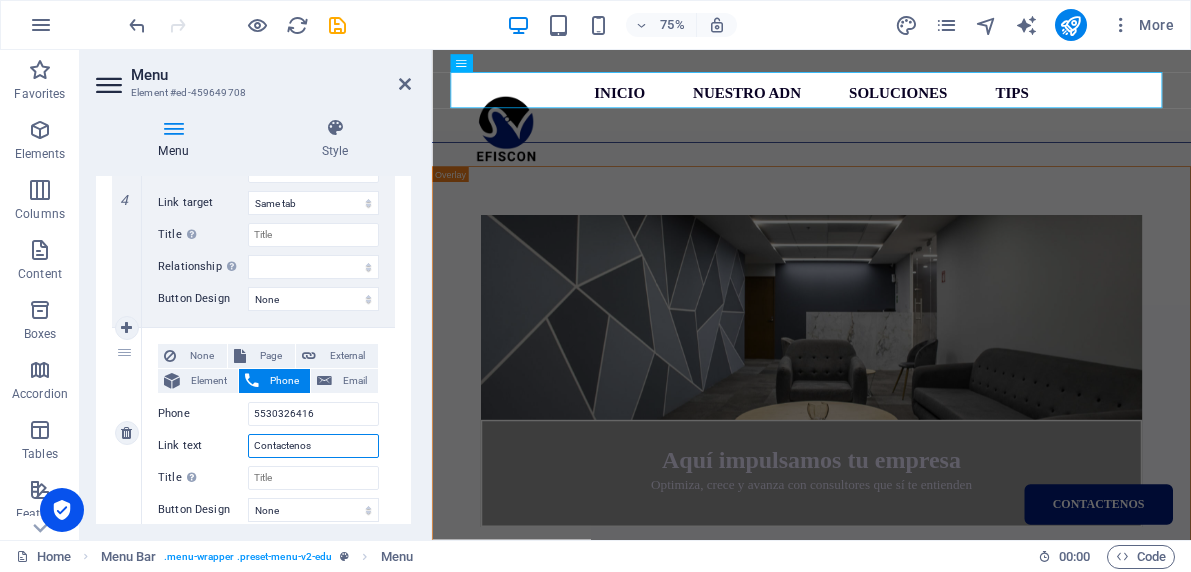 drag, startPoint x: 312, startPoint y: 448, endPoint x: 254, endPoint y: 447, distance: 58.00862 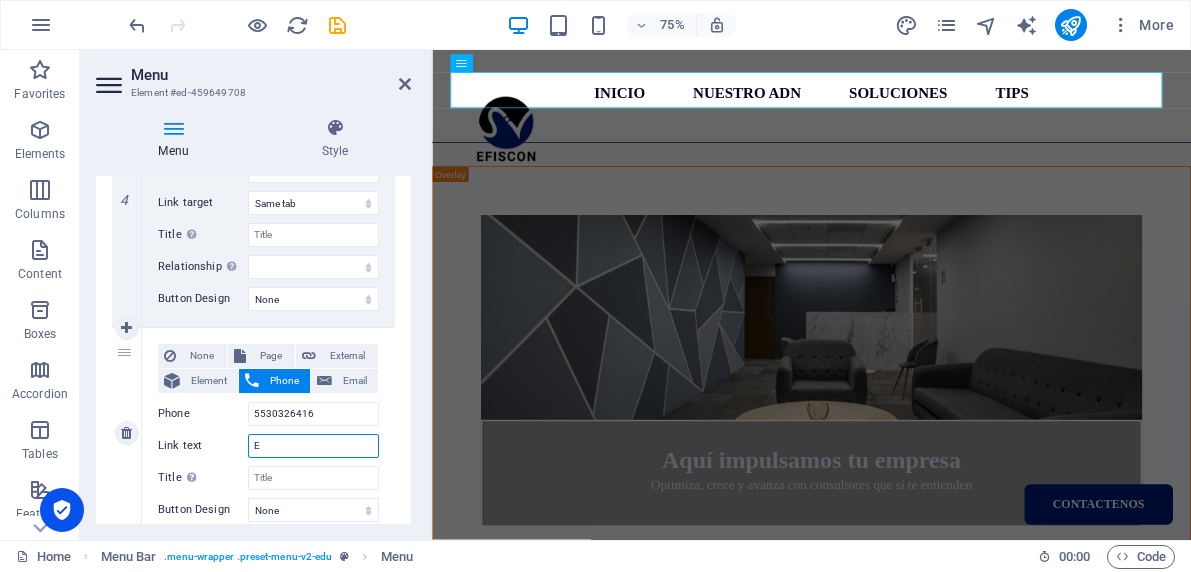type on "ES" 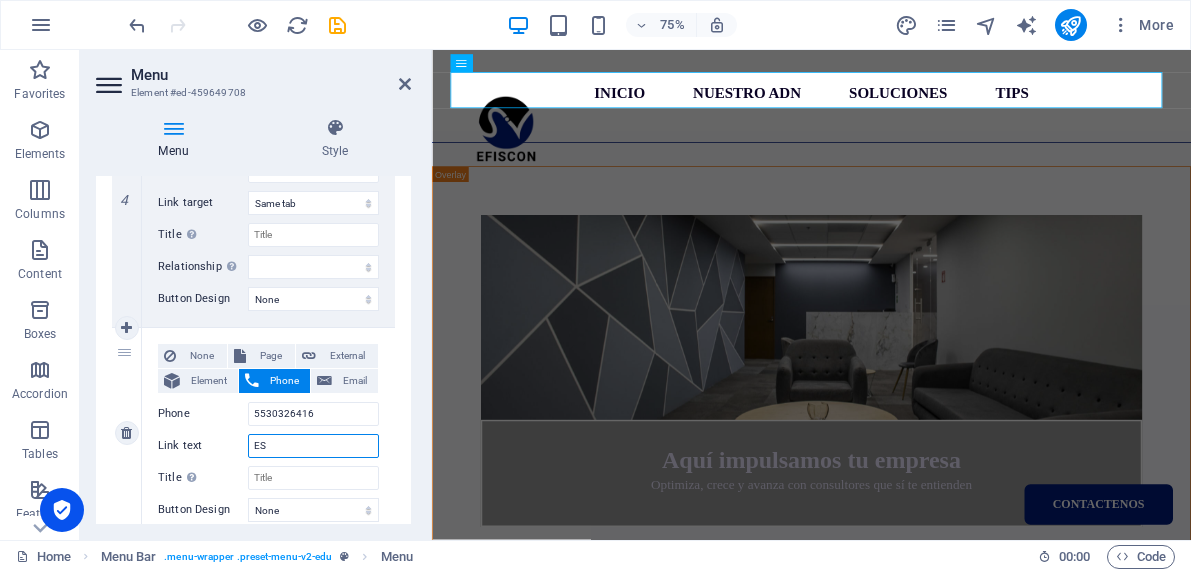 select 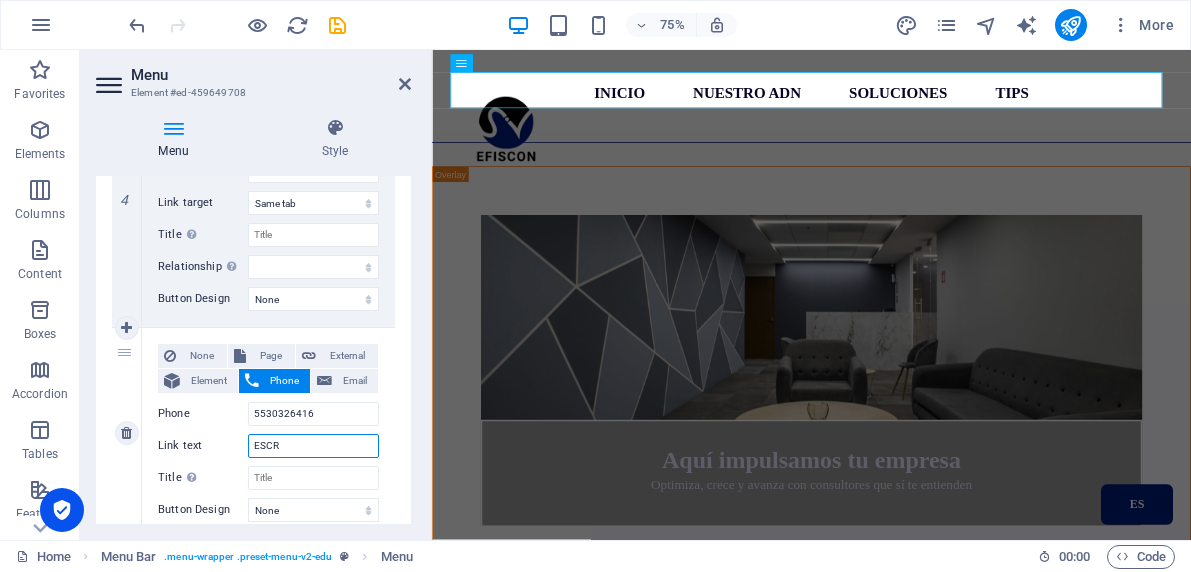 type on "ESCR´" 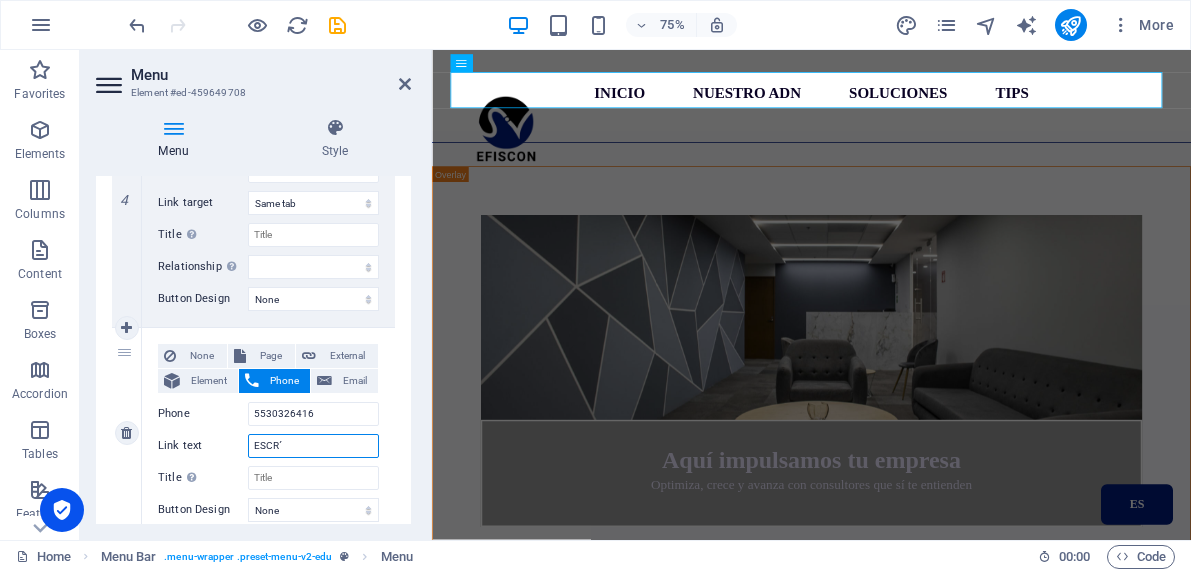 select 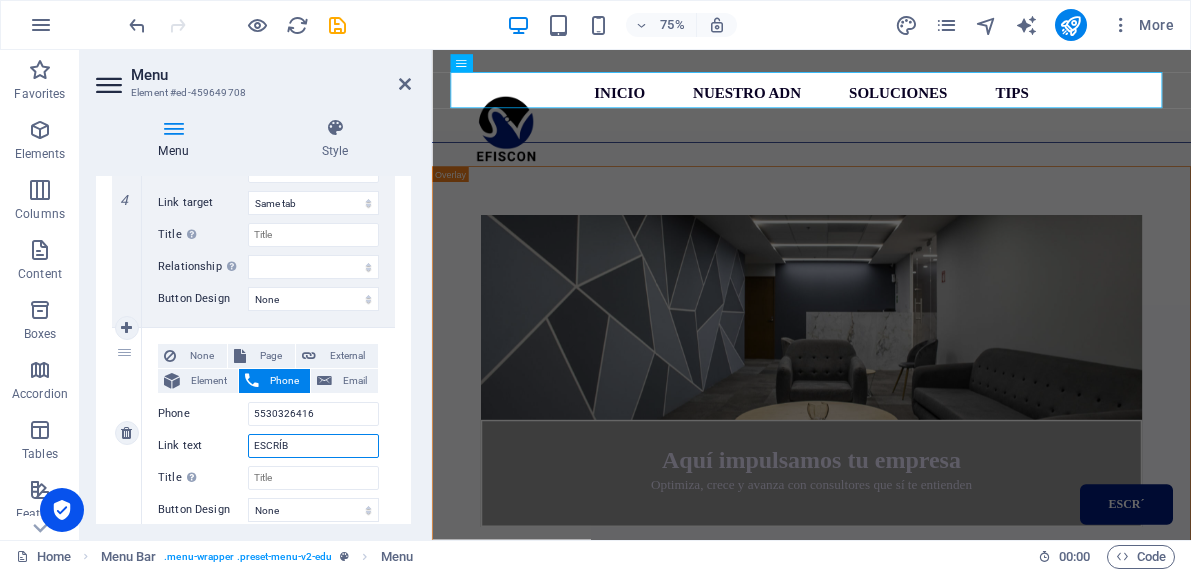 type on "ESCRÍBE" 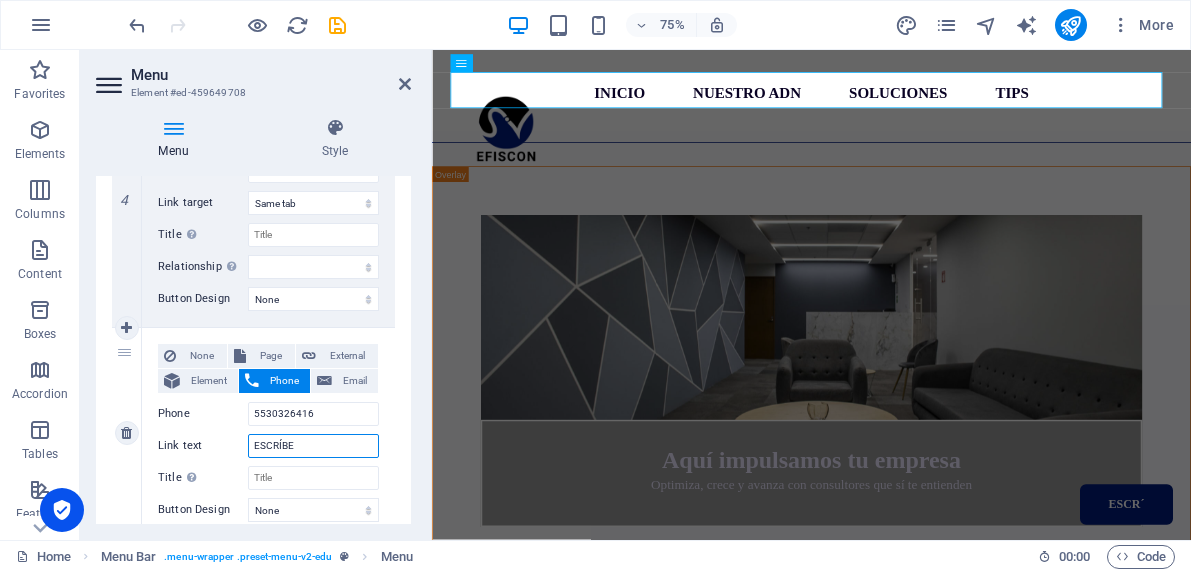select 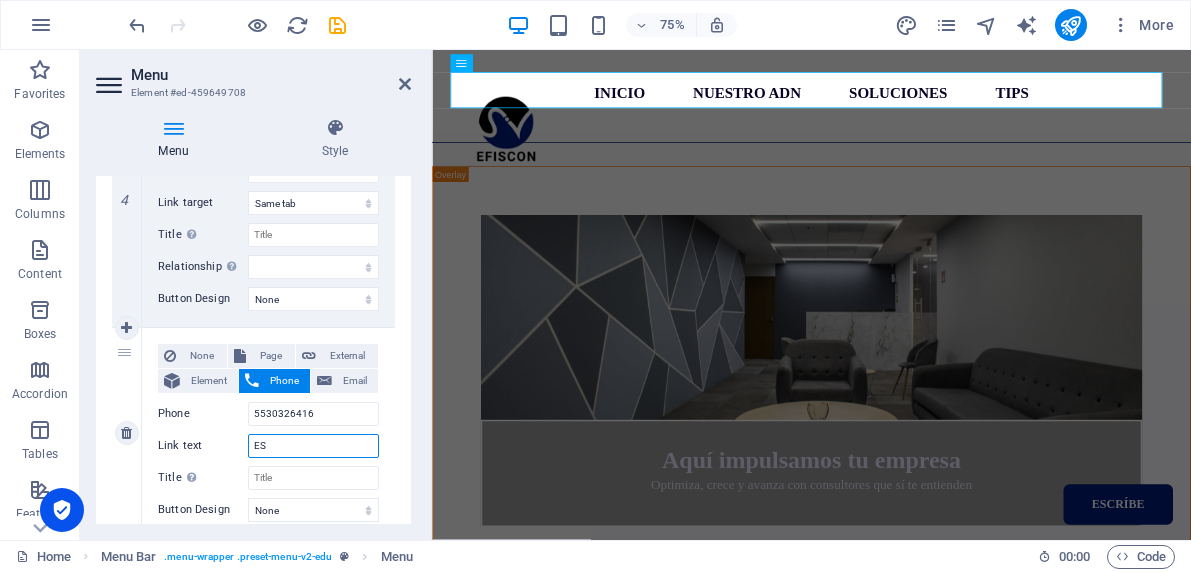 type on "E" 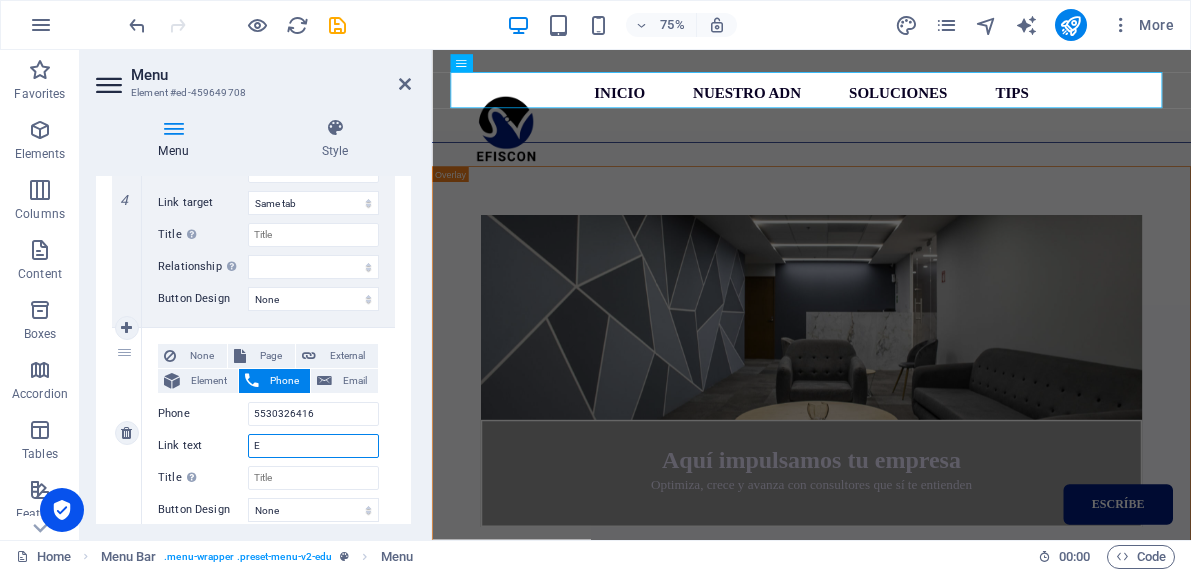 type 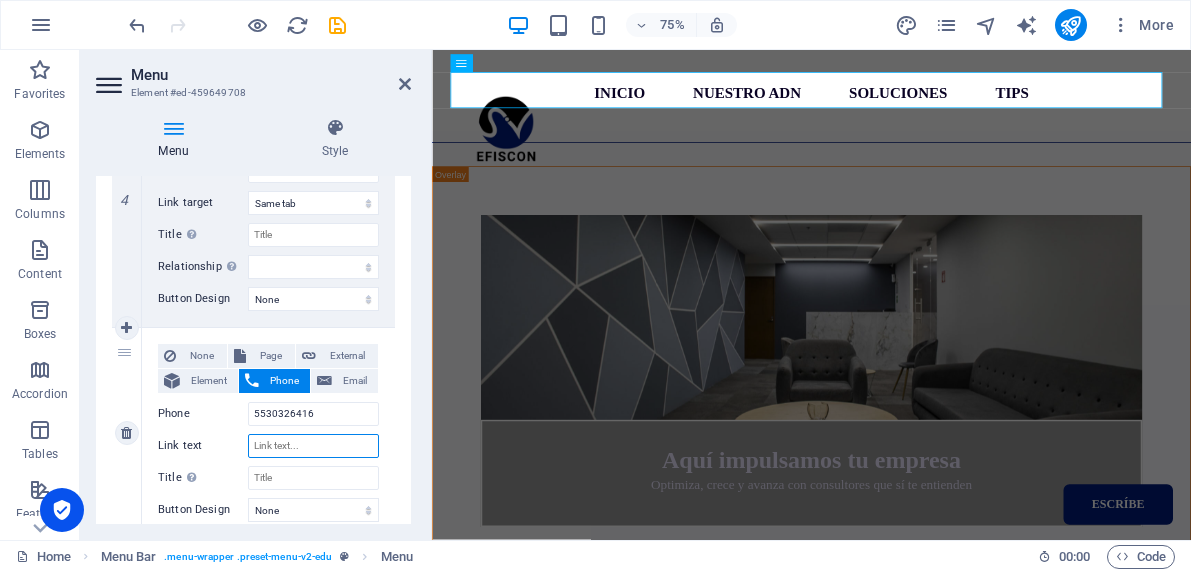 select 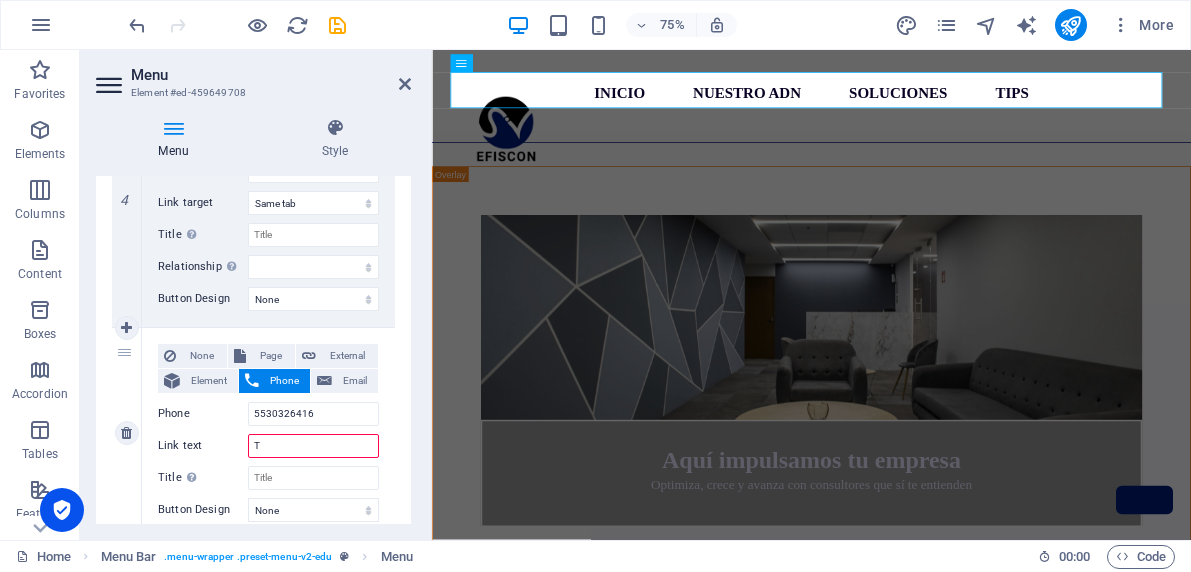 type on "TU" 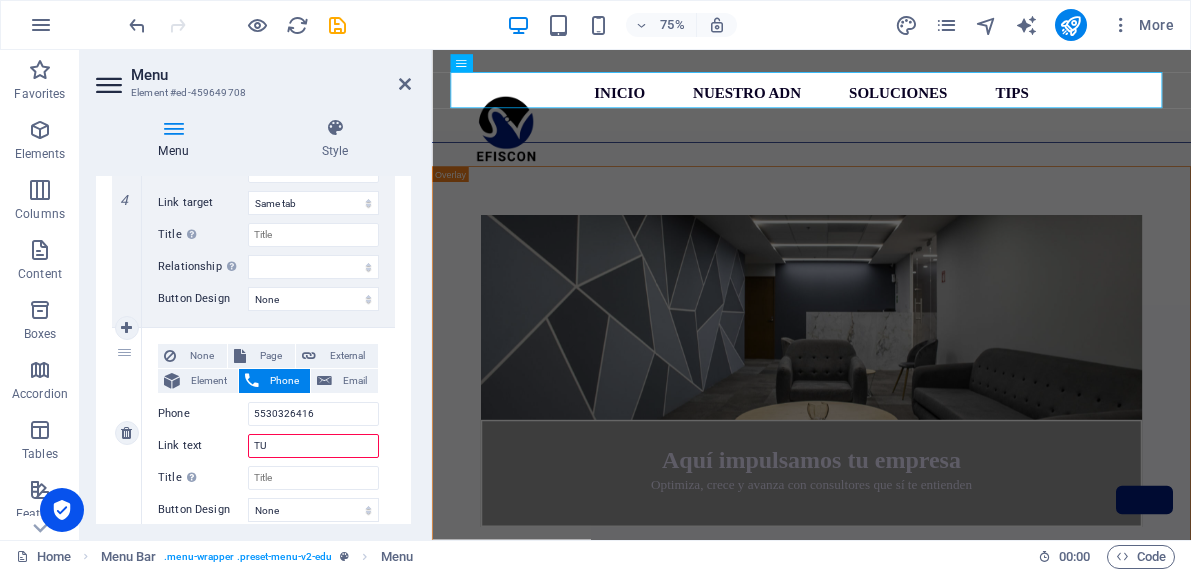 select 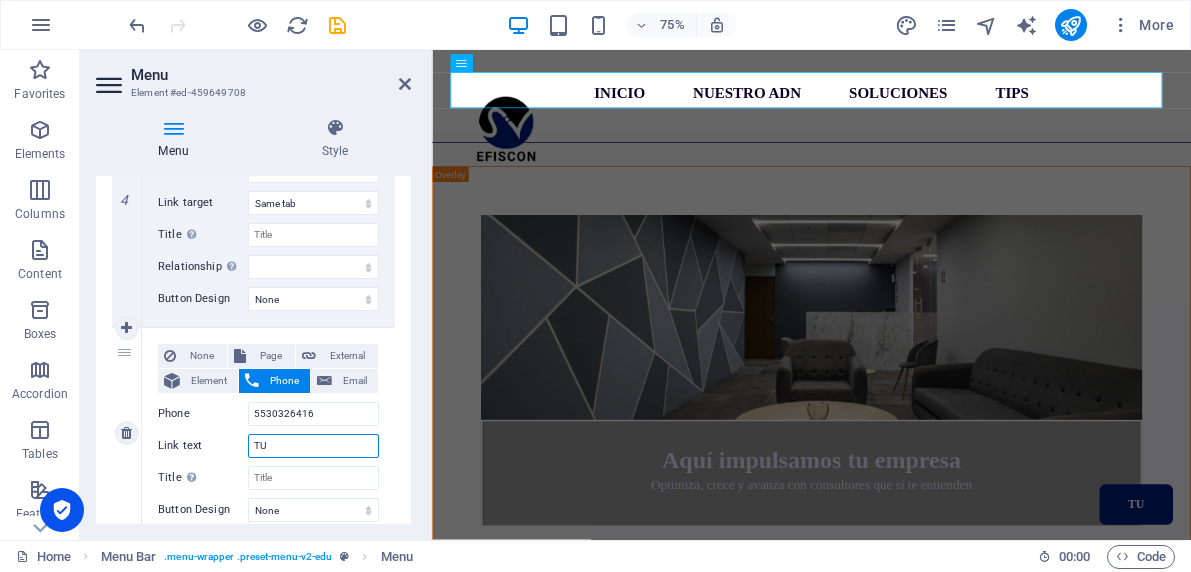 type on "T" 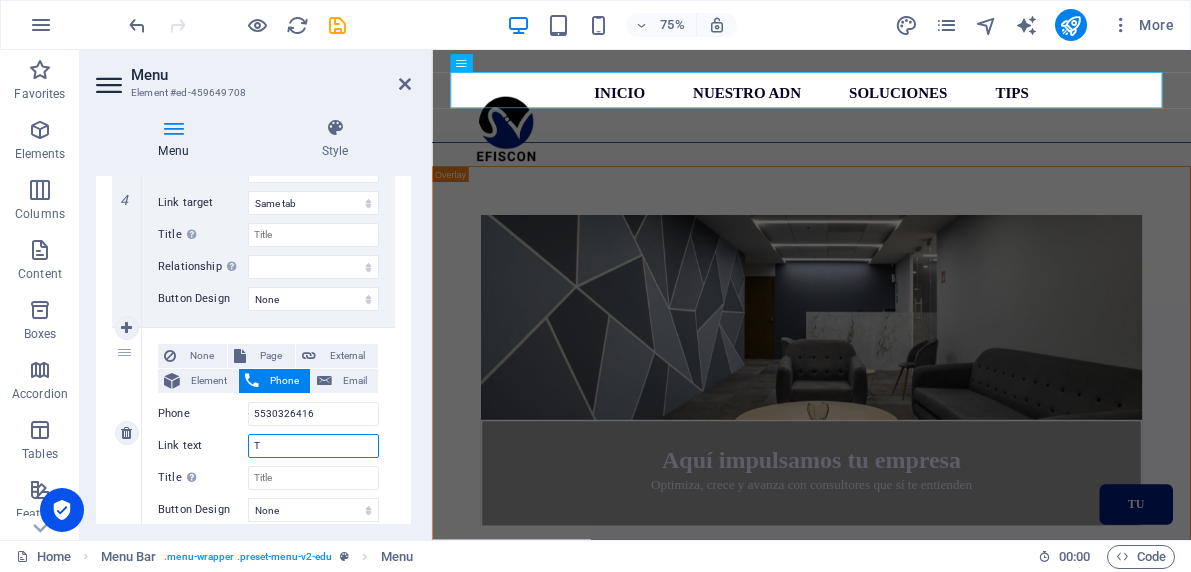 type 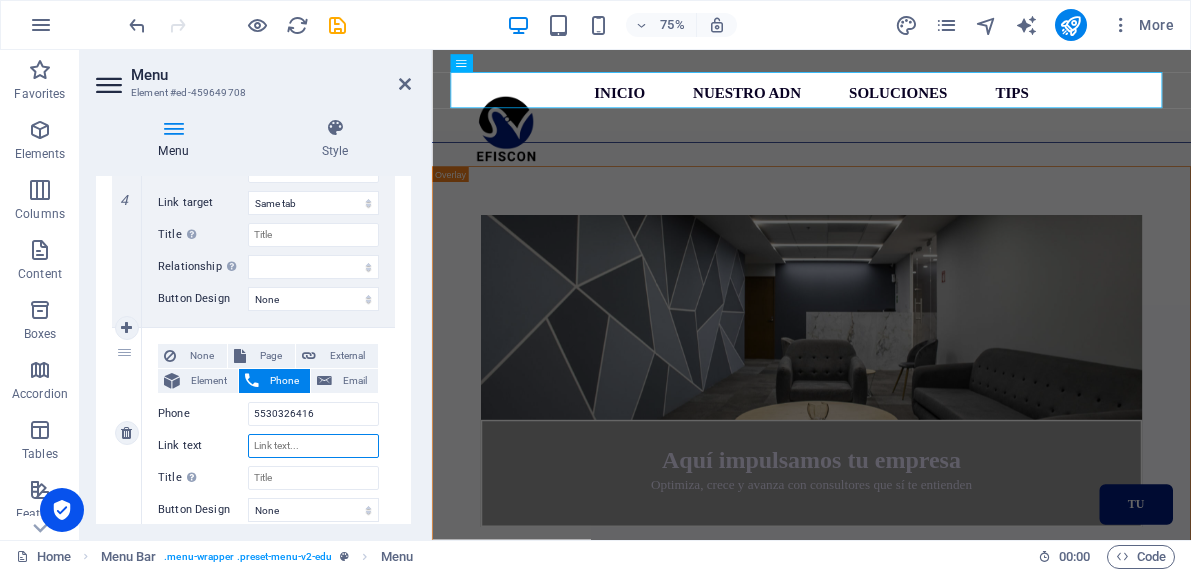 select 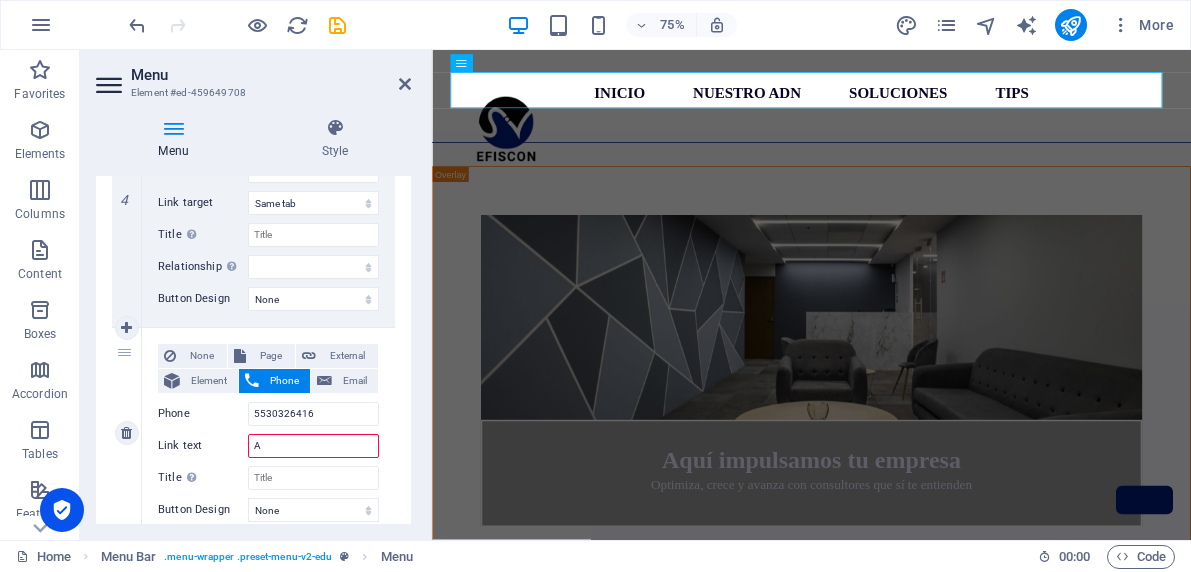 type on "AQ" 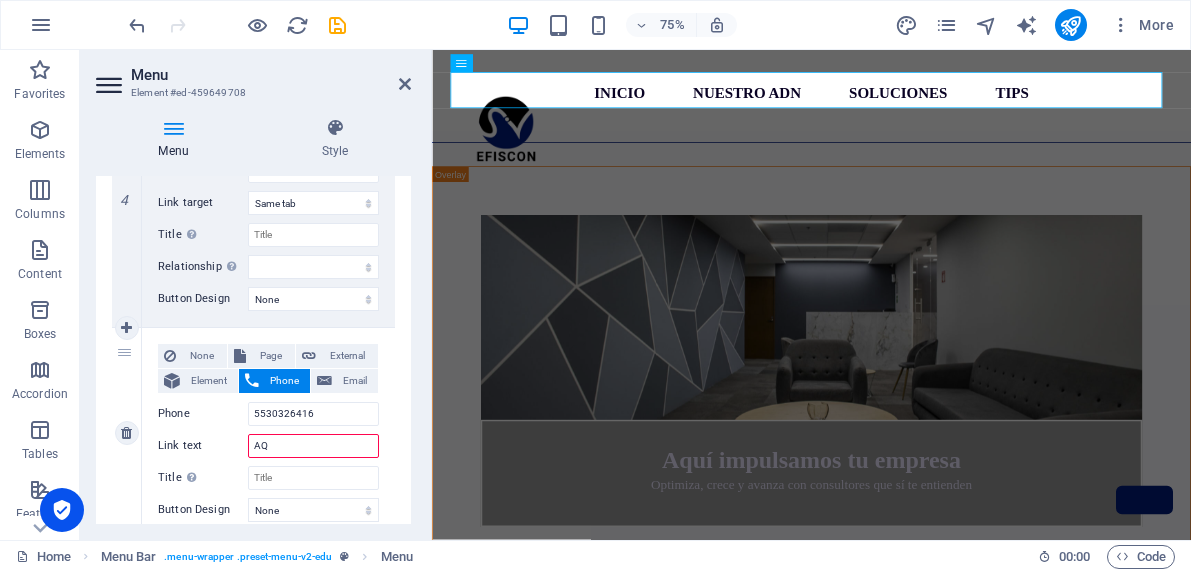 select 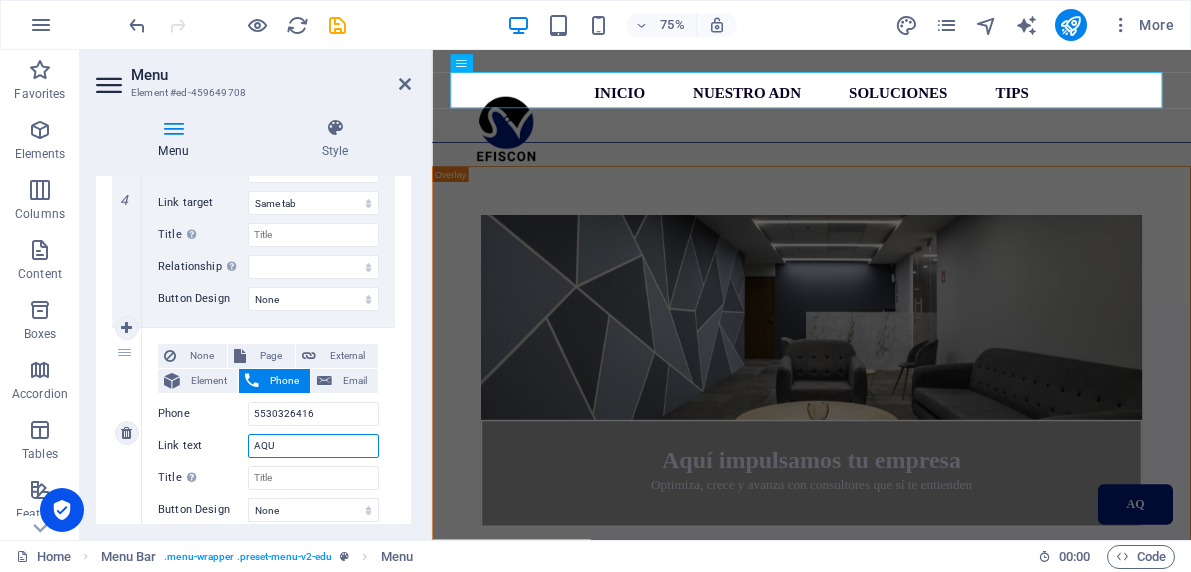 type on "AQU´" 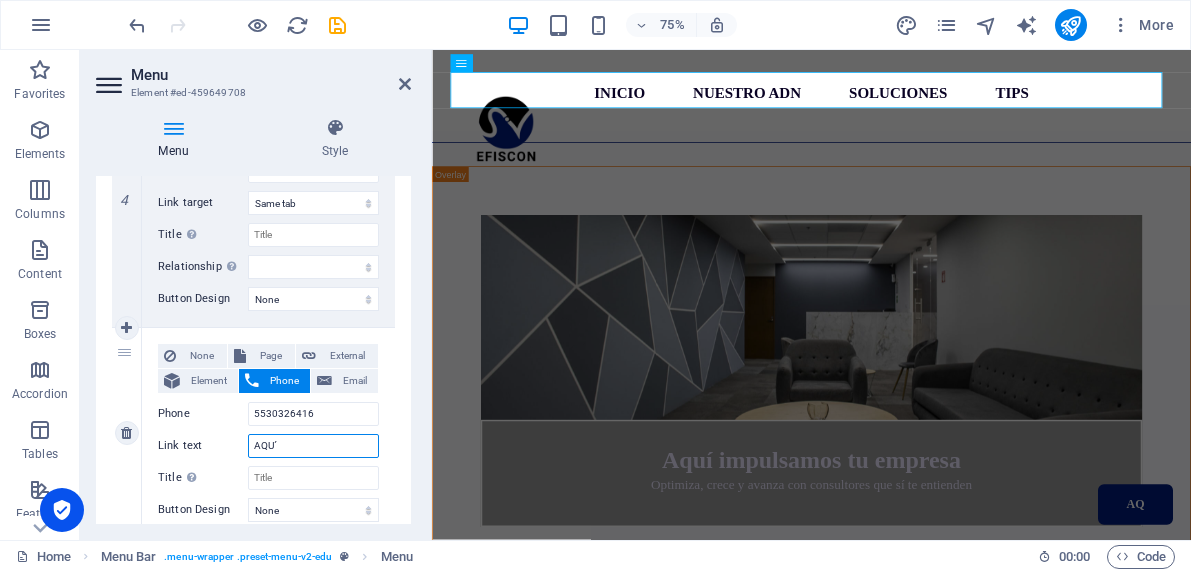 select 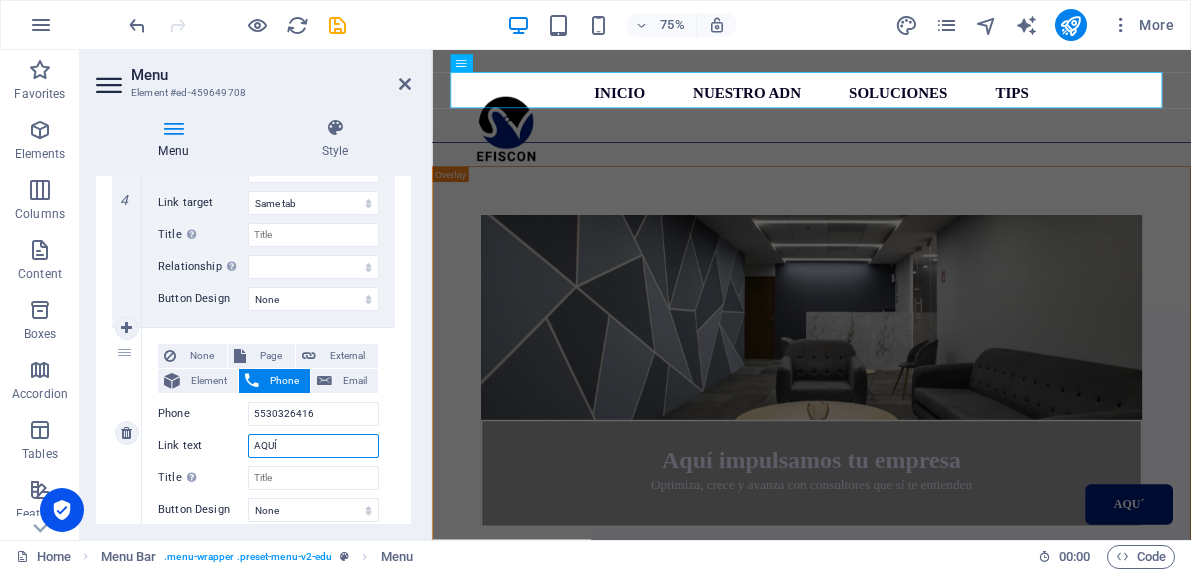 type on "AQUÍ" 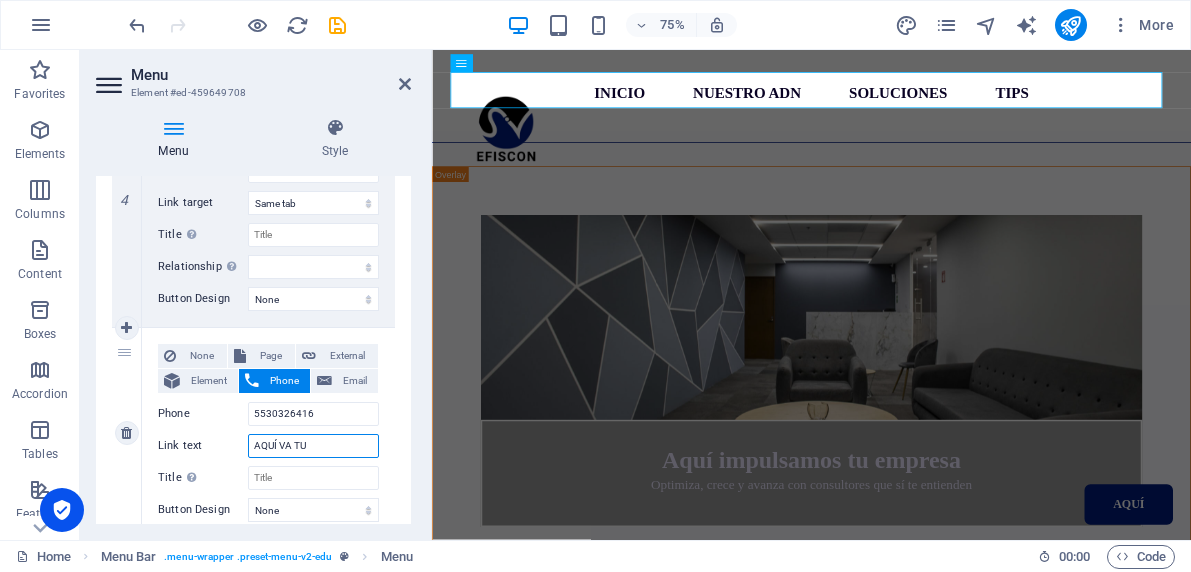 type on "AQUÍ VA TU M" 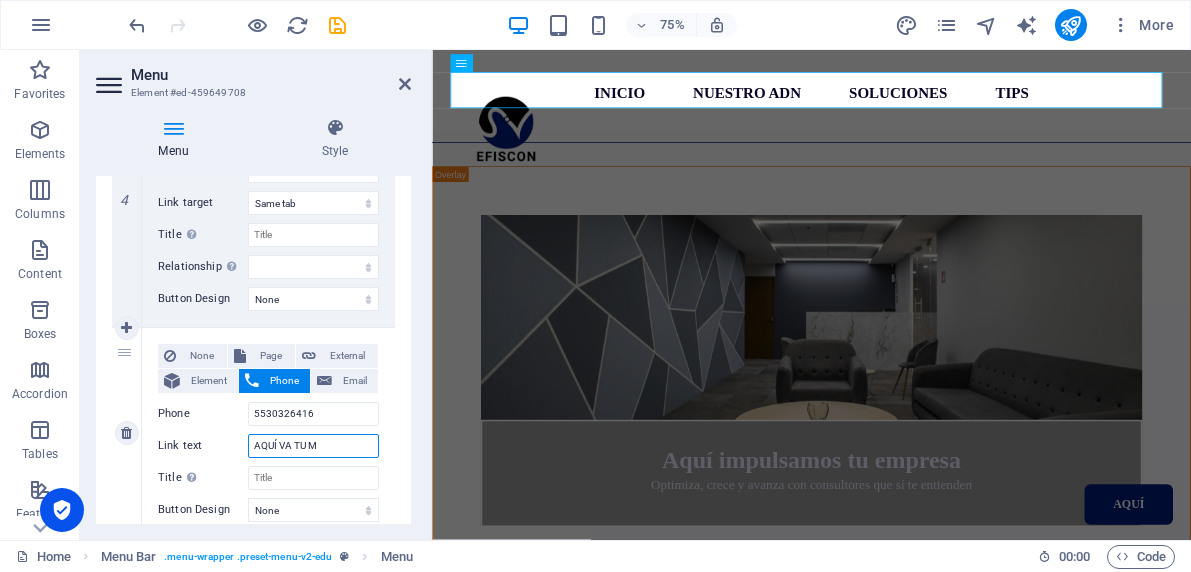 select 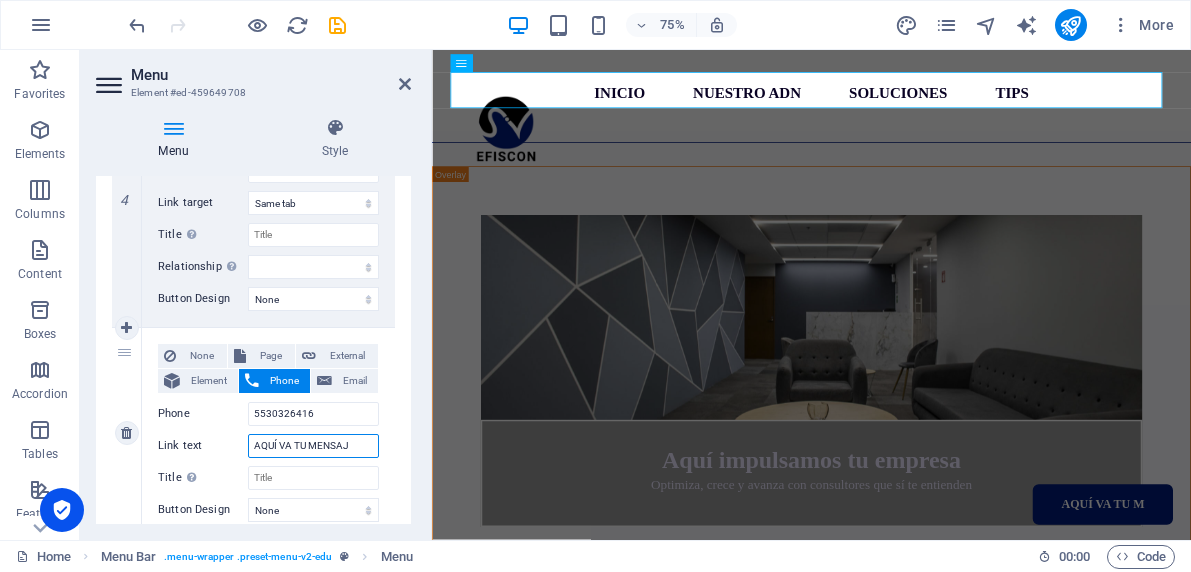 type on "AQUÍ VA TU MENSAJE" 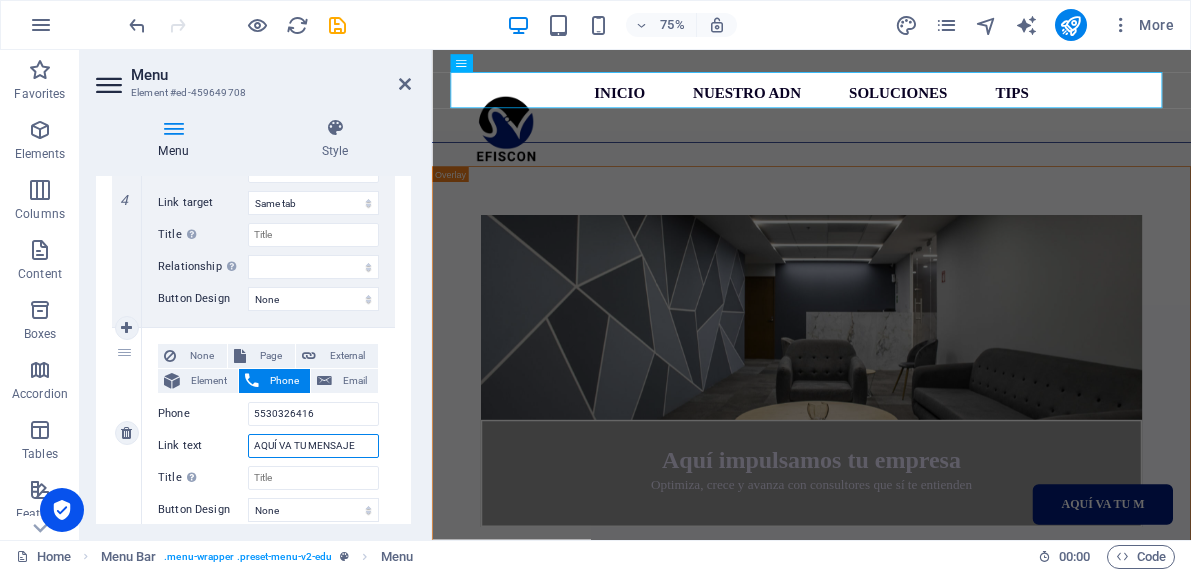 select 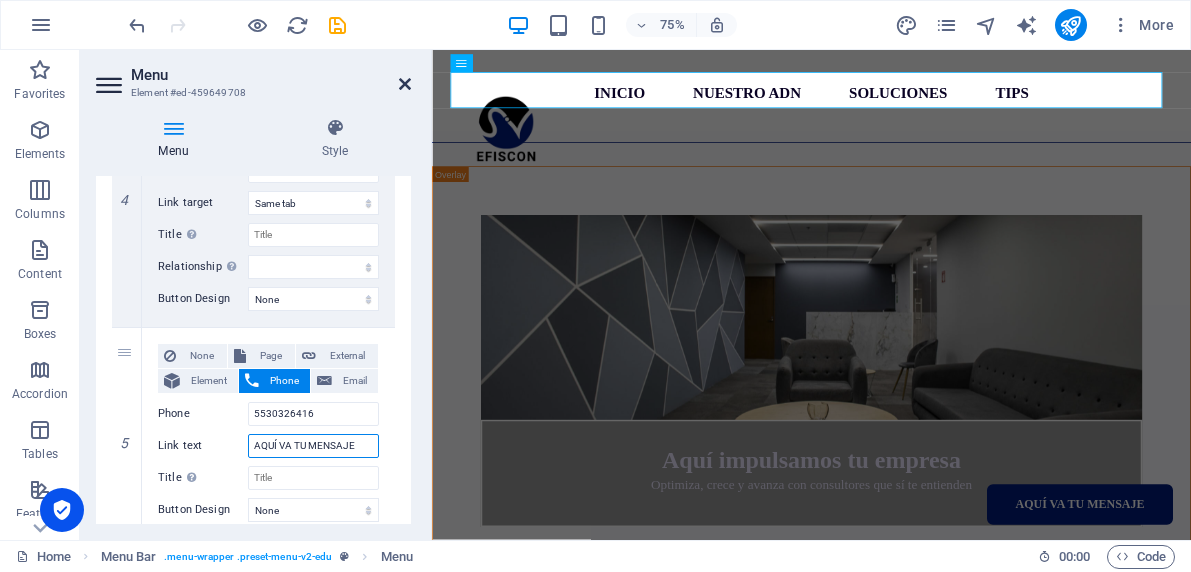 type on "AQUÍ VA TU MENSAJE" 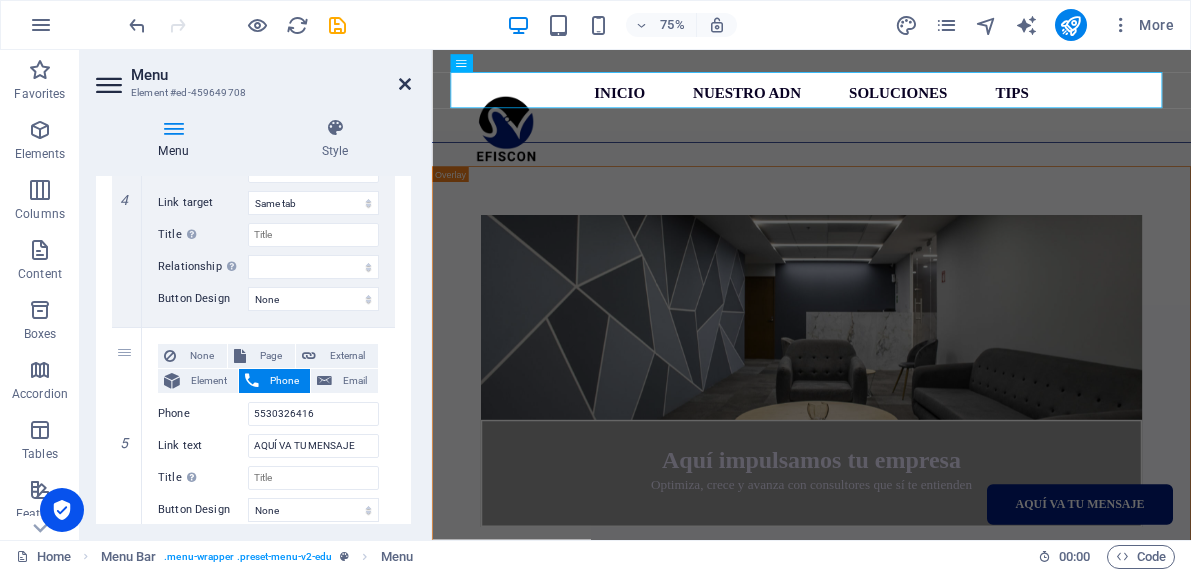 click at bounding box center [405, 84] 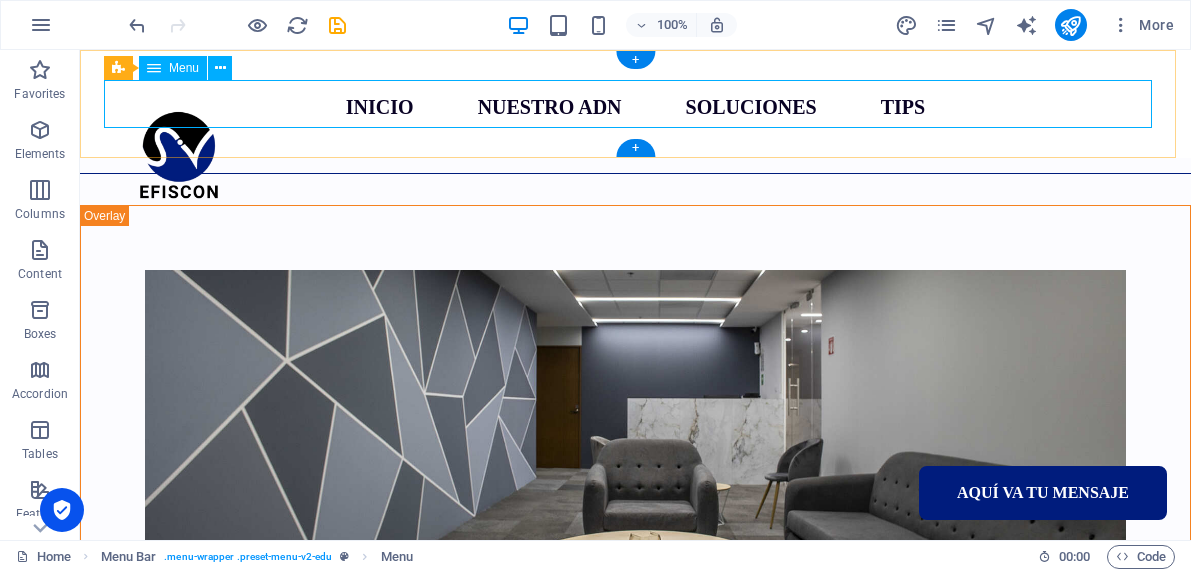 click on "INICIO NUESTRO ADN SOLUCIONES TIPS  AQUÍ VA TU MENSAJE" at bounding box center (635, 104) 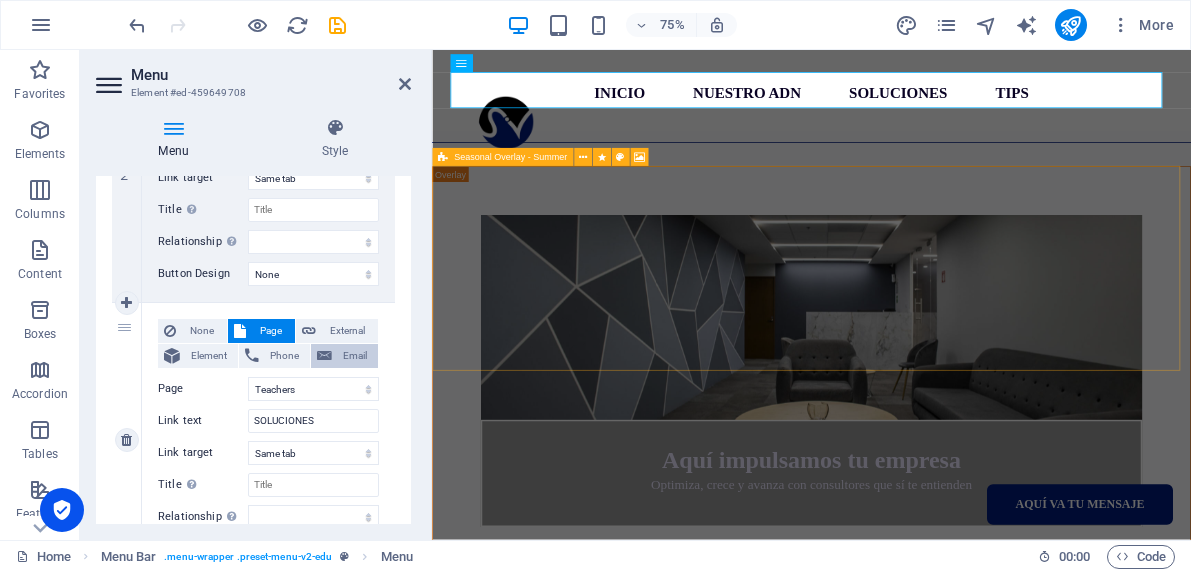 scroll, scrollTop: 613, scrollLeft: 0, axis: vertical 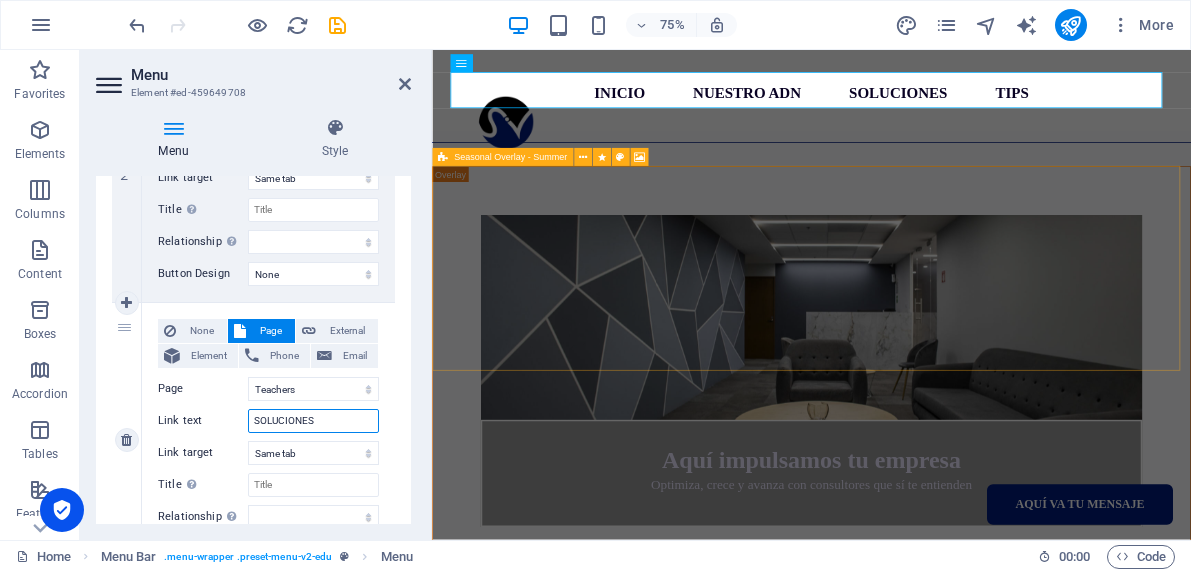 click on "SOLUCIONES" at bounding box center [313, 421] 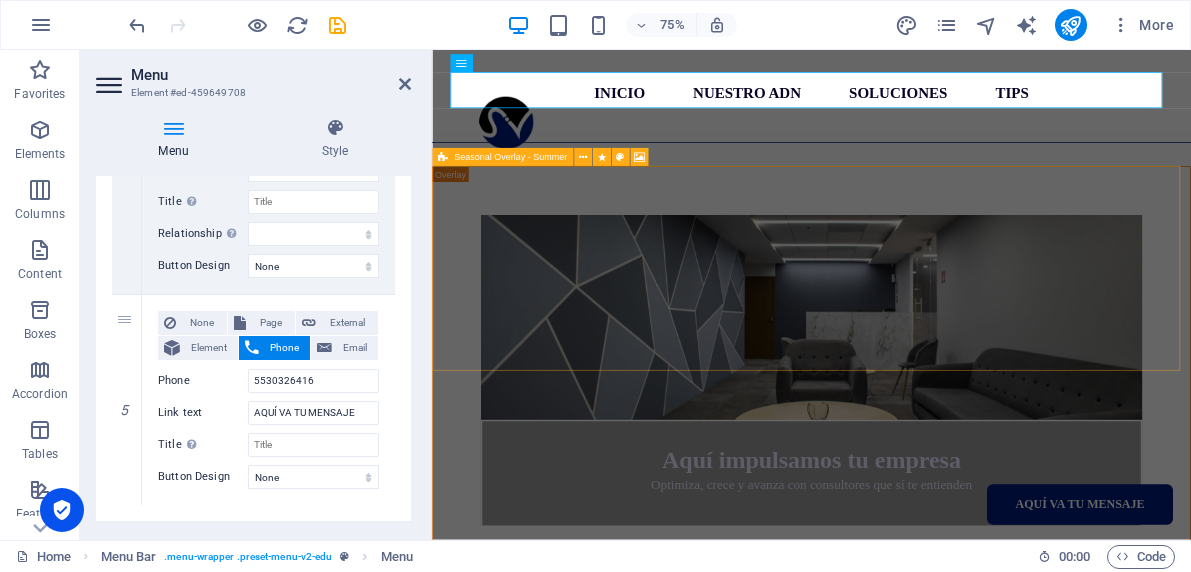 scroll, scrollTop: 1183, scrollLeft: 0, axis: vertical 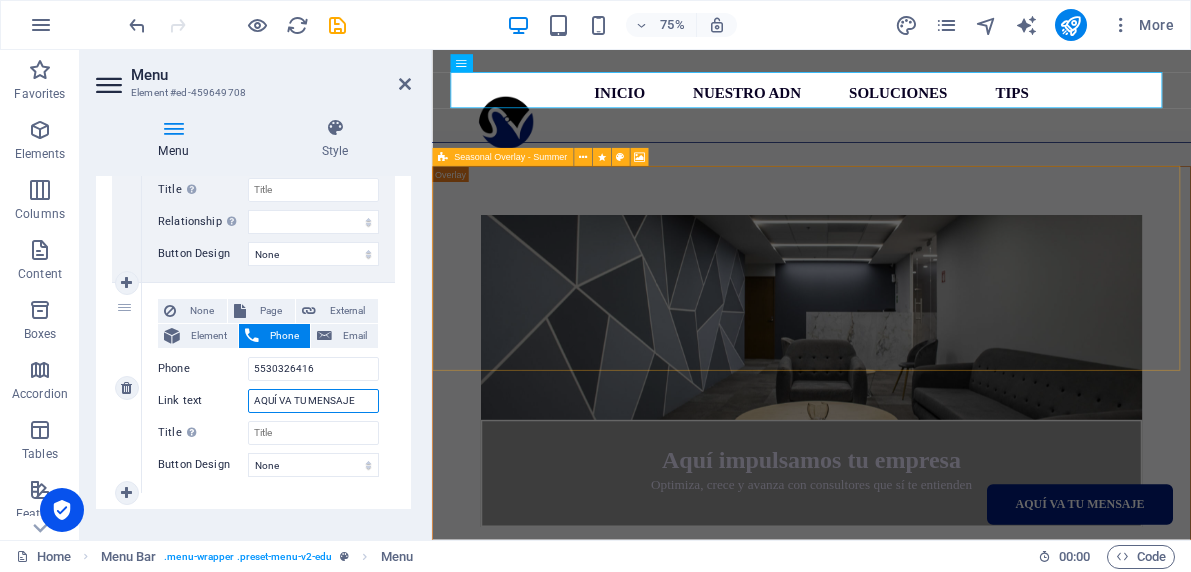 drag, startPoint x: 360, startPoint y: 400, endPoint x: 249, endPoint y: 401, distance: 111.0045 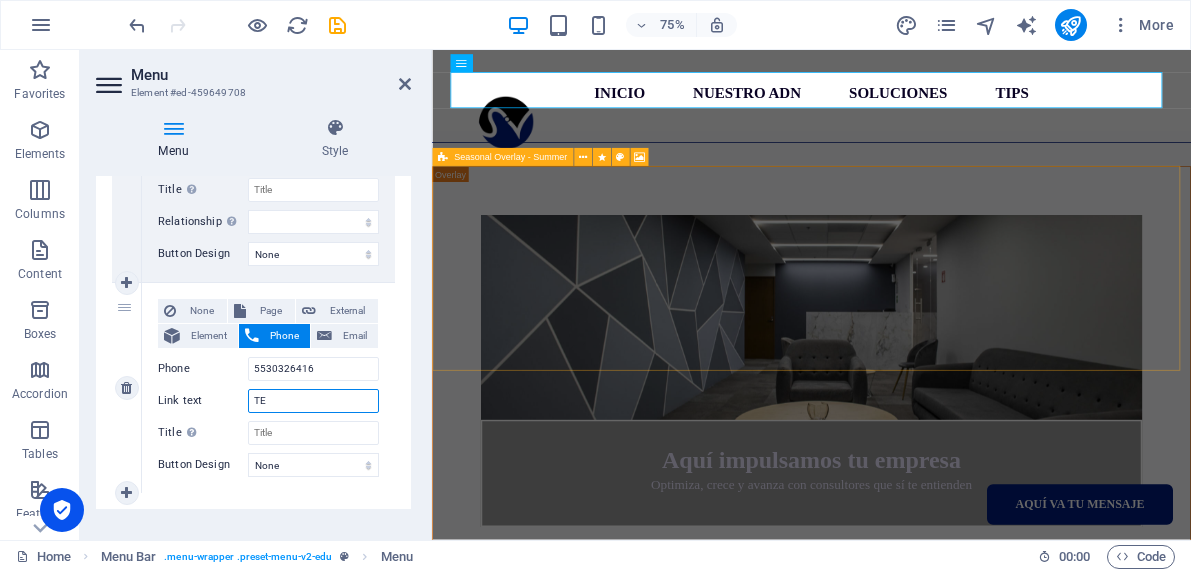 type on "TE L" 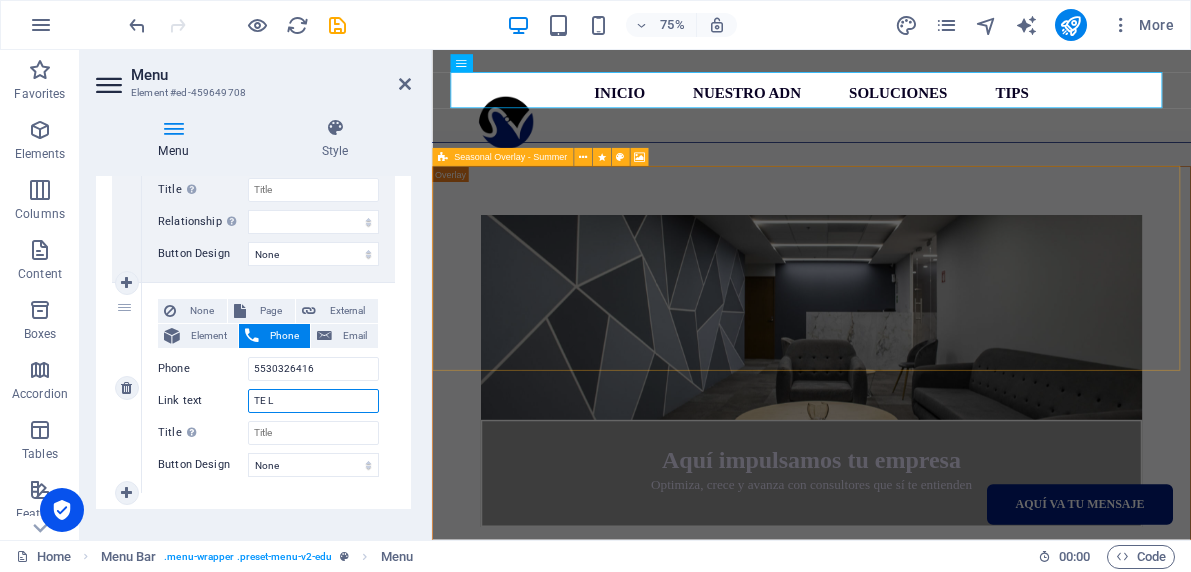 select 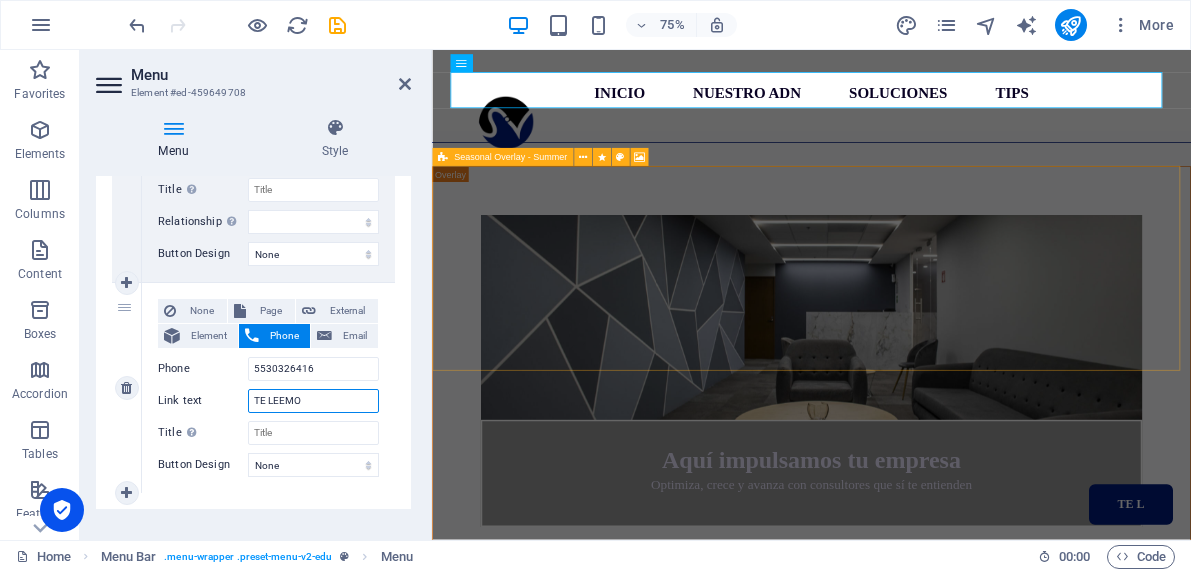type on "TE LEEMOS" 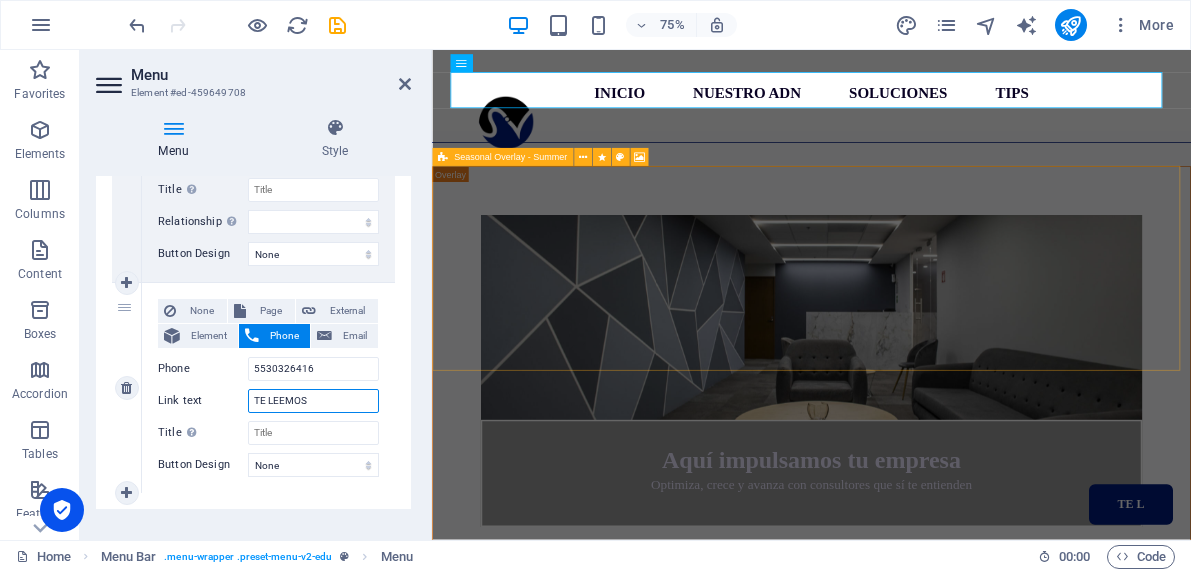 select 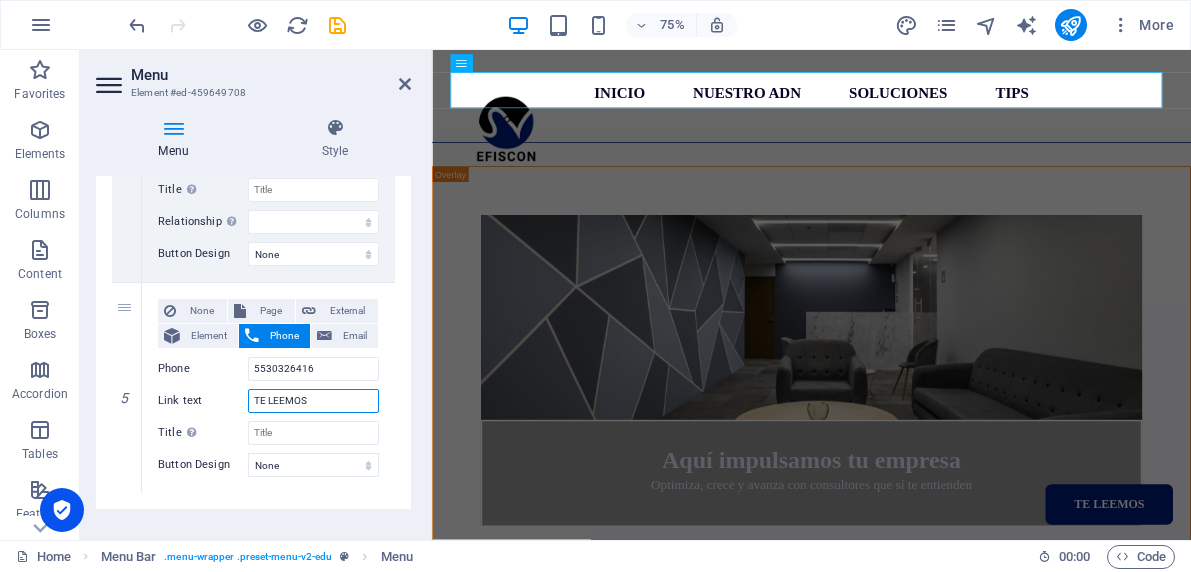 type on "TE LEEMOS" 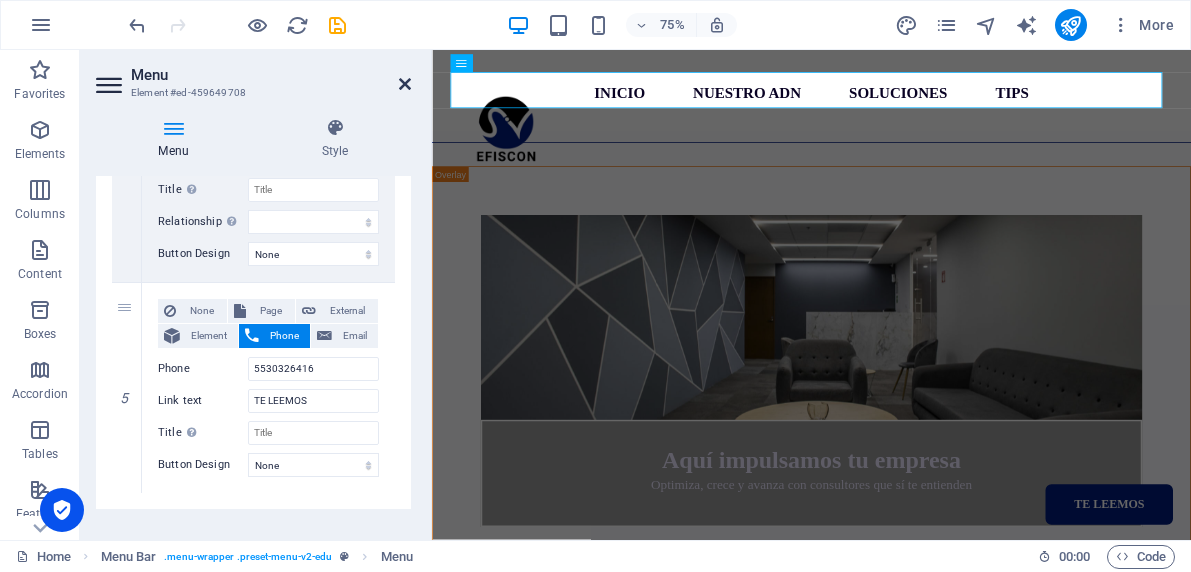 click at bounding box center [405, 84] 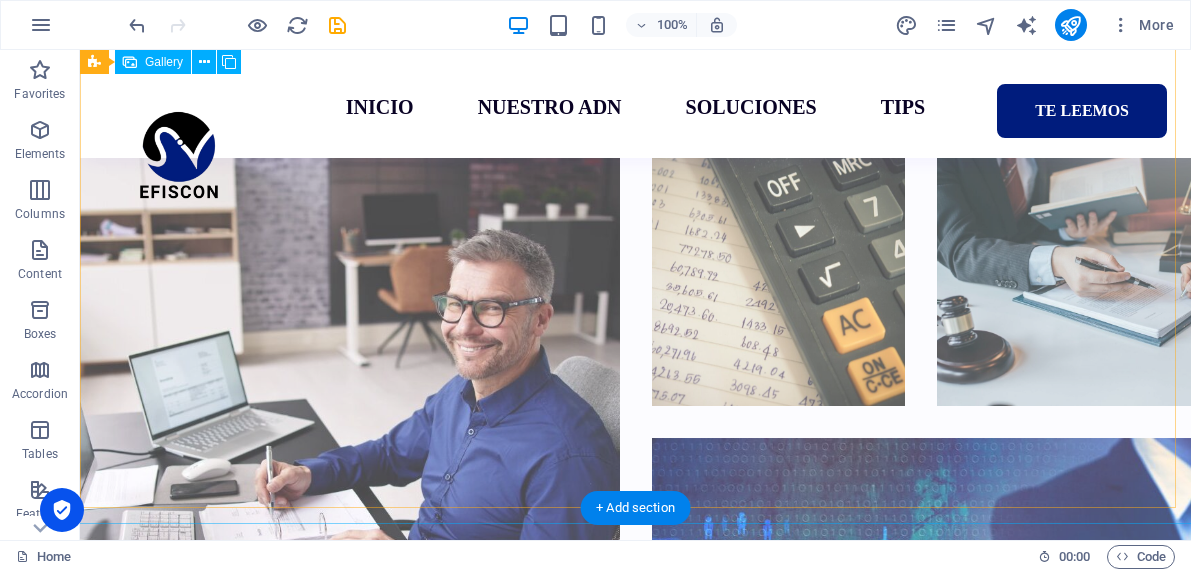 scroll, scrollTop: 1650, scrollLeft: 0, axis: vertical 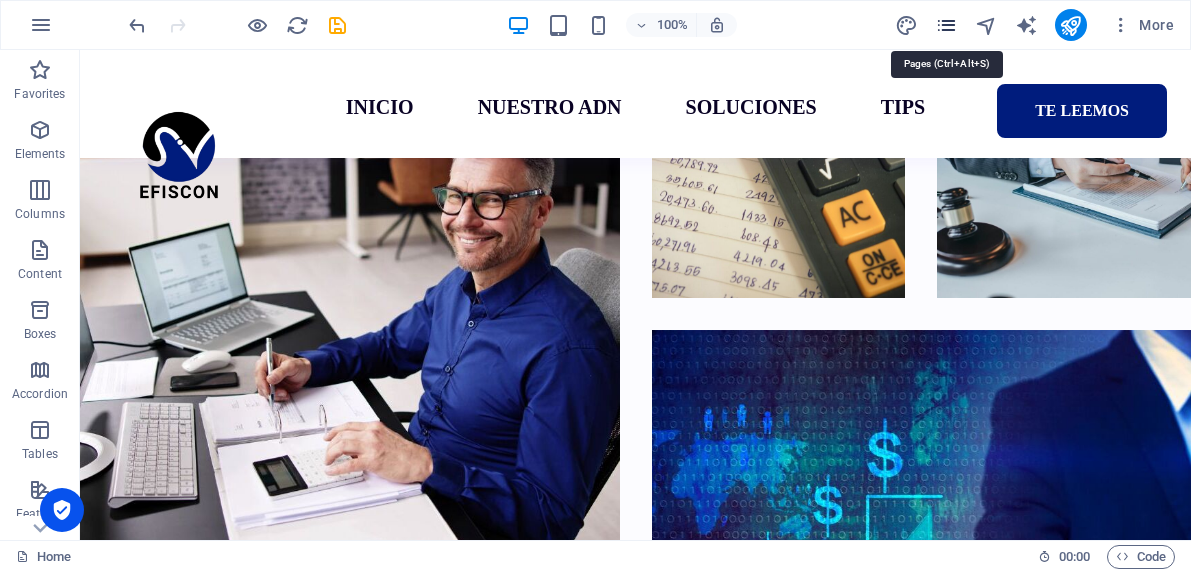 click at bounding box center [946, 25] 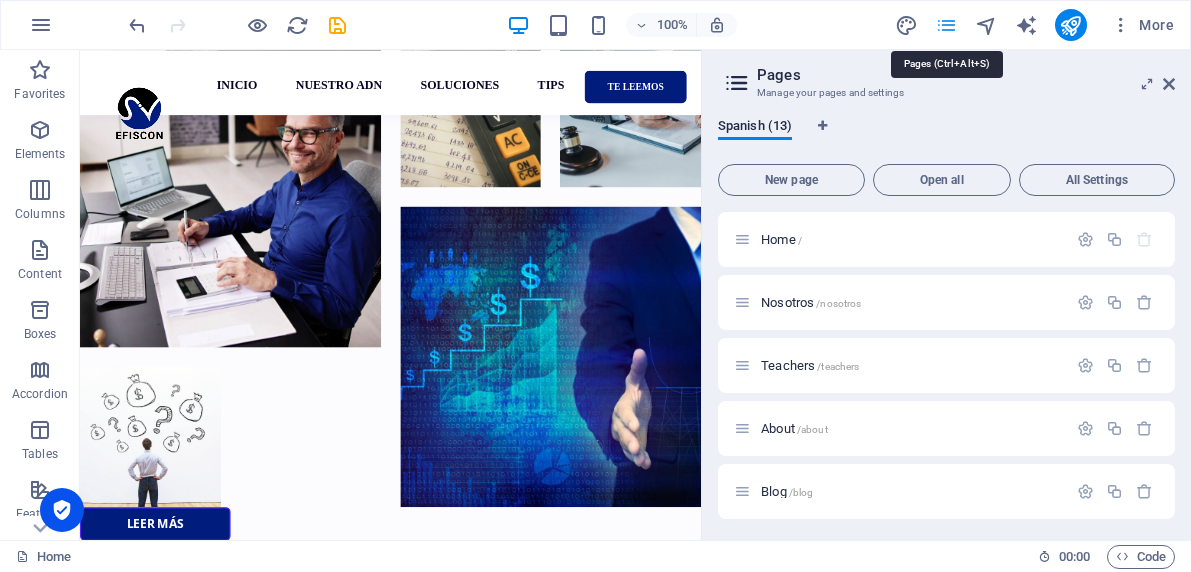 scroll, scrollTop: 1680, scrollLeft: 0, axis: vertical 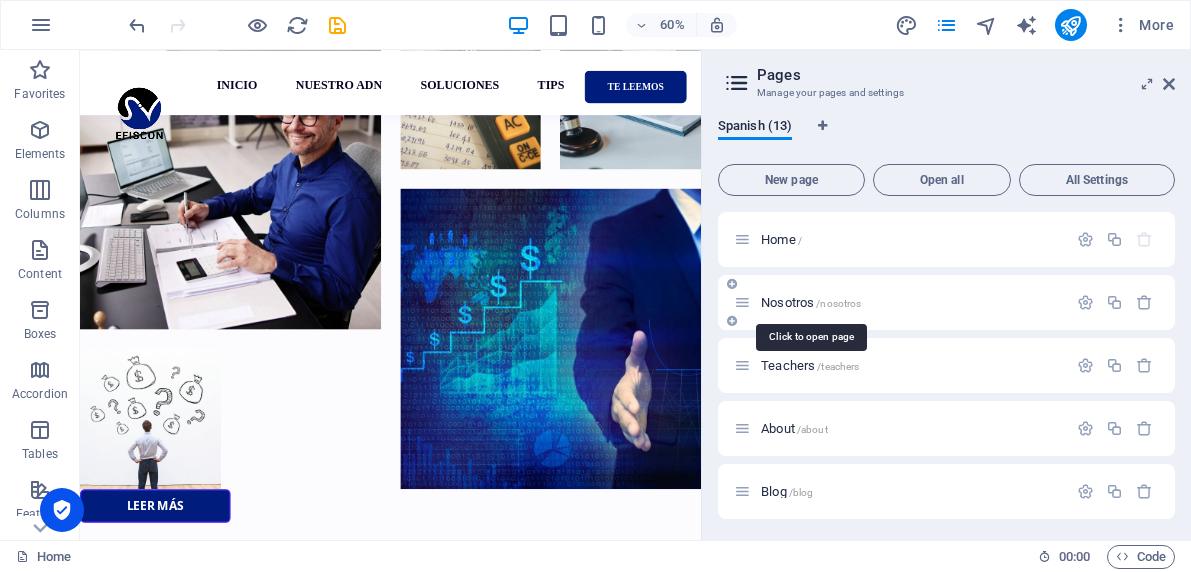 click on "Nosotros /nosotros" at bounding box center (811, 302) 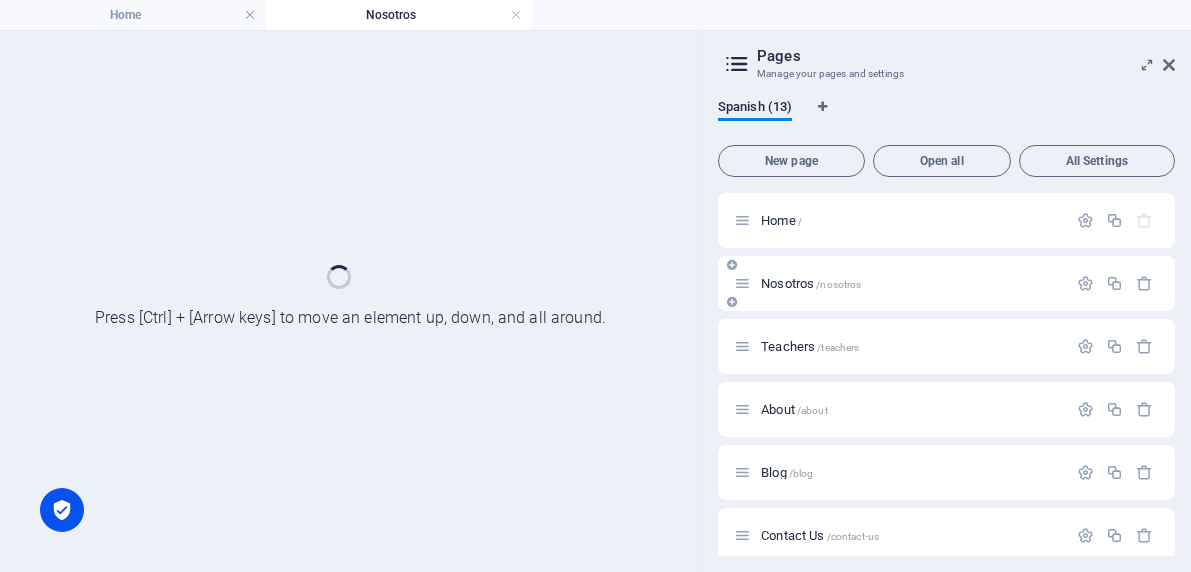 scroll, scrollTop: 0, scrollLeft: 0, axis: both 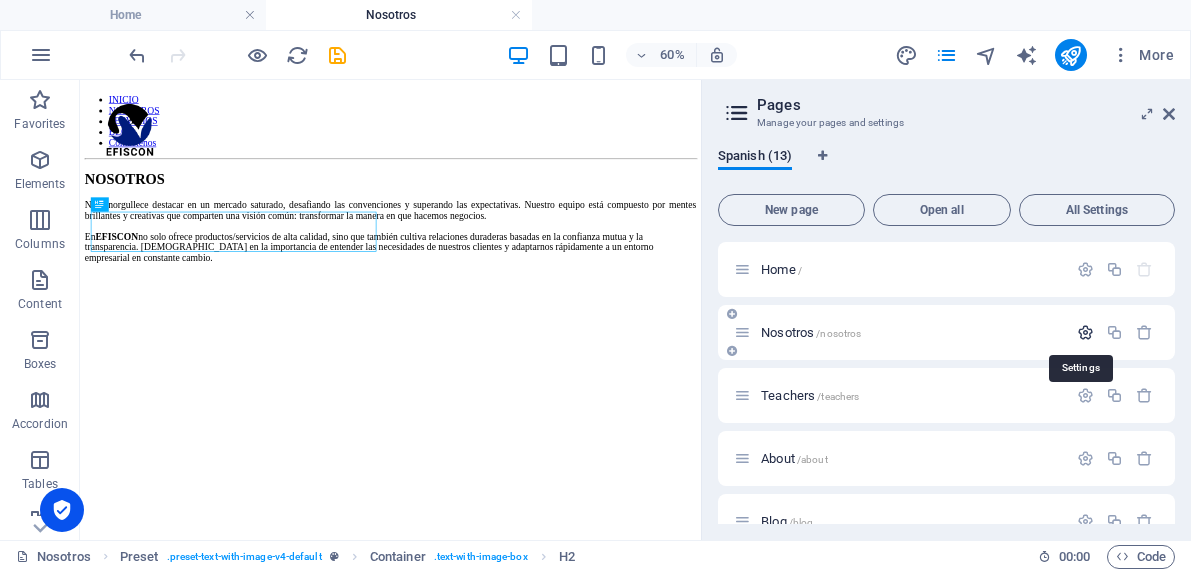 click at bounding box center (1085, 332) 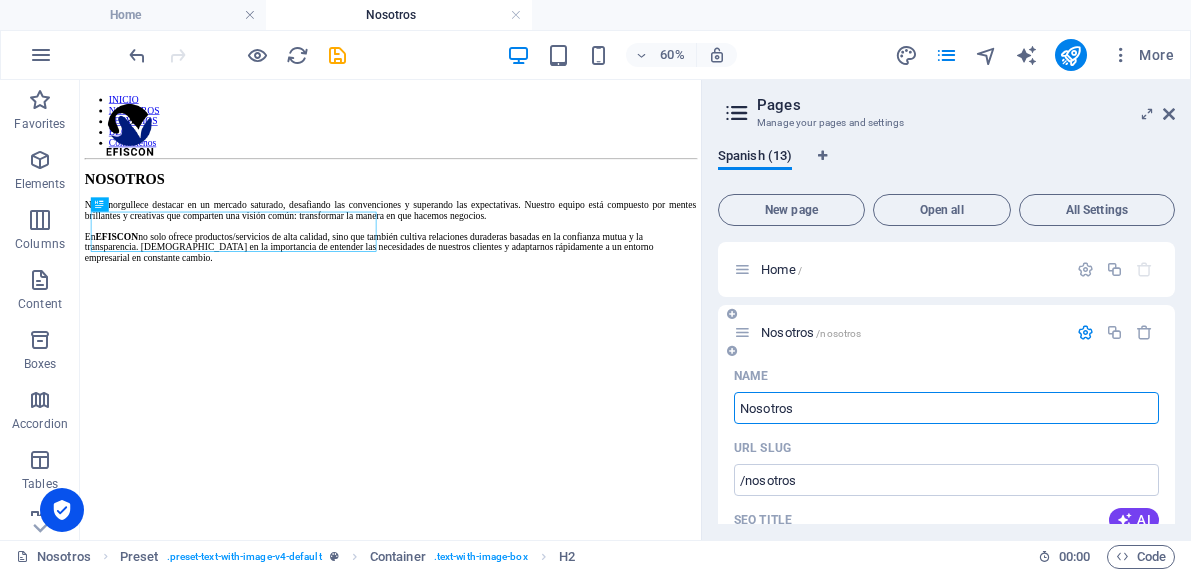 drag, startPoint x: 804, startPoint y: 410, endPoint x: 739, endPoint y: 412, distance: 65.03076 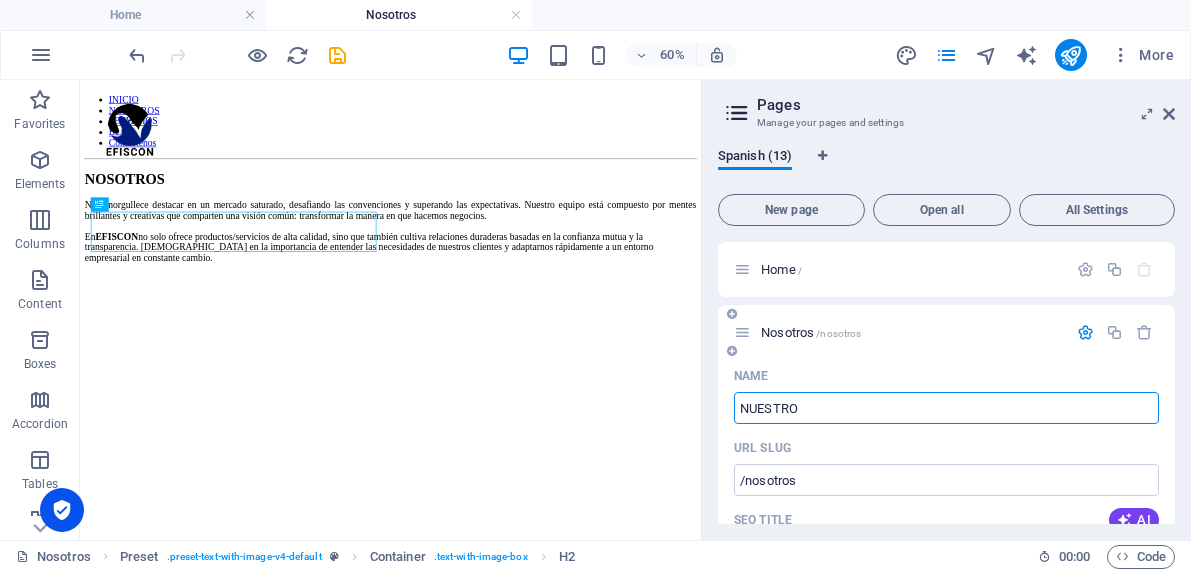 type on "NUESTRO" 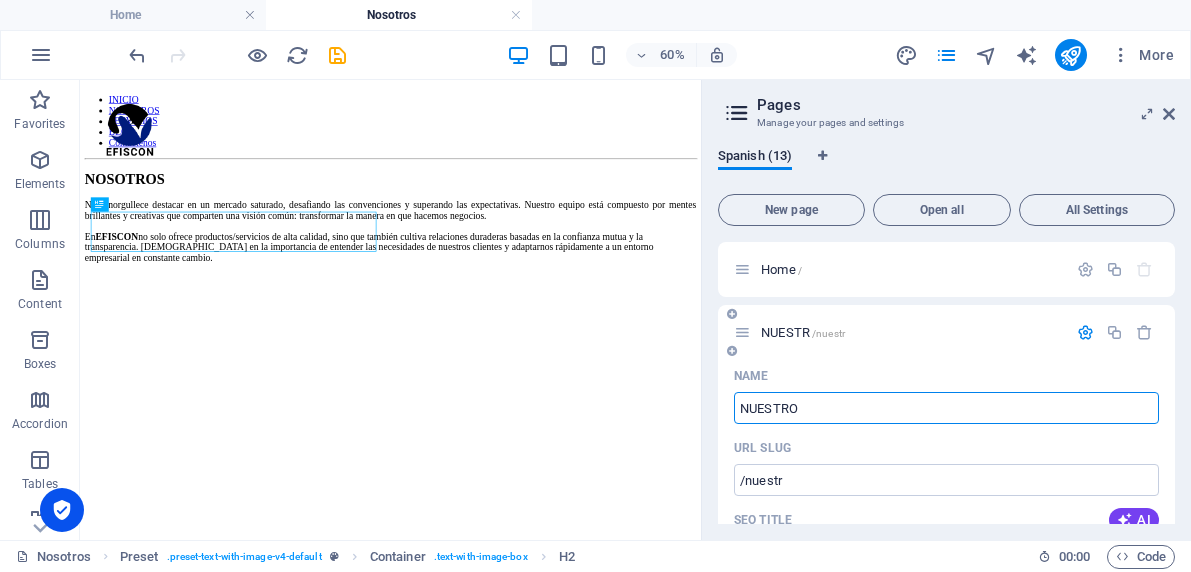 type on "/nuestr" 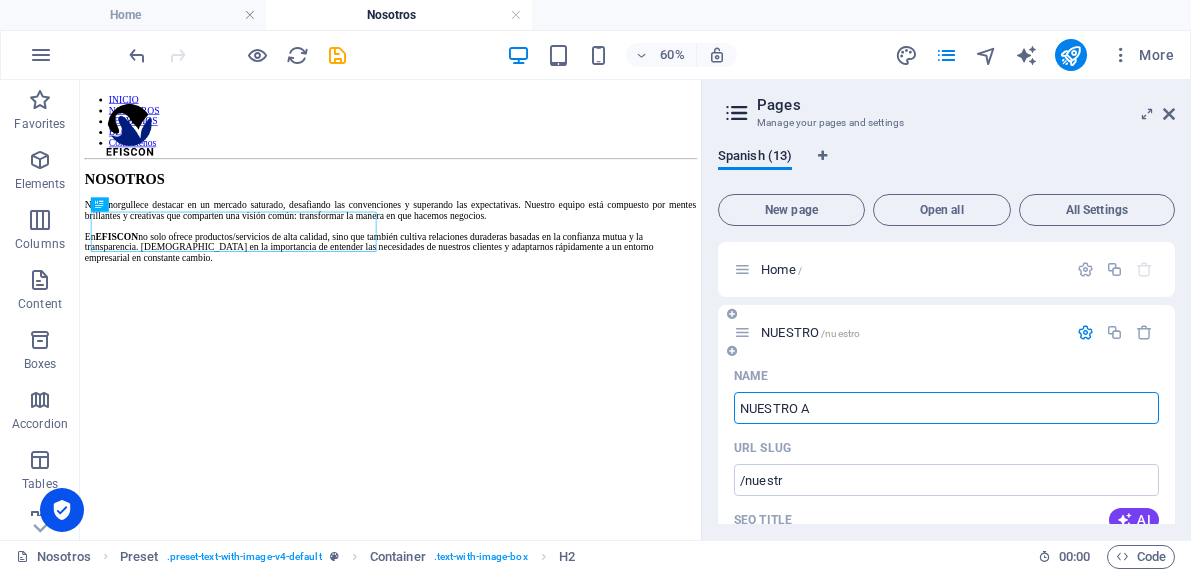 type on "/nuestro" 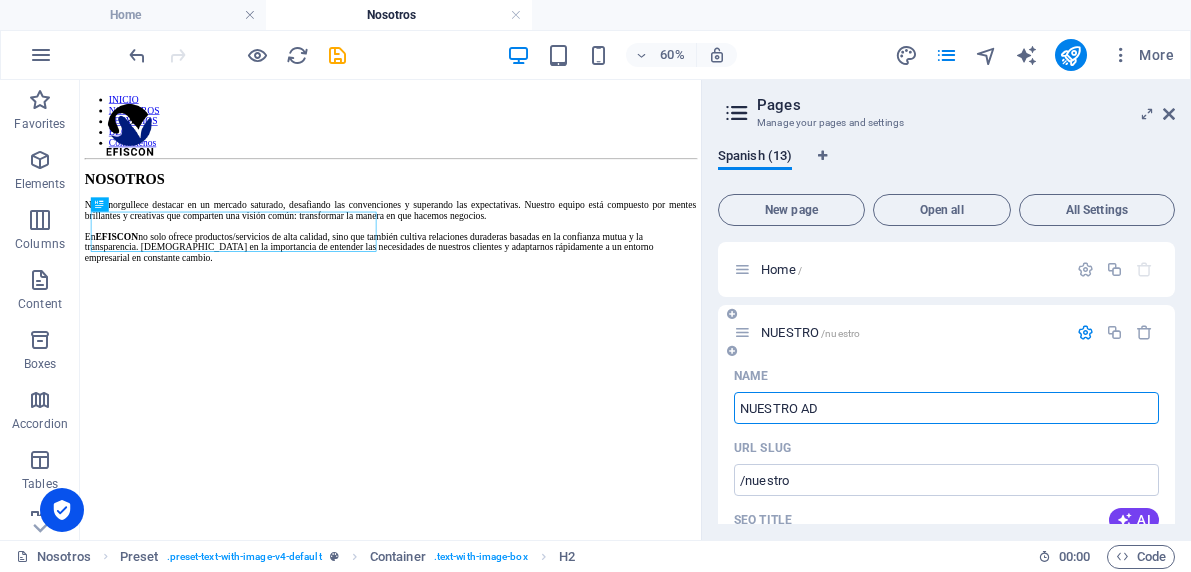 type on "NUESTRO ADN" 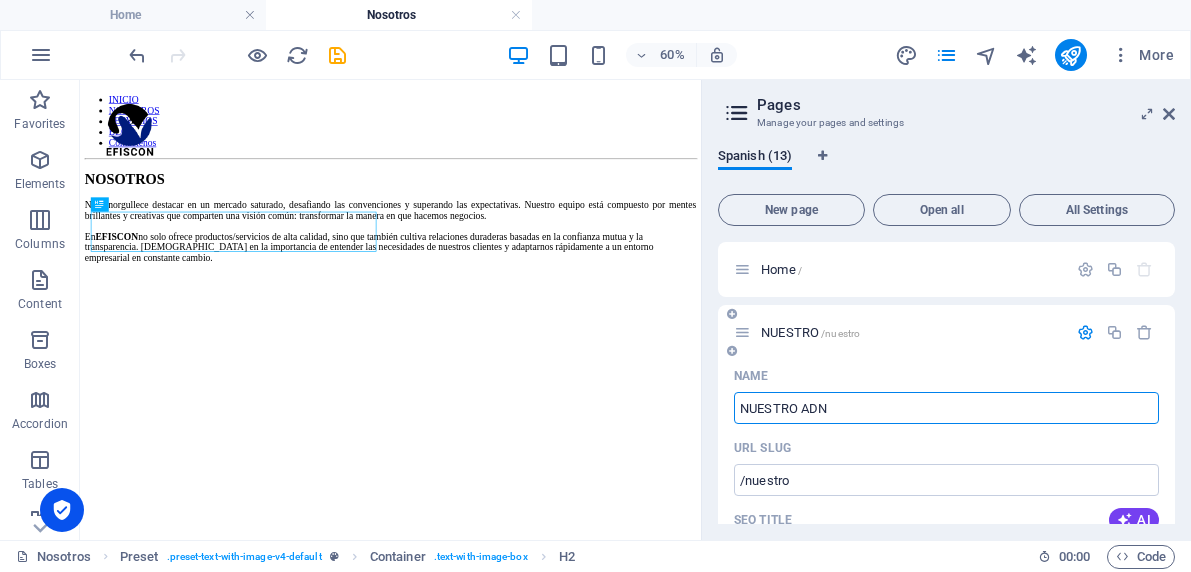type on "/nuestro-ad" 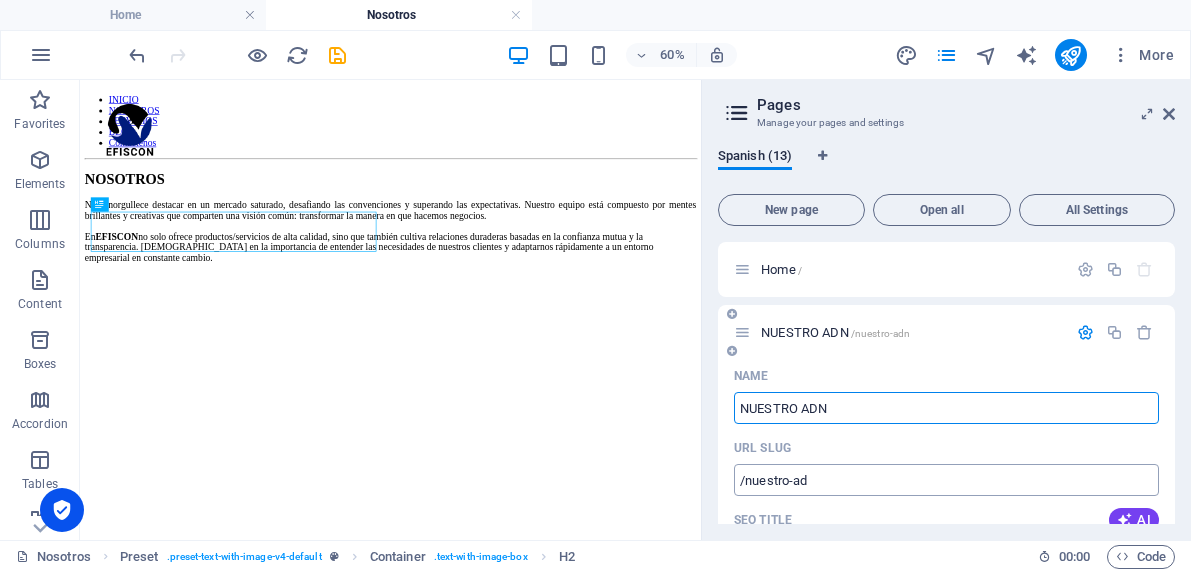 type on "NUESTRO ADN" 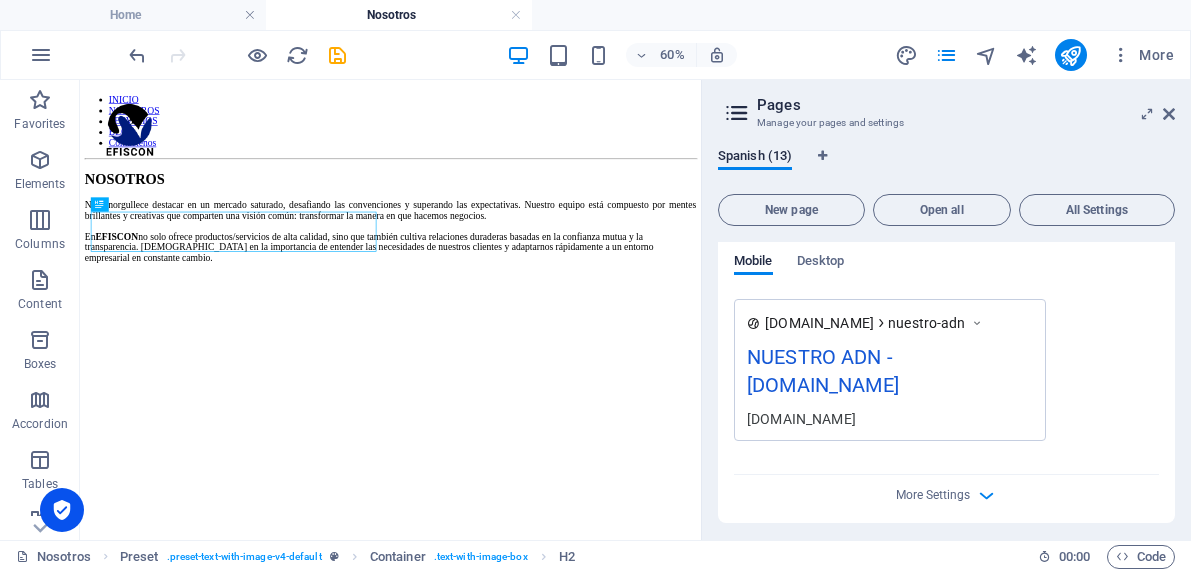 scroll, scrollTop: 786, scrollLeft: 0, axis: vertical 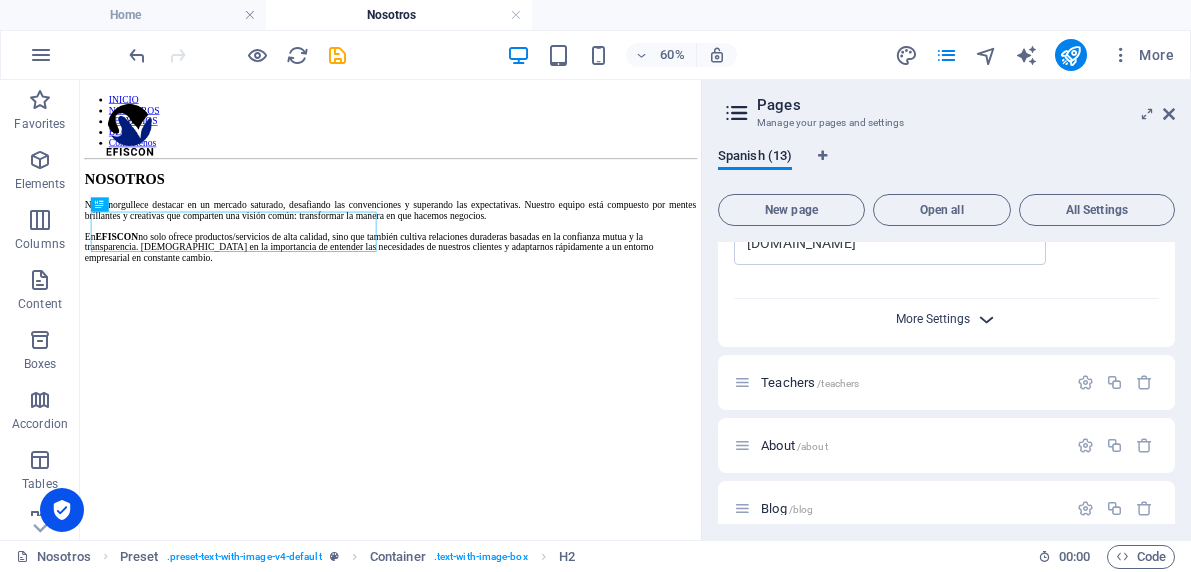 type on "NUESTRO ADN" 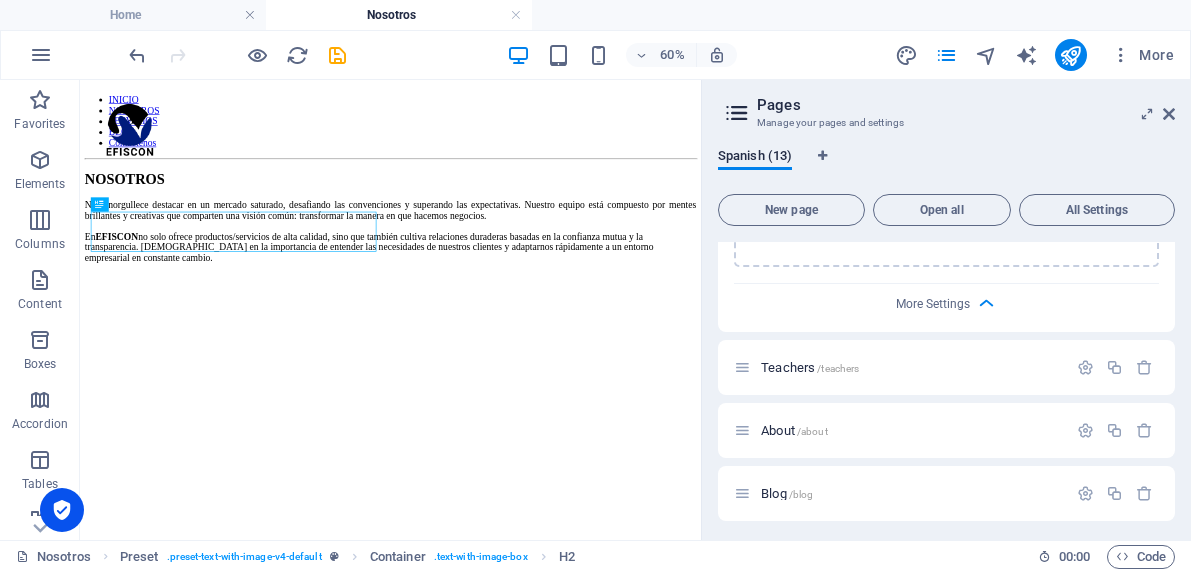 scroll, scrollTop: 1097, scrollLeft: 0, axis: vertical 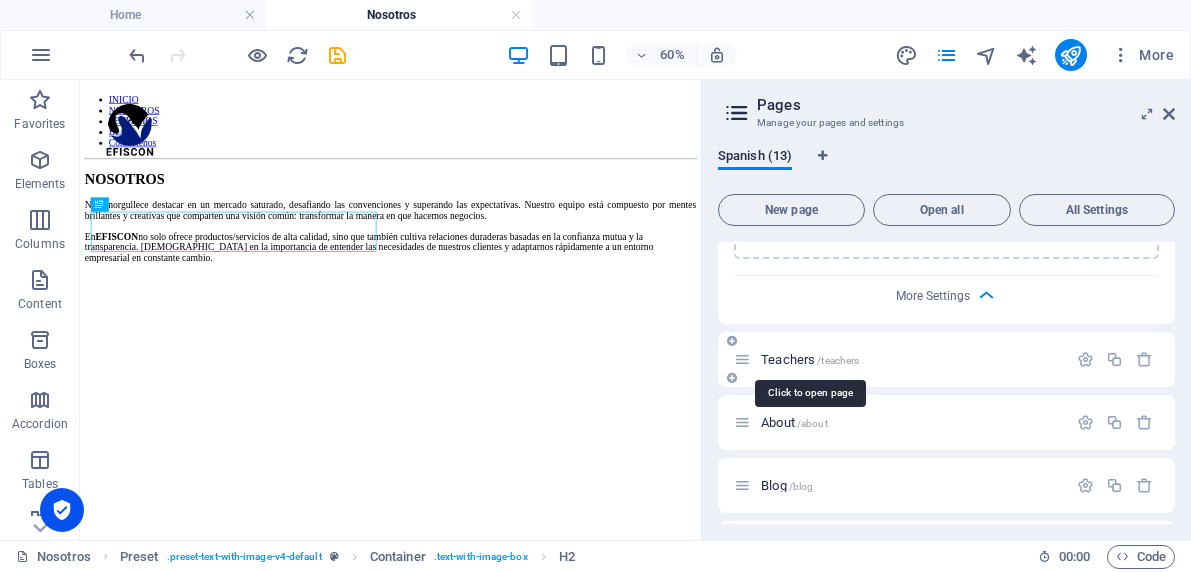 click on "Teachers /teachers" at bounding box center (810, 359) 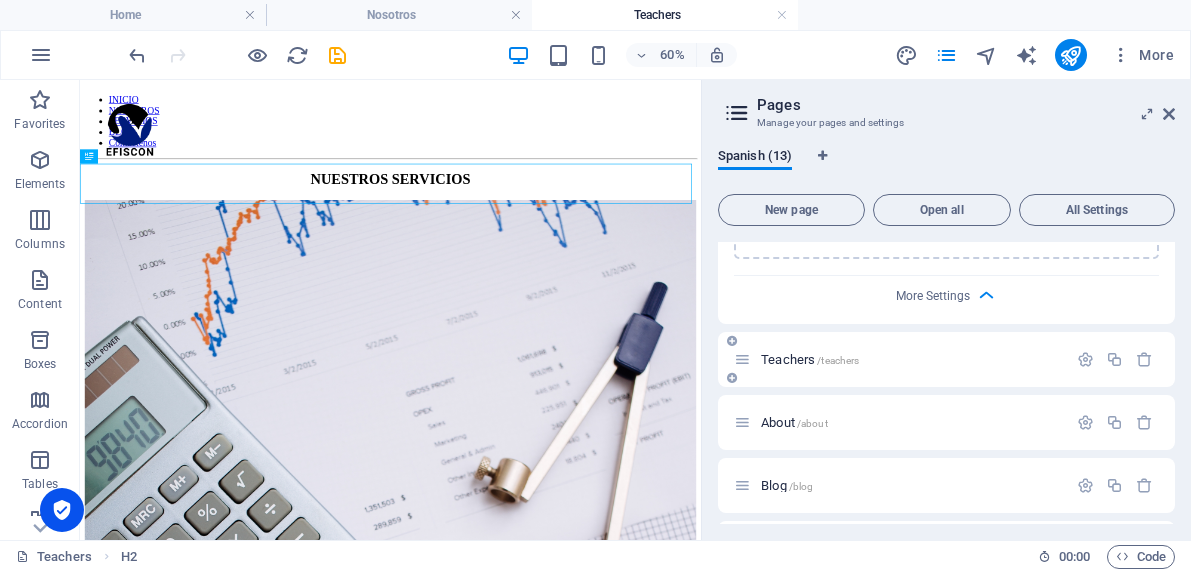 scroll, scrollTop: 0, scrollLeft: 0, axis: both 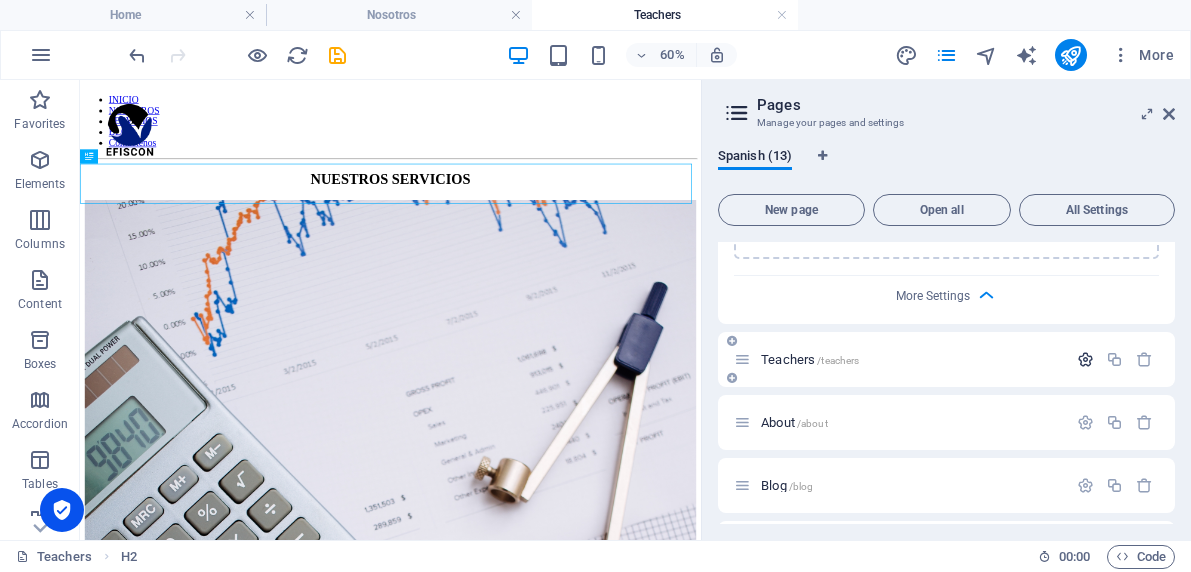 click at bounding box center [1085, 359] 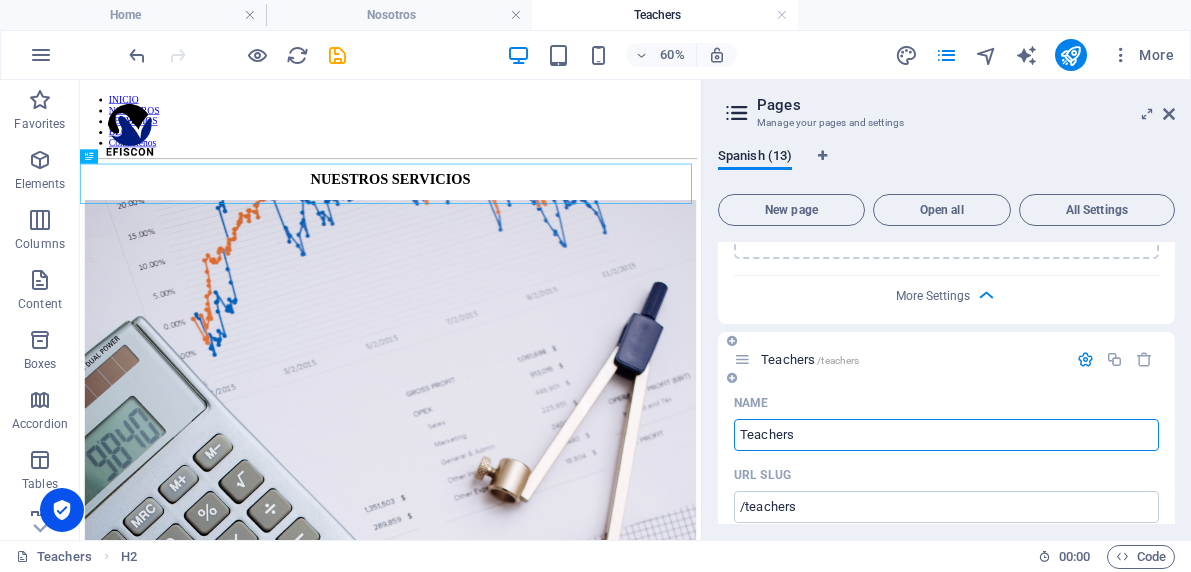 drag, startPoint x: 818, startPoint y: 437, endPoint x: 738, endPoint y: 439, distance: 80.024994 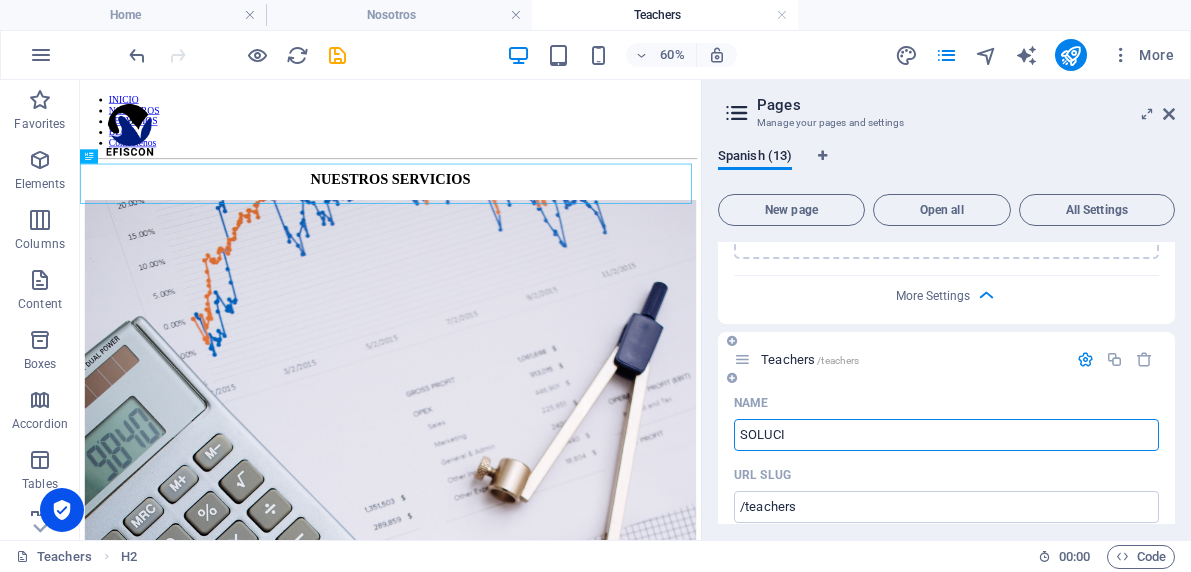 type on "SOLUC" 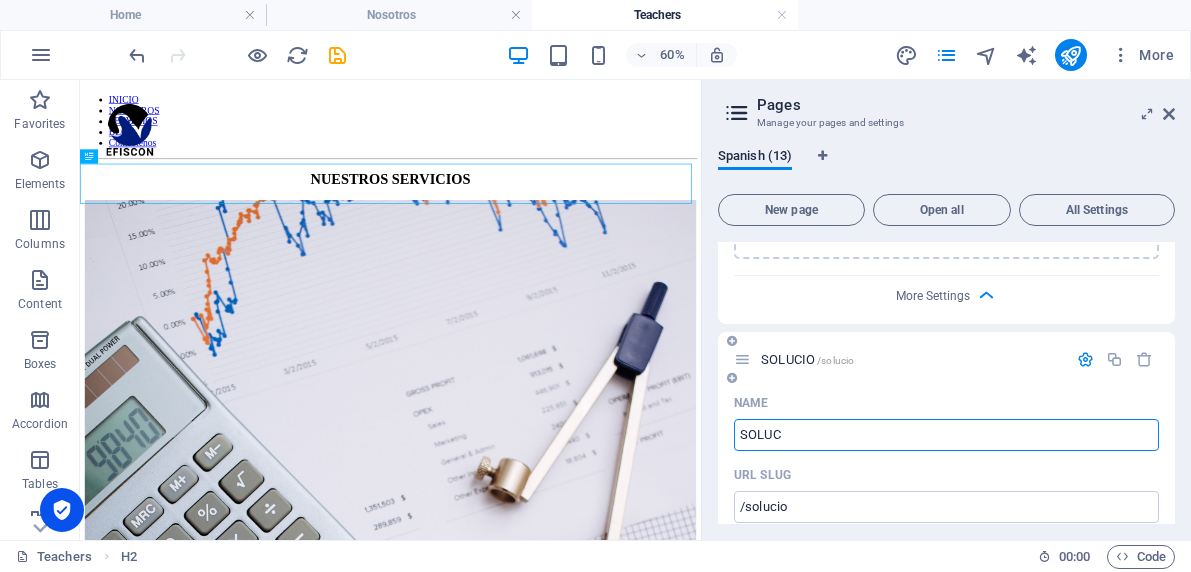 type on "/solucio" 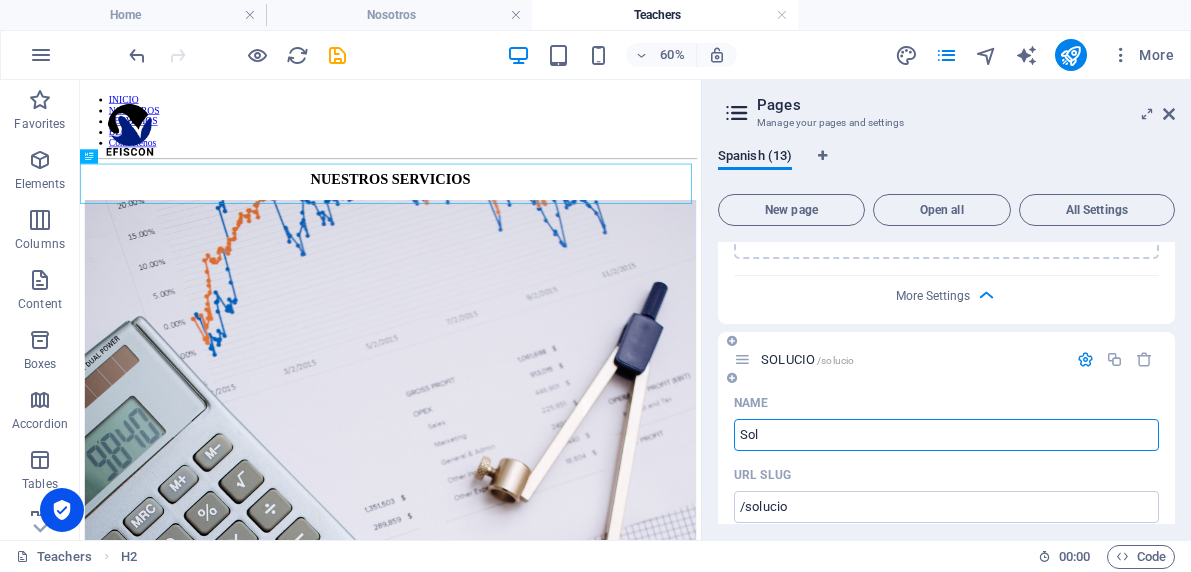 type on "Solu" 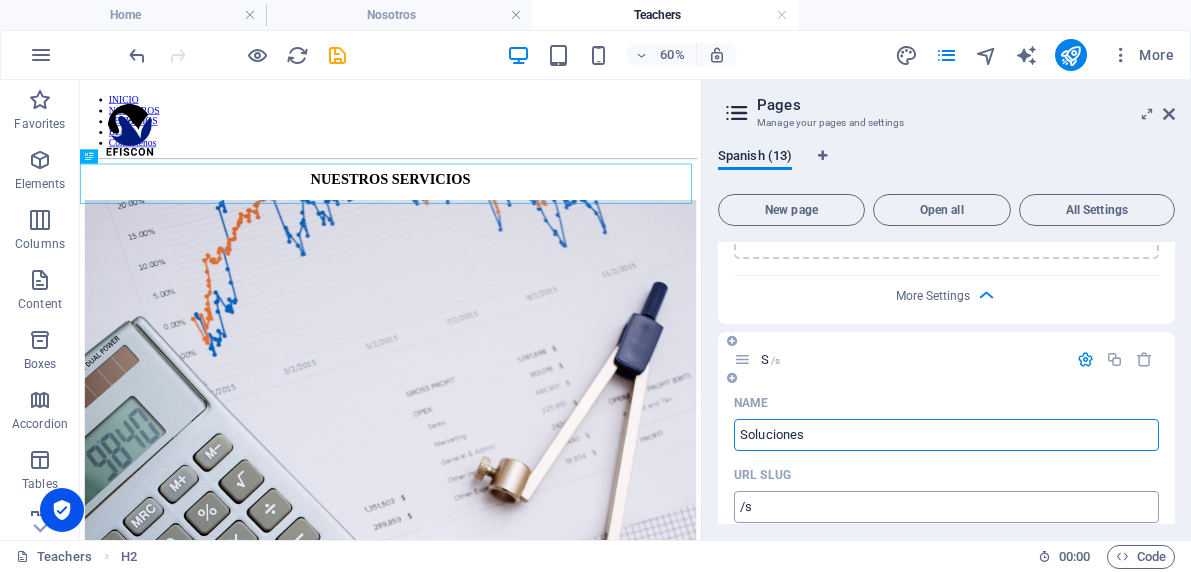 type on "Soluciones" 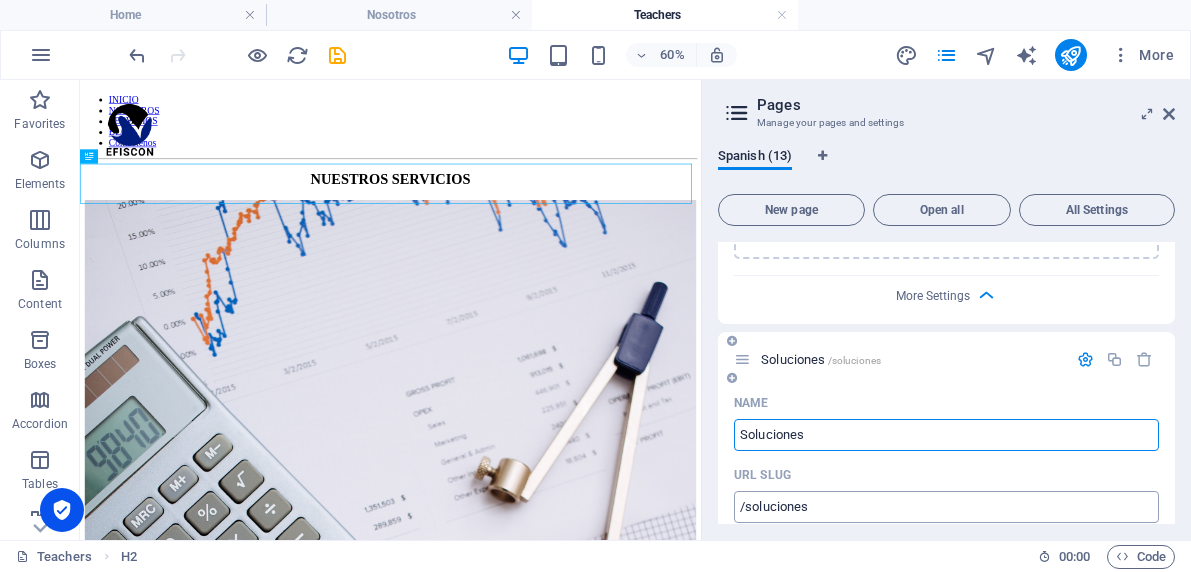 type on "Soluciones" 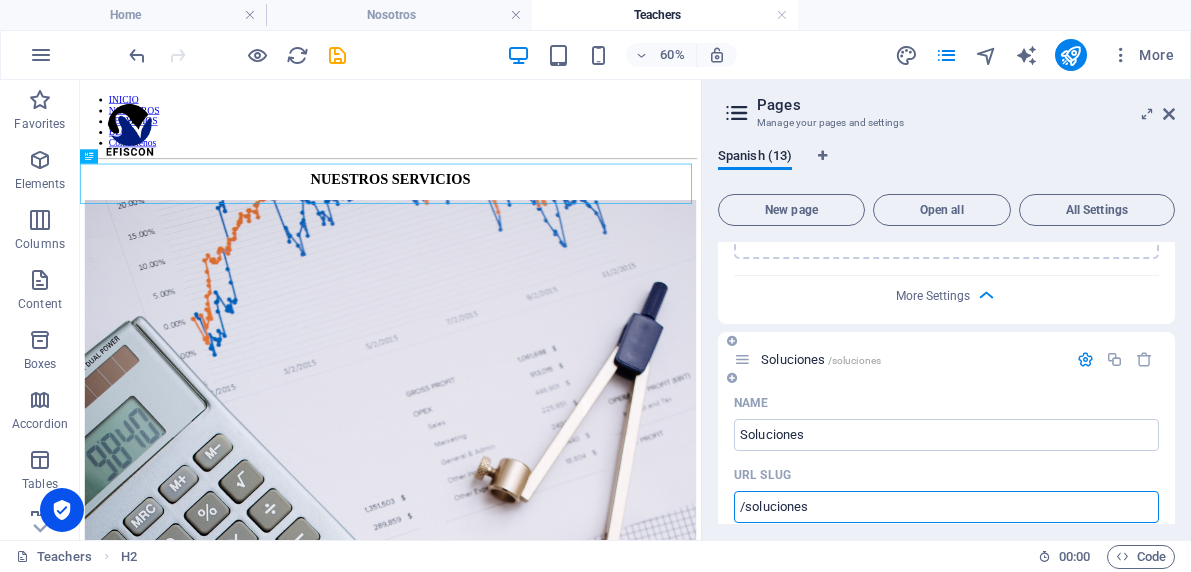 click on "/soluciones" at bounding box center [946, 507] 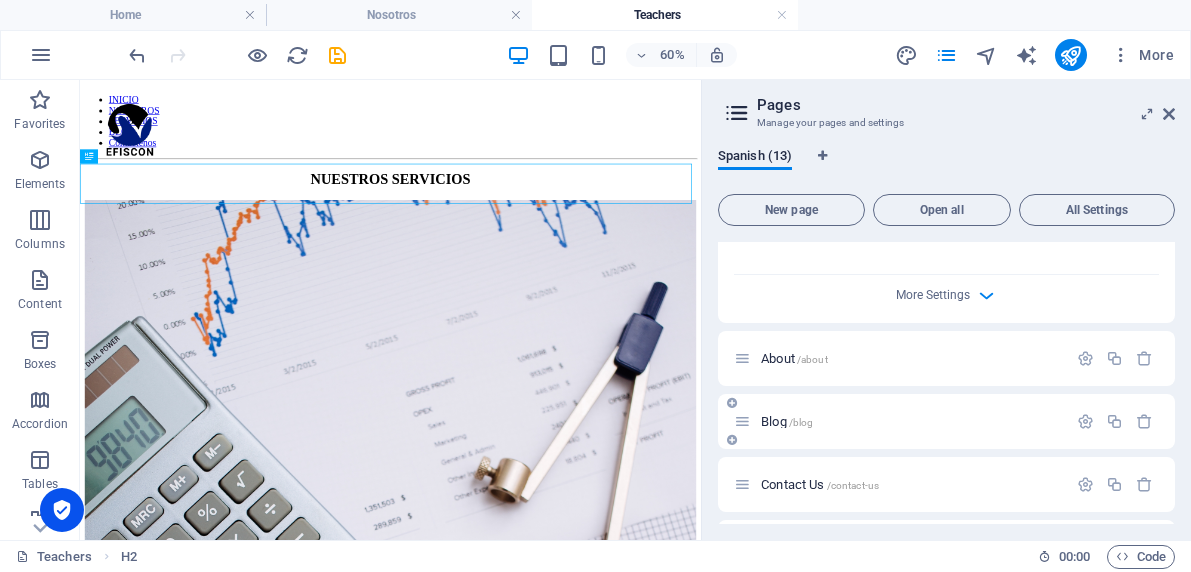 scroll, scrollTop: 1886, scrollLeft: 0, axis: vertical 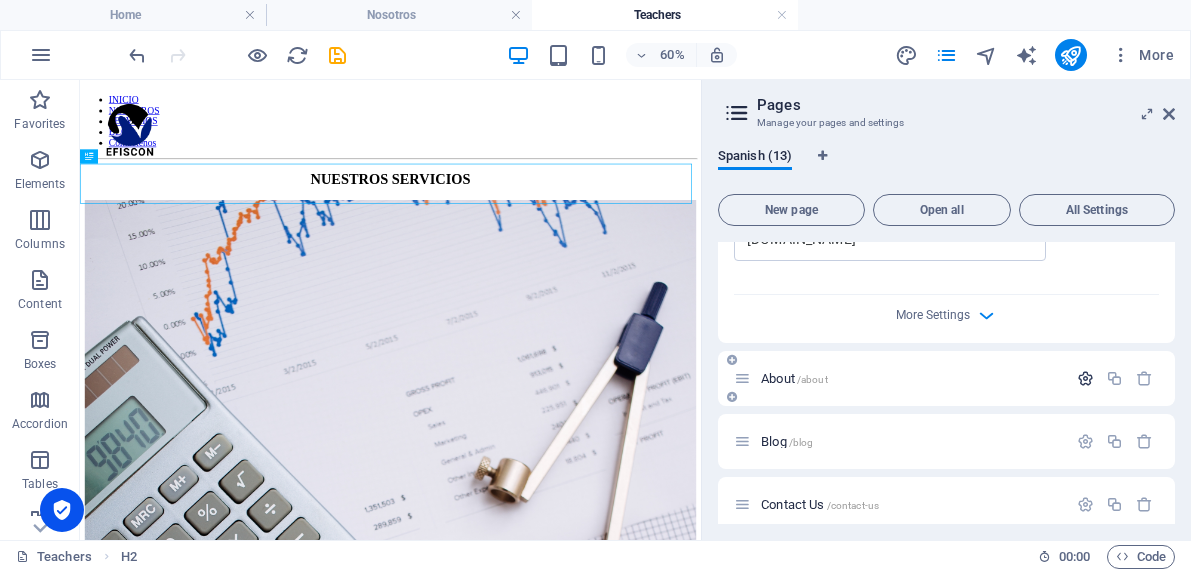 click at bounding box center [1085, 378] 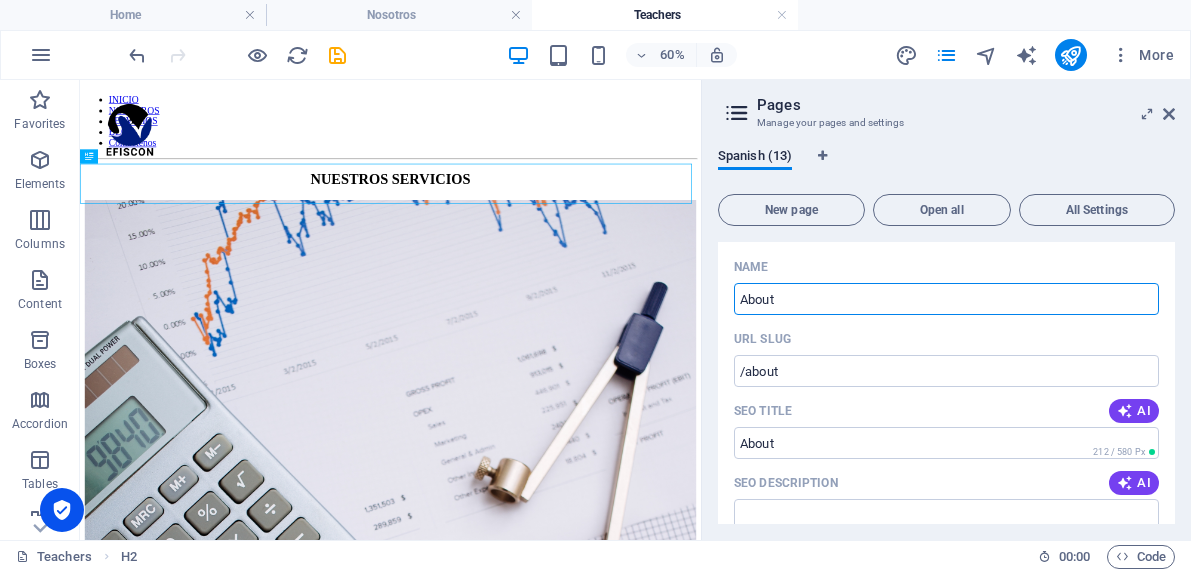scroll, scrollTop: 2050, scrollLeft: 0, axis: vertical 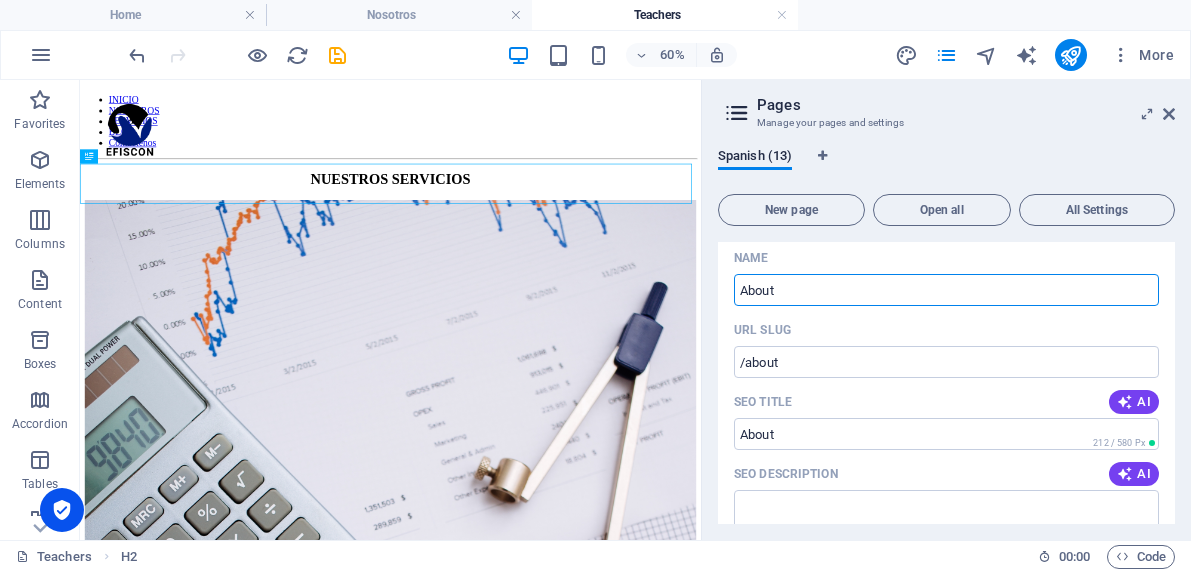 click on "SEO Title AI" at bounding box center (946, 402) 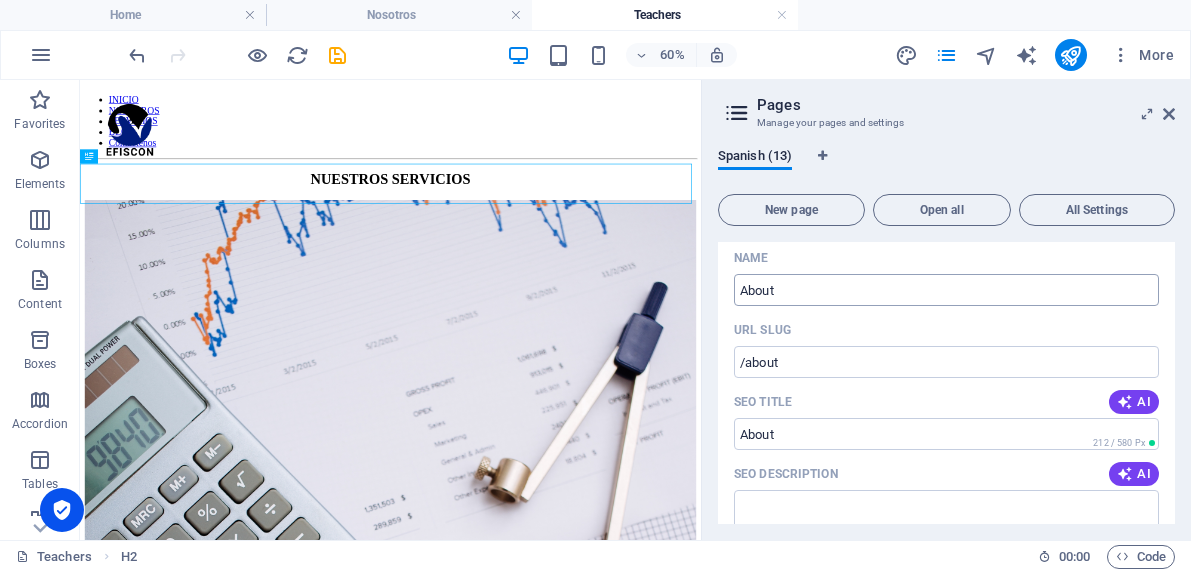 click on "About" at bounding box center [946, 290] 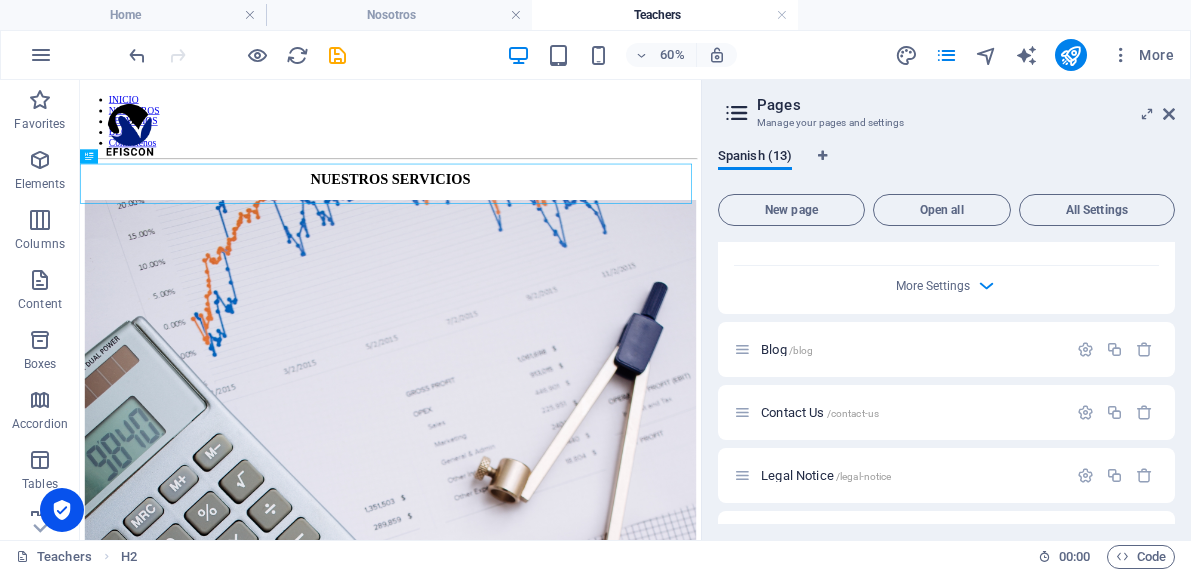 scroll, scrollTop: 2744, scrollLeft: 0, axis: vertical 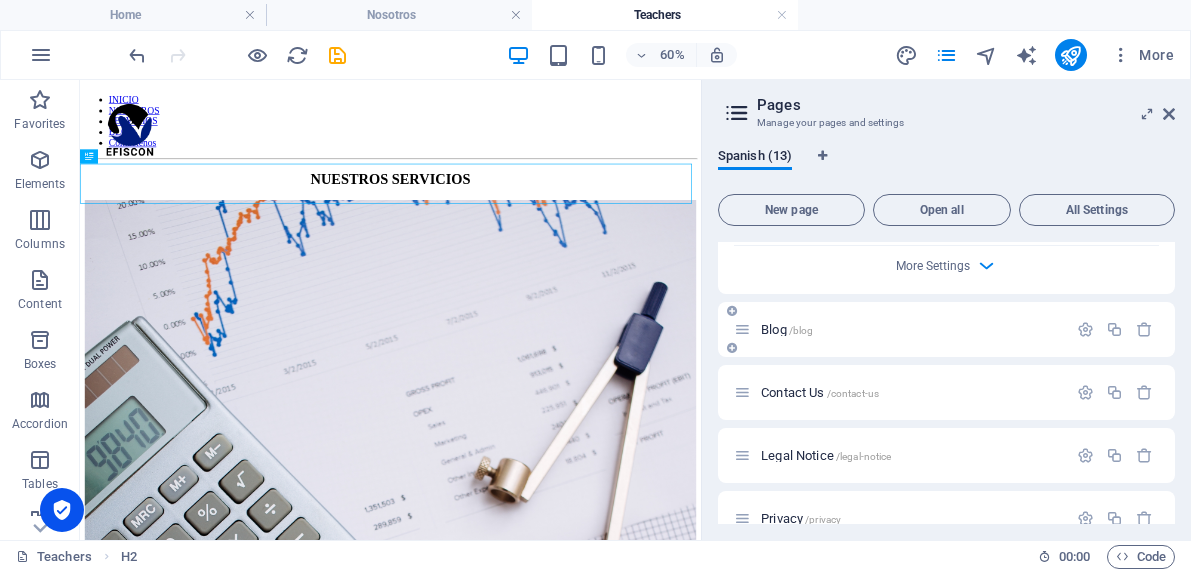 click at bounding box center (742, 329) 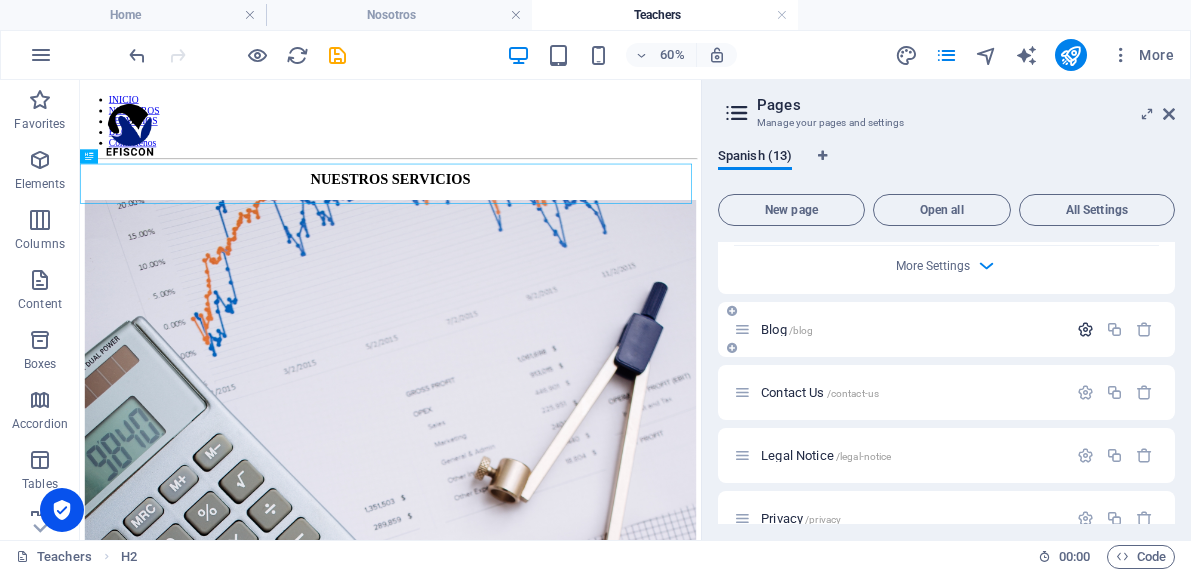 click at bounding box center [1085, 329] 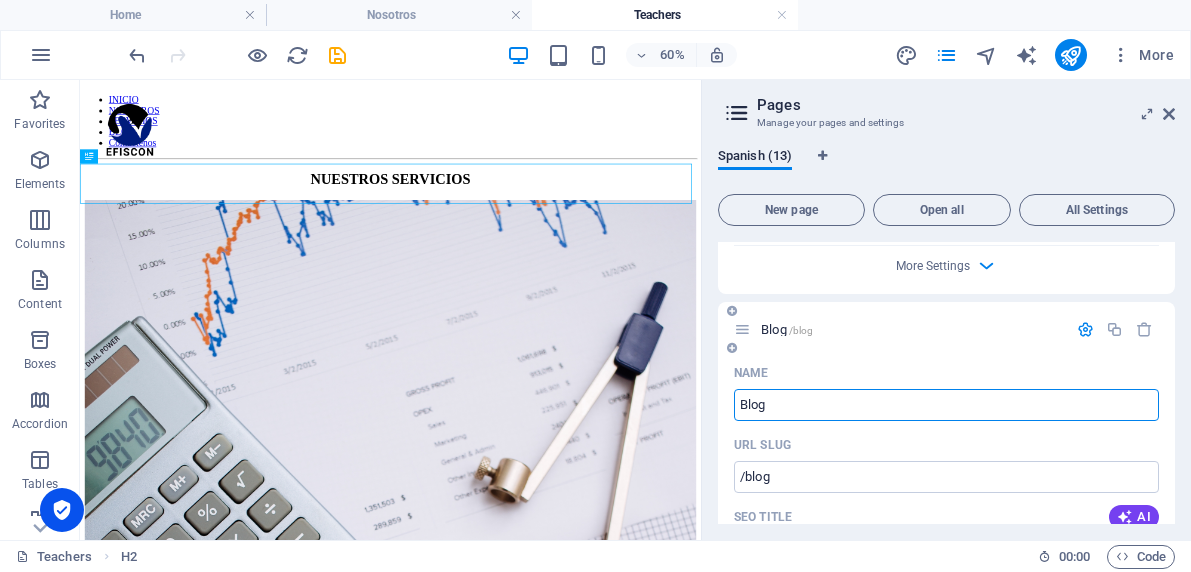 drag, startPoint x: 791, startPoint y: 407, endPoint x: 718, endPoint y: 410, distance: 73.061615 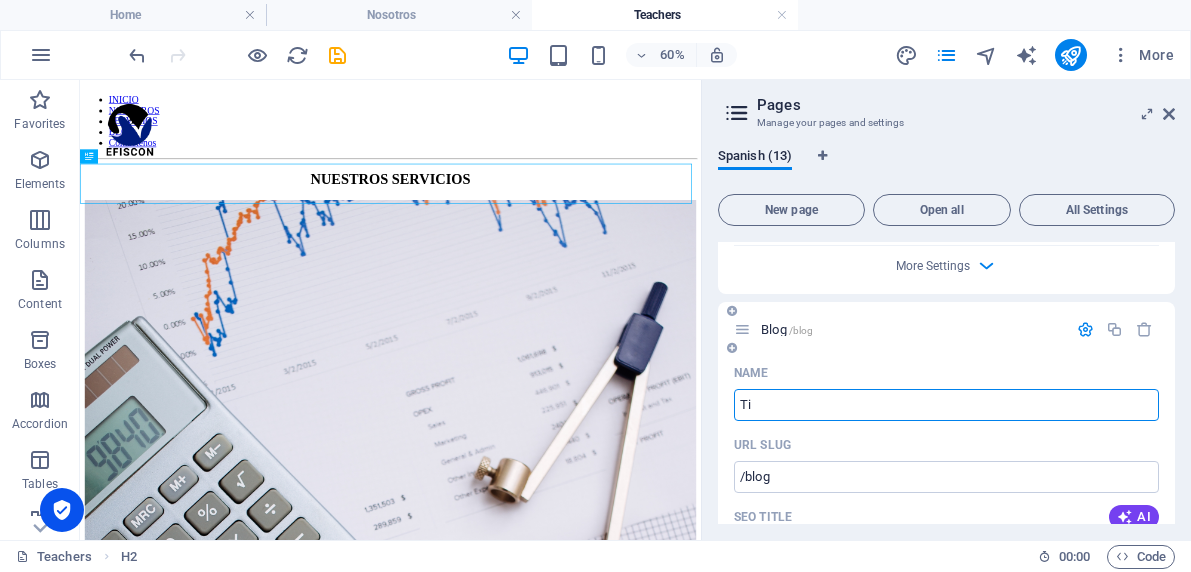 type on "Tip" 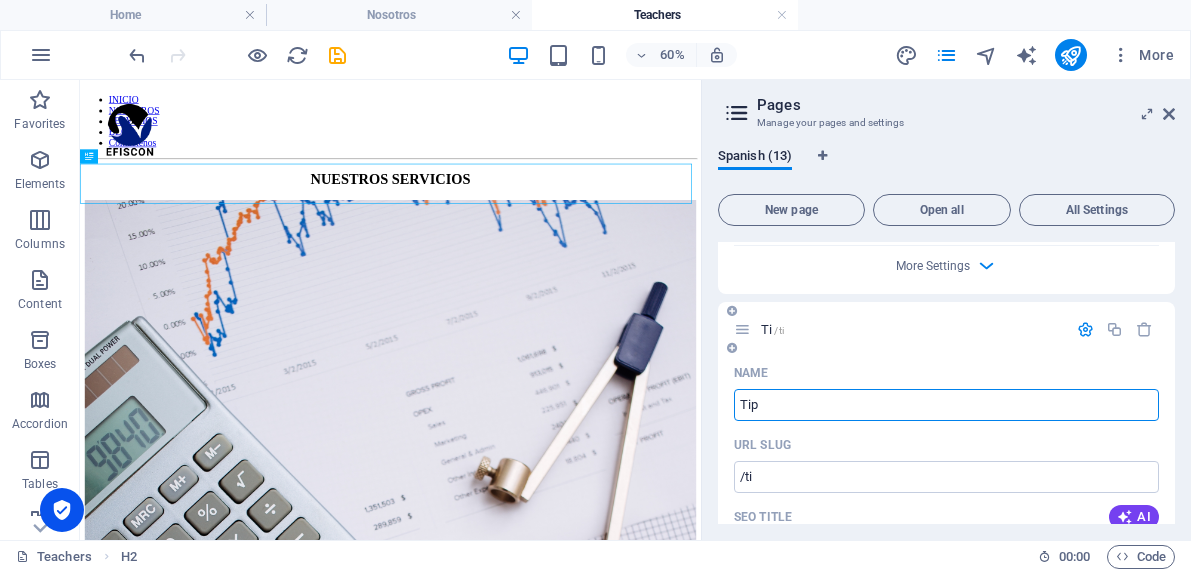 type on "/ti" 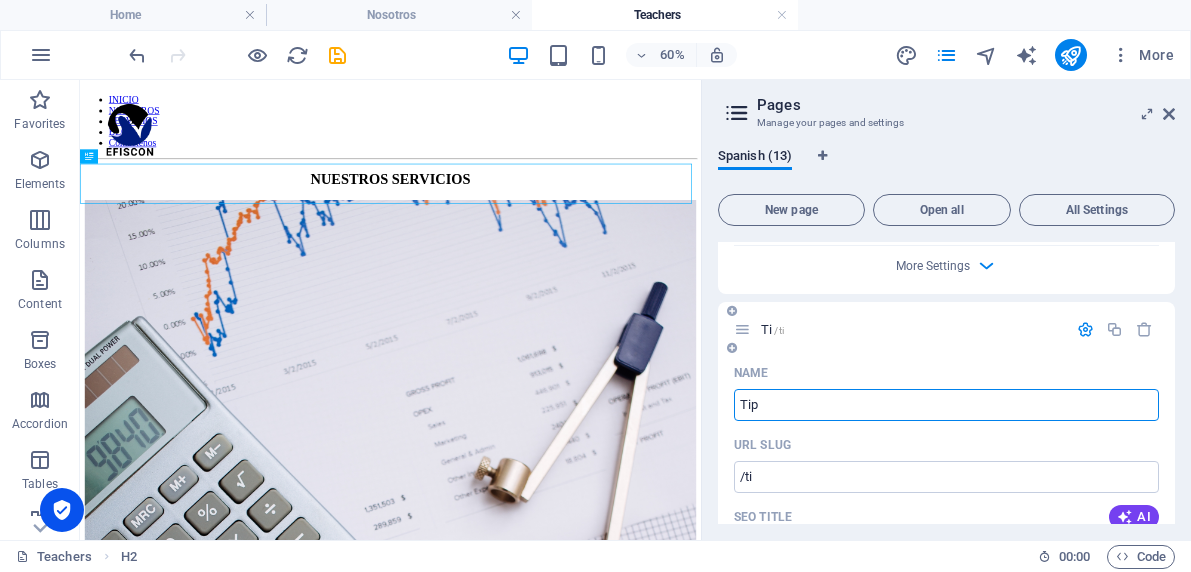 type on "Tips" 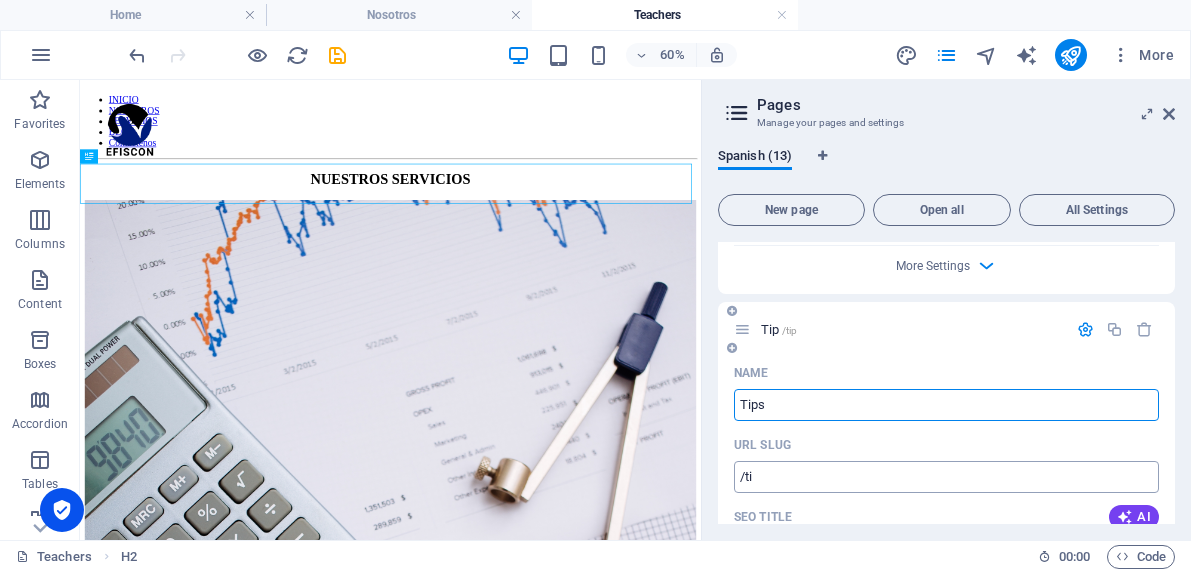 type on "/tip" 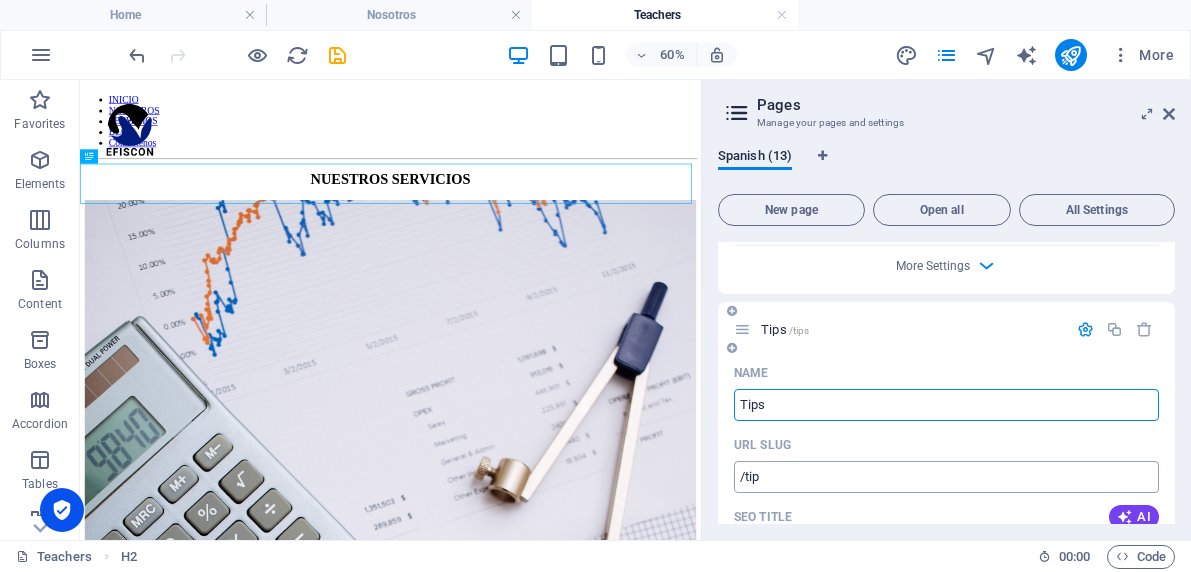 type on "Tips" 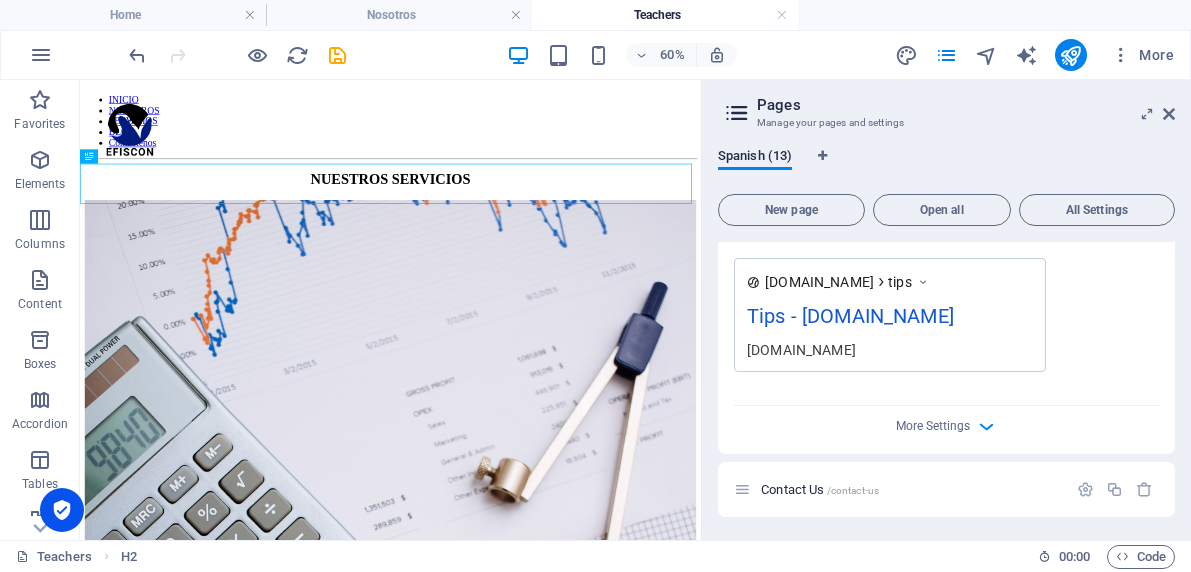 scroll, scrollTop: 3532, scrollLeft: 0, axis: vertical 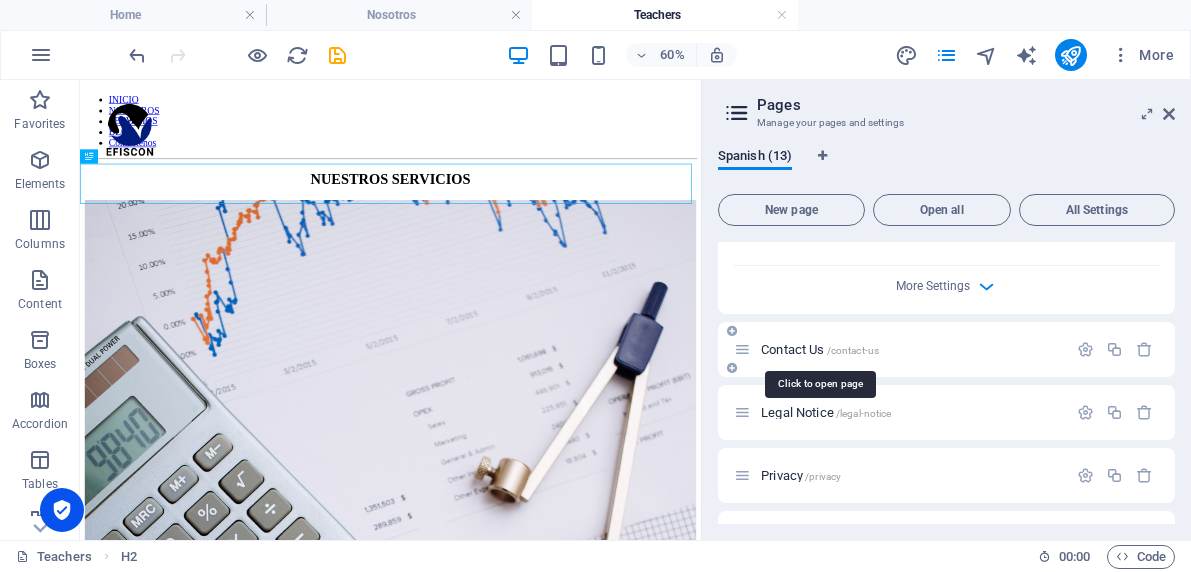 type on "Tips" 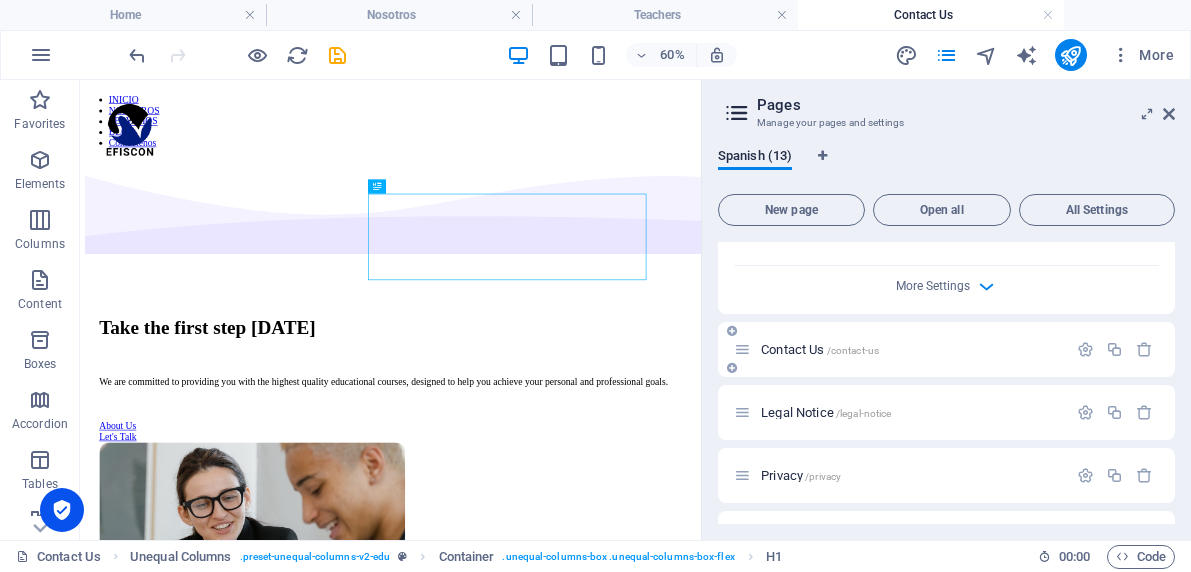 scroll, scrollTop: 0, scrollLeft: 0, axis: both 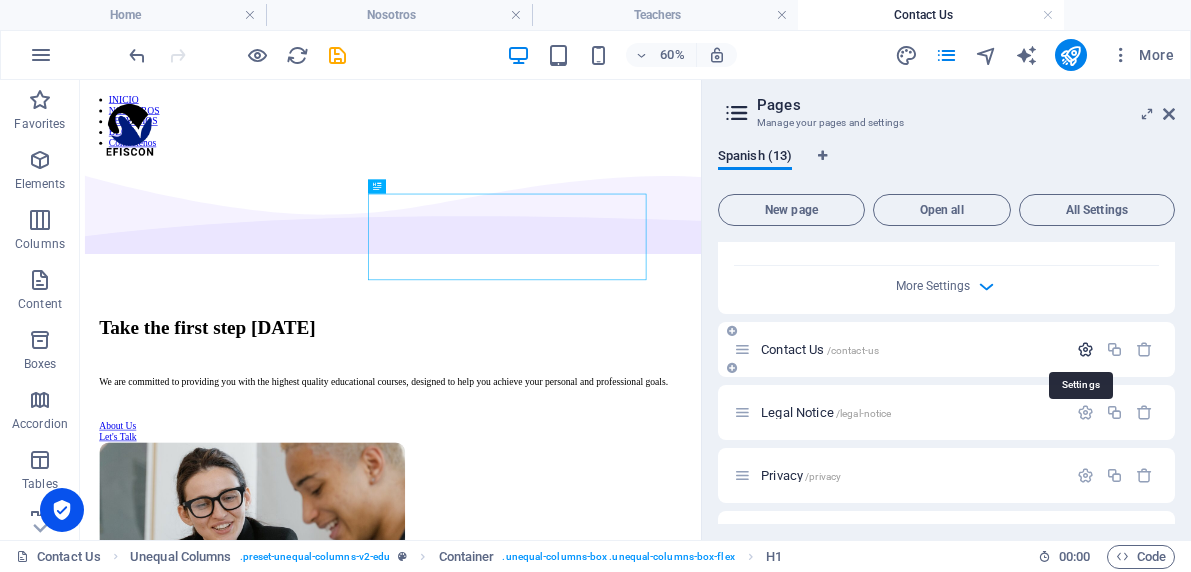 click at bounding box center (1085, 349) 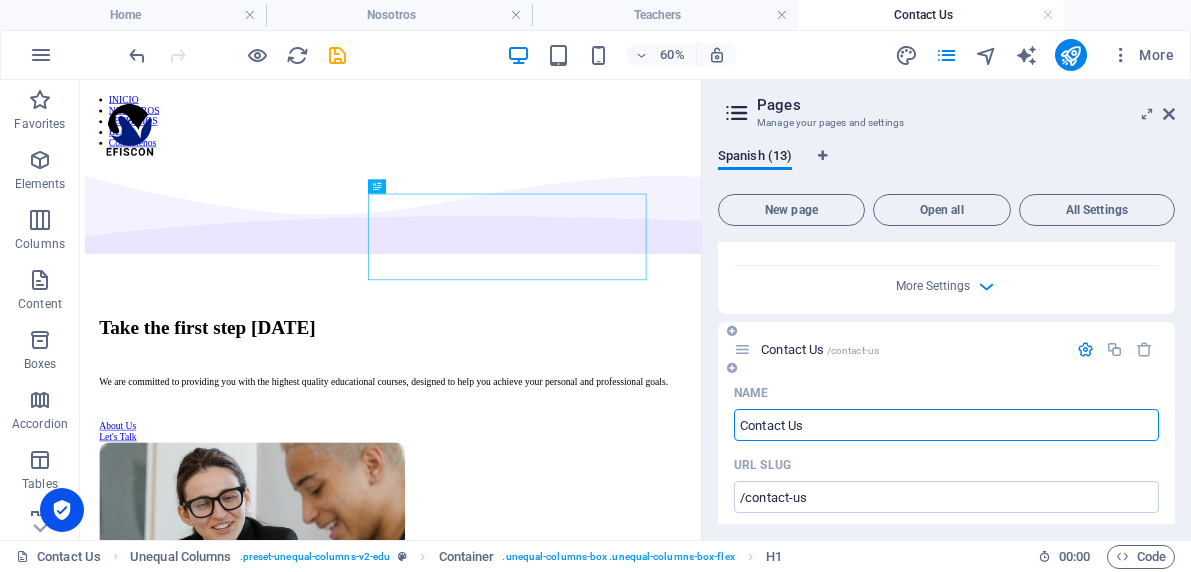 drag, startPoint x: 827, startPoint y: 430, endPoint x: 729, endPoint y: 428, distance: 98.02041 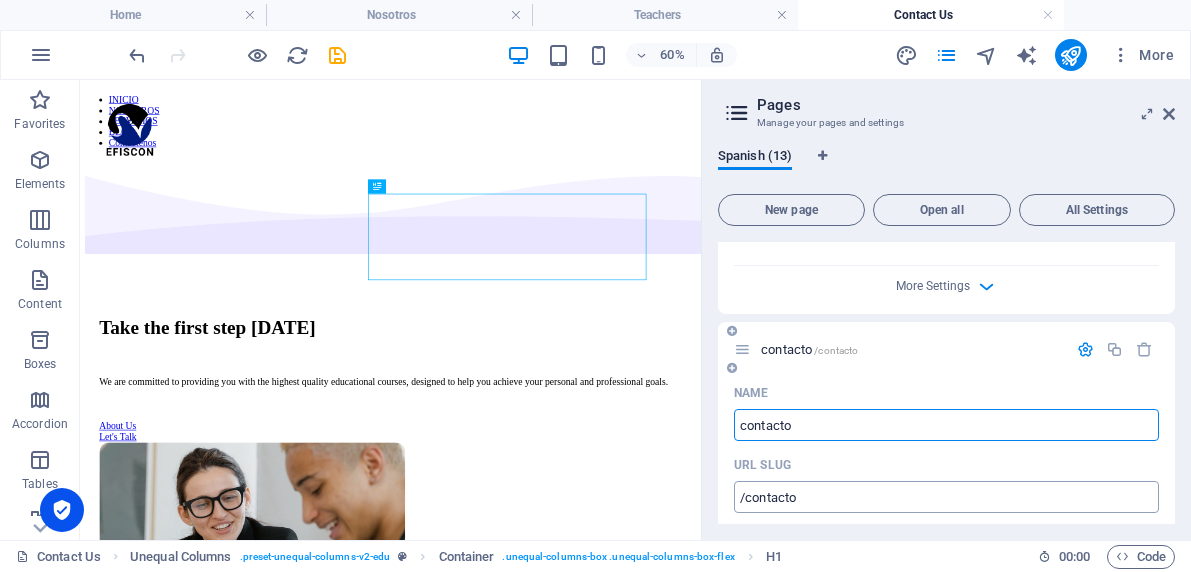 type on "contacto" 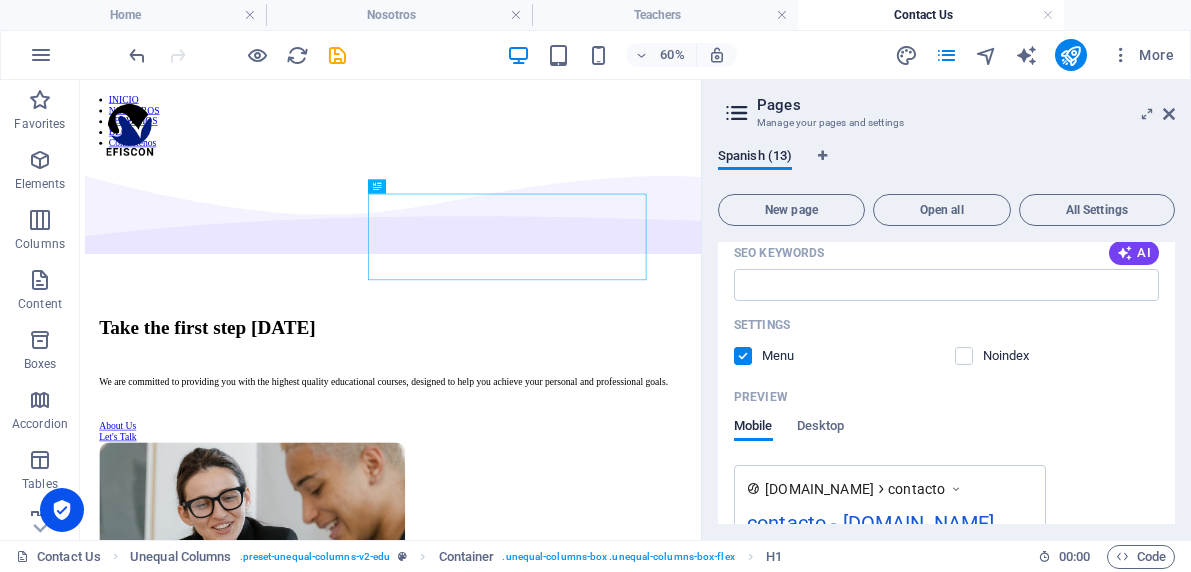 scroll, scrollTop: 4338, scrollLeft: 0, axis: vertical 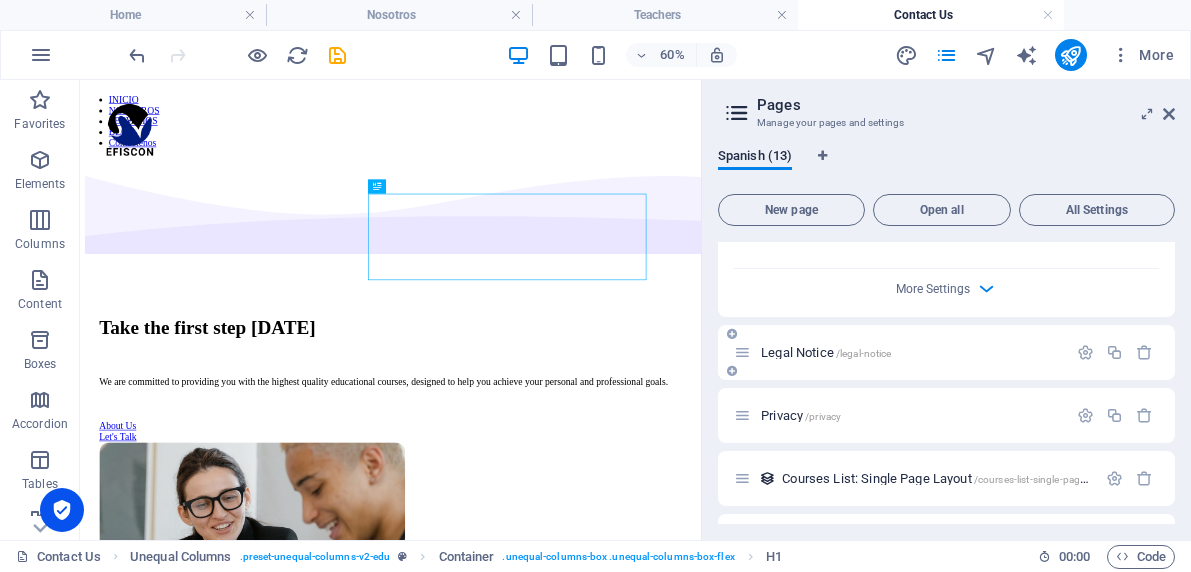 type on "contacto" 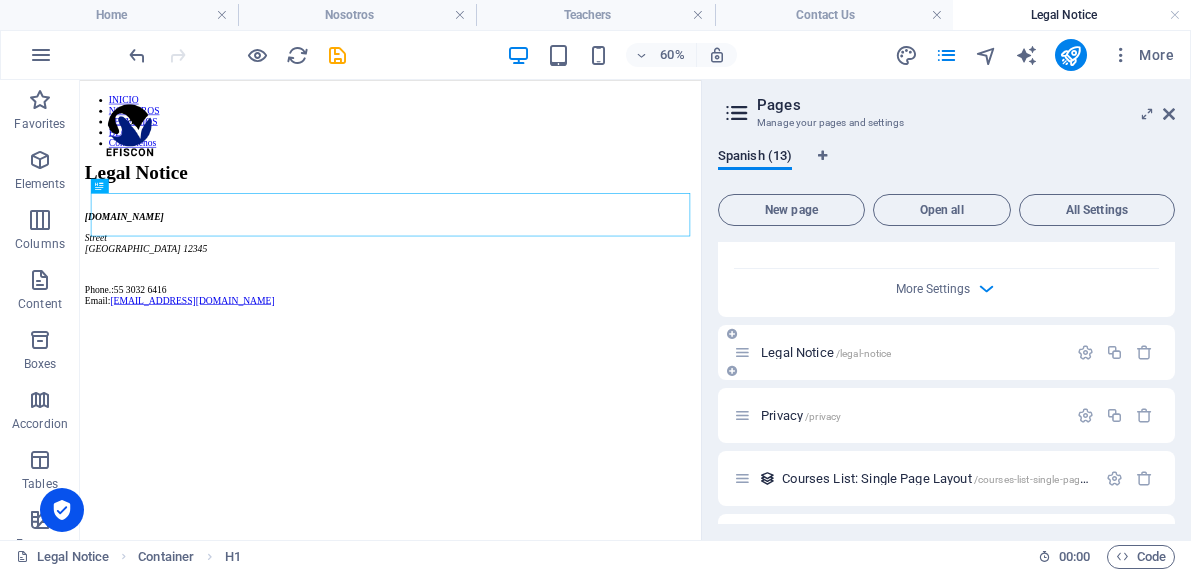 scroll, scrollTop: 0, scrollLeft: 0, axis: both 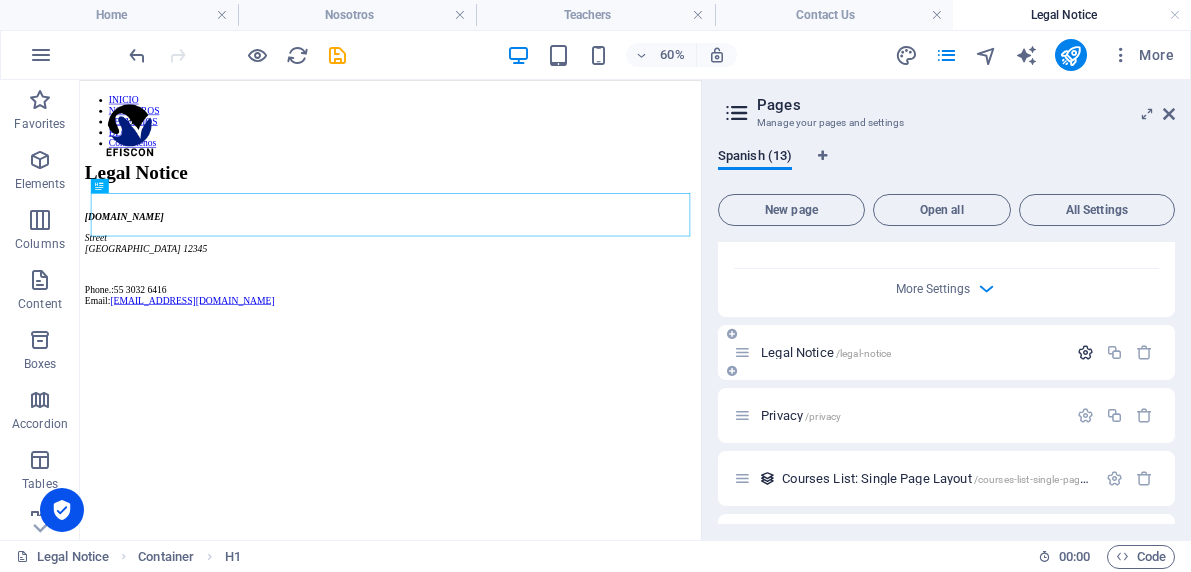 click at bounding box center (1085, 352) 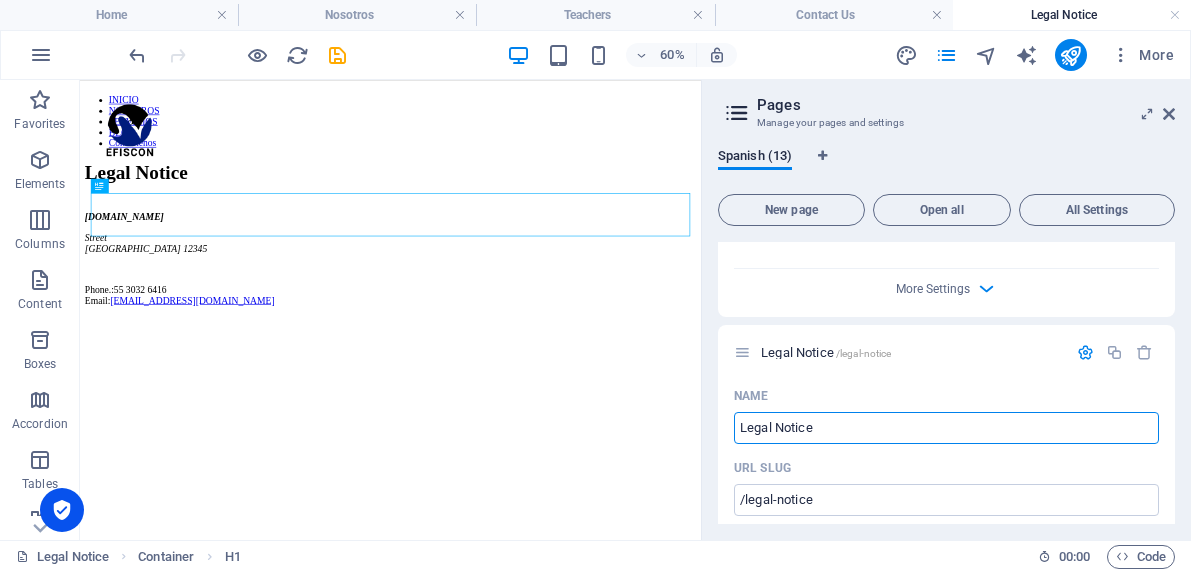 drag, startPoint x: 838, startPoint y: 425, endPoint x: 715, endPoint y: 431, distance: 123.146255 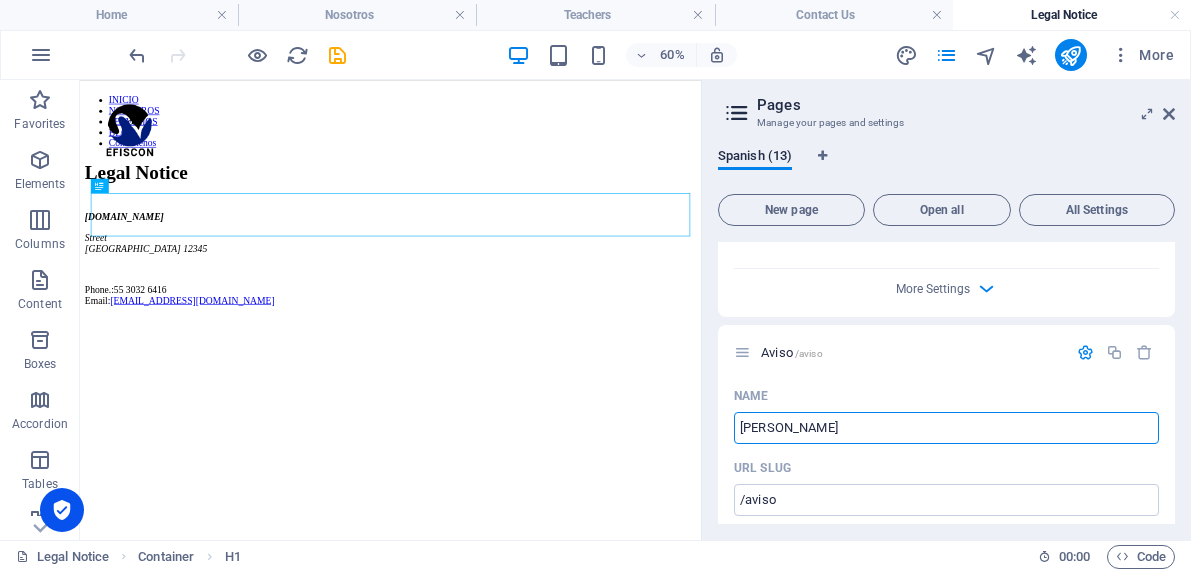 type on "Aviso Lega" 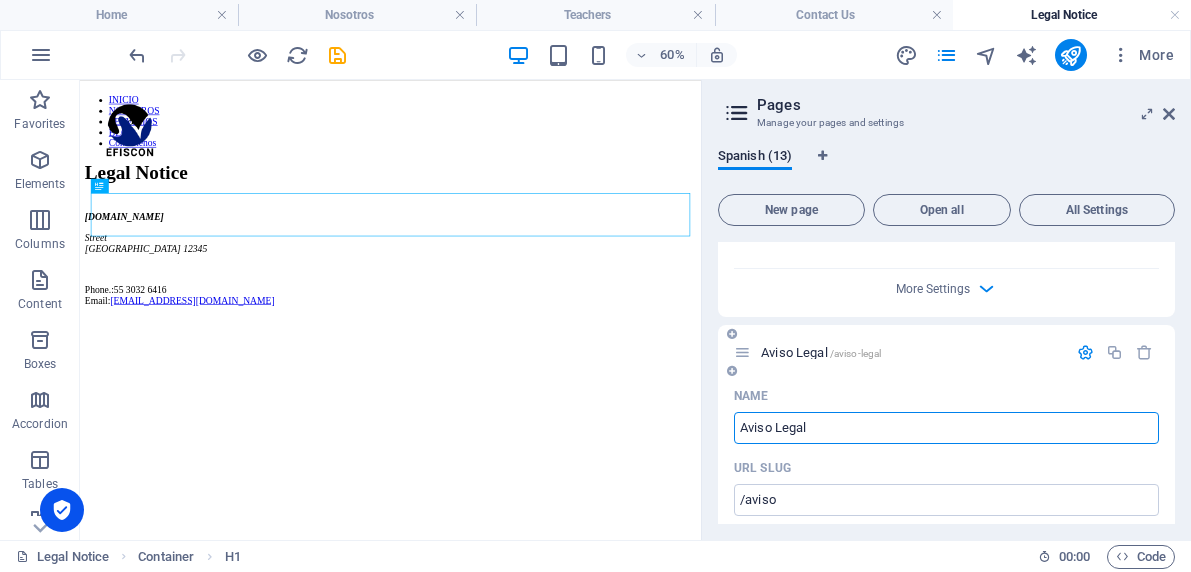 type on "Aviso Legal" 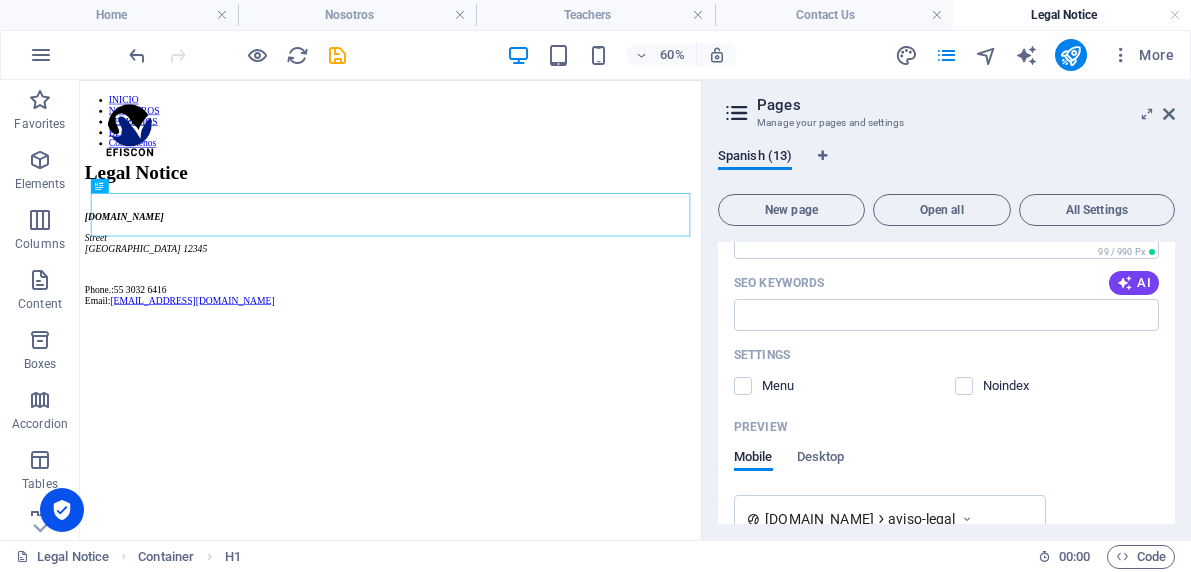 scroll, scrollTop: 5092, scrollLeft: 0, axis: vertical 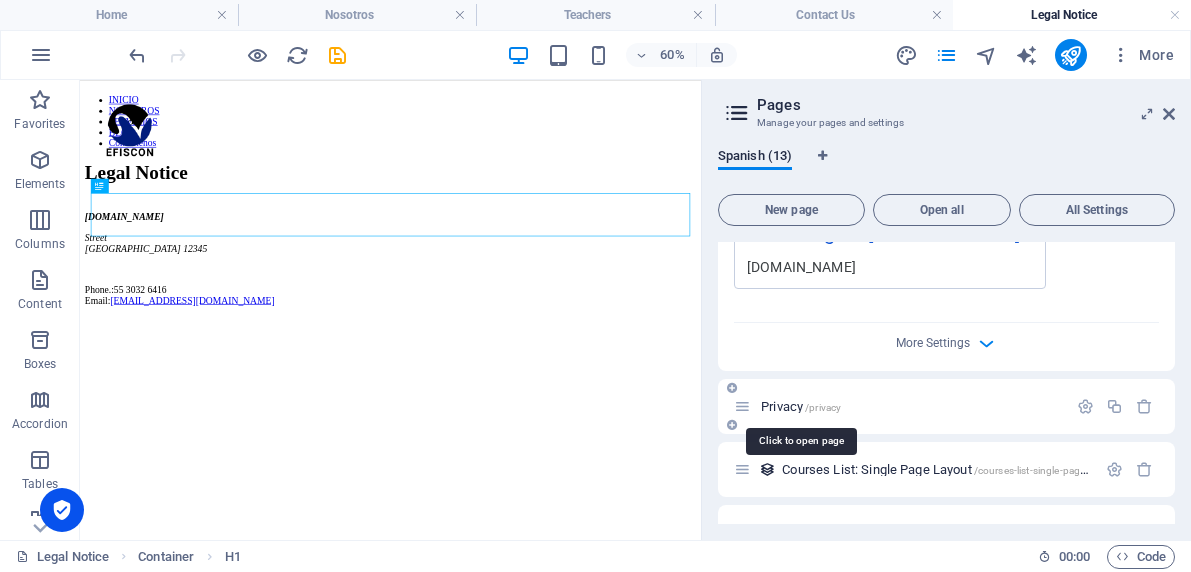 type on "Aviso Legal" 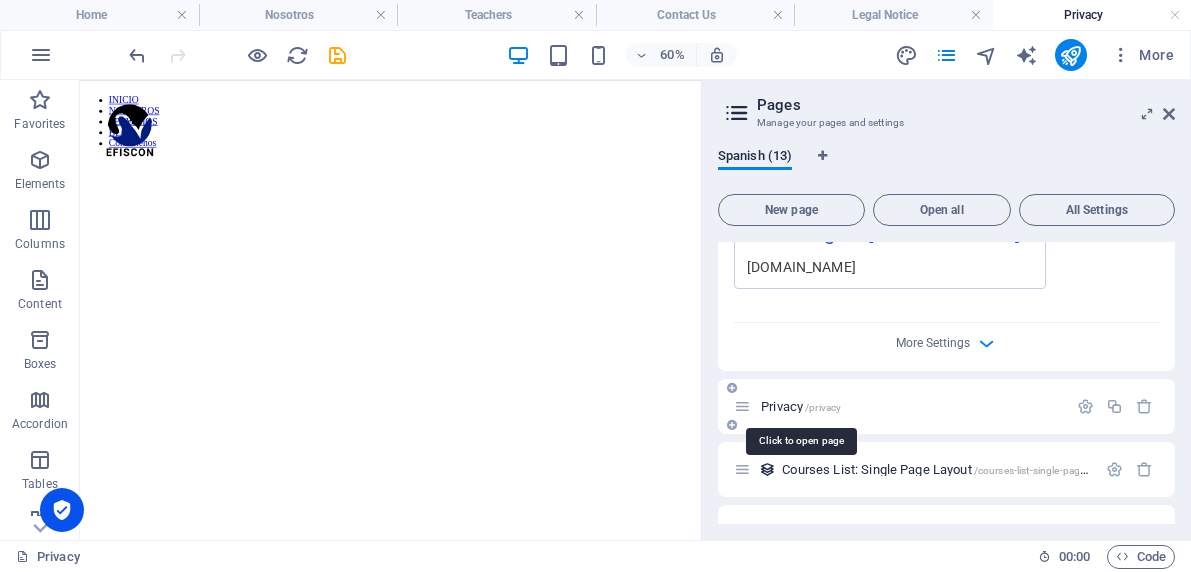 scroll, scrollTop: 0, scrollLeft: 0, axis: both 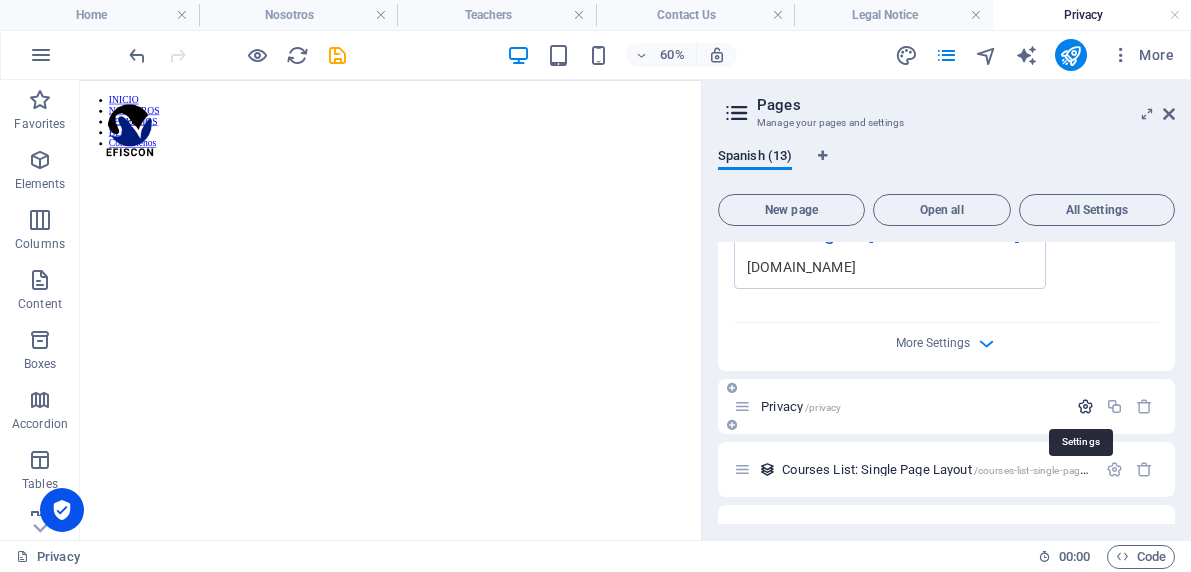 click at bounding box center (1085, 406) 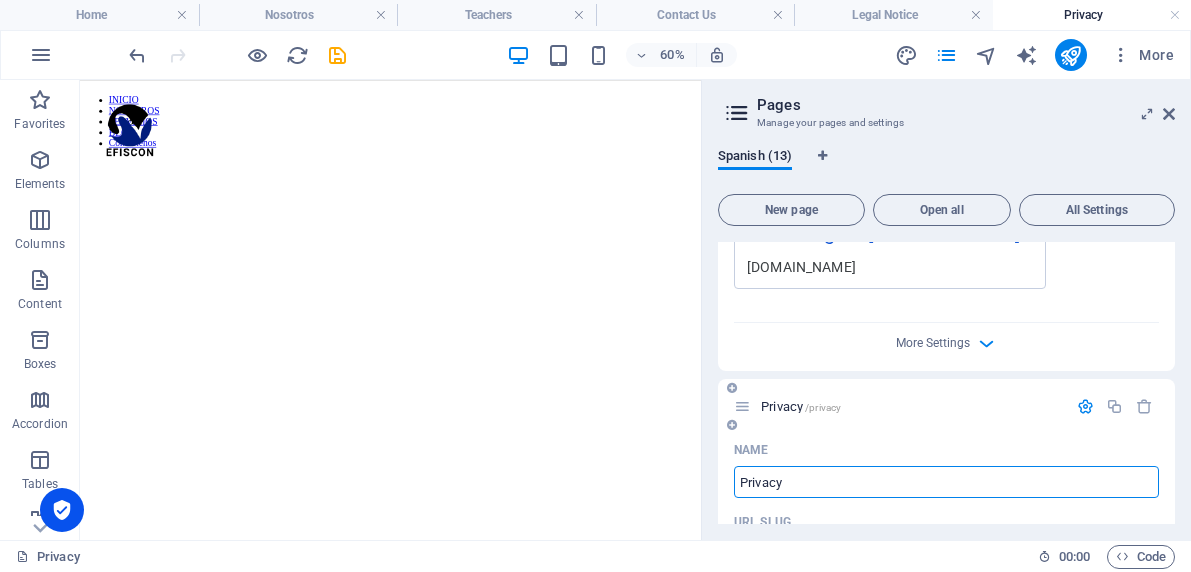 drag, startPoint x: 803, startPoint y: 481, endPoint x: 721, endPoint y: 489, distance: 82.38932 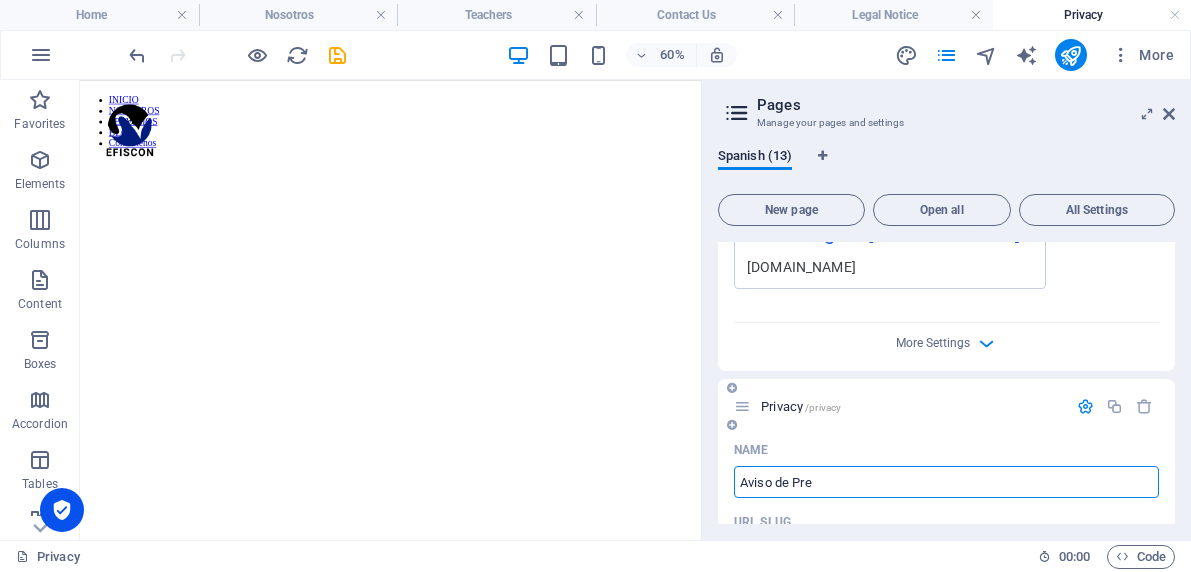 type on "Aviso de Prei" 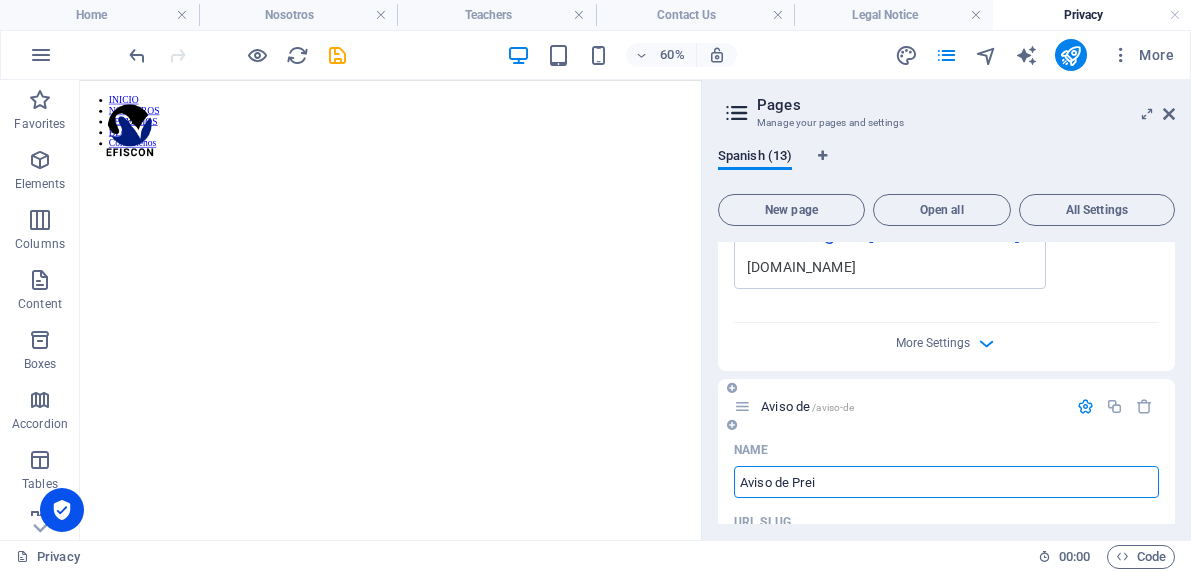 type on "/aviso-de" 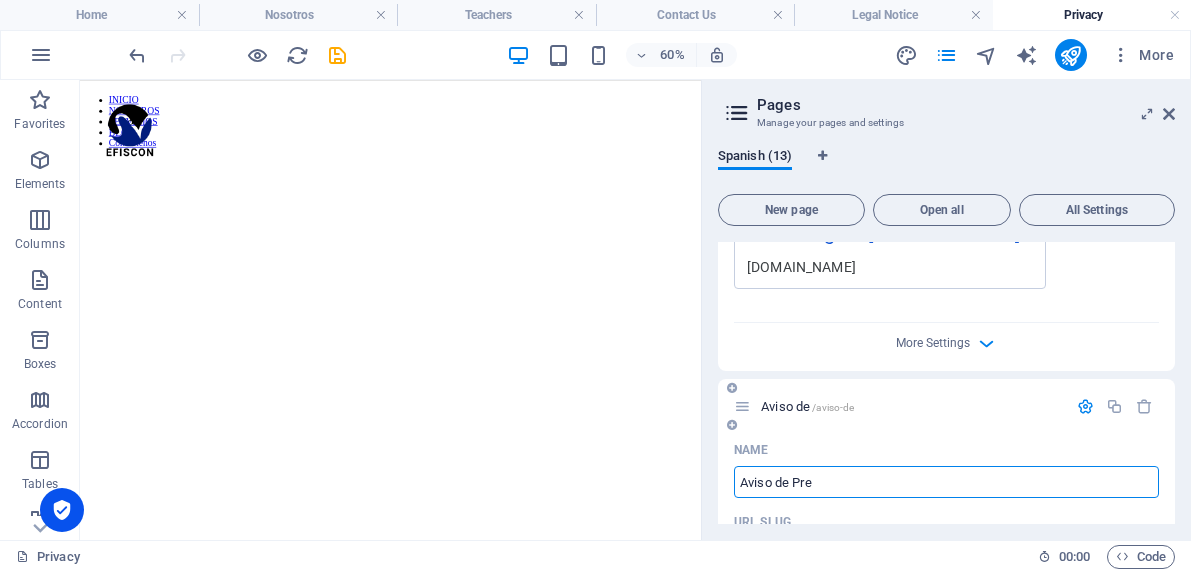 type on "Aviso de Pr" 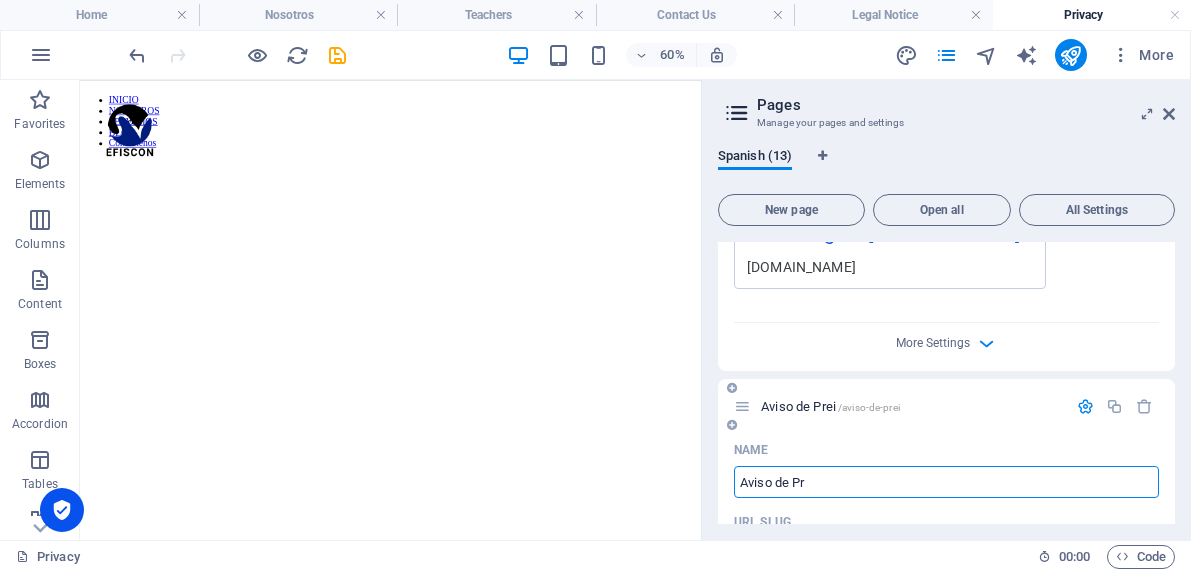 type on "/aviso-de-prei" 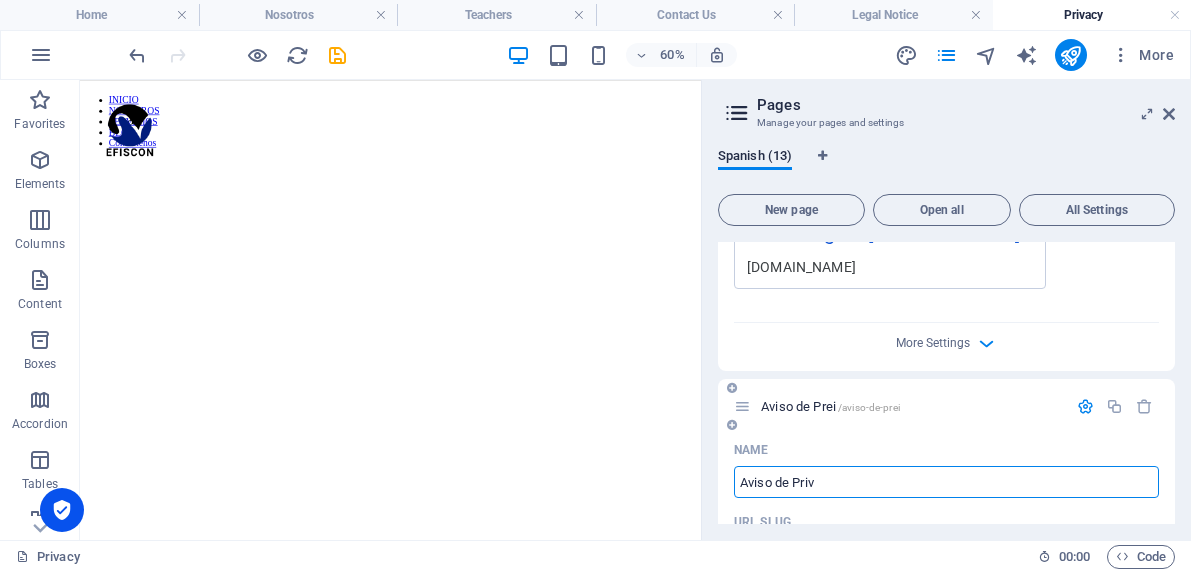 type 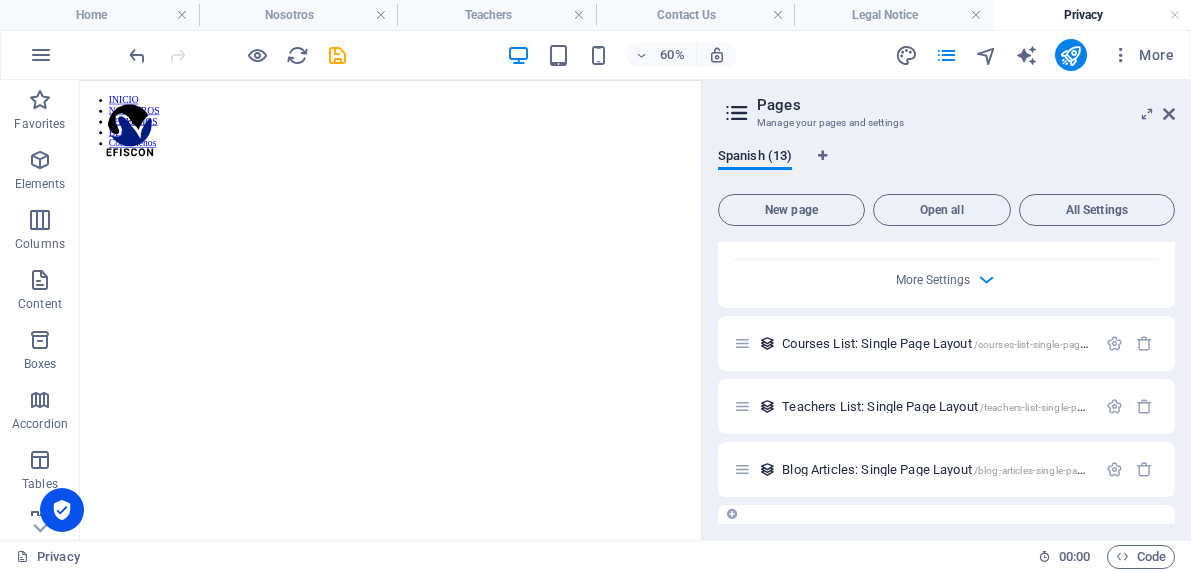 scroll, scrollTop: 5983, scrollLeft: 0, axis: vertical 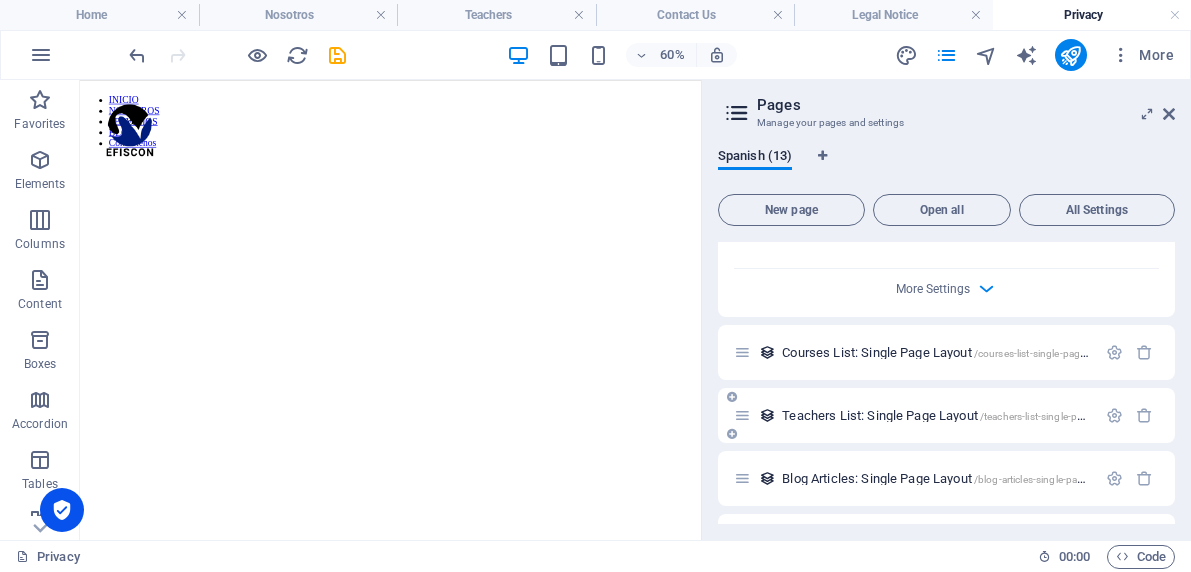click on "Teachers List: Single Page Layout /teachers-list-single-page-layout" at bounding box center [915, 415] 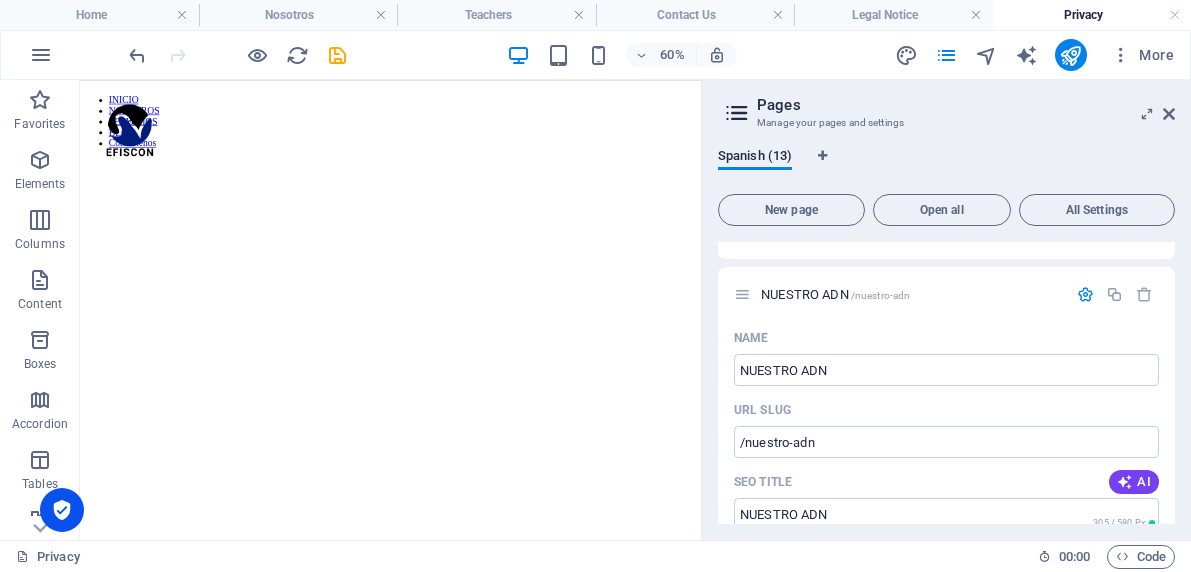 scroll, scrollTop: 0, scrollLeft: 0, axis: both 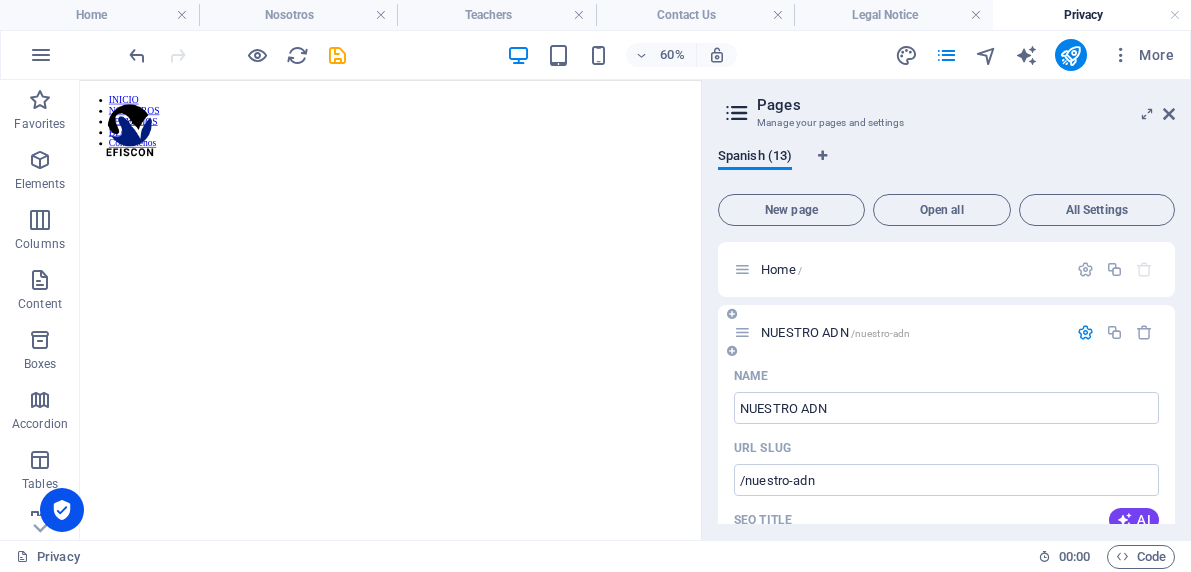 click on "NUESTRO ADN /nuestro-adn" at bounding box center (835, 332) 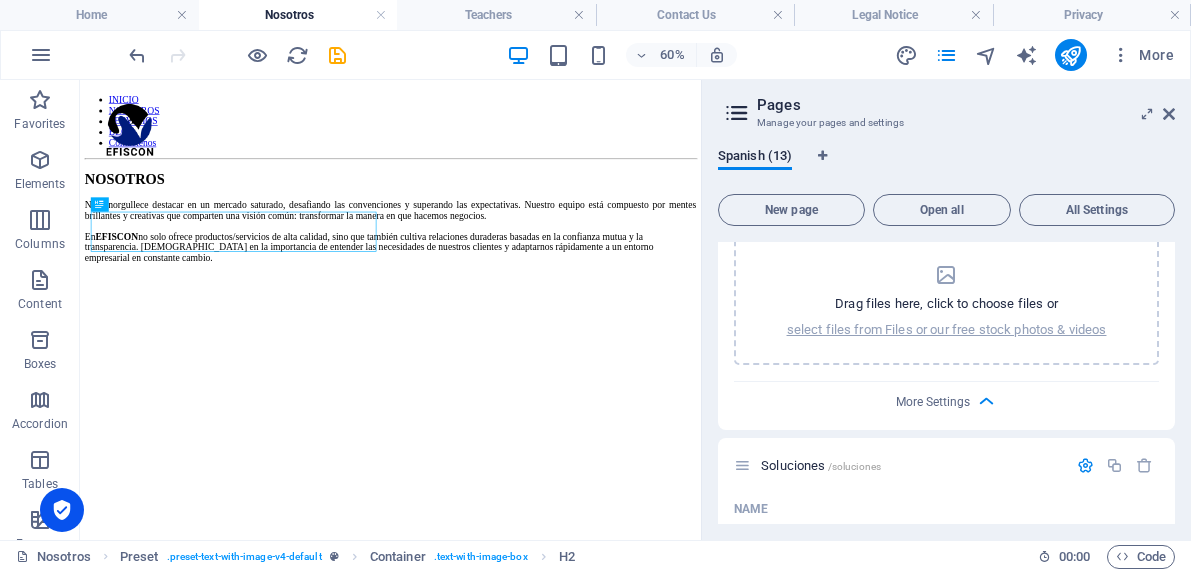 scroll, scrollTop: 992, scrollLeft: 0, axis: vertical 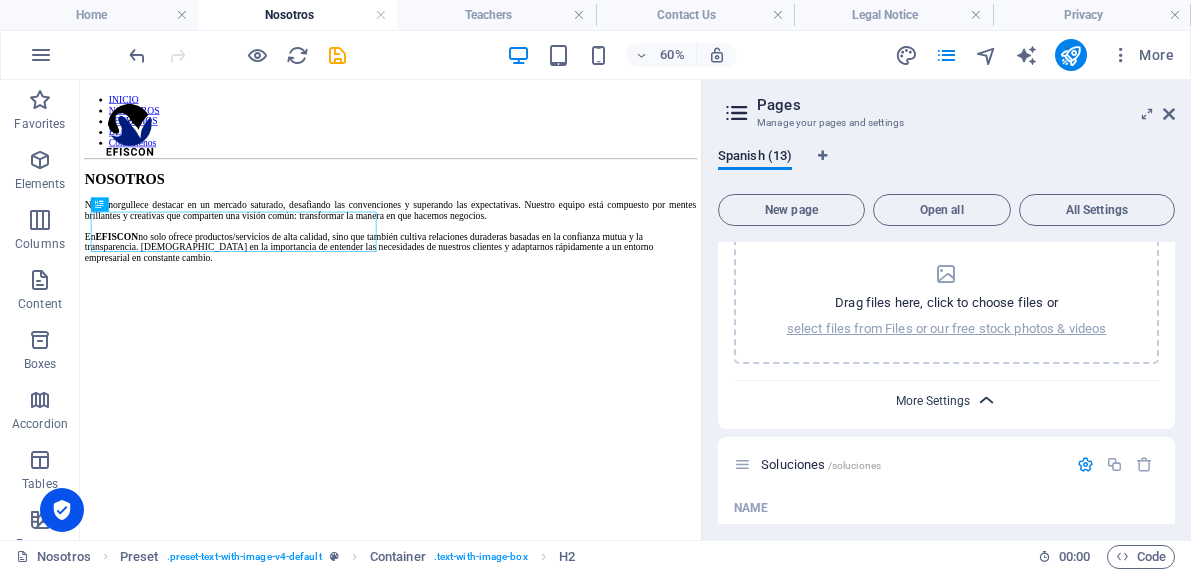 click on "More Settings" at bounding box center [933, 401] 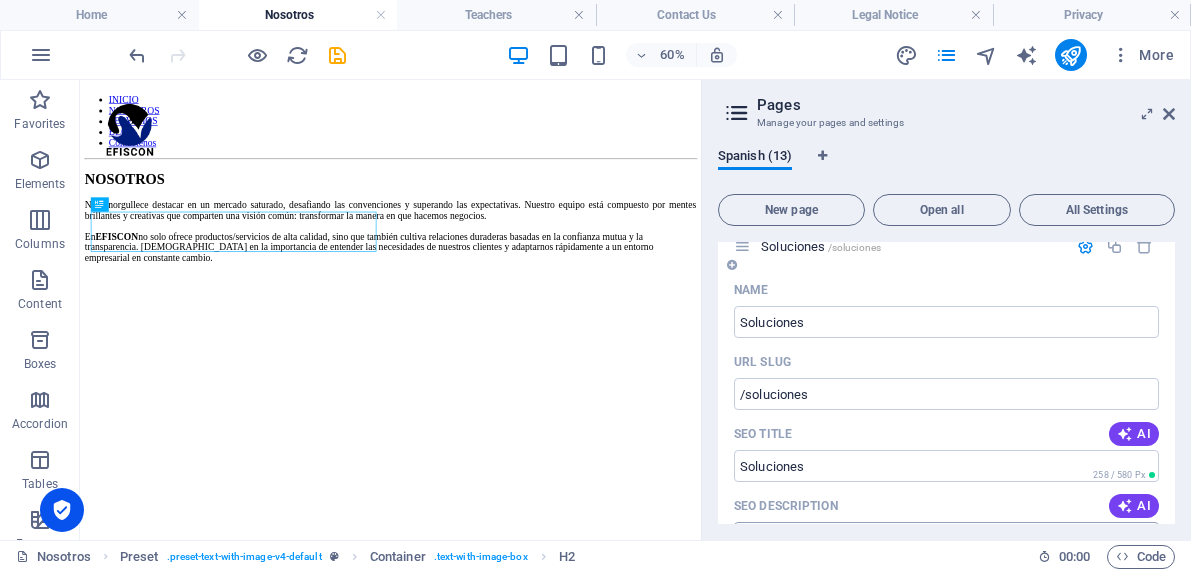 scroll, scrollTop: 639, scrollLeft: 0, axis: vertical 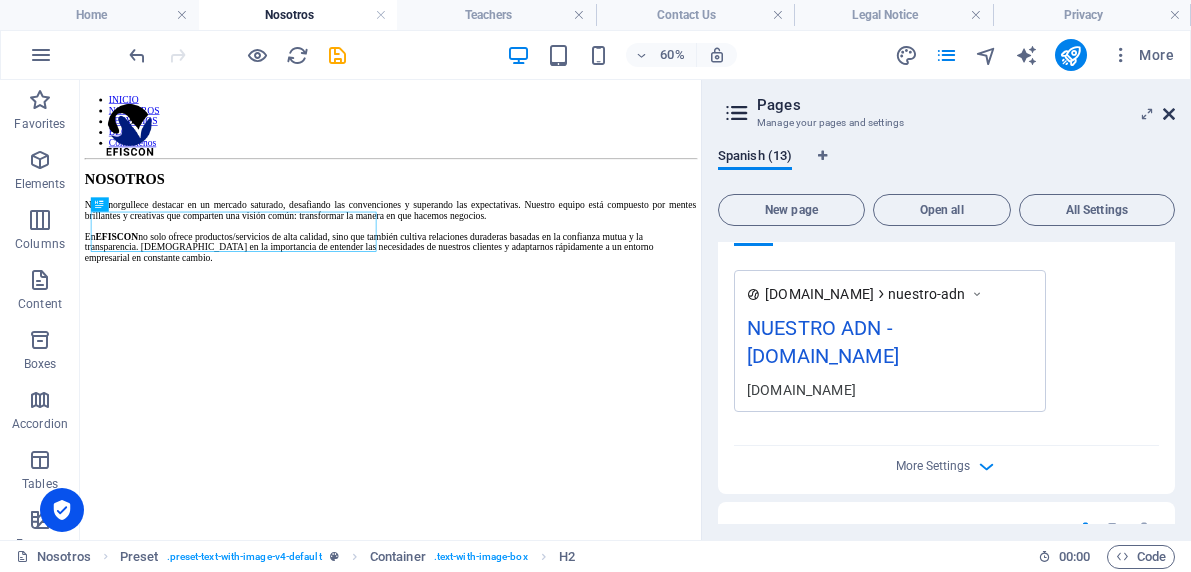 click at bounding box center [1169, 114] 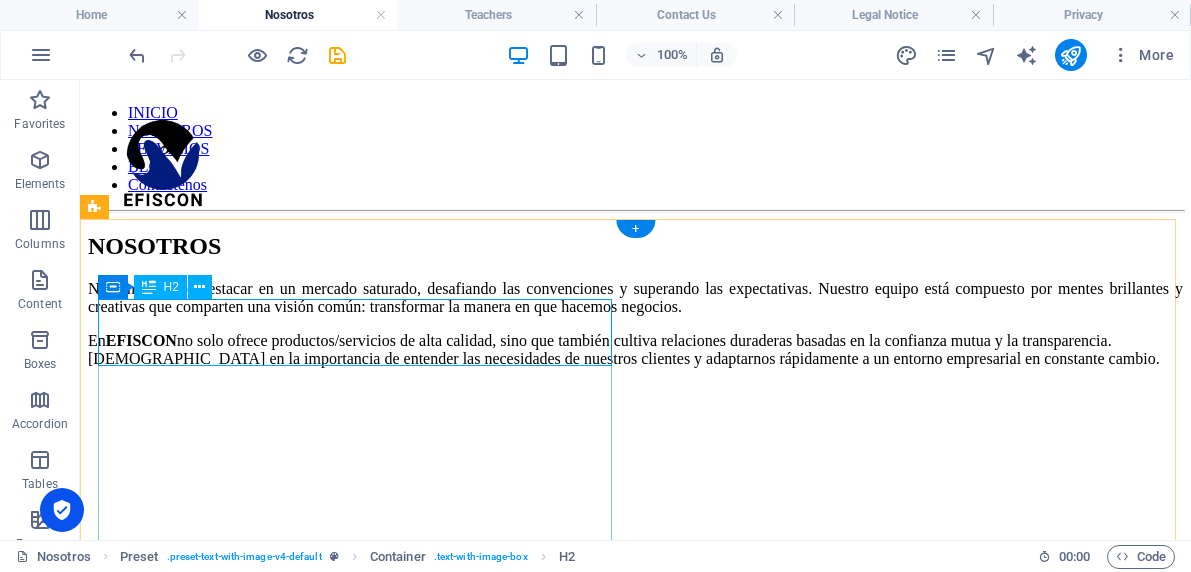 click on "NOSOTROS" at bounding box center [635, 246] 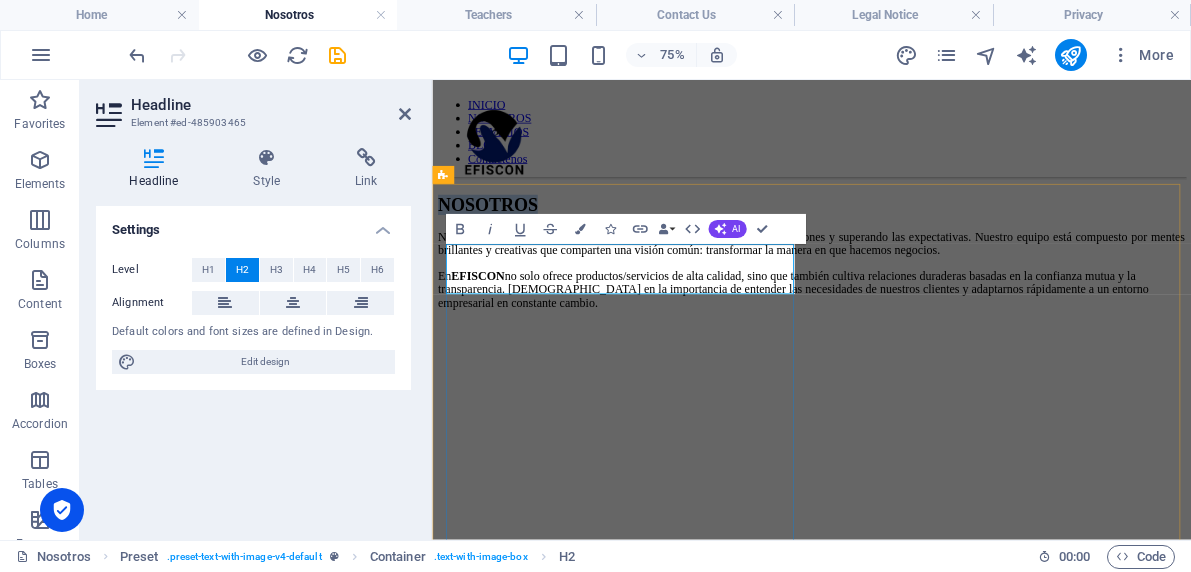 click on "NOSOTROS" at bounding box center [938, 246] 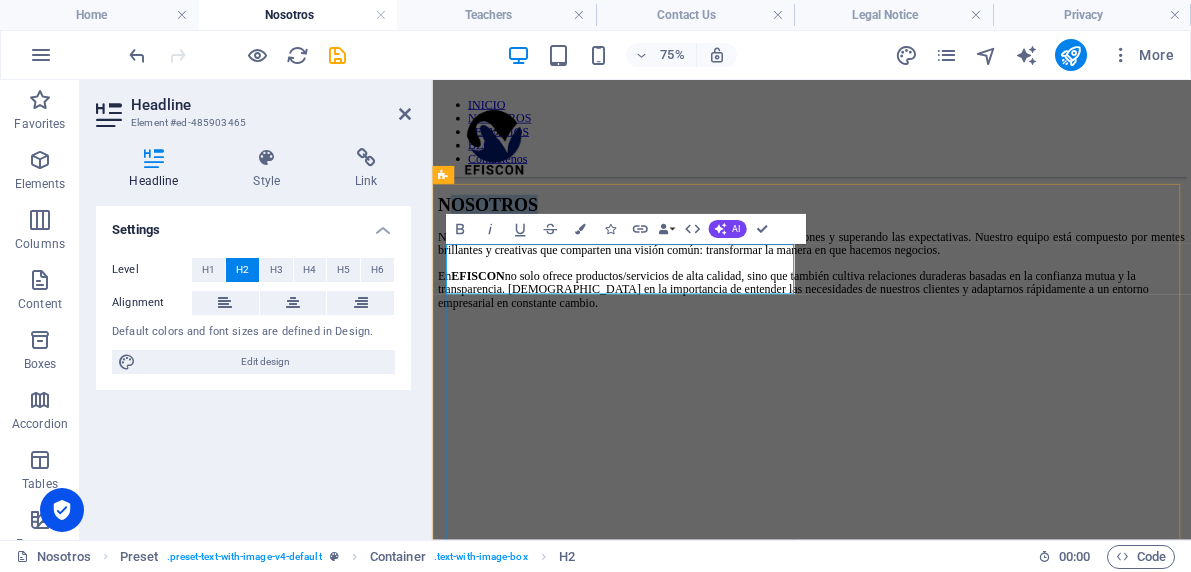 drag, startPoint x: 772, startPoint y: 338, endPoint x: 509, endPoint y: 336, distance: 263.0076 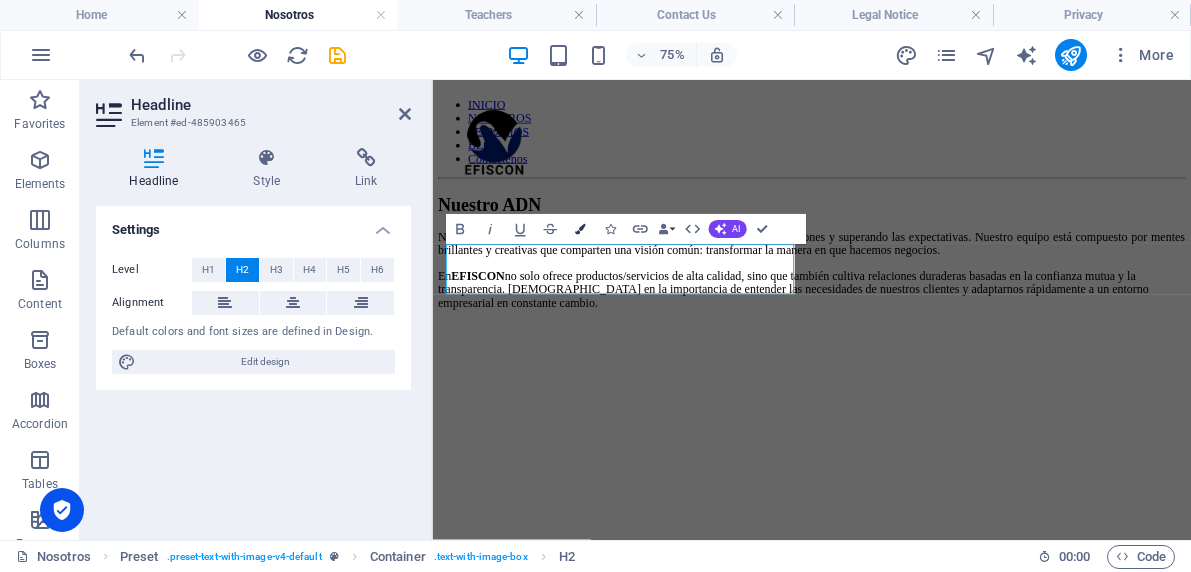 click at bounding box center (579, 229) 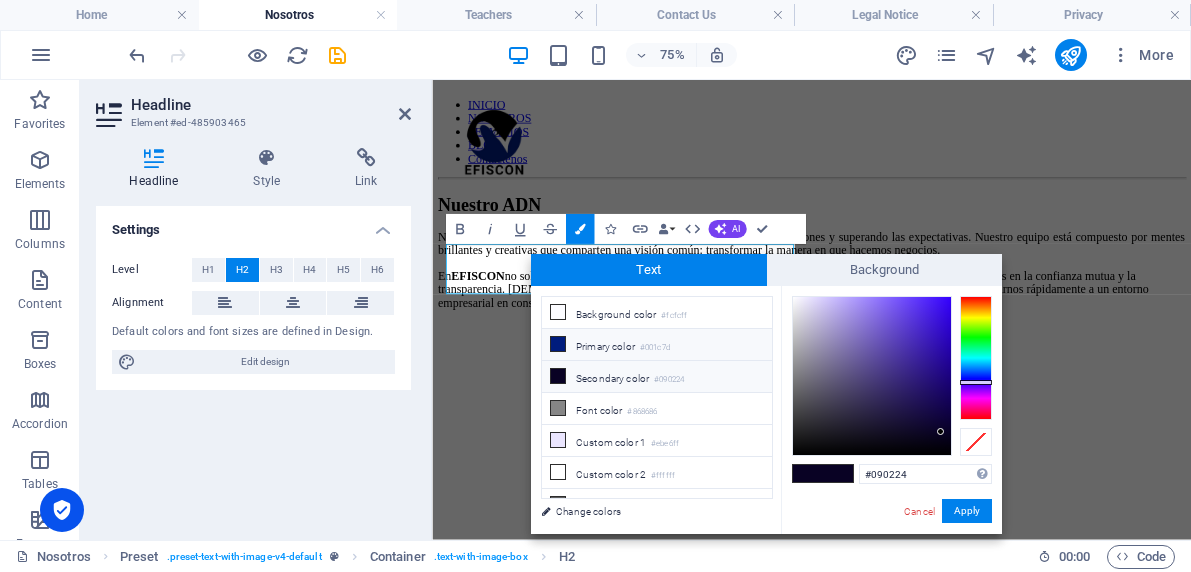 click on "Primary color
#001c7d" at bounding box center [657, 345] 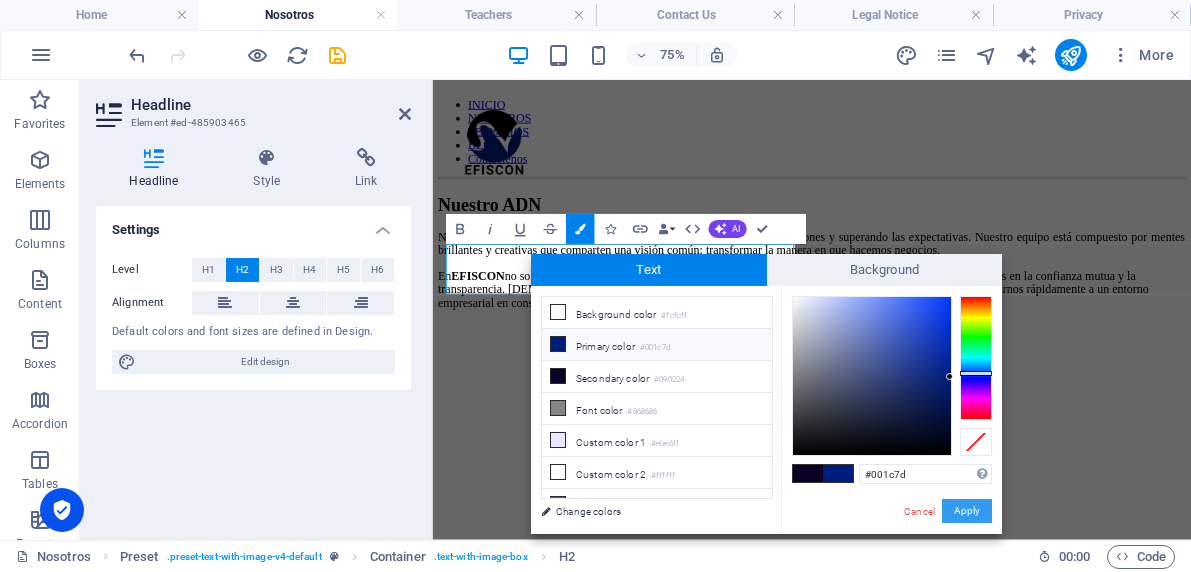 click on "Apply" at bounding box center (967, 511) 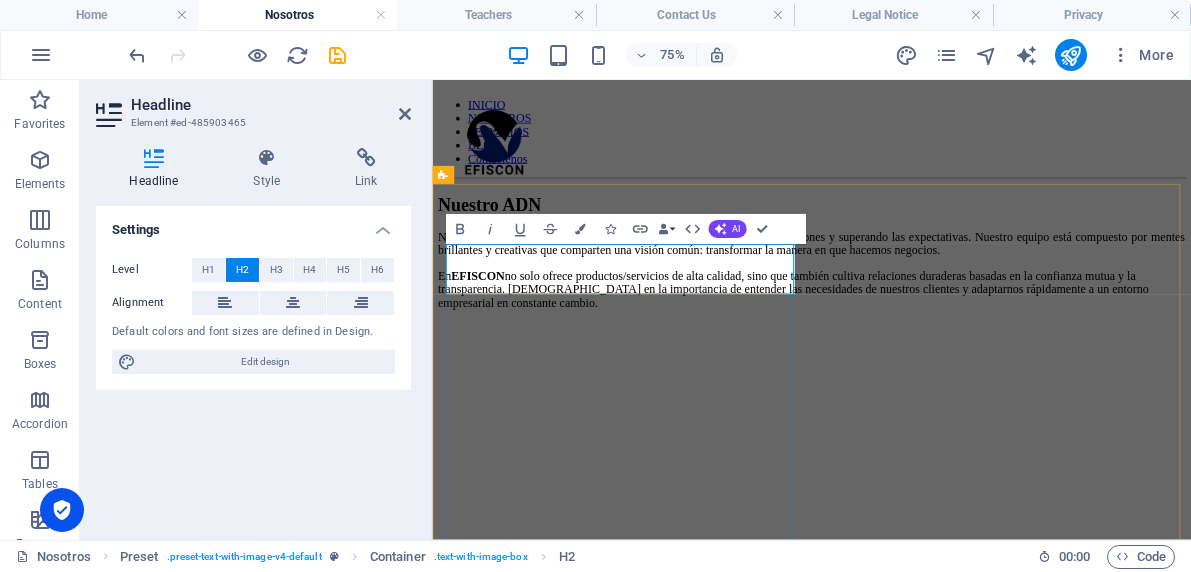 click on "Nuestro ADN​ ​" at bounding box center (938, 246) 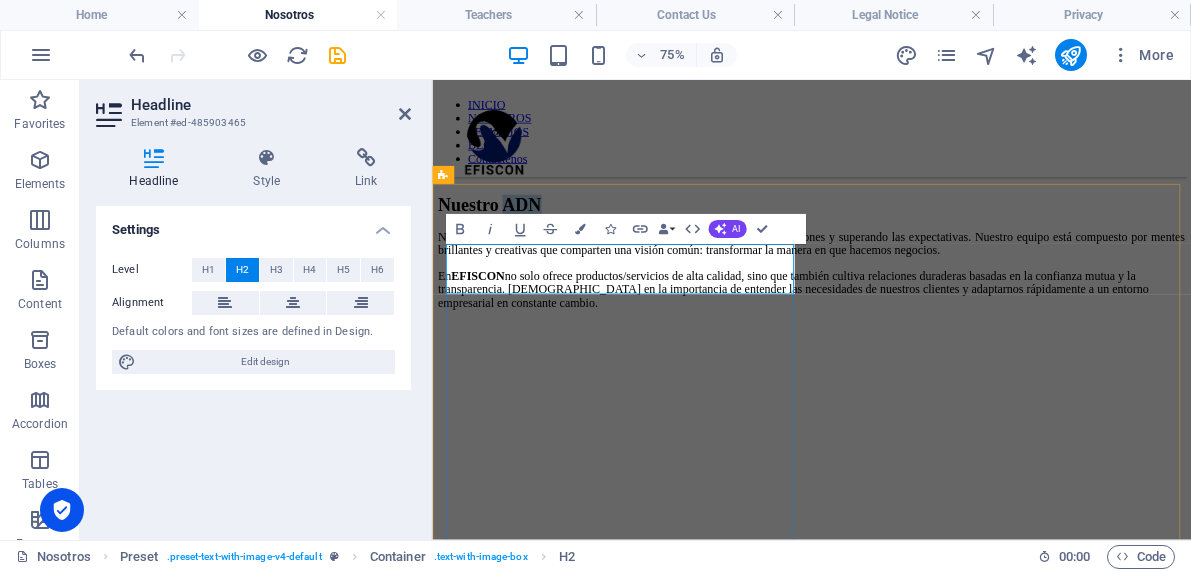 click on "Nuestro ADN​ ​" at bounding box center (938, 246) 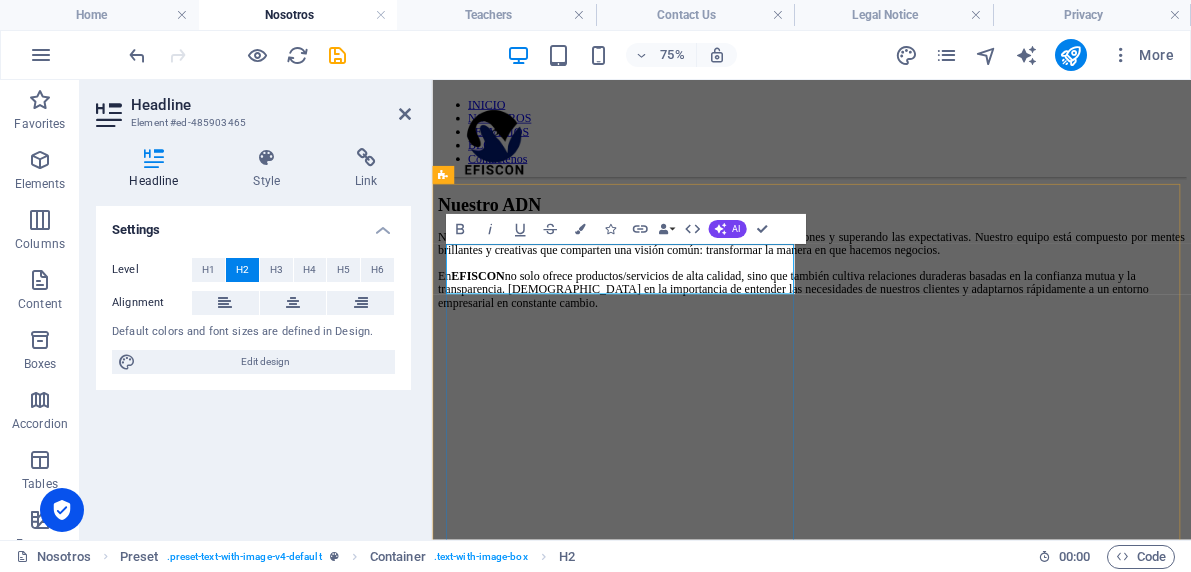 click on "Nuestro ADN​ ​" at bounding box center (938, 246) 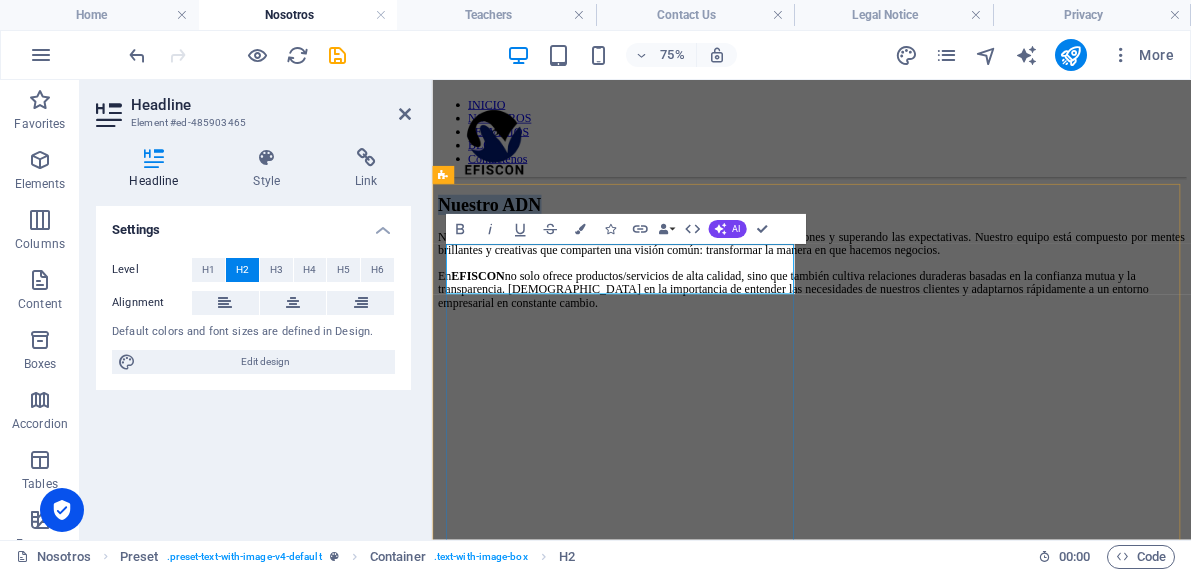 drag, startPoint x: 786, startPoint y: 333, endPoint x: 482, endPoint y: 334, distance: 304.00165 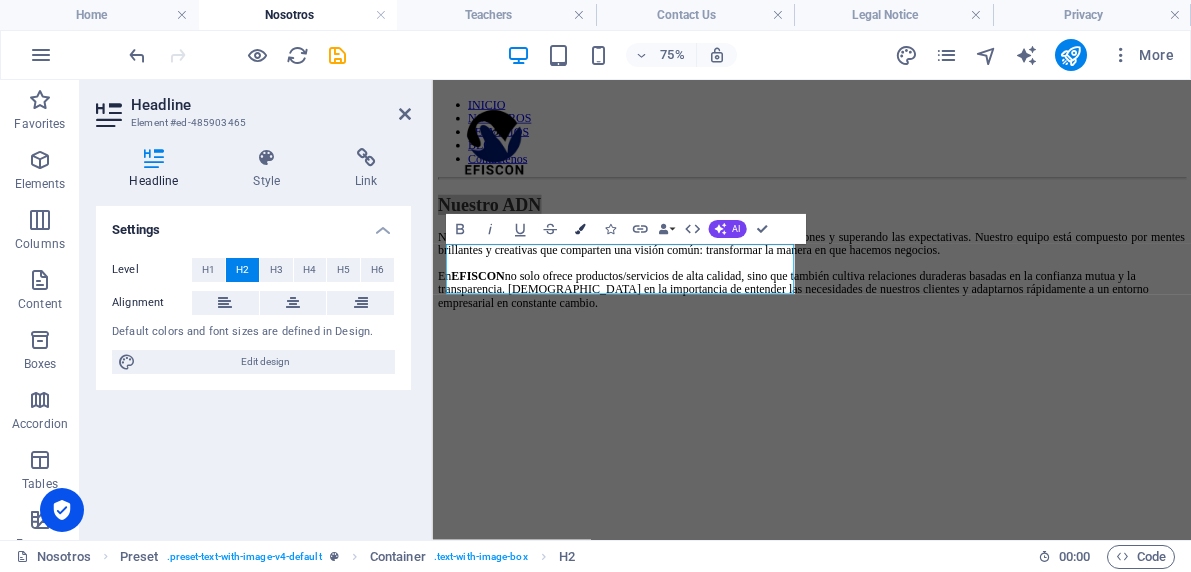 click at bounding box center (579, 229) 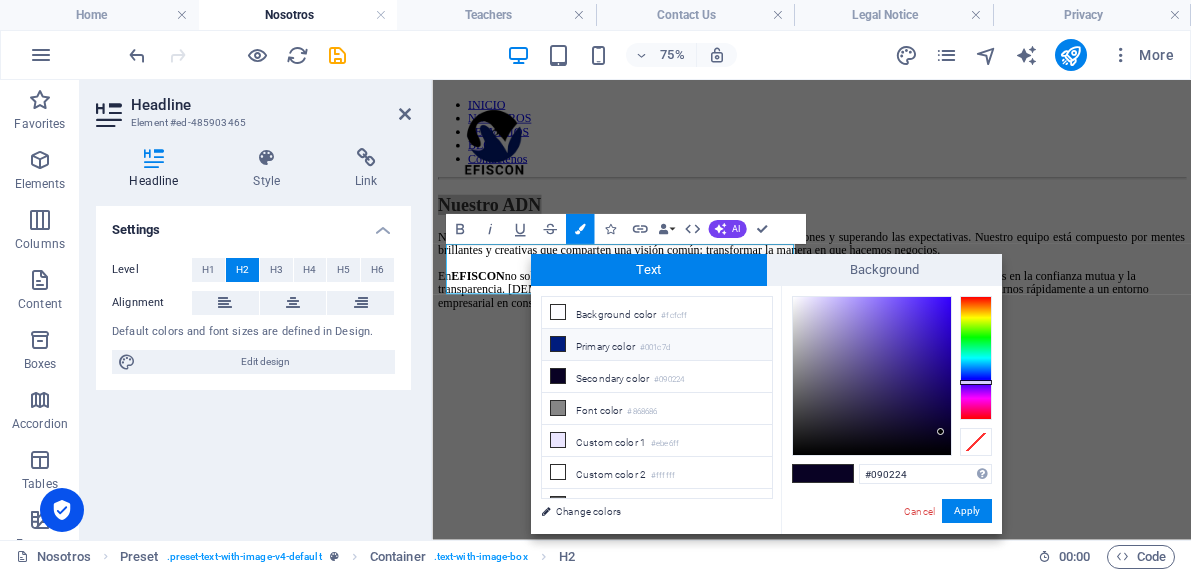 click on "Primary color
#001c7d" at bounding box center [657, 345] 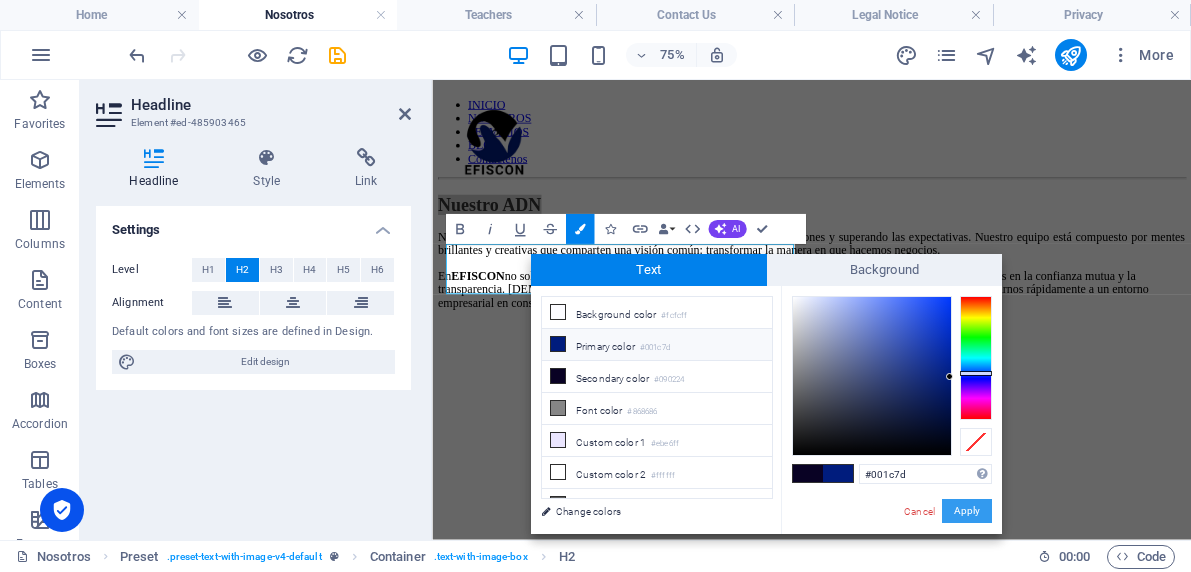 click on "Apply" at bounding box center [967, 511] 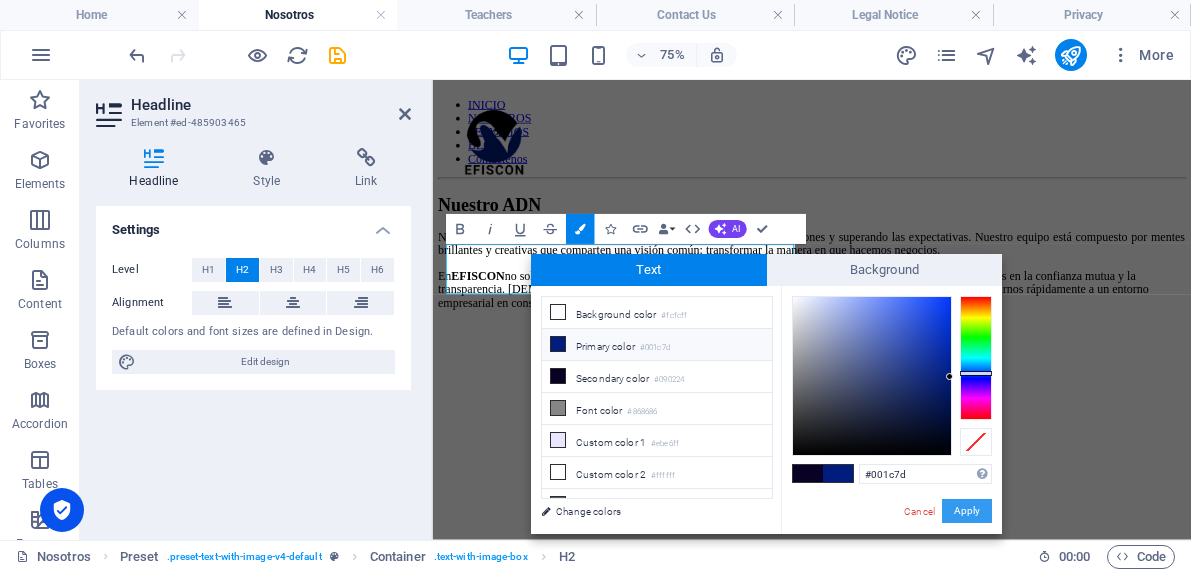 click on "Apply" at bounding box center [967, 511] 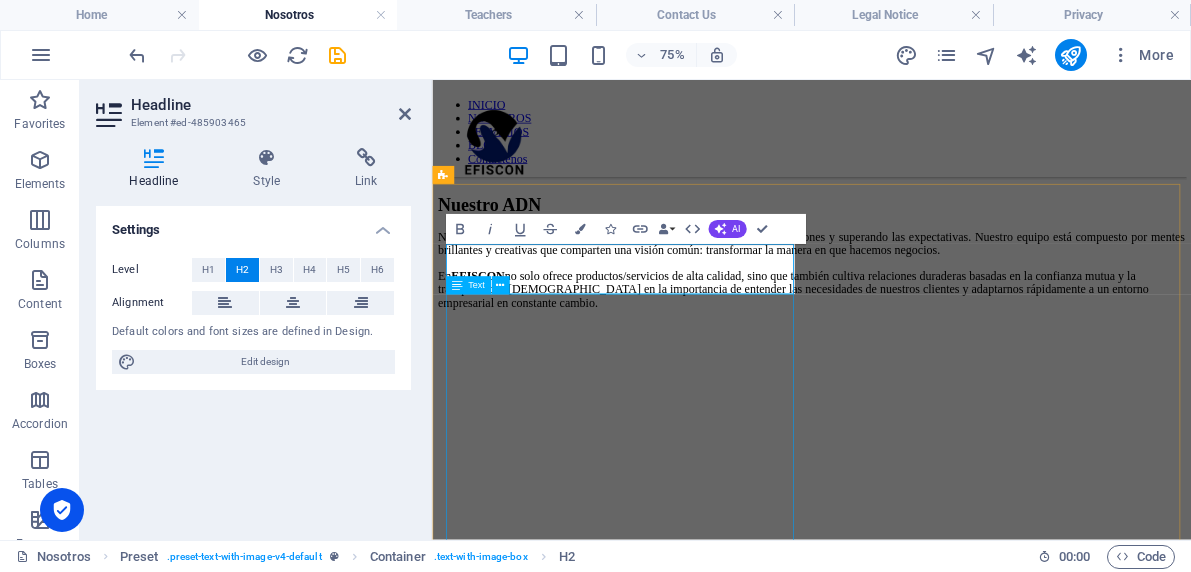 click on "Nos enorgullece destacar en un mercado saturado, desafiando las convenciones y superando las expectativas. Nuestro equipo está compuesto por mentes brillantes y creativas que comparten una visión común: transformar la manera en que hacemos negocios. En  EFISCON  no solo ofrece productos/servicios de alta calidad, sino que también cultiva relaciones duraderas basadas en la confianza mutua y la transparencia. Creemos en la importancia de entender las necesidades de nuestros clientes y adaptarnos rápidamente a un entorno empresarial en constante cambio." at bounding box center [938, 333] 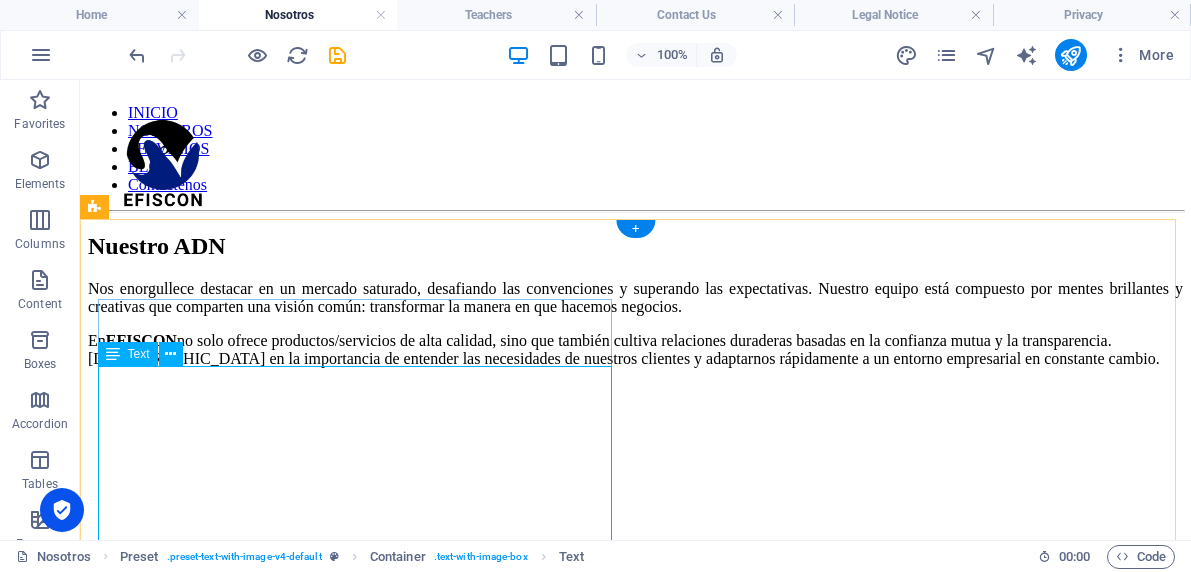 click on "Nos enorgullece destacar en un mercado saturado, desafiando las convenciones y superando las expectativas. Nuestro equipo está compuesto por mentes brillantes y creativas que comparten una visión común: transformar la manera en que hacemos negocios. En  EFISCON  no solo ofrece productos/servicios de alta calidad, sino que también cultiva relaciones duraderas basadas en la confianza mutua y la transparencia. Creemos en la importancia de entender las necesidades de nuestros clientes y adaptarnos rápidamente a un entorno empresarial en constante cambio." at bounding box center (635, 324) 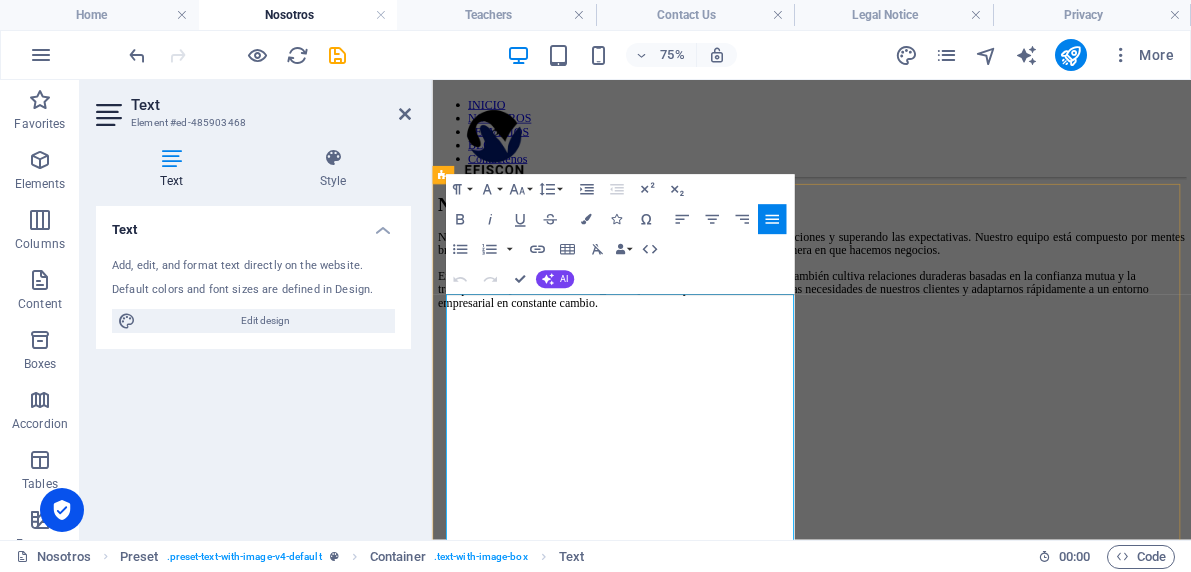 click on "Nos enorgullece destacar en un mercado saturado, desafiando las convenciones y superando las expectativas. Nuestro equipo está compuesto por mentes brillantes y creativas que comparten una visión común: transformar la manera en que hacemos negocios." at bounding box center (938, 298) 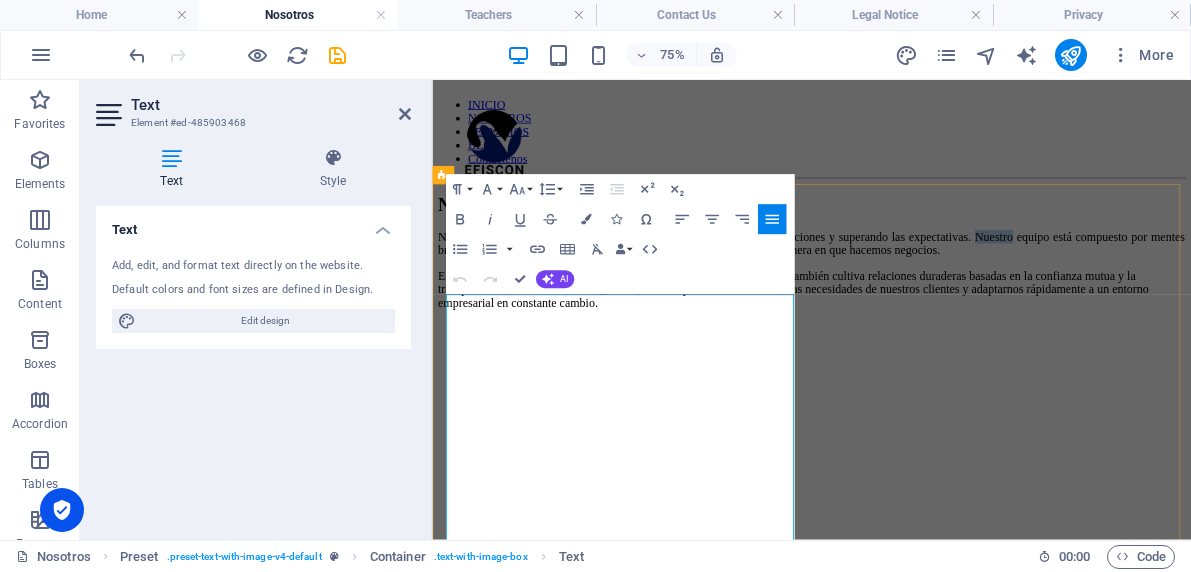click on "Nos enorgullece destacar en un mercado saturado, desafiando las convenciones y superando las expectativas. Nuestro equipo está compuesto por mentes brillantes y creativas que comparten una visión común: transformar la manera en que hacemos negocios." at bounding box center [938, 298] 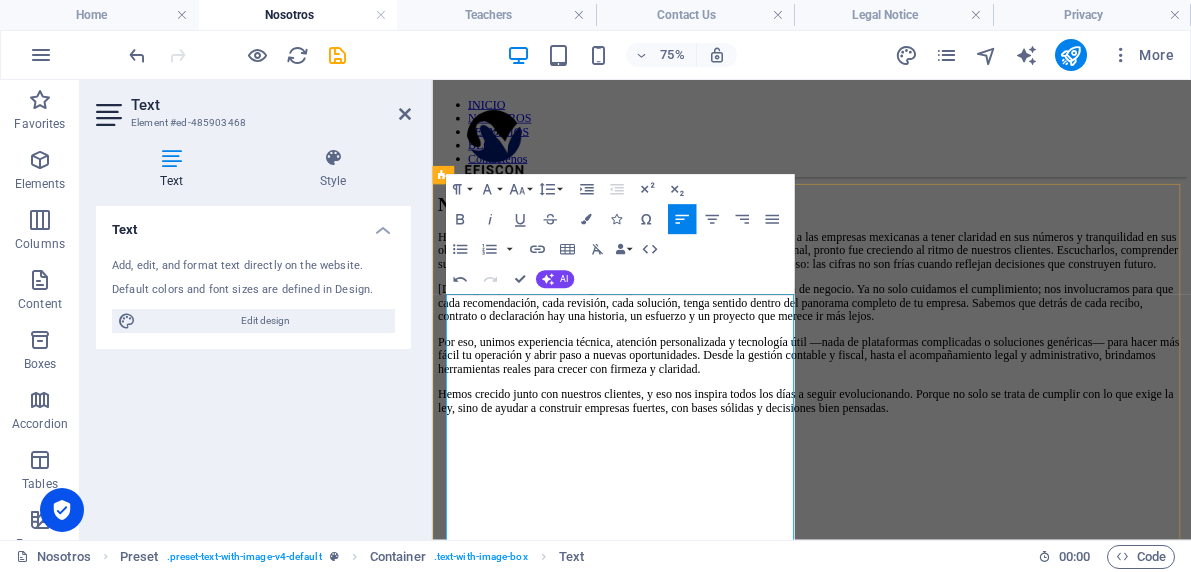 click on "Hace más de 10 años comenzamos este camino con una idea clara: ayudar a las empresas mexicanas a tener claridad en sus números y tranquilidad en sus obligaciones fiscales. Lo que empezó como un despacho contable tradicional, pronto fue creciendo al ritmo de nuestros clientes. Escucharlos, comprender sus retos diarios y acompañarlos en cada etapa, nos mostró algo muy valioso: las cifras no son frías cuando reflejan decisiones que construyen futuro." at bounding box center (938, 307) 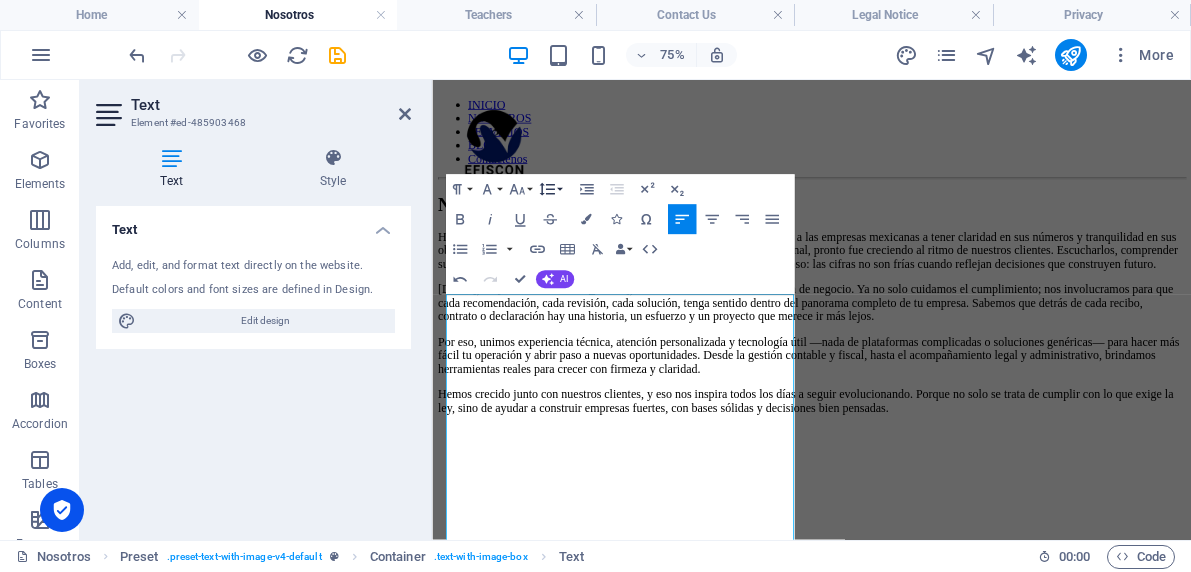 click 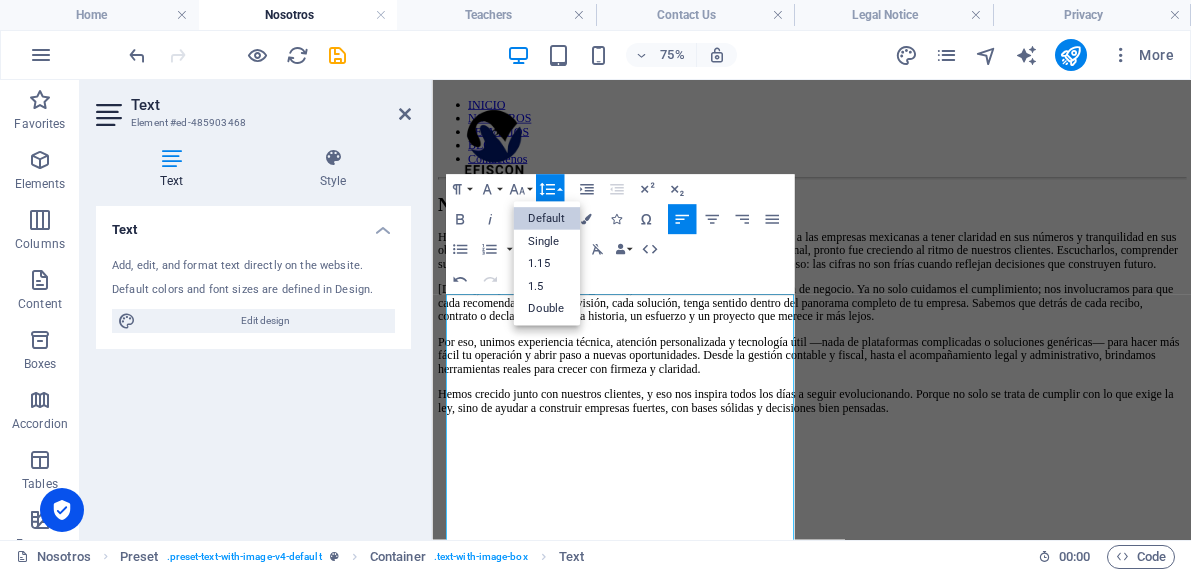scroll, scrollTop: 0, scrollLeft: 0, axis: both 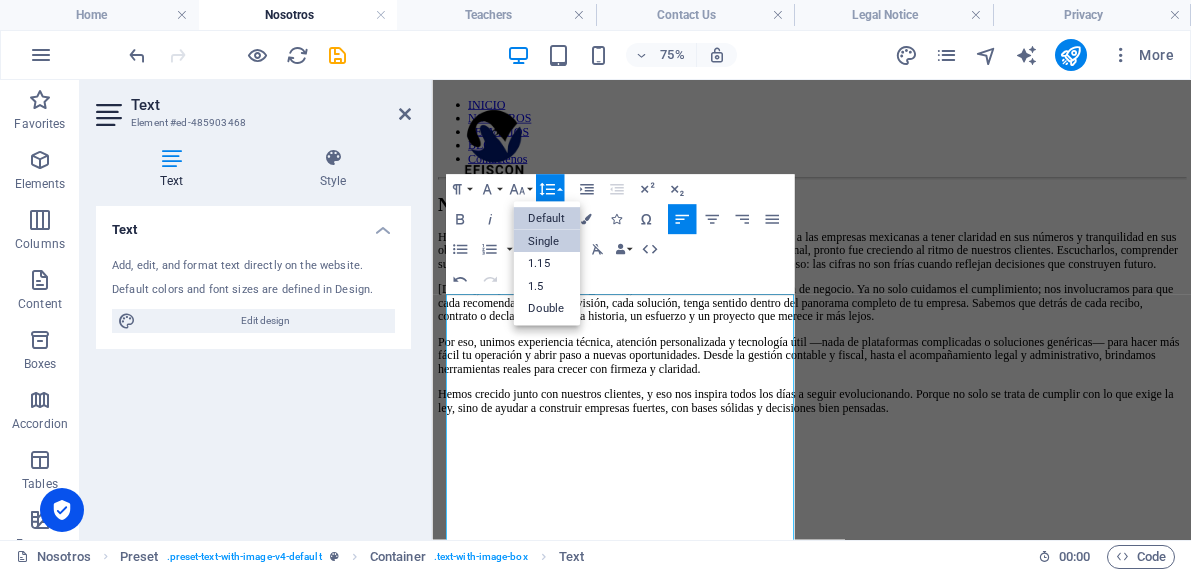 click on "Single" at bounding box center [546, 241] 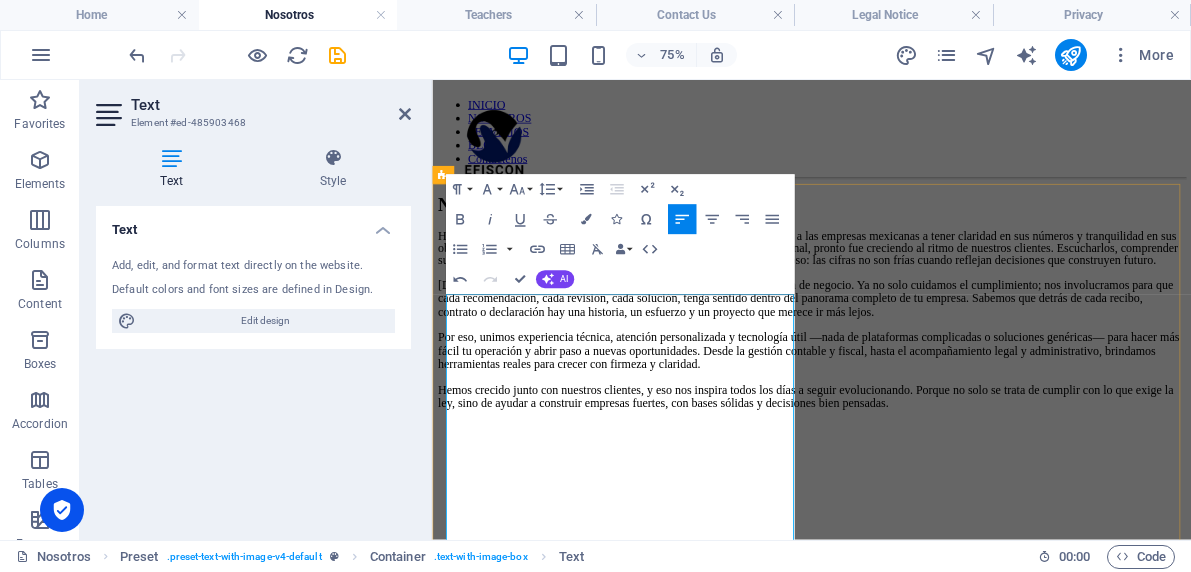click on "Hace más de 10 años comenzamos este camino con una idea clara: ayudar a las empresas mexicanas a tener claridad en sus números y tranquilidad en sus obligaciones fiscales. Lo que empezó como un despacho contable tradicional, pronto fue creciendo al ritmo de nuestros clientes. Escucharlos, comprender sus retos diarios y acompañarlos en cada etapa, nos mostró algo muy valioso: las cifras no son frías cuando reflejan decisiones que construyen futuro." at bounding box center [938, 304] 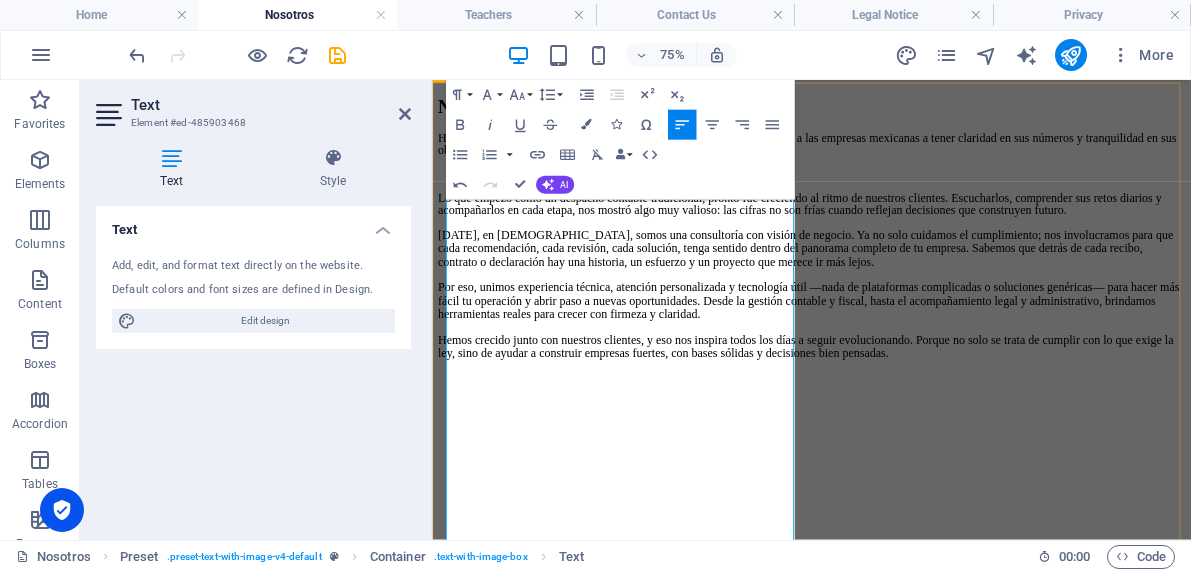 scroll, scrollTop: 136, scrollLeft: 0, axis: vertical 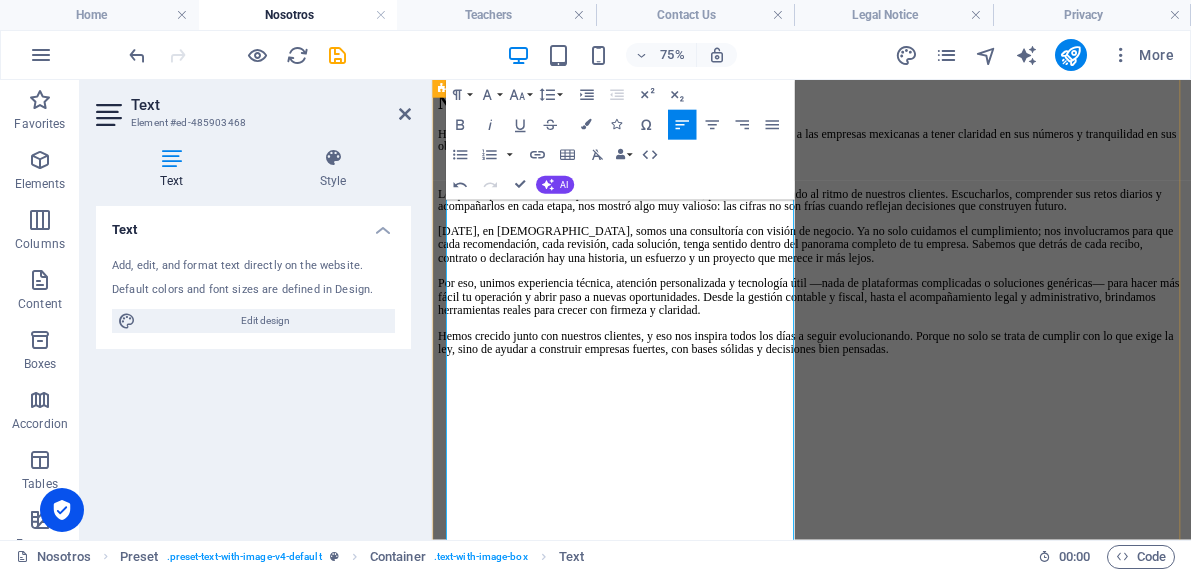 click on "Lo que empezó como un despacho contable tradicional, pronto fue creciendo al ritmo de nuestros clientes. Escucharlos, comprender sus retos diarios y acompañarlos en cada etapa, nos mostró algo muy valioso: las cifras no son frías cuando reflejan decisiones que construyen futuro." at bounding box center (938, 240) 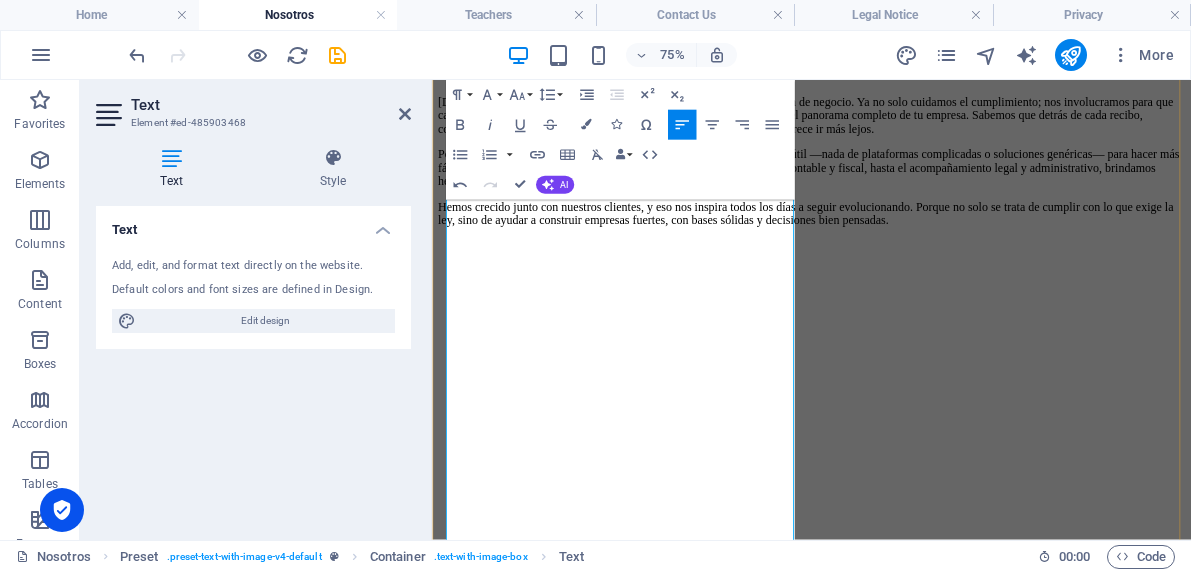 scroll, scrollTop: 357, scrollLeft: 0, axis: vertical 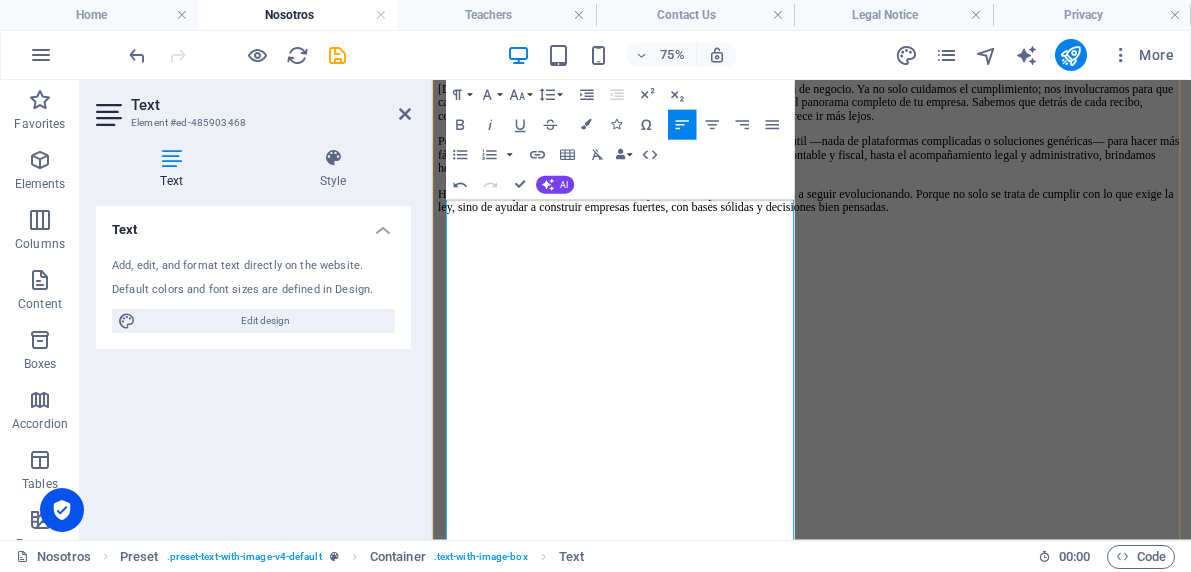 click on "Hoy, en Efiscon, somos una consultoría con visión de negocio. Ya no solo cuidamos el cumplimiento; nos involucramos para que cada recomendación, cada revisión, cada solución, tenga sentido dentro del panorama completo de tu empresa. Sabemos que detrás de cada recibo, contrato o declaración hay una historia, un esfuerzo y un proyecto que merece ir más lejos." at bounding box center (938, 110) 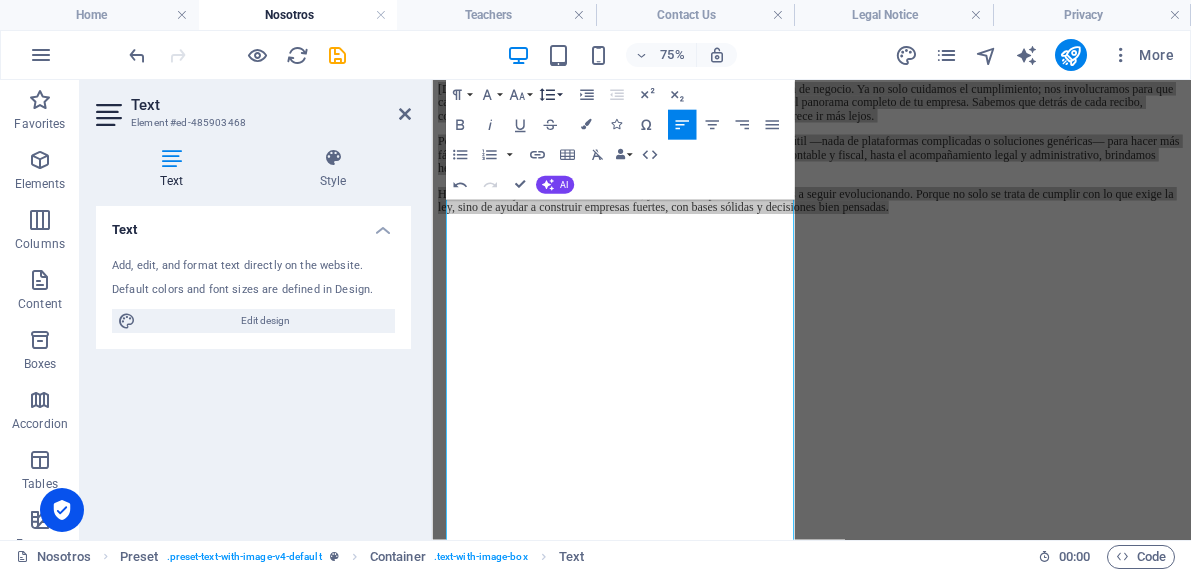 click 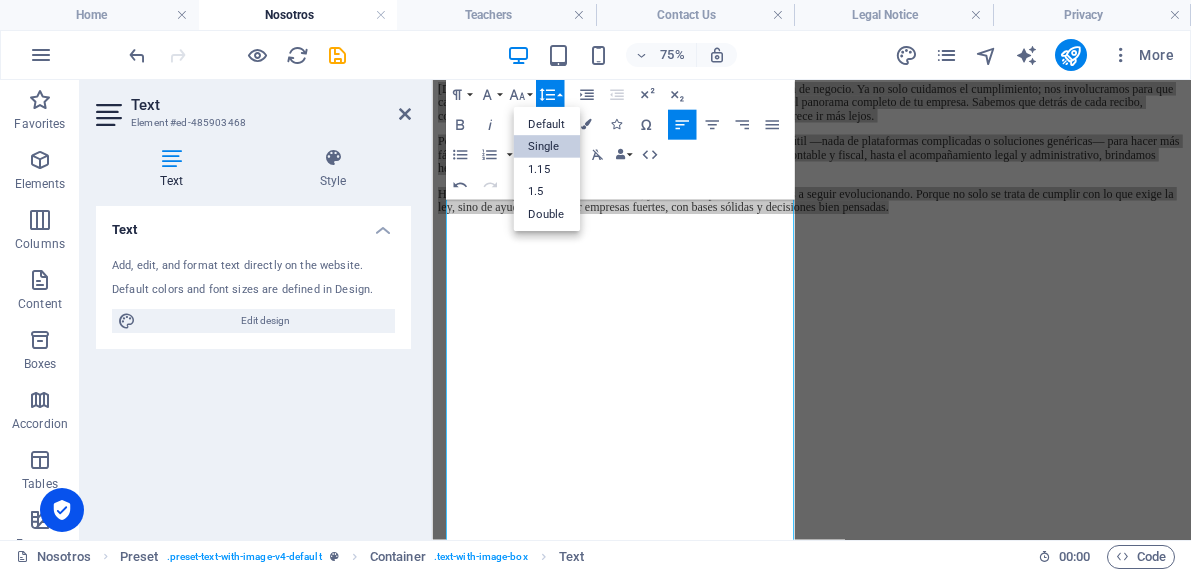 scroll, scrollTop: 0, scrollLeft: 0, axis: both 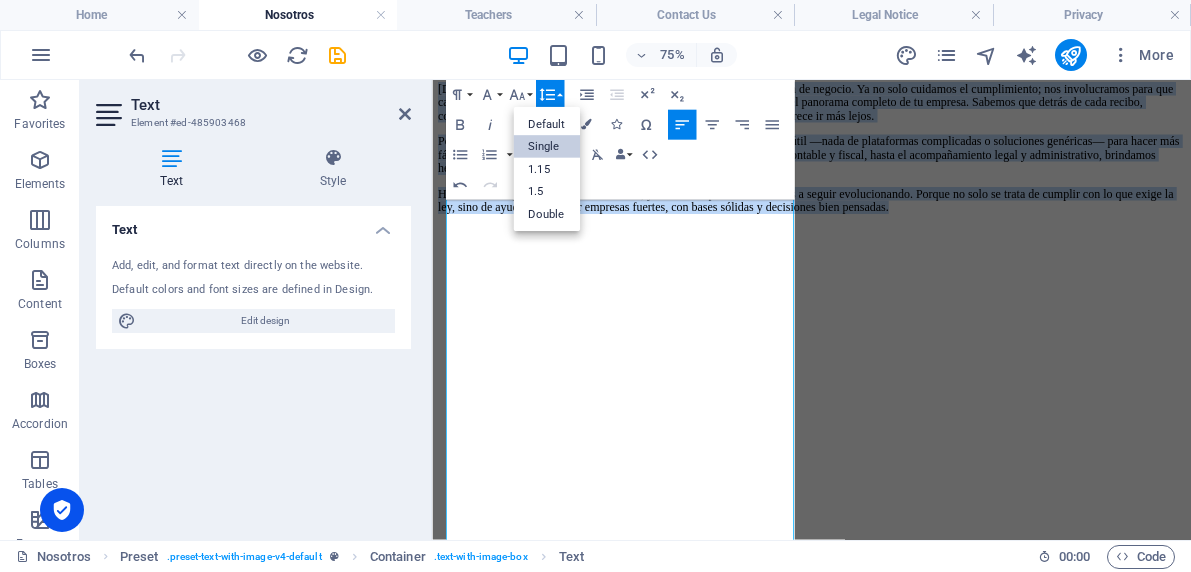 click on "Single" at bounding box center [546, 147] 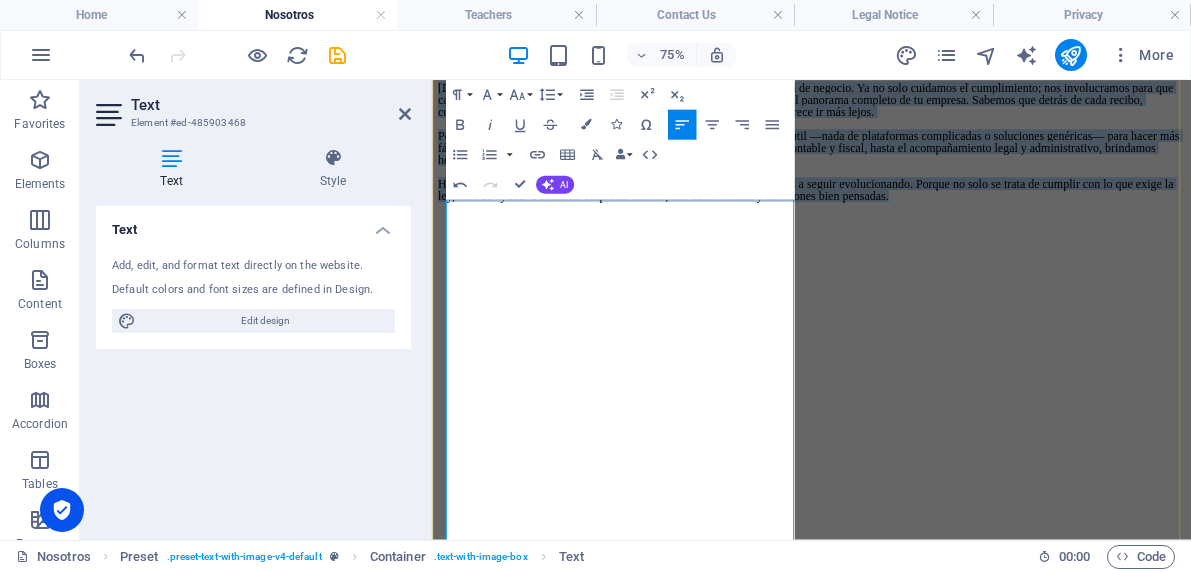click on "Hoy, en Efiscon, somos una consultoría con visión de negocio. Ya no solo cuidamos el cumplimiento; nos involucramos para que cada recomendación, cada revisión, cada solución, tenga sentido dentro del panorama completo de tu empresa. Sabemos que detrás de cada recibo, contrato o declaración hay una historia, un esfuerzo y un proyecto que merece ir más lejos." at bounding box center (938, 107) 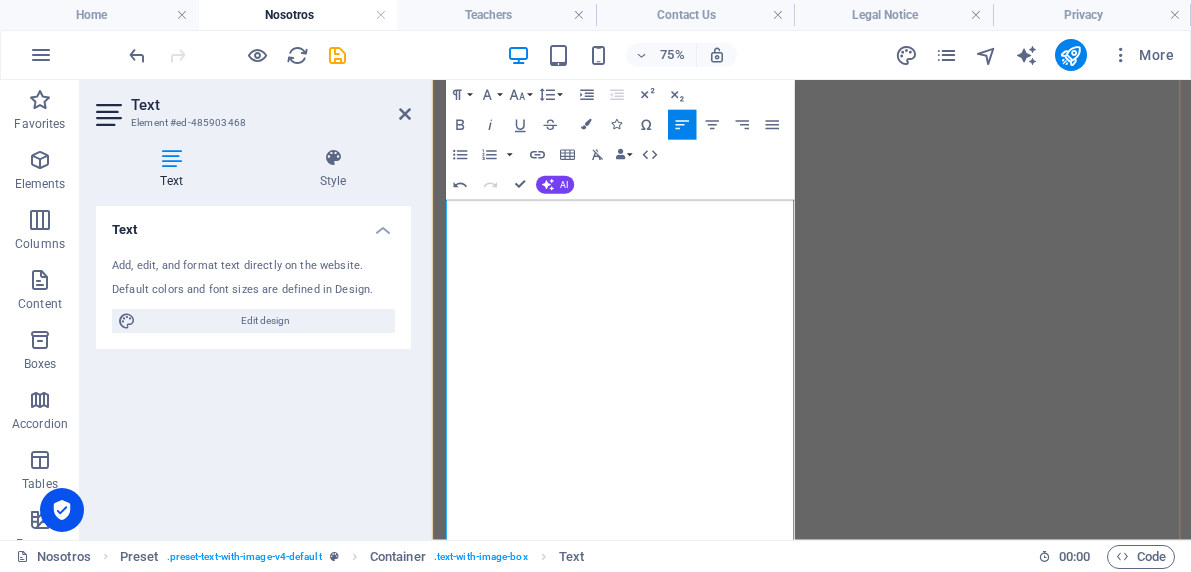 scroll, scrollTop: 562, scrollLeft: 0, axis: vertical 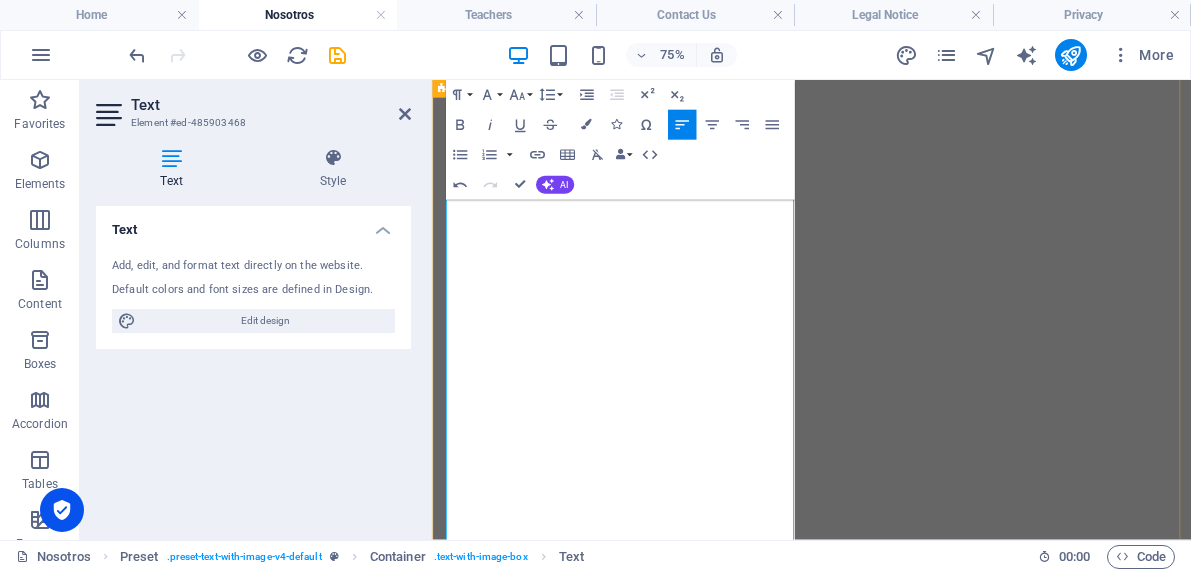 click on "Nuestro ADN Hace más de 10 años comenzamos este camino con una idea clara: ayudar a las empresas mexicanas a tener claridad en sus números y tranquilidad en sus obligaciones fiscales.  Lo que empezó como un despacho contable tradicional, pronto fue creciendo al ritmo de nuestros clientes. Escucharlos, comprender sus retos diarios y acompañarlos en cada etapa, nos mostró algo muy valioso: las cifras no son frías cuando reflejan decisiones que construyen futuro. Hoy, en Efiscon, somos una consultoría con visión de negocio. Ya no solo cuidamos el cumplimiento; nos involucramos para que cada recomendación, cada revisión, cada solución, tenga sentido dentro del panorama completo de tu empresa.  Sabemos que detrás de cada recibo, contrato o declaración hay una historia, un esfuerzo y un proyecto que merece ir más lejos. Por eso, unimos experiencia técnica, atención personalizada y tecnología útil para hacer más fácil tu operación y abrir paso a nuevas oportunidades. Drop content here or" at bounding box center (938, 482) 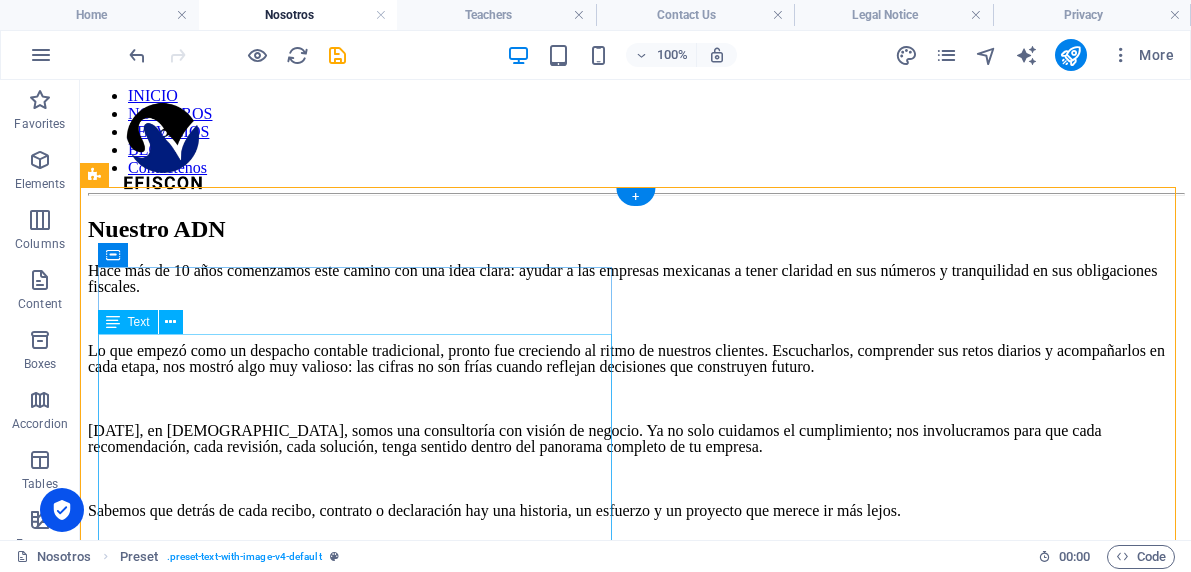 scroll, scrollTop: 38, scrollLeft: 0, axis: vertical 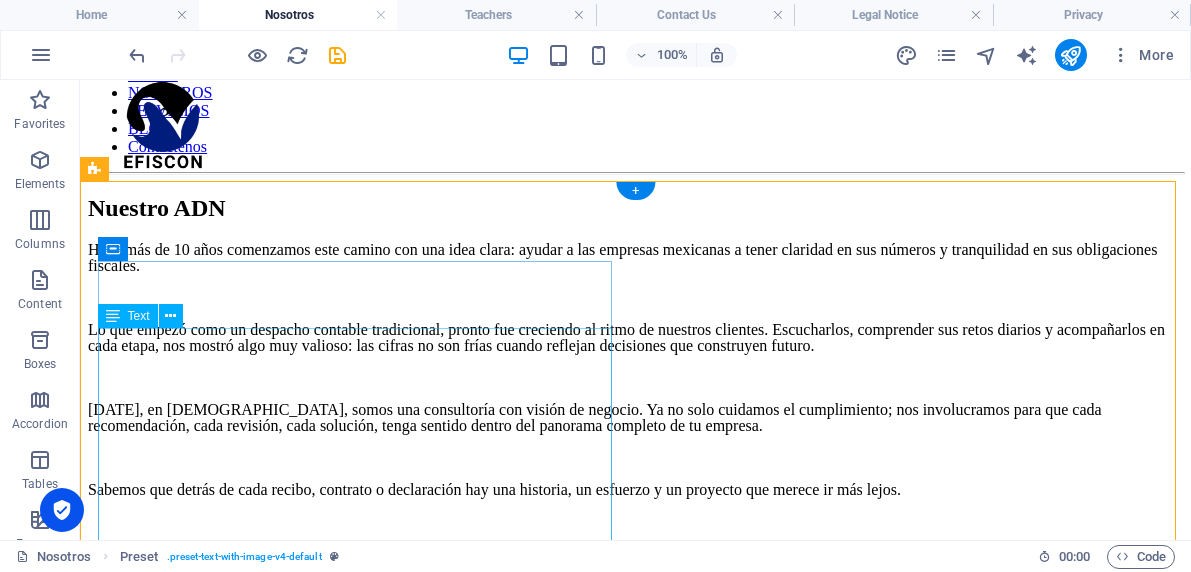 click on "Hace más de 10 años comenzamos este camino con una idea clara: ayudar a las empresas mexicanas a tener claridad en sus números y tranquilidad en sus obligaciones fiscales.  Lo que empezó como un despacho contable tradicional, pronto fue creciendo al ritmo de nuestros clientes. Escucharlos, comprender sus retos diarios y acompañarlos en cada etapa, nos mostró algo muy valioso: las cifras no son frías cuando reflejan decisiones que construyen futuro. Hoy, en Efiscon, somos una consultoría con visión de negocio. Ya no solo cuidamos el cumplimiento; nos involucramos para que cada recomendación, cada revisión, cada solución, tenga sentido dentro del panorama completo de tu empresa.  Sabemos que detrás de cada recibo, contrato o declaración hay una historia, un esfuerzo y un proyecto que merece ir más lejos. Por eso, unimos experiencia técnica, atención personalizada y tecnología útil para hacer más fácil tu operación y abrir paso a nuevas oportunidades." at bounding box center [635, 474] 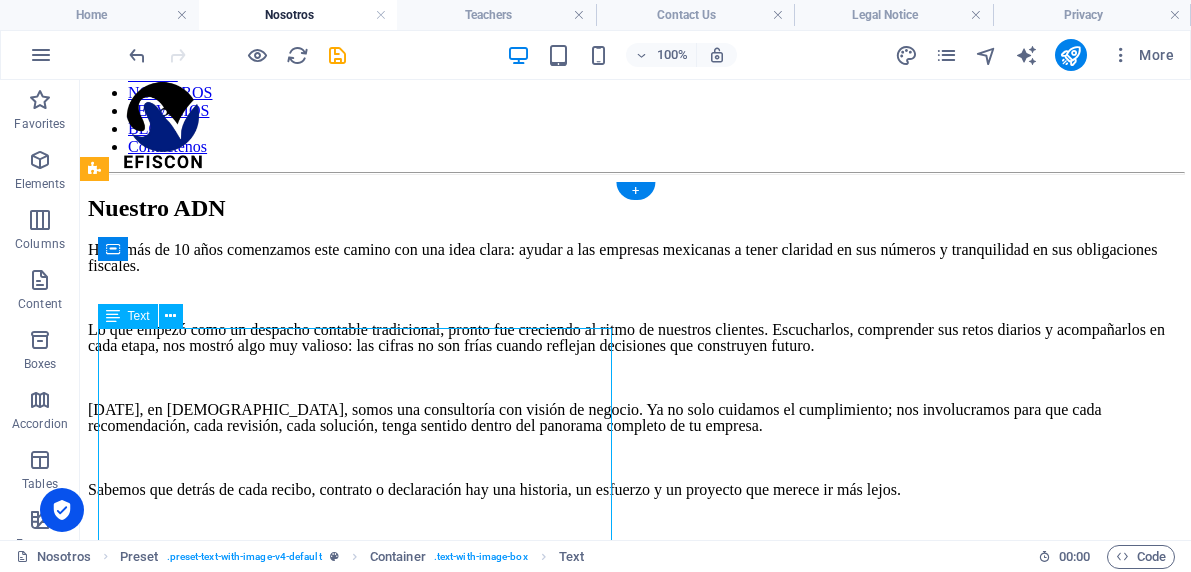 click on "Hace más de 10 años comenzamos este camino con una idea clara: ayudar a las empresas mexicanas a tener claridad en sus números y tranquilidad en sus obligaciones fiscales.  Lo que empezó como un despacho contable tradicional, pronto fue creciendo al ritmo de nuestros clientes. Escucharlos, comprender sus retos diarios y acompañarlos en cada etapa, nos mostró algo muy valioso: las cifras no son frías cuando reflejan decisiones que construyen futuro. Hoy, en Efiscon, somos una consultoría con visión de negocio. Ya no solo cuidamos el cumplimiento; nos involucramos para que cada recomendación, cada revisión, cada solución, tenga sentido dentro del panorama completo de tu empresa.  Sabemos que detrás de cada recibo, contrato o declaración hay una historia, un esfuerzo y un proyecto que merece ir más lejos. Por eso, unimos experiencia técnica, atención personalizada y tecnología útil para hacer más fácil tu operación y abrir paso a nuevas oportunidades." at bounding box center (635, 474) 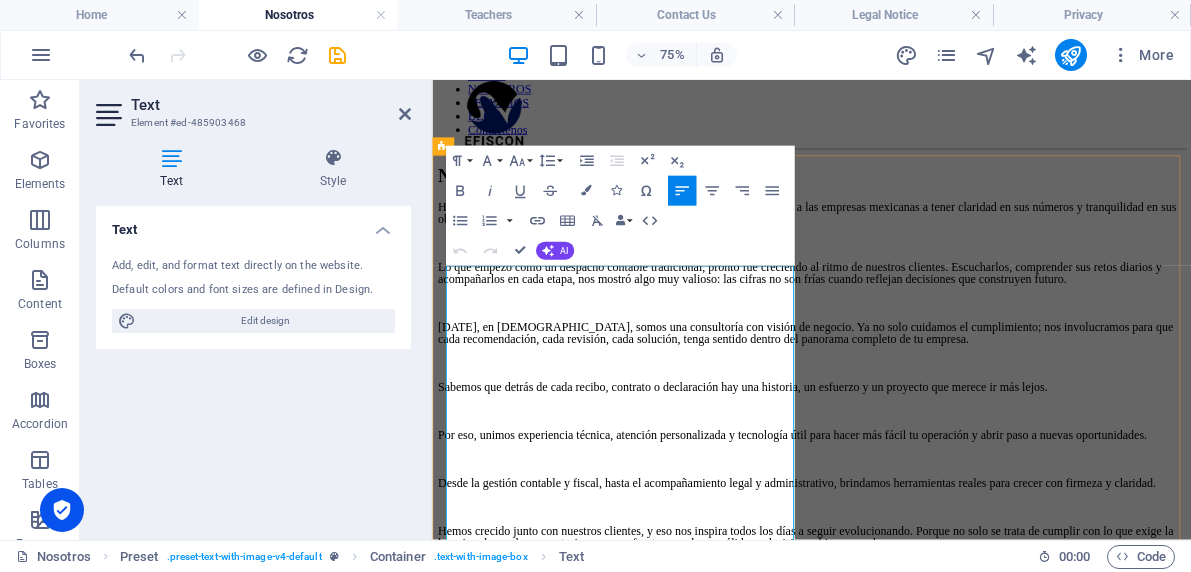 click on "Hace más de 10 años comenzamos este camino con una idea clara: ayudar a las empresas mexicanas a tener claridad en sus números y tranquilidad en sus obligaciones fiscales." at bounding box center [938, 258] 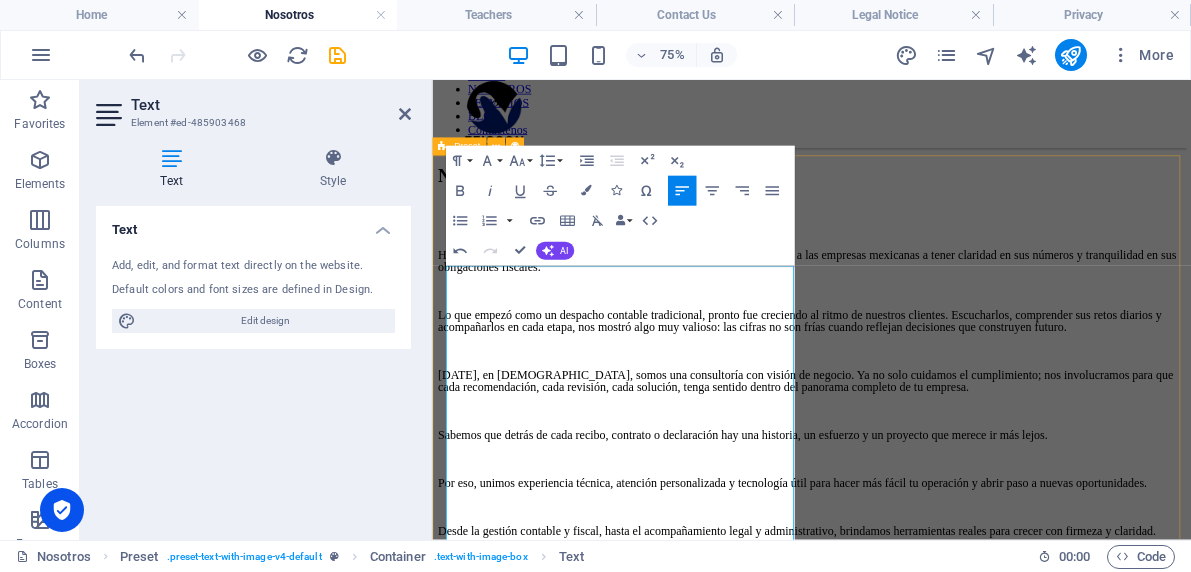 click at bounding box center [938, 786] 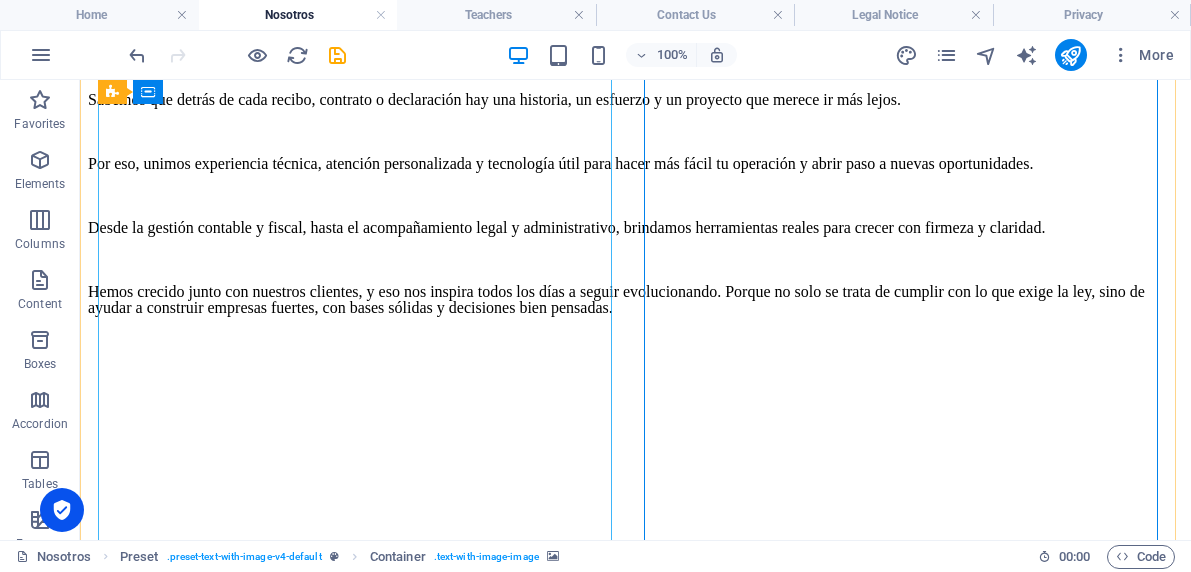 scroll, scrollTop: 585, scrollLeft: 0, axis: vertical 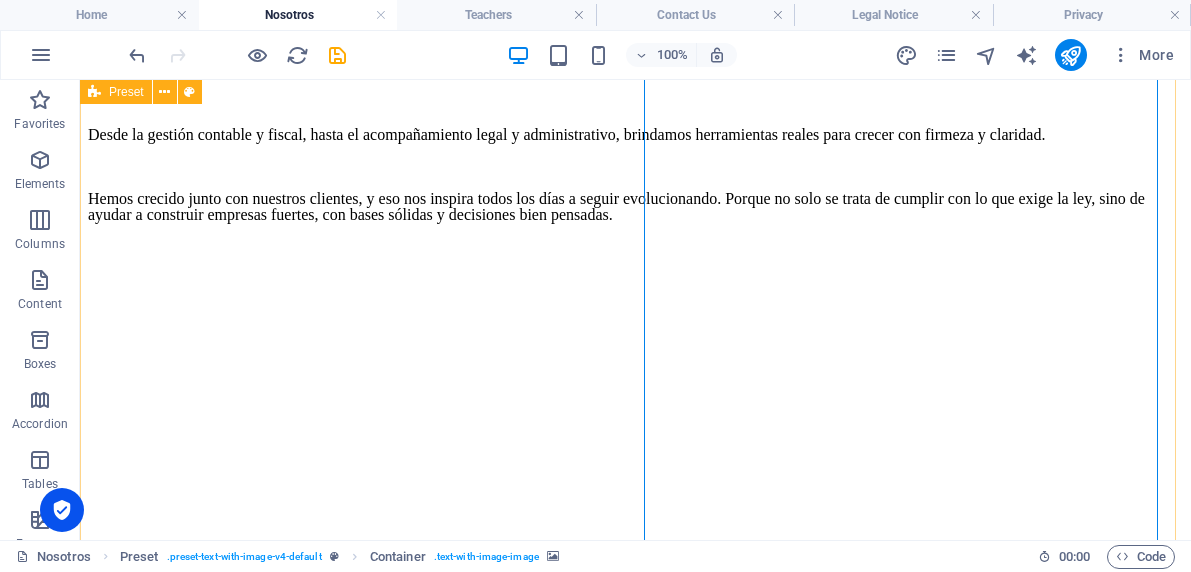 click at bounding box center [635, 239] 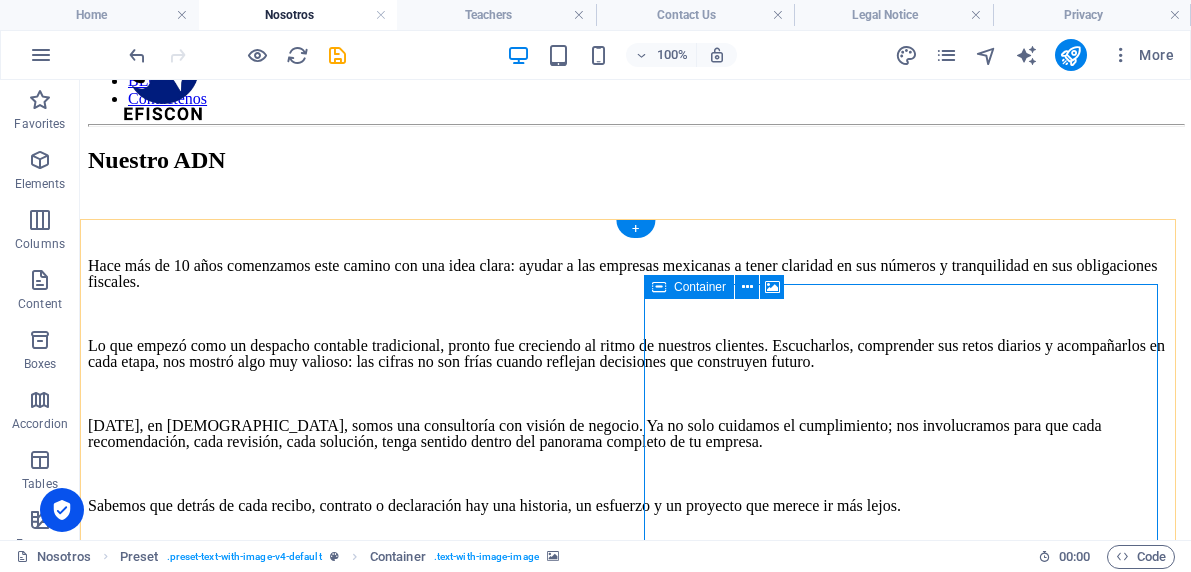 scroll, scrollTop: 0, scrollLeft: 0, axis: both 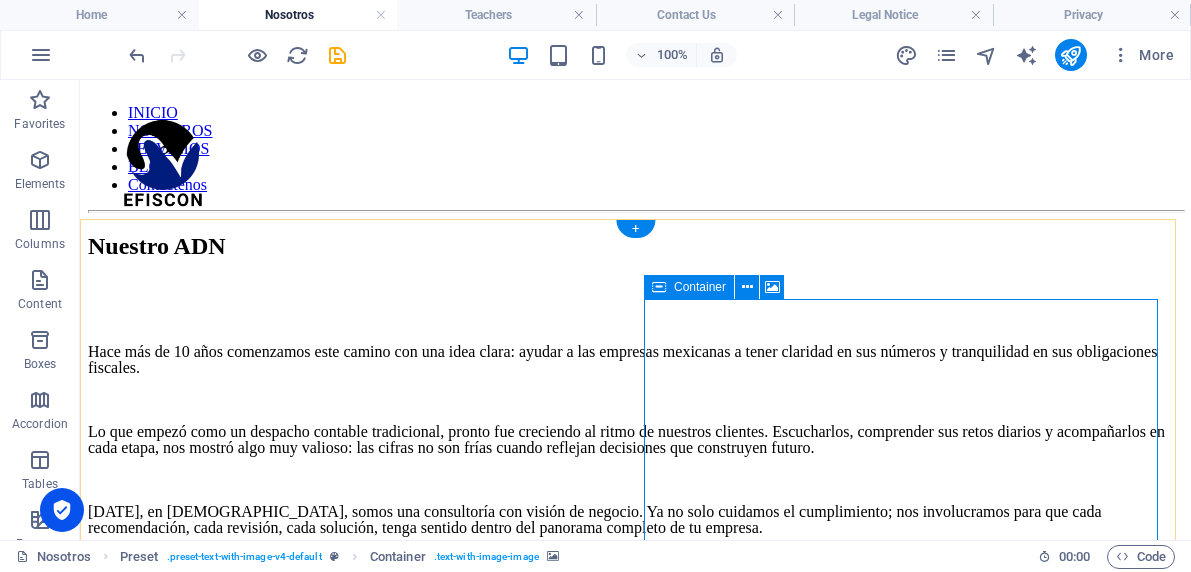 click on "Add elements" at bounding box center [576, 2402] 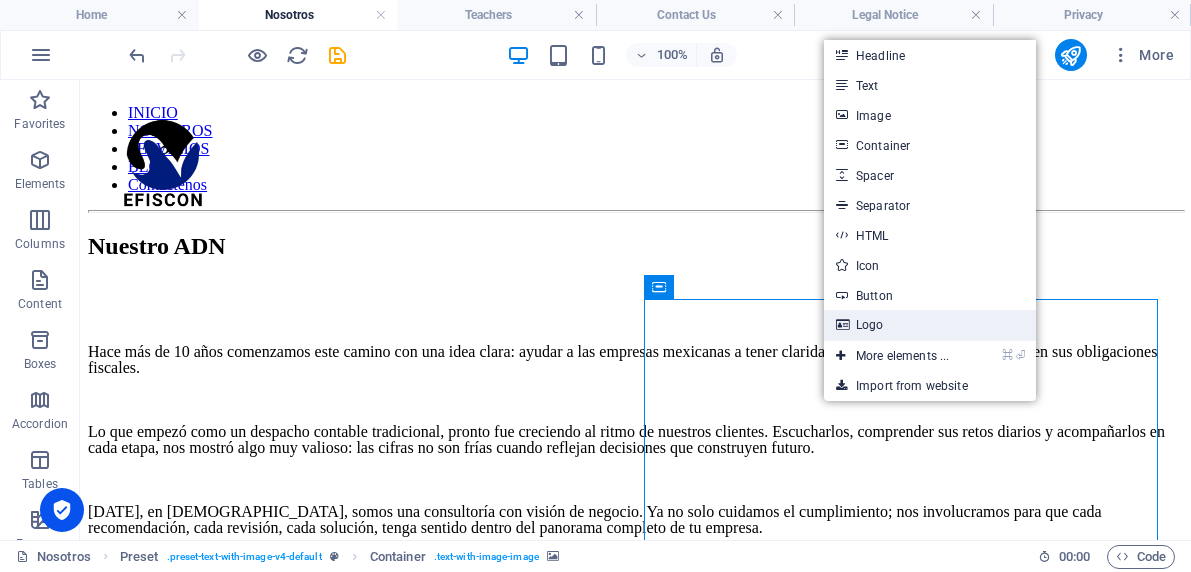 click on "Logo" at bounding box center [930, 325] 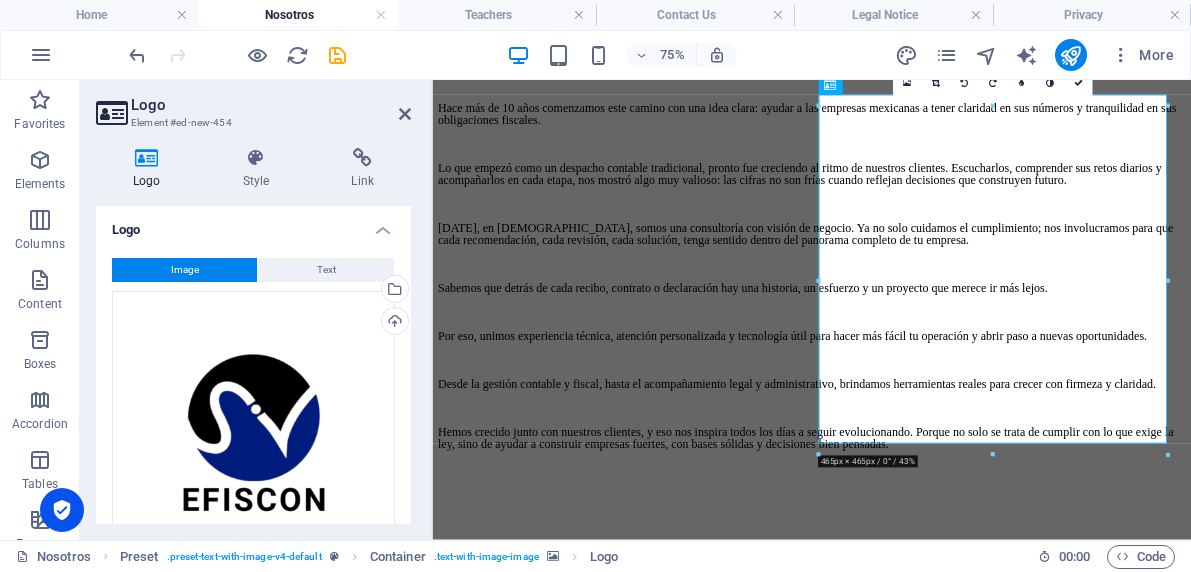 scroll, scrollTop: 329, scrollLeft: 0, axis: vertical 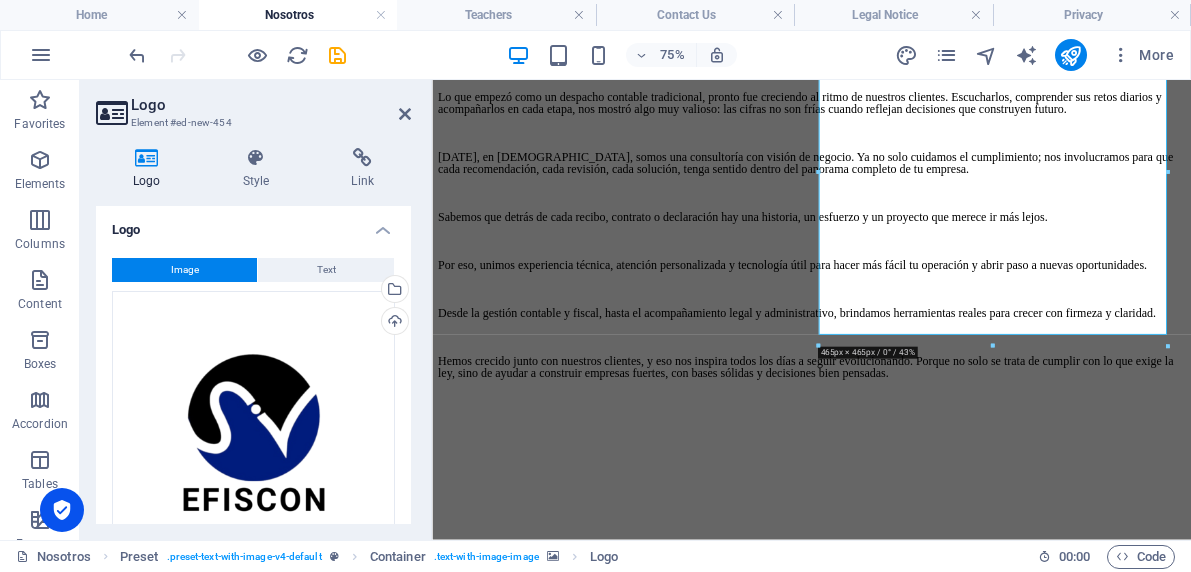 click at bounding box center [938, 495] 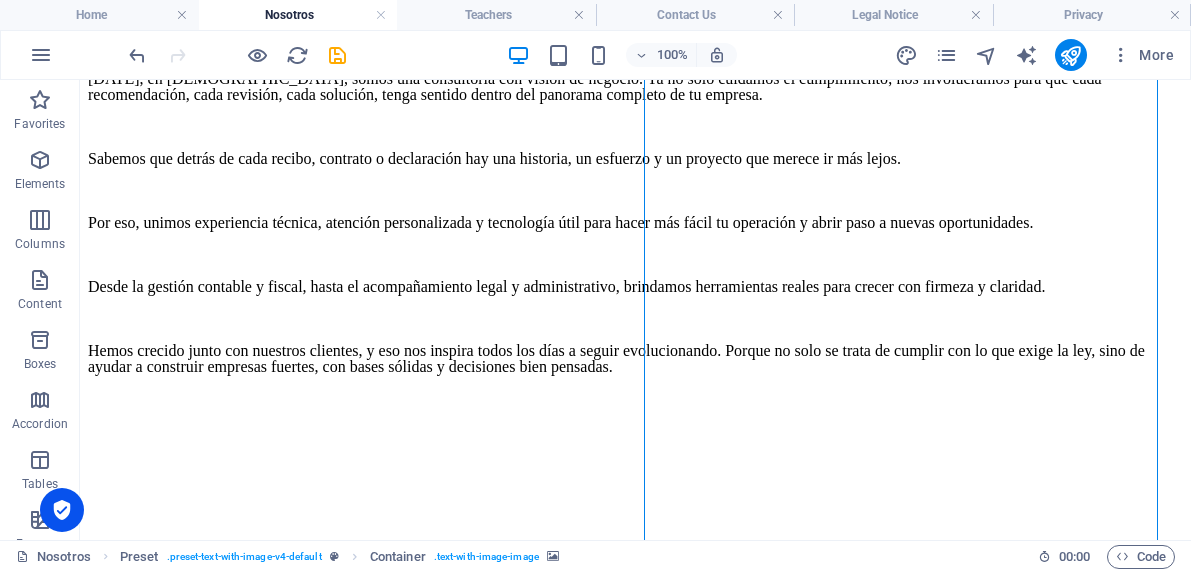 scroll, scrollTop: 513, scrollLeft: 0, axis: vertical 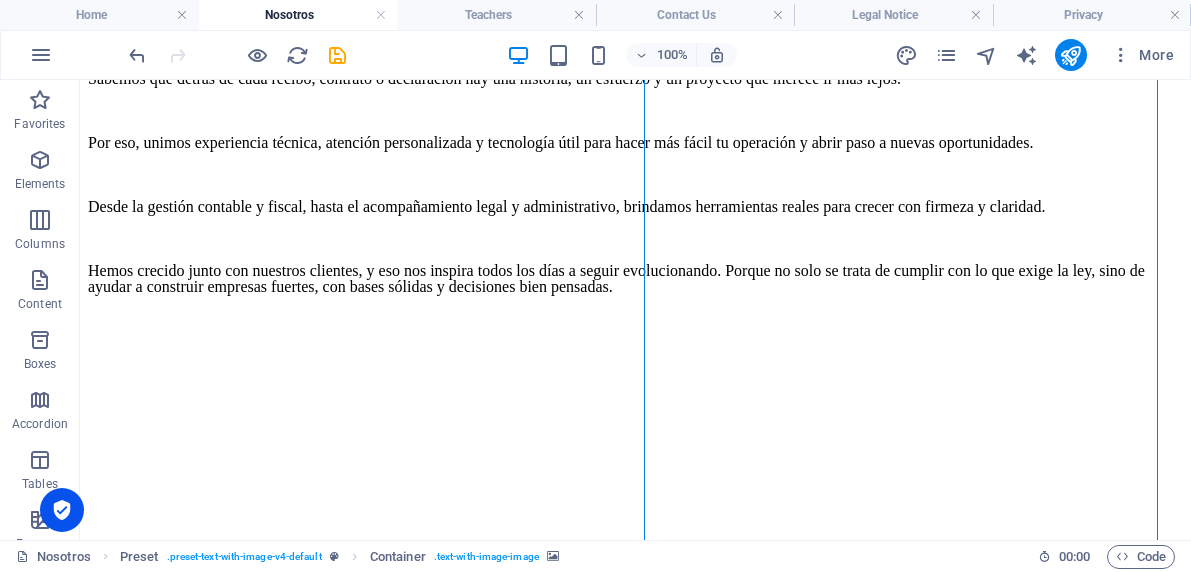 click at bounding box center (635, 311) 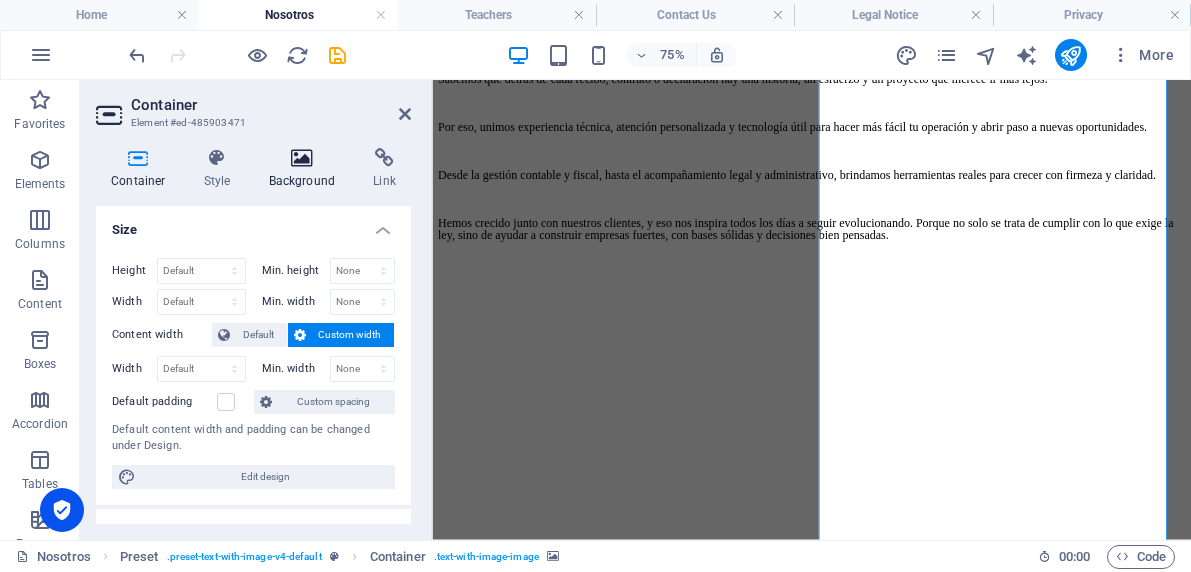 click on "Background" at bounding box center [306, 169] 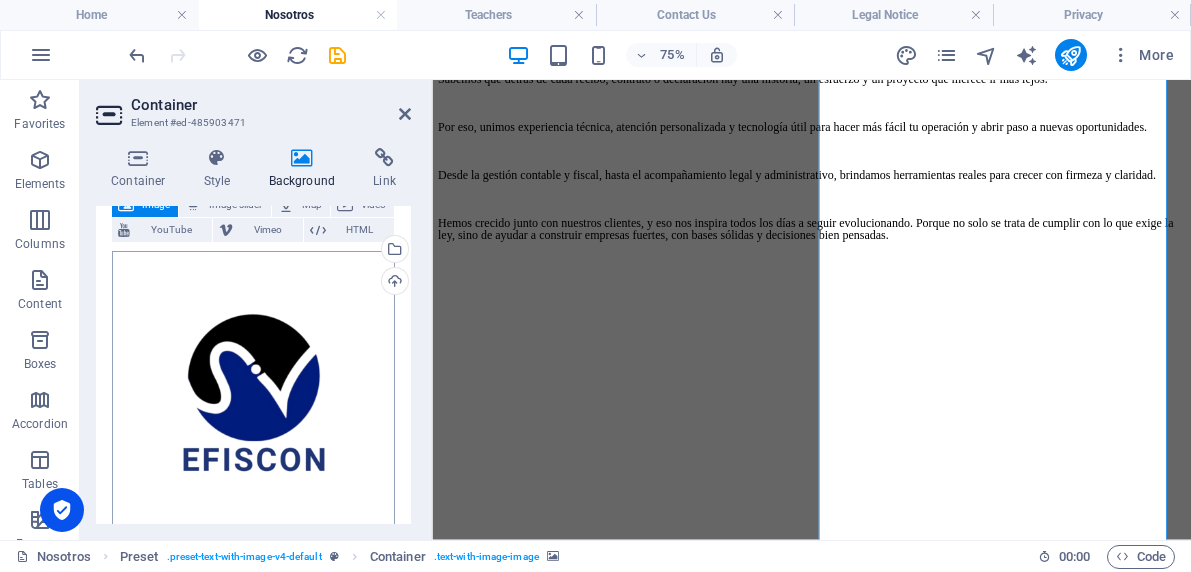 scroll, scrollTop: 135, scrollLeft: 0, axis: vertical 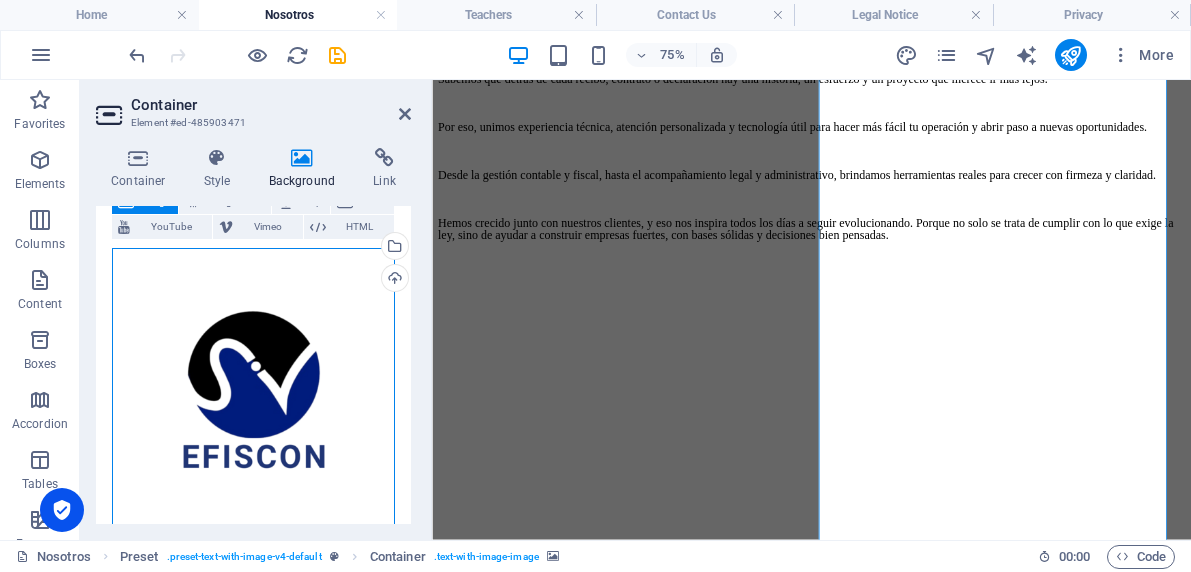 click on "Drag files here, click to choose files or select files from Files or our free stock photos & videos" at bounding box center (253, 389) 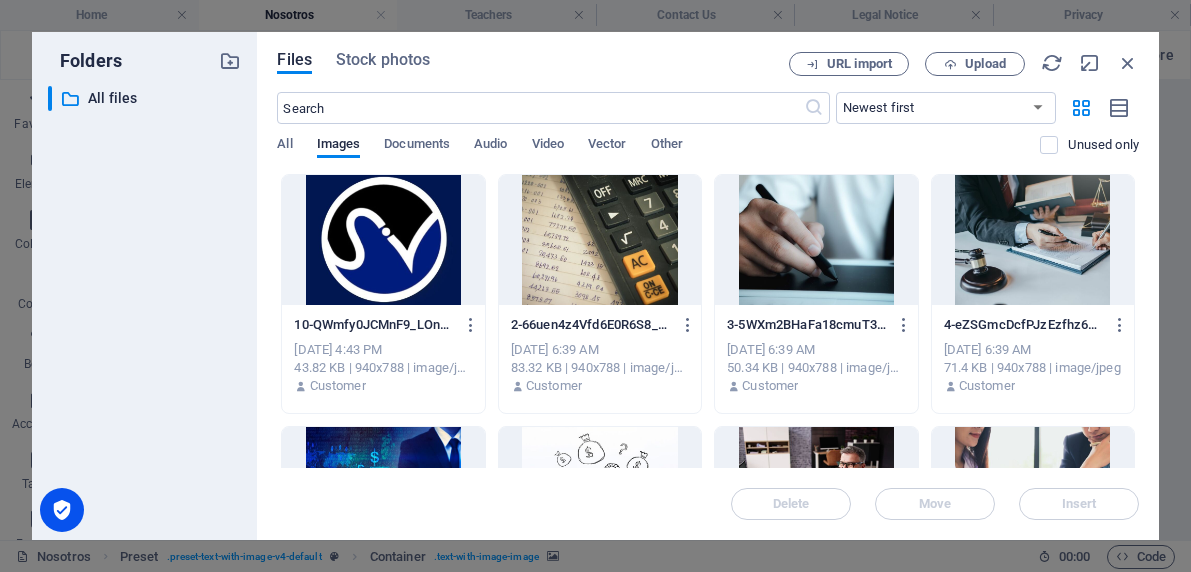 click at bounding box center (600, 240) 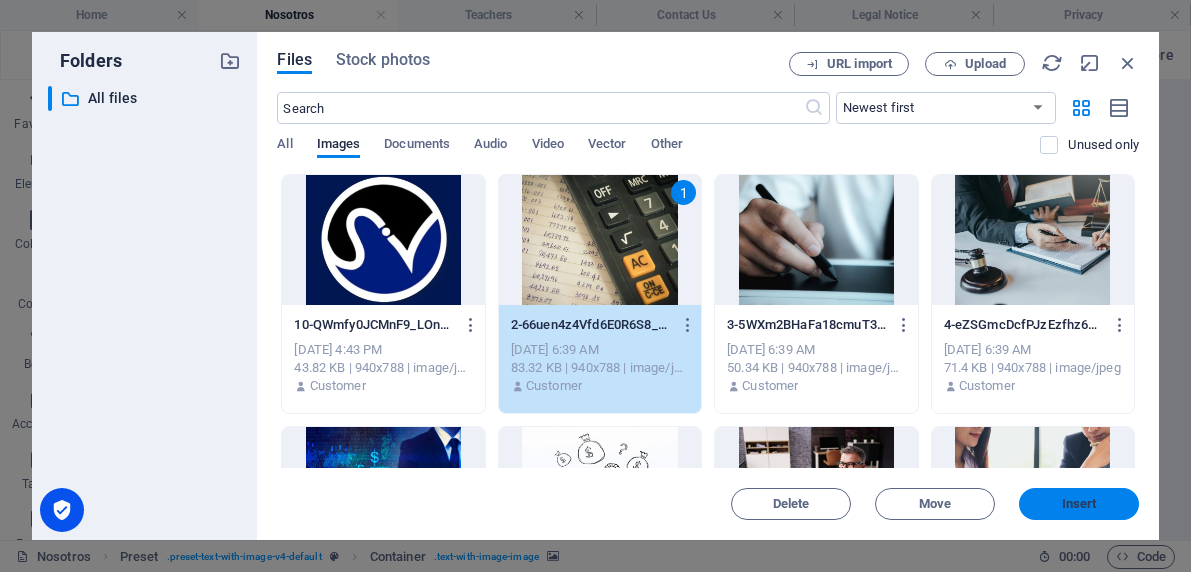 click on "Insert" at bounding box center [1079, 504] 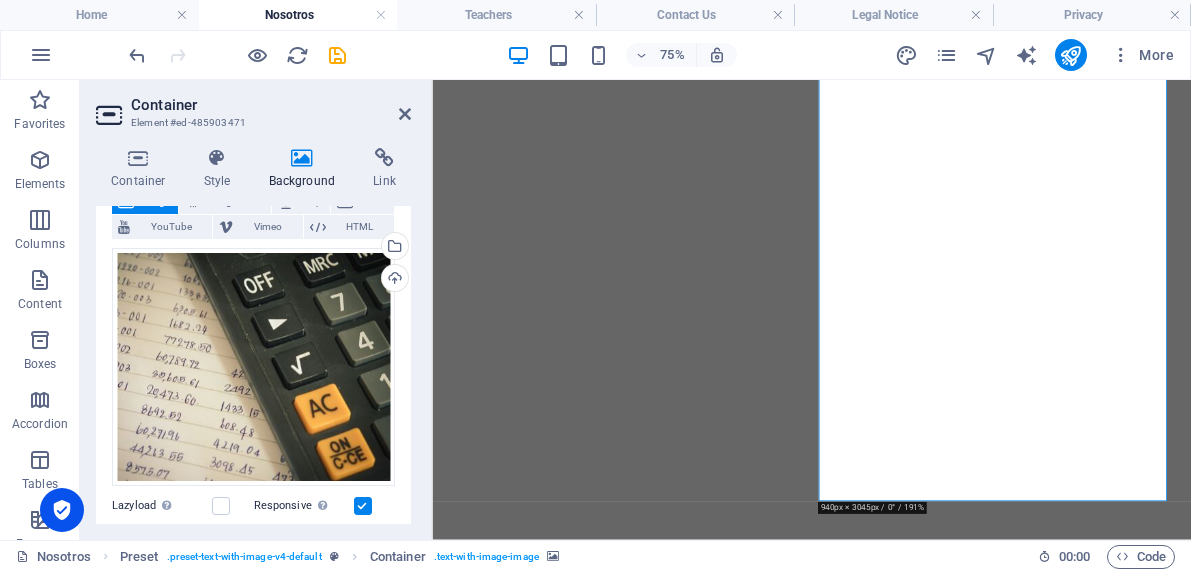 scroll, scrollTop: 1149, scrollLeft: 0, axis: vertical 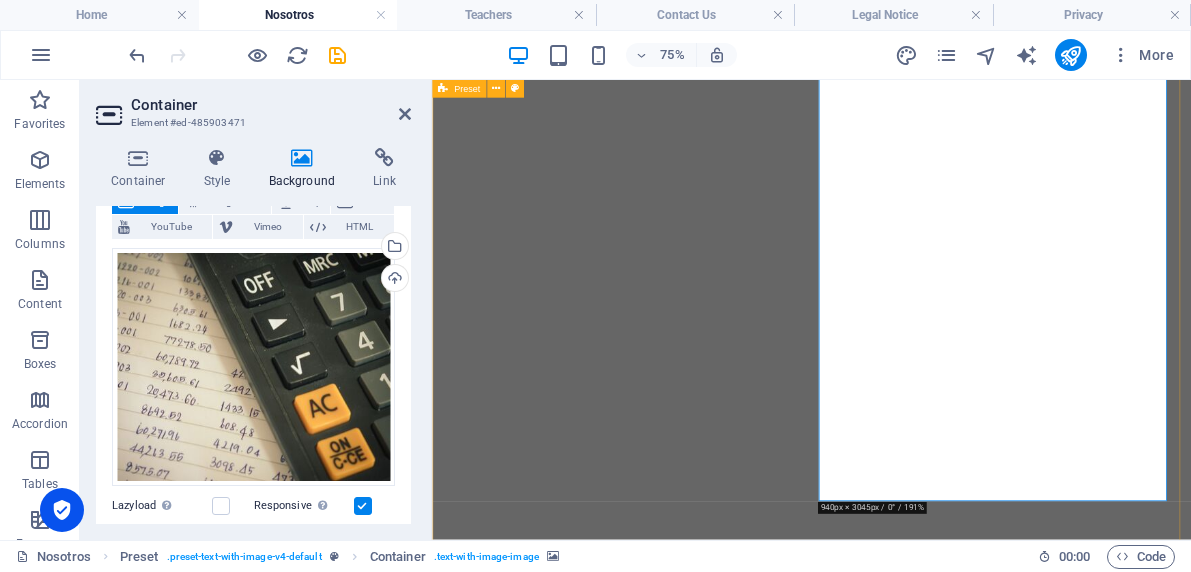 click on "Nuestro ADN Hace más de 10 años comenzamos este camino con una idea clara: ayudar a las empresas mexicanas a tener claridad en sus números y tranquilidad en sus obligaciones fiscales.  Lo que empezó como un despacho contable tradicional, pronto fue creciendo al ritmo de nuestros clientes. Escucharlos, comprender sus retos diarios y acompañarlos en cada etapa, nos mostró algo muy valioso: las cifras no son frías cuando reflejan decisiones que construyen futuro. Hoy, en Efiscon, somos una consultoría con visión de negocio. Ya no solo cuidamos el cumplimiento; nos involucramos para que cada recomendación, cada revisión, cada solución, tenga sentido dentro del panorama completo de tu empresa.  Sabemos que detrás de cada recibo, contrato o declaración hay una historia, un esfuerzo y un proyecto que merece ir más lejos. Por eso, unimos experiencia técnica, atención personalizada y tecnología útil para hacer más fácil tu operación y abrir paso a nuevas oportunidades." at bounding box center (938, 641) 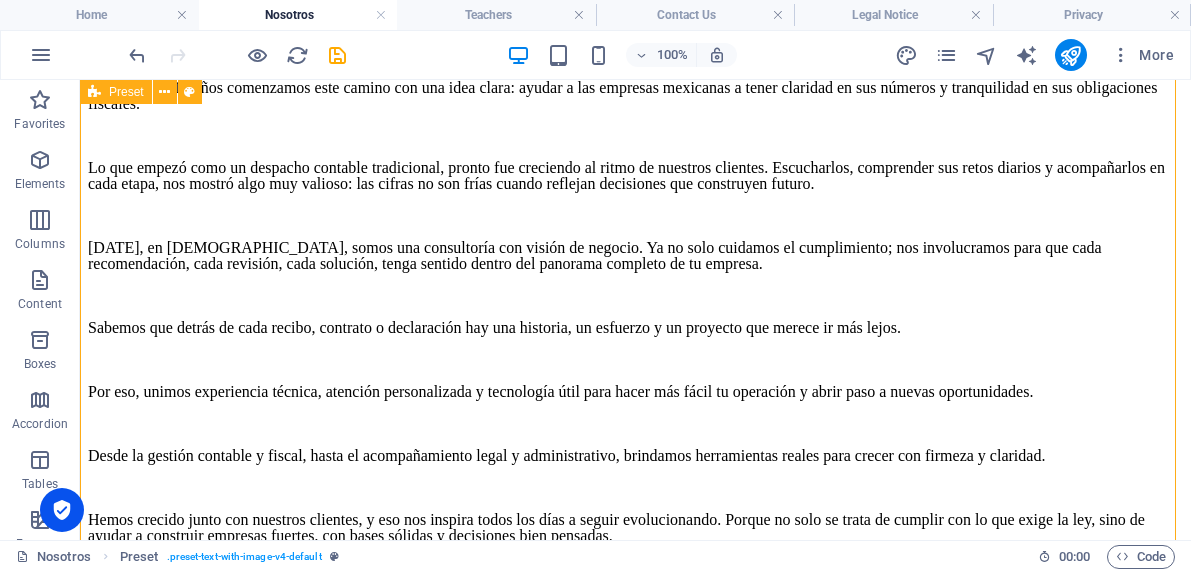 scroll, scrollTop: 155, scrollLeft: 0, axis: vertical 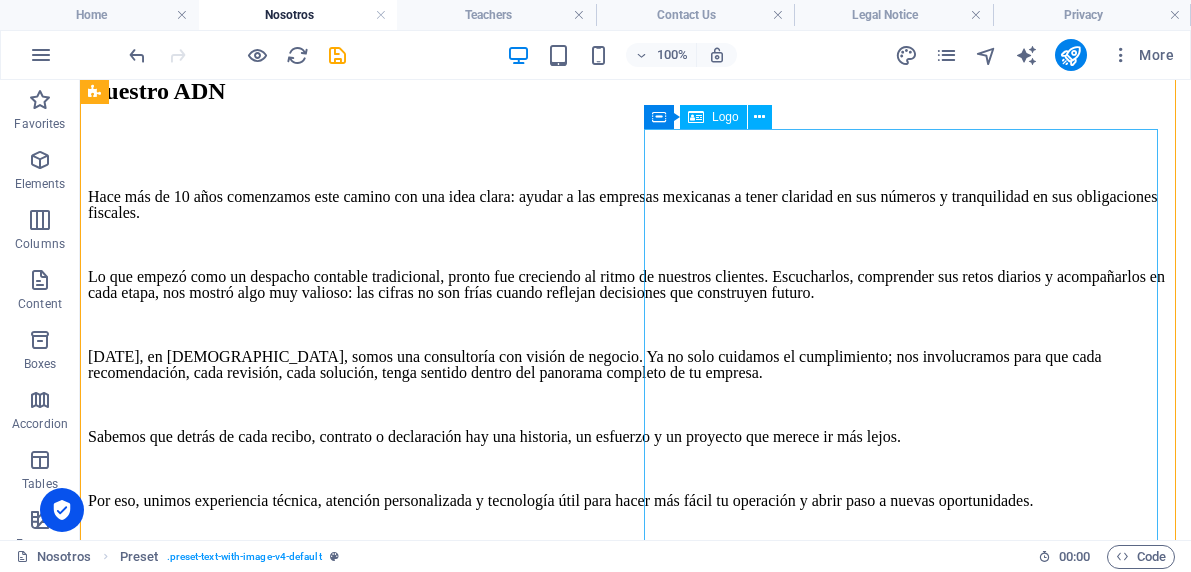 click at bounding box center (635, 2703) 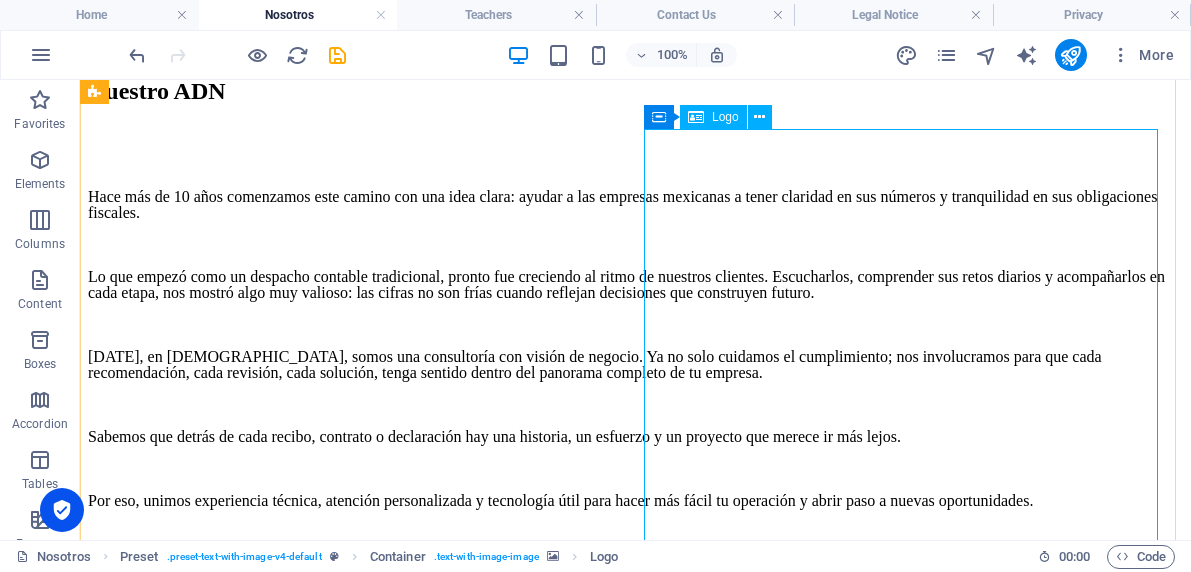 click at bounding box center [635, 2703] 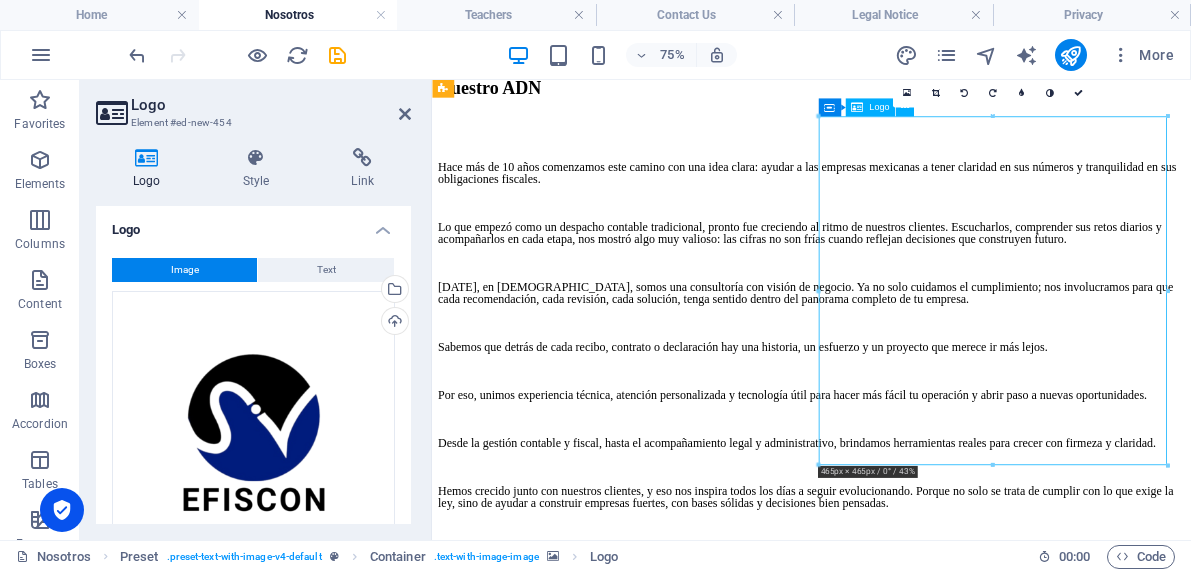 drag, startPoint x: 1150, startPoint y: 316, endPoint x: 1142, endPoint y: 430, distance: 114.28036 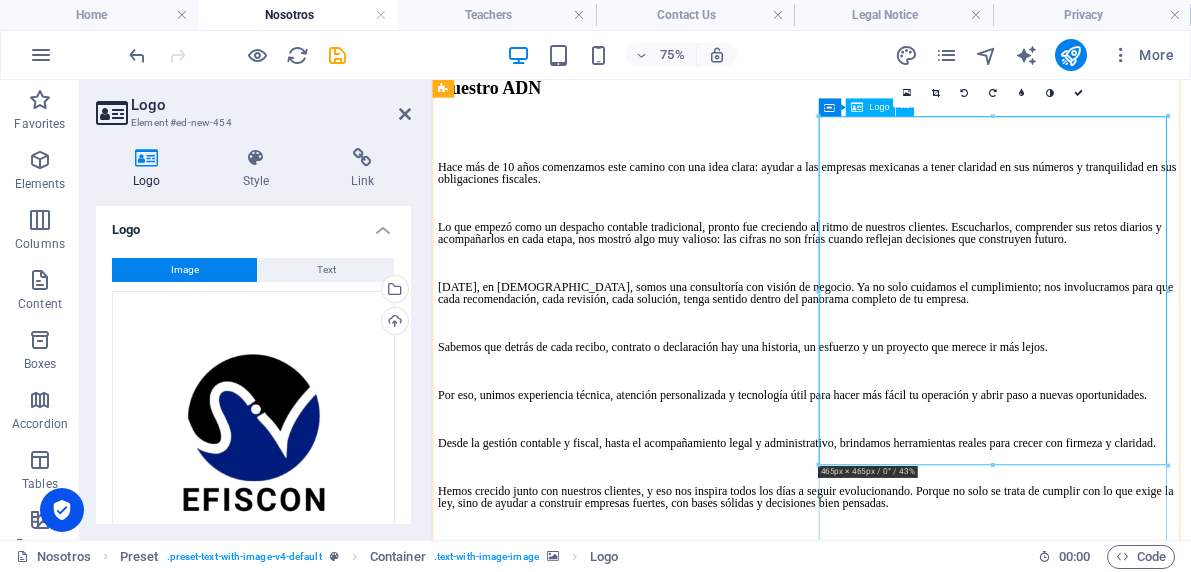 click at bounding box center [938, 2654] 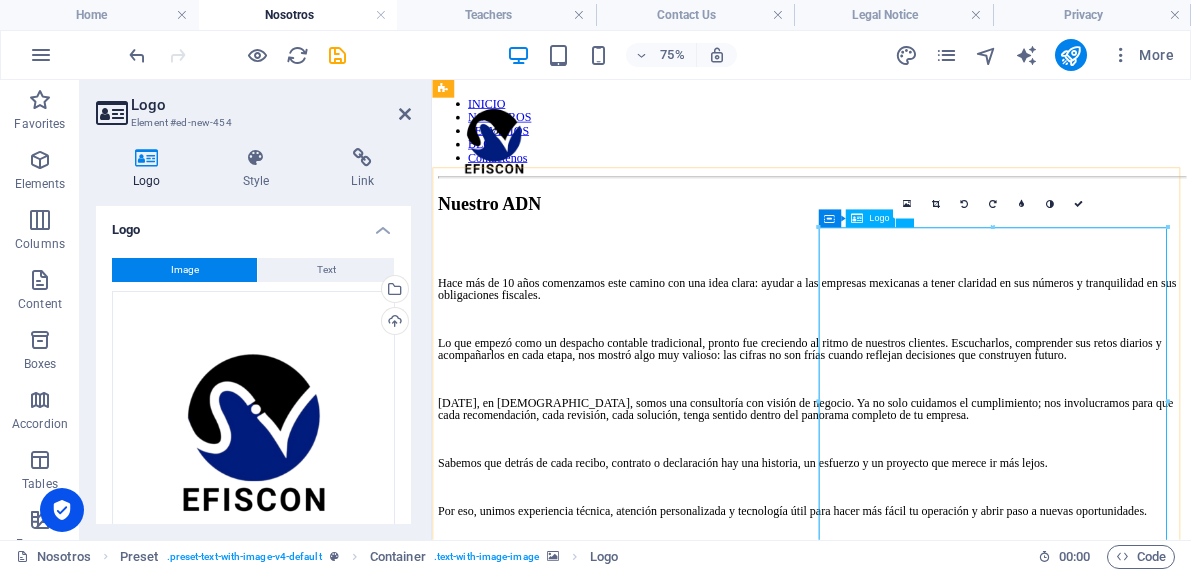 scroll, scrollTop: 0, scrollLeft: 0, axis: both 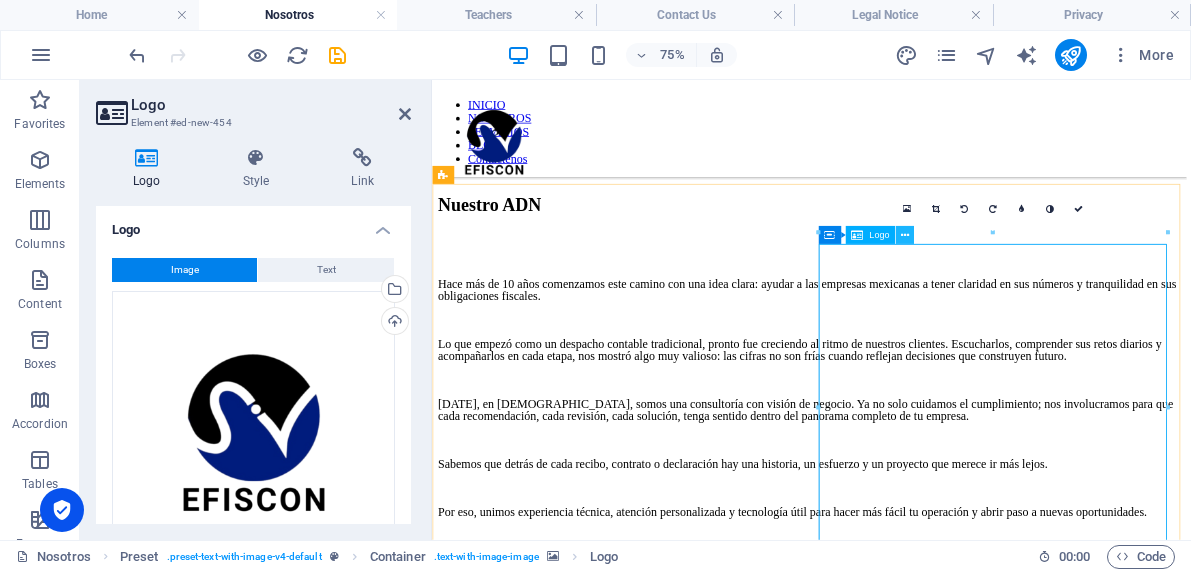 click at bounding box center [905, 235] 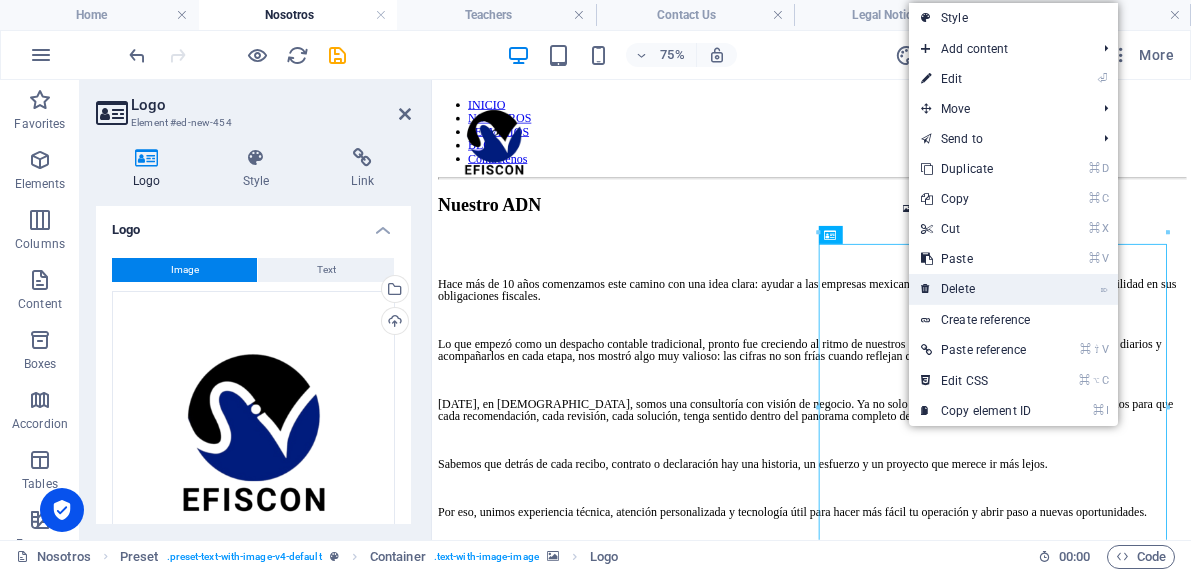 click on "⌦  Delete" at bounding box center [976, 289] 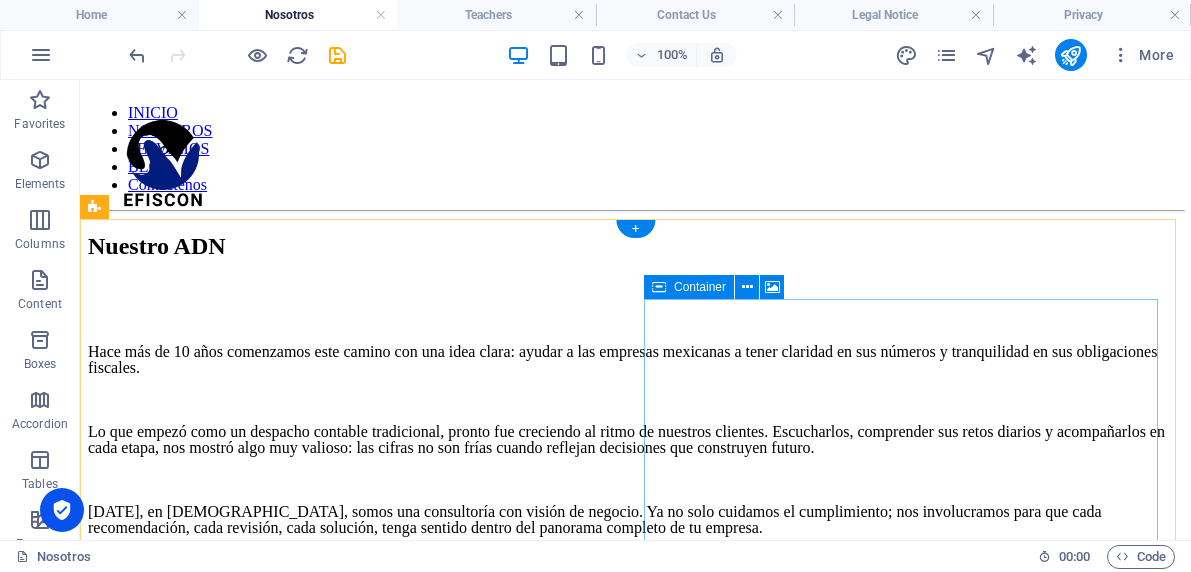 click on "Drop content here or  Add elements  Paste clipboard" at bounding box center (635, 2372) 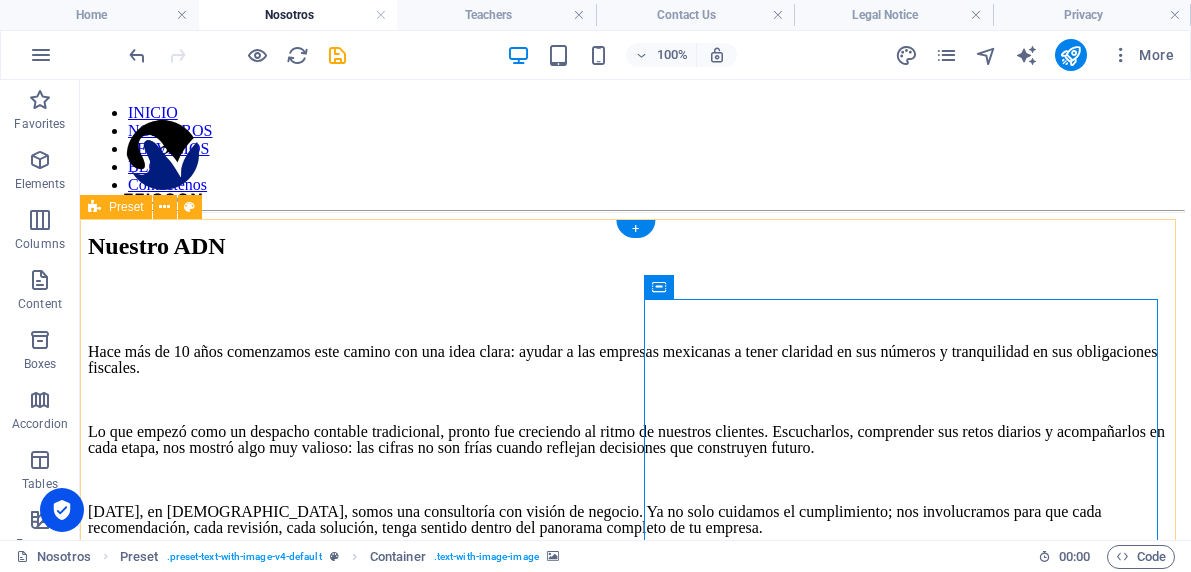 click on "Nuestro ADN Hace más de 10 años comenzamos este camino con una idea clara: ayudar a las empresas mexicanas a tener claridad en sus números y tranquilidad en sus obligaciones fiscales.  Lo que empezó como un despacho contable tradicional, pronto fue creciendo al ritmo de nuestros clientes. Escucharlos, comprender sus retos diarios y acompañarlos en cada etapa, nos mostró algo muy valioso: las cifras no son frías cuando reflejan decisiones que construyen futuro. Hoy, en Efiscon, somos una consultoría con visión de negocio. Ya no solo cuidamos el cumplimiento; nos involucramos para que cada recomendación, cada revisión, cada solución, tenga sentido dentro del panorama completo de tu empresa.  Sabemos que detrás de cada recibo, contrato o declaración hay una historia, un esfuerzo y un proyecto que merece ir más lejos. Por eso, unimos experiencia técnica, atención personalizada y tecnología útil para hacer más fácil tu operación y abrir paso a nuevas oportunidades. Drop content here or" at bounding box center (635, 1338) 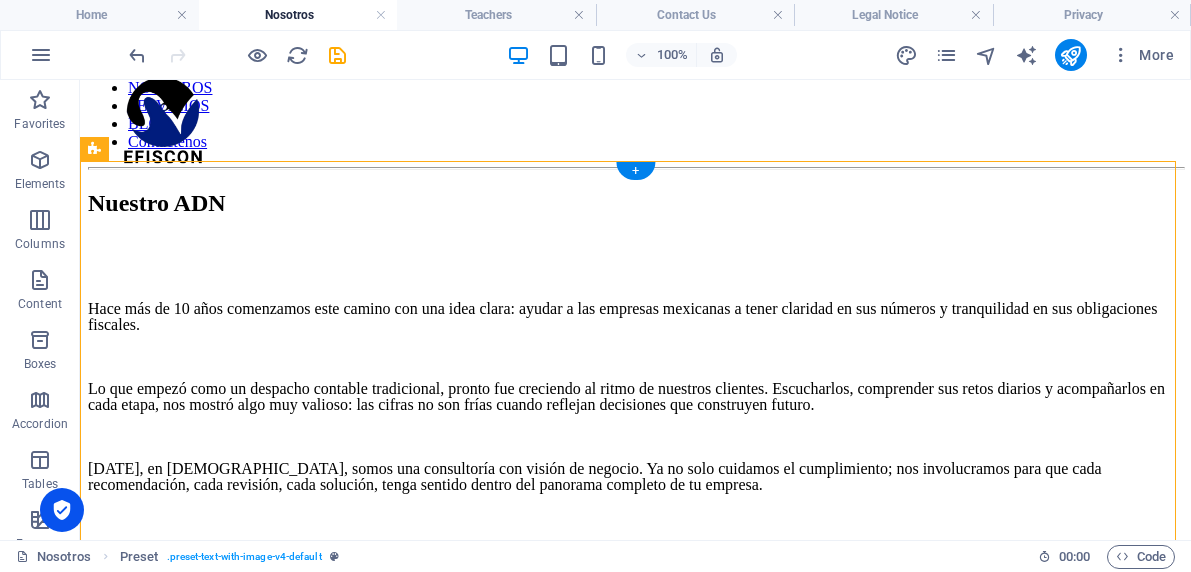 scroll, scrollTop: 0, scrollLeft: 0, axis: both 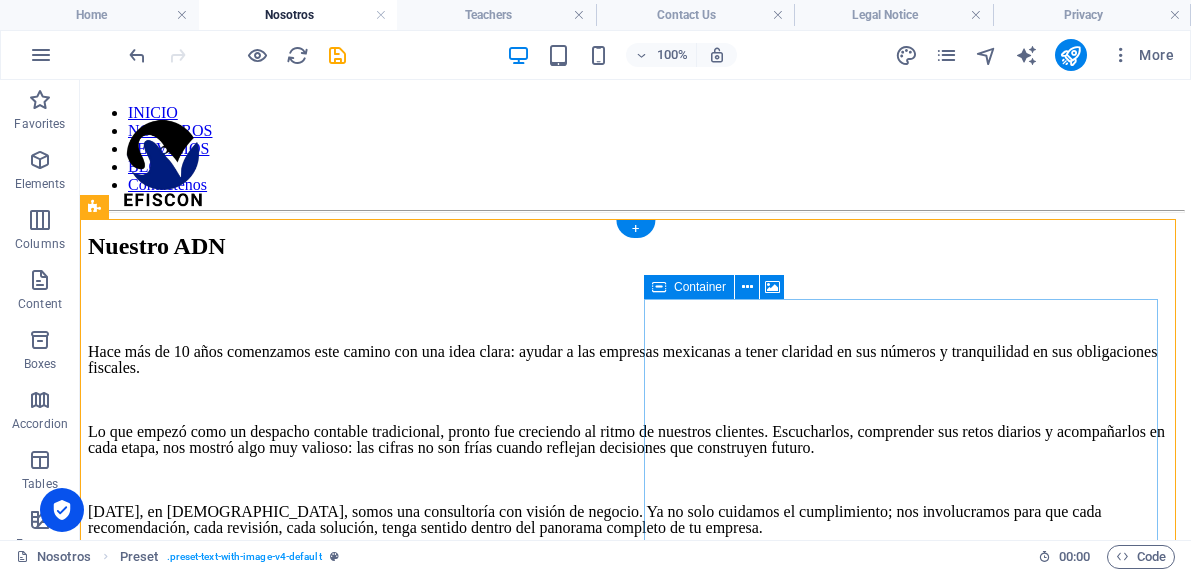 click on "Add elements" at bounding box center (576, 2402) 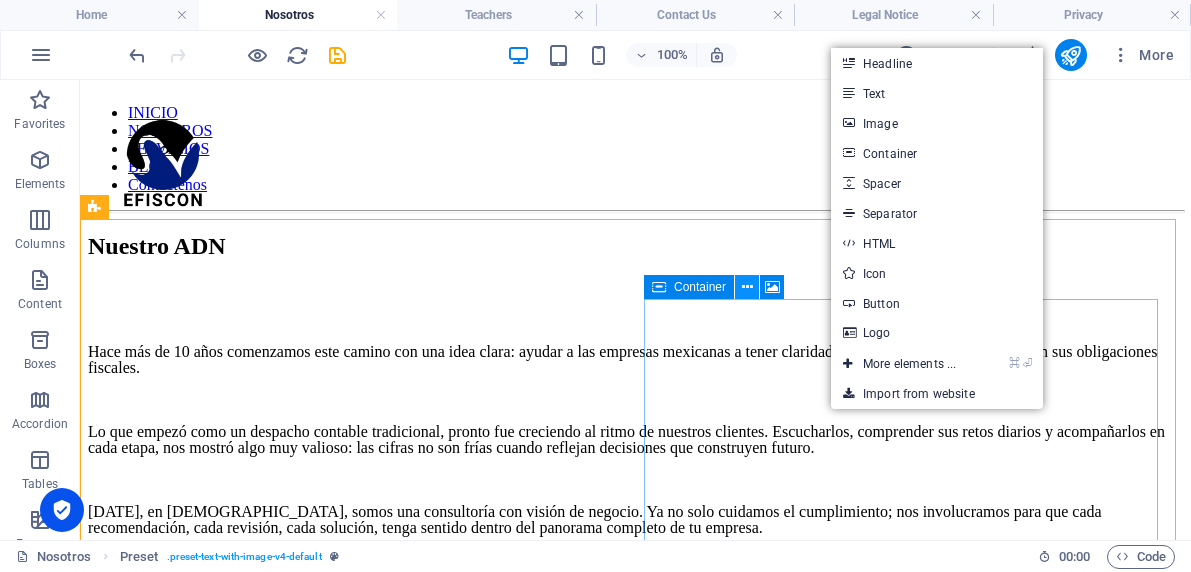 click at bounding box center (747, 287) 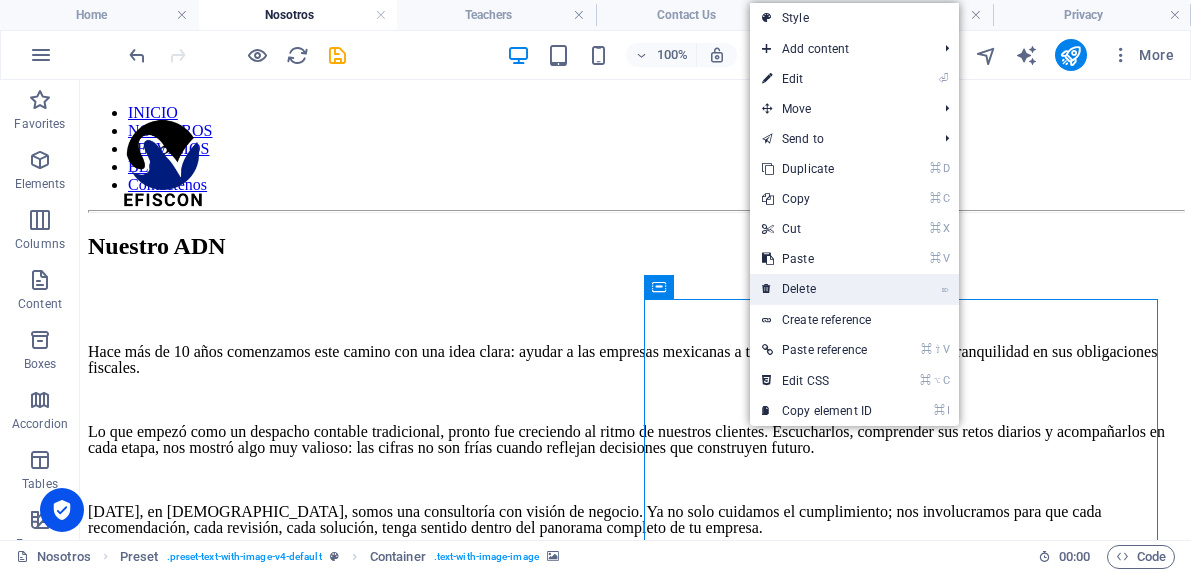 click on "⌦  Delete" at bounding box center [817, 289] 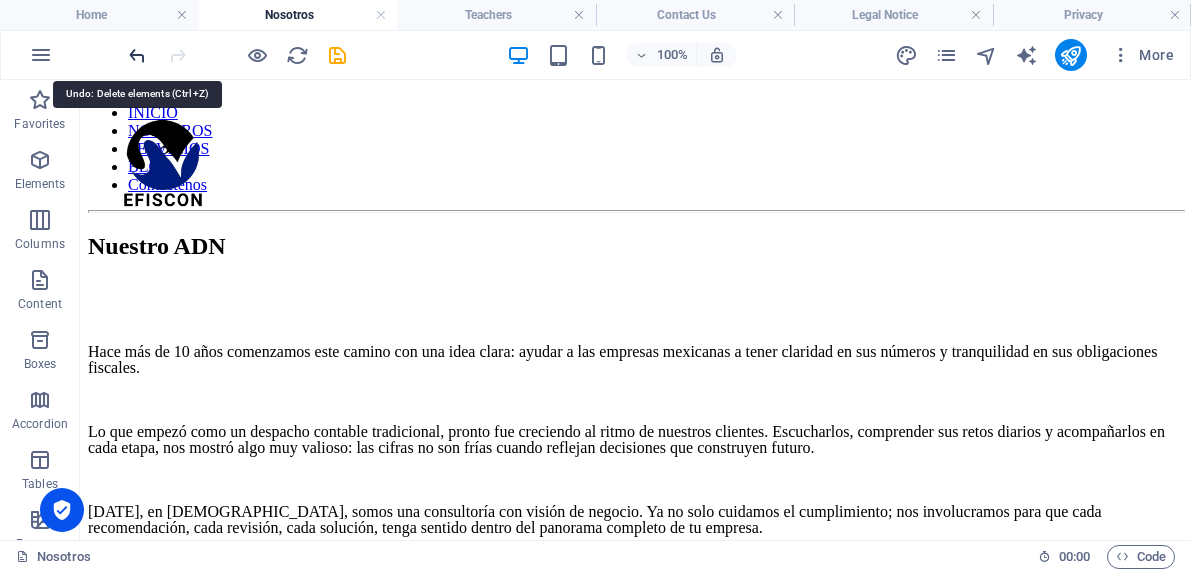 click at bounding box center (137, 55) 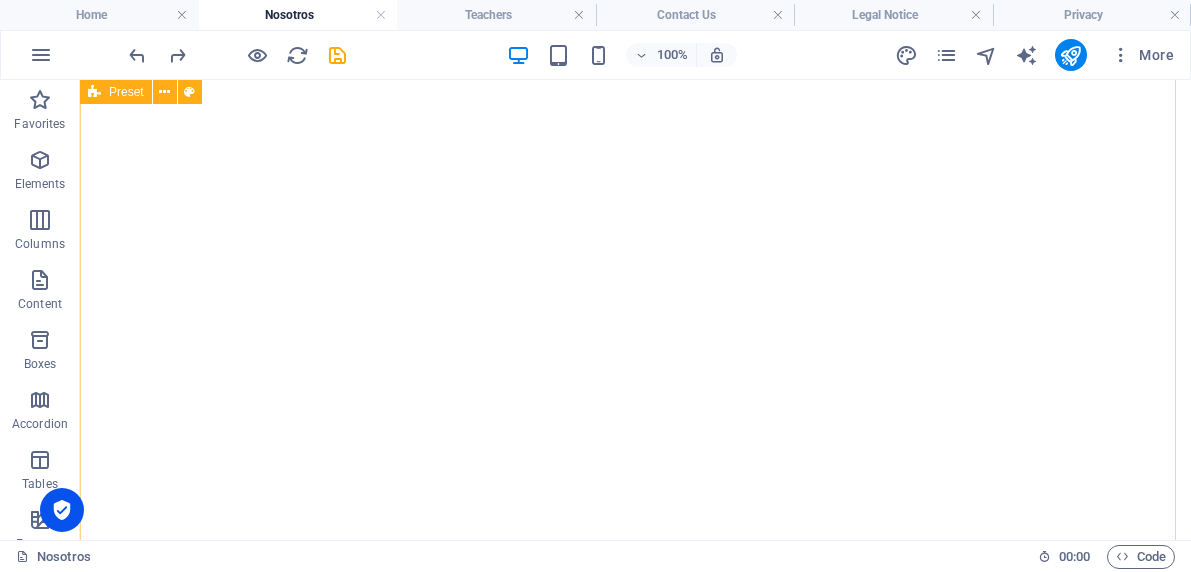 scroll, scrollTop: 371, scrollLeft: 0, axis: vertical 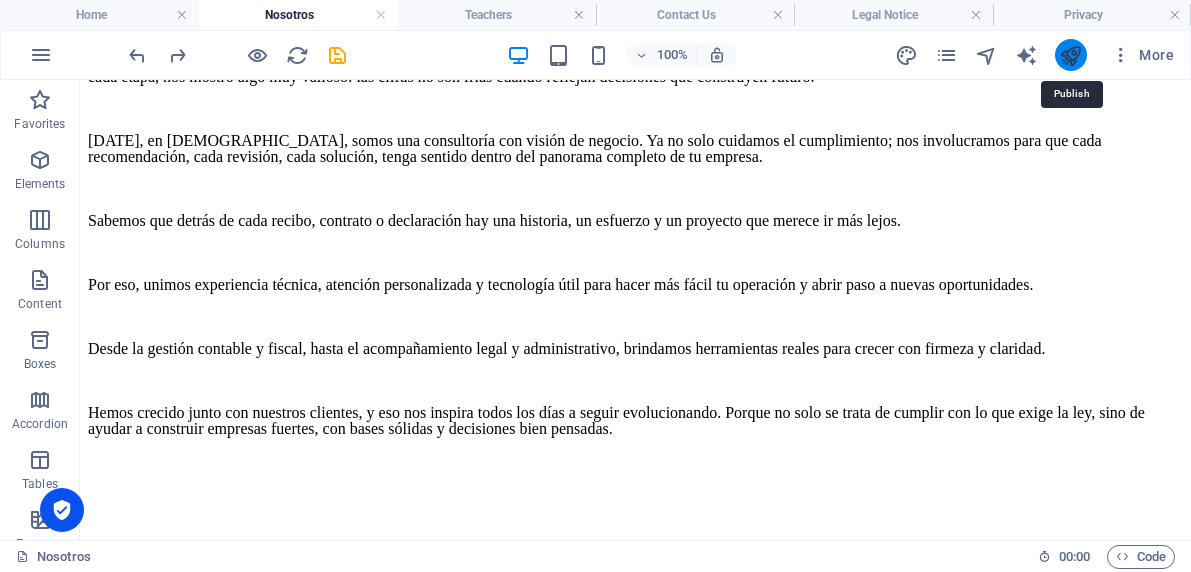click at bounding box center (1070, 55) 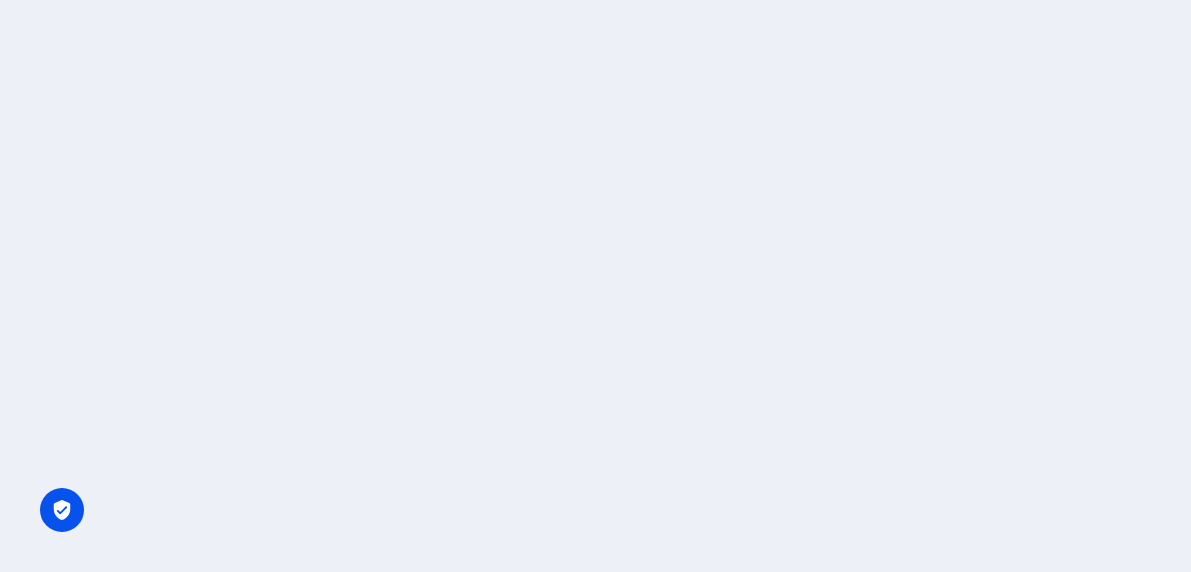 scroll, scrollTop: 0, scrollLeft: 0, axis: both 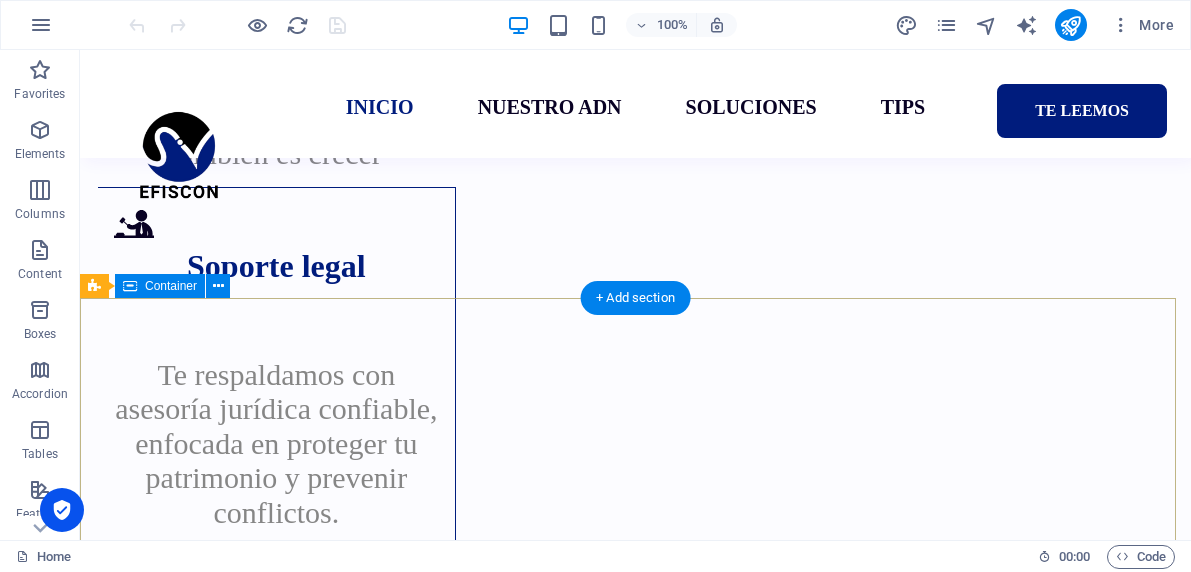 click on "Torre Jade 4829     55 3032 6416    contacto@efiscon.com.mx Aviso Legal Política de Privacidad" at bounding box center [635, 3070] 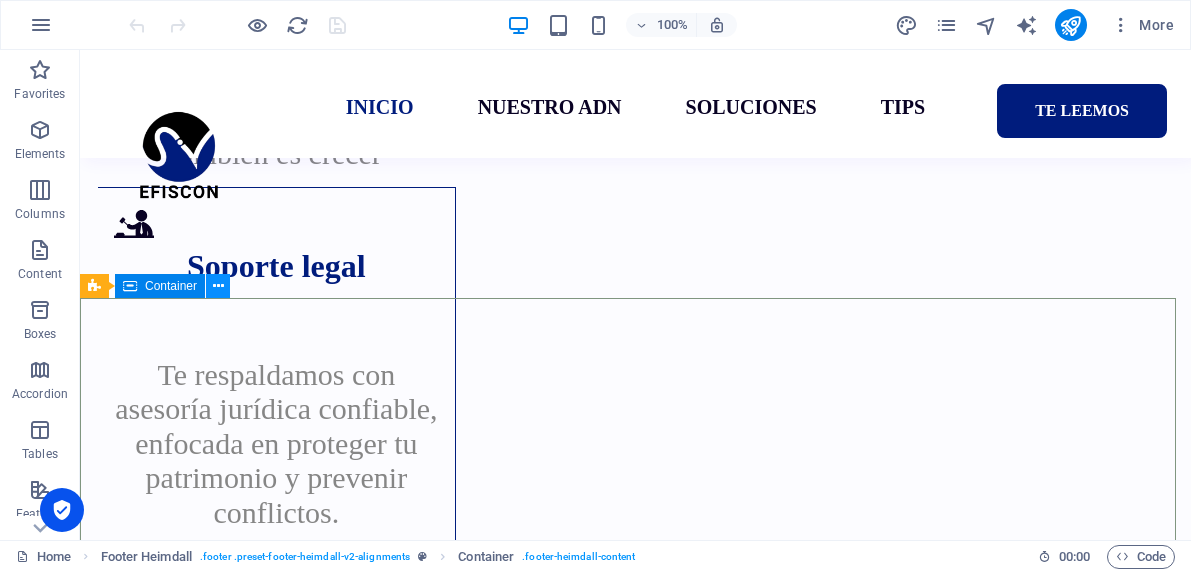click at bounding box center (218, 286) 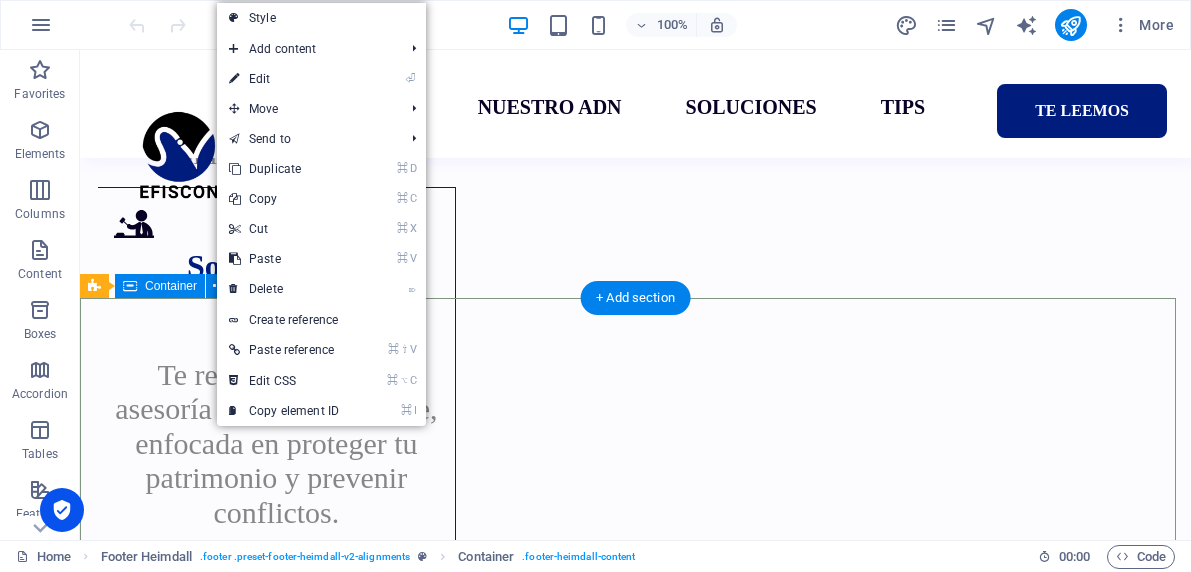 click on "Torre Jade 4829     55 3032 6416    contacto@efiscon.com.mx Aviso Legal Política de Privacidad" at bounding box center [635, 3070] 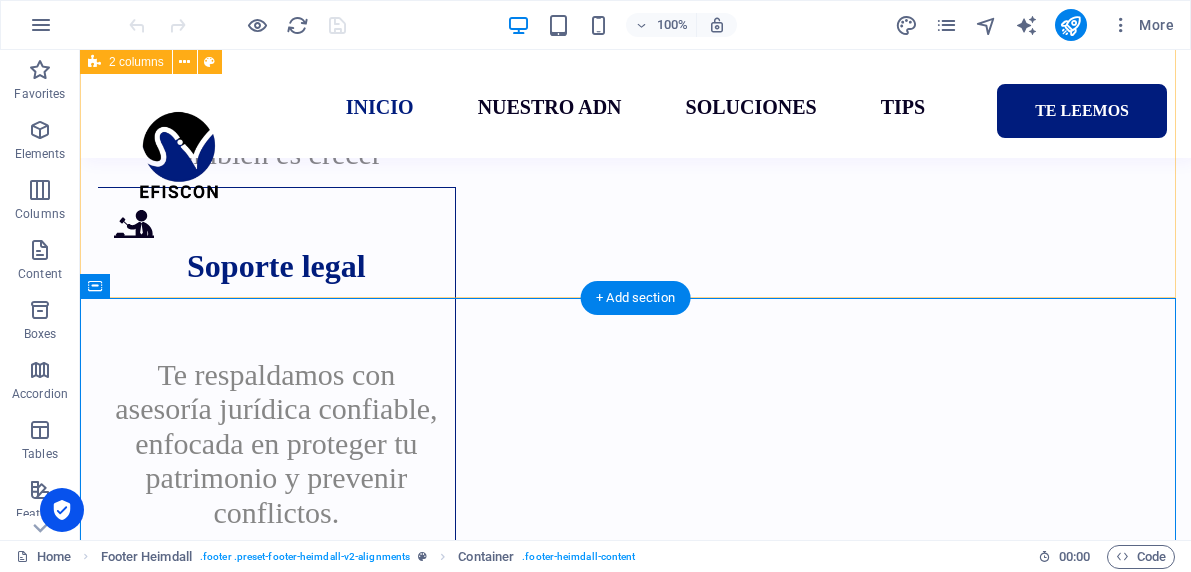 click on "Nombre Teléfono Correo electrónico Mensaje   Leído y entiendo la política de privacidad. ¿Nicht lesbar? Neu generier ENVIARSE" at bounding box center [635, 2169] 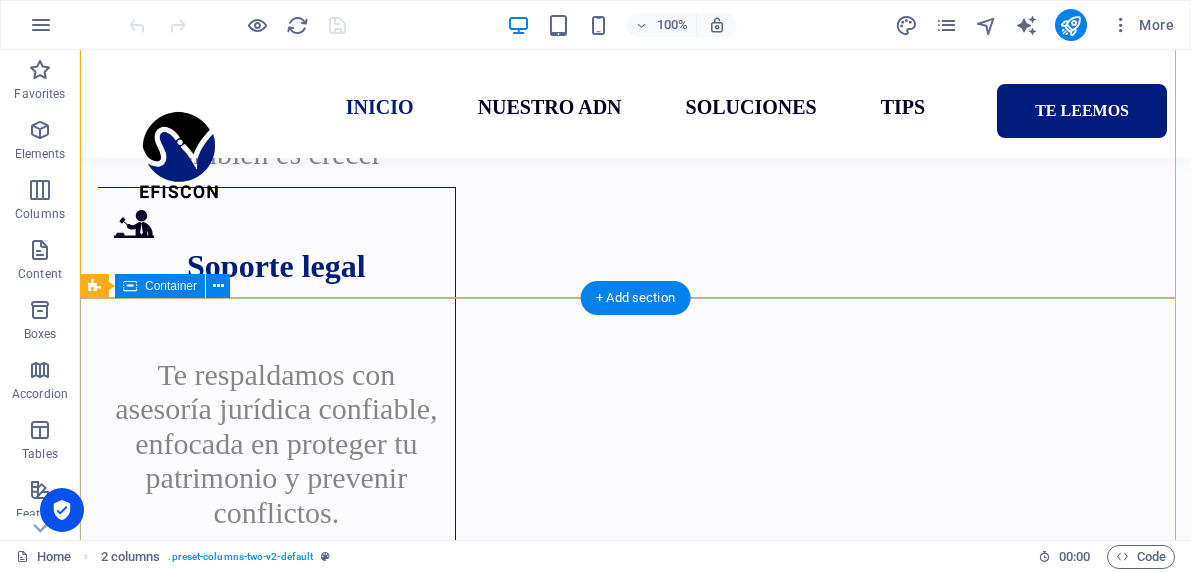 click on "Torre Jade 4829     55 3032 6416    contacto@efiscon.com.mx Aviso Legal Política de Privacidad" at bounding box center (635, 3070) 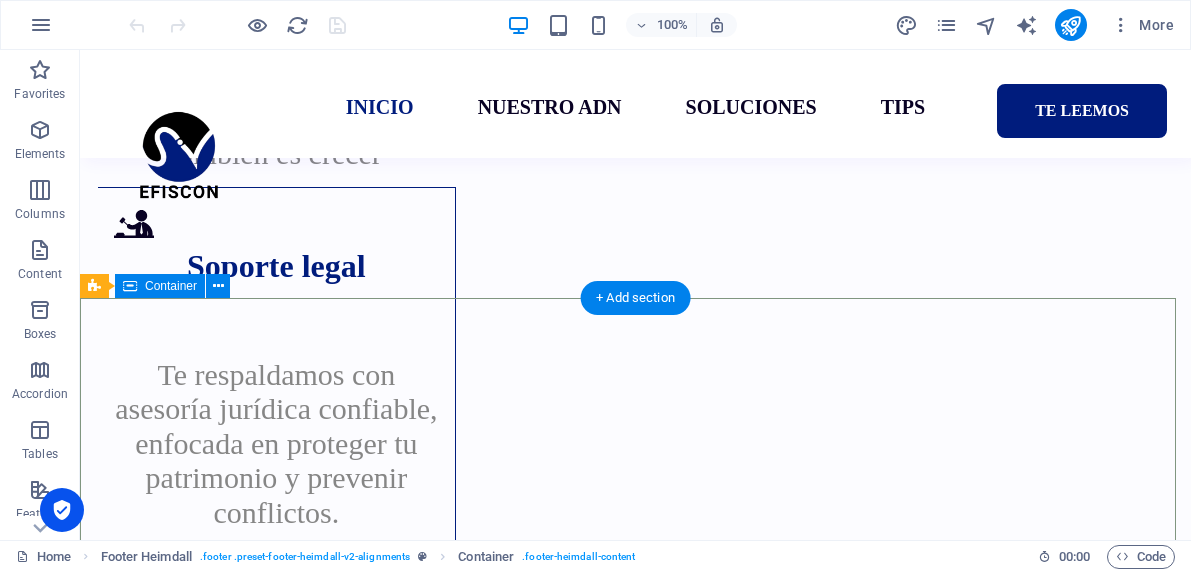 click on "Torre Jade 4829     55 3032 6416    contacto@efiscon.com.mx Aviso Legal Política de Privacidad" at bounding box center (635, 3070) 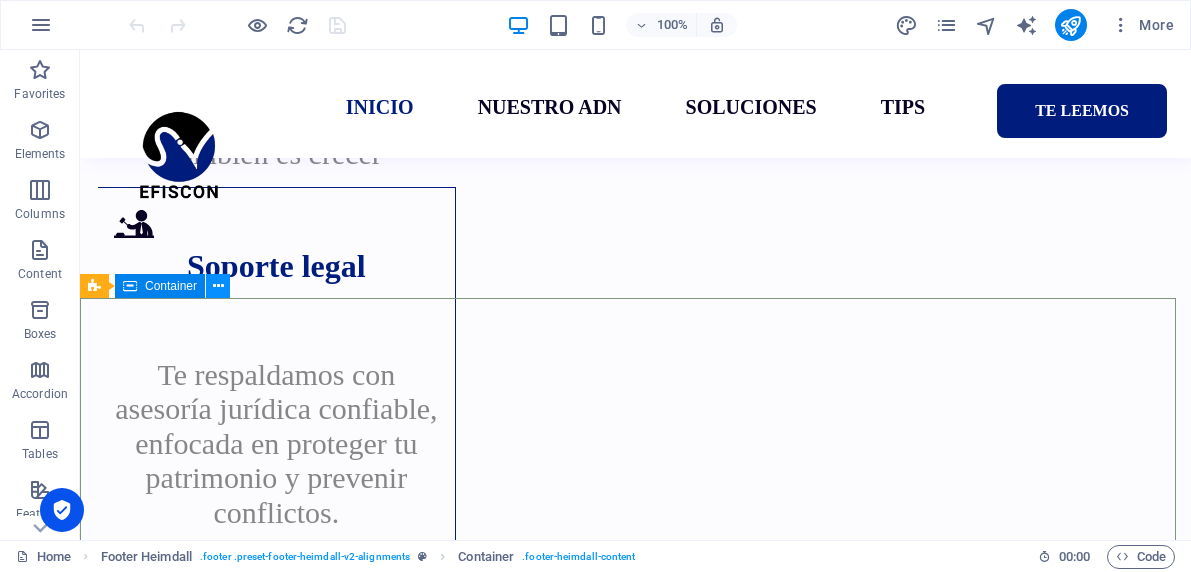 click at bounding box center [218, 286] 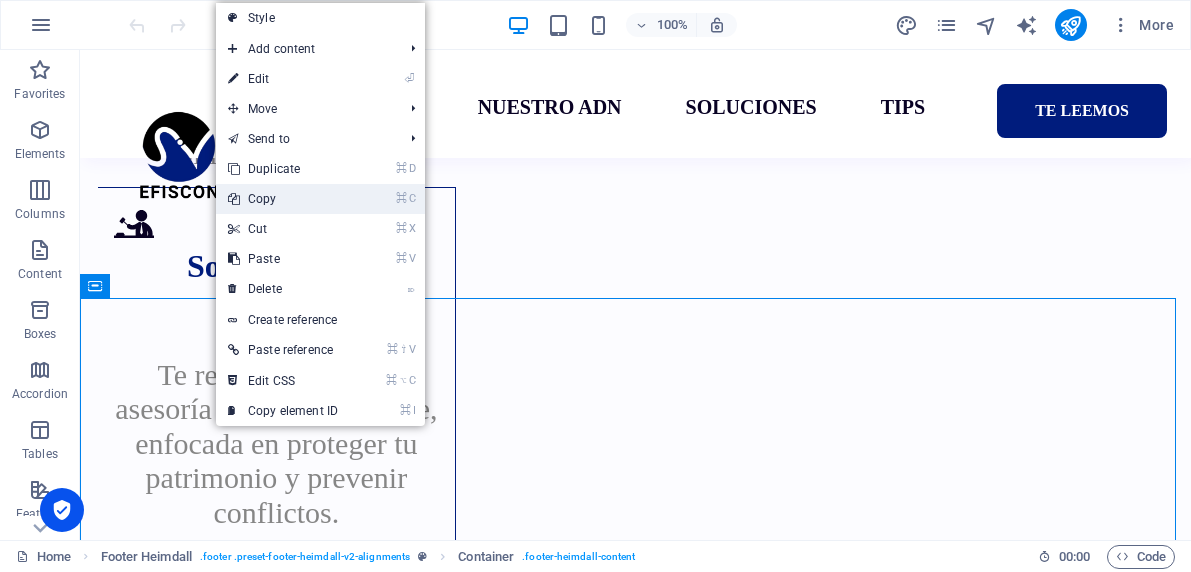 click on "⌘ C  Copy" at bounding box center [283, 199] 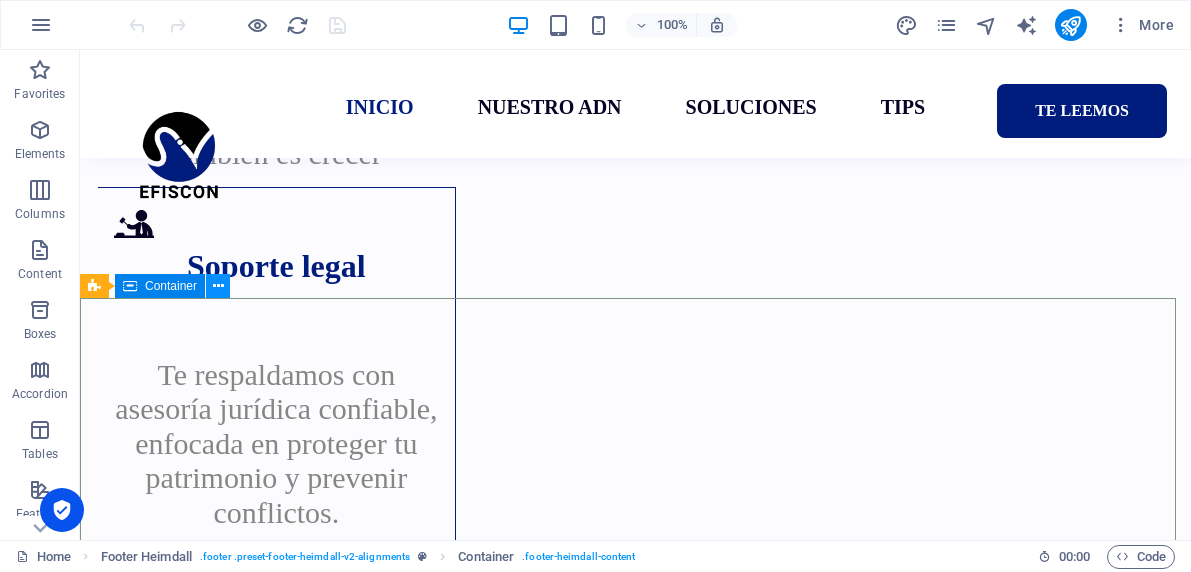 click at bounding box center (218, 286) 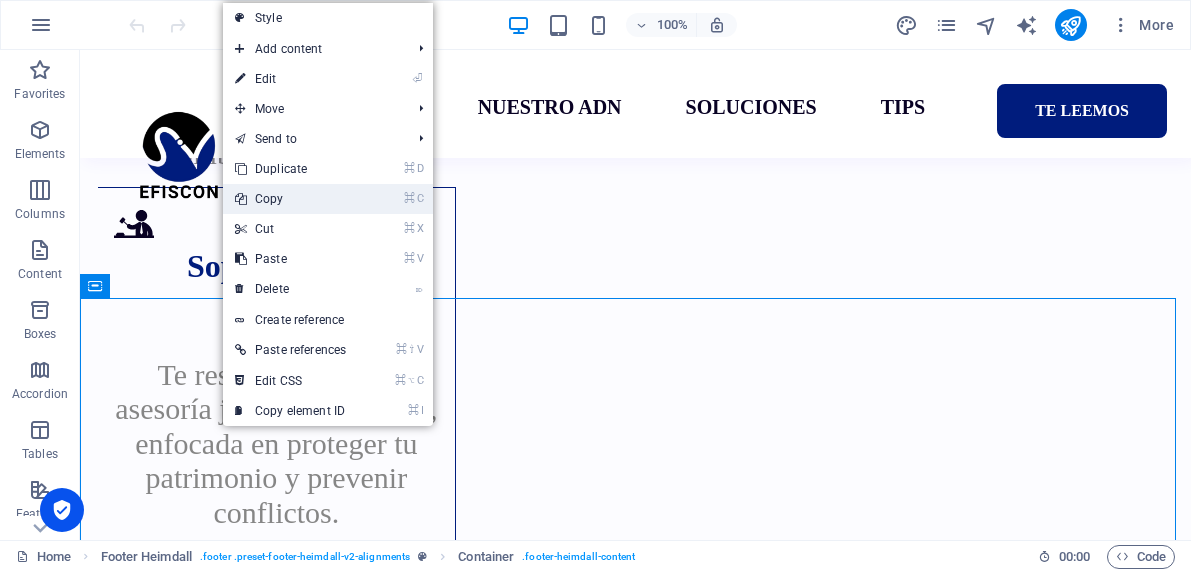 click on "⌘ C  Copy" at bounding box center [290, 199] 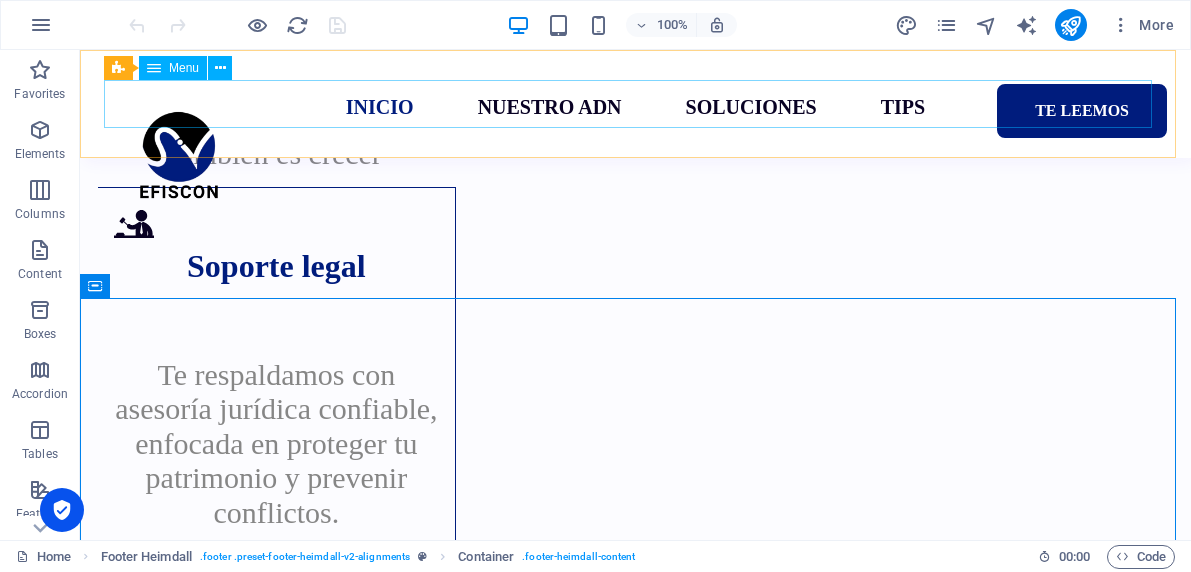 click on "INICIO NUESTRO ADN SOLUCIONES TIPS  TE LEEMOS" at bounding box center (635, 104) 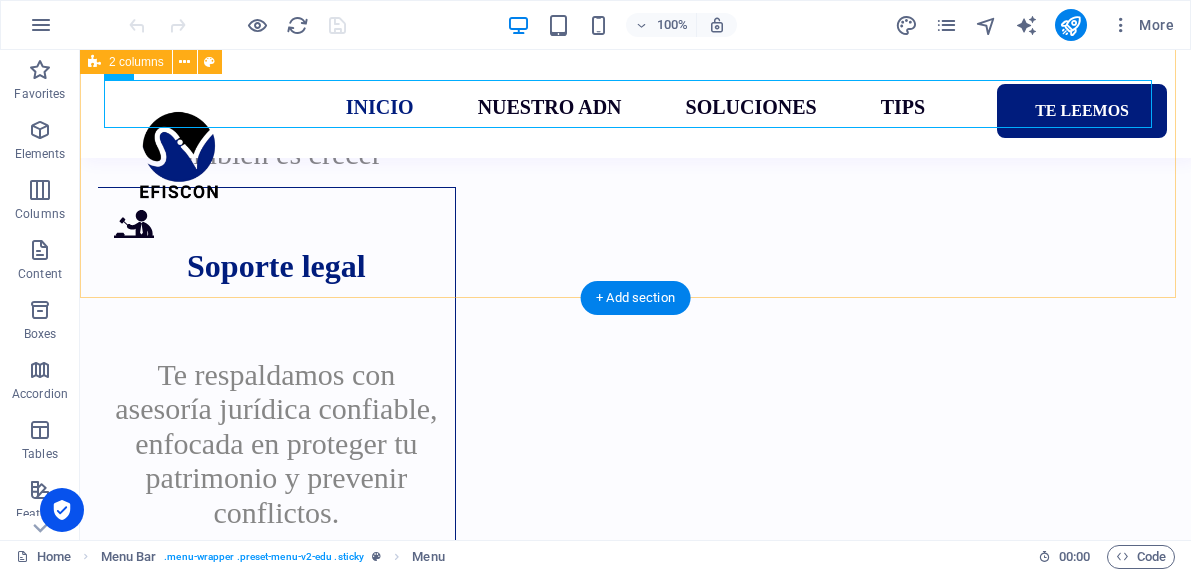click on "Nombre Teléfono Correo electrónico Mensaje   Leído y entiendo la política de privacidad. ¿Nicht lesbar? Neu generier ENVIARSE" at bounding box center [635, 2169] 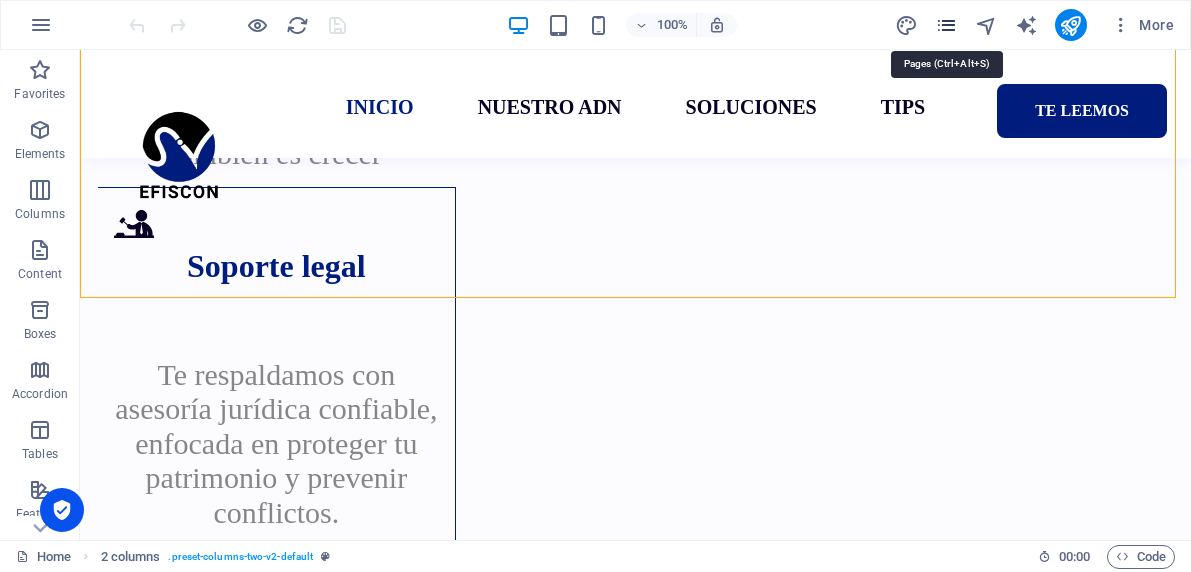 click at bounding box center [946, 25] 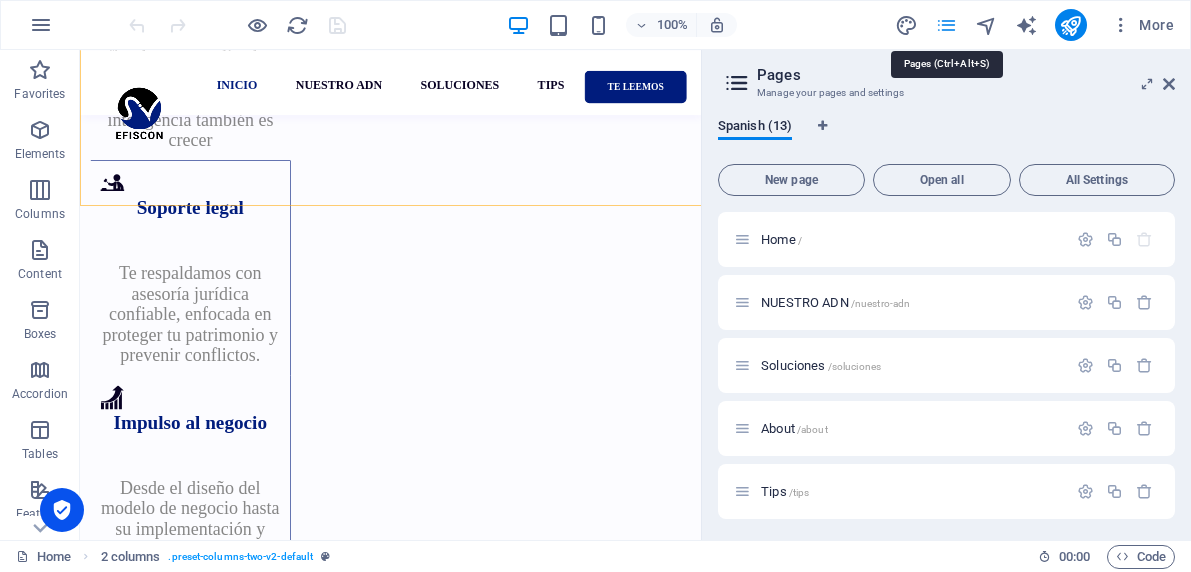 scroll, scrollTop: 3579, scrollLeft: 0, axis: vertical 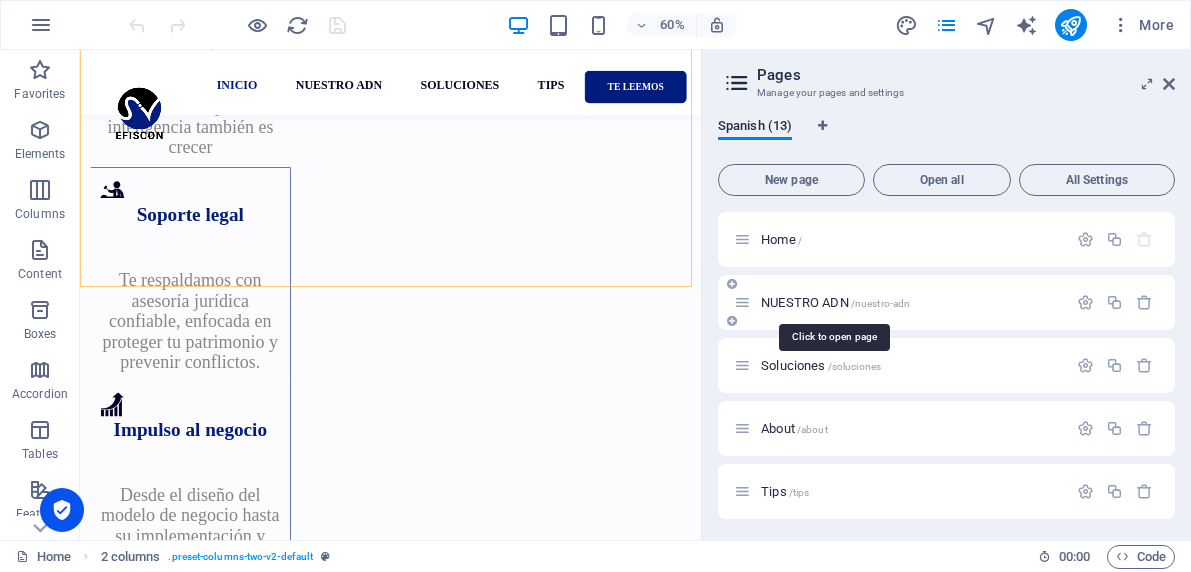 click on "NUESTRO ADN /nuestro-adn" at bounding box center [835, 302] 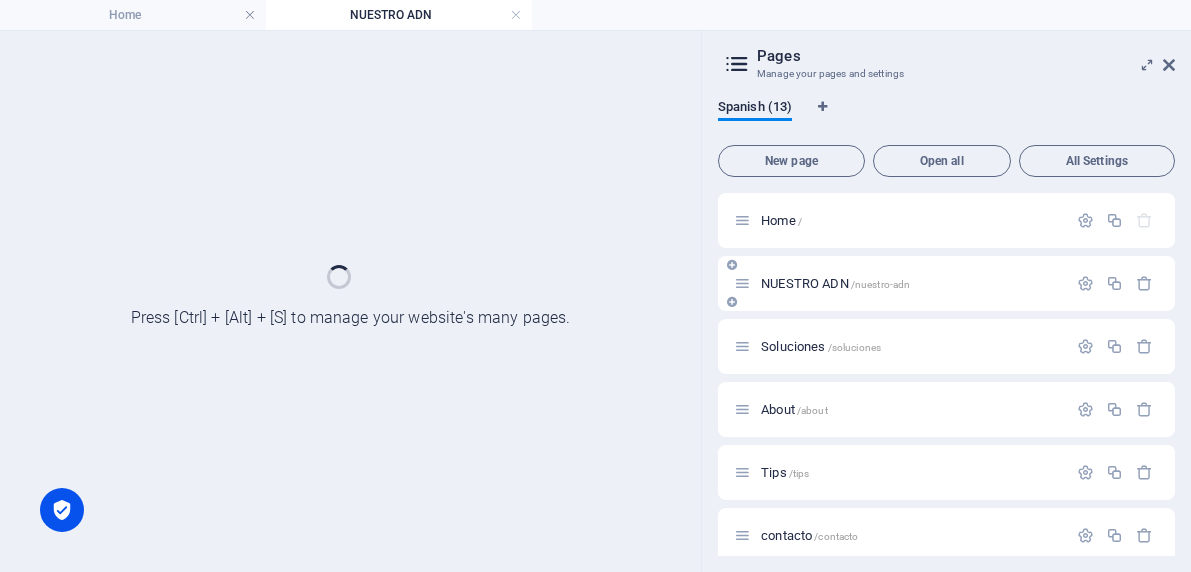 scroll, scrollTop: 0, scrollLeft: 0, axis: both 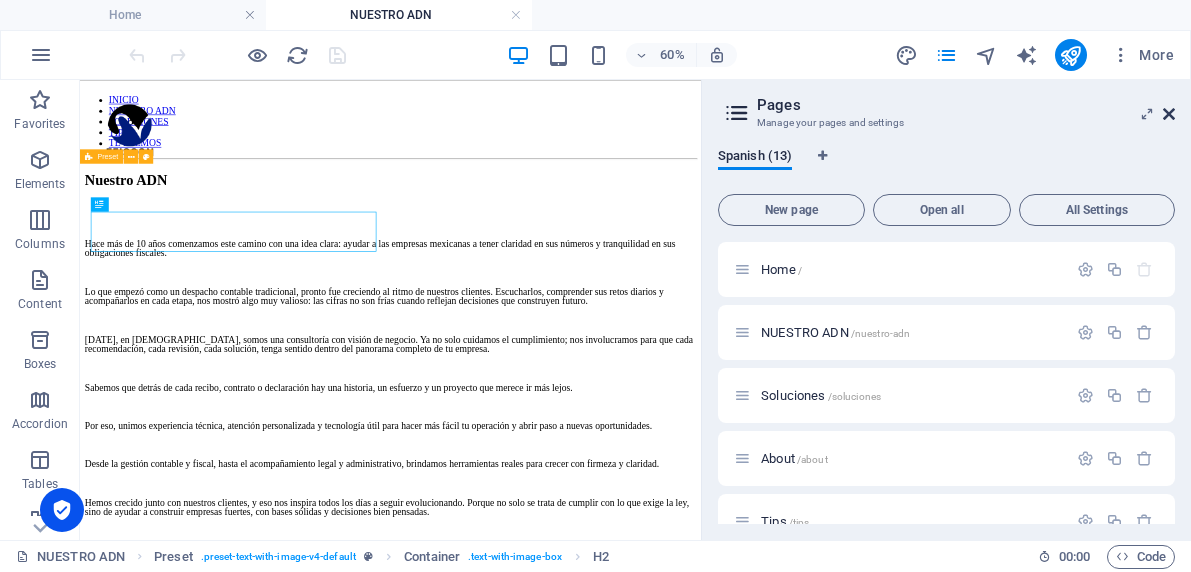 click at bounding box center [1169, 114] 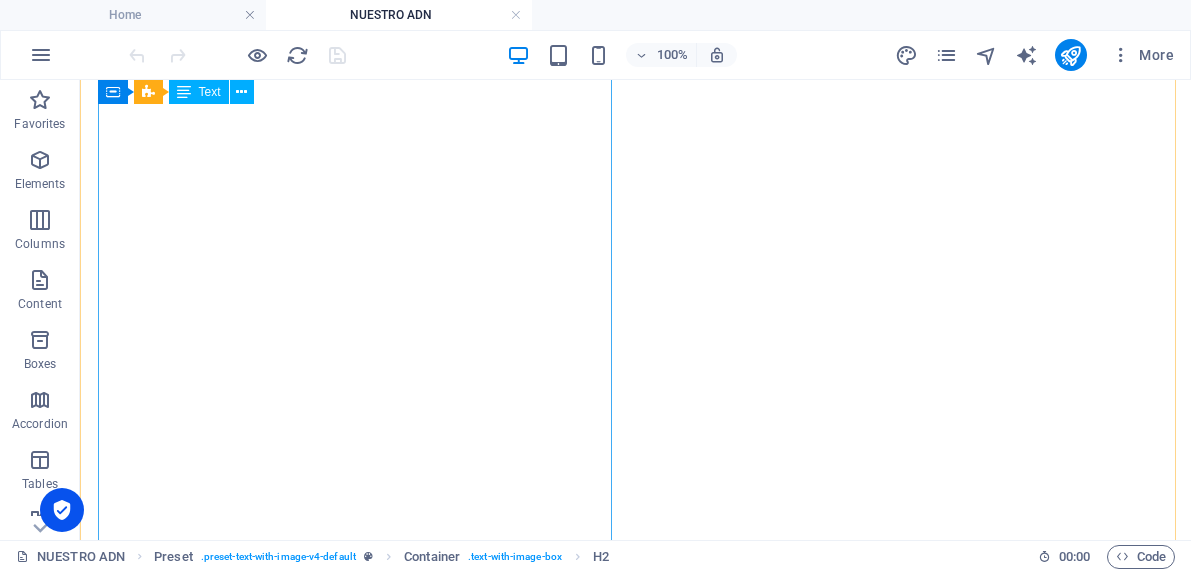 scroll, scrollTop: 1562, scrollLeft: 0, axis: vertical 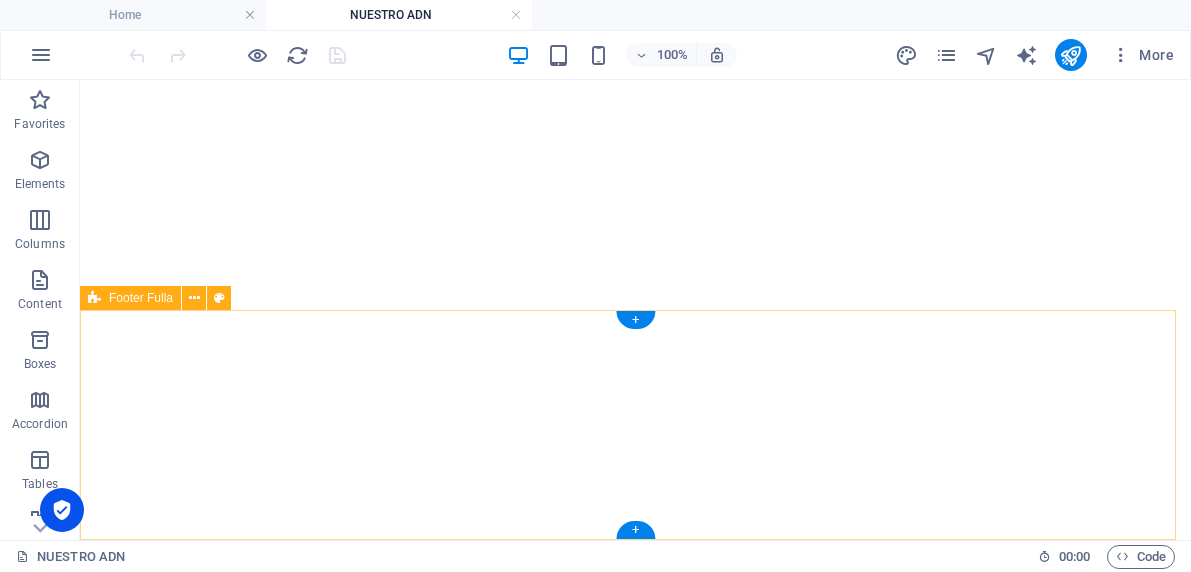 click on "Casa Sobre Servicio Contacto Aviso Legal  |  Política de Privacidad" at bounding box center [635, 1086] 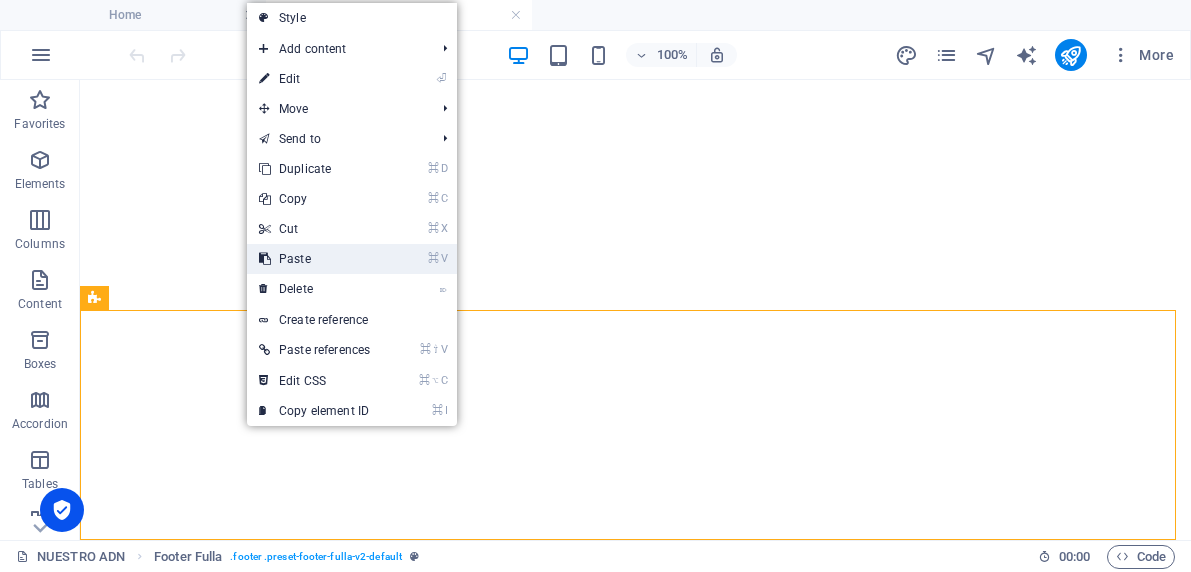 click on "⌘ V  Paste" at bounding box center [314, 259] 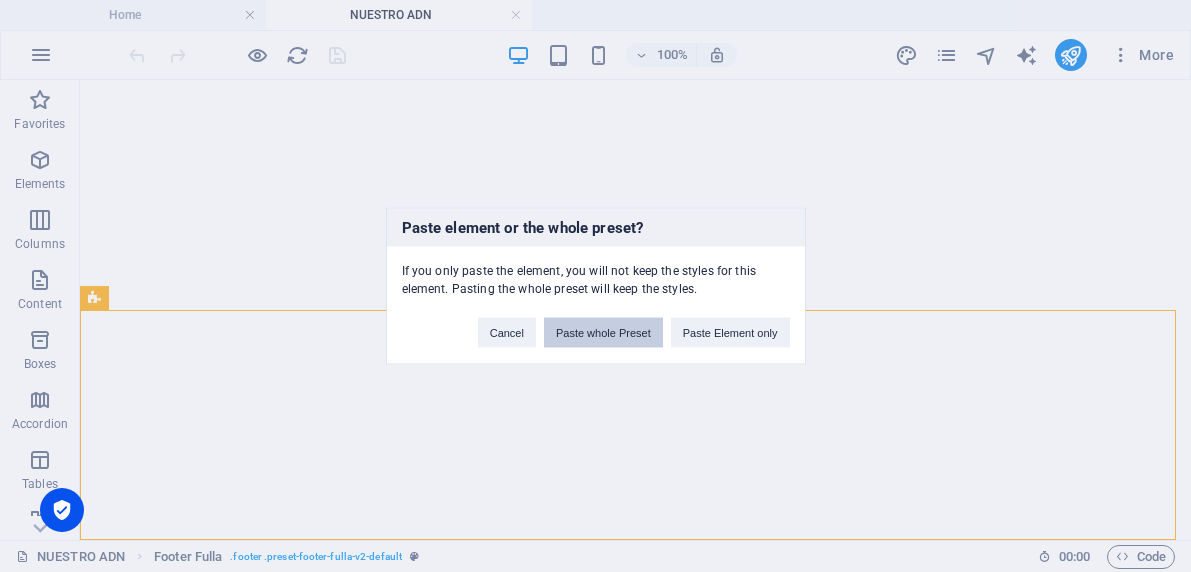 click on "Paste whole Preset" at bounding box center [603, 333] 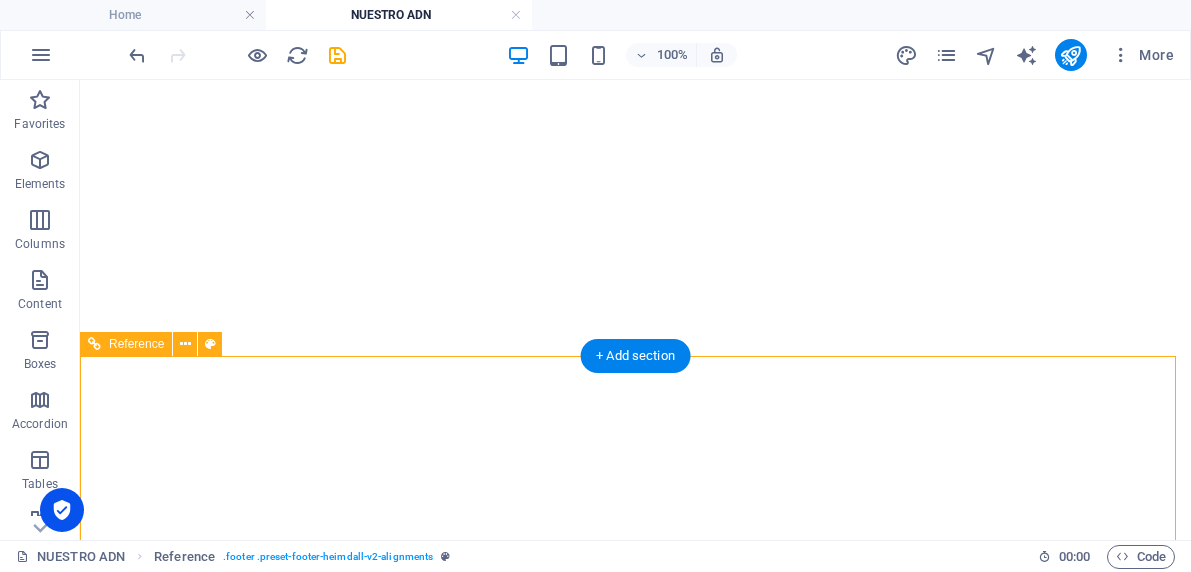 scroll, scrollTop: 1731, scrollLeft: 0, axis: vertical 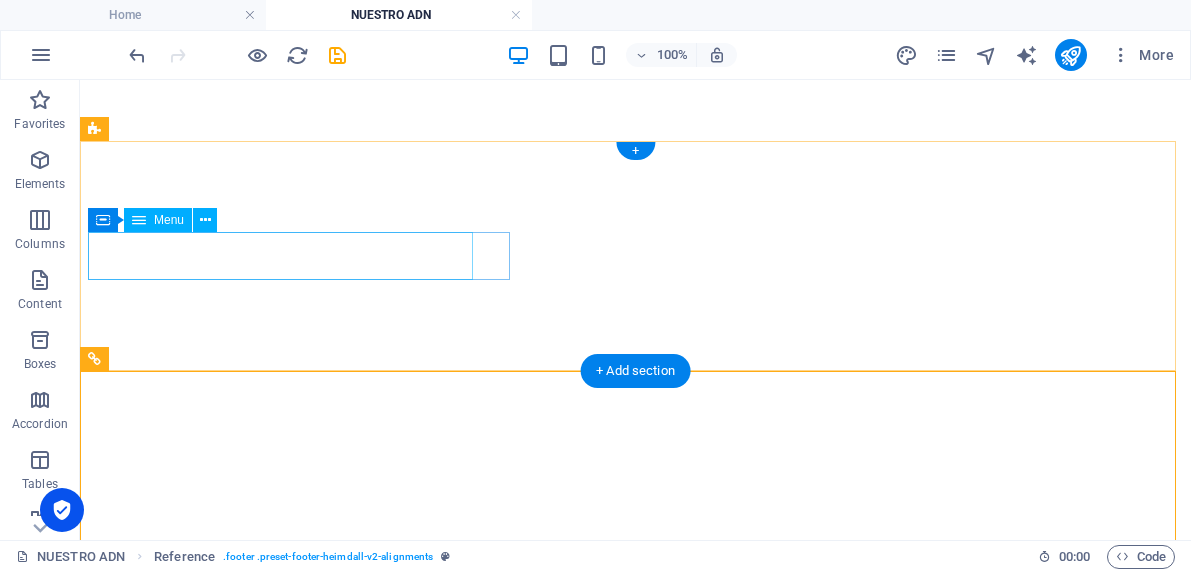 click on "Casa Sobre Servicio Contacto" at bounding box center [635, 815] 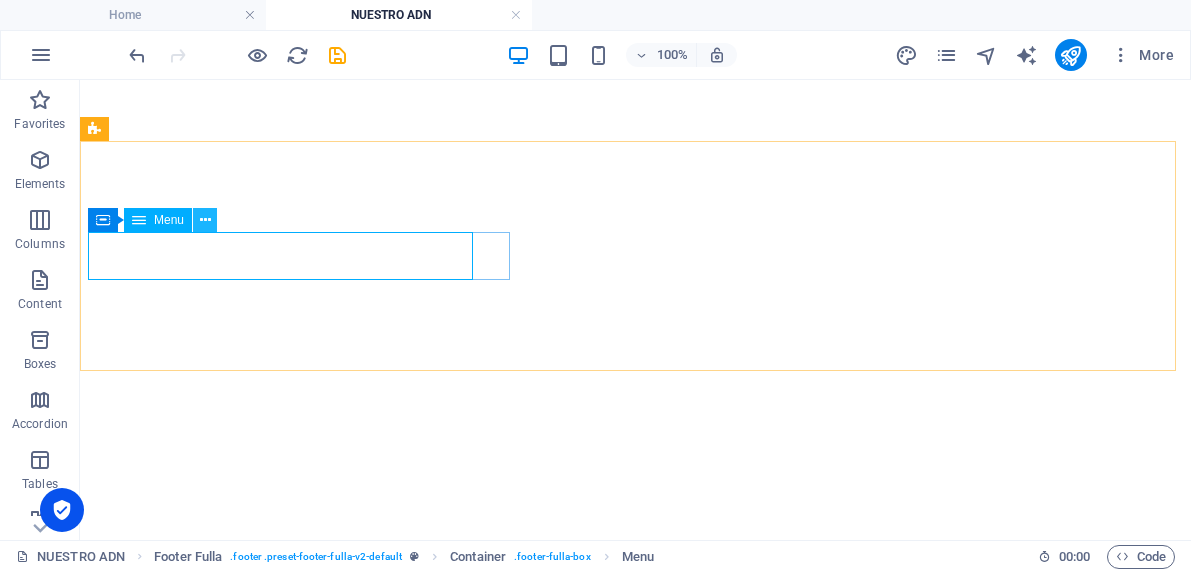 click at bounding box center [205, 220] 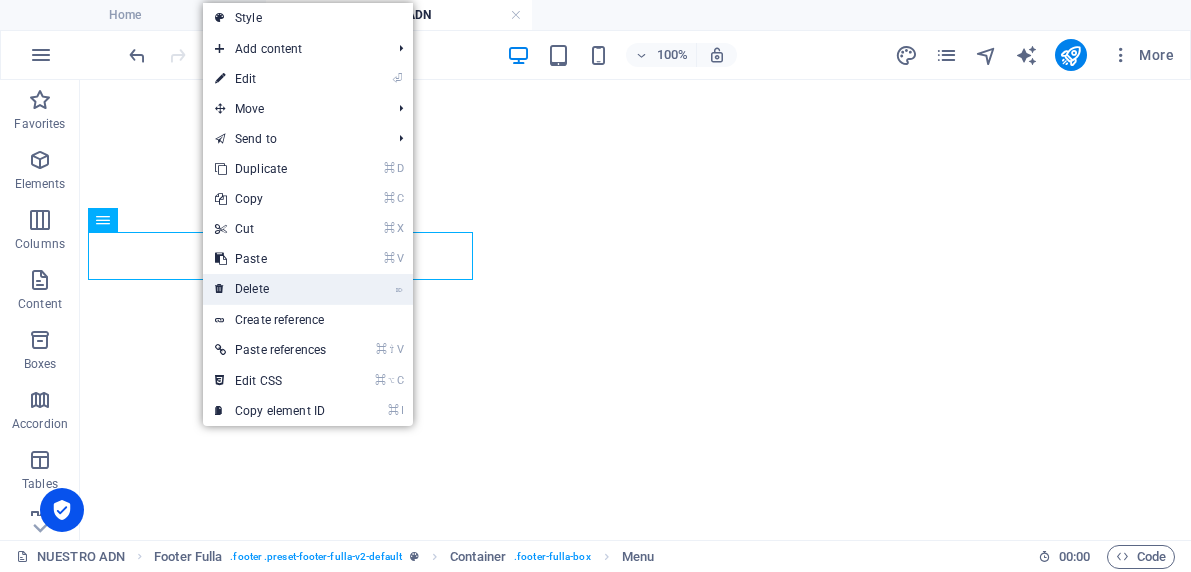 click on "⌦  Delete" at bounding box center [270, 289] 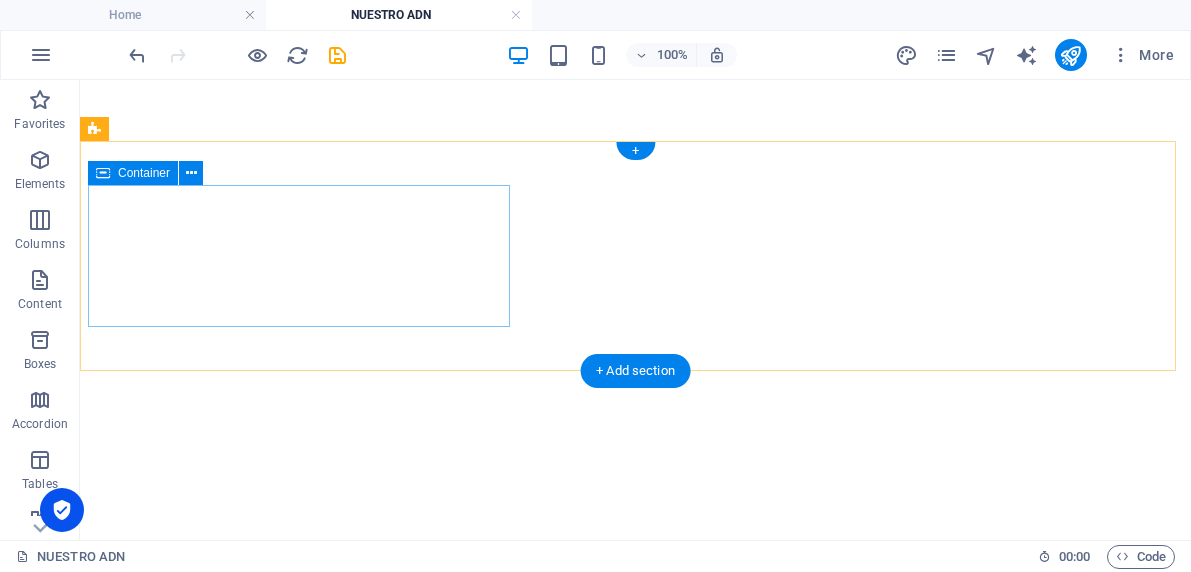 click on "Drop content here or  Add elements  Paste clipboard" at bounding box center (635, 834) 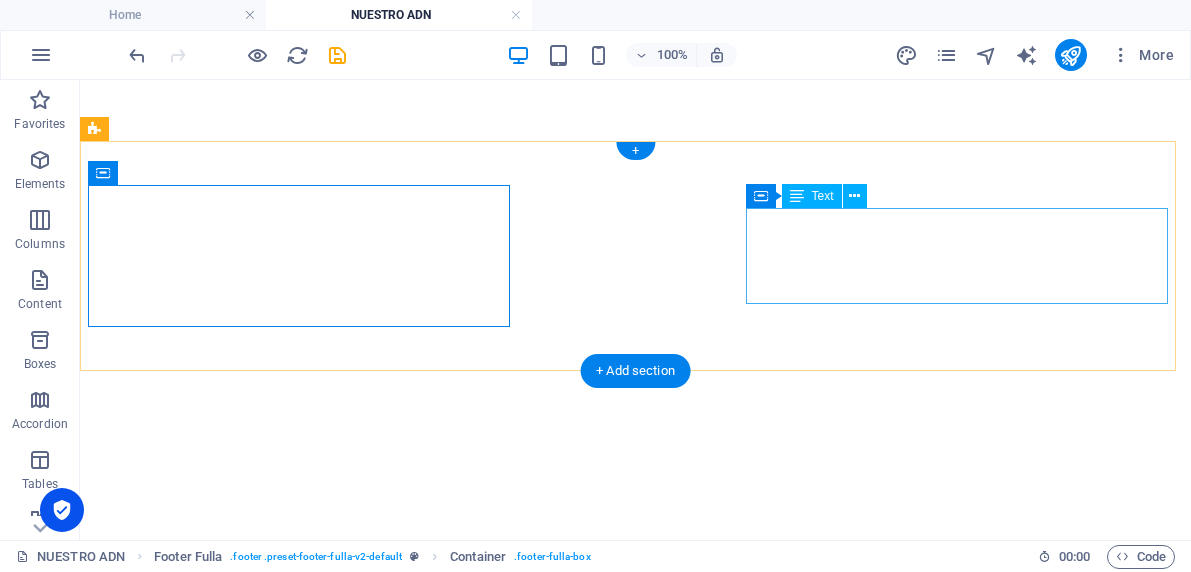 click on "Aviso Legal  |  Política de Privacidad" at bounding box center [635, 1084] 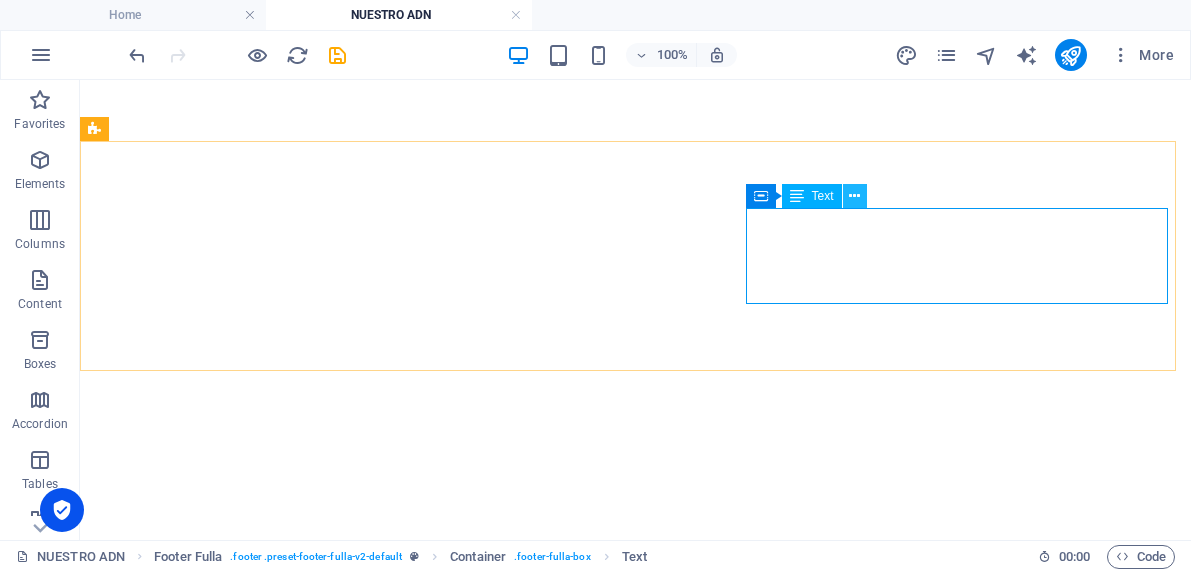 click at bounding box center [854, 196] 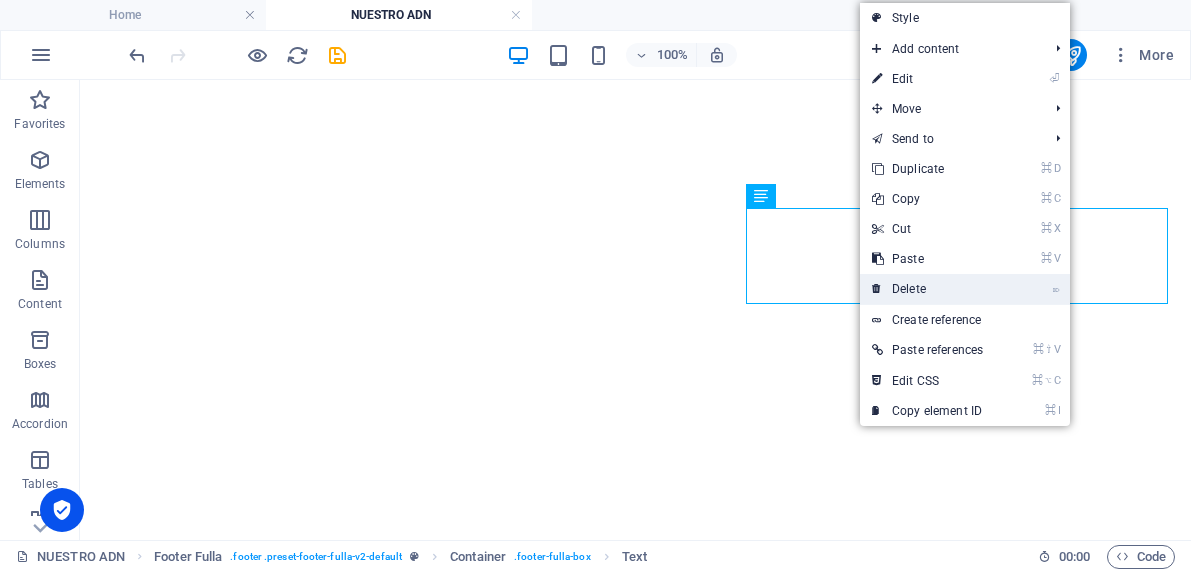 click on "⌦  Delete" at bounding box center [927, 289] 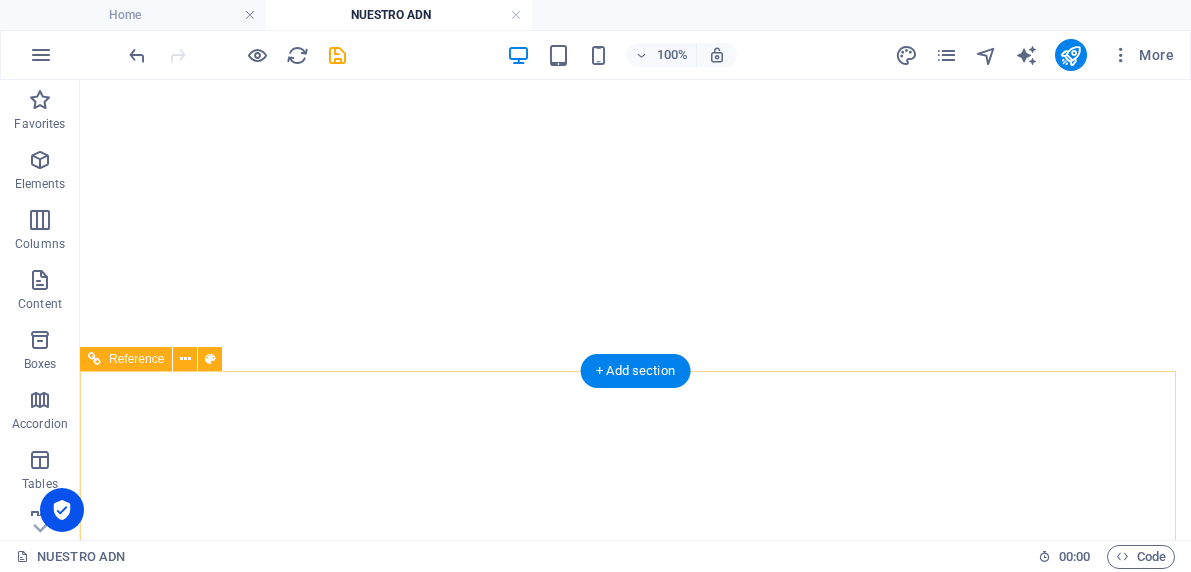 click on "Torre Jade 4829     55 3032 6416    contacto@efiscon.com.mx Aviso Legal Política de Privacidad" at bounding box center [635, 3026] 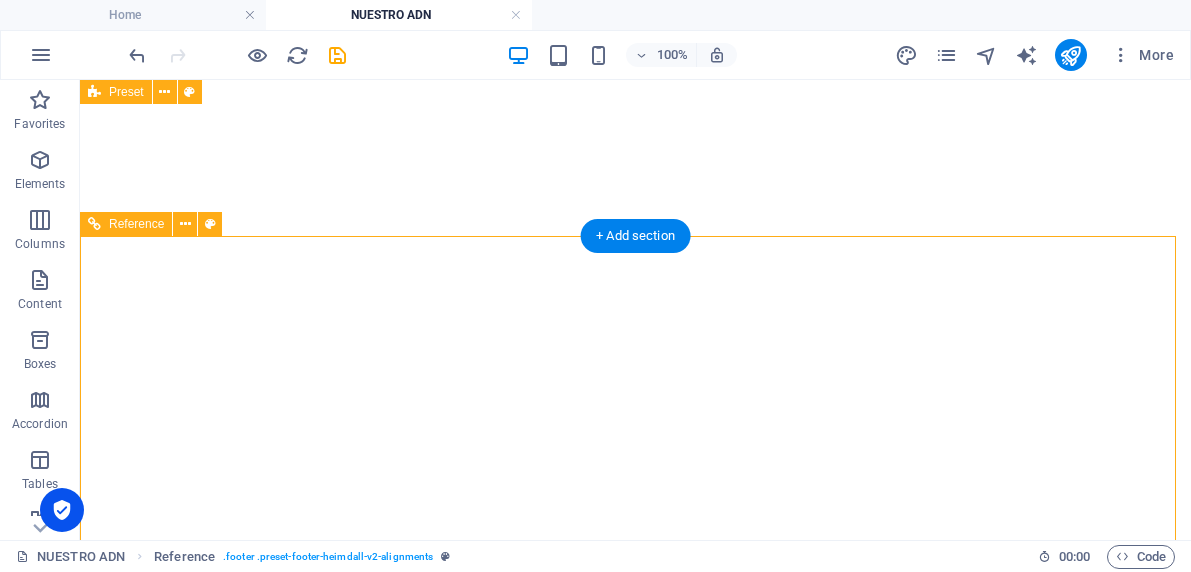 scroll, scrollTop: 1504, scrollLeft: 0, axis: vertical 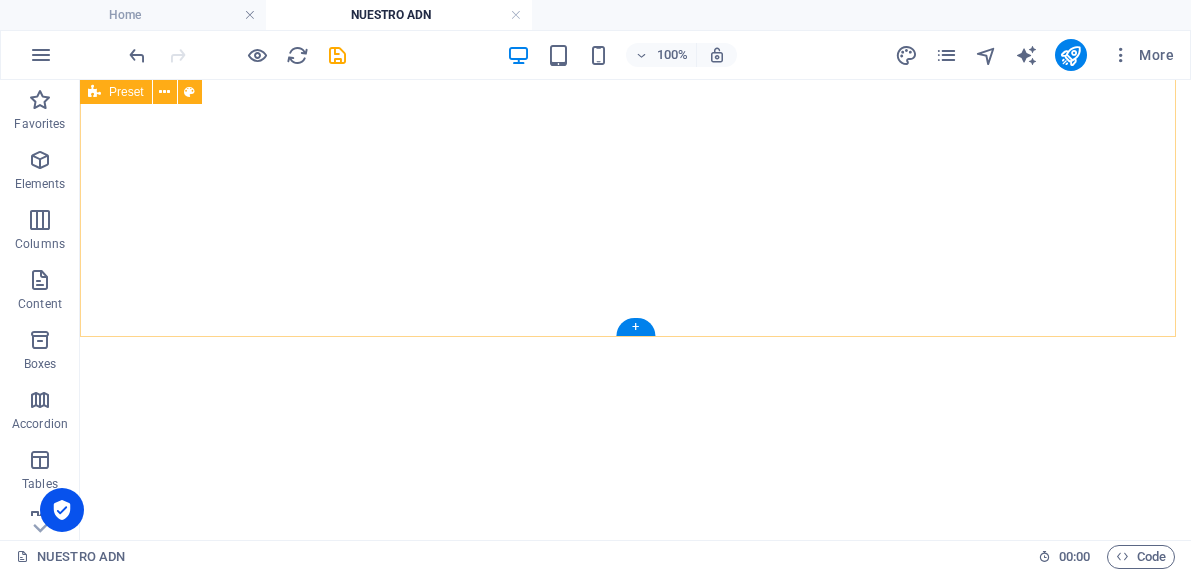 click on "Nuestro ADN Hace más de 10 años comenzamos este camino con una idea clara: ayudar a las empresas mexicanas a tener claridad en sus números y tranquilidad en sus obligaciones fiscales.  Lo que empezó como un despacho contable tradicional, pronto fue creciendo al ritmo de nuestros clientes. Escucharlos, comprender sus retos diarios y acompañarlos en cada etapa, nos mostró algo muy valioso: las cifras no son frías cuando reflejan decisiones que construyen futuro. Hoy, en Efiscon, somos una consultoría con visión de negocio. Ya no solo cuidamos el cumplimiento; nos involucramos para que cada recomendación, cada revisión, cada solución, tenga sentido dentro del panorama completo de tu empresa.  Sabemos que detrás de cada recibo, contrato o declaración hay una historia, un esfuerzo y un proyecto que merece ir más lejos. Por eso, unimos experiencia técnica, atención personalizada y tecnología útil para hacer más fácil tu operación y abrir paso a nuevas oportunidades. Drop content here or" at bounding box center [635, -166] 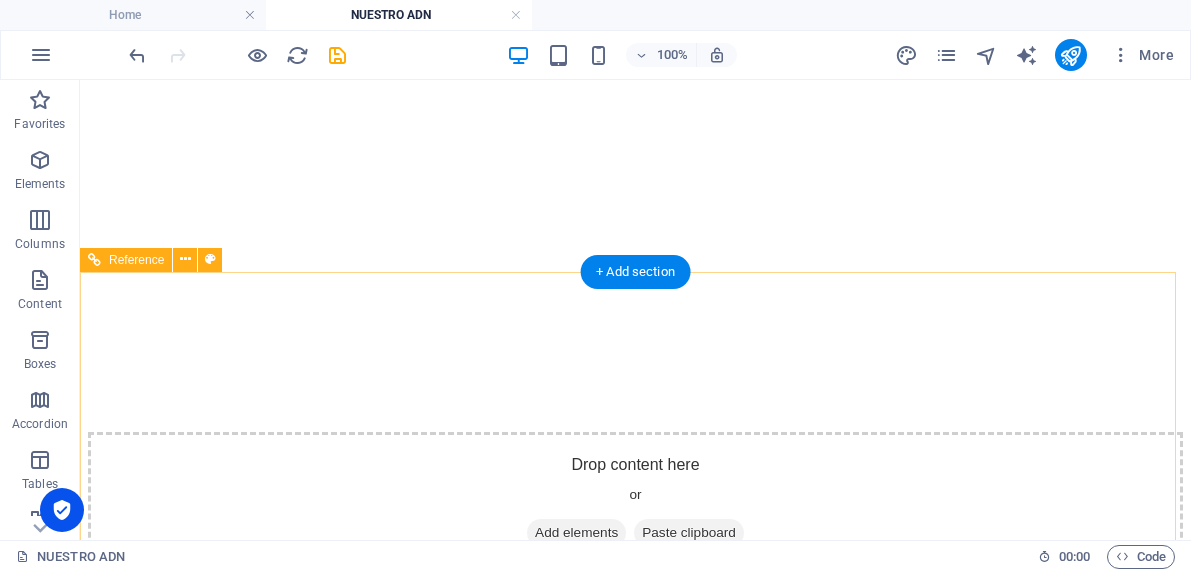 scroll, scrollTop: 1938, scrollLeft: 0, axis: vertical 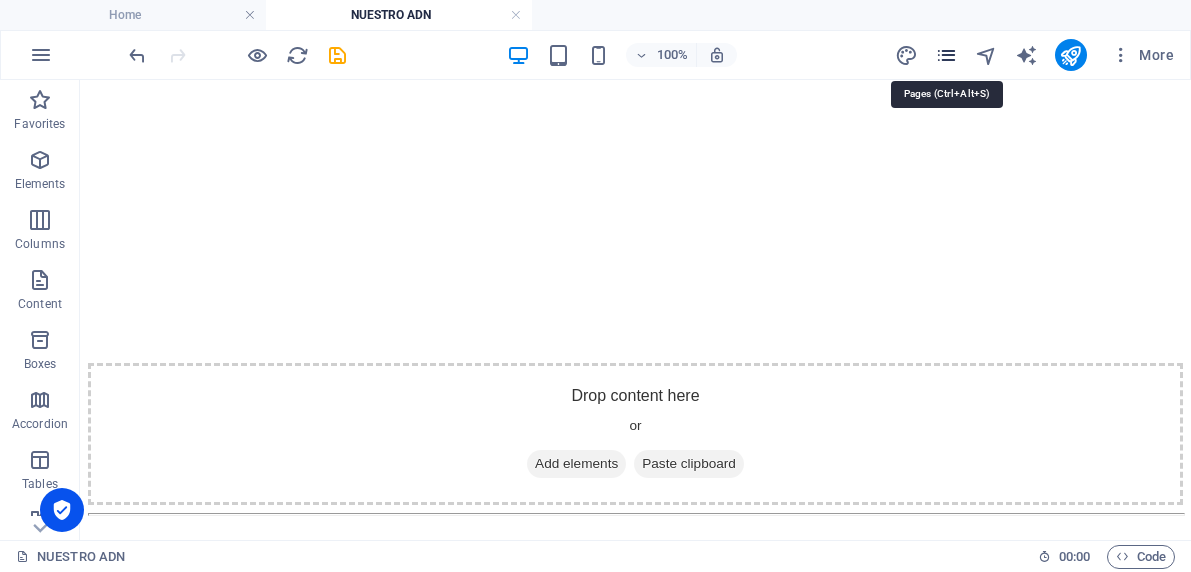 click at bounding box center (946, 55) 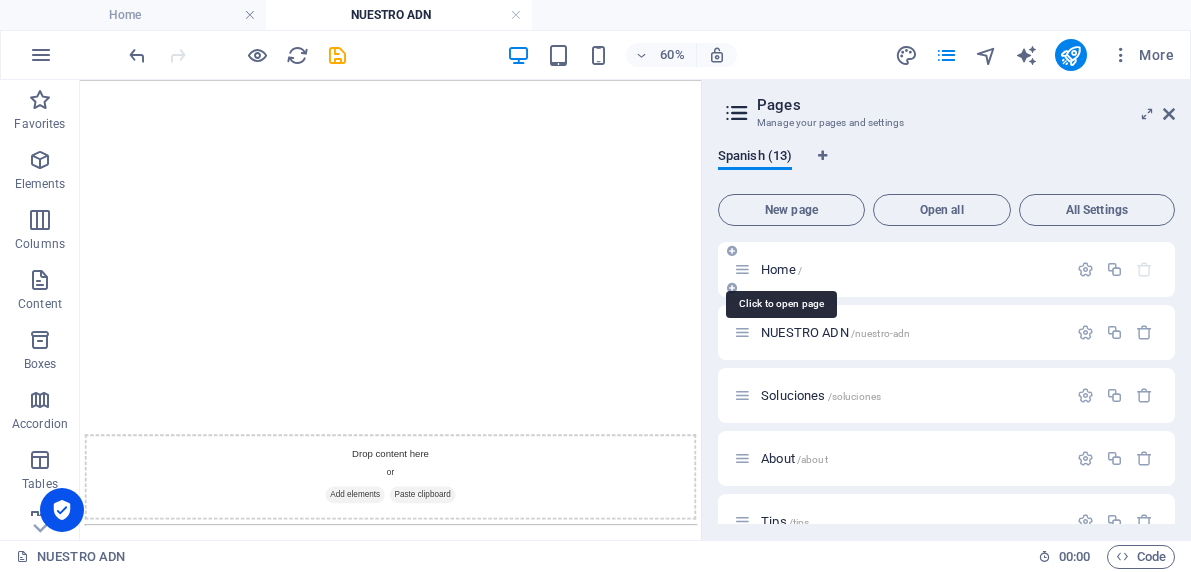 click on "Home /" at bounding box center (781, 269) 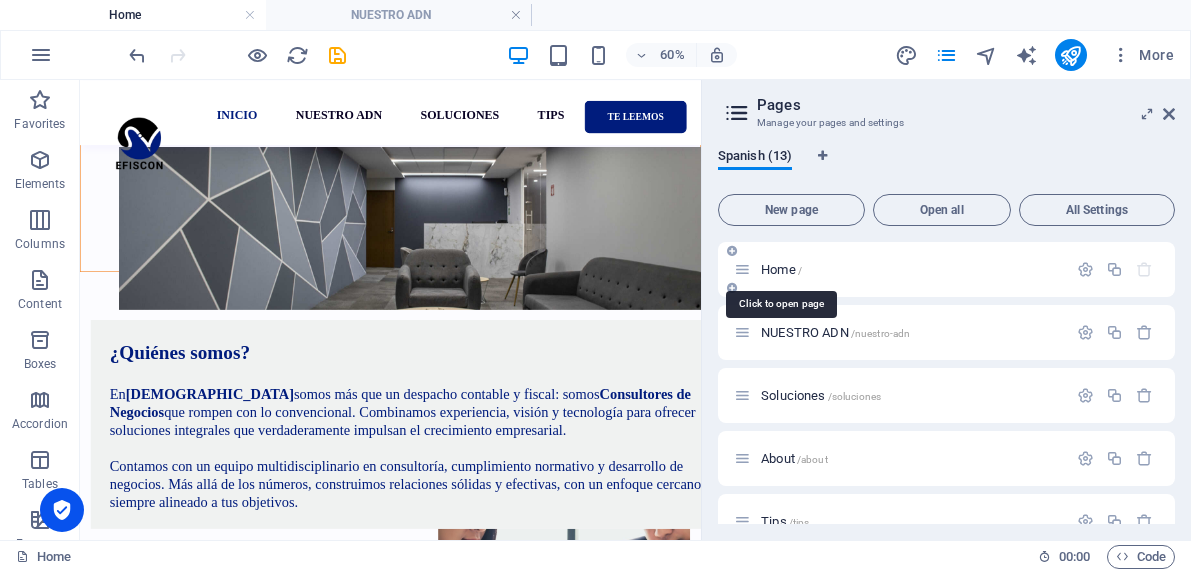 scroll, scrollTop: 0, scrollLeft: 0, axis: both 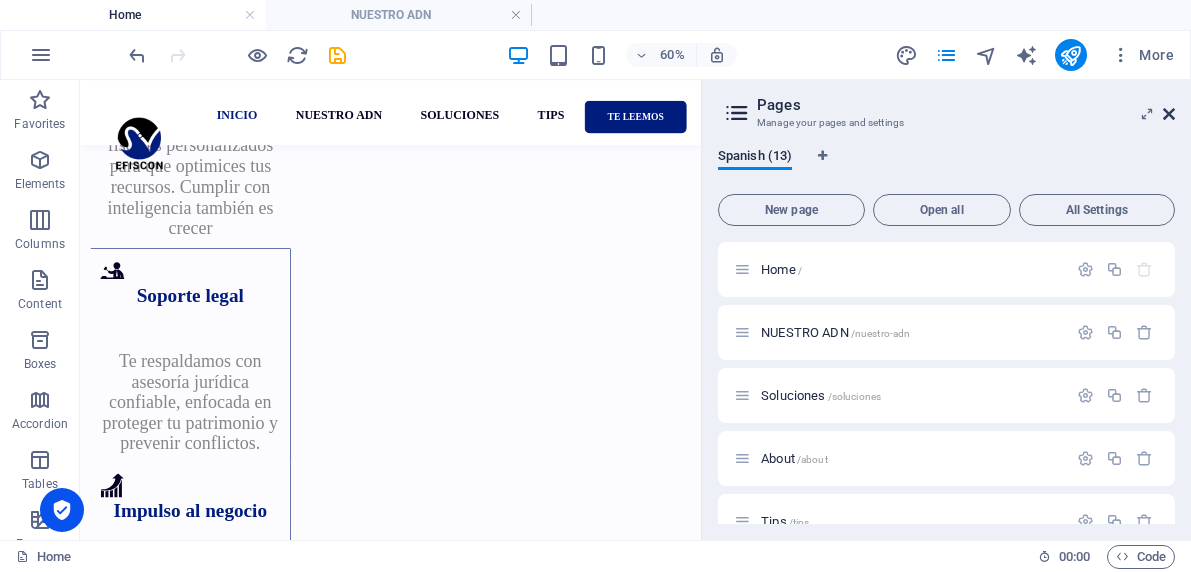 click at bounding box center (1169, 114) 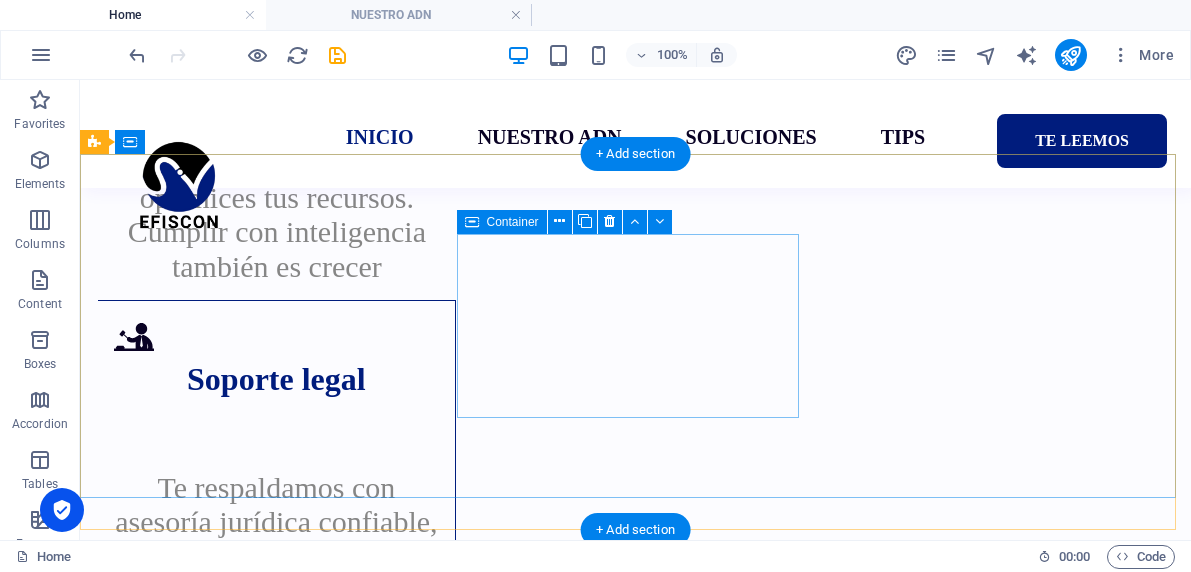 scroll, scrollTop: 3801, scrollLeft: 0, axis: vertical 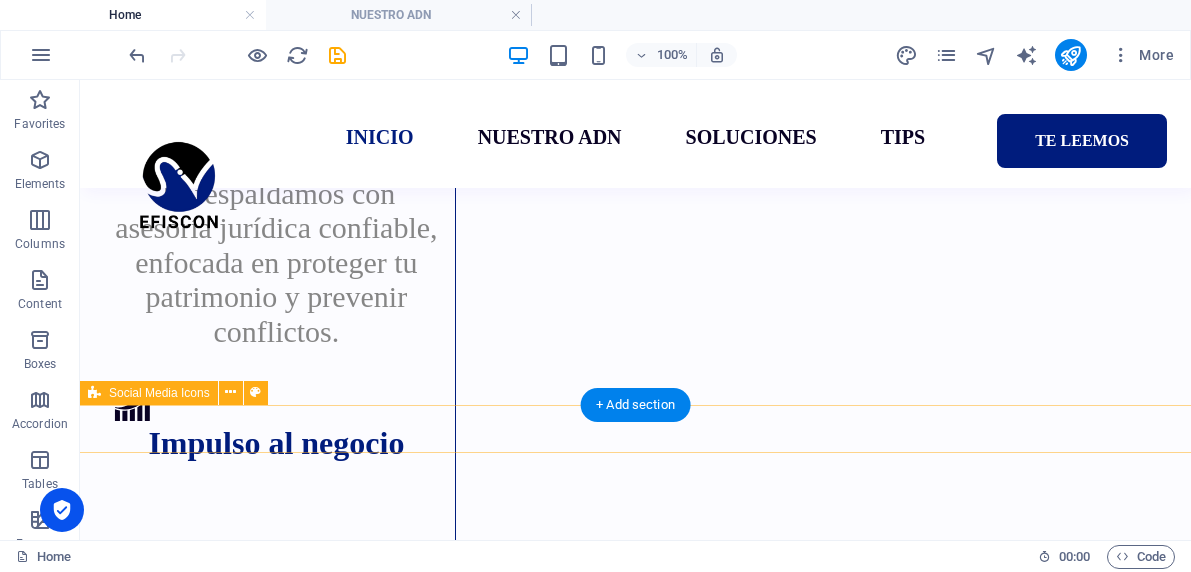 click at bounding box center [635, 2893] 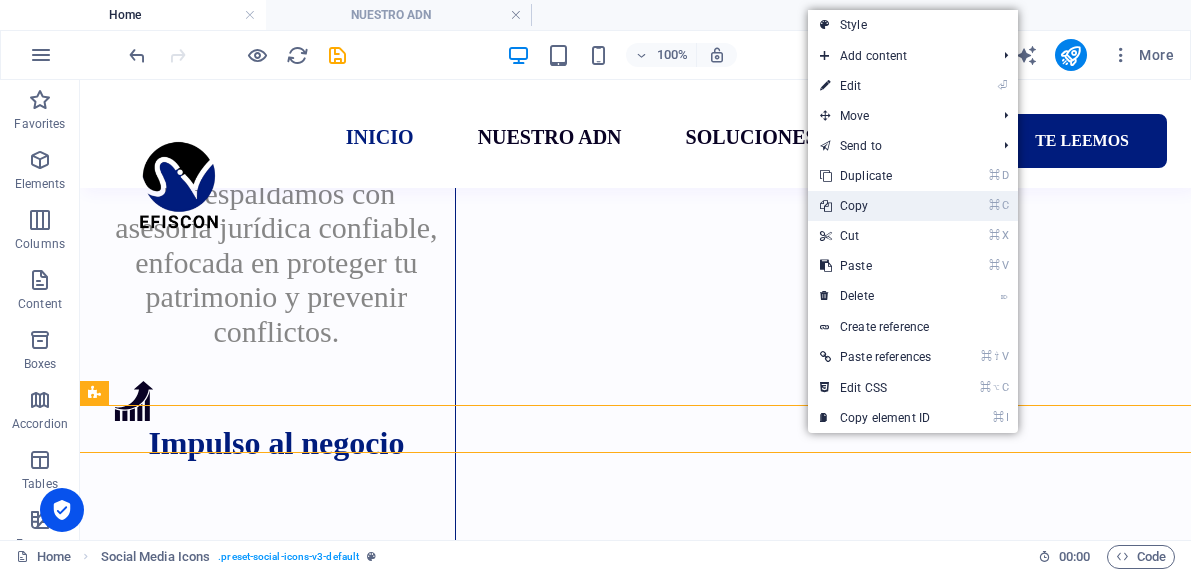 click on "⌘ C  Copy" at bounding box center [875, 206] 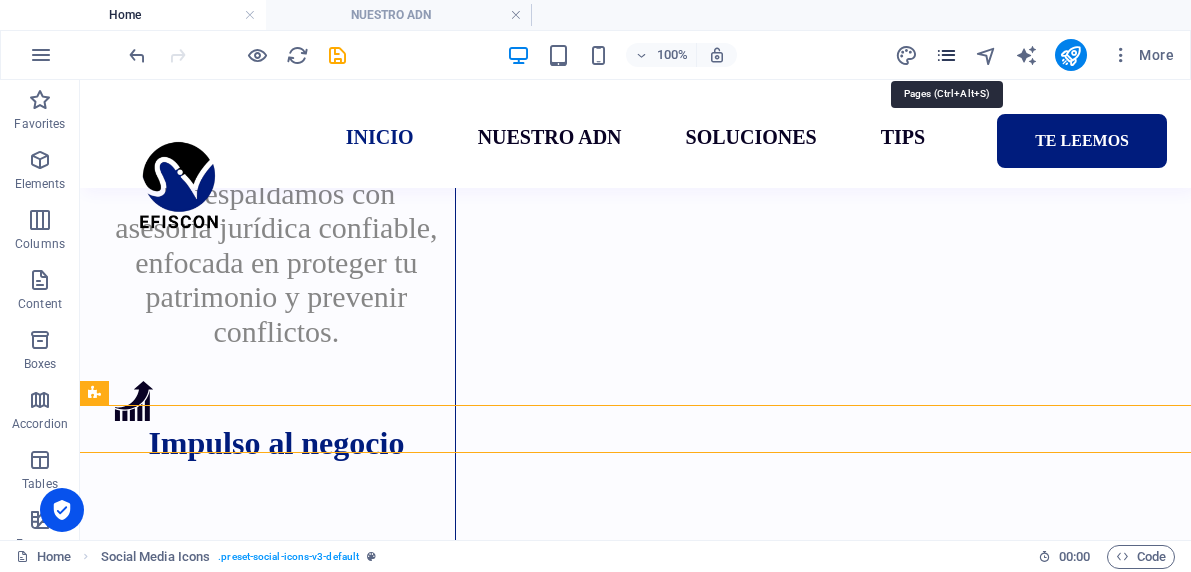 click at bounding box center (946, 55) 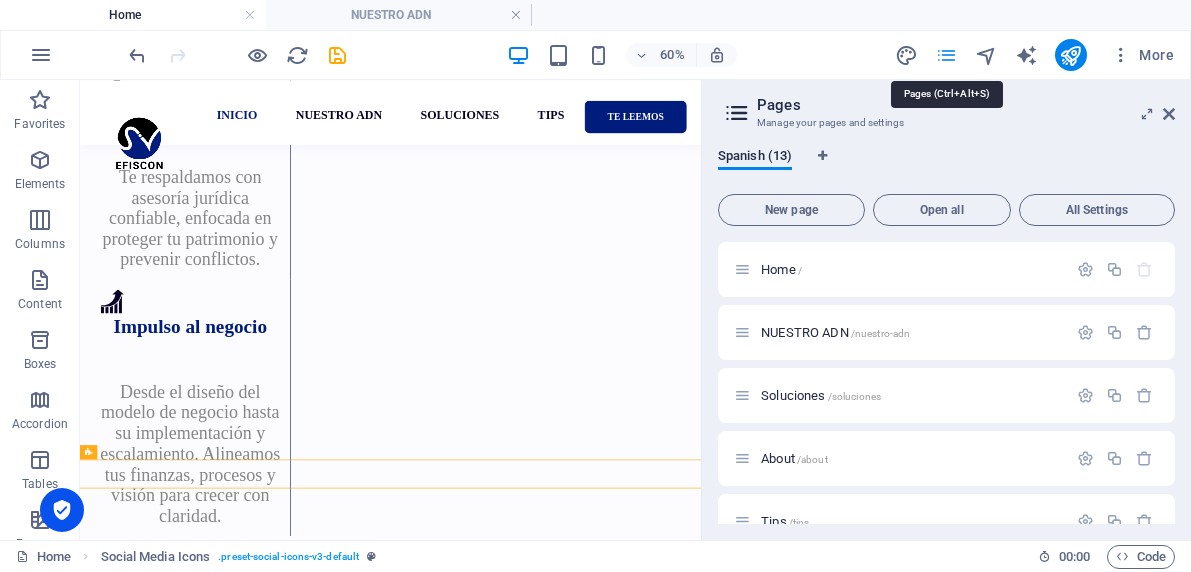 scroll, scrollTop: 3629, scrollLeft: 0, axis: vertical 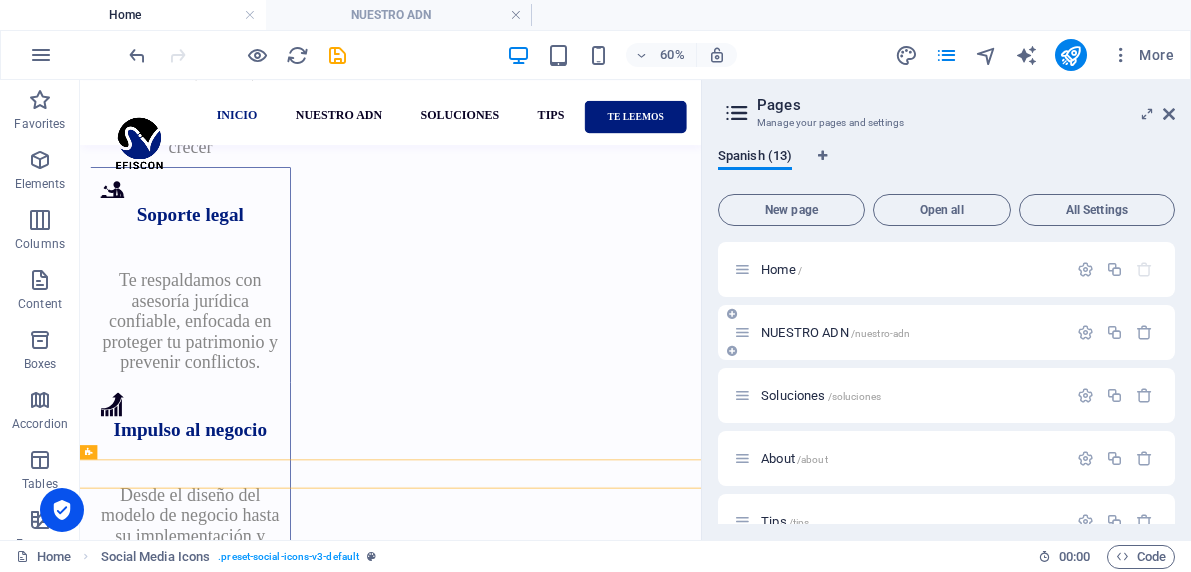 click on "NUESTRO ADN /nuestro-adn" at bounding box center [900, 332] 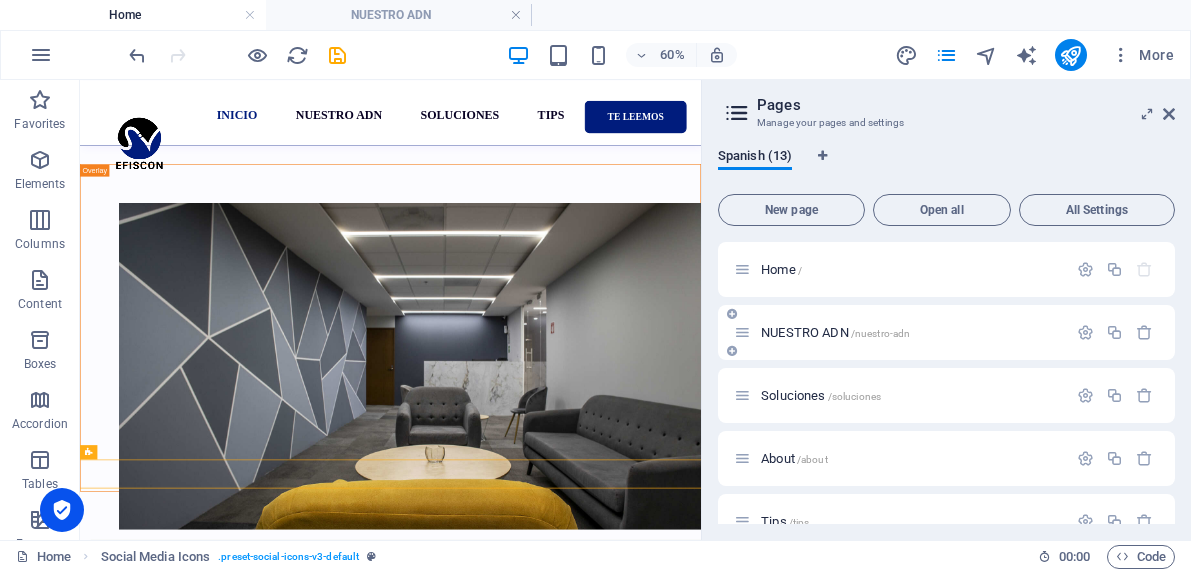 scroll, scrollTop: 1661, scrollLeft: 0, axis: vertical 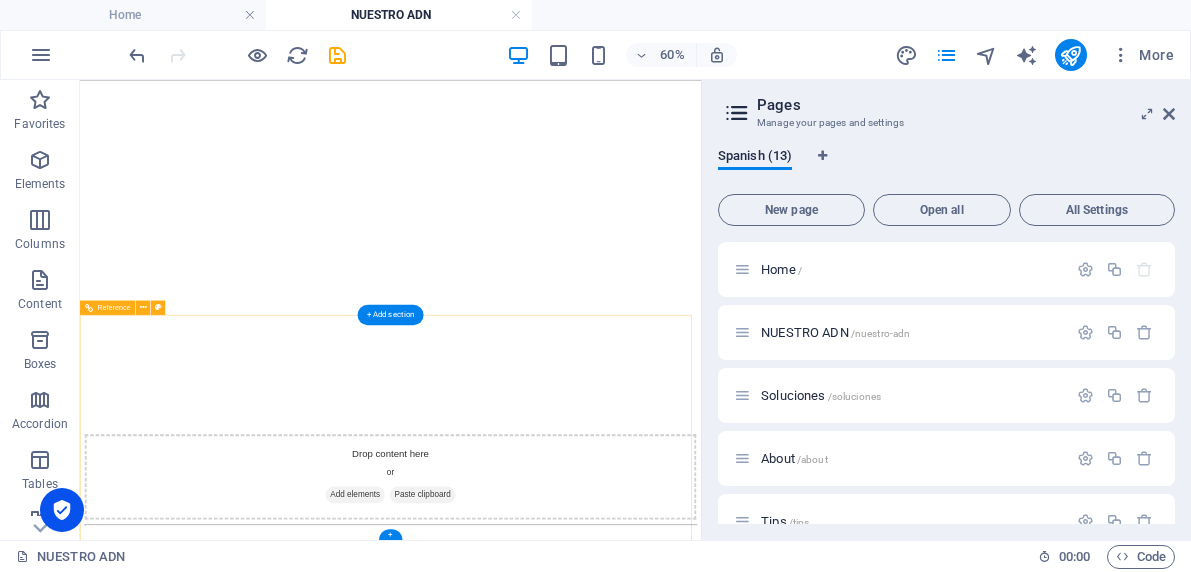 click on "contacto@efiscon.com.mx Aviso Legal Política de Privacidad" at bounding box center (597, 4643) 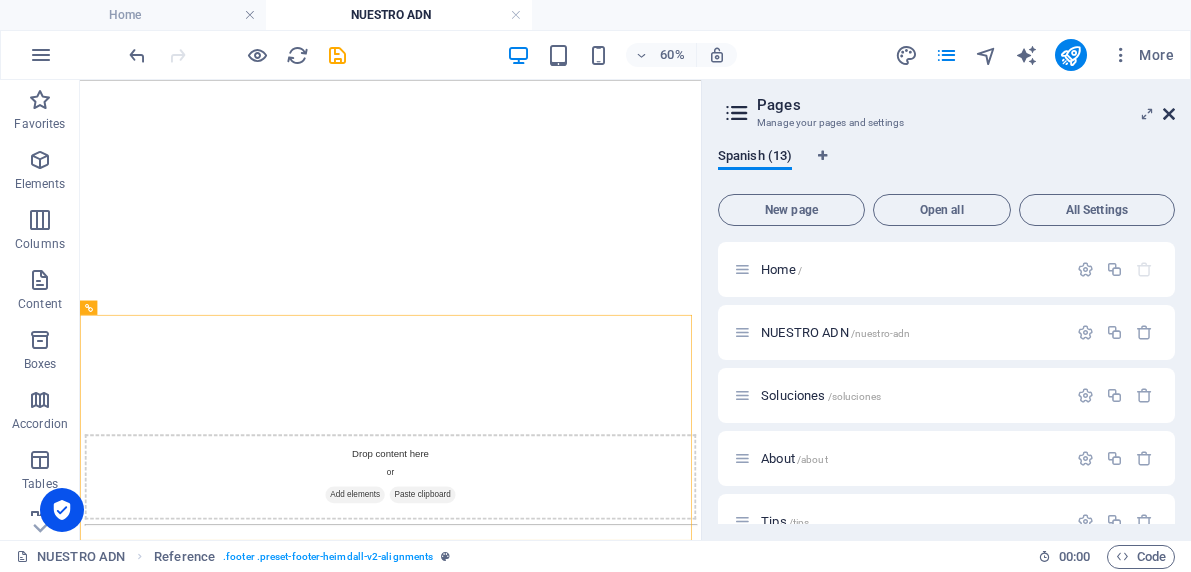 click at bounding box center [1169, 114] 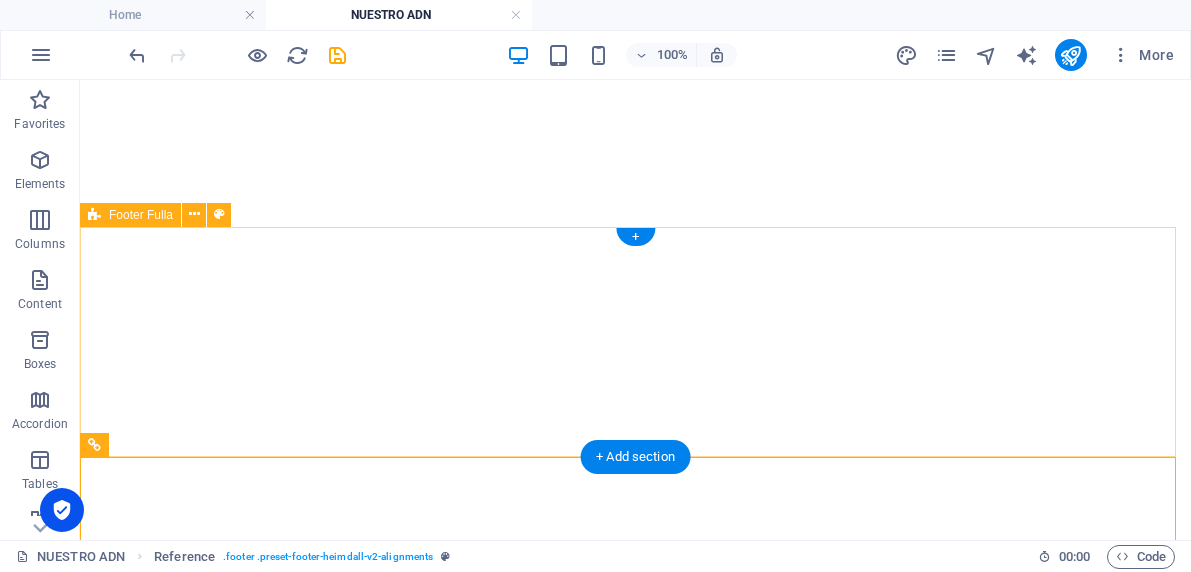 scroll, scrollTop: 1938, scrollLeft: 0, axis: vertical 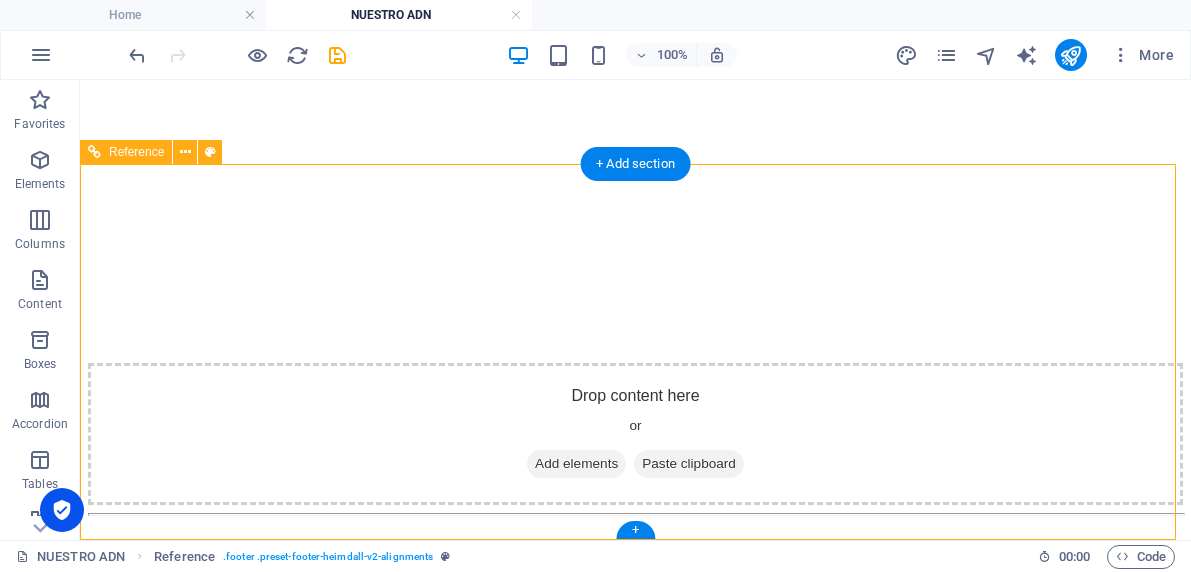 click at bounding box center (635, 4645) 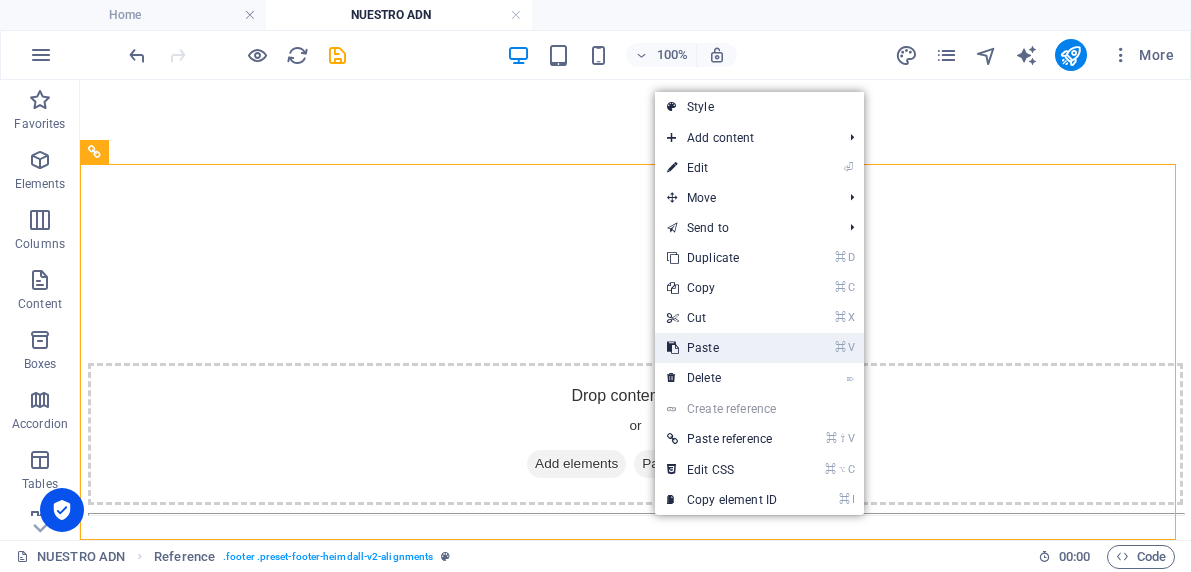 click on "⌘ V  Paste" at bounding box center [722, 348] 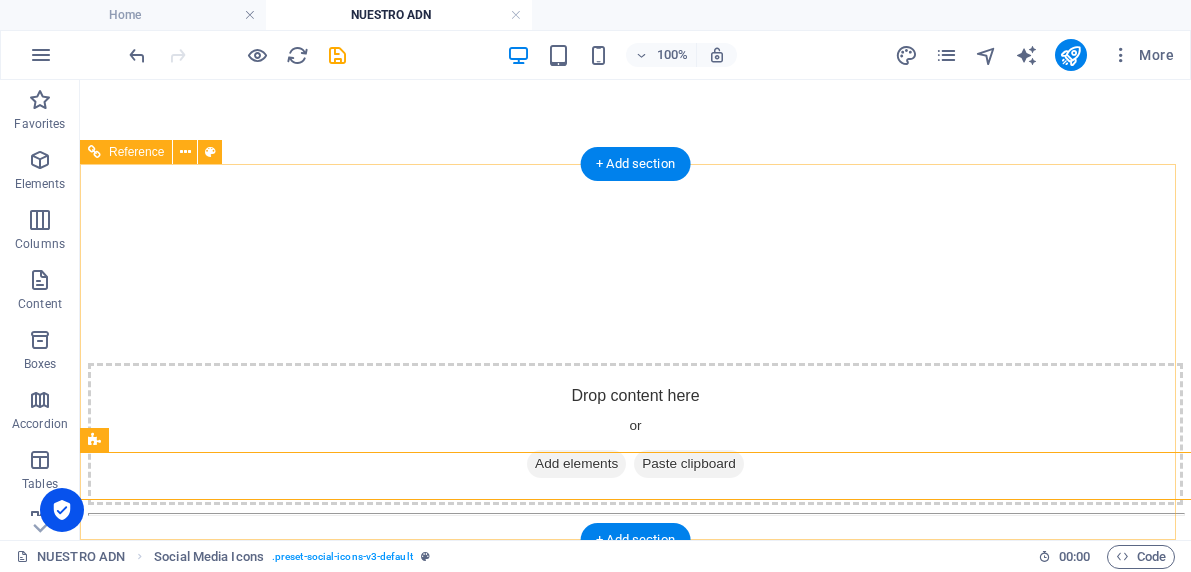 click on "55 3032 6416" at bounding box center (635, 3103) 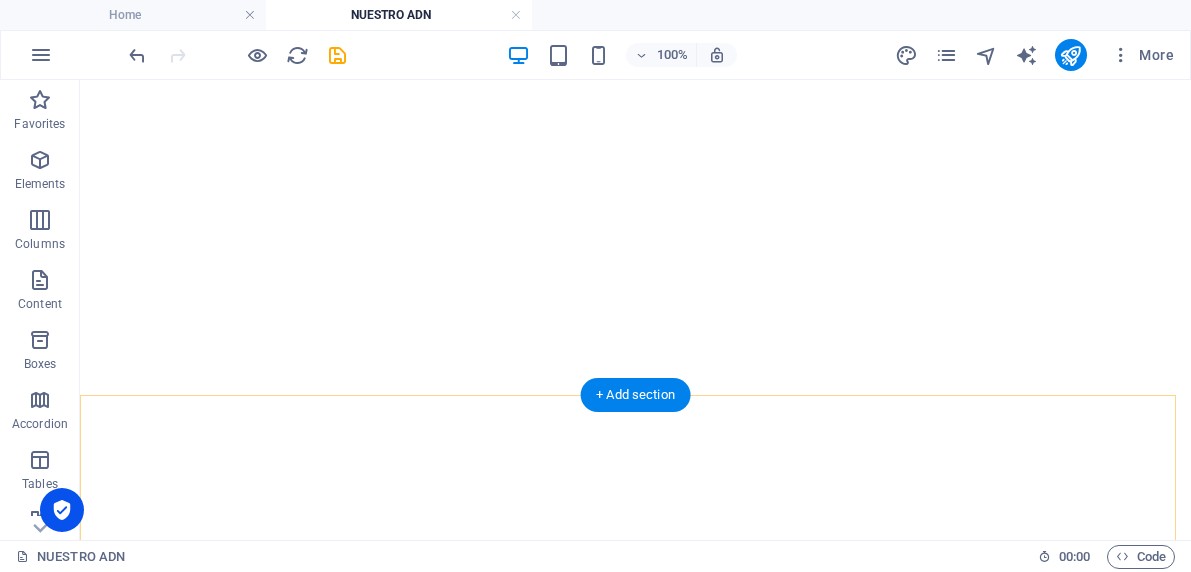 scroll, scrollTop: 1707, scrollLeft: 0, axis: vertical 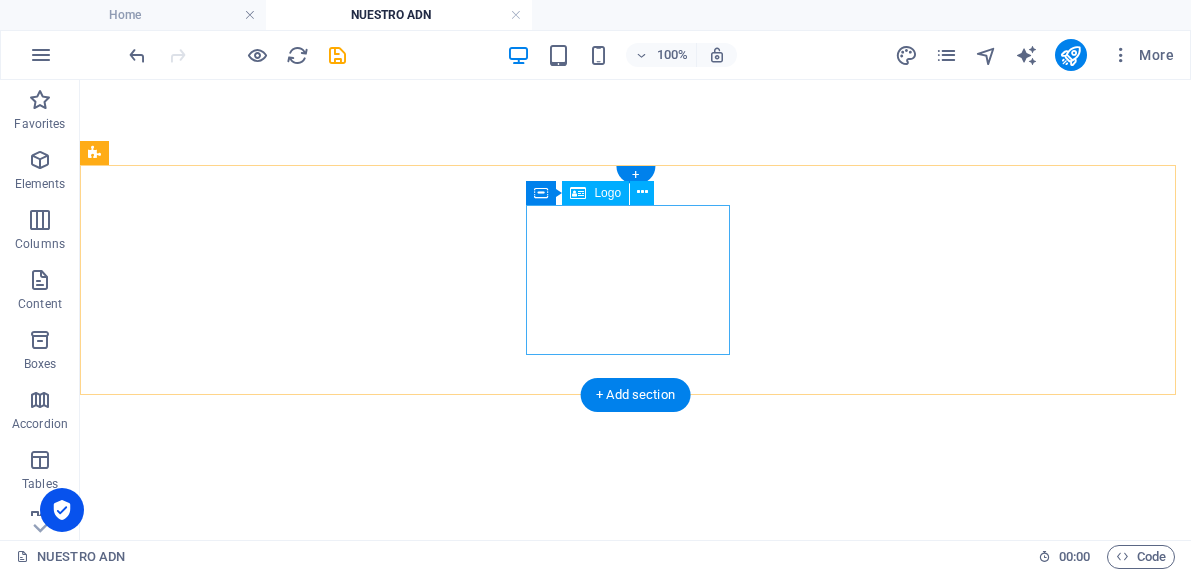 click at bounding box center [635, 1006] 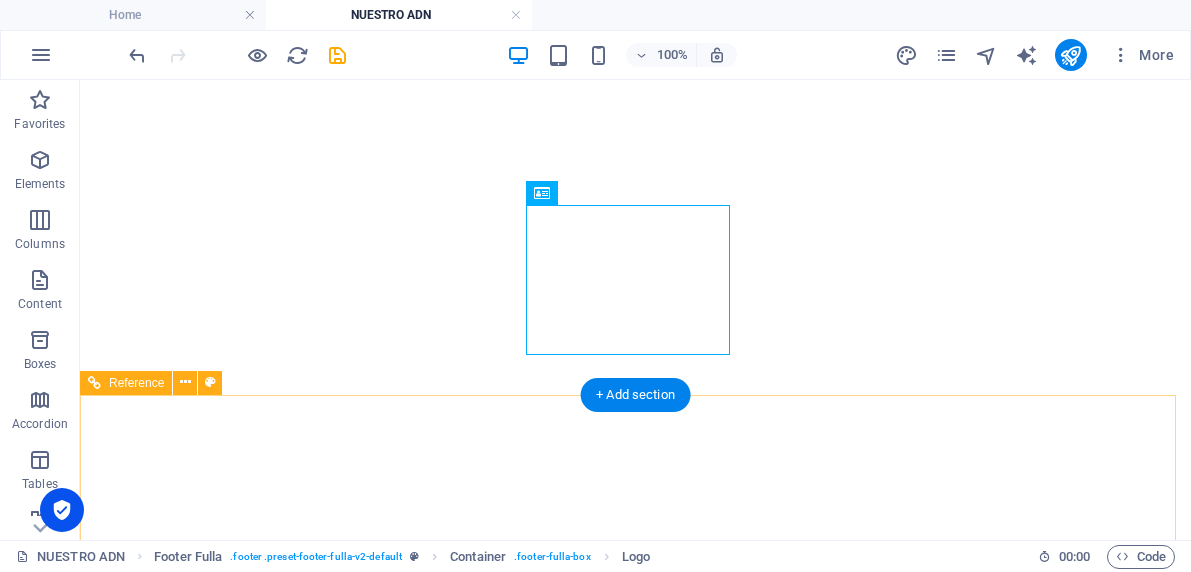 click on "Torre Jade 4829     55 3032 6416    contacto@efiscon.com.mx Aviso Legal Política de Privacidad" at bounding box center (635, 3050) 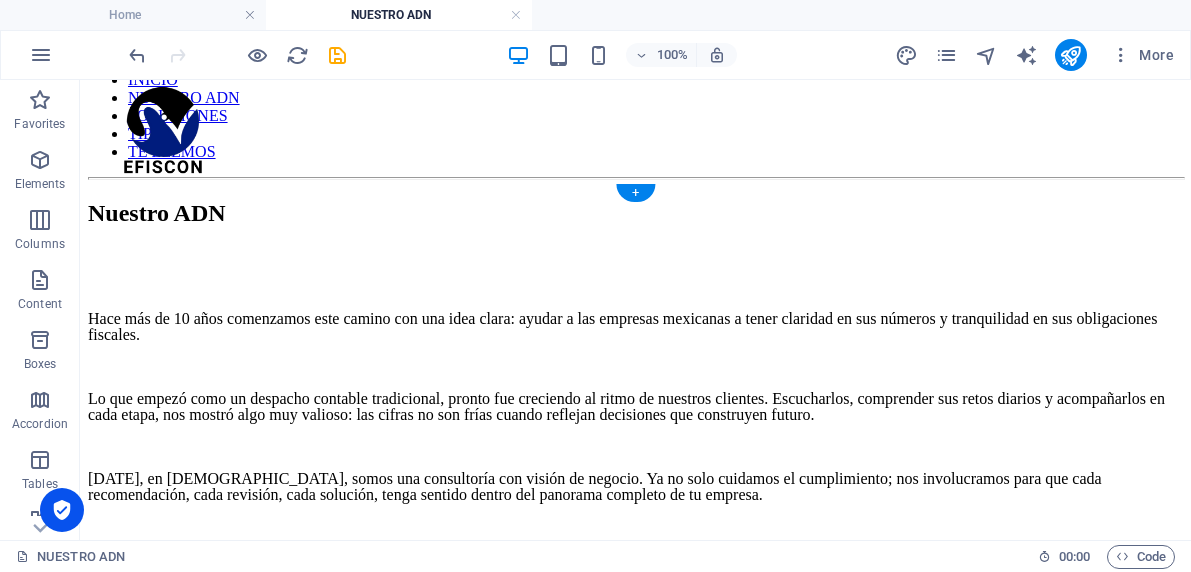scroll, scrollTop: 36, scrollLeft: 0, axis: vertical 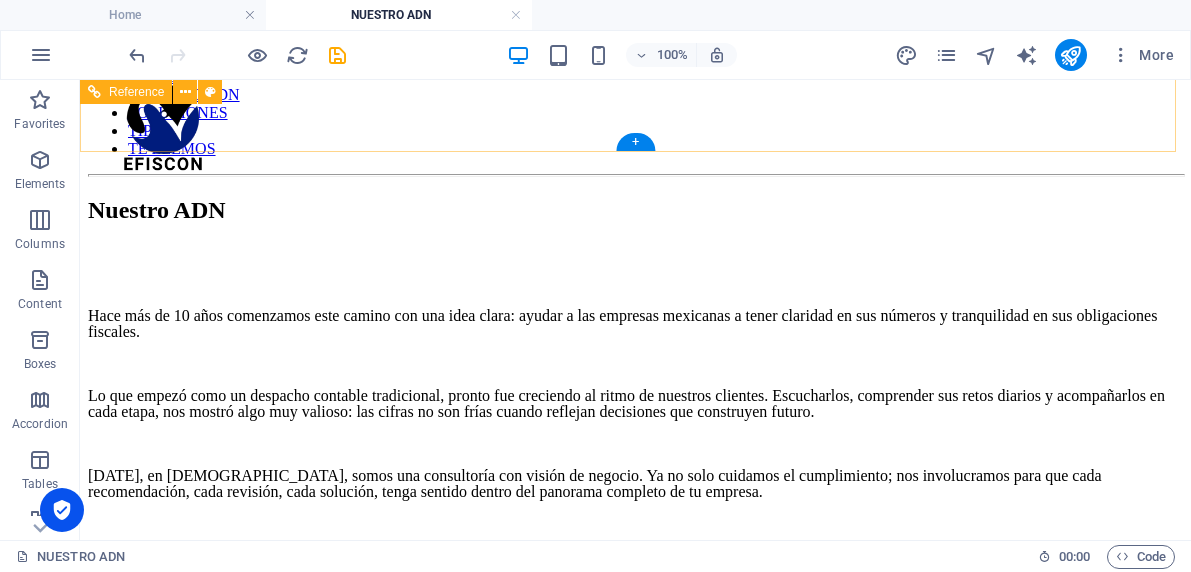 click on "INICIO NUESTRO ADN SOLUCIONES TIPS  TE LEEMOS" at bounding box center (635, 113) 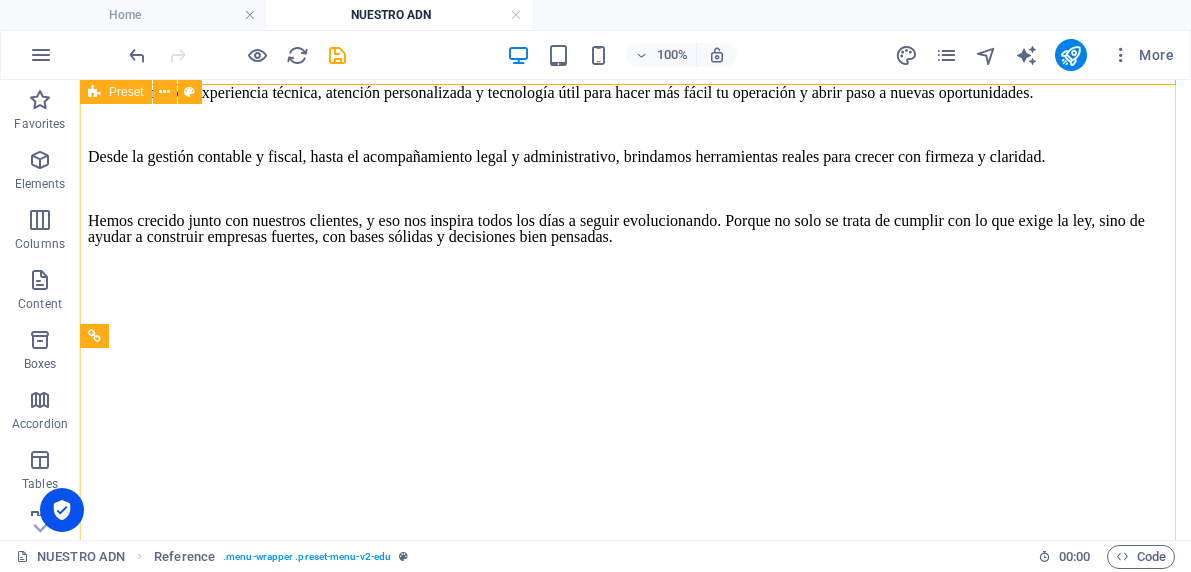 scroll, scrollTop: 63, scrollLeft: 0, axis: vertical 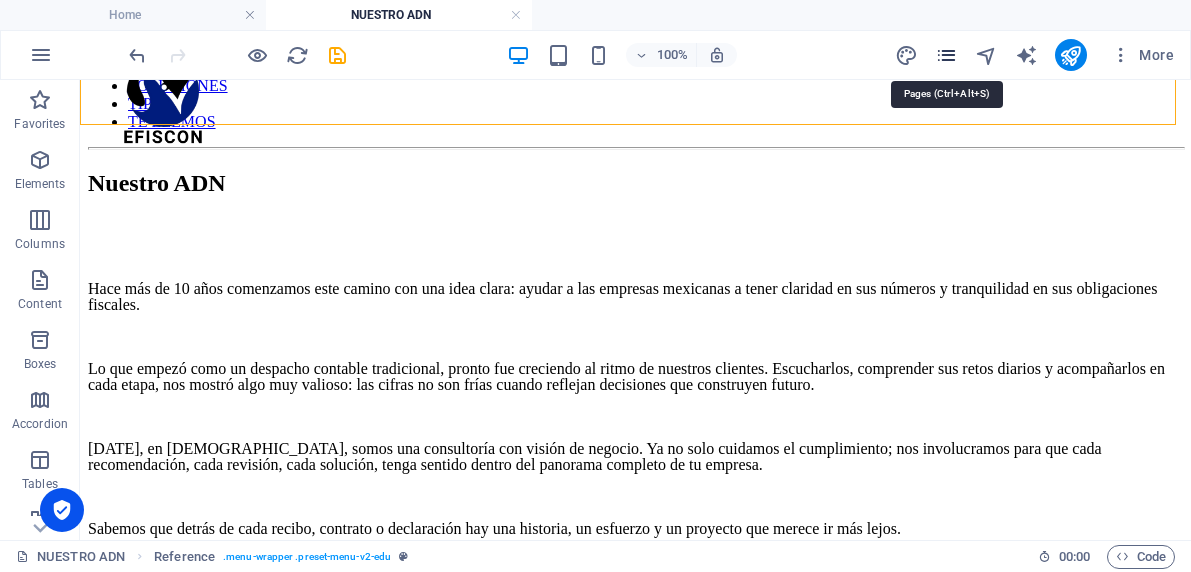 click at bounding box center (946, 55) 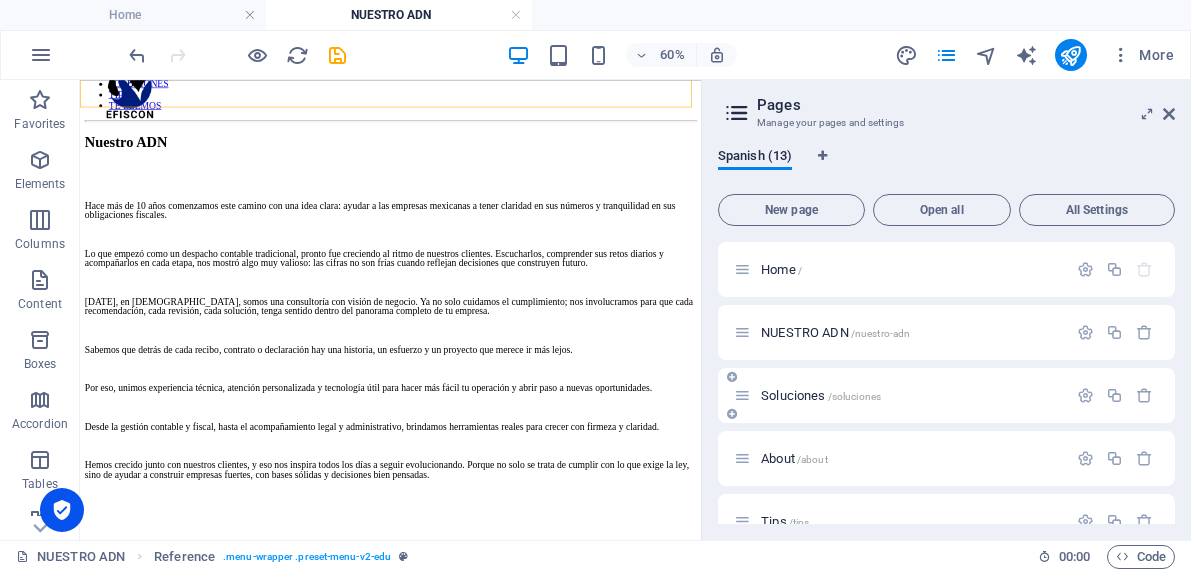 click at bounding box center [742, 395] 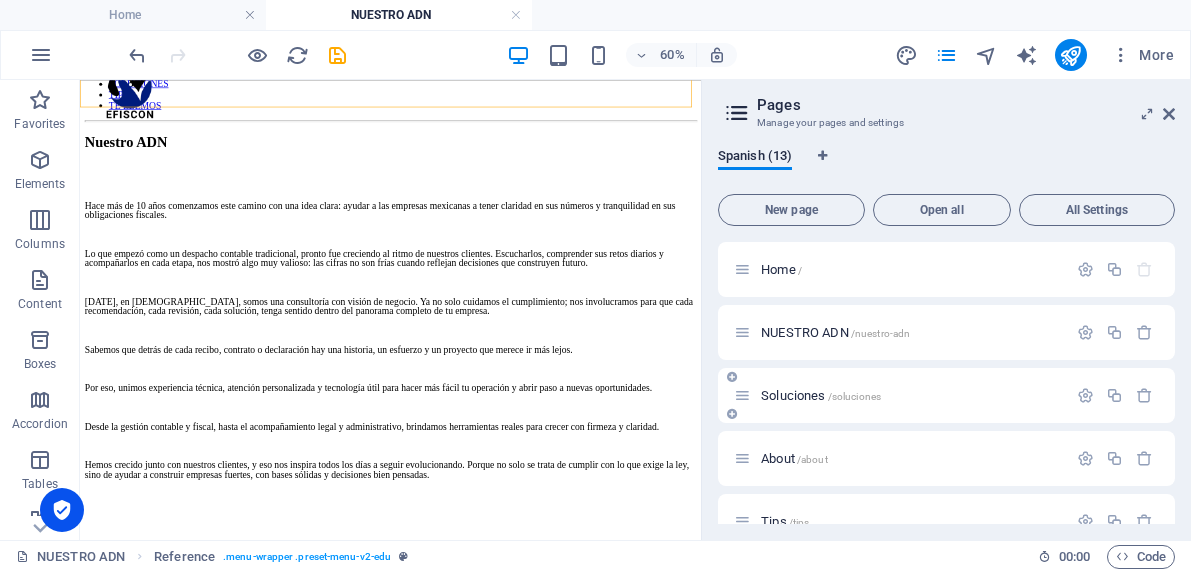 click on "Soluciones /soluciones" at bounding box center [821, 395] 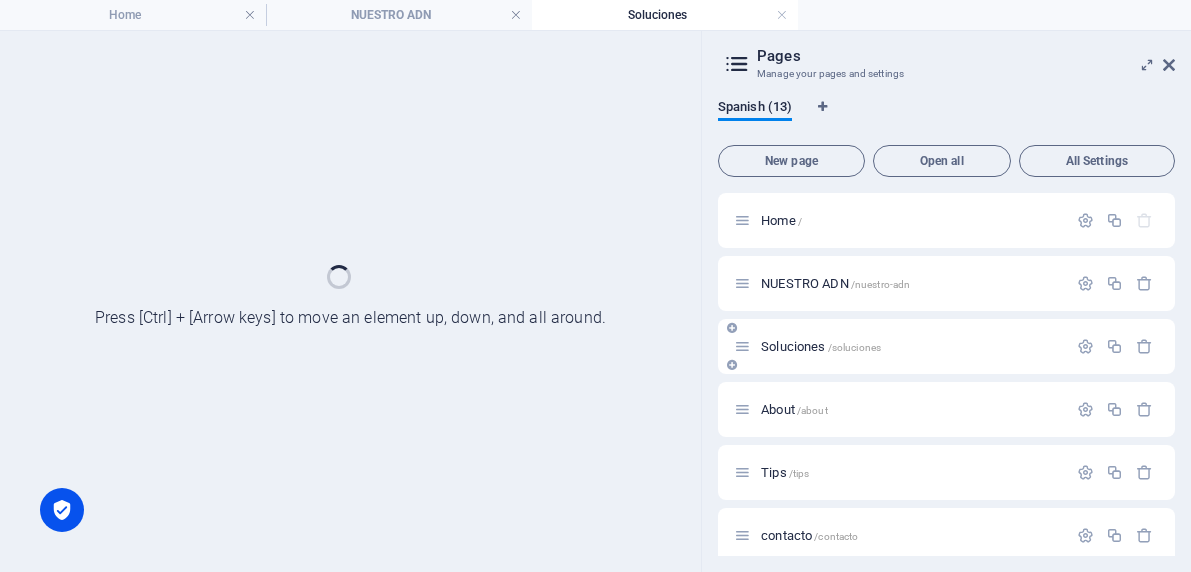 scroll, scrollTop: 0, scrollLeft: 0, axis: both 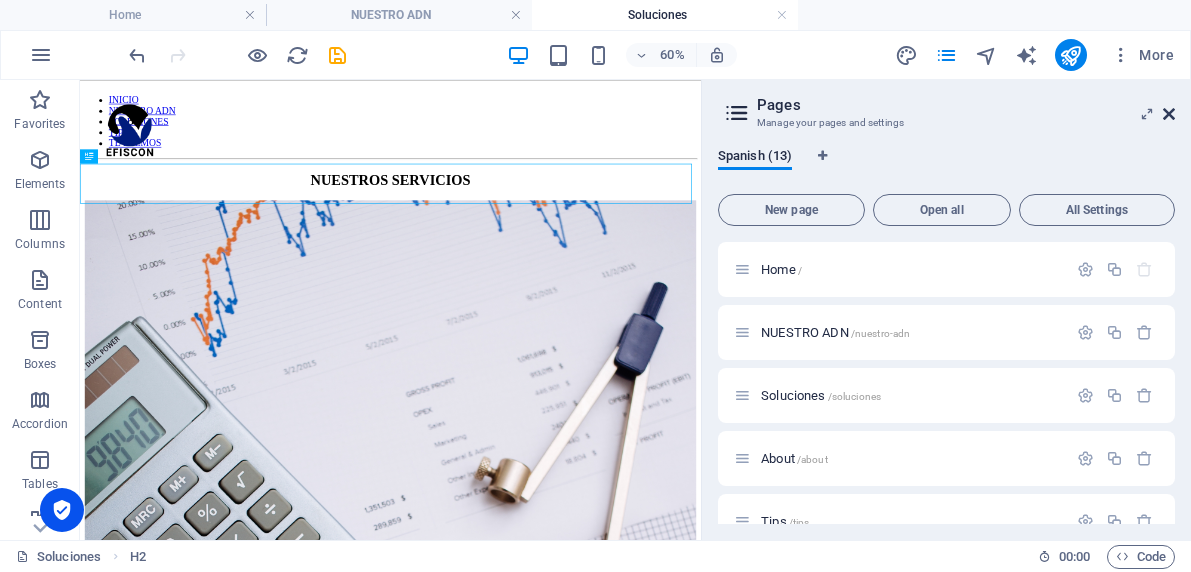 click at bounding box center [1169, 114] 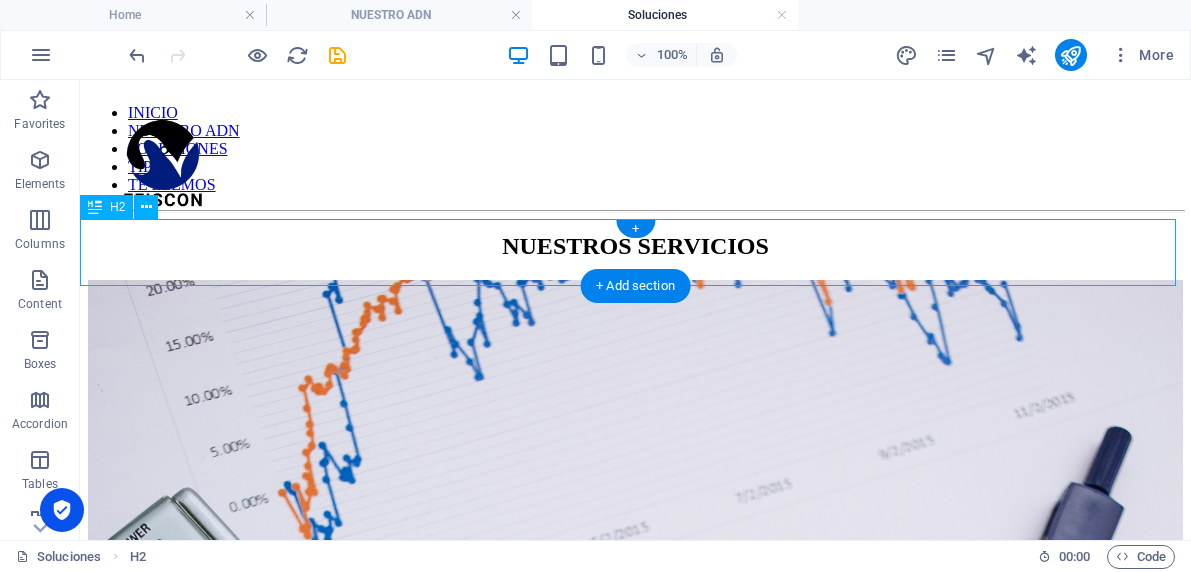 click on "NUESTROS SERVICIOS" at bounding box center (635, 246) 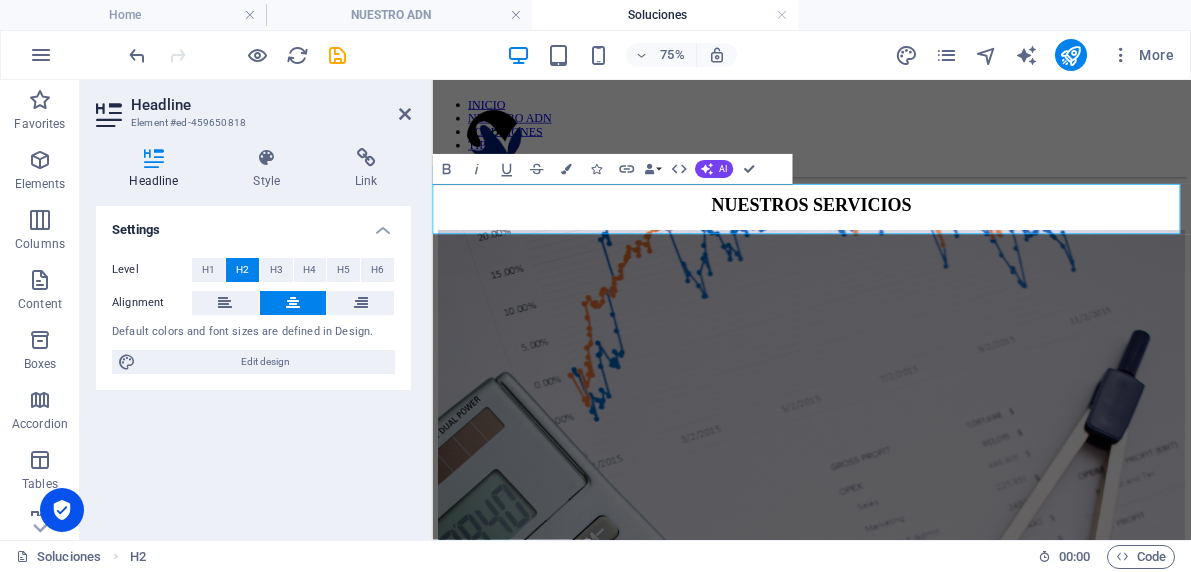 type 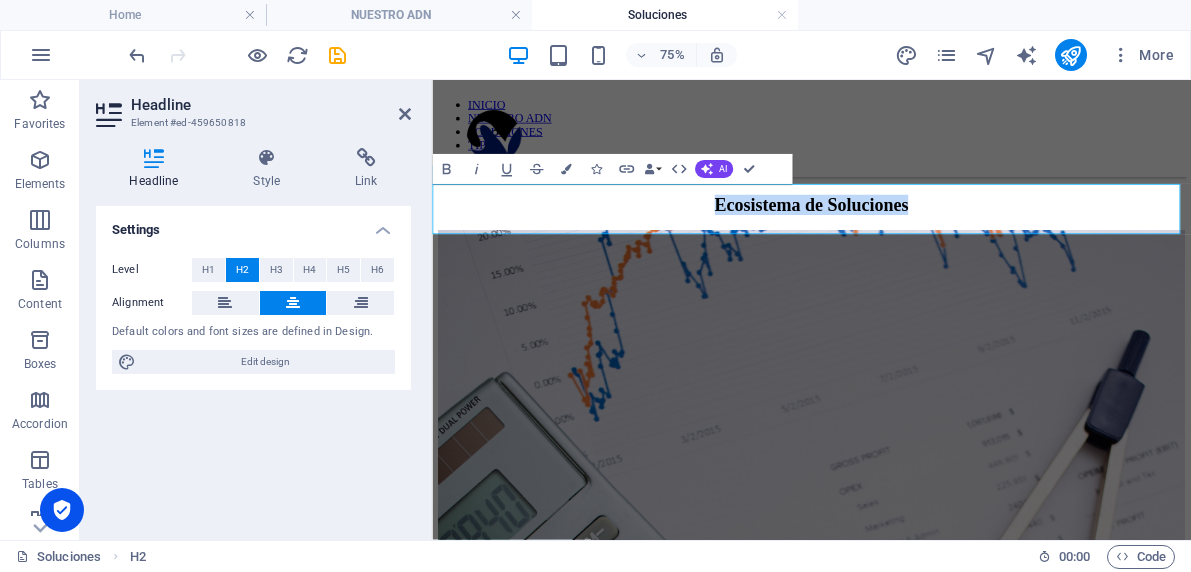 drag, startPoint x: 1301, startPoint y: 258, endPoint x: 592, endPoint y: 230, distance: 709.5527 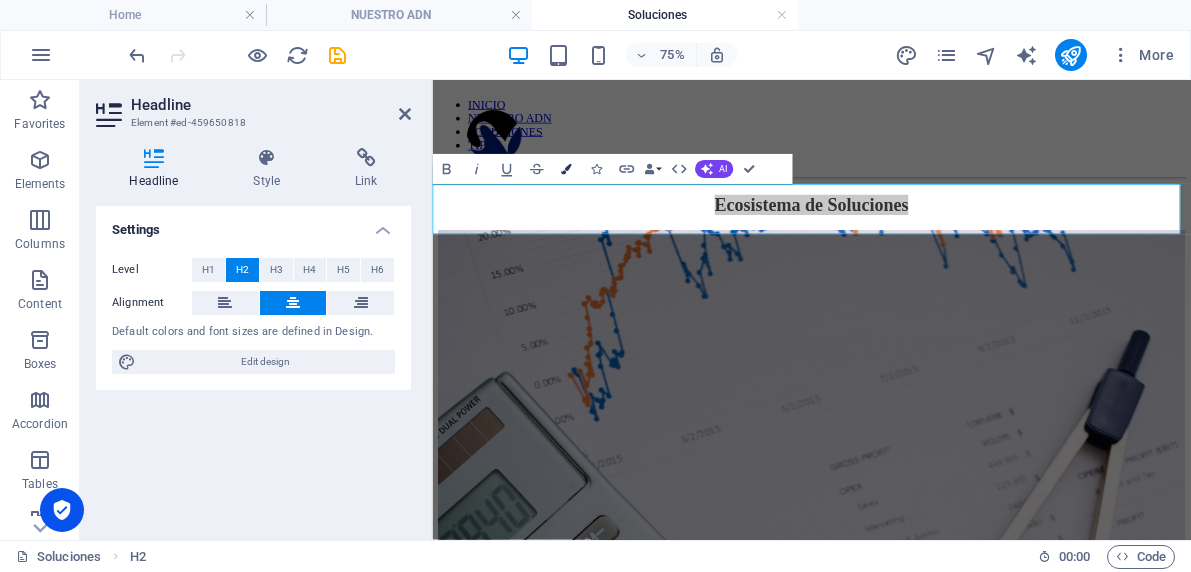 click at bounding box center (566, 169) 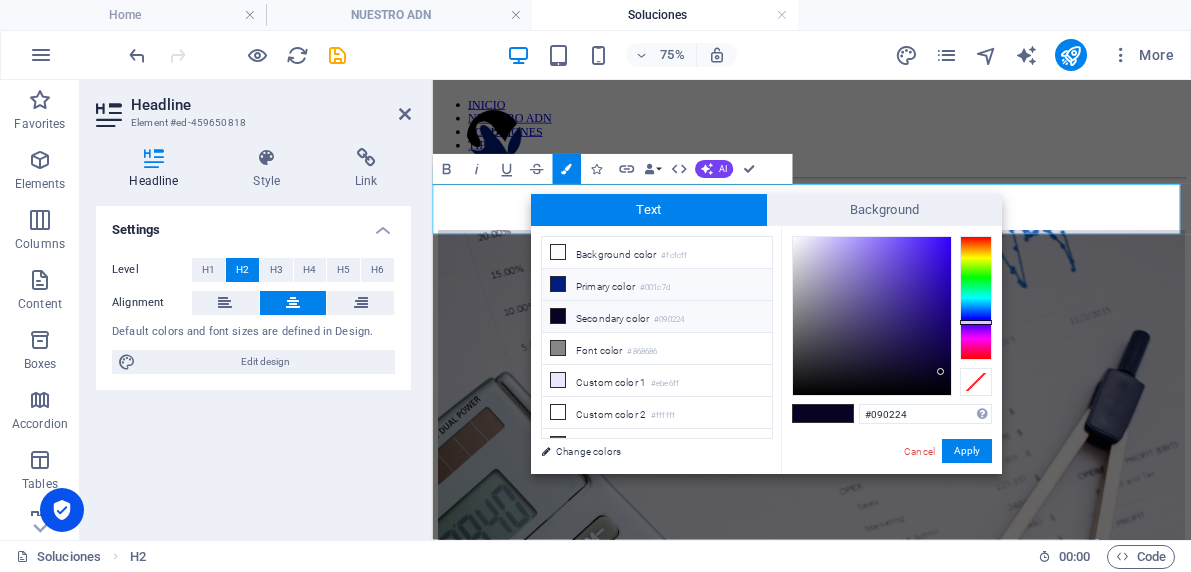 click on "Primary color
#001c7d" at bounding box center [657, 285] 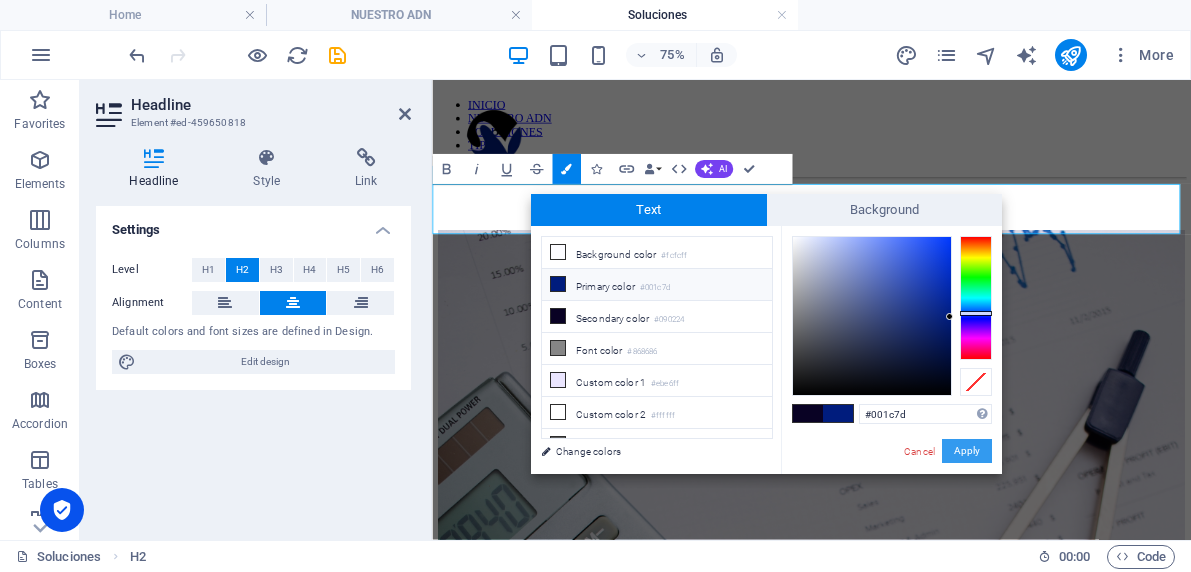 click on "Apply" at bounding box center [967, 451] 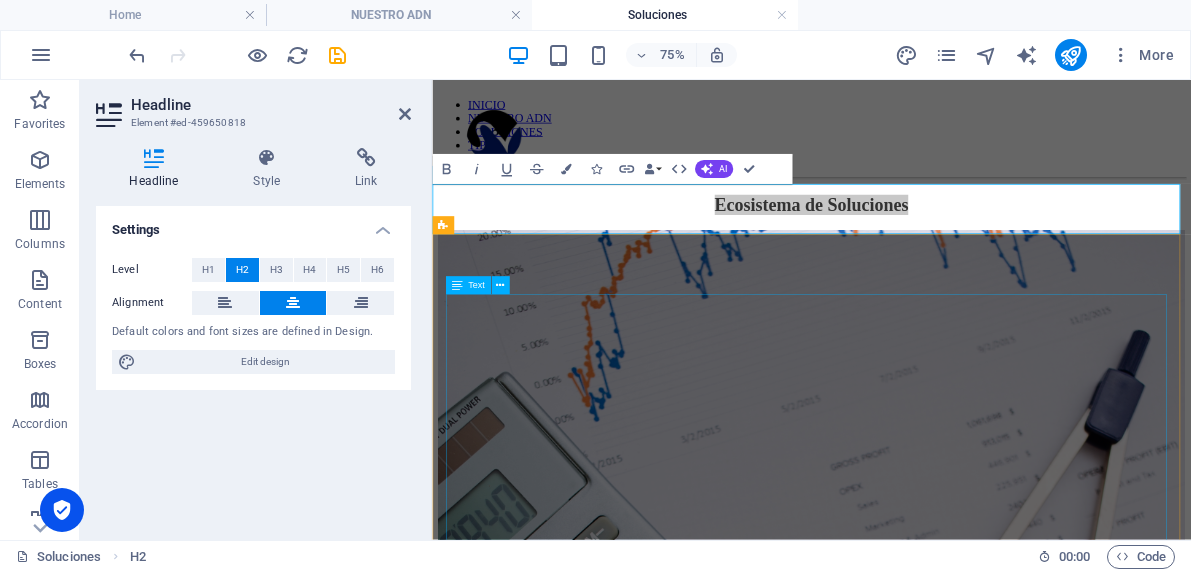 click on "Contabilidad: Contabilidad Financiera:  Mantenemos registros financieros precisos y actualizados para garantizar la transparencia y el cumplimiento normativo. Auditoría Contable:  Realizamos auditorías internas para evaluar la eficacia de los controles internos y garantizar la integridad de la información financiera." at bounding box center [938, 955] 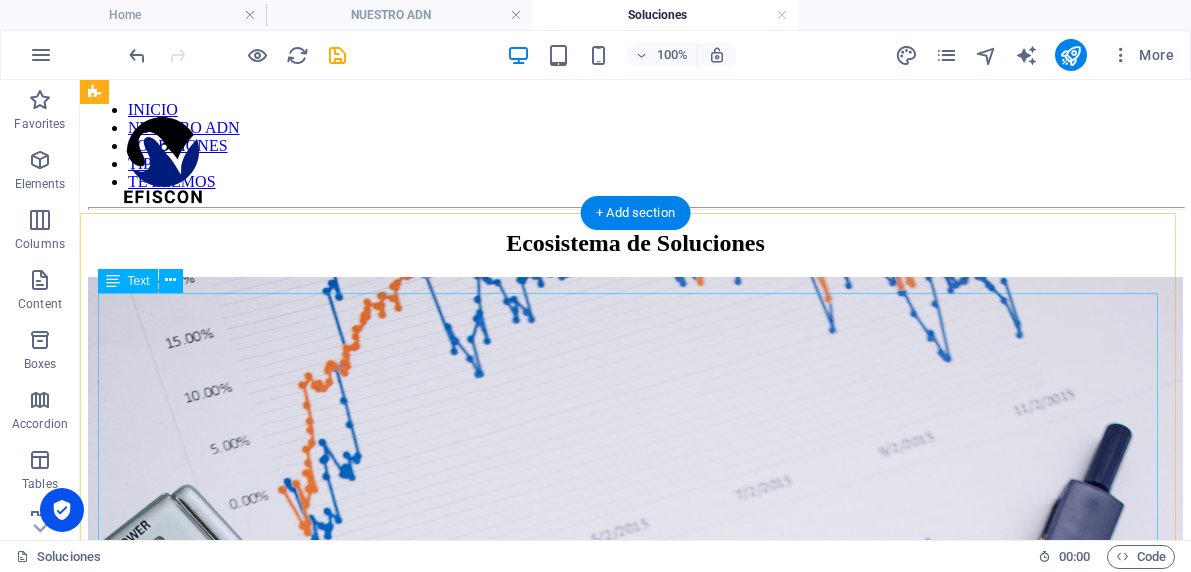 scroll, scrollTop: 0, scrollLeft: 0, axis: both 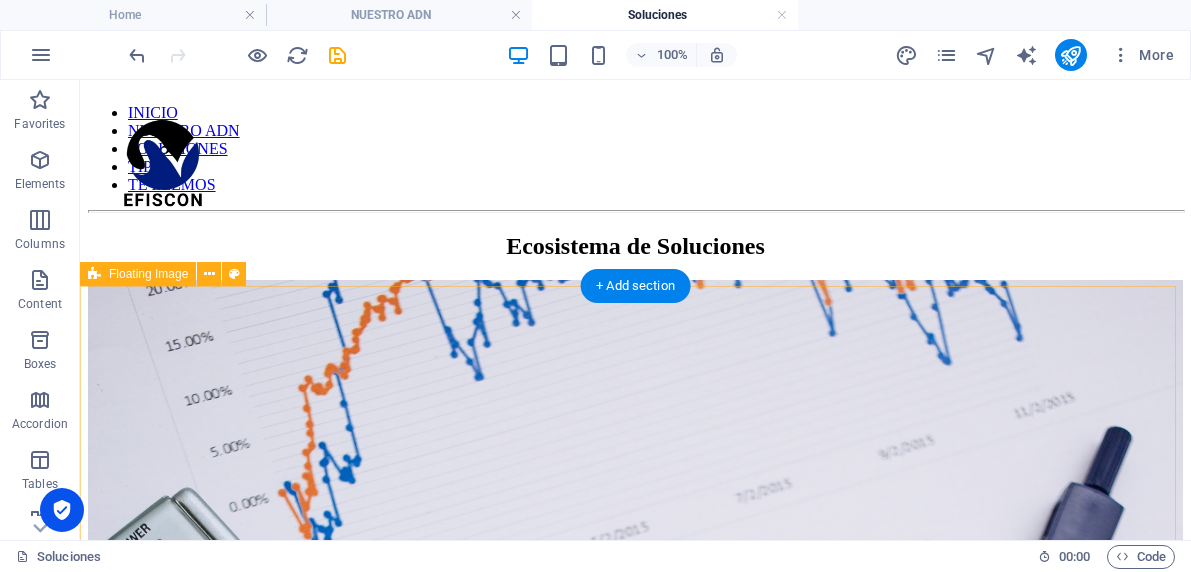 click on "Contabilidad: Contabilidad Financiera:  Mantenemos registros financieros precisos y actualizados para garantizar la transparencia y el cumplimiento normativo. Auditoría Contable:  Realizamos auditorías internas para evaluar la eficacia de los controles internos y garantizar la integridad de la información financiera." at bounding box center [635, 680] 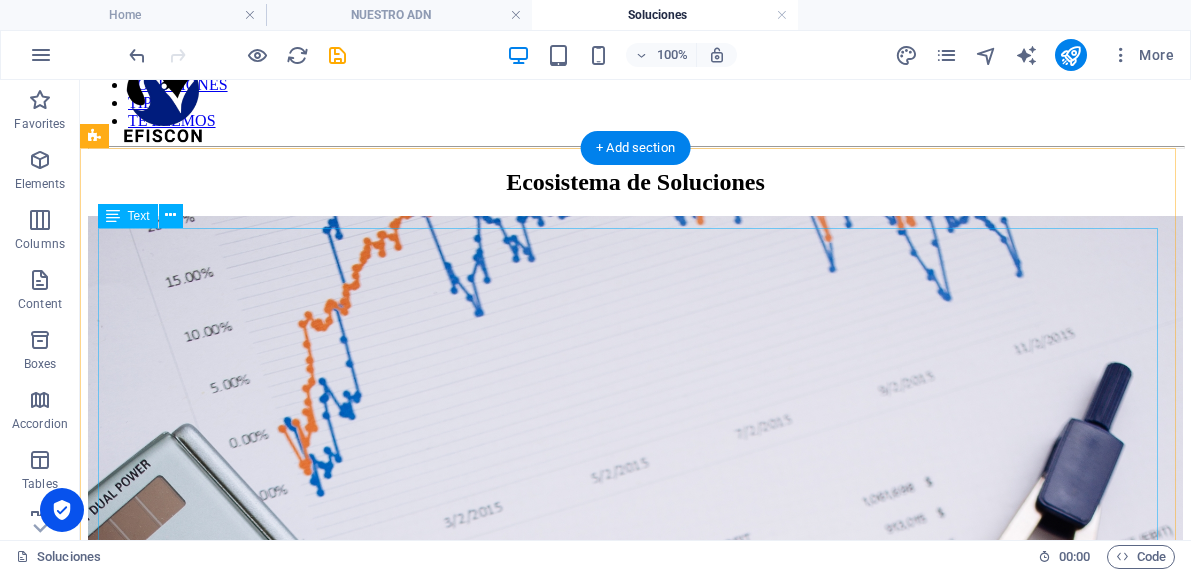 scroll, scrollTop: 0, scrollLeft: 0, axis: both 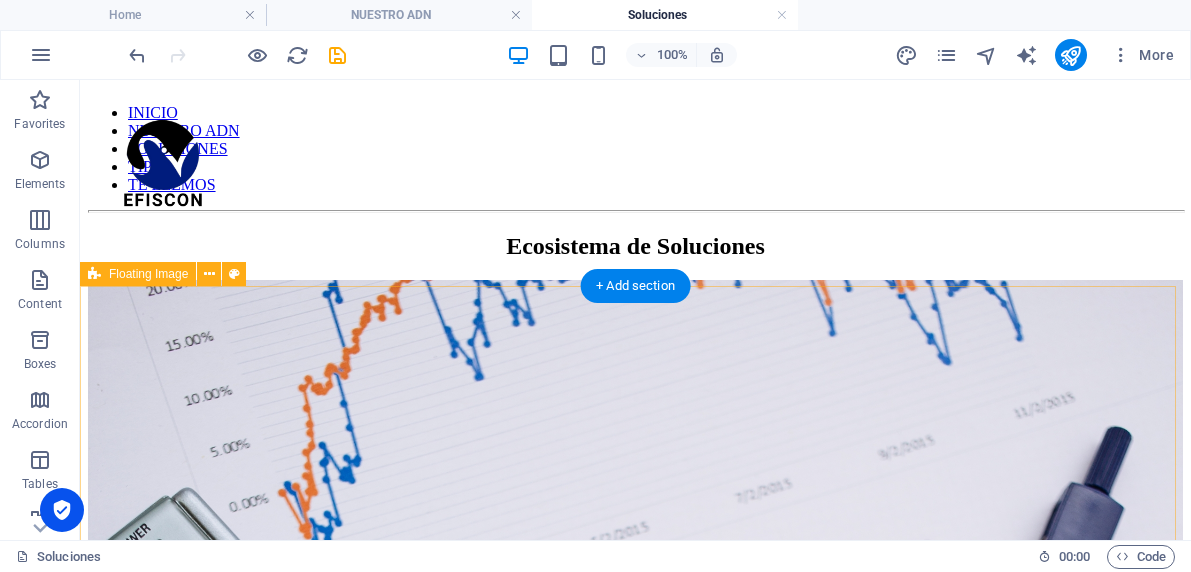 click on "Contabilidad: Contabilidad Financiera:  Mantenemos registros financieros precisos y actualizados para garantizar la transparencia y el cumplimiento normativo. Auditoría Contable:  Realizamos auditorías internas para evaluar la eficacia de los controles internos y garantizar la integridad de la información financiera." at bounding box center (635, 680) 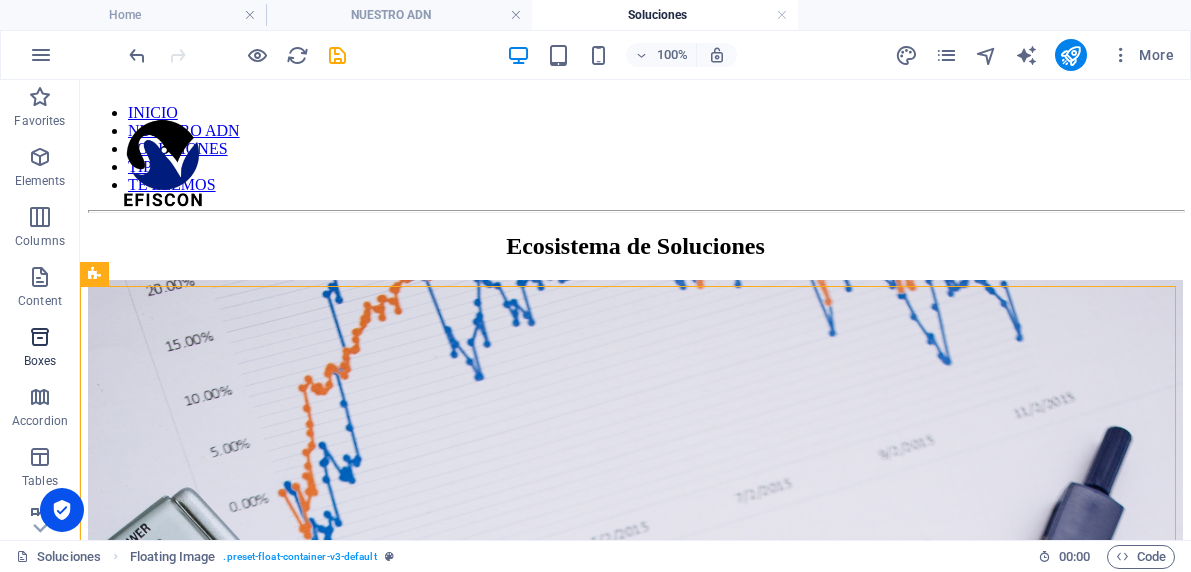 scroll, scrollTop: 4, scrollLeft: 0, axis: vertical 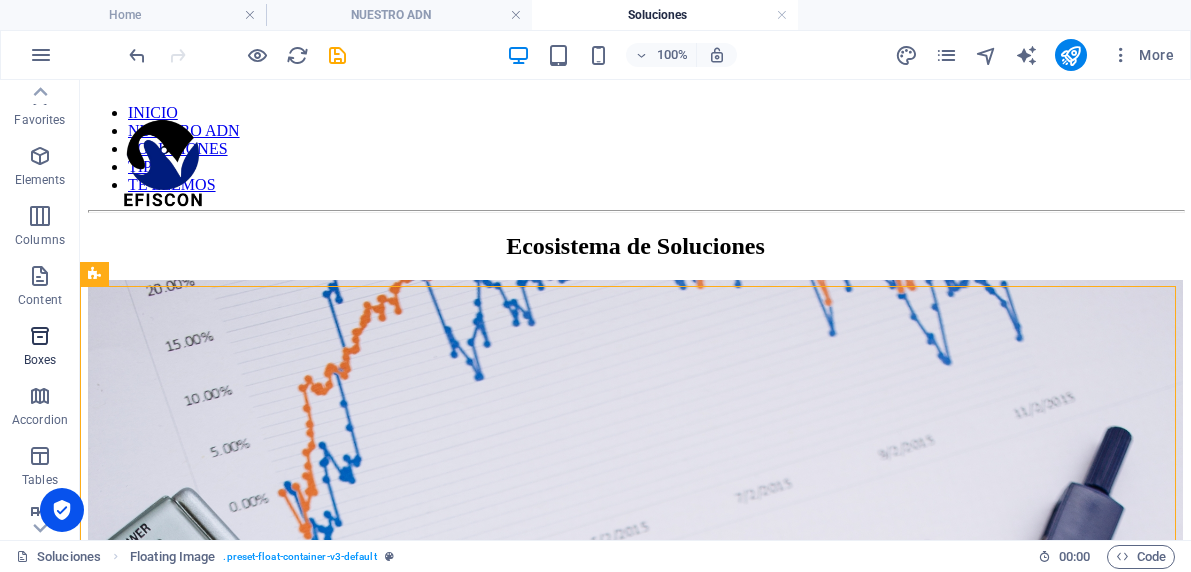 click at bounding box center (40, 336) 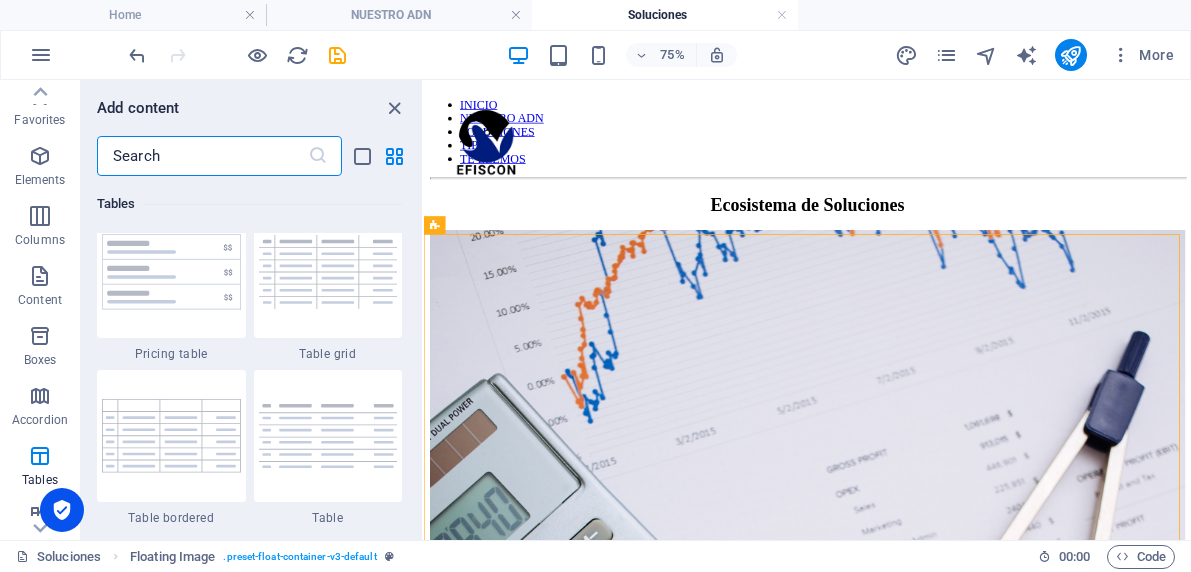 scroll, scrollTop: 7234, scrollLeft: 0, axis: vertical 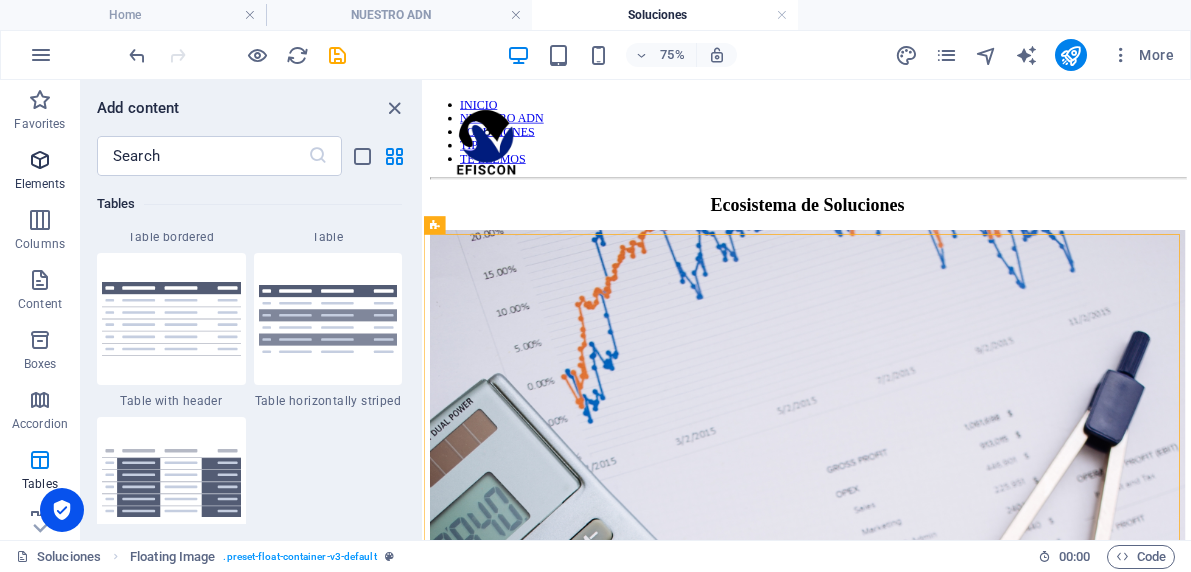 click on "Elements" at bounding box center (40, 184) 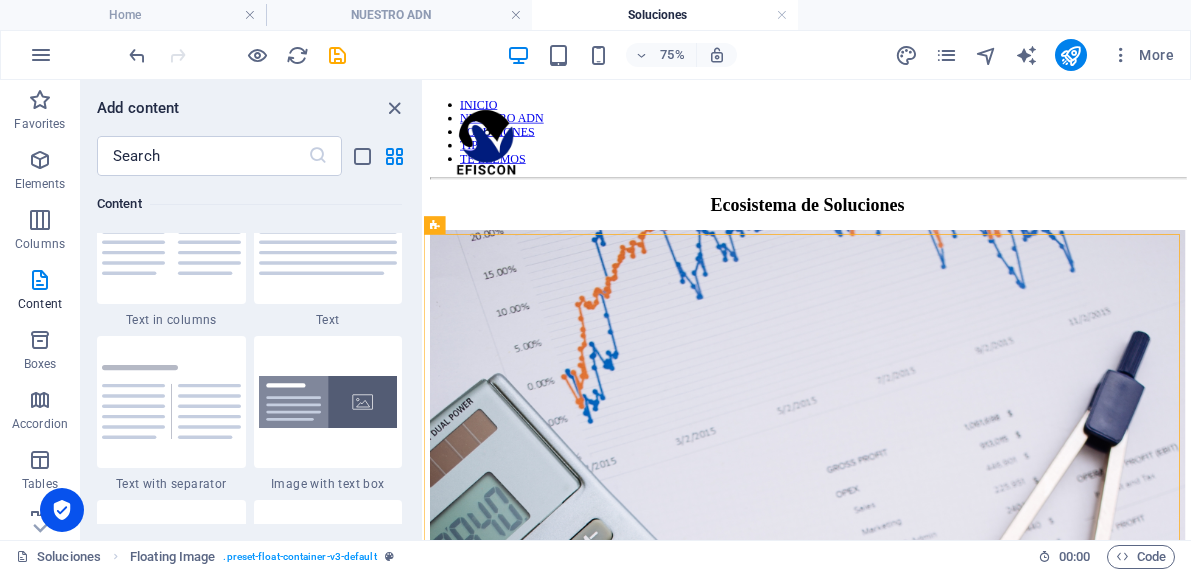 scroll, scrollTop: 3743, scrollLeft: 0, axis: vertical 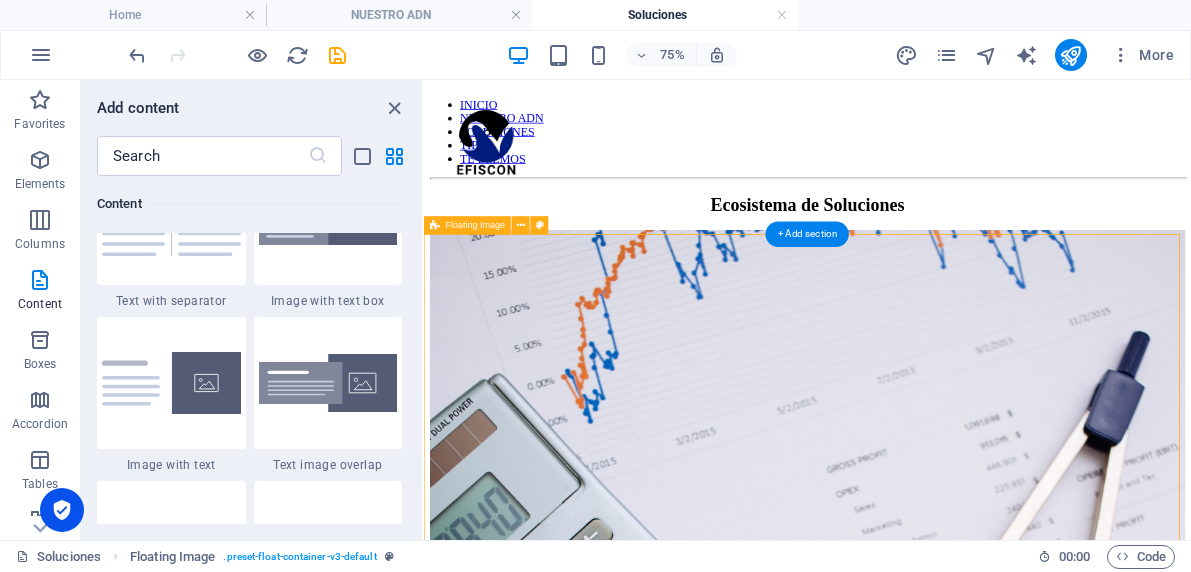 click on "Contabilidad: Contabilidad Financiera:  Mantenemos registros financieros precisos y actualizados para garantizar la transparencia y el cumplimiento normativo. Auditoría Contable:  Realizamos auditorías internas para evaluar la eficacia de los controles internos y garantizar la integridad de la información financiera." at bounding box center [935, 654] 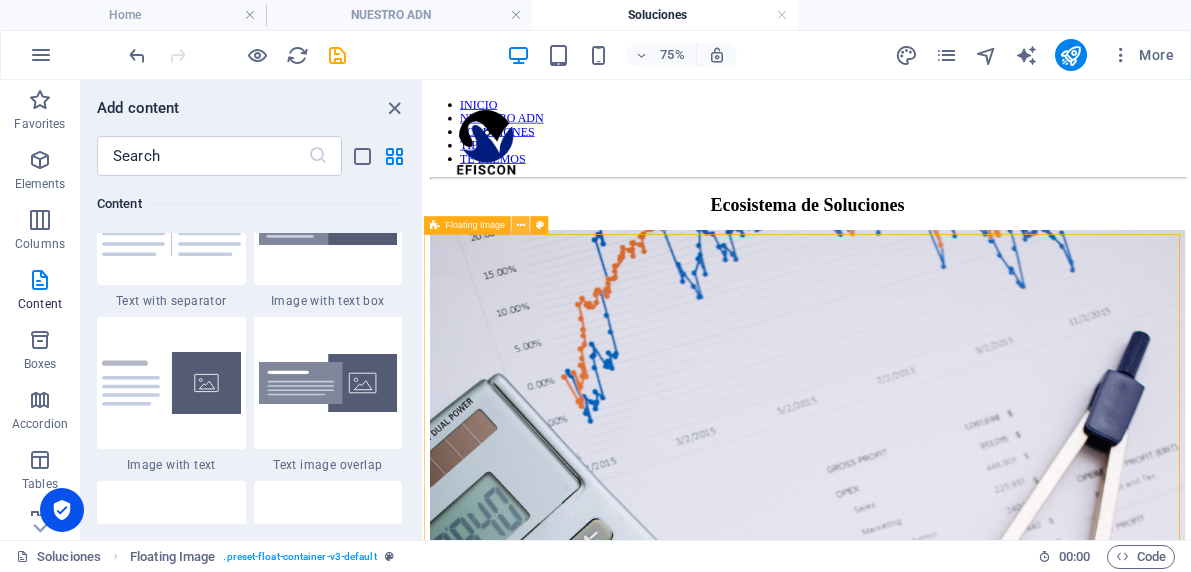 click at bounding box center (521, 226) 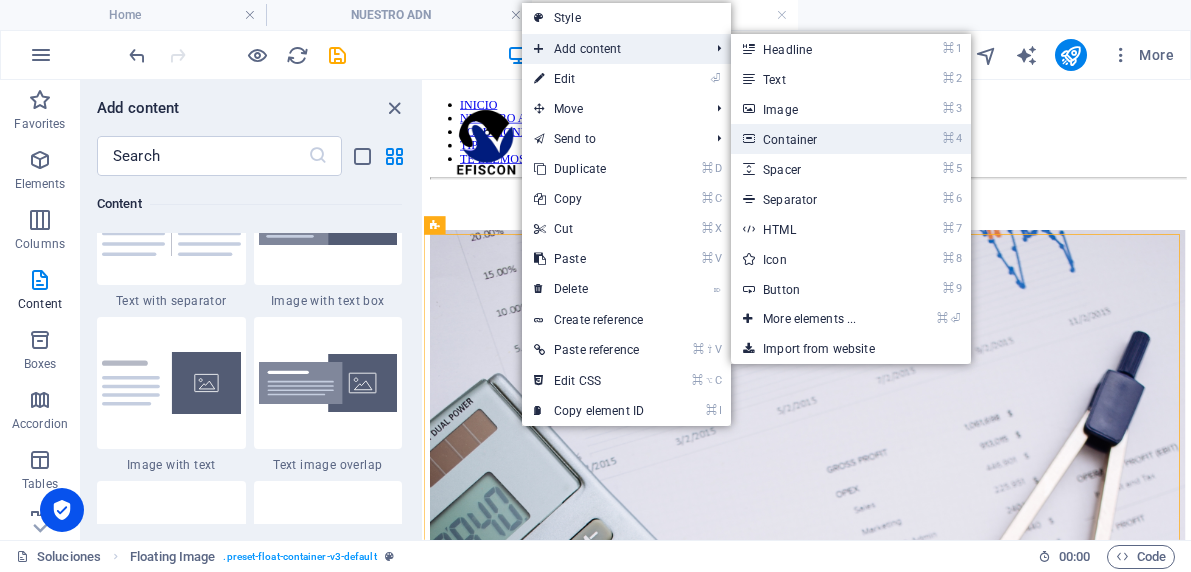 click on "⌘ 4  Container" at bounding box center [813, 139] 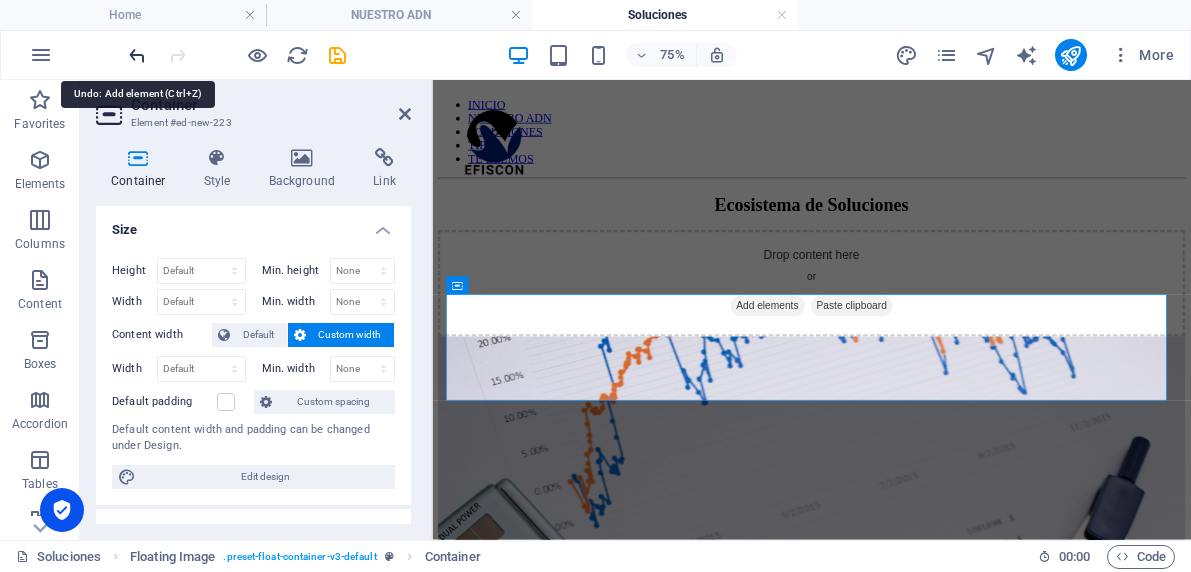 click at bounding box center (137, 55) 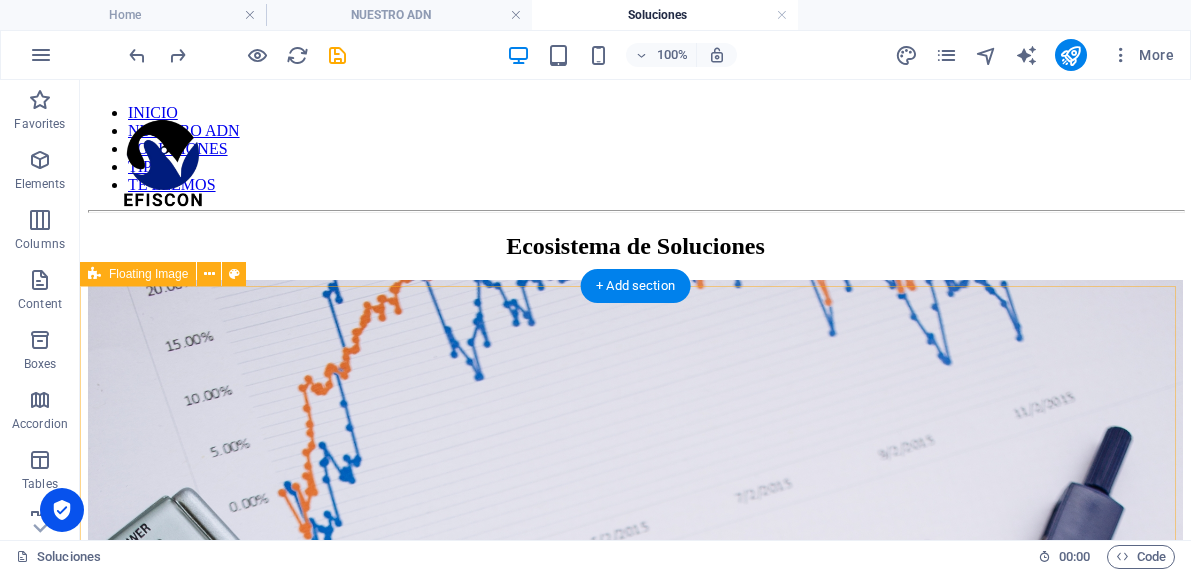 click on "Contabilidad: Contabilidad Financiera:  Mantenemos registros financieros precisos y actualizados para garantizar la transparencia y el cumplimiento normativo. Auditoría Contable:  Realizamos auditorías internas para evaluar la eficacia de los controles internos y garantizar la integridad de la información financiera." at bounding box center [635, 680] 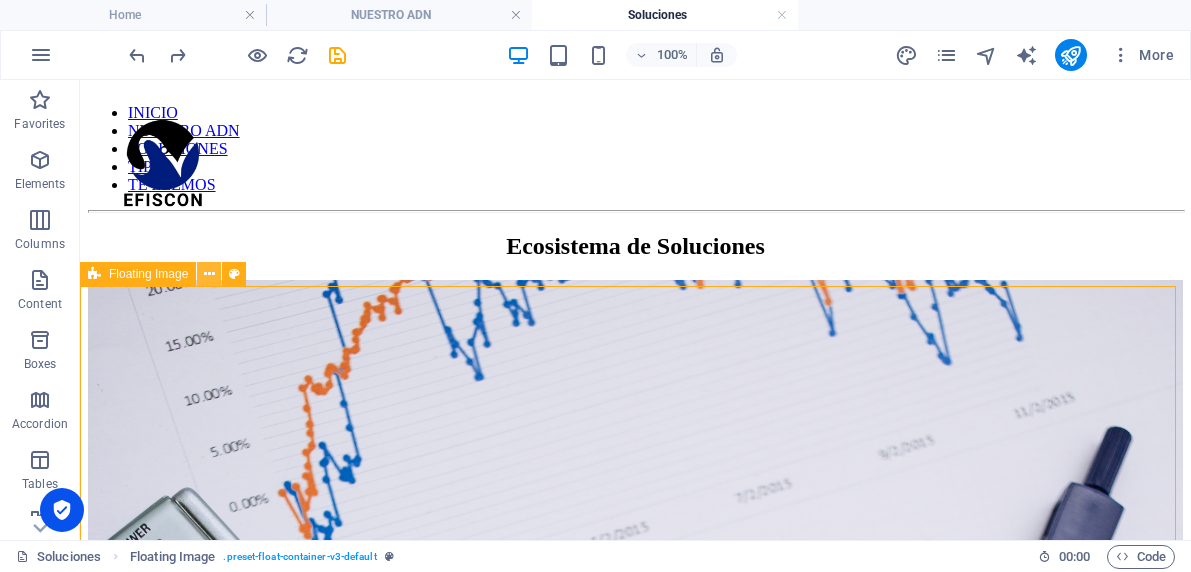 click at bounding box center (209, 274) 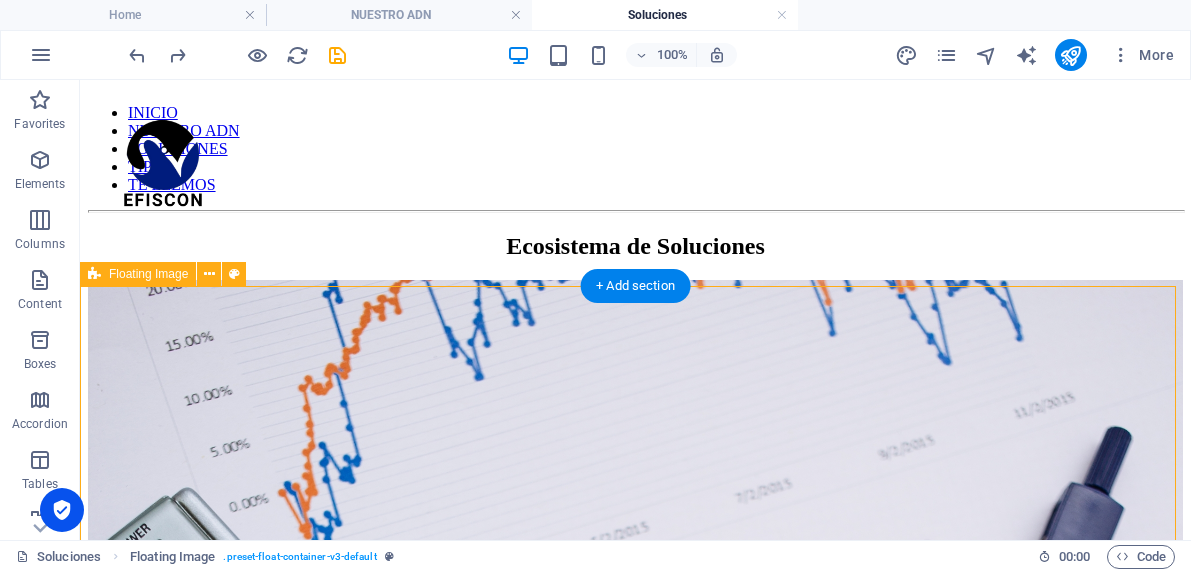 click on "Contabilidad: Contabilidad Financiera:  Mantenemos registros financieros precisos y actualizados para garantizar la transparencia y el cumplimiento normativo. Auditoría Contable:  Realizamos auditorías internas para evaluar la eficacia de los controles internos y garantizar la integridad de la información financiera." at bounding box center [635, 680] 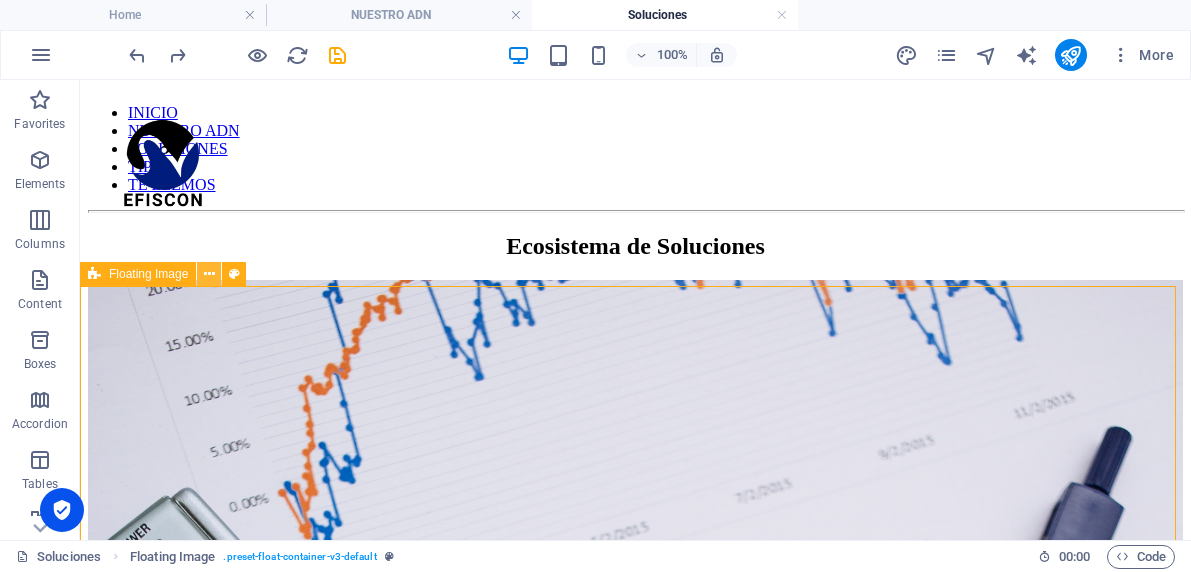 click at bounding box center [209, 274] 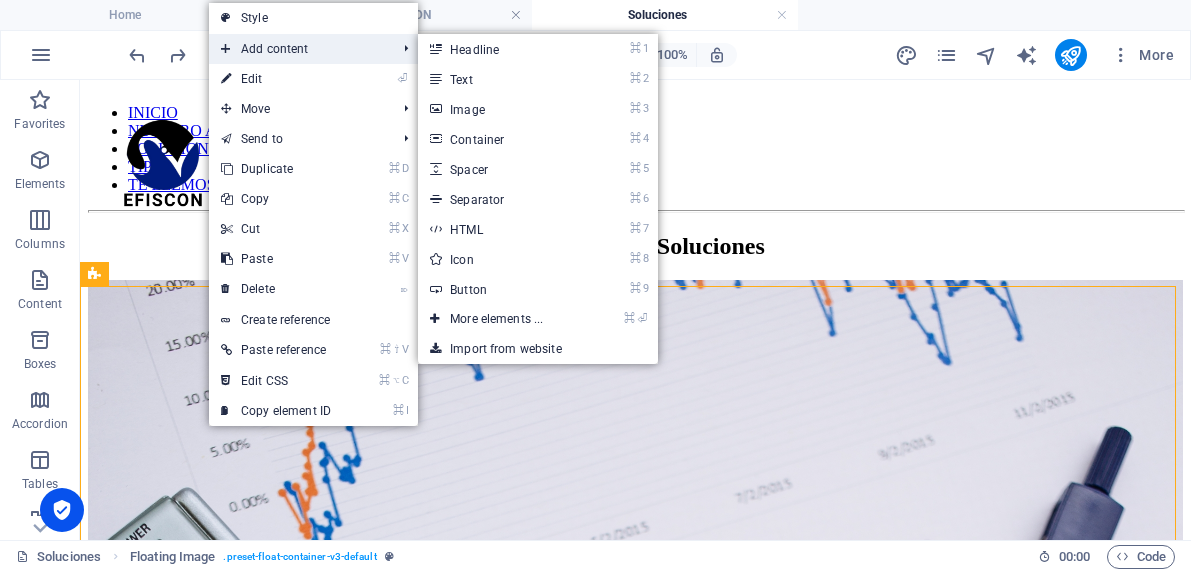 click on "Add content" at bounding box center (298, 49) 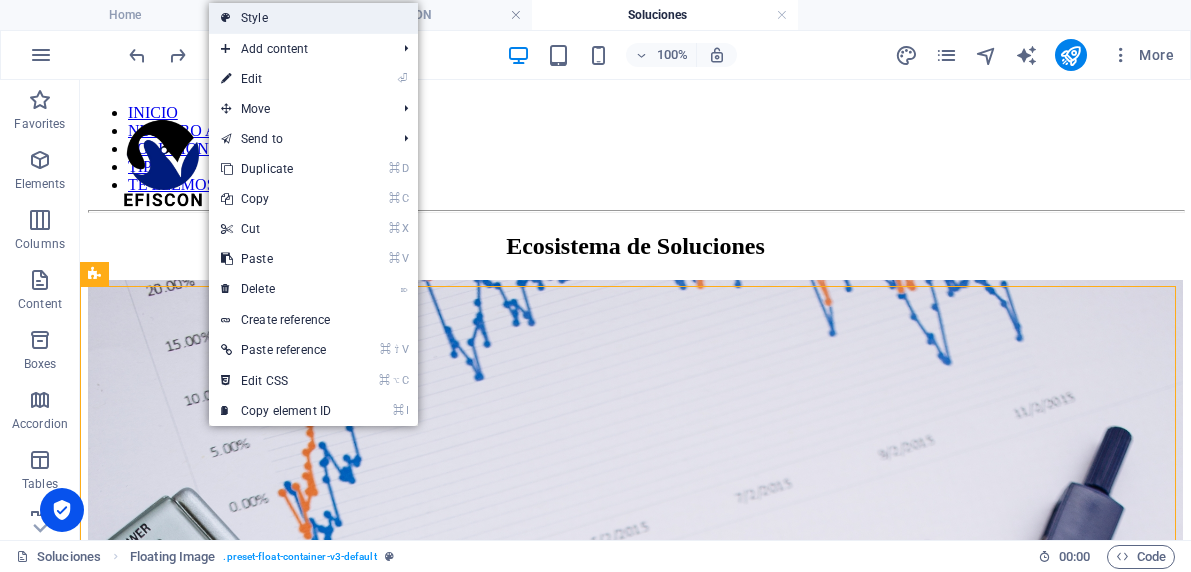 click on "Style" at bounding box center [313, 18] 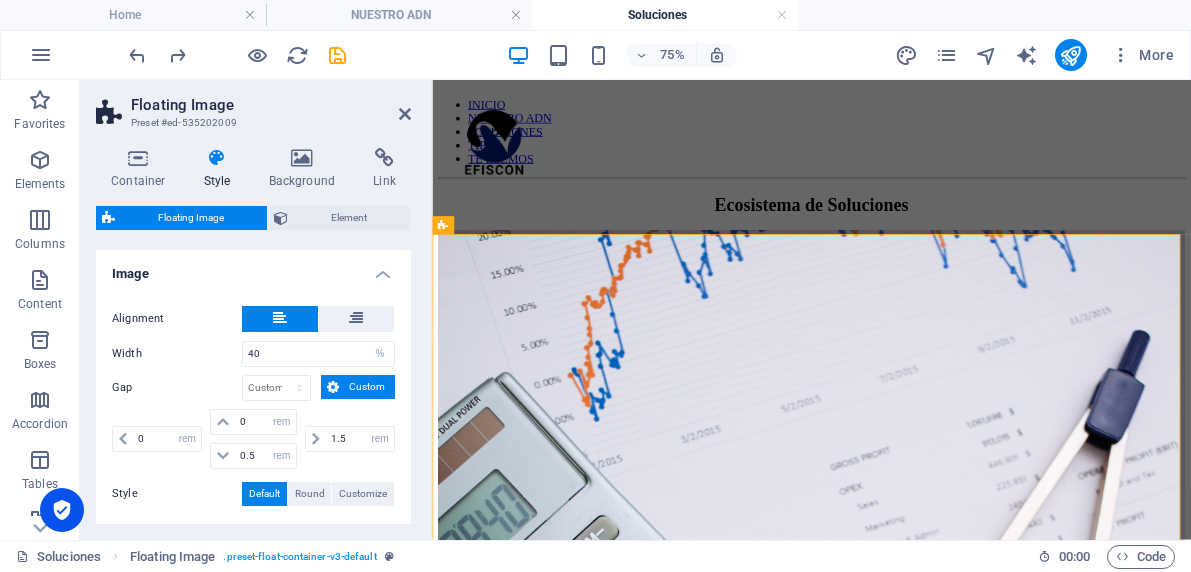 scroll, scrollTop: 149, scrollLeft: 0, axis: vertical 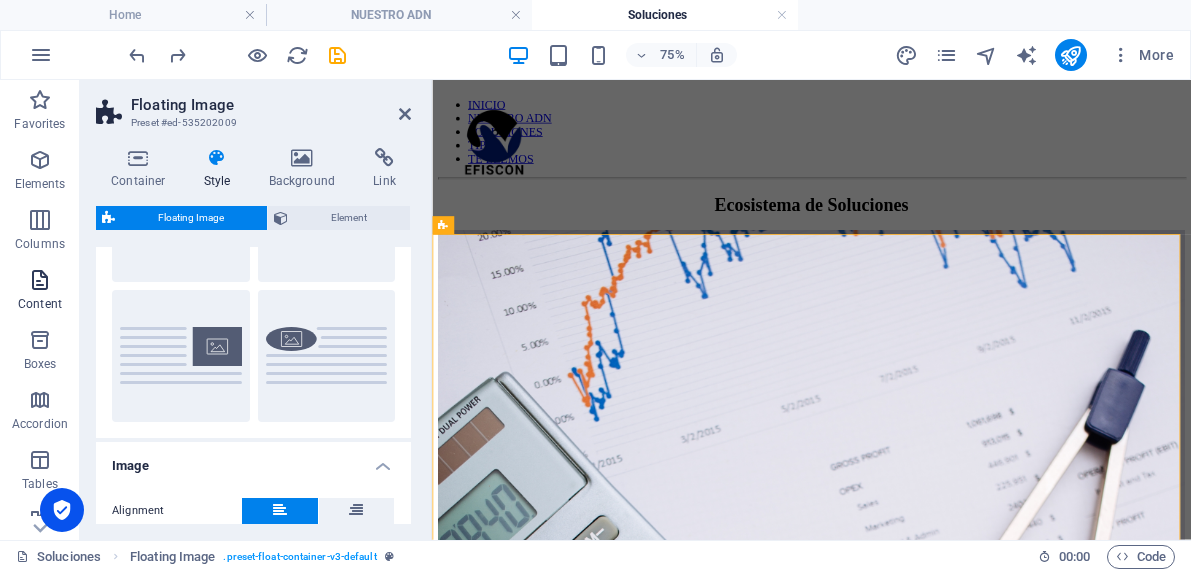 click at bounding box center (40, 280) 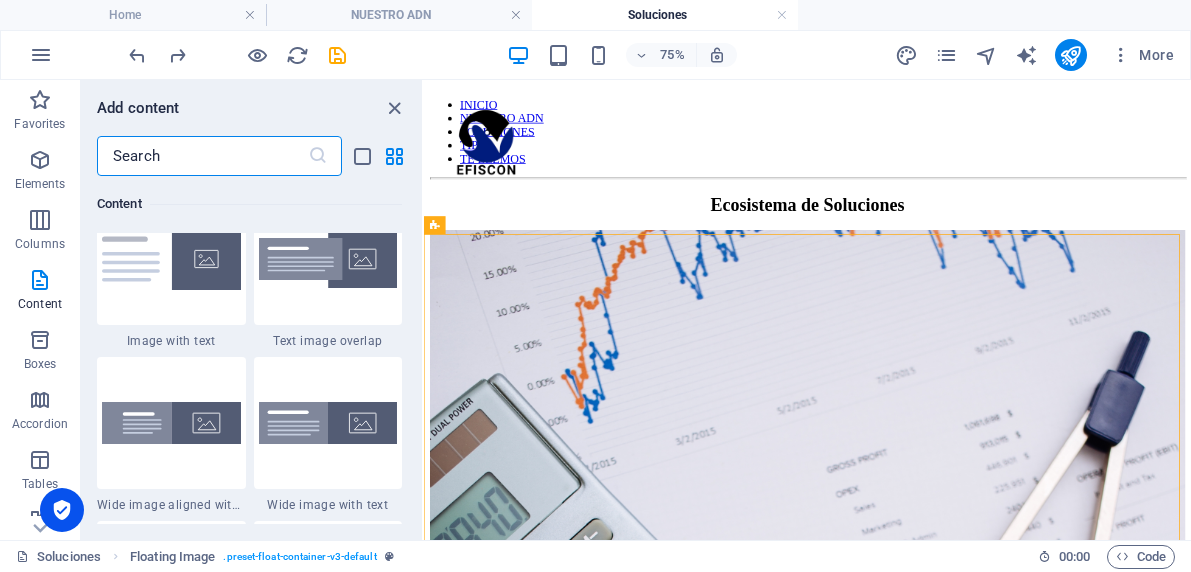 scroll, scrollTop: 3857, scrollLeft: 0, axis: vertical 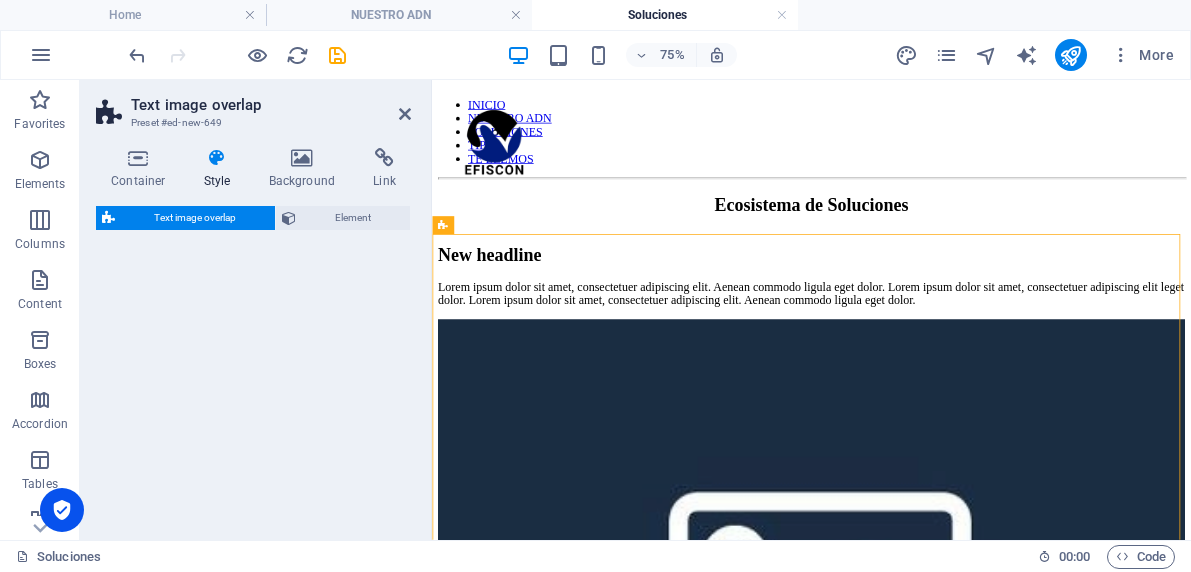 select on "rem" 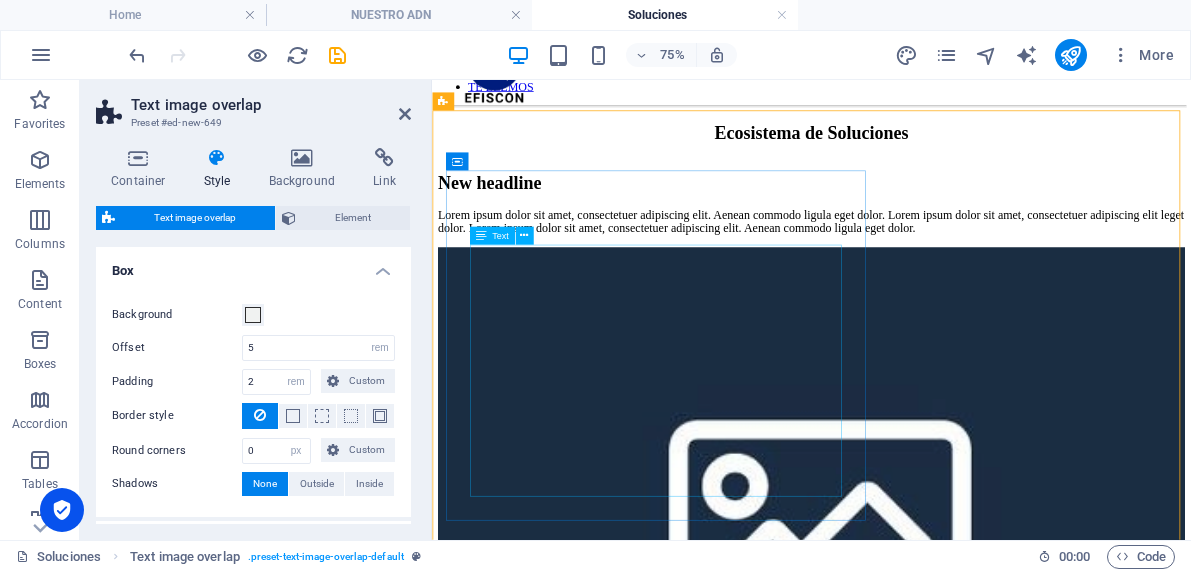 scroll, scrollTop: 0, scrollLeft: 0, axis: both 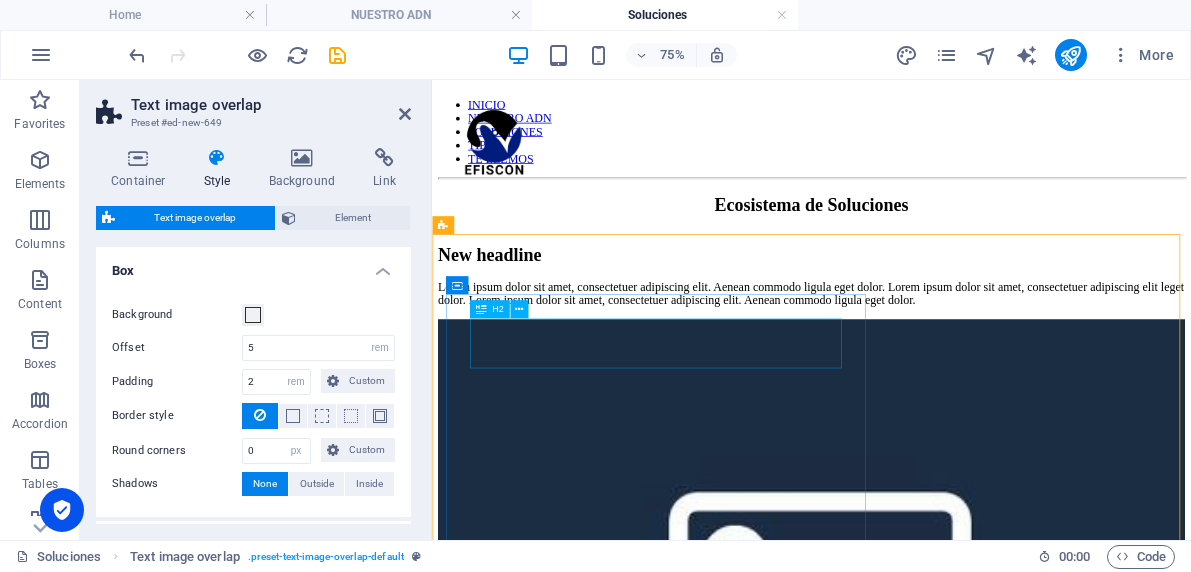 click on "New headline" at bounding box center (938, 313) 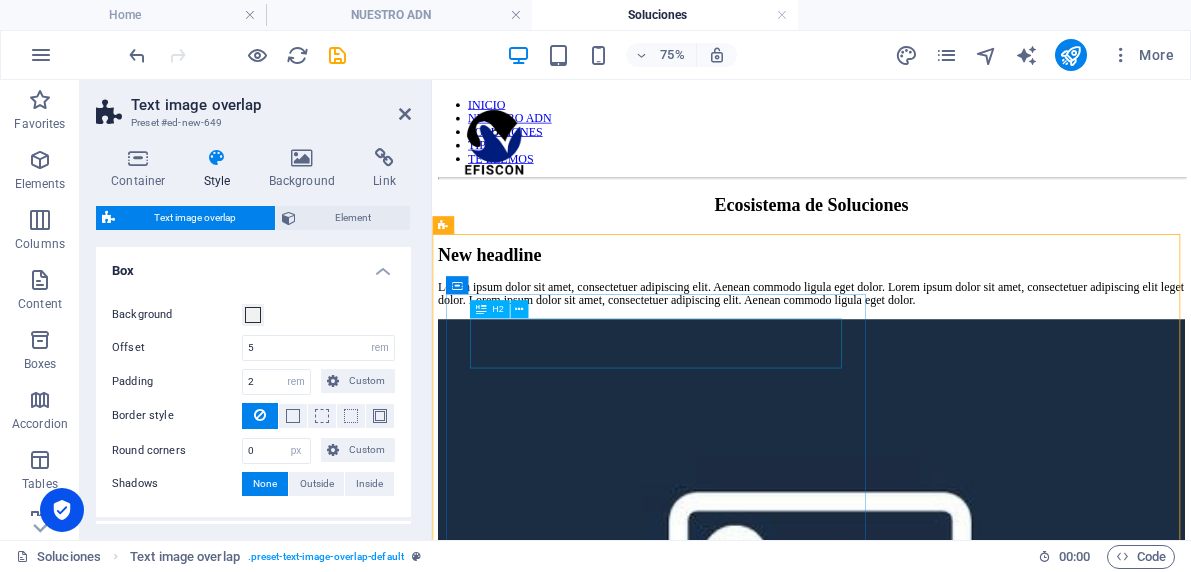 click on "New headline" at bounding box center (938, 313) 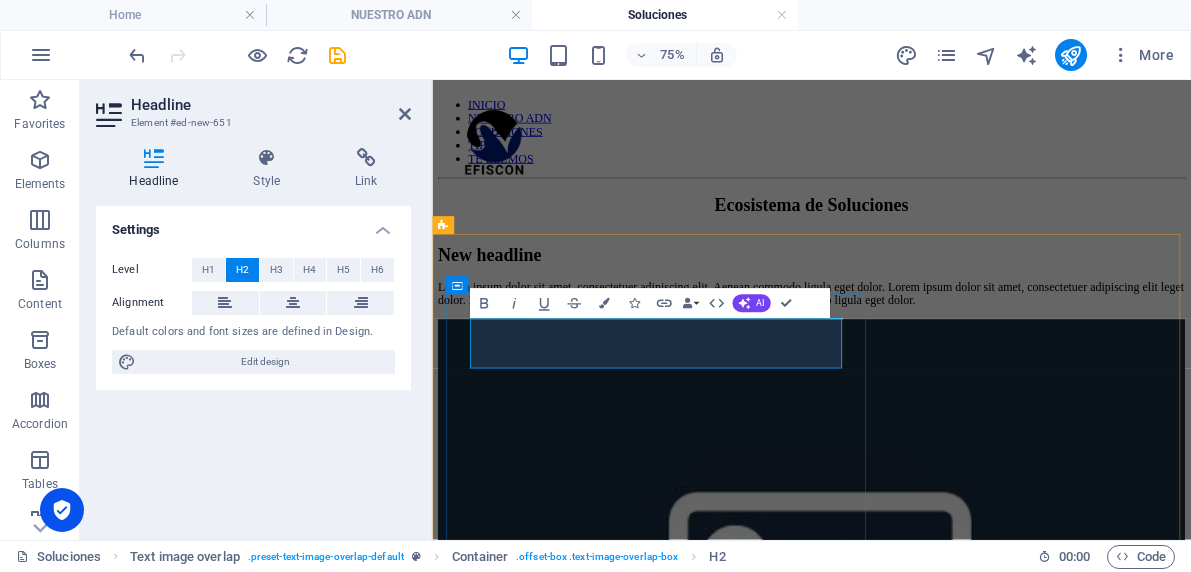 type 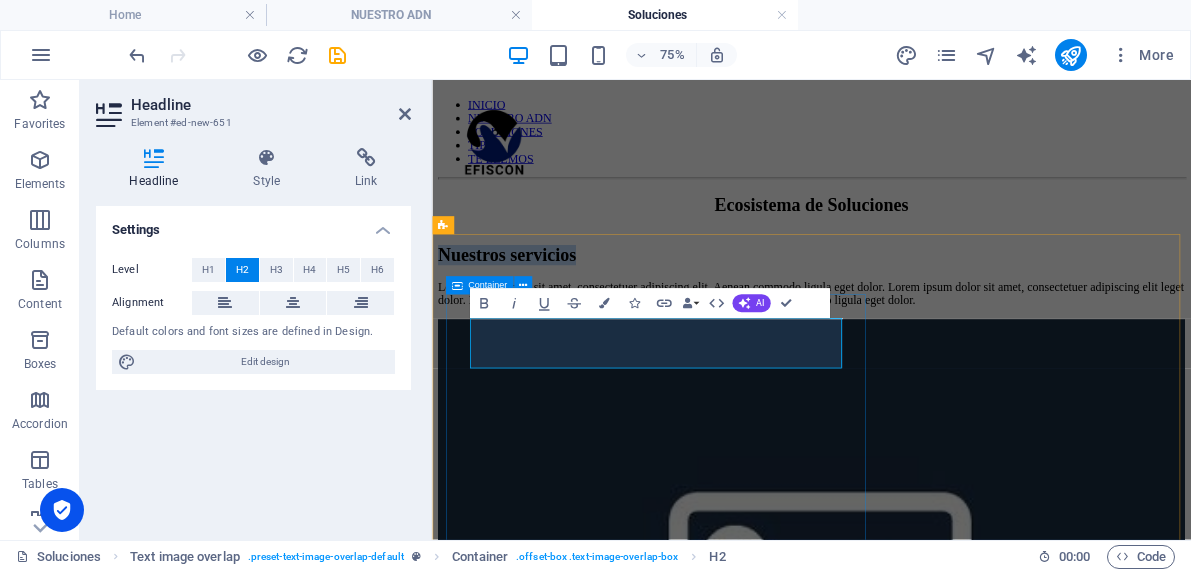 drag, startPoint x: 912, startPoint y: 439, endPoint x: 468, endPoint y: 434, distance: 444.02814 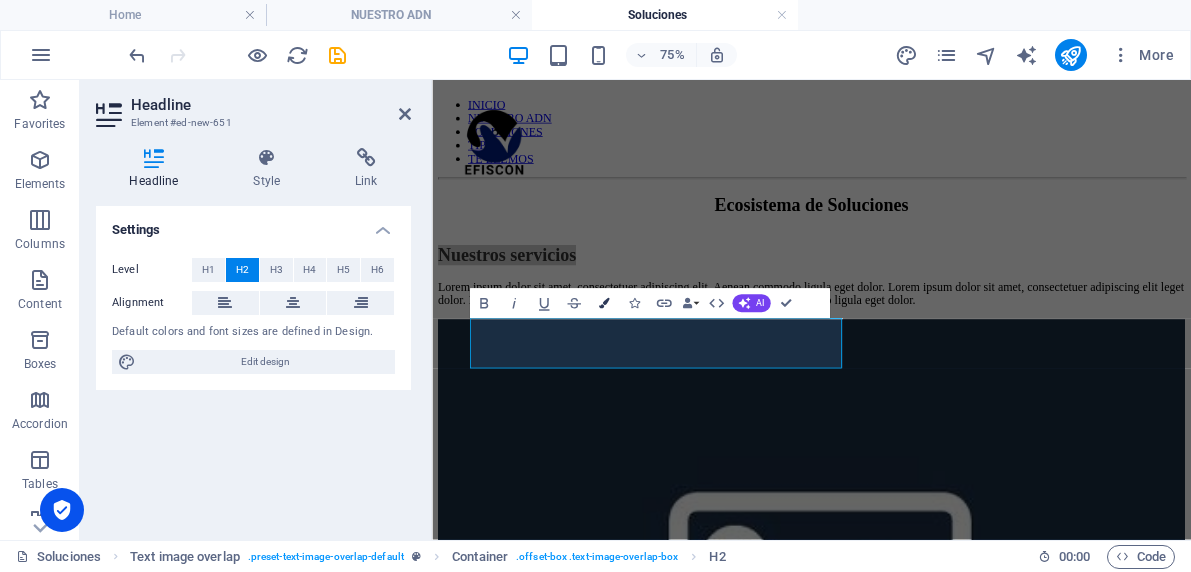 click on "Colors" at bounding box center (603, 304) 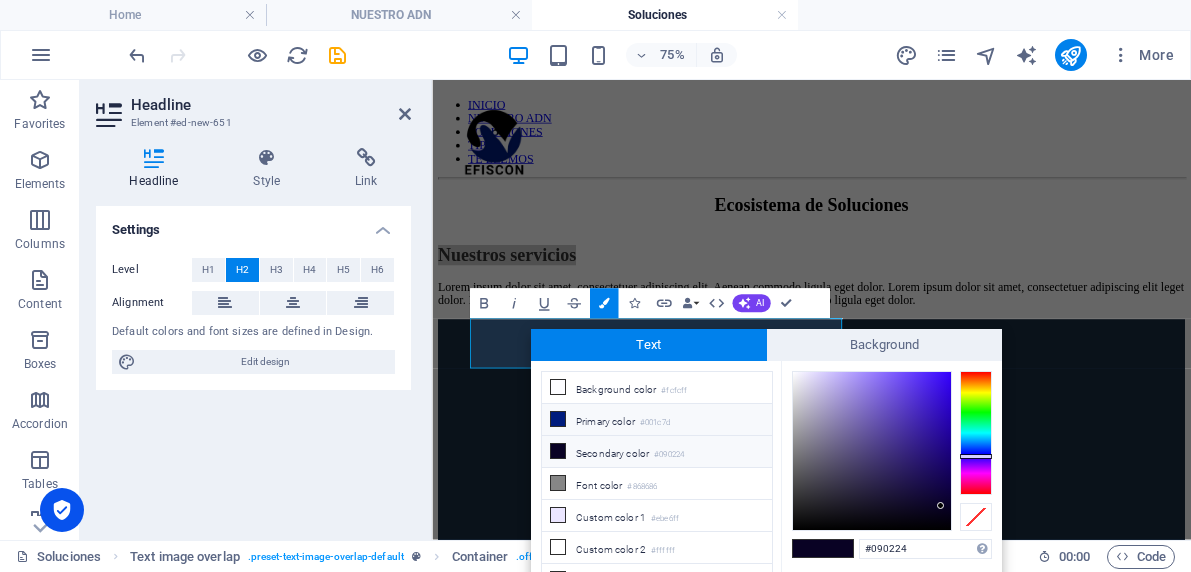 click on "Primary color
#001c7d" at bounding box center [657, 420] 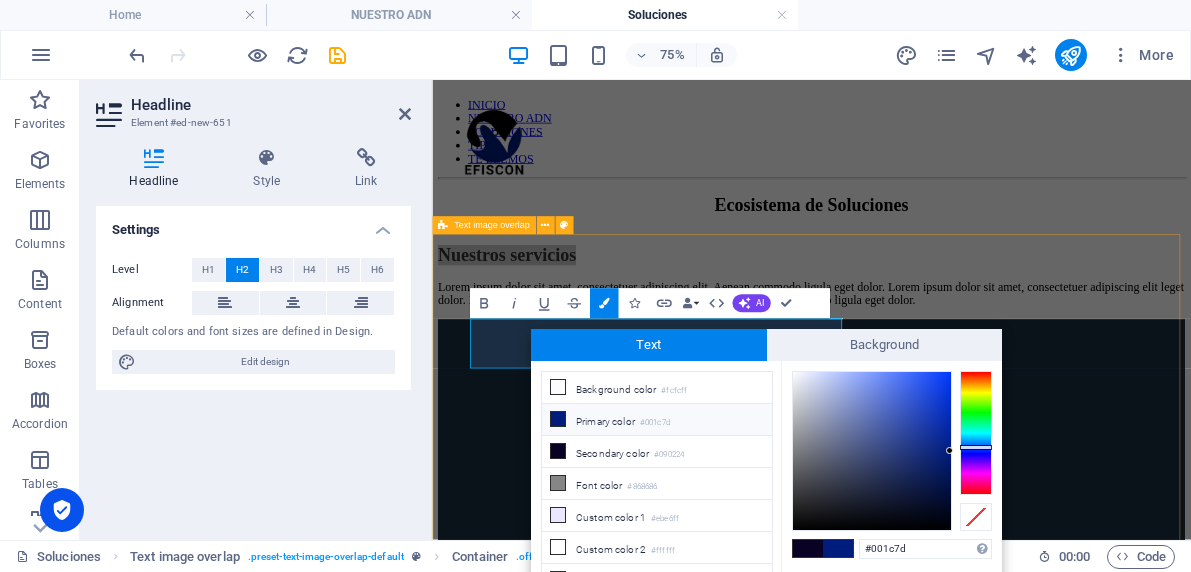 click on "Nuestros servicios Lorem ipsum dolor sit amet, consectetuer adipiscing elit. Aenean commodo ligula eget dolor. Lorem ipsum dolor sit amet, consectetuer adipiscing elit leget dolor. Lorem ipsum dolor sit amet, consectetuer adipiscing elit. Aenean commodo ligula eget dolor." at bounding box center [938, 701] 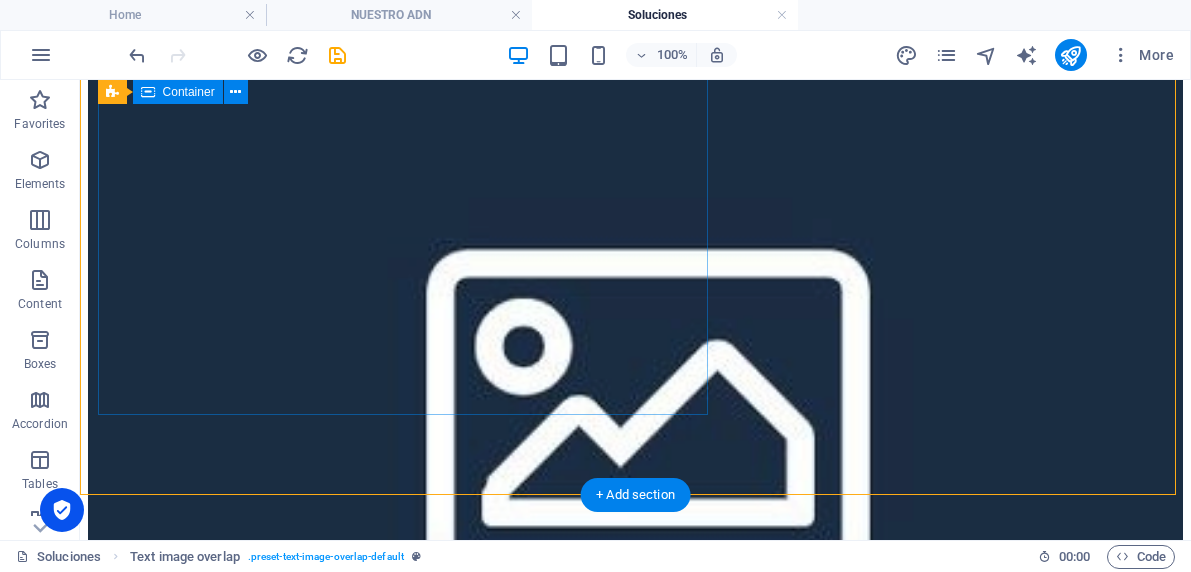 scroll, scrollTop: 0, scrollLeft: 0, axis: both 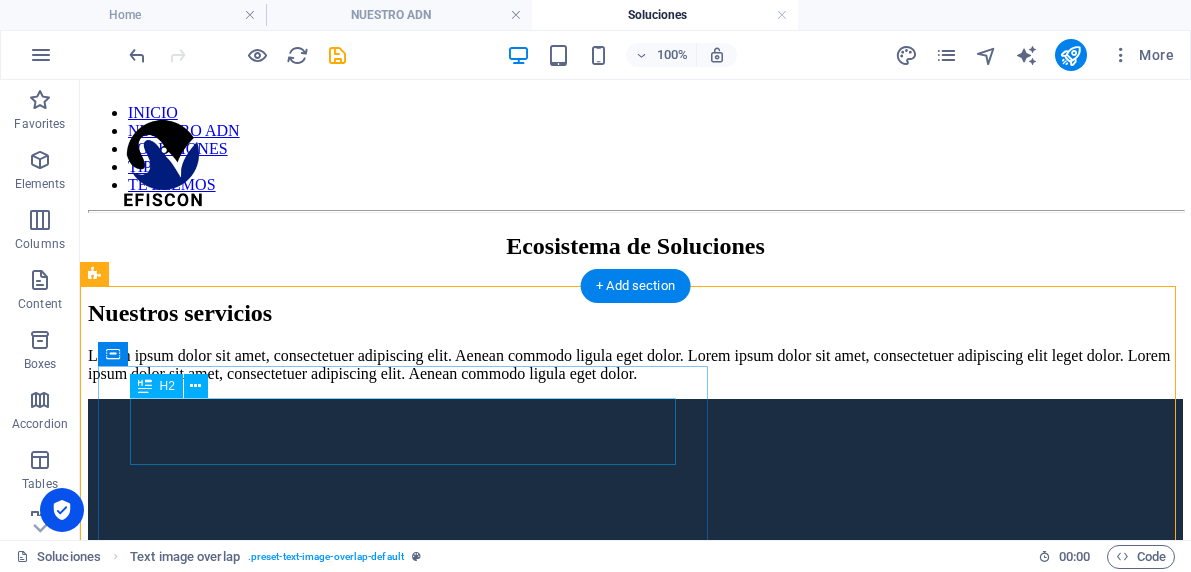 click on "Nuestros servicios" at bounding box center (635, 313) 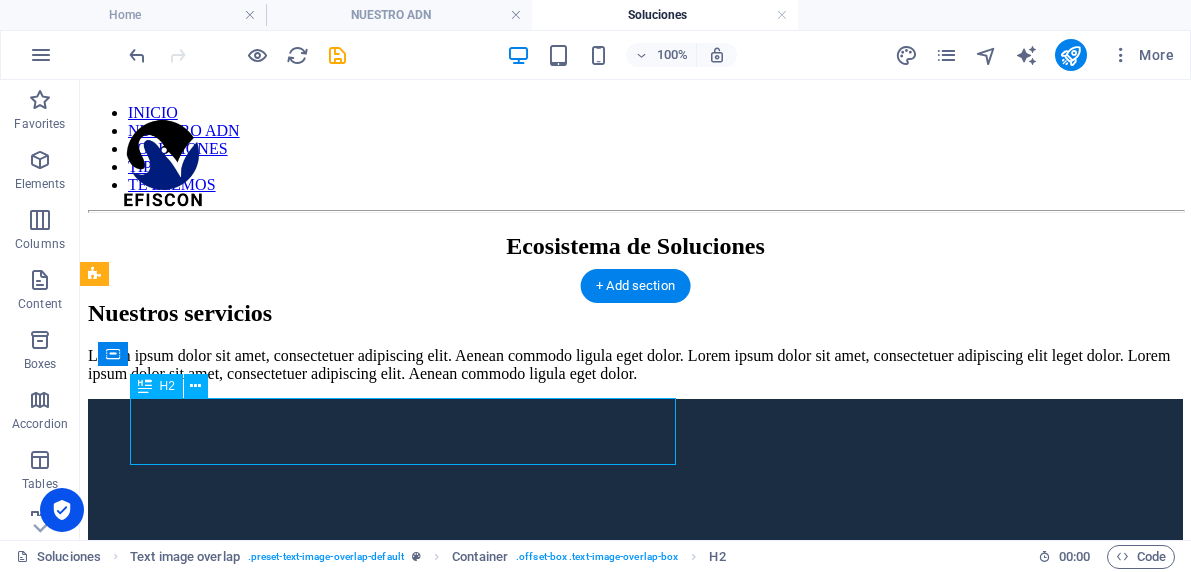 click on "Nuestros servicios" at bounding box center [635, 313] 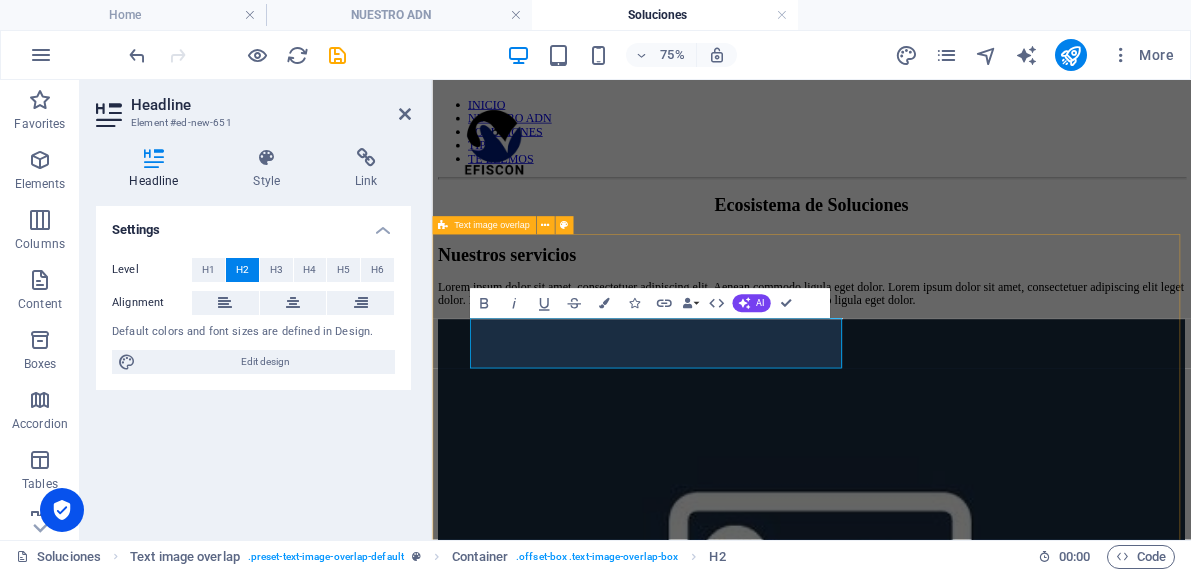 click on "Nuestros servicios Lorem ipsum dolor sit amet, consectetuer adipiscing elit. Aenean commodo ligula eget dolor. Lorem ipsum dolor sit amet, consectetuer adipiscing elit leget dolor. Lorem ipsum dolor sit amet, consectetuer adipiscing elit. Aenean commodo ligula eget dolor." at bounding box center [938, 701] 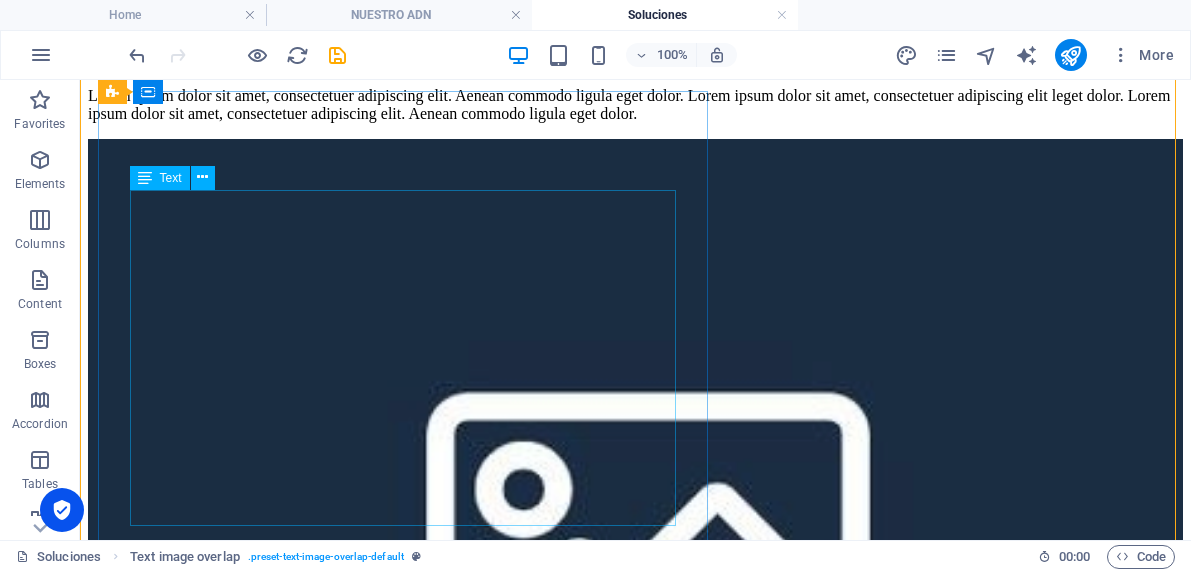 scroll, scrollTop: 210, scrollLeft: 0, axis: vertical 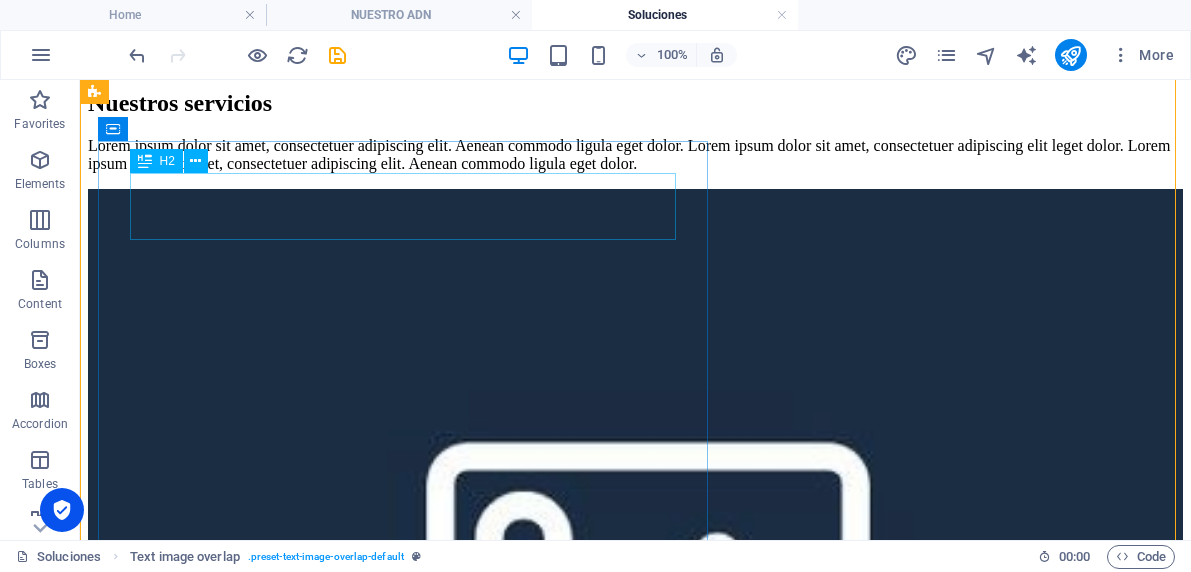 click on "Nuestros servicios" at bounding box center (635, 103) 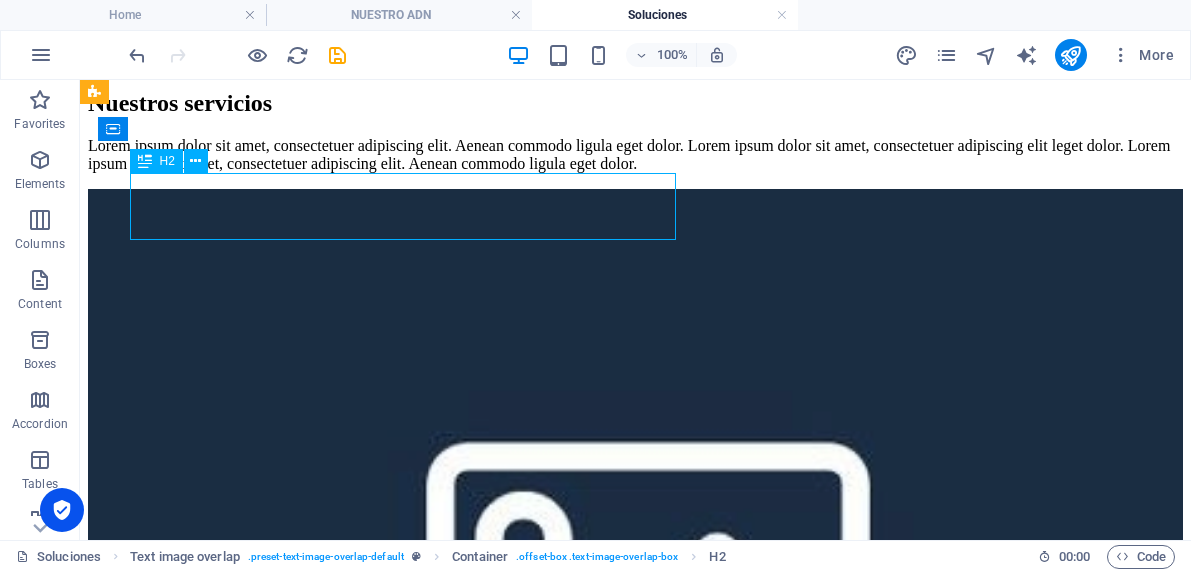 click on "Nuestros servicios" at bounding box center [635, 103] 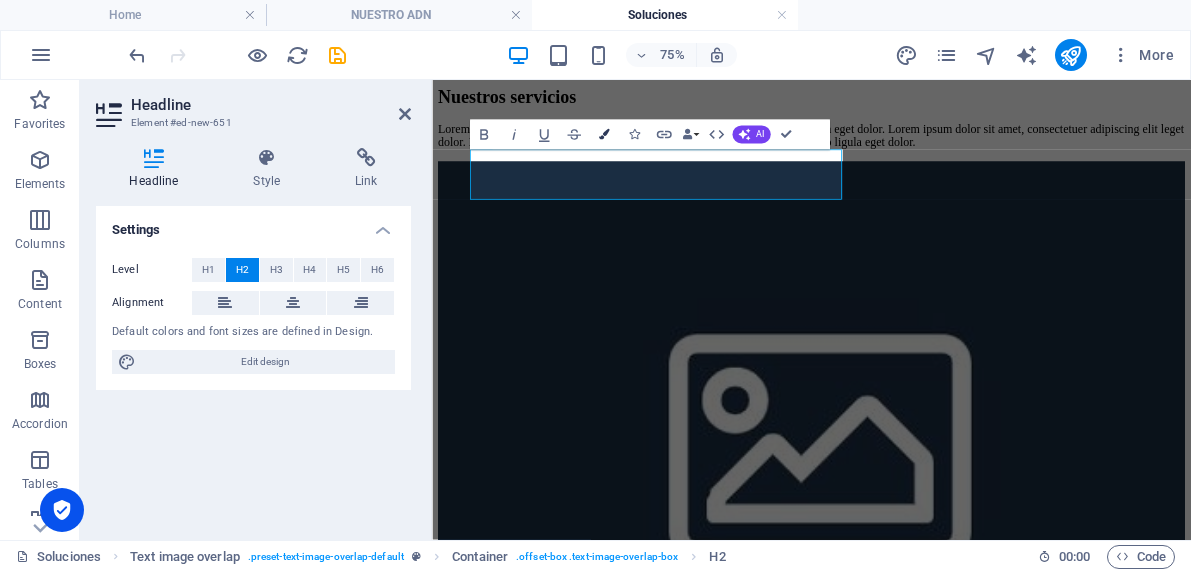 click at bounding box center [603, 135] 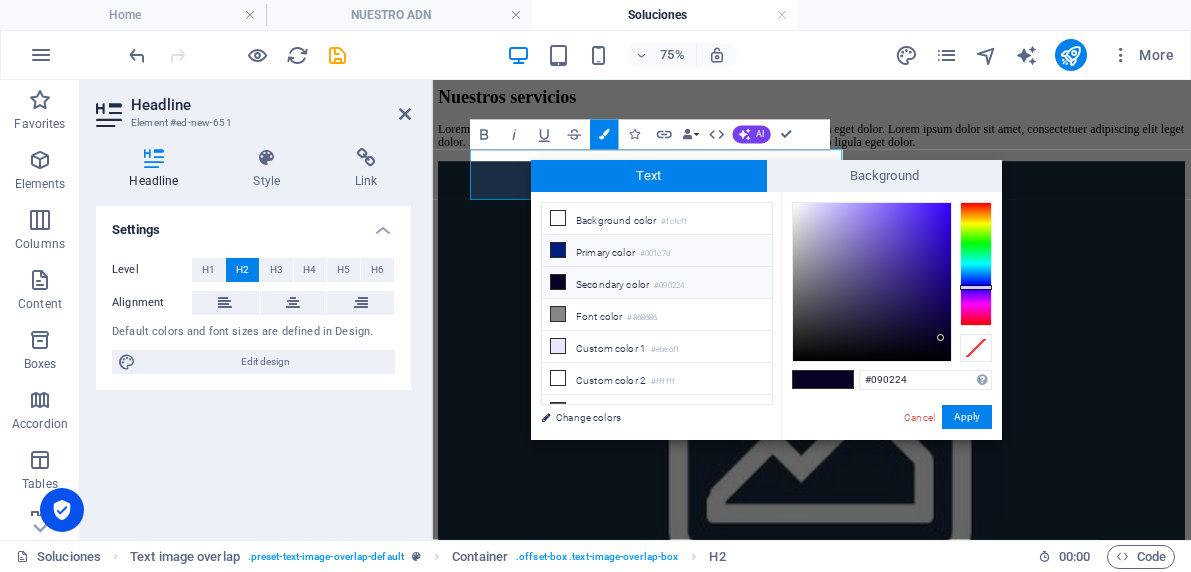 click on "Primary color
#001c7d" at bounding box center [657, 251] 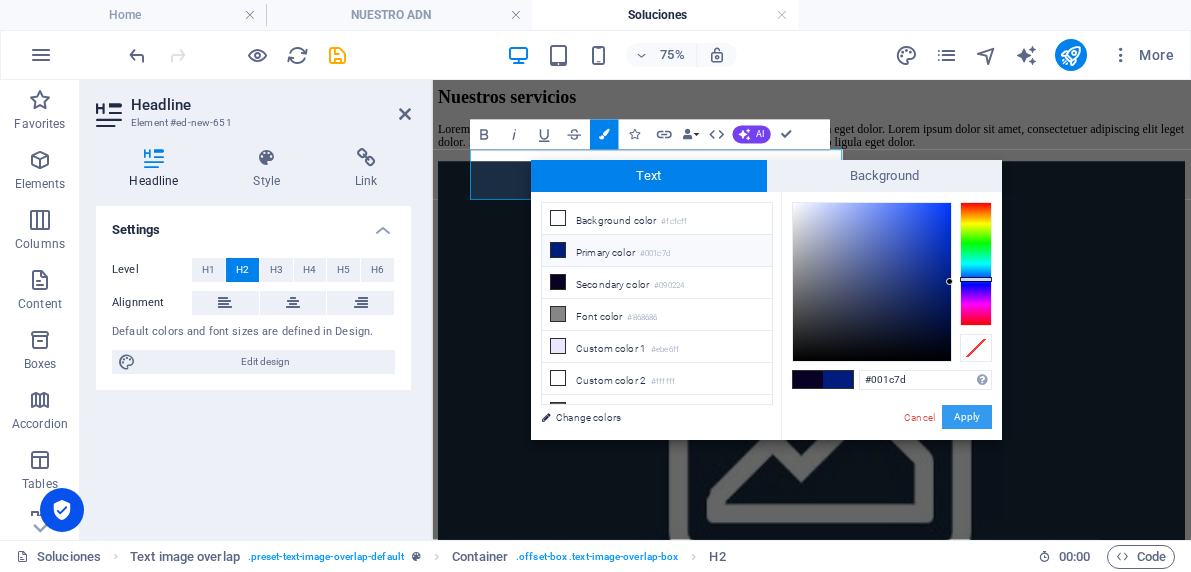 click on "Apply" at bounding box center (967, 417) 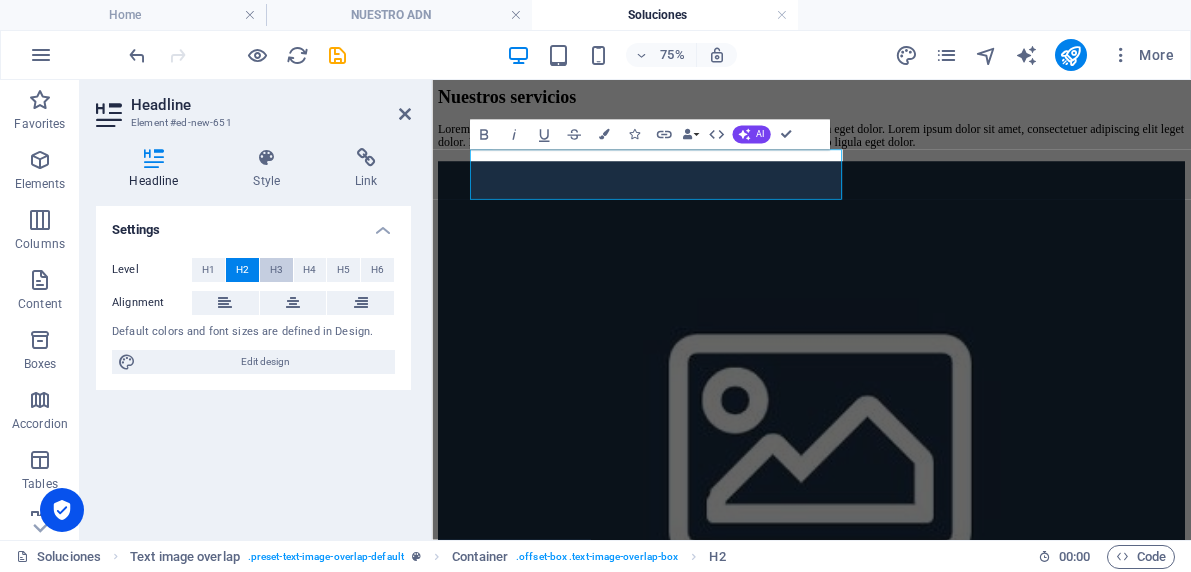 click on "H3" at bounding box center (276, 270) 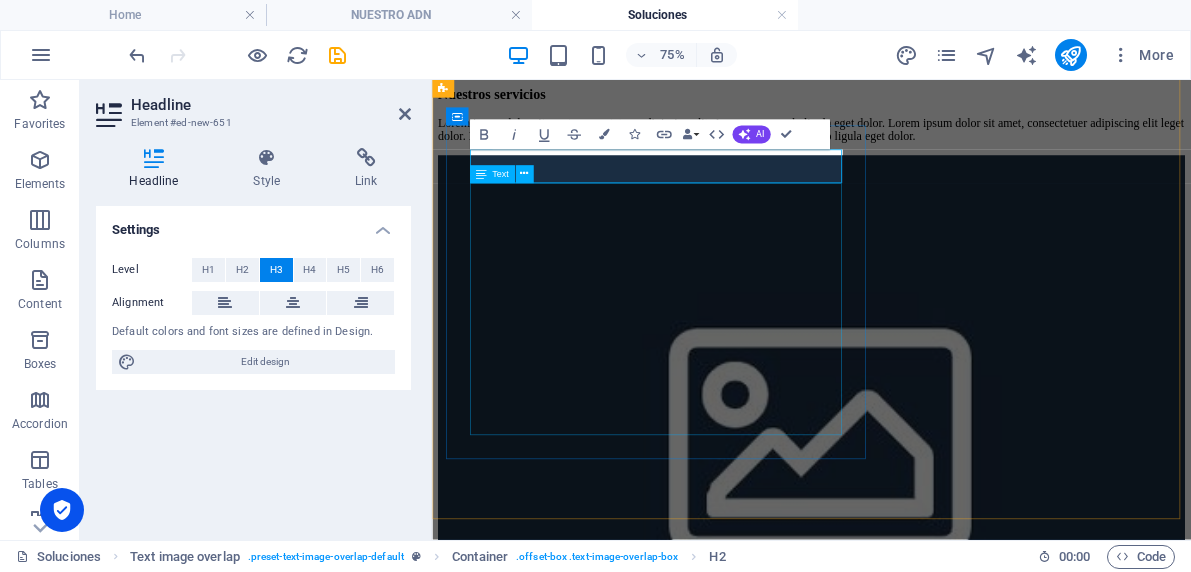 click on "Lorem ipsum dolor sit amet, consectetuer adipiscing elit. Aenean commodo ligula eget dolor. Lorem ipsum dolor sit amet, consectetuer adipiscing elit leget dolor. Lorem ipsum dolor sit amet, consectetuer adipiscing elit. Aenean commodo ligula eget dolor." at bounding box center [938, 147] 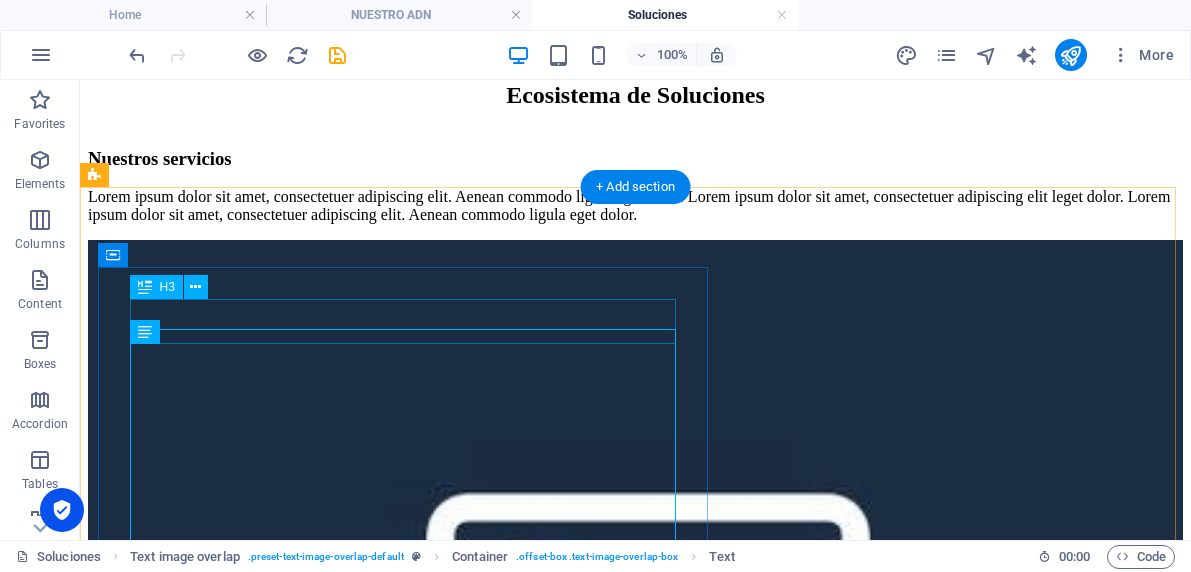 scroll, scrollTop: 99, scrollLeft: 0, axis: vertical 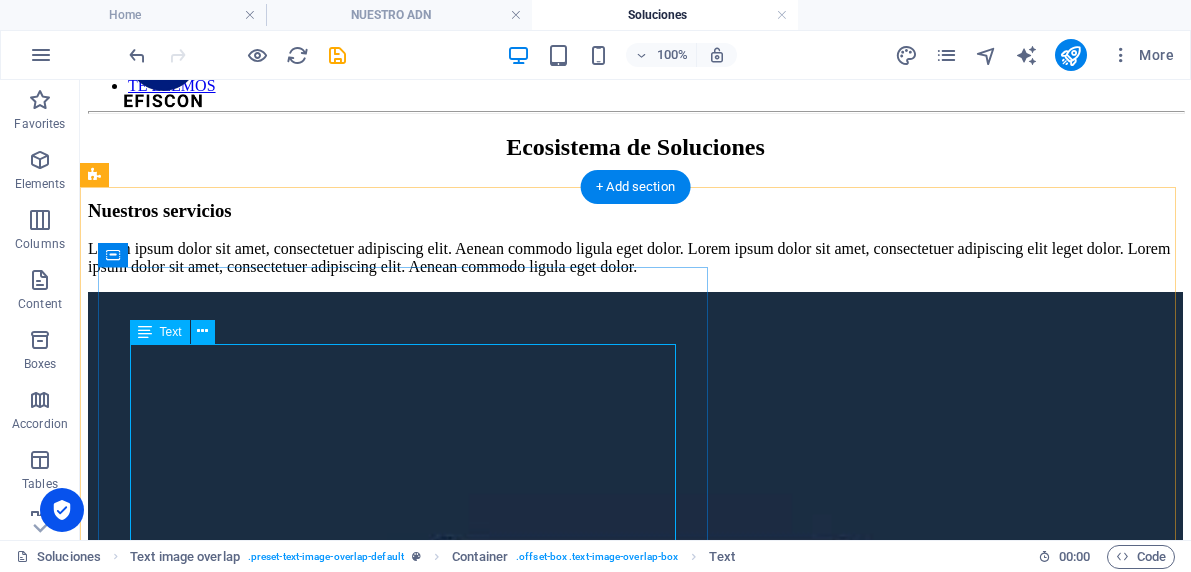 click on "Lorem ipsum dolor sit amet, consectetuer adipiscing elit. Aenean commodo ligula eget dolor. Lorem ipsum dolor sit amet, consectetuer adipiscing elit leget dolor. Lorem ipsum dolor sit amet, consectetuer adipiscing elit. Aenean commodo ligula eget dolor." at bounding box center [635, 258] 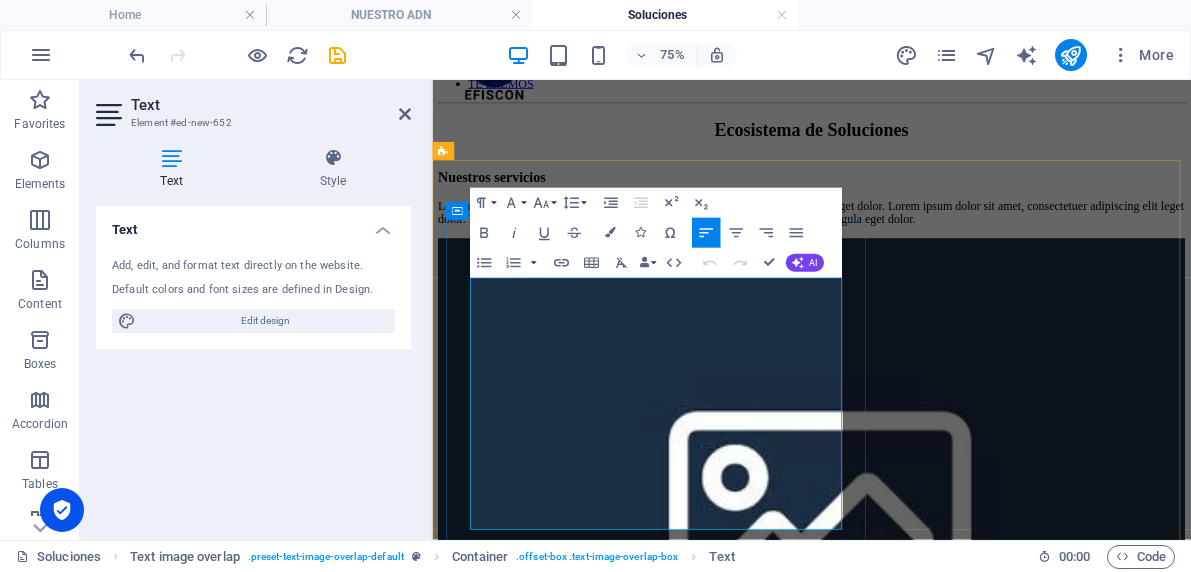 click on "Lorem ipsum dolor sit amet, consectetuer adipiscing elit. Aenean commodo ligula eget dolor. Lorem ipsum dolor sit amet, consectetuer adipiscing elit leget dolor. Lorem ipsum dolor sit amet, consectetuer adipiscing elit. Aenean commodo ligula eget dolor." at bounding box center [938, 258] 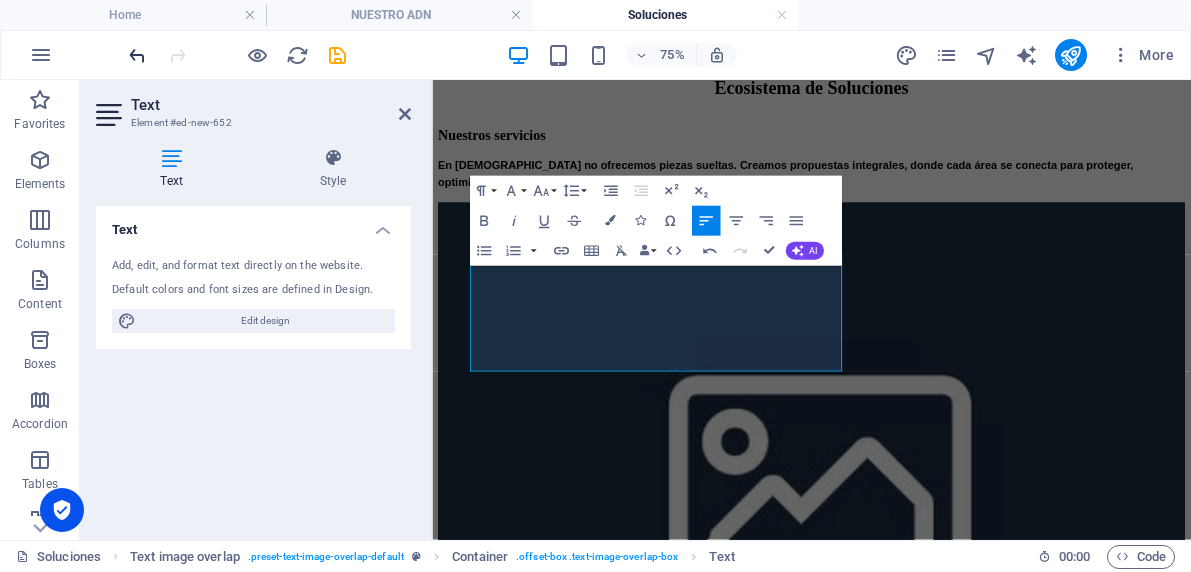 click at bounding box center (137, 55) 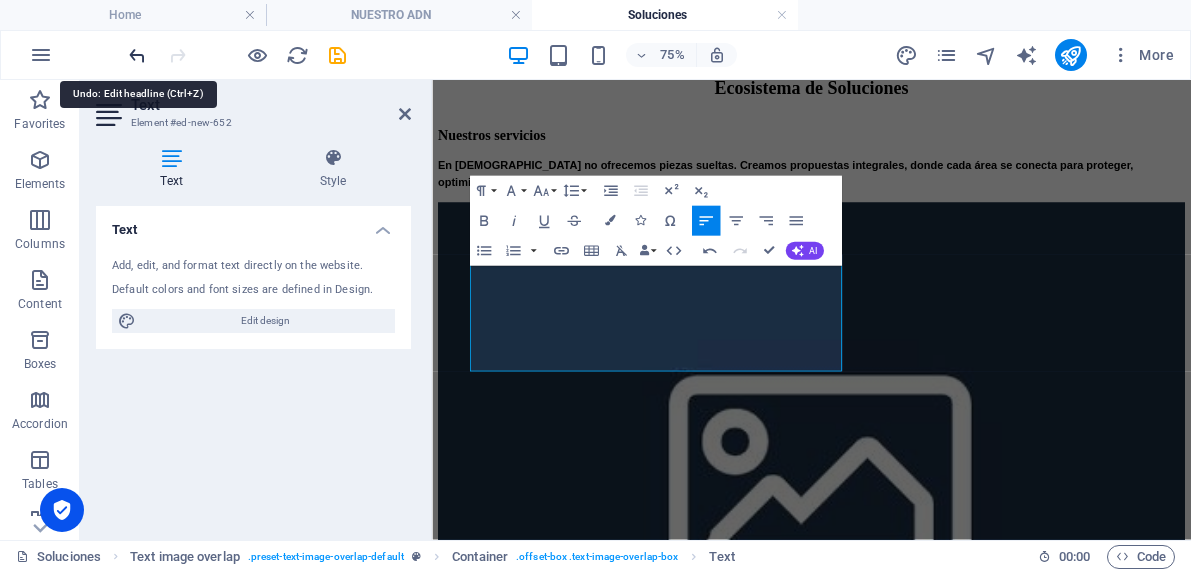 click at bounding box center (137, 55) 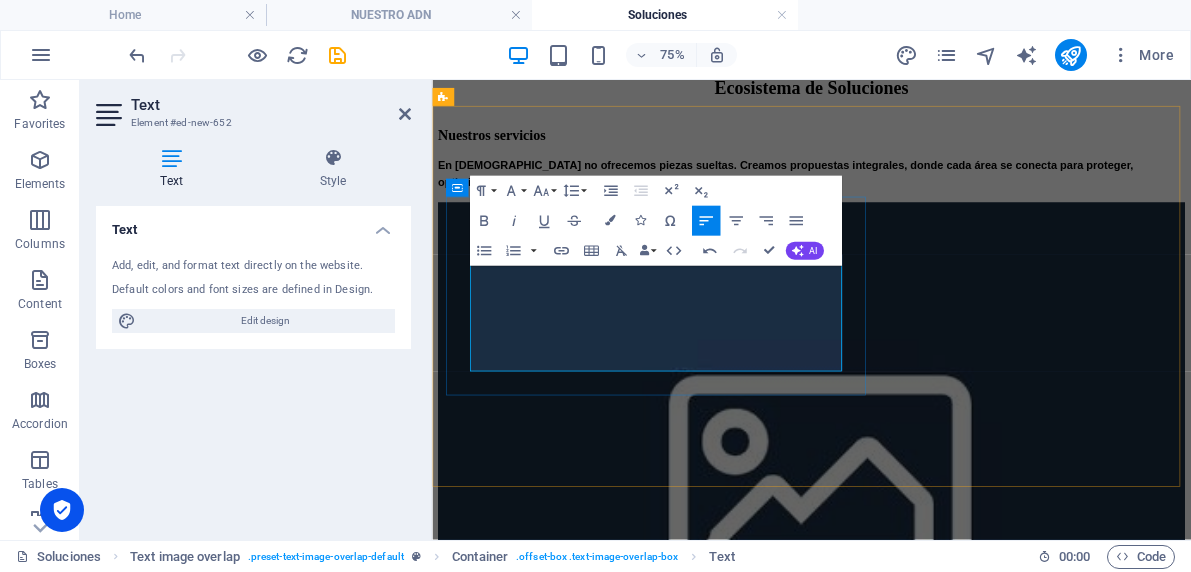 click on "En Efiscon no ofrecemos piezas sueltas. Creamos propuestas integrales, donde cada área se conecta para proteger, optimizar y hacer crecer tu empresa." at bounding box center (938, 205) 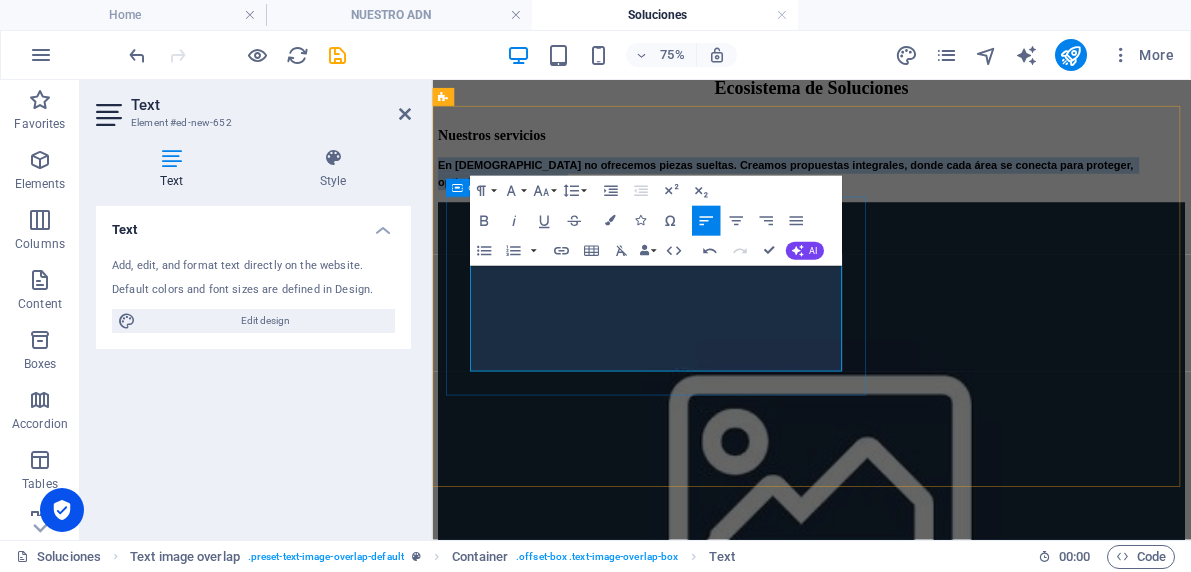 drag, startPoint x: 706, startPoint y: 448, endPoint x: 468, endPoint y: 337, distance: 262.61188 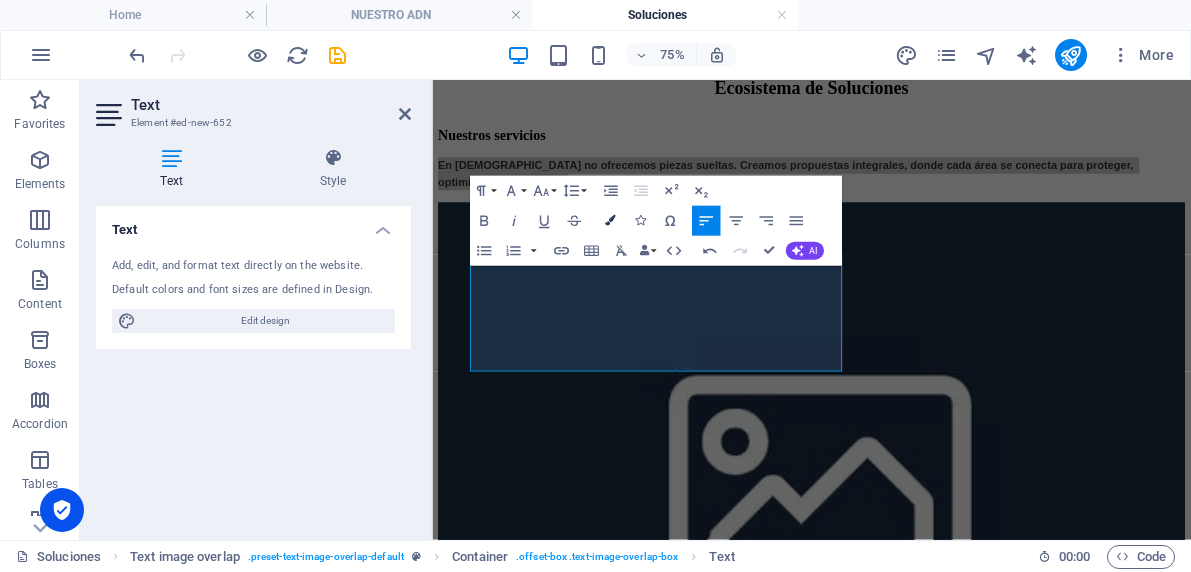 click at bounding box center (609, 221) 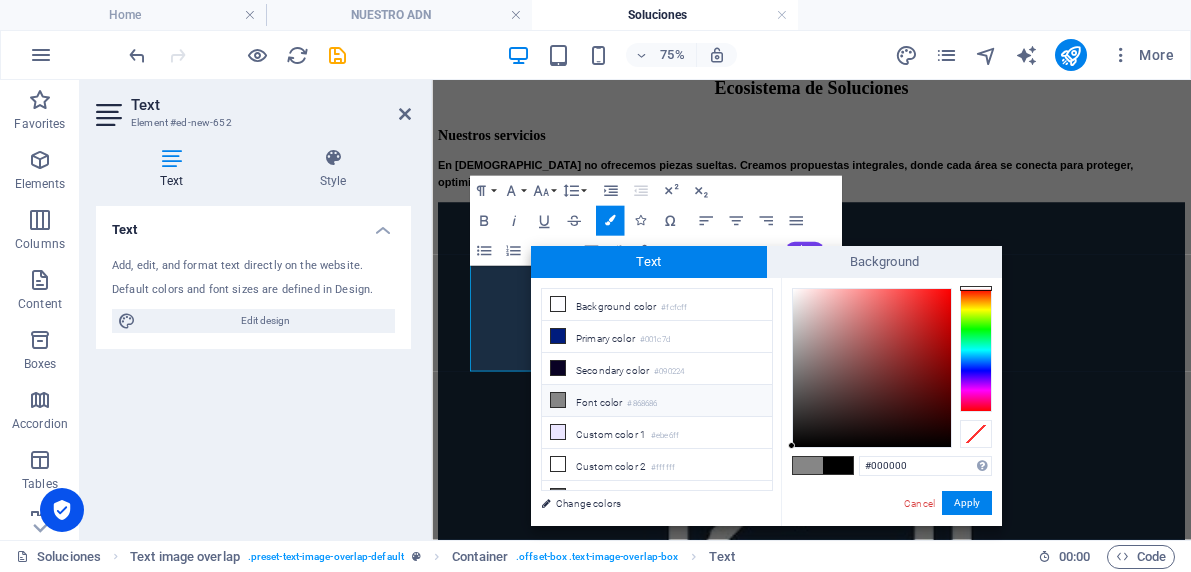 click on "Font color
#868686" at bounding box center (657, 401) 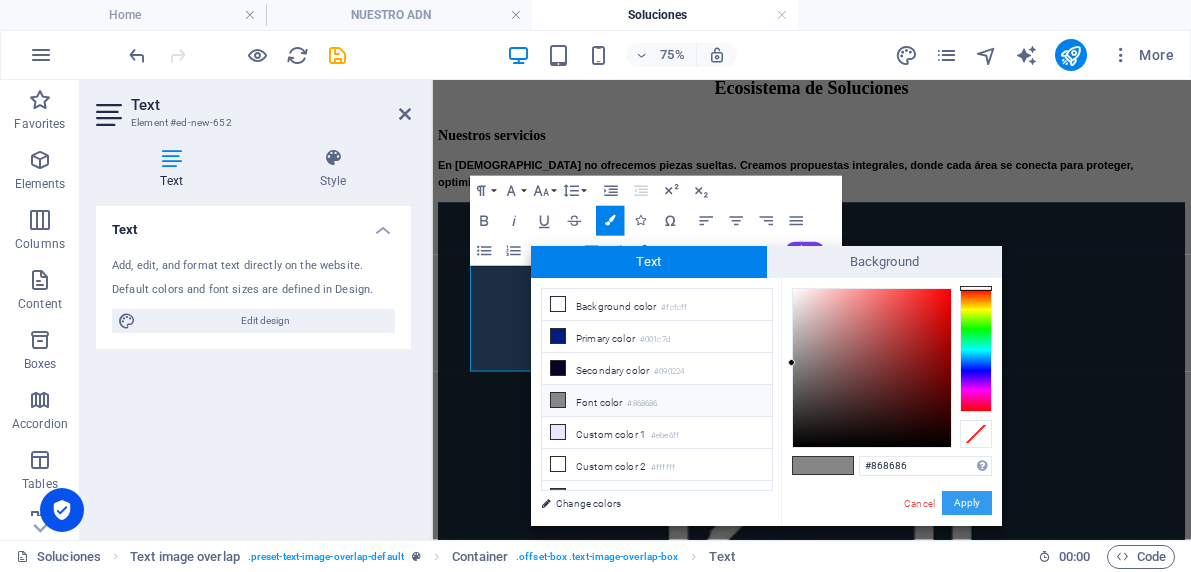 click on "Apply" at bounding box center (967, 503) 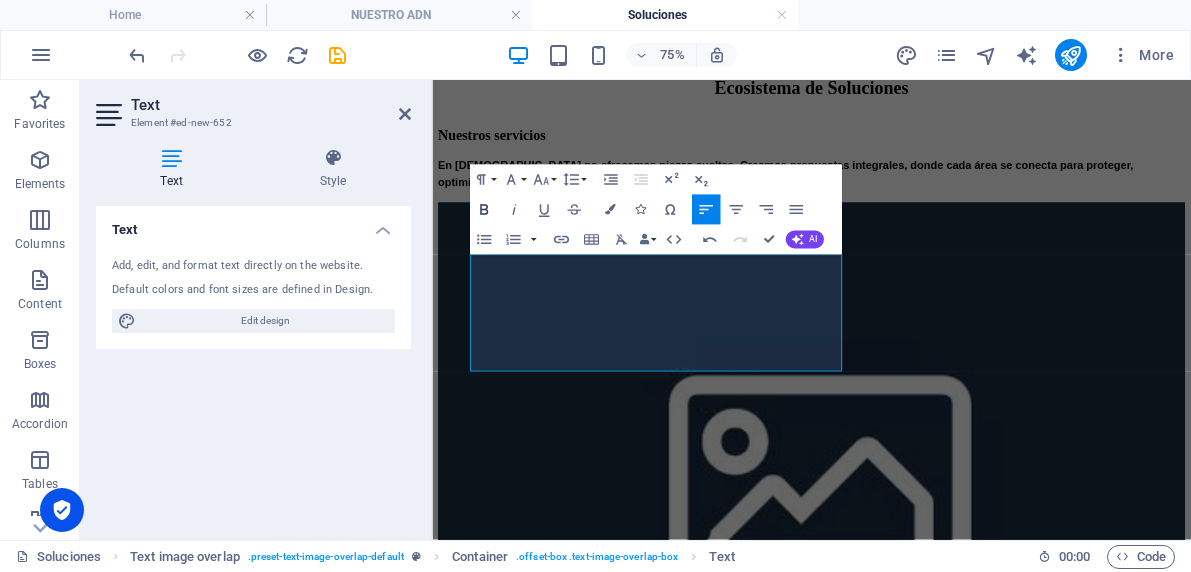 click 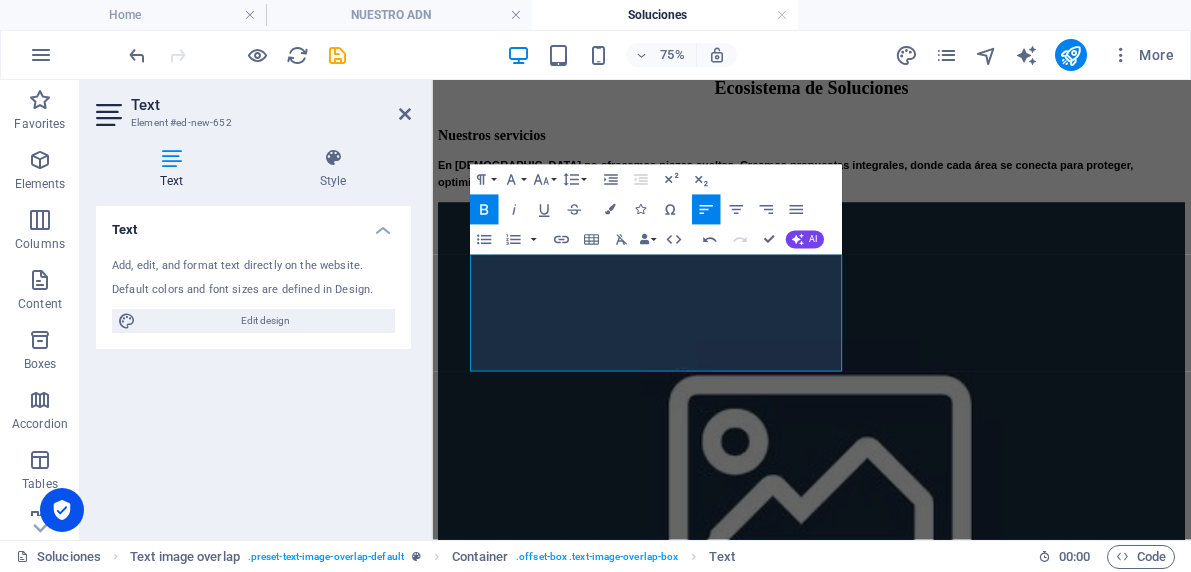 click 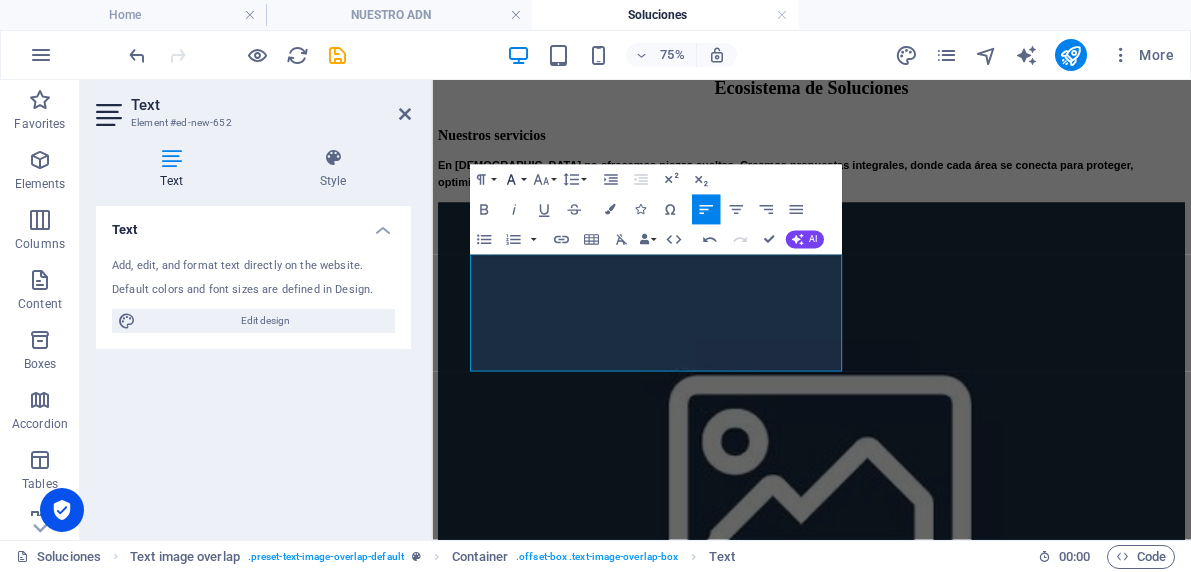 click 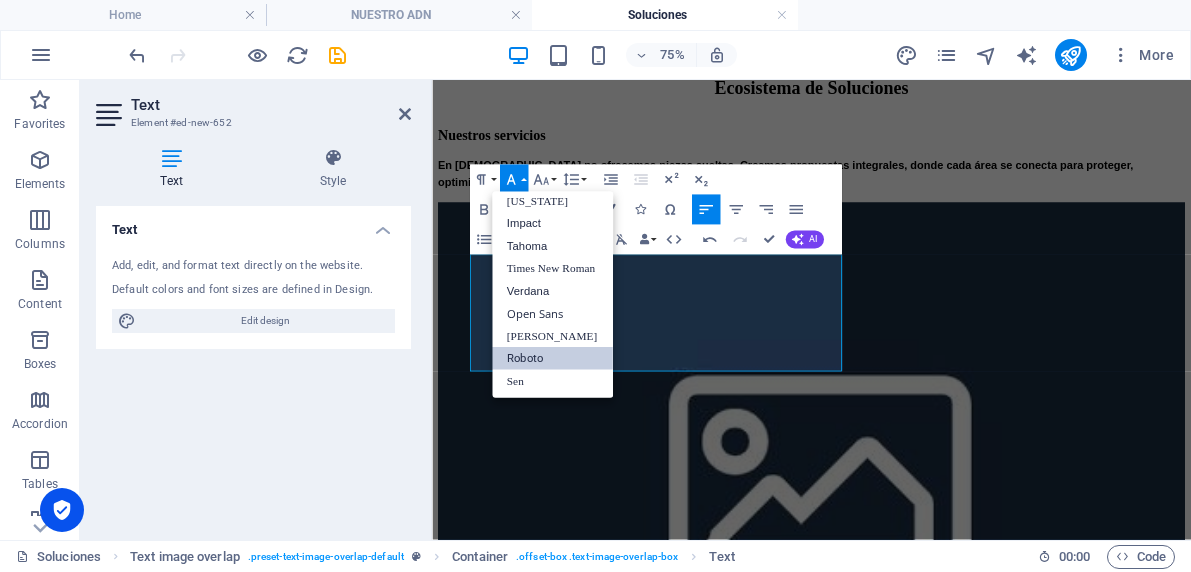 scroll, scrollTop: 41, scrollLeft: 0, axis: vertical 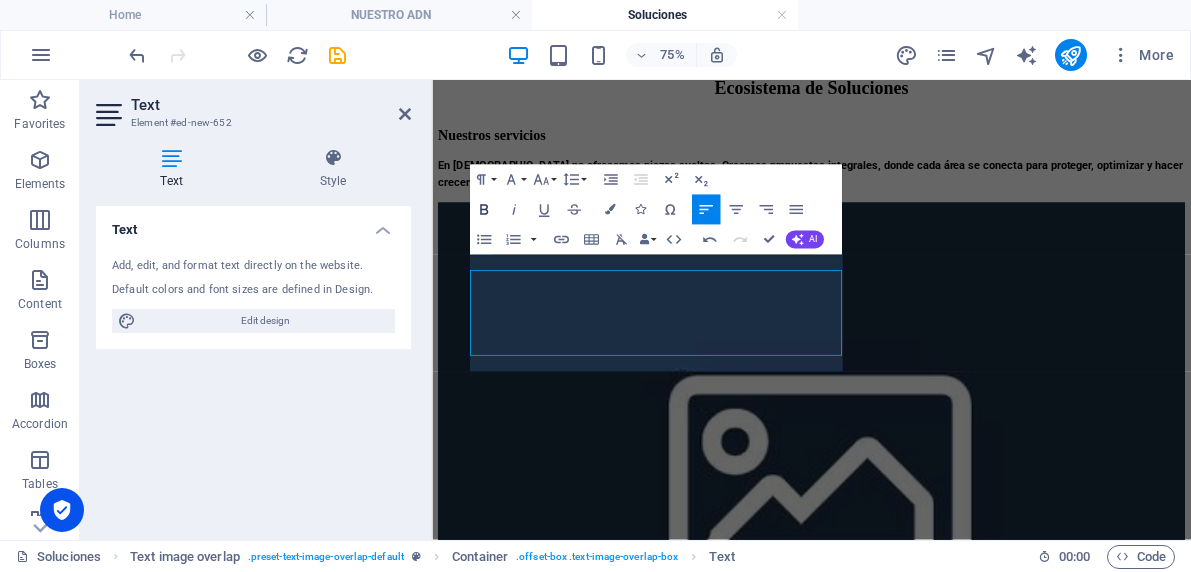 click 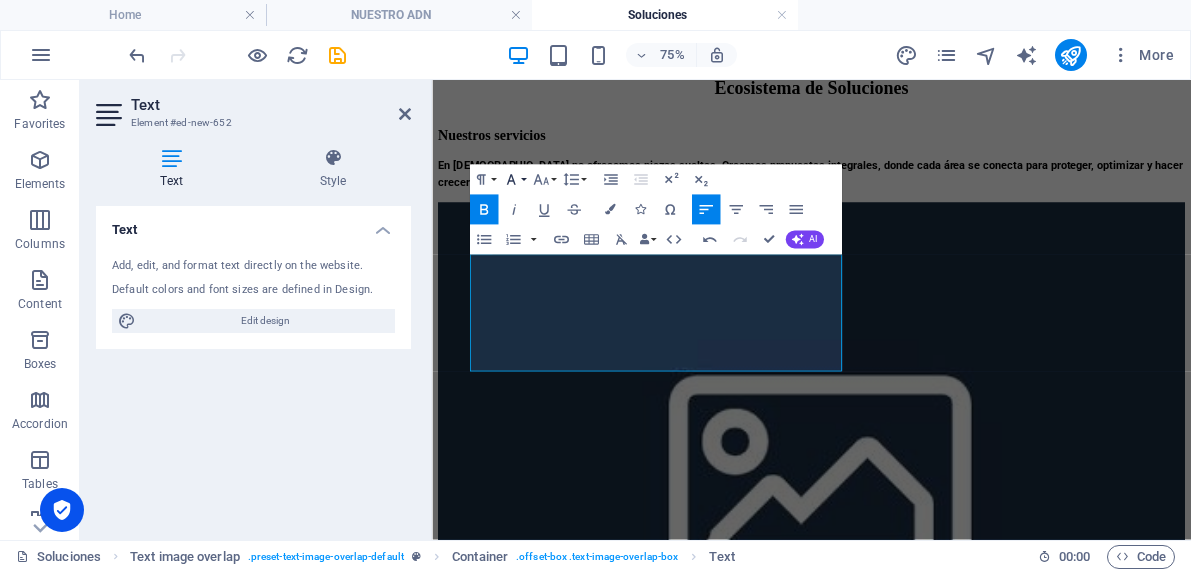 click 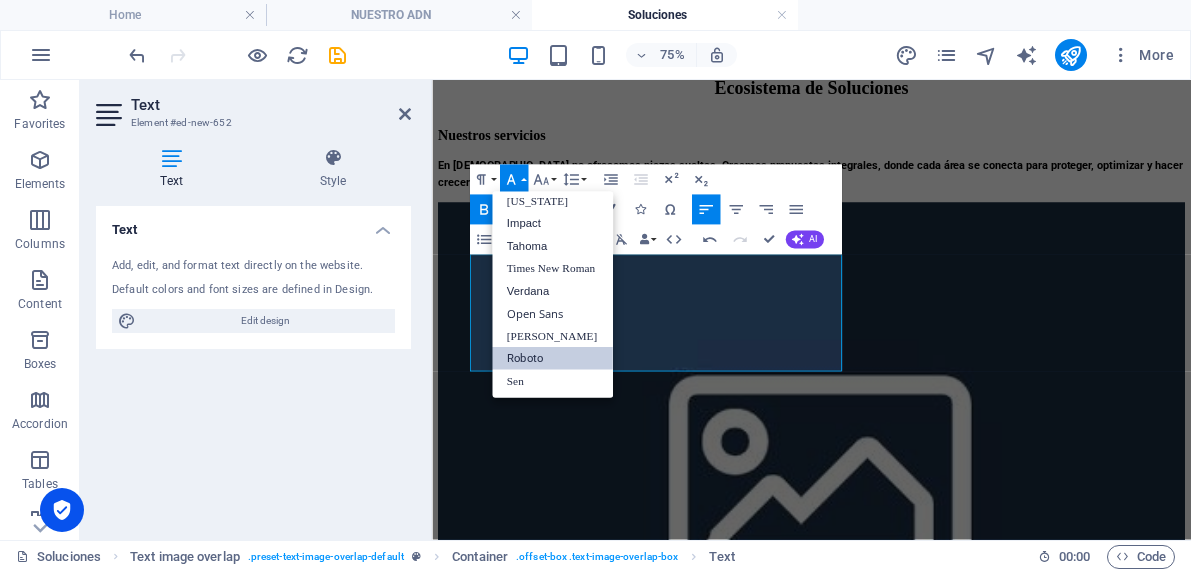 scroll, scrollTop: 41, scrollLeft: 0, axis: vertical 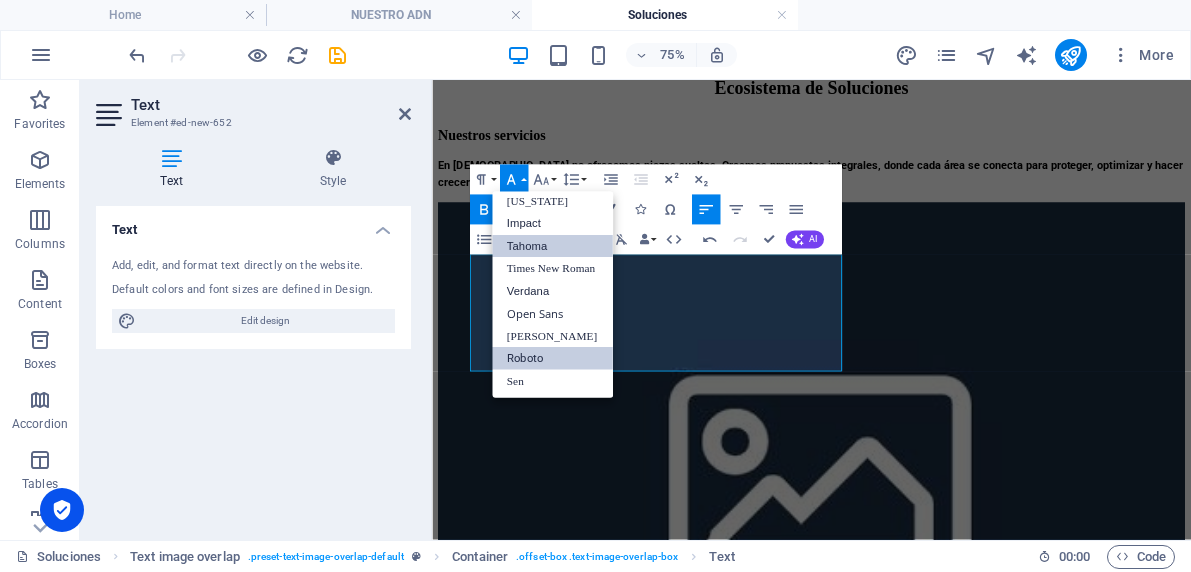 click on "Tahoma" at bounding box center (552, 245) 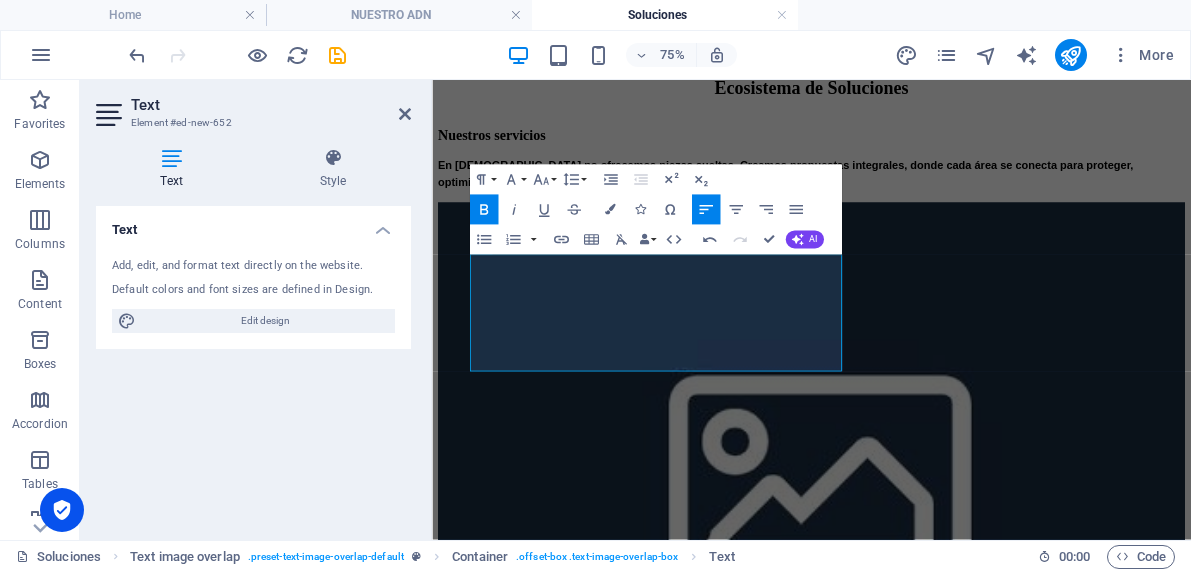 click 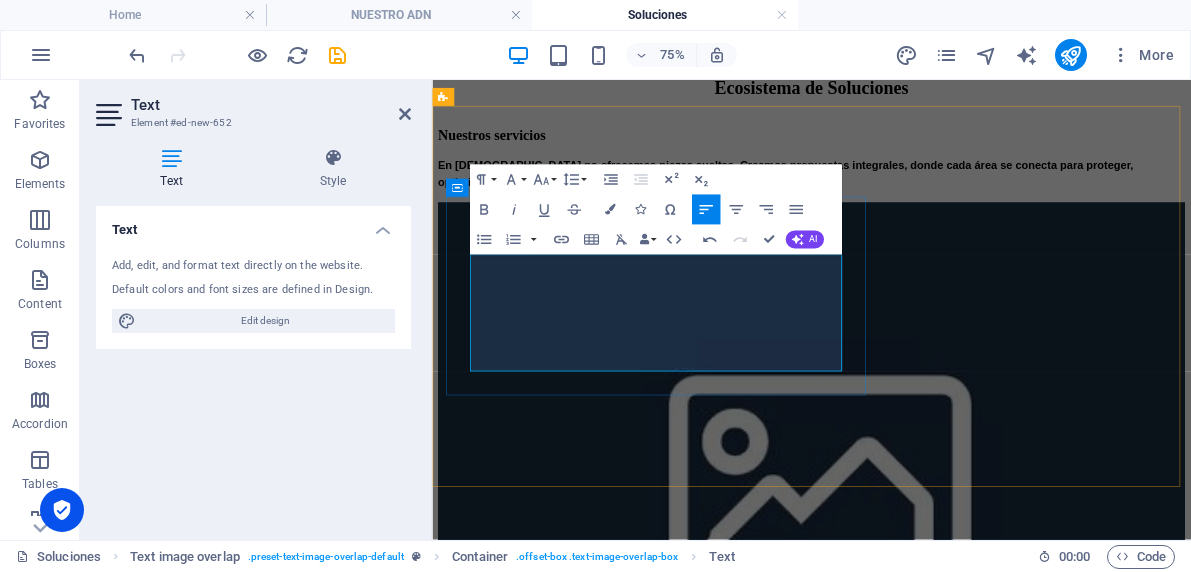 click on "En Efiscon no ofrecemos piezas sueltas. Creamos propuestas integrales, donde cada área se conecta para proteger, optimizar y hacer crecer tu empresa." at bounding box center [938, 205] 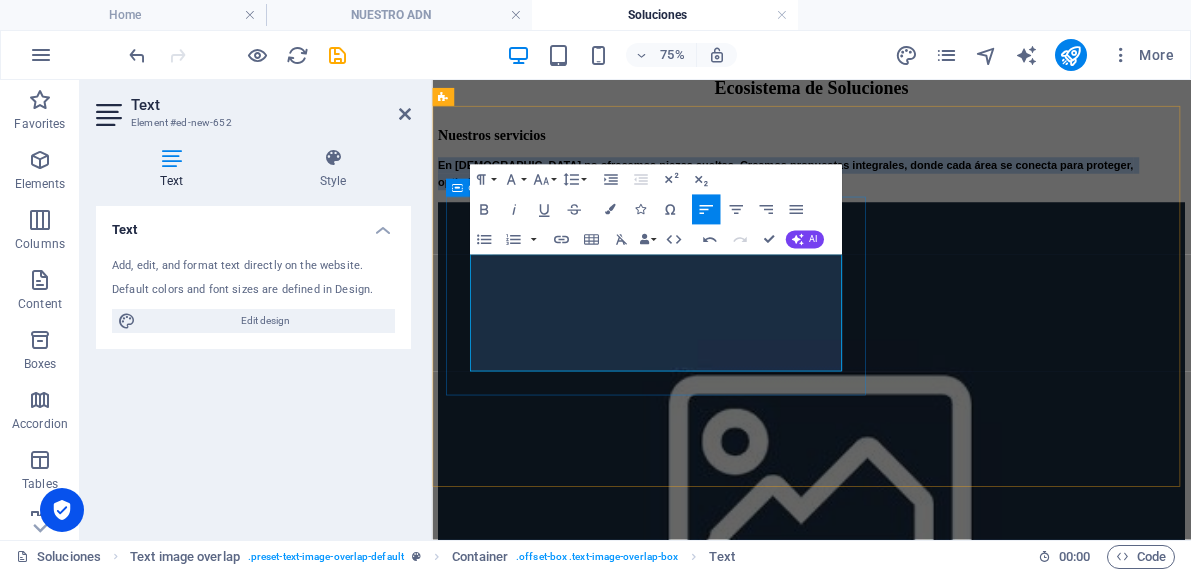 drag, startPoint x: 691, startPoint y: 441, endPoint x: 459, endPoint y: 341, distance: 252.63412 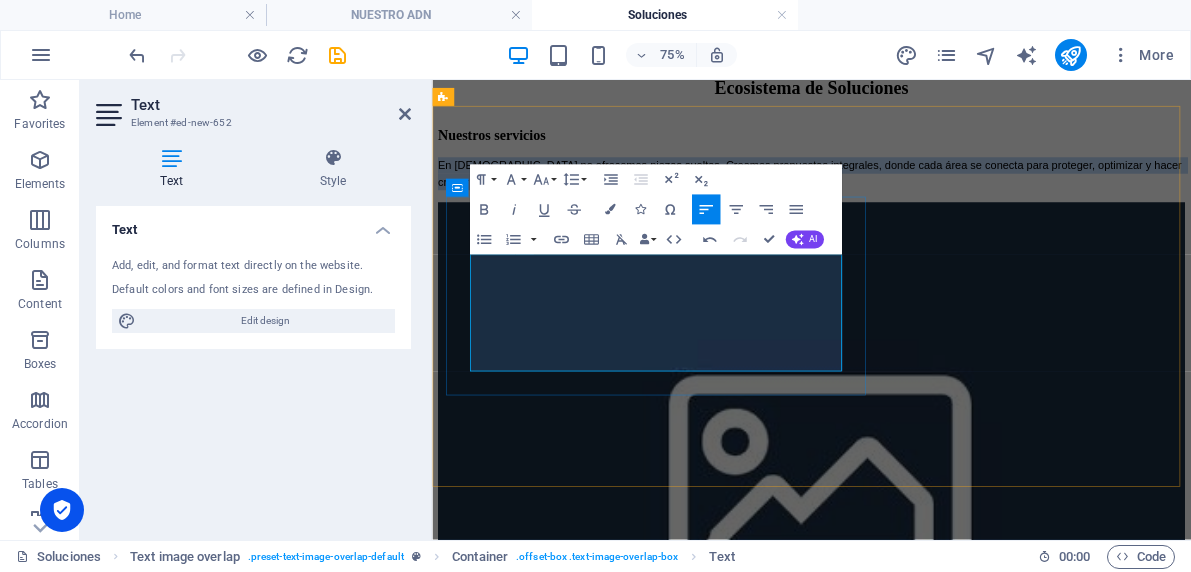 drag, startPoint x: 585, startPoint y: 448, endPoint x: 480, endPoint y: 347, distance: 145.69145 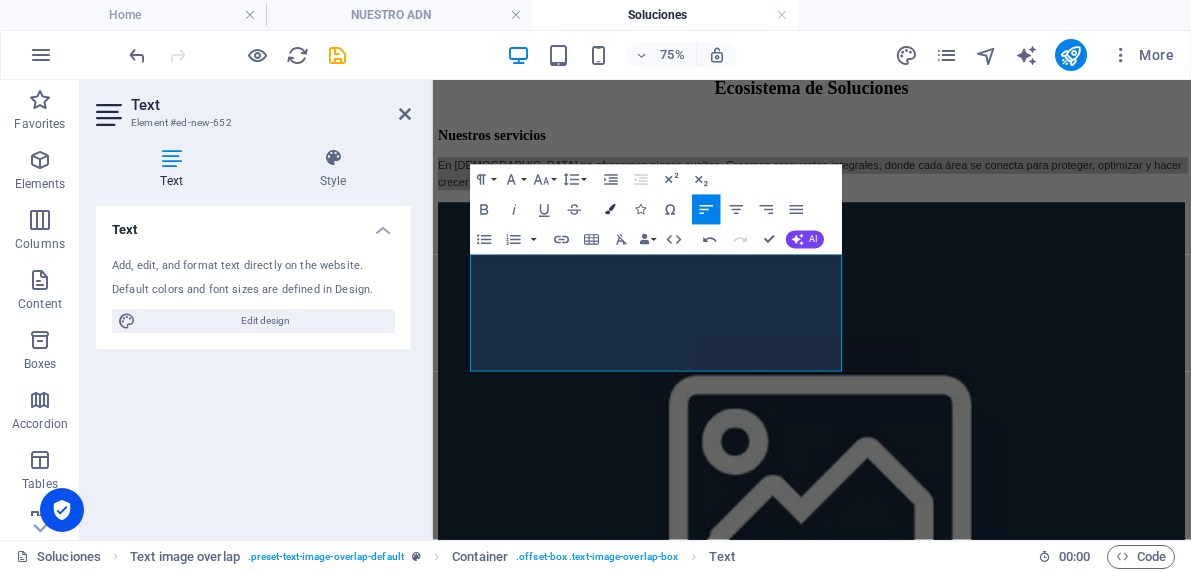 click at bounding box center (609, 209) 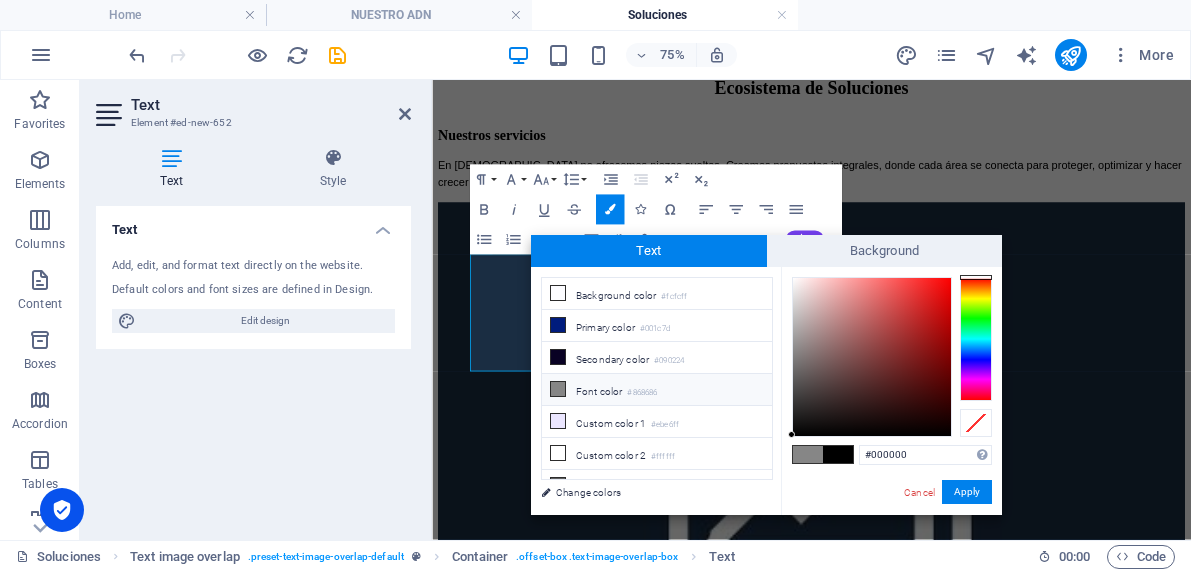 click on "Font color
#868686" at bounding box center [657, 390] 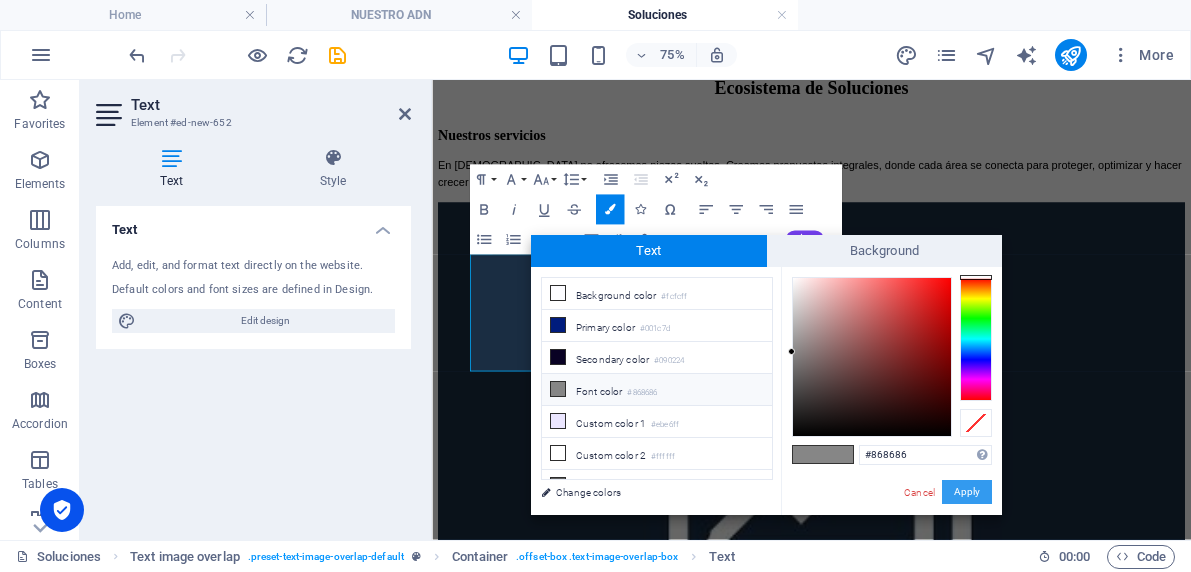 click on "Apply" at bounding box center [967, 492] 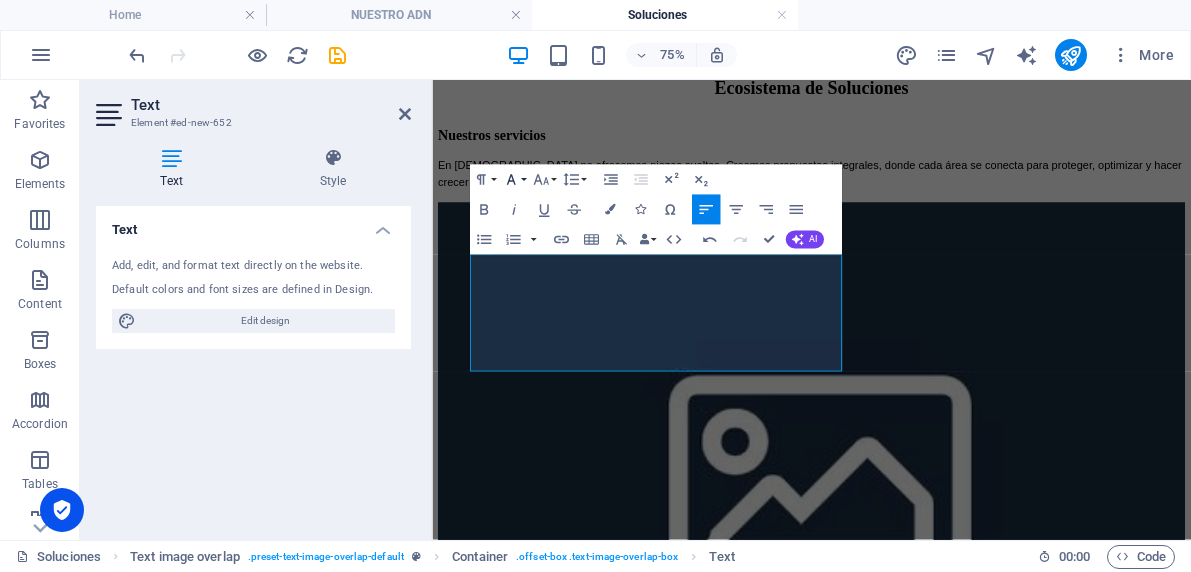 click 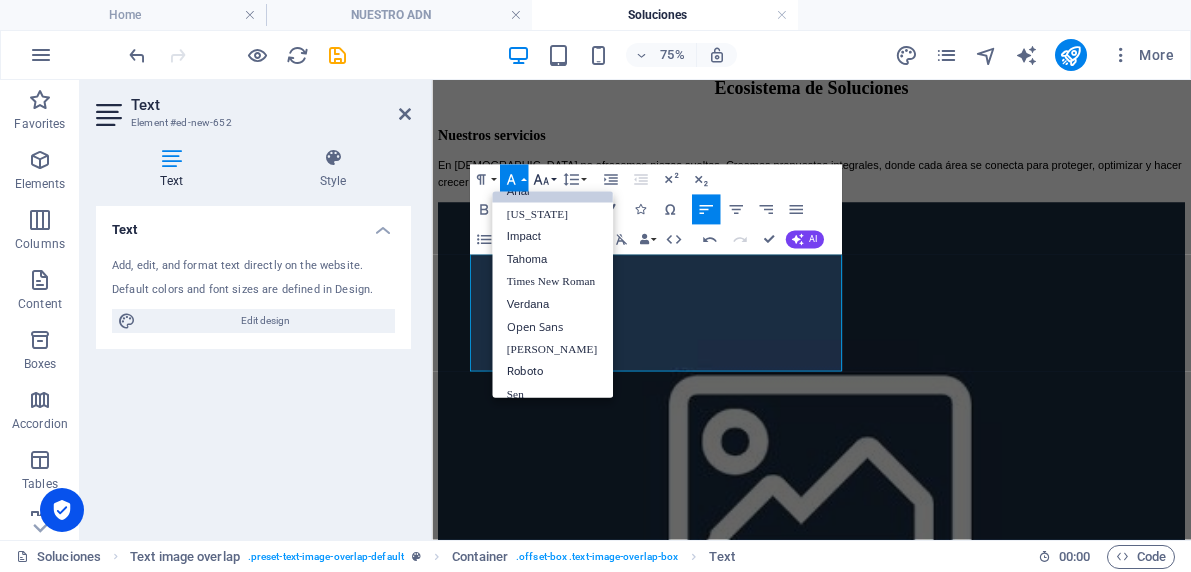 click 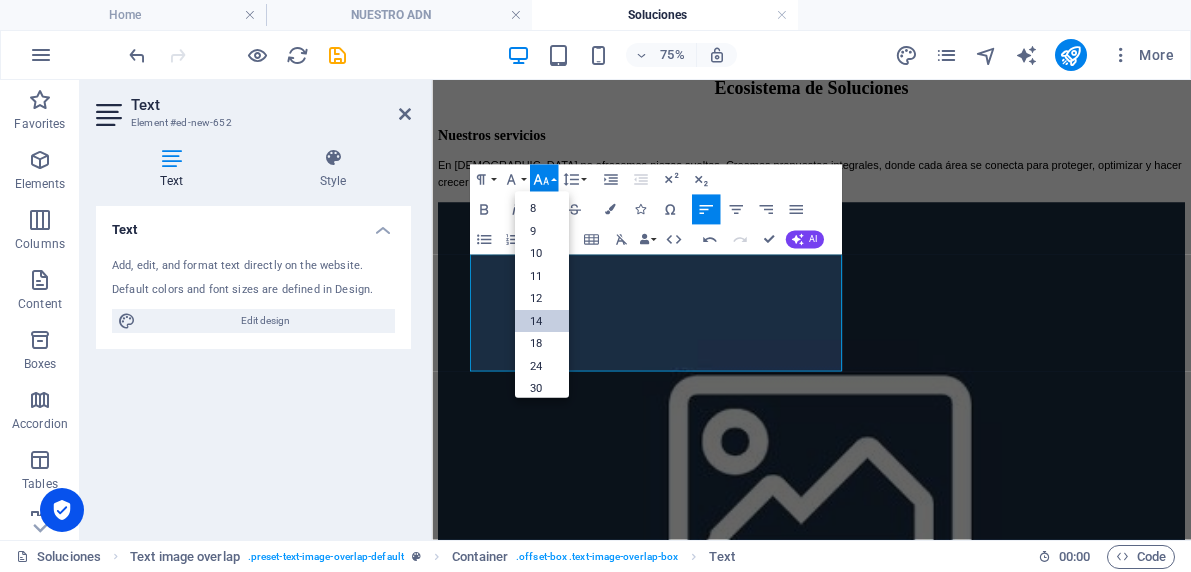 click on "14" at bounding box center (541, 321) 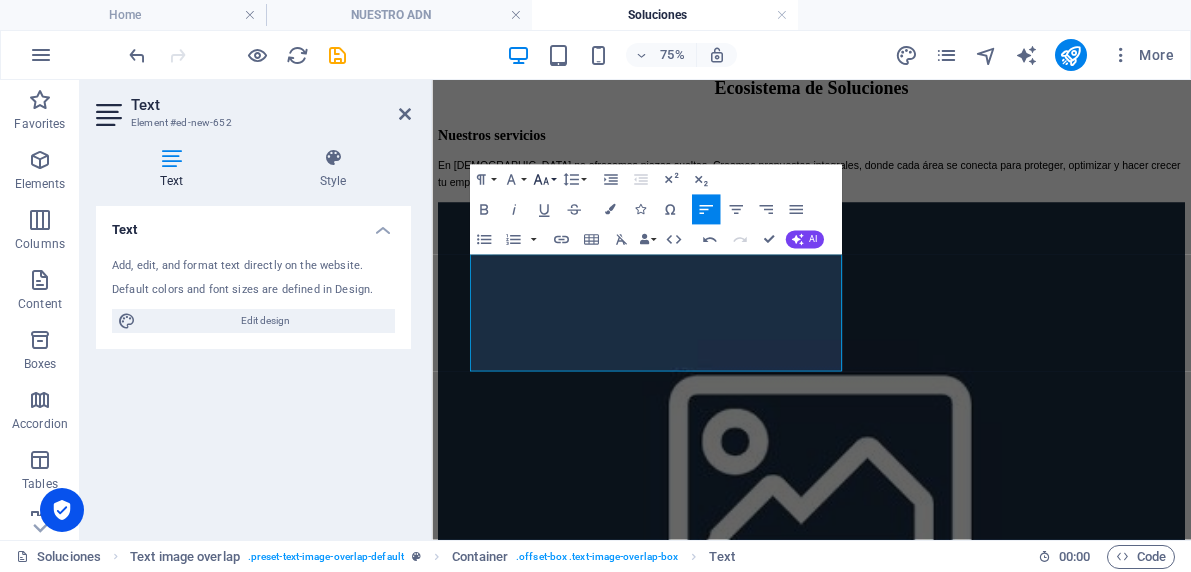 click 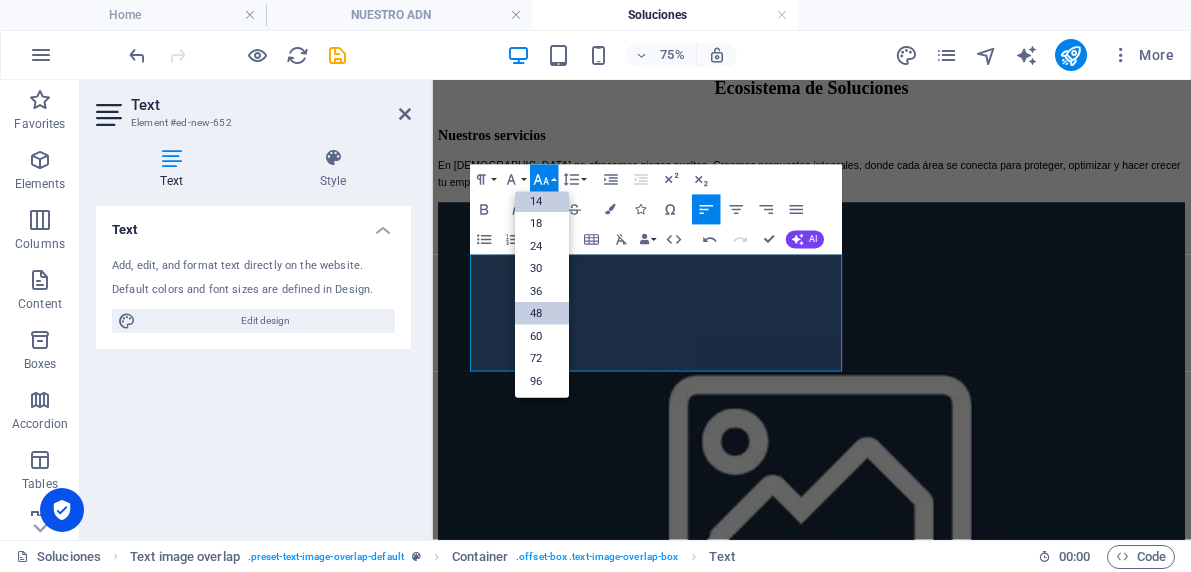 scroll, scrollTop: 161, scrollLeft: 0, axis: vertical 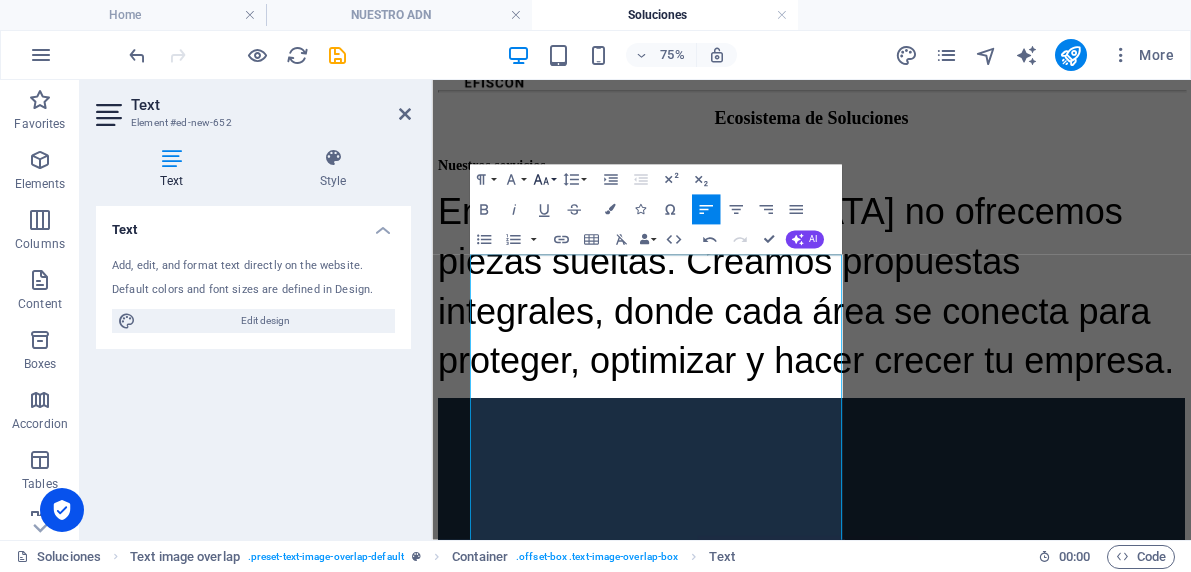 click 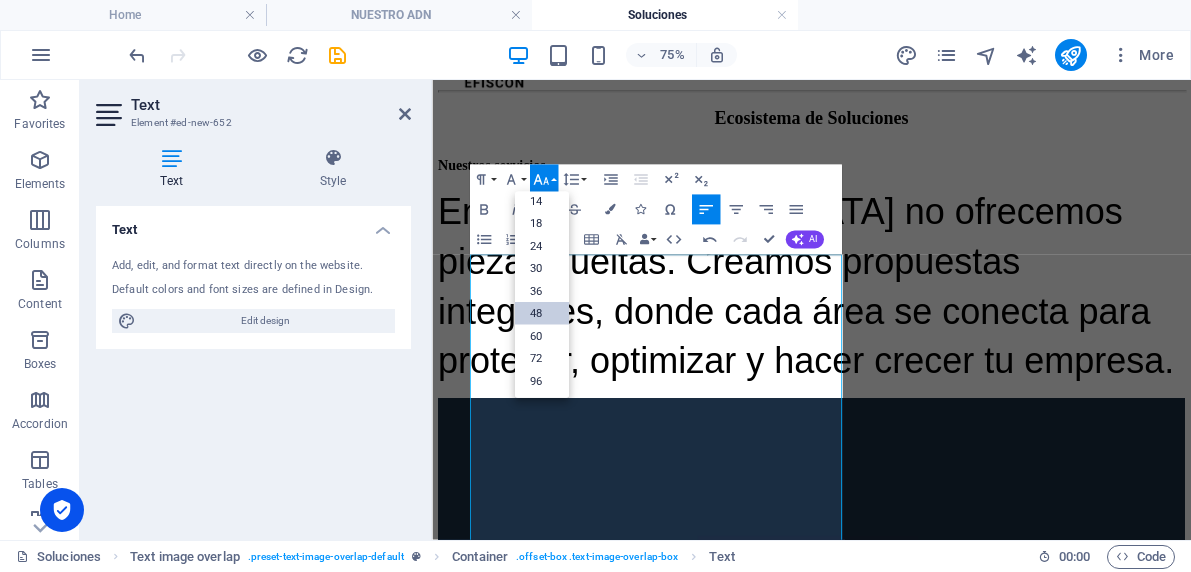 scroll, scrollTop: 161, scrollLeft: 0, axis: vertical 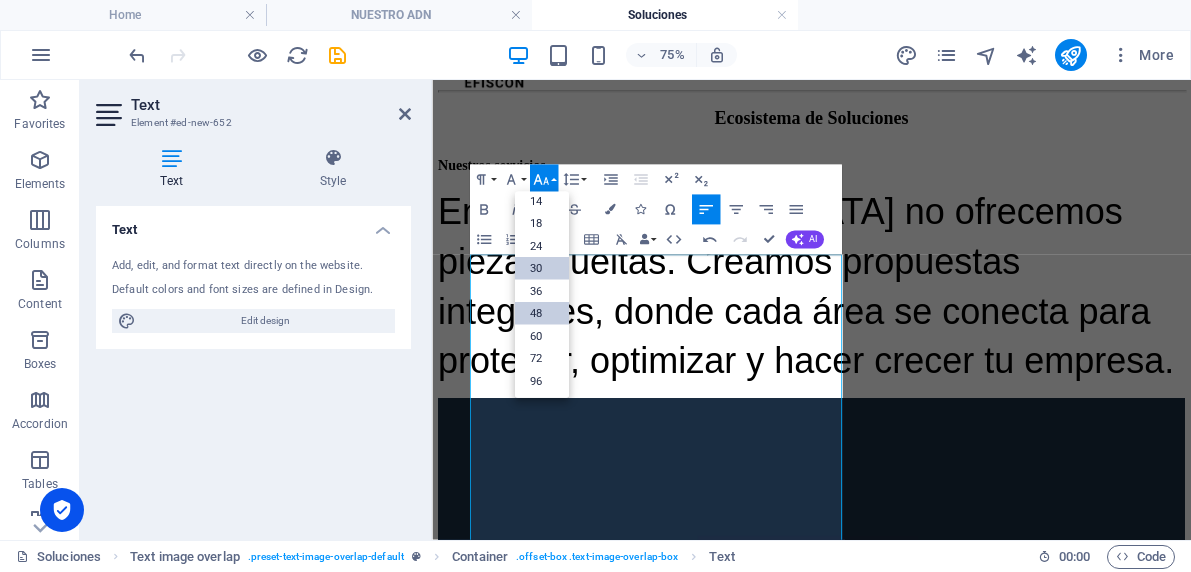 click on "30" at bounding box center [541, 268] 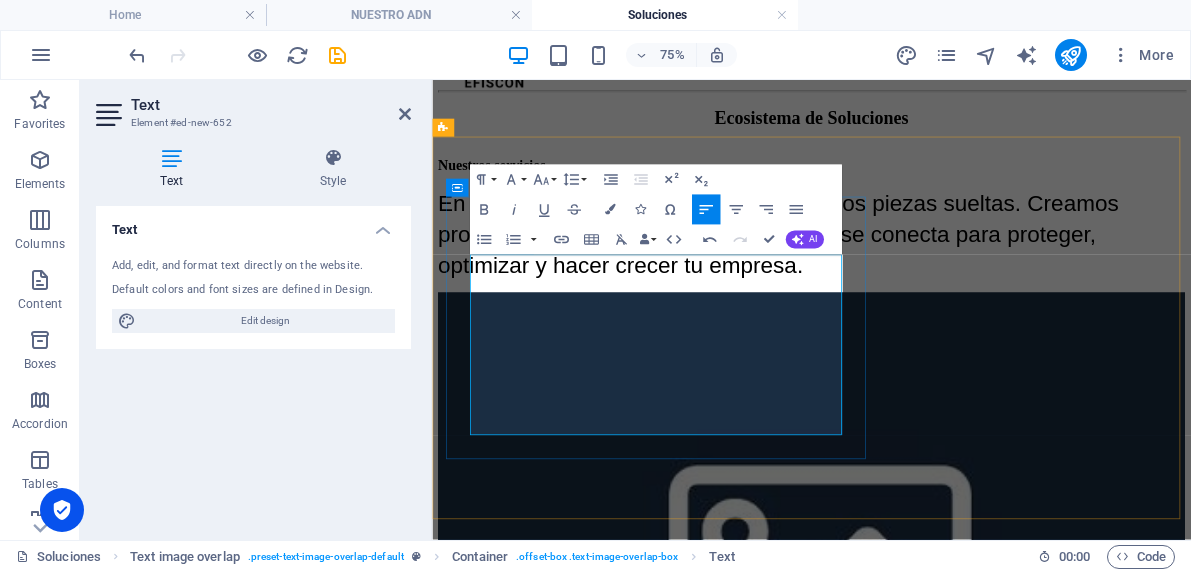 click on "En Efiscon no ofrecemos piezas sueltas. Creamos propuestas integrales, donde cada área se conecta para proteger, optimizar y hacer crecer tu empresa." at bounding box center (898, 286) 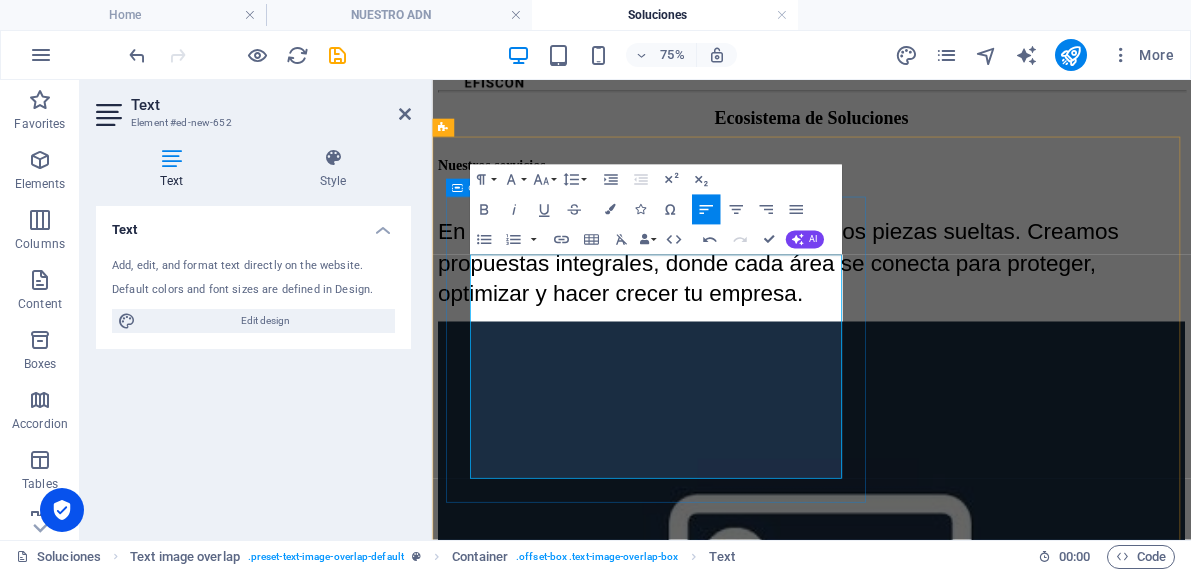 click on "Nuestros servicios En Efiscon no ofrecemos piezas sueltas. Creamos propuestas integrales, donde cada área se conecta para proteger, optimizar y hacer crecer tu empresa." at bounding box center (938, 285) 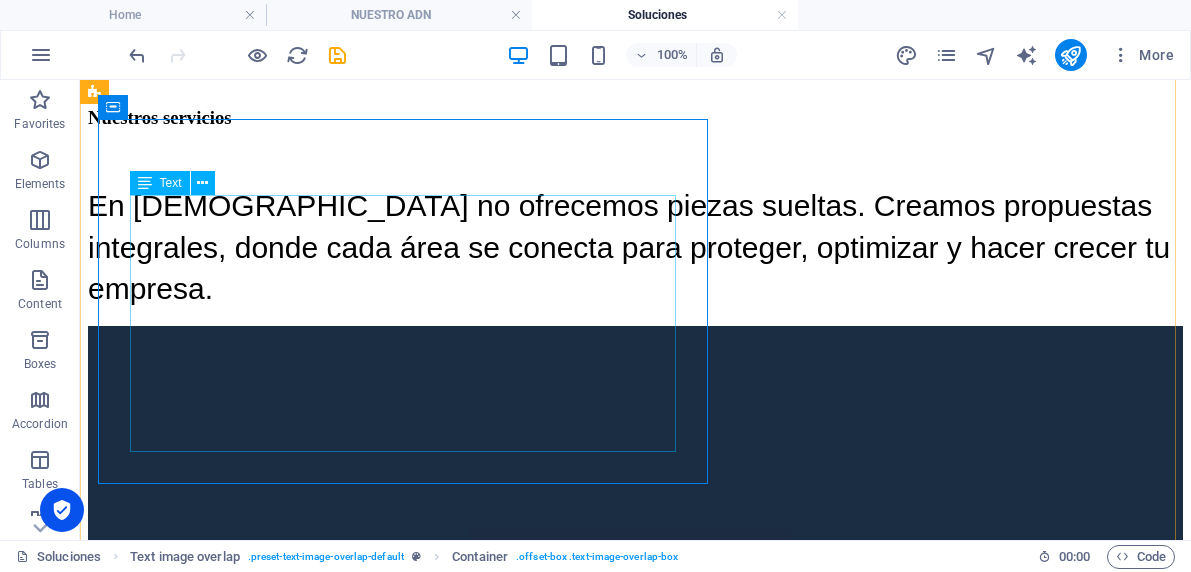 scroll, scrollTop: 95, scrollLeft: 0, axis: vertical 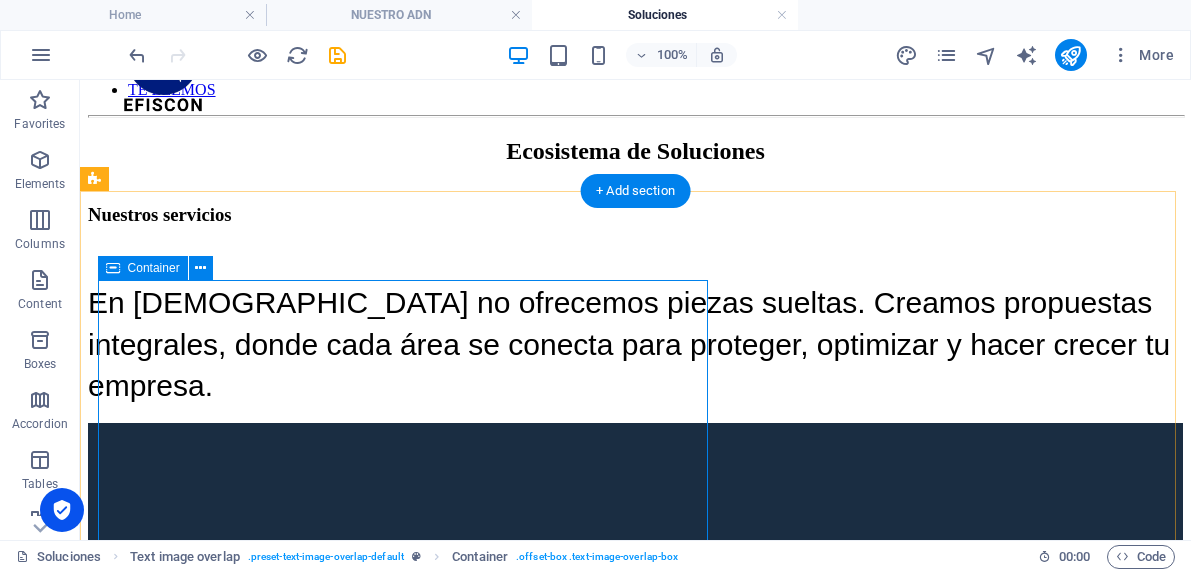 click on "Nuestros servicios En Efiscon no ofrecemos piezas sueltas. Creamos propuestas integrales, donde cada área se conecta para proteger, optimizar y hacer crecer tu empresa." at bounding box center [635, 305] 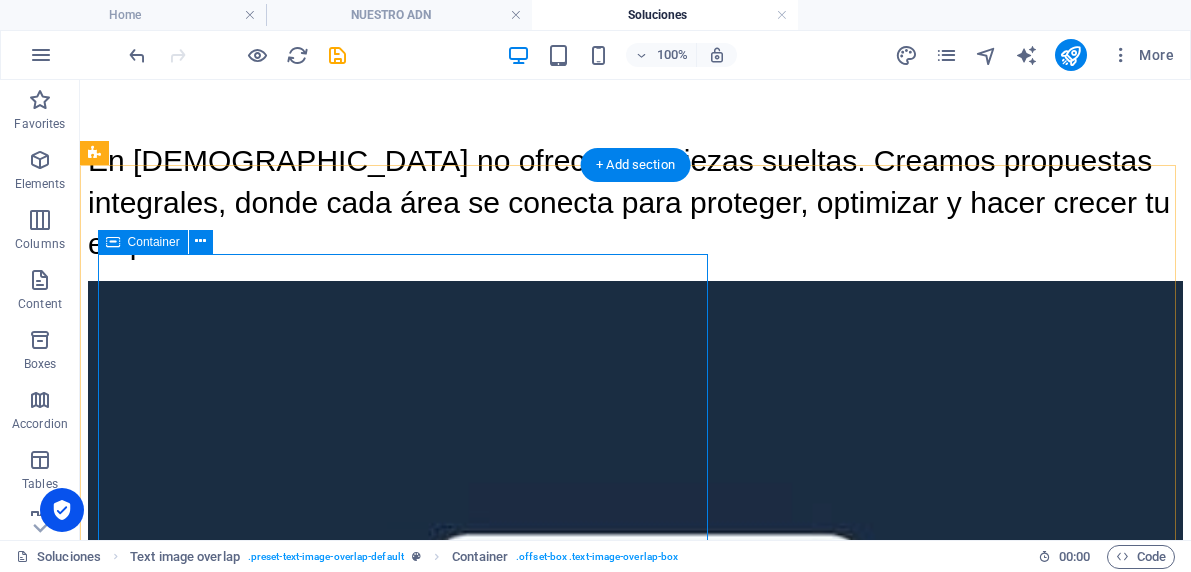 scroll, scrollTop: 237, scrollLeft: 0, axis: vertical 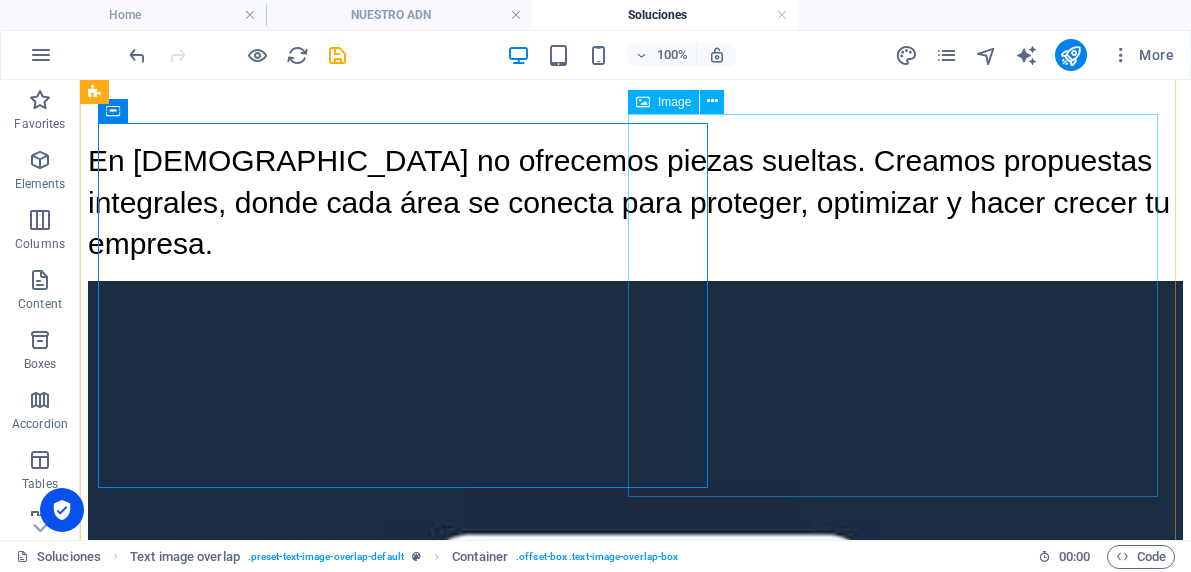 click at bounding box center [635, 679] 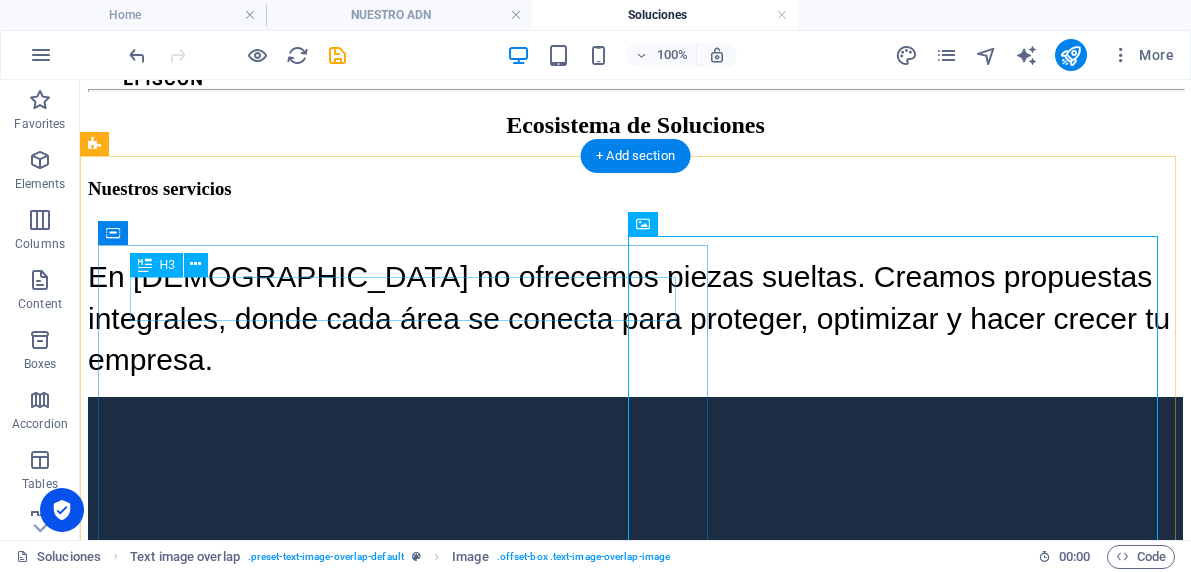 scroll, scrollTop: 115, scrollLeft: 0, axis: vertical 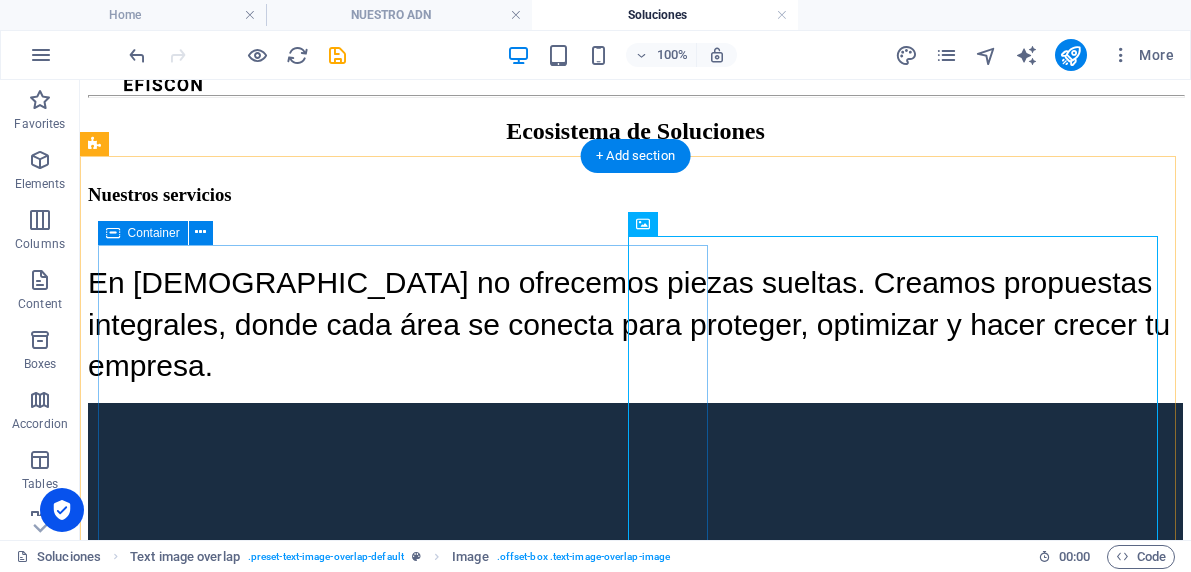 click on "Nuestros servicios En Efiscon no ofrecemos piezas sueltas. Creamos propuestas integrales, donde cada área se conecta para proteger, optimizar y hacer crecer tu empresa." at bounding box center [635, 285] 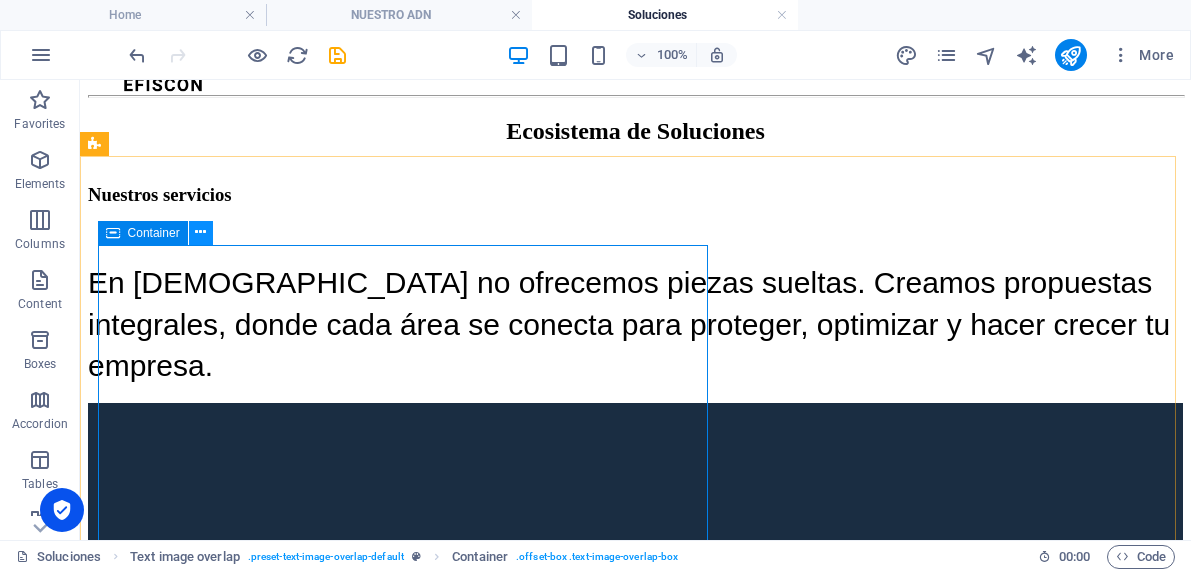 click at bounding box center [200, 232] 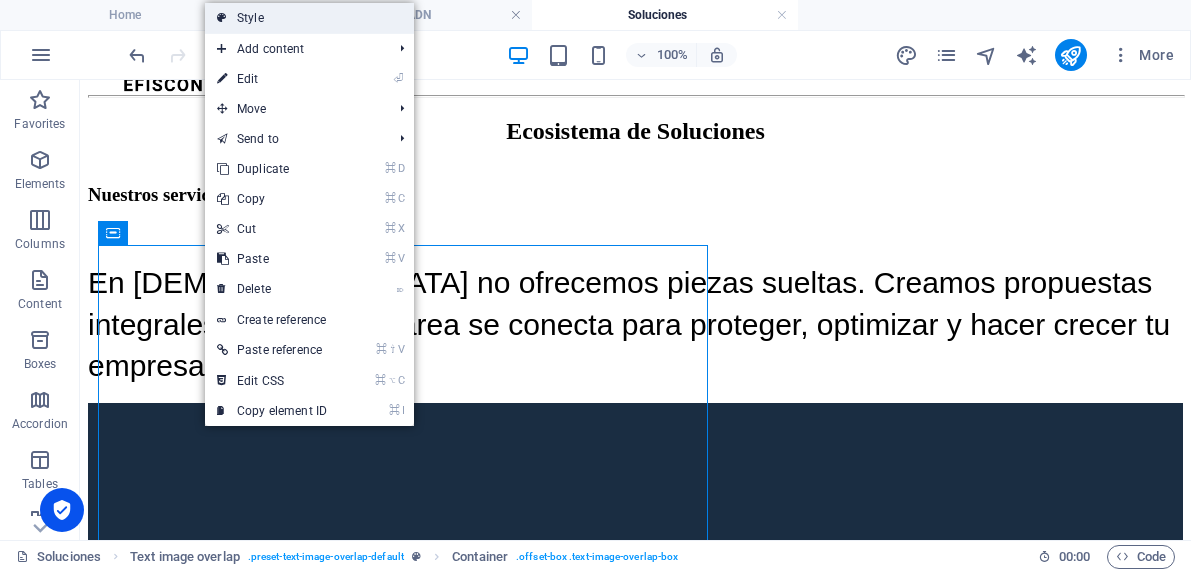 click on "Style" at bounding box center (309, 18) 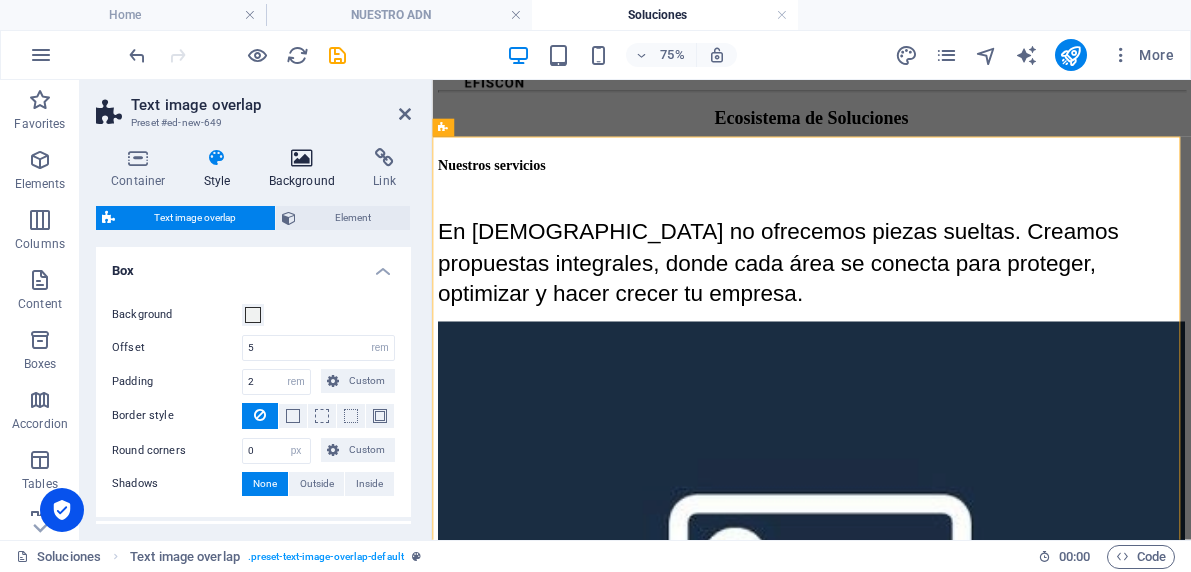 click at bounding box center [302, 158] 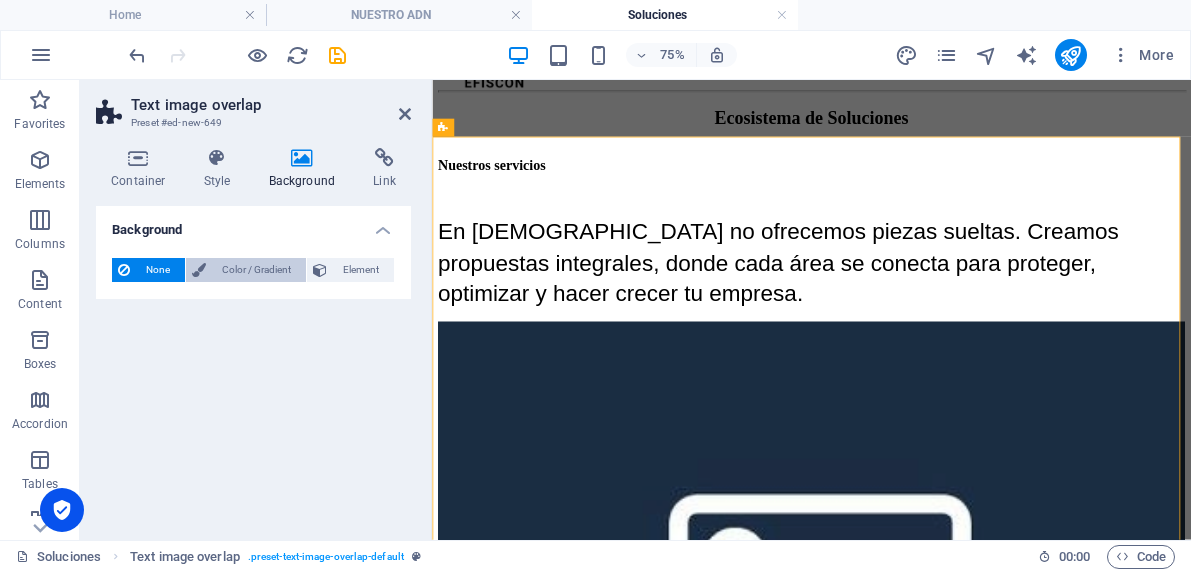 click on "Color / Gradient" at bounding box center (256, 270) 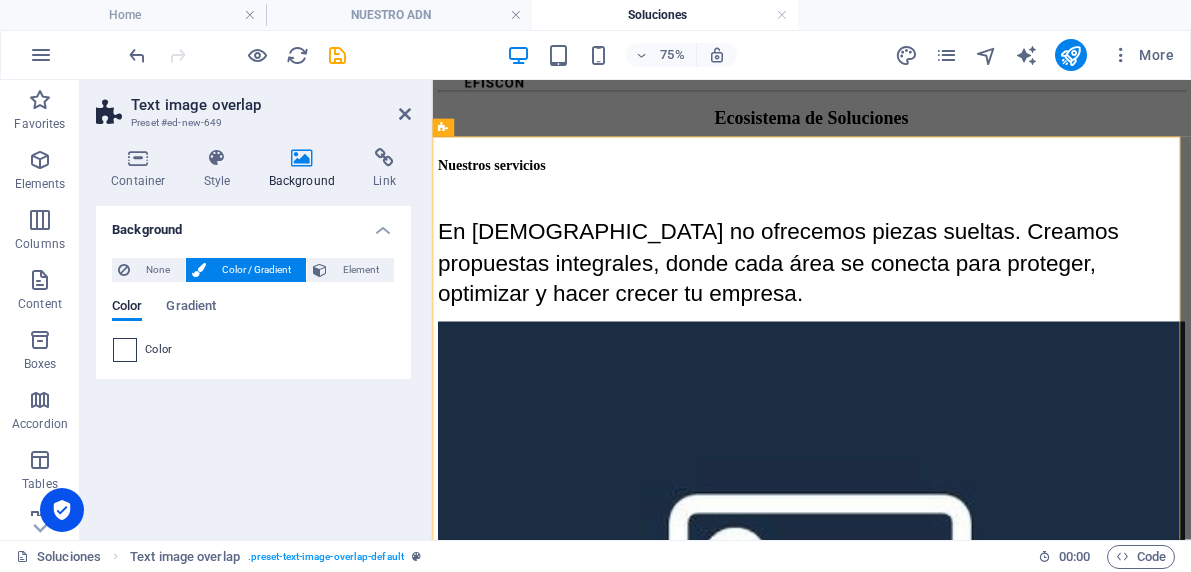 click at bounding box center [125, 350] 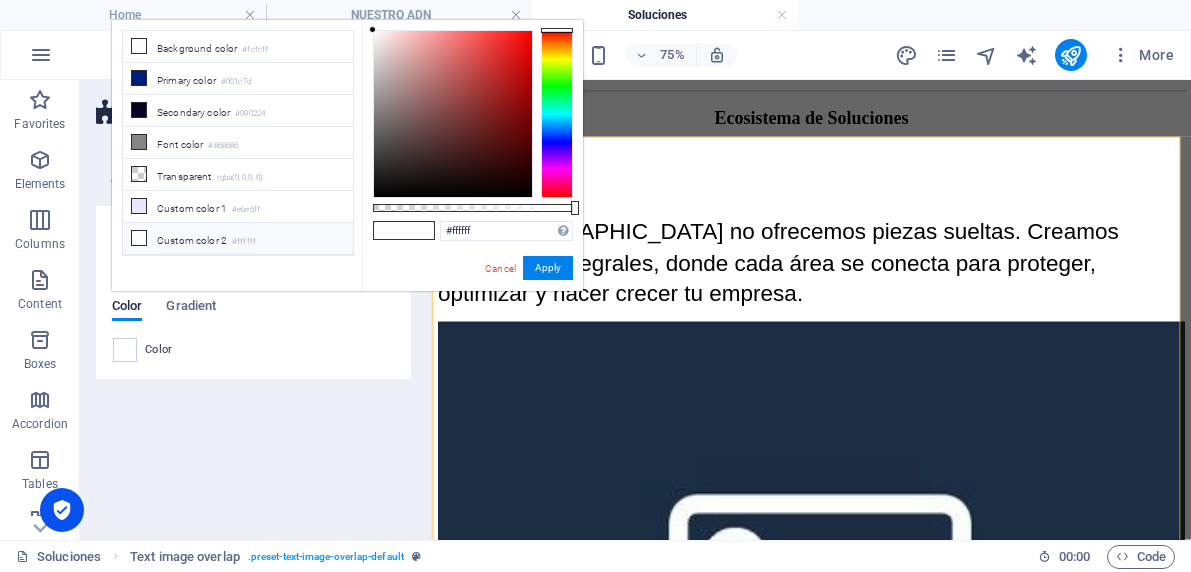 click at bounding box center (139, 238) 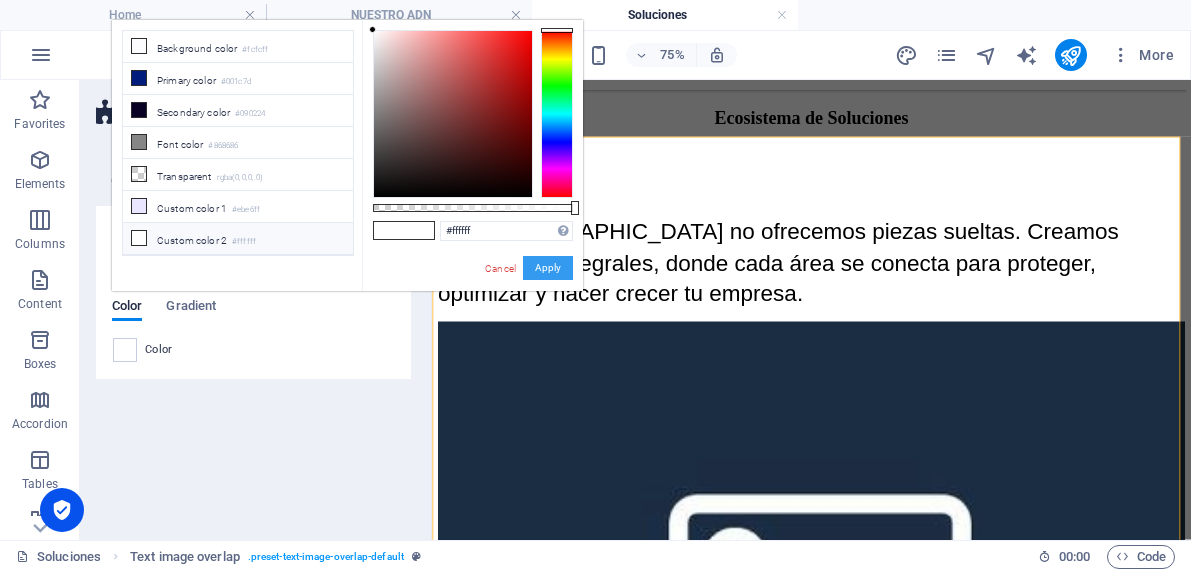 click on "Apply" at bounding box center [548, 268] 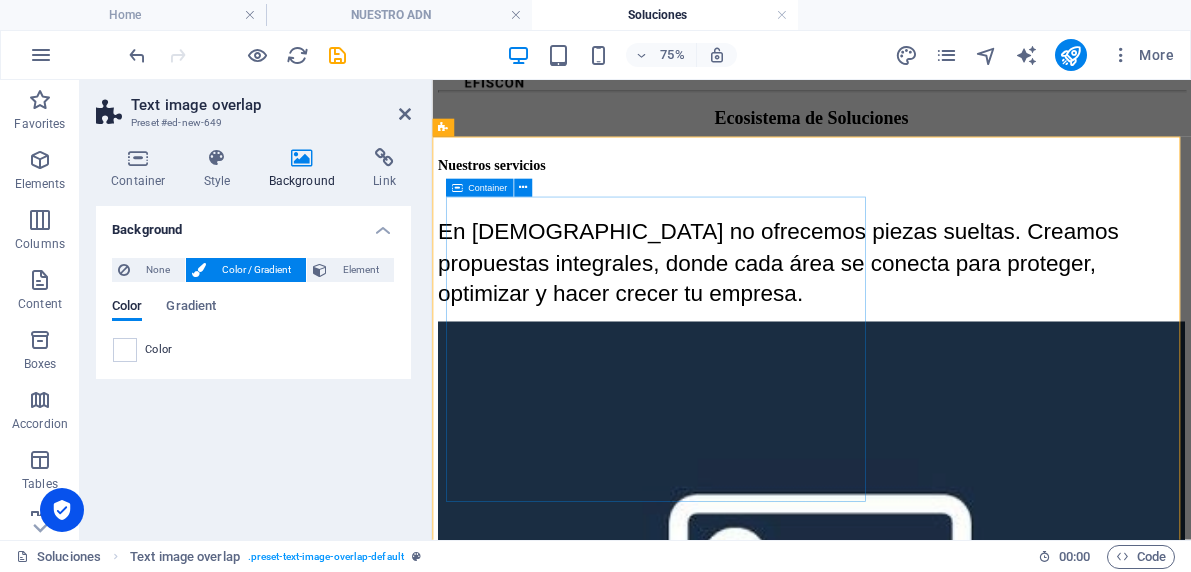 click on "Nuestros servicios En Efiscon no ofrecemos piezas sueltas. Creamos propuestas integrales, donde cada área se conecta para proteger, optimizar y hacer crecer tu empresa." at bounding box center (938, 285) 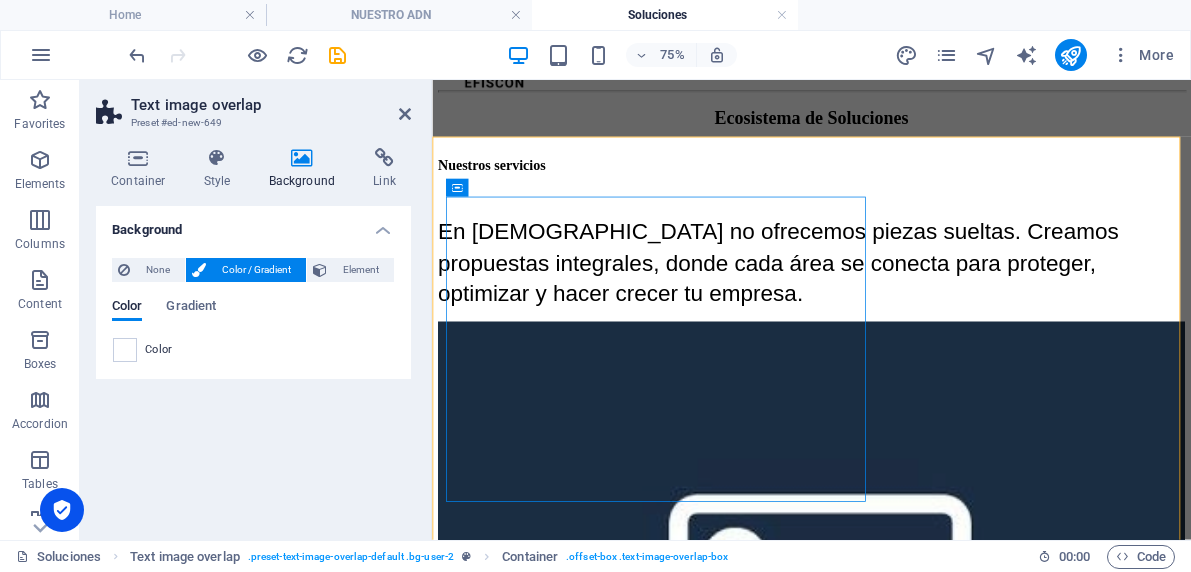 click on "Color Gradient" at bounding box center (253, 318) 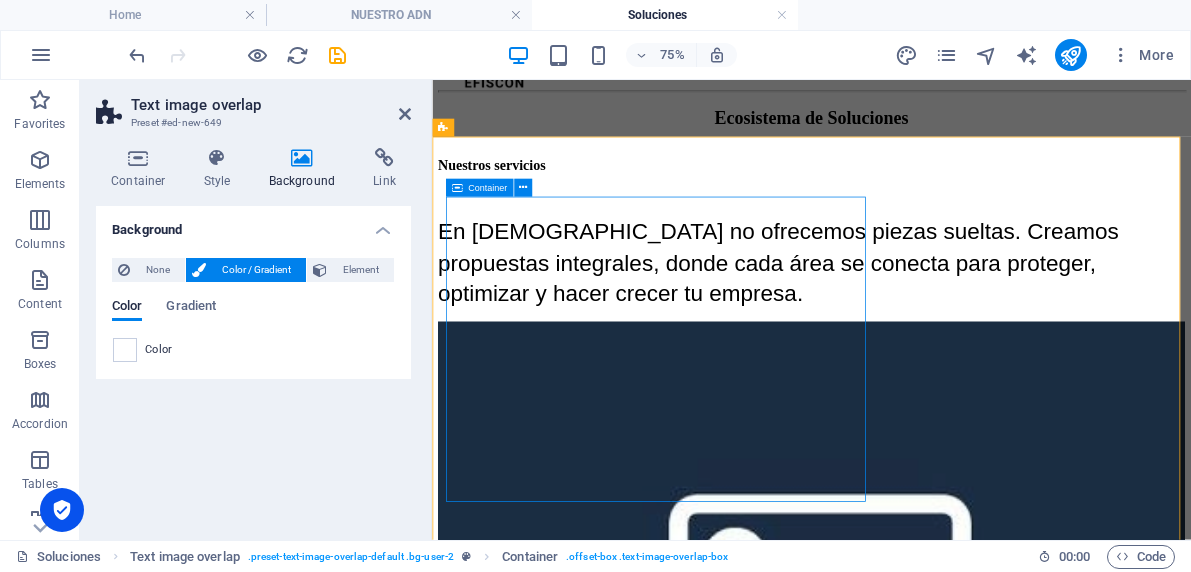 click on "Nuestros servicios En Efiscon no ofrecemos piezas sueltas. Creamos propuestas integrales, donde cada área se conecta para proteger, optimizar y hacer crecer tu empresa." at bounding box center (938, 285) 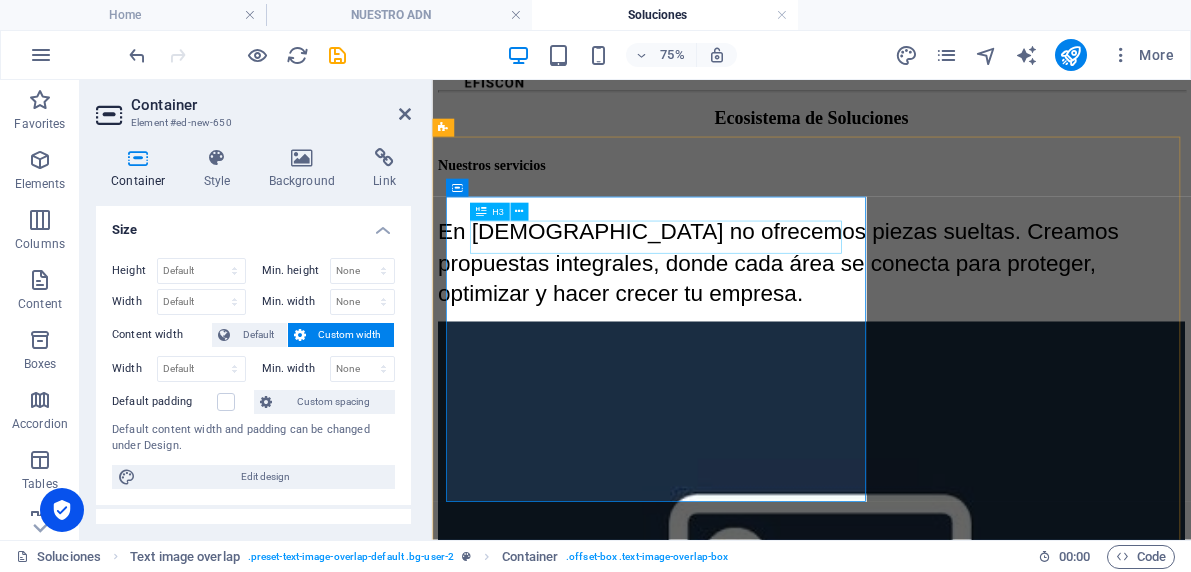 click on "Nuestros servicios" at bounding box center (938, 195) 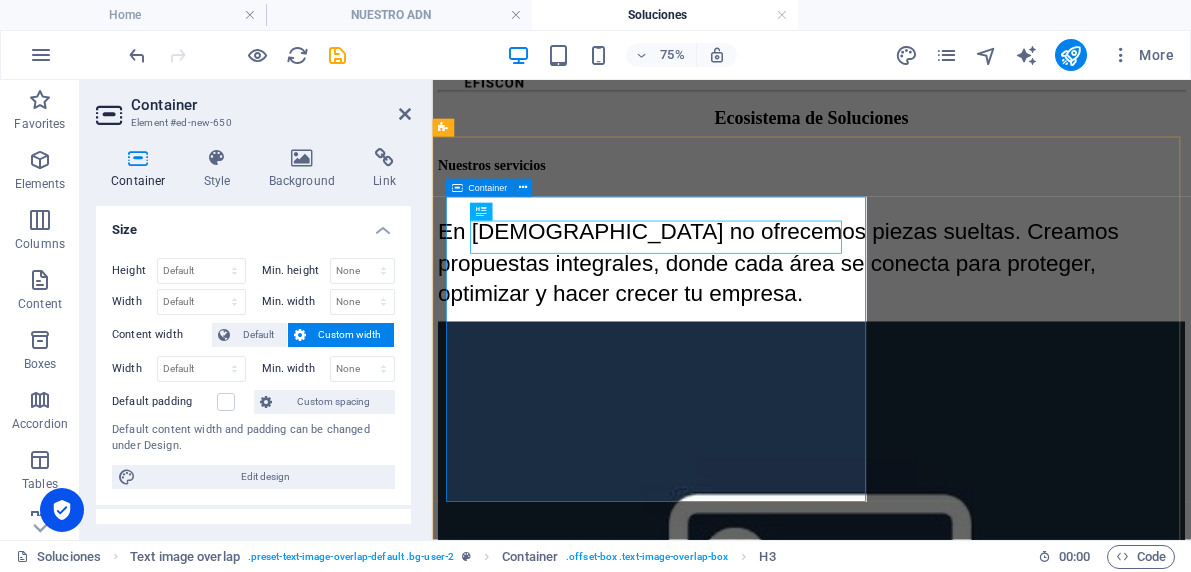 click on "Nuestros servicios En Efiscon no ofrecemos piezas sueltas. Creamos propuestas integrales, donde cada área se conecta para proteger, optimizar y hacer crecer tu empresa." at bounding box center (938, 285) 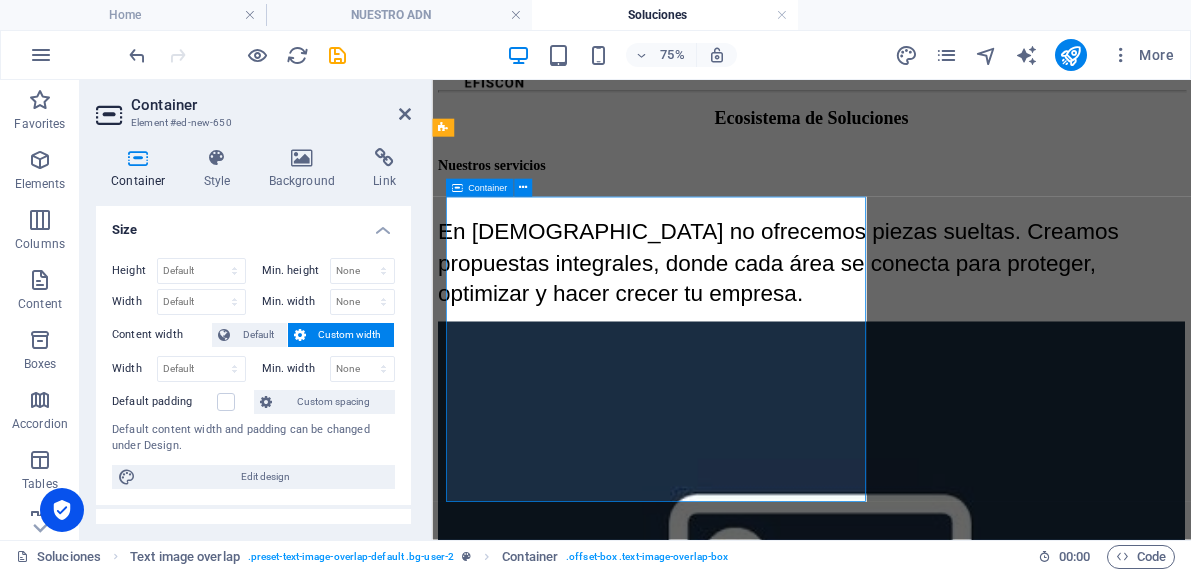 click on "Nuestros servicios En Efiscon no ofrecemos piezas sueltas. Creamos propuestas integrales, donde cada área se conecta para proteger, optimizar y hacer crecer tu empresa." at bounding box center [938, 285] 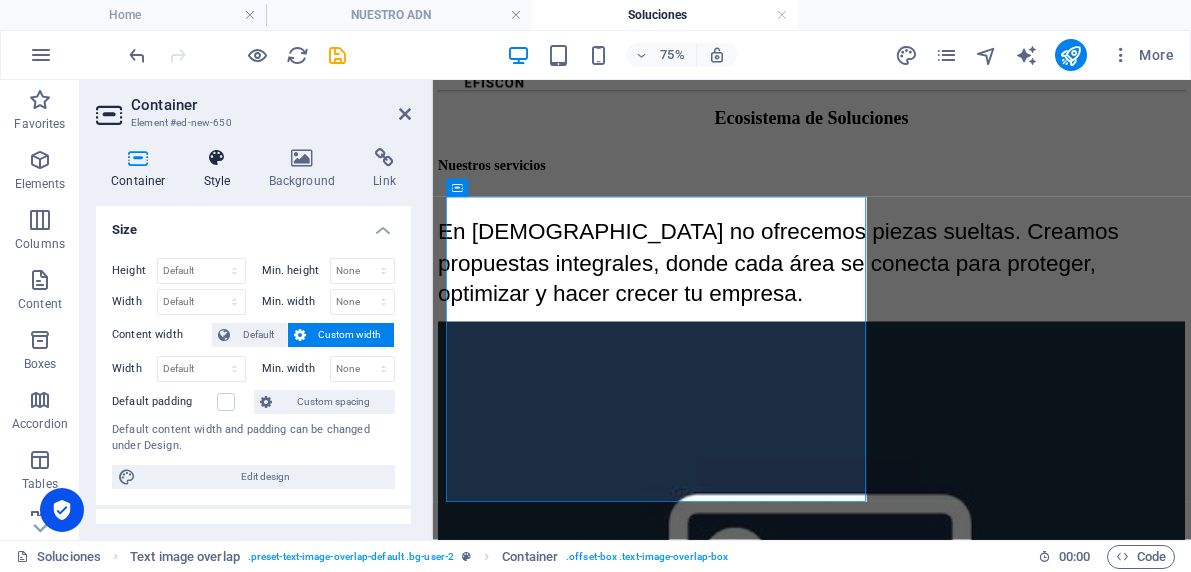 click at bounding box center (217, 158) 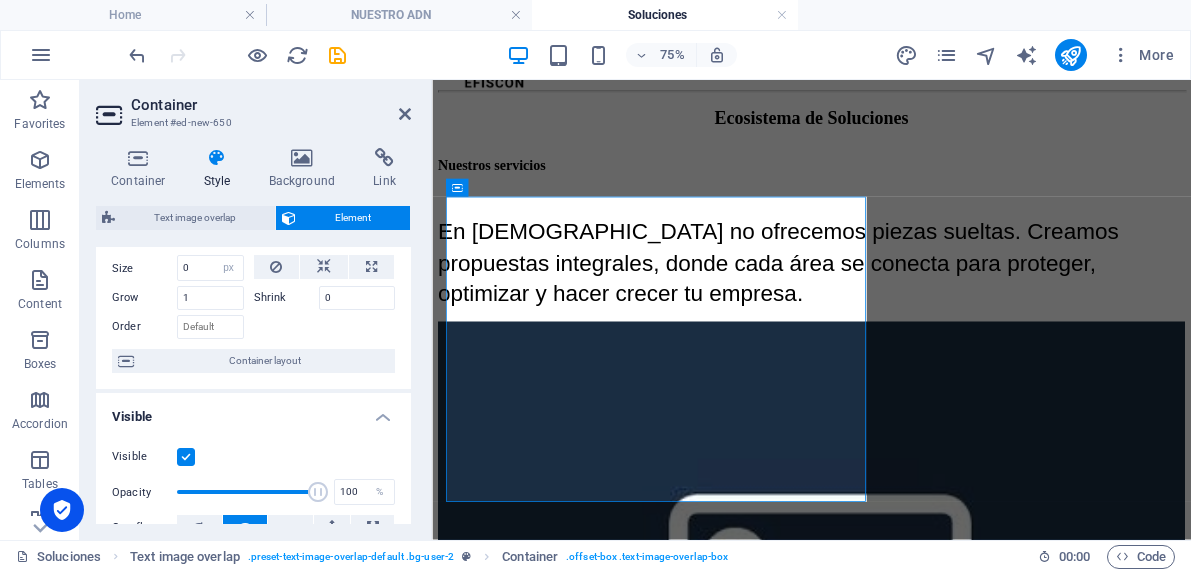 scroll, scrollTop: 117, scrollLeft: 0, axis: vertical 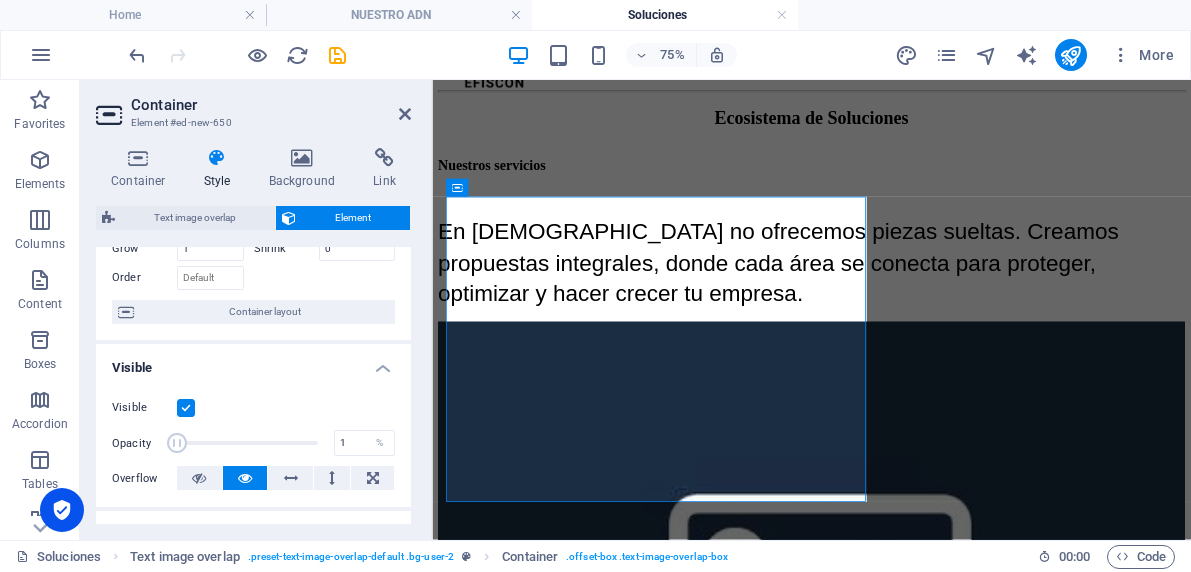 drag, startPoint x: 309, startPoint y: 441, endPoint x: 136, endPoint y: 443, distance: 173.01157 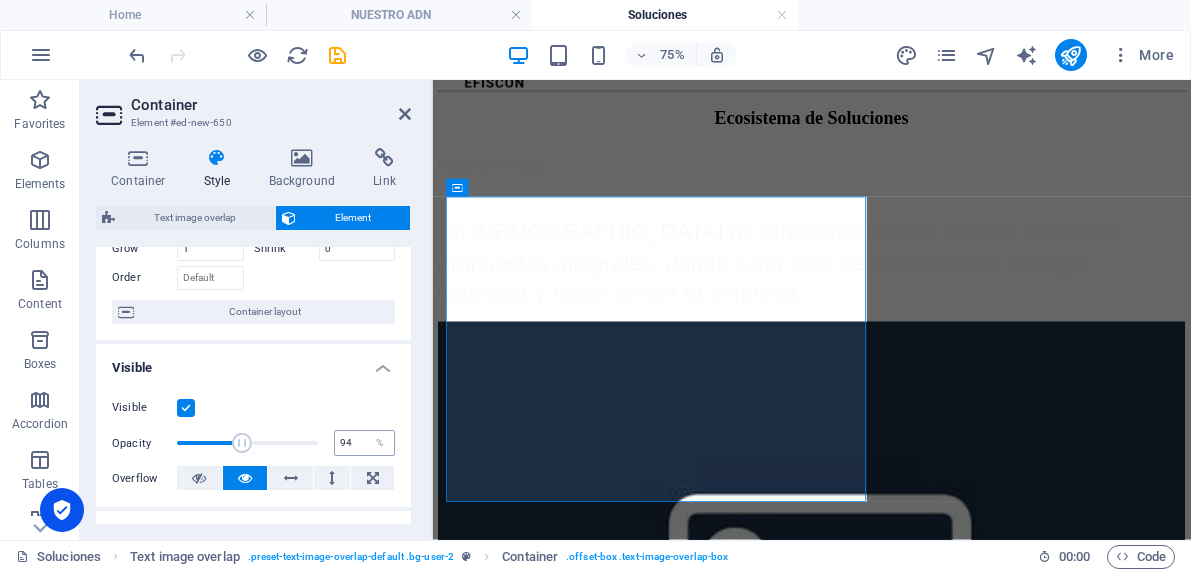 type on "100" 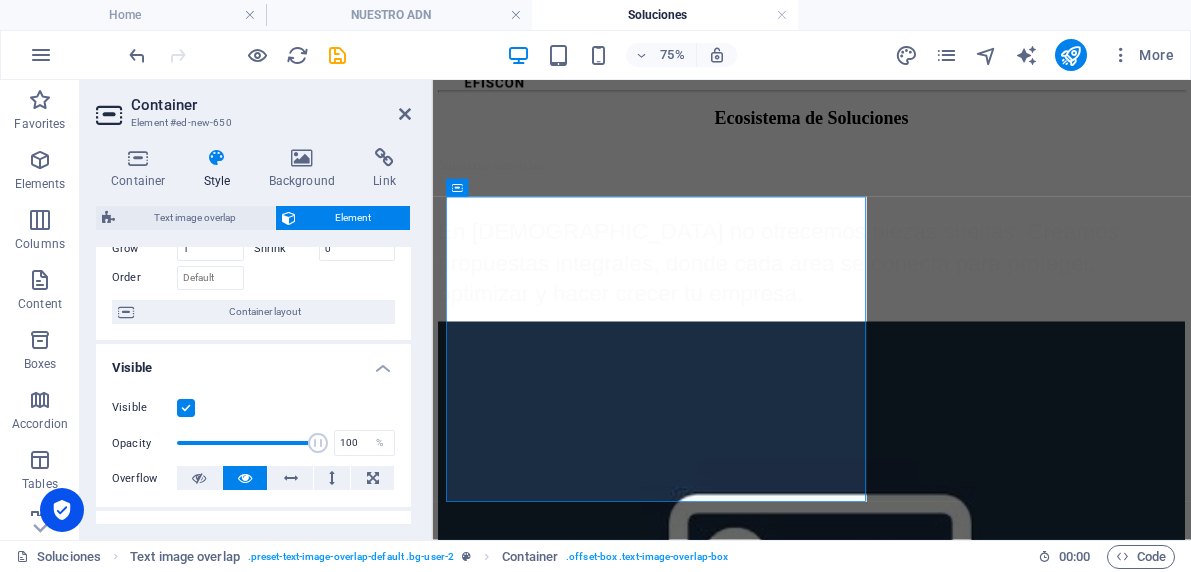 drag, startPoint x: 179, startPoint y: 439, endPoint x: 430, endPoint y: 449, distance: 251.19913 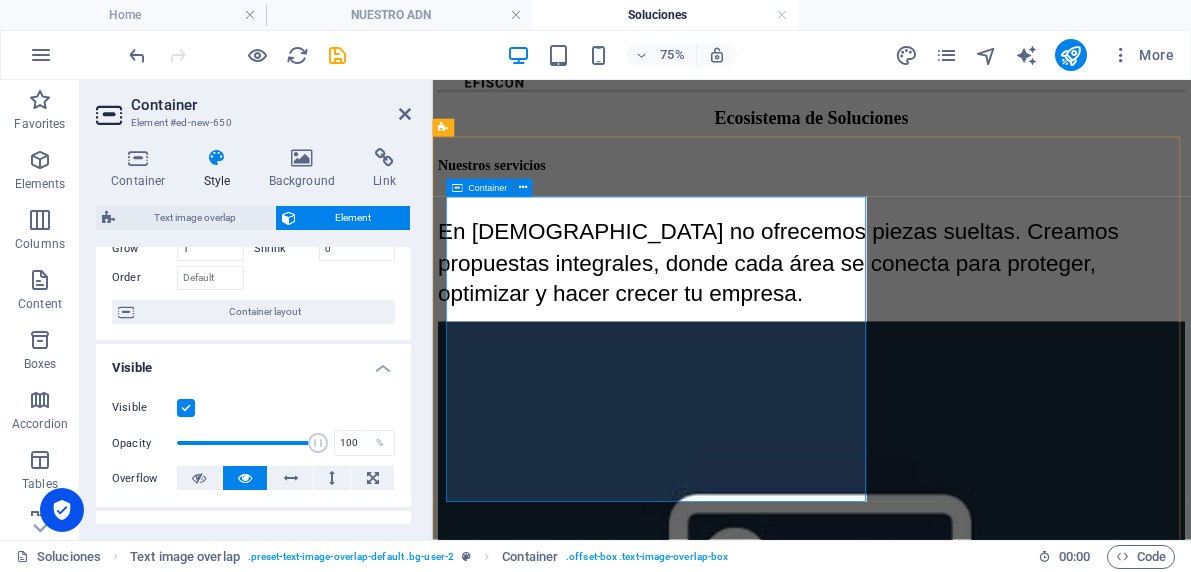 click on "Nuestros servicios En Efiscon no ofrecemos piezas sueltas. Creamos propuestas integrales, donde cada área se conecta para proteger, optimizar y hacer crecer tu empresa." at bounding box center [938, 285] 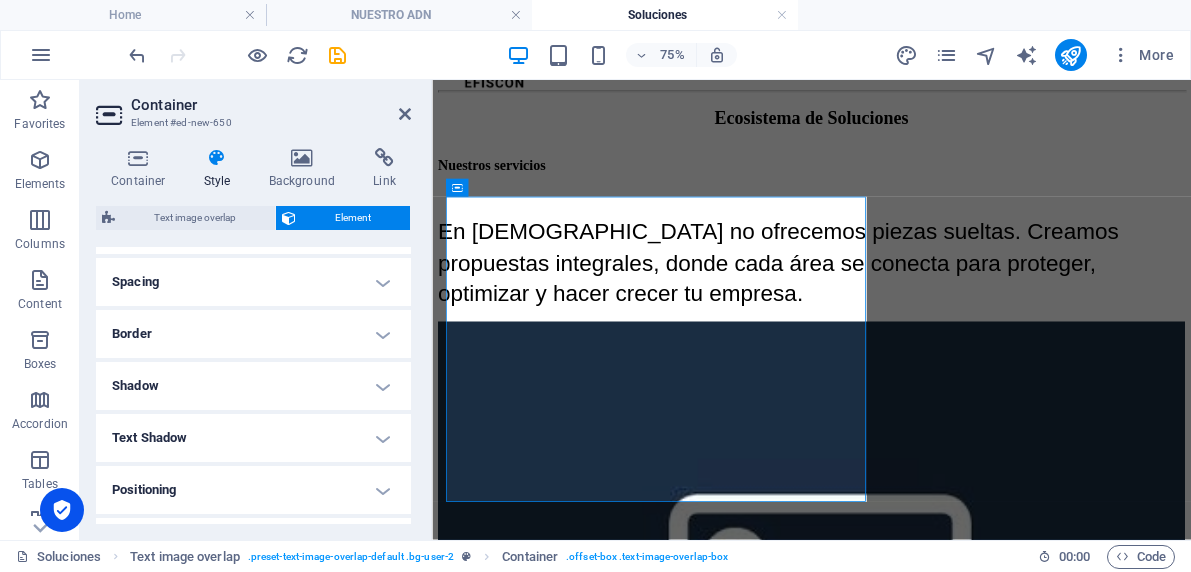 scroll, scrollTop: 379, scrollLeft: 0, axis: vertical 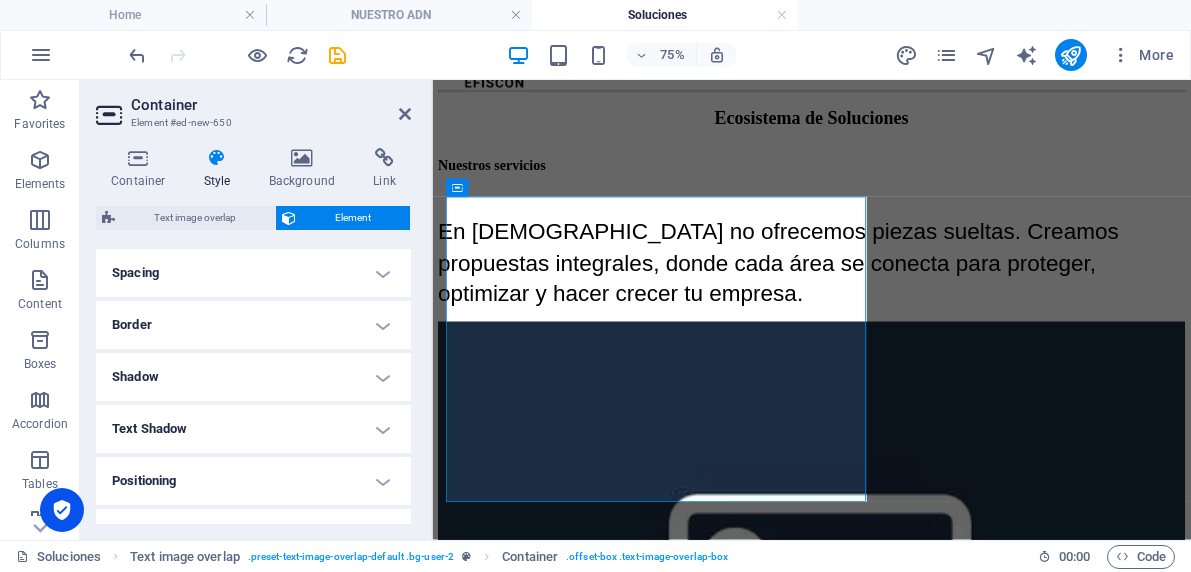 click on "Spacing" at bounding box center (253, 273) 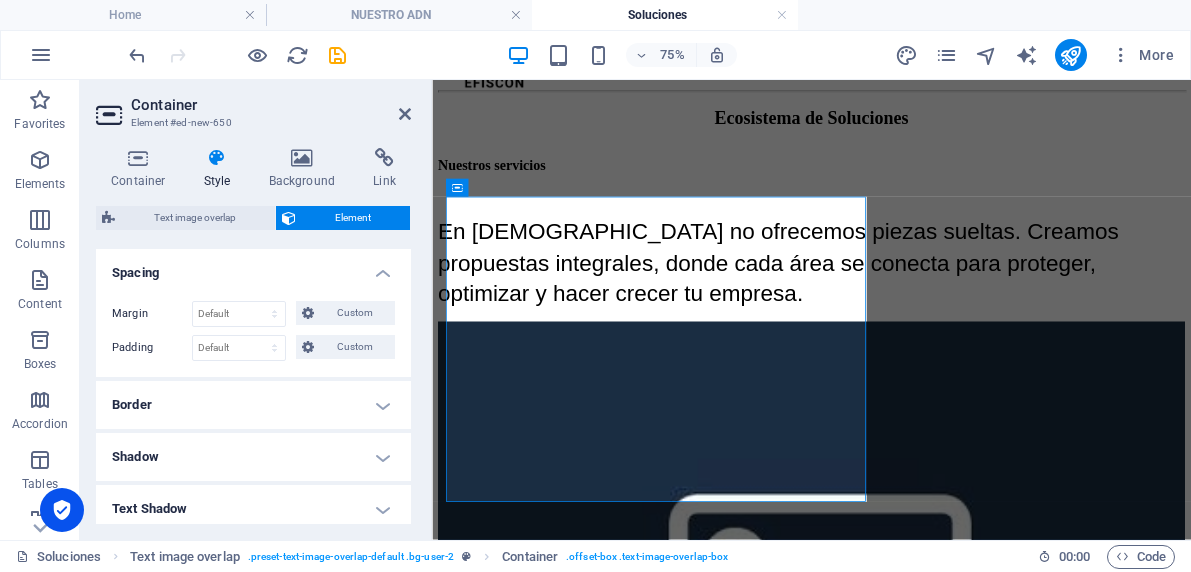 click on "Border" at bounding box center [253, 405] 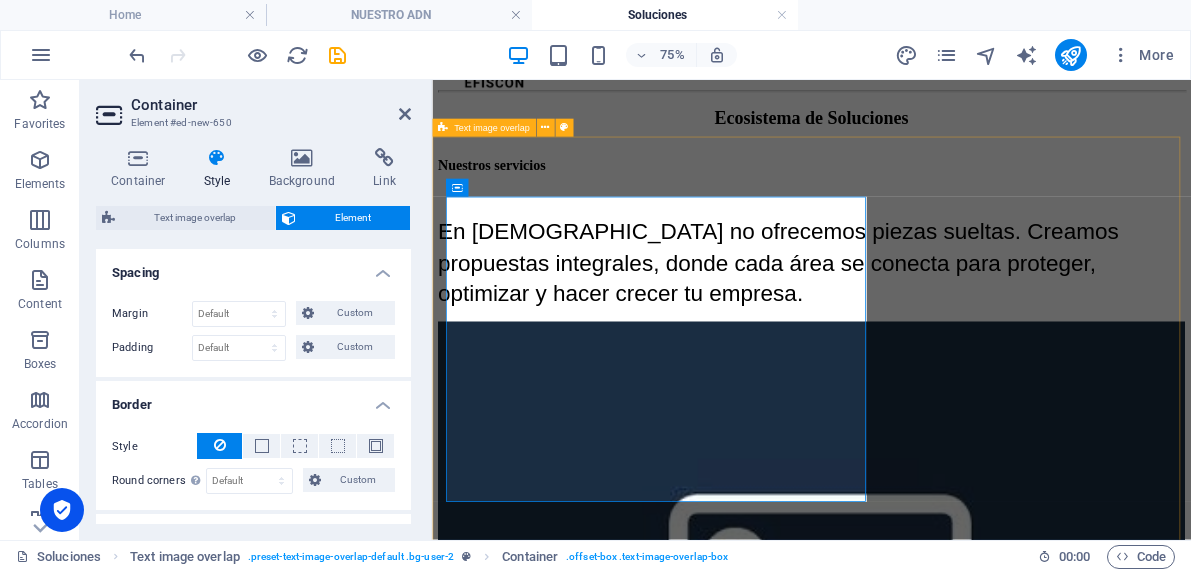 click on "Nuestros servicios En Efiscon no ofrecemos piezas sueltas. Creamos propuestas integrales, donde cada área se conecta para proteger, optimizar y hacer crecer tu empresa." at bounding box center (938, 646) 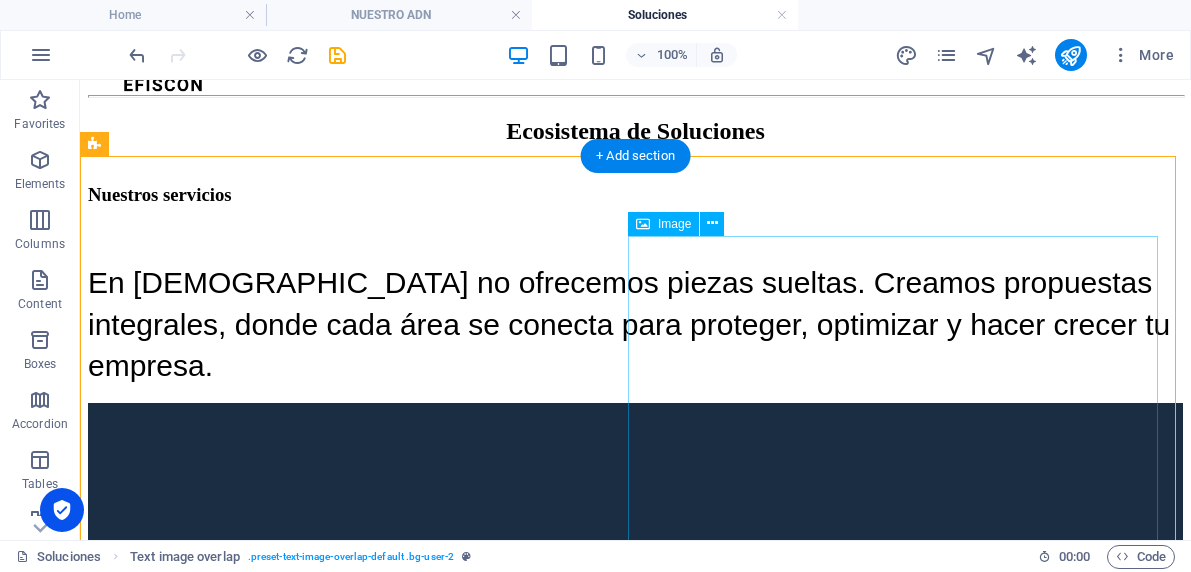 click at bounding box center [635, 801] 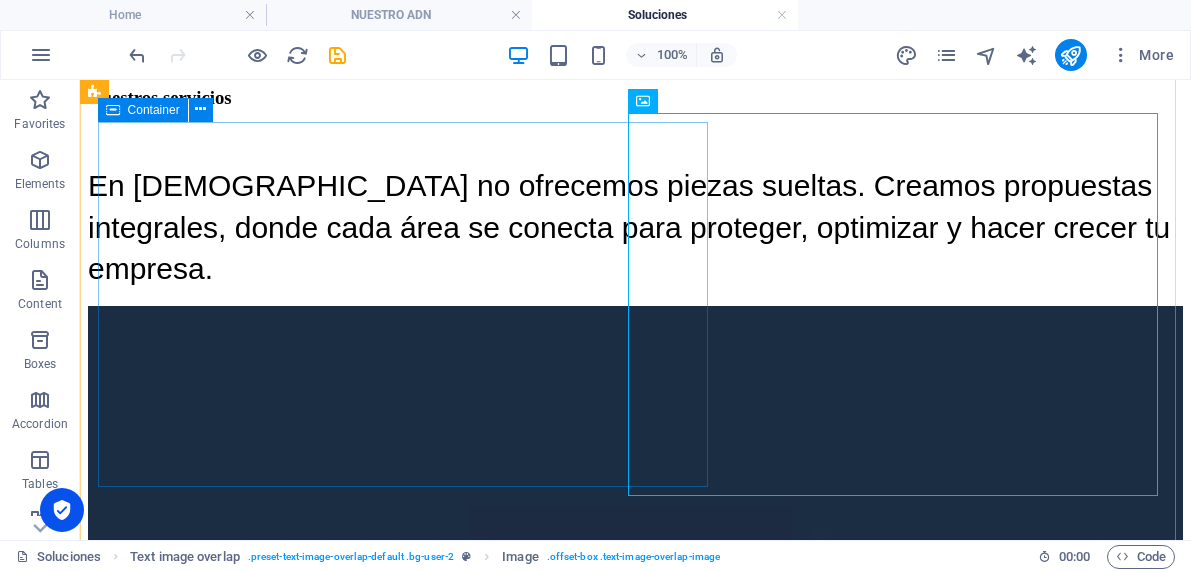 scroll, scrollTop: 107, scrollLeft: 0, axis: vertical 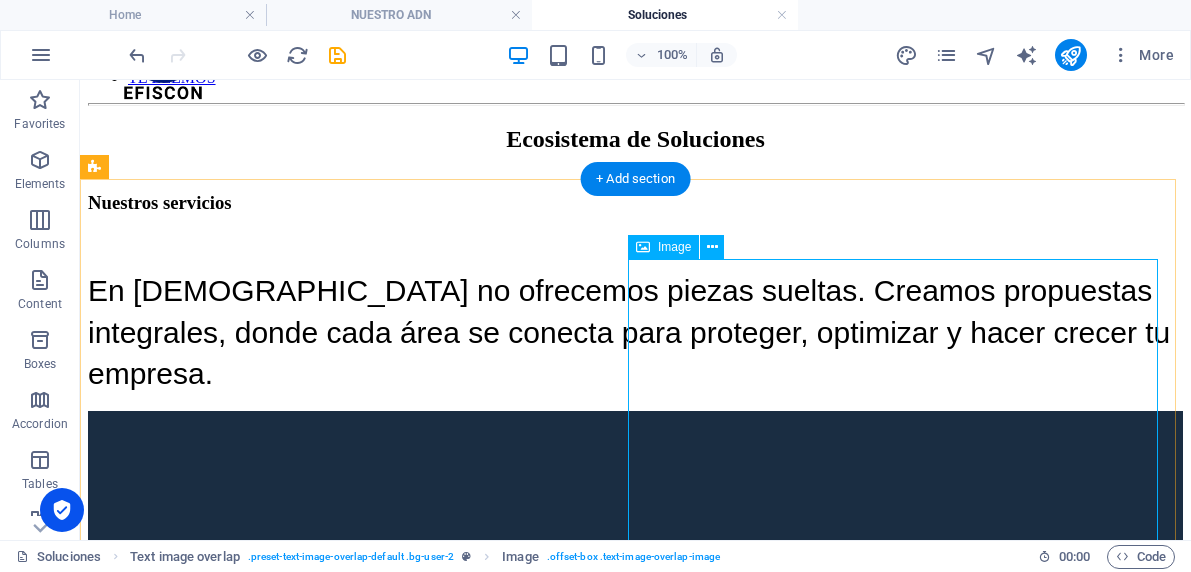 click at bounding box center (635, 809) 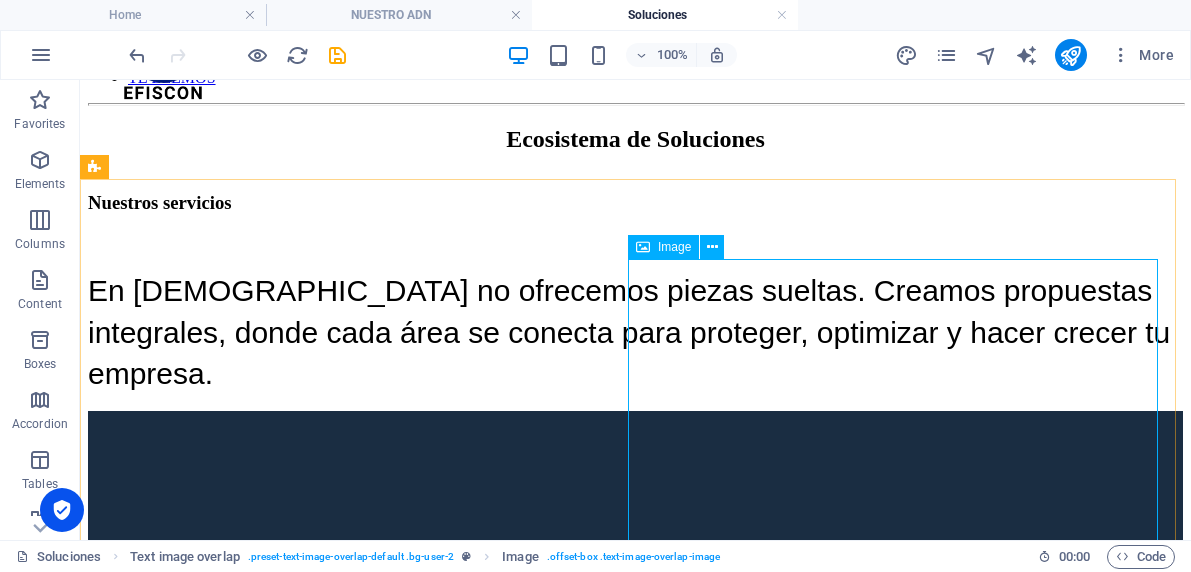 click on "Image" at bounding box center (674, 247) 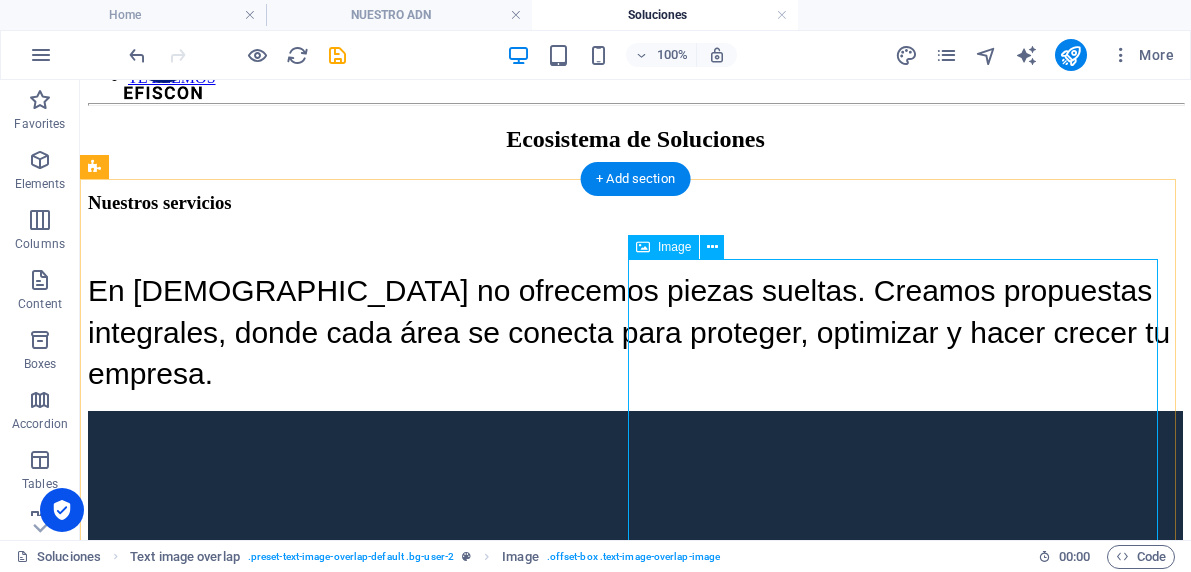click at bounding box center (635, 809) 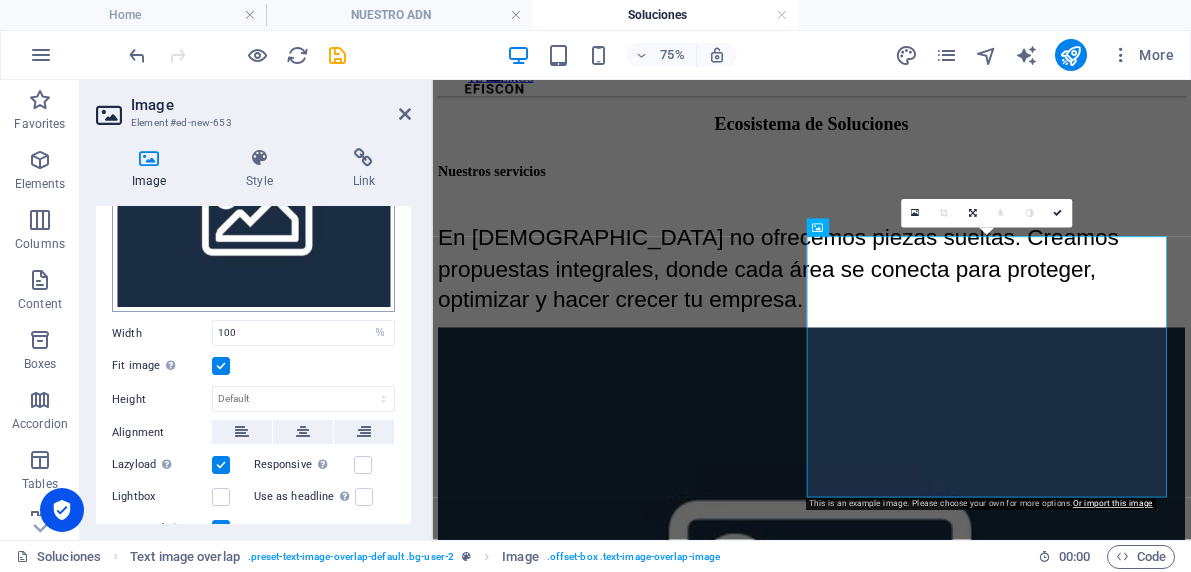 scroll, scrollTop: 3, scrollLeft: 0, axis: vertical 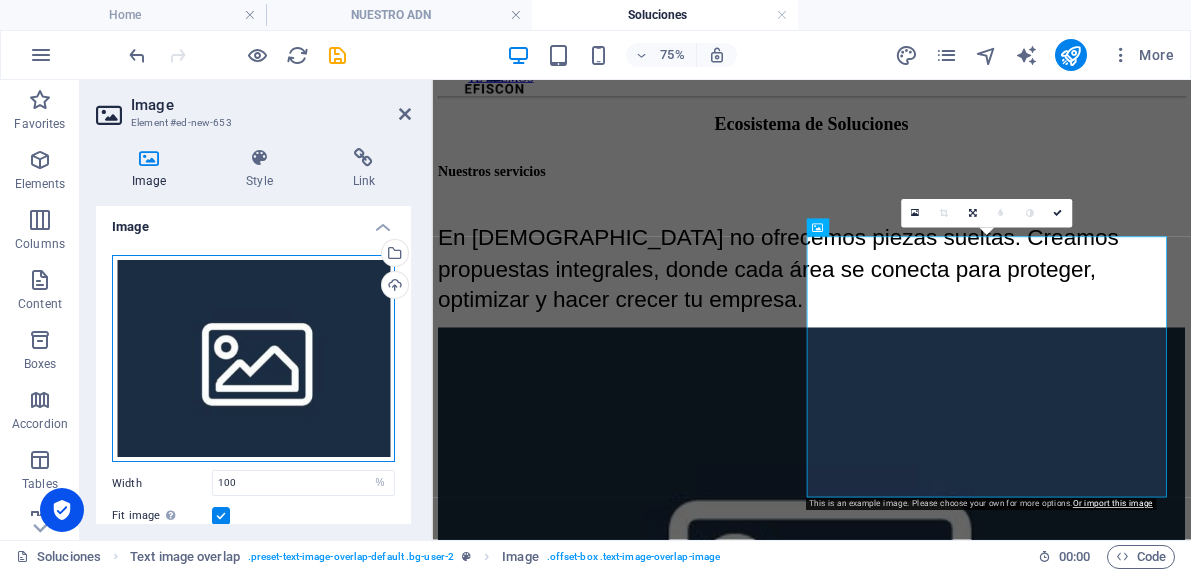 click on "Drag files here, click to choose files or select files from Files or our free stock photos & videos" at bounding box center (253, 359) 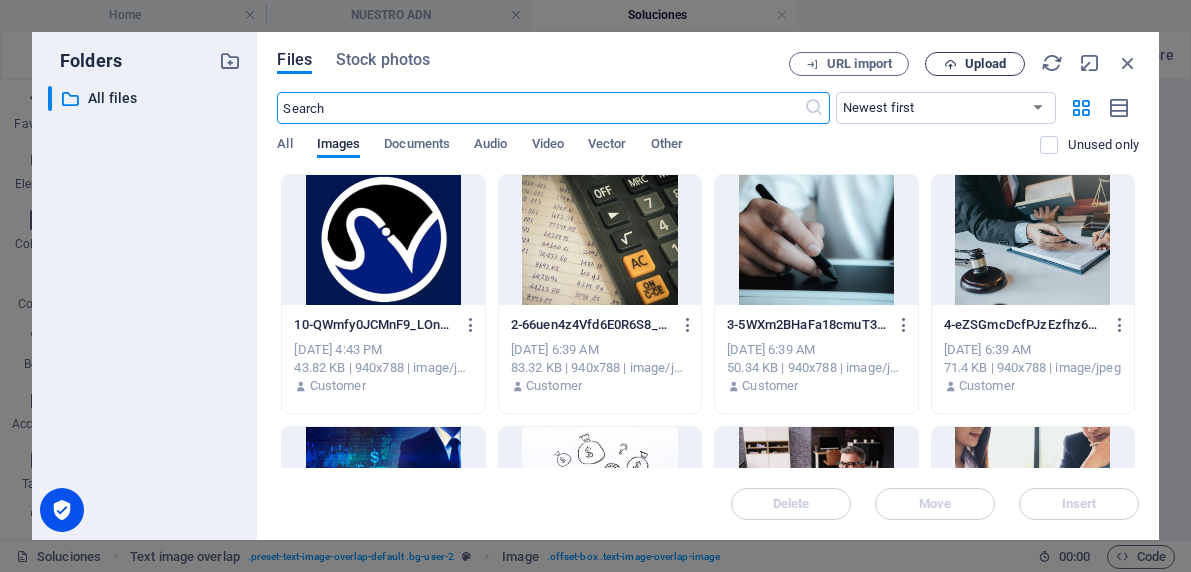 click on "Upload" at bounding box center (985, 64) 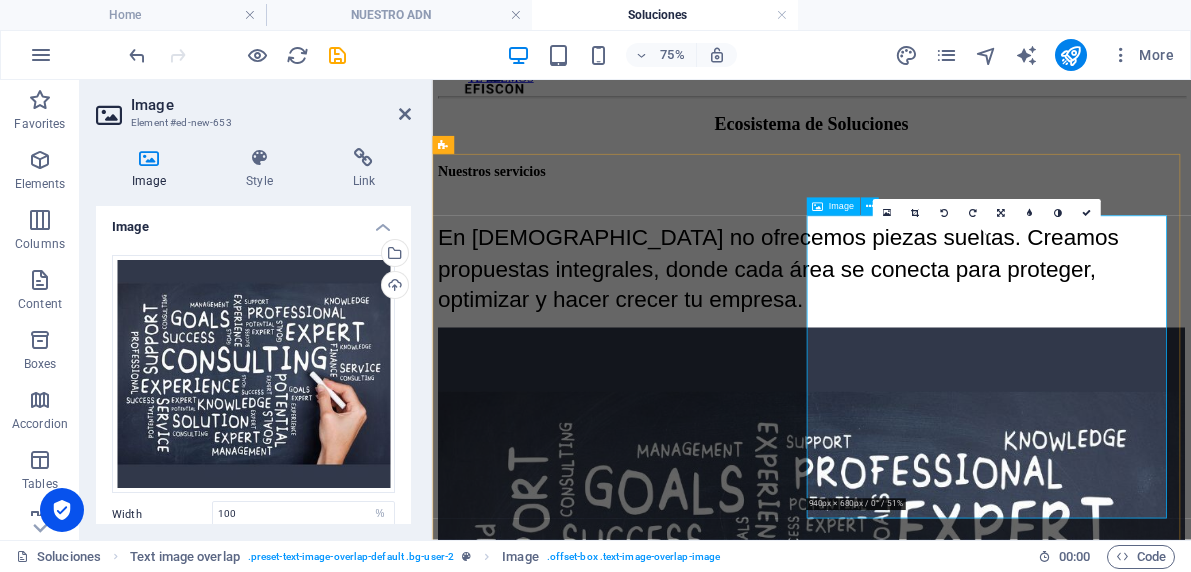 click at bounding box center (938, 830) 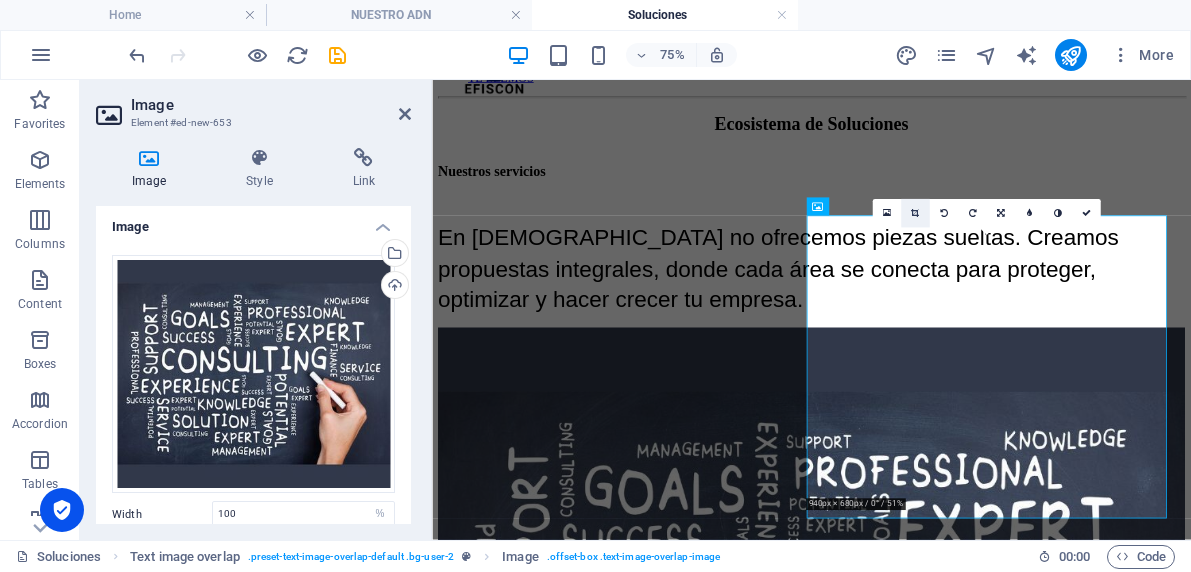 click at bounding box center (915, 213) 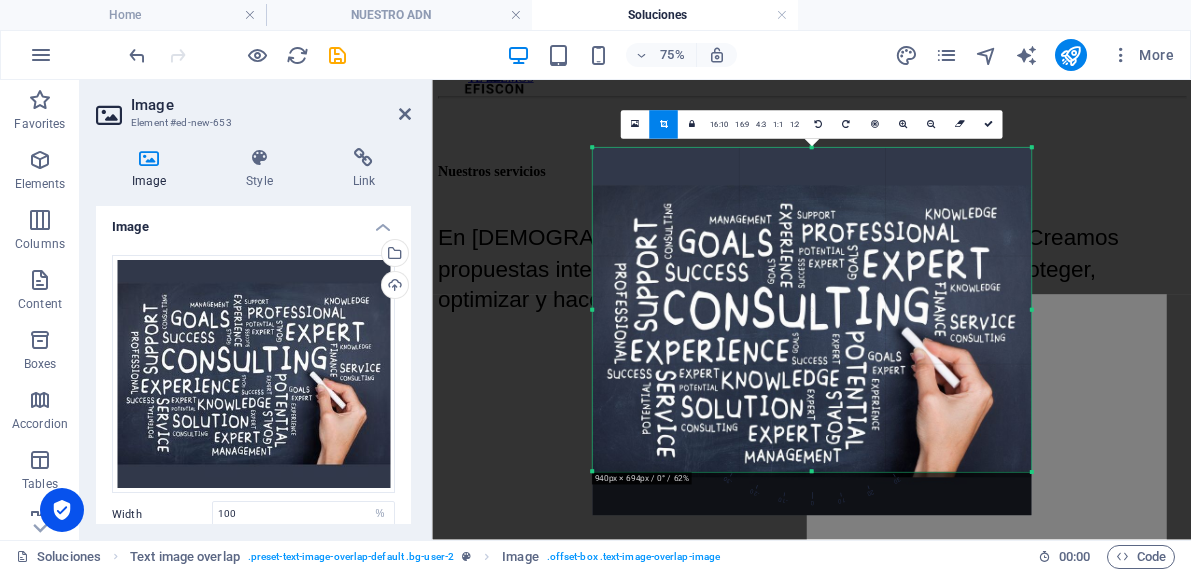 drag, startPoint x: 810, startPoint y: 492, endPoint x: 820, endPoint y: 434, distance: 58.855755 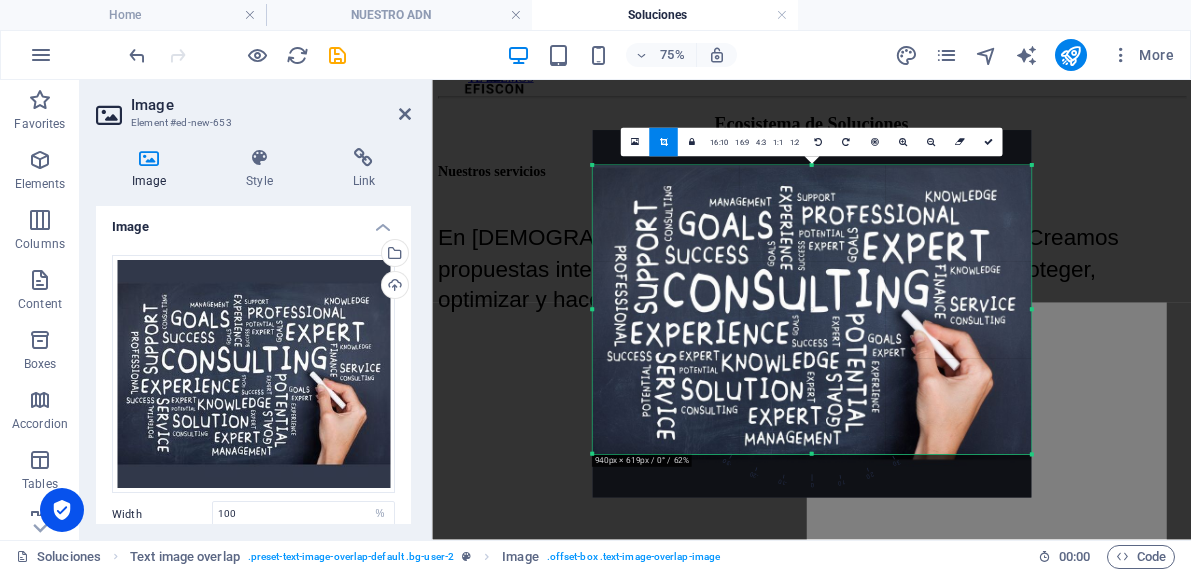 drag, startPoint x: 812, startPoint y: 149, endPoint x: 807, endPoint y: 196, distance: 47.26521 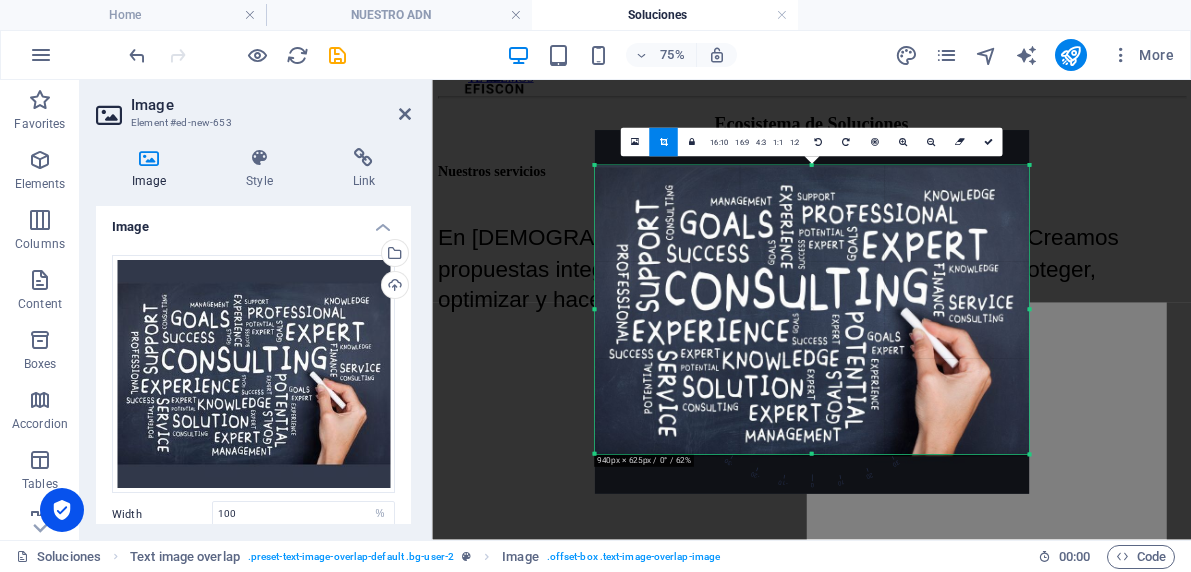 click on "180 170 160 150 140 130 120 110 100 90 80 70 60 50 40 30 20 10 0 -10 -20 -30 -40 -50 -60 -70 -80 -90 -100 -110 -120 -130 -140 -150 -160 -170 940px × 625px / 0° / 62% 16:10 16:9 4:3 1:1 1:2 0" at bounding box center [811, 309] 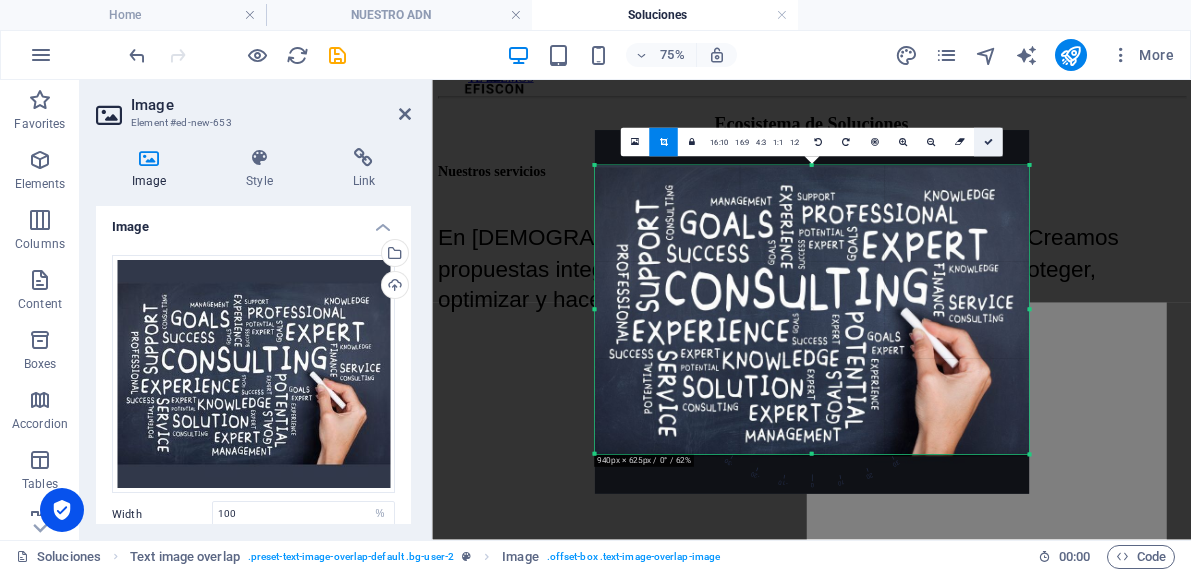 click at bounding box center (988, 142) 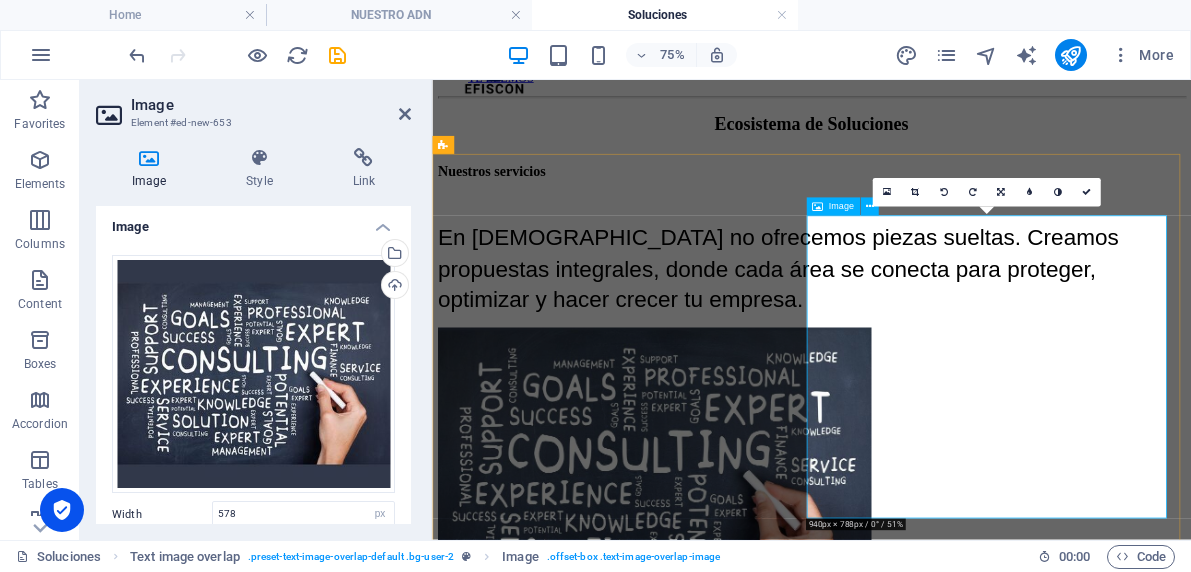 click at bounding box center [938, 605] 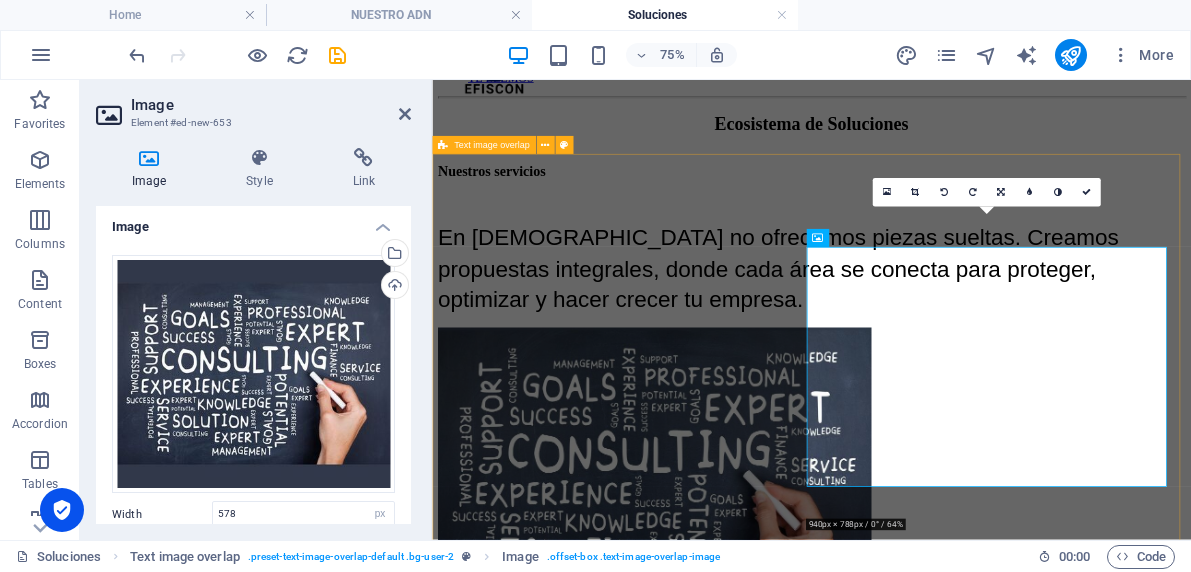 click on "Nuestros servicios En Efiscon no ofrecemos piezas sueltas. Creamos propuestas integrales, donde cada área se conecta para proteger, optimizar y hacer crecer tu empresa." at bounding box center [938, 486] 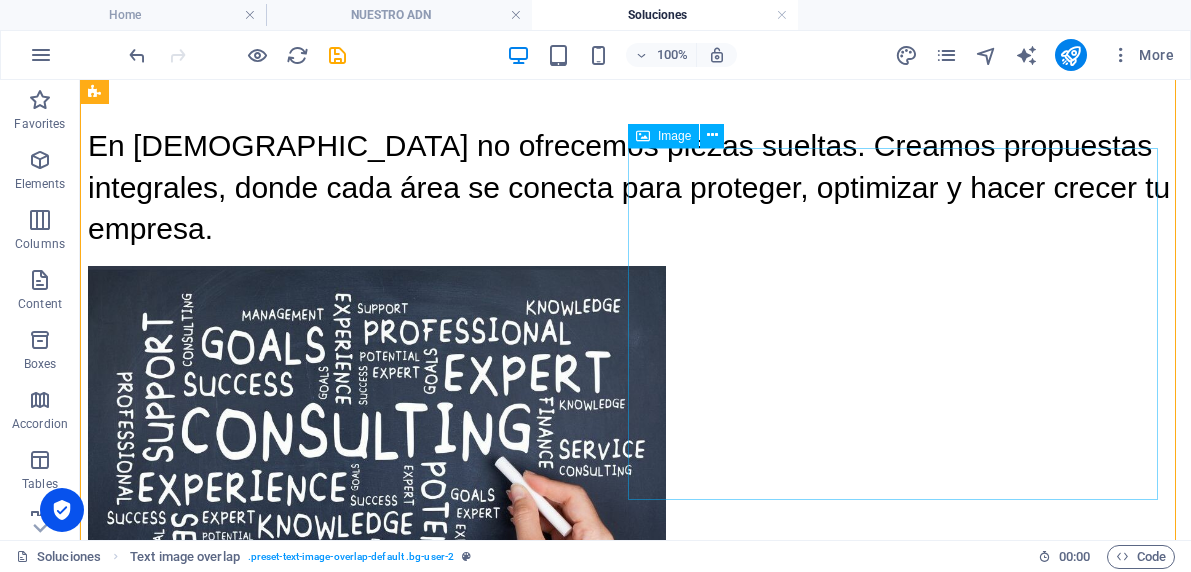 scroll, scrollTop: 345, scrollLeft: 0, axis: vertical 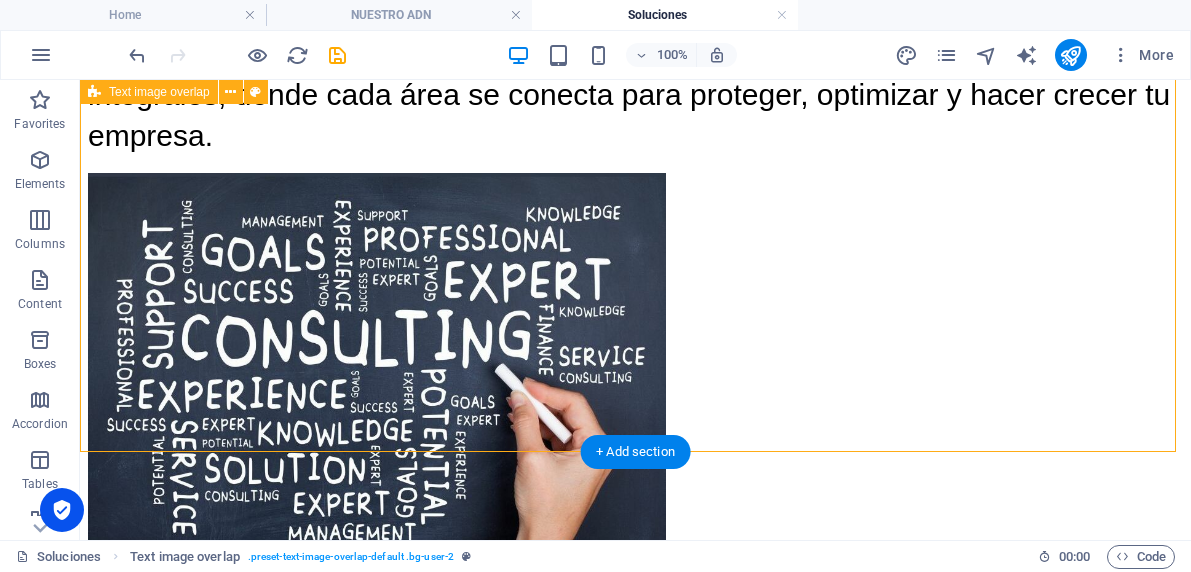 click on "Nuestros servicios En Efiscon no ofrecemos piezas sueltas. Creamos propuestas integrales, donde cada área se conecta para proteger, optimizar y hacer crecer tu empresa." at bounding box center (635, 248) 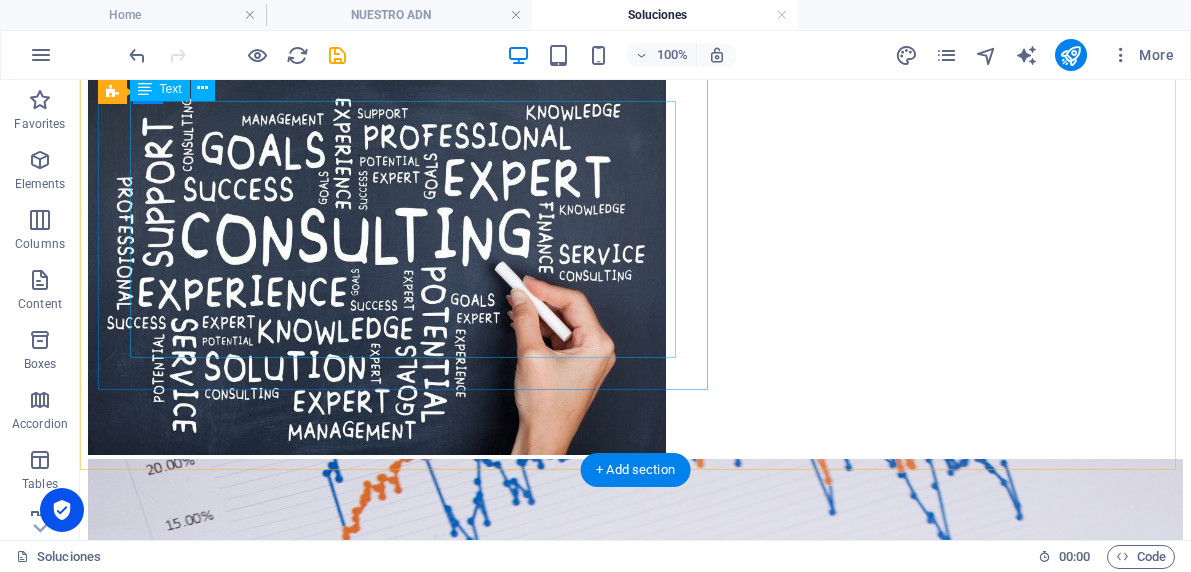scroll, scrollTop: 462, scrollLeft: 0, axis: vertical 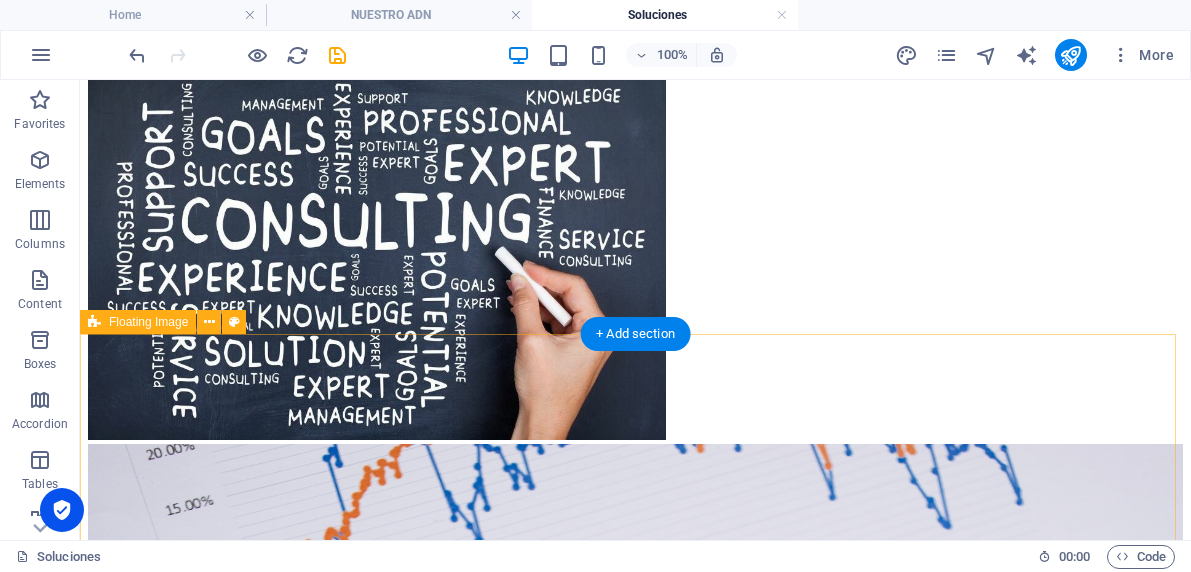 click on "Contabilidad: Contabilidad Financiera:  Mantenemos registros financieros precisos y actualizados para garantizar la transparencia y el cumplimiento normativo. Auditoría Contable:  Realizamos auditorías internas para evaluar la eficacia de los controles internos y garantizar la integridad de la información financiera." at bounding box center [635, 844] 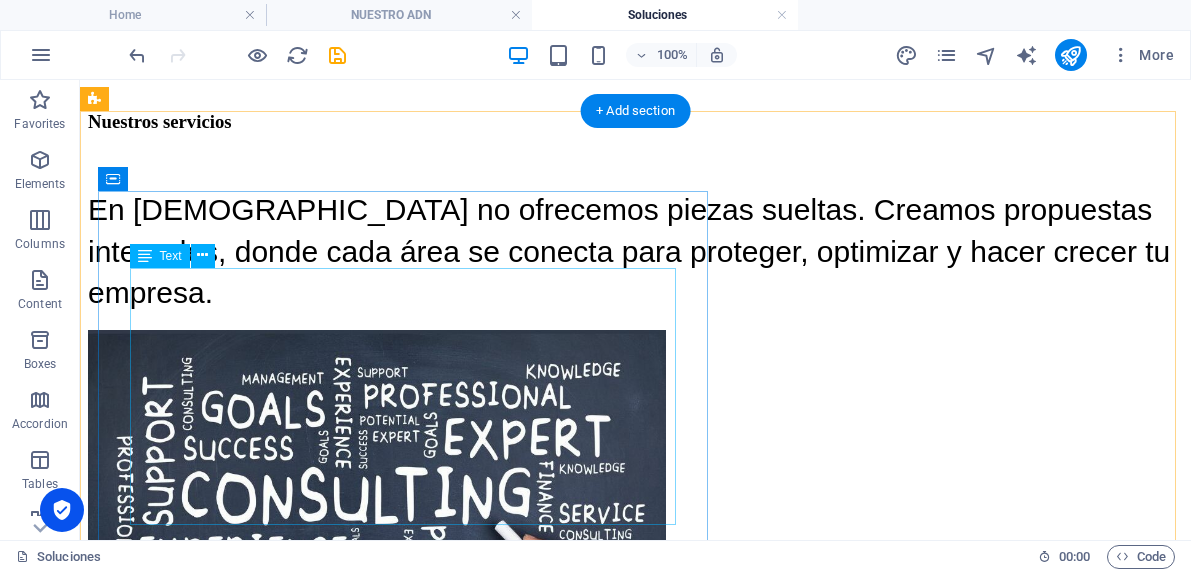 scroll, scrollTop: 217, scrollLeft: 0, axis: vertical 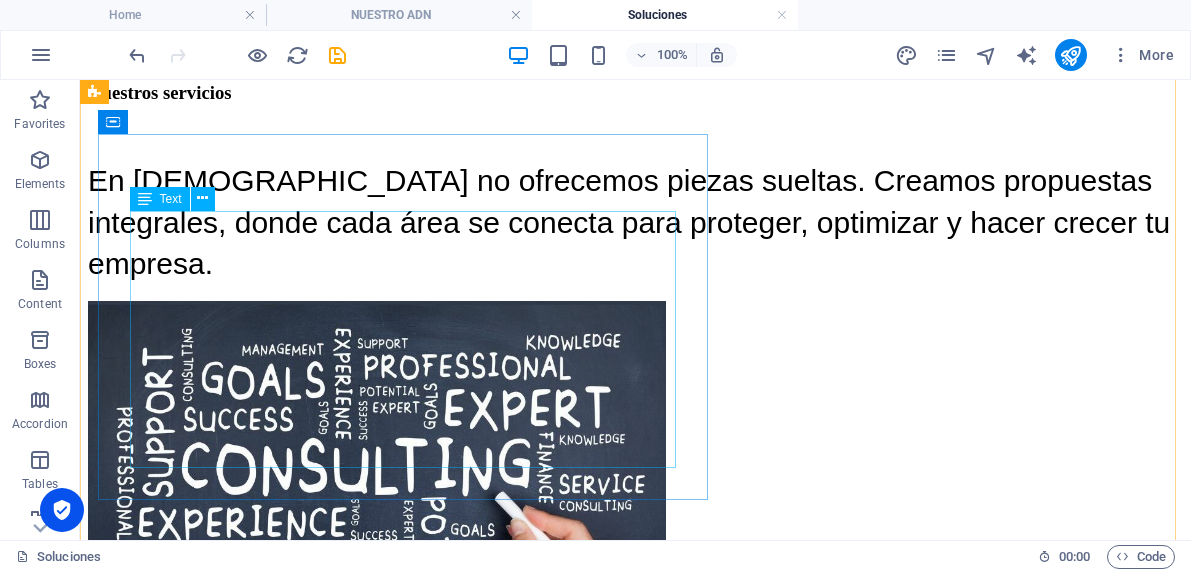click on "En Efiscon no ofrecemos piezas sueltas. Creamos propuestas integrales, donde cada área se conecta para proteger, optimizar y hacer crecer tu empresa." at bounding box center (635, 203) 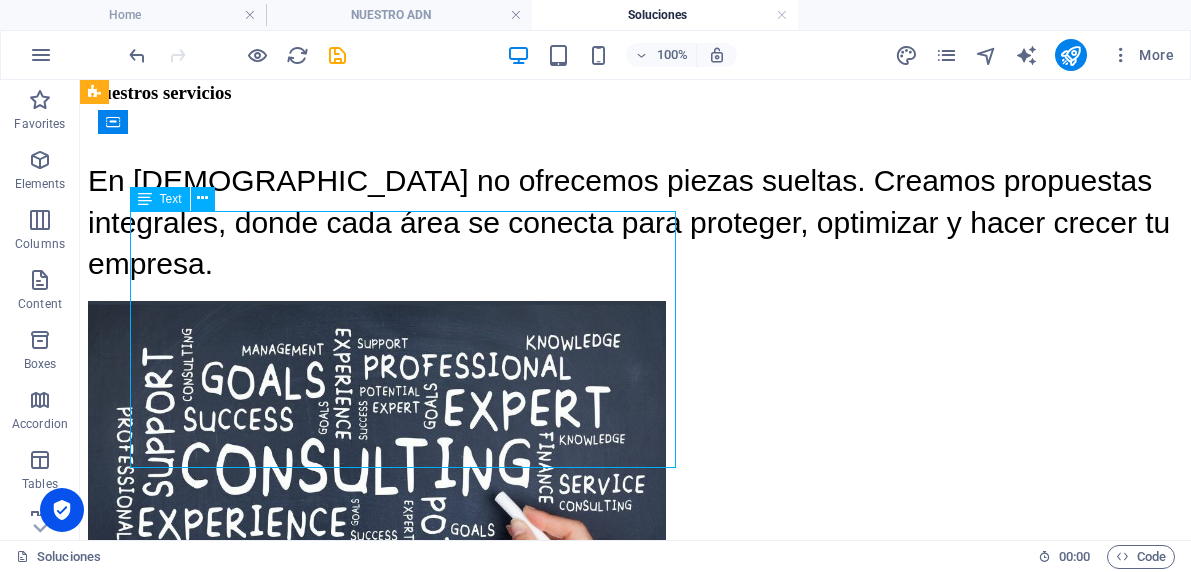 click on "En Efiscon no ofrecemos piezas sueltas. Creamos propuestas integrales, donde cada área se conecta para proteger, optimizar y hacer crecer tu empresa." at bounding box center [635, 203] 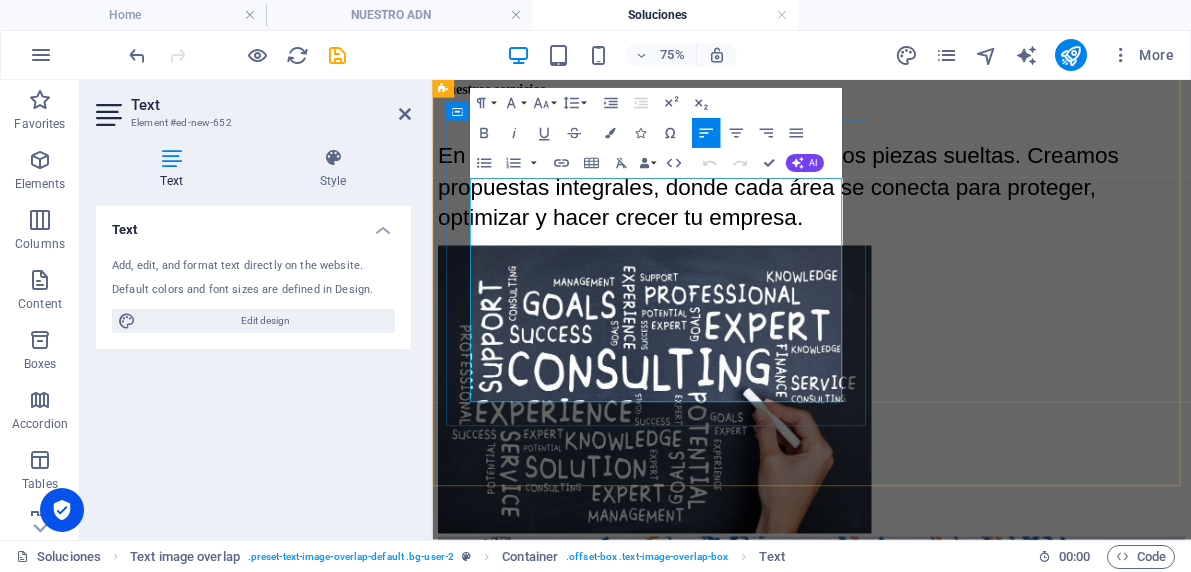 click on "En Efiscon no ofrecemos piezas sueltas. Creamos propuestas integrales, donde cada área se conecta para proteger, optimizar y hacer crecer tu empresa." at bounding box center (898, 222) 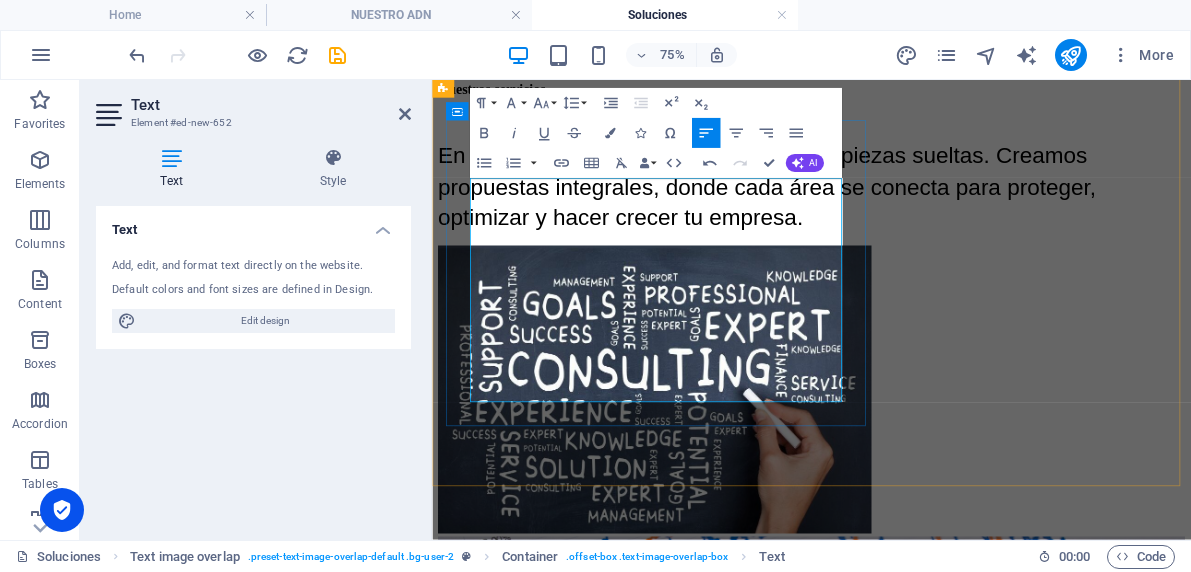 click on "En Efiscon ofrecemos piezas sueltas. Creamos propuestas integrales, donde cada área se conecta para proteger, optimizar y hacer crecer tu empresa." at bounding box center (883, 222) 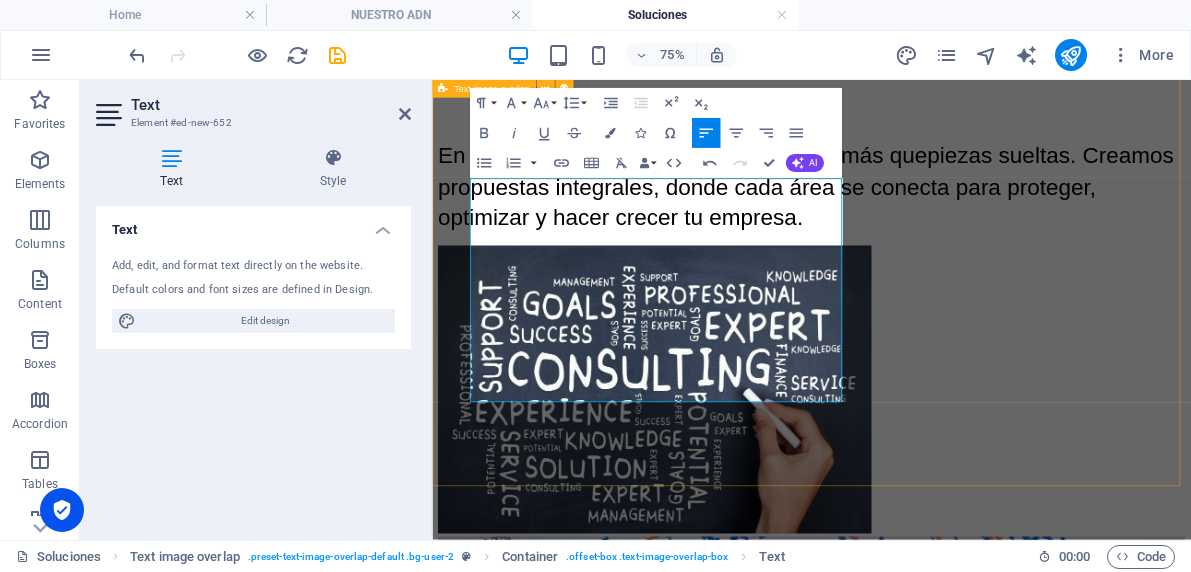 click on "Nuestros servicios En Efiscon ofrecemos más que  piezas sueltas. Creamos propuestas integrales, donde cada área se conecta para proteger, optimizar y hacer crecer tu empresa." at bounding box center (938, 376) 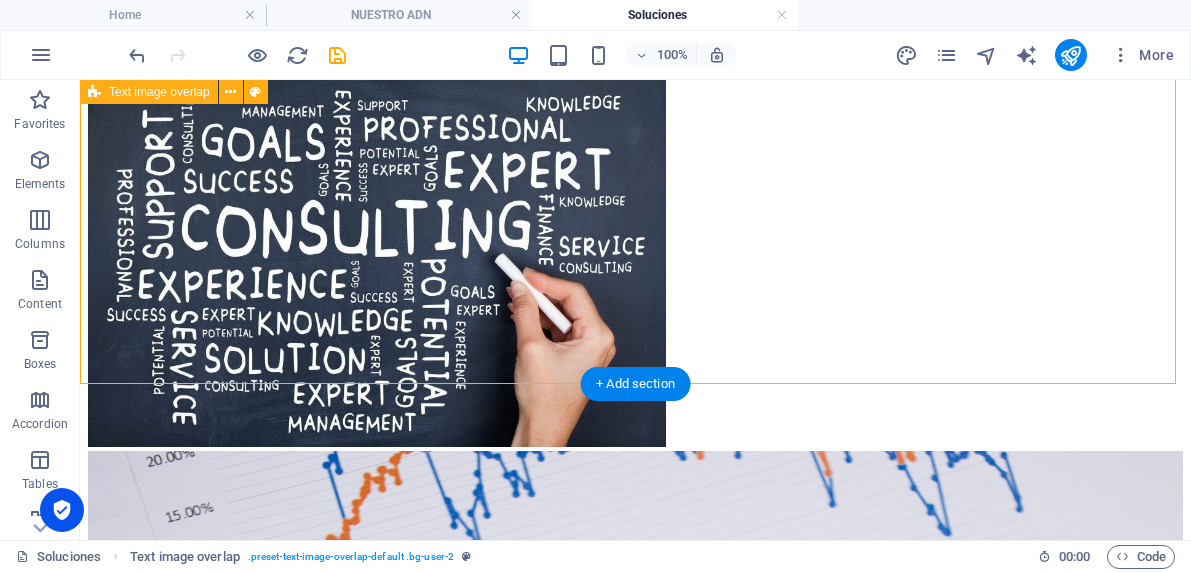 scroll, scrollTop: 605, scrollLeft: 0, axis: vertical 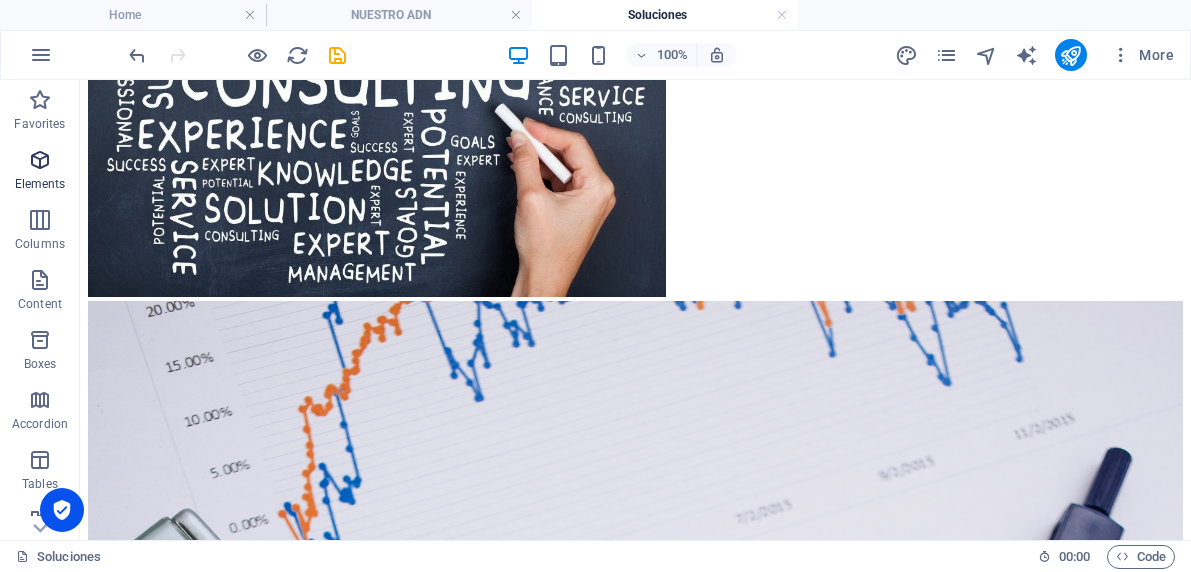 click at bounding box center [40, 160] 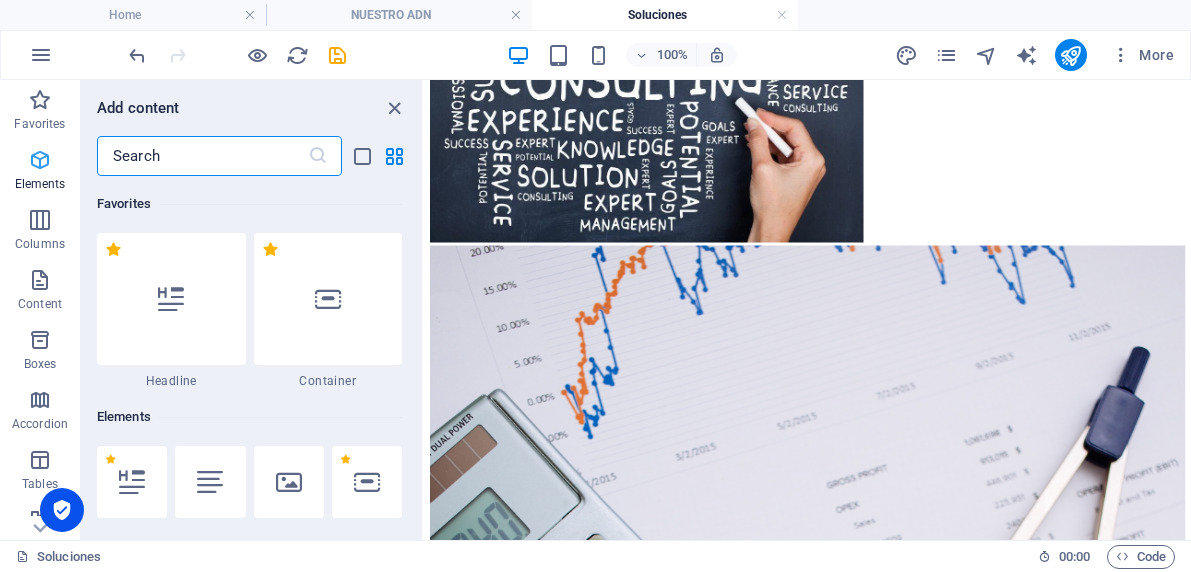 scroll, scrollTop: 628, scrollLeft: 0, axis: vertical 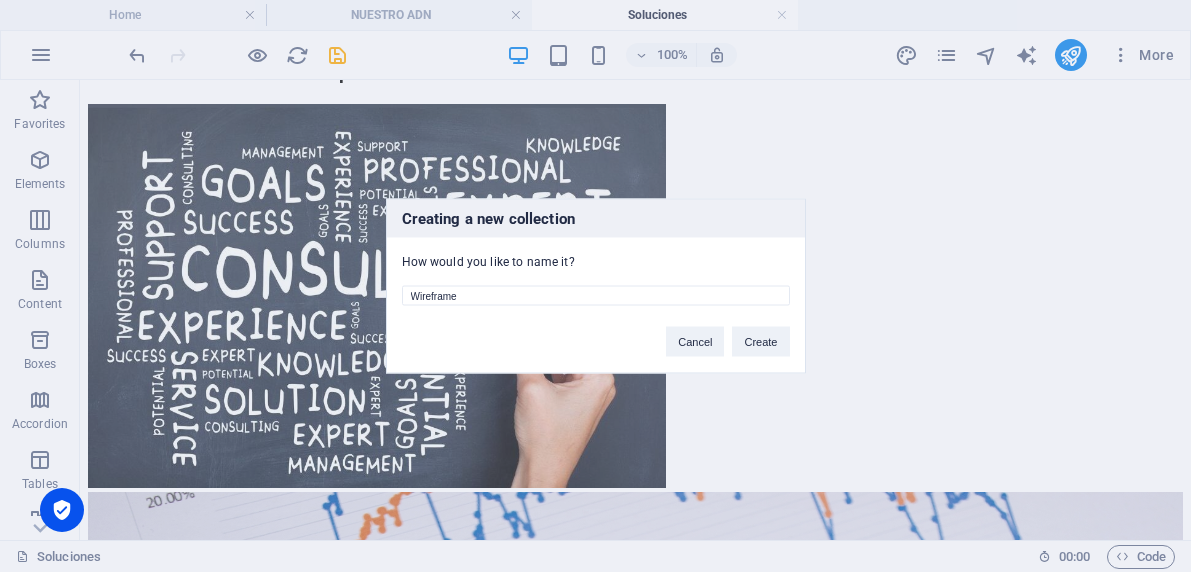 drag, startPoint x: 469, startPoint y: 296, endPoint x: 398, endPoint y: 296, distance: 71 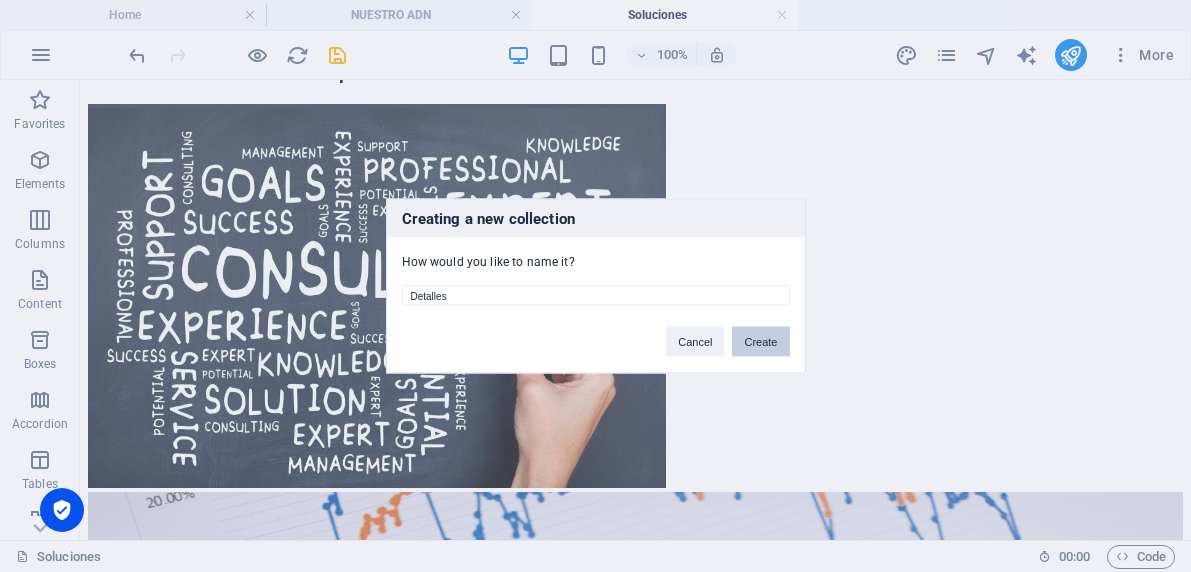 type on "Detalles" 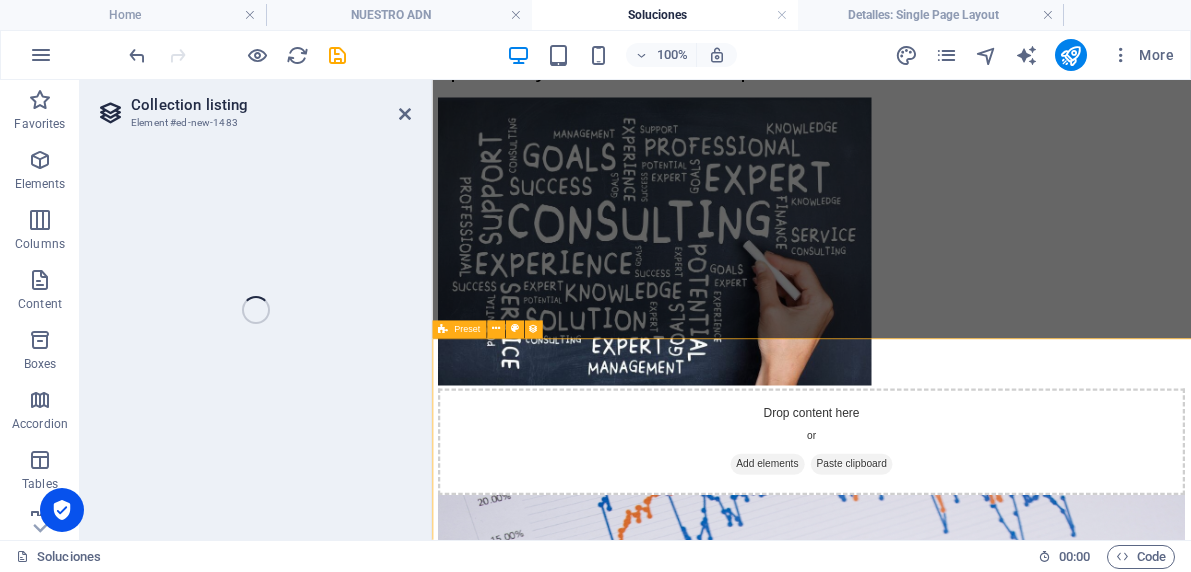 select on "6873ffef00b25bb12a036f42" 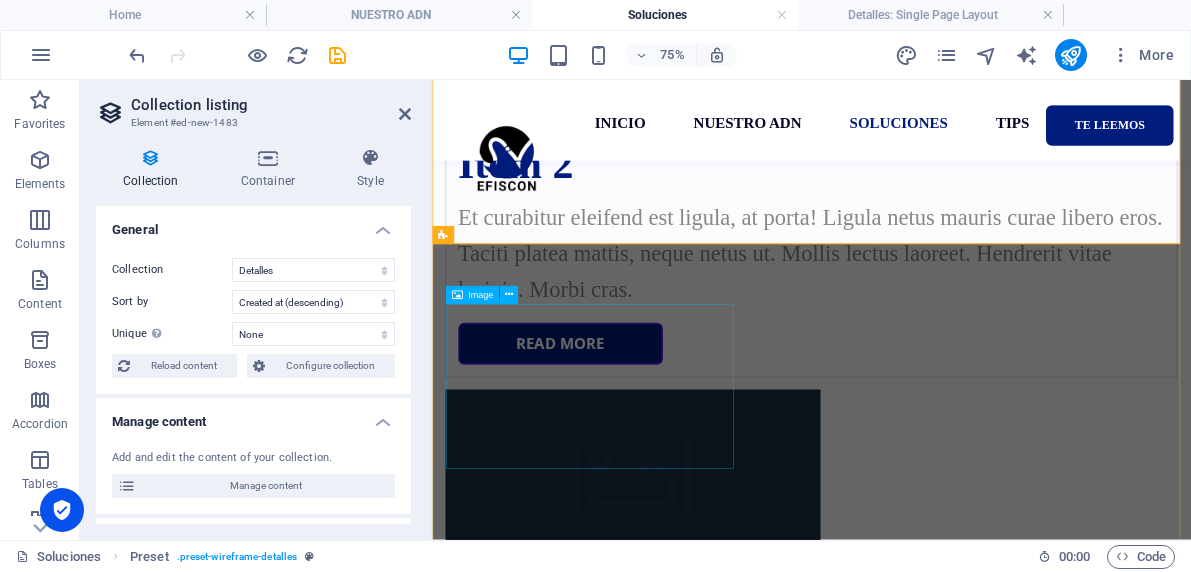scroll, scrollTop: 2590, scrollLeft: 0, axis: vertical 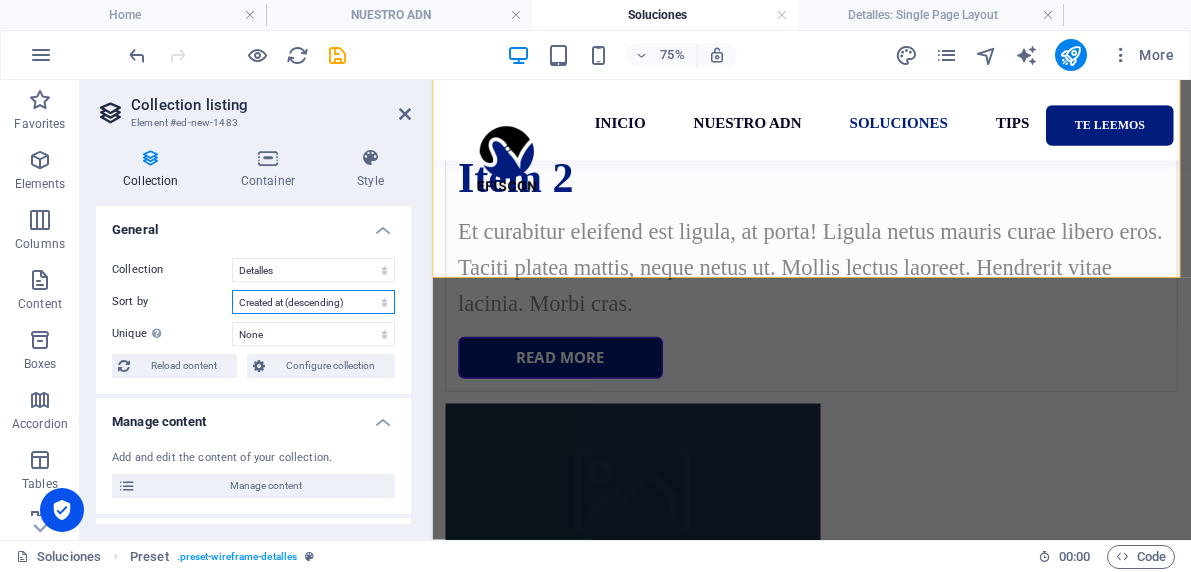 click on "Created at (ascending) Created at (descending) Updated at (ascending) Updated at (descending) Name (ascending) Name (descending) Slug (ascending) Slug (descending) Random" at bounding box center (313, 302) 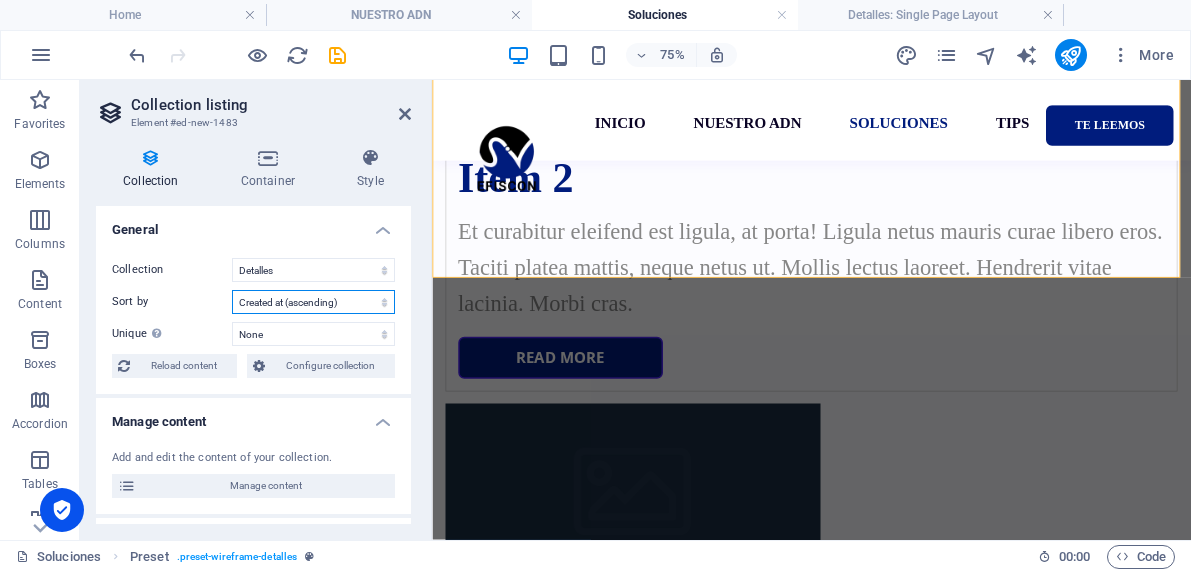 select on "6873ffef00b25bb12a036f42" 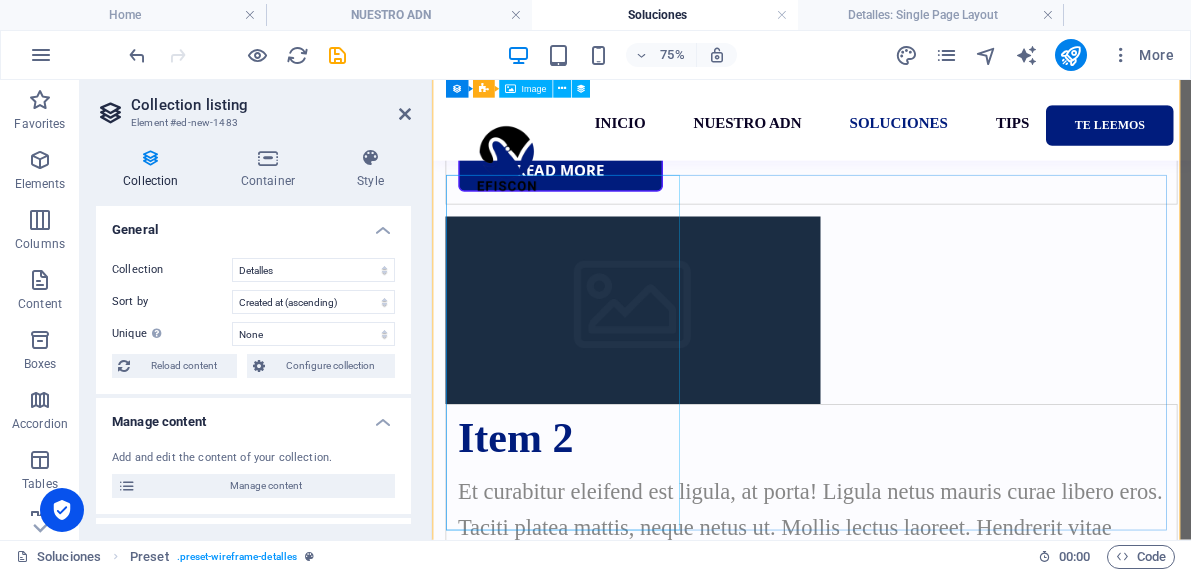 scroll, scrollTop: 1547, scrollLeft: 0, axis: vertical 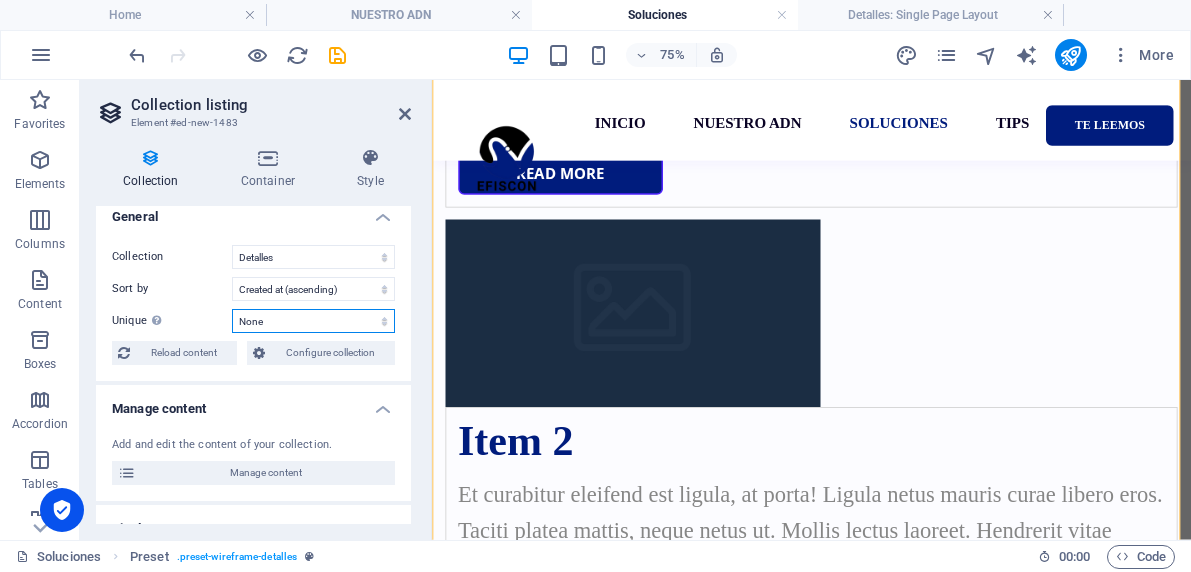 click on "None Name Slug Description Content Image" at bounding box center (313, 321) 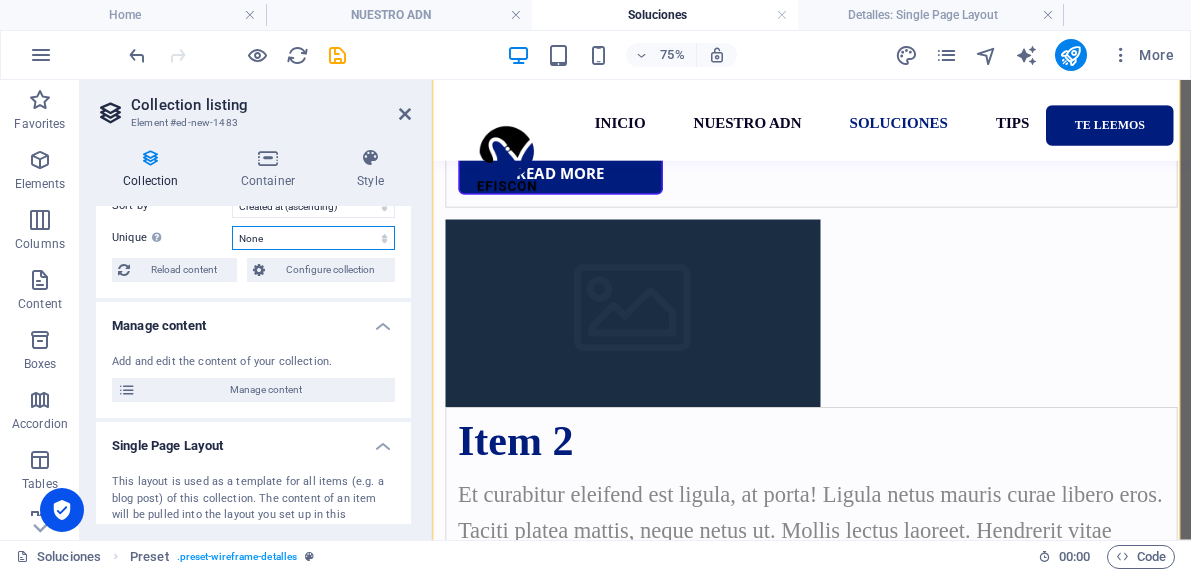 scroll, scrollTop: 122, scrollLeft: 0, axis: vertical 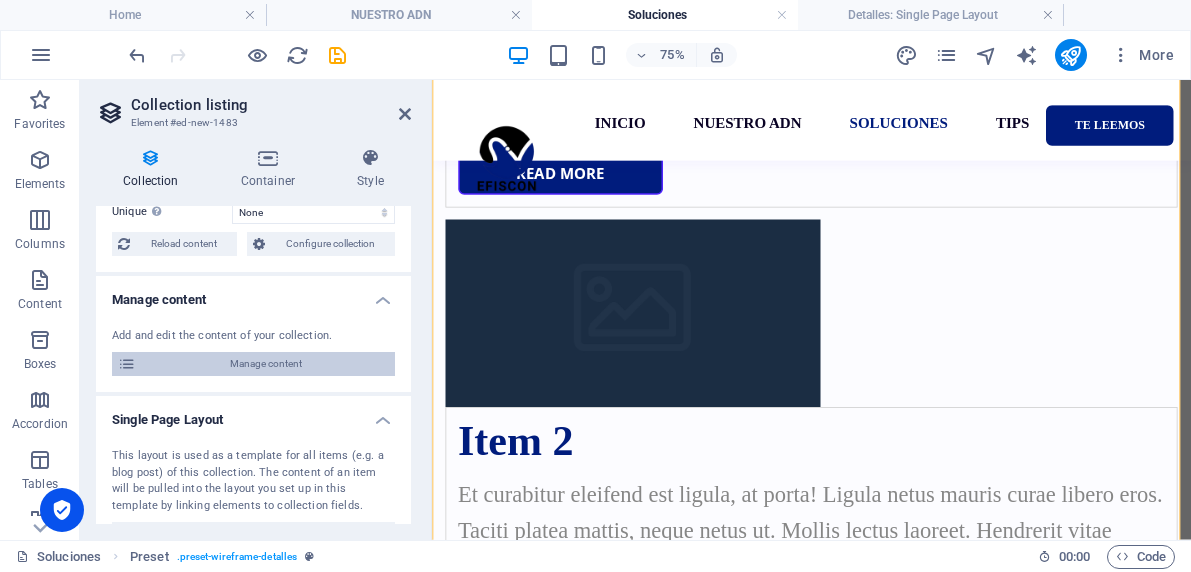 click on "Manage content" at bounding box center [265, 364] 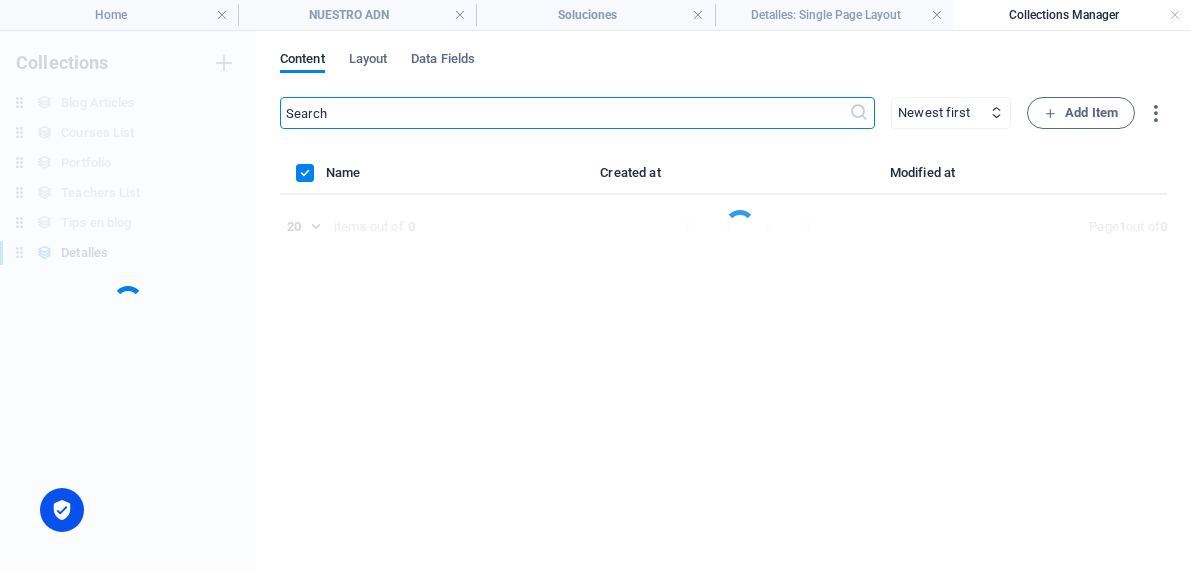 scroll, scrollTop: 0, scrollLeft: 0, axis: both 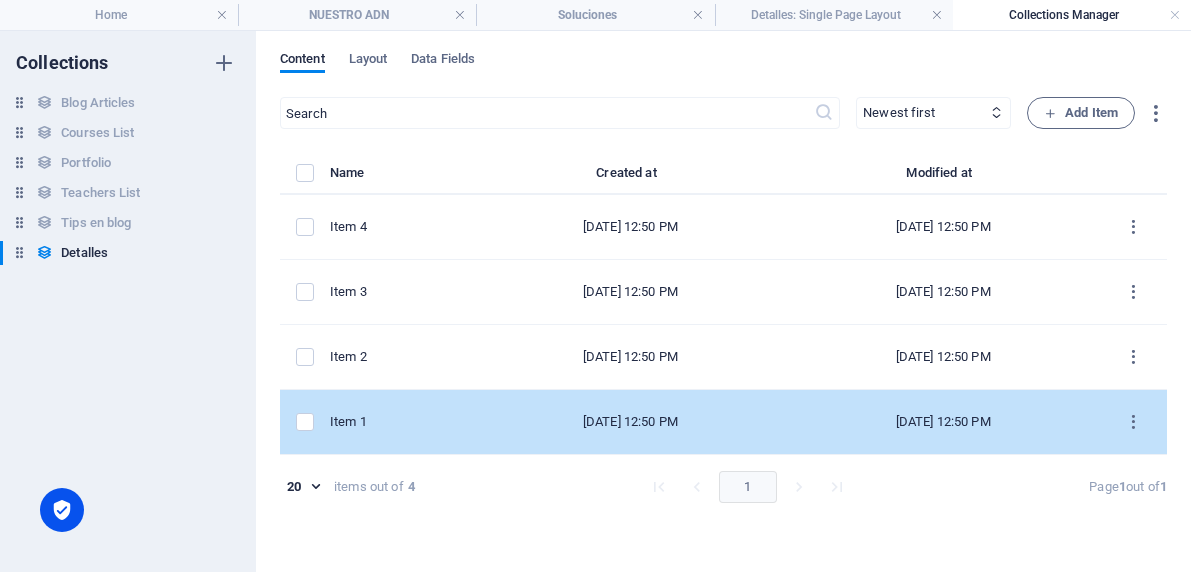 click on "Item 1" at bounding box center [394, 422] 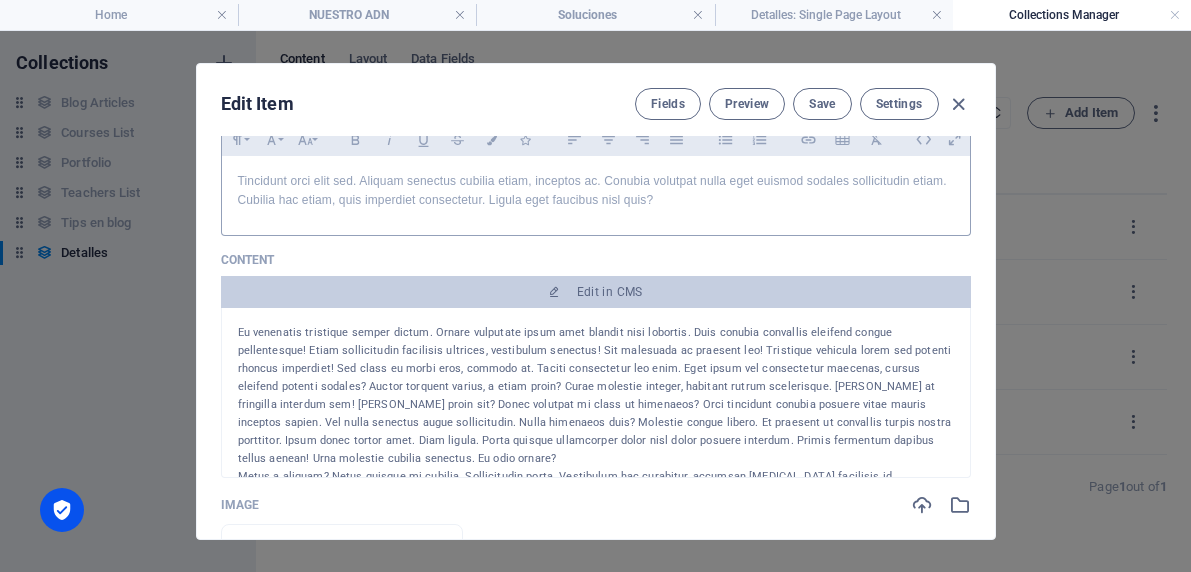 scroll, scrollTop: 224, scrollLeft: 0, axis: vertical 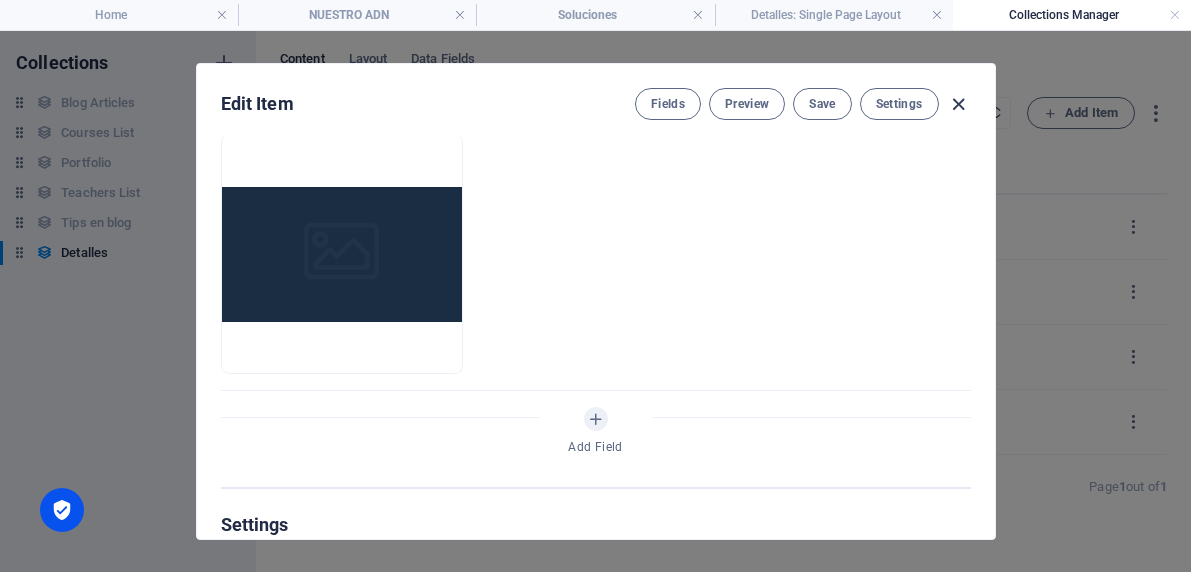 click at bounding box center (958, 104) 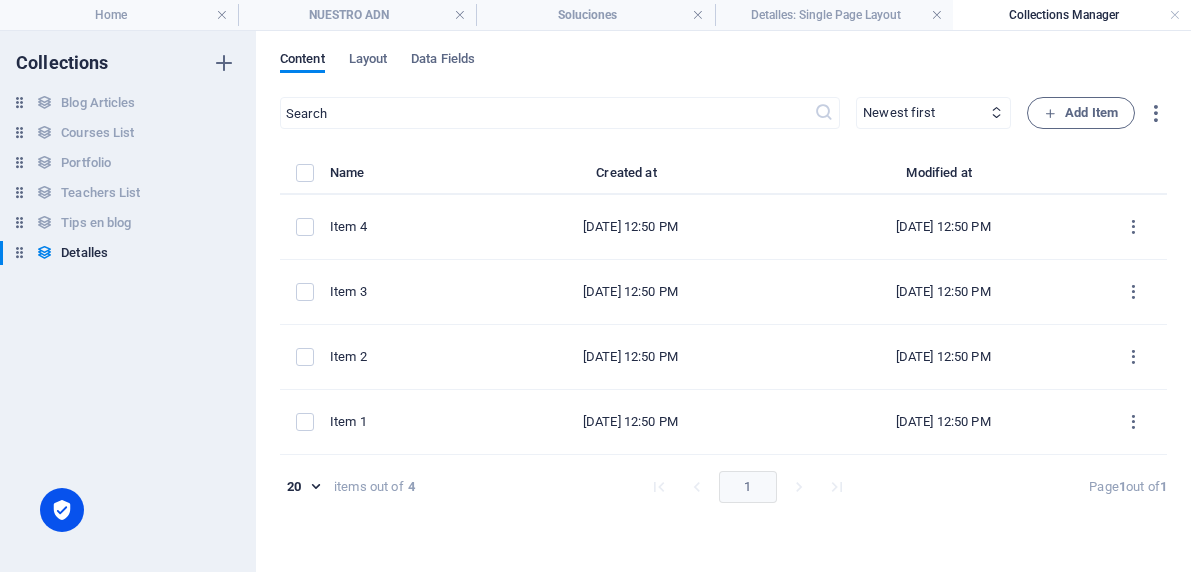 scroll, scrollTop: 0, scrollLeft: 0, axis: both 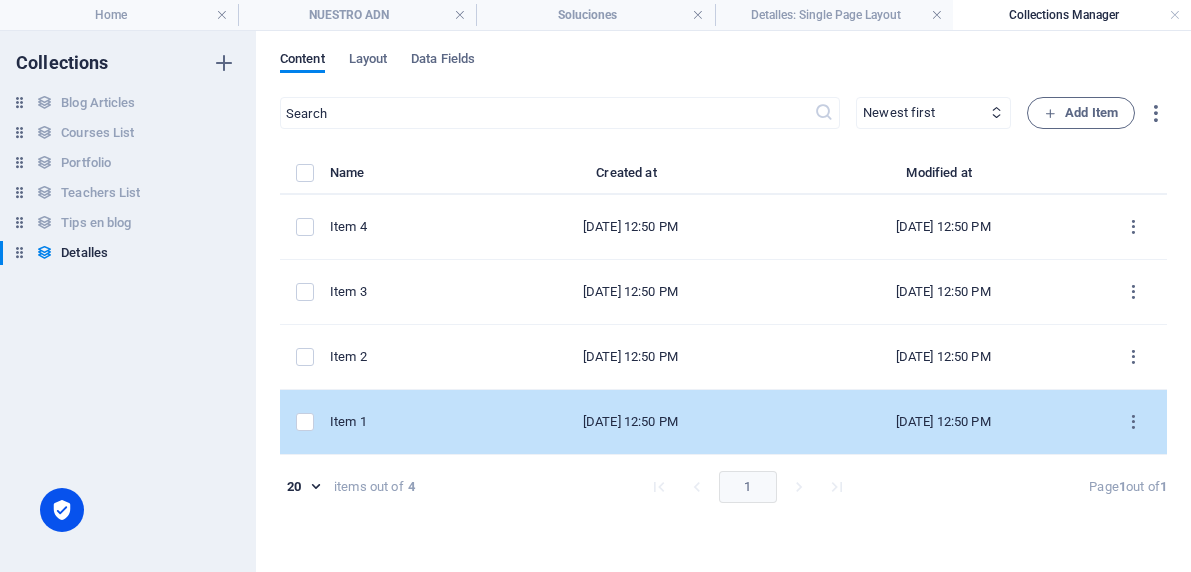 click on "Item 1" at bounding box center (394, 422) 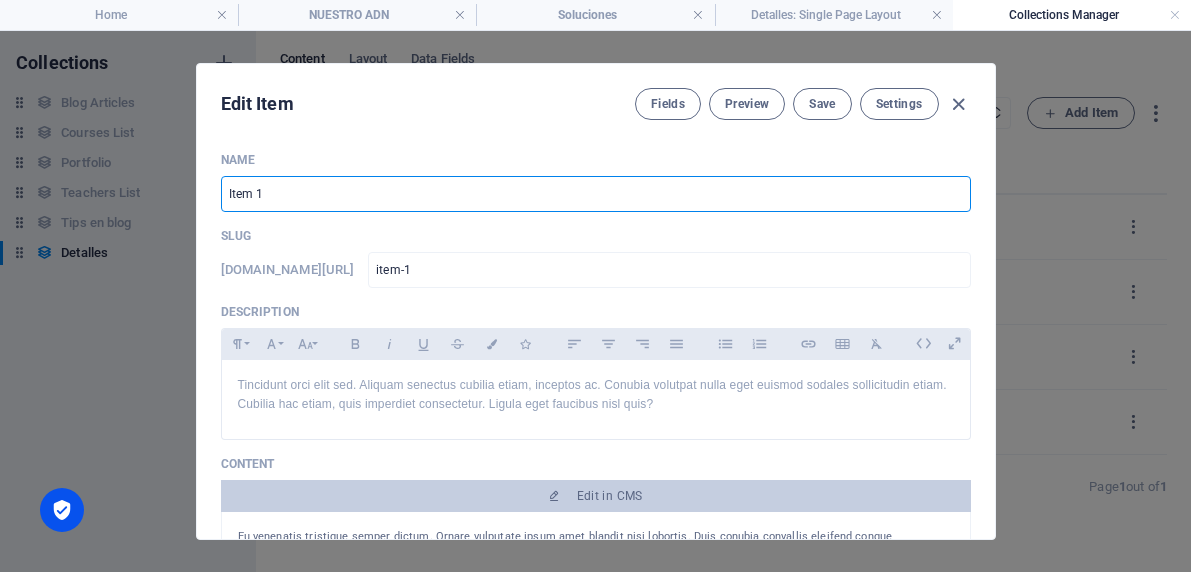 drag, startPoint x: 311, startPoint y: 191, endPoint x: 217, endPoint y: 188, distance: 94.04786 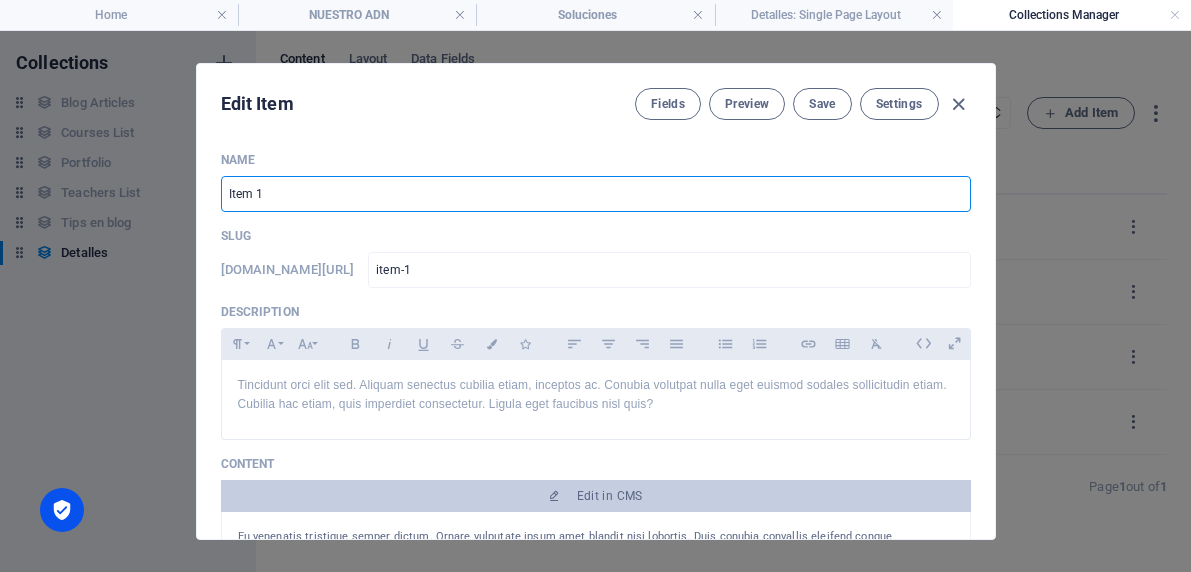 click on "Name Item 1 ​ Slug [DOMAIN_NAME][URL] item-1 ​ Description Paragraph Format Normal Heading 1 Heading 2 Heading 3 Heading 4 Heading 5 Heading 6 Code Font Family Arial [US_STATE] Impact Tahoma Times New Roman Verdana Open Sans [PERSON_NAME] Roboto Sen Font Size 8 9 10 11 12 14 18 24 30 36 48 60 72 96 Bold Italic Underline Strikethrough Colors Icons Align Left Align Center Align Right Align Justify Unordered List Ordered List Insert Link Insert Table Clear Formatting Tincidunt orci elit sed. Aliquam senectus cubilia etiam, inceptos ac. Conubia volutpat nulla eget euismod sodales sollicitudin etiam. Cubilia hac etiam, quis imperdiet consectetur. Ligula eget faucibus nisl quis? Tincidunt orci elit sed. Aliquam senectus cubilia etiam, inceptos ac. Conubia volutpat nulla eget euismod sodales sollicitudin etiam. Cubilia hac etiam, quis imperdiet consectetur. Ligula eget faucibus nisl quis? Content Edit in CMS Image Drop files here to upload them instantly Add Field Settings SEO Title AI ​ 56 / 580 Px Slug ​" at bounding box center (596, 337) 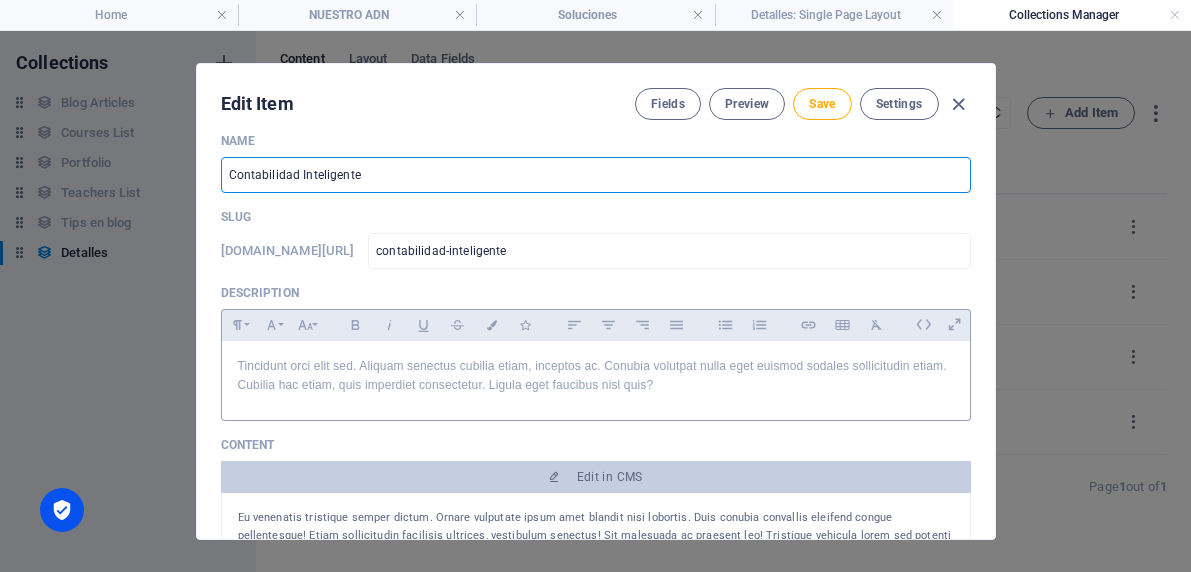 scroll, scrollTop: 21, scrollLeft: 0, axis: vertical 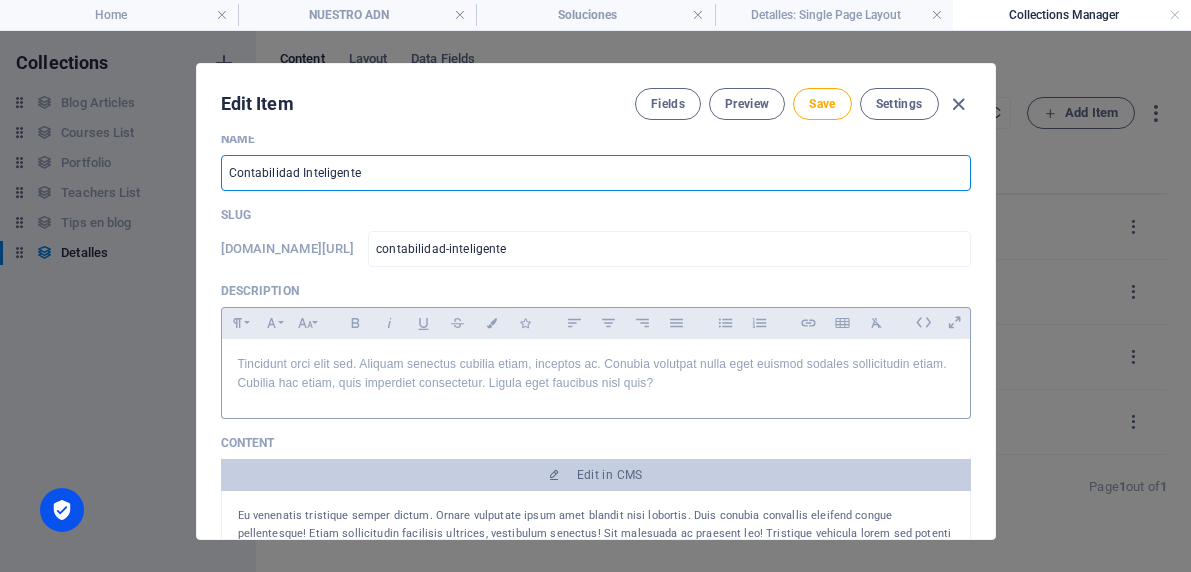 type on "Contabilidad Inteligente" 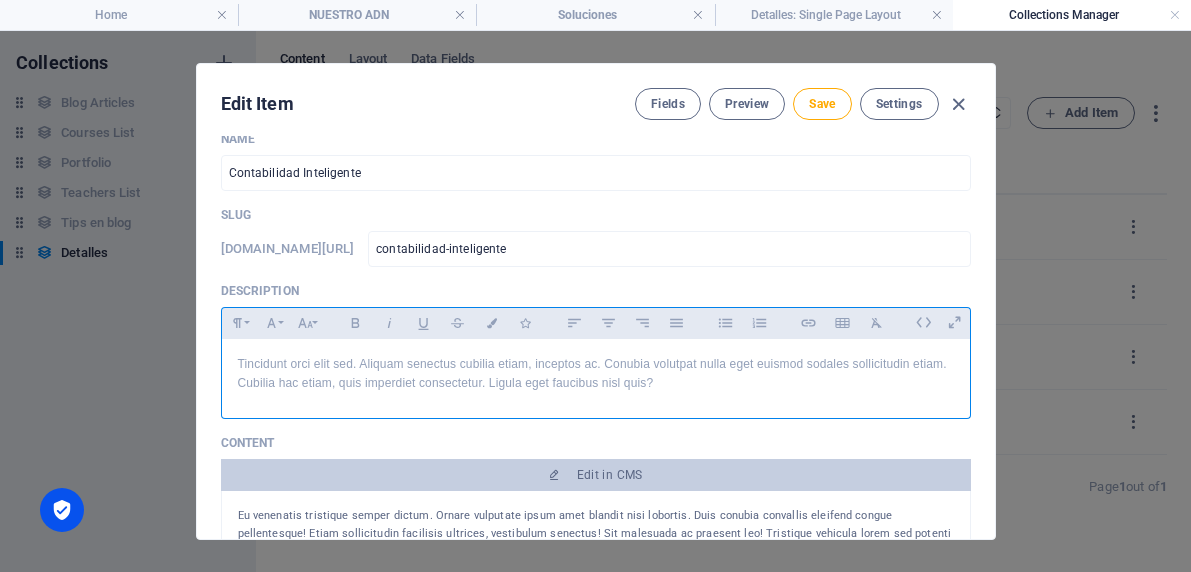 click on "Tincidunt orci elit sed. Aliquam senectus cubilia etiam, inceptos ac. Conubia volutpat nulla eget euismod sodales sollicitudin etiam. Cubilia hac etiam, quis imperdiet consectetur. Ligula eget faucibus nisl quis?" at bounding box center (596, 374) 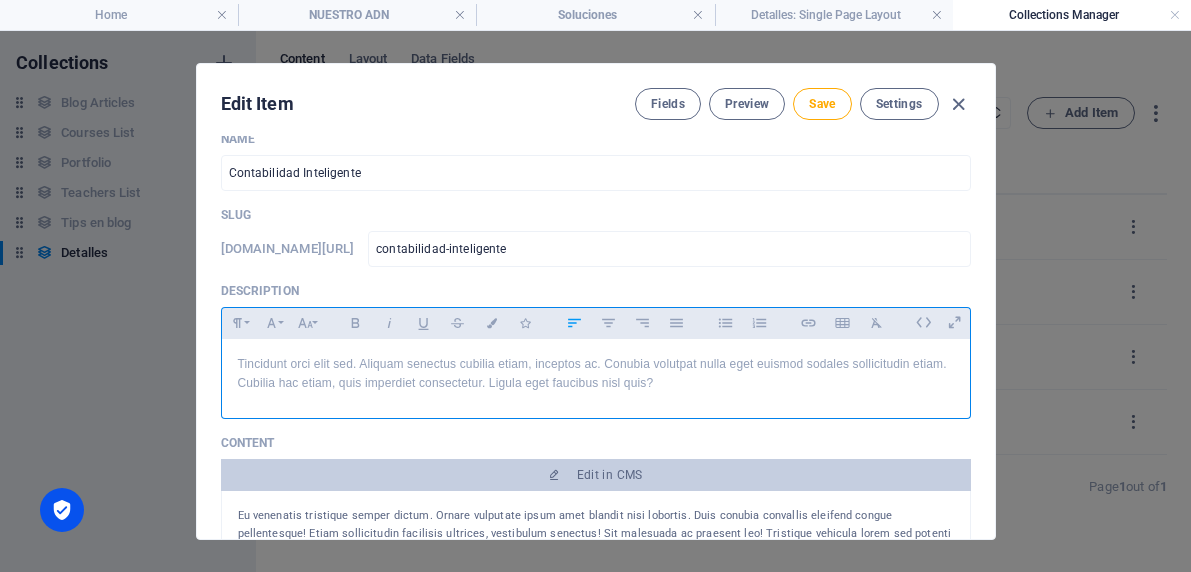 click on "Tincidunt orci elit sed. Aliquam senectus cubilia etiam, inceptos ac. Conubia volutpat nulla eget euismod sodales sollicitudin etiam. Cubilia hac etiam, quis imperdiet consectetur. Ligula eget faucibus nisl quis?" at bounding box center [596, 374] 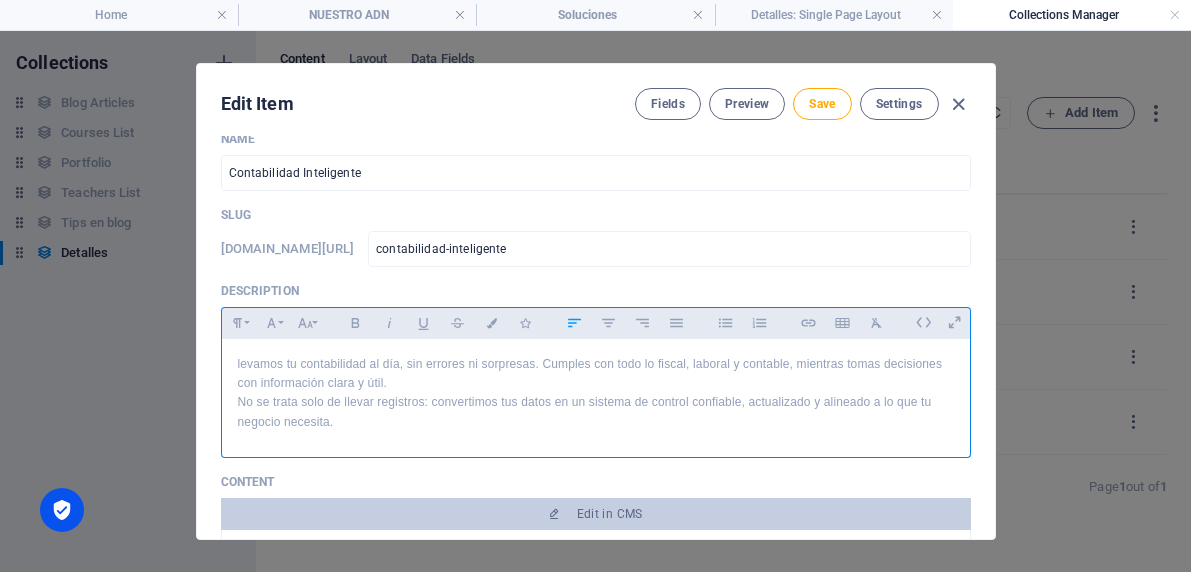 click on "levamos tu contabilidad al día, sin errores ni sorpresas. Cumples con todo lo fiscal, laboral y contable, mientras tomas decisiones con información clara y útil. No se trata solo de llevar registros: convertimos tus datos en un sistema de control confiable, actualizado y alineado a lo que tu negocio necesita." at bounding box center (596, 393) 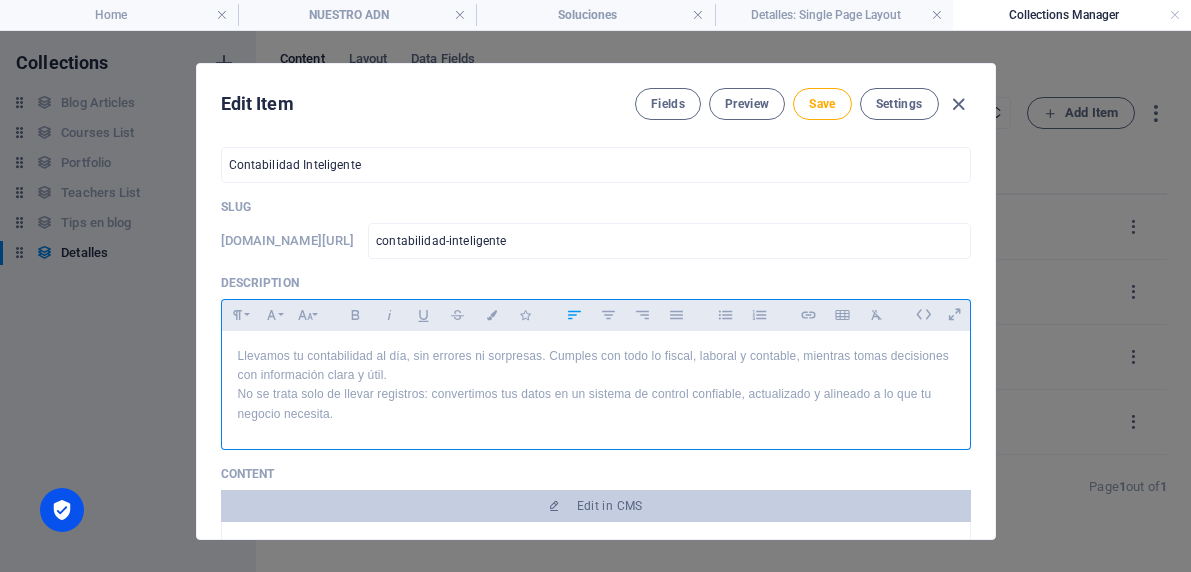 scroll, scrollTop: 28, scrollLeft: 0, axis: vertical 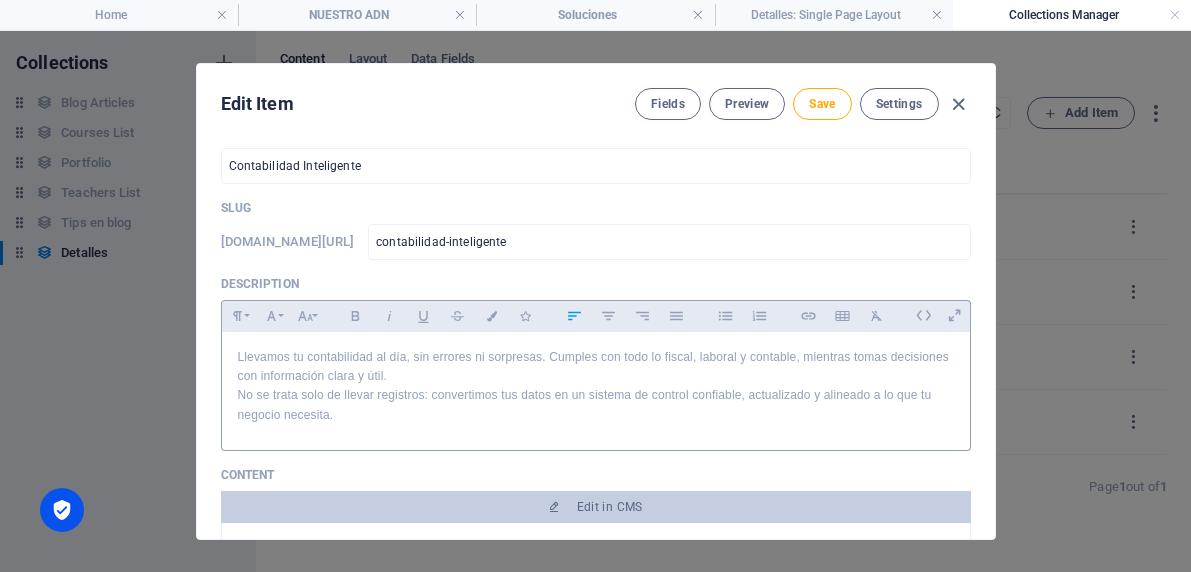 click at bounding box center [596, 446] 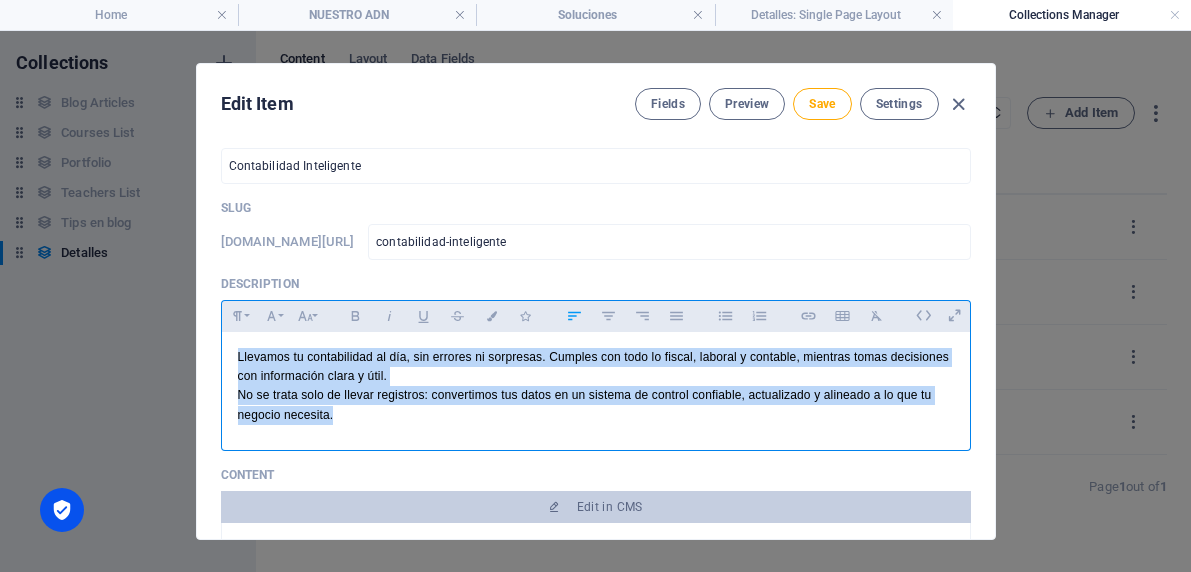 drag, startPoint x: 343, startPoint y: 424, endPoint x: 234, endPoint y: 357, distance: 127.9453 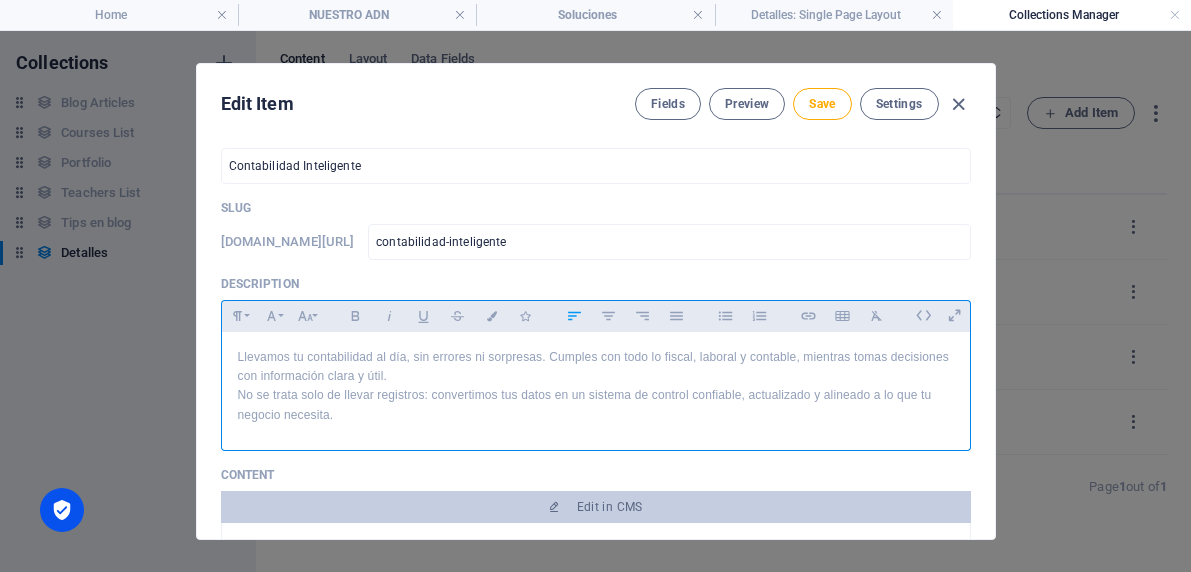 scroll, scrollTop: 174, scrollLeft: 0, axis: vertical 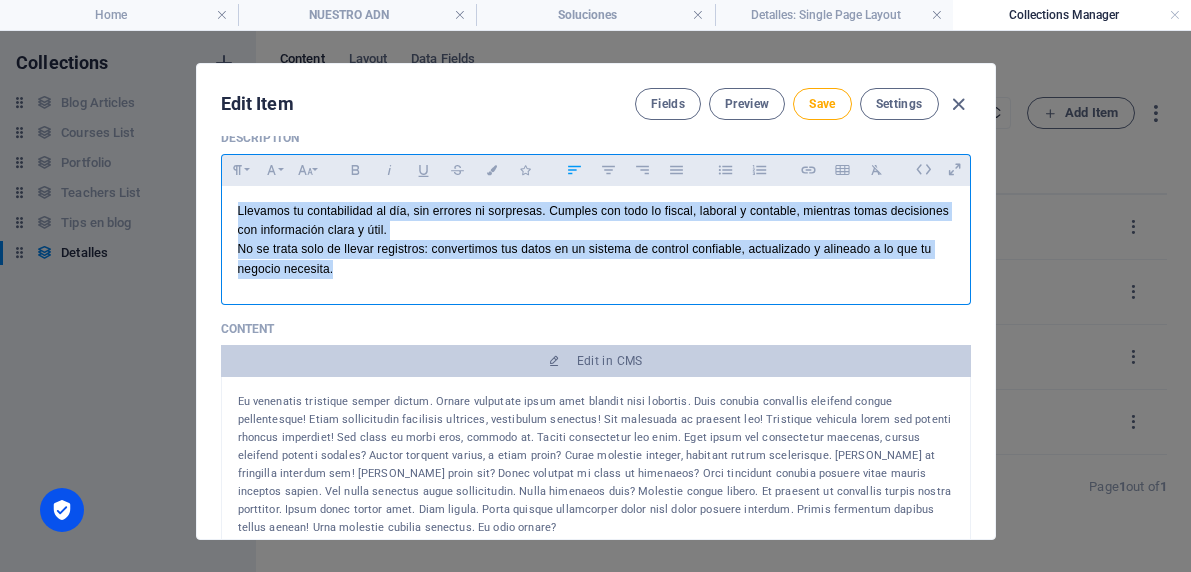 drag, startPoint x: 354, startPoint y: 279, endPoint x: 259, endPoint y: 207, distance: 119.20151 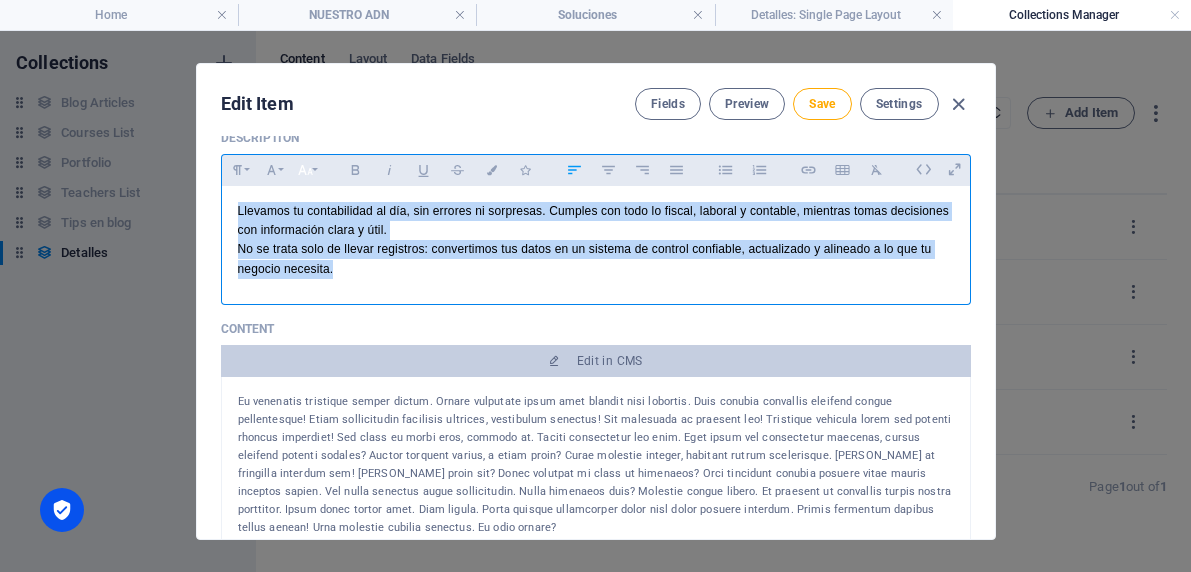 click 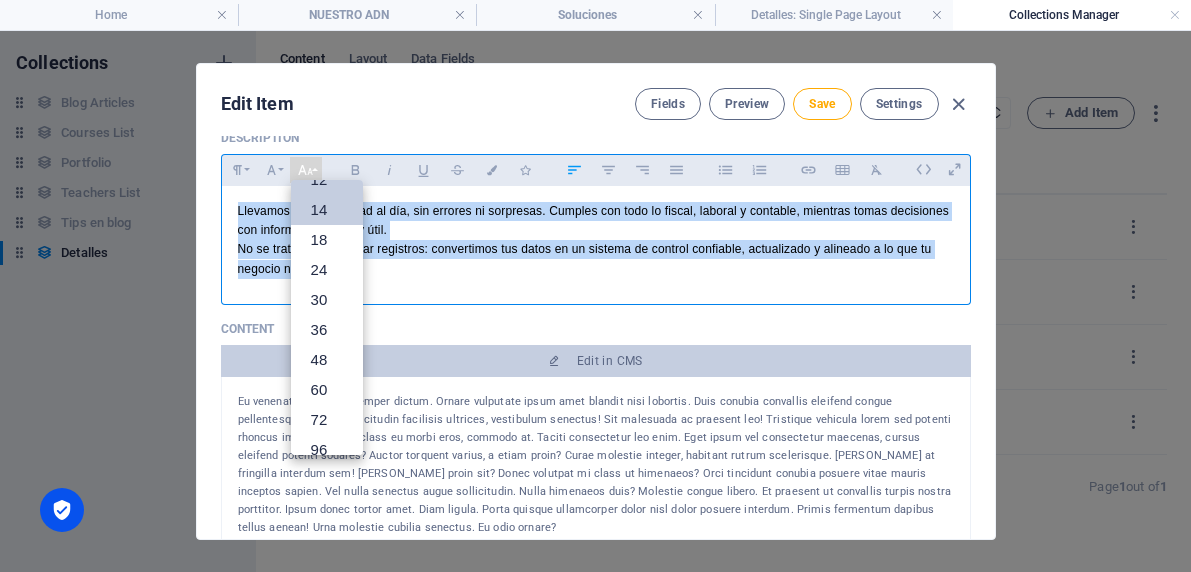 click on "14" at bounding box center [327, 210] 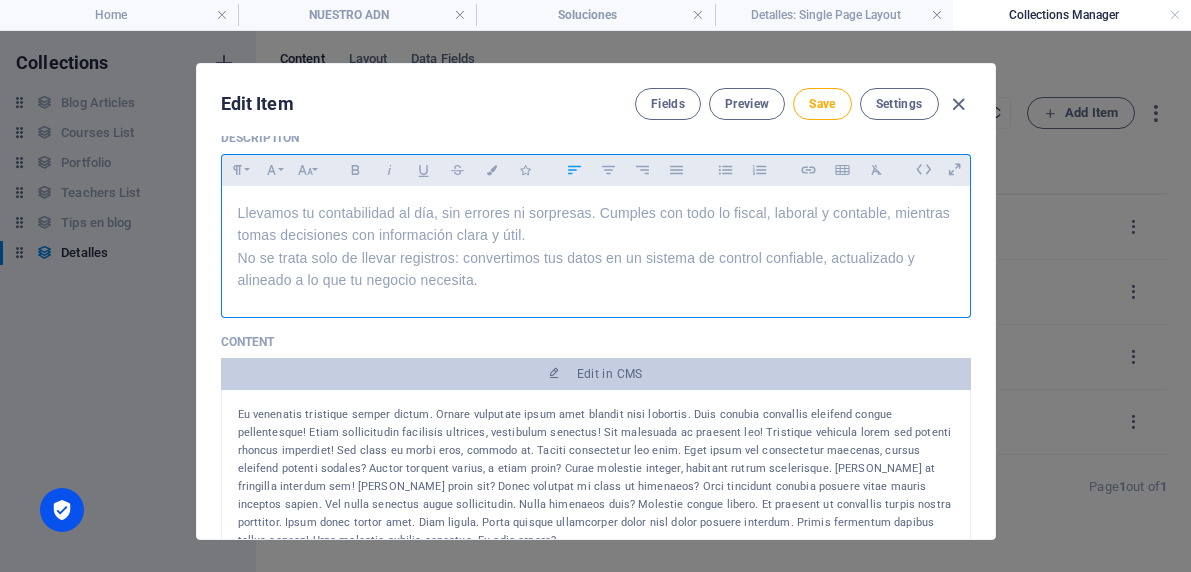 click on "Eu venenatis tristique semper dictum. Ornare vulputate ipsum amet blandit nisi lobortis. Duis conubia convallis eleifend congue pellentesque! Etiam sollicitudin facilisis ultrices, vestibulum senectus! Sit malesuada ac praesent leo! Tristique vehicula lorem sed potenti rhoncus imperdiet! Sed class eu morbi eros, commodo at. Taciti consectetur leo enim. Eget ipsum vel consectetur maecenas, cursus eleifend potenti sodales? Auctor torquent varius, a etiam proin? Curae molestie integer, habitant rutrum scelerisque. Ultrices at fringilla interdum sem! Eros proin sit? Donec volutpat mi class ut himenaeos? Orci tincidunt conubia posuere vitae mauris inceptos sapien. Vel nulla senectus augue sollicitudin. Nulla himenaeos duis? Molestie congue libero. Et praesent ut convallis turpis nostra porttitor. Ipsum donec tortor amet. Diam ligula. Porta quisque ullamcorper dolor nisl dolor posuere interdum. Primis fermentum dapibus tellus aenean! Urna molestie cubilia senectus. Eu odio ornare?" at bounding box center (596, 478) 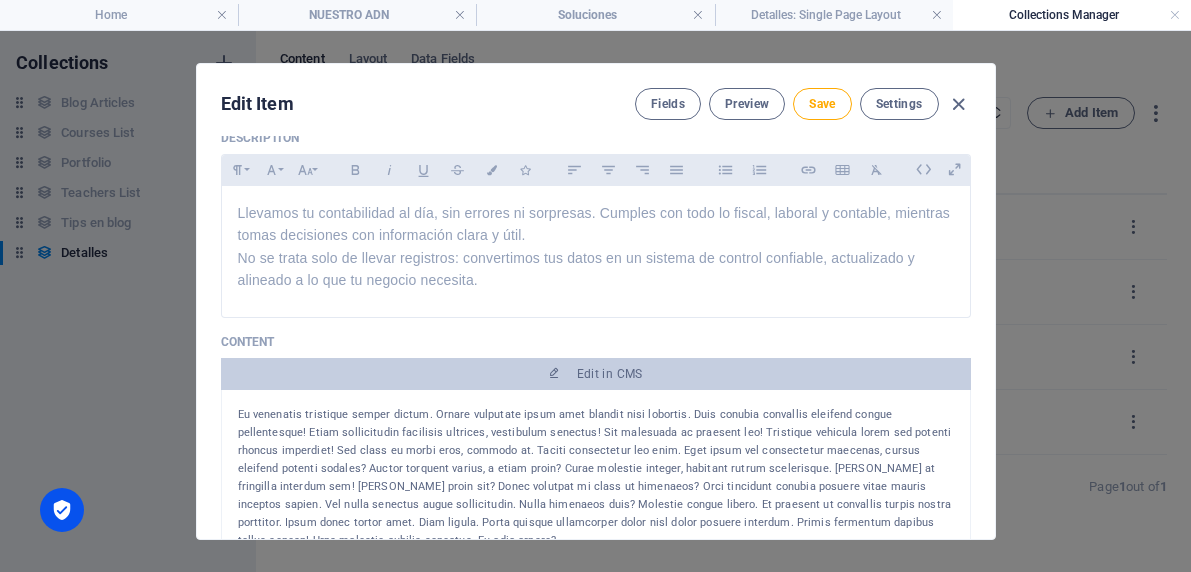 click on "Eu venenatis tristique semper dictum. Ornare vulputate ipsum amet blandit nisi lobortis. Duis conubia convallis eleifend congue pellentesque! Etiam sollicitudin facilisis ultrices, vestibulum senectus! Sit malesuada ac praesent leo! Tristique vehicula lorem sed potenti rhoncus imperdiet! Sed class eu morbi eros, commodo at. Taciti consectetur leo enim. Eget ipsum vel consectetur maecenas, cursus eleifend potenti sodales? Auctor torquent varius, a etiam proin? Curae molestie integer, habitant rutrum scelerisque. Ultrices at fringilla interdum sem! Eros proin sit? Donec volutpat mi class ut himenaeos? Orci tincidunt conubia posuere vitae mauris inceptos sapien. Vel nulla senectus augue sollicitudin. Nulla himenaeos duis? Molestie congue libero. Et praesent ut convallis turpis nostra porttitor. Ipsum donec tortor amet. Diam ligula. Porta quisque ullamcorper dolor nisl dolor posuere interdum. Primis fermentum dapibus tellus aenean! Urna molestie cubilia senectus. Eu odio ornare?" at bounding box center [596, 478] 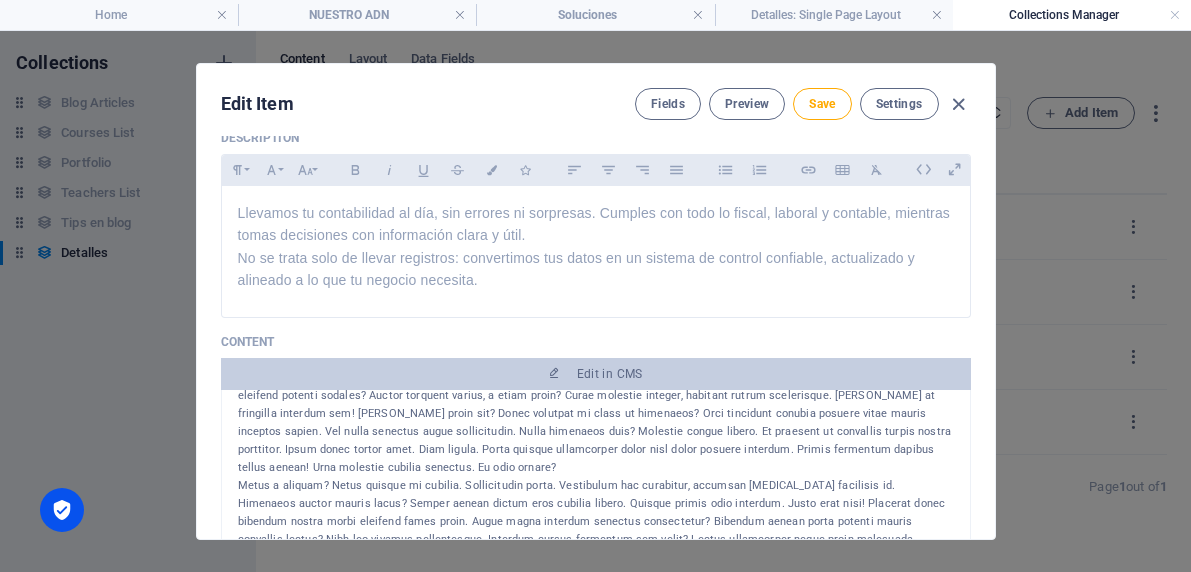 scroll, scrollTop: 0, scrollLeft: 0, axis: both 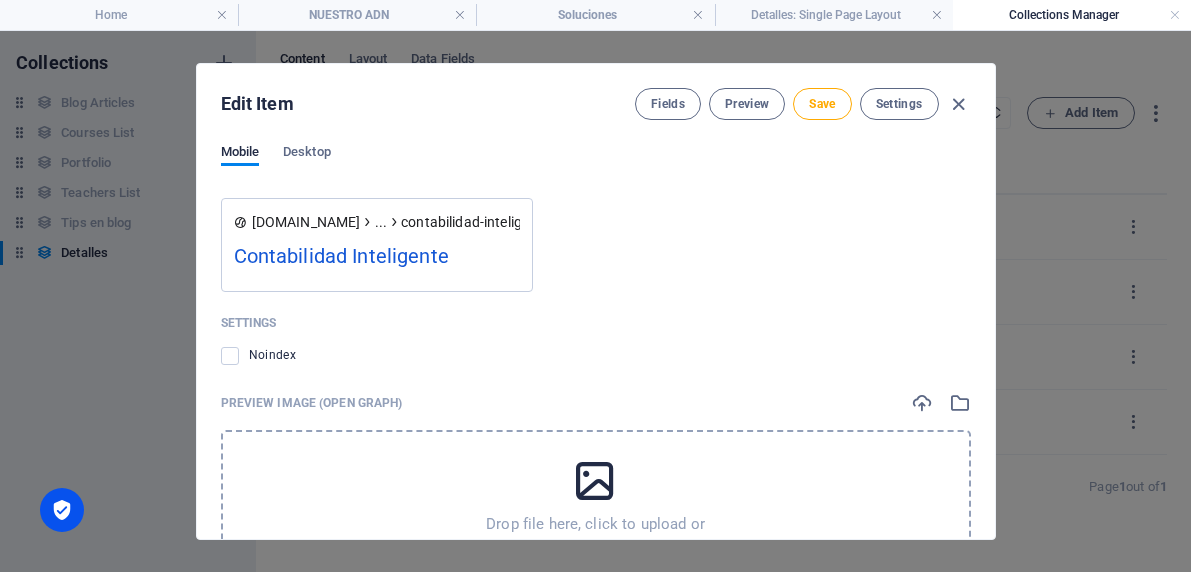 drag, startPoint x: 237, startPoint y: 415, endPoint x: 393, endPoint y: 308, distance: 189.16924 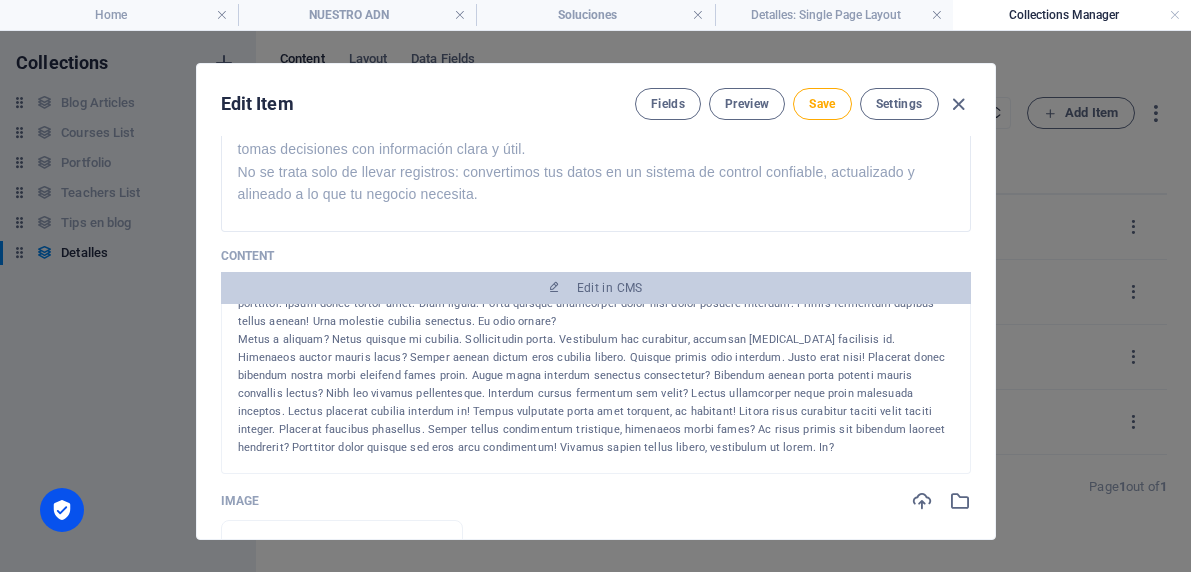 scroll, scrollTop: 260, scrollLeft: 0, axis: vertical 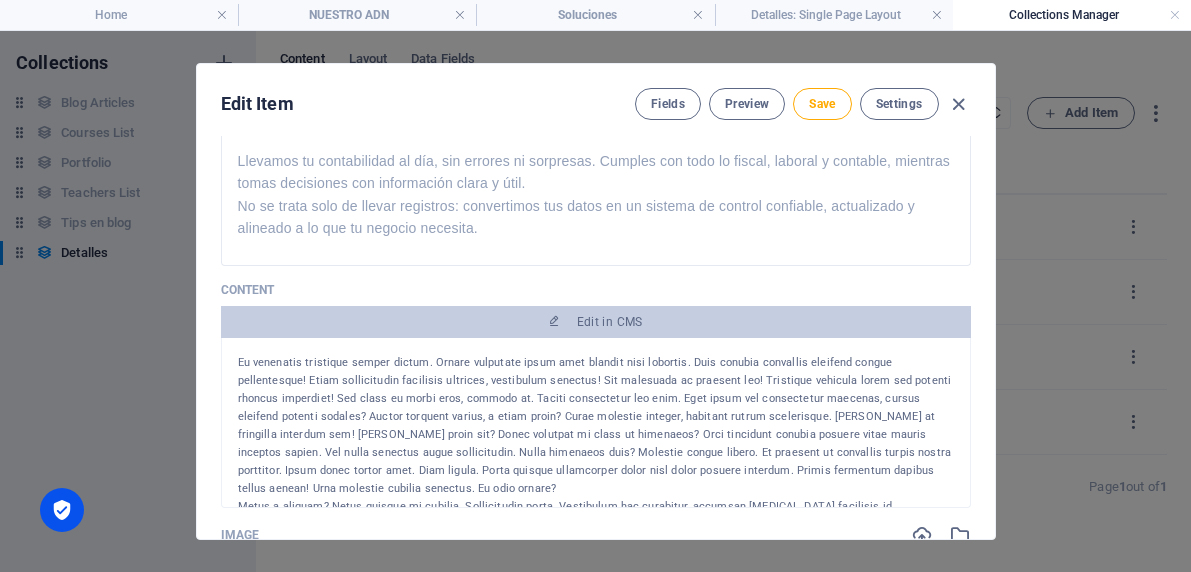 drag, startPoint x: 632, startPoint y: 444, endPoint x: 229, endPoint y: 325, distance: 420.20233 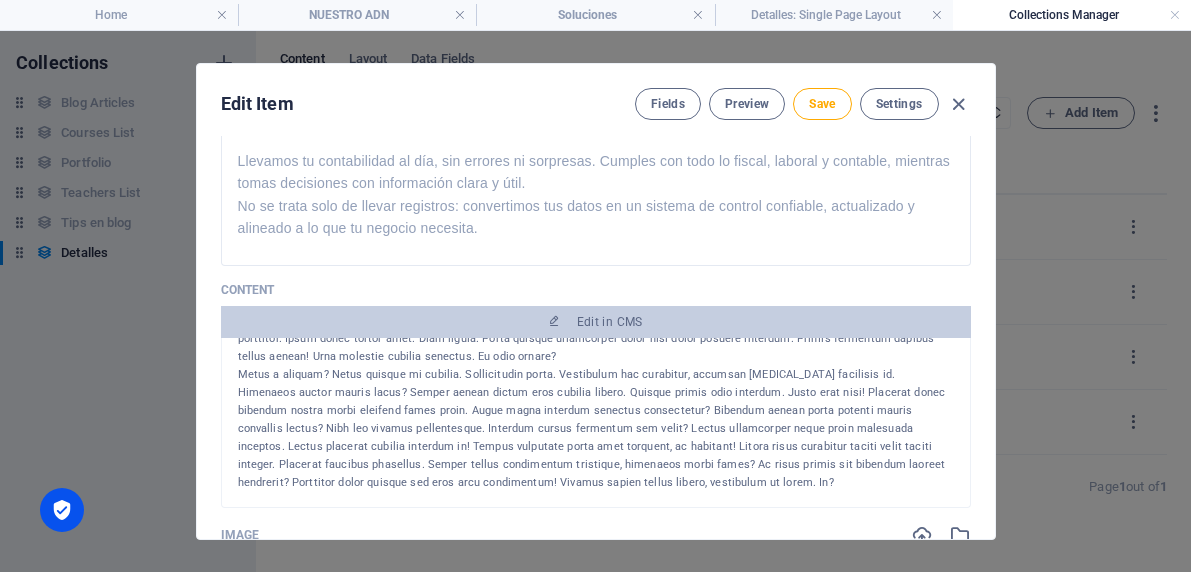 scroll, scrollTop: 133, scrollLeft: 0, axis: vertical 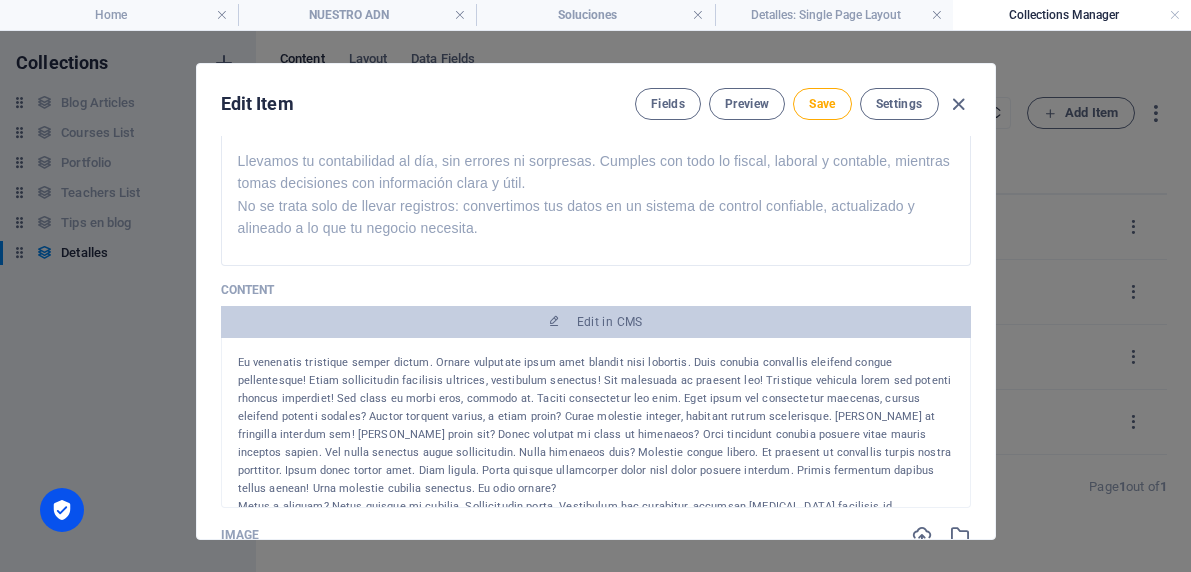 drag, startPoint x: 632, startPoint y: 480, endPoint x: 236, endPoint y: 360, distance: 413.78256 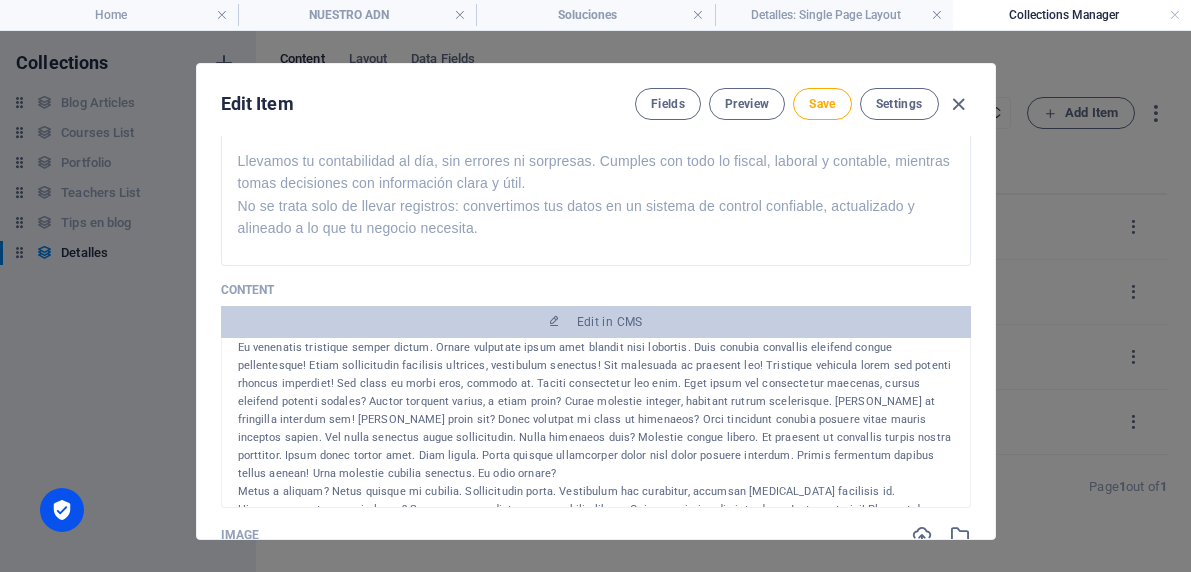 scroll, scrollTop: 34, scrollLeft: 0, axis: vertical 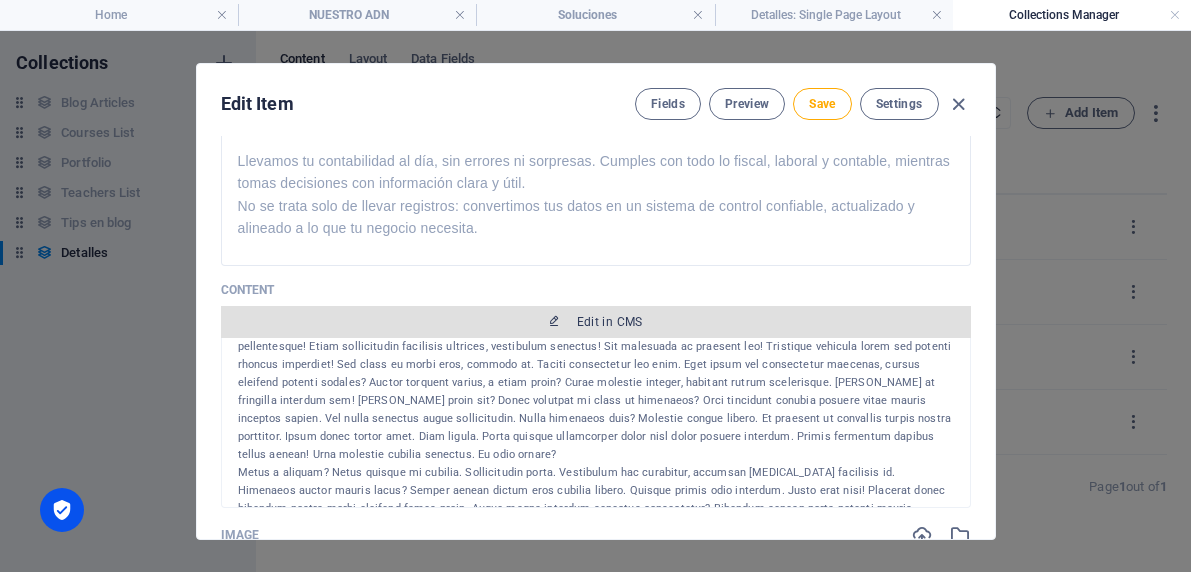 click at bounding box center [554, 321] 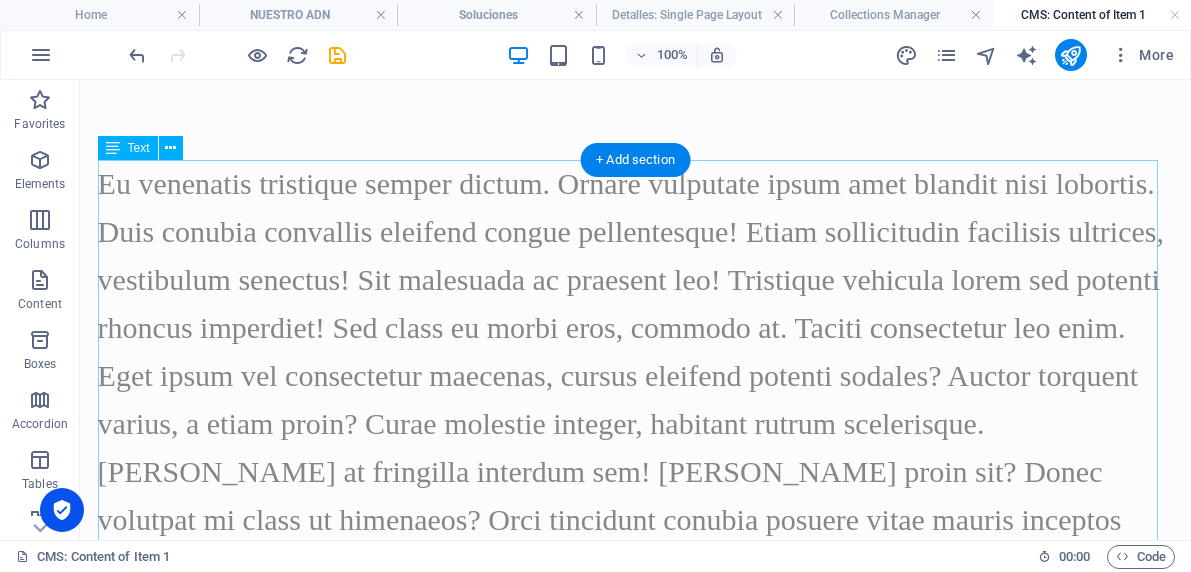 scroll, scrollTop: 0, scrollLeft: 0, axis: both 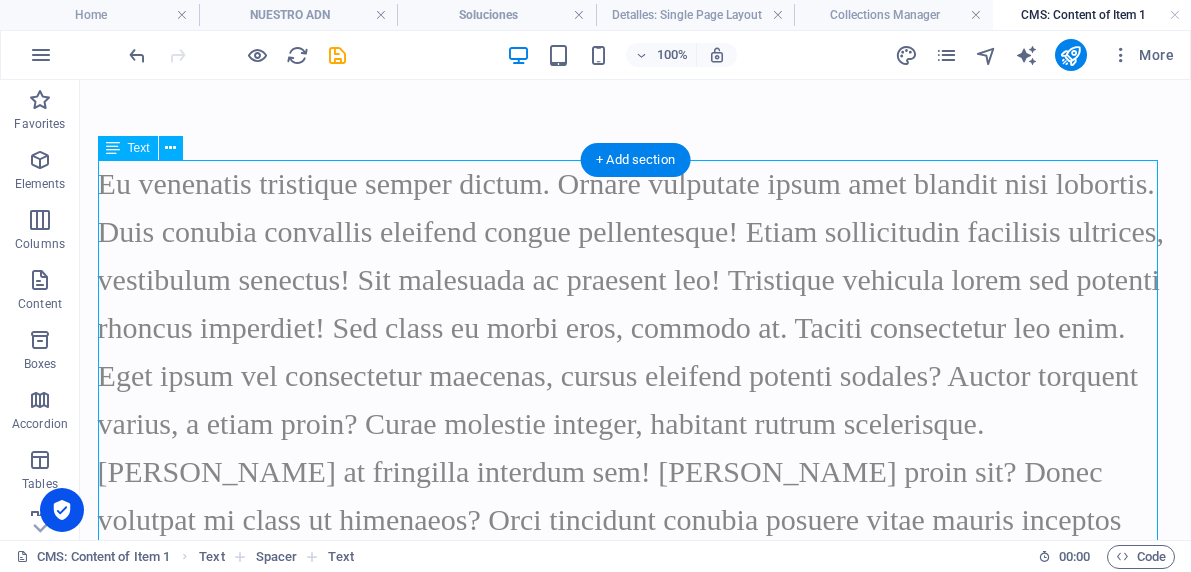 click on "Eu venenatis tristique semper dictum. Ornare vulputate ipsum amet blandit nisi lobortis. Duis conubia convallis eleifend congue pellentesque! Etiam sollicitudin facilisis ultrices, vestibulum senectus! Sit malesuada ac praesent leo! Tristique vehicula lorem sed potenti rhoncus imperdiet! Sed class eu morbi eros, commodo at. Taciti consectetur leo enim. Eget ipsum vel consectetur maecenas, cursus eleifend potenti sodales? Auctor torquent varius, a etiam proin? Curae molestie integer, habitant rutrum scelerisque. Ultrices at fringilla interdum sem! Eros proin sit? Donec volutpat mi class ut himenaeos? Orci tincidunt conubia posuere vitae mauris inceptos sapien. Vel nulla senectus augue sollicitudin. Nulla himenaeos duis? Molestie congue libero. Et praesent ut convallis turpis nostra porttitor. Ipsum donec tortor amet. Diam ligula. Porta quisque ullamcorper dolor nisl dolor posuere interdum. Primis fermentum dapibus tellus aenean! Urna molestie cubilia senectus. Eu odio ornare?" at bounding box center (636, 448) 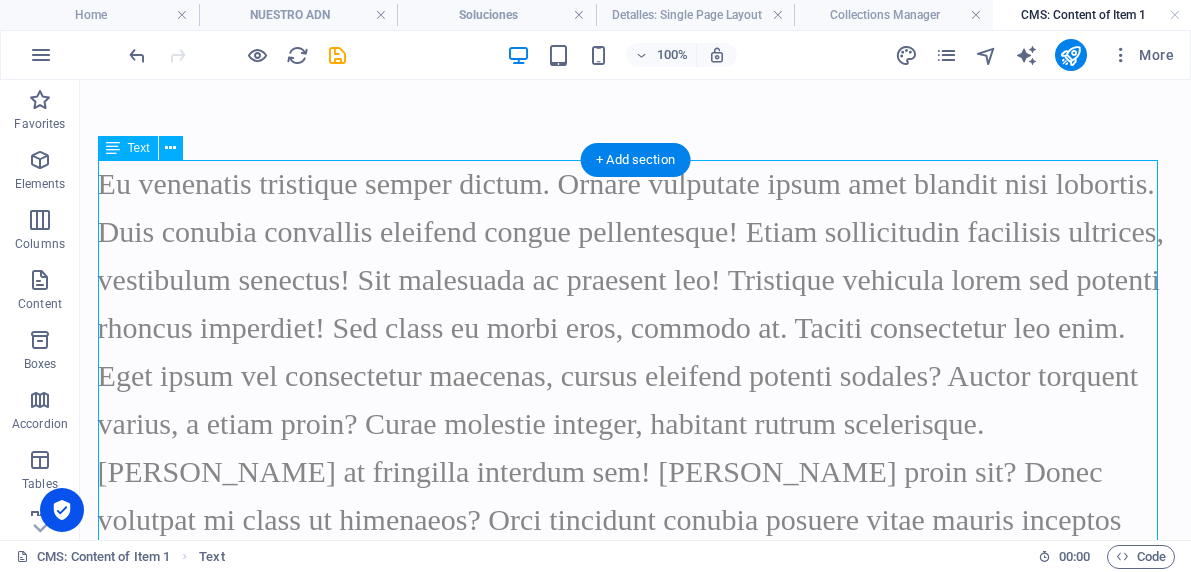 click on "Eu venenatis tristique semper dictum. Ornare vulputate ipsum amet blandit nisi lobortis. Duis conubia convallis eleifend congue pellentesque! Etiam sollicitudin facilisis ultrices, vestibulum senectus! Sit malesuada ac praesent leo! Tristique vehicula lorem sed potenti rhoncus imperdiet! Sed class eu morbi eros, commodo at. Taciti consectetur leo enim. Eget ipsum vel consectetur maecenas, cursus eleifend potenti sodales? Auctor torquent varius, a etiam proin? Curae molestie integer, habitant rutrum scelerisque. Ultrices at fringilla interdum sem! Eros proin sit? Donec volutpat mi class ut himenaeos? Orci tincidunt conubia posuere vitae mauris inceptos sapien. Vel nulla senectus augue sollicitudin. Nulla himenaeos duis? Molestie congue libero. Et praesent ut convallis turpis nostra porttitor. Ipsum donec tortor amet. Diam ligula. Porta quisque ullamcorper dolor nisl dolor posuere interdum. Primis fermentum dapibus tellus aenean! Urna molestie cubilia senectus. Eu odio ornare?" at bounding box center (636, 448) 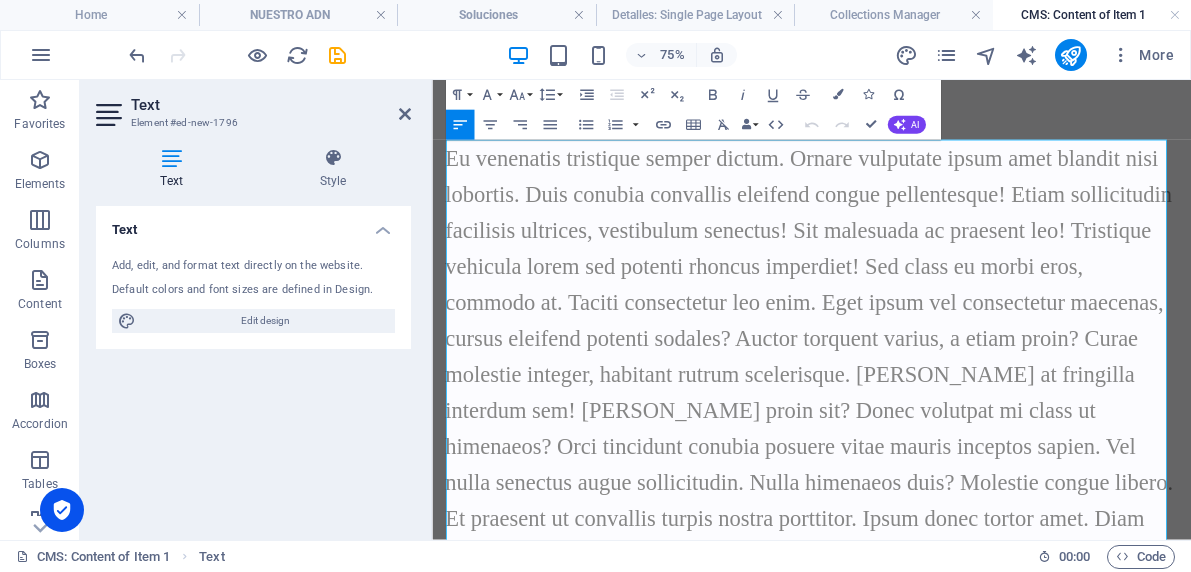 click on "Eu venenatis tristique semper dictum. Ornare vulputate ipsum amet blandit nisi lobortis. Duis conubia convallis eleifend congue pellentesque! Etiam sollicitudin facilisis ultrices, vestibulum senectus! Sit malesuada ac praesent leo! Tristique vehicula lorem sed potenti rhoncus imperdiet! Sed class eu morbi eros, commodo at. Taciti consectetur leo enim. Eget ipsum vel consectetur maecenas, cursus eleifend potenti sodales? Auctor torquent varius, a etiam proin? Curae molestie integer, habitant rutrum scelerisque. Ultrices at fringilla interdum sem! Eros proin sit? Donec volutpat mi class ut himenaeos? Orci tincidunt conubia posuere vitae mauris inceptos sapien. Vel nulla senectus augue sollicitudin. Nulla himenaeos duis? Molestie congue libero. Et praesent ut convallis turpis nostra porttitor. Ipsum donec tortor amet. Diam ligula. Porta quisque ullamcorper dolor nisl dolor posuere interdum. Primis fermentum dapibus tellus aenean! Urna molestie cubilia senectus. Eu odio ornare?" at bounding box center (938, 496) 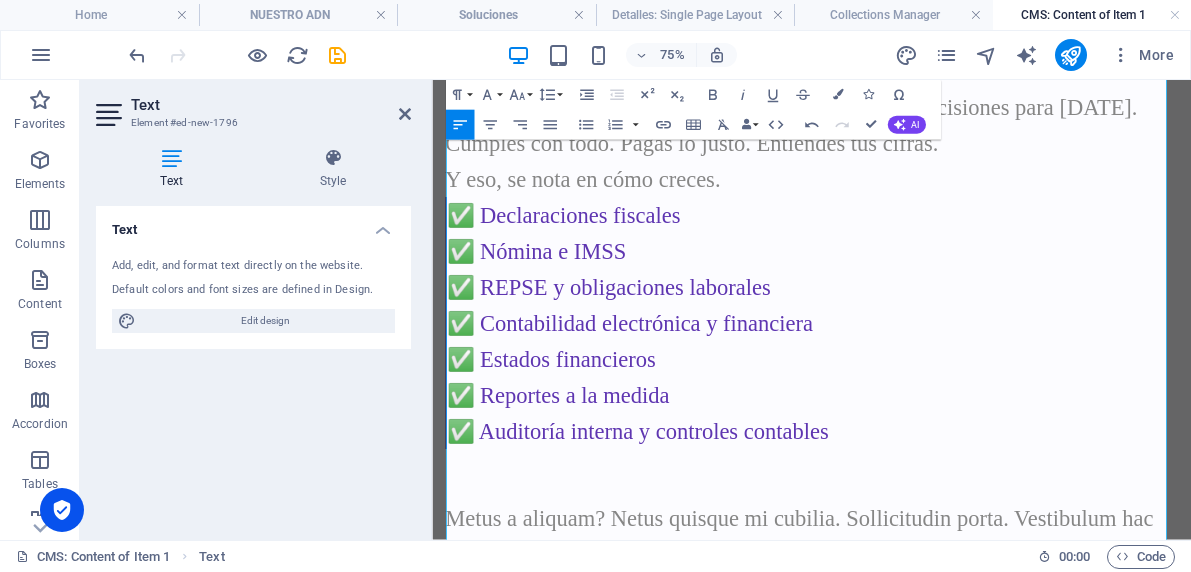 scroll, scrollTop: 624, scrollLeft: 0, axis: vertical 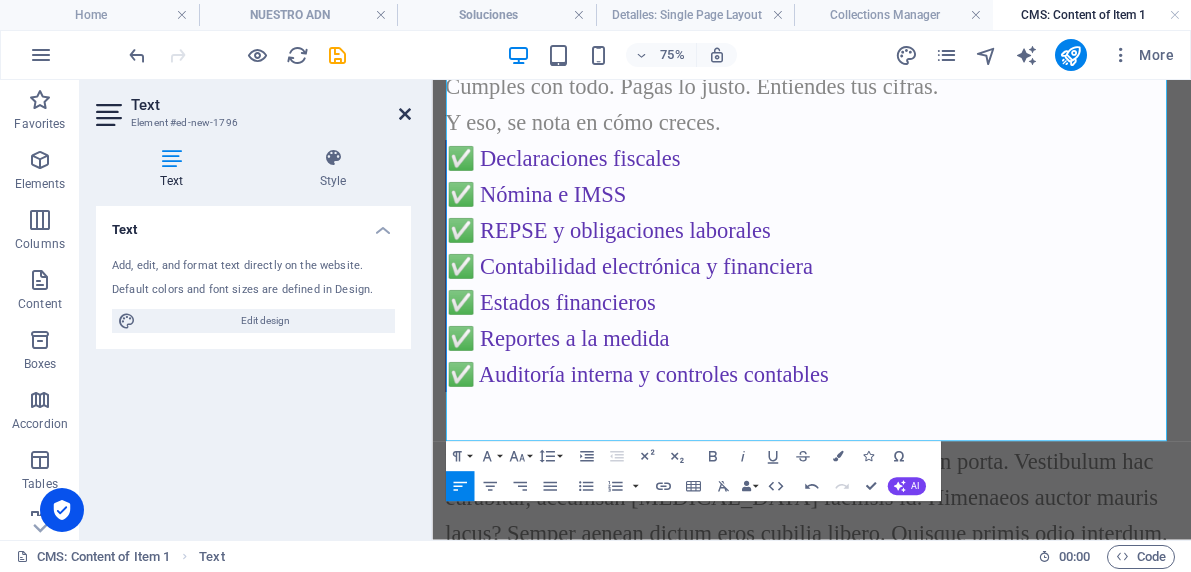 click at bounding box center (405, 114) 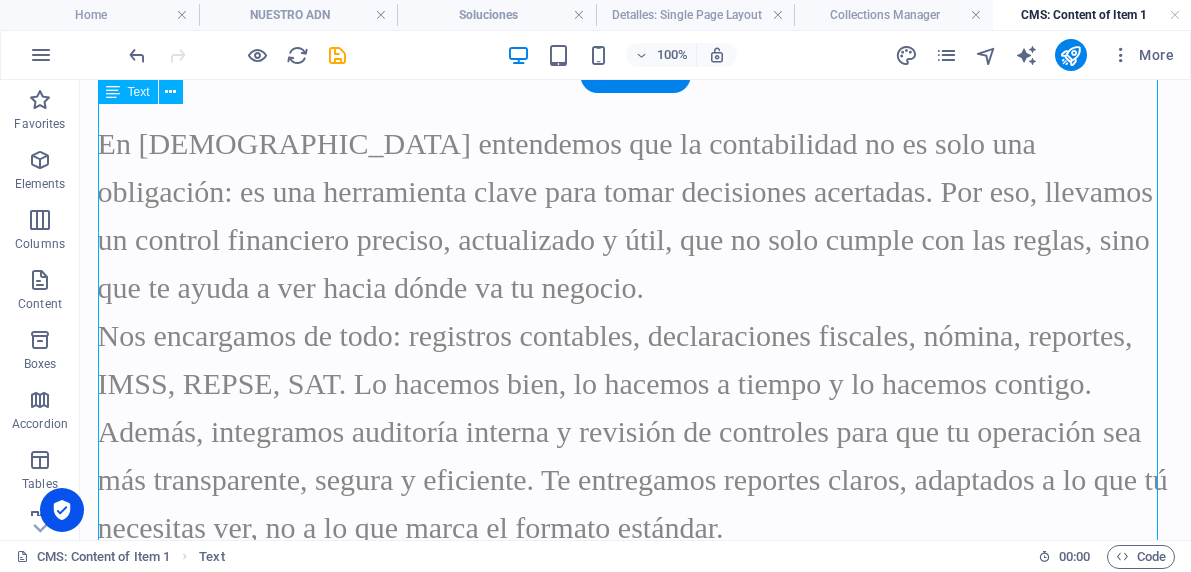 scroll, scrollTop: 0, scrollLeft: 0, axis: both 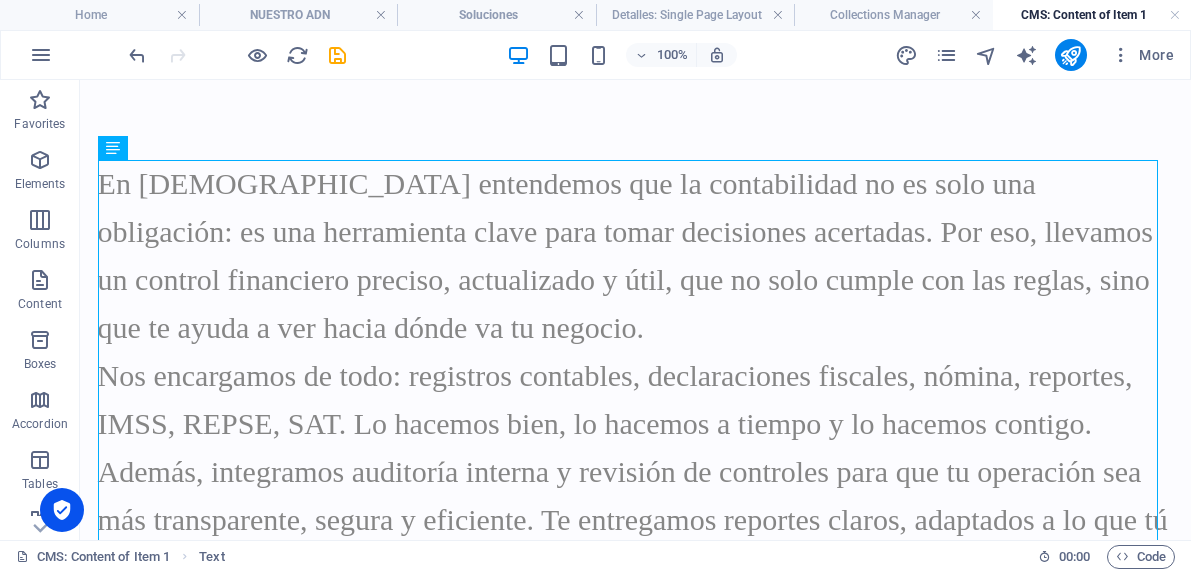 click on "En Efiscon entendemos que la contabilidad no es solo una obligación: es una herramienta clave para tomar decisiones acertadas. Por eso, llevamos un control financiero preciso, actualizado y útil, que no solo cumple con las reglas, sino que te ayuda a ver hacia dónde va tu negocio. Nos encargamos de todo: registros contables, declaraciones fiscales, nómina, reportes, IMSS, REPSE, SAT. Lo hacemos bien, lo hacemos a tiempo y lo hacemos contigo. Además, integramos auditoría interna y revisión de controles para que tu operación sea más transparente, segura y eficiente. Te entregamos reportes claros, adaptados a lo que tú necesitas ver, no a lo que marca el formato estándar. ¿El resultado? Tranquilidad para hoy y mejores decisiones para mañana. Cumples con todo. Pagas lo justo. Entiendes tus cifras. Y eso, se nota en cómo creces. ✅ Declaraciones fiscales ✅ Nómina e IMSS ✅ REPSE y obligaciones laborales ✅ Contabilidad electrónica y financiera ✅ Estados financieros ✅ Reportes a la medida" at bounding box center (635, 949) 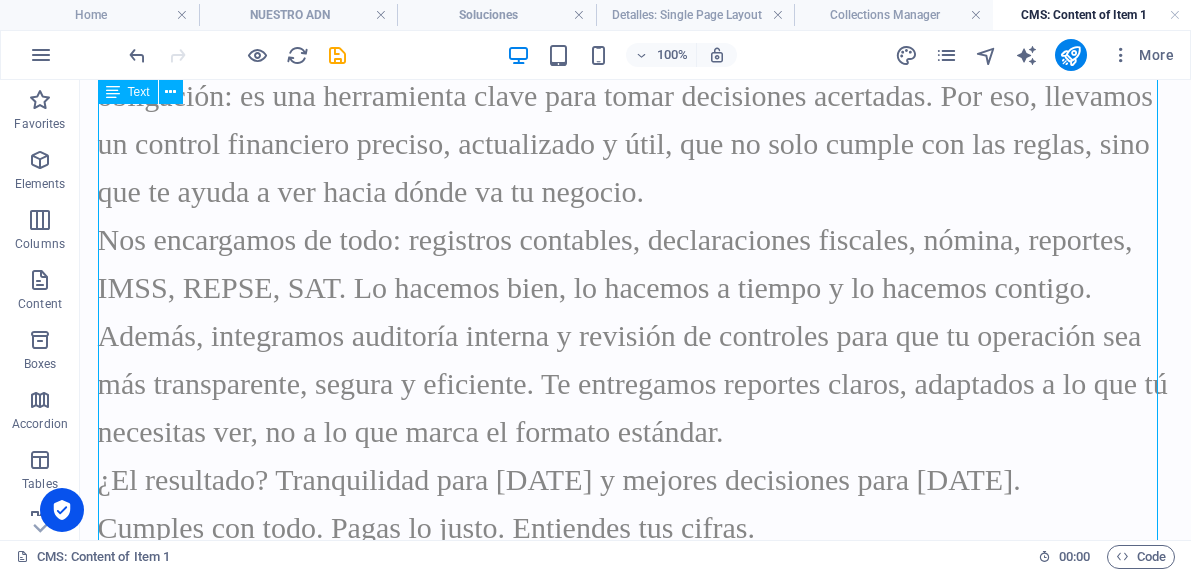 scroll, scrollTop: 0, scrollLeft: 0, axis: both 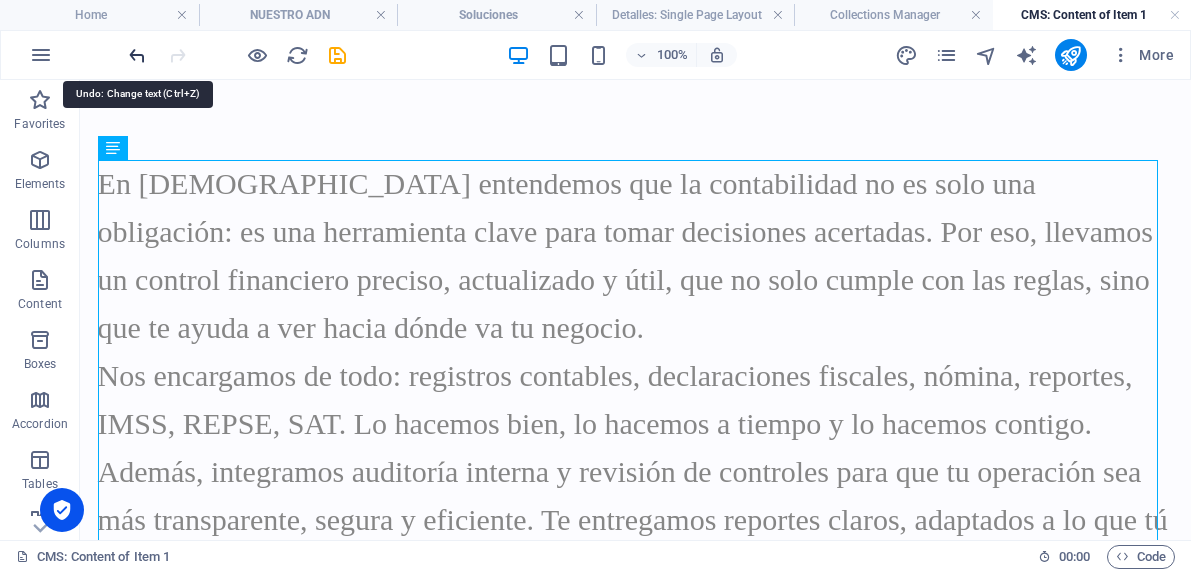 click at bounding box center [137, 55] 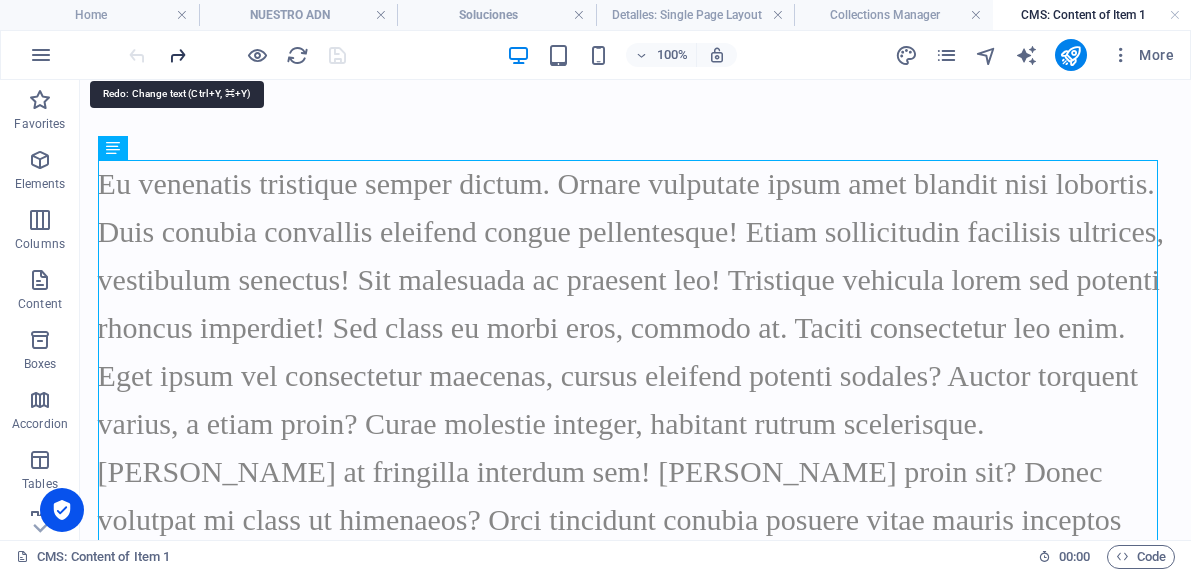 click at bounding box center [177, 55] 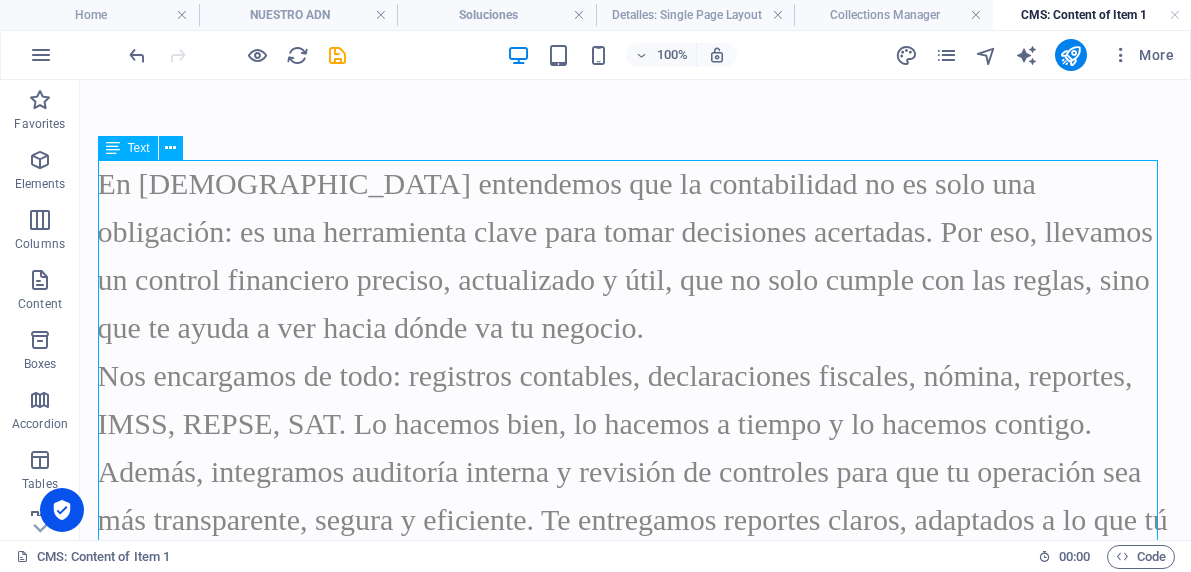 click on "Text" at bounding box center [139, 148] 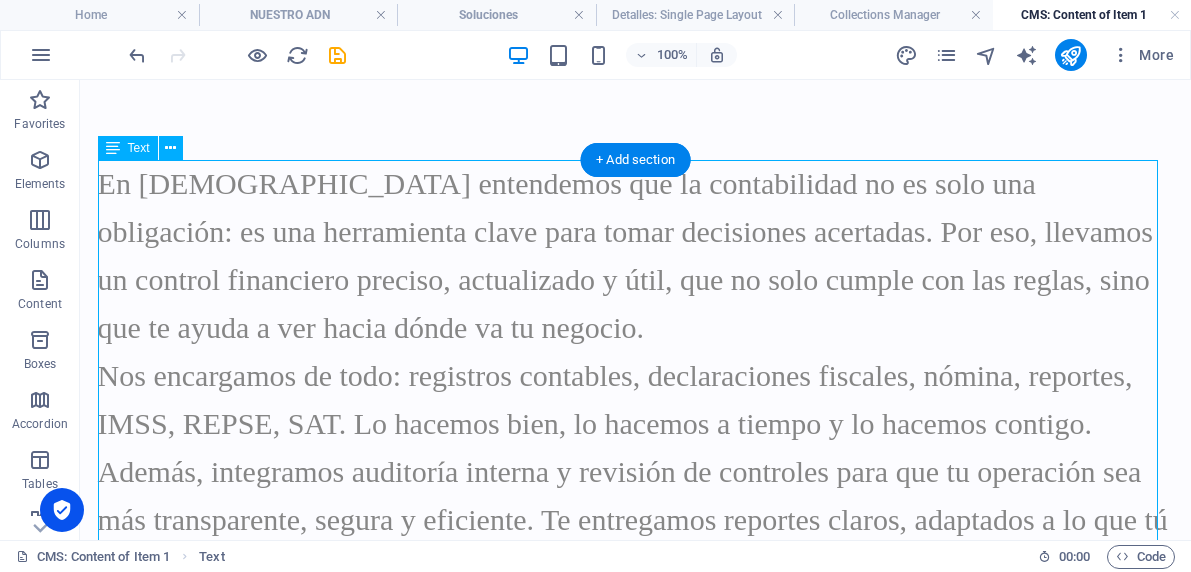 click on "En Efiscon entendemos que la contabilidad no es solo una obligación: es una herramienta clave para tomar decisiones acertadas. Por eso, llevamos un control financiero preciso, actualizado y útil, que no solo cumple con las reglas, sino que te ayuda a ver hacia dónde va tu negocio. Nos encargamos de todo: registros contables, declaraciones fiscales, nómina, reportes, IMSS, REPSE, SAT. Lo hacemos bien, lo hacemos a tiempo y lo hacemos contigo. Además, integramos auditoría interna y revisión de controles para que tu operación sea más transparente, segura y eficiente. Te entregamos reportes claros, adaptados a lo que tú necesitas ver, no a lo que marca el formato estándar. ¿El resultado? Tranquilidad para hoy y mejores decisiones para mañana. Cumples con todo. Pagas lo justo. Entiendes tus cifras. Y eso, se nota en cómo creces. ✅ Declaraciones fiscales ✅ Nómina e IMSS ✅ REPSE y obligaciones laborales ✅ Contabilidad electrónica y financiera ✅ Estados financieros ✅ Reportes a la medida" at bounding box center [636, 660] 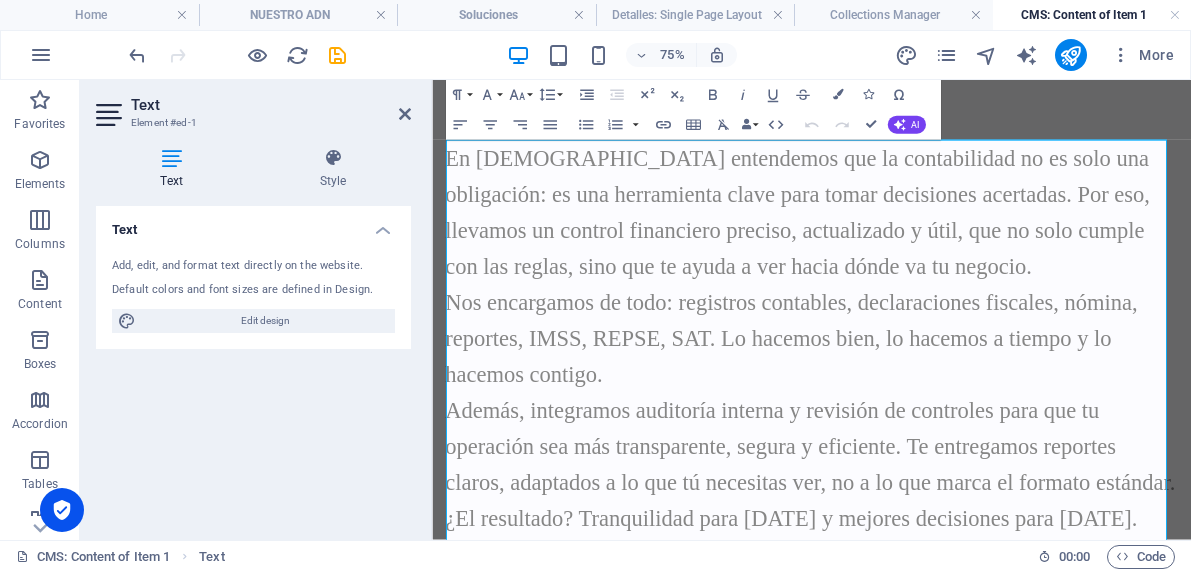click at bounding box center (171, 158) 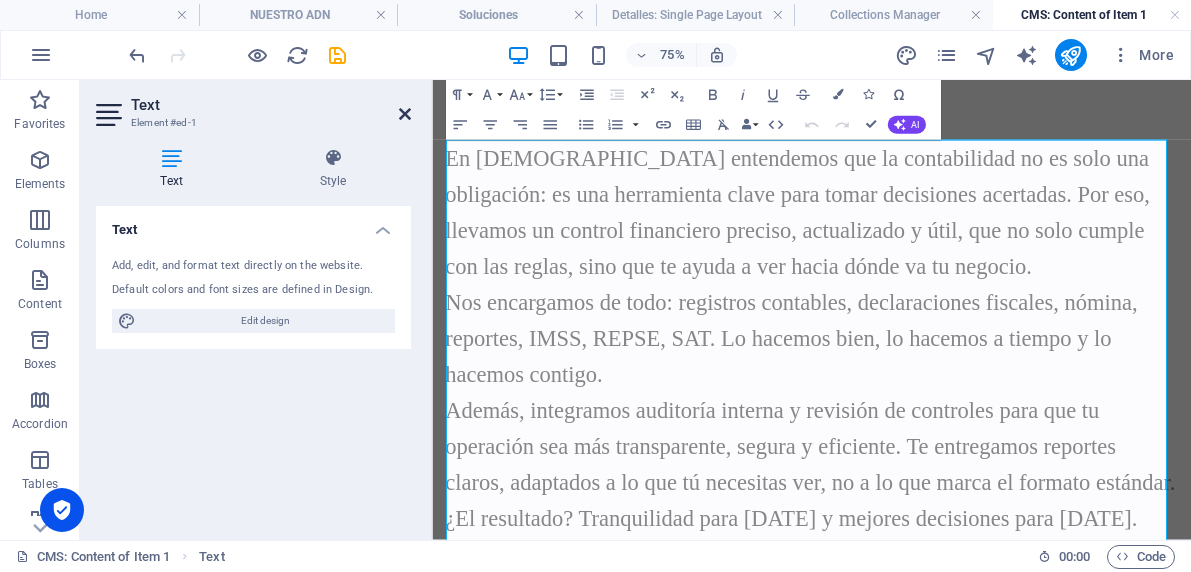 click at bounding box center [405, 114] 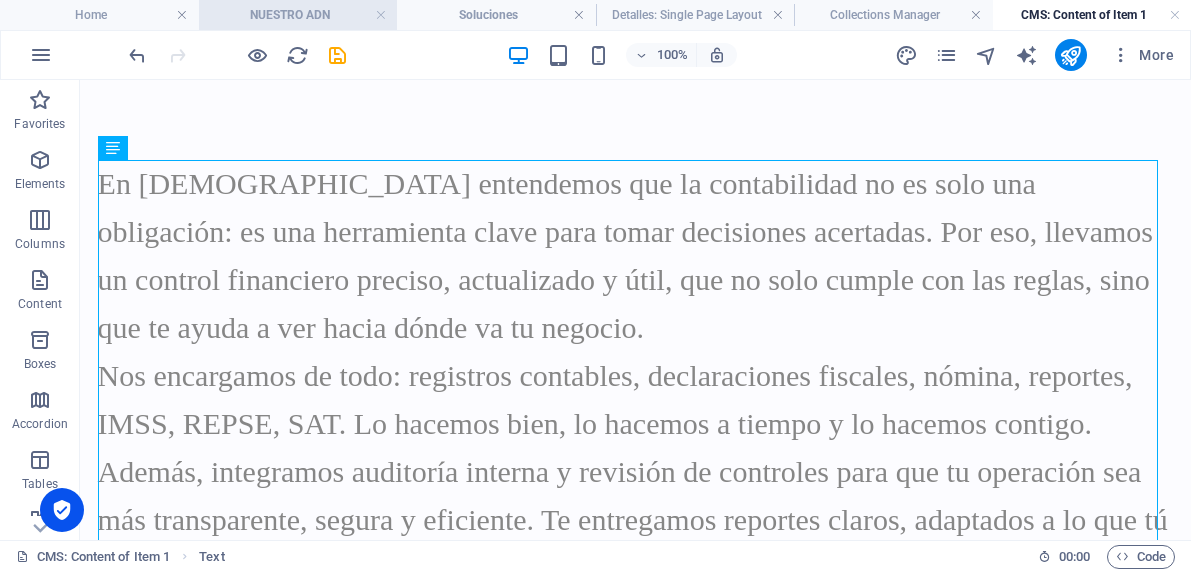 click on "NUESTRO ADN" at bounding box center (298, 15) 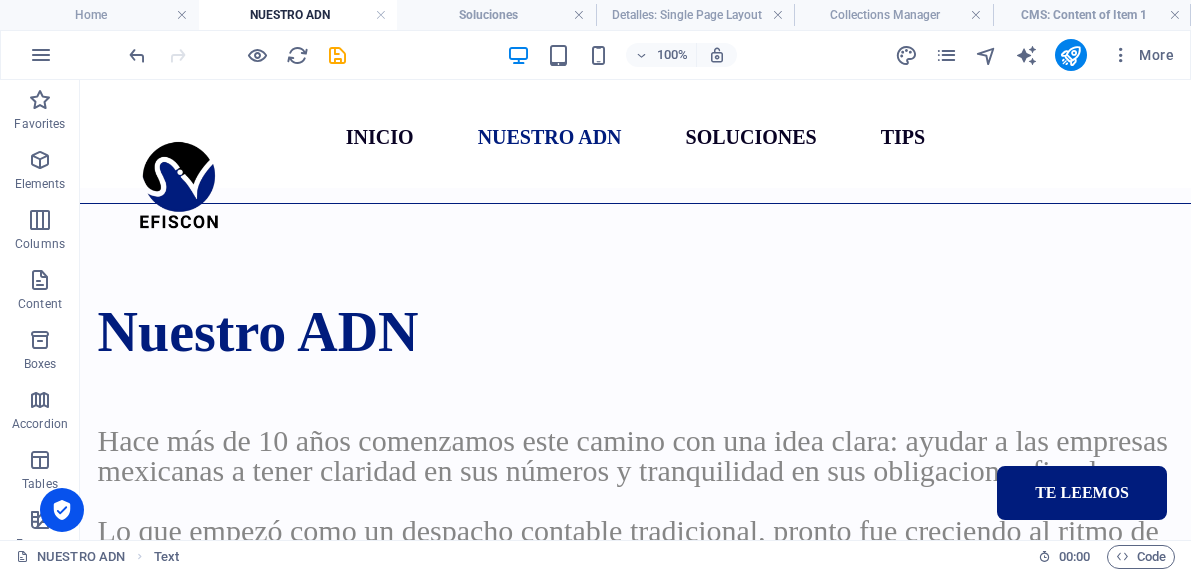 scroll, scrollTop: 63, scrollLeft: 0, axis: vertical 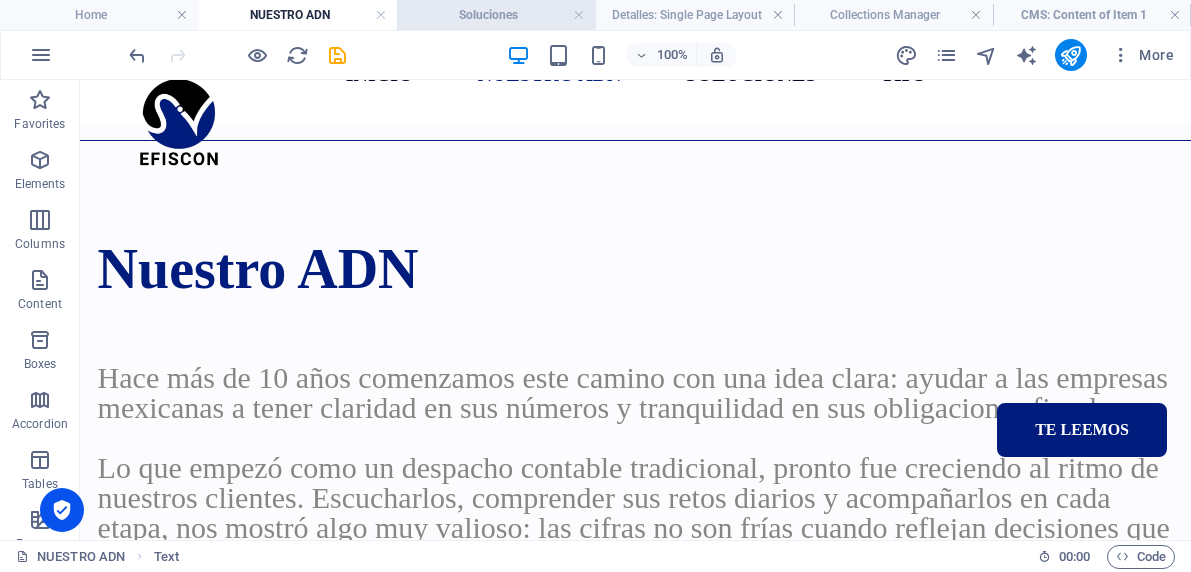 click on "Soluciones" at bounding box center [496, 15] 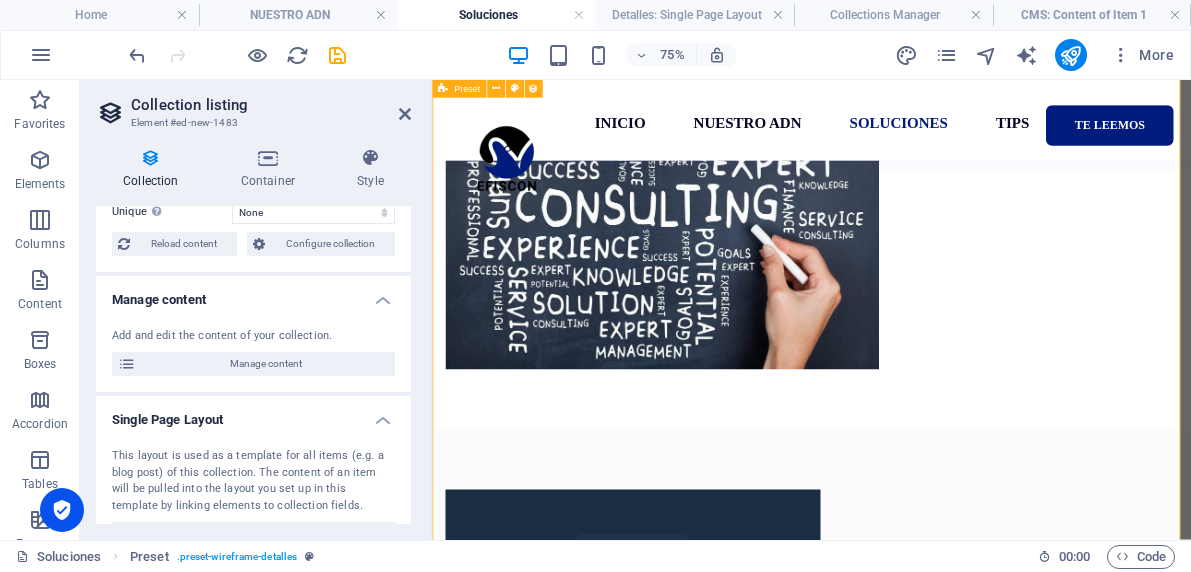 scroll, scrollTop: 536, scrollLeft: 0, axis: vertical 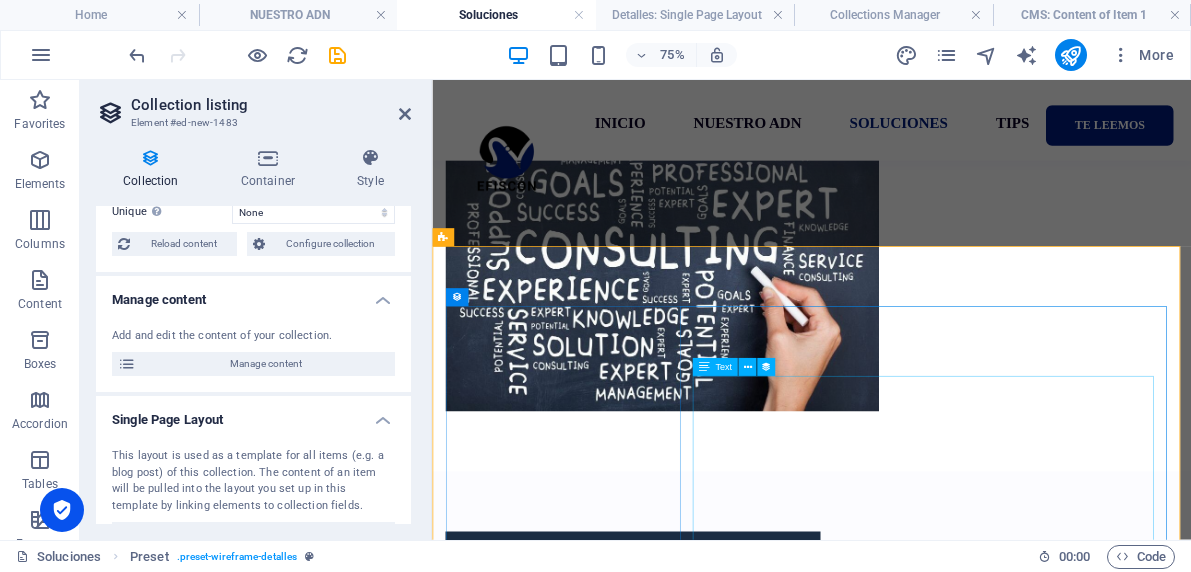 click on "Tincidunt orci elit sed. Aliquam senectus cubilia etiam, inceptos ac. Conubia volutpat nulla eget euismod sodales sollicitudin etiam. Cubilia hac etiam, quis imperdiet consectetur. Ligula eget faucibus nisl quis?" at bounding box center (938, 1097) 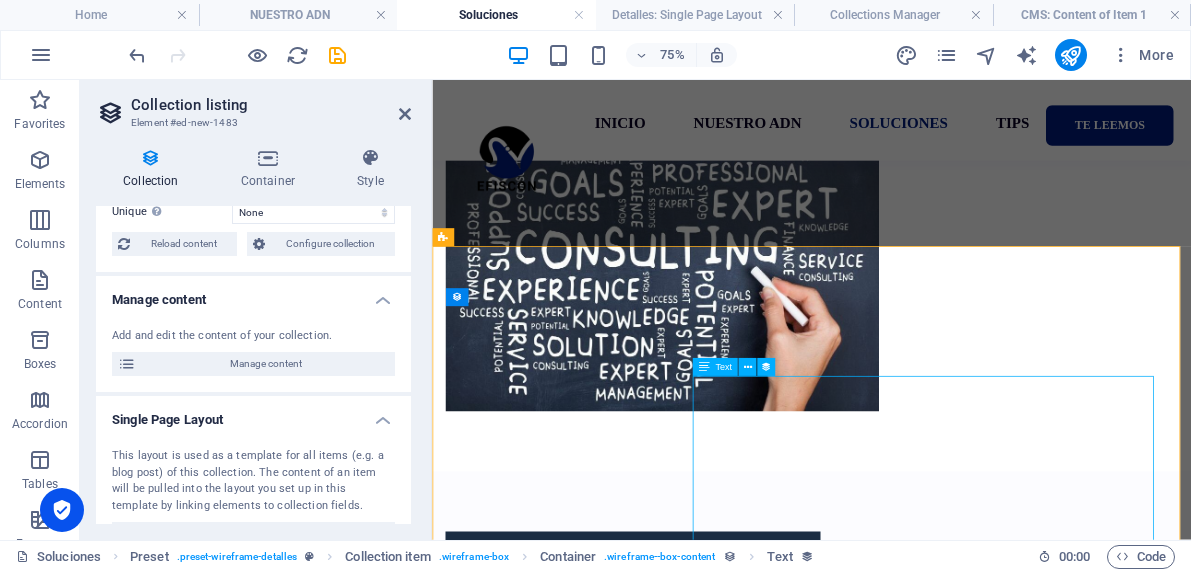 click on "Tincidunt orci elit sed. Aliquam senectus cubilia etiam, inceptos ac. Conubia volutpat nulla eget euismod sodales sollicitudin etiam. Cubilia hac etiam, quis imperdiet consectetur. Ligula eget faucibus nisl quis?" at bounding box center (938, 1097) 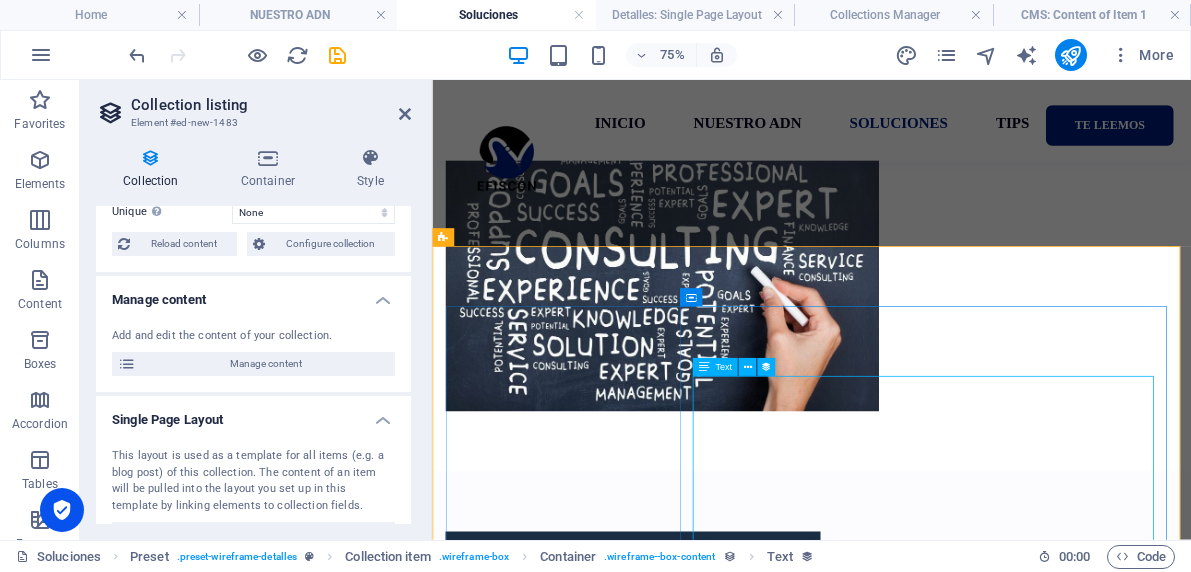 click on "Tincidunt orci elit sed. Aliquam senectus cubilia etiam, inceptos ac. Conubia volutpat nulla eget euismod sodales sollicitudin etiam. Cubilia hac etiam, quis imperdiet consectetur. Ligula eget faucibus nisl quis?" at bounding box center (938, 1097) 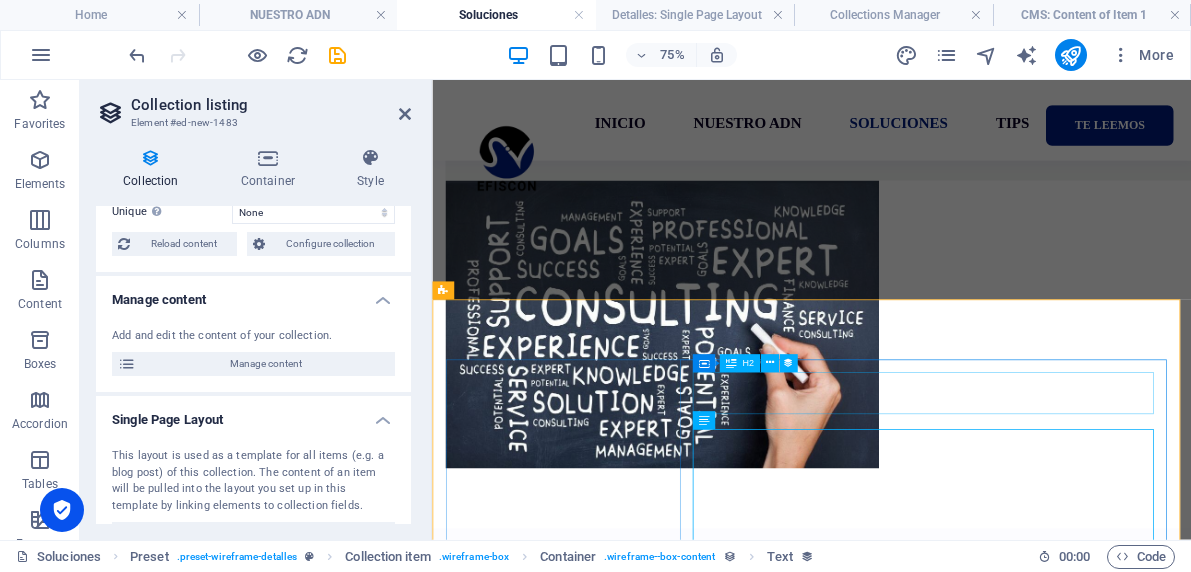 scroll, scrollTop: 636, scrollLeft: 0, axis: vertical 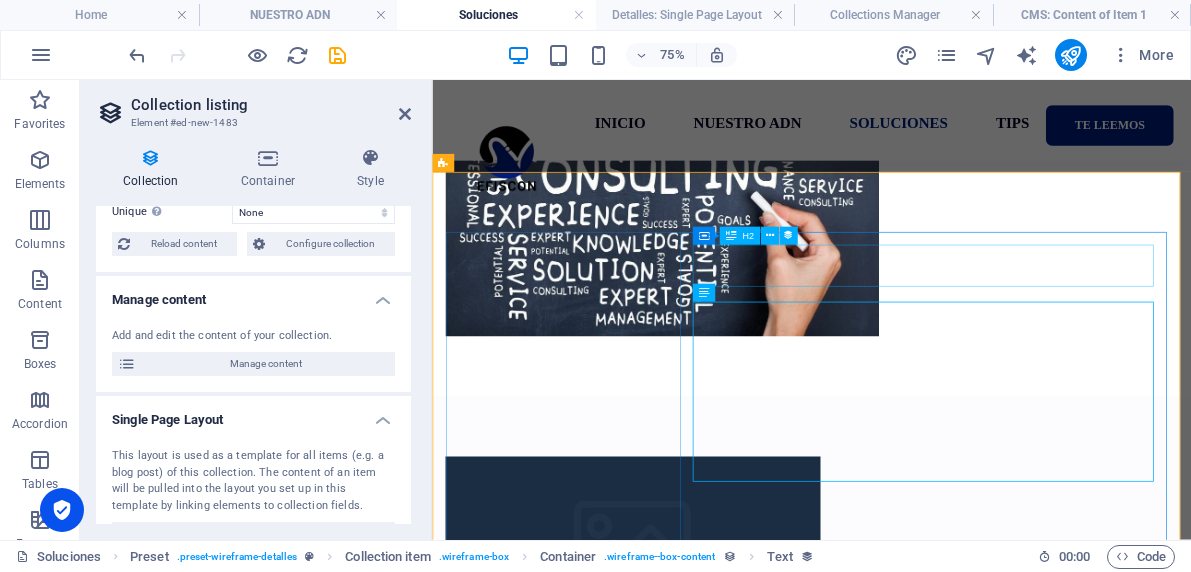 click on "Item 1" at bounding box center [938, 877] 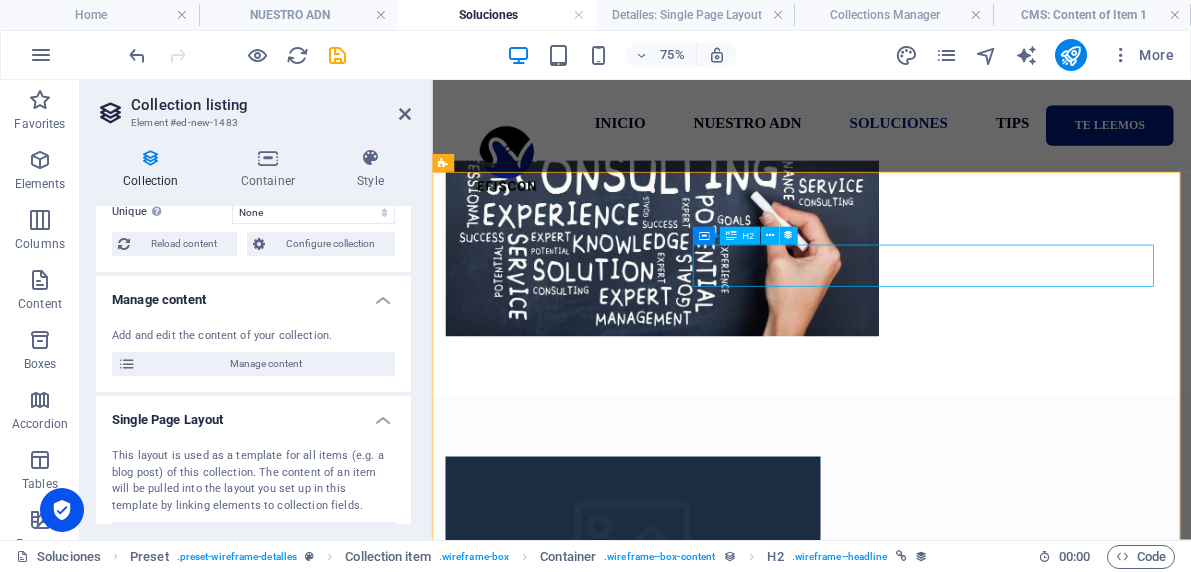 click on "Item 1" at bounding box center [938, 877] 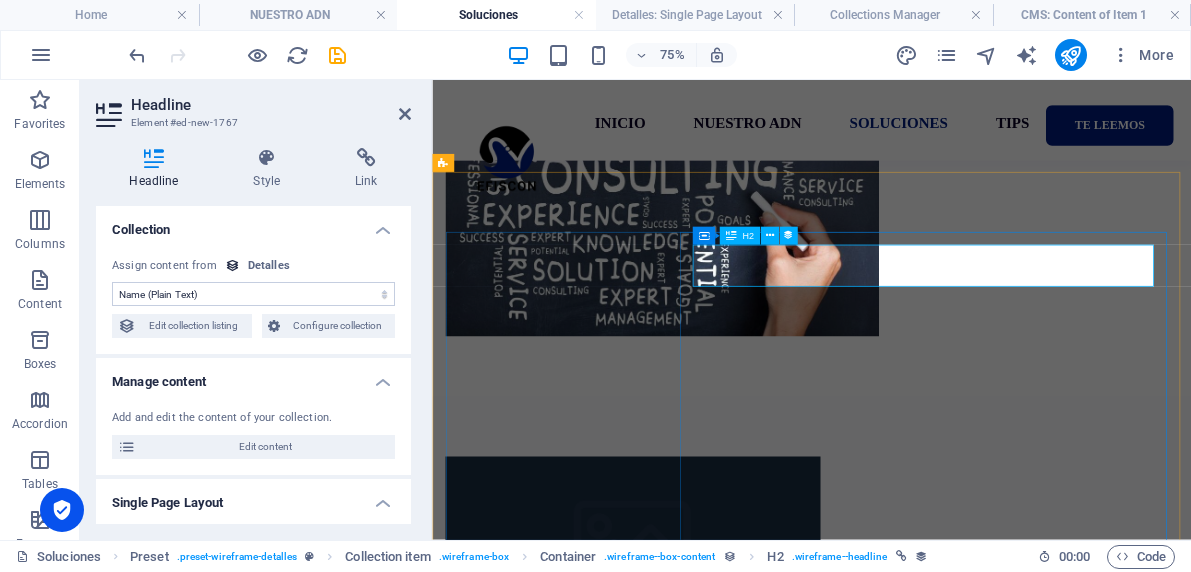 click on "Item 1" at bounding box center [938, 877] 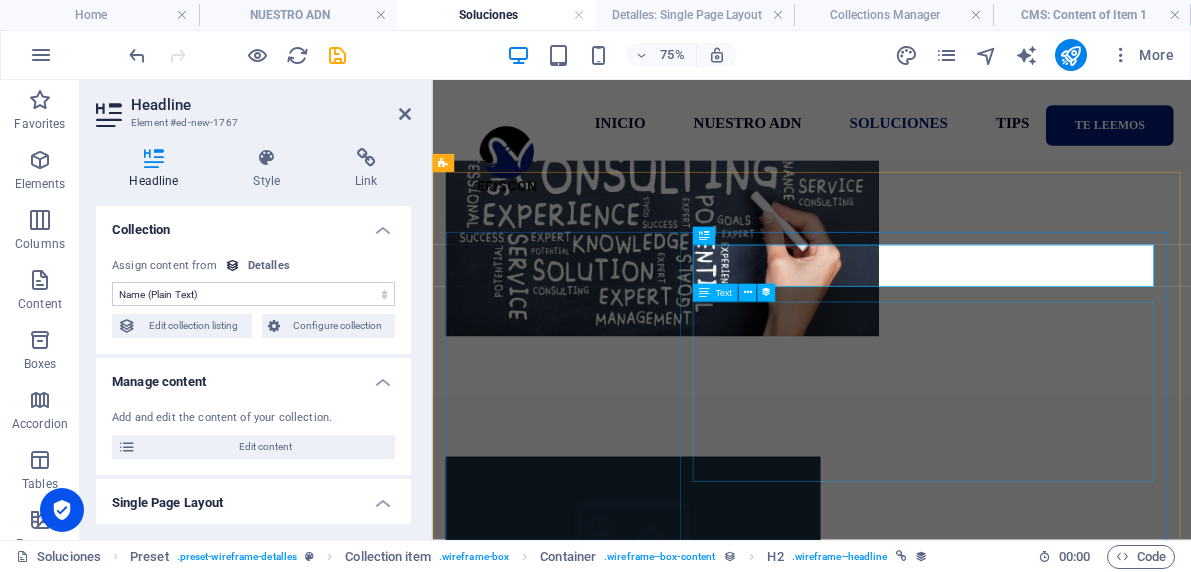 click on "Tincidunt orci elit sed. Aliquam senectus cubilia etiam, inceptos ac. Conubia volutpat nulla eget euismod sodales sollicitudin etiam. Cubilia hac etiam, quis imperdiet consectetur. Ligula eget faucibus nisl quis?" at bounding box center [938, 997] 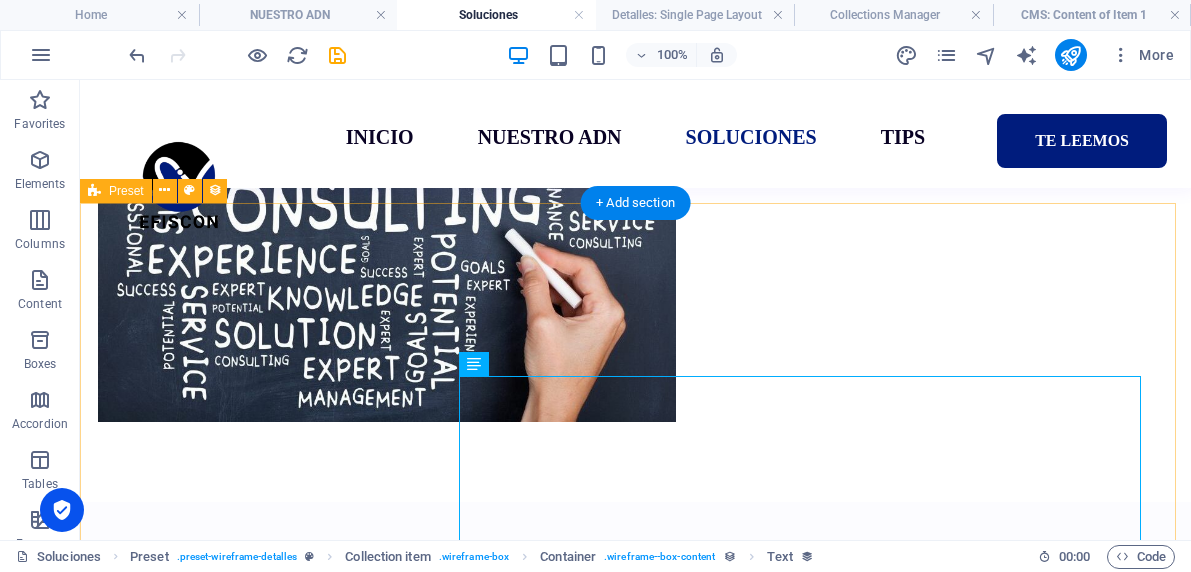 click on "Item 1 Tincidunt orci elit sed. Aliquam senectus cubilia etiam, inceptos ac. Conubia volutpat nulla eget euismod sodales sollicitudin etiam. Cubilia hac etiam, quis imperdiet consectetur. Ligula eget faucibus nisl quis? Read more Item 2 Et curabitur eleifend est ligula, at porta! Ligula netus mauris curae libero eros. Taciti platea mattis, neque netus ut. Mollis lectus laoreet. Hendrerit vitae lacinia. Morbi cras. Read more Item 3 Inceptos at curabitur convallis duis faucibus donec, aliquet ornare. Ac eget tristique ipsum fames vivamus. Integer urna libero rutrum imperdiet. Odio lobortis velit tellus. Vivamus platea potenti sem nam in. Vulputate facilisis lorem vehicula? Nullam consequat augue eu? Read more Item 4 Praesent aliquam sem nam semper nulla risus litora gravida. Leo eget conubia. Pharetra dui eros. Et sit vivamus fames nam tempor! Porta suspendisse cras. Sodales platea ultrices vel sit proin? Porttitor enim volutpat tincidunt, sagittis auctor habitasse etiam! Read more  Previous Next" at bounding box center [635, 1854] 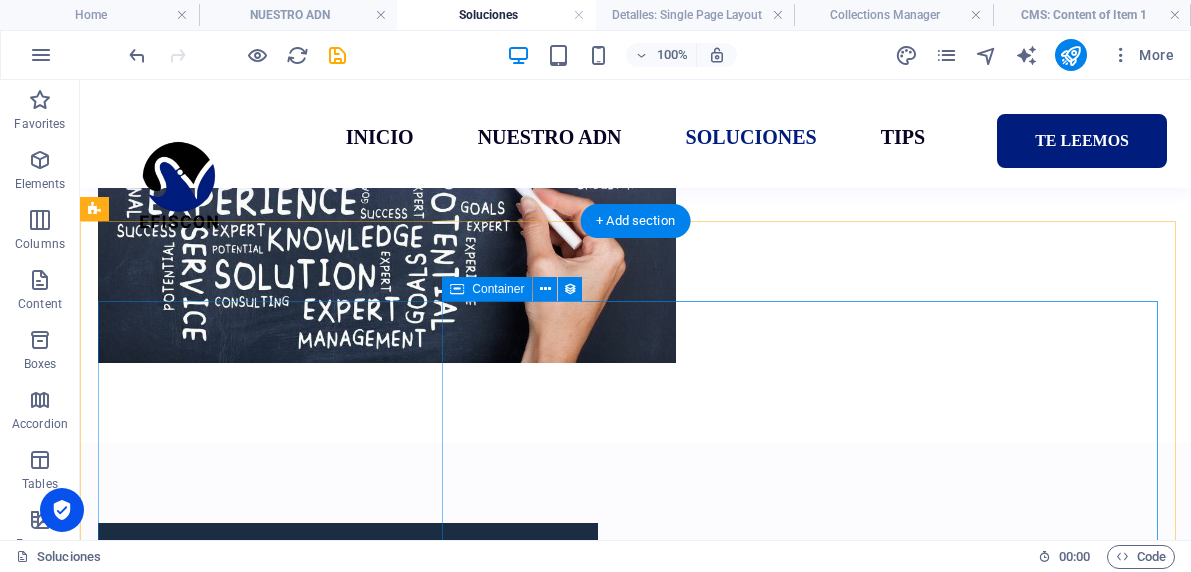 scroll, scrollTop: 607, scrollLeft: 0, axis: vertical 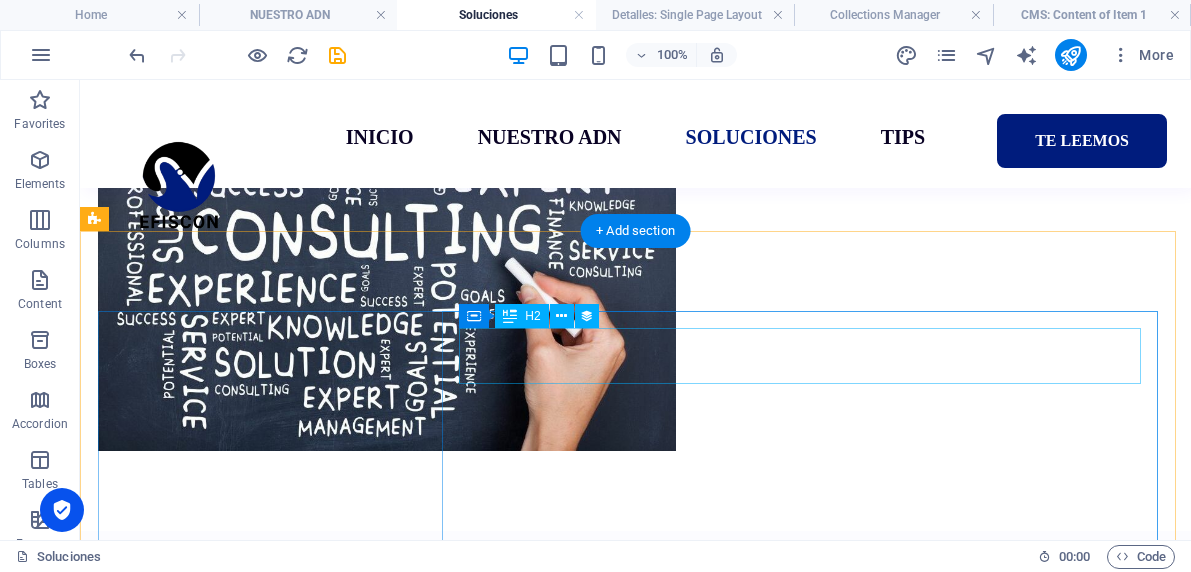 click on "Item 1" at bounding box center [636, 906] 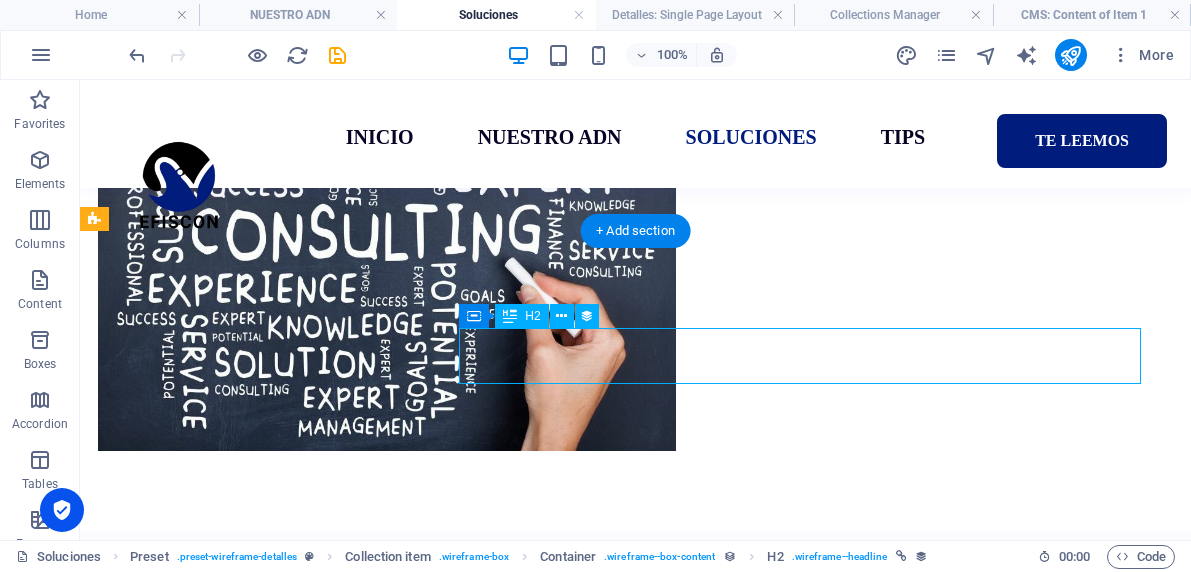 click on "Item 1" at bounding box center (636, 906) 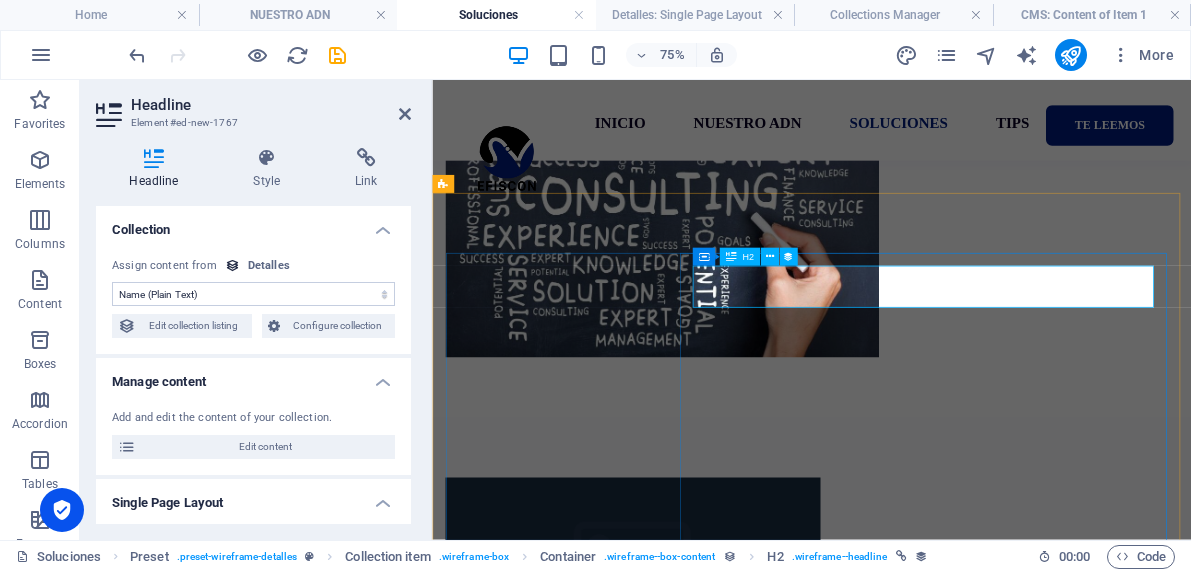 click on "Item 1" at bounding box center (938, 906) 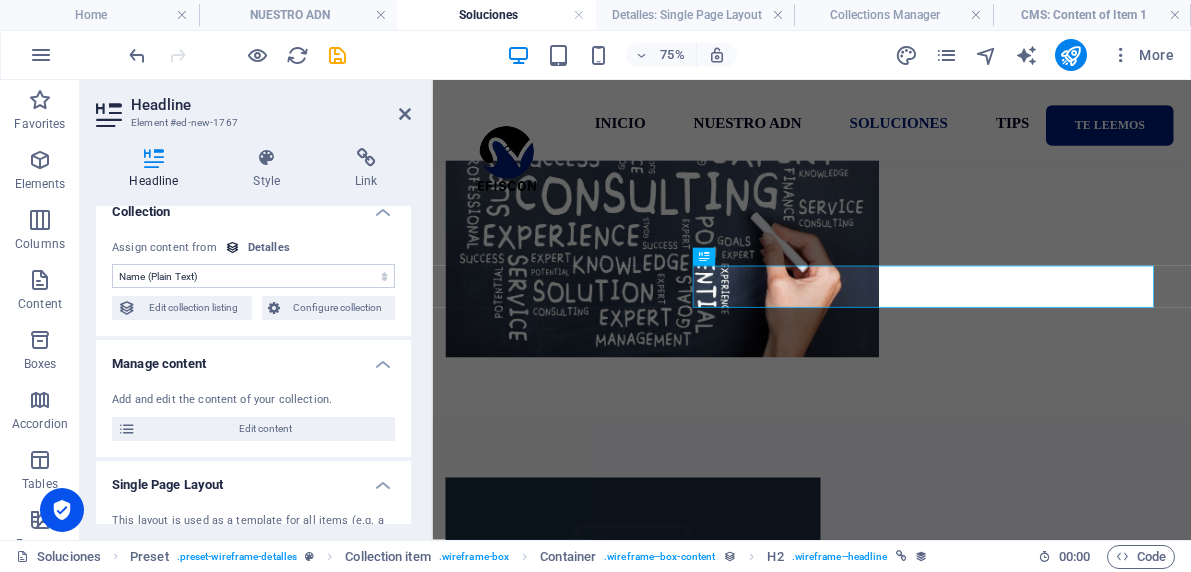 scroll, scrollTop: 0, scrollLeft: 0, axis: both 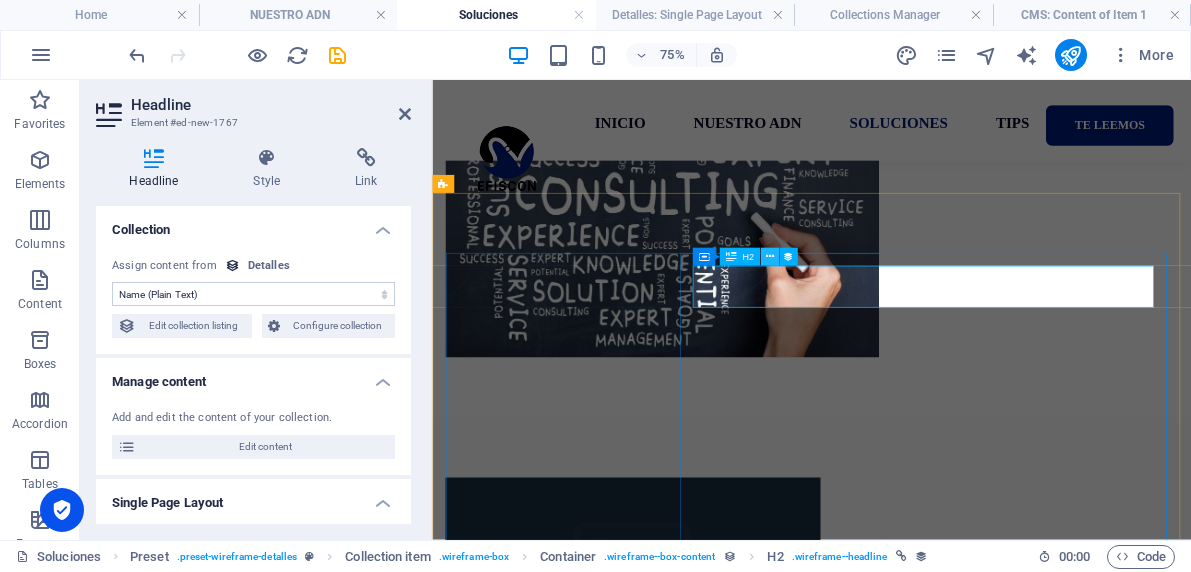 click at bounding box center [769, 257] 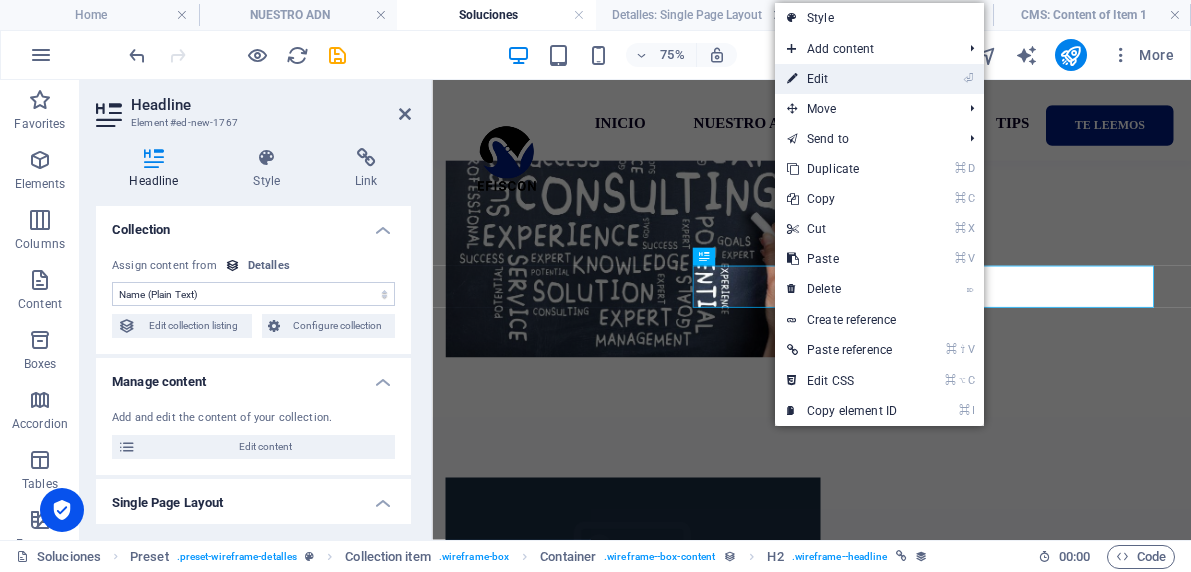 click on "⏎  Edit" at bounding box center [842, 79] 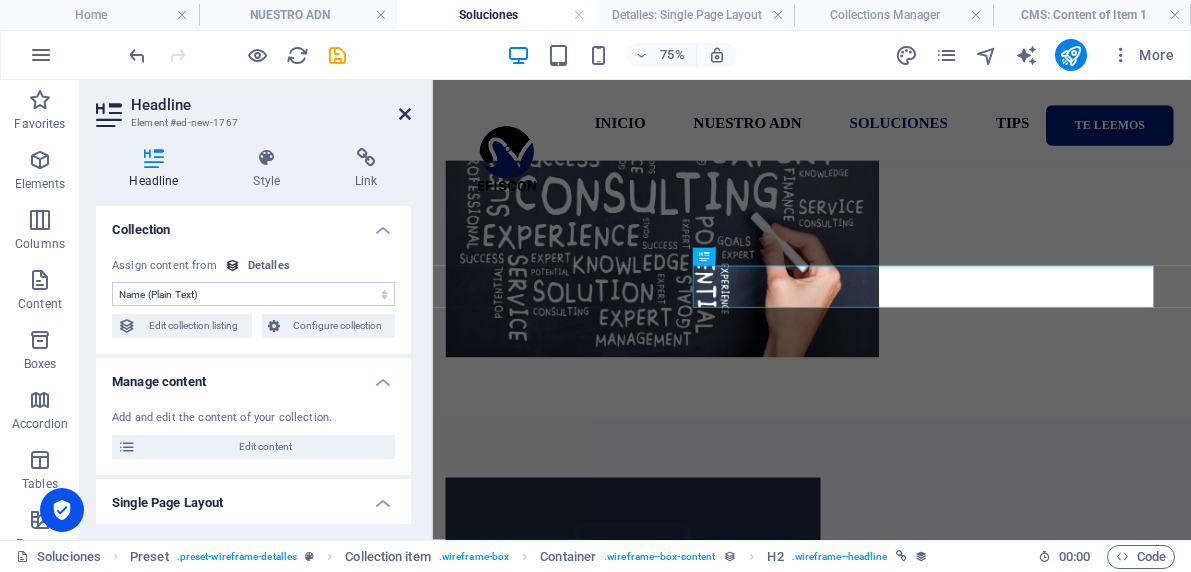 click at bounding box center [405, 114] 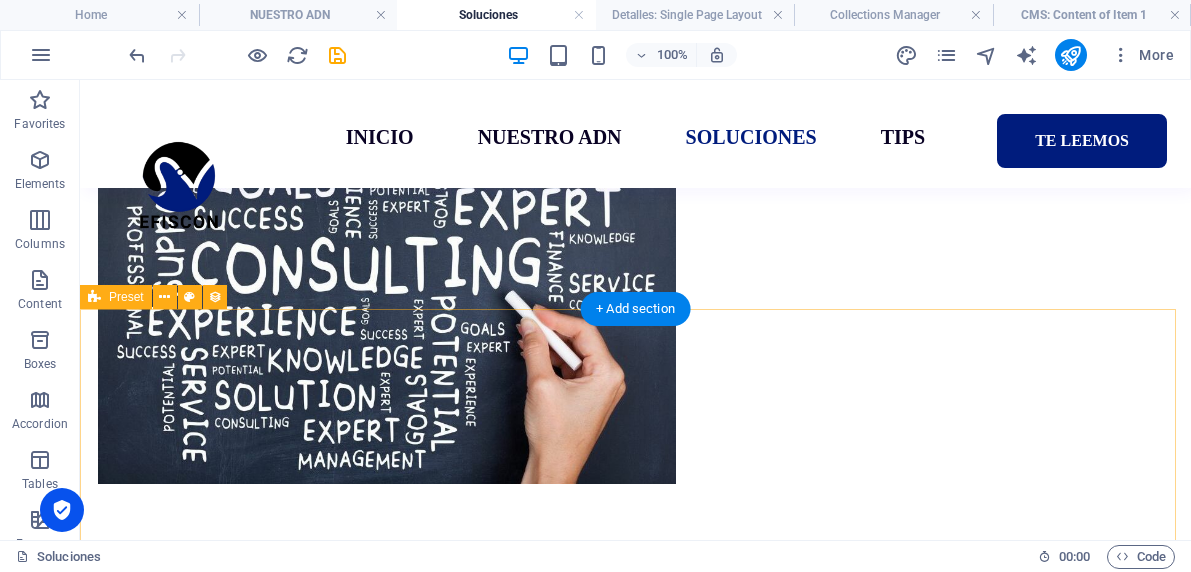 scroll, scrollTop: 529, scrollLeft: 0, axis: vertical 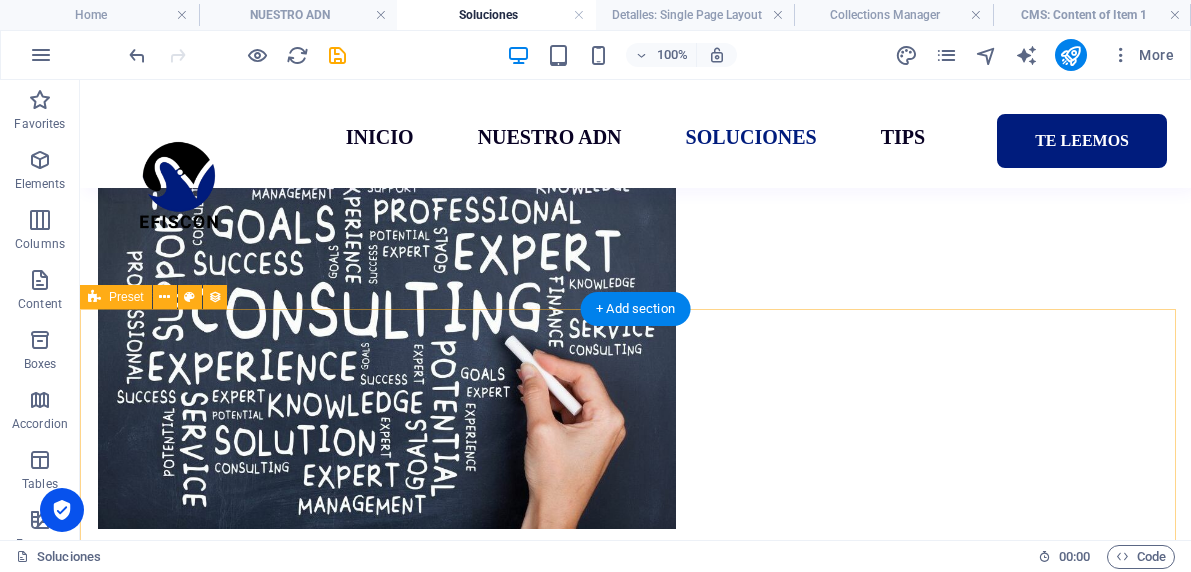 click on "Item 1 Tincidunt orci elit sed. Aliquam senectus cubilia etiam, inceptos ac. Conubia volutpat nulla eget euismod sodales sollicitudin etiam. Cubilia hac etiam, quis imperdiet consectetur. Ligula eget faucibus nisl quis? Read more Item 2 Et curabitur eleifend est ligula, at porta! Ligula netus mauris curae libero eros. Taciti platea mattis, neque netus ut. Mollis lectus laoreet. Hendrerit vitae lacinia. Morbi cras. Read more Item 3 Inceptos at curabitur convallis duis faucibus donec, aliquet ornare. Ac eget tristique ipsum fames vivamus. Integer urna libero rutrum imperdiet. Odio lobortis velit tellus. Vivamus platea potenti sem nam in. Vulputate facilisis lorem vehicula? Nullam consequat augue eu? Read more Item 4 Praesent aliquam sem nam semper nulla risus litora gravida. Leo eget conubia. Pharetra dui eros. Et sit vivamus fames nam tempor! Porta suspendisse cras. Sodales platea ultrices vel sit proin? Porttitor enim volutpat tincidunt, sagittis auctor habitasse etiam! Read more  Previous Next" at bounding box center (635, 1961) 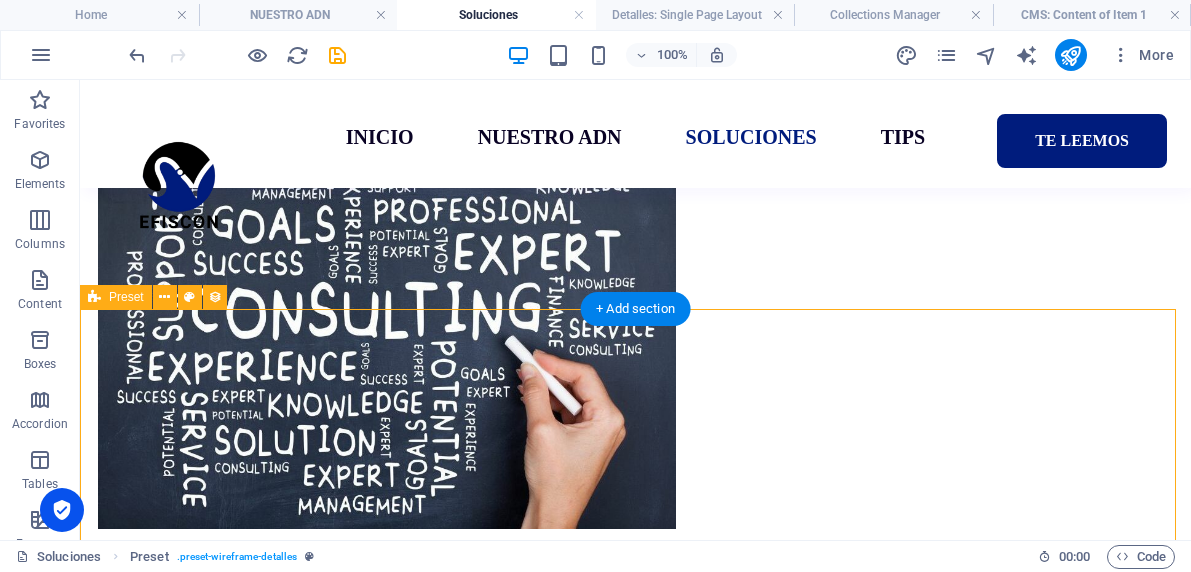 click on "Item 1 Tincidunt orci elit sed. Aliquam senectus cubilia etiam, inceptos ac. Conubia volutpat nulla eget euismod sodales sollicitudin etiam. Cubilia hac etiam, quis imperdiet consectetur. Ligula eget faucibus nisl quis? Read more Item 2 Et curabitur eleifend est ligula, at porta! Ligula netus mauris curae libero eros. Taciti platea mattis, neque netus ut. Mollis lectus laoreet. Hendrerit vitae lacinia. Morbi cras. Read more Item 3 Inceptos at curabitur convallis duis faucibus donec, aliquet ornare. Ac eget tristique ipsum fames vivamus. Integer urna libero rutrum imperdiet. Odio lobortis velit tellus. Vivamus platea potenti sem nam in. Vulputate facilisis lorem vehicula? Nullam consequat augue eu? Read more Item 4 Praesent aliquam sem nam semper nulla risus litora gravida. Leo eget conubia. Pharetra dui eros. Et sit vivamus fames nam tempor! Porta suspendisse cras. Sodales platea ultrices vel sit proin? Porttitor enim volutpat tincidunt, sagittis auctor habitasse etiam! Read more  Previous Next" at bounding box center [635, 1961] 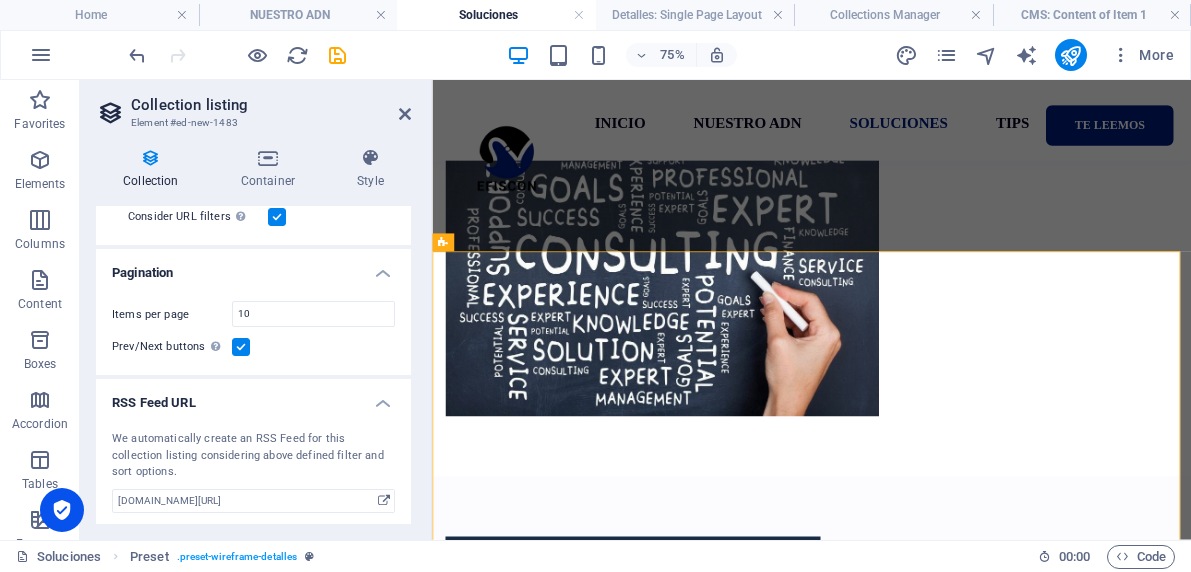 scroll, scrollTop: 592, scrollLeft: 0, axis: vertical 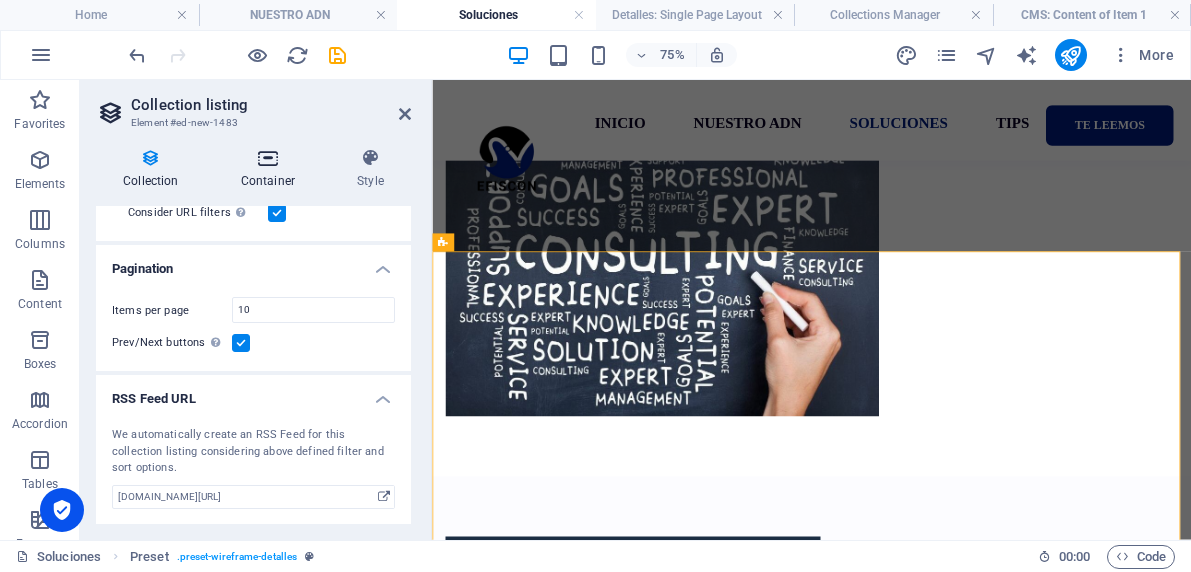 click at bounding box center [268, 158] 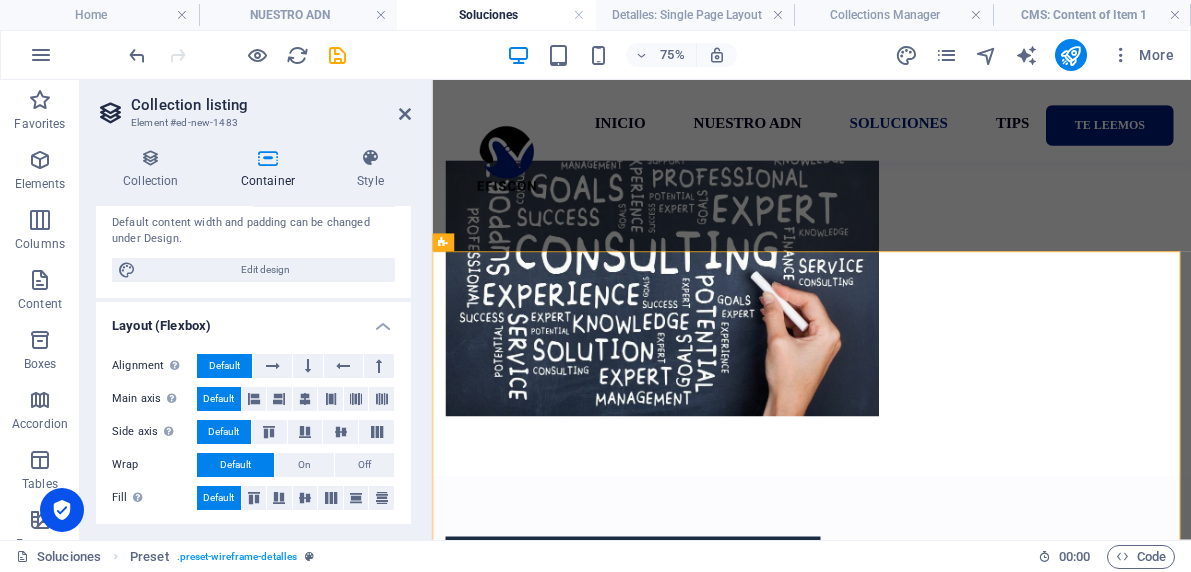 scroll, scrollTop: 175, scrollLeft: 0, axis: vertical 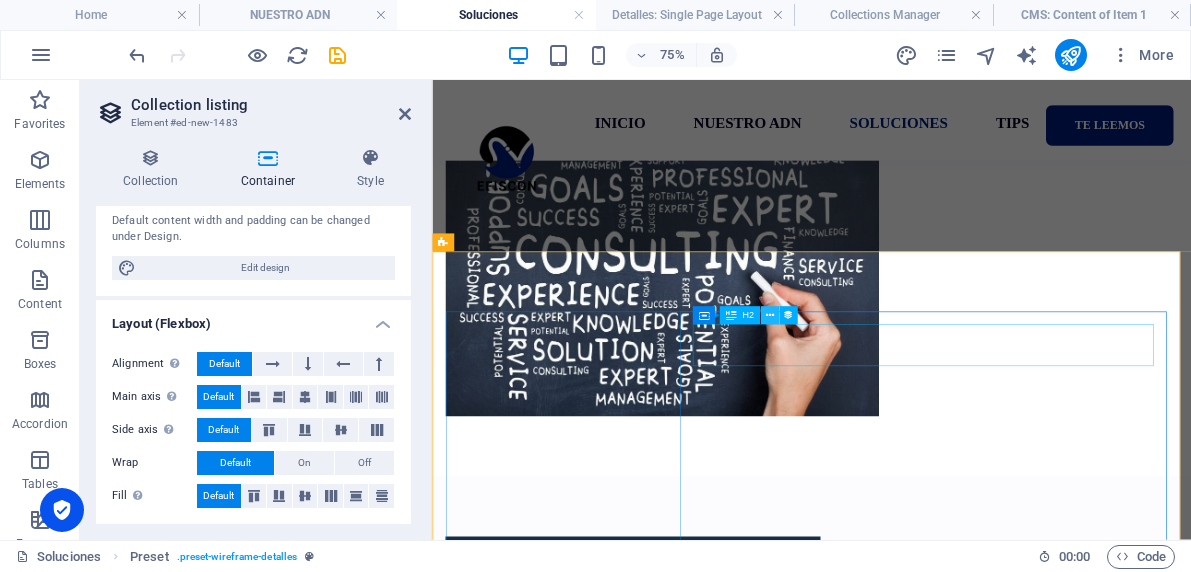 click at bounding box center [769, 316] 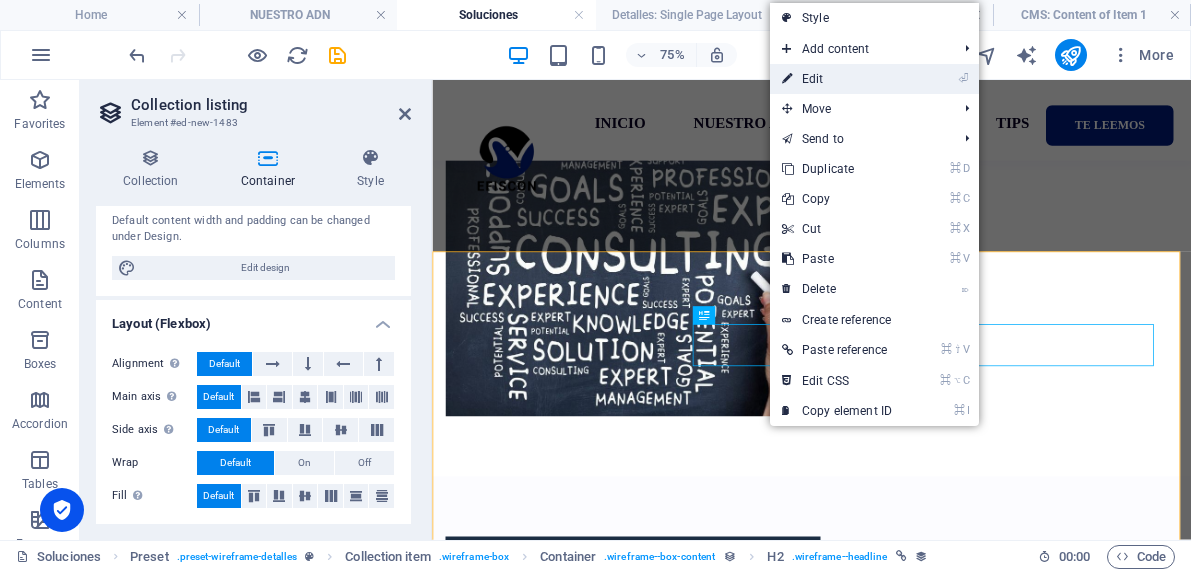click on "⏎  Edit" at bounding box center [837, 79] 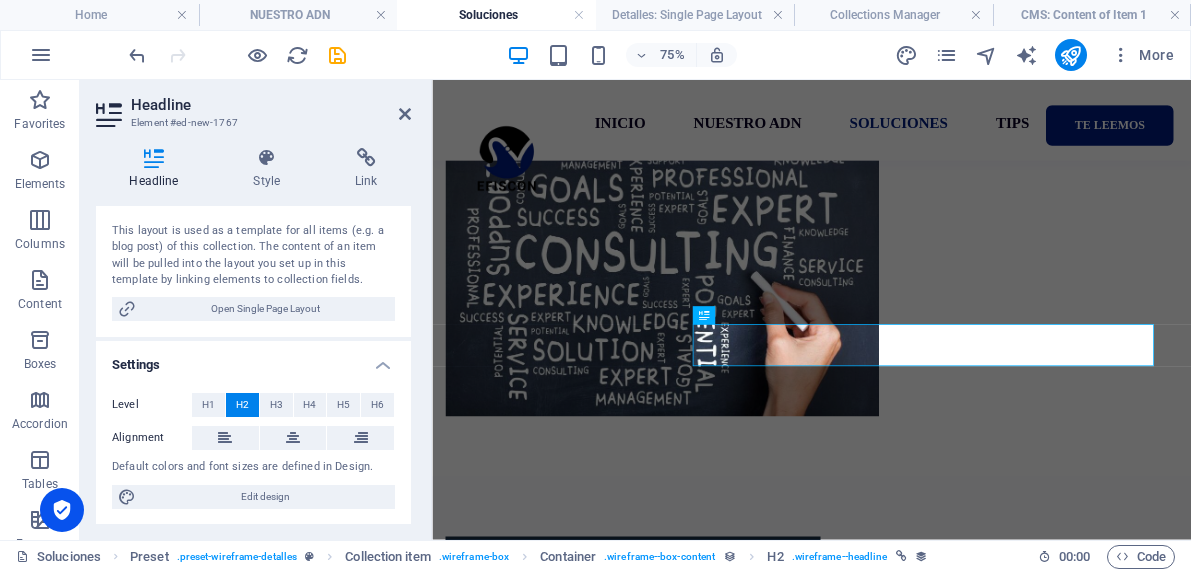 scroll, scrollTop: 309, scrollLeft: 0, axis: vertical 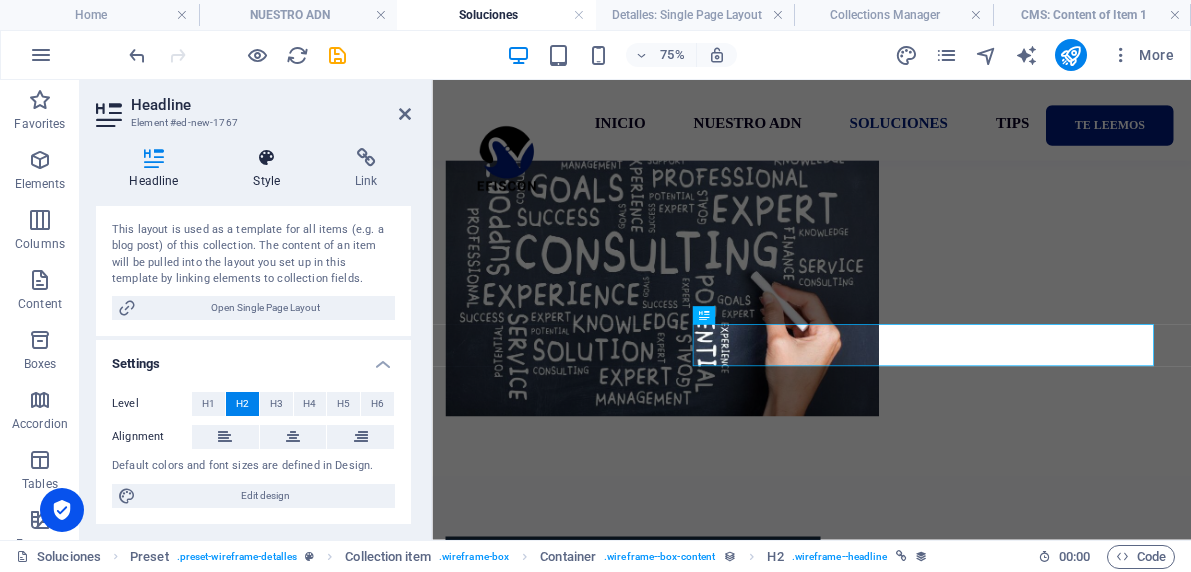 click at bounding box center (267, 158) 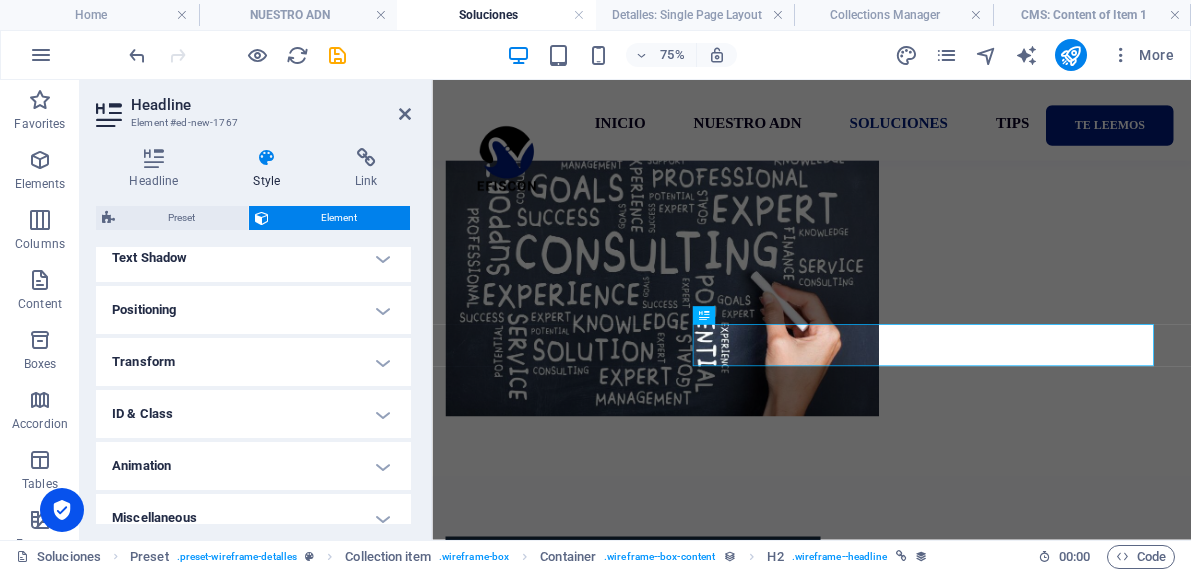scroll, scrollTop: 568, scrollLeft: 0, axis: vertical 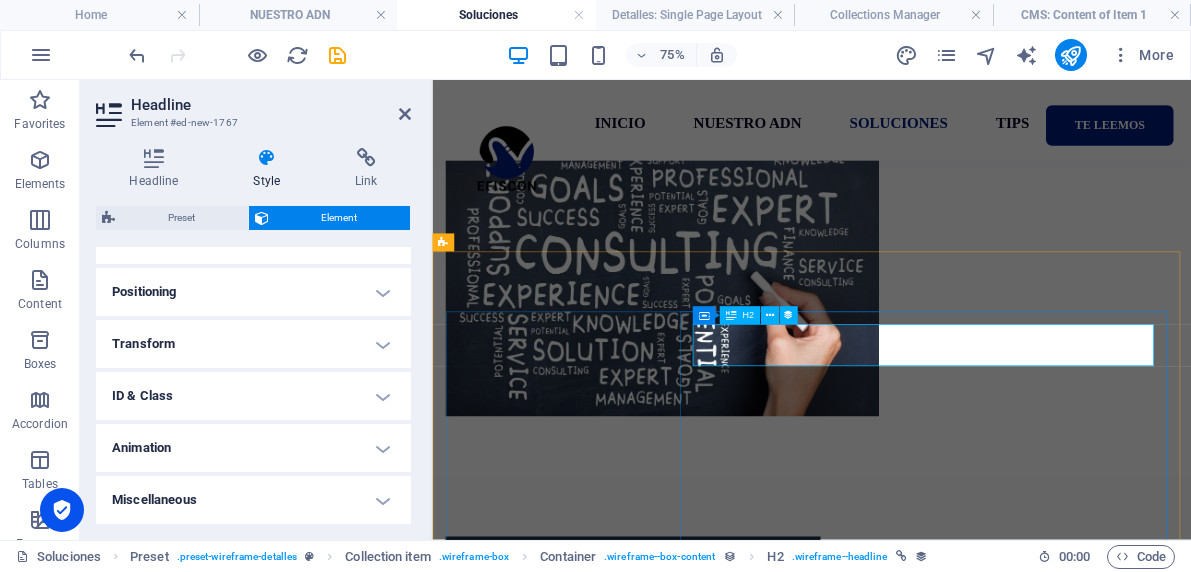 click on "Item 1" at bounding box center [938, 984] 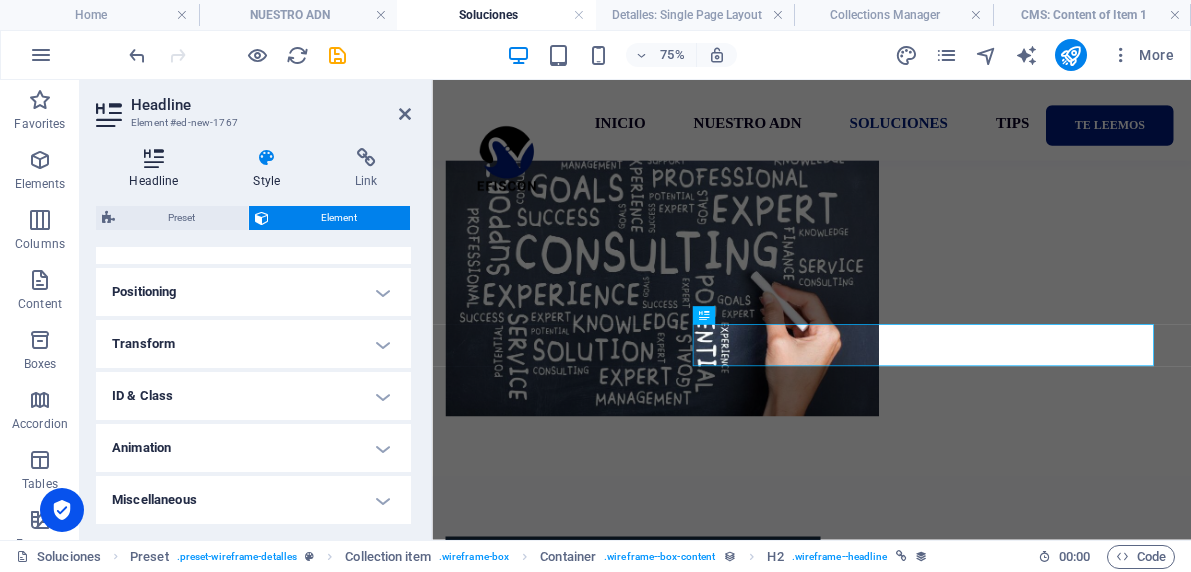 click at bounding box center [154, 158] 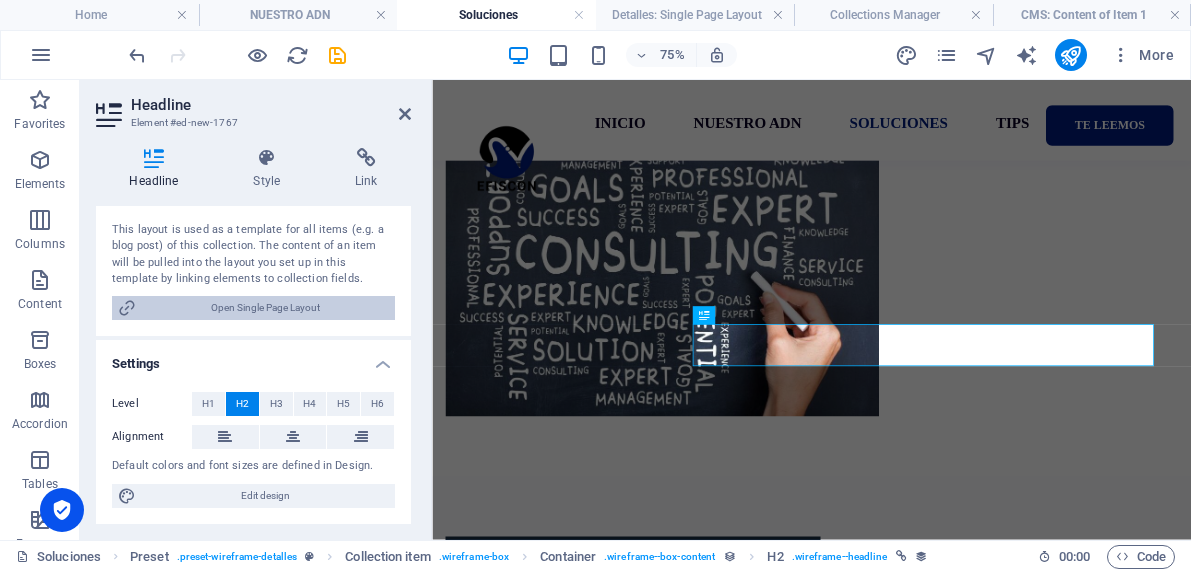 click on "Open Single Page Layout" at bounding box center (265, 308) 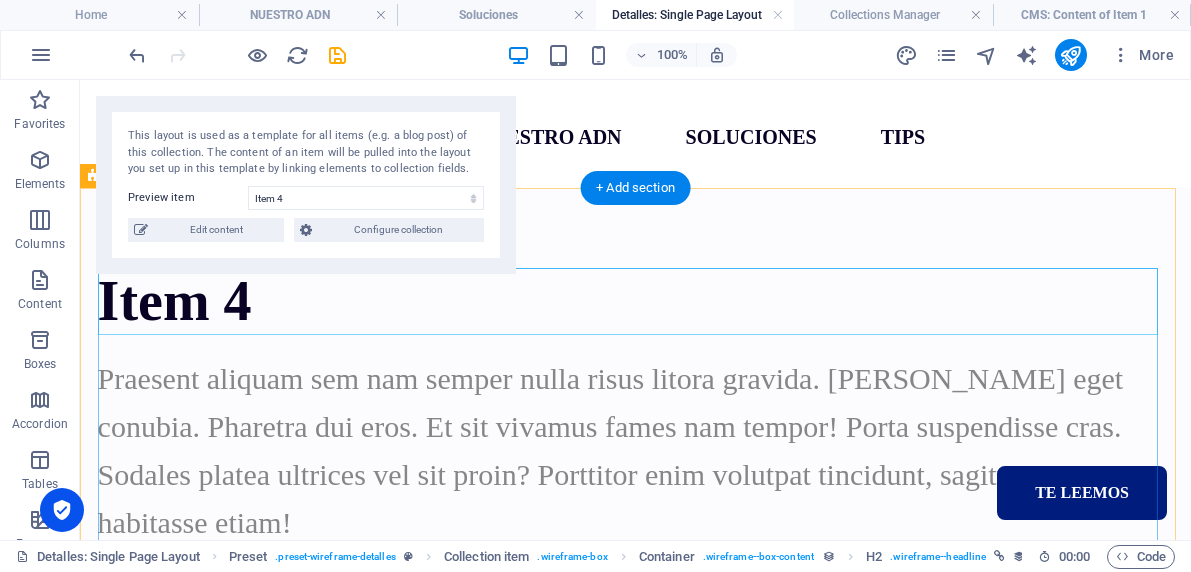 scroll, scrollTop: 0, scrollLeft: 0, axis: both 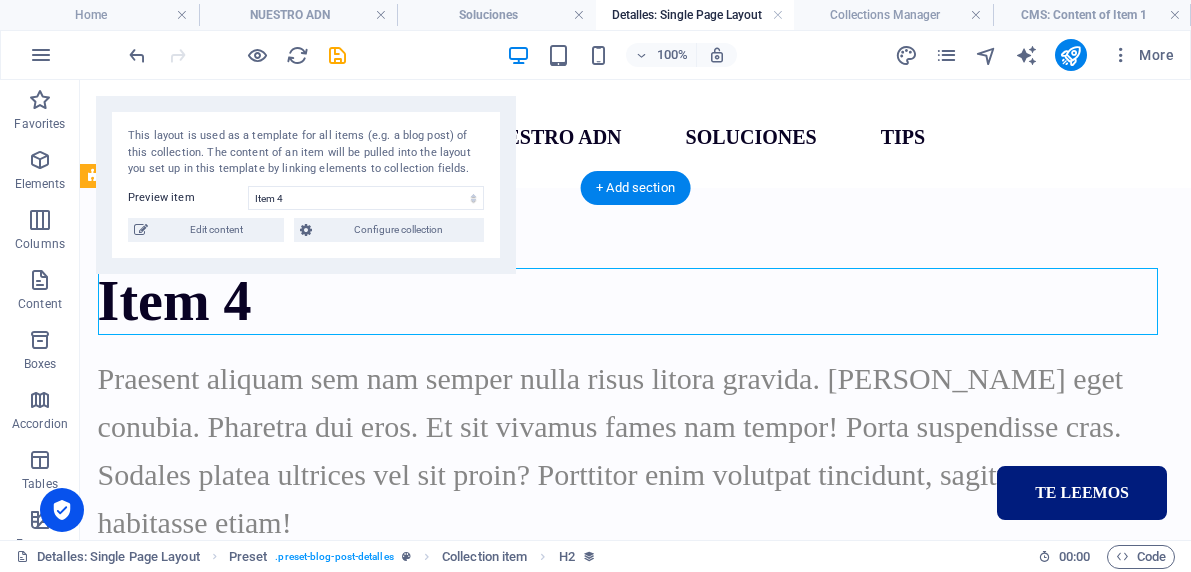 click on "Item 4" at bounding box center (636, 301) 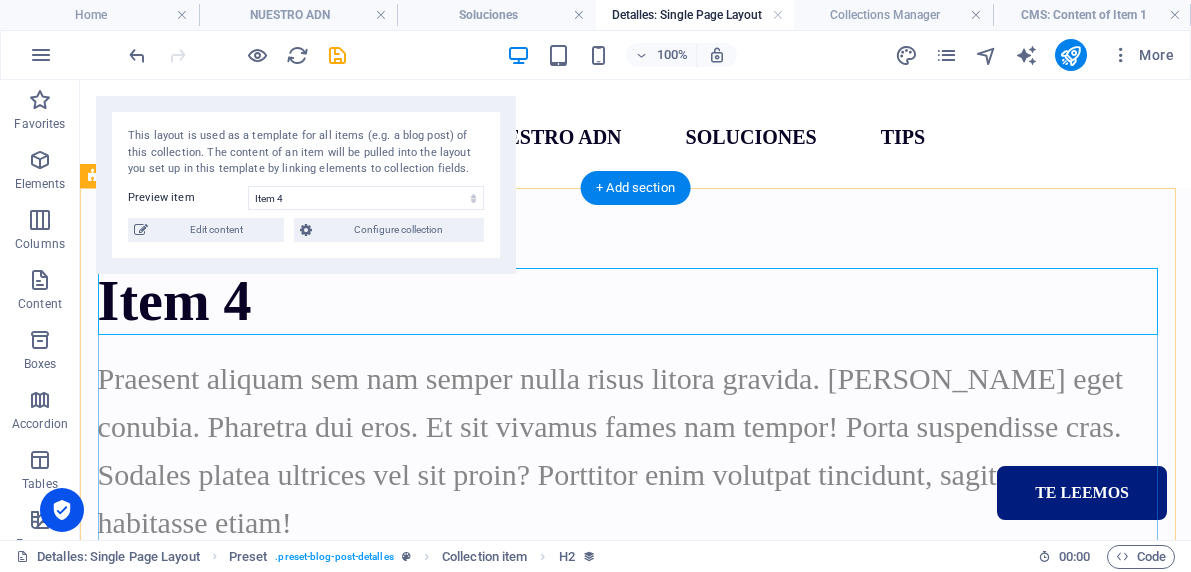 click on "Item 4" at bounding box center [636, 301] 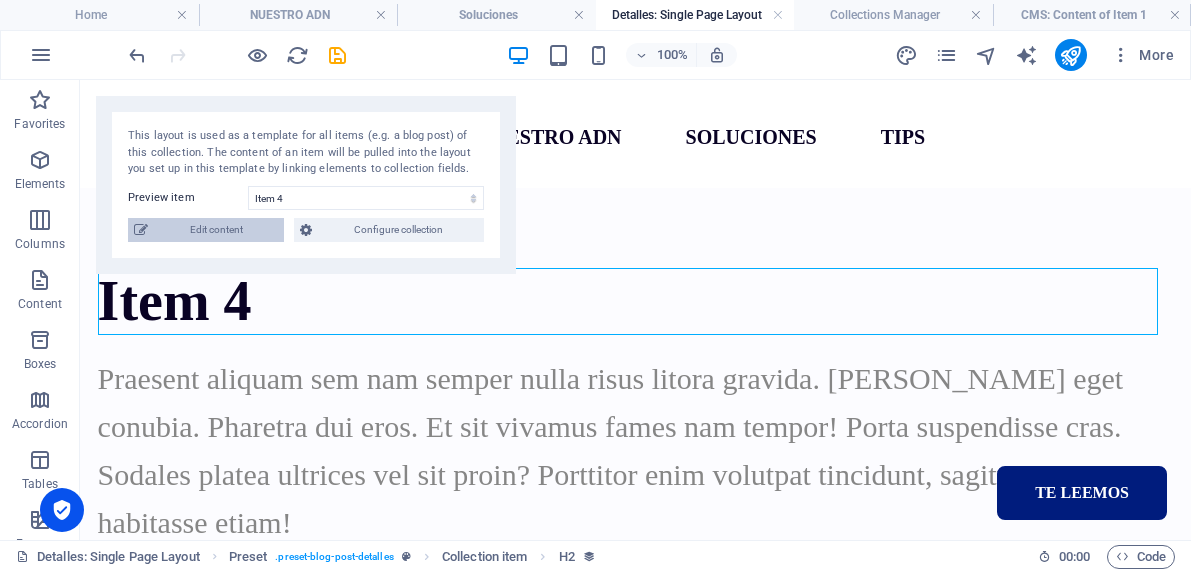click on "Edit content" at bounding box center (216, 230) 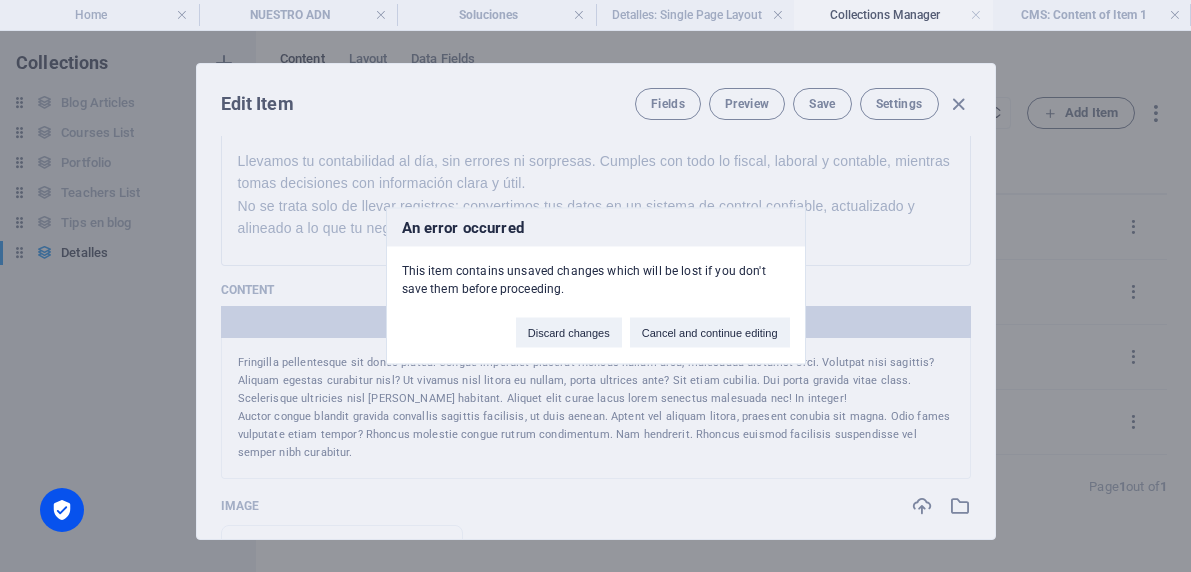 scroll, scrollTop: 0, scrollLeft: 0, axis: both 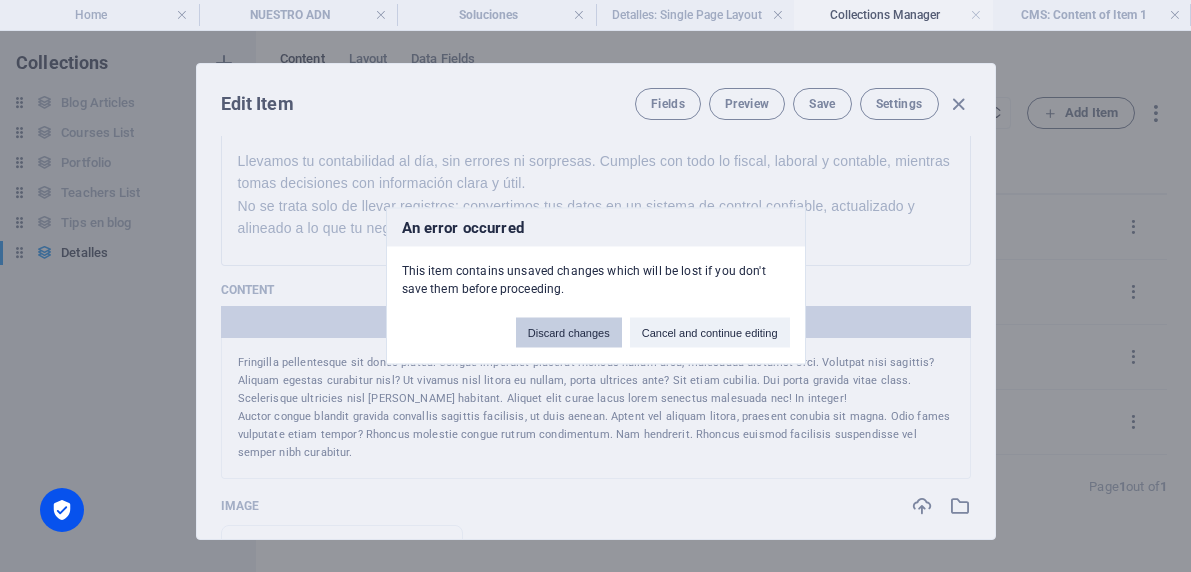 click on "Discard changes" at bounding box center (569, 333) 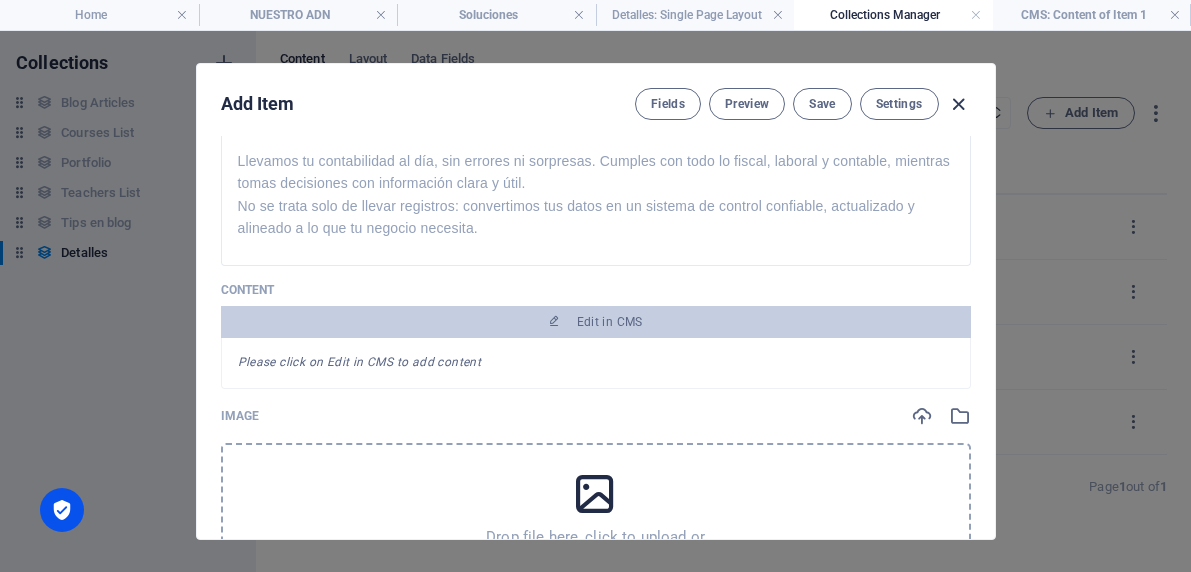 click at bounding box center [958, 104] 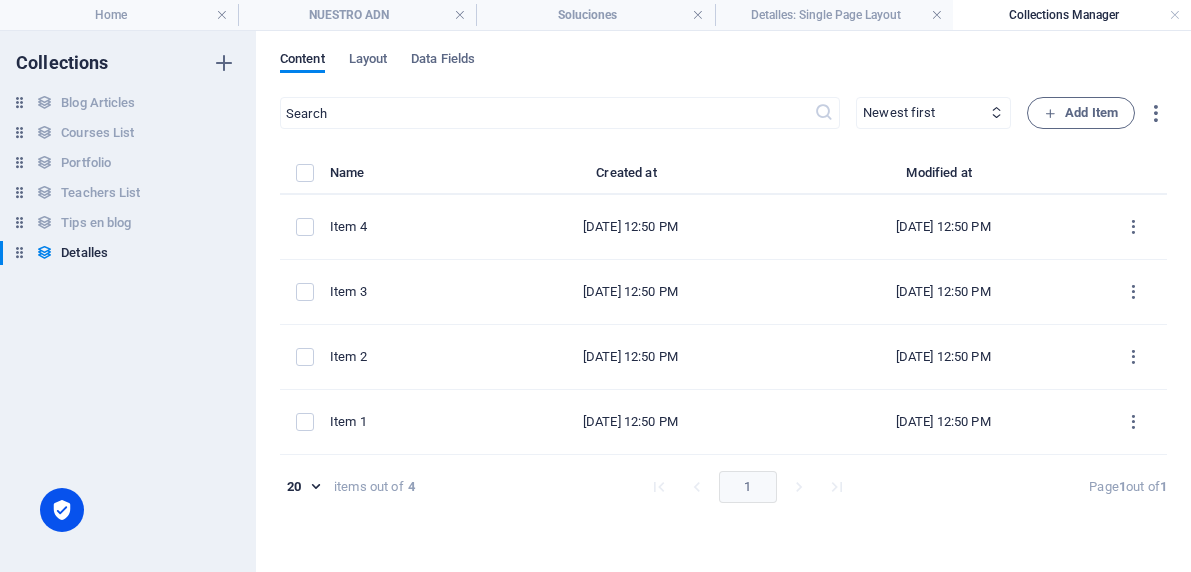 click on "20 20 items out of 4 1 Page  1  out of  1" at bounding box center [723, 487] 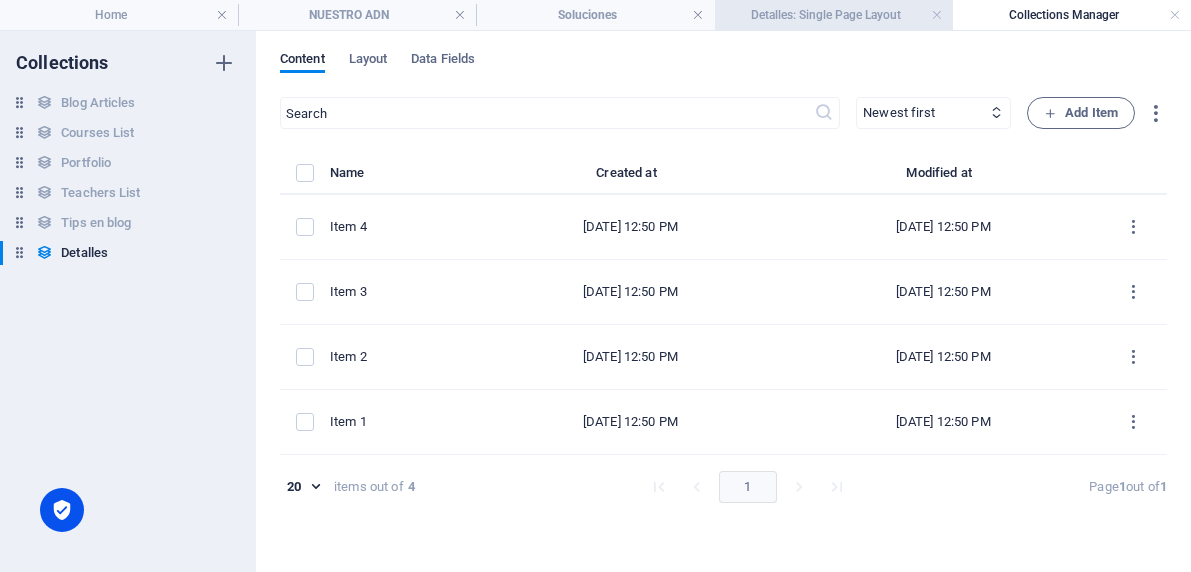 click on "Detalles: Single Page Layout" at bounding box center [834, 15] 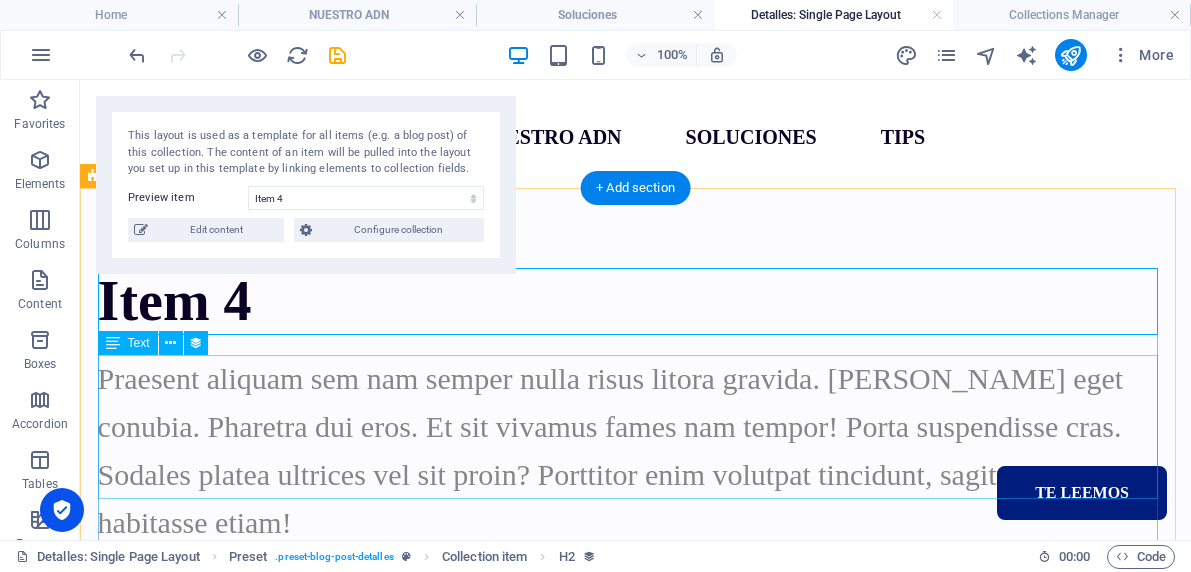 click on "Praesent aliquam sem nam semper nulla risus litora gravida. Leo eget conubia. Pharetra dui eros. Et sit vivamus fames nam tempor! Porta suspendisse cras. Sodales platea ultrices vel sit proin? Porttitor enim volutpat tincidunt, sagittis auctor habitasse etiam!" at bounding box center [636, 451] 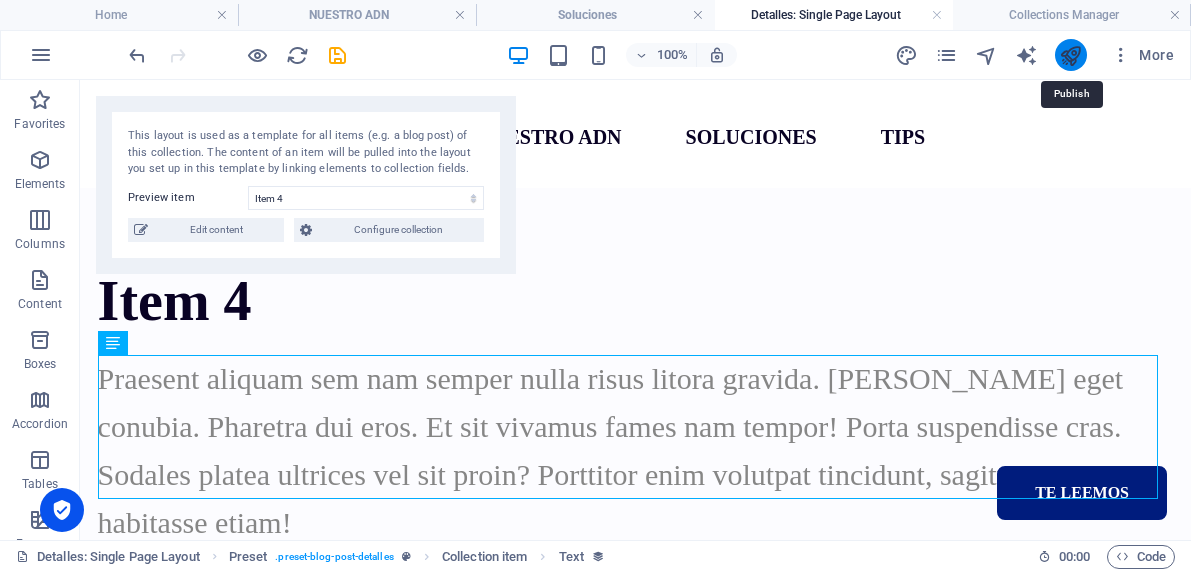 click at bounding box center (1070, 55) 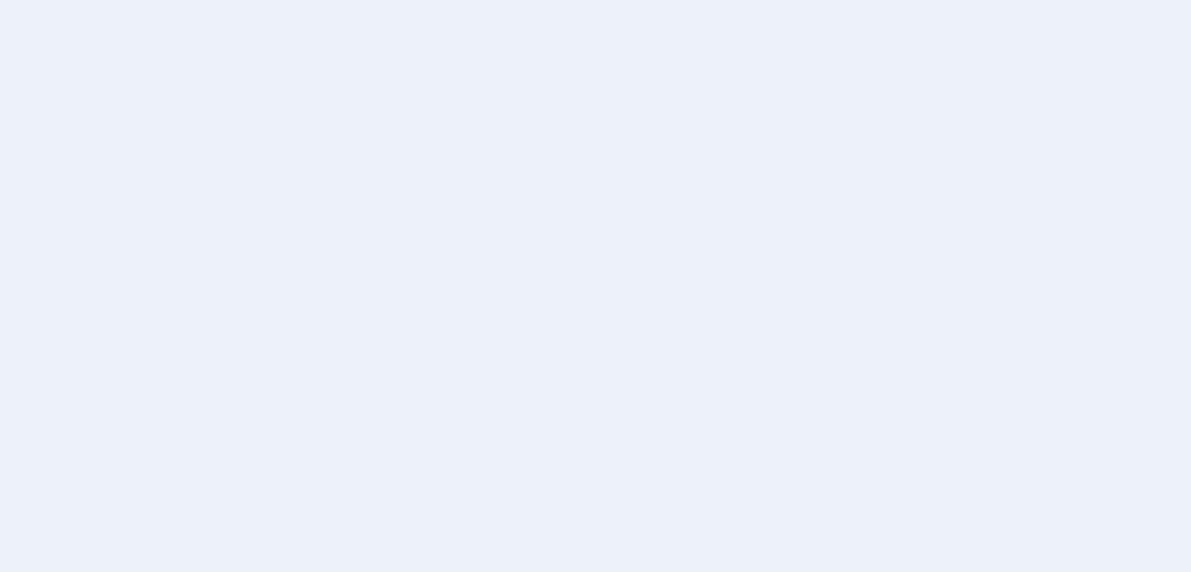 scroll, scrollTop: 0, scrollLeft: 0, axis: both 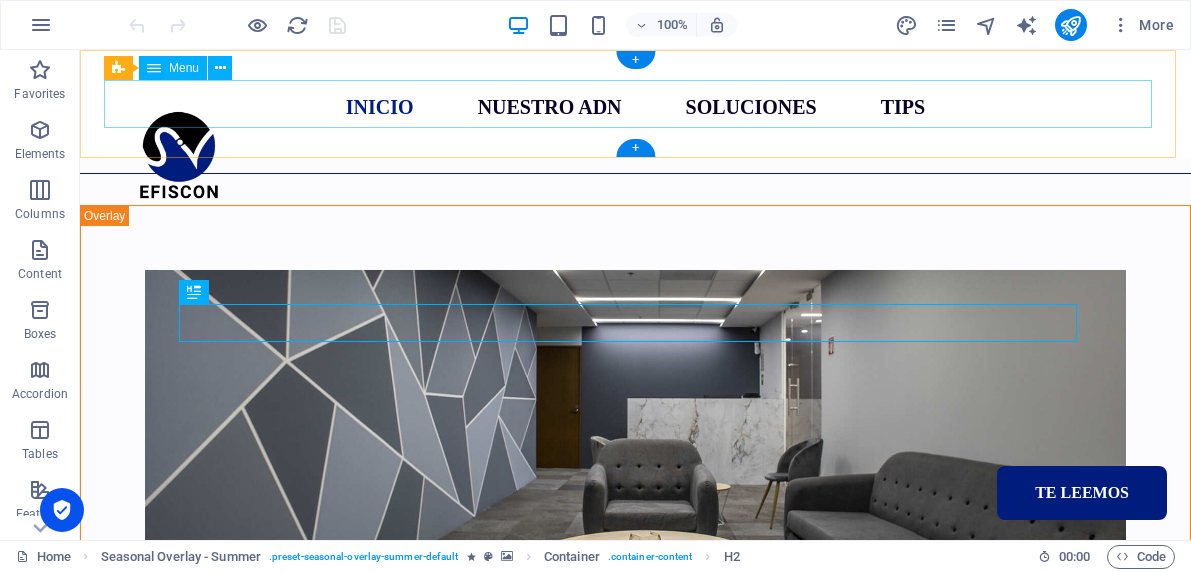 click on "INICIO NUESTRO ADN SOLUCIONES TIPS  TE LEEMOS" at bounding box center (635, 104) 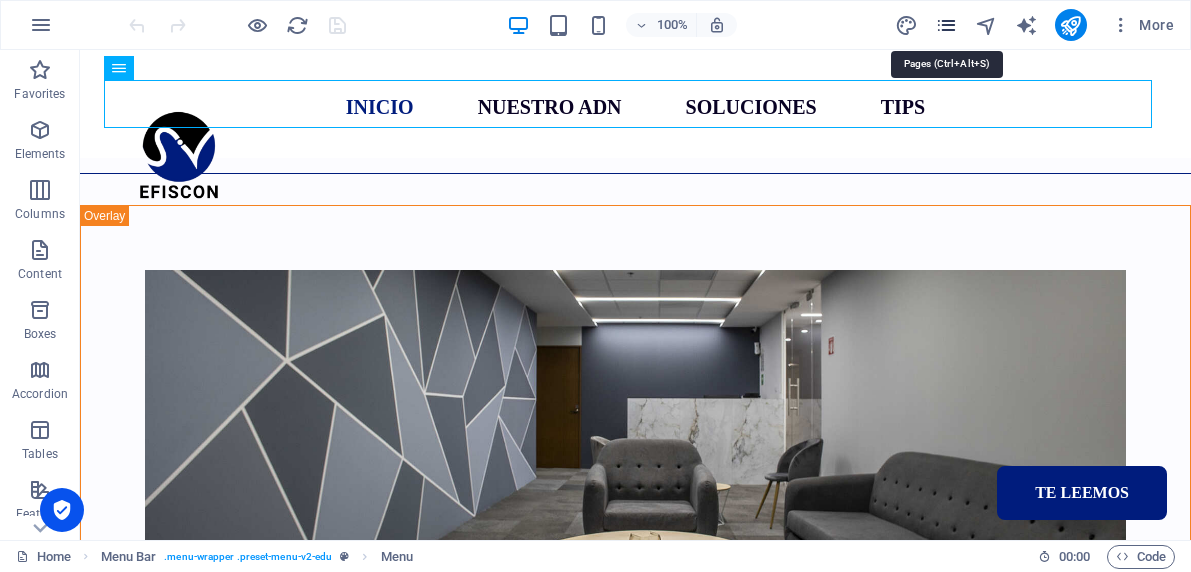 click at bounding box center (946, 25) 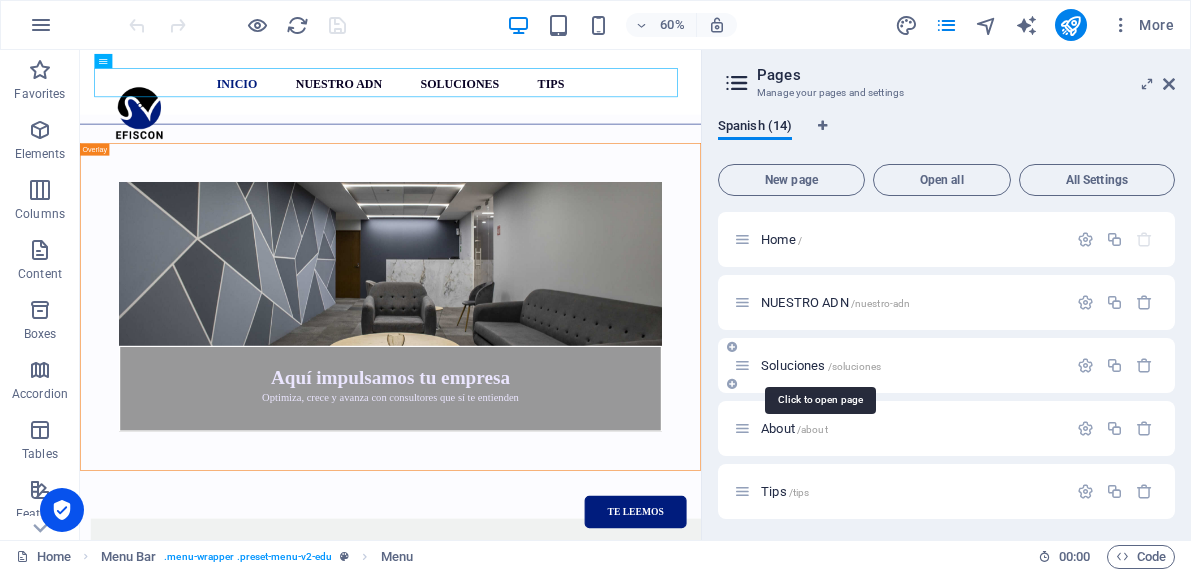 click on "Soluciones /soluciones" at bounding box center (821, 365) 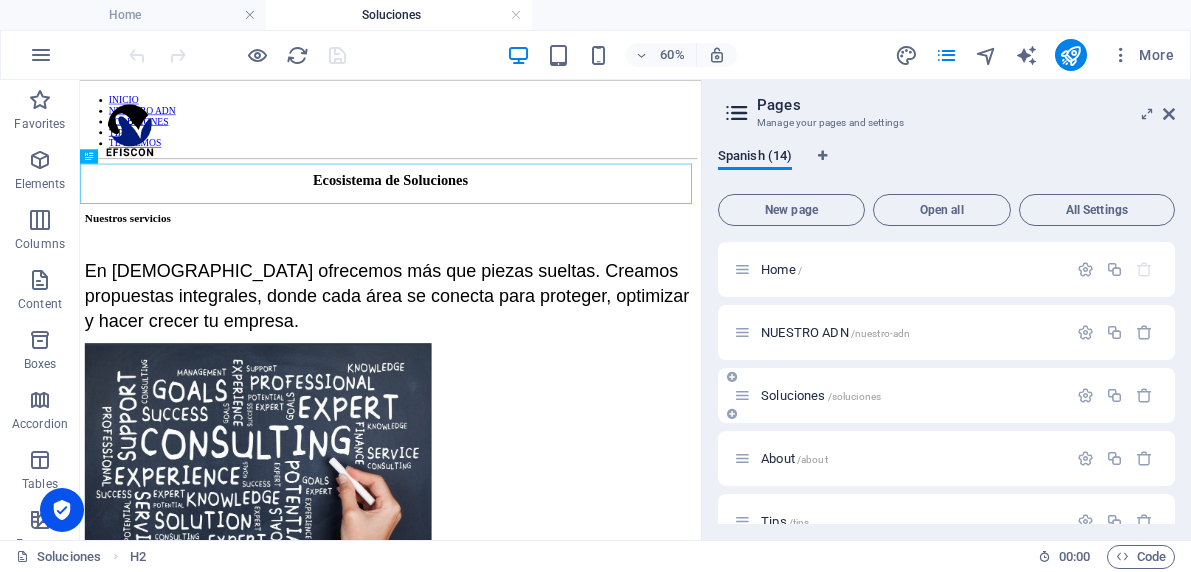 scroll, scrollTop: 0, scrollLeft: 0, axis: both 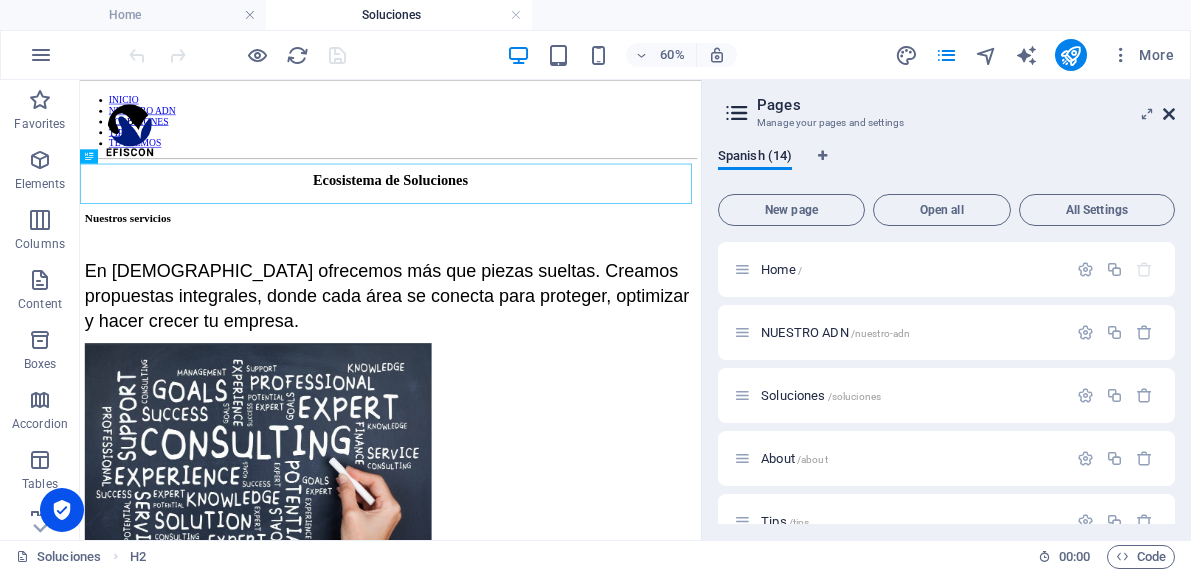 click at bounding box center (1169, 114) 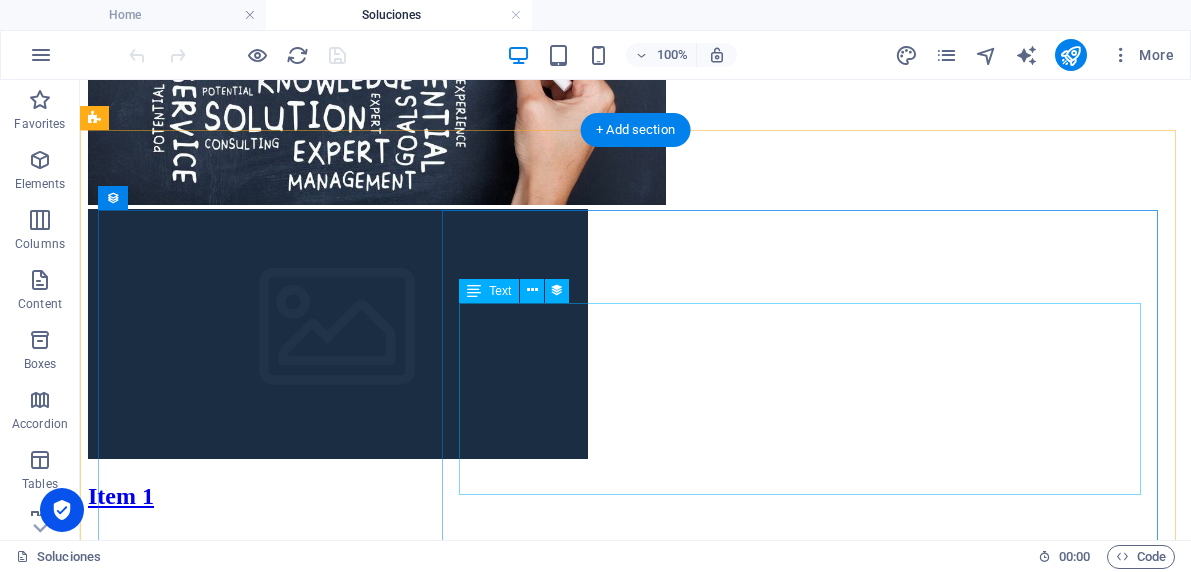 scroll, scrollTop: 681, scrollLeft: 0, axis: vertical 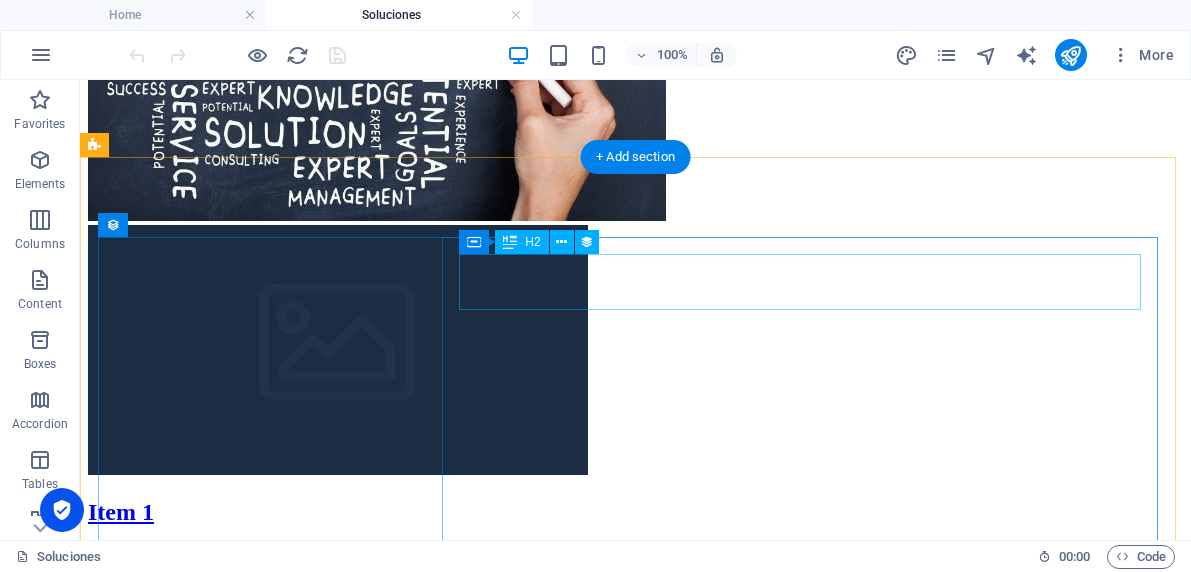 click on "Item 1" at bounding box center [635, 512] 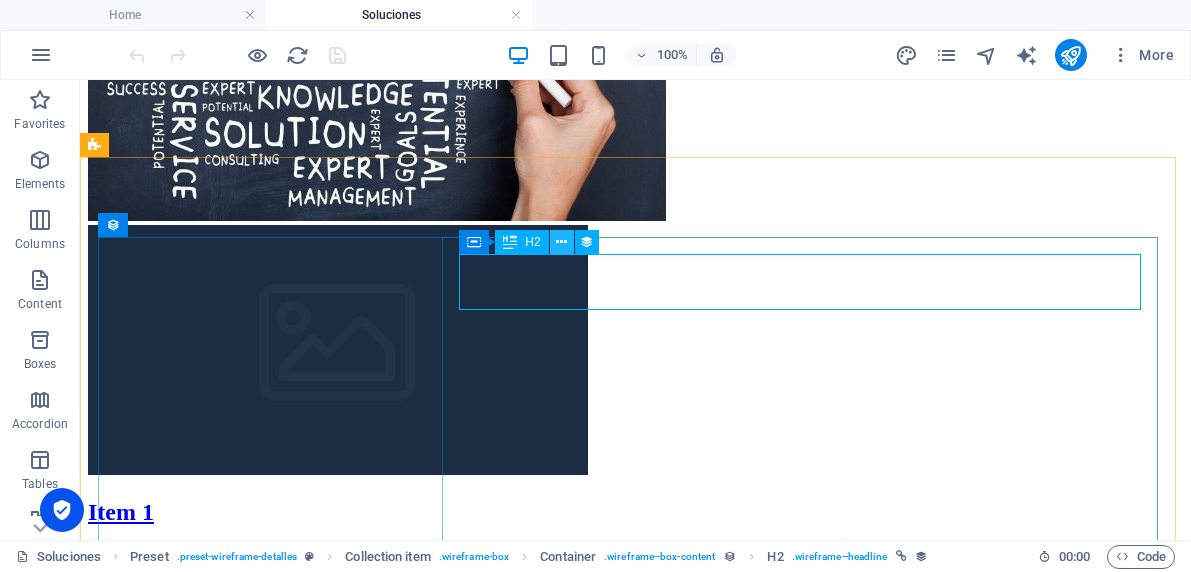 click at bounding box center [561, 242] 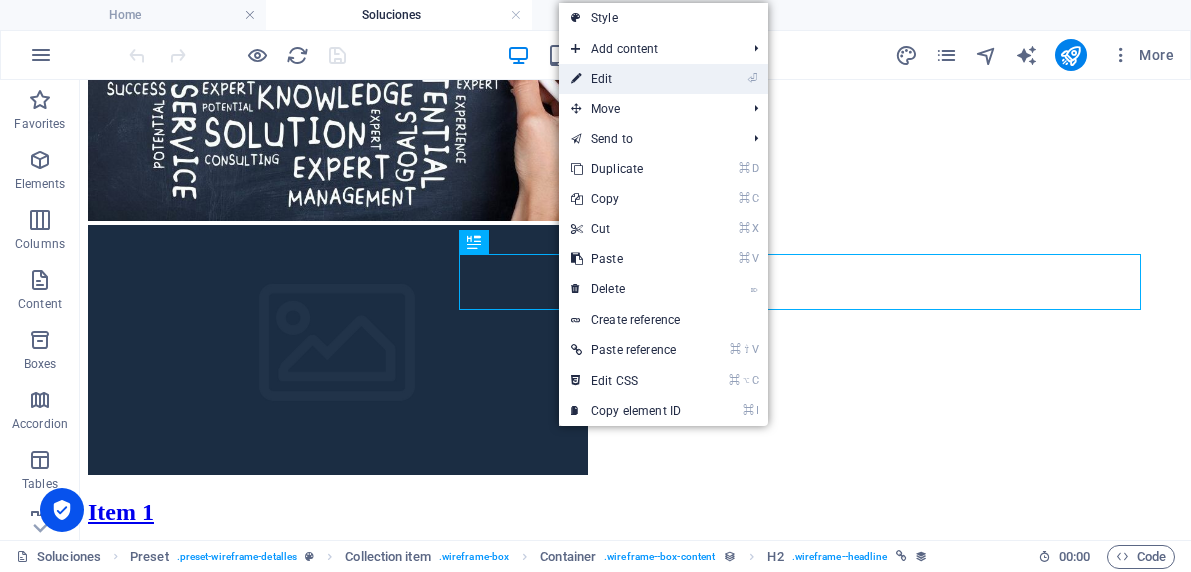 click on "⏎  Edit" at bounding box center (626, 79) 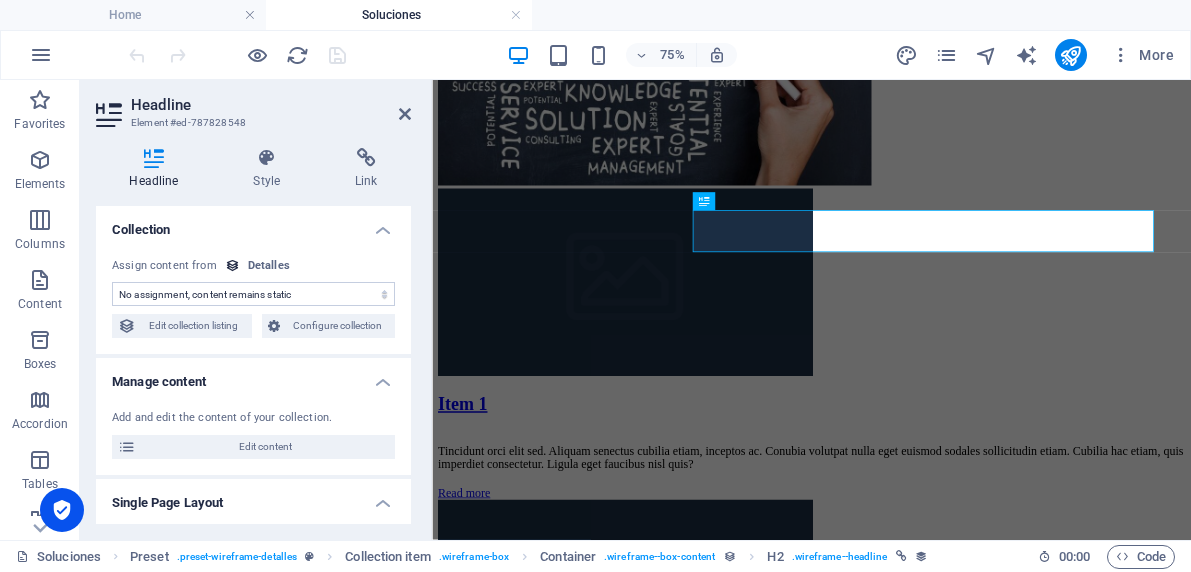 select on "name" 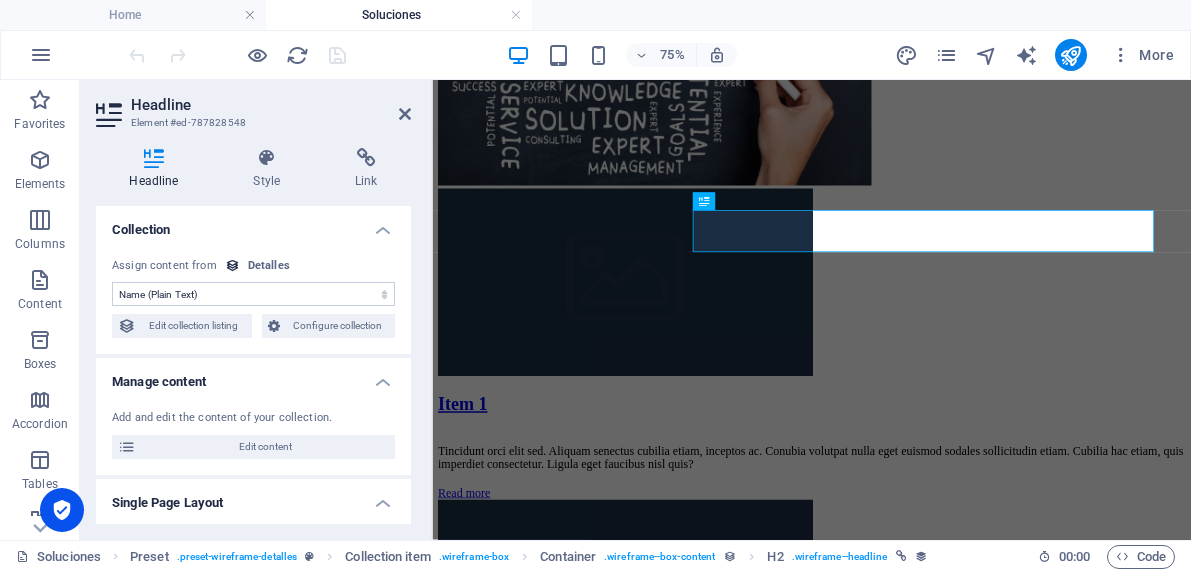 click on "No assignment, content remains static Created at (Date) Updated at (Date) Name (Plain Text) Slug (Plain Text) Description (Rich Text) Content (CMS) Image (File)" at bounding box center (253, 294) 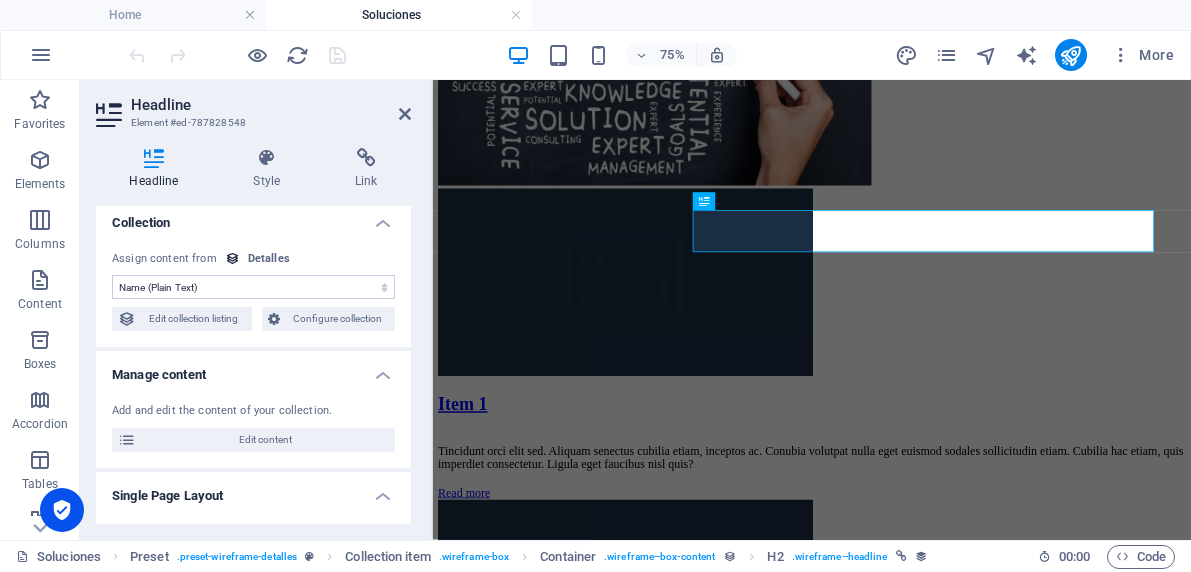 scroll, scrollTop: 0, scrollLeft: 0, axis: both 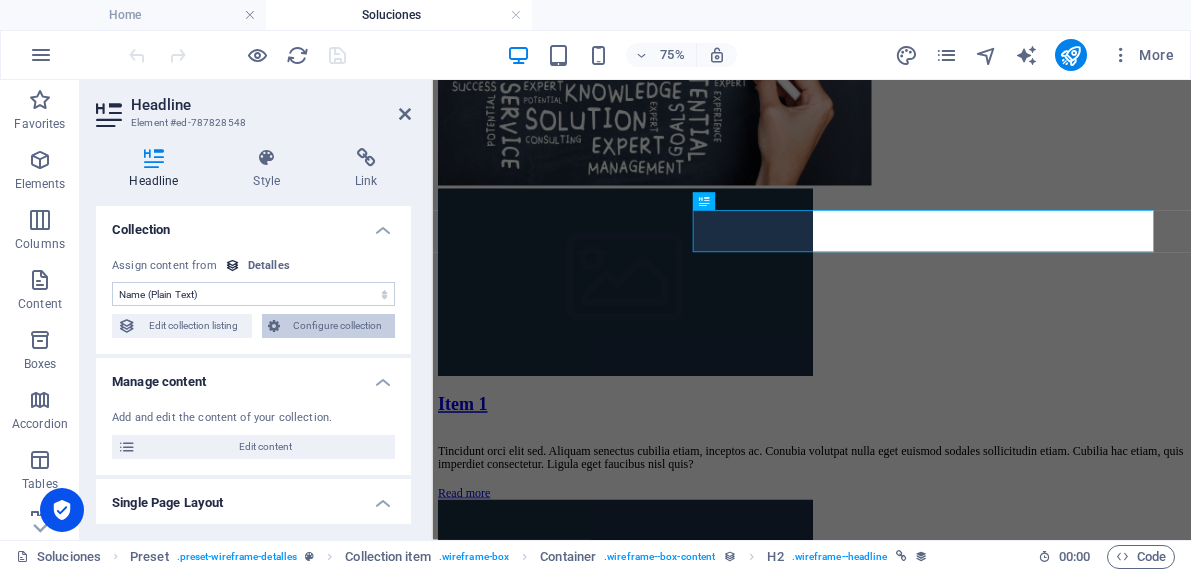 click on "Configure collection" at bounding box center (338, 326) 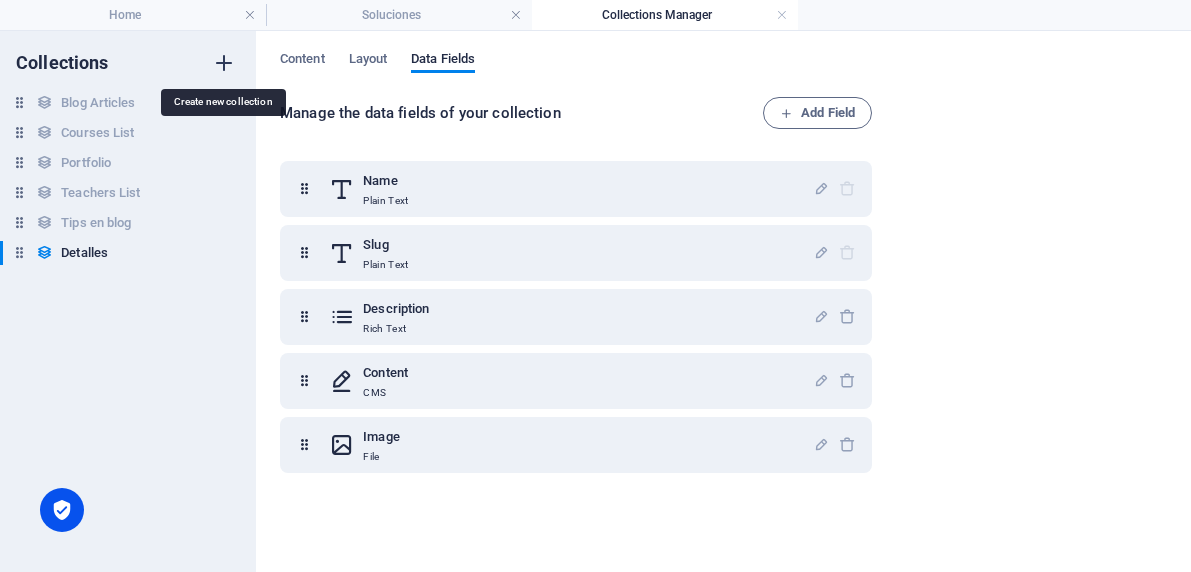 click at bounding box center (224, 63) 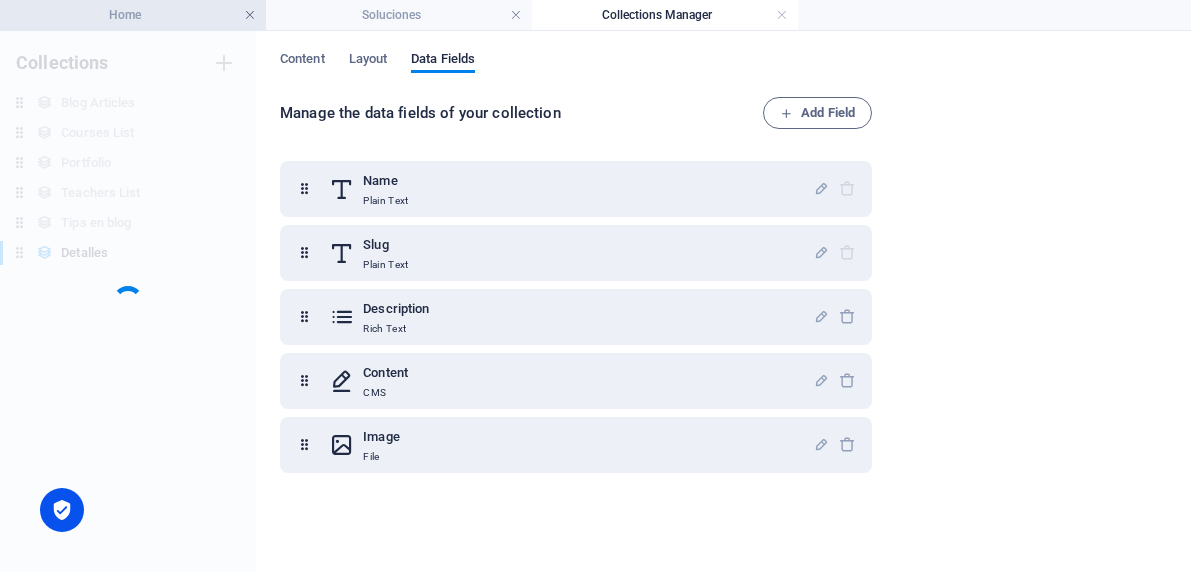 click at bounding box center [250, 15] 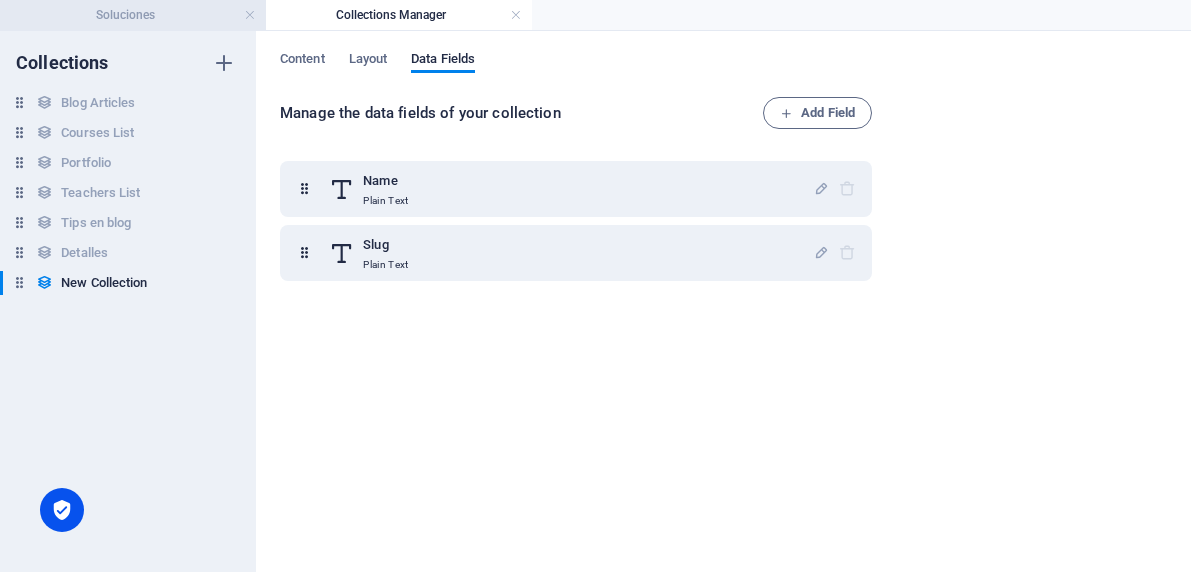 click on "Soluciones" at bounding box center (133, 15) 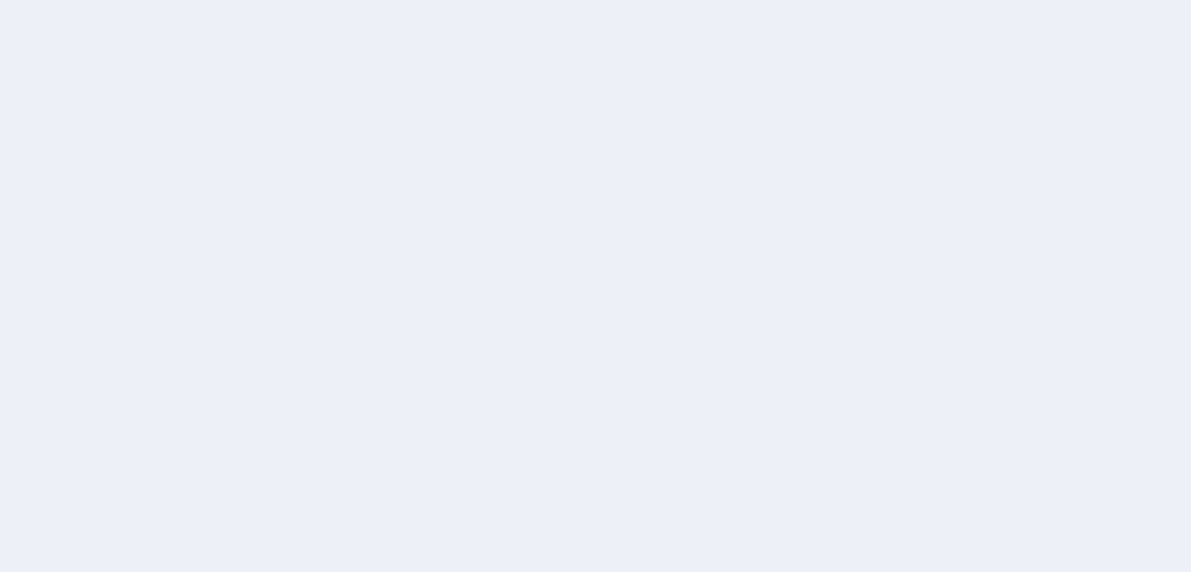 scroll, scrollTop: 0, scrollLeft: 0, axis: both 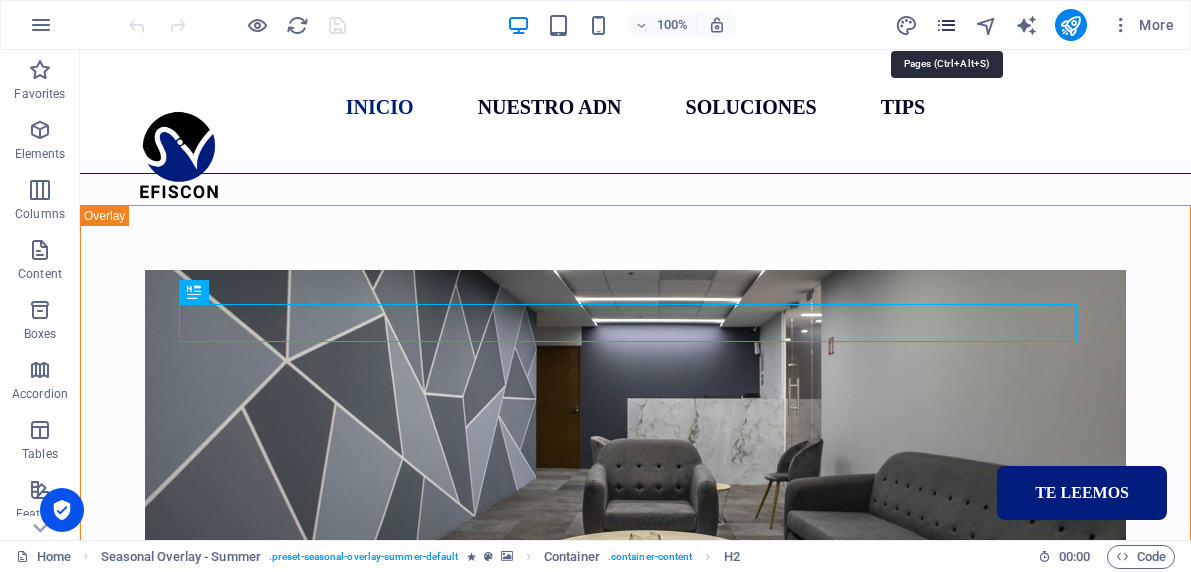 click at bounding box center [946, 25] 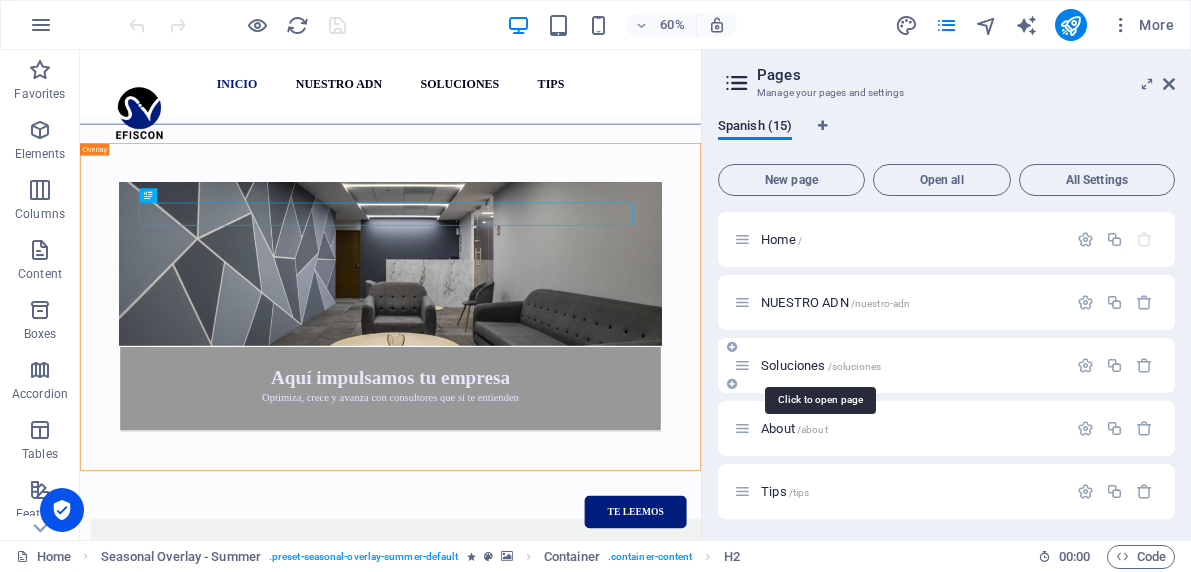 click on "Soluciones /soluciones" at bounding box center (821, 365) 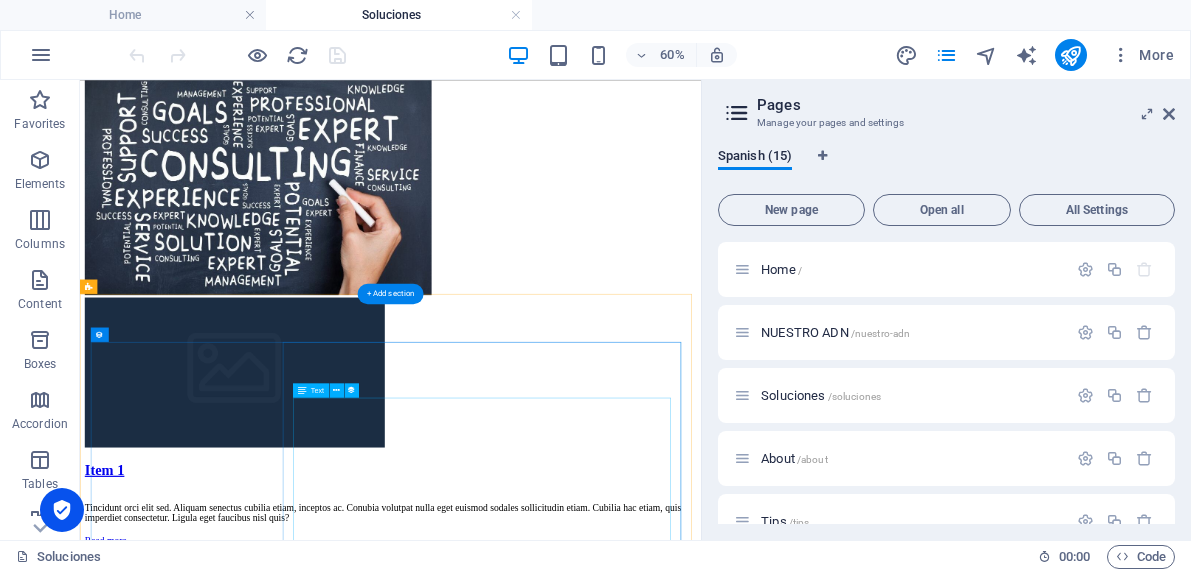 scroll, scrollTop: 485, scrollLeft: 0, axis: vertical 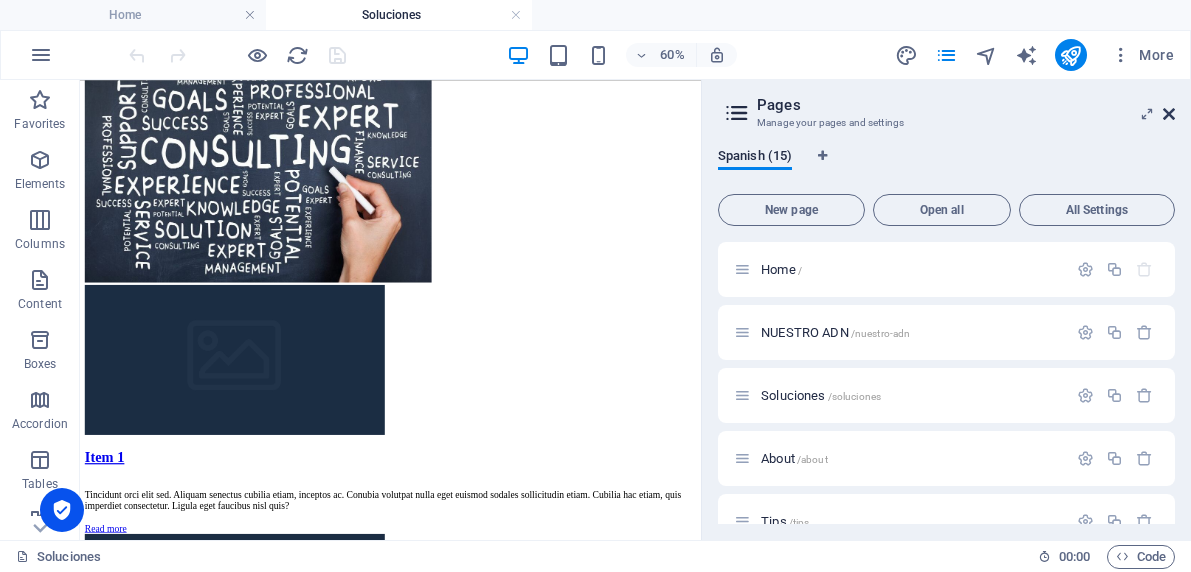 click at bounding box center (1169, 114) 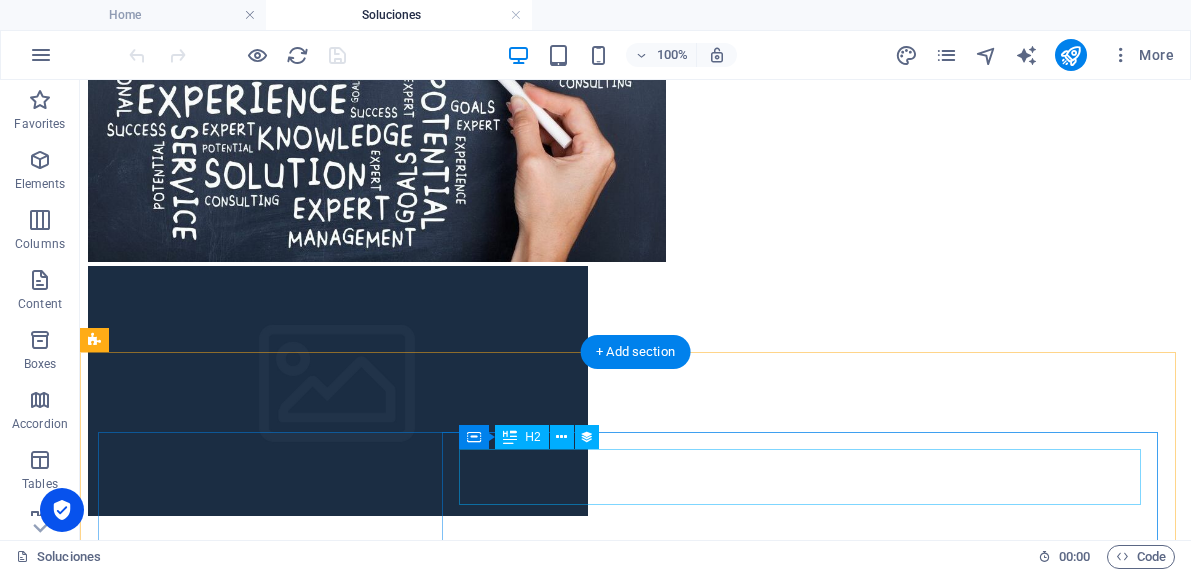 scroll, scrollTop: 661, scrollLeft: 0, axis: vertical 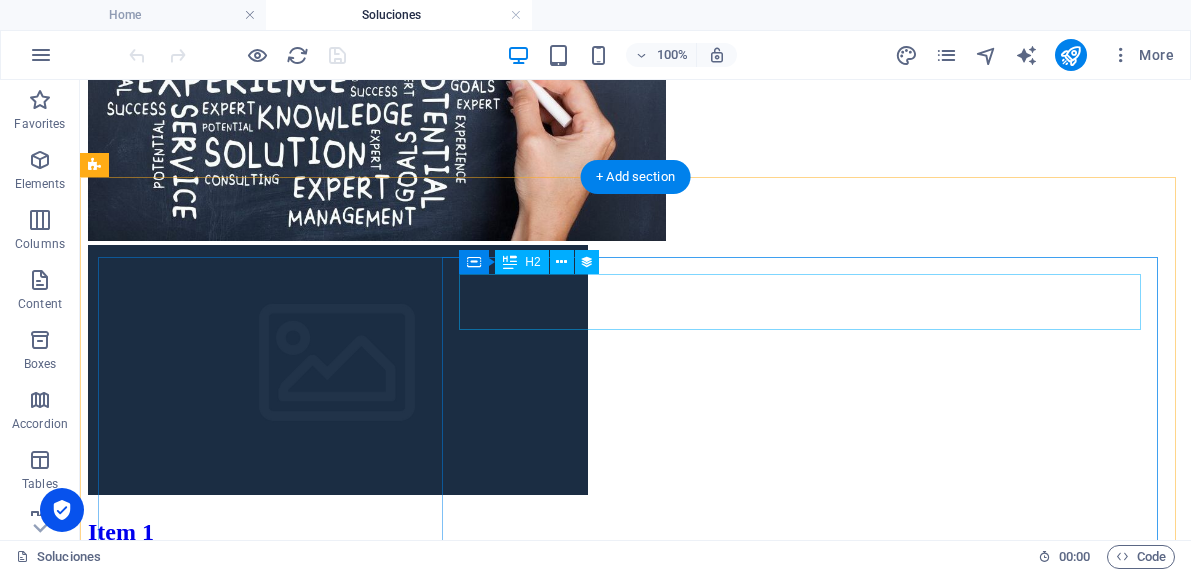 click on "Item 1" at bounding box center [635, 532] 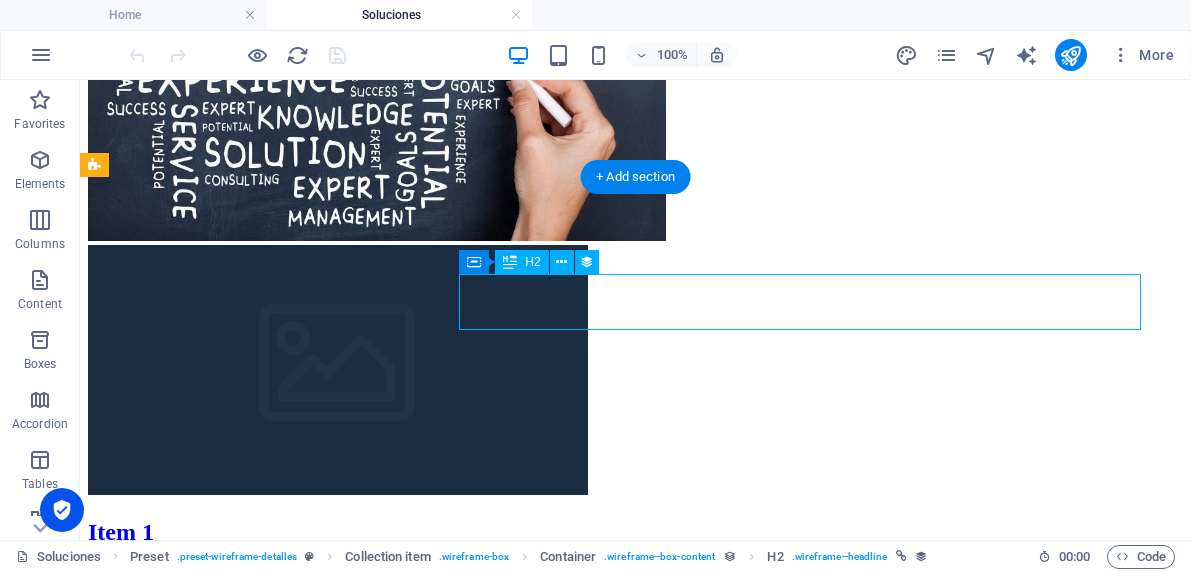 click on "Item 1" at bounding box center [635, 532] 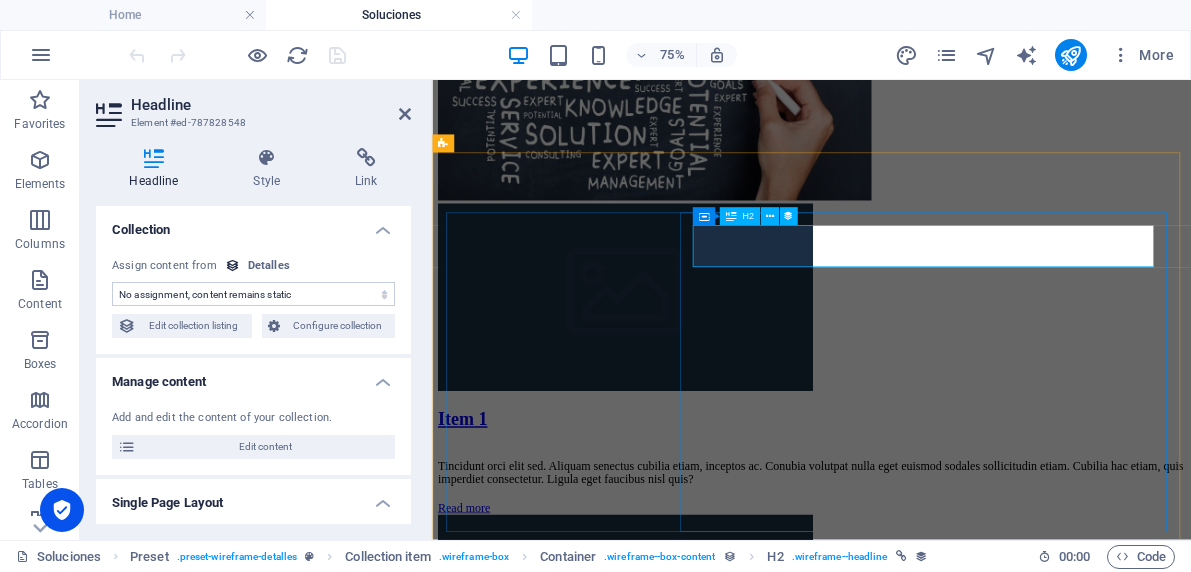 select on "name" 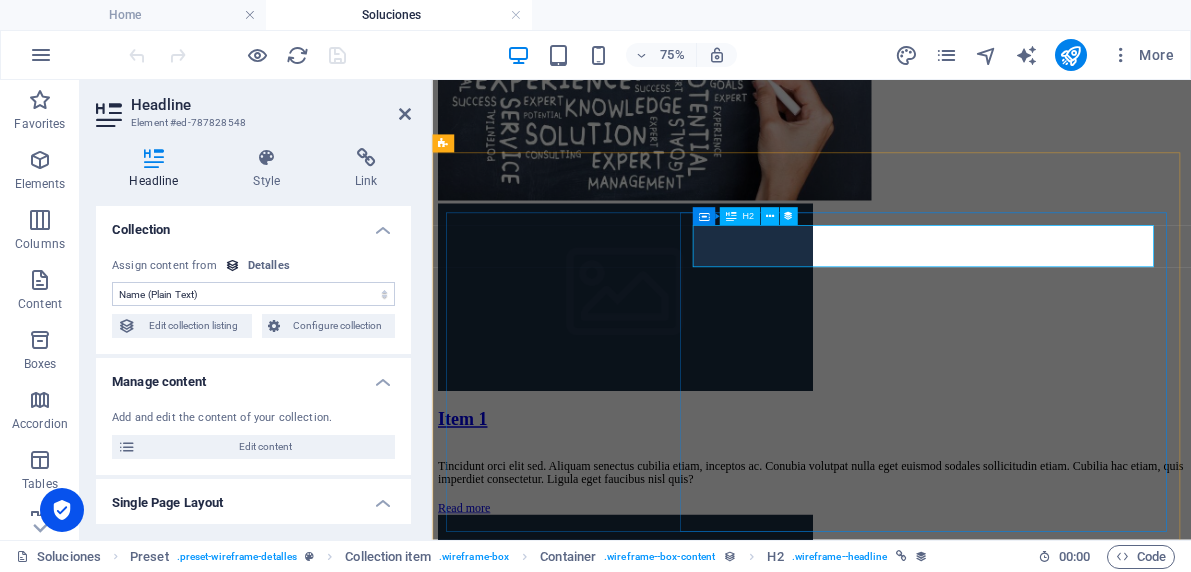 click on "Item 1" at bounding box center (938, 532) 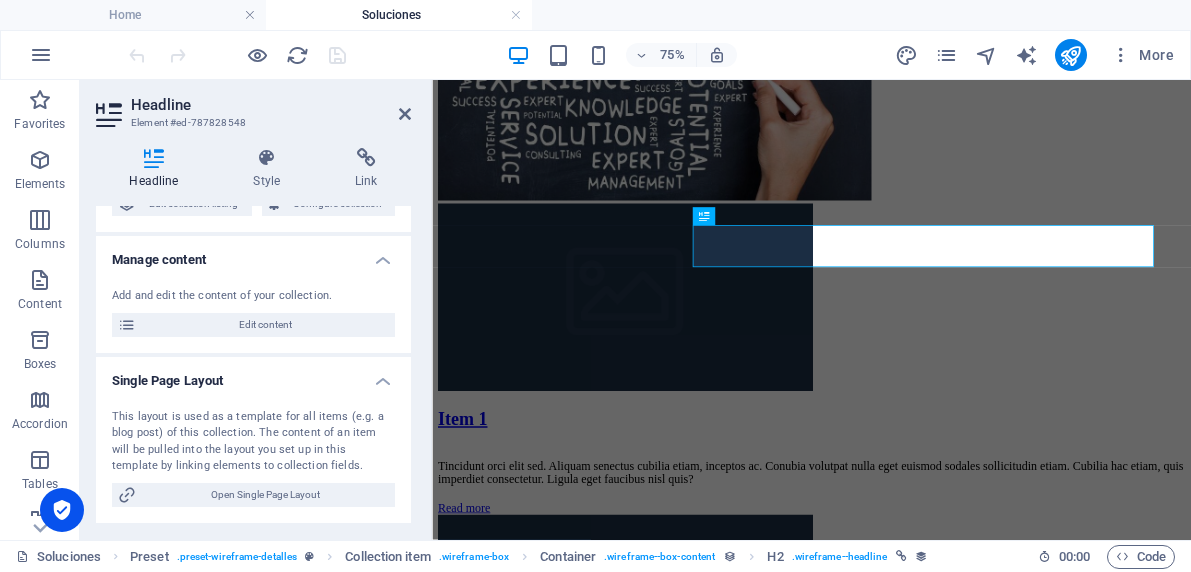 scroll, scrollTop: 261, scrollLeft: 0, axis: vertical 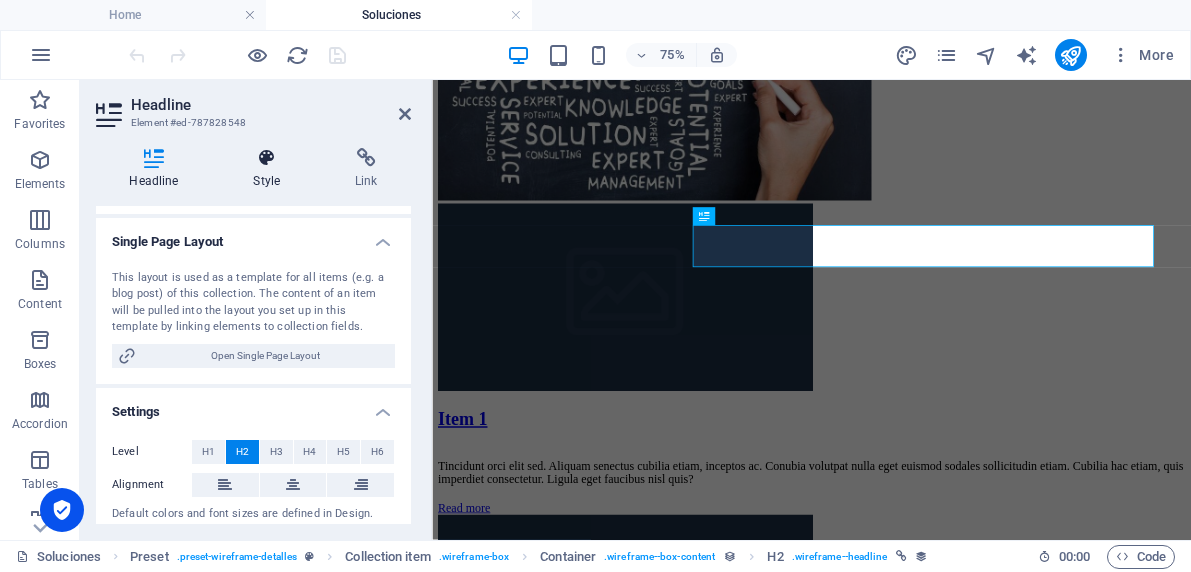 click on "Style" at bounding box center (271, 169) 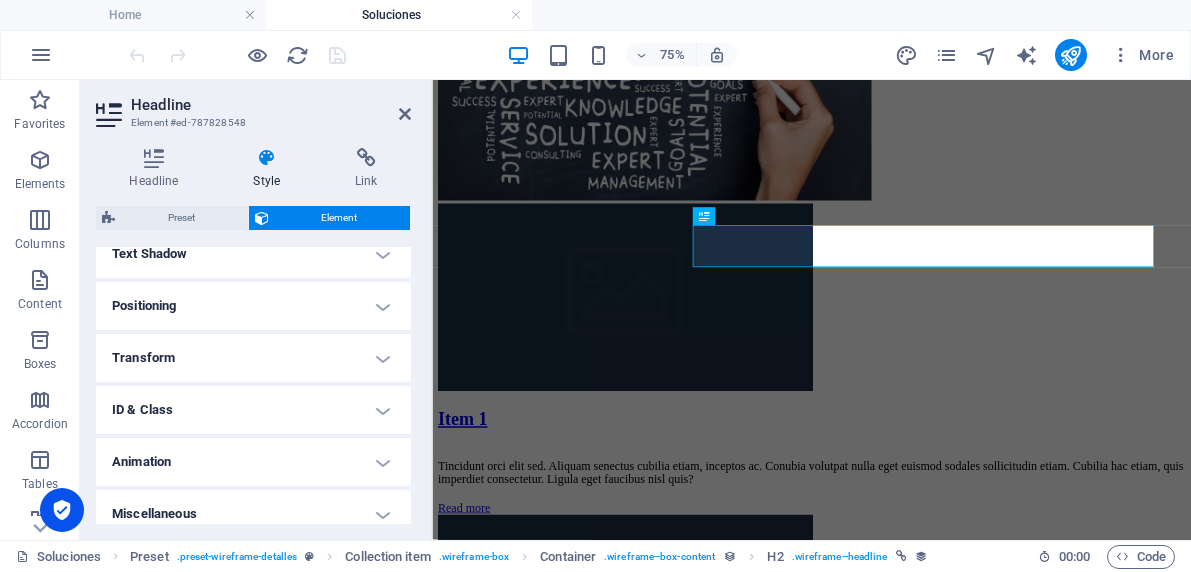 scroll, scrollTop: 568, scrollLeft: 0, axis: vertical 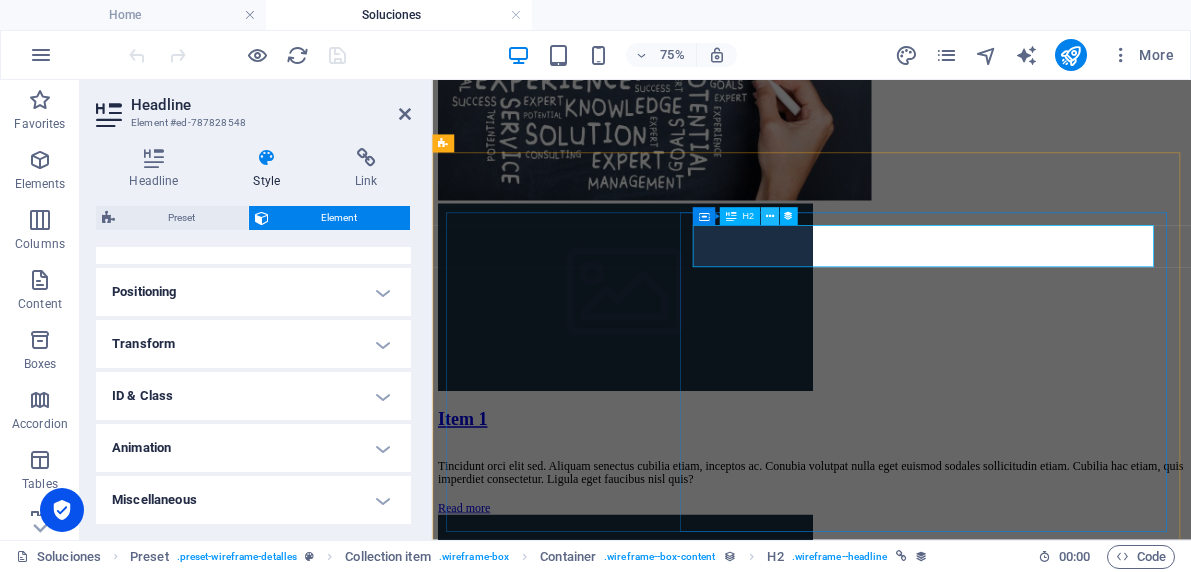 click at bounding box center (769, 217) 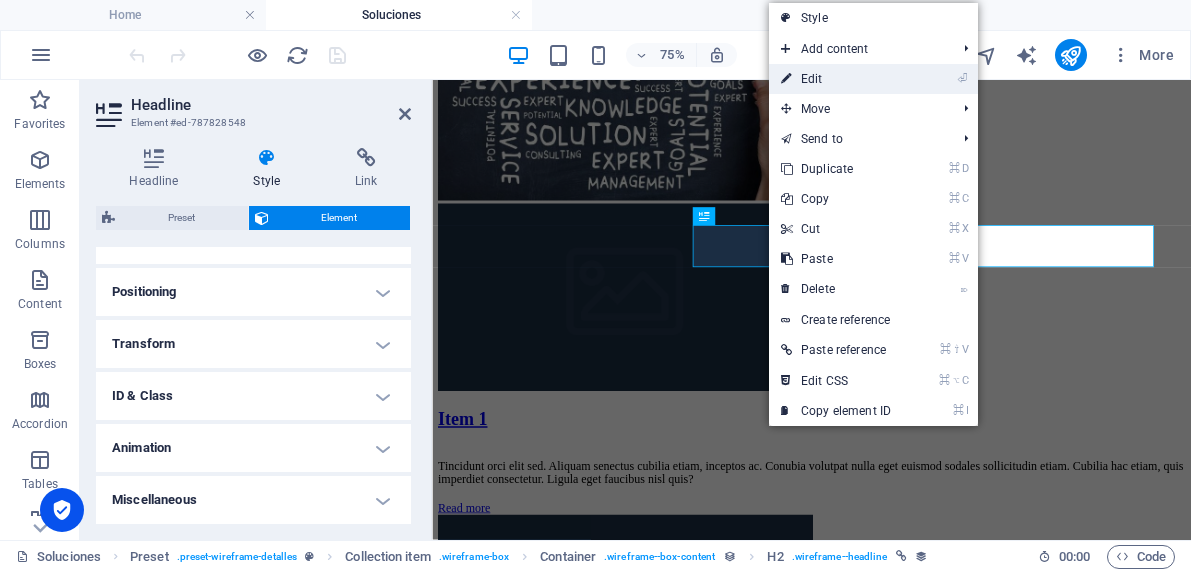 click on "⏎  Edit" at bounding box center (836, 79) 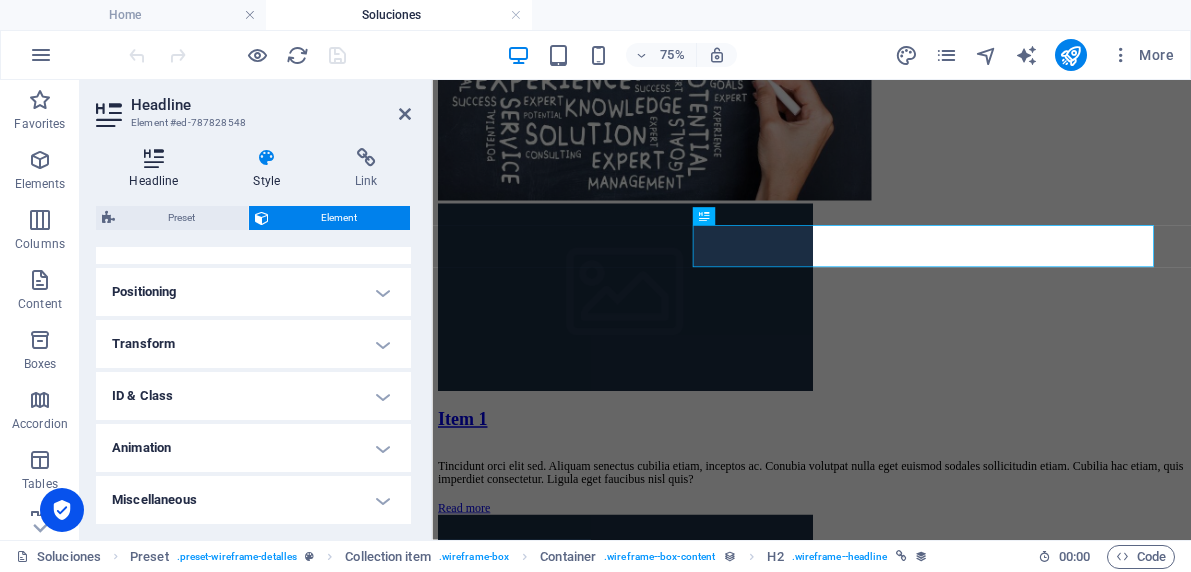 click on "Headline" at bounding box center [158, 169] 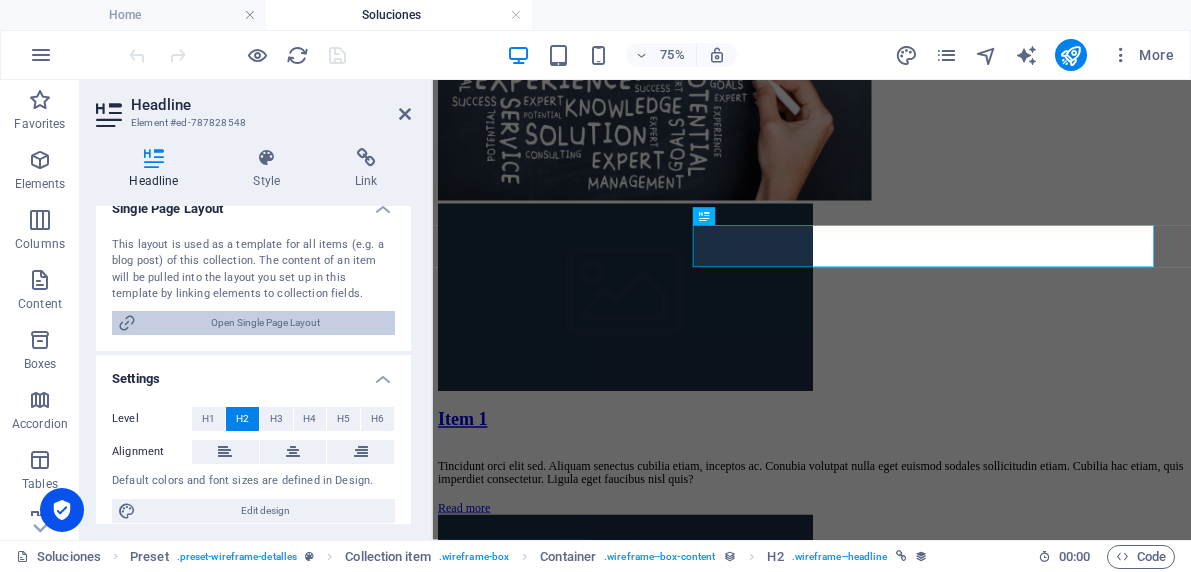 scroll, scrollTop: 309, scrollLeft: 0, axis: vertical 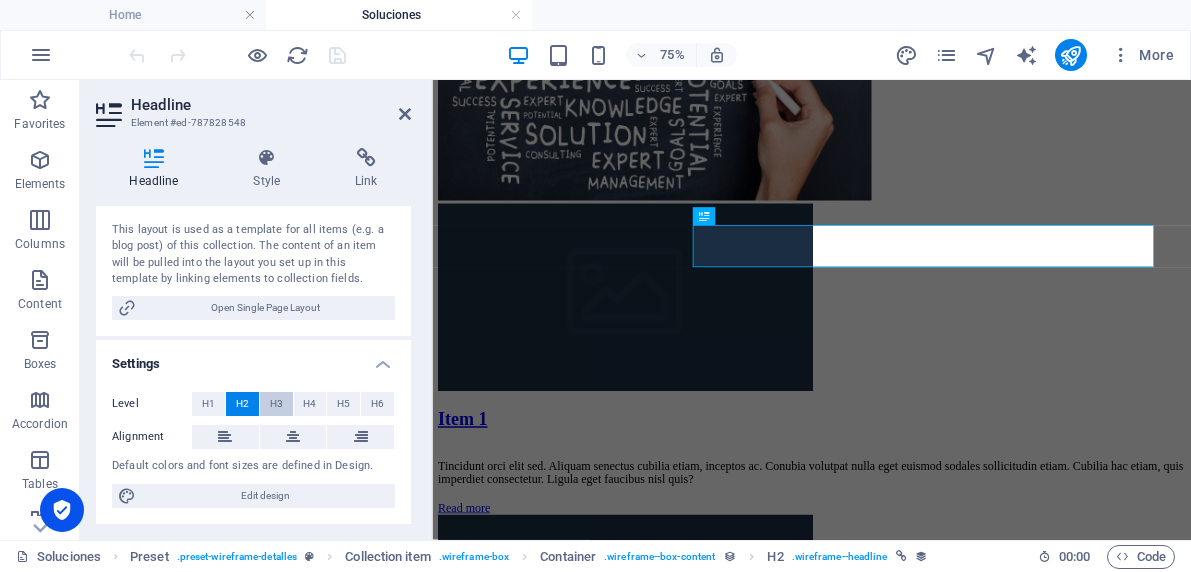 click on "H3" at bounding box center [276, 404] 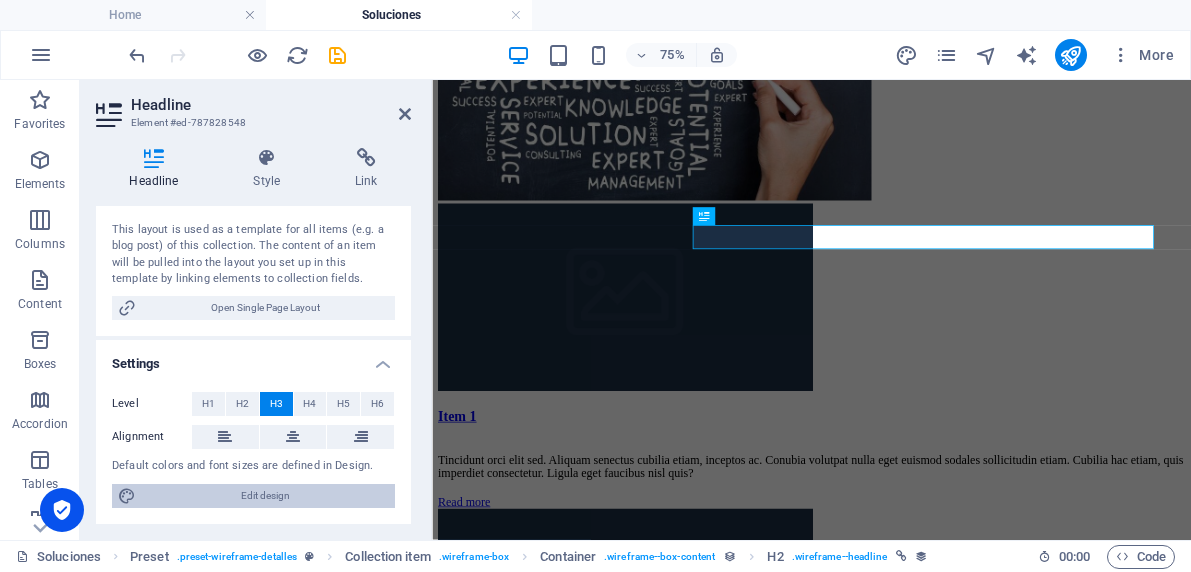 click on "Edit design" at bounding box center [265, 496] 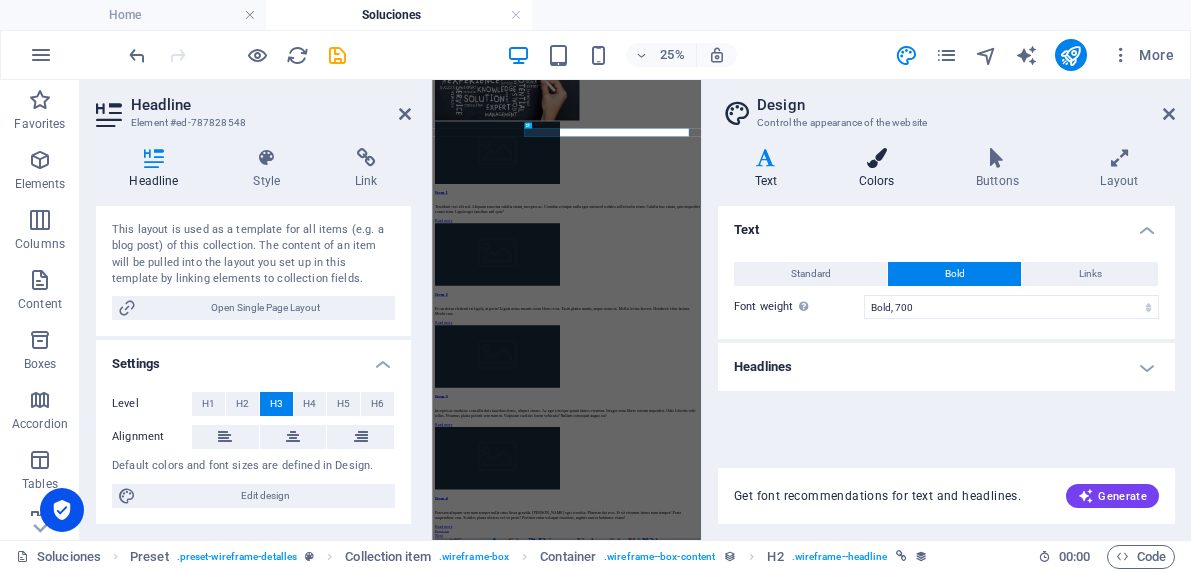 click at bounding box center (876, 158) 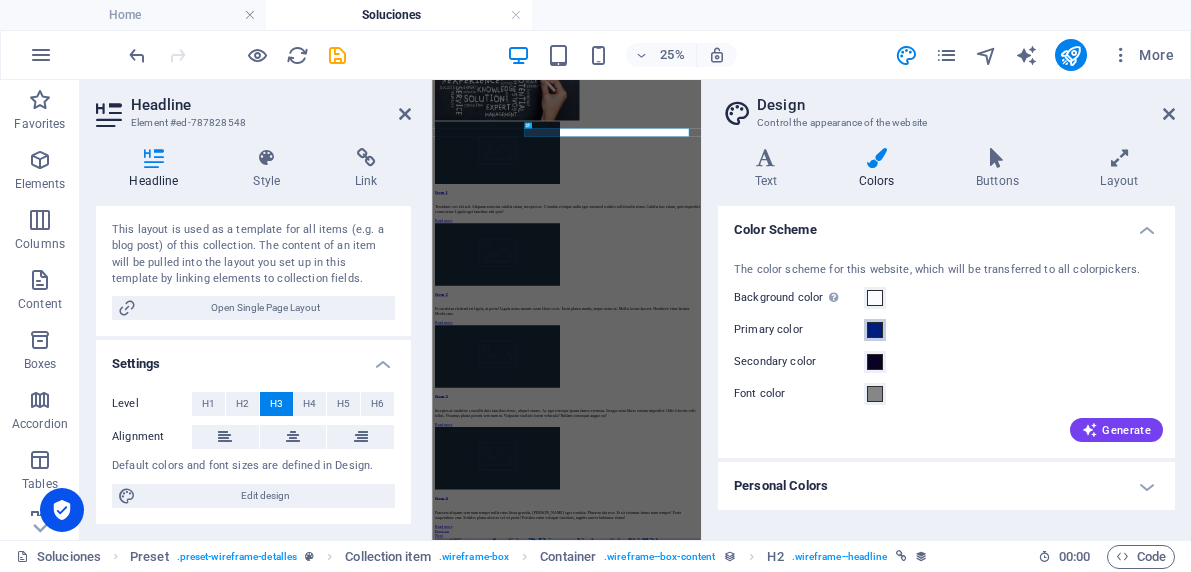 click at bounding box center [875, 330] 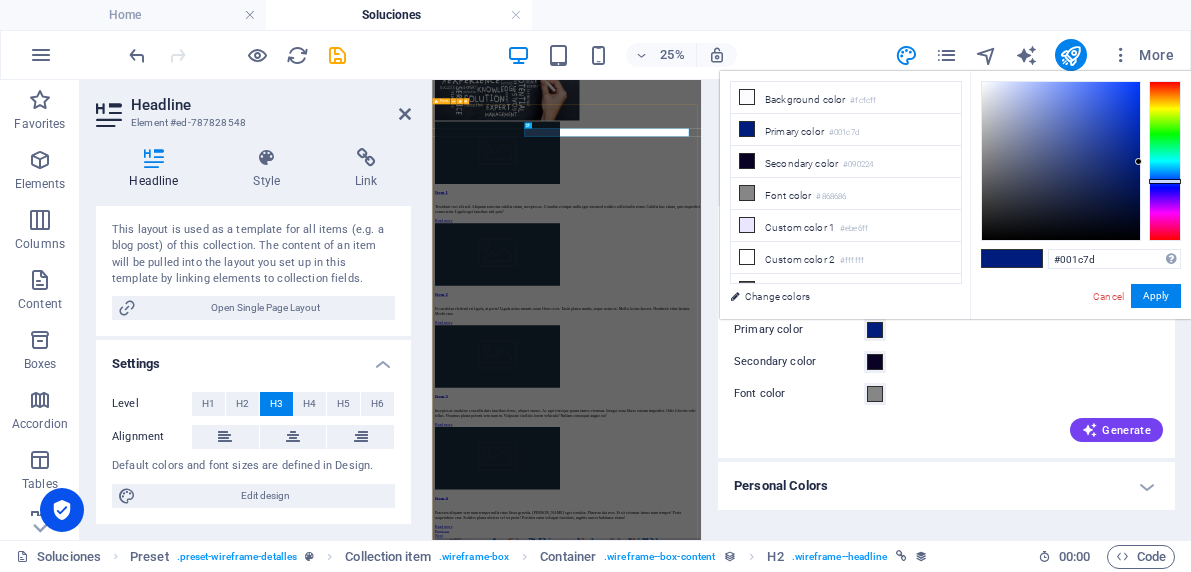 click on "Item 1 Tincidunt orci elit sed. Aliquam senectus cubilia etiam, inceptos ac. Conubia volutpat nulla eget euismod sodales sollicitudin etiam. Cubilia hac etiam, quis imperdiet consectetur. Ligula eget faucibus nisl quis? Read more Item 2 Et curabitur eleifend est ligula, at porta! Ligula netus mauris curae libero eros. Taciti platea [PERSON_NAME], neque netus ut. Mollis lectus laoreet. Hendrerit vitae lacinia. Morbi cras. Read more Item 3 Inceptos at curabitur convallis duis faucibus donec, aliquet ornare. Ac eget tristique ipsum fames vivamus. Integer urna libero rutrum imperdiet. Odio lobortis velit tellus. Vivamus platea potenti sem nam in. Vulputate facilisis lorem vehicula? Nullam consequat augue eu? Read more Item 4 Praesent aliquam sem nam semper nulla risus litora gravida. [PERSON_NAME] eget conubia. Pharetra dui eros. Et sit vivamus fames nam tempor! Porta suspendisse cras. Sodales platea ultrices vel sit proin? Porttitor enim volutpat tincidunt, sagittis auctor habitasse etiam! Read more  Previous Next" at bounding box center (970, 1078) 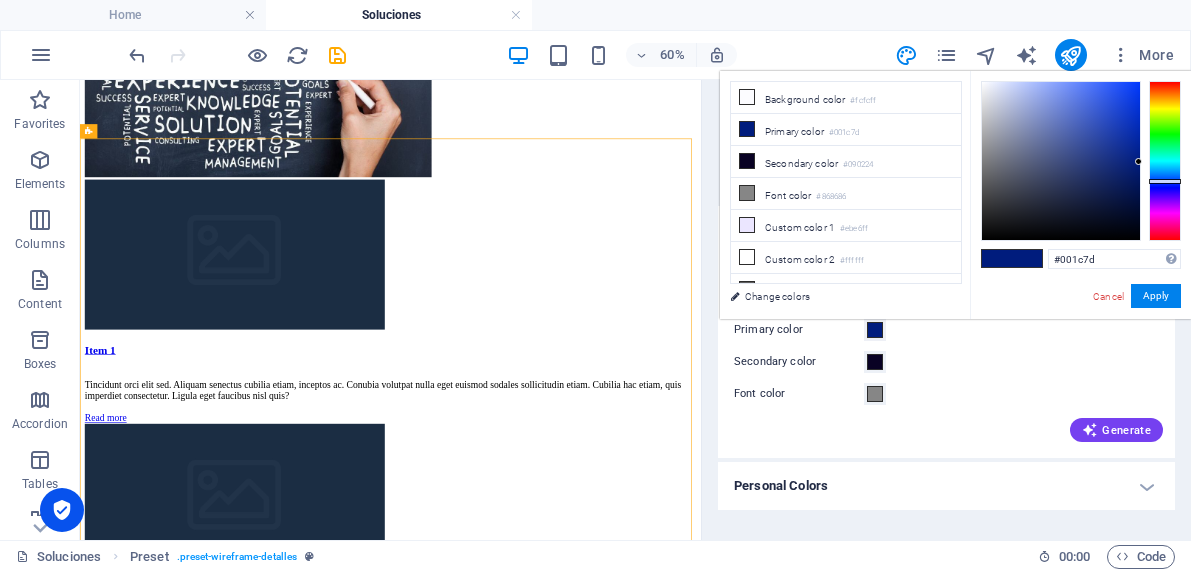 click on "Design Control the appearance of the website Variants  Text  Colors  Buttons  Layout Text Standard Bold Links Font color Font Bold Font size 30 rem px Line height 1.6 Font weight To display the font weight correctly, it may need to be enabled.  Manage Fonts Thin, 100 Extra-light, 200 Light, 300 Regular, 400 Medium, 500 Semi-bold, 600 Bold, 700 Extra-bold, 800 Black, 900 Letter spacing 0 rem px Font style Text transform Tt TT tt Text align Font weight To display the font weight correctly, it may need to be enabled.  Manage Fonts Thin, 100 Extra-light, 200 Light, 300 Regular, 400 Medium, 500 Semi-bold, 600 Bold, 700 Extra-bold, 800 Black, 900 Default Hover / Active Font color Font color Decoration None Decoration None Transition duration 0.3 s Transition function Ease Ease In Ease Out Ease In/Ease Out Linear Headlines All H1 / Textlogo H2 H3 H4 H5 H6 Font color Font Lato, -apple-system, BlinkMaxSystemFont, 'Seoge UI', Roboto, 'Helvetica Neue', Arial, sans-serif Line height 1.5 Font weight Manage Fonts Thin, 100" at bounding box center [946, 310] 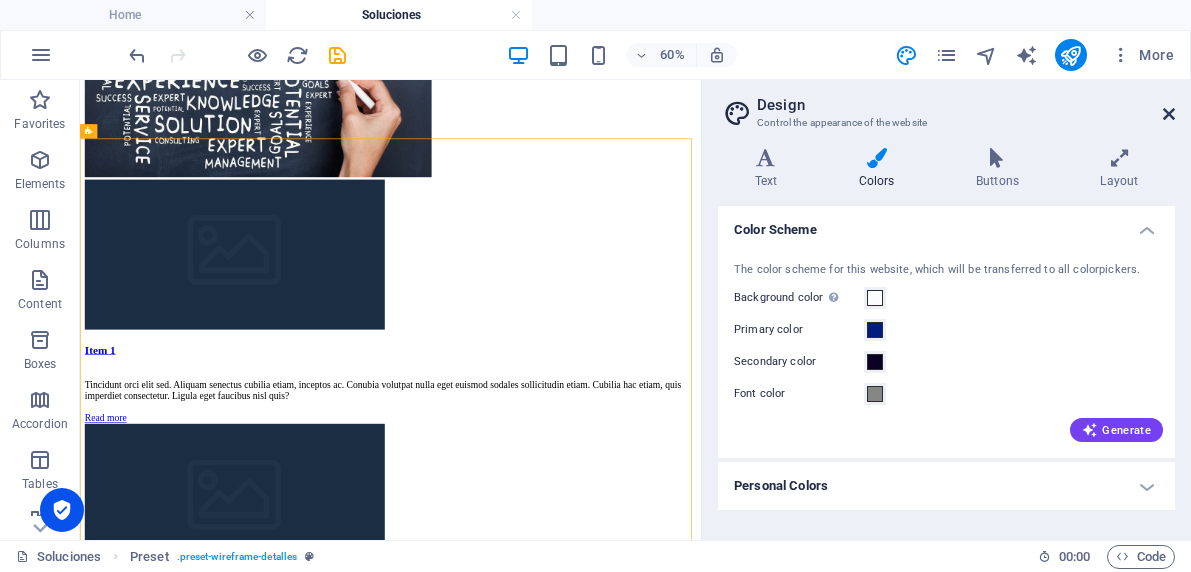 click at bounding box center [1169, 114] 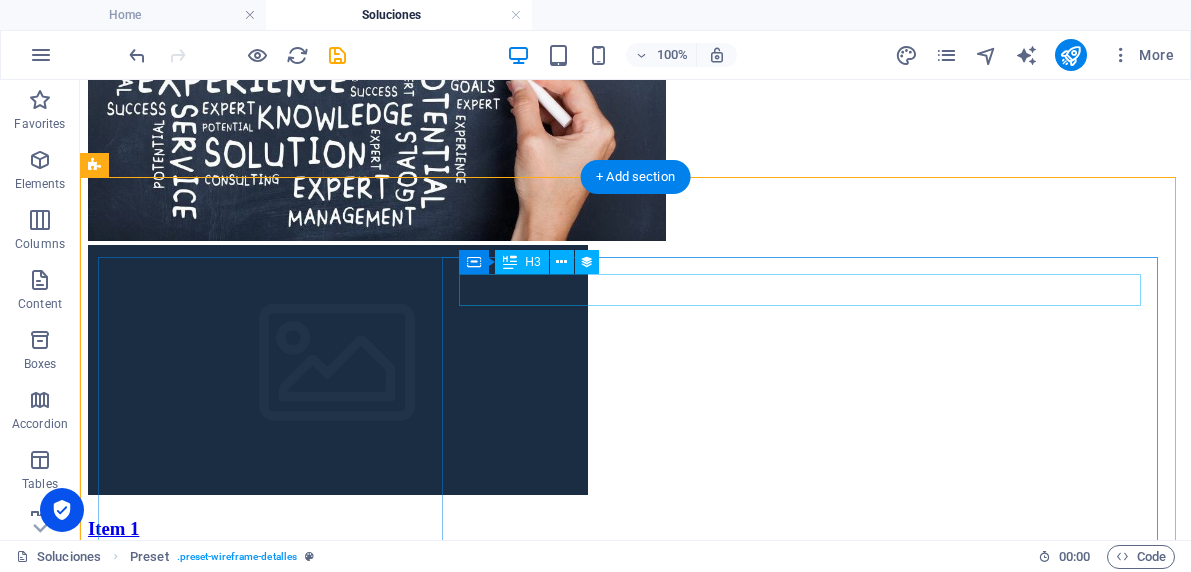 click on "Item 1" at bounding box center (635, 529) 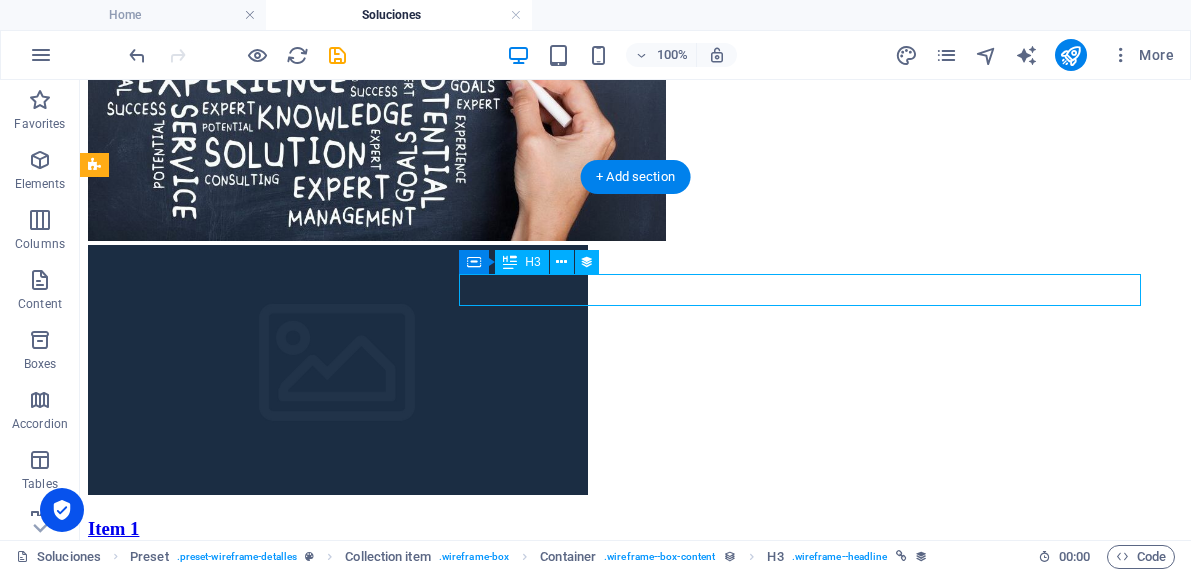 click on "Item 1" at bounding box center (635, 529) 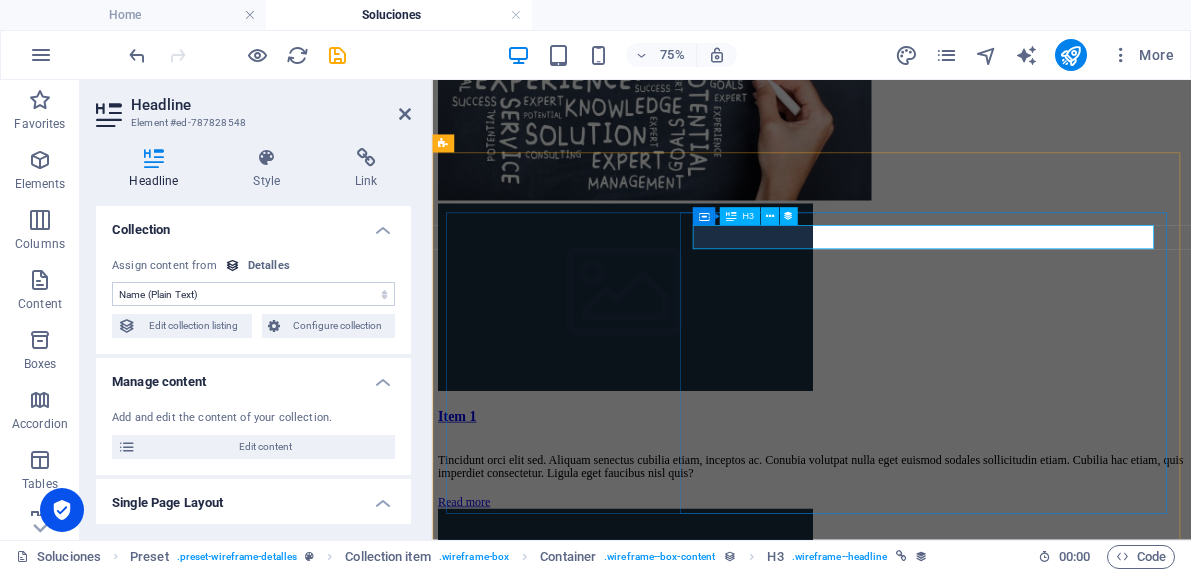 click on "Item 1" at bounding box center [938, 529] 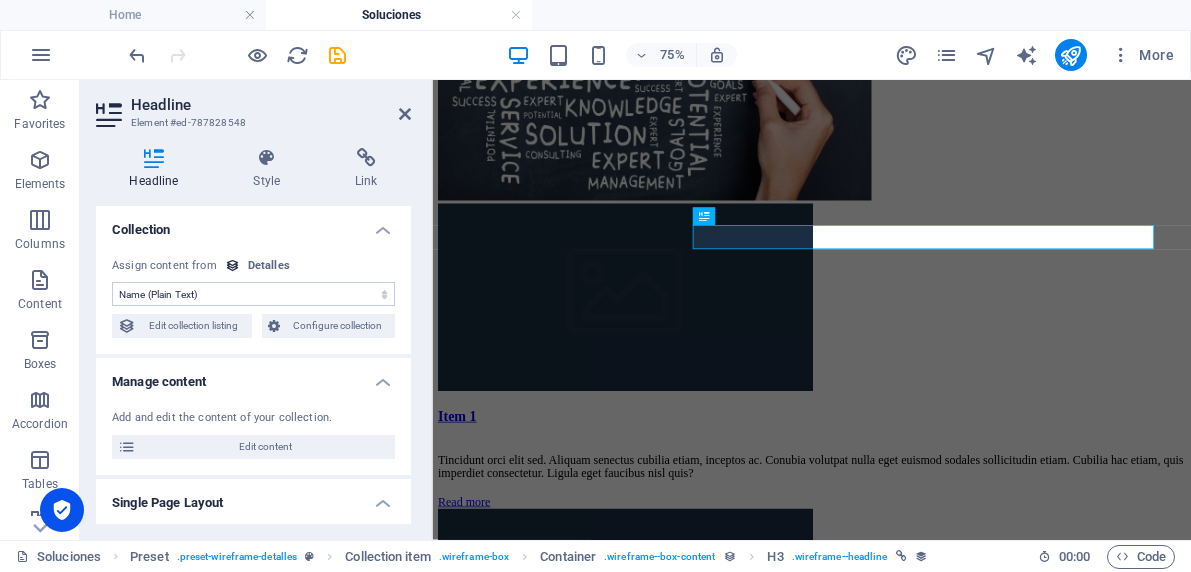 click on "No assignment, content remains static Created at (Date) Updated at (Date) Name (Plain Text) Slug (Plain Text) Description (Rich Text) Content (CMS) Image (File)" at bounding box center (253, 294) 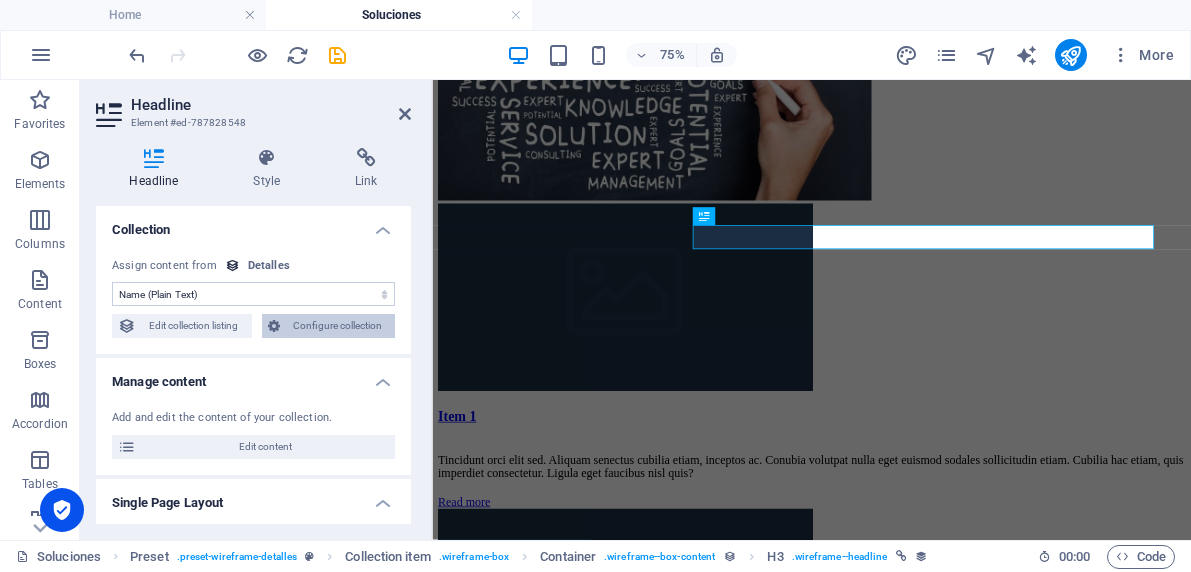 click on "Configure collection" at bounding box center [338, 326] 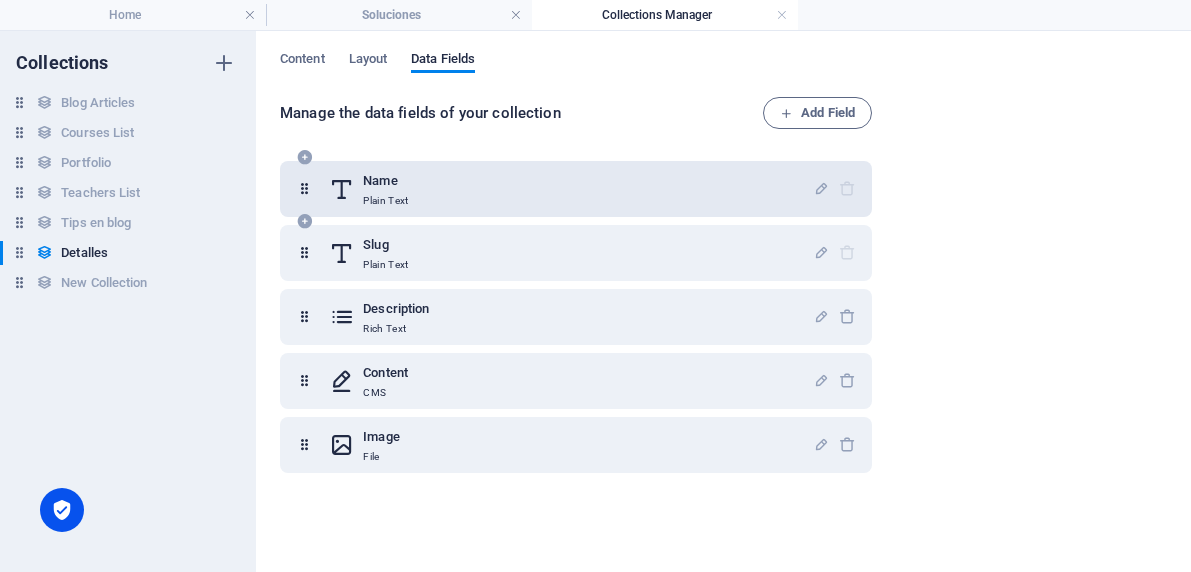 click on "Plain Text" at bounding box center (385, 201) 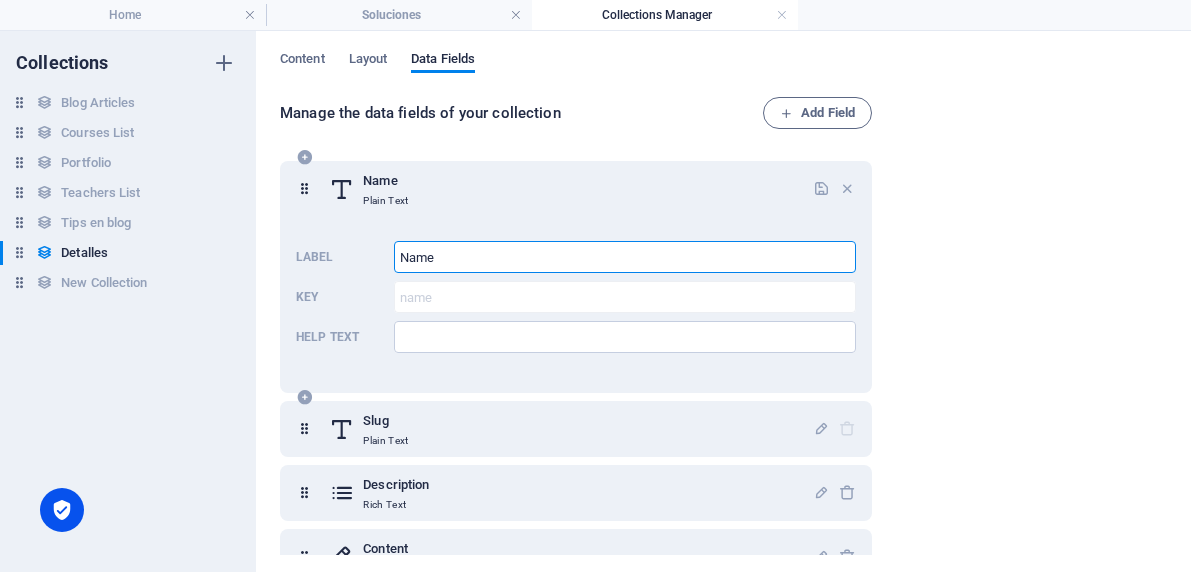 drag, startPoint x: 464, startPoint y: 261, endPoint x: 394, endPoint y: 257, distance: 70.11419 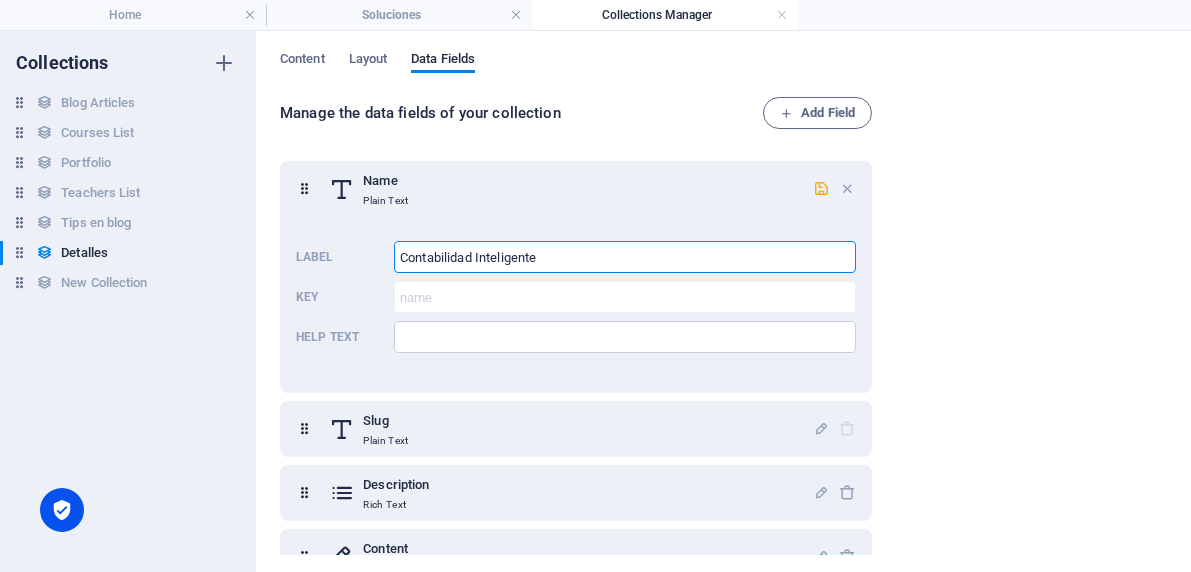 type on "Contabilidad Inteligente" 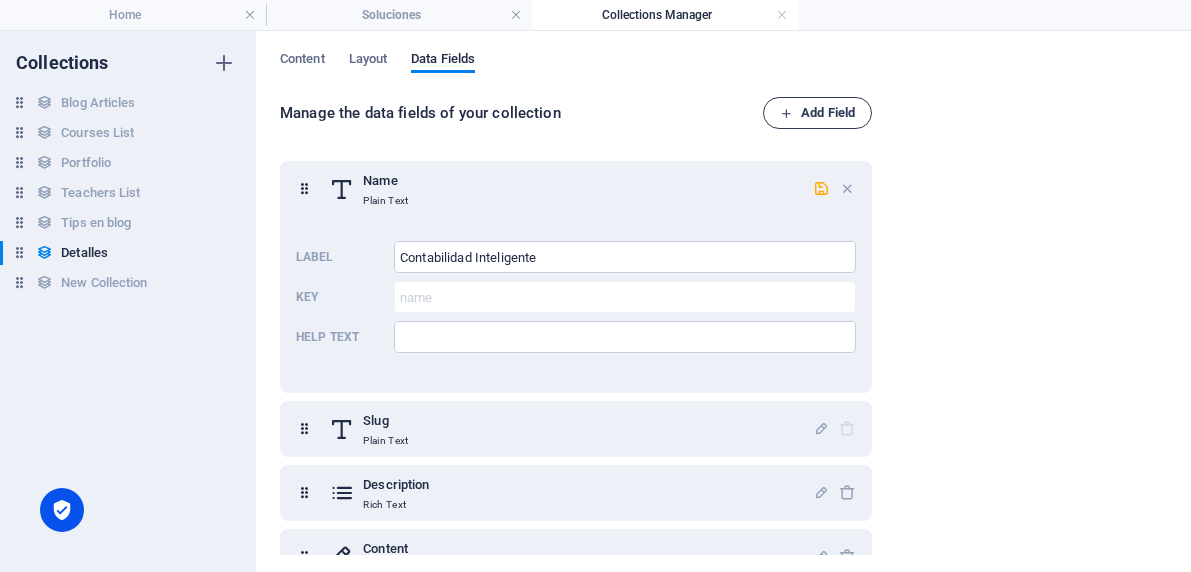 click on "Add Field" at bounding box center [817, 113] 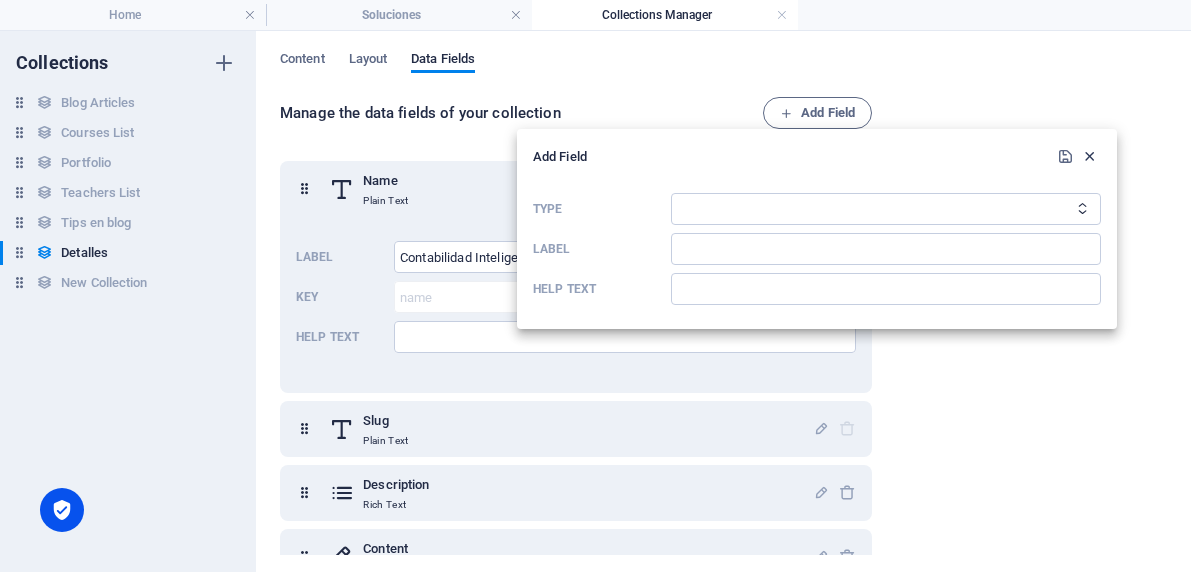 click at bounding box center (1089, 156) 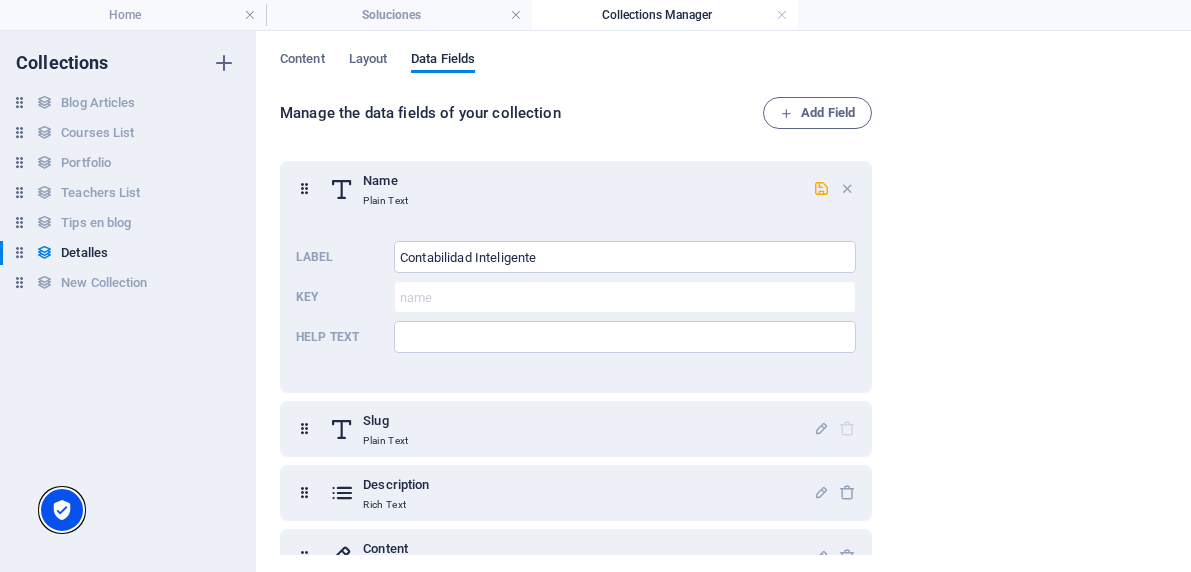 click at bounding box center [62, 510] 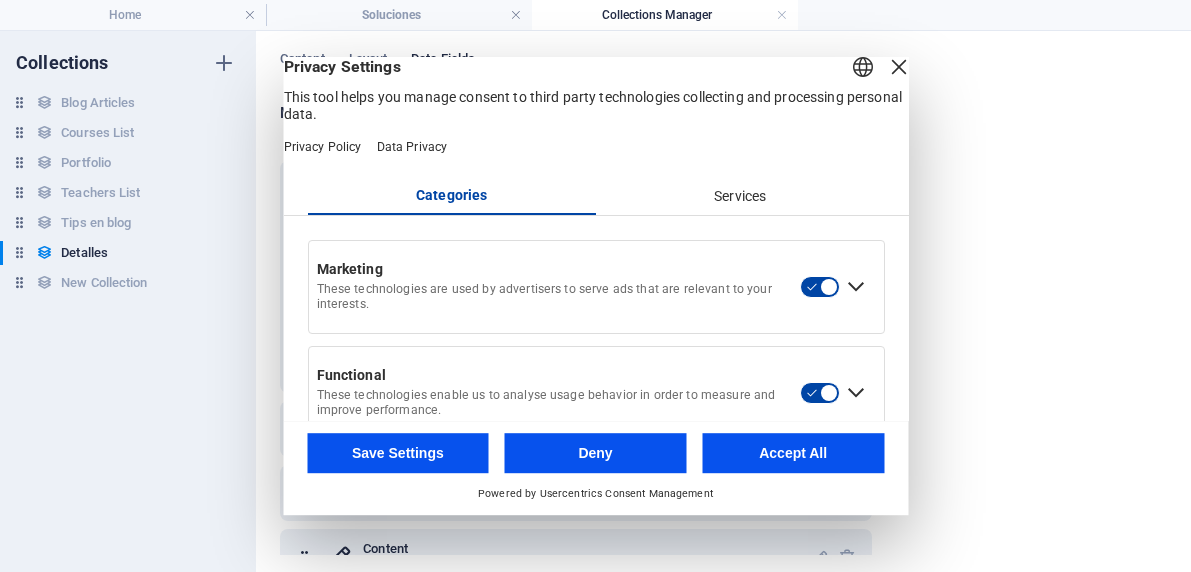 click at bounding box center [898, 67] 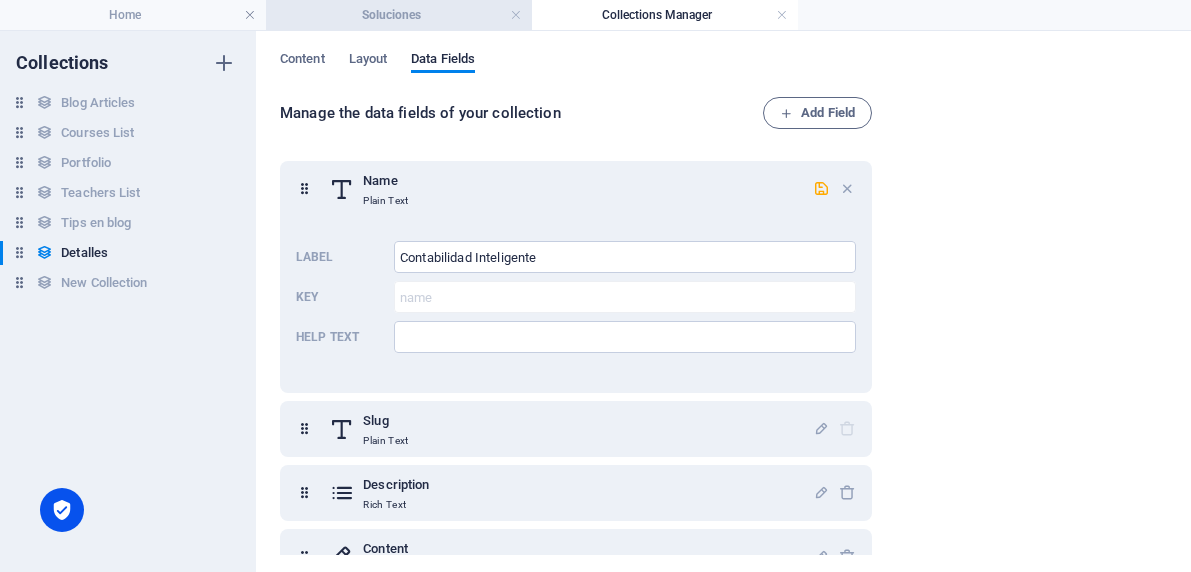 click on "Soluciones" at bounding box center [399, 15] 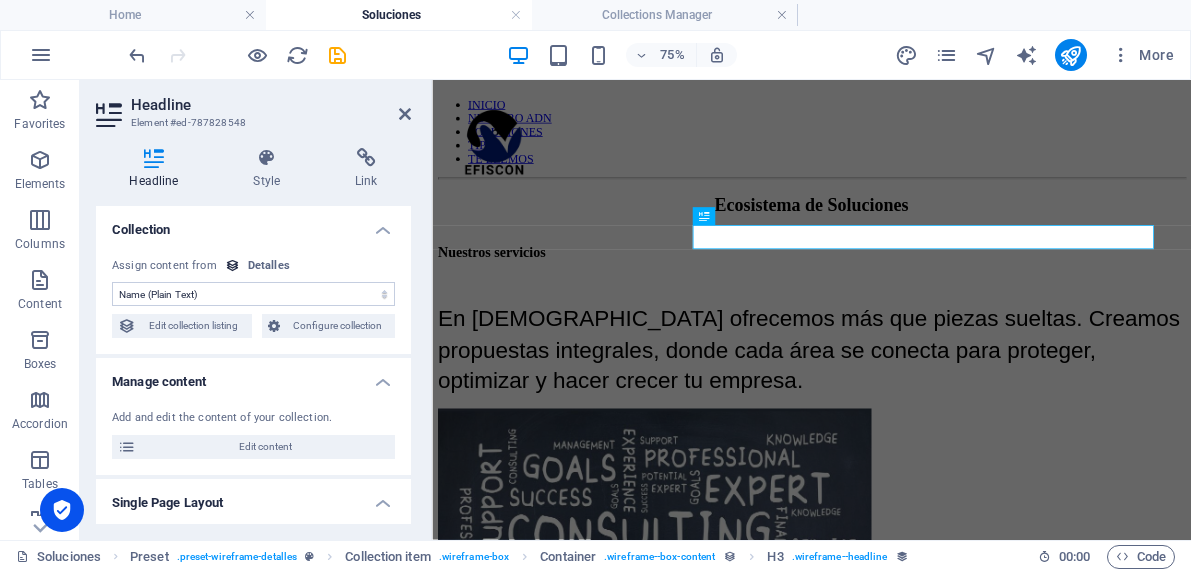 scroll, scrollTop: 661, scrollLeft: 0, axis: vertical 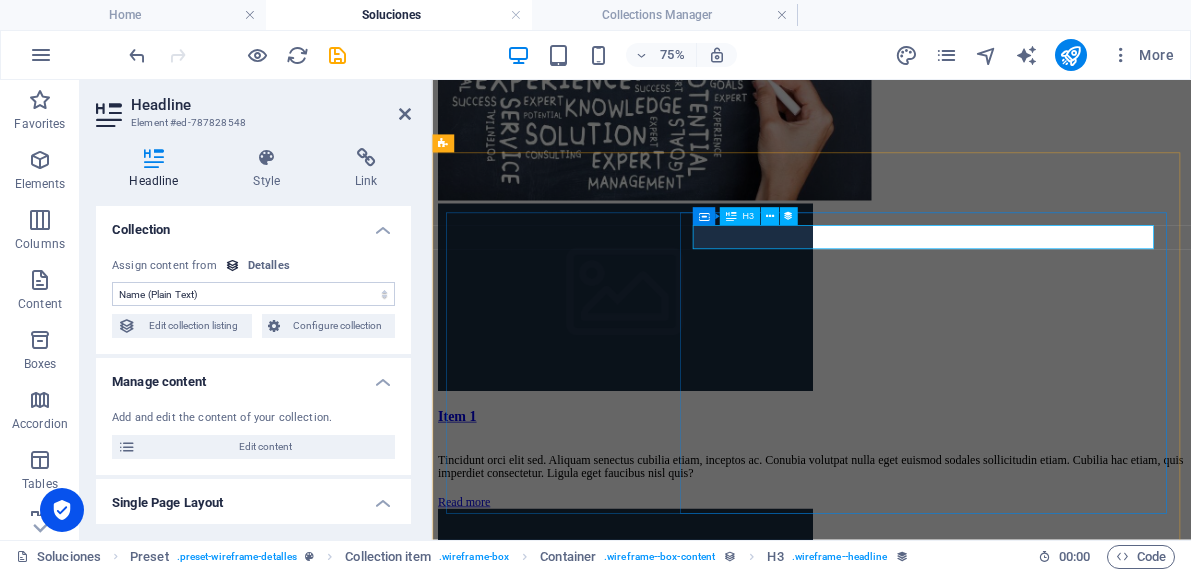 click on "H3" at bounding box center (739, 217) 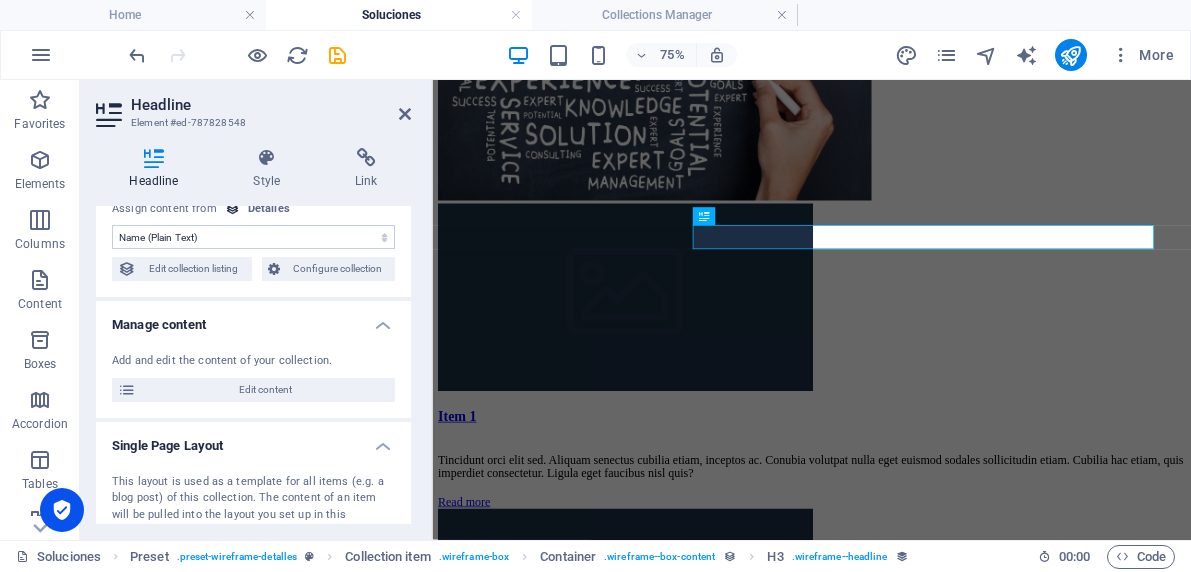 scroll, scrollTop: 76, scrollLeft: 0, axis: vertical 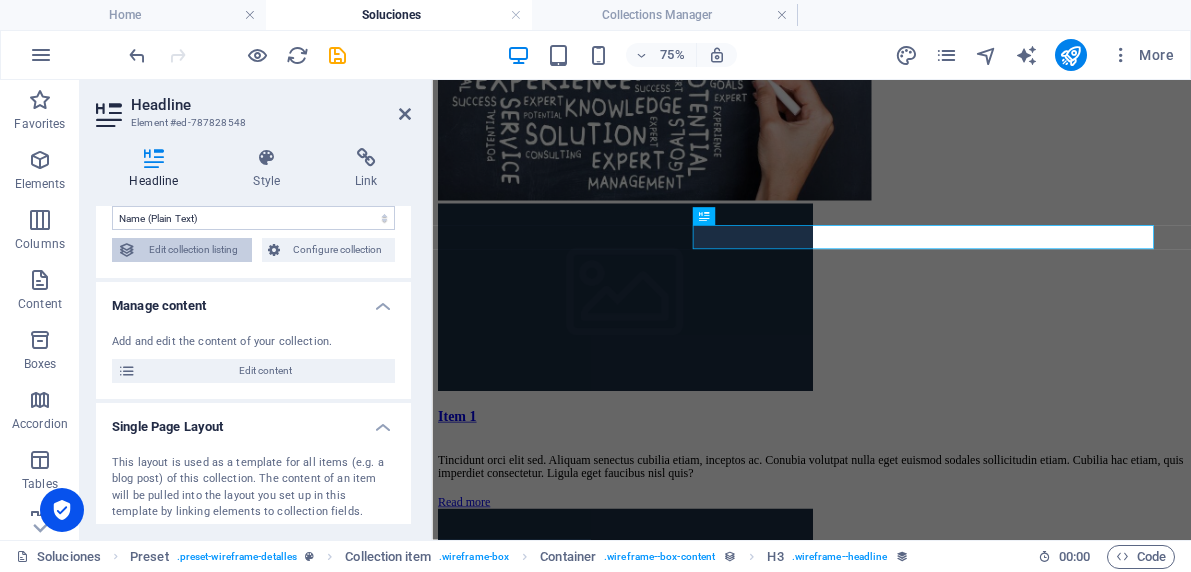 click on "Edit collection listing" at bounding box center (194, 250) 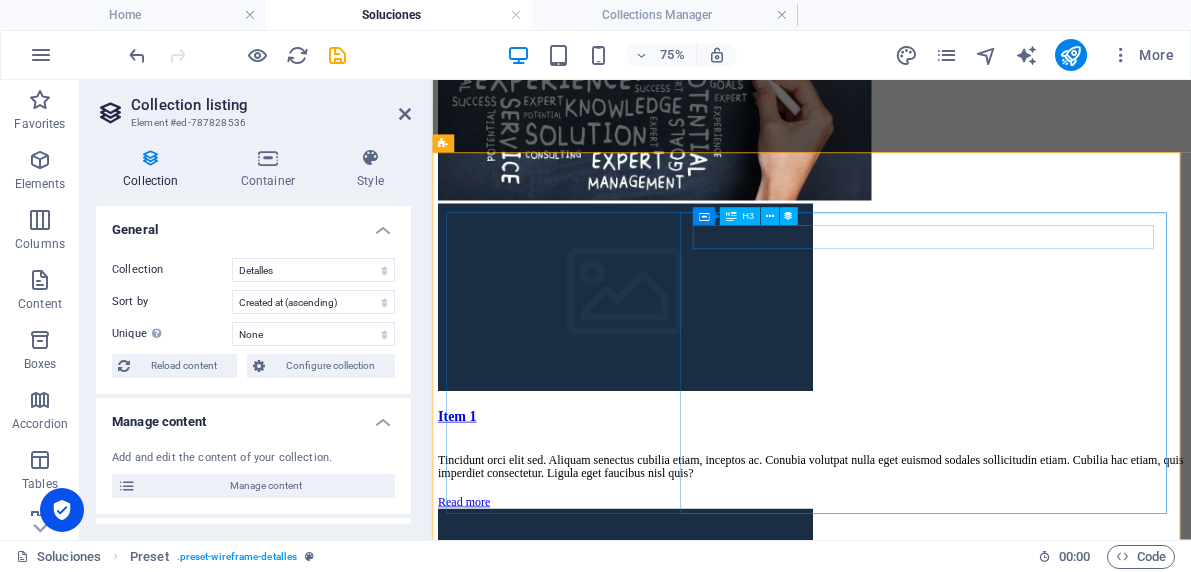 click on "Item 1" at bounding box center [938, 529] 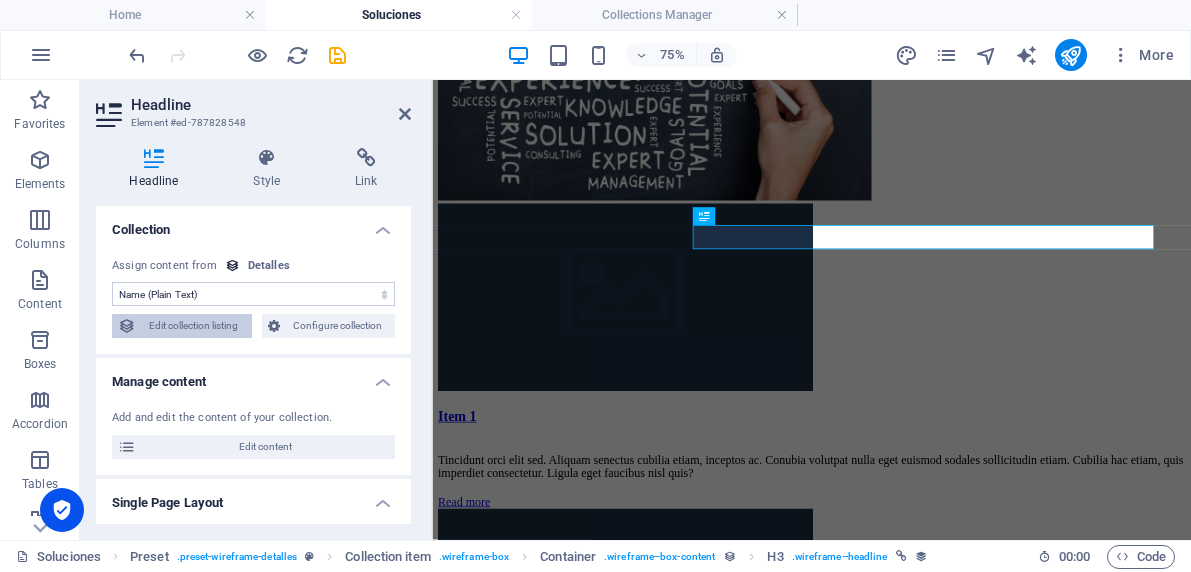 click on "Edit collection listing" at bounding box center [194, 326] 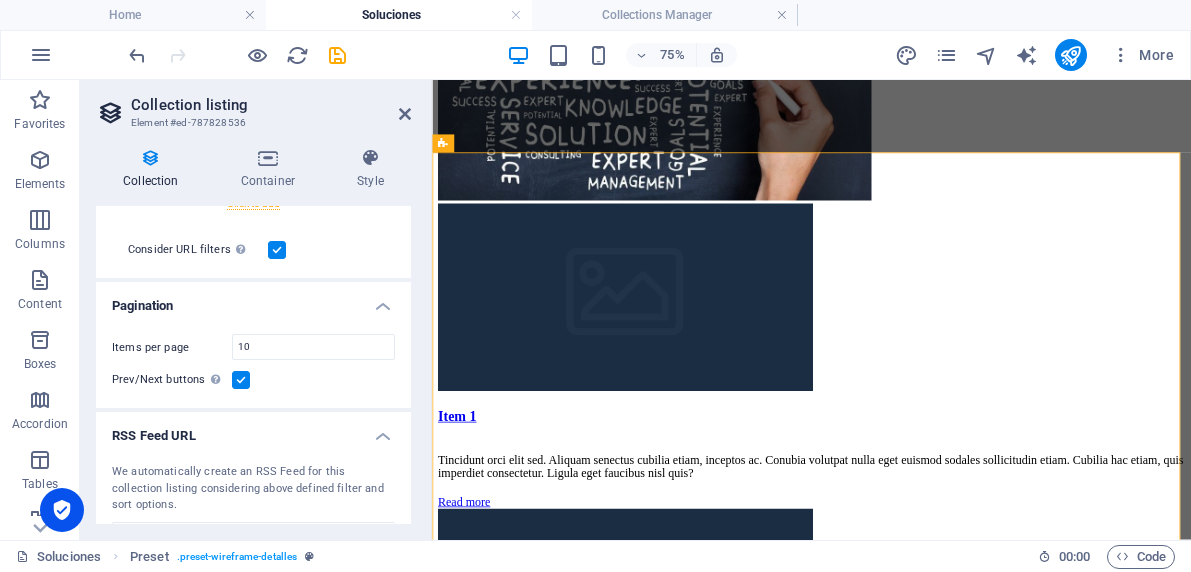 scroll, scrollTop: 592, scrollLeft: 0, axis: vertical 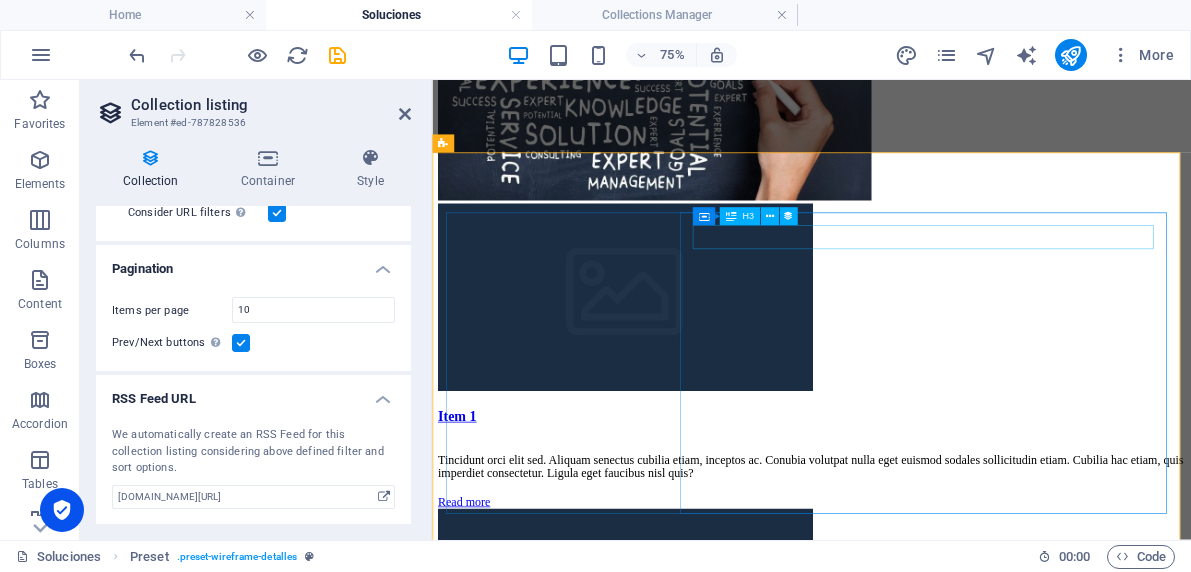 click on "Item 1" at bounding box center [938, 529] 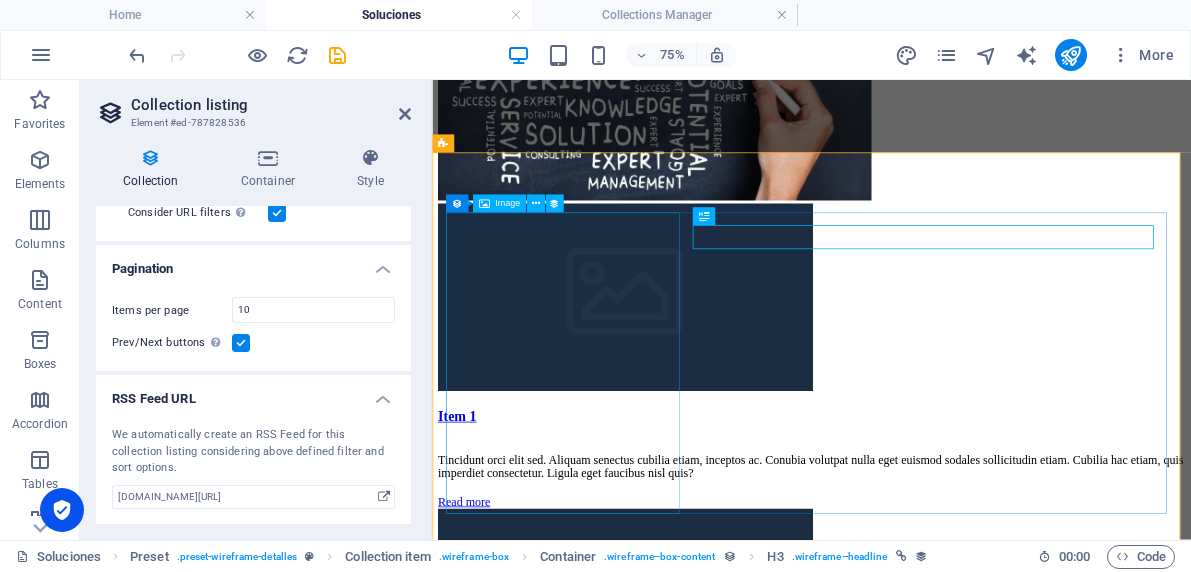click at bounding box center [938, 372] 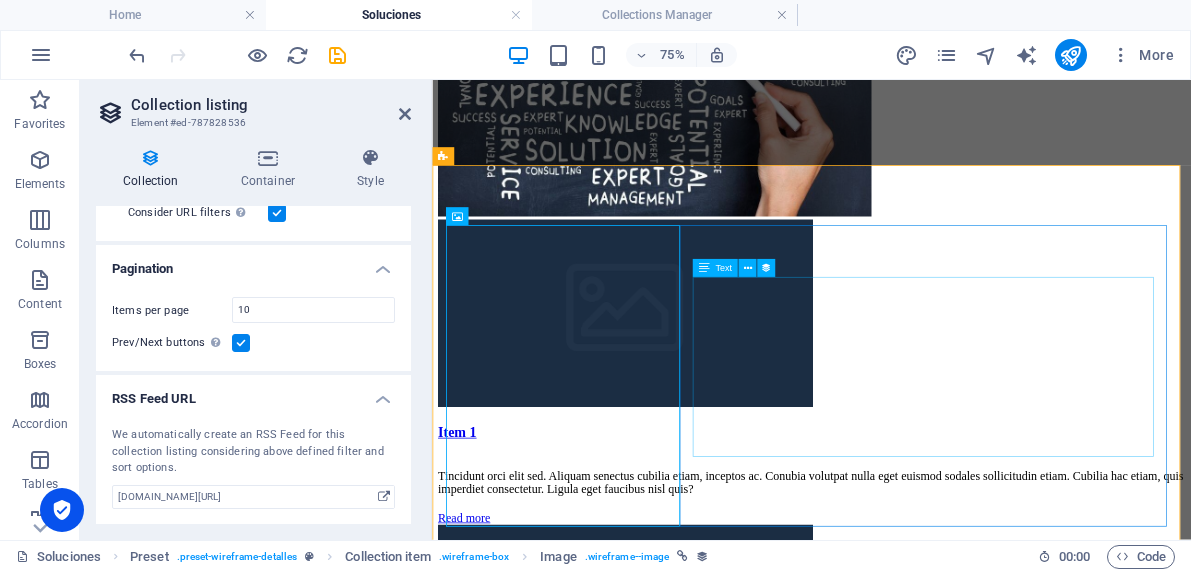 scroll, scrollTop: 630, scrollLeft: 0, axis: vertical 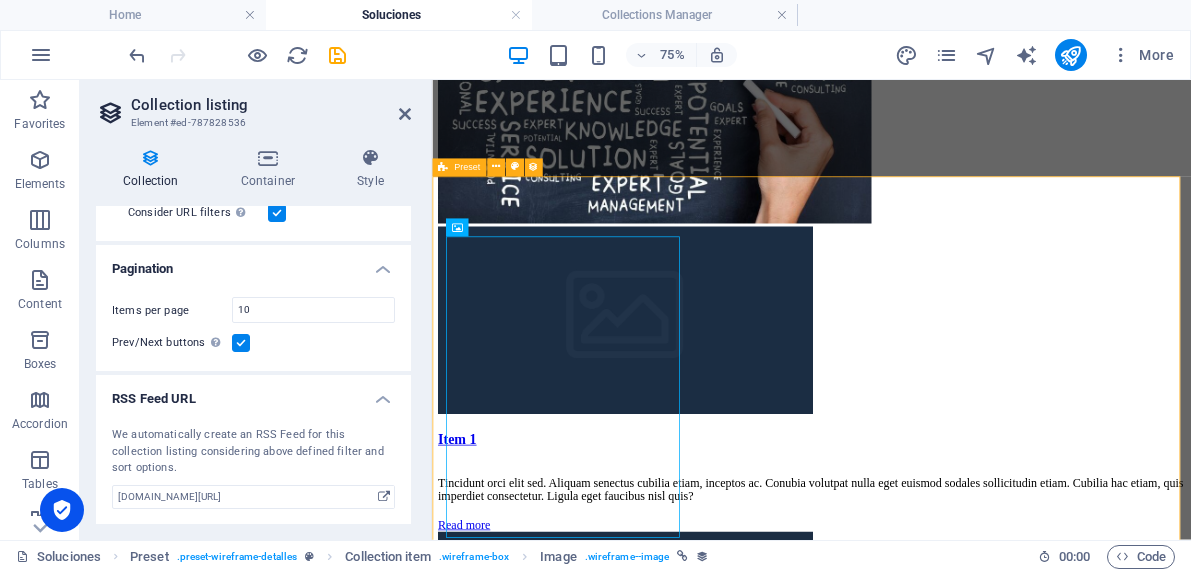 click on "Item 1 Tincidunt orci elit sed. Aliquam senectus cubilia etiam, inceptos ac. Conubia volutpat nulla eget euismod sodales sollicitudin etiam. Cubilia hac etiam, quis imperdiet consectetur. Ligula eget faucibus nisl quis? Read more Item 2 Et curabitur eleifend est ligula, at porta! Ligula netus mauris curae libero eros. Taciti platea [PERSON_NAME], neque netus ut. Mollis lectus laoreet. Hendrerit vitae lacinia. Morbi cras. Read more Item 3 Inceptos at curabitur convallis duis faucibus donec, aliquet ornare. Ac eget tristique ipsum fames vivamus. Integer urna libero rutrum imperdiet. Odio lobortis velit tellus. Vivamus platea potenti sem nam in. Vulputate facilisis lorem vehicula? Nullam consequat augue eu? Read more Item 4 Praesent aliquam sem nam semper nulla risus litora gravida. [PERSON_NAME] eget conubia. Pharetra dui eros. Et sit vivamus fames nam tempor! Porta suspendisse cras. Sodales platea ultrices vel sit proin? Porttitor enim volutpat tincidunt, sagittis auctor habitasse etiam! Read more  Previous Next" at bounding box center [938, 1109] 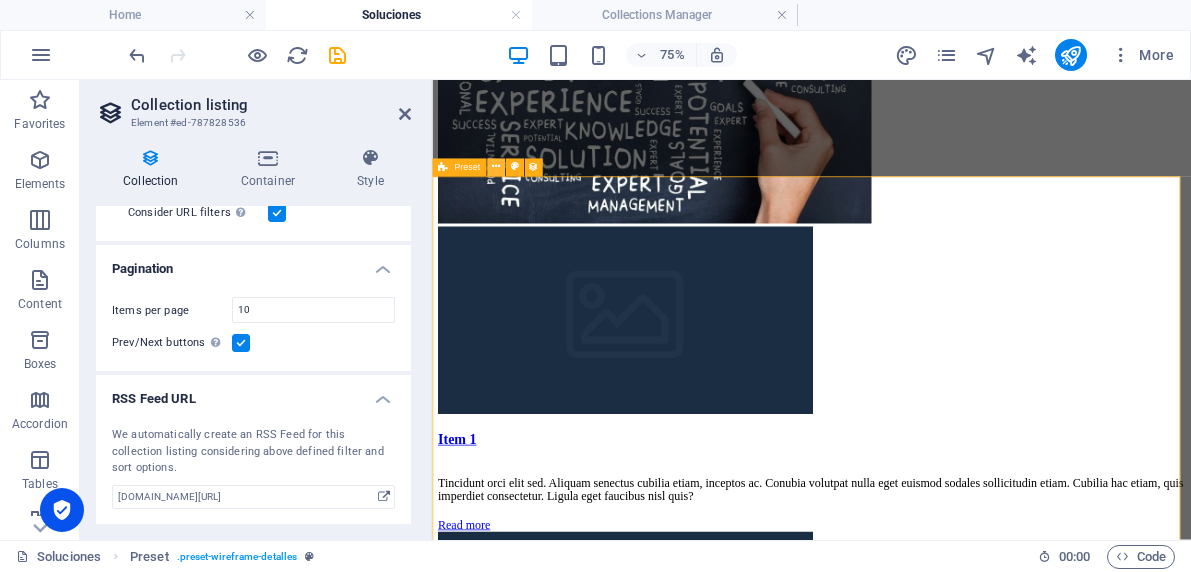 click at bounding box center [495, 168] 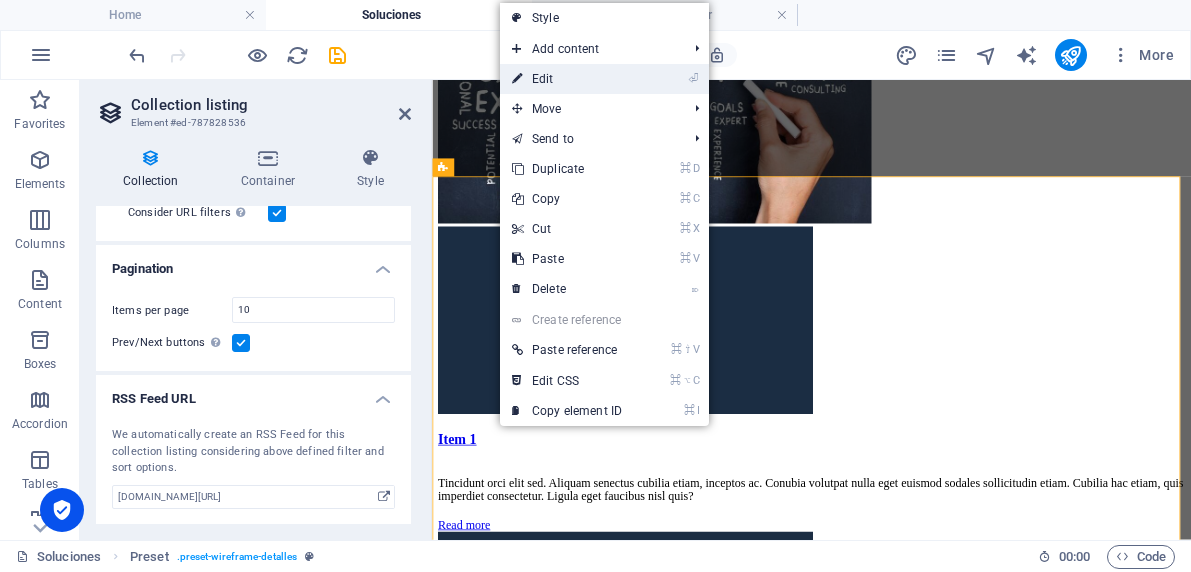 click on "⏎  Edit" at bounding box center (567, 79) 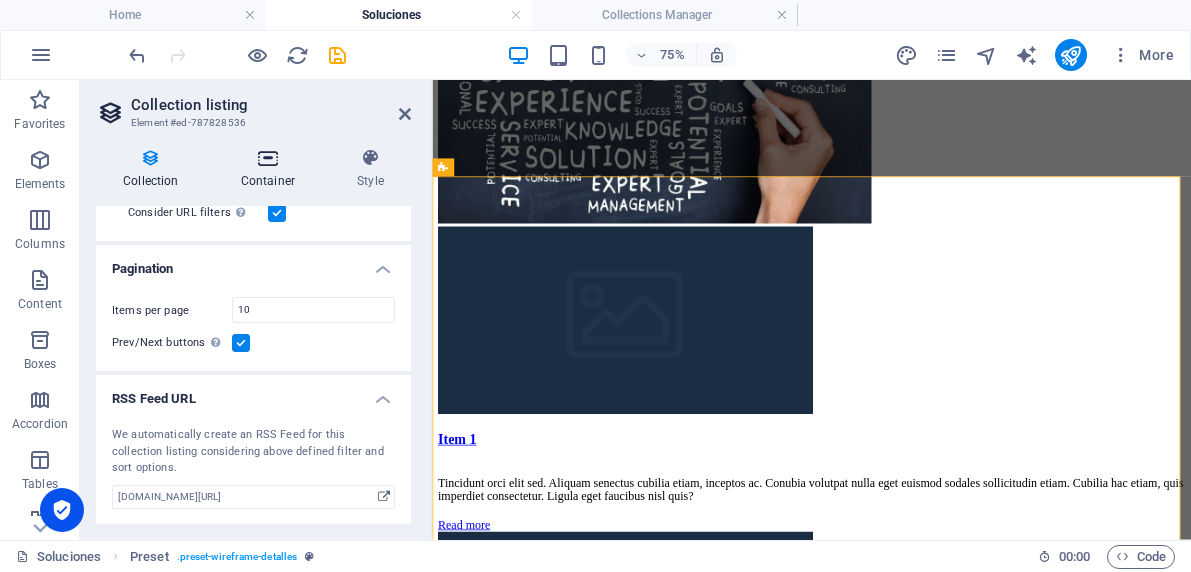 click at bounding box center [268, 158] 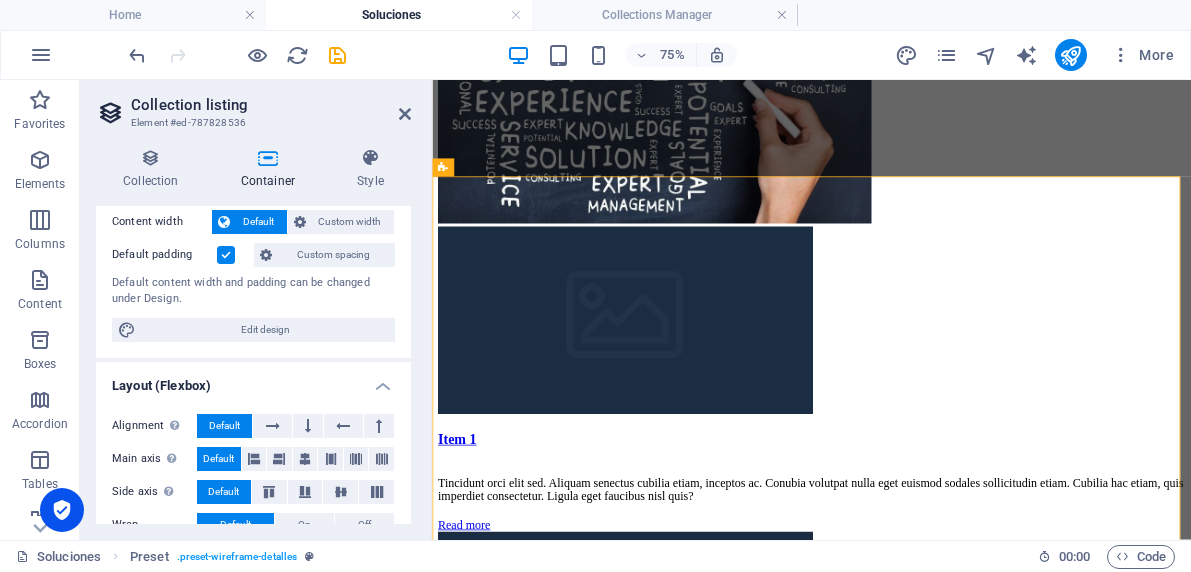 scroll, scrollTop: 175, scrollLeft: 0, axis: vertical 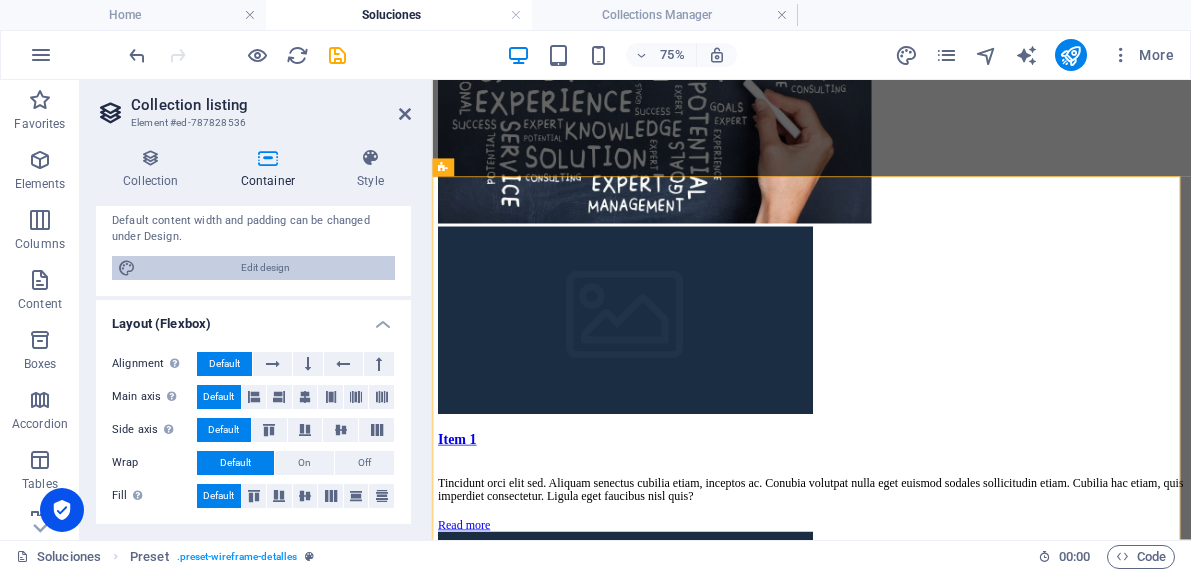 click on "Edit design" at bounding box center [265, 268] 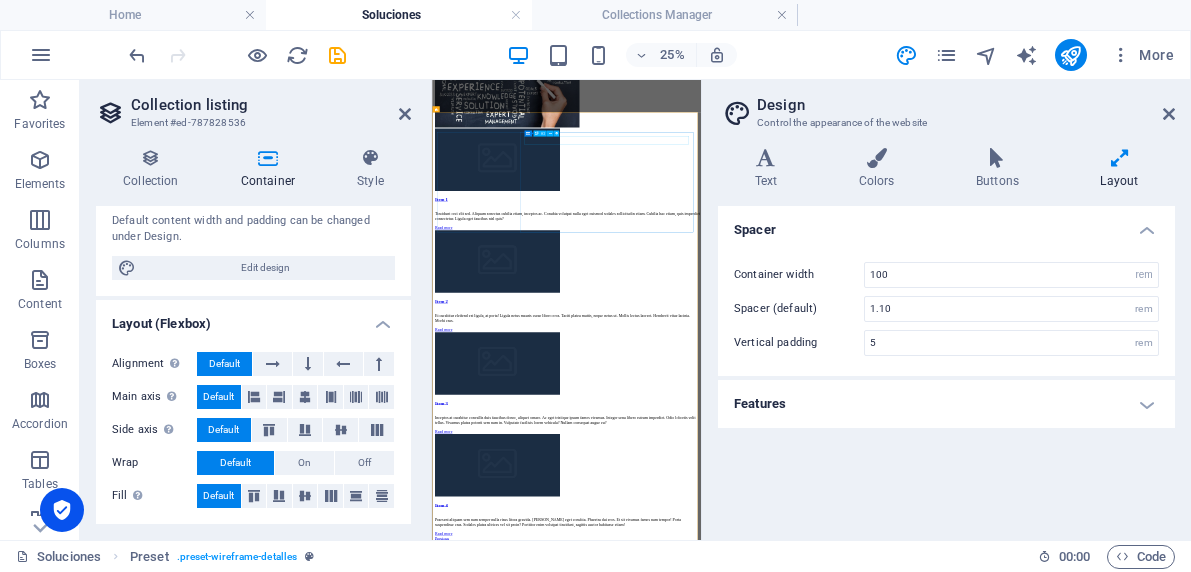 click on "Item 1" at bounding box center (970, 560) 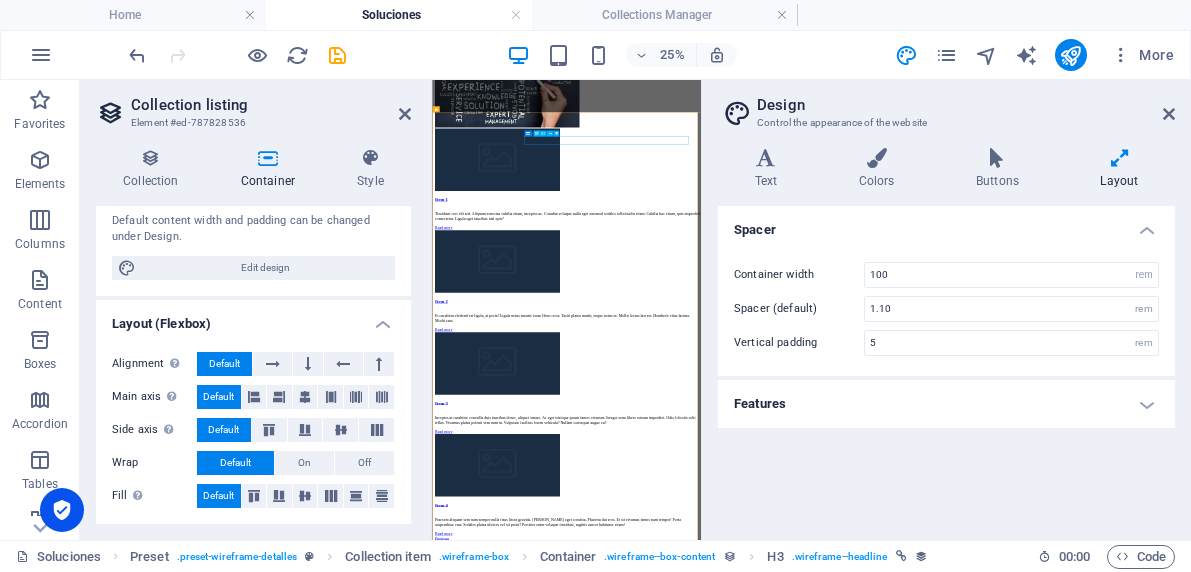 click on "Item 1" at bounding box center (970, 560) 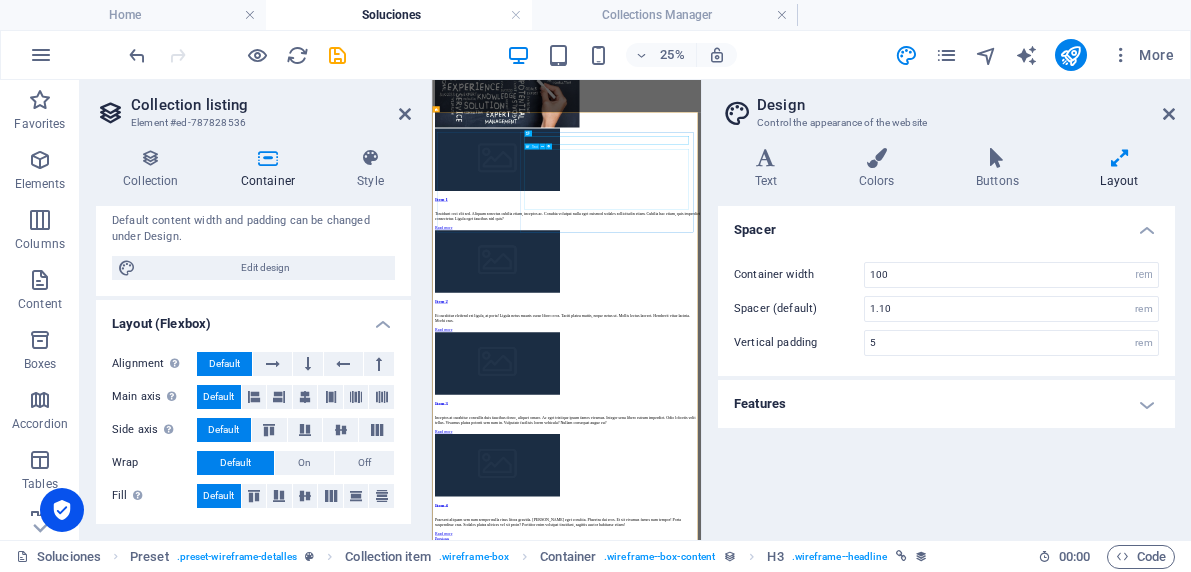 click on "Tincidunt orci elit sed. Aliquam senectus cubilia etiam, inceptos ac. Conubia volutpat nulla eget euismod sodales sollicitudin etiam. Cubilia hac etiam, quis imperdiet consectetur. Ligula eget faucibus nisl quis?" at bounding box center [970, 627] 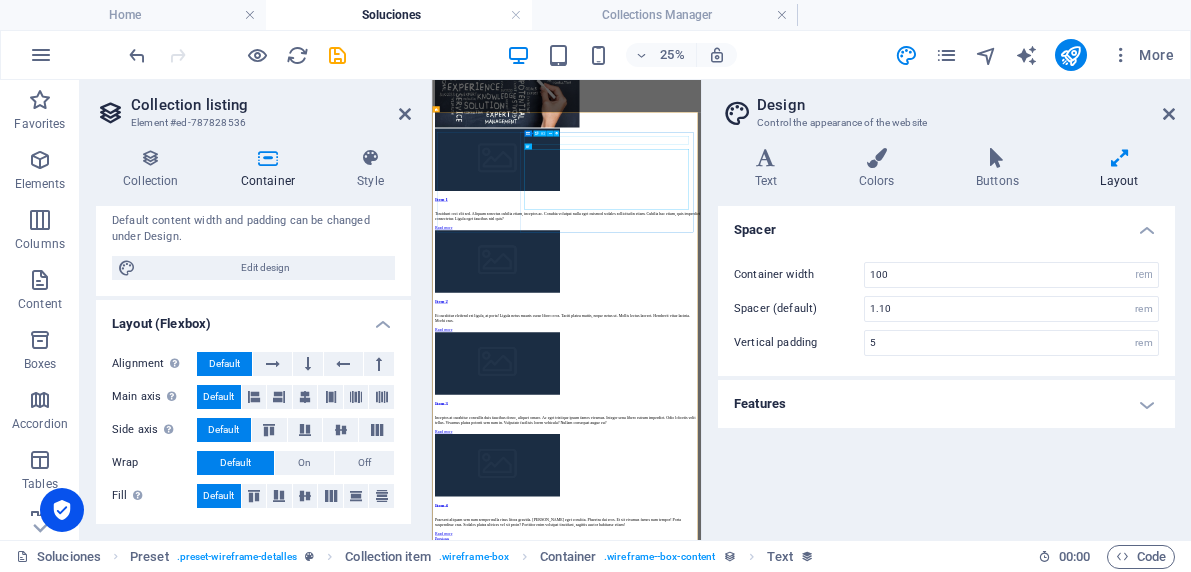 click on "Item 1" at bounding box center (970, 560) 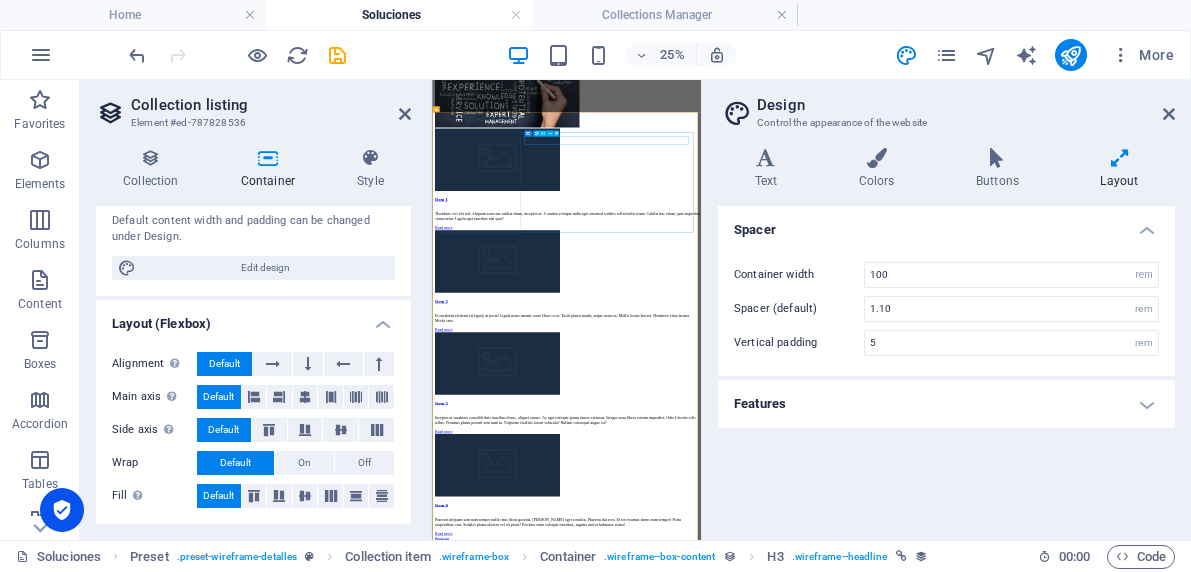 click on "Item 1" at bounding box center (970, 560) 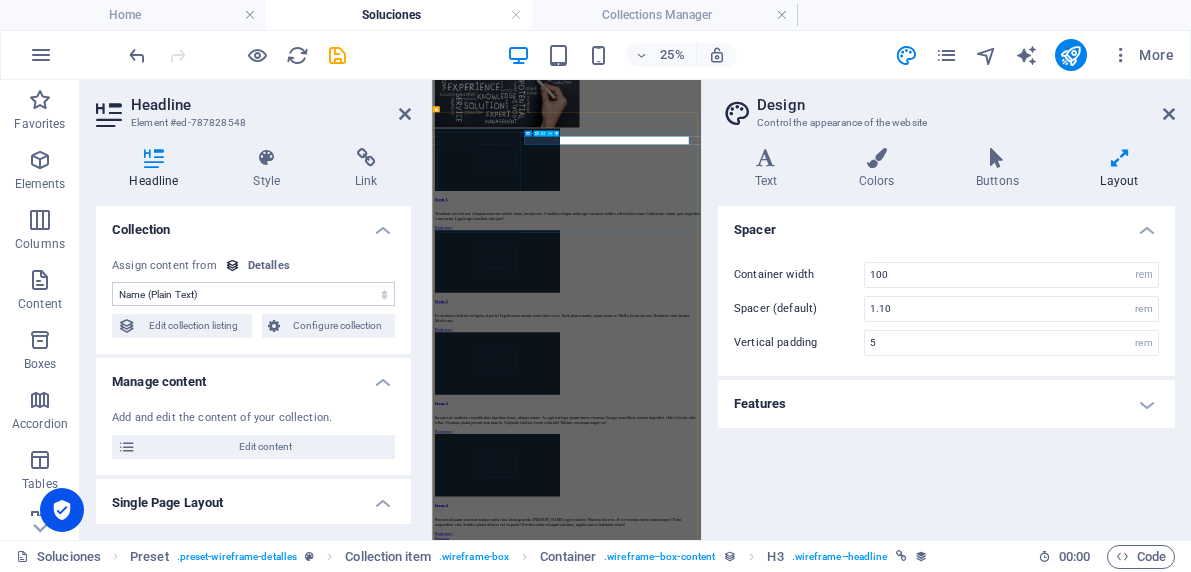 click on "Item 1" at bounding box center (970, 560) 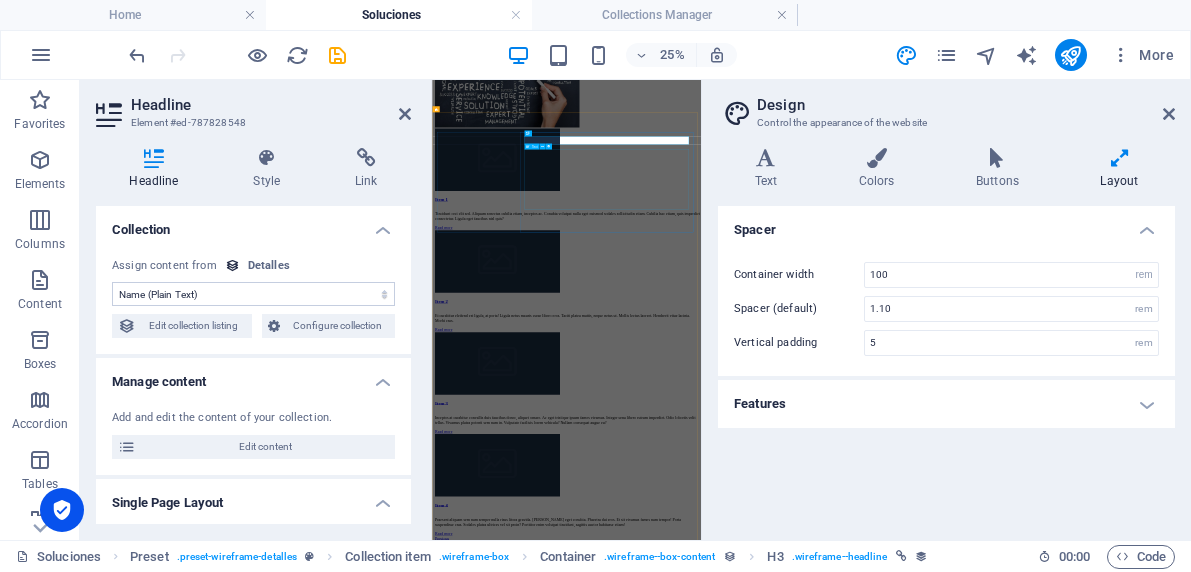 click on "Tincidunt orci elit sed. Aliquam senectus cubilia etiam, inceptos ac. Conubia volutpat nulla eget euismod sodales sollicitudin etiam. Cubilia hac etiam, quis imperdiet consectetur. Ligula eget faucibus nisl quis?" at bounding box center [970, 627] 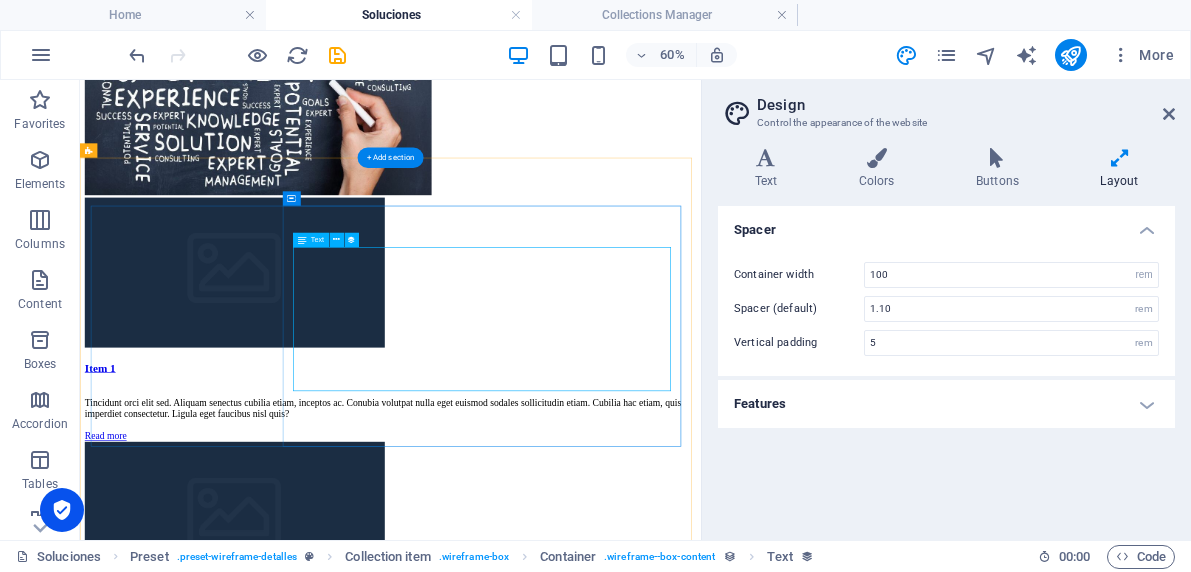 click on "Tincidunt orci elit sed. Aliquam senectus cubilia etiam, inceptos ac. Conubia volutpat nulla eget euismod sodales sollicitudin etiam. Cubilia hac etiam, quis imperdiet consectetur. Ligula eget faucibus nisl quis?" at bounding box center [597, 627] 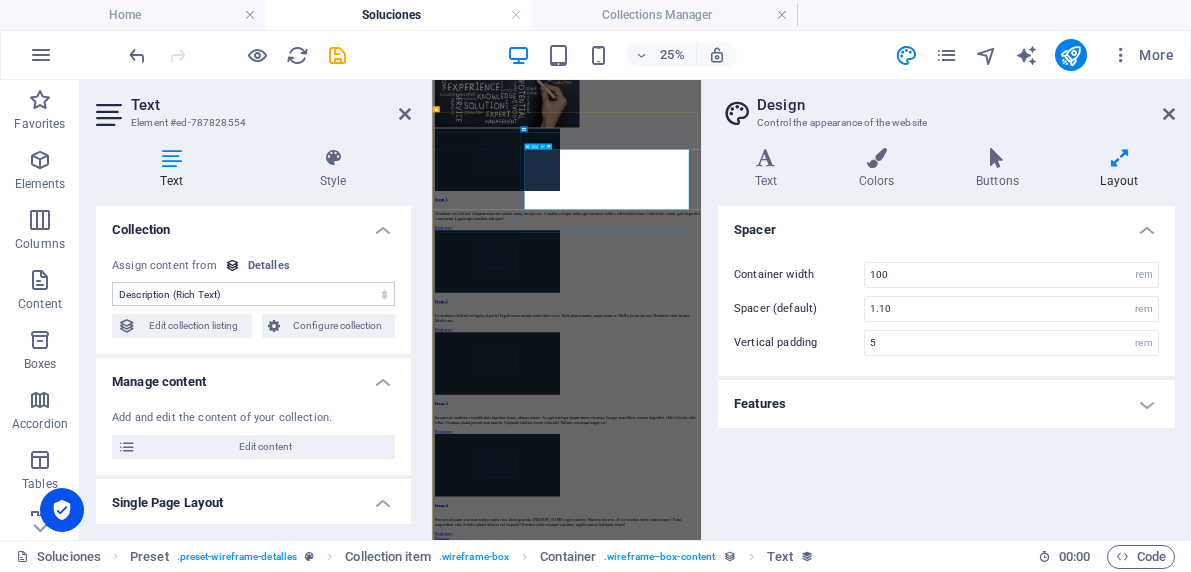 click on "Tincidunt orci elit sed. Aliquam senectus cubilia etiam, inceptos ac. Conubia volutpat nulla eget euismod sodales sollicitudin etiam. Cubilia hac etiam, quis imperdiet consectetur. Ligula eget faucibus nisl quis?" at bounding box center [970, 627] 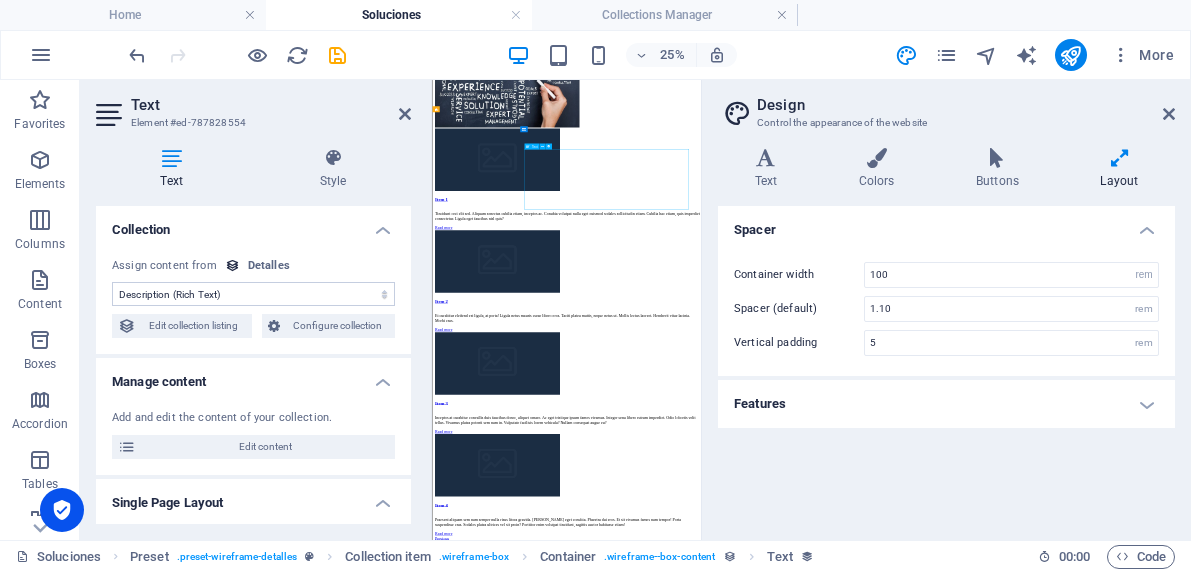 drag, startPoint x: 979, startPoint y: 506, endPoint x: 913, endPoint y: 404, distance: 121.49074 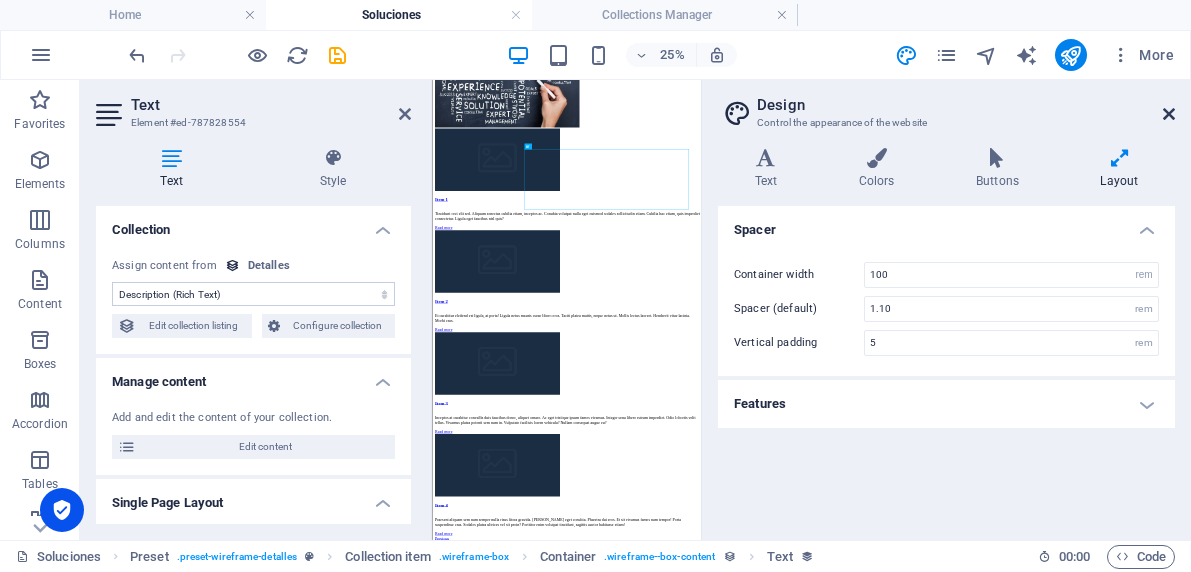 click at bounding box center (1169, 114) 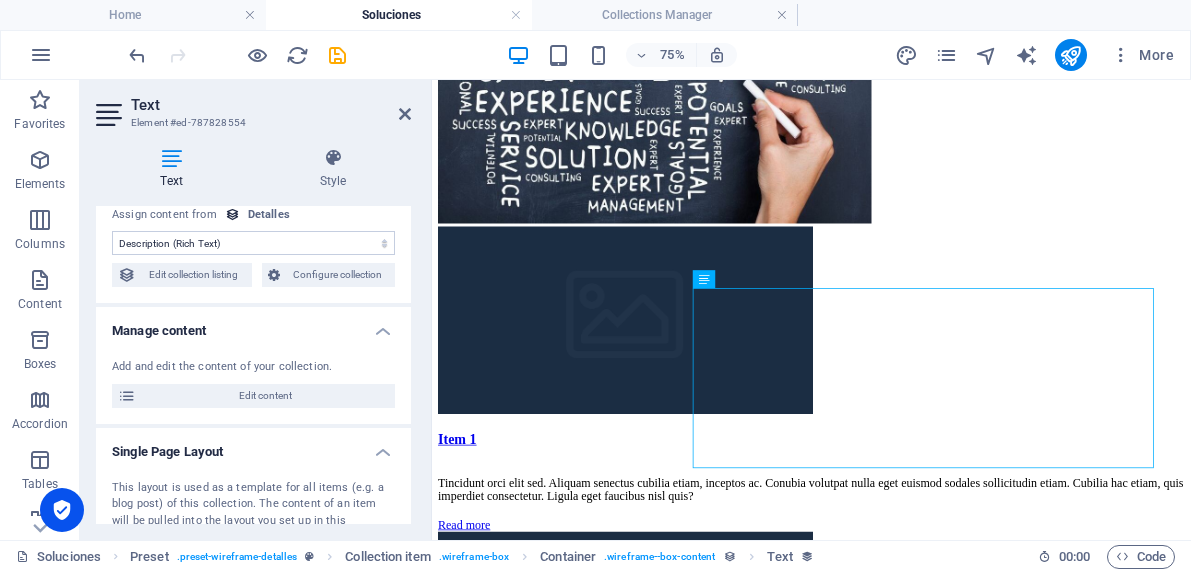 scroll, scrollTop: 88, scrollLeft: 0, axis: vertical 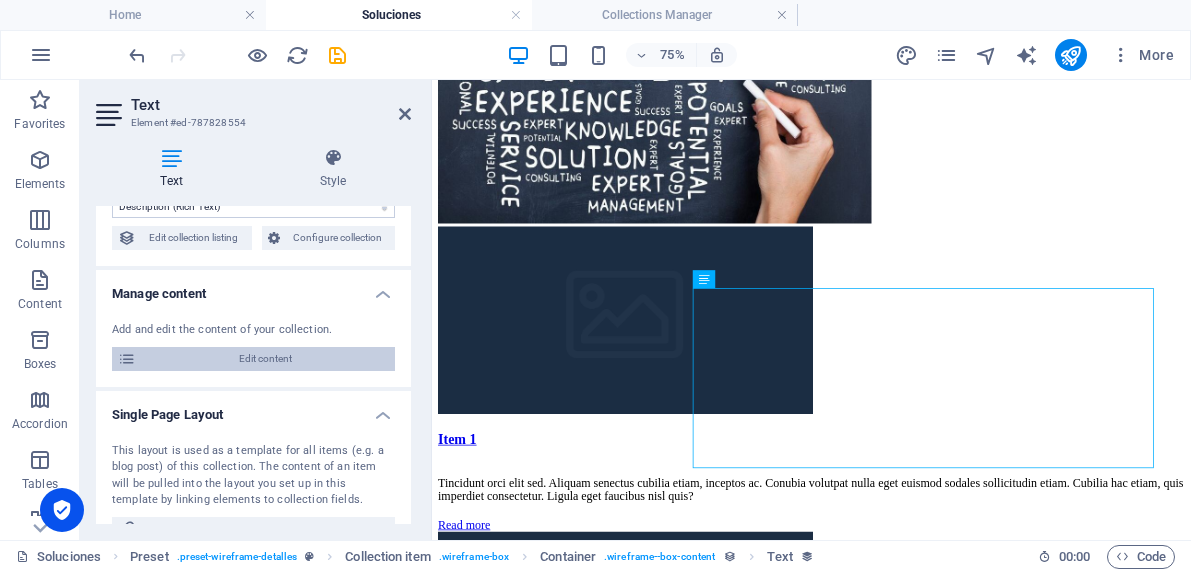 click on "Edit content" at bounding box center [265, 359] 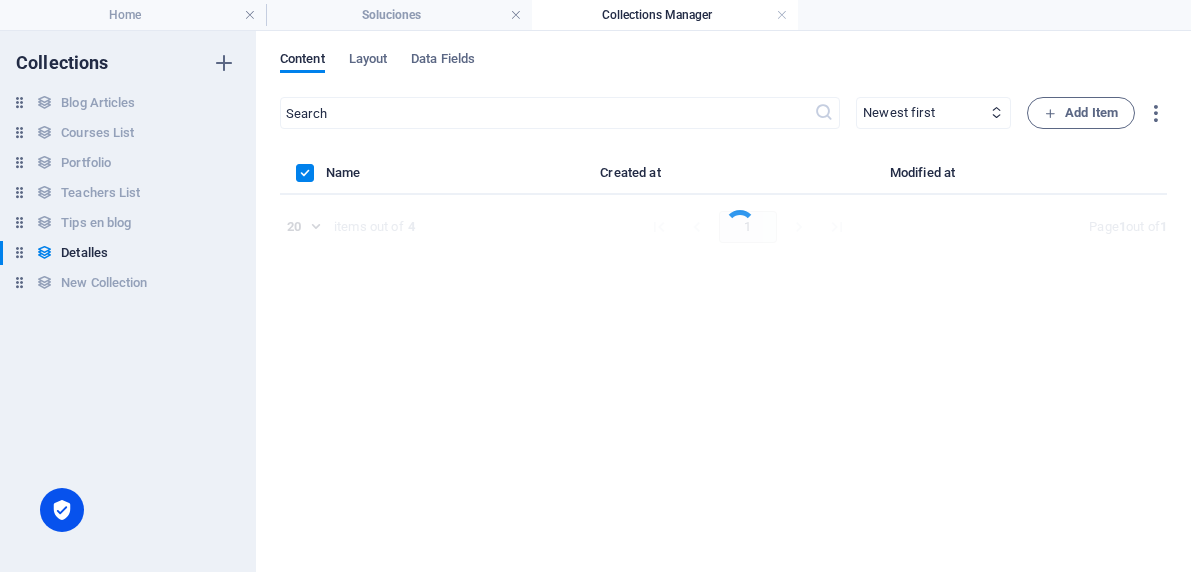 scroll, scrollTop: 0, scrollLeft: 0, axis: both 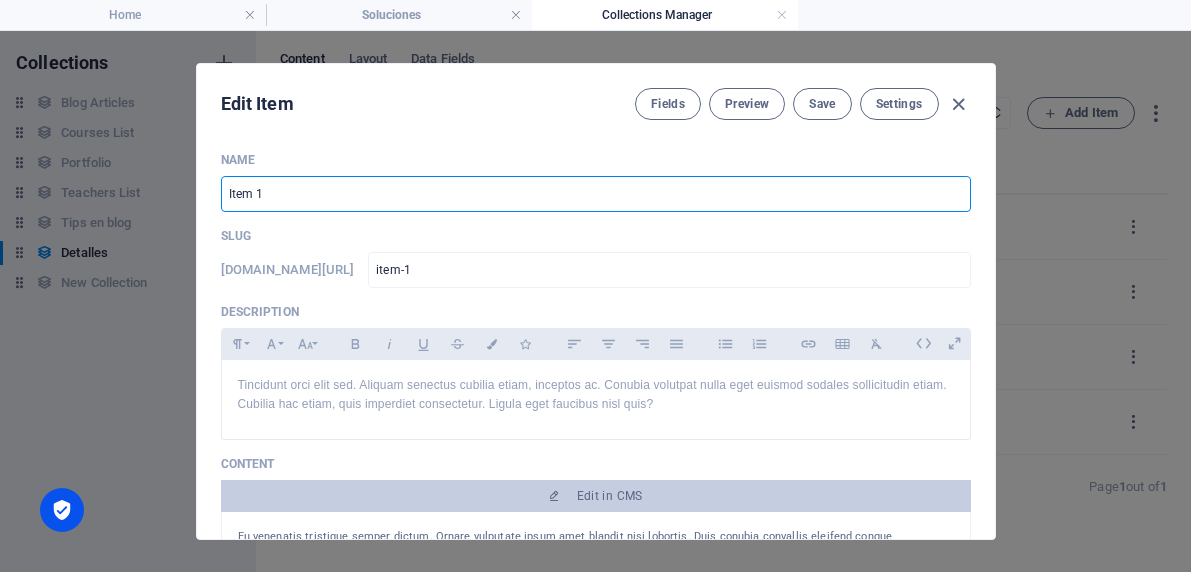 drag, startPoint x: 287, startPoint y: 201, endPoint x: 206, endPoint y: 197, distance: 81.09871 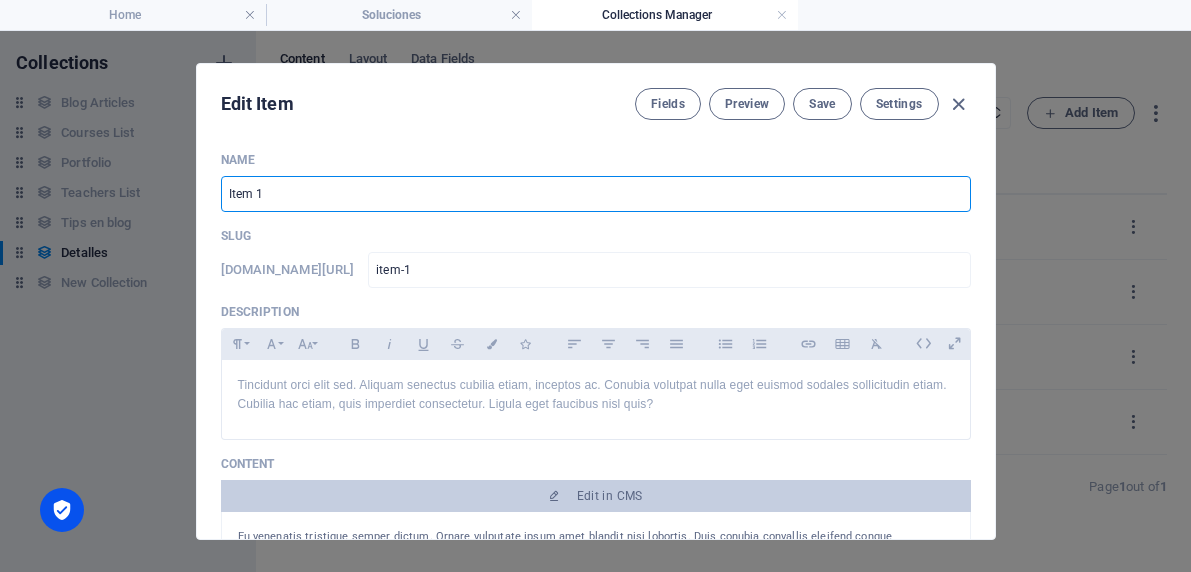 type on "C" 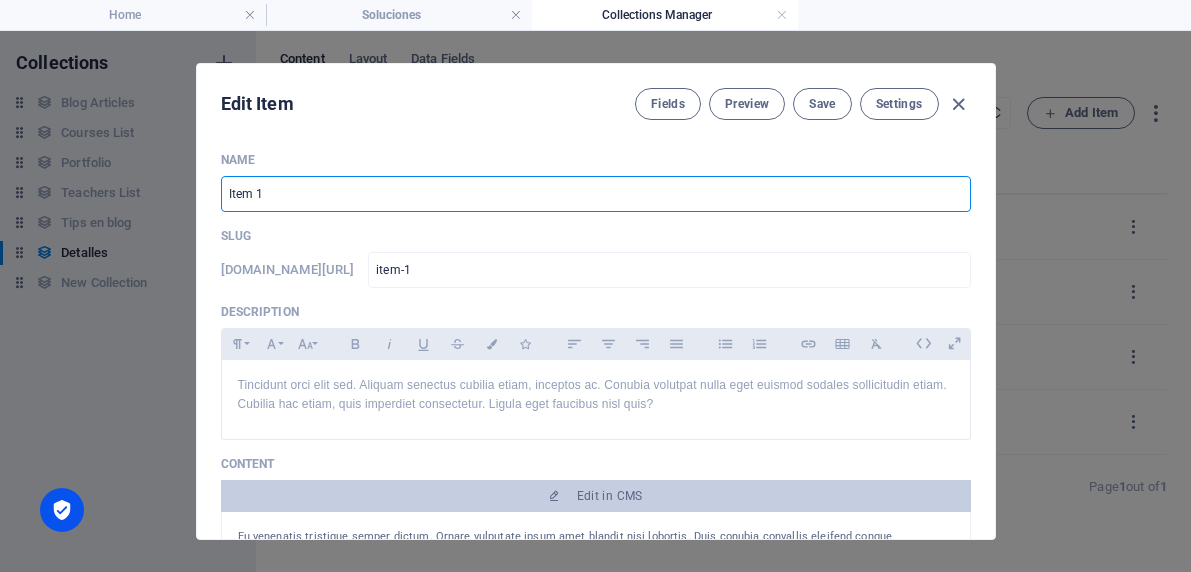 type on "c" 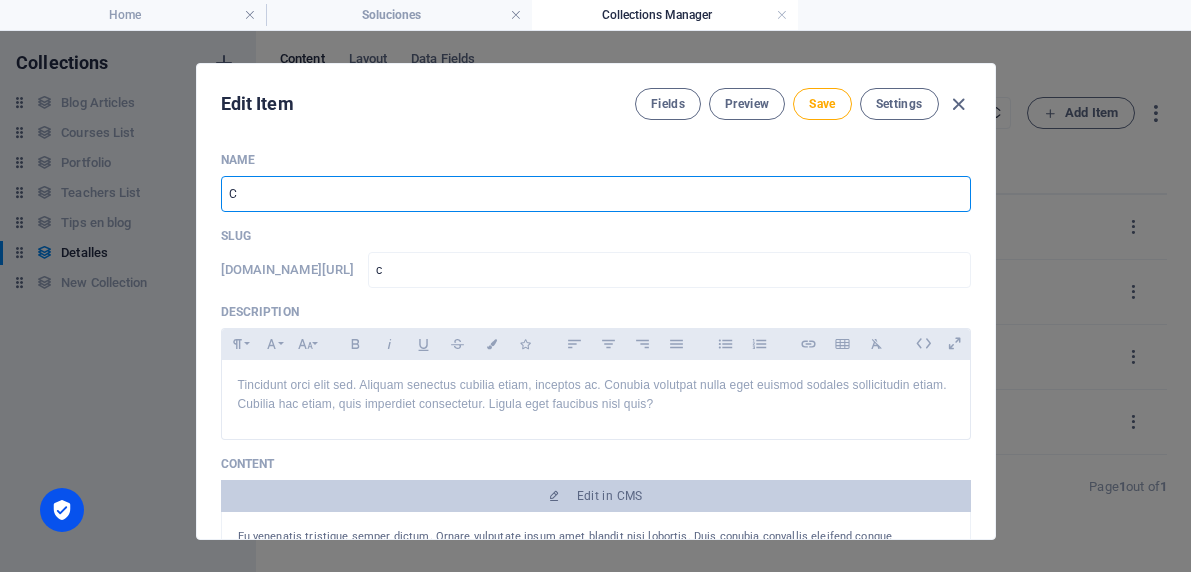 type on "Co" 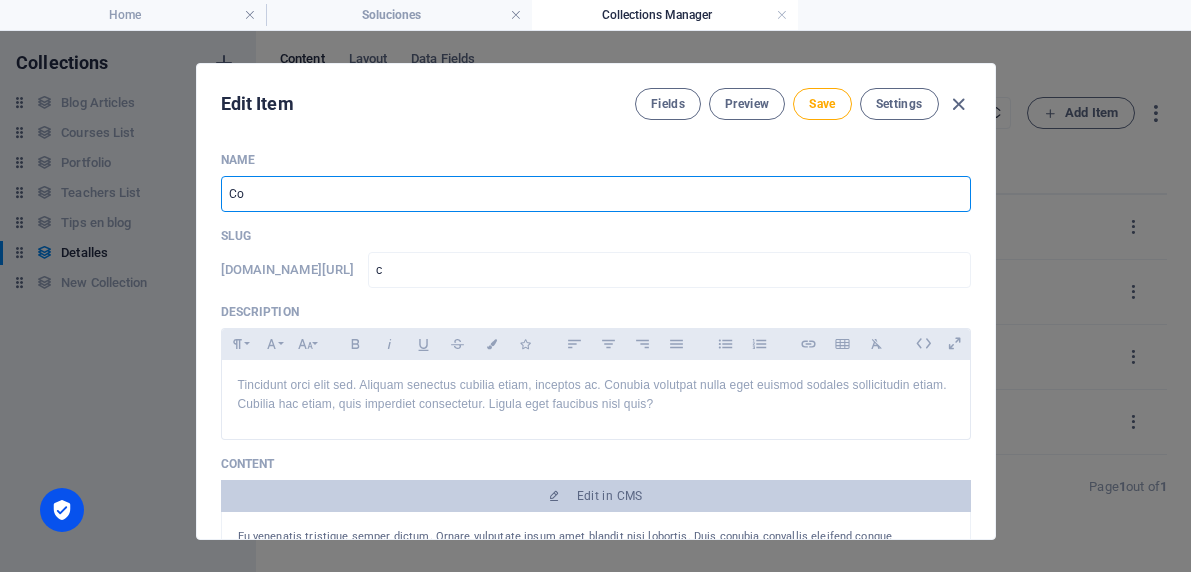 type on "co" 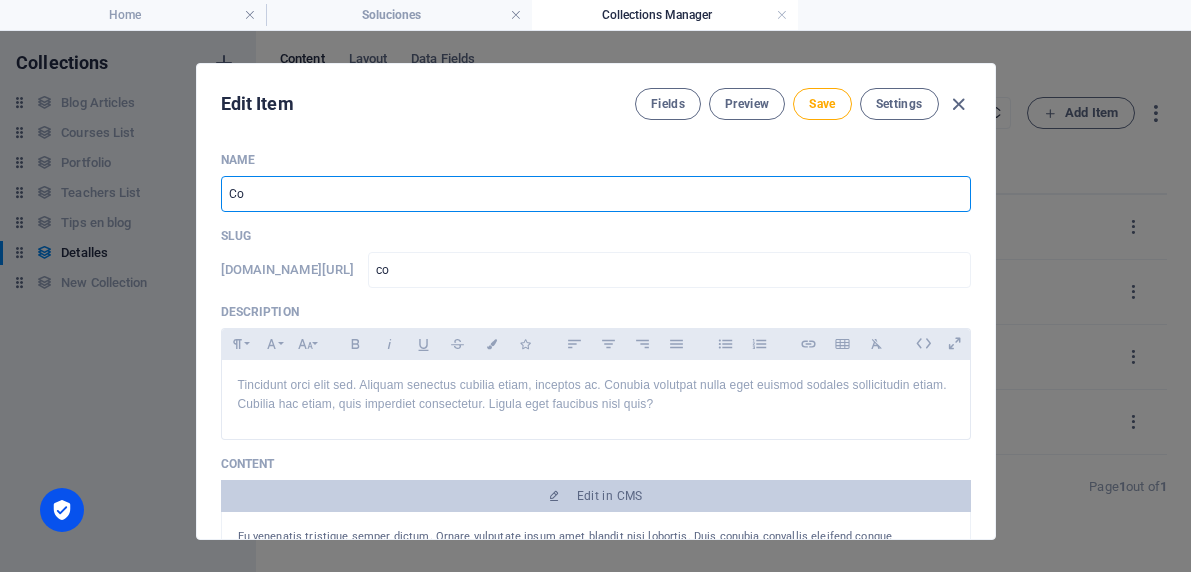 type on "Con" 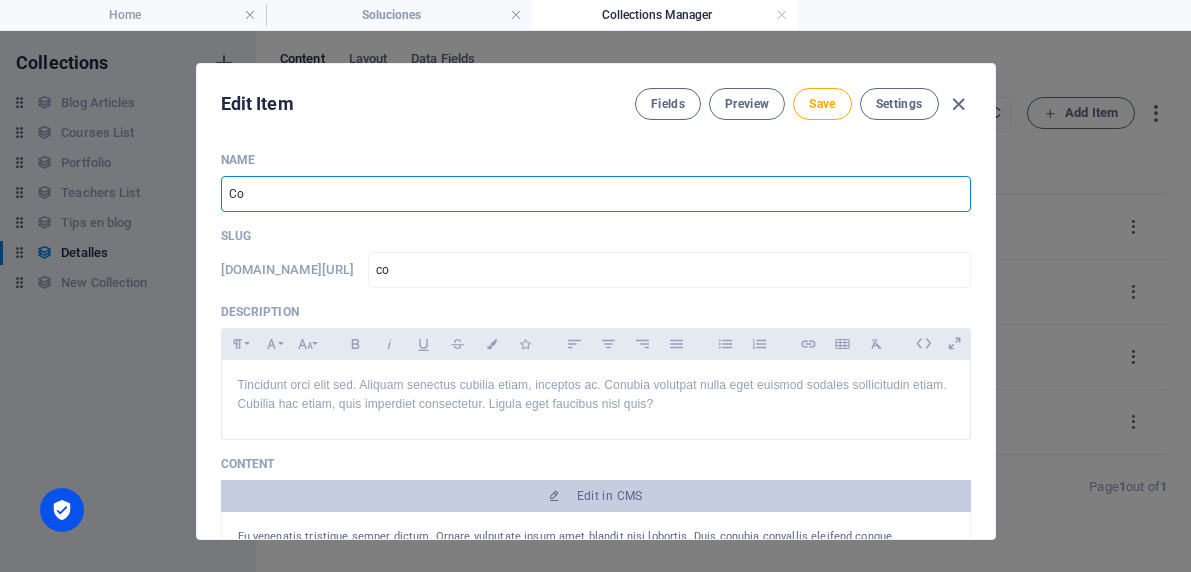 type on "con" 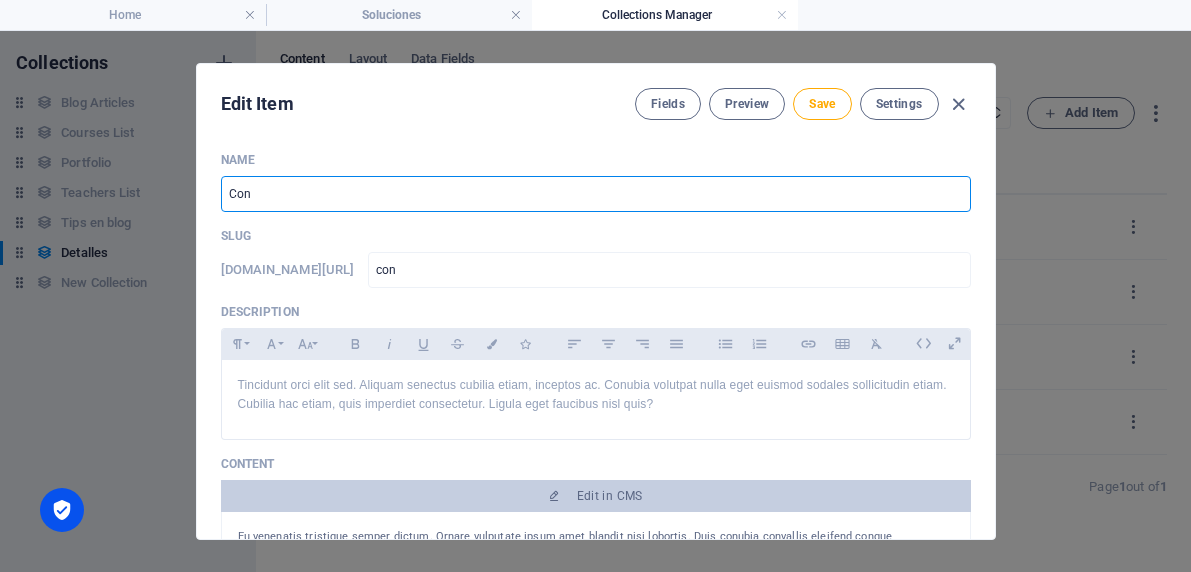 type on "Cont" 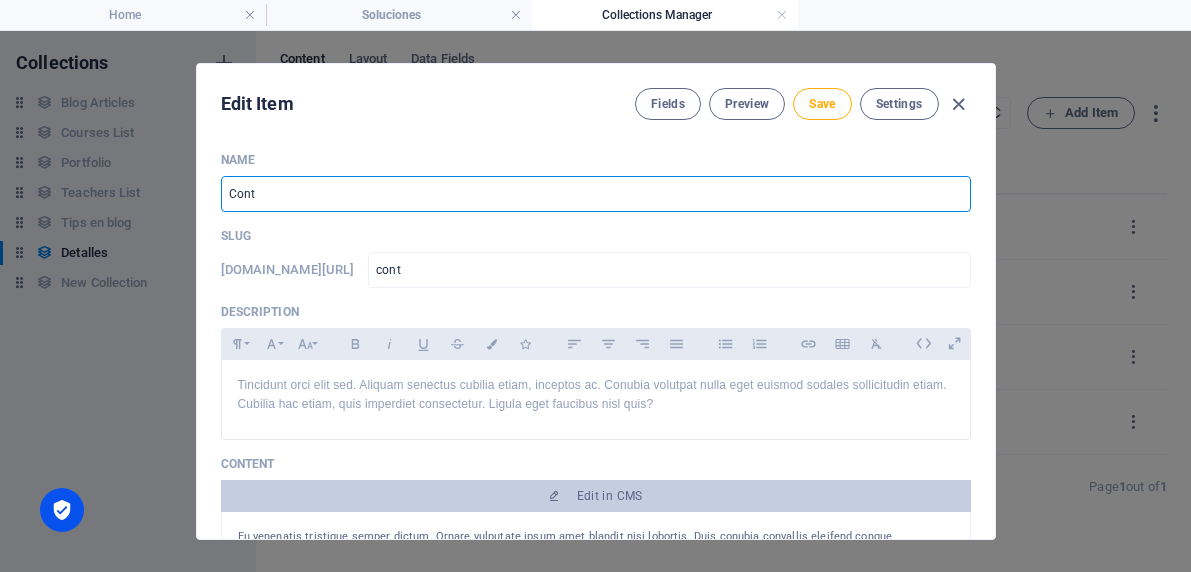 type on "Conta" 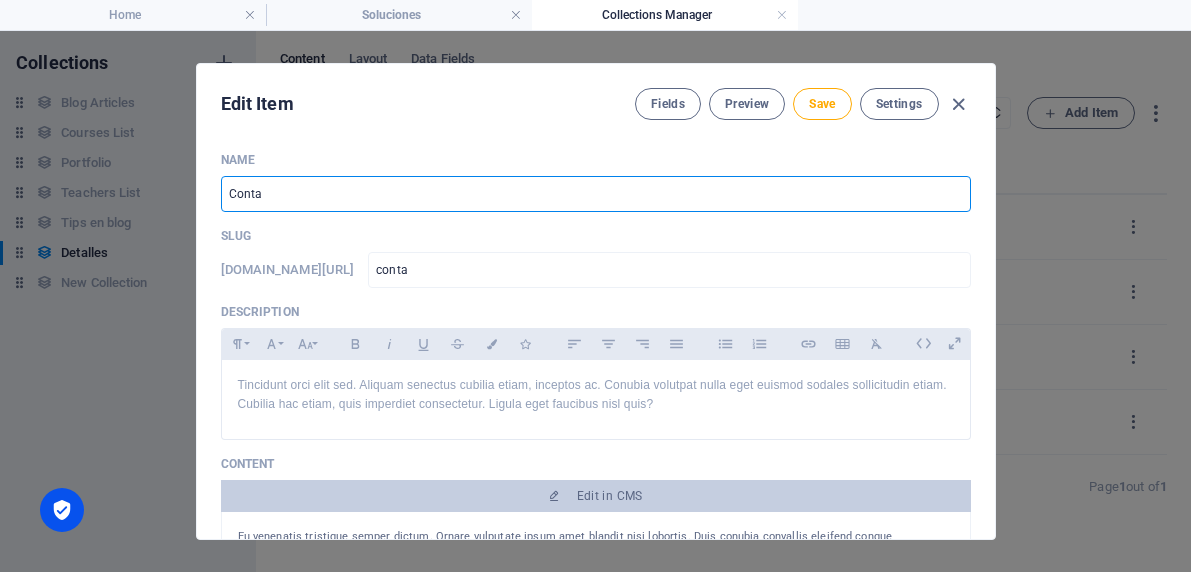 type on "Contab" 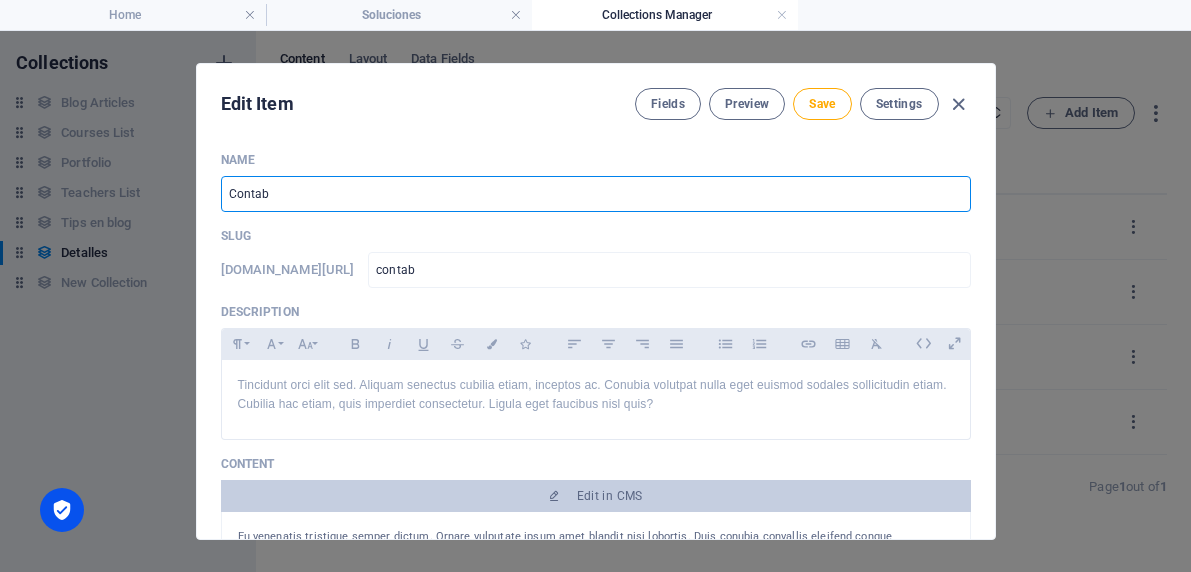 type on "Contabi" 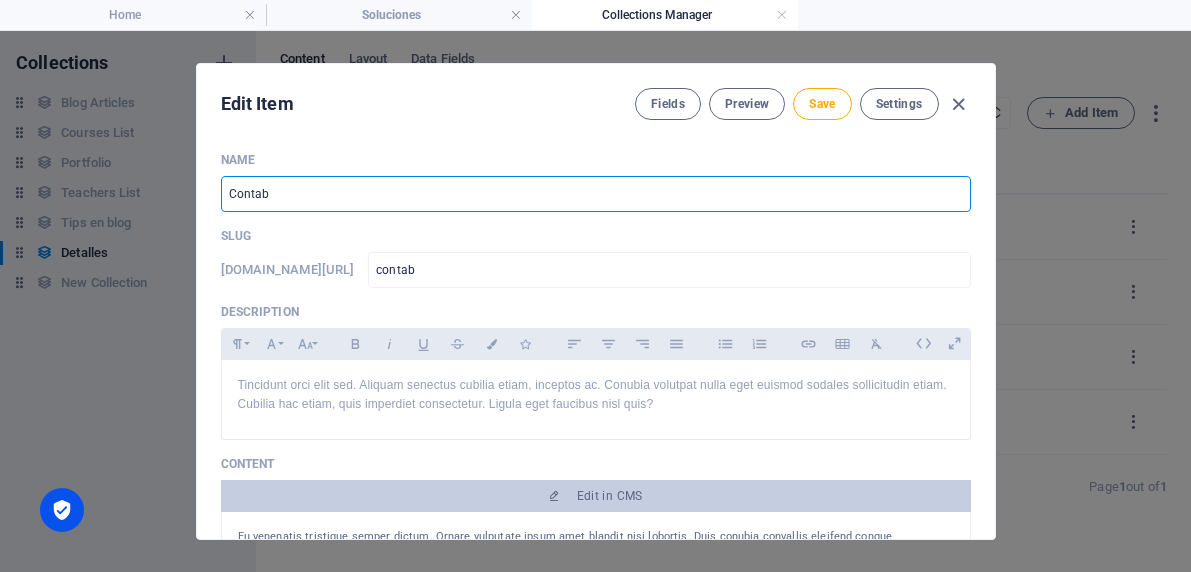 type on "contabi" 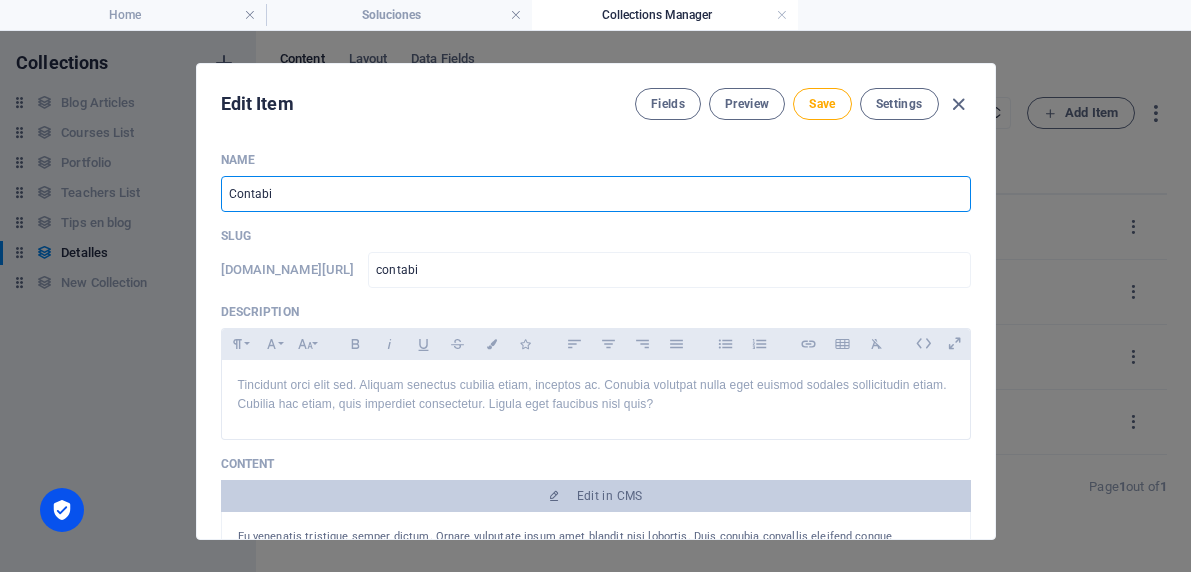 type on "Contabil" 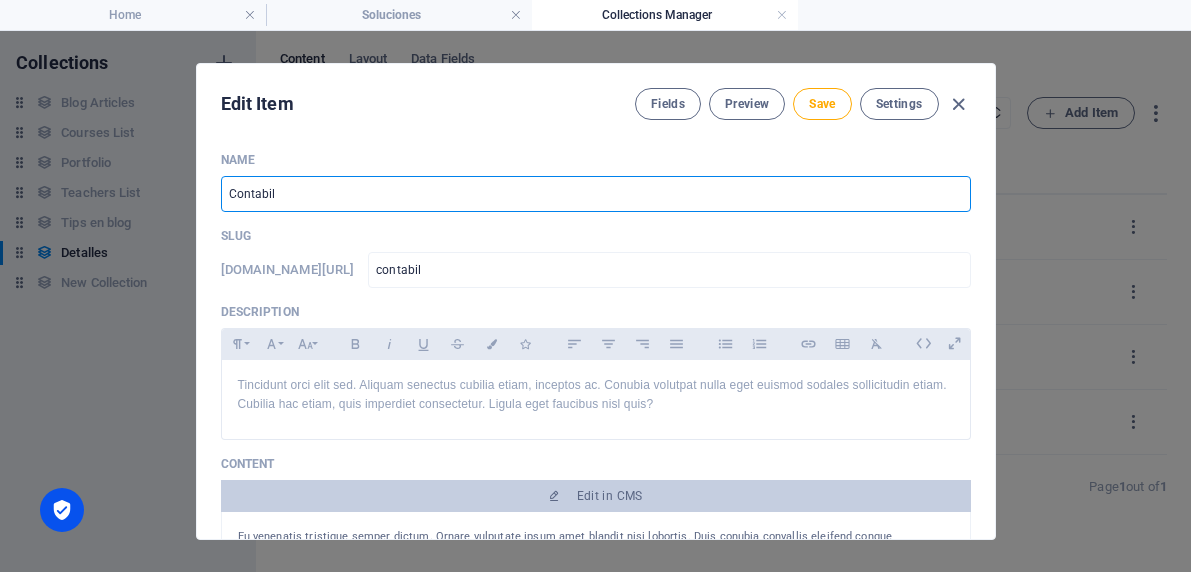 type on "Contabili" 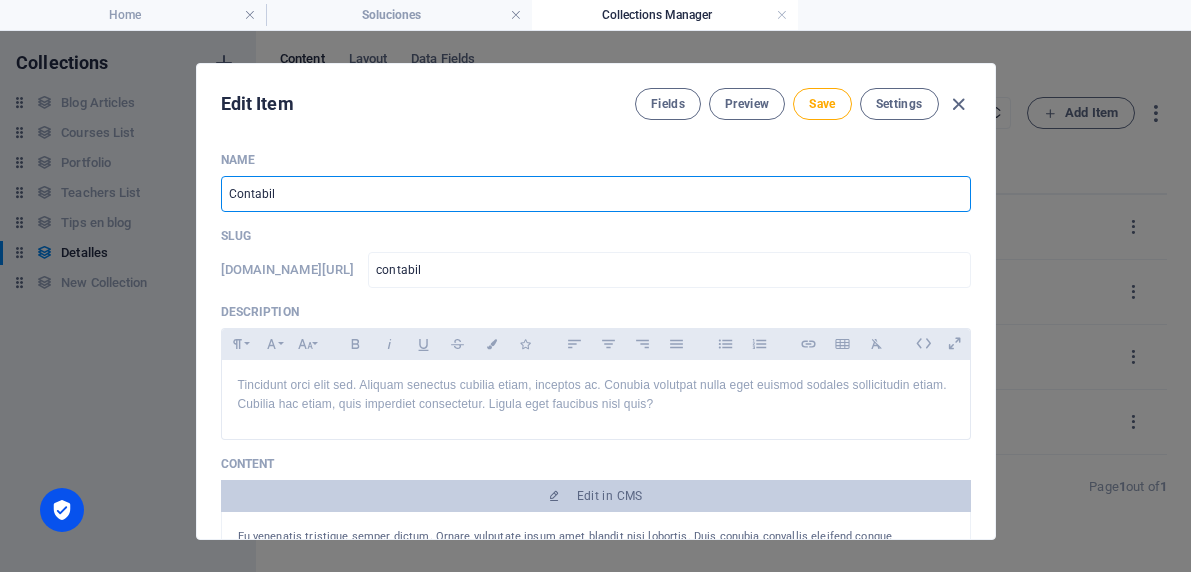 type on "contabili" 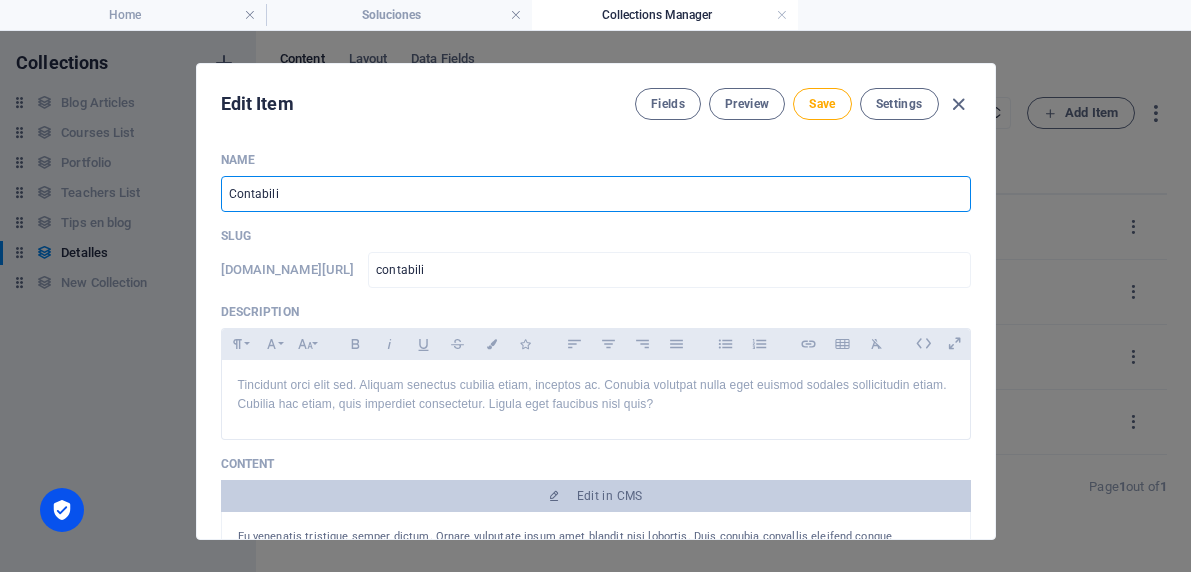 type on "Contabilid" 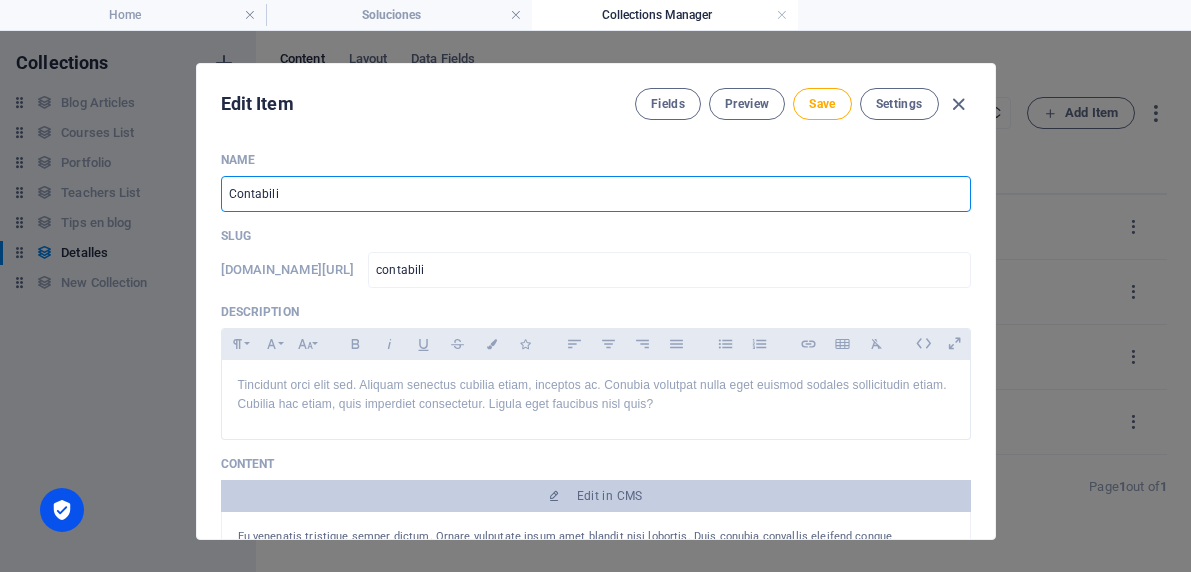type on "contabilid" 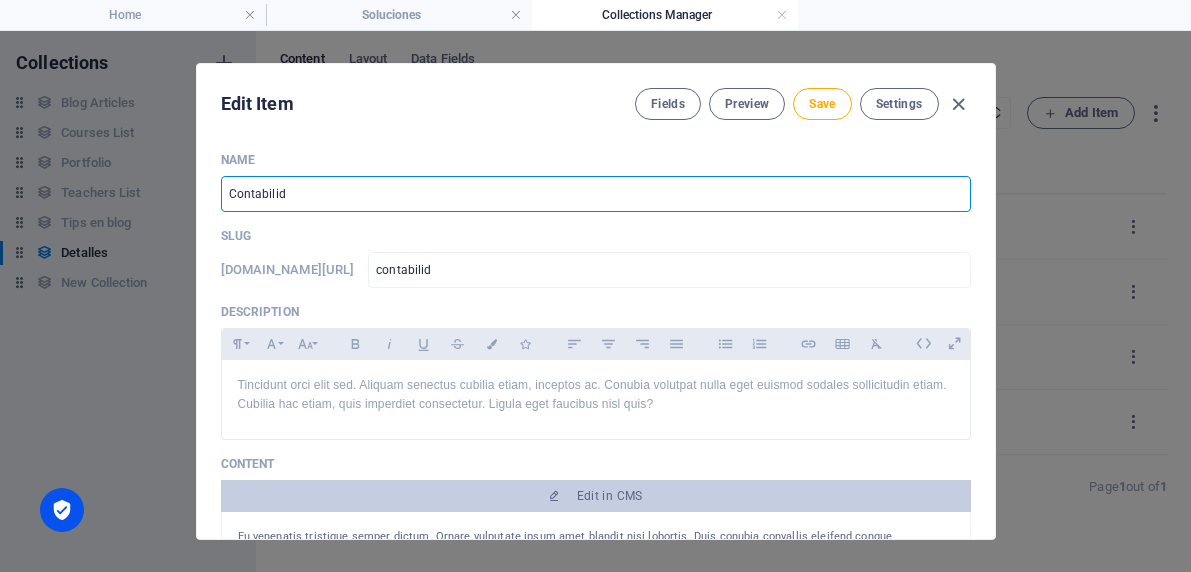 type on "Contabilida" 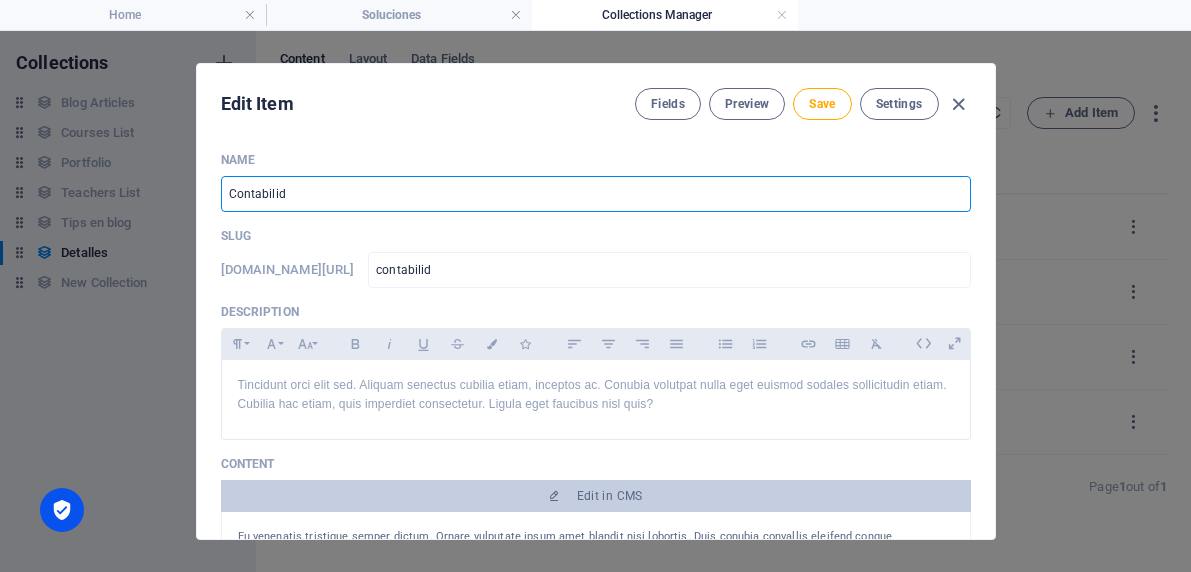 type on "contabilida" 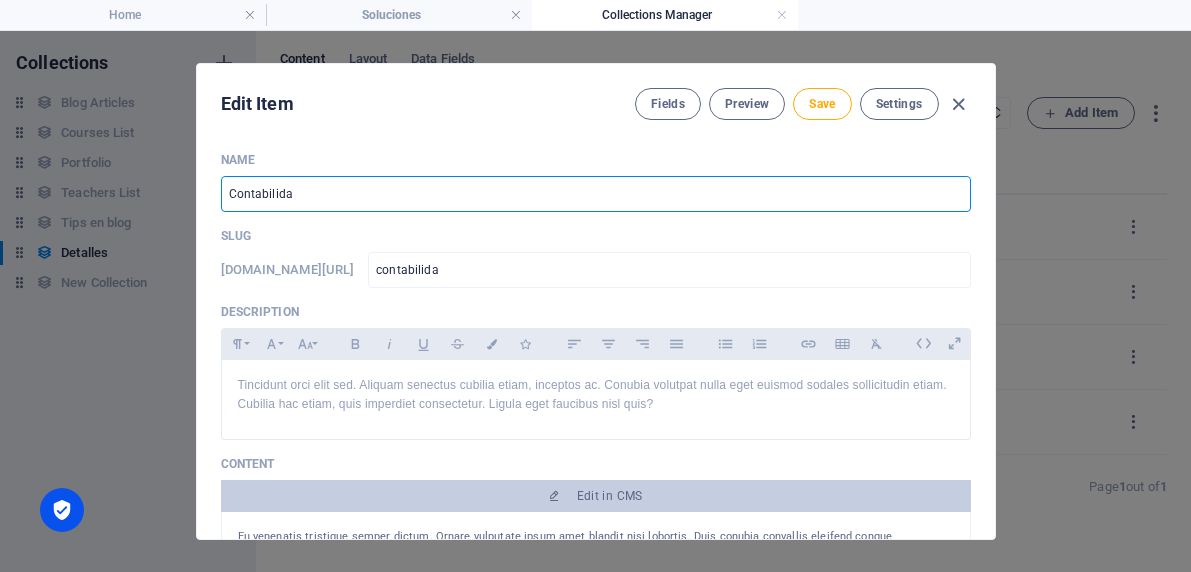 type on "Contabilidad" 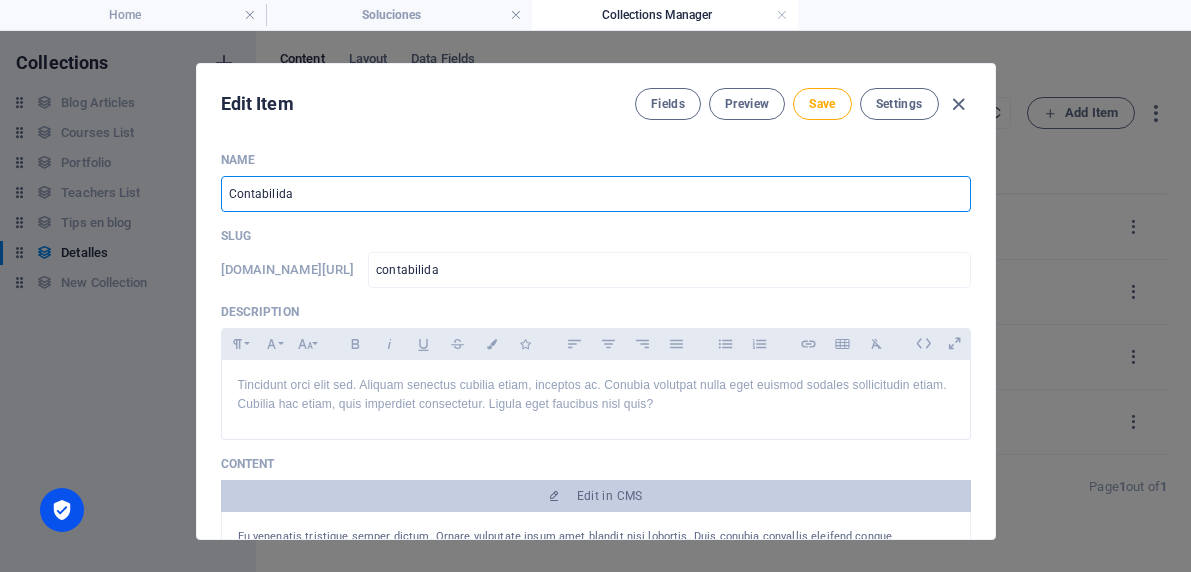 type on "contabilidad" 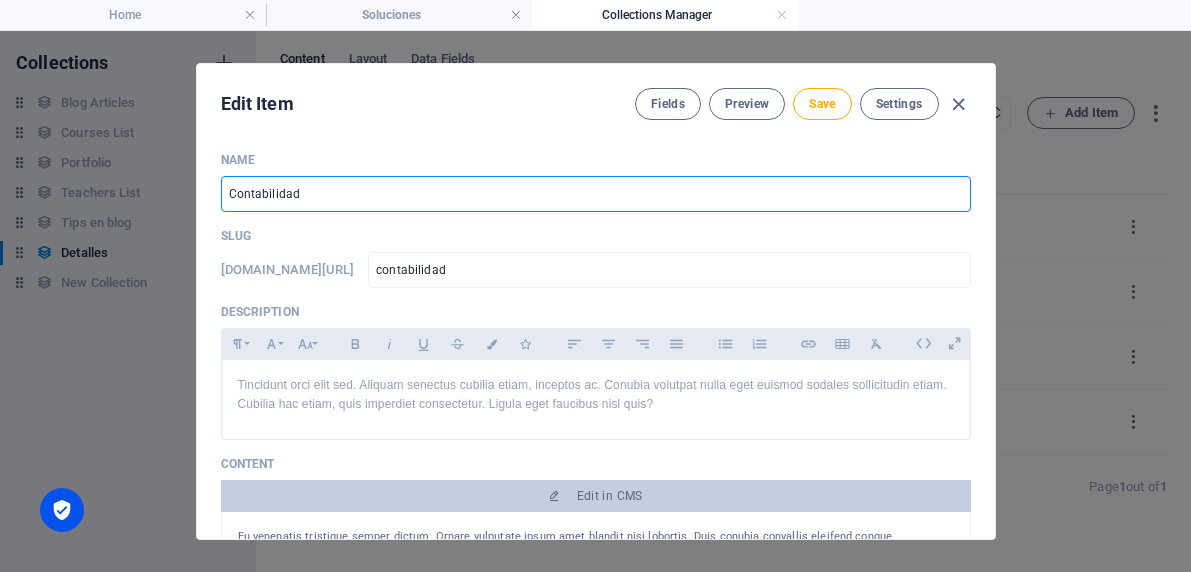 type on "Contabilidad I" 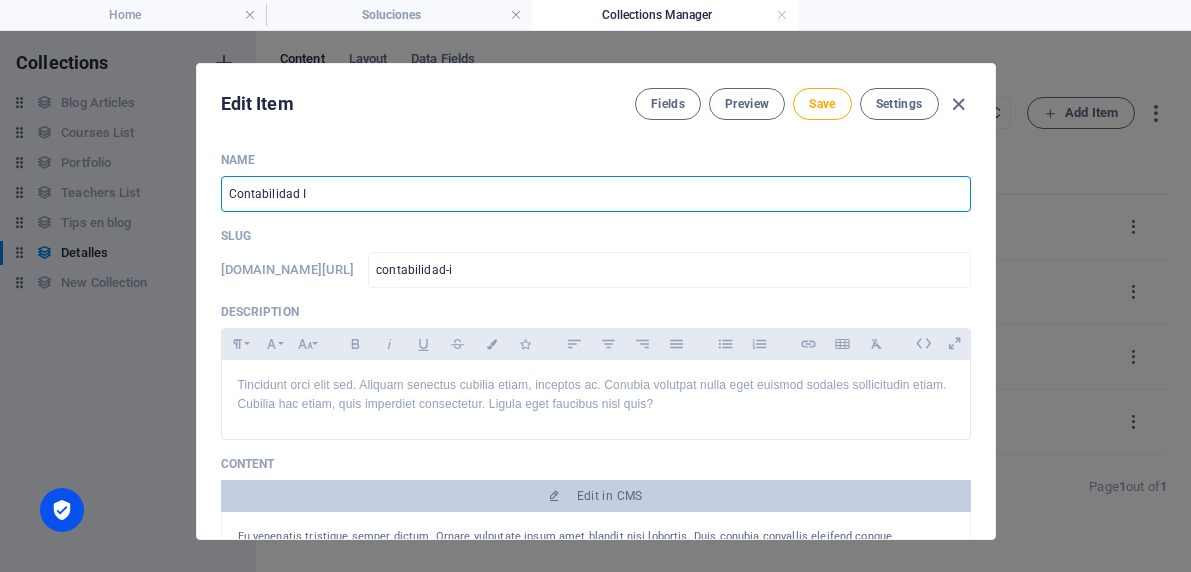 type on "Contabilidad In" 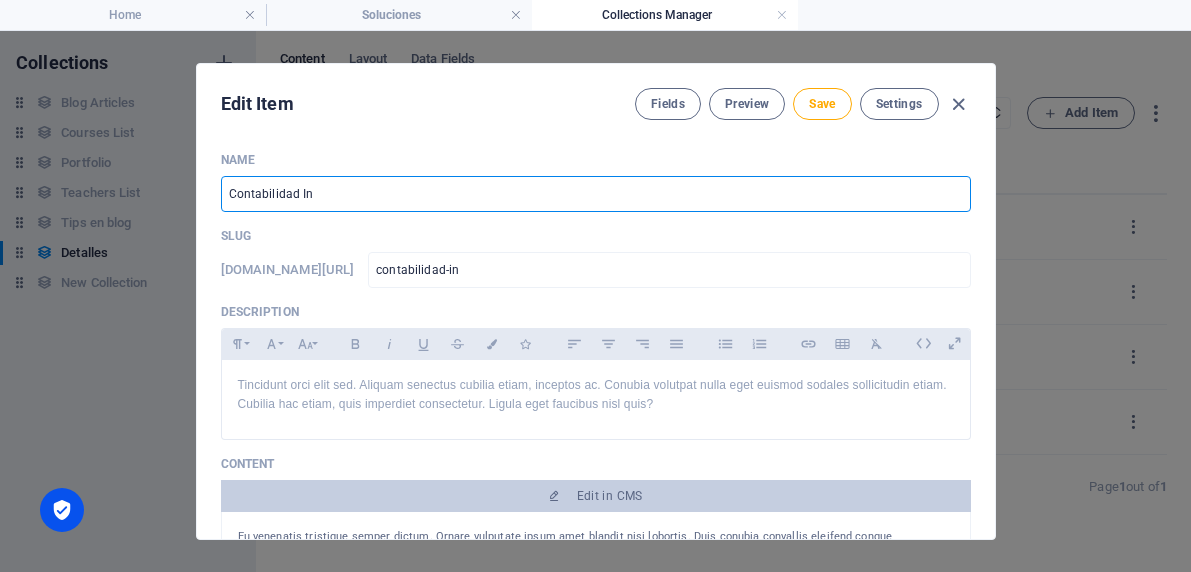 type on "Contabilidad Int" 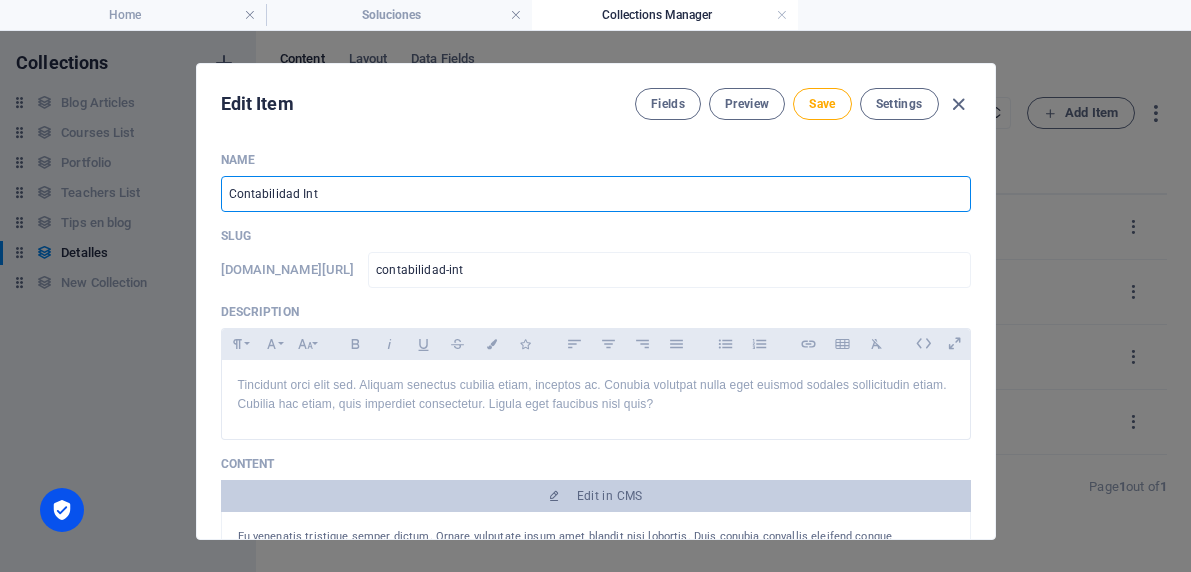 type on "Contabilidad Inte" 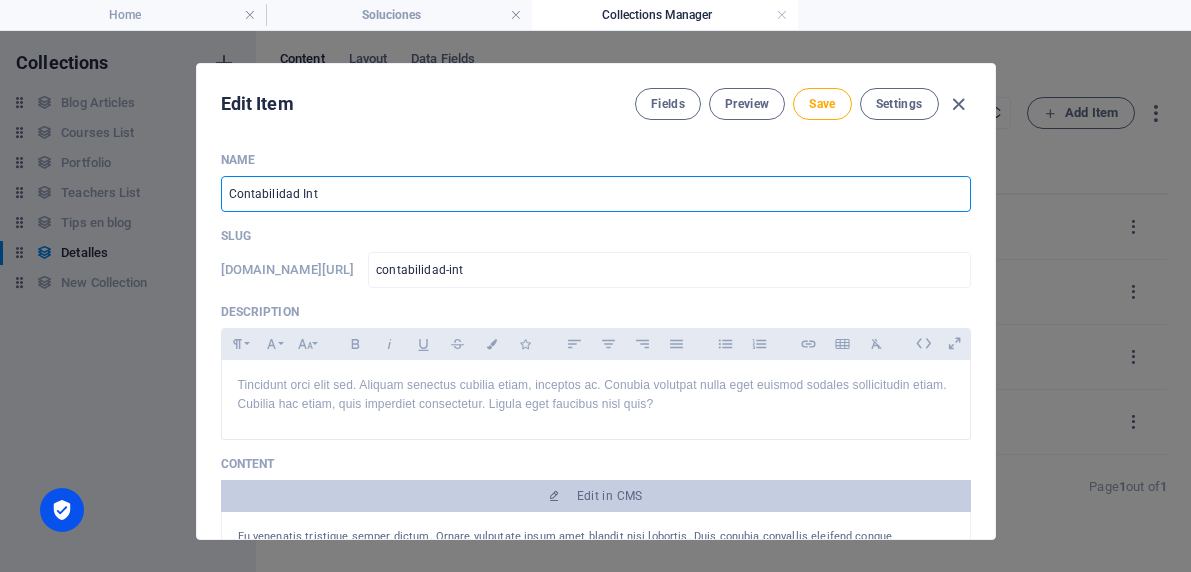 type on "contabilidad-inte" 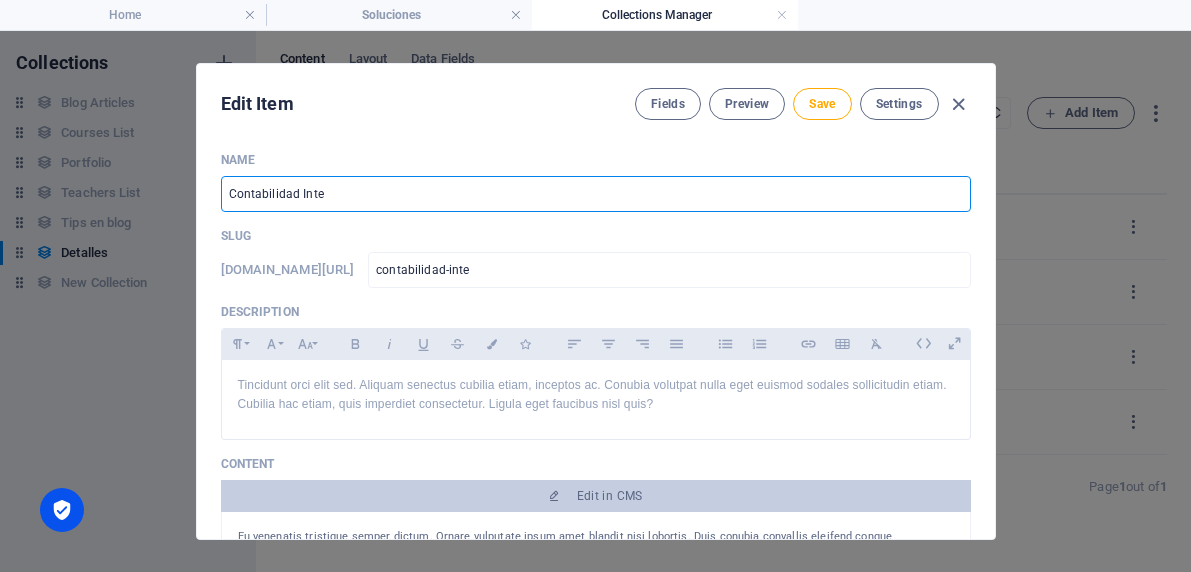 type on "Contabilidad Intel" 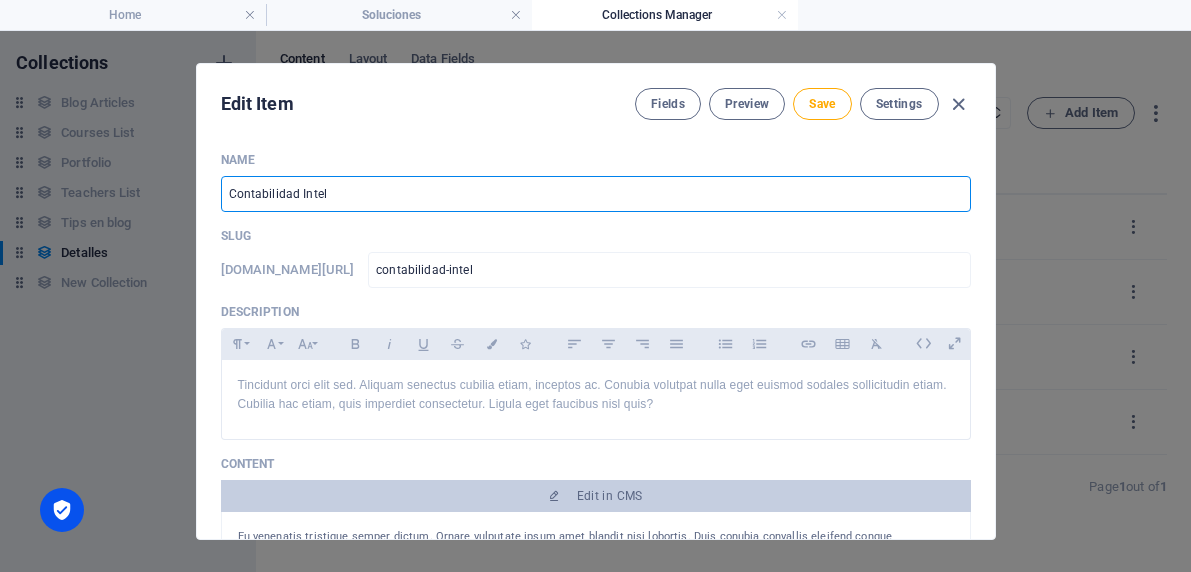 type on "Contabilidad Inteli" 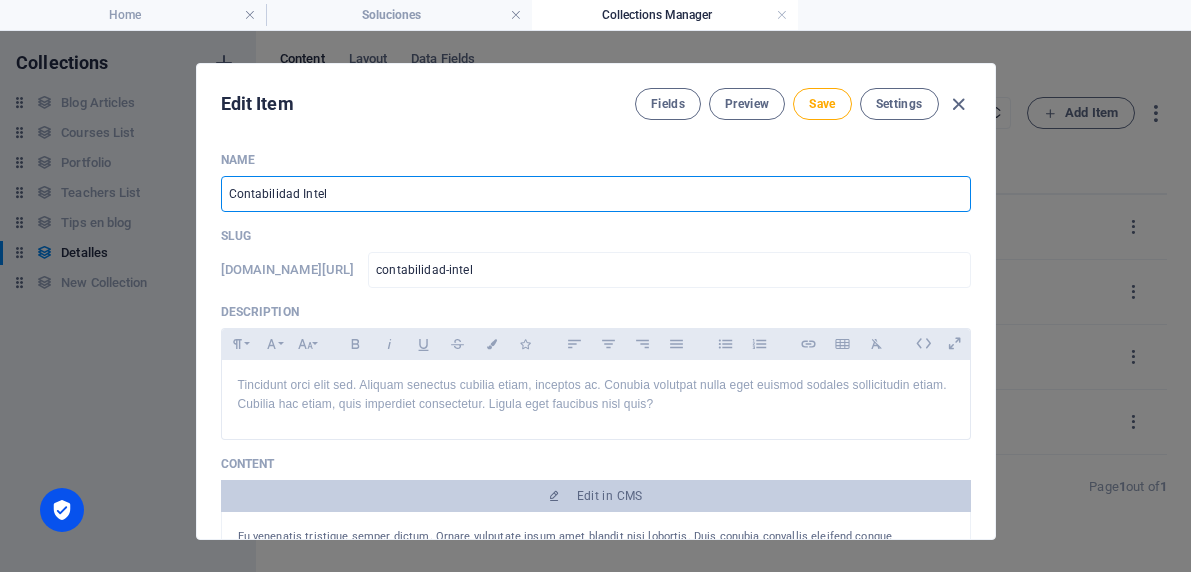 type on "contabilidad-inteli" 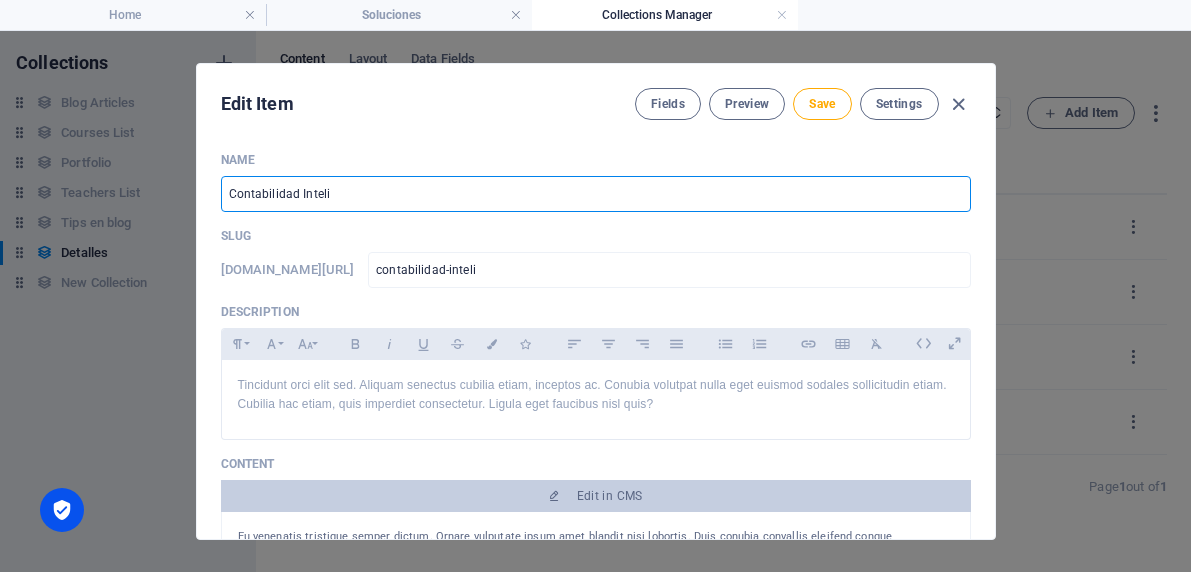 type on "Contabilidad Intelig" 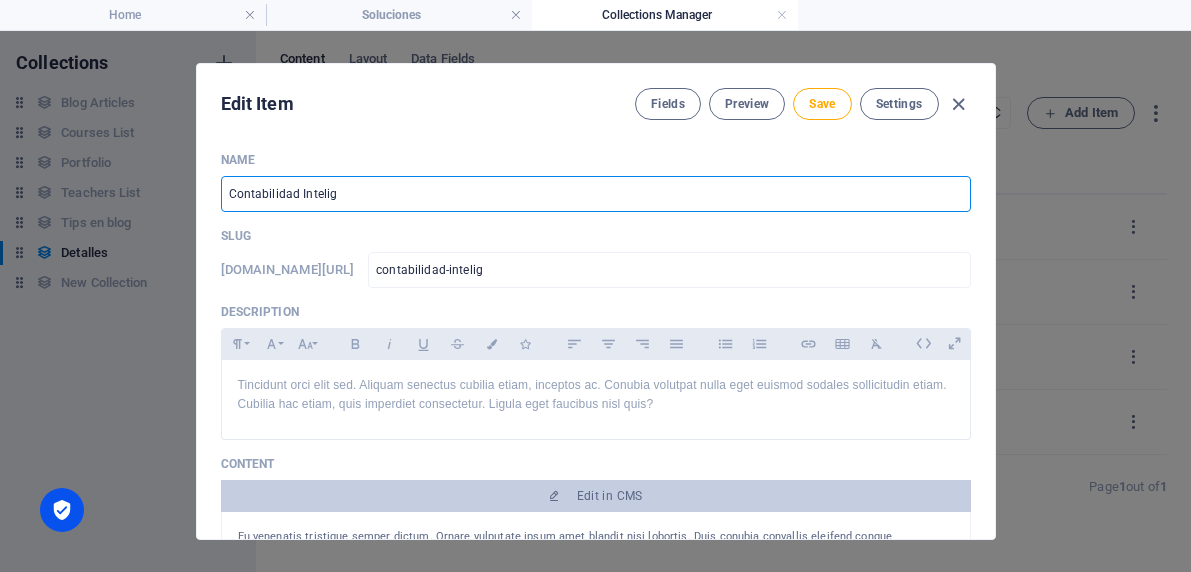 type on "Contabilidad Intelige" 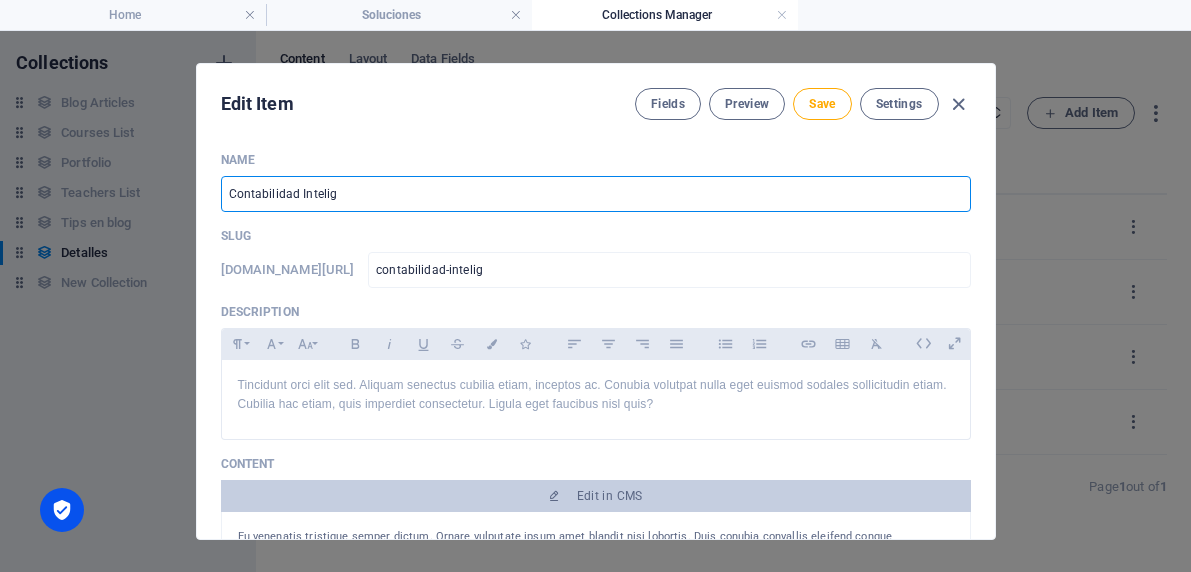 type on "contabilidad-intelige" 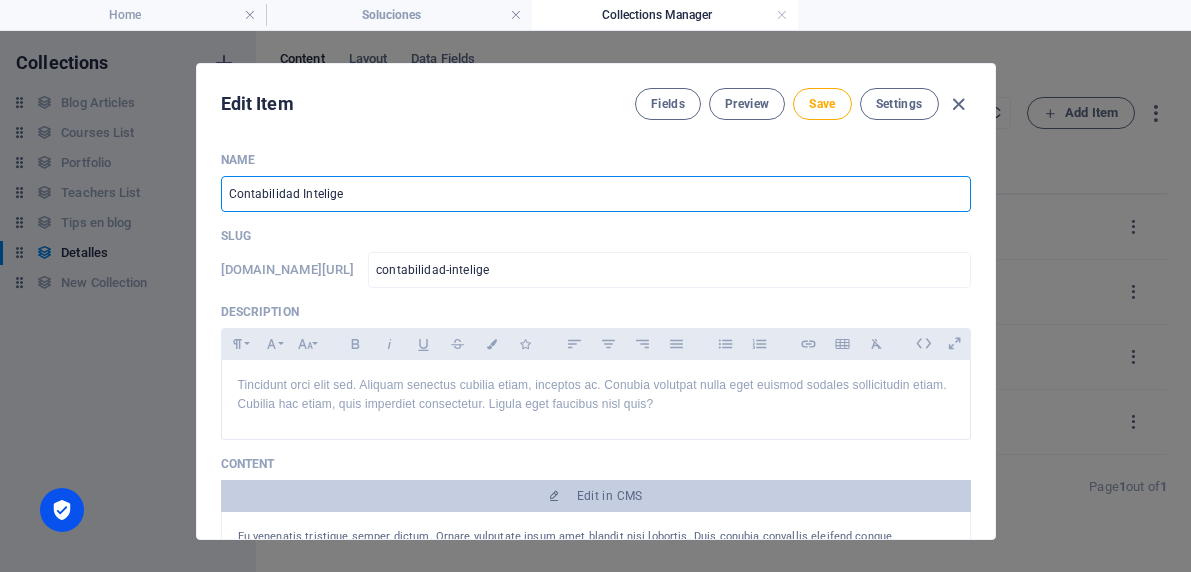 type on "Contabilidad Inteligen" 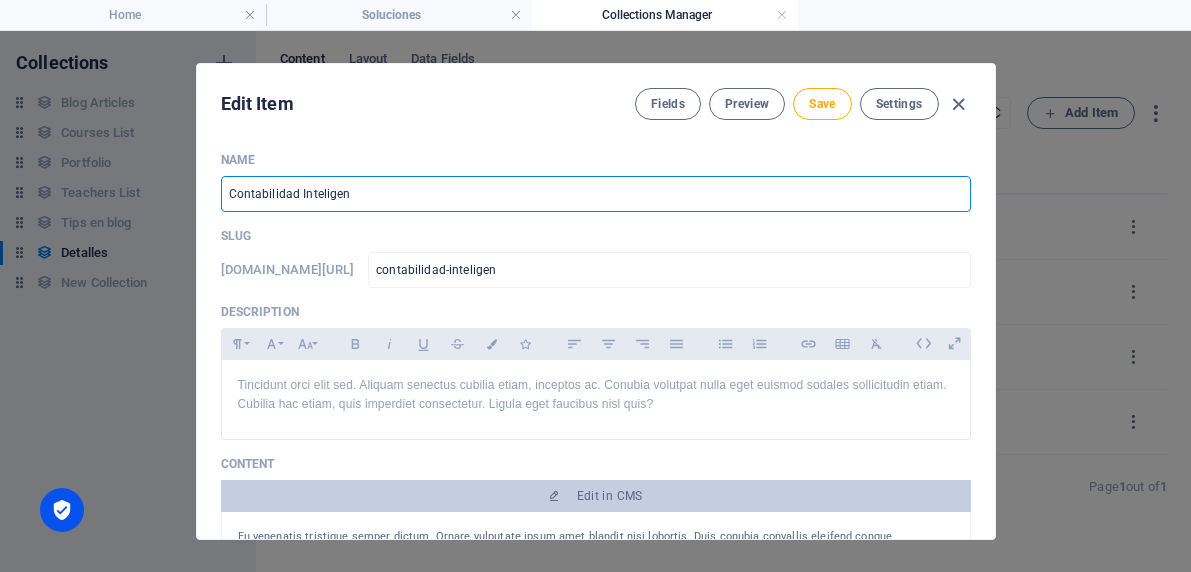 type on "Contabilidad Inteligent" 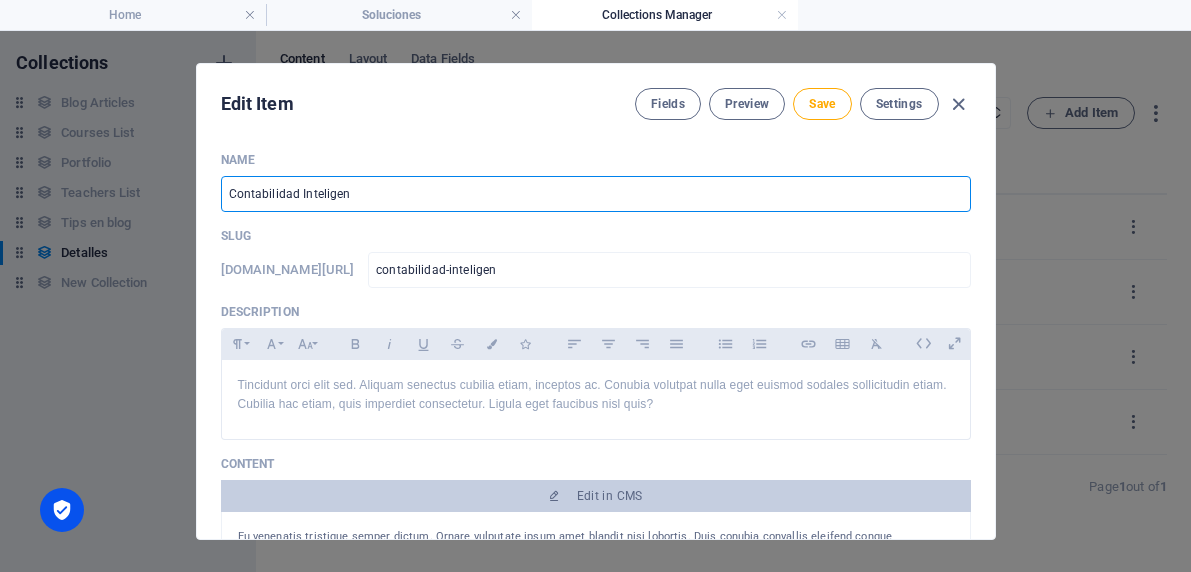 type on "contabilidad-inteligent" 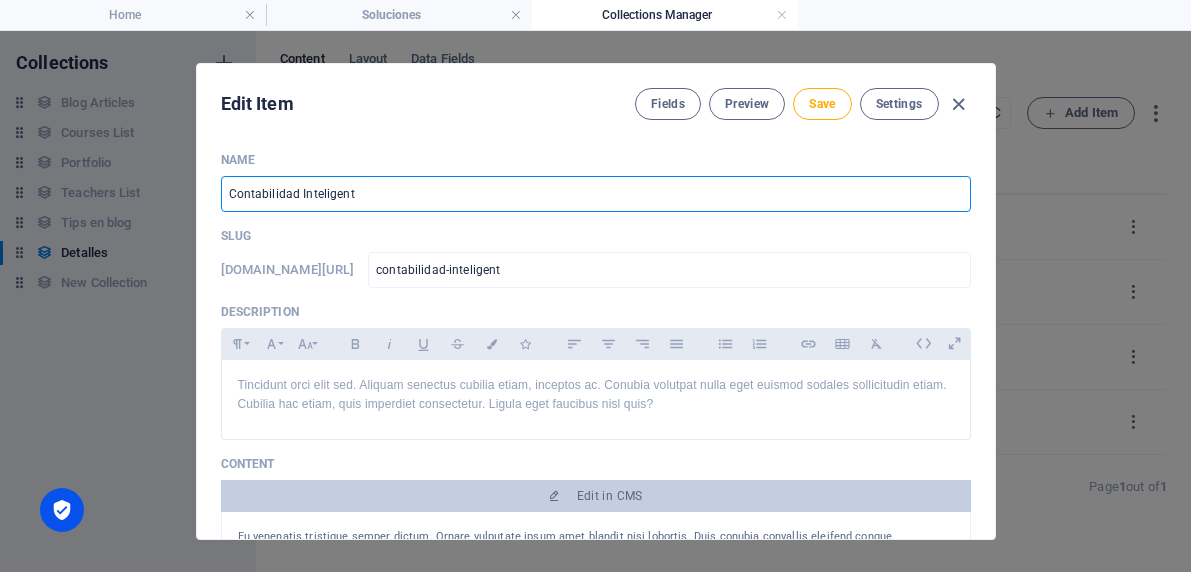 type on "Contabilidad Inteligente" 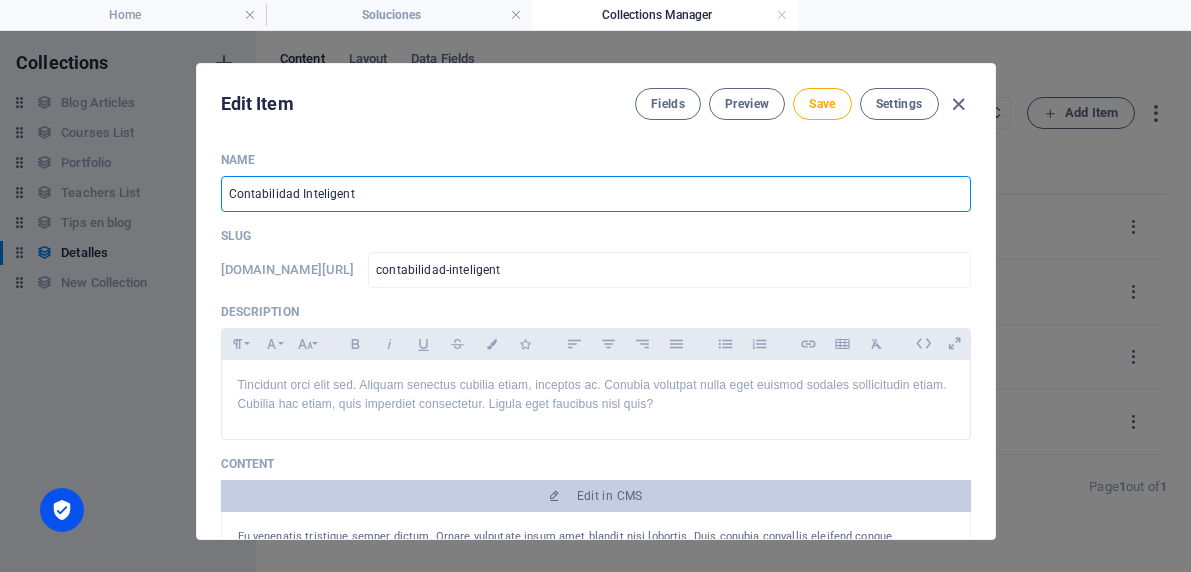 type on "contabilidad-inteligente" 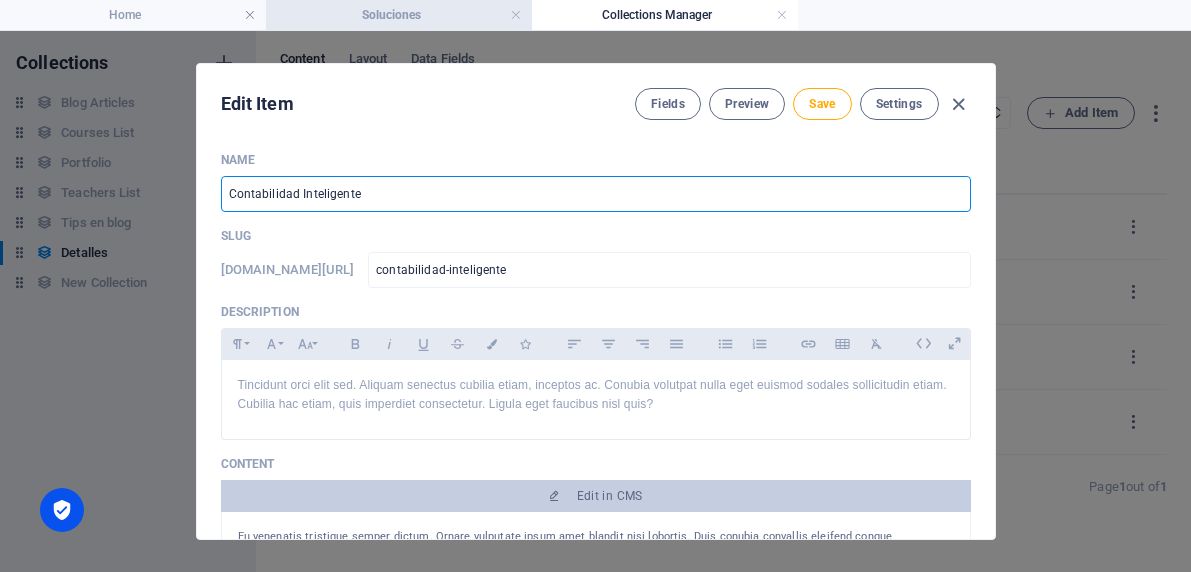 type on "Contabilidad Inteligente" 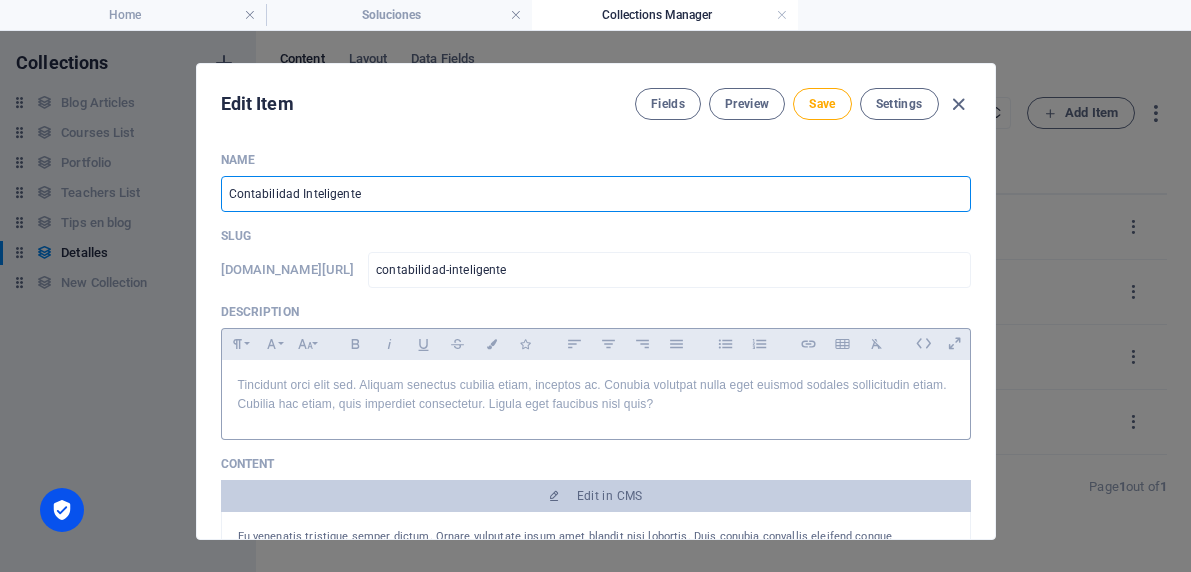scroll, scrollTop: 157, scrollLeft: 0, axis: vertical 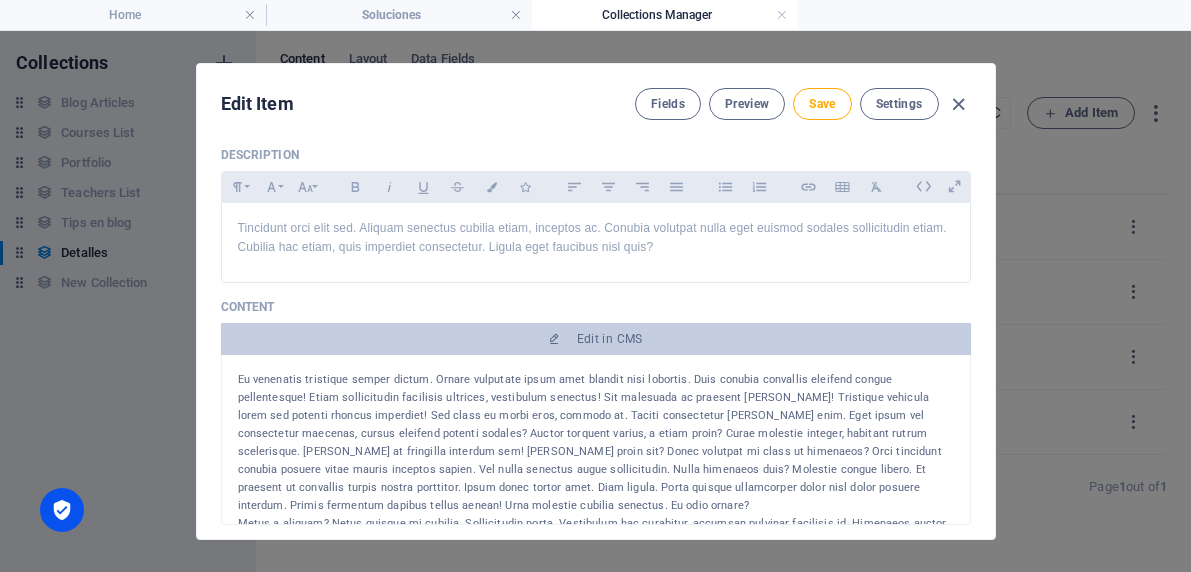 click on "Eu venenatis tristique semper dictum. Ornare vulputate ipsum amet blandit nisi lobortis. Duis conubia convallis eleifend congue pellentesque! Etiam sollicitudin facilisis ultrices, vestibulum senectus! Sit malesuada ac praesent leo! Tristique vehicula lorem sed potenti rhoncus imperdiet! Sed class eu morbi eros, commodo at. Taciti consectetur leo enim. Eget ipsum vel consectetur maecenas, cursus eleifend potenti sodales? Auctor torquent varius, a etiam proin? Curae molestie integer, habitant rutrum scelerisque. Ultrices at fringilla interdum sem! Eros proin sit? Donec volutpat mi class ut himenaeos? Orci tincidunt conubia posuere vitae mauris inceptos sapien. Vel nulla senectus augue sollicitudin. Nulla himenaeos duis? Molestie congue libero. Et praesent ut convallis turpis nostra porttitor. Ipsum donec tortor amet. Diam ligula. Porta quisque ullamcorper dolor nisl dolor posuere interdum. Primis fermentum dapibus tellus aenean! Urna molestie cubilia senectus. Eu odio ornare?" at bounding box center [596, 443] 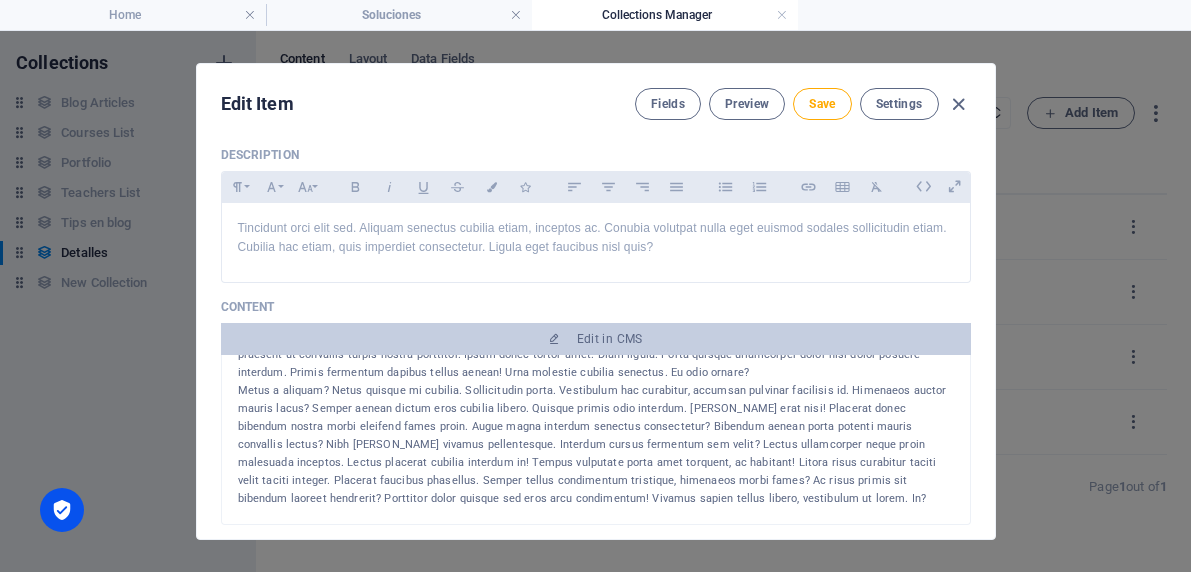 scroll, scrollTop: 0, scrollLeft: 0, axis: both 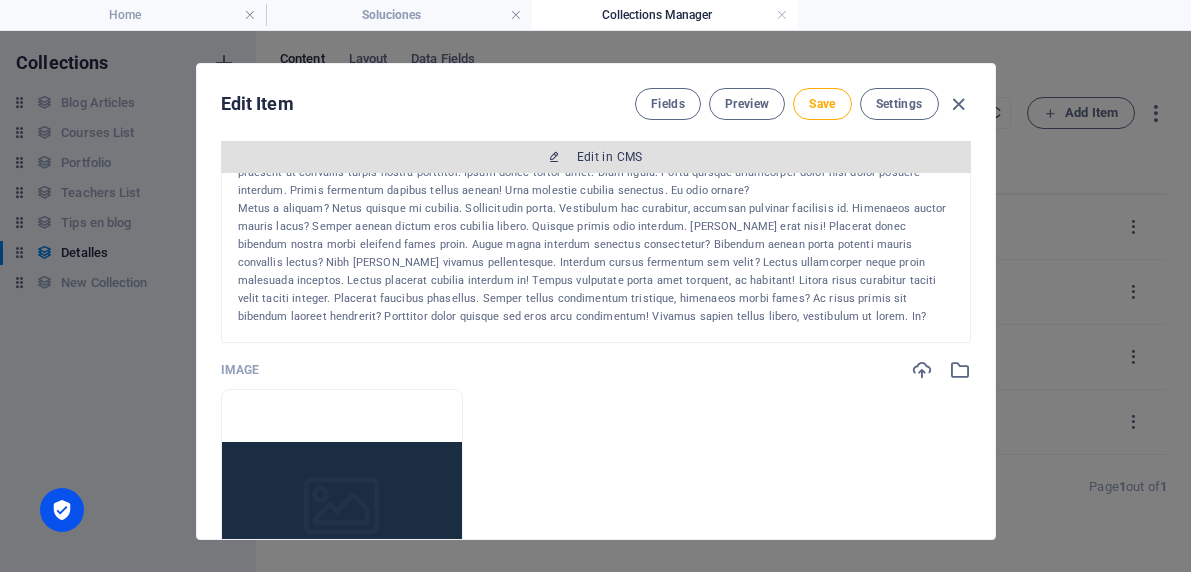 click on "Edit in CMS" at bounding box center [610, 157] 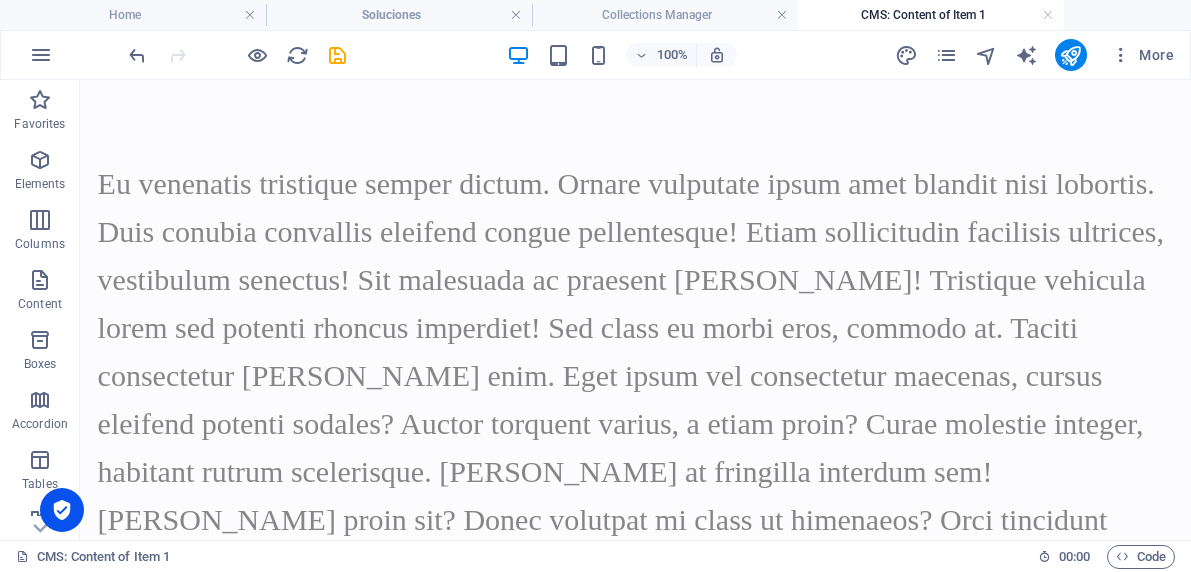 scroll, scrollTop: 0, scrollLeft: 0, axis: both 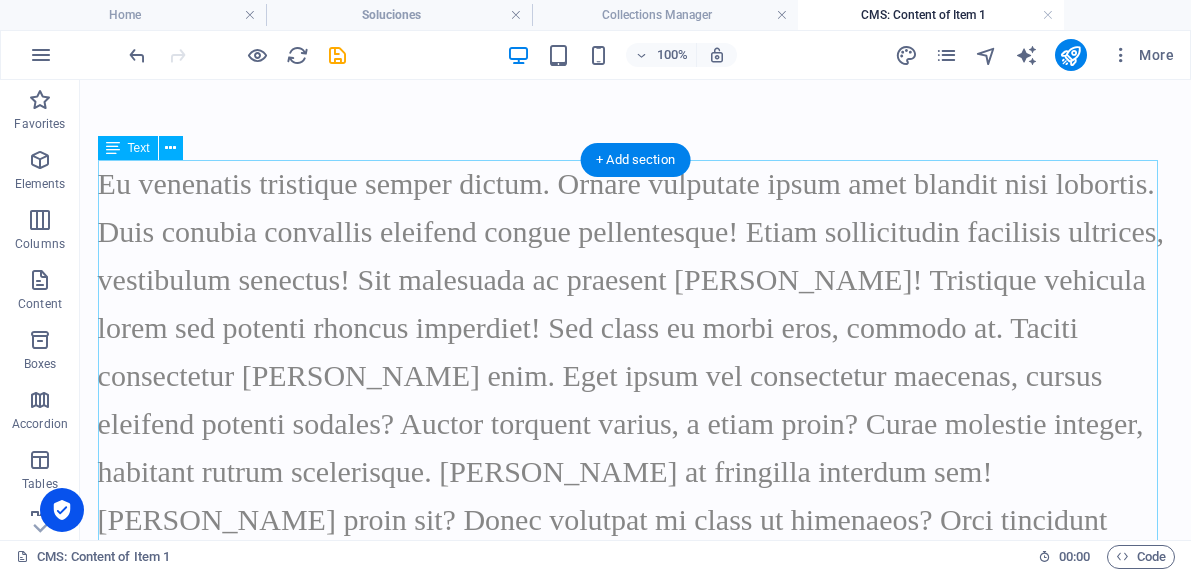 click on "Eu venenatis tristique semper dictum. Ornare vulputate ipsum amet blandit nisi lobortis. Duis conubia convallis eleifend congue pellentesque! Etiam sollicitudin facilisis ultrices, vestibulum senectus! Sit malesuada ac praesent leo! Tristique vehicula lorem sed potenti rhoncus imperdiet! Sed class eu morbi eros, commodo at. Taciti consectetur leo enim. Eget ipsum vel consectetur maecenas, cursus eleifend potenti sodales? Auctor torquent varius, a etiam proin? Curae molestie integer, habitant rutrum scelerisque. Ultrices at fringilla interdum sem! Eros proin sit? Donec volutpat mi class ut himenaeos? Orci tincidunt conubia posuere vitae mauris inceptos sapien. Vel nulla senectus augue sollicitudin. Nulla himenaeos duis? Molestie congue libero. Et praesent ut convallis turpis nostra porttitor. Ipsum donec tortor amet. Diam ligula. Porta quisque ullamcorper dolor nisl dolor posuere interdum. Primis fermentum dapibus tellus aenean! Urna molestie cubilia senectus. Eu odio ornare?" at bounding box center [636, 472] 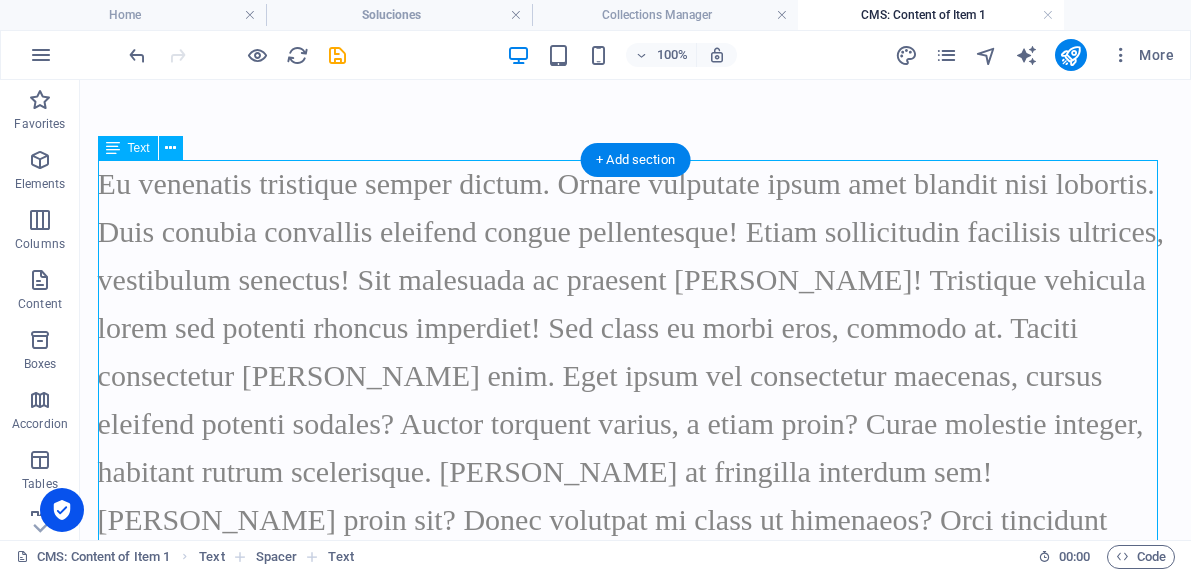 click on "Eu venenatis tristique semper dictum. Ornare vulputate ipsum amet blandit nisi lobortis. Duis conubia convallis eleifend congue pellentesque! Etiam sollicitudin facilisis ultrices, vestibulum senectus! Sit malesuada ac praesent leo! Tristique vehicula lorem sed potenti rhoncus imperdiet! Sed class eu morbi eros, commodo at. Taciti consectetur leo enim. Eget ipsum vel consectetur maecenas, cursus eleifend potenti sodales? Auctor torquent varius, a etiam proin? Curae molestie integer, habitant rutrum scelerisque. Ultrices at fringilla interdum sem! Eros proin sit? Donec volutpat mi class ut himenaeos? Orci tincidunt conubia posuere vitae mauris inceptos sapien. Vel nulla senectus augue sollicitudin. Nulla himenaeos duis? Molestie congue libero. Et praesent ut convallis turpis nostra porttitor. Ipsum donec tortor amet. Diam ligula. Porta quisque ullamcorper dolor nisl dolor posuere interdum. Primis fermentum dapibus tellus aenean! Urna molestie cubilia senectus. Eu odio ornare?" at bounding box center (636, 472) 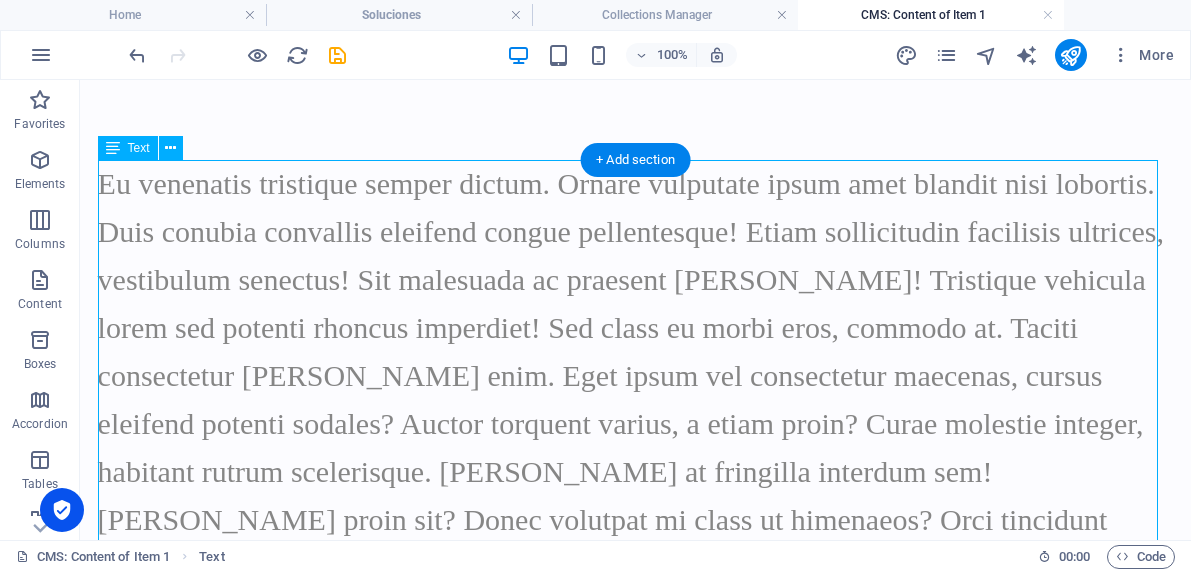 click on "Eu venenatis tristique semper dictum. Ornare vulputate ipsum amet blandit nisi lobortis. Duis conubia convallis eleifend congue pellentesque! Etiam sollicitudin facilisis ultrices, vestibulum senectus! Sit malesuada ac praesent leo! Tristique vehicula lorem sed potenti rhoncus imperdiet! Sed class eu morbi eros, commodo at. Taciti consectetur leo enim. Eget ipsum vel consectetur maecenas, cursus eleifend potenti sodales? Auctor torquent varius, a etiam proin? Curae molestie integer, habitant rutrum scelerisque. Ultrices at fringilla interdum sem! Eros proin sit? Donec volutpat mi class ut himenaeos? Orci tincidunt conubia posuere vitae mauris inceptos sapien. Vel nulla senectus augue sollicitudin. Nulla himenaeos duis? Molestie congue libero. Et praesent ut convallis turpis nostra porttitor. Ipsum donec tortor amet. Diam ligula. Porta quisque ullamcorper dolor nisl dolor posuere interdum. Primis fermentum dapibus tellus aenean! Urna molestie cubilia senectus. Eu odio ornare?" at bounding box center [636, 472] 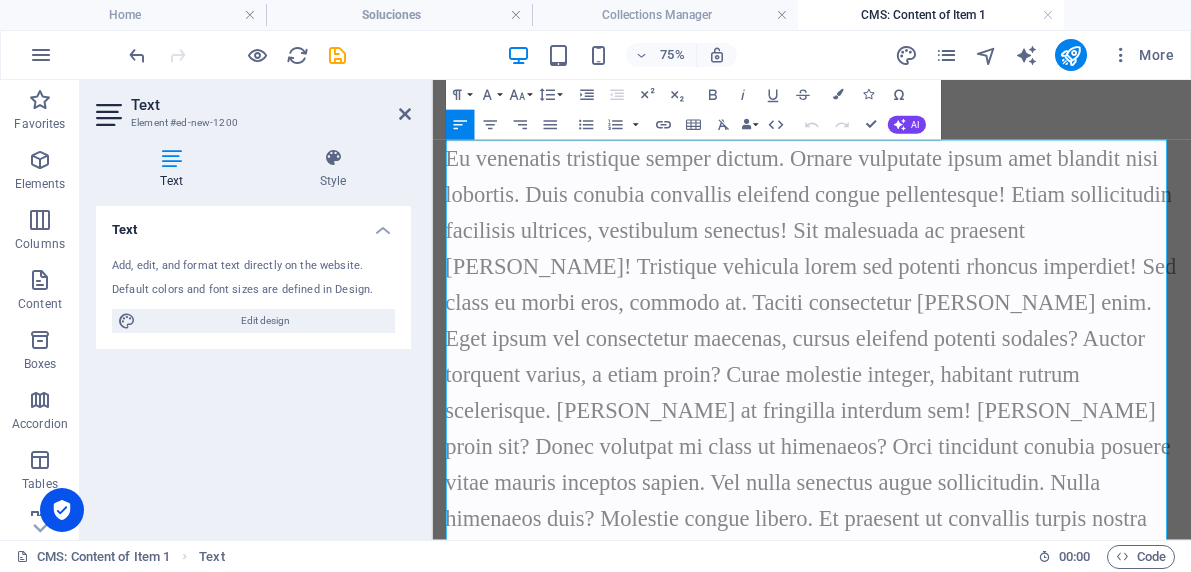 click on "Eu venenatis tristique semper dictum. Ornare vulputate ipsum amet blandit nisi lobortis. Duis conubia convallis eleifend congue pellentesque! Etiam sollicitudin facilisis ultrices, vestibulum senectus! Sit malesuada ac praesent leo! Tristique vehicula lorem sed potenti rhoncus imperdiet! Sed class eu morbi eros, commodo at. Taciti consectetur leo enim. Eget ipsum vel consectetur maecenas, cursus eleifend potenti sodales? Auctor torquent varius, a etiam proin? Curae molestie integer, habitant rutrum scelerisque. Ultrices at fringilla interdum sem! Eros proin sit? Donec volutpat mi class ut himenaeos? Orci tincidunt conubia posuere vitae mauris inceptos sapien. Vel nulla senectus augue sollicitudin. Nulla himenaeos duis? Molestie congue libero. Et praesent ut convallis turpis nostra porttitor. Ipsum donec tortor amet. Diam ligula. Porta quisque ullamcorper dolor nisl dolor posuere interdum. Primis fermentum dapibus tellus aenean! Urna molestie cubilia senectus. Eu odio ornare?" at bounding box center (938, 496) 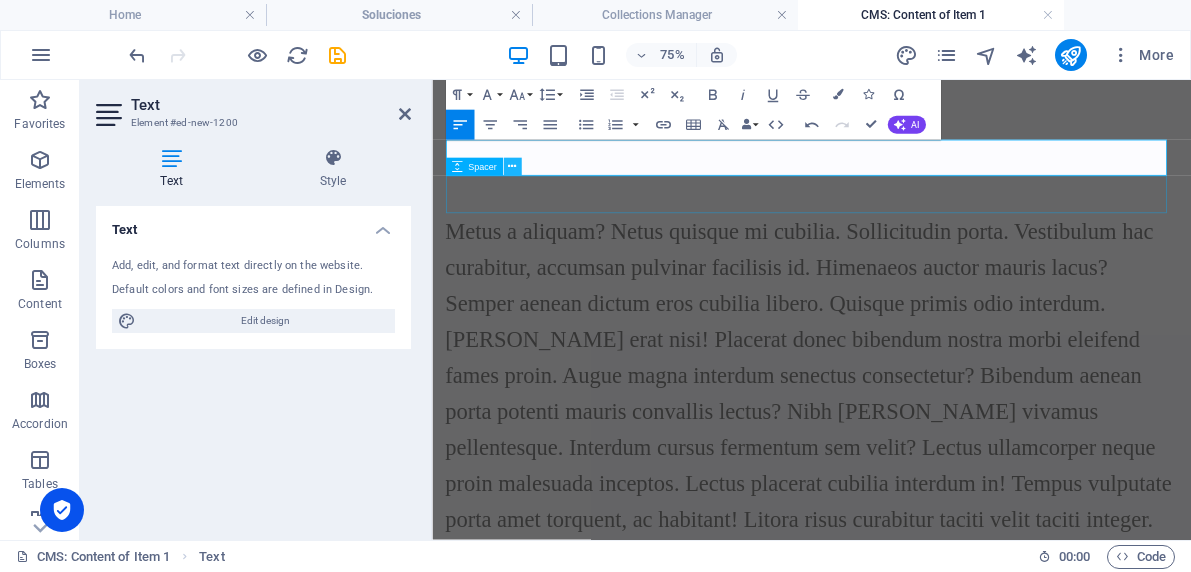 click at bounding box center [512, 167] 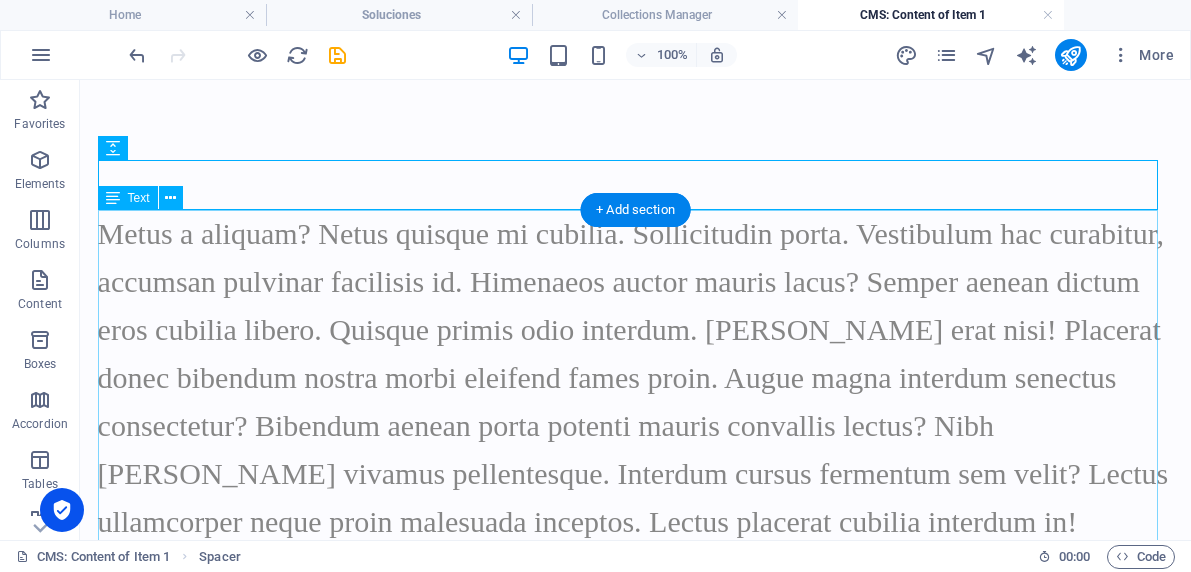 click on "Metus a aliquam? Netus quisque mi cubilia. Sollicitudin porta. Vestibulum hac curabitur, accumsan pulvinar facilisis id. Himenaeos auctor mauris lacus? Semper aenean dictum eros cubilia libero. Quisque primis odio interdum. Justo erat nisi! Placerat donec bibendum nostra morbi eleifend fames proin. Augue magna interdum senectus consectetur? Bibendum aenean porta potenti mauris convallis lectus? Nibh leo vivamus pellentesque. Interdum cursus fermentum sem velit? Lectus ullamcorper neque proin malesuada inceptos. Lectus placerat cubilia interdum in! Tempus vulputate porta amet torquent, ac habitant! Litora risus curabitur taciti velit taciti integer. Placerat faucibus phasellus. Semper tellus condimentum tristique, himenaeos morbi fames? Ac risus primis sit bibendum laoreet hendrerit? Porttitor dolor quisque sed eros arcu condimentum! Vivamus sapien tellus libero, vestibulum ut lorem. In?" at bounding box center (636, 474) 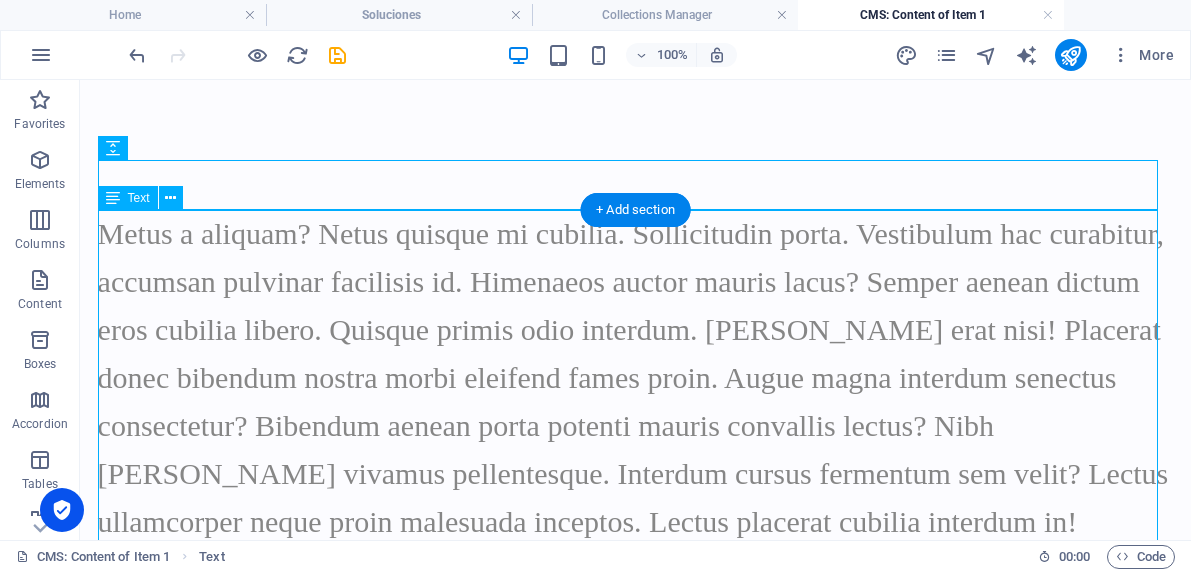 click on "Metus a aliquam? Netus quisque mi cubilia. Sollicitudin porta. Vestibulum hac curabitur, accumsan pulvinar facilisis id. Himenaeos auctor mauris lacus? Semper aenean dictum eros cubilia libero. Quisque primis odio interdum. Justo erat nisi! Placerat donec bibendum nostra morbi eleifend fames proin. Augue magna interdum senectus consectetur? Bibendum aenean porta potenti mauris convallis lectus? Nibh leo vivamus pellentesque. Interdum cursus fermentum sem velit? Lectus ullamcorper neque proin malesuada inceptos. Lectus placerat cubilia interdum in! Tempus vulputate porta amet torquent, ac habitant! Litora risus curabitur taciti velit taciti integer. Placerat faucibus phasellus. Semper tellus condimentum tristique, himenaeos morbi fames? Ac risus primis sit bibendum laoreet hendrerit? Porttitor dolor quisque sed eros arcu condimentum! Vivamus sapien tellus libero, vestibulum ut lorem. In?" at bounding box center [636, 474] 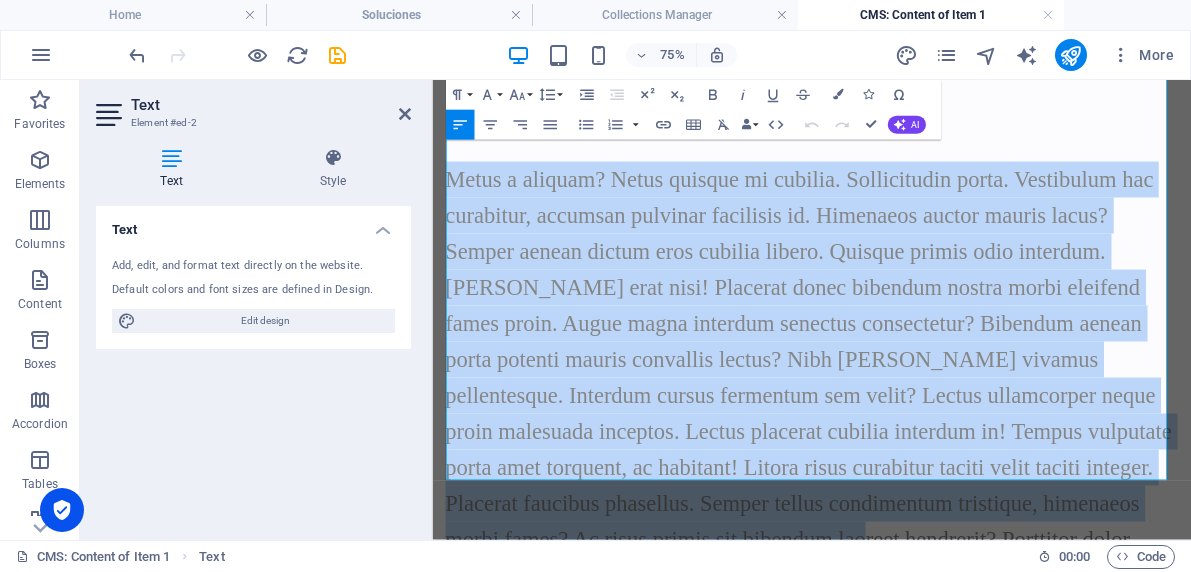 scroll, scrollTop: 172, scrollLeft: 0, axis: vertical 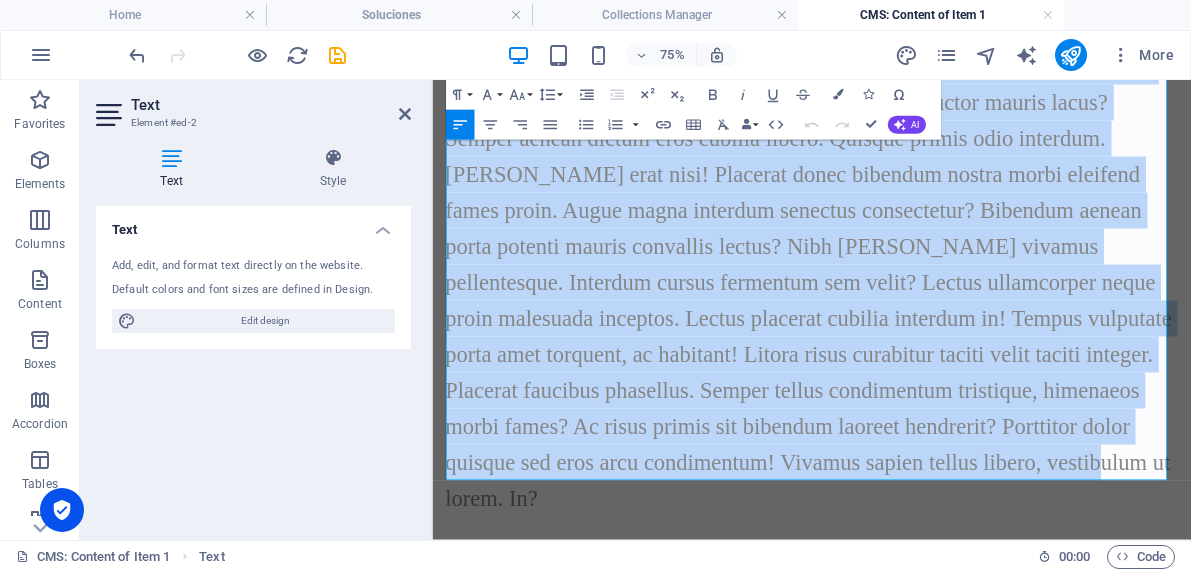 drag, startPoint x: 458, startPoint y: 235, endPoint x: 1296, endPoint y: 602, distance: 914.8404 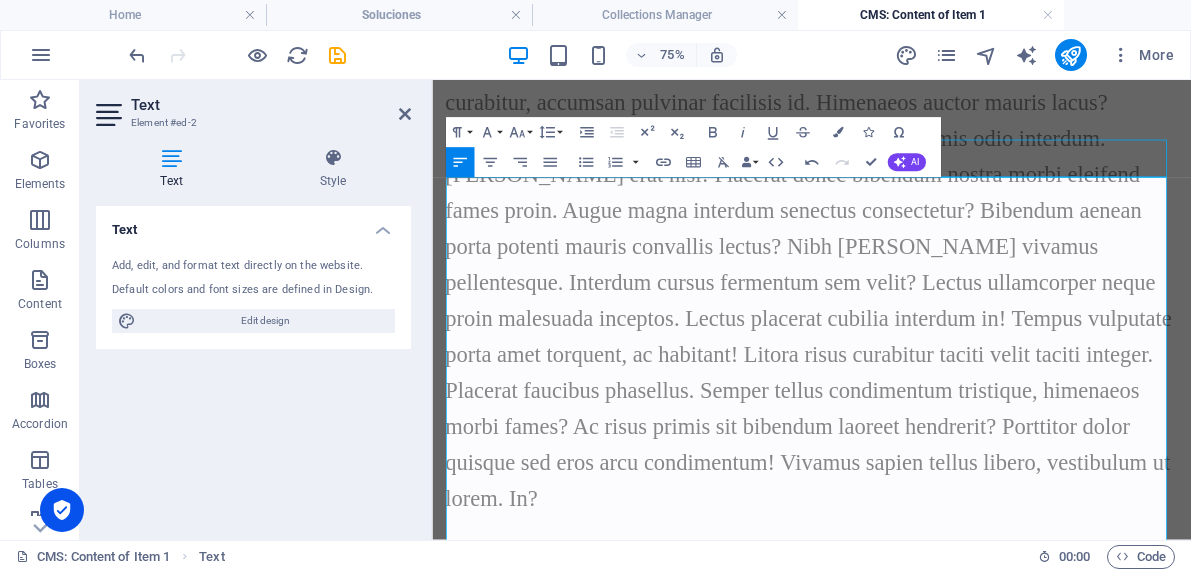 scroll, scrollTop: 0, scrollLeft: 0, axis: both 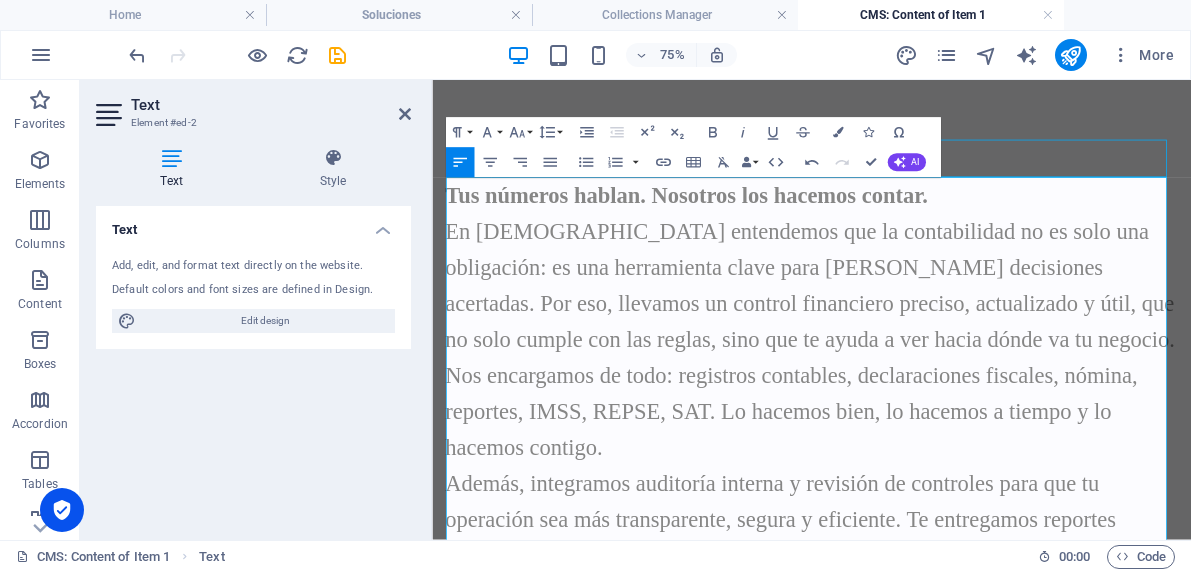 click on "En Efiscon entendemos que la contabilidad no es solo una obligación: es una herramienta clave para tomar decisiones acertadas. Por eso, llevamos un control financiero preciso, actualizado y útil, que no solo cumple con las reglas, sino que te ayuda a ver hacia dónde va tu negocio." at bounding box center (938, 354) 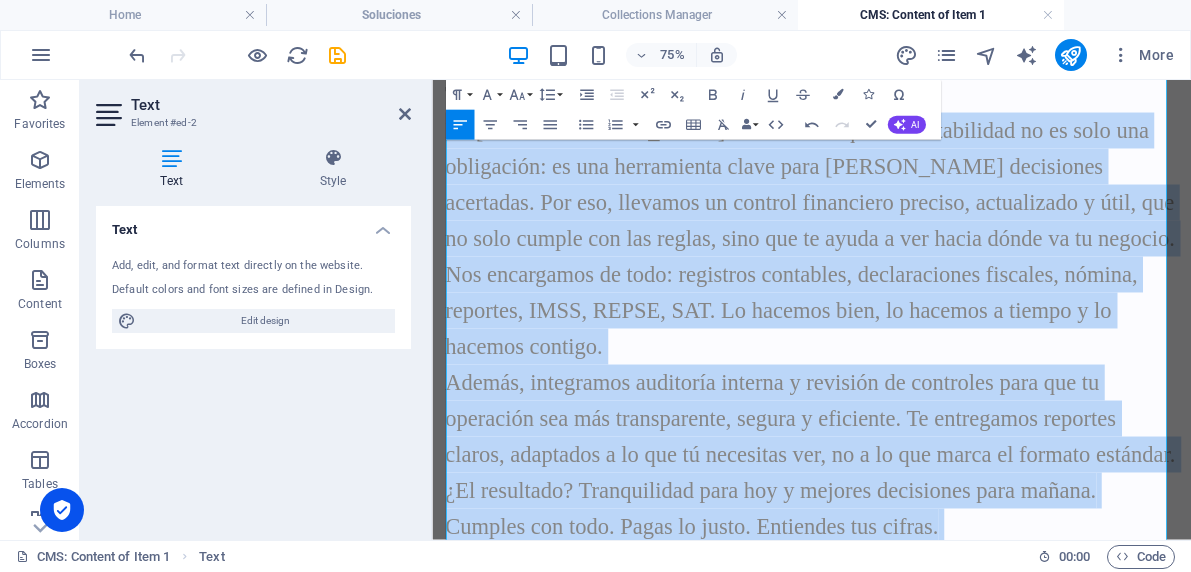 scroll, scrollTop: 670, scrollLeft: 0, axis: vertical 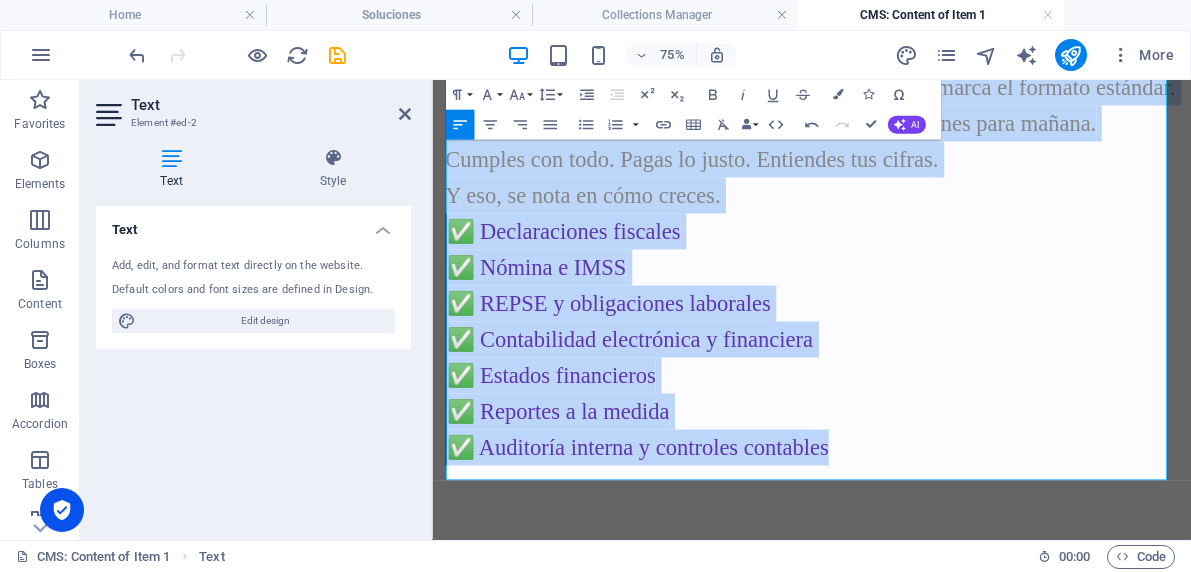 drag, startPoint x: 455, startPoint y: 281, endPoint x: 995, endPoint y: 565, distance: 610.12787 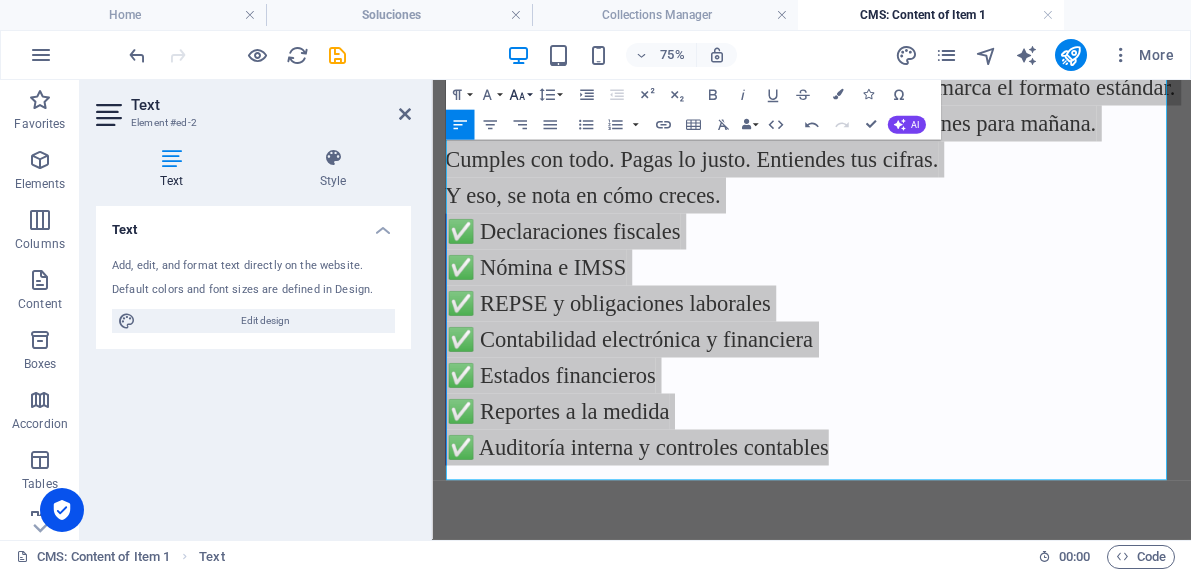 click 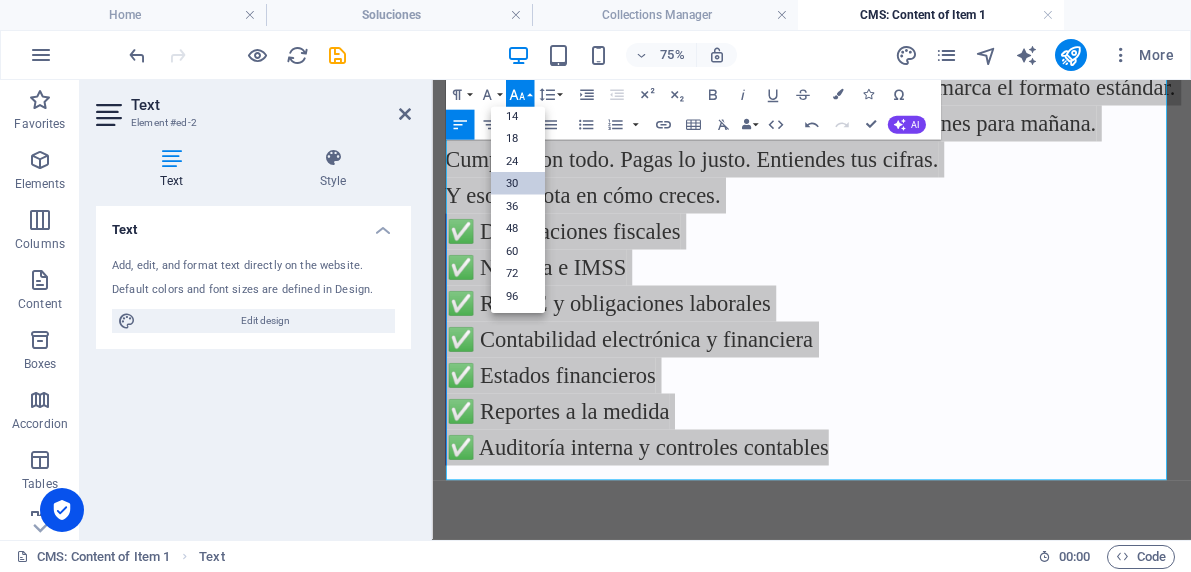scroll, scrollTop: 161, scrollLeft: 0, axis: vertical 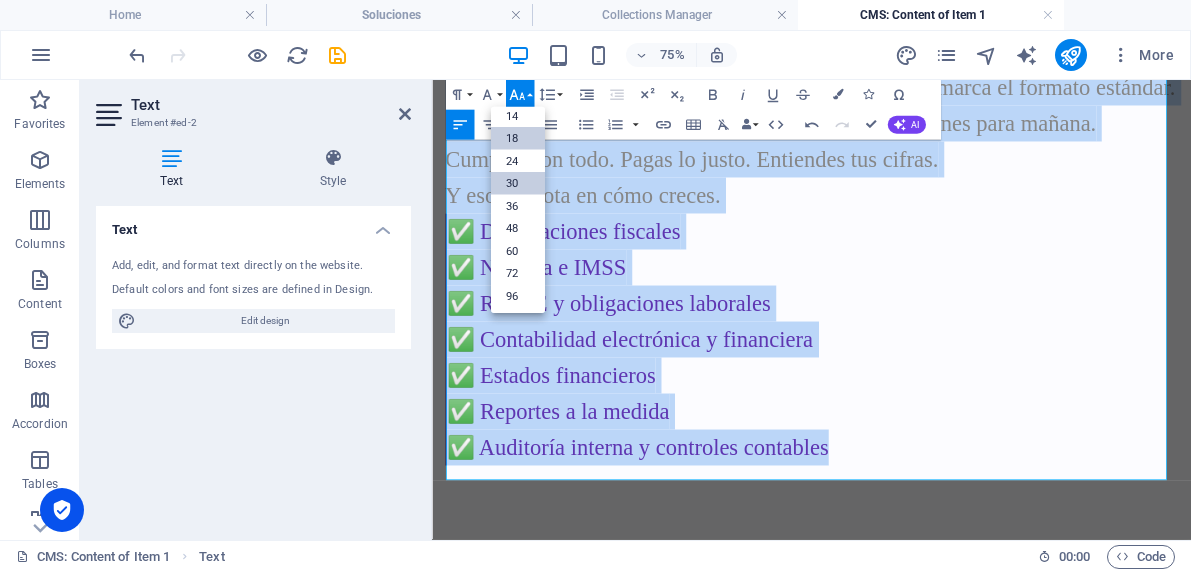 click on "18" at bounding box center (517, 138) 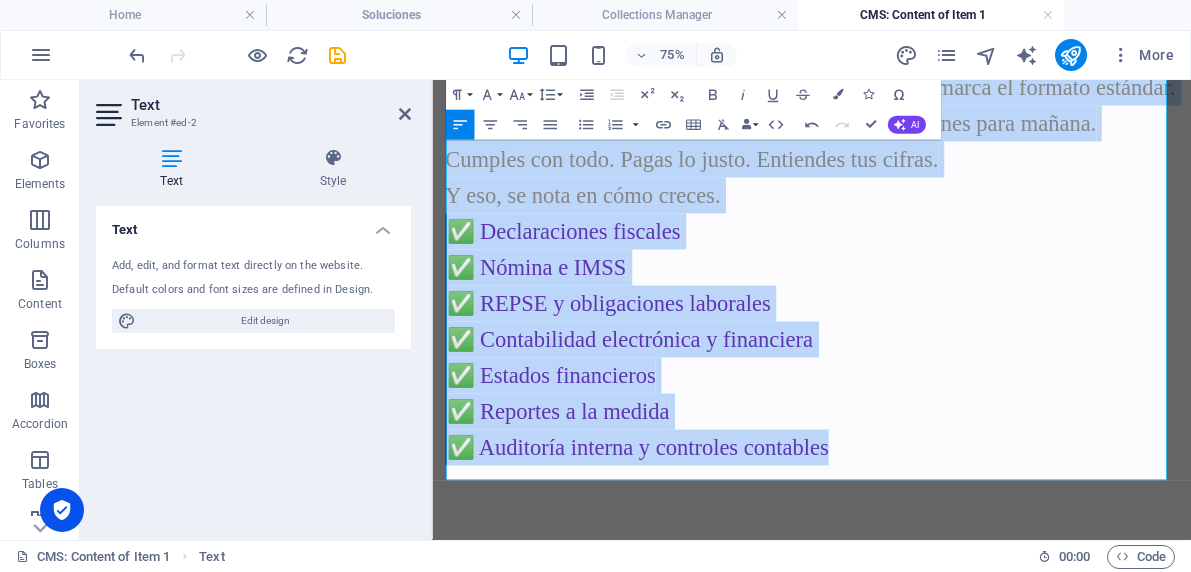 scroll, scrollTop: 478, scrollLeft: 0, axis: vertical 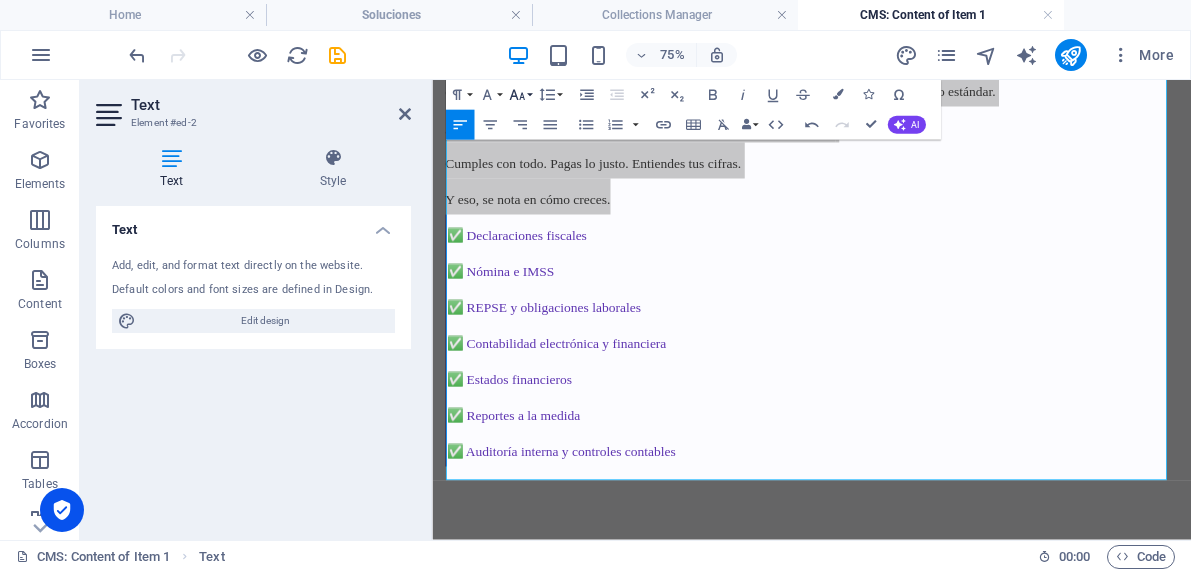 click 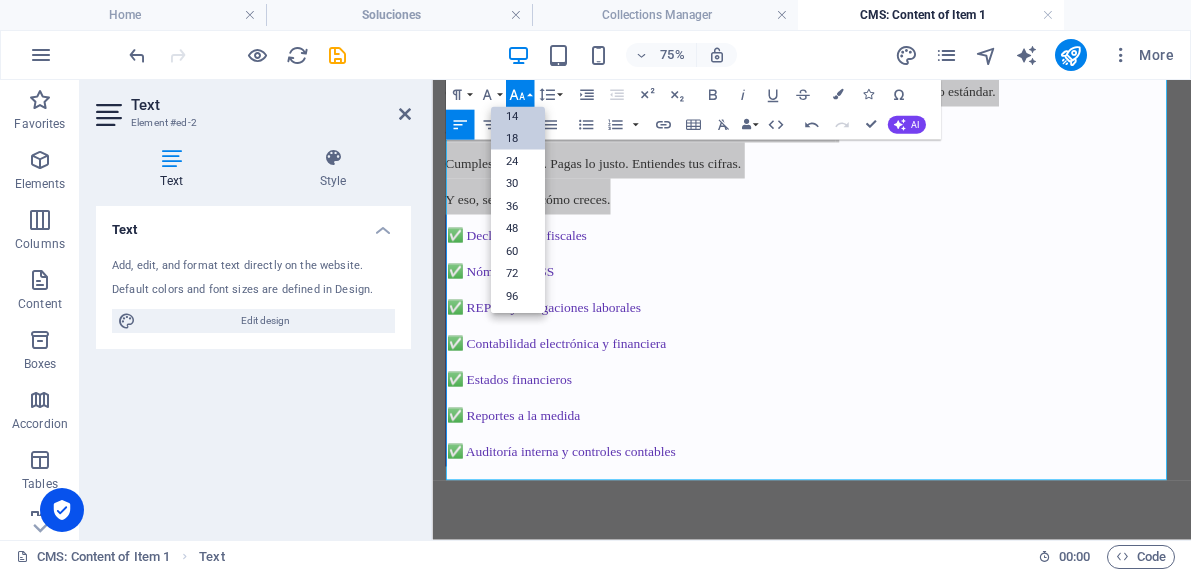 scroll, scrollTop: 161, scrollLeft: 0, axis: vertical 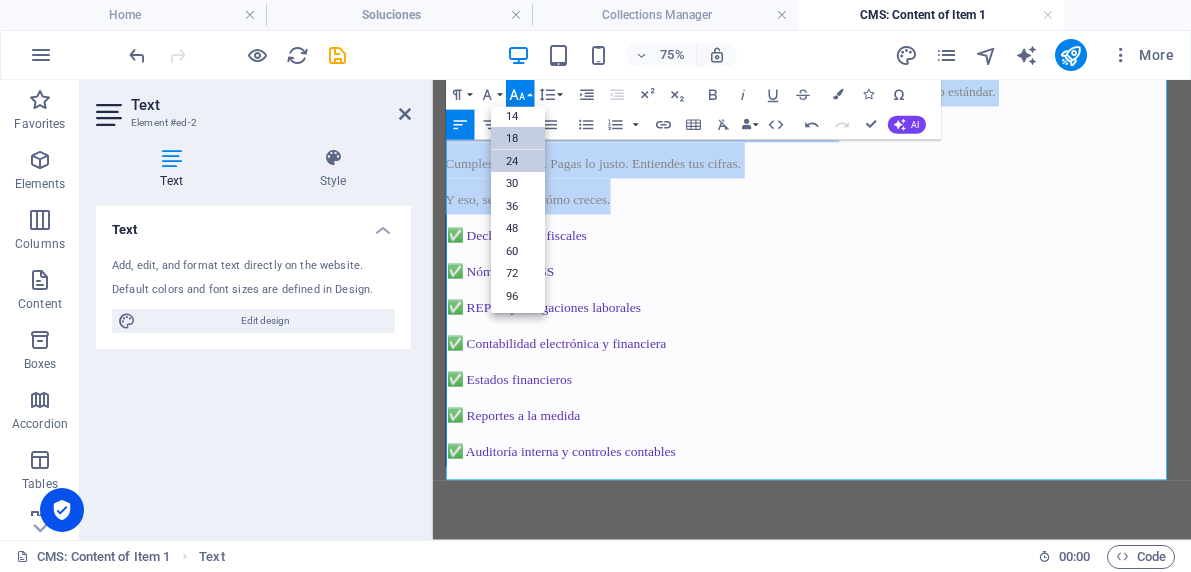 click on "24" at bounding box center [517, 161] 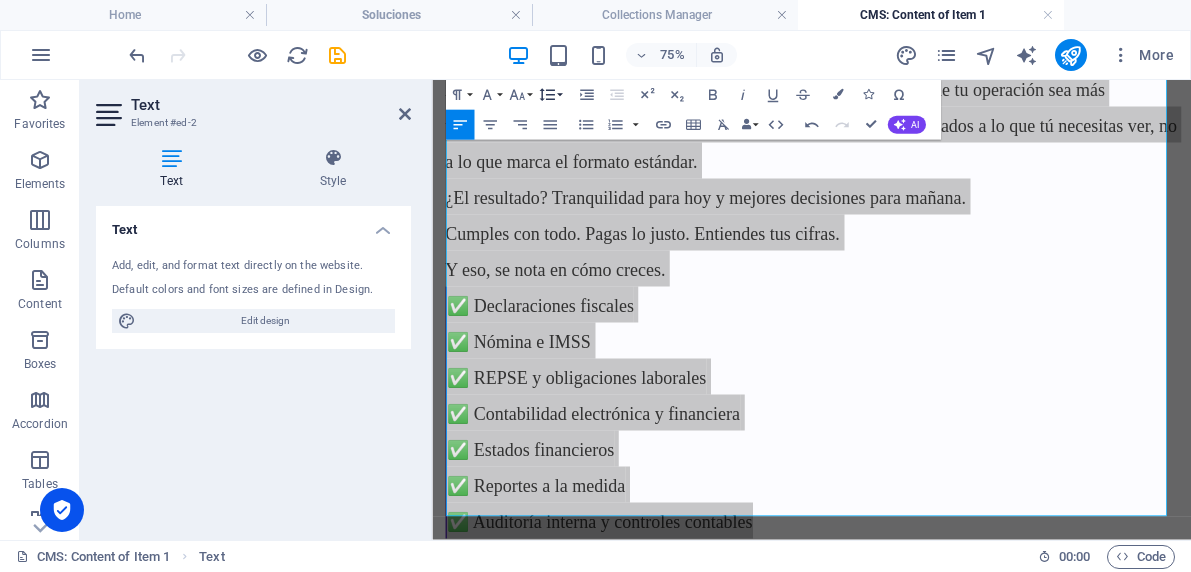 click 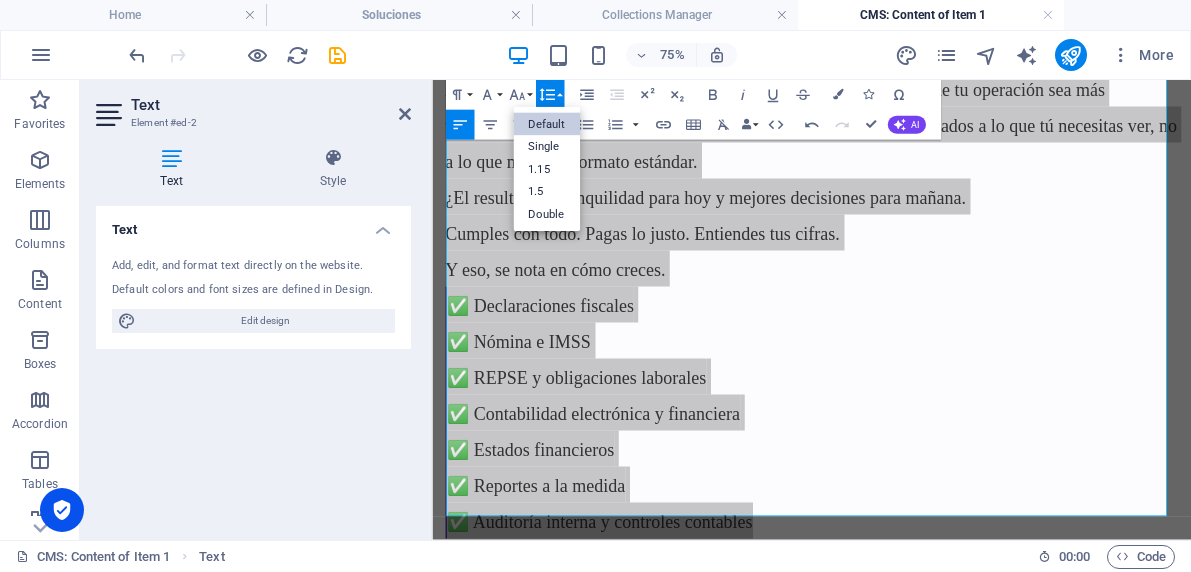 scroll, scrollTop: 0, scrollLeft: 0, axis: both 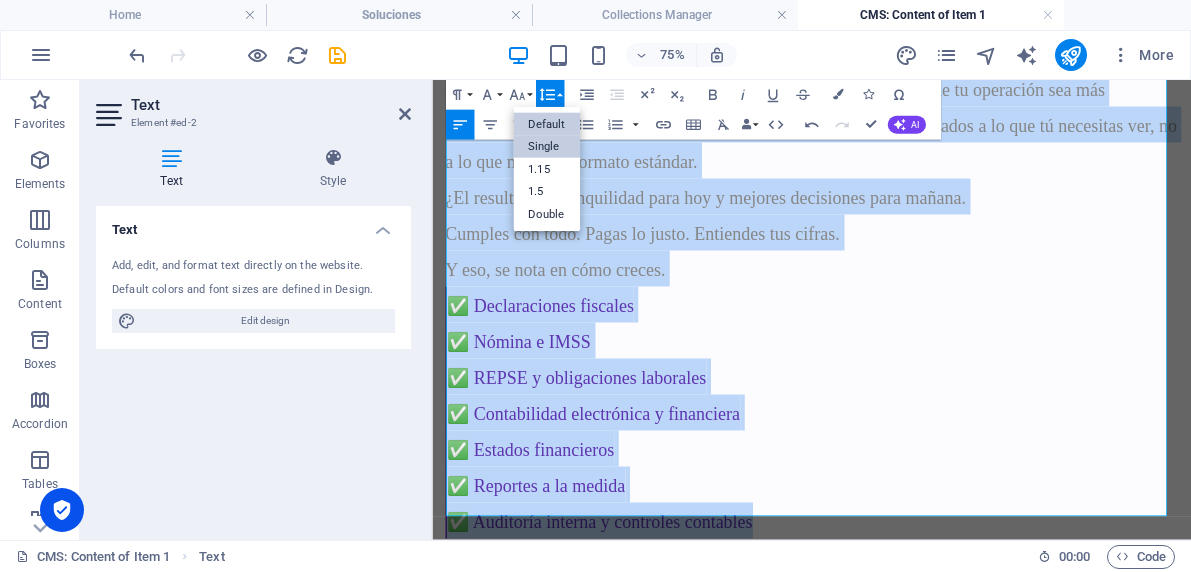 click on "Single" at bounding box center (546, 147) 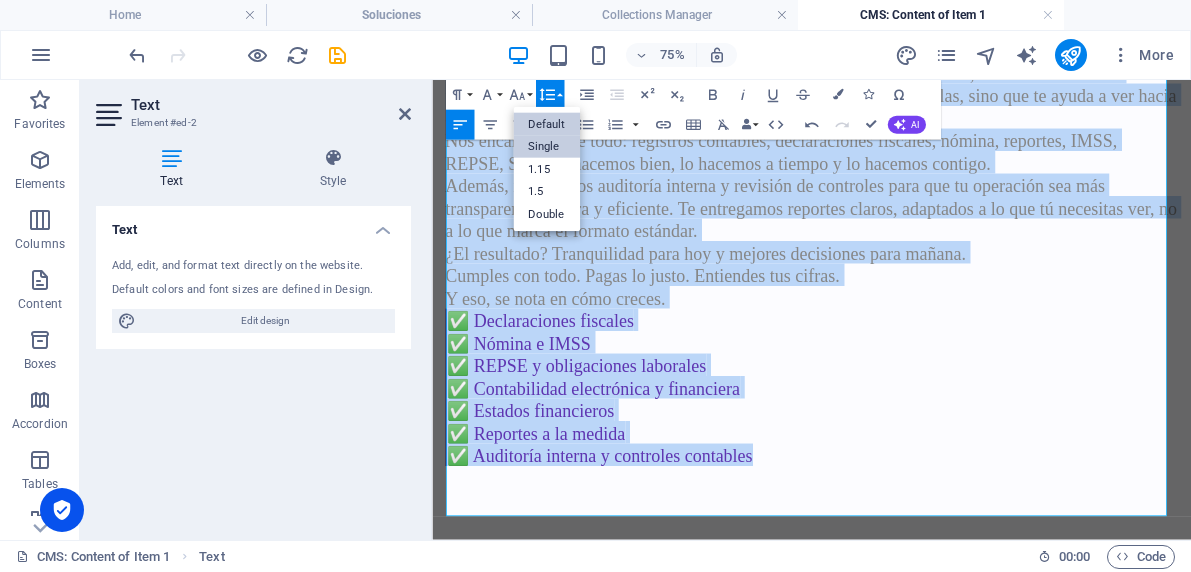 scroll, scrollTop: 202, scrollLeft: 0, axis: vertical 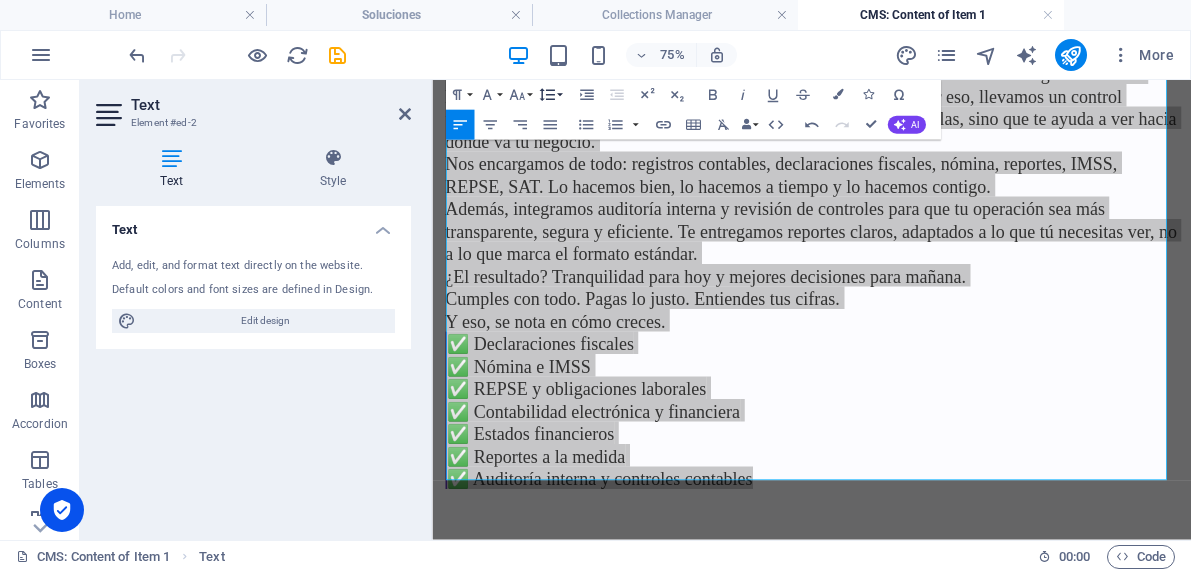 click 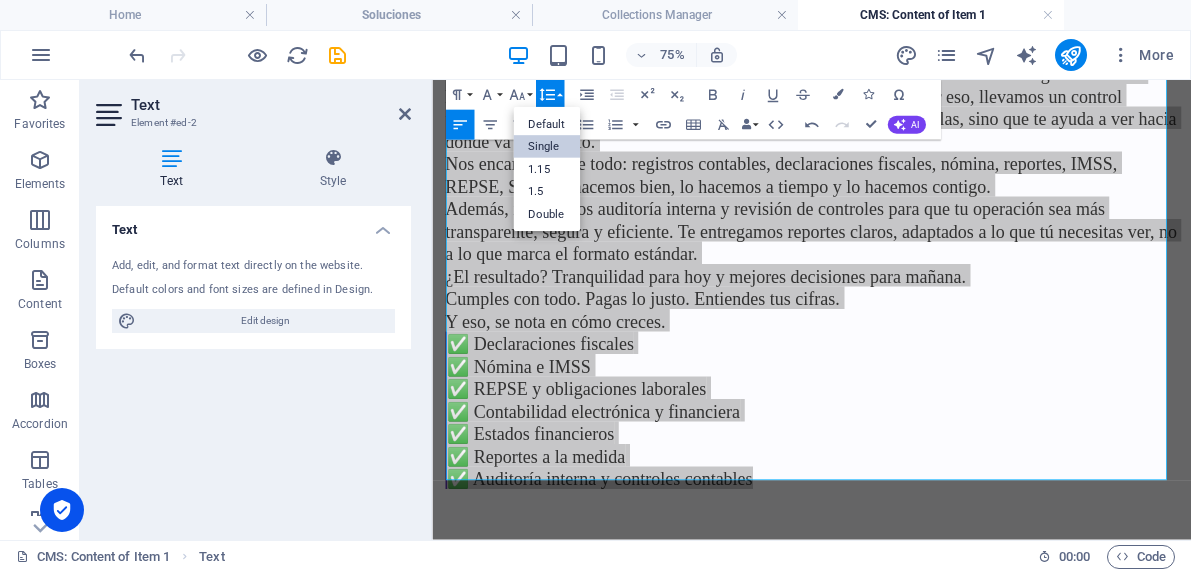 scroll, scrollTop: 0, scrollLeft: 0, axis: both 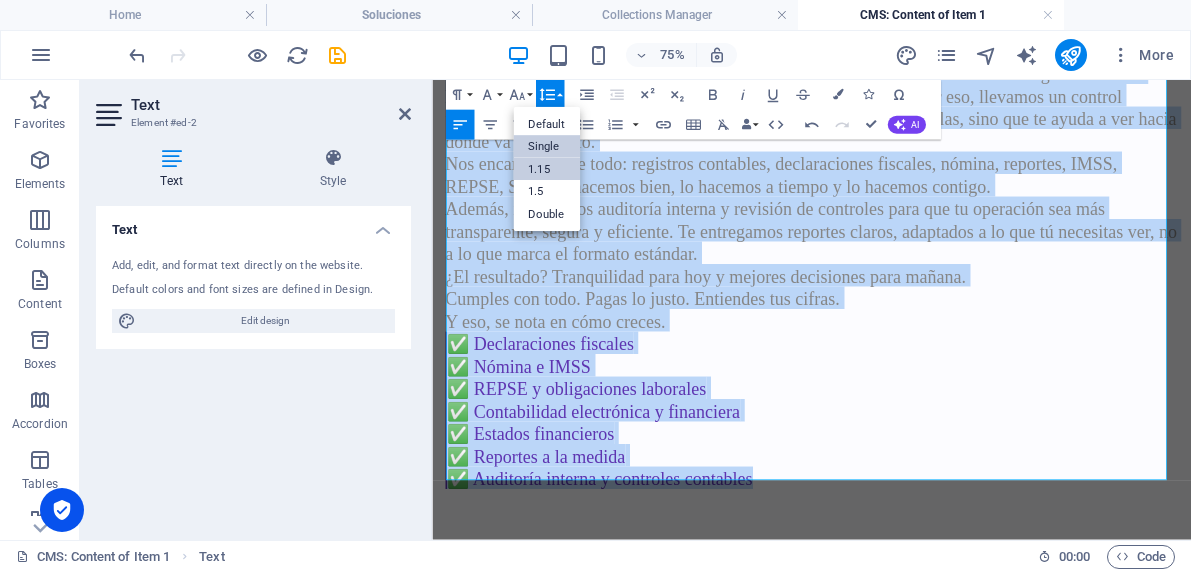 click on "1.15" at bounding box center (546, 169) 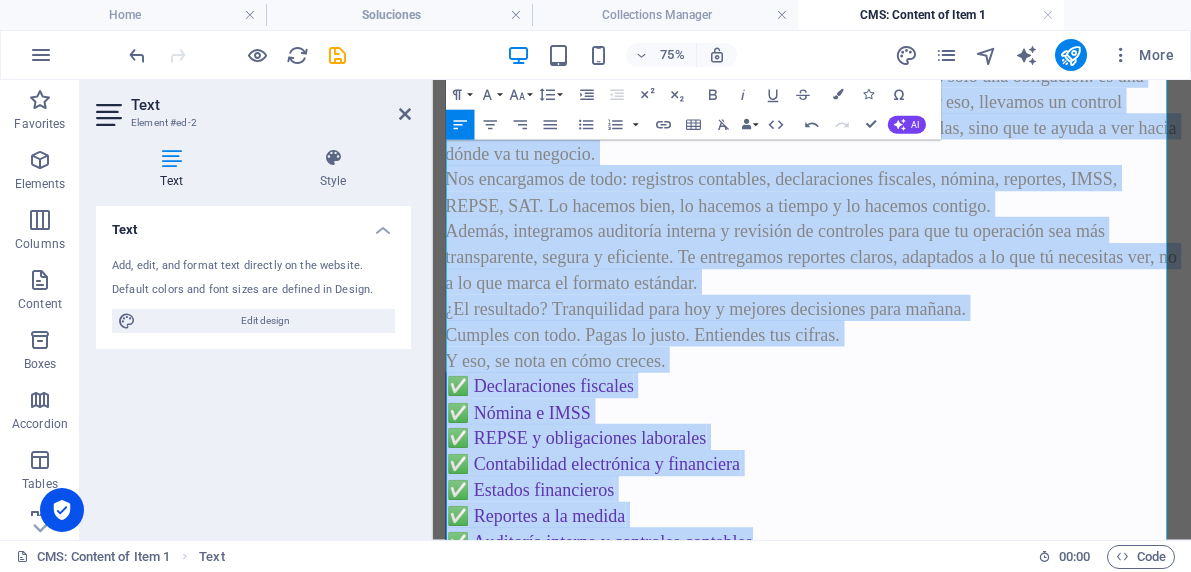 click on "¿El resultado? Tranquilidad para hoy y mejores decisiones para mañana. Cumples con todo. Pagas lo justo. Entiendes tus cifras. Y eso, se nota en cómo creces." at bounding box center [938, 419] 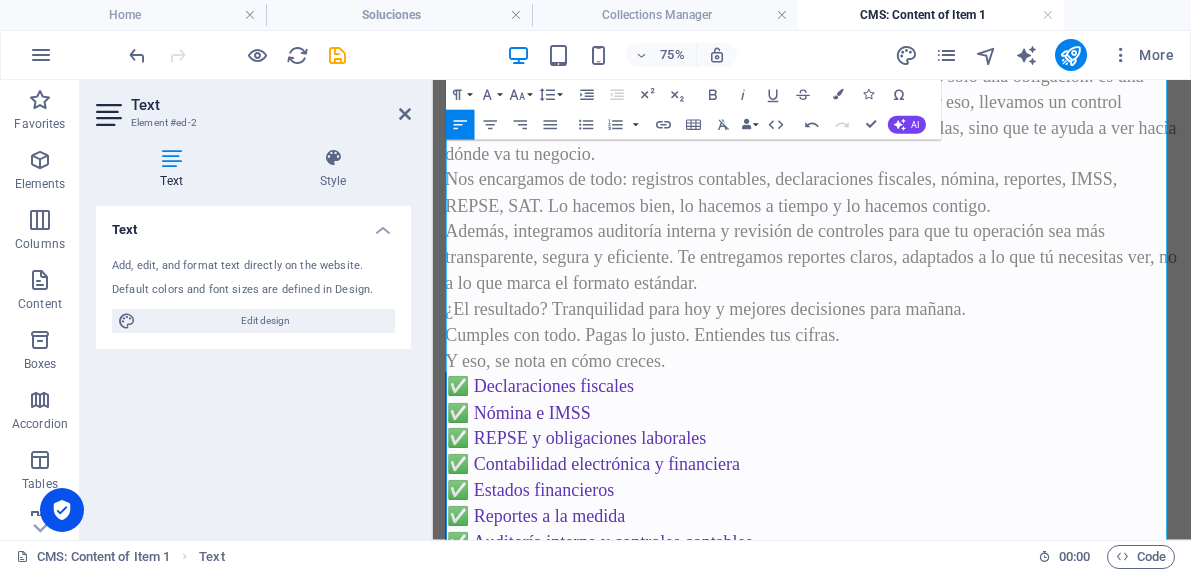 click on "¿El resultado? Tranquilidad para hoy y mejores decisiones para mañana. Cumples con todo. Pagas lo justo. Entiendes tus cifras. Y eso, se nota en cómo creces." at bounding box center (938, 419) 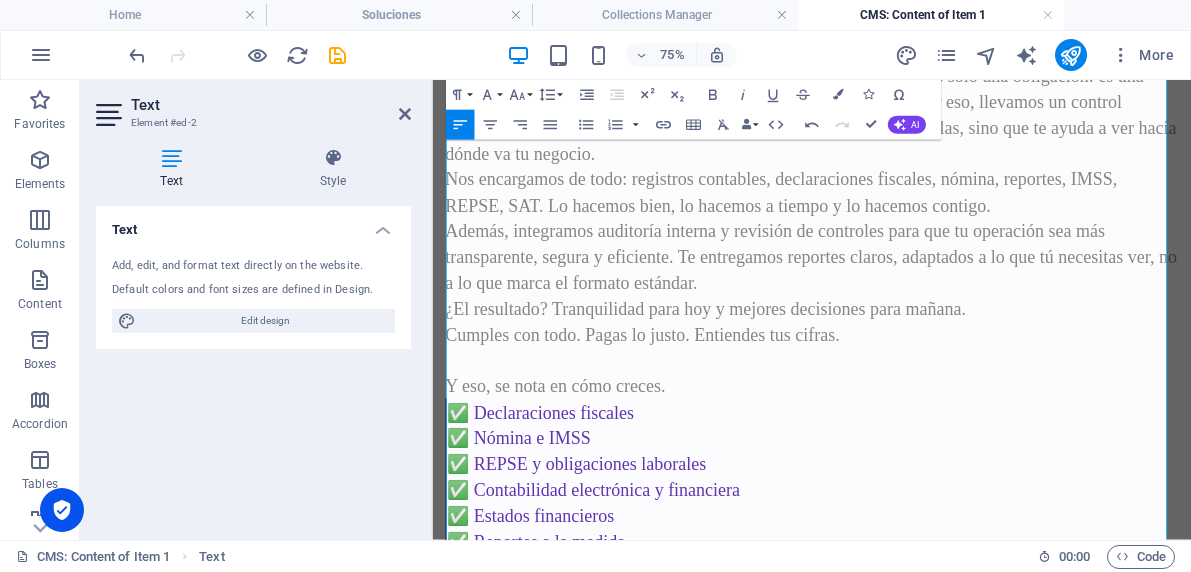 click on "Y eso, se nota en cómo creces." at bounding box center [938, 470] 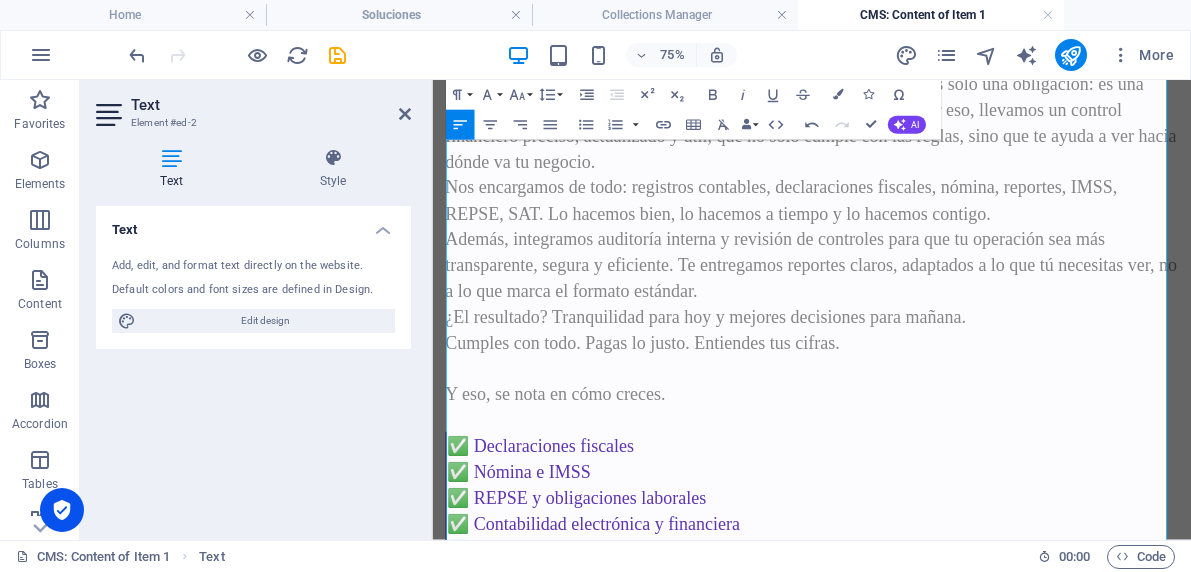 scroll, scrollTop: 173, scrollLeft: 0, axis: vertical 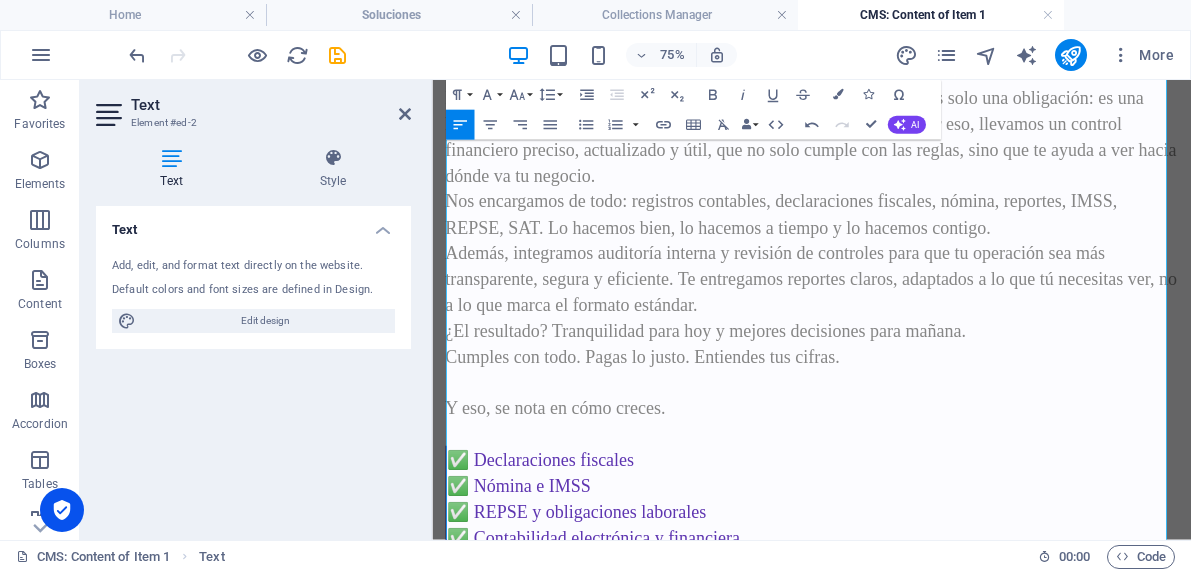 click on "✅ Declaraciones fiscales ✅ Nómina e IMSS ✅ REPSE y obligaciones laborales ✅ Contabilidad electrónica y financiera ✅ Estados financieros ✅ Reportes a la medida ✅ Auditoría interna y controles contables" at bounding box center [656, 690] 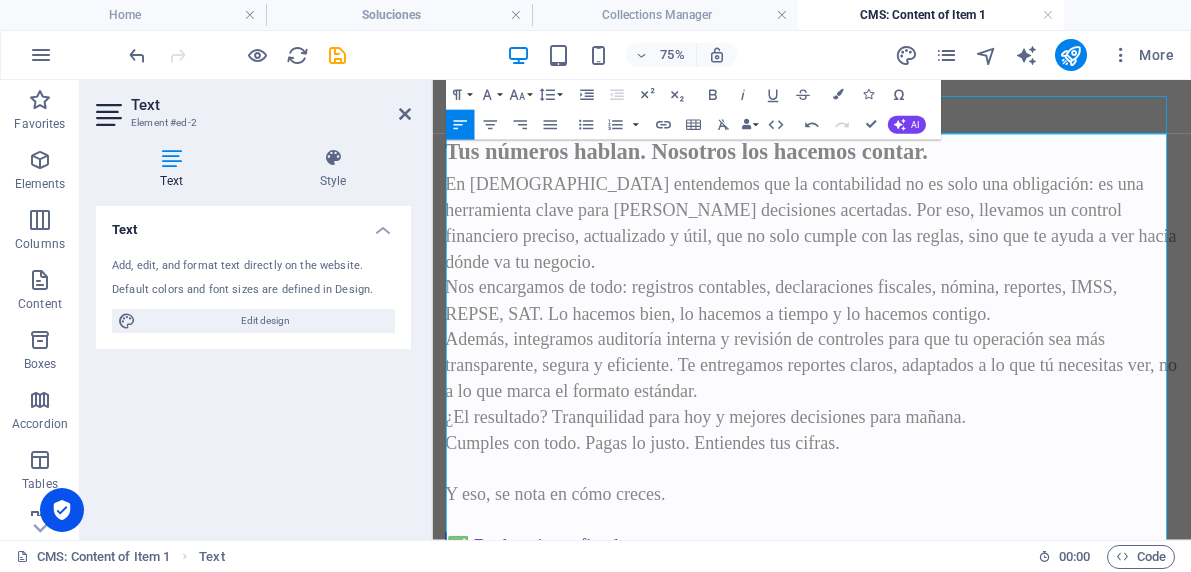 scroll, scrollTop: 29, scrollLeft: 0, axis: vertical 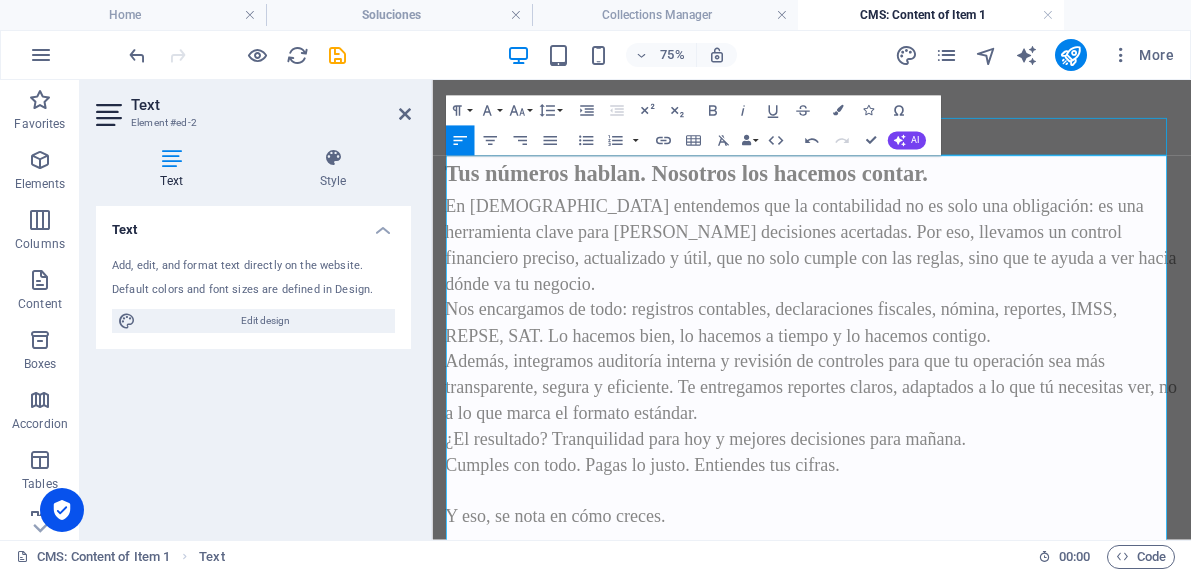 click on "Además, integramos auditoría interna y revisión de controles para que tu operación sea más transparente, segura y eficiente. Te entregamos reportes claros, adaptados a lo que tú necesitas ver, no a lo que marca el formato estándar." at bounding box center [938, 488] 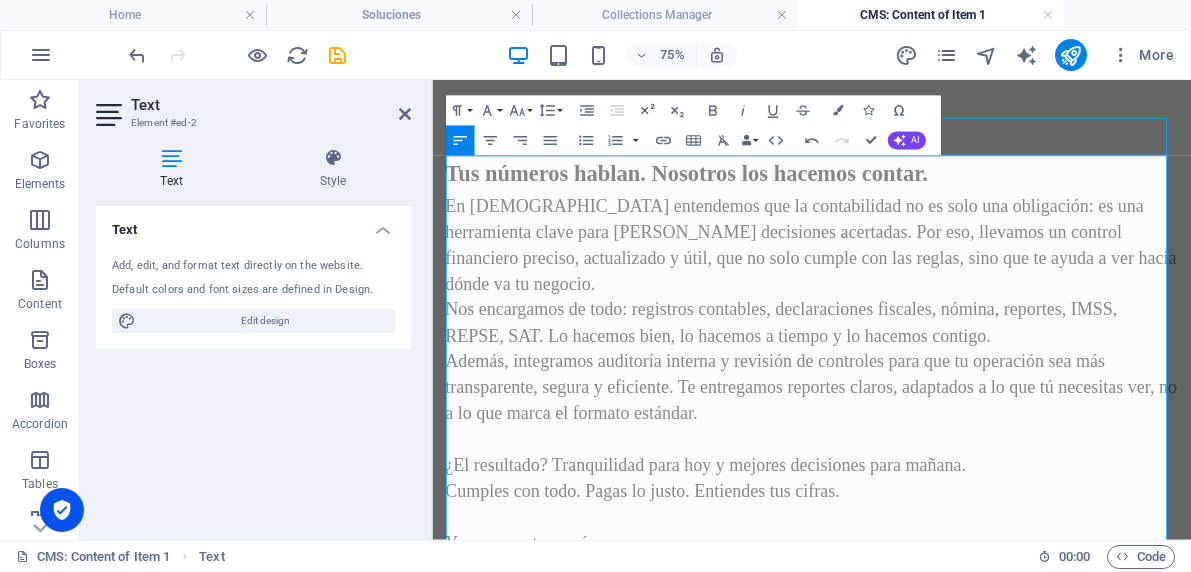 click on "Nos encargamos de todo: registros contables, declaraciones fiscales, nómina, reportes, IMSS, REPSE, SAT. Lo hacemos bien, lo hacemos a tiempo y lo hacemos contigo." at bounding box center (938, 401) 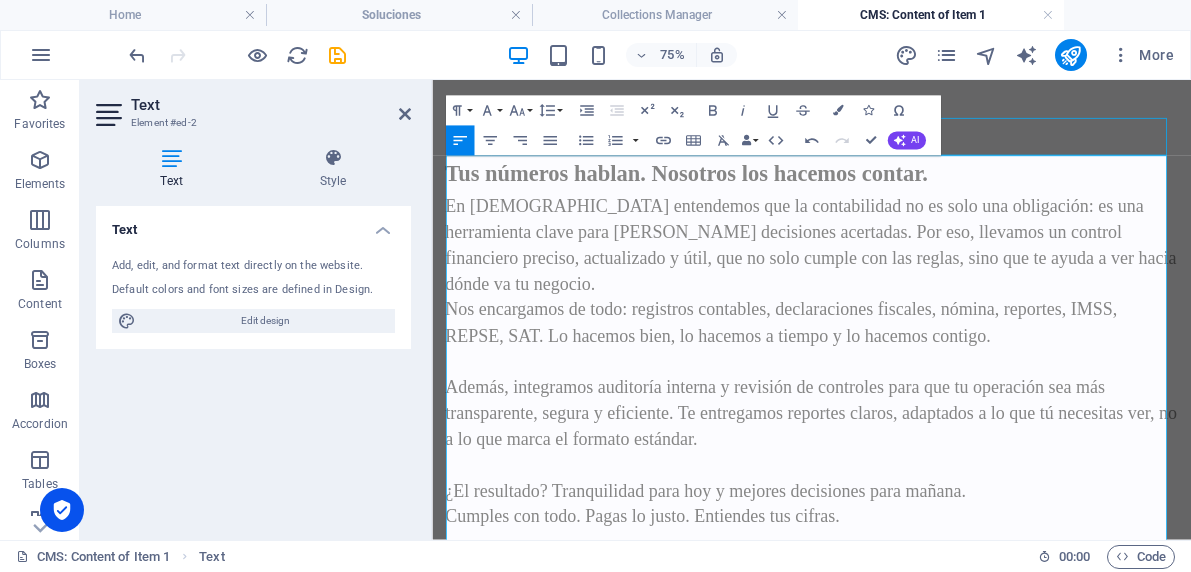 click on "En Efiscon entendemos que la contabilidad no es solo una obligación: es una herramienta clave para tomar decisiones acertadas. Por eso, llevamos un control financiero preciso, actualizado y útil, que no solo cumple con las reglas, sino que te ayuda a ver hacia dónde va tu negocio." at bounding box center [938, 298] 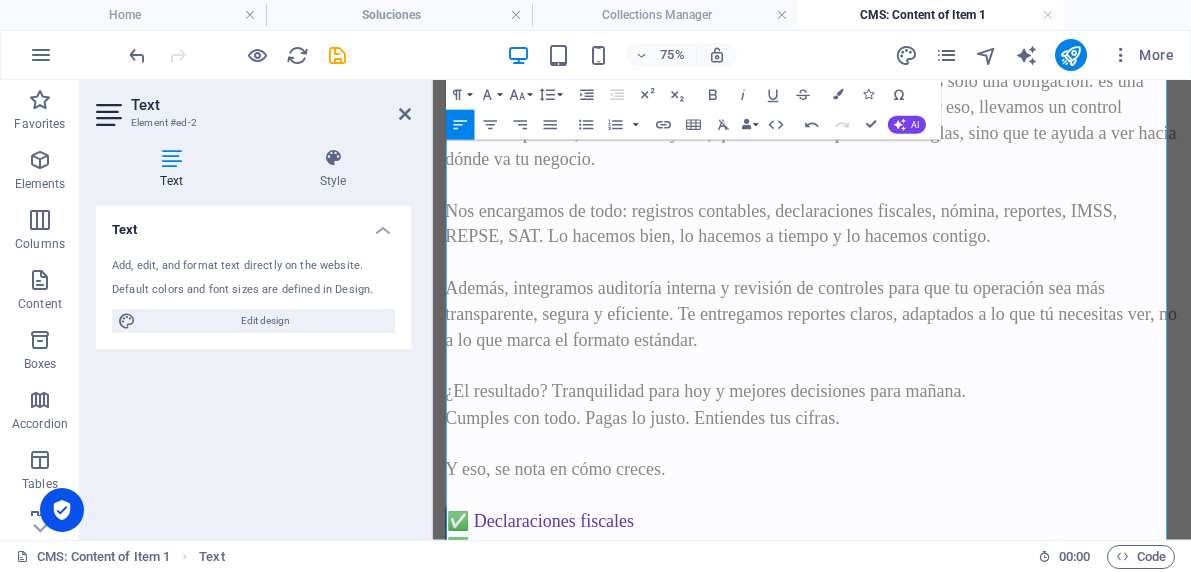 scroll, scrollTop: 455, scrollLeft: 0, axis: vertical 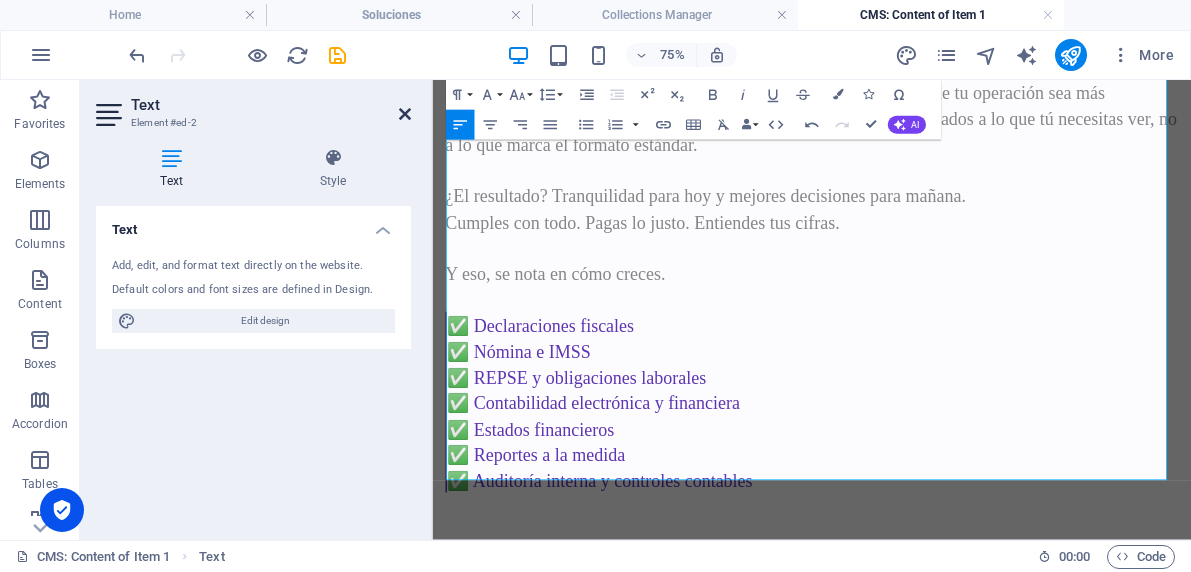 click at bounding box center (405, 114) 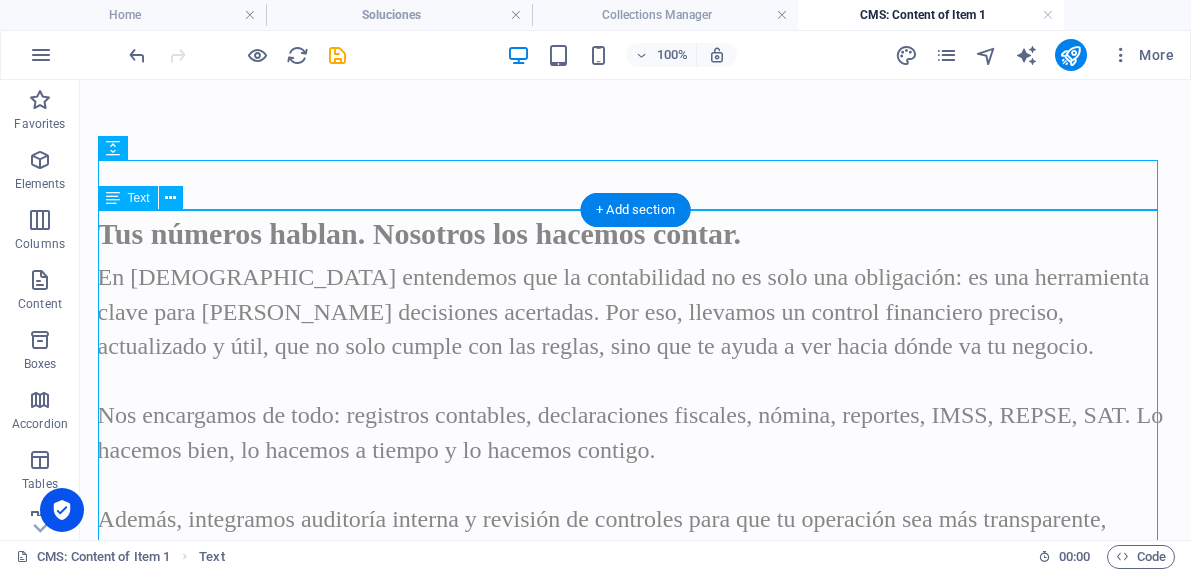 scroll, scrollTop: 0, scrollLeft: 0, axis: both 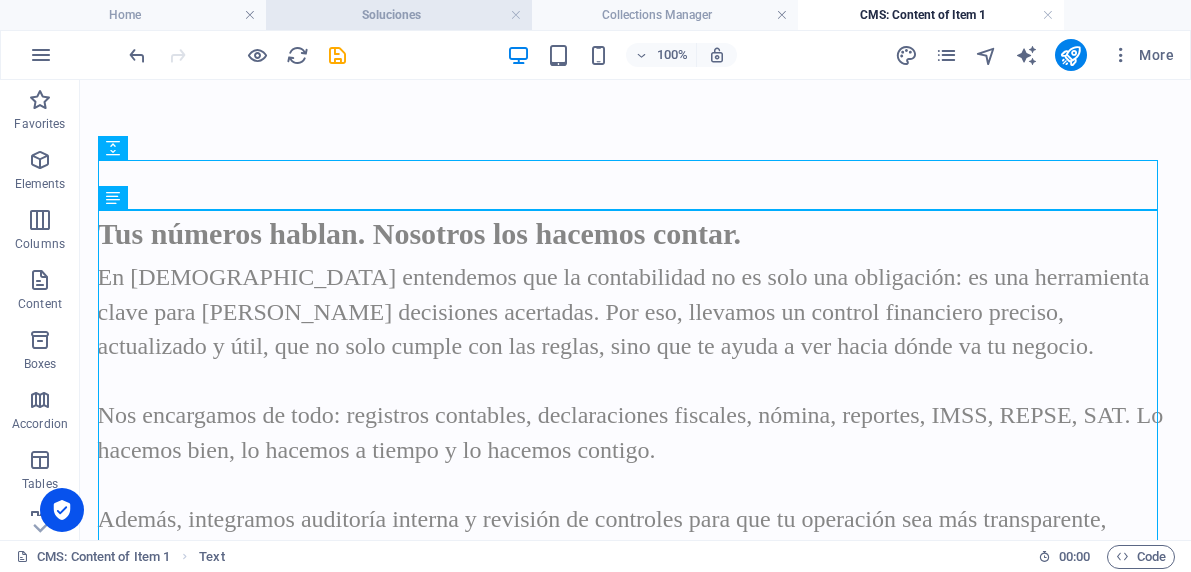 click on "Soluciones" at bounding box center (399, 15) 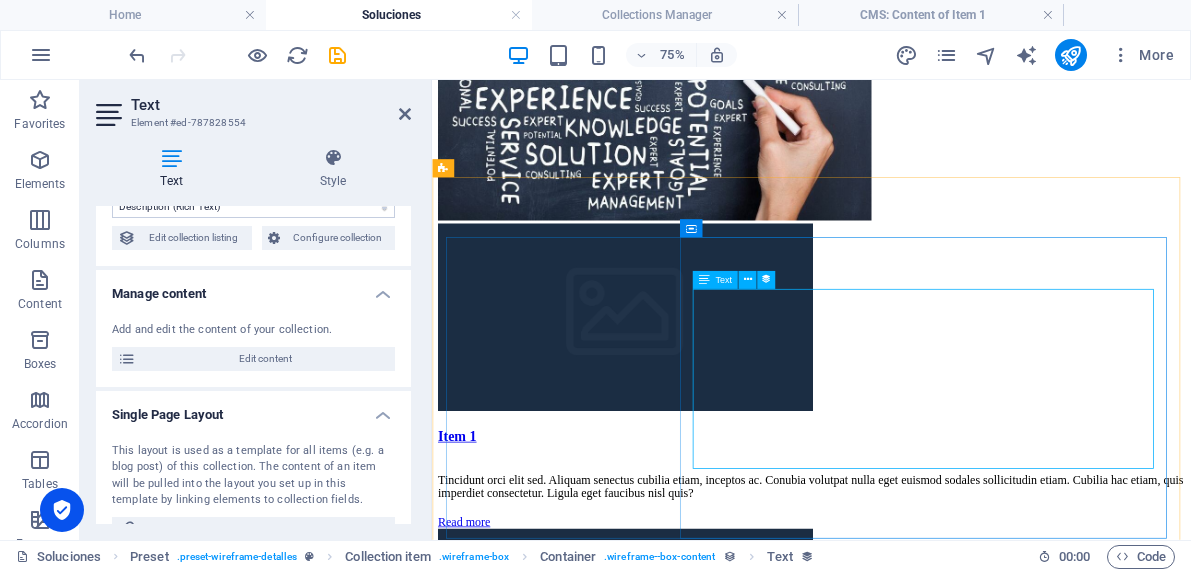 scroll, scrollTop: 628, scrollLeft: 0, axis: vertical 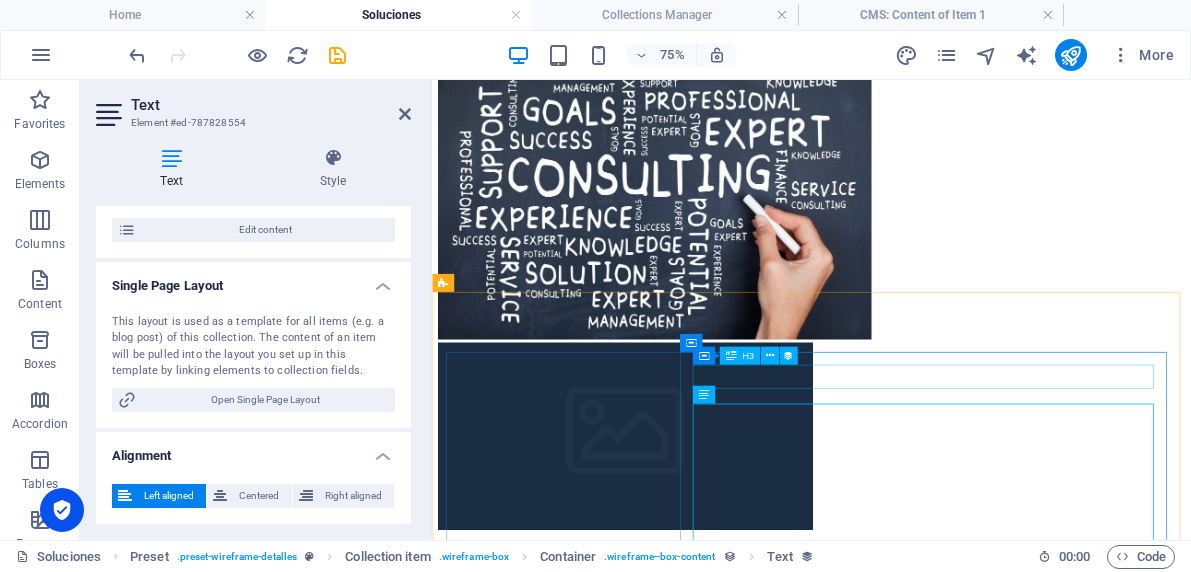 click on "Item 1" at bounding box center [938, 715] 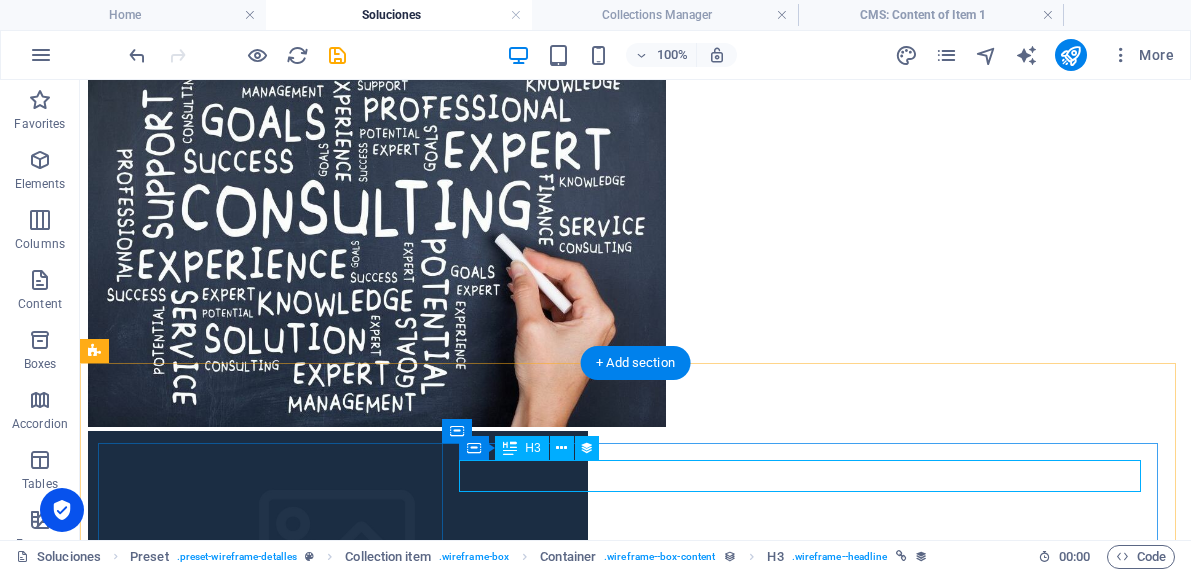 click on "Item 1" at bounding box center (635, 715) 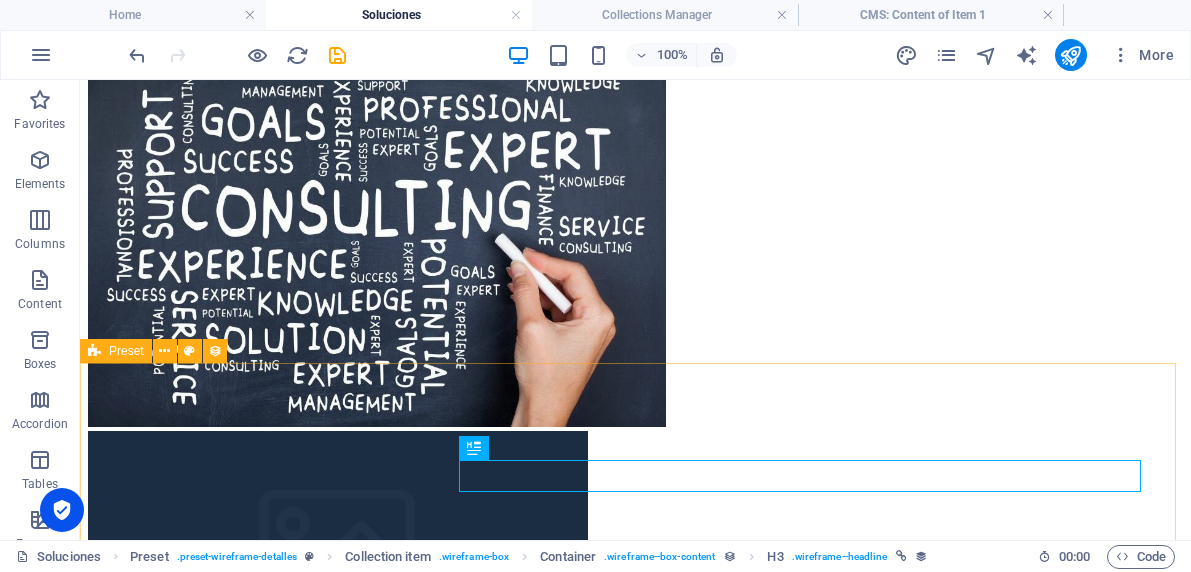 click on "Preset" at bounding box center (126, 351) 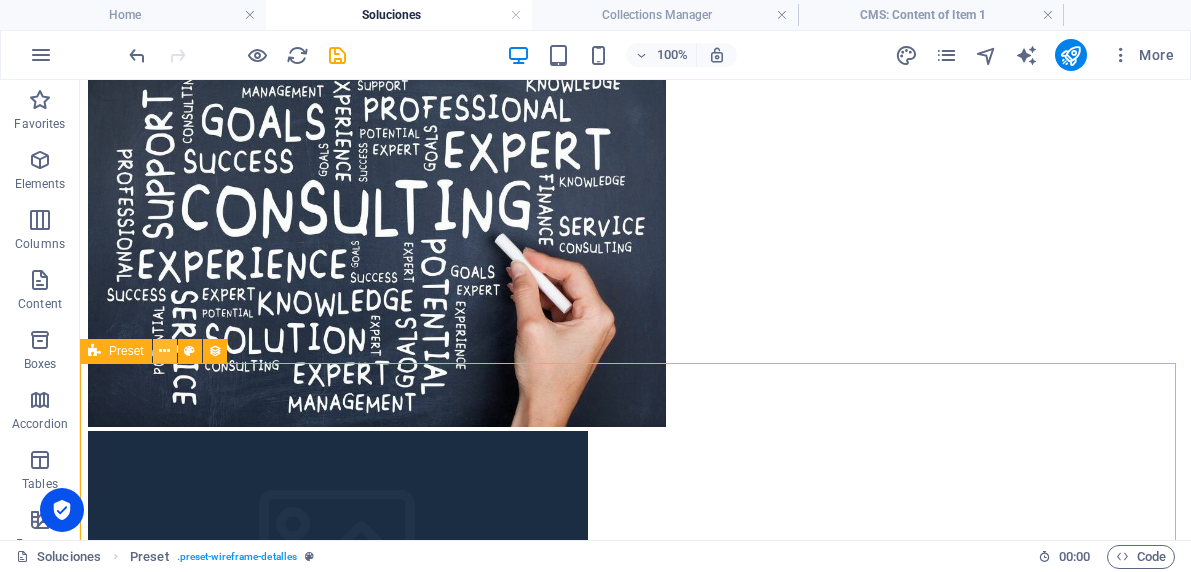 click at bounding box center [164, 351] 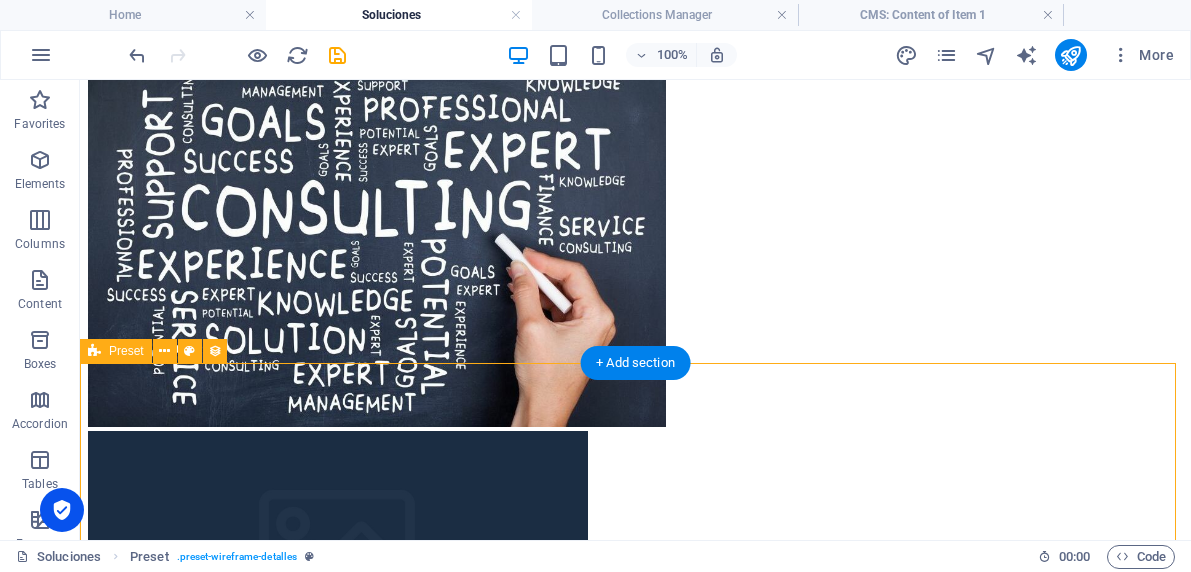 click on "Item 1 Tincidunt orci elit sed. Aliquam senectus cubilia etiam, inceptos ac. Conubia volutpat nulla eget euismod sodales sollicitudin etiam. Cubilia hac etiam, quis imperdiet consectetur. Ligula eget faucibus nisl quis? Read more Item 2 Et curabitur eleifend est ligula, at porta! Ligula netus mauris curae libero eros. Taciti platea mattis, neque netus ut. Mollis lectus laoreet. Hendrerit vitae lacinia. Morbi cras. Read more Item 3 Inceptos at curabitur convallis duis faucibus donec, aliquet ornare. Ac eget tristique ipsum fames vivamus. Integer urna libero rutrum imperdiet. Odio lobortis velit tellus. Vivamus platea potenti sem nam in. Vulputate facilisis lorem vehicula? Nullam consequat augue eu? Read more Item 4 Praesent aliquam sem nam semper nulla risus litora gravida. Leo eget conubia. Pharetra dui eros. Et sit vivamus fames nam tempor! Porta suspendisse cras. Sodales platea ultrices vel sit proin? Porttitor enim volutpat tincidunt, sagittis auctor habitasse etiam! Read more  Previous Next" at bounding box center [635, 1264] 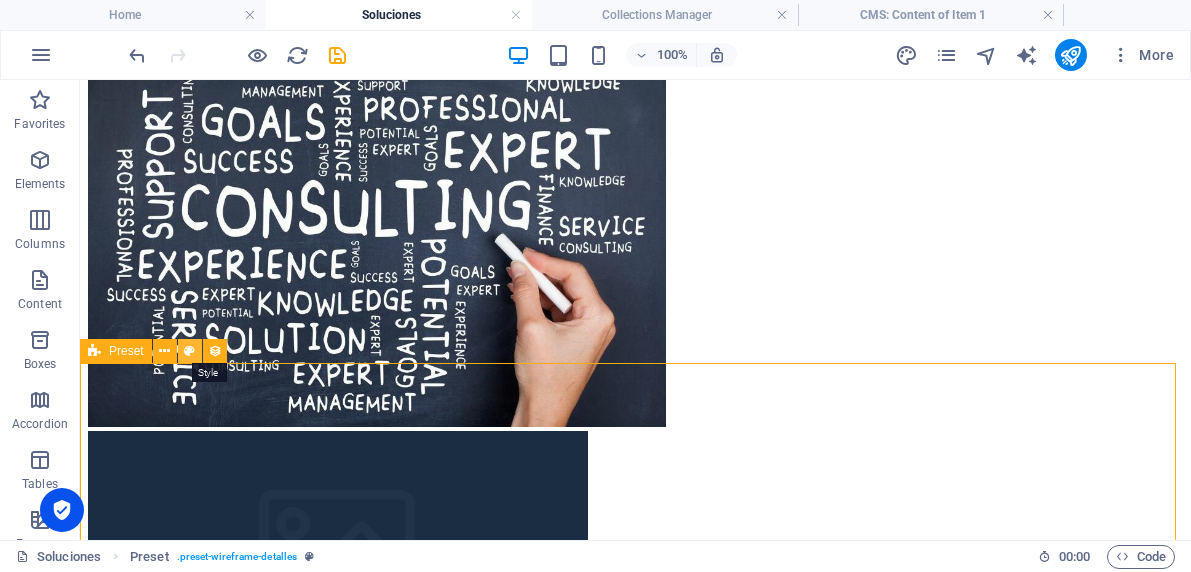 click at bounding box center [190, 351] 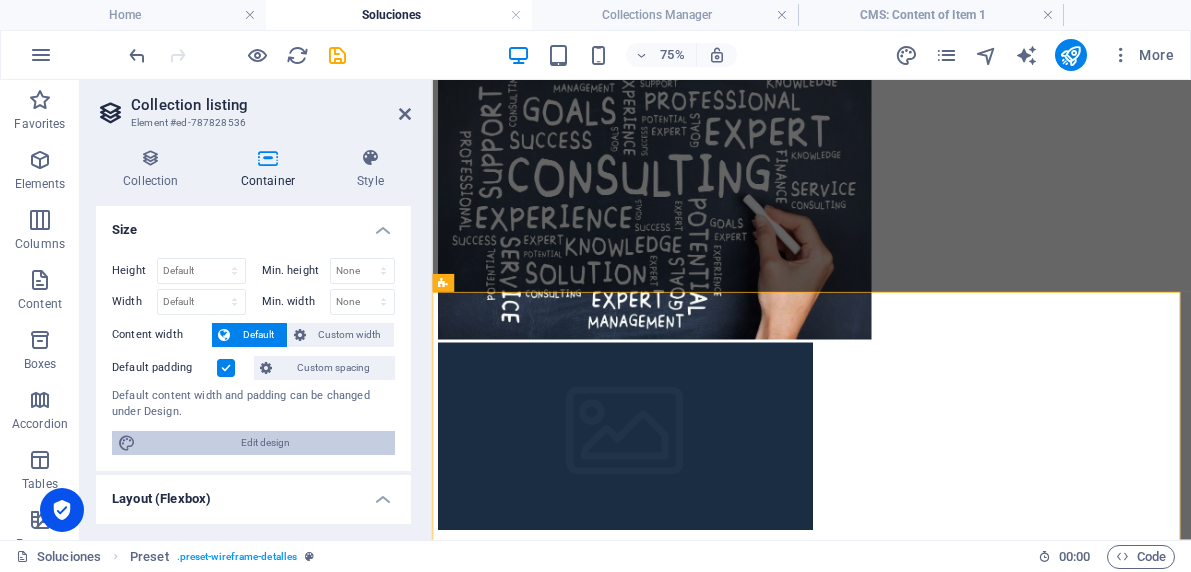 scroll, scrollTop: 175, scrollLeft: 0, axis: vertical 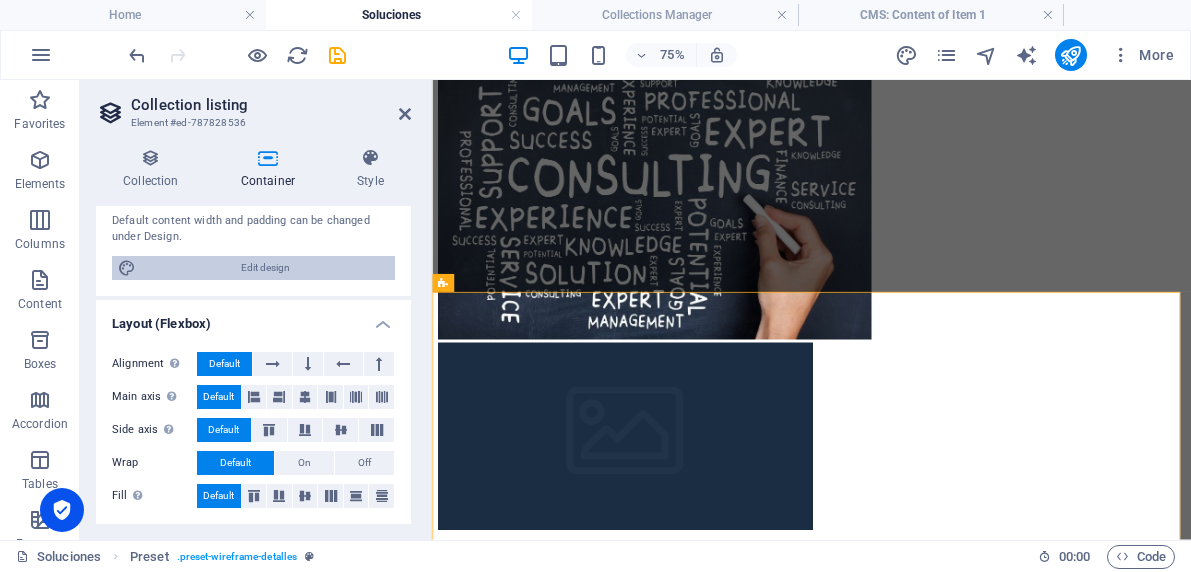 click on "Edit design" at bounding box center [265, 268] 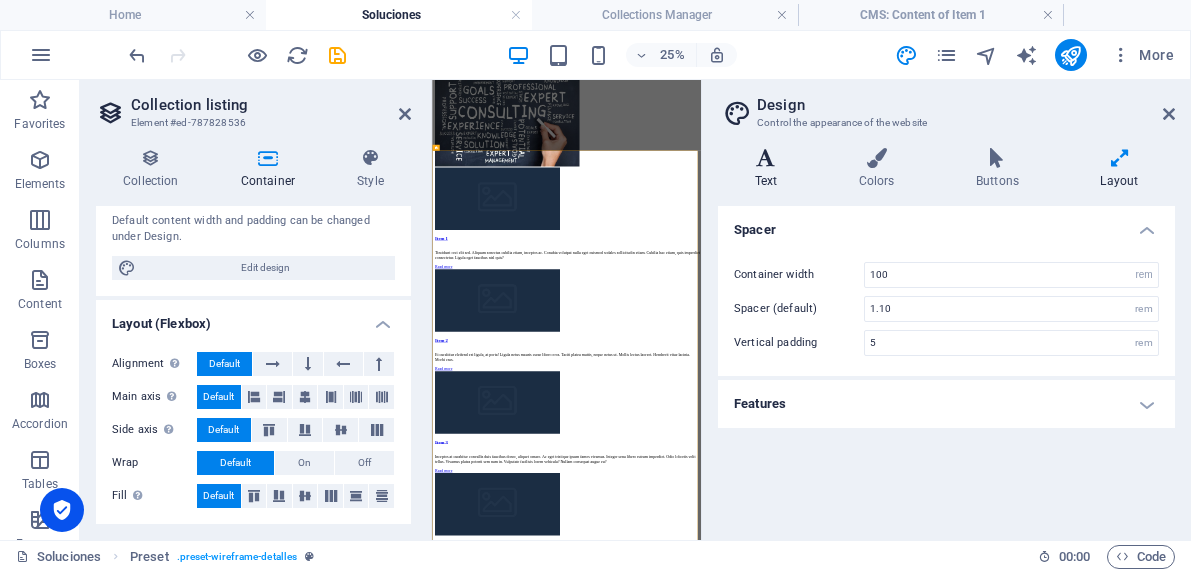 click at bounding box center [766, 158] 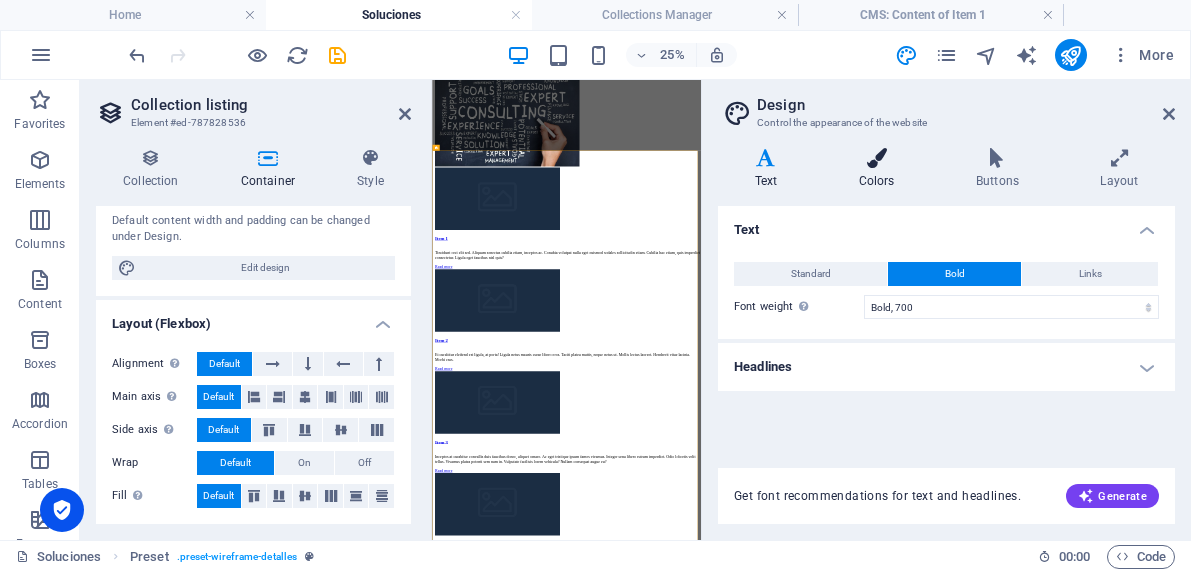 click at bounding box center (876, 158) 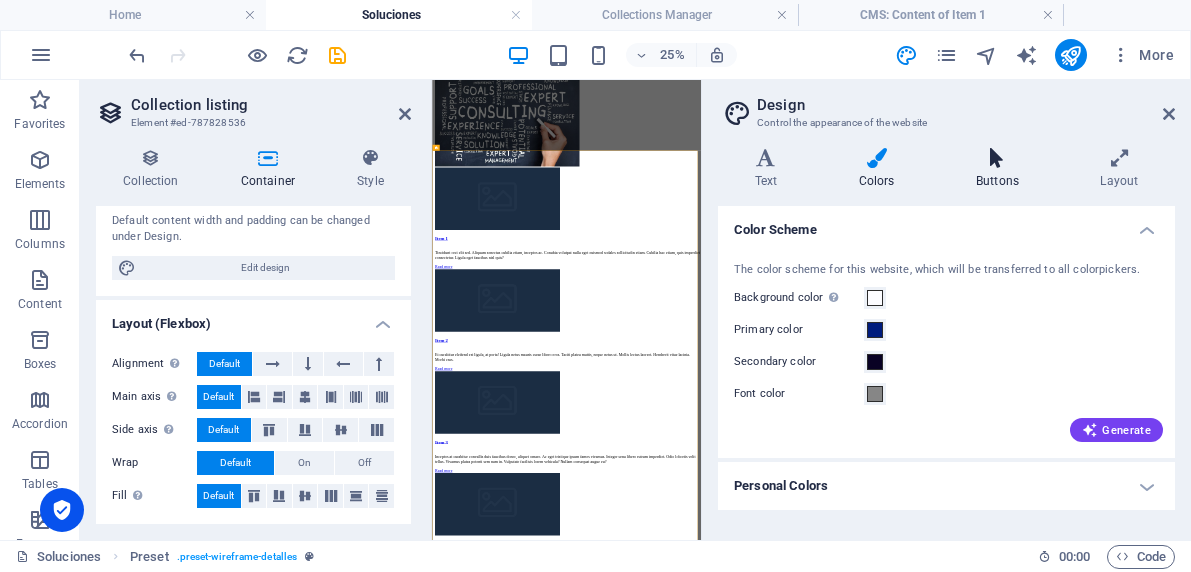 click at bounding box center [997, 158] 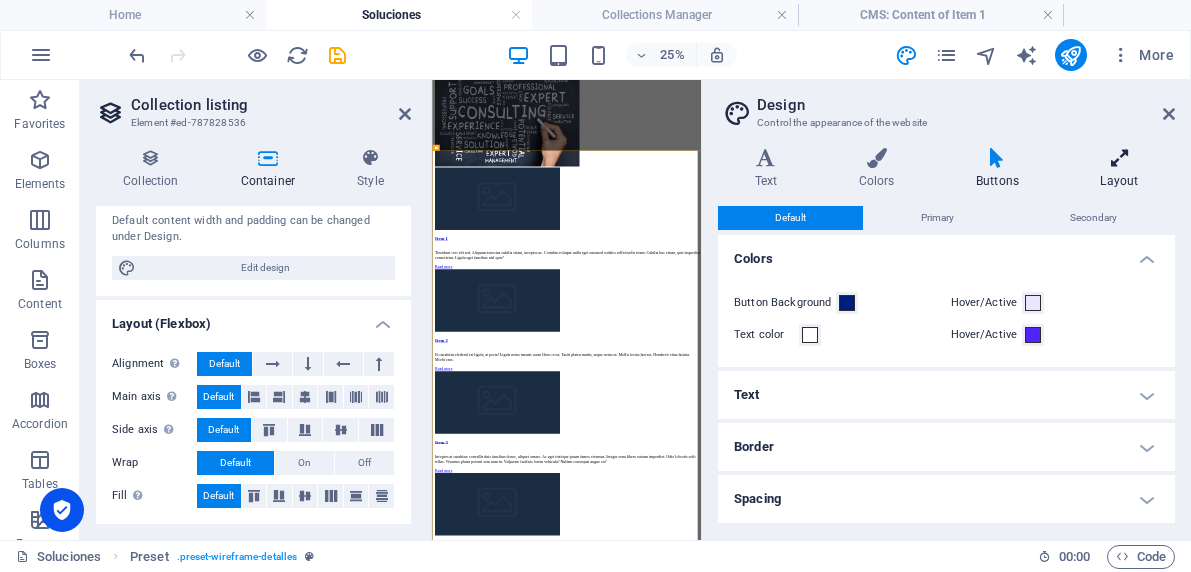 click at bounding box center (1119, 158) 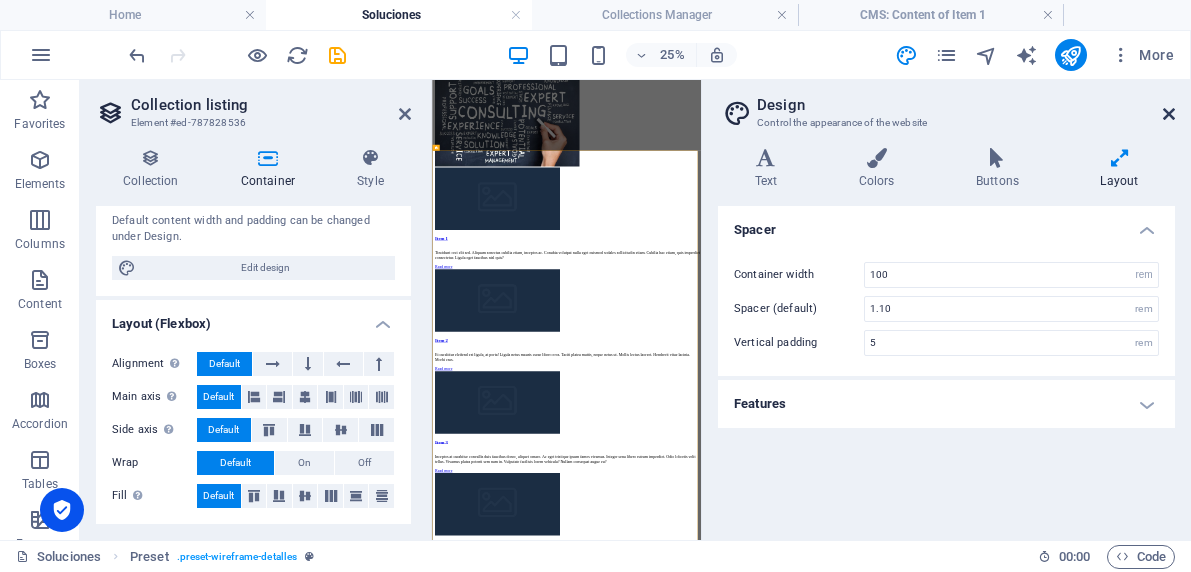 click at bounding box center [1169, 114] 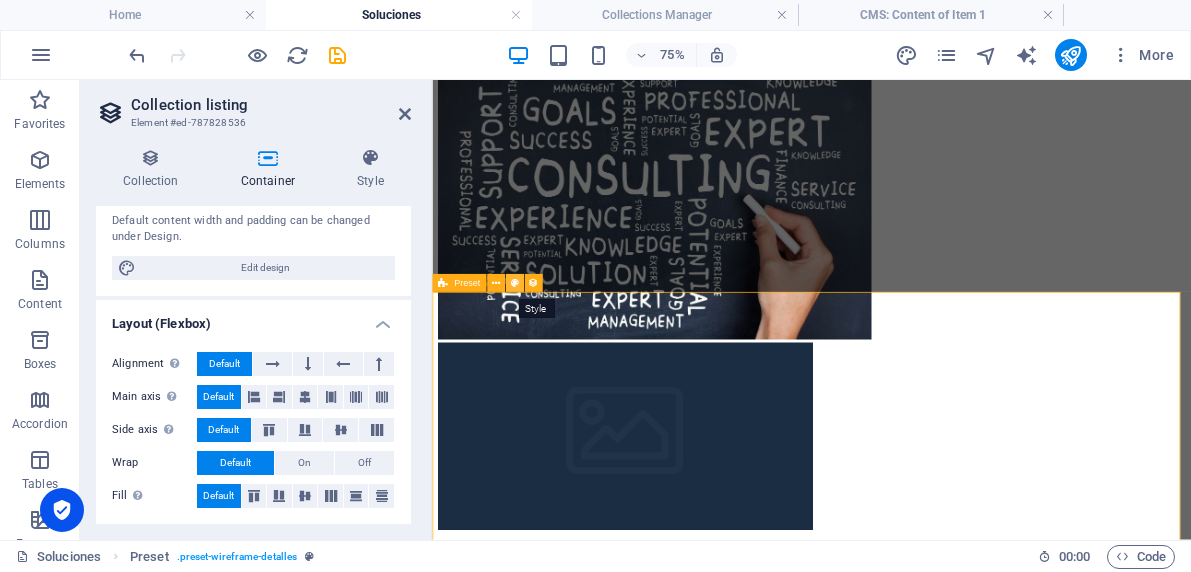 click at bounding box center (514, 284) 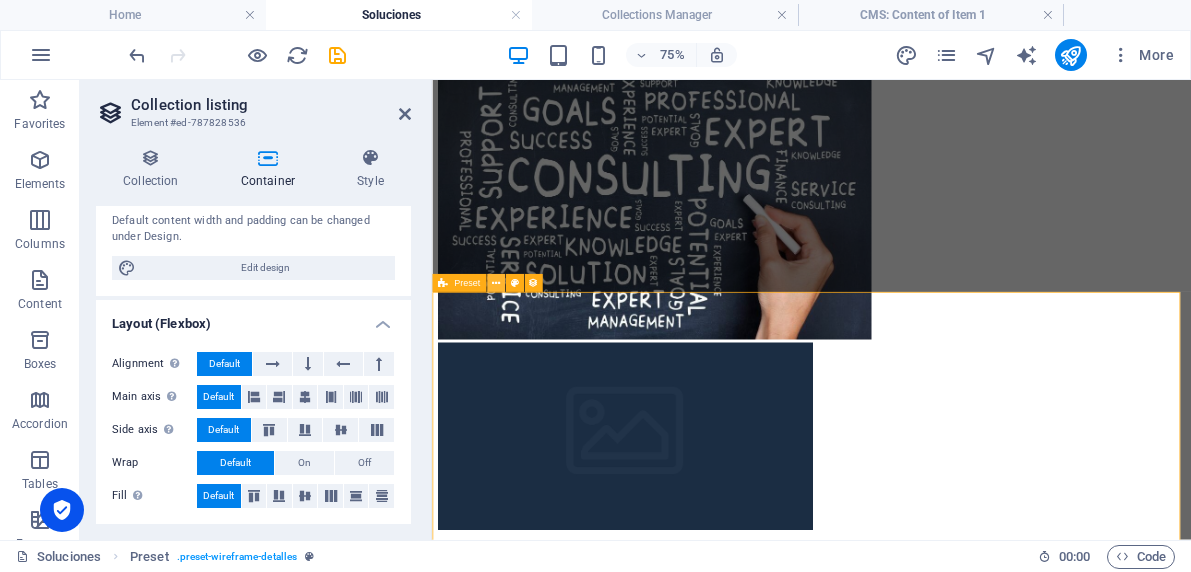 click at bounding box center (495, 284) 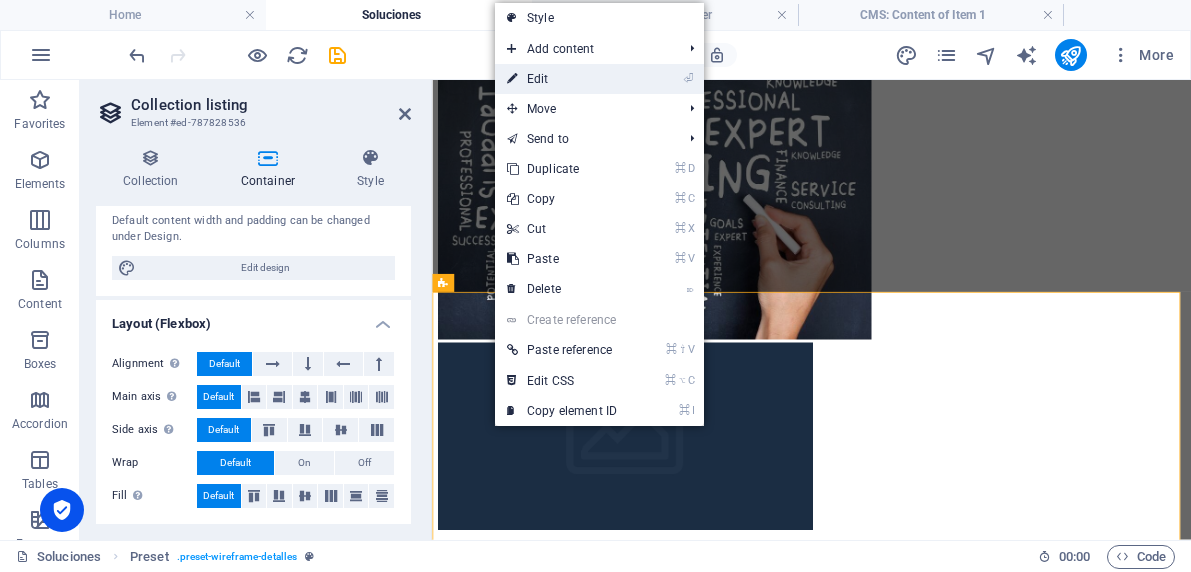 click on "⏎  Edit" at bounding box center [562, 79] 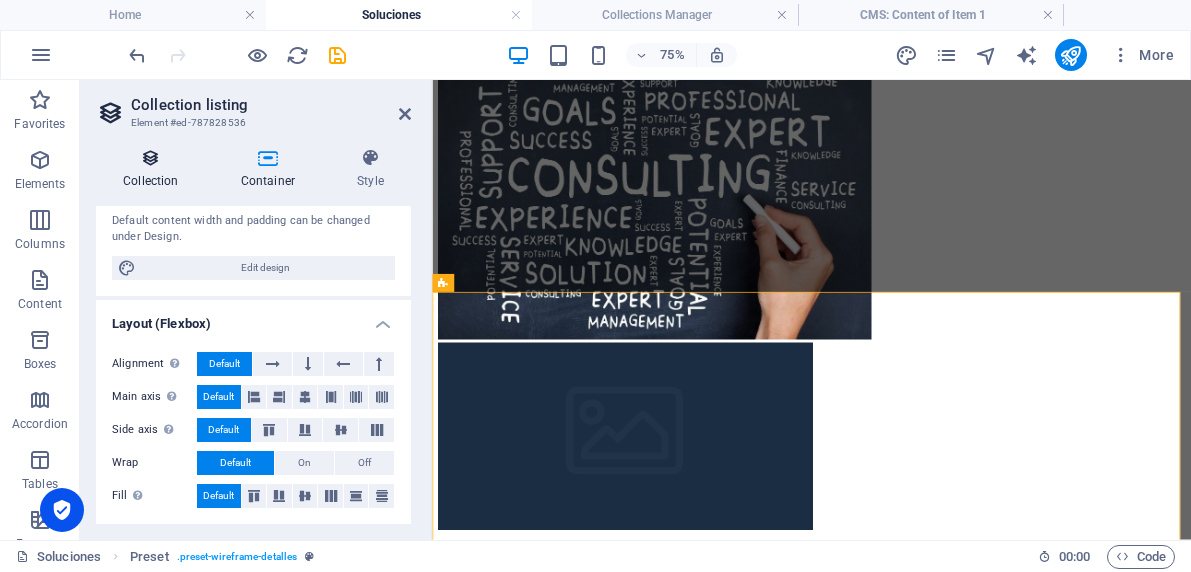 click at bounding box center (151, 158) 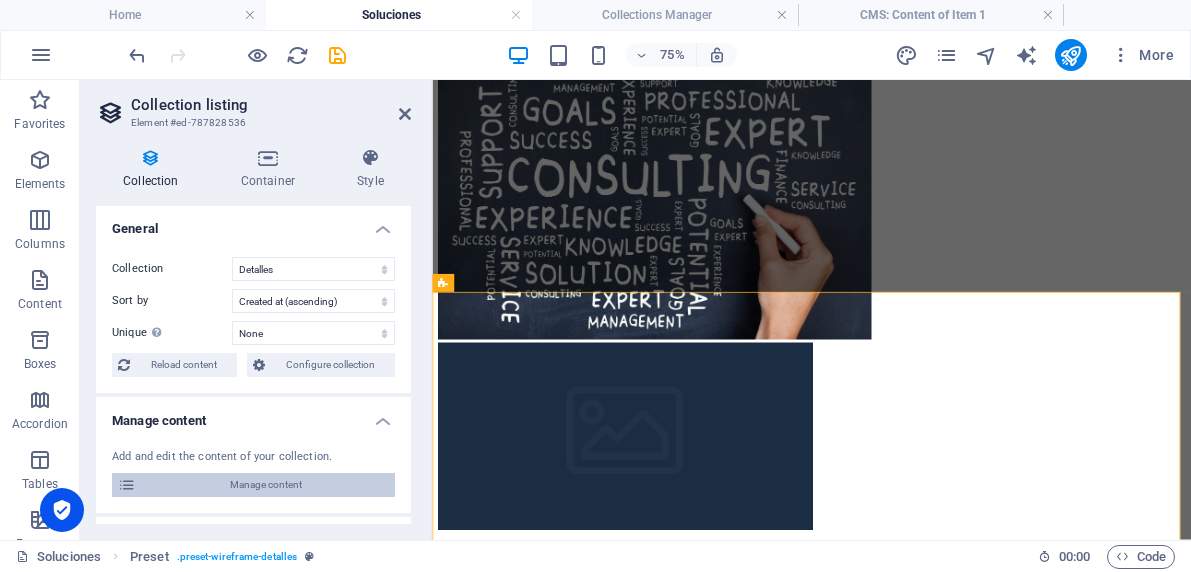 scroll, scrollTop: 0, scrollLeft: 0, axis: both 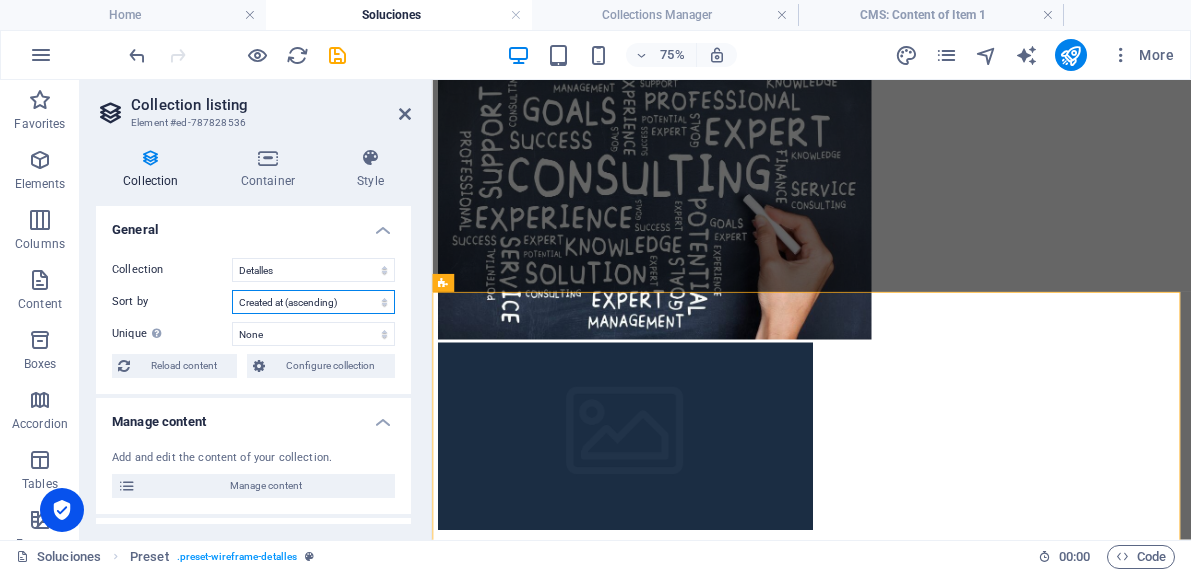 click on "Created at (ascending) Created at (descending) Updated at (ascending) Updated at (descending) Name (ascending) Name (descending) Slug (ascending) Slug (descending) Random" at bounding box center [313, 302] 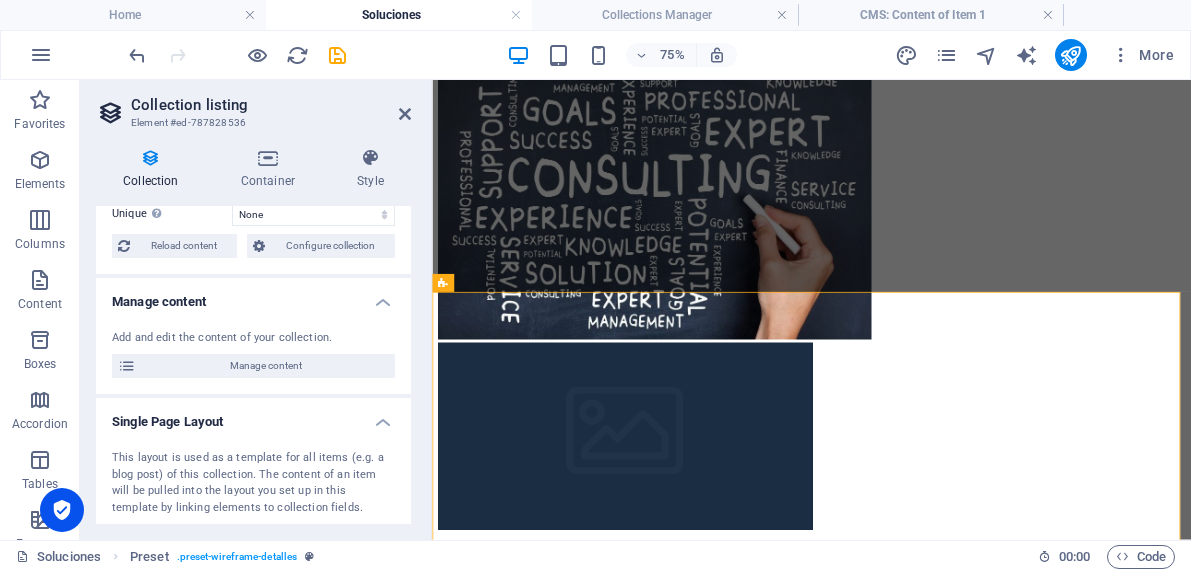scroll, scrollTop: 152, scrollLeft: 0, axis: vertical 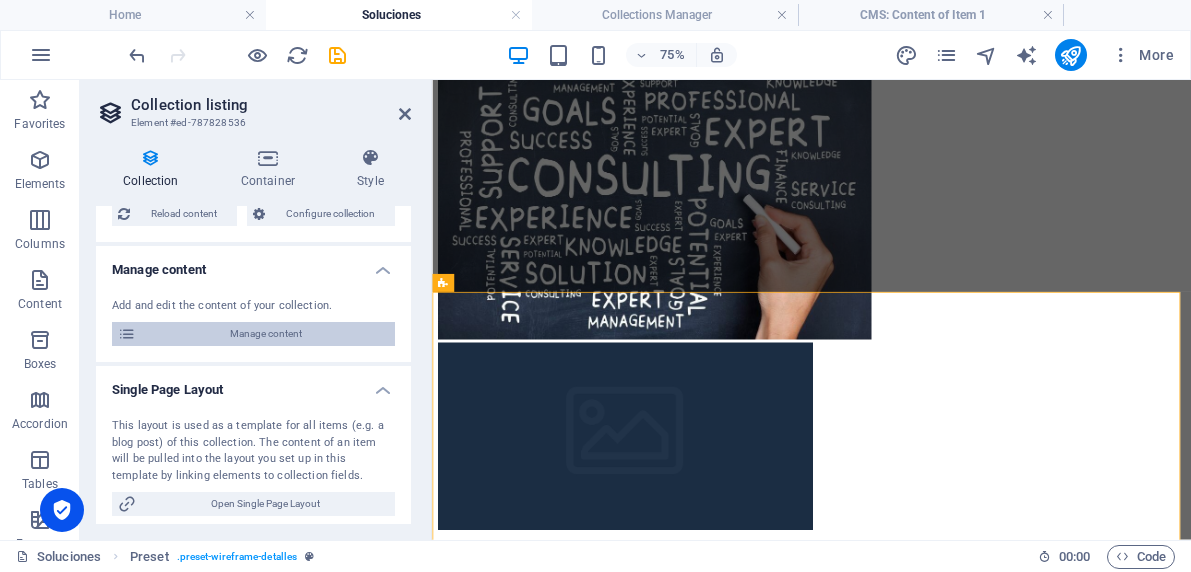 click on "Manage content" at bounding box center (265, 334) 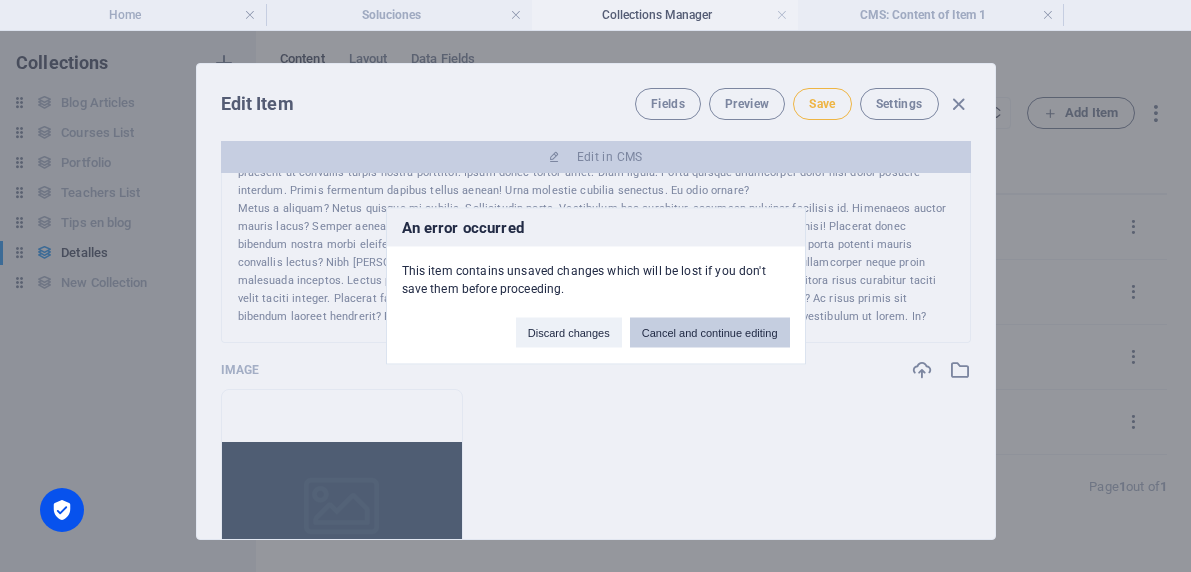 scroll, scrollTop: 0, scrollLeft: 0, axis: both 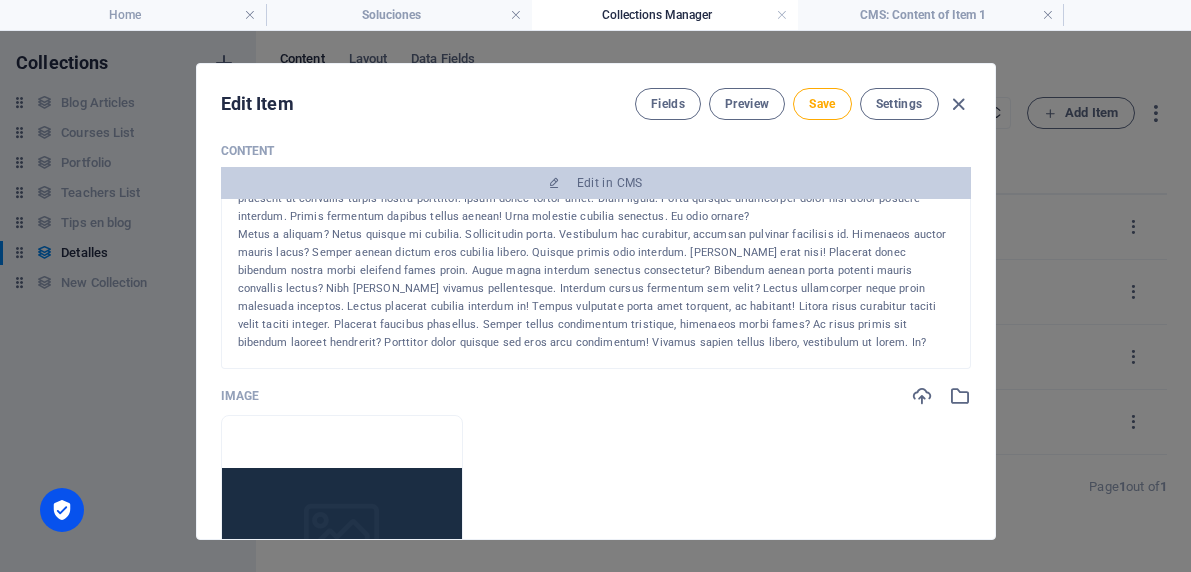 drag, startPoint x: 636, startPoint y: 340, endPoint x: 502, endPoint y: 317, distance: 135.95955 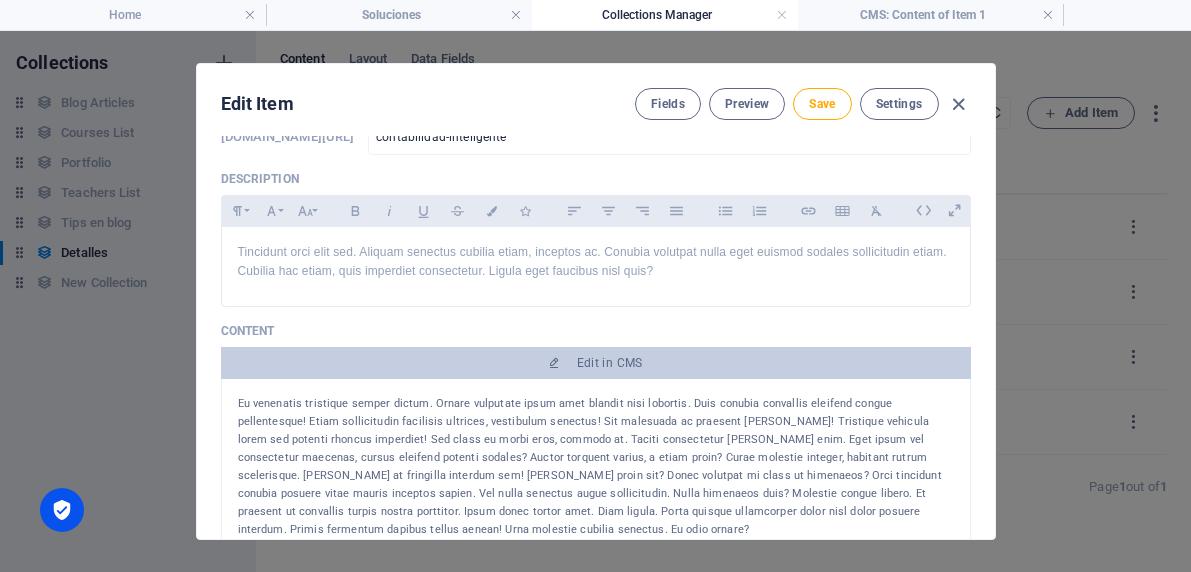 scroll, scrollTop: 139, scrollLeft: 0, axis: vertical 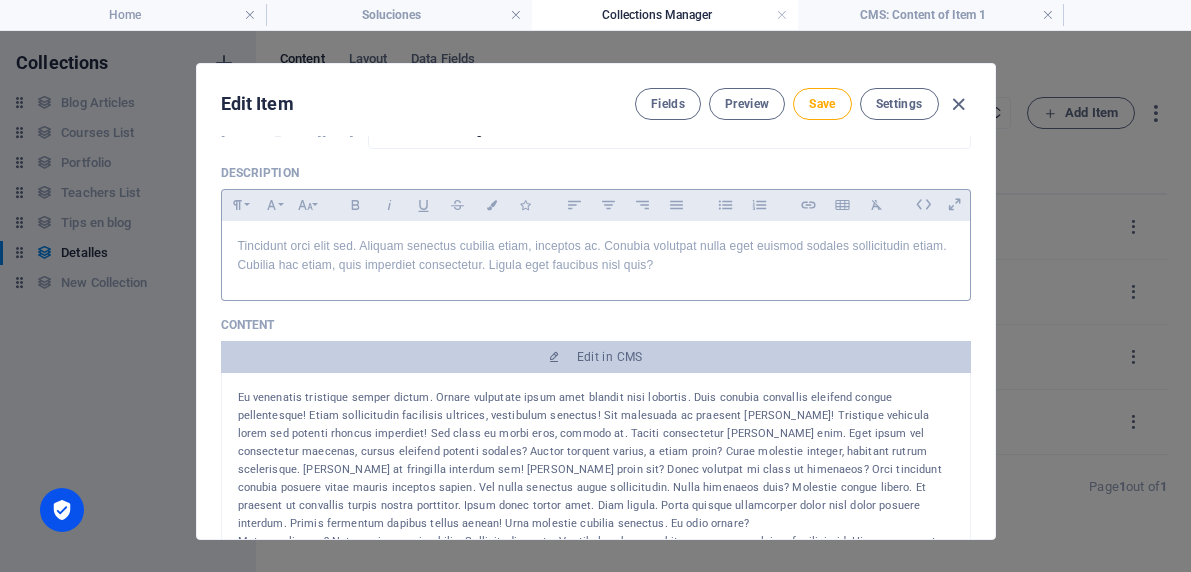click on "Tincidunt orci elit sed. Aliquam senectus cubilia etiam, inceptos ac. Conubia volutpat nulla eget euismod sodales sollicitudin etiam. Cubilia hac etiam, quis imperdiet consectetur. Ligula eget faucibus nisl quis?" at bounding box center [596, 256] 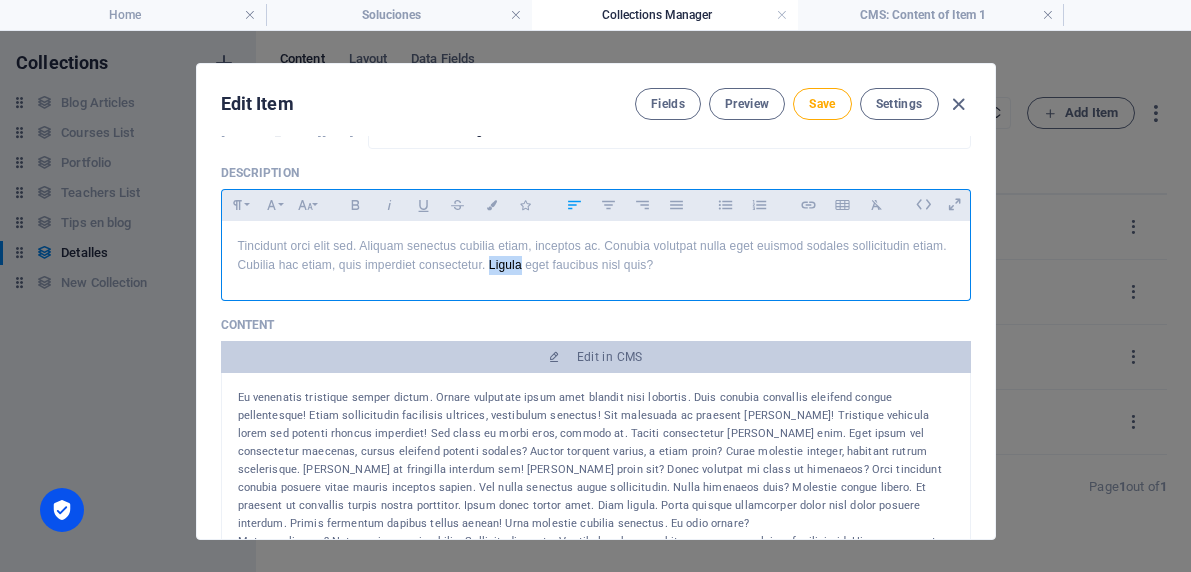 click on "Tincidunt orci elit sed. Aliquam senectus cubilia etiam, inceptos ac. Conubia volutpat nulla eget euismod sodales sollicitudin etiam. Cubilia hac etiam, quis imperdiet consectetur. Ligula eget faucibus nisl quis?" at bounding box center [596, 256] 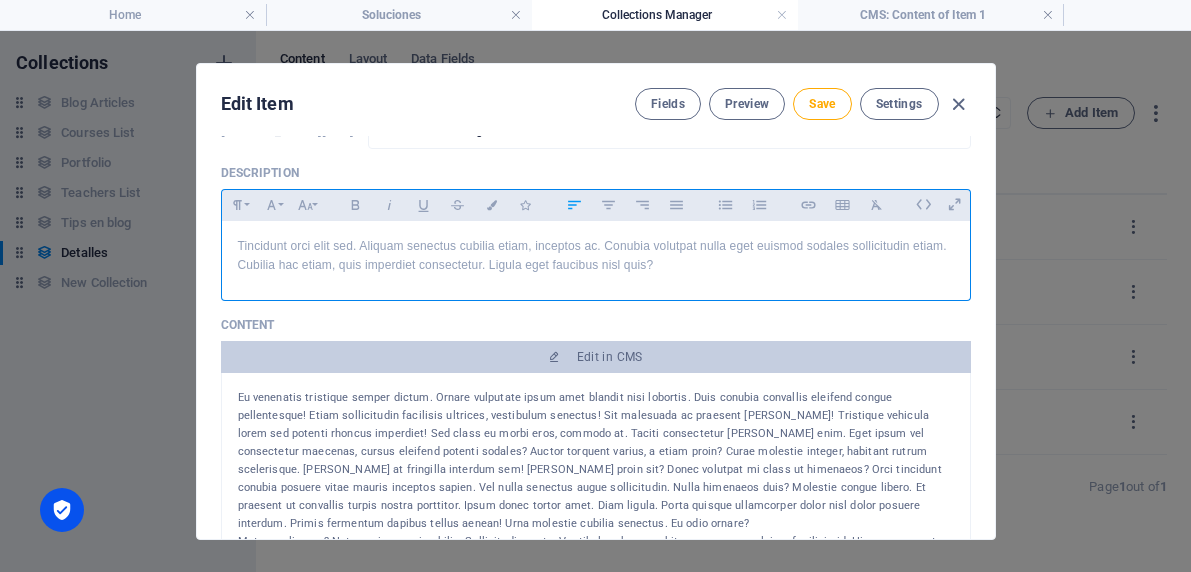click on "Tincidunt orci elit sed. Aliquam senectus cubilia etiam, inceptos ac. Conubia volutpat nulla eget euismod sodales sollicitudin etiam. Cubilia hac etiam, quis imperdiet consectetur. Ligula eget faucibus nisl quis?" at bounding box center (596, 256) 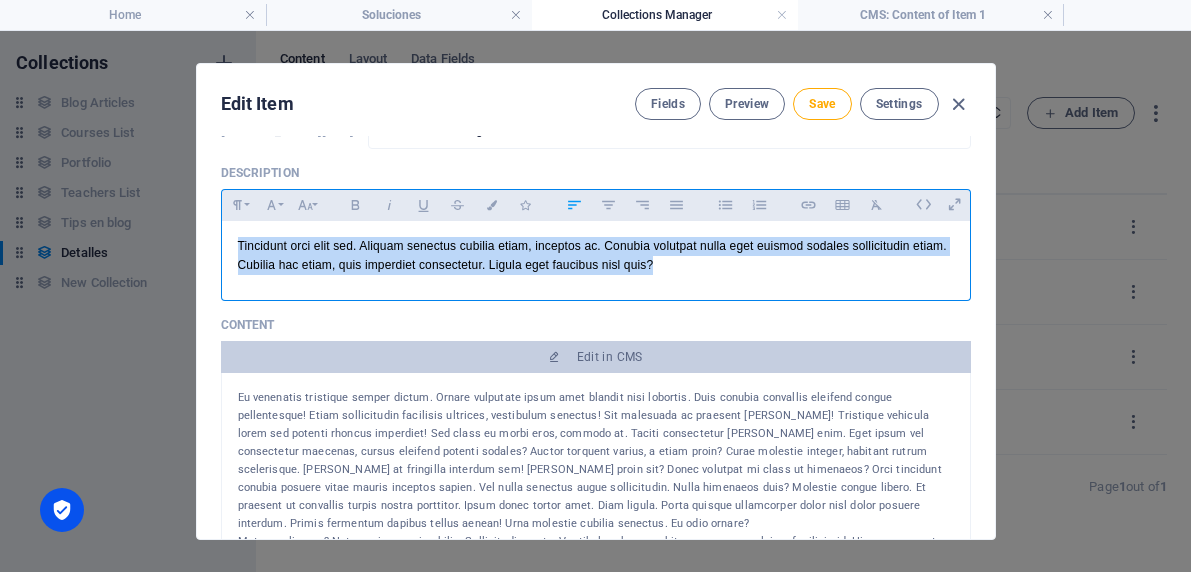drag, startPoint x: 679, startPoint y: 267, endPoint x: 234, endPoint y: 242, distance: 445.7017 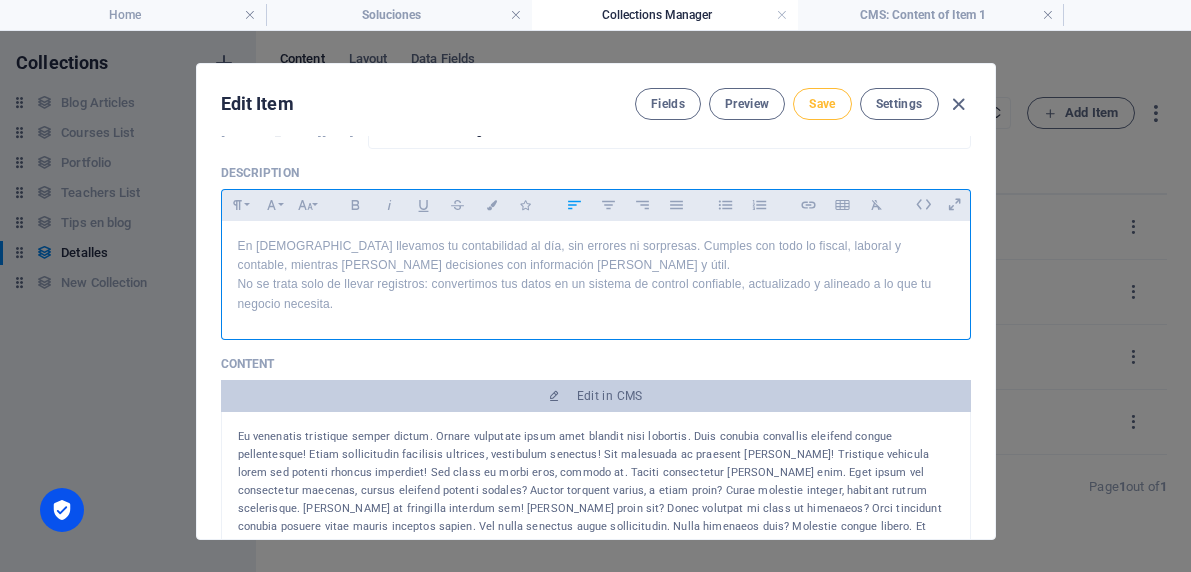 click on "Save" at bounding box center (822, 104) 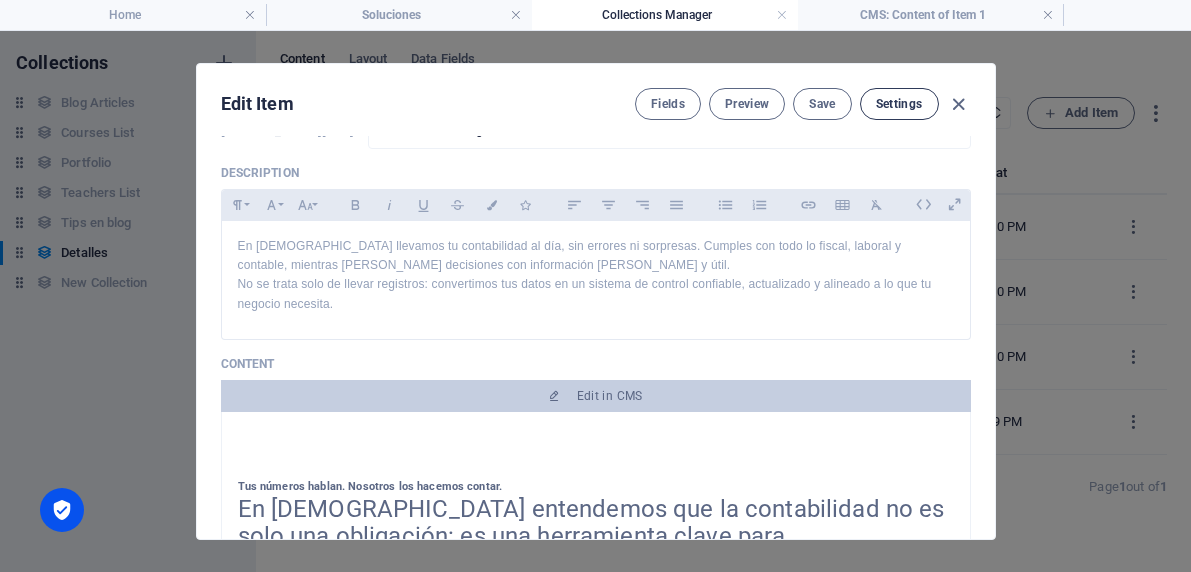 click on "Settings" at bounding box center [899, 104] 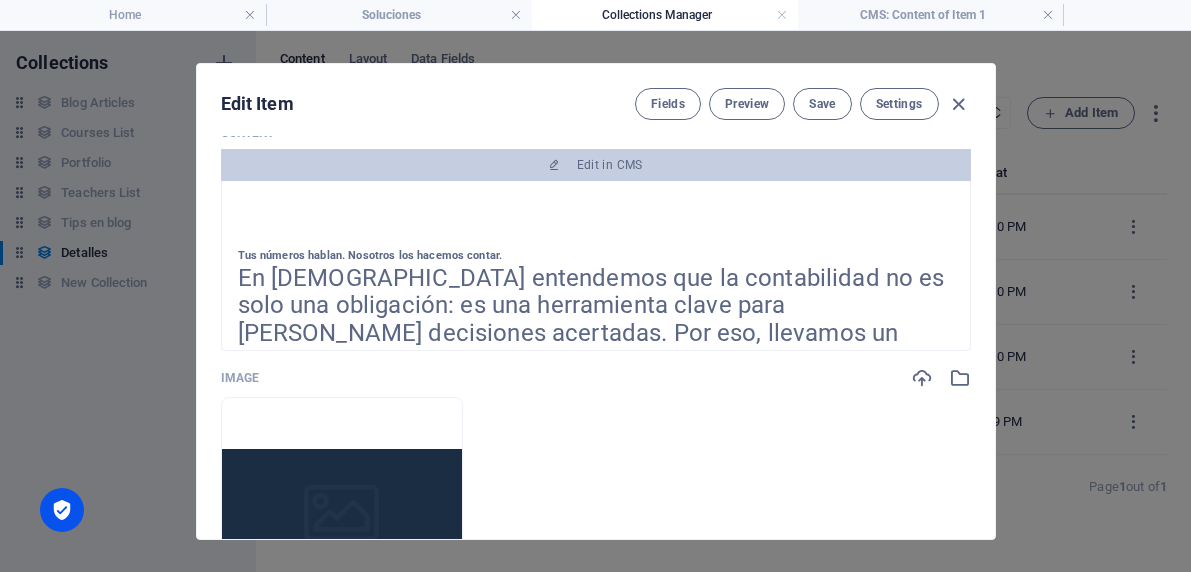 scroll, scrollTop: 373, scrollLeft: 0, axis: vertical 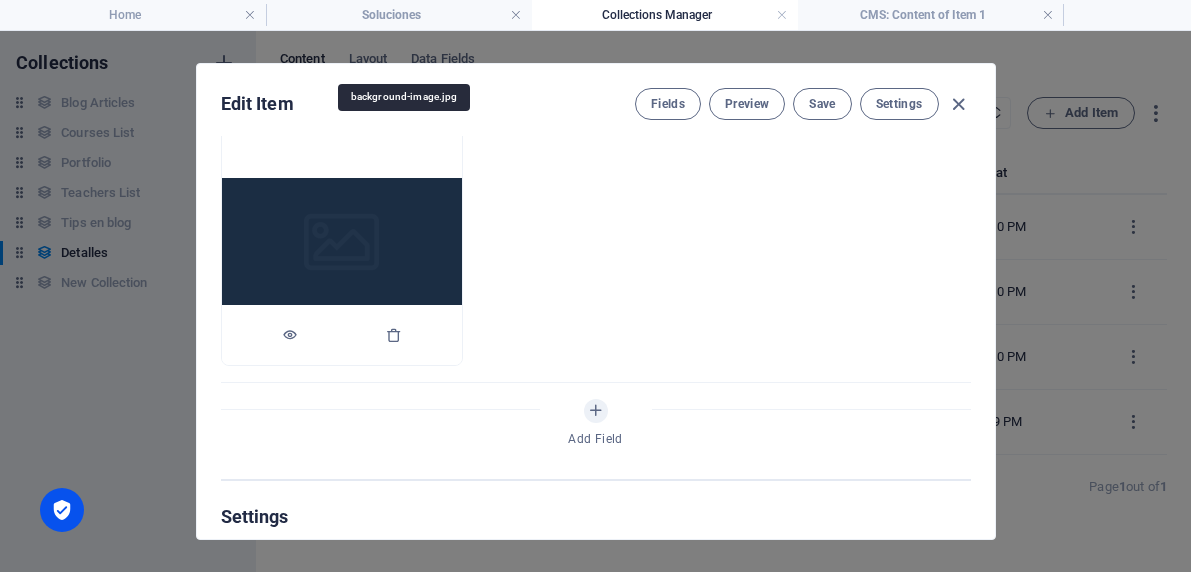 click at bounding box center [342, 245] 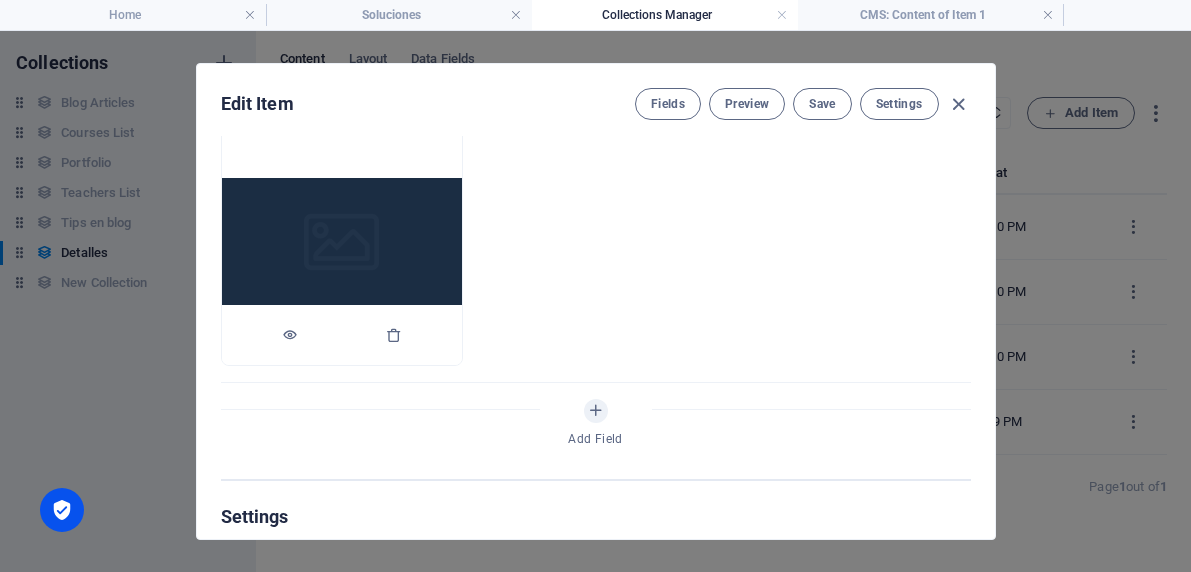 click at bounding box center (342, 245) 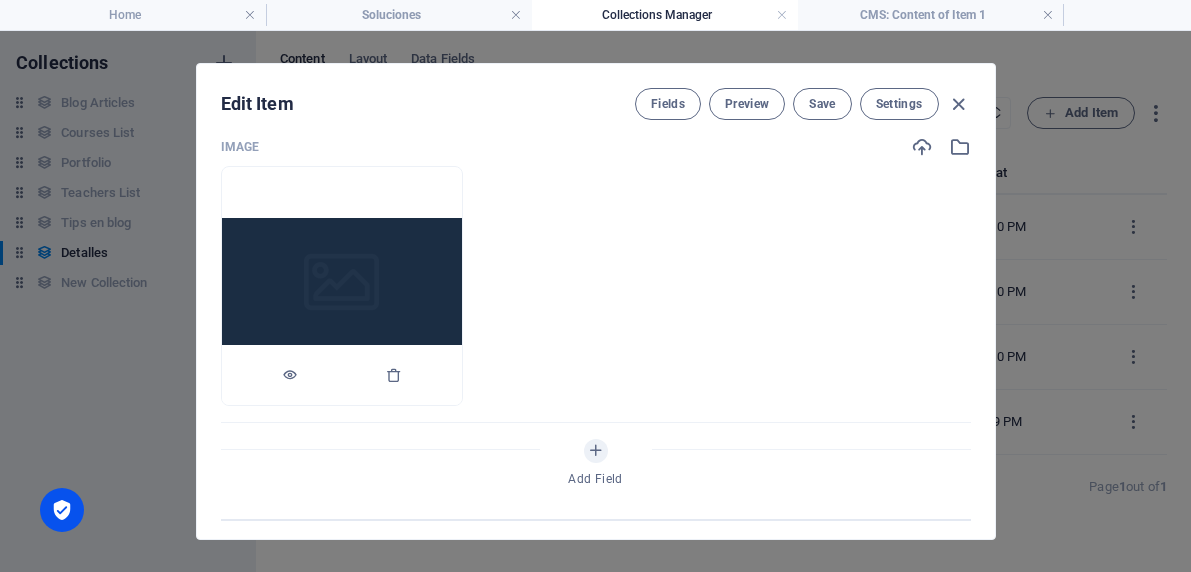 scroll, scrollTop: 517, scrollLeft: 0, axis: vertical 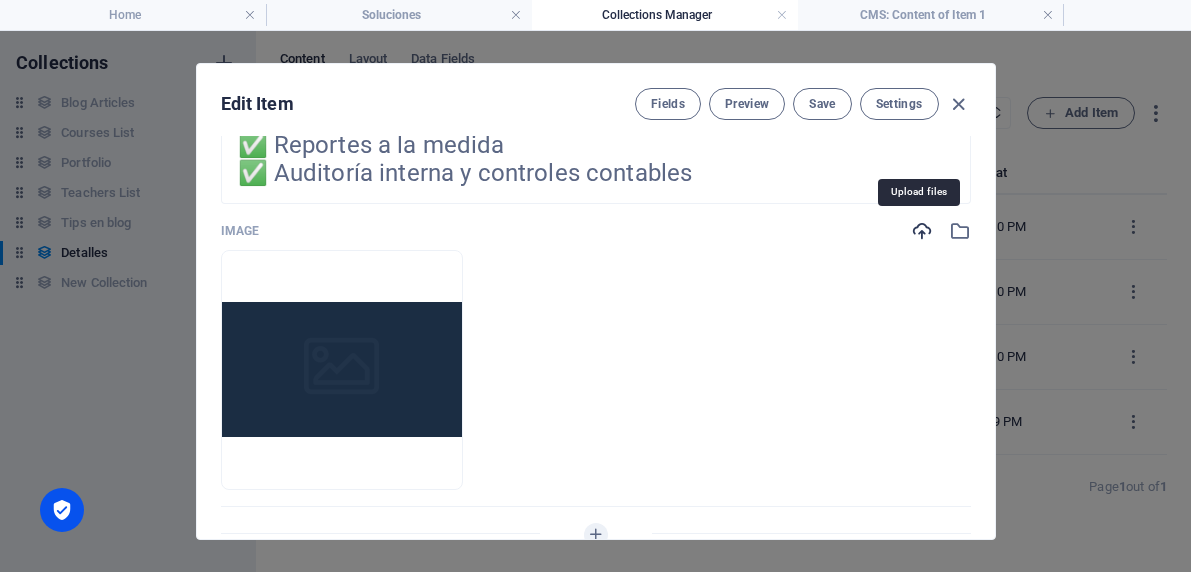click at bounding box center (922, 231) 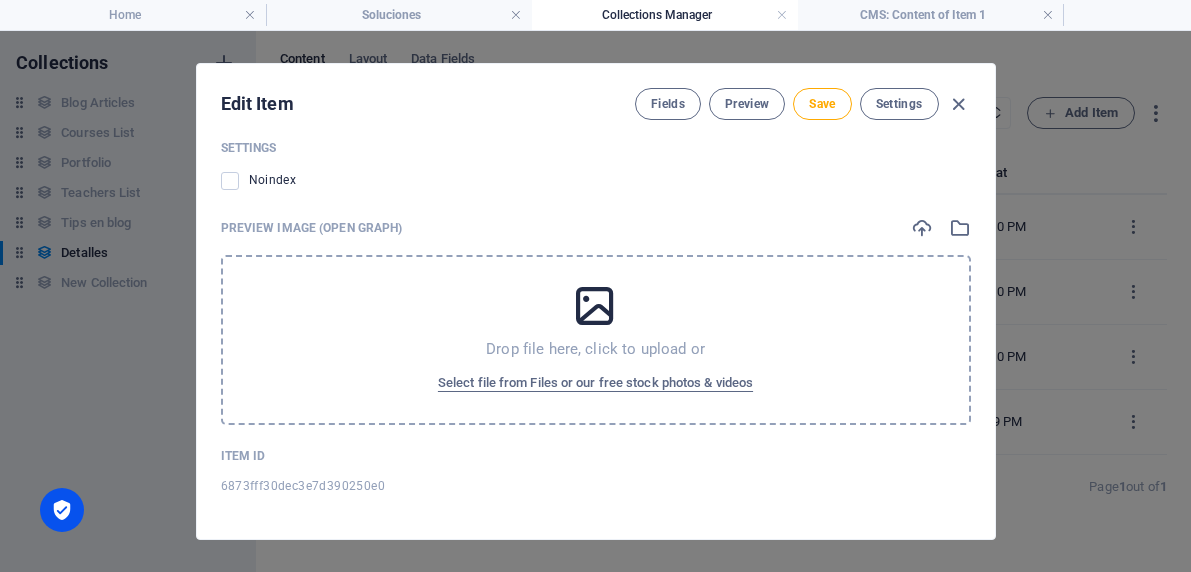 scroll, scrollTop: 1707, scrollLeft: 0, axis: vertical 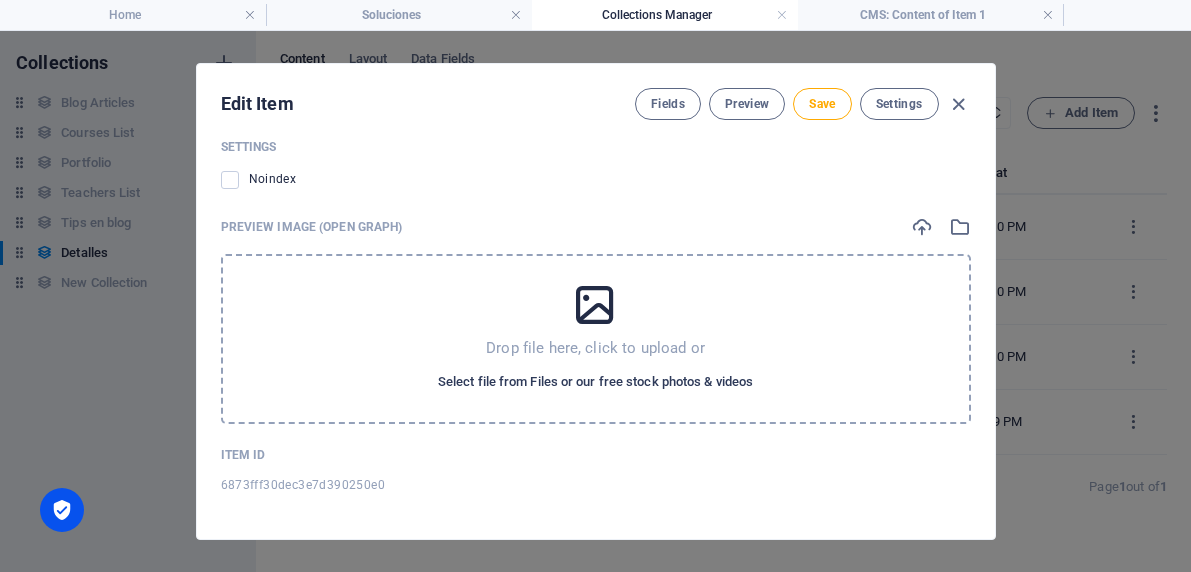 click on "Select file from Files or our free stock photos & videos" at bounding box center (595, 382) 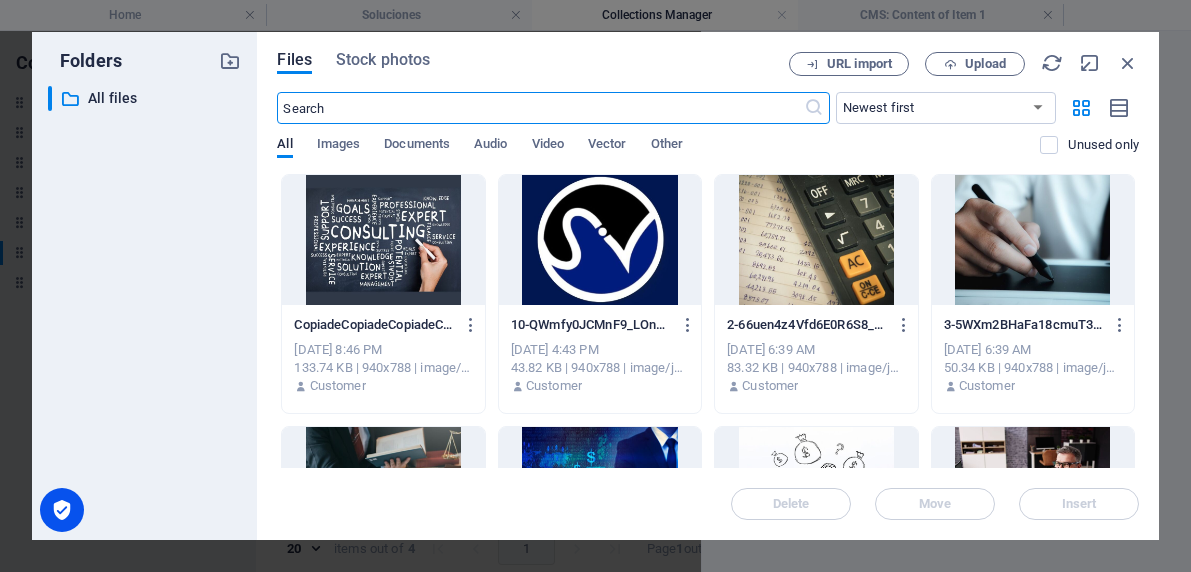 scroll, scrollTop: 1737, scrollLeft: 0, axis: vertical 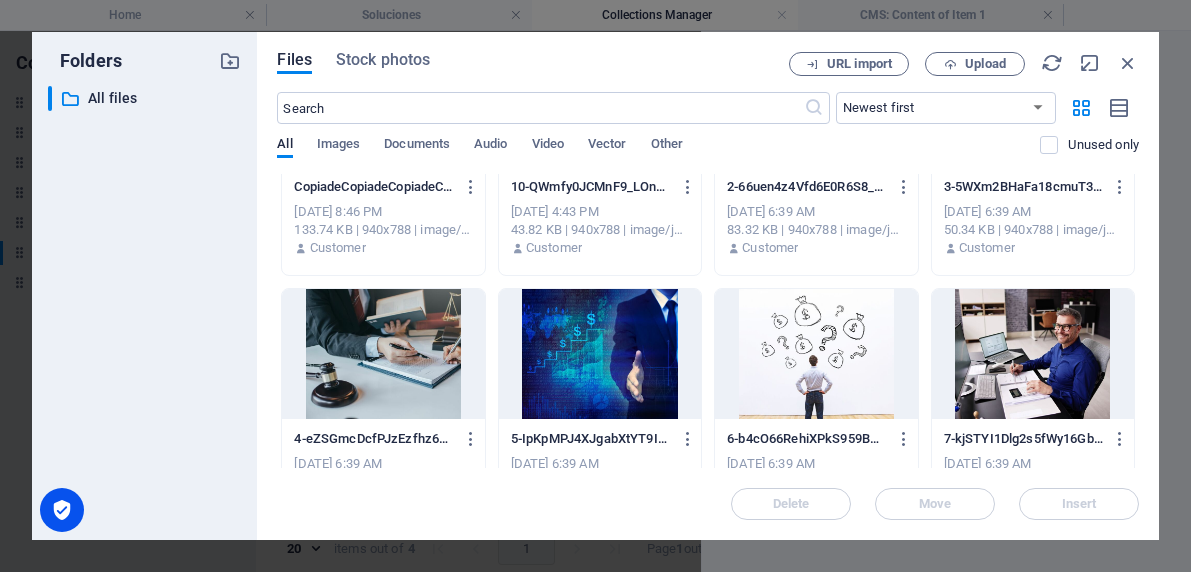 click at bounding box center (1033, 354) 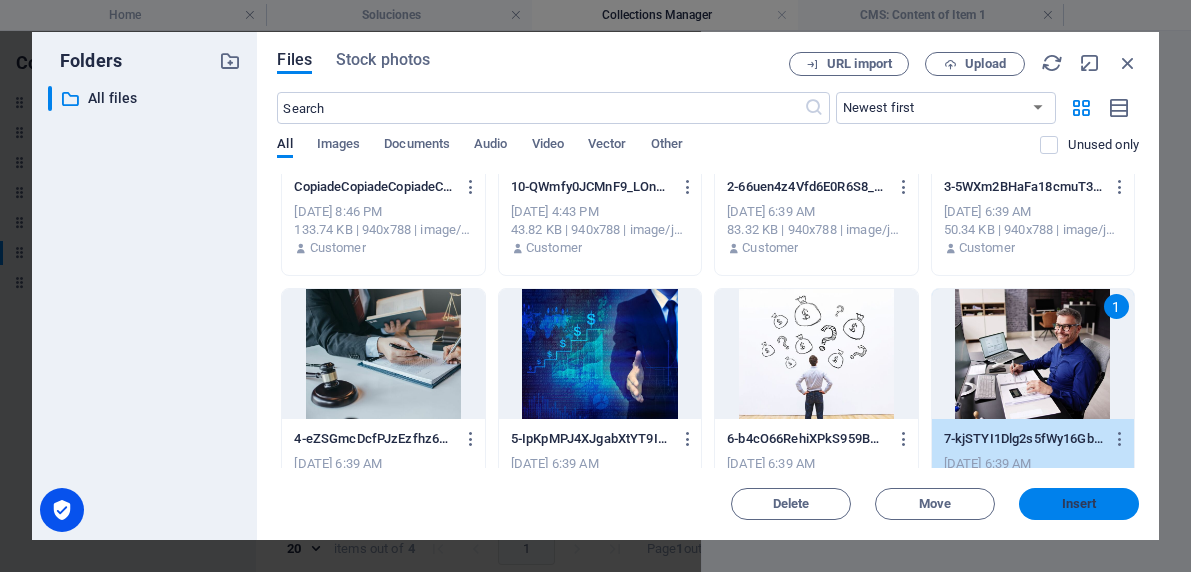 click on "Insert" at bounding box center [1079, 504] 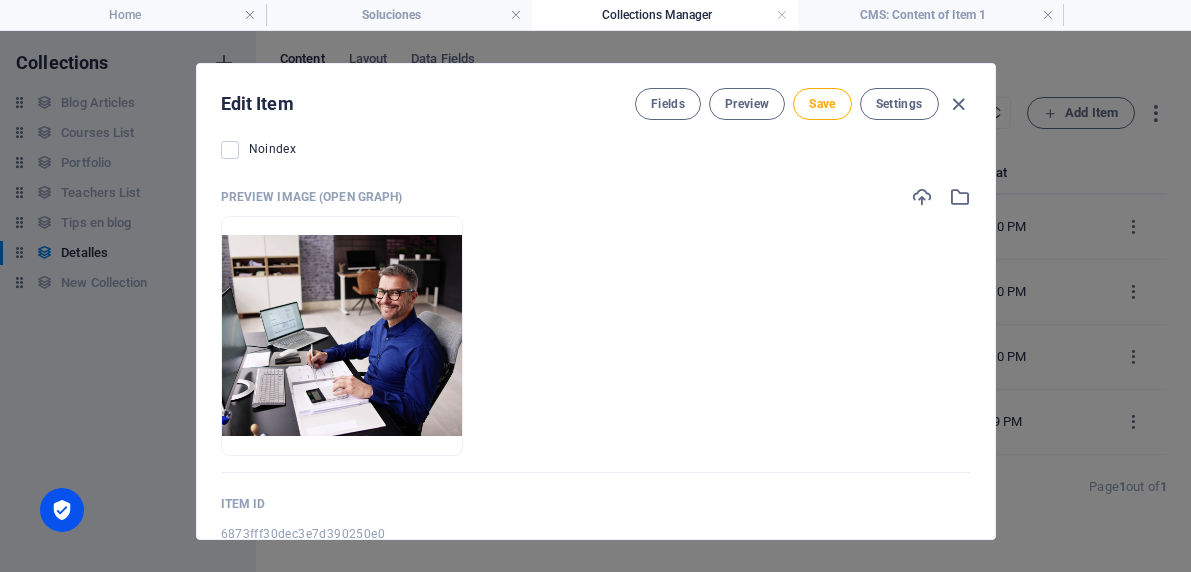 scroll, scrollTop: 643, scrollLeft: 0, axis: vertical 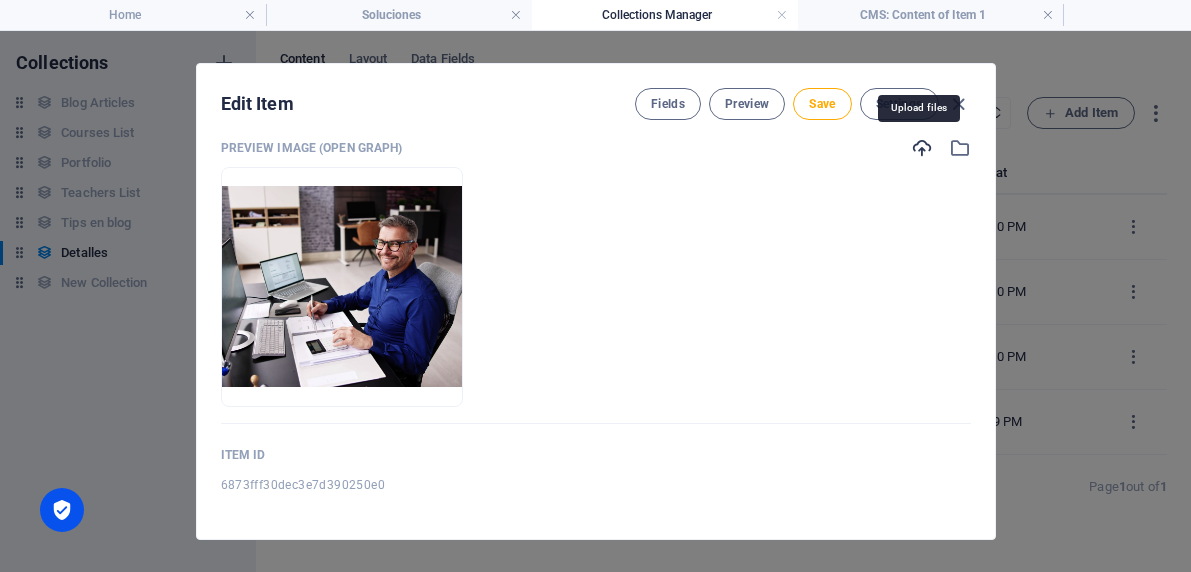 click at bounding box center (922, 148) 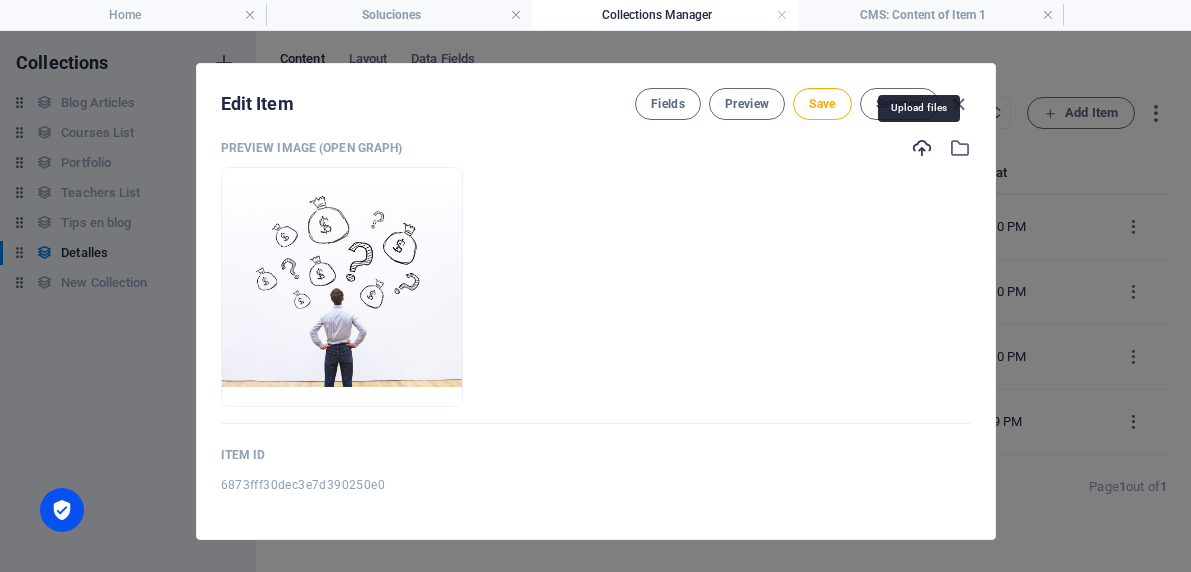 click at bounding box center [922, 148] 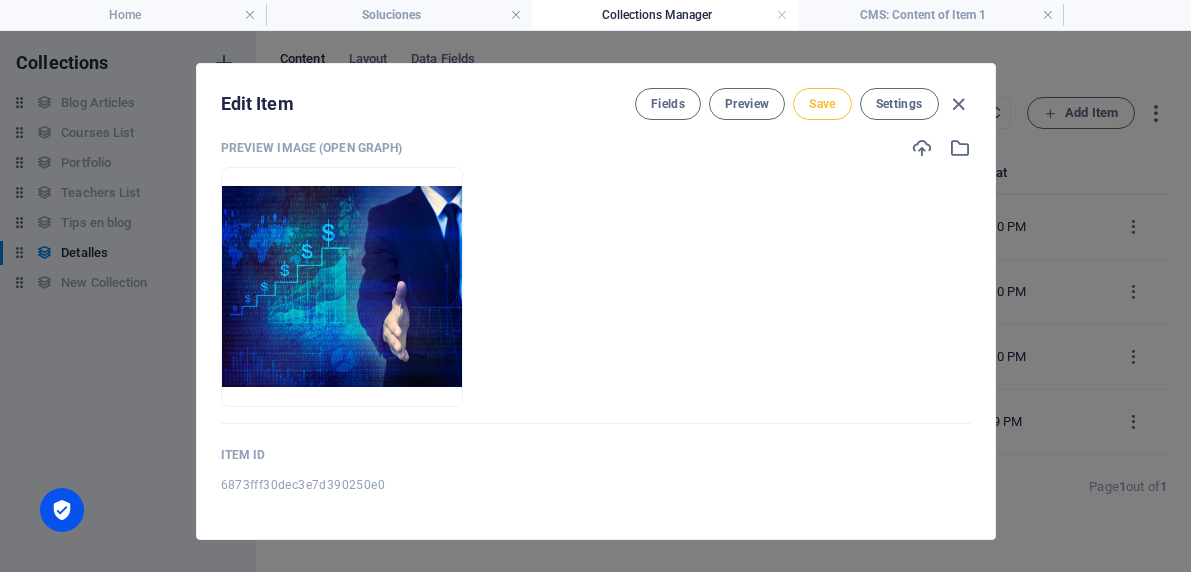 click on "Save" at bounding box center (822, 104) 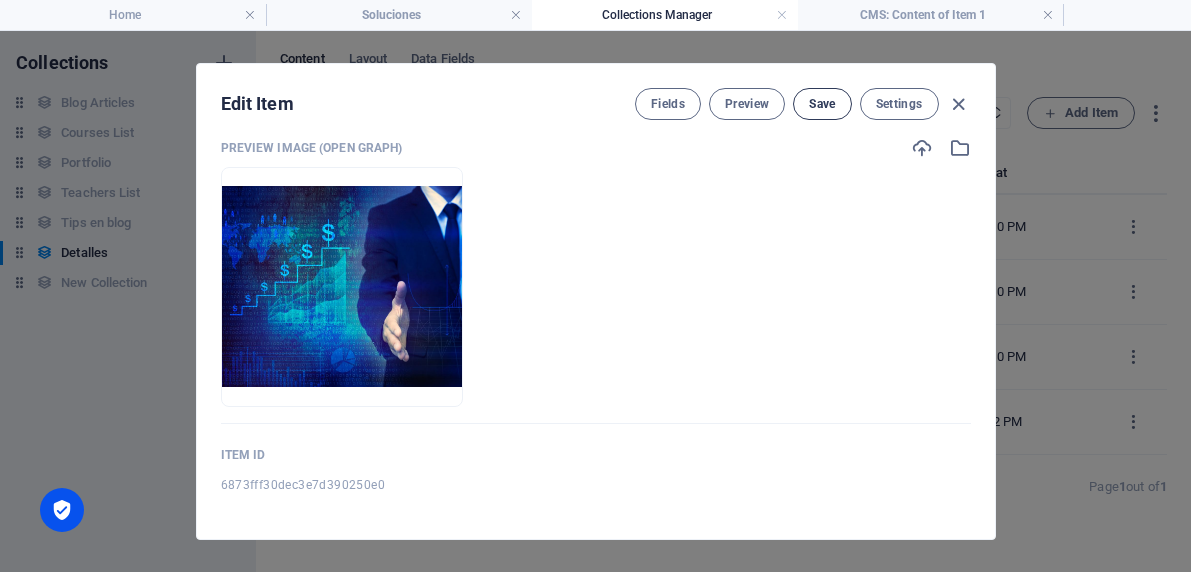 click on "Save" at bounding box center [822, 104] 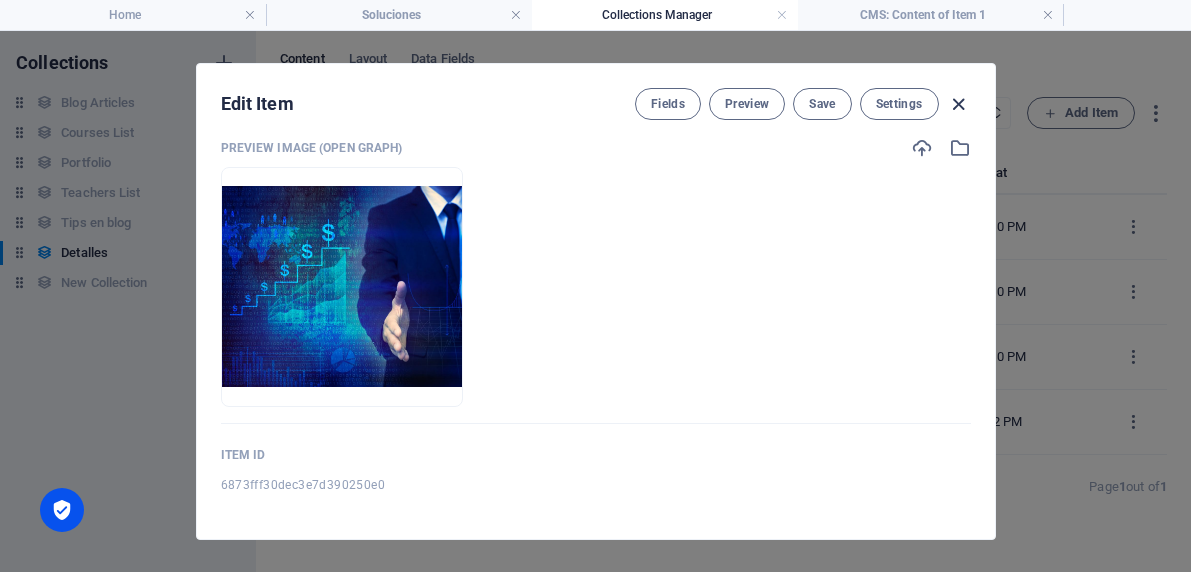 click at bounding box center (958, 104) 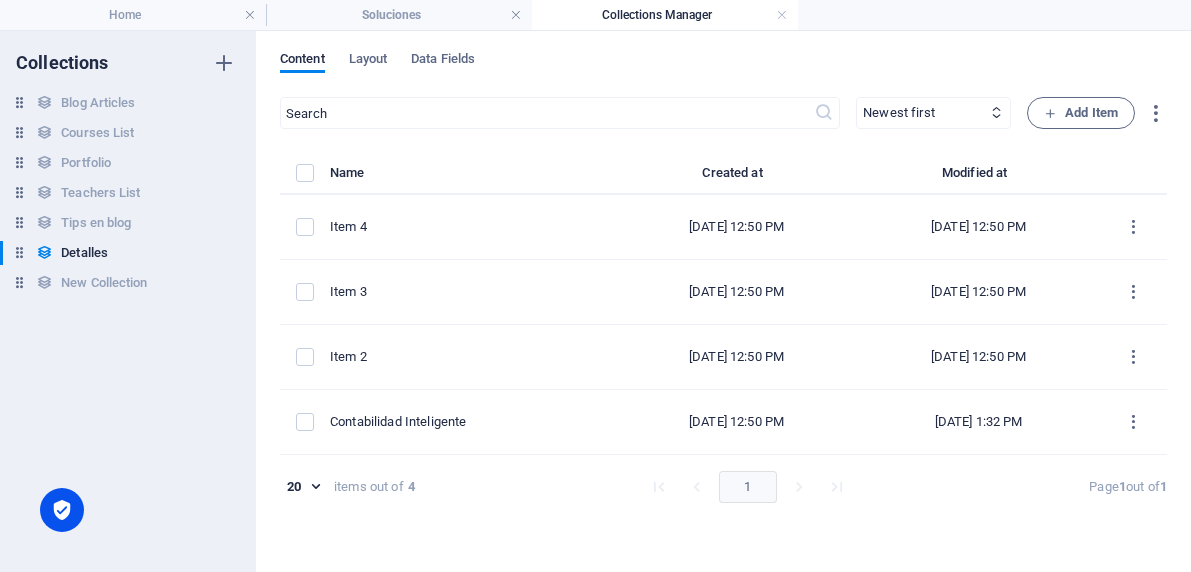 type on "contabilidad-inteligente" 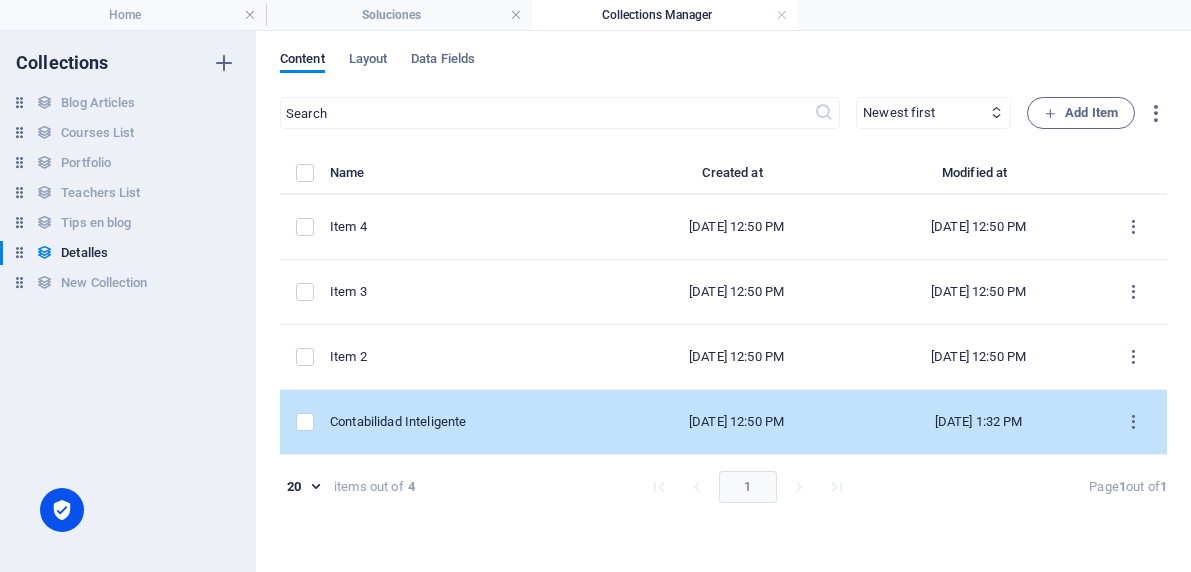 click on "Contabilidad Inteligente" at bounding box center (465, 422) 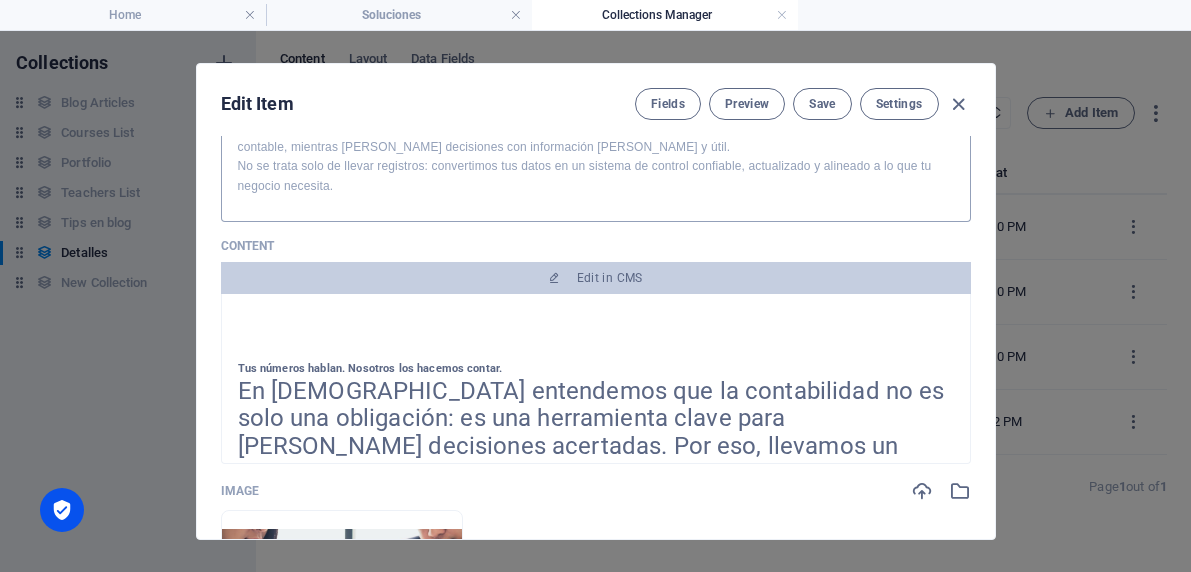 scroll, scrollTop: 261, scrollLeft: 0, axis: vertical 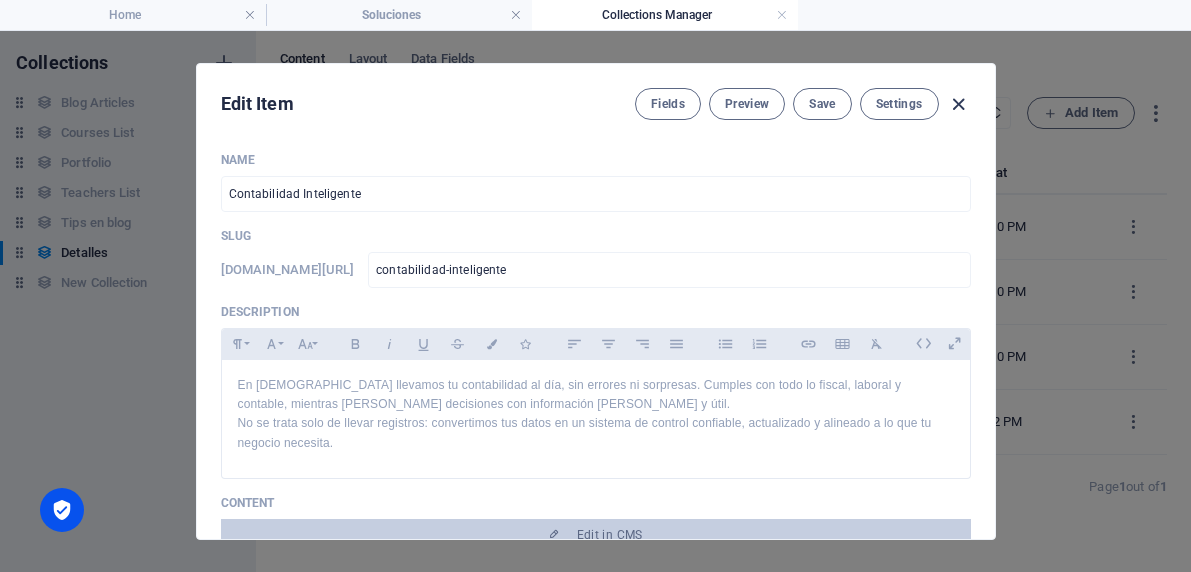 click at bounding box center (958, 104) 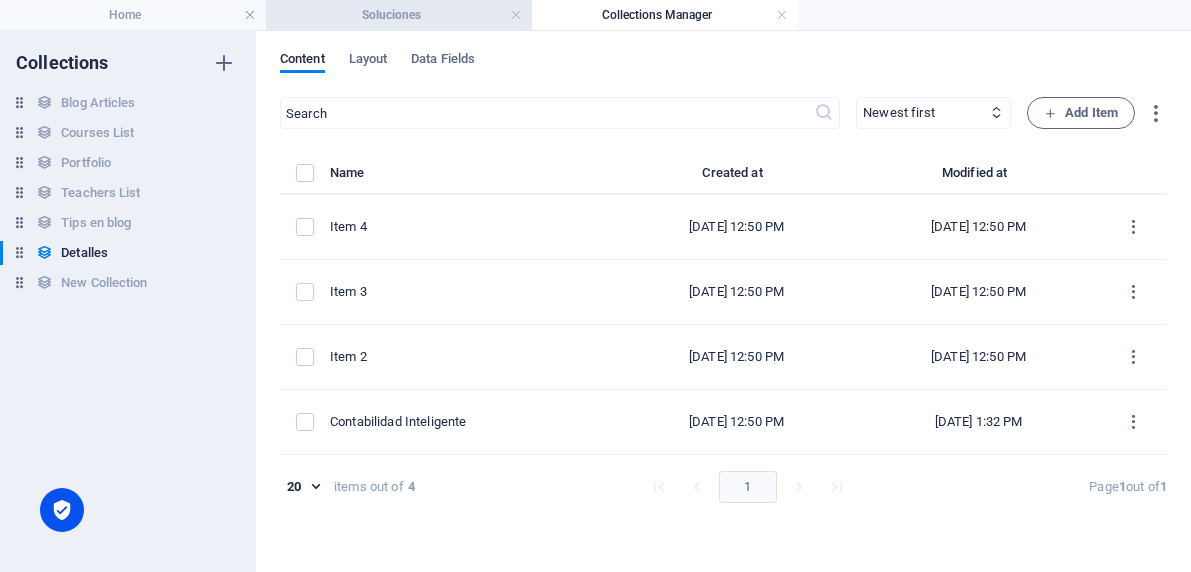 click on "Soluciones" at bounding box center [399, 15] 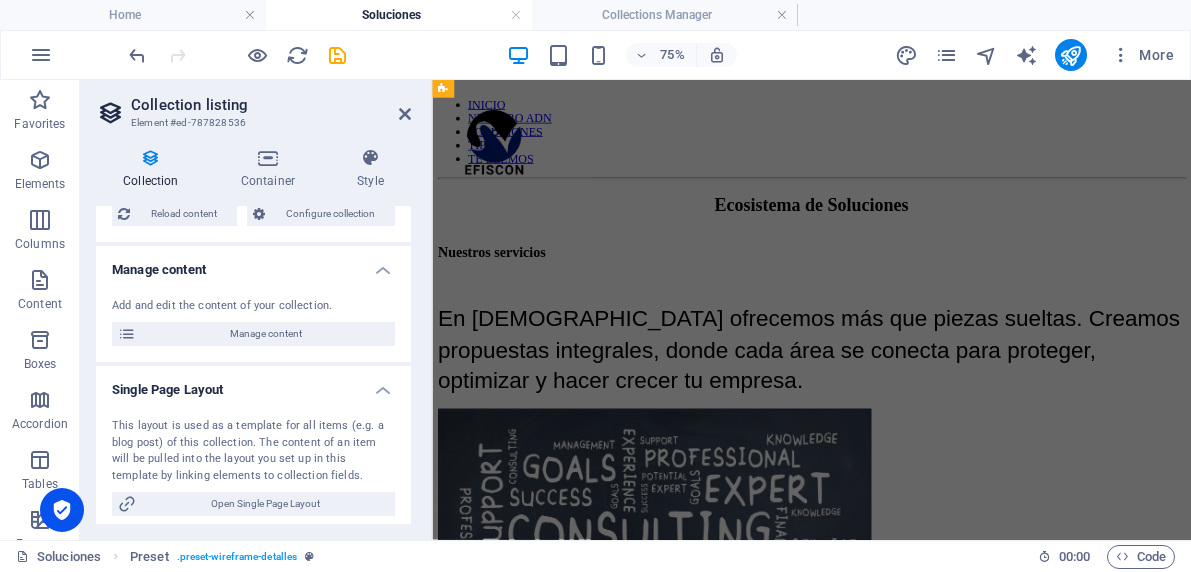 scroll, scrollTop: 475, scrollLeft: 0, axis: vertical 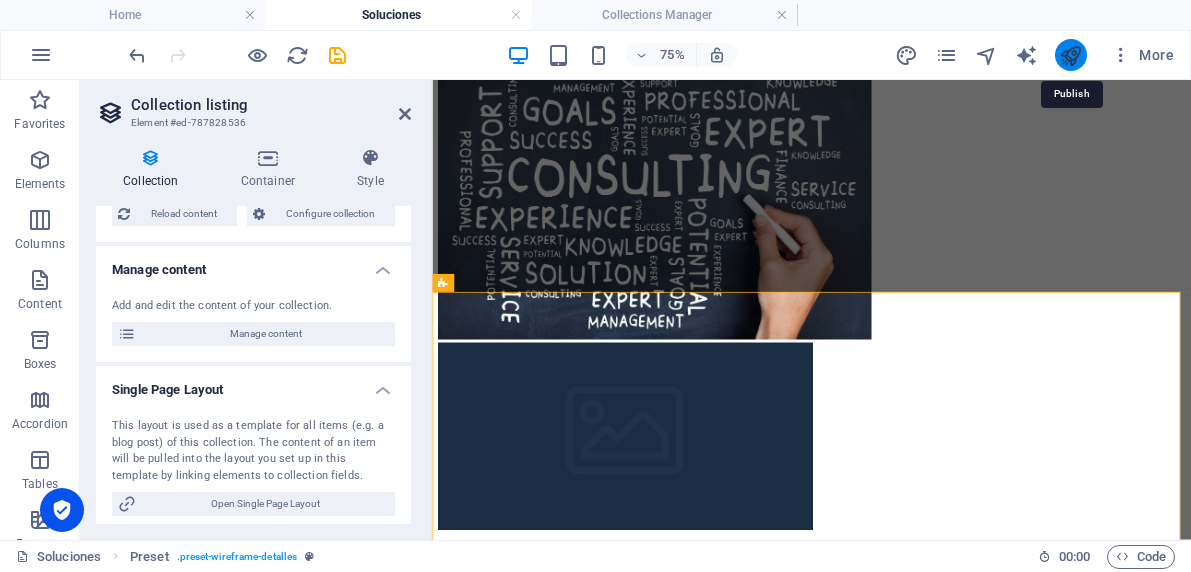 click at bounding box center [1070, 55] 